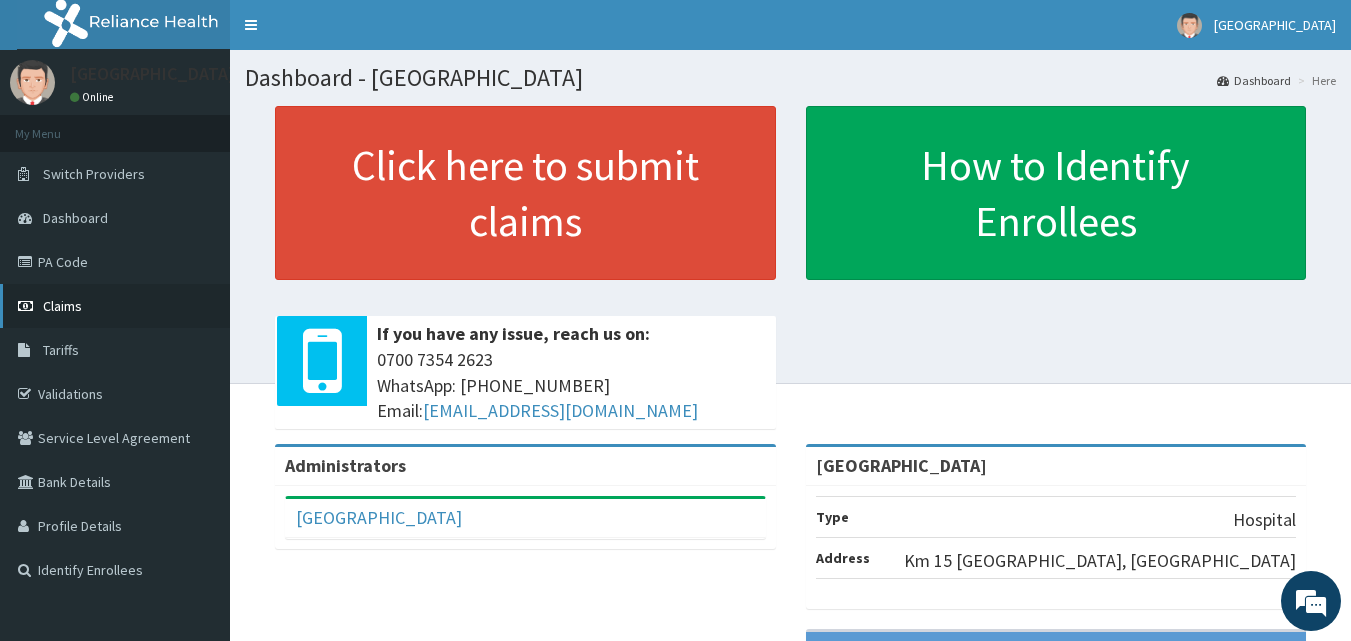 scroll, scrollTop: 0, scrollLeft: 0, axis: both 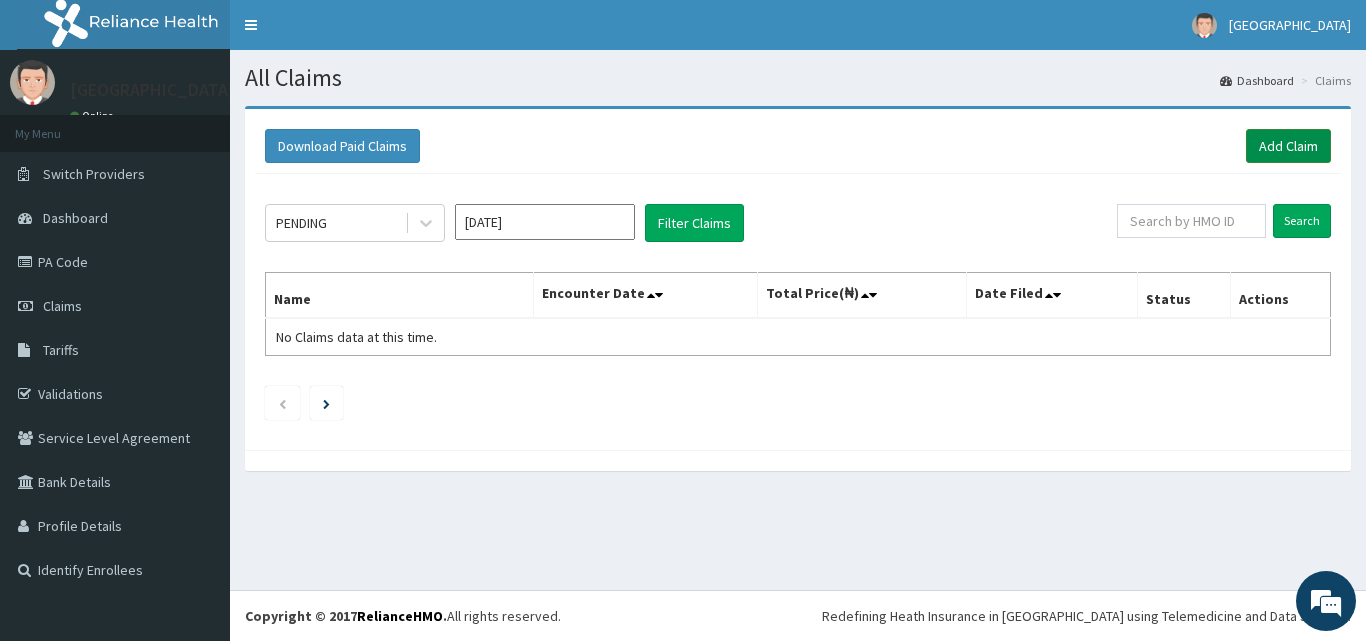 click on "Add Claim" at bounding box center (1288, 146) 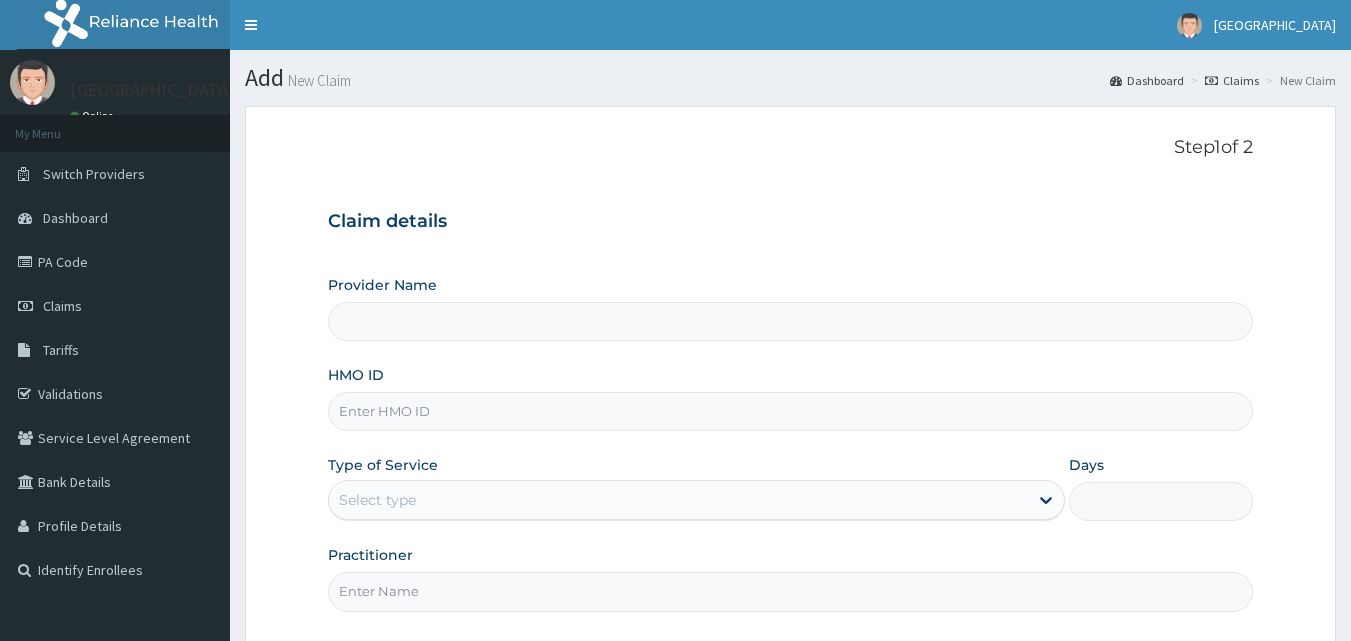 type on "[GEOGRAPHIC_DATA]" 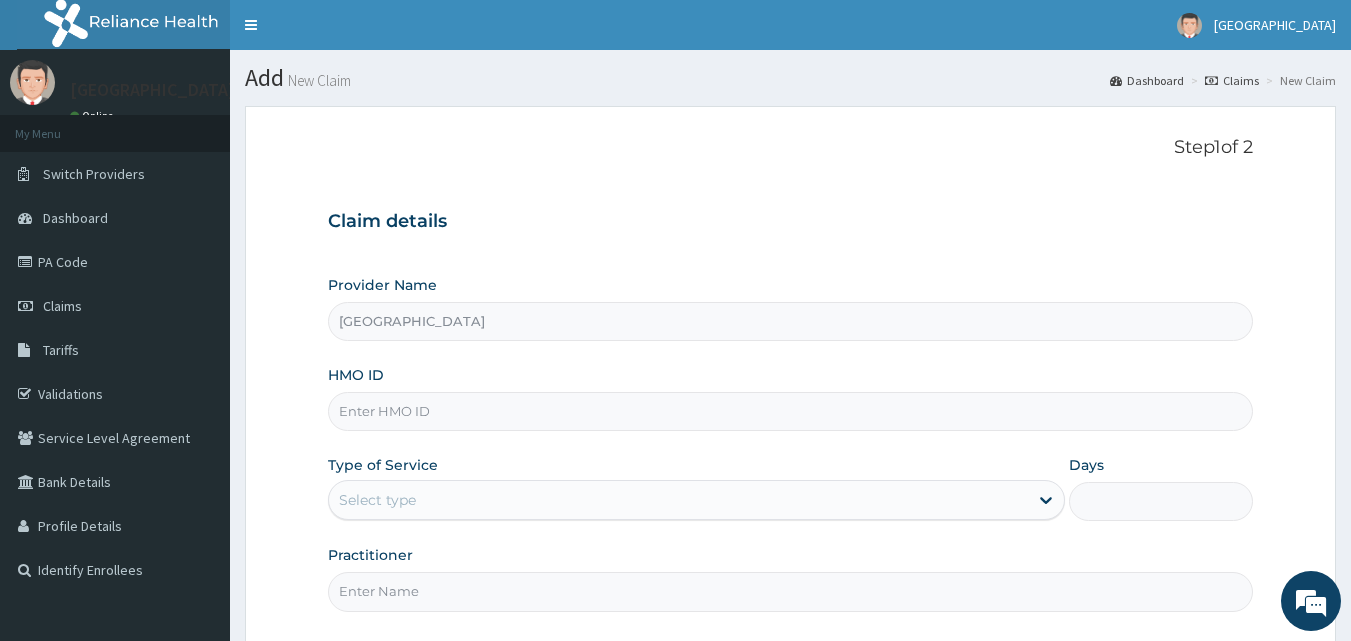 scroll, scrollTop: 0, scrollLeft: 0, axis: both 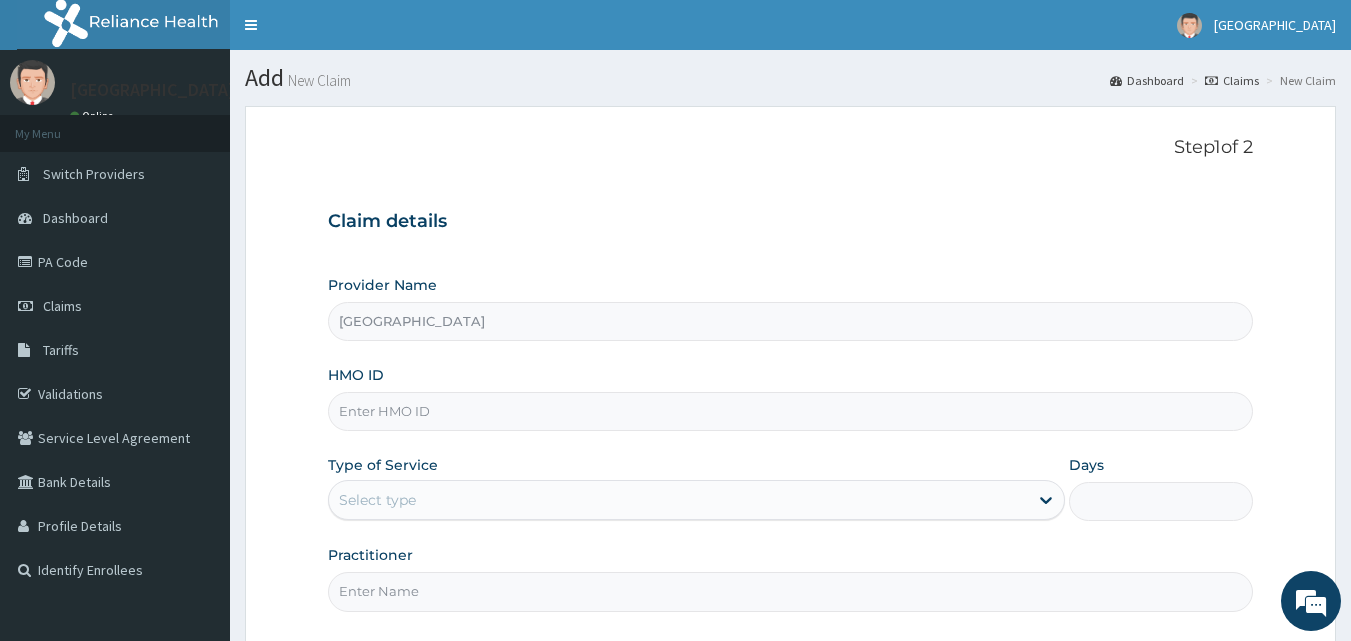 click on "HMO ID" at bounding box center [791, 411] 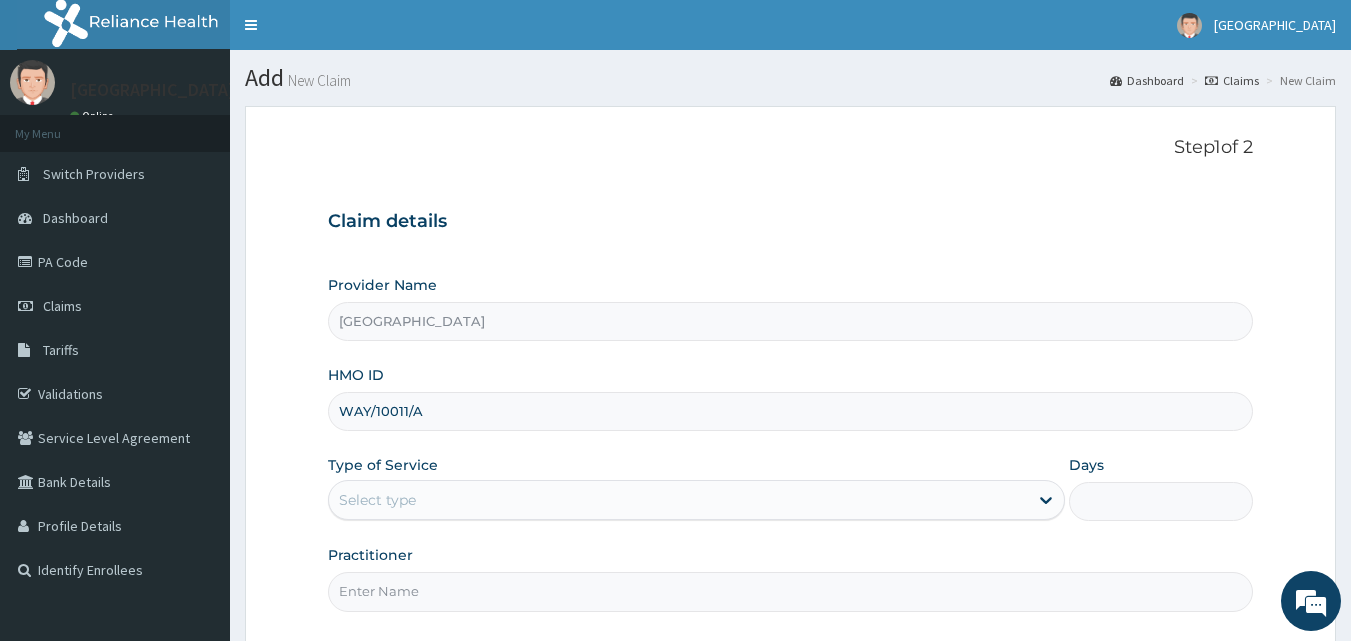 scroll, scrollTop: 187, scrollLeft: 0, axis: vertical 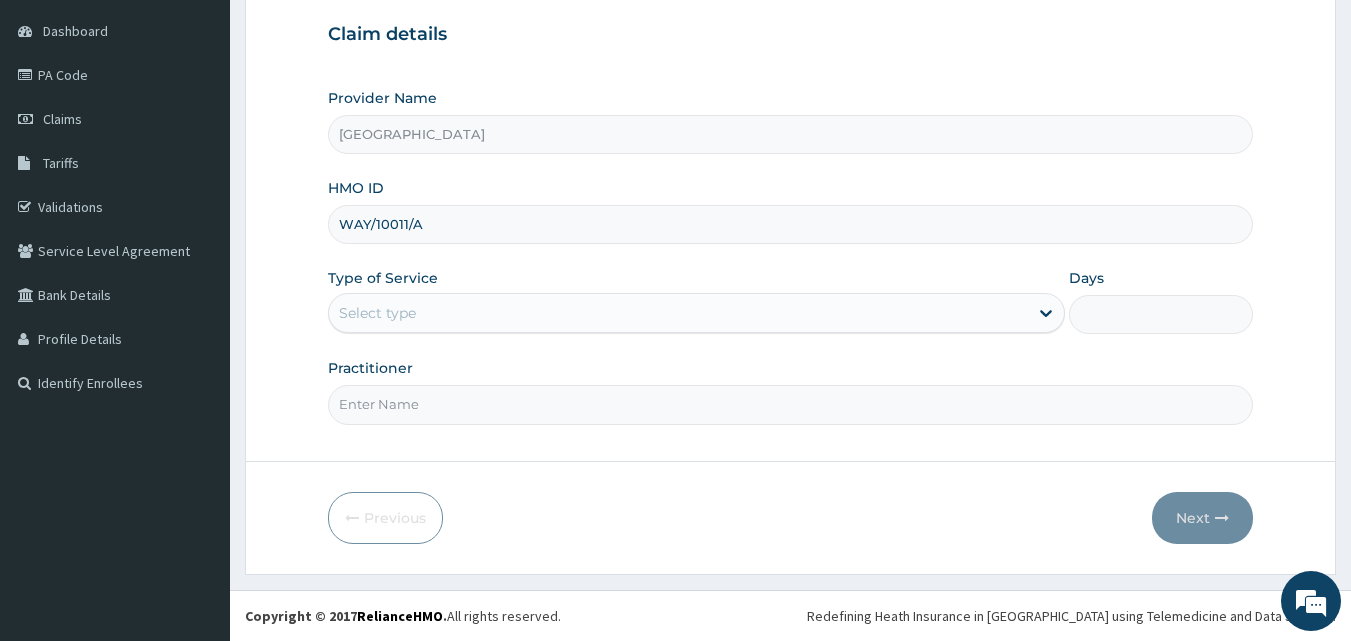 type on "WAY/10011/A" 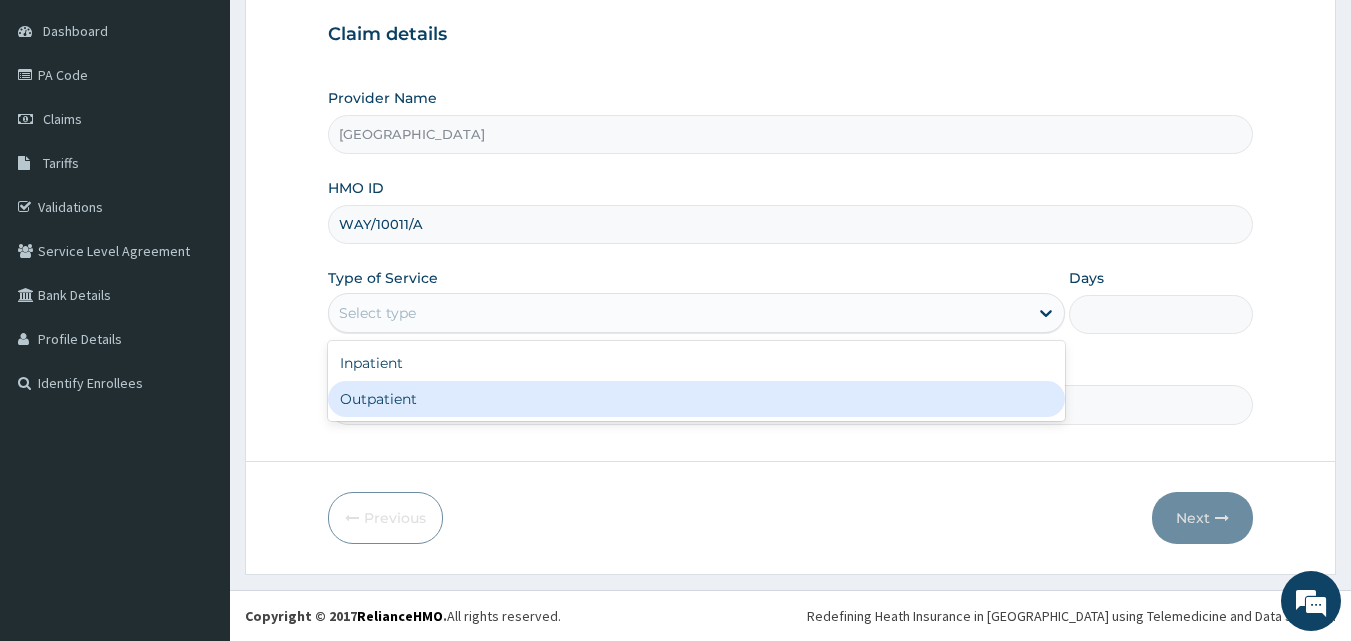 click on "Outpatient" at bounding box center (696, 399) 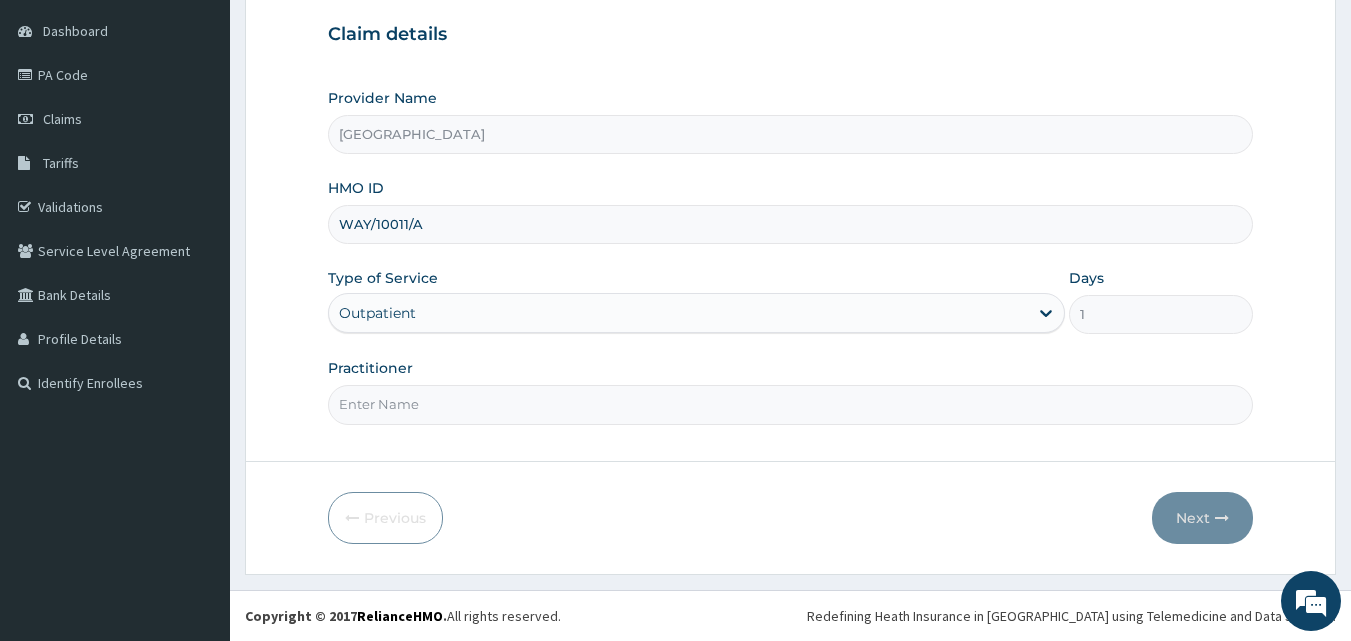 drag, startPoint x: 442, startPoint y: 406, endPoint x: 452, endPoint y: 411, distance: 11.18034 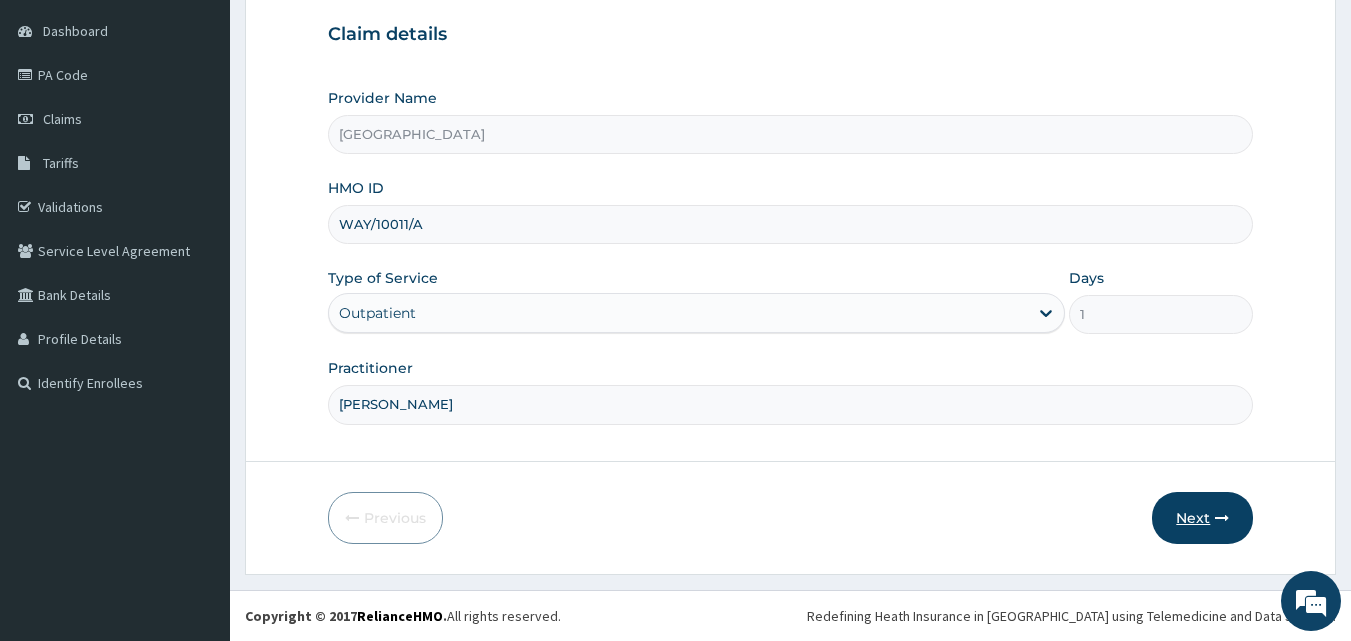 click on "Next" at bounding box center (1202, 518) 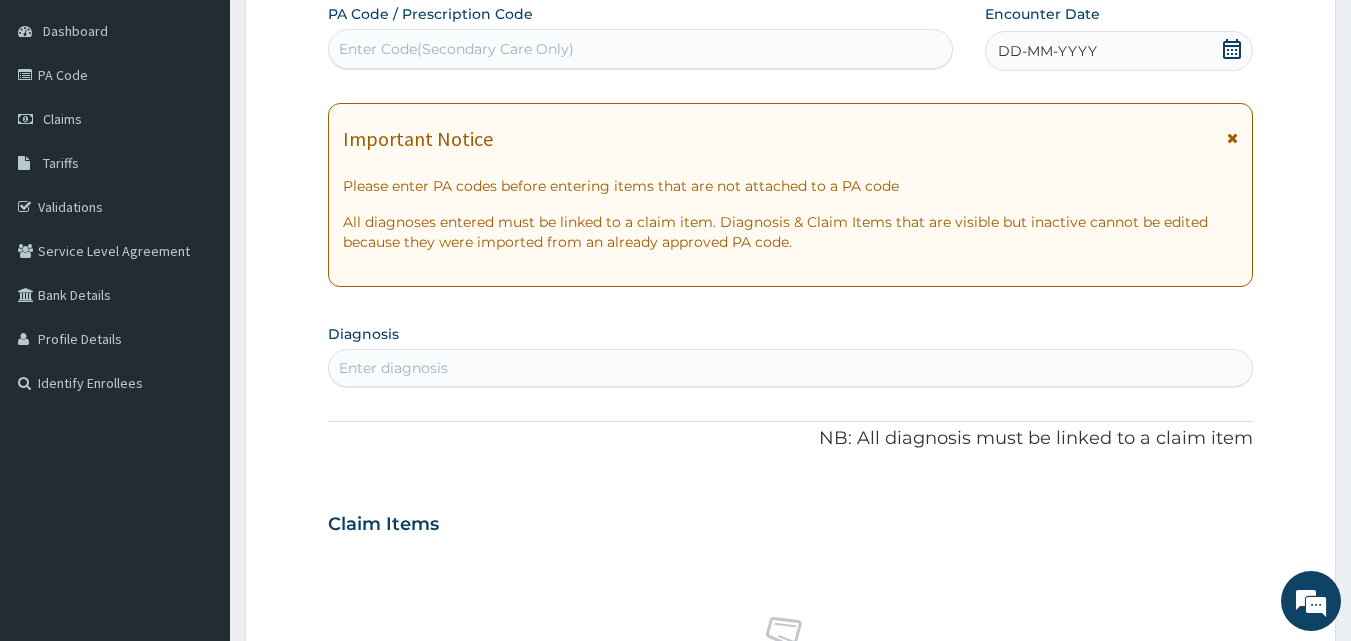 click 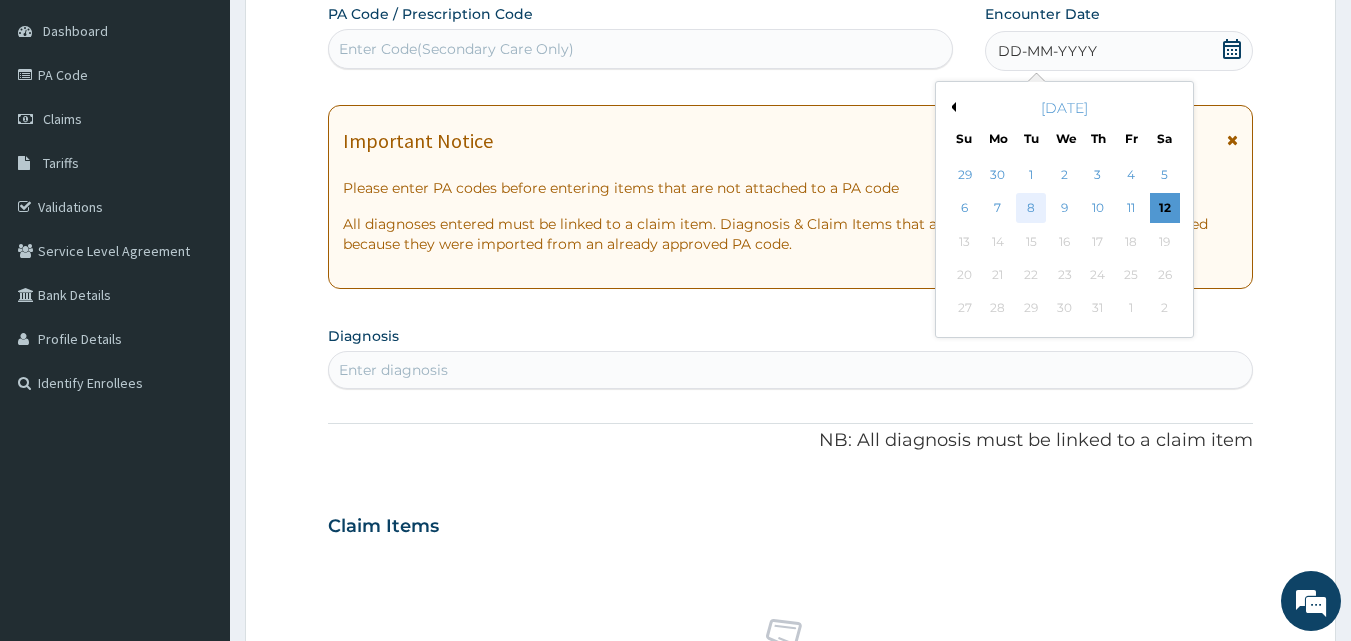 click on "8" at bounding box center [1032, 209] 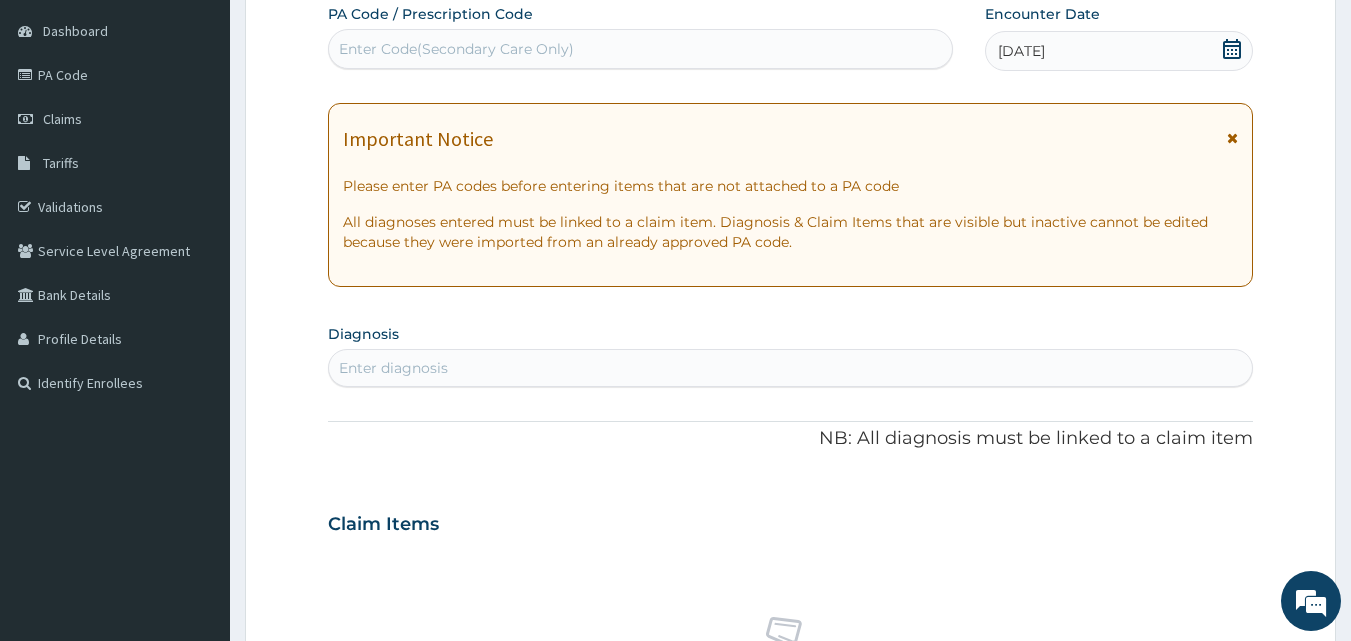 click on "Enter diagnosis" at bounding box center (791, 368) 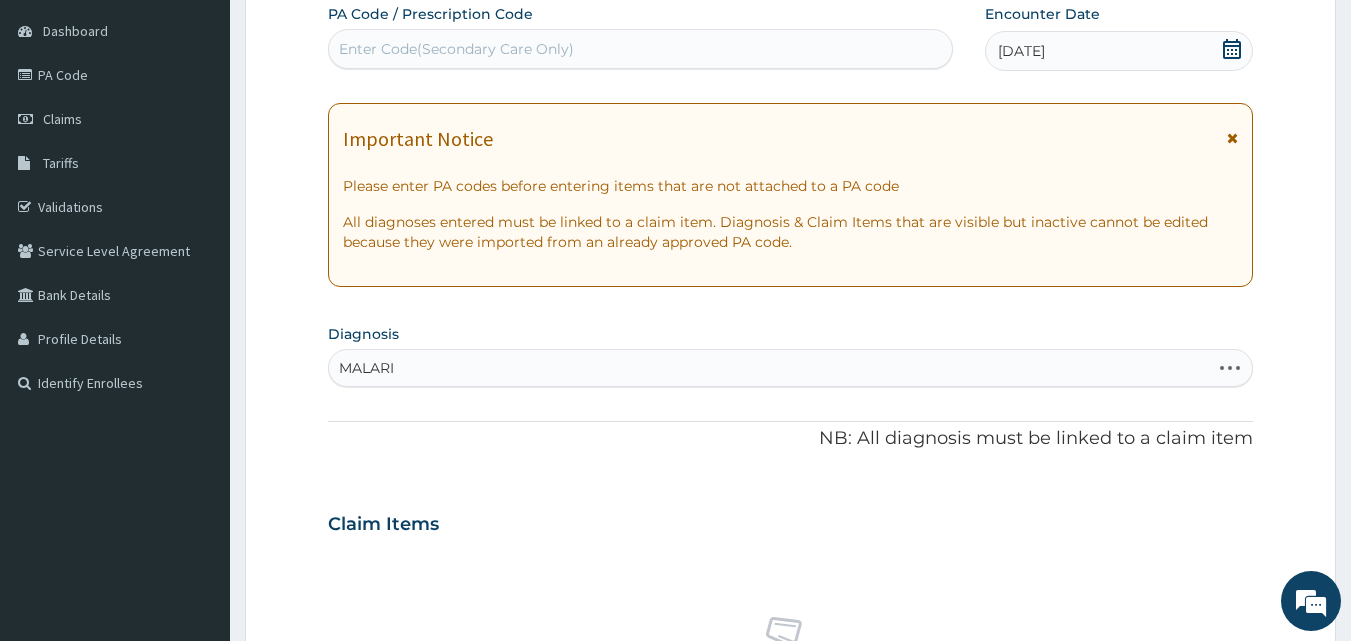 type on "[MEDICAL_DATA]" 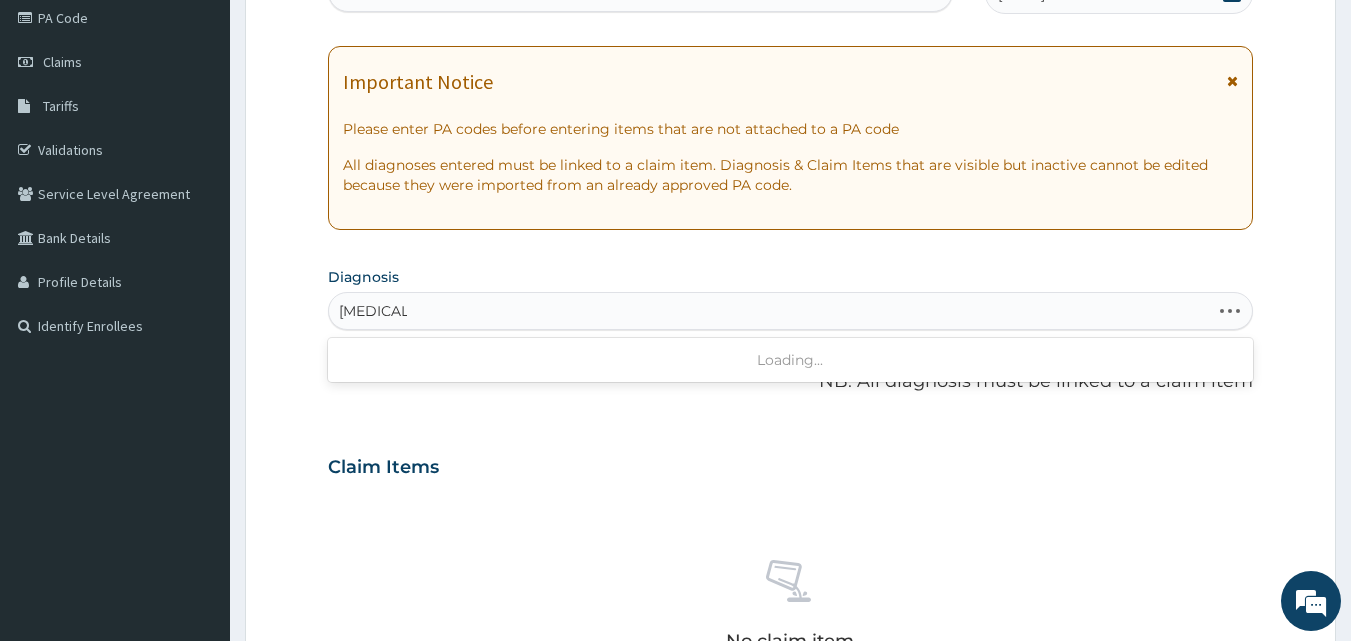 scroll, scrollTop: 268, scrollLeft: 0, axis: vertical 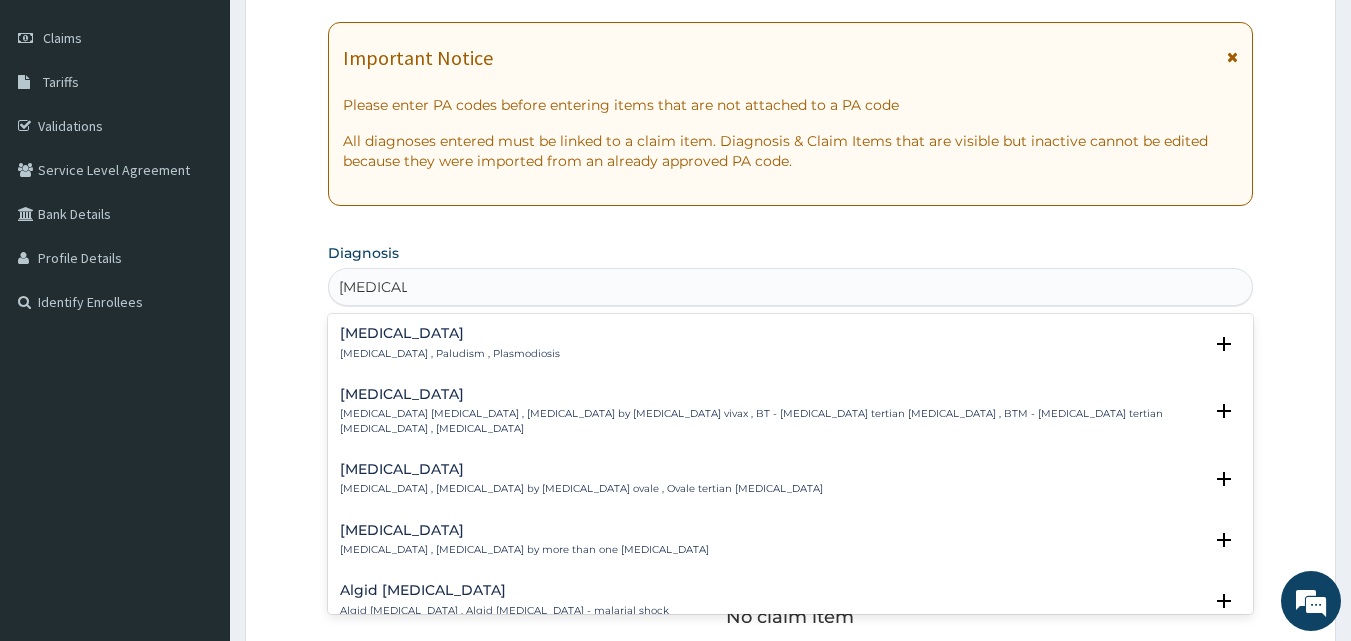 click on "[MEDICAL_DATA]" at bounding box center [450, 333] 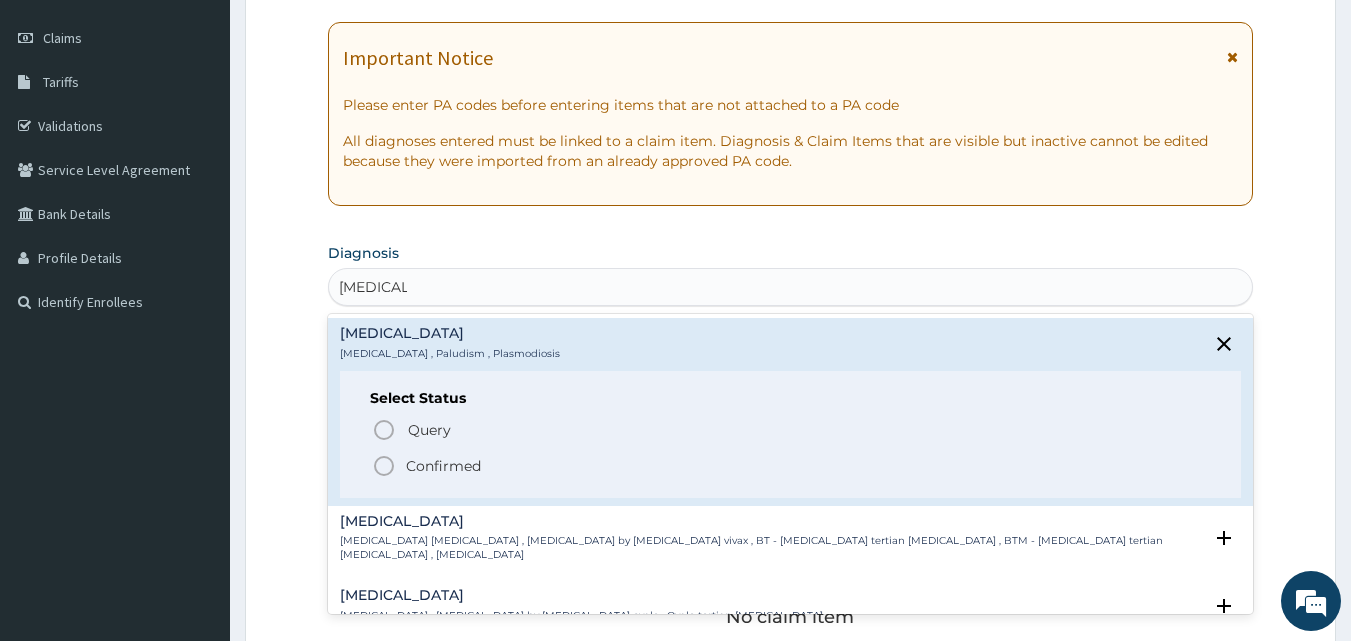 click on "Confirmed" at bounding box center [443, 466] 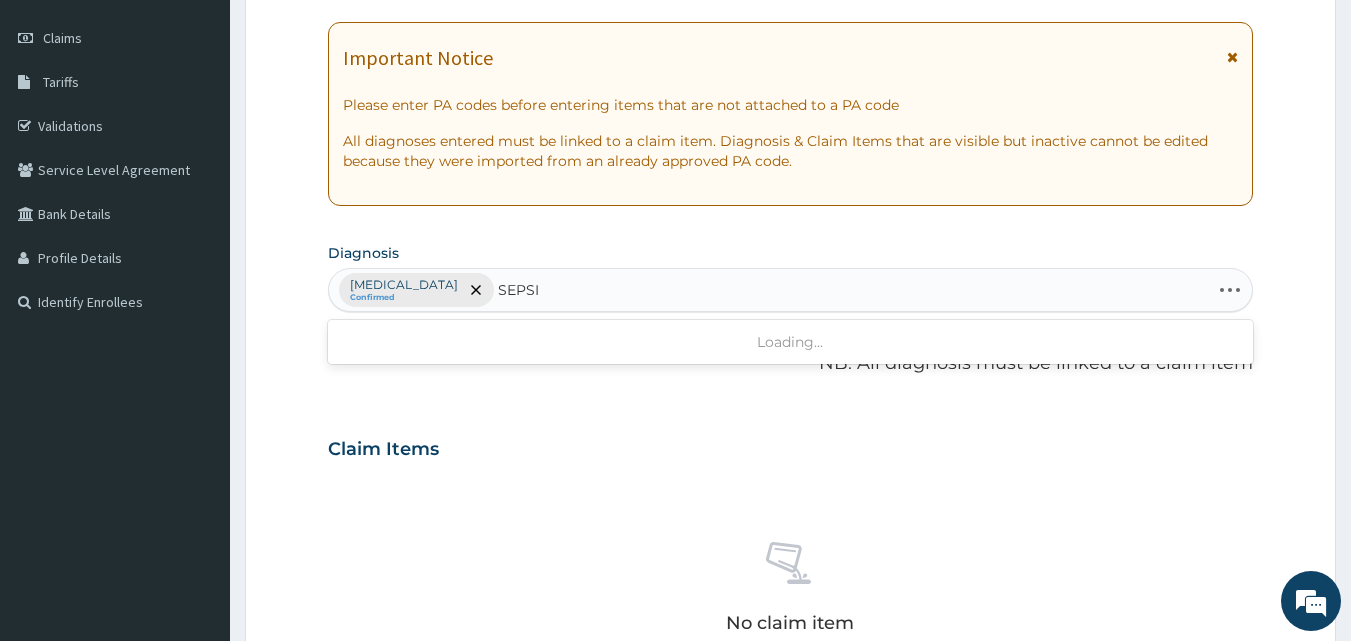 type on "SEPSIS" 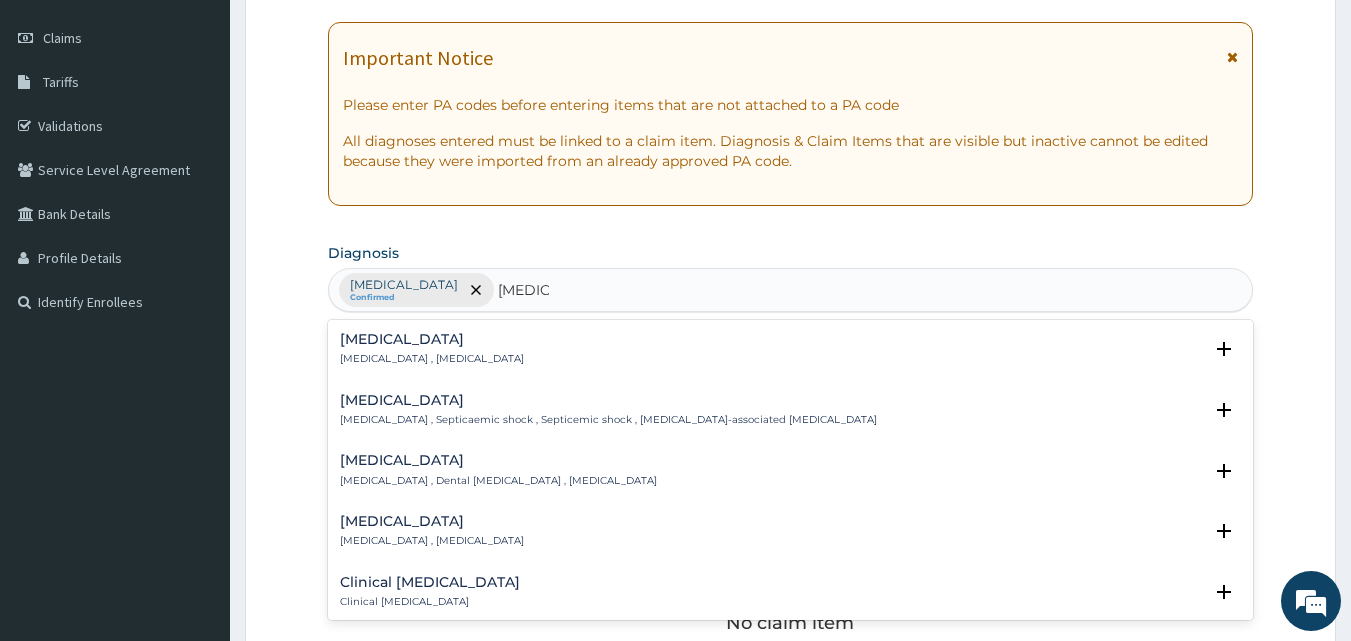click on "Sepsis" at bounding box center (432, 339) 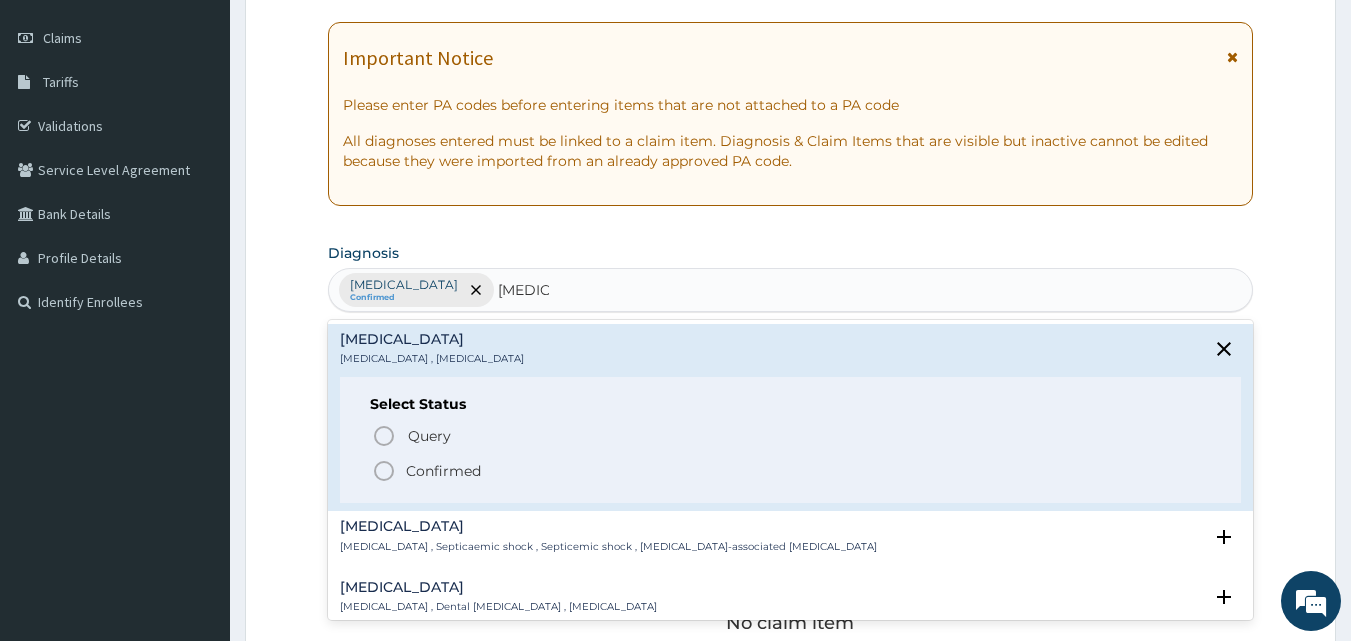 click on "Confirmed" at bounding box center [443, 471] 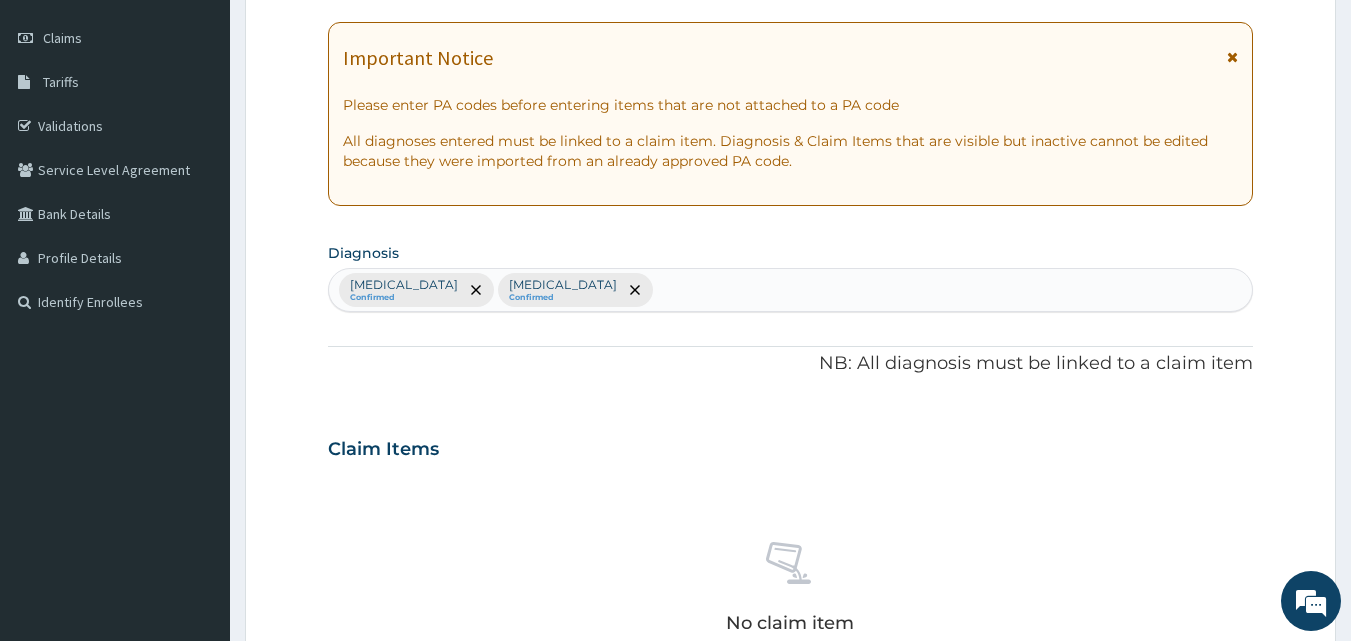 scroll, scrollTop: 801, scrollLeft: 0, axis: vertical 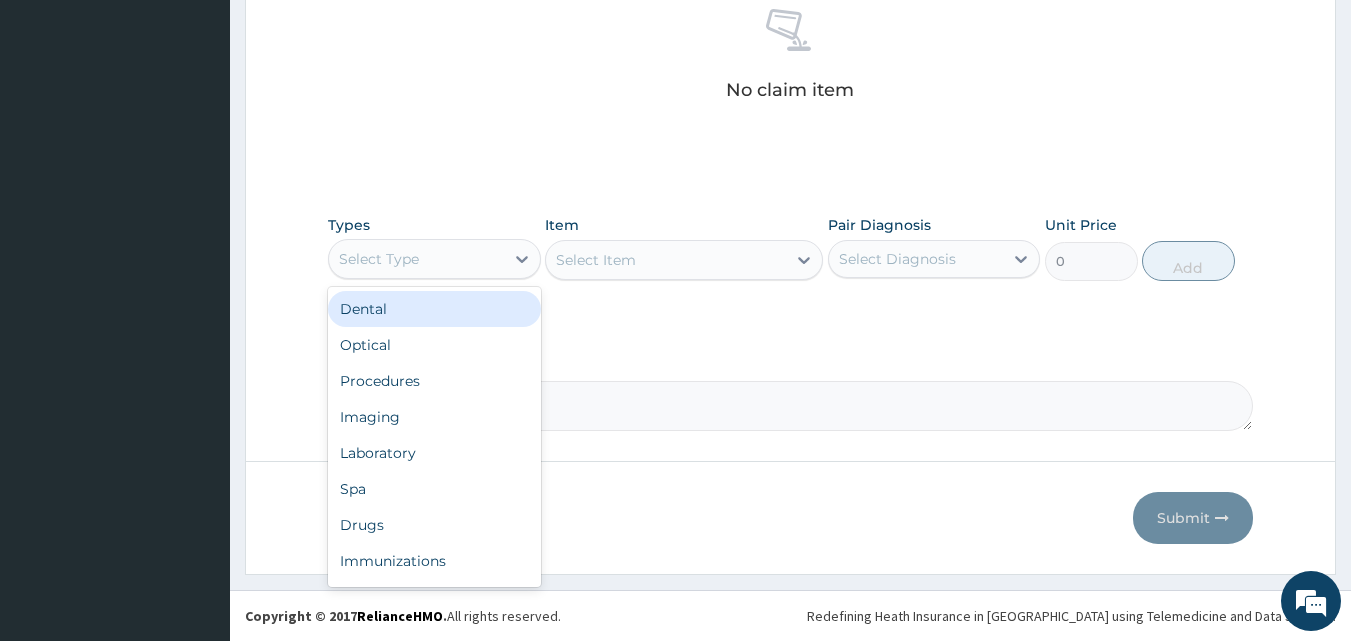 click on "Select Type" at bounding box center [416, 259] 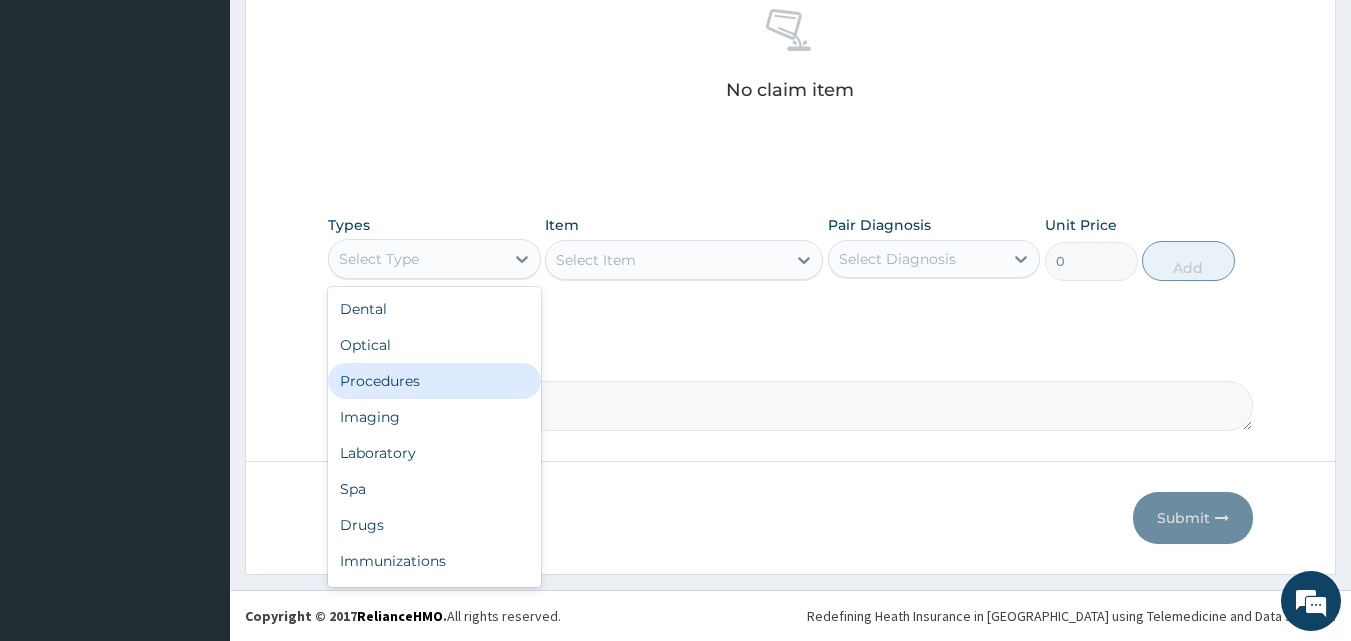click on "Procedures" at bounding box center (434, 381) 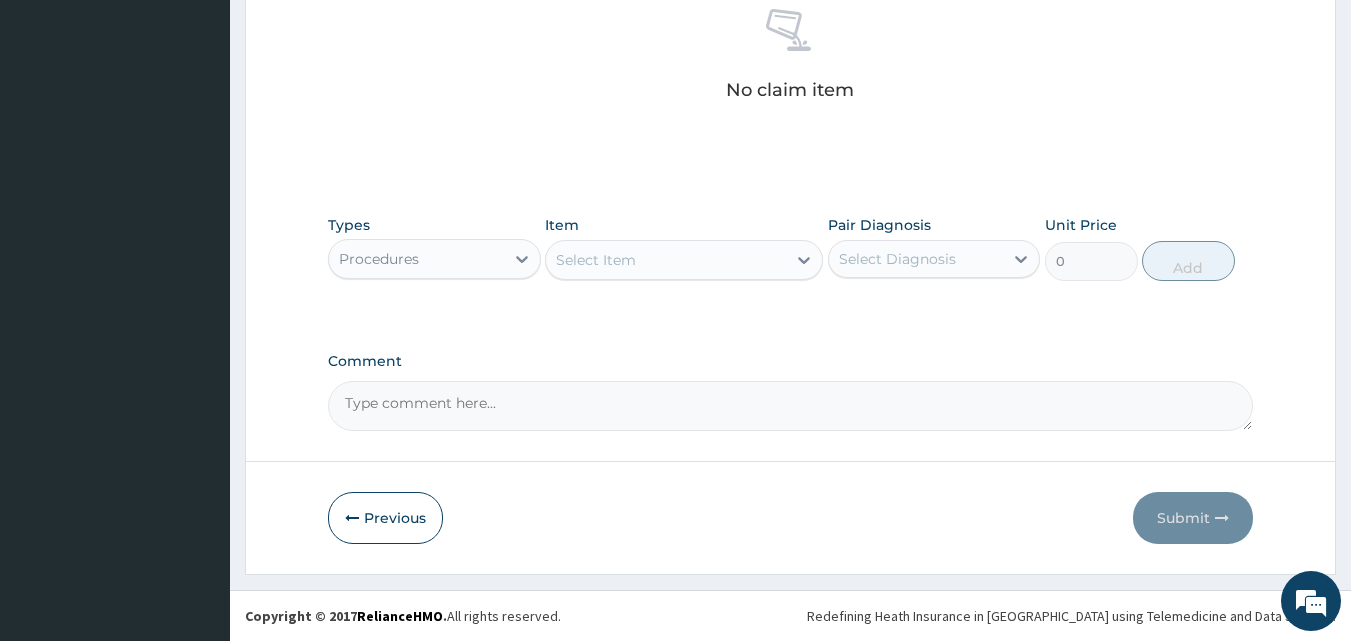 click on "Select Item" at bounding box center (666, 260) 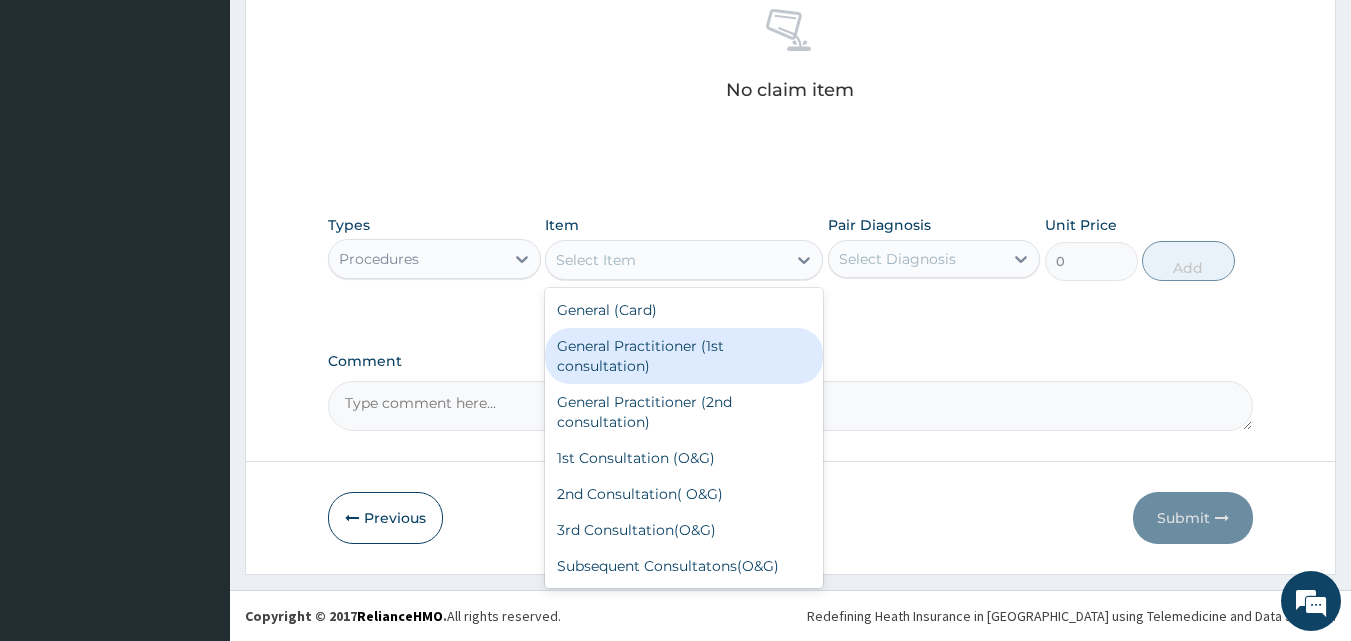 click on "General Practitioner (1st consultation)" at bounding box center [684, 356] 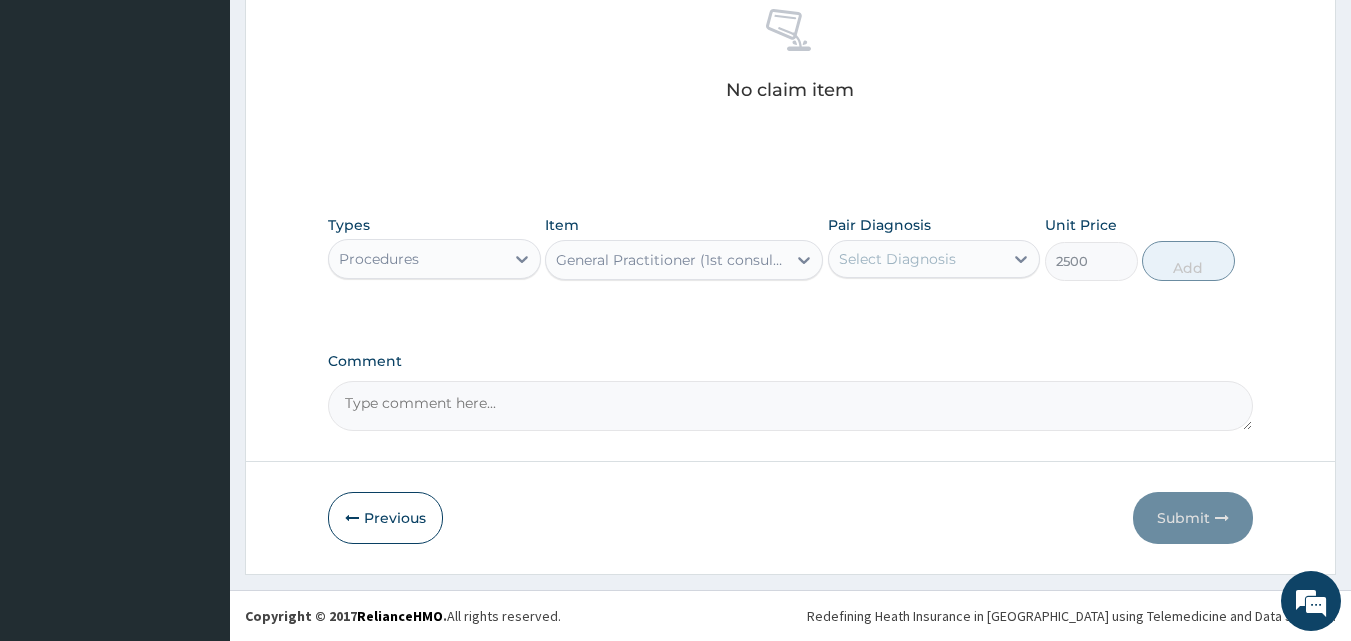 click on "Select Diagnosis" at bounding box center [916, 259] 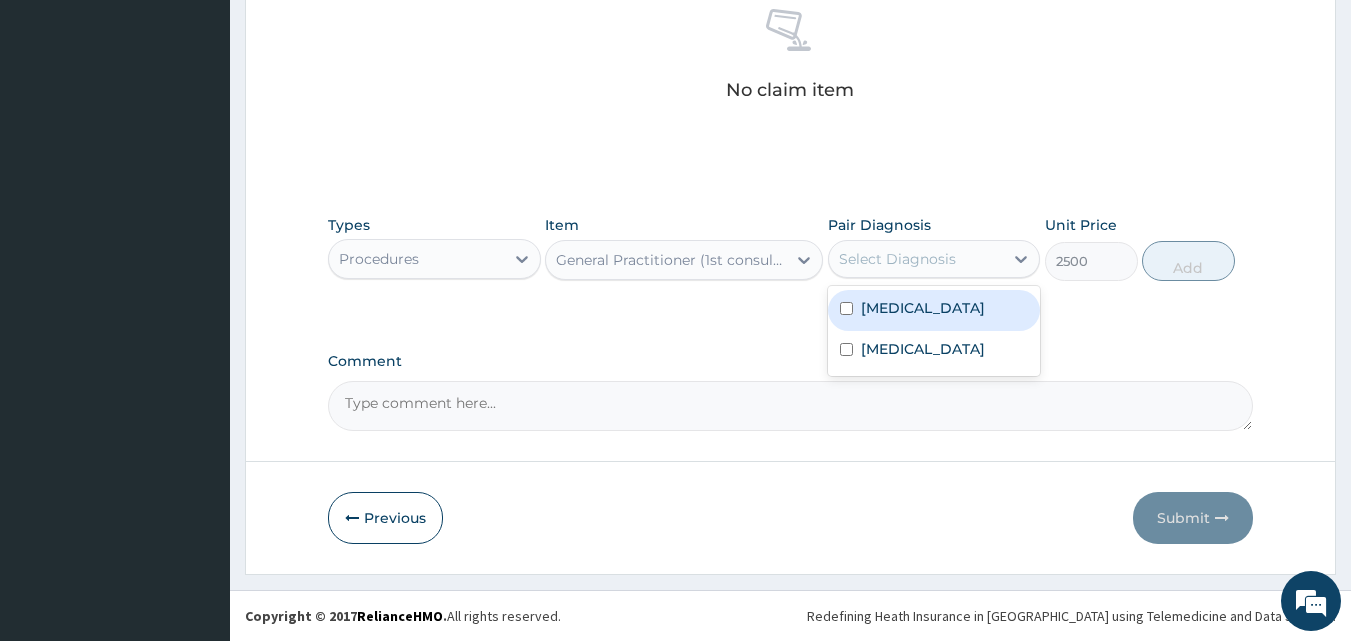click on "[MEDICAL_DATA]" at bounding box center [934, 310] 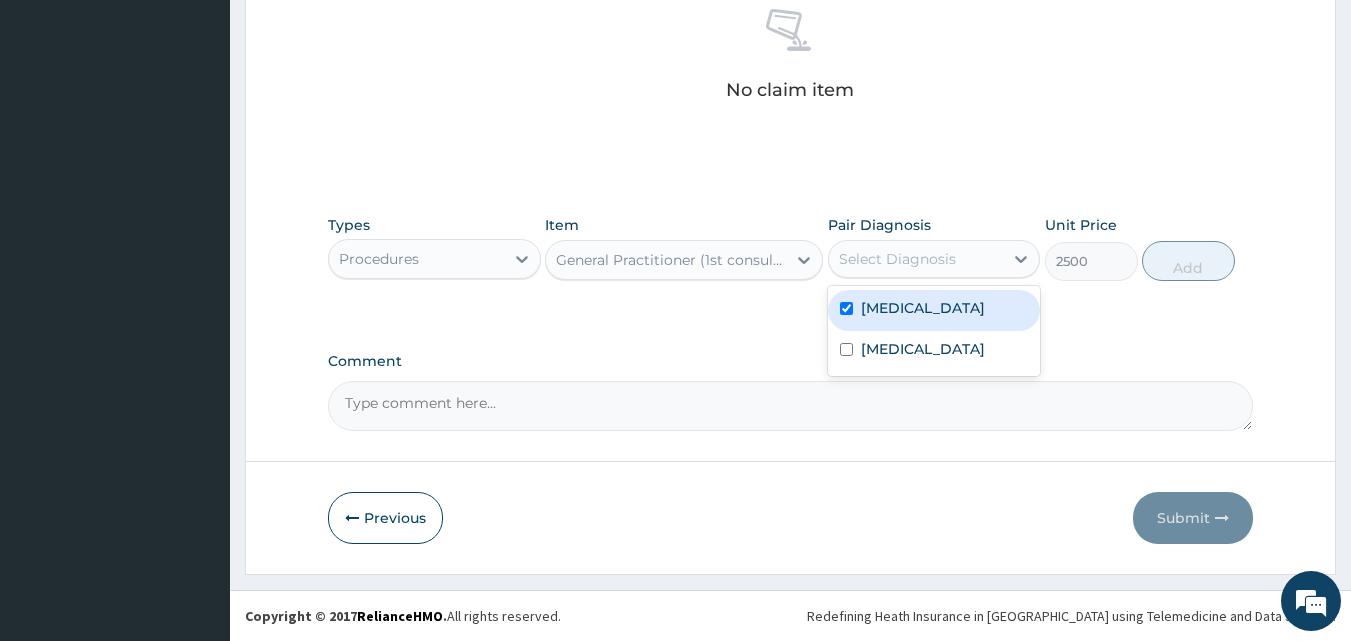 checkbox on "true" 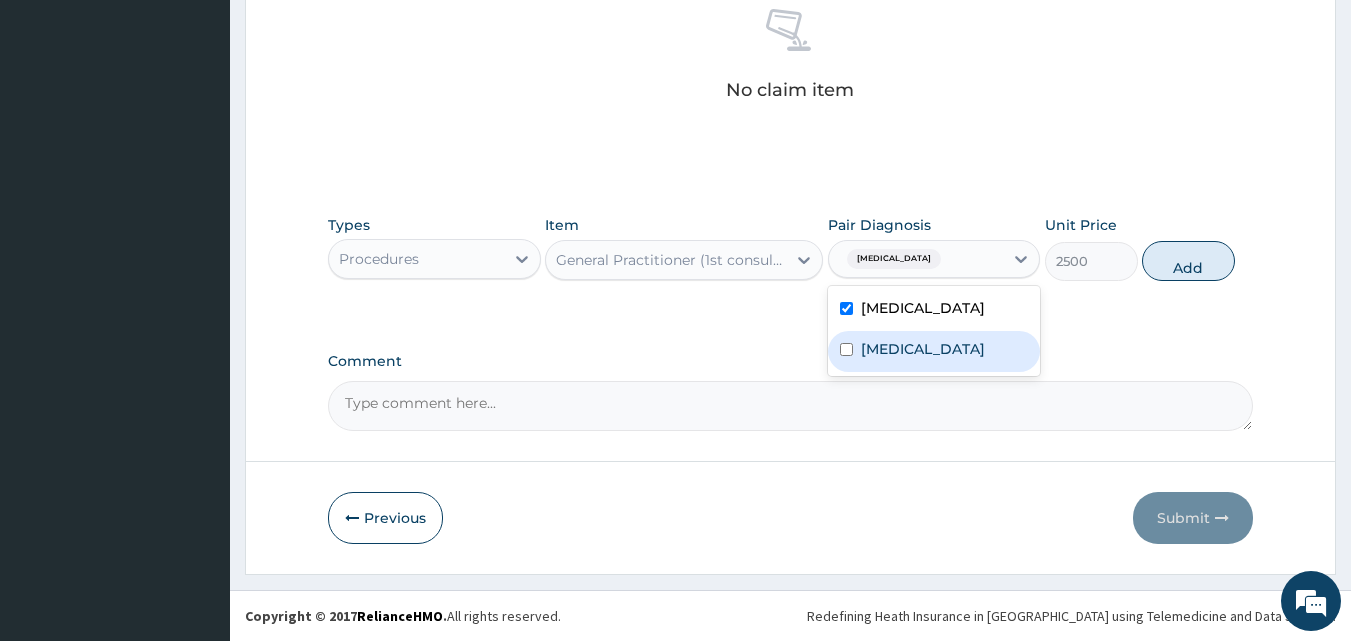 click on "Sepsis" at bounding box center (934, 351) 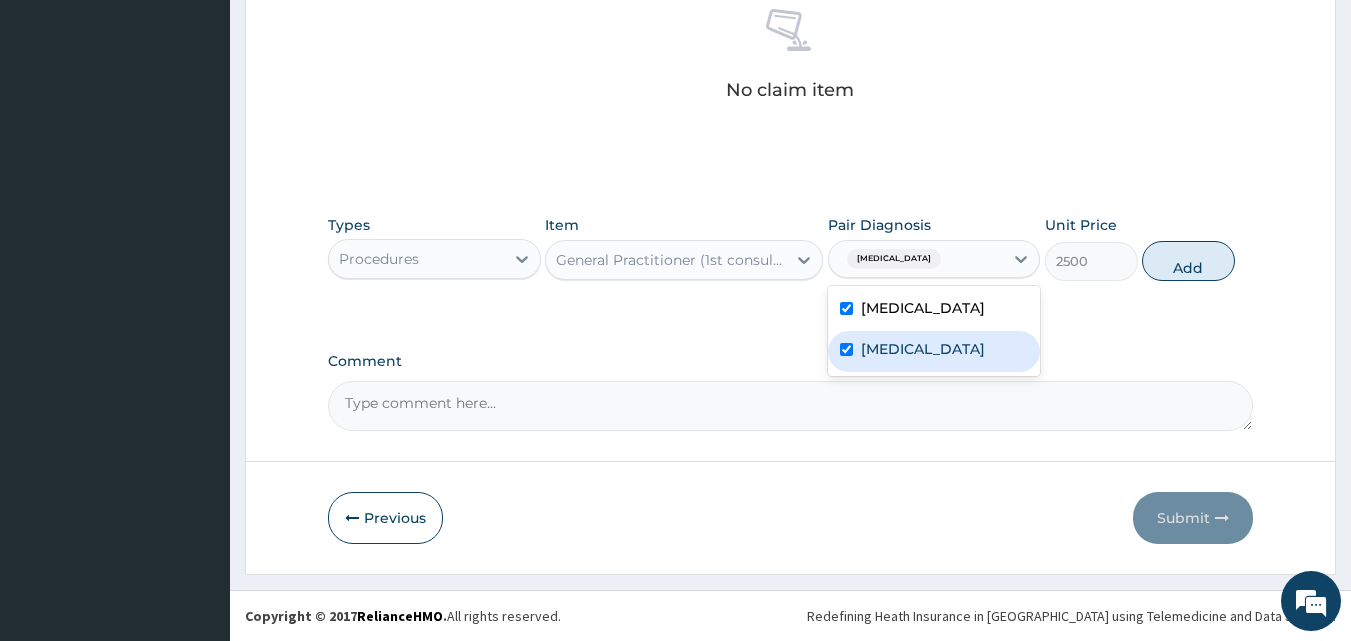 checkbox on "true" 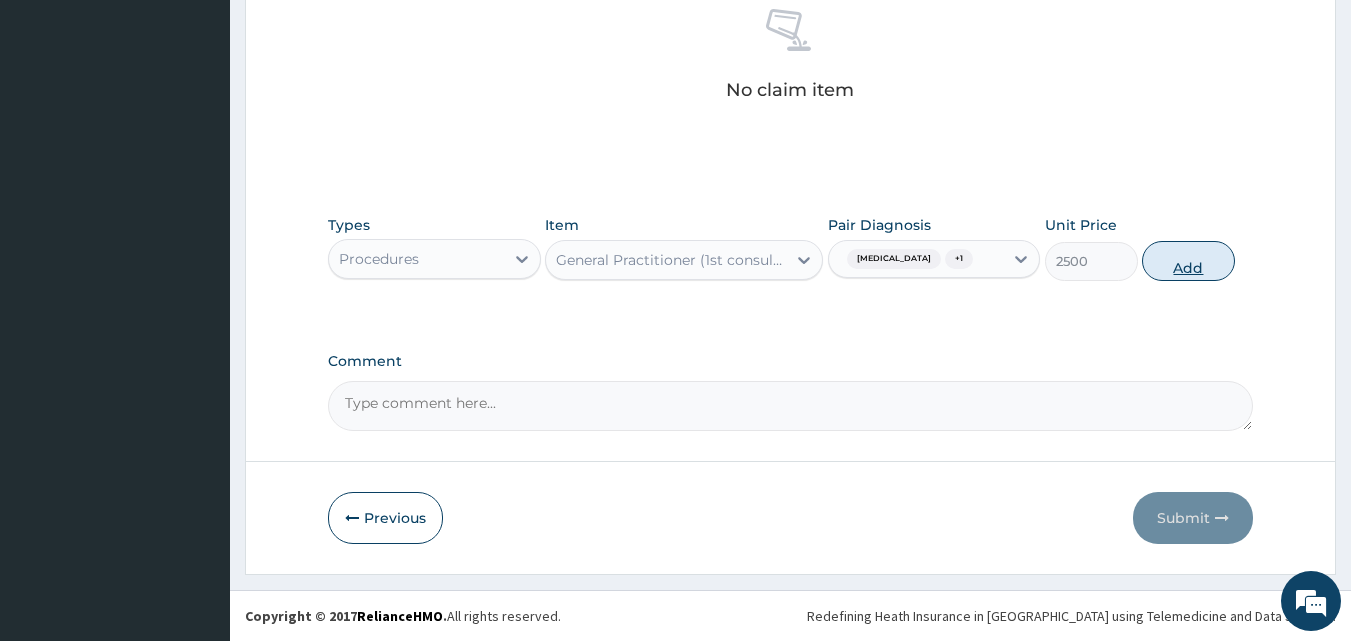 click on "Add" at bounding box center (1188, 261) 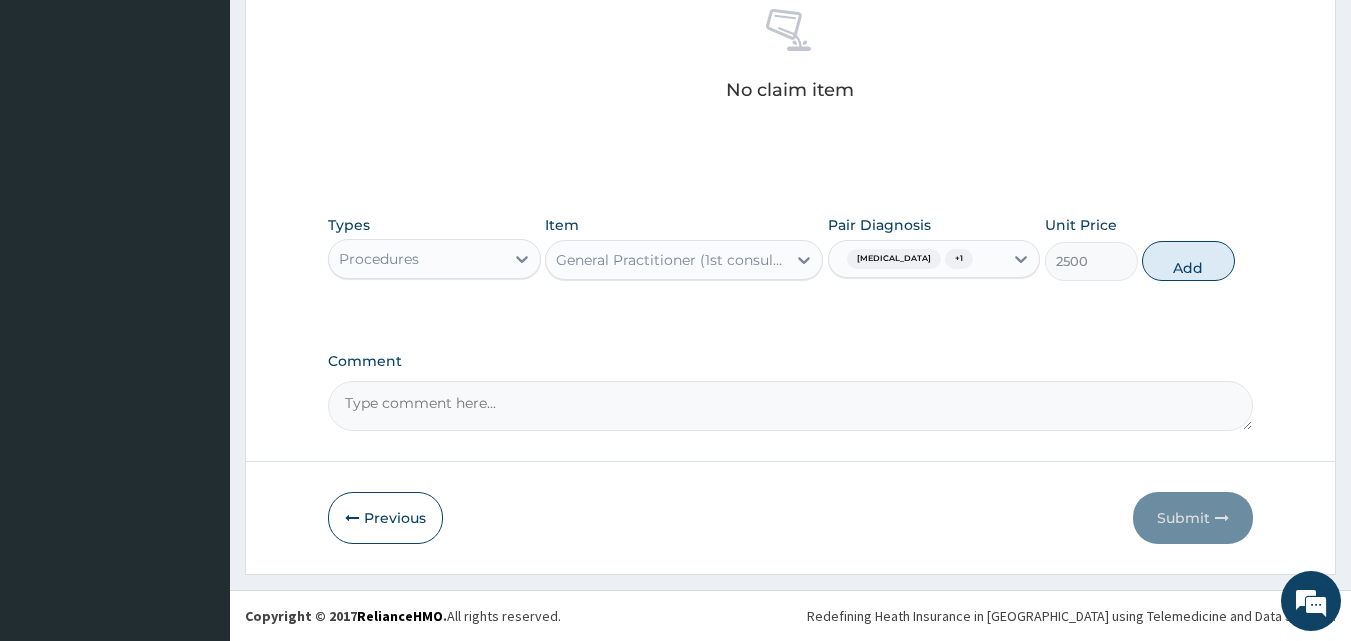 type on "0" 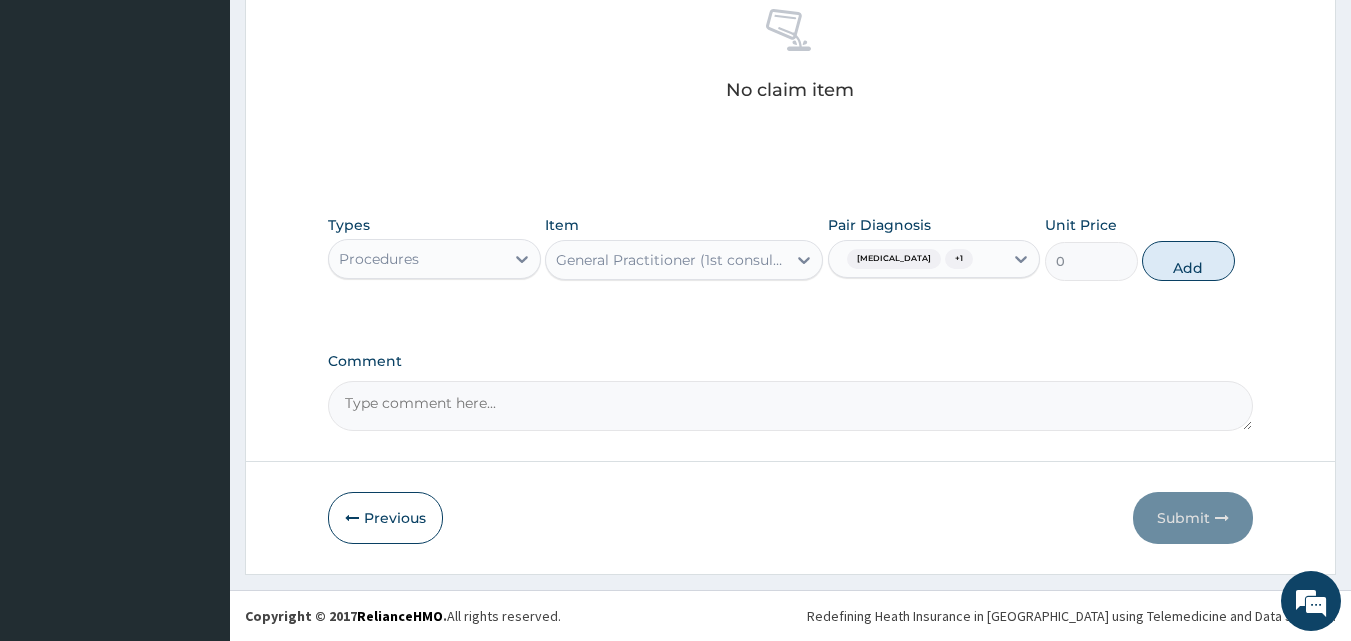 scroll, scrollTop: 721, scrollLeft: 0, axis: vertical 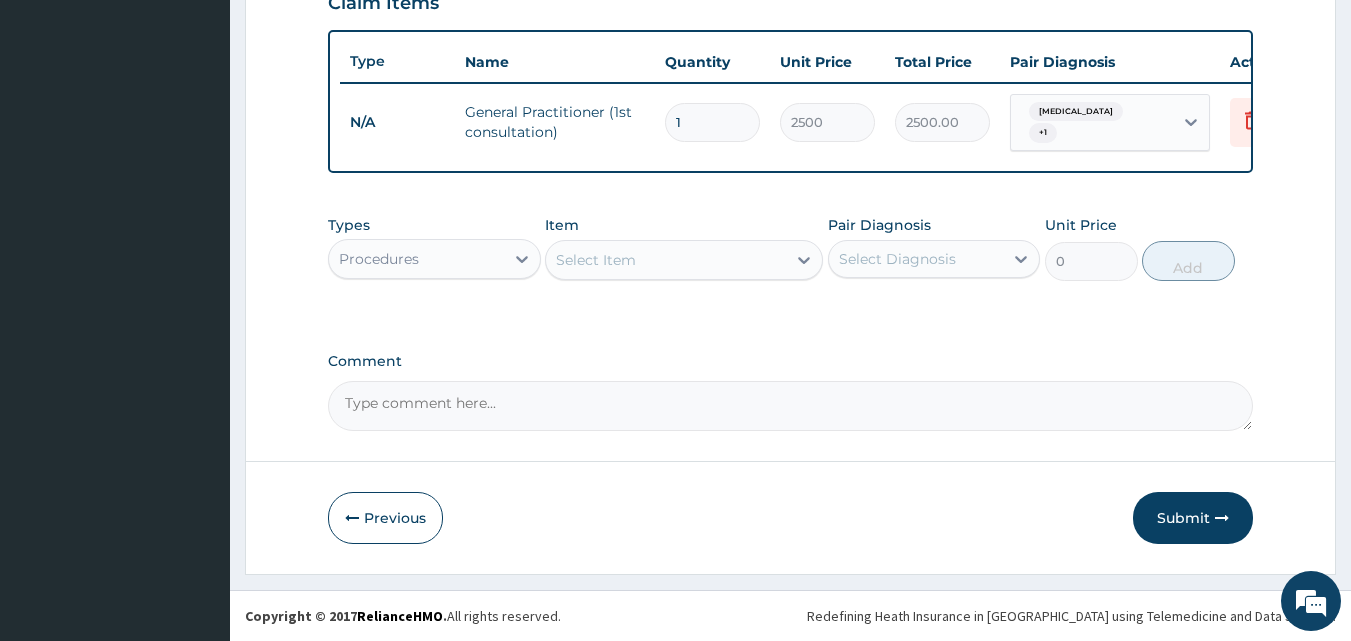 click on "Procedures" at bounding box center (379, 259) 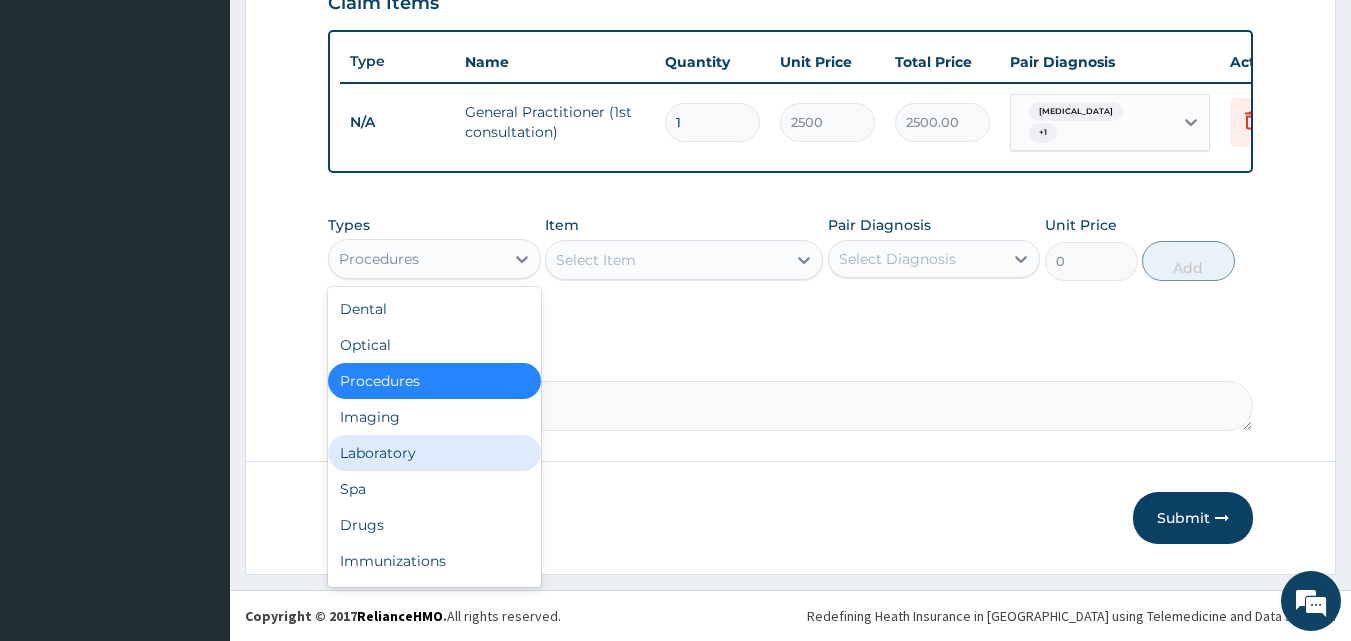 click on "Laboratory" at bounding box center (434, 453) 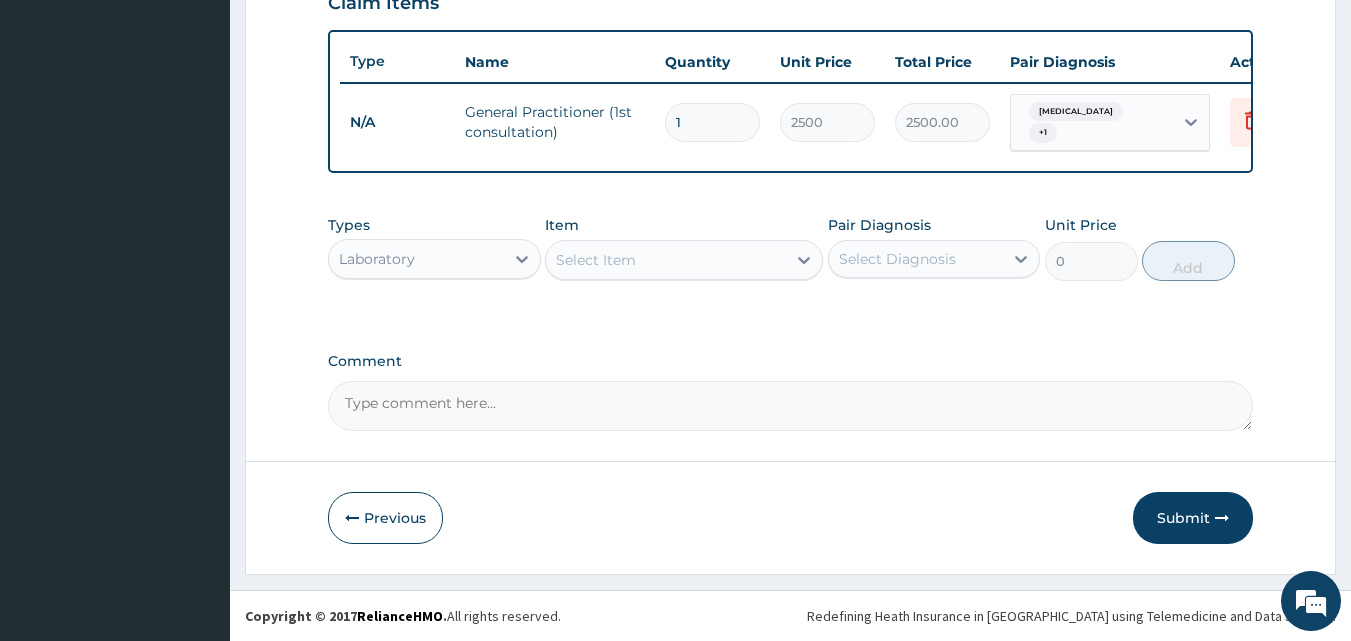 click on "Select Item" at bounding box center (666, 260) 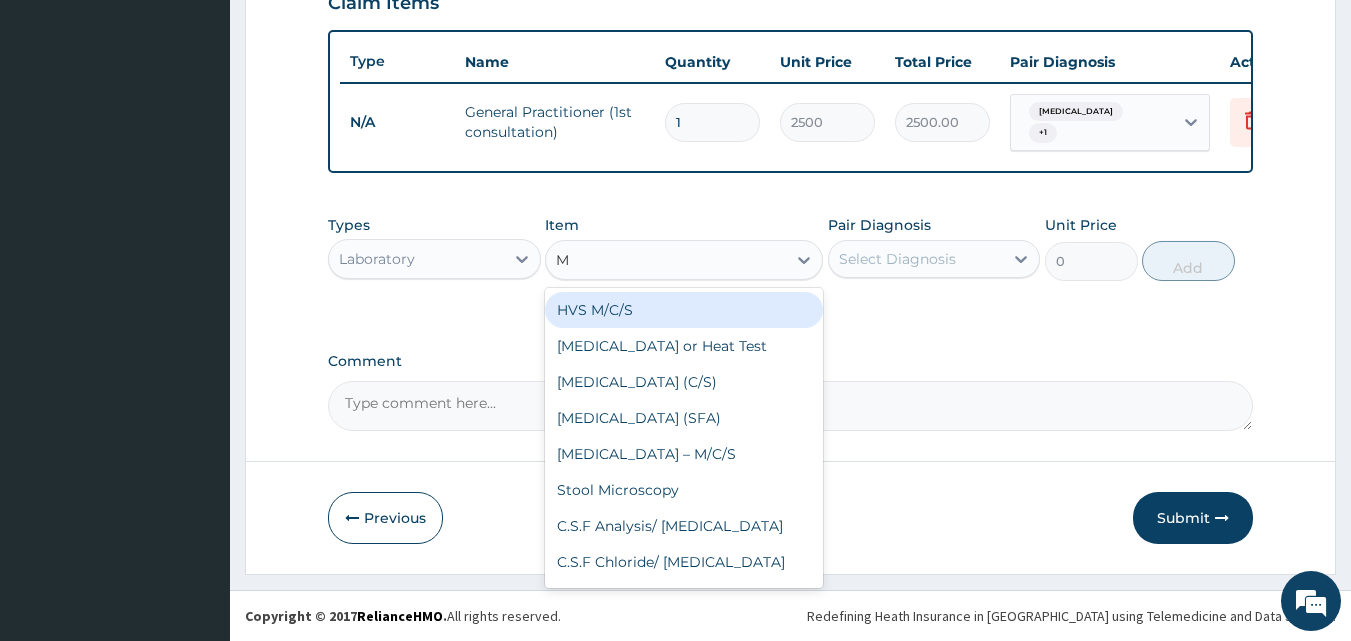 type on "MP" 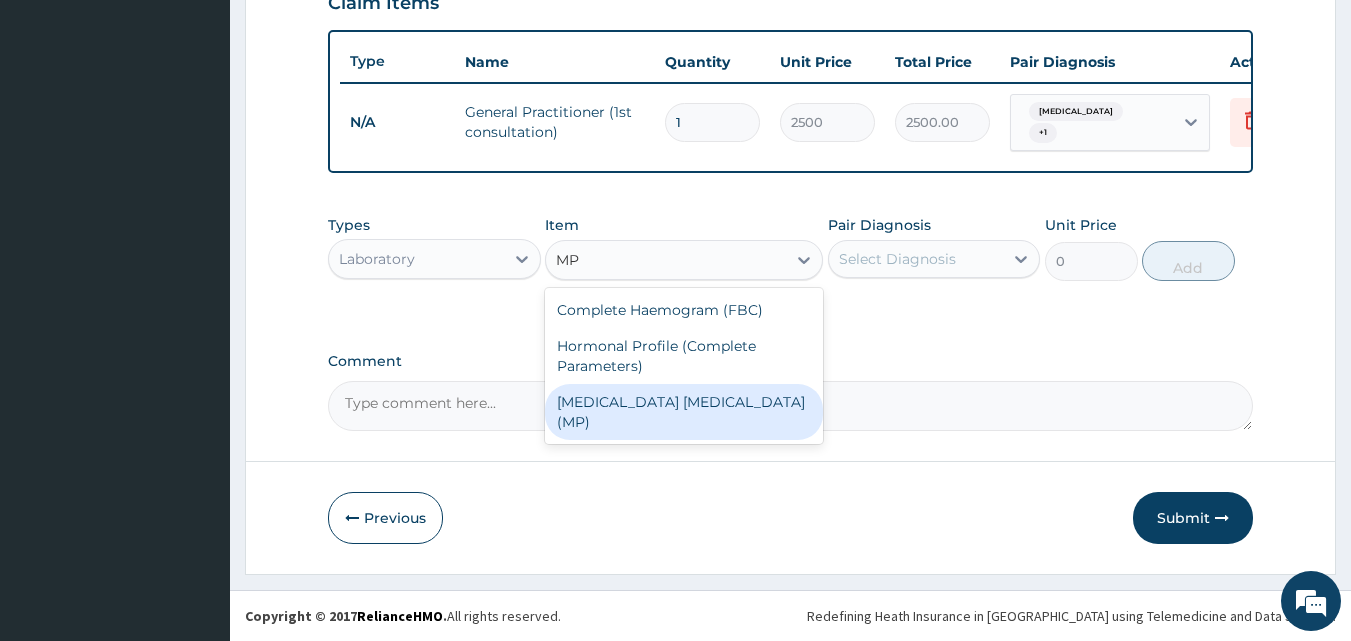 click on "[MEDICAL_DATA] [MEDICAL_DATA] (MP)" at bounding box center (684, 412) 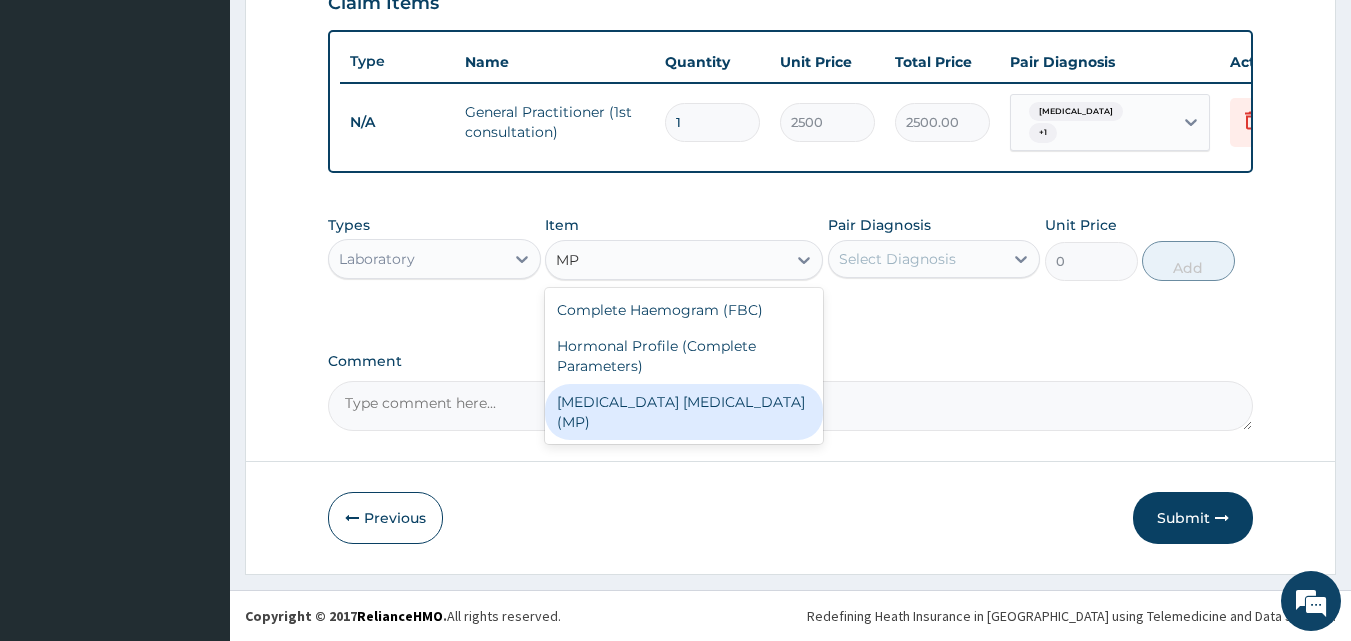 type 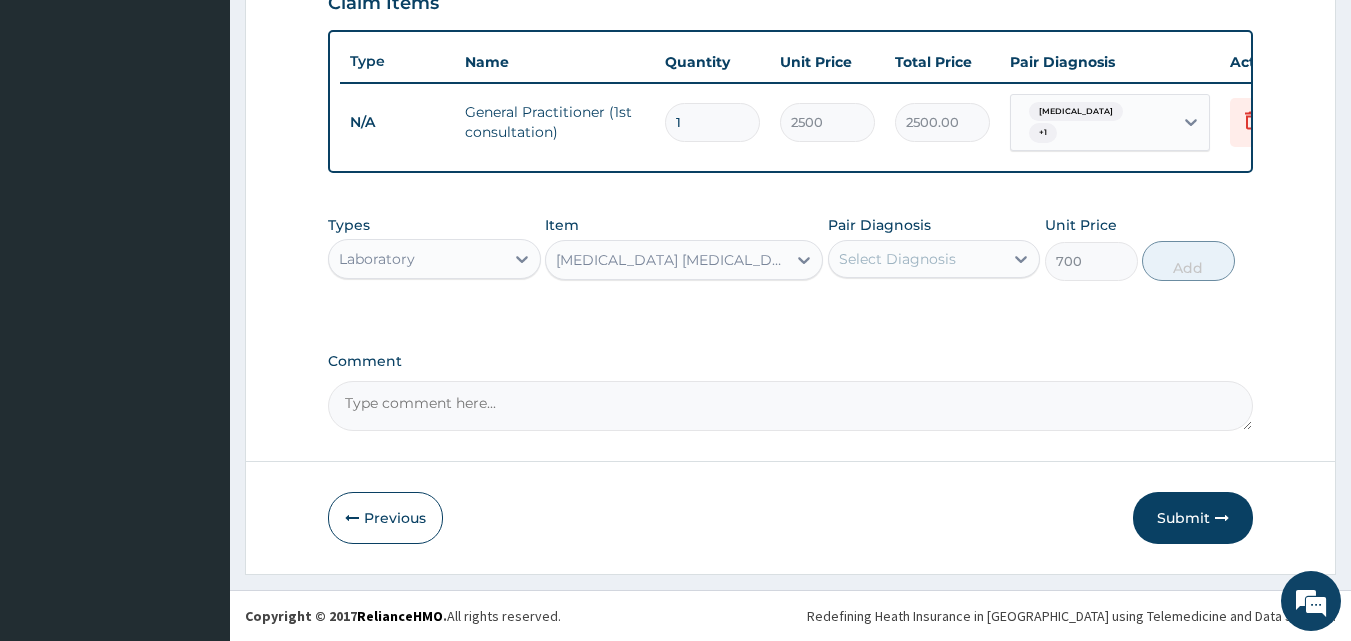 click on "Select Diagnosis" at bounding box center [897, 259] 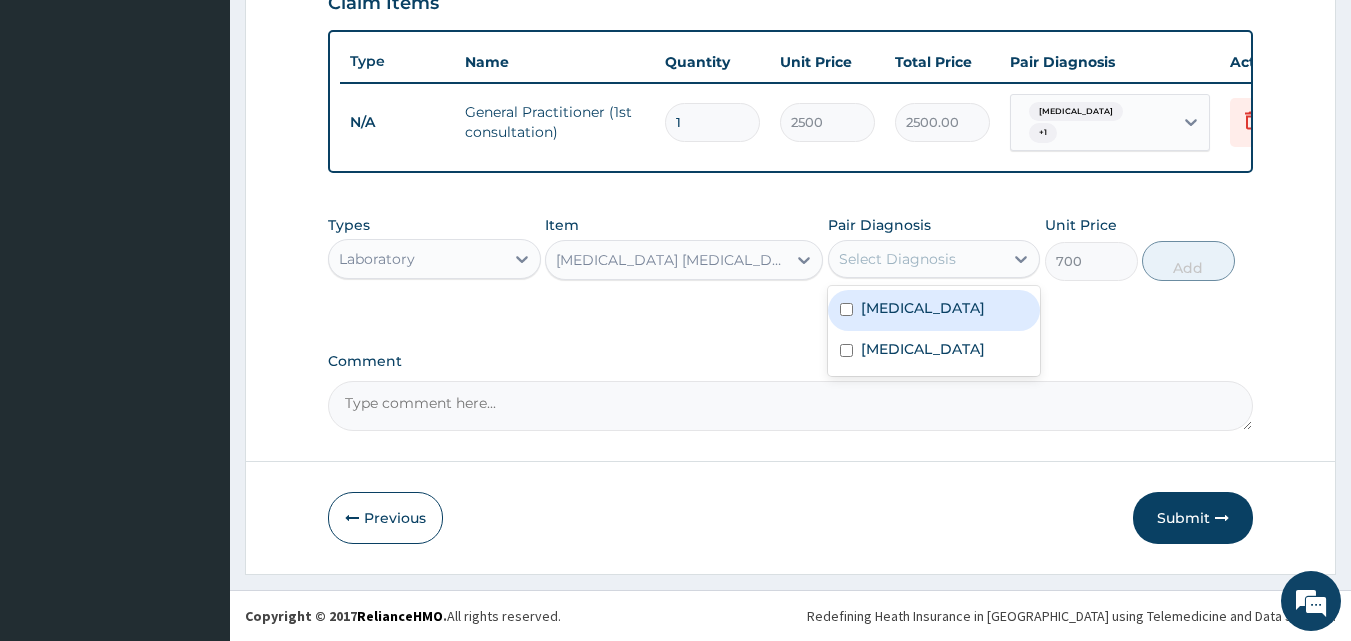 click on "[MEDICAL_DATA]" at bounding box center [934, 310] 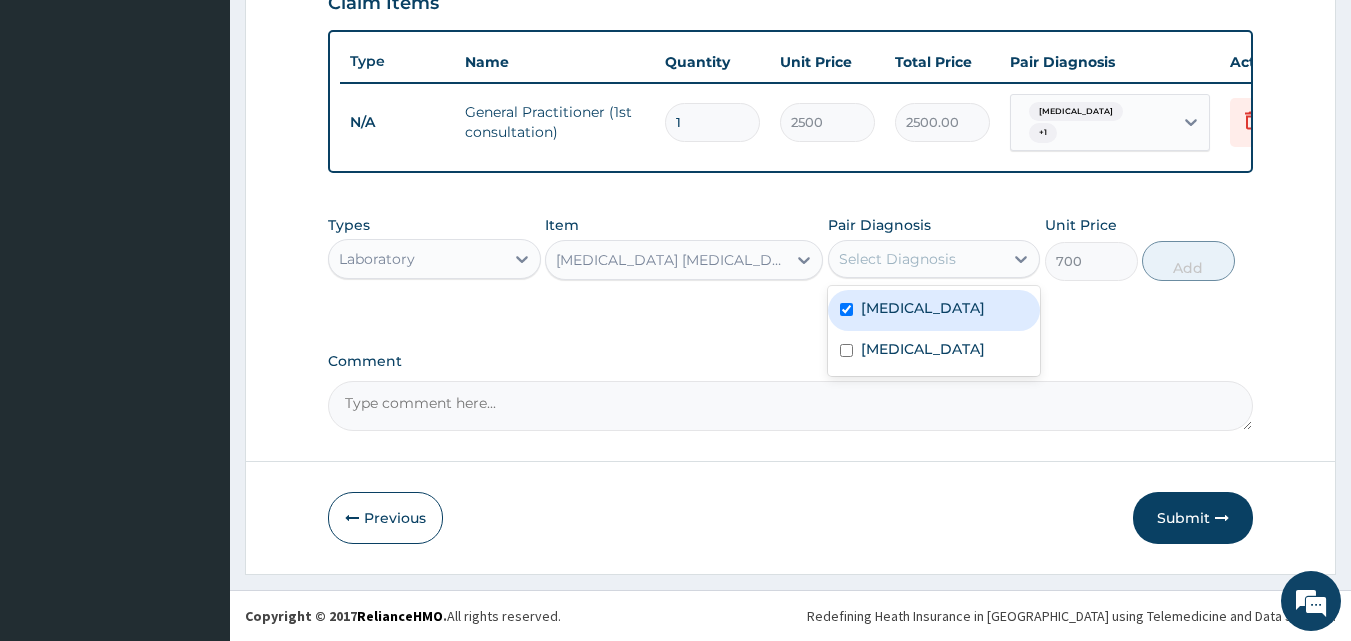 checkbox on "true" 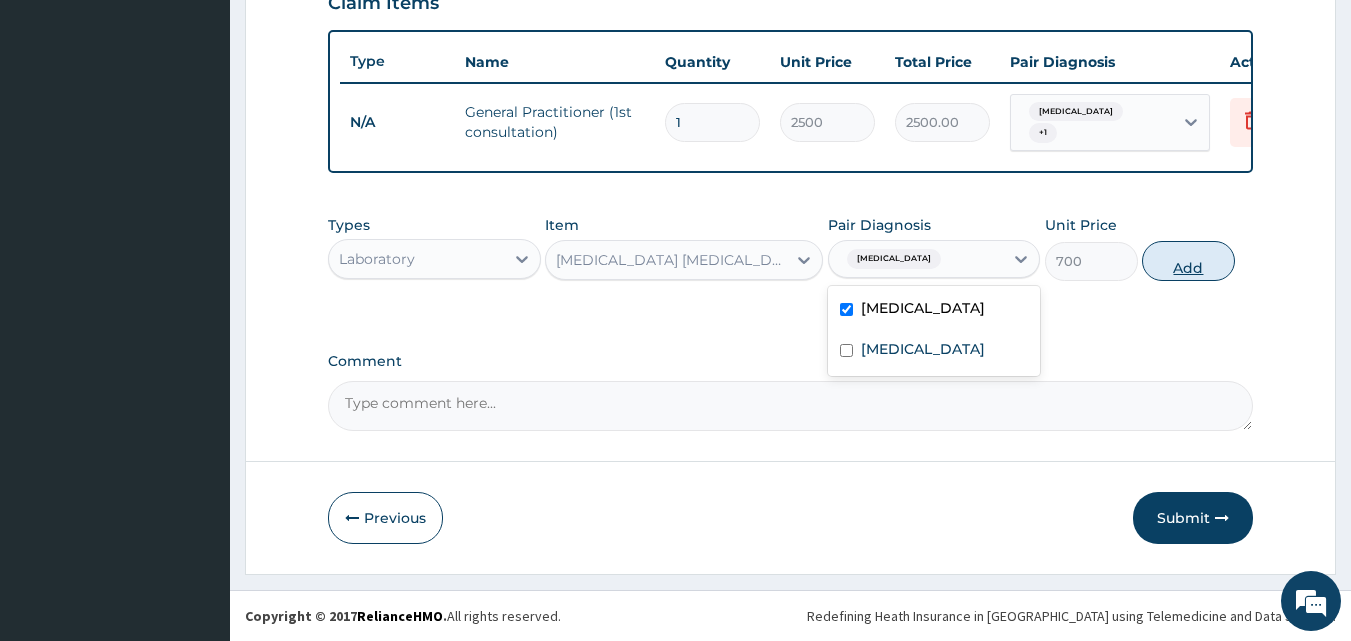 click on "Add" at bounding box center (1188, 261) 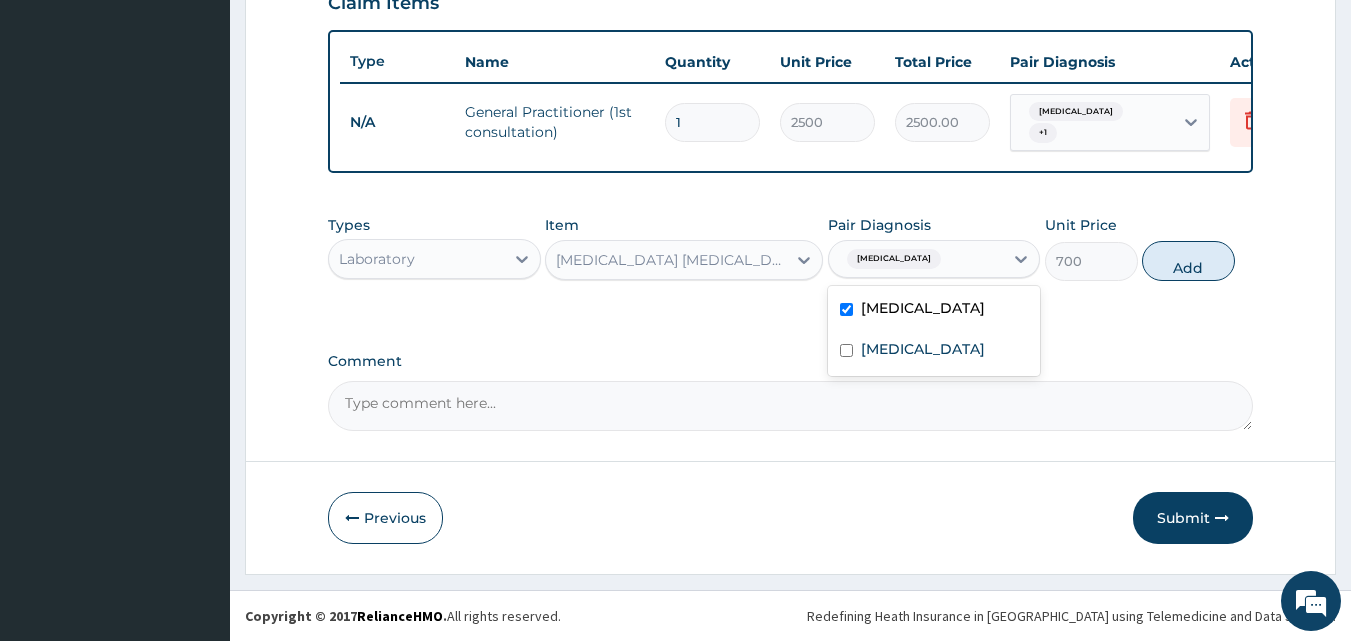 type on "0" 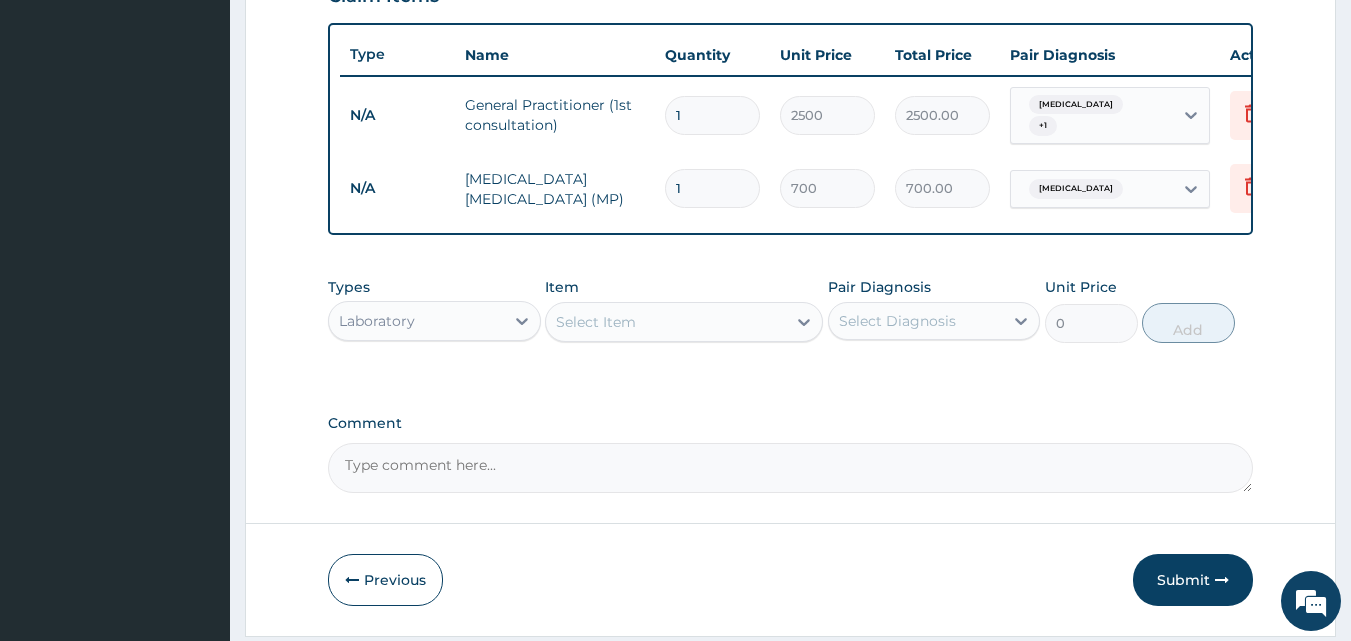 click on "Select Item" at bounding box center [596, 322] 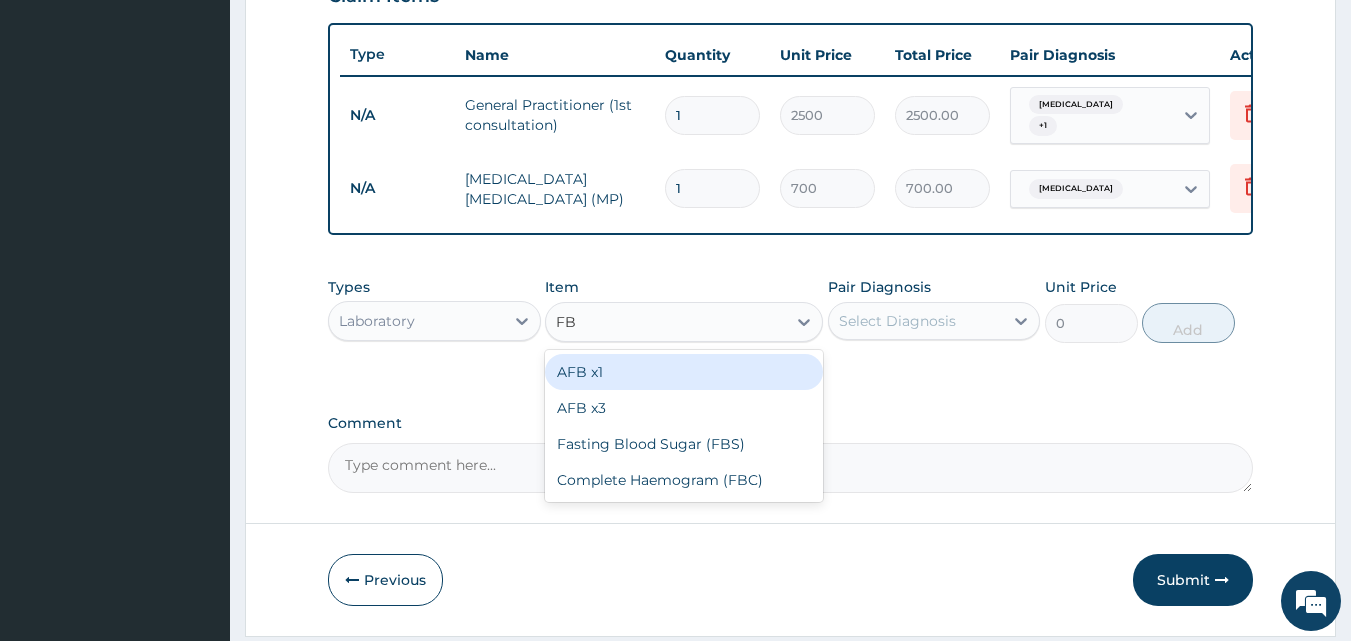 type on "FBC" 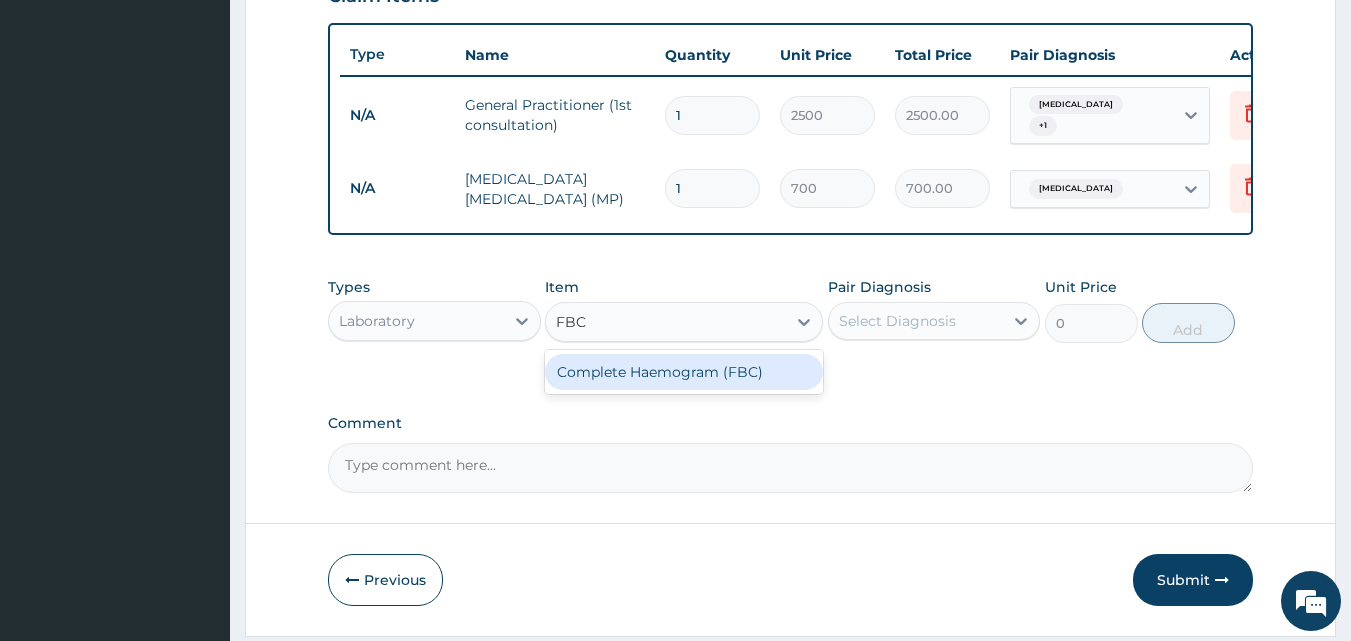 click on "Complete Haemogram (FBC)" at bounding box center (684, 372) 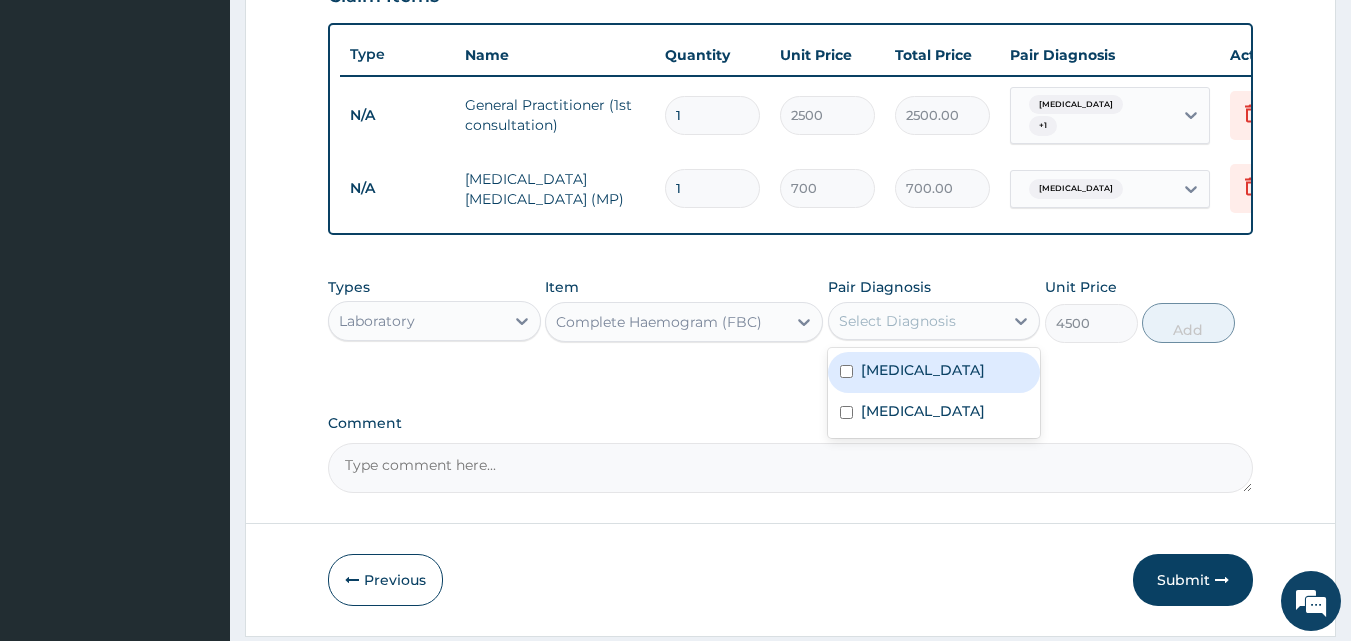 click on "Select Diagnosis" at bounding box center (916, 321) 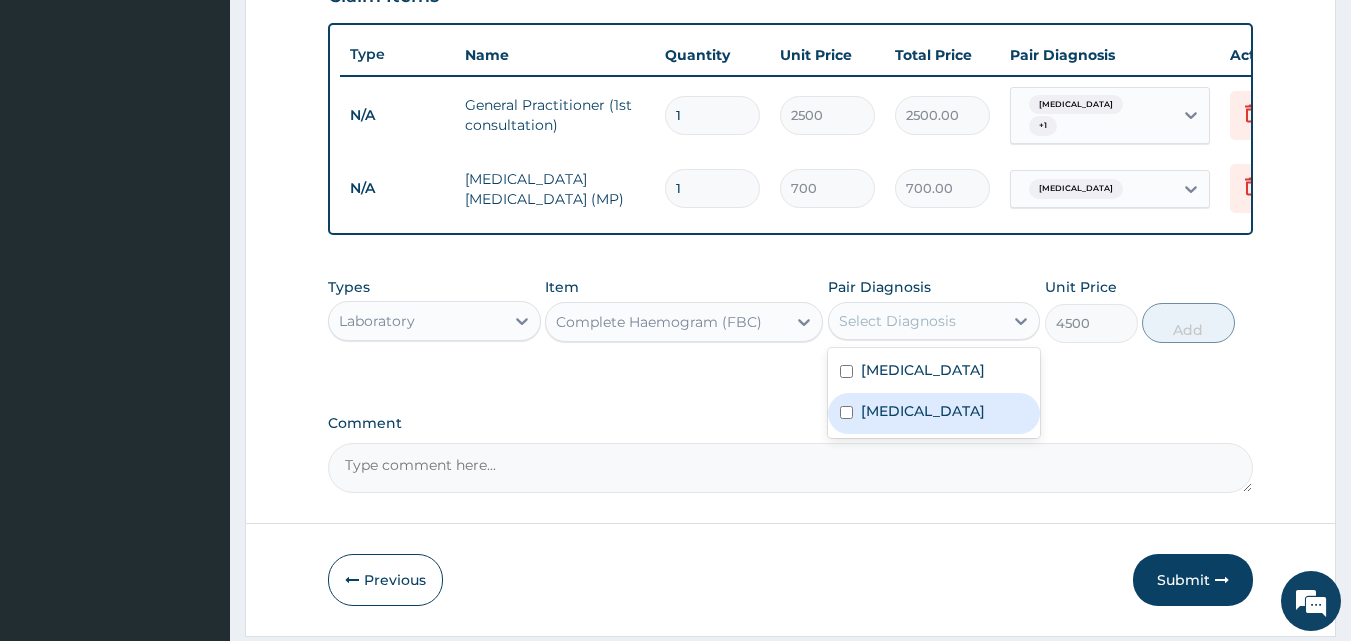 click on "Sepsis" at bounding box center (934, 413) 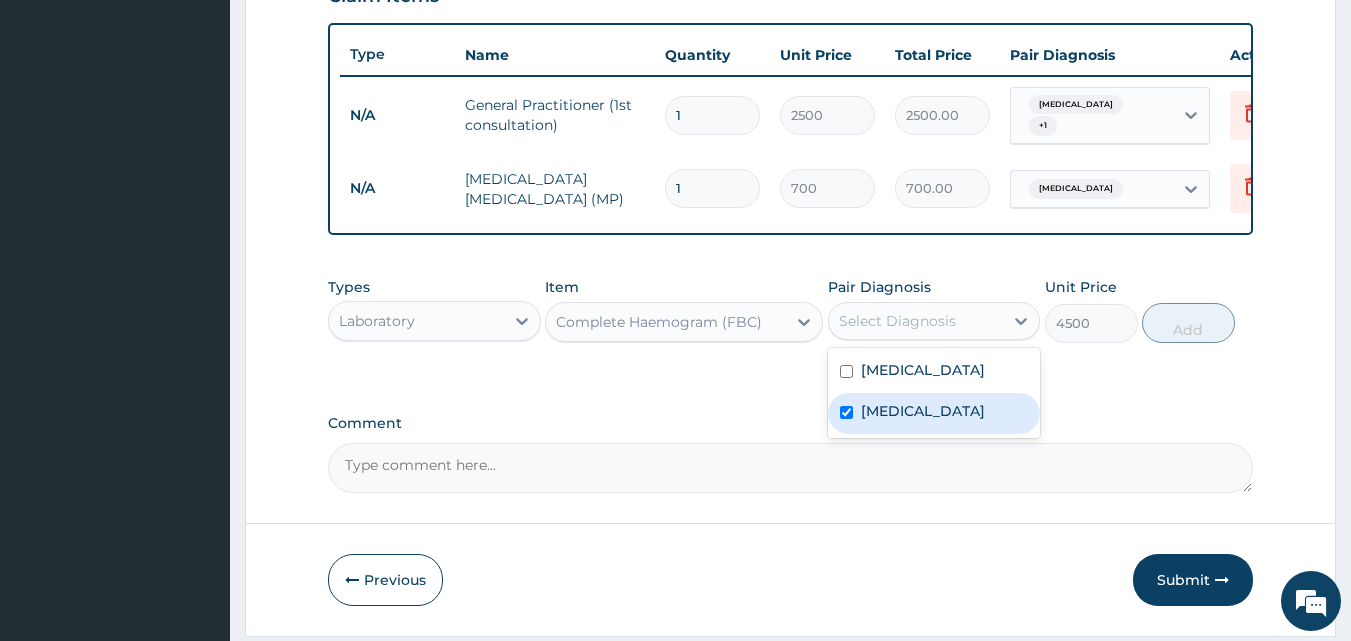 checkbox on "true" 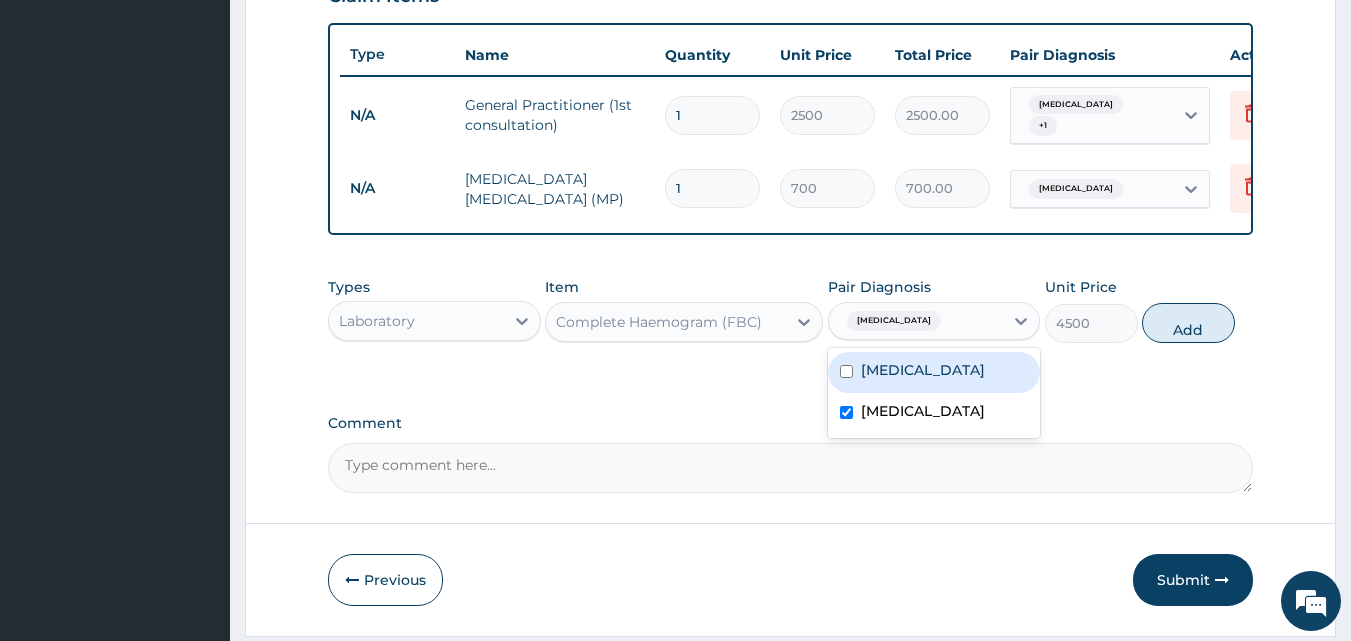 click on "Add" at bounding box center (1188, 323) 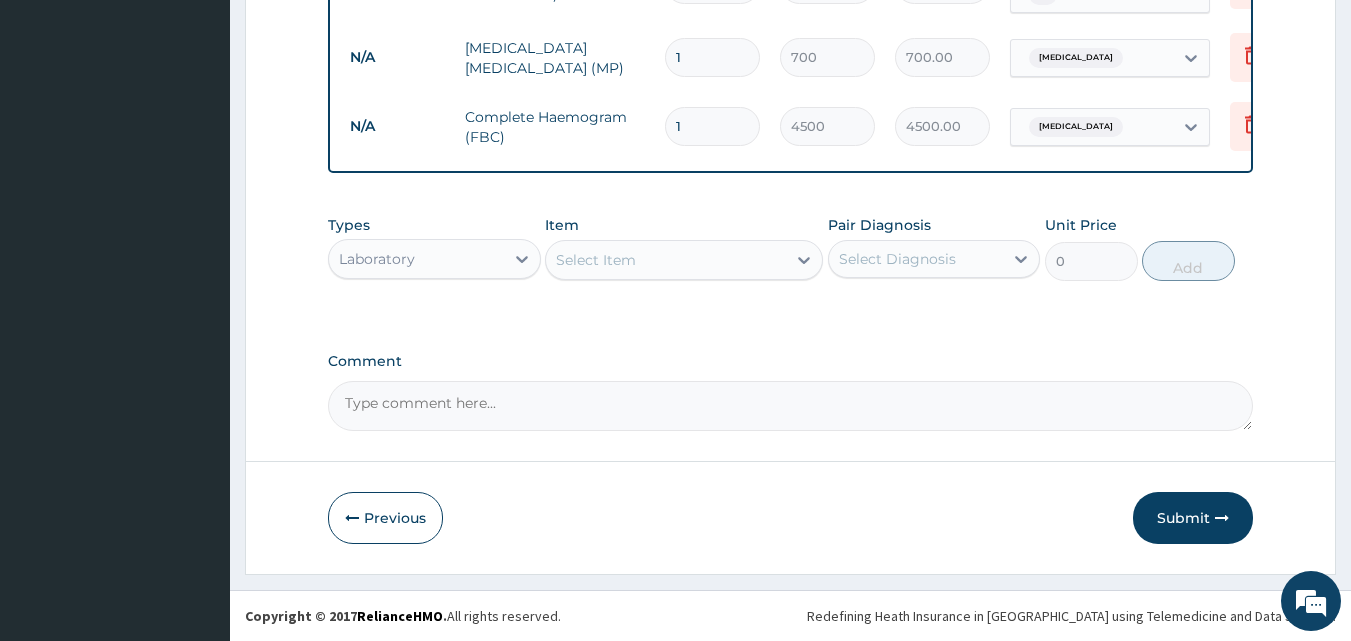 scroll, scrollTop: 859, scrollLeft: 0, axis: vertical 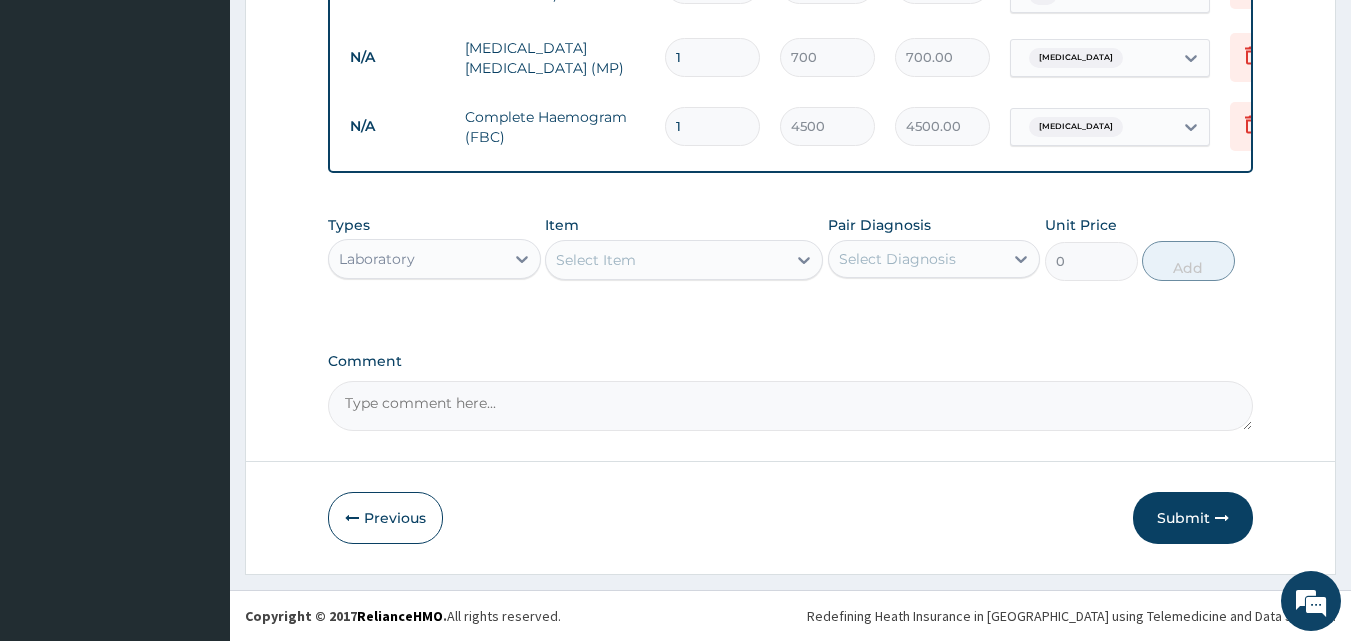 click on "Laboratory" at bounding box center [416, 259] 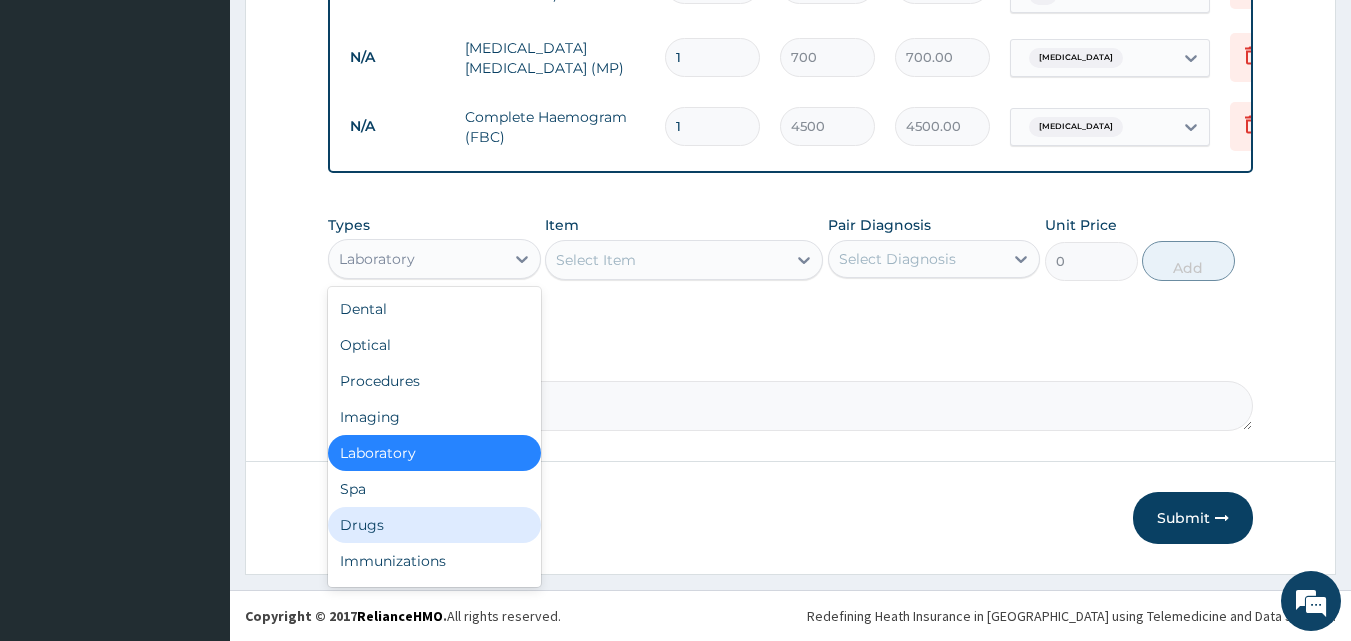 click on "Drugs" at bounding box center [434, 525] 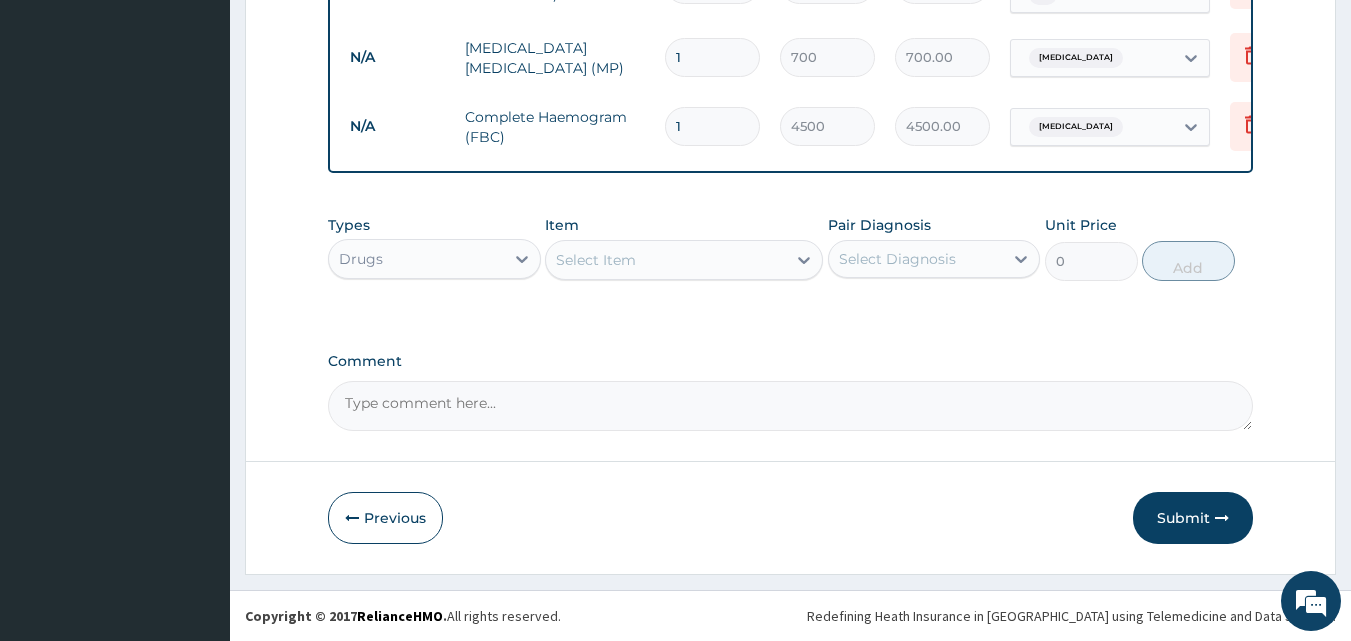 click on "Select Item" at bounding box center (666, 260) 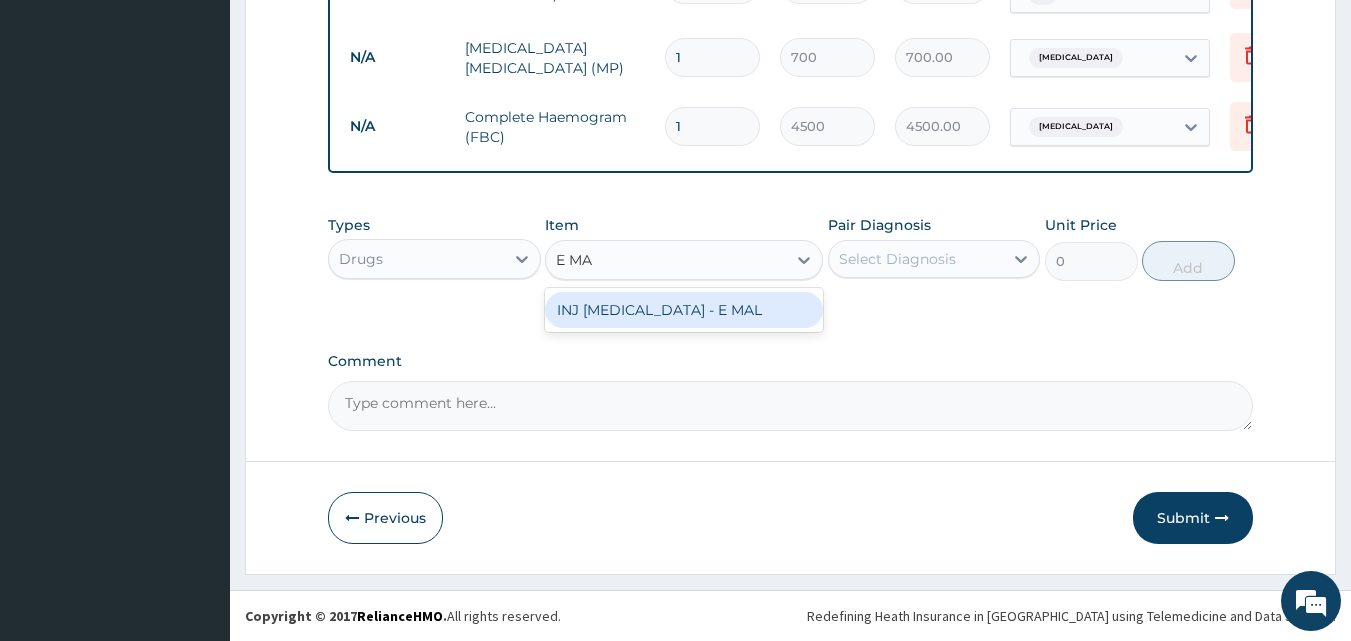 type on "E MAL" 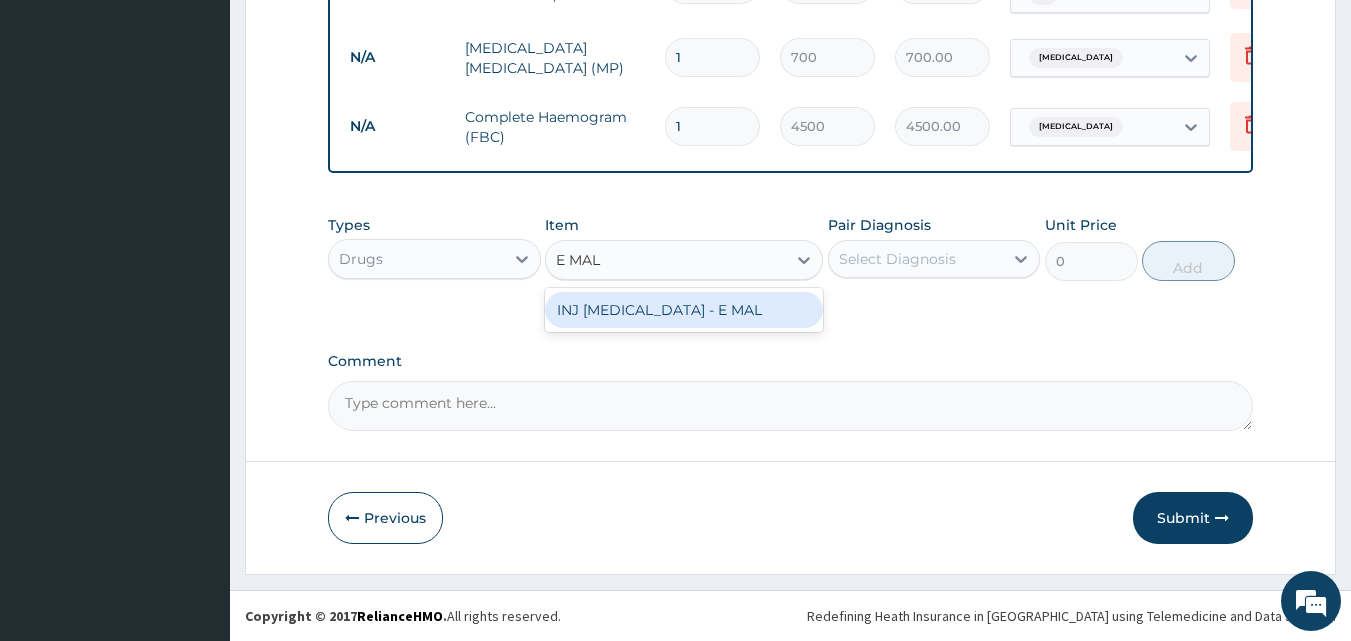 click on "INJ ARTEMETHER - E MAL" at bounding box center [684, 310] 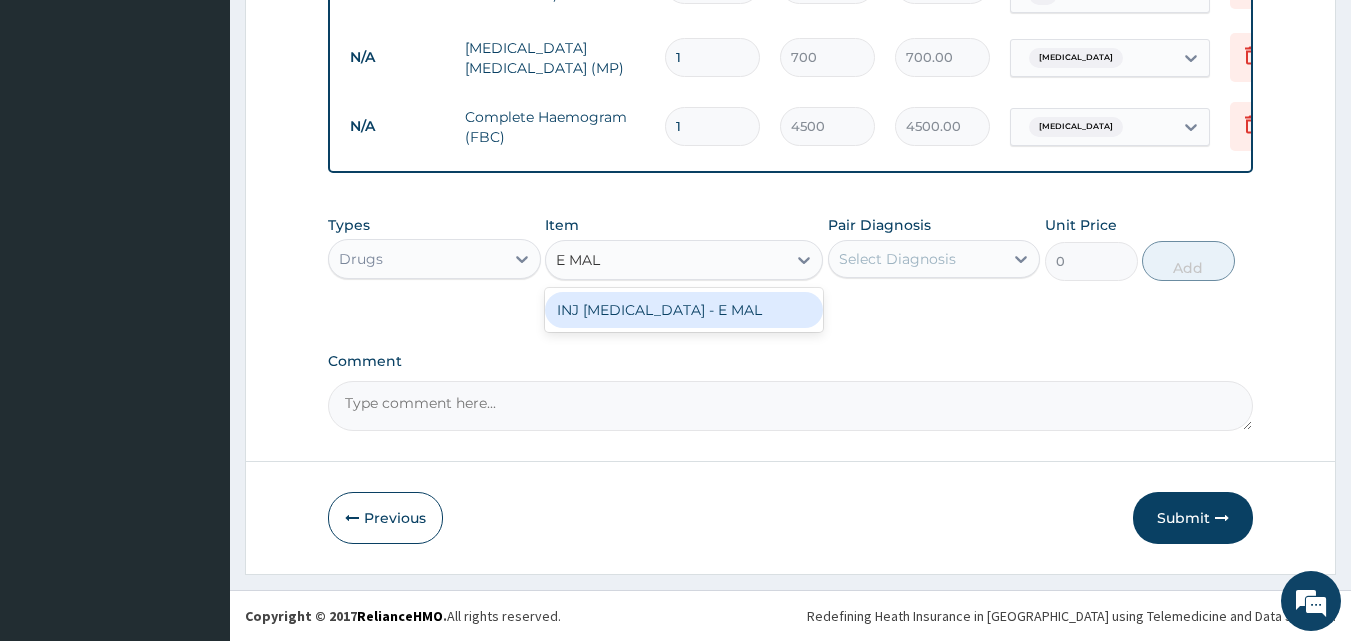 type 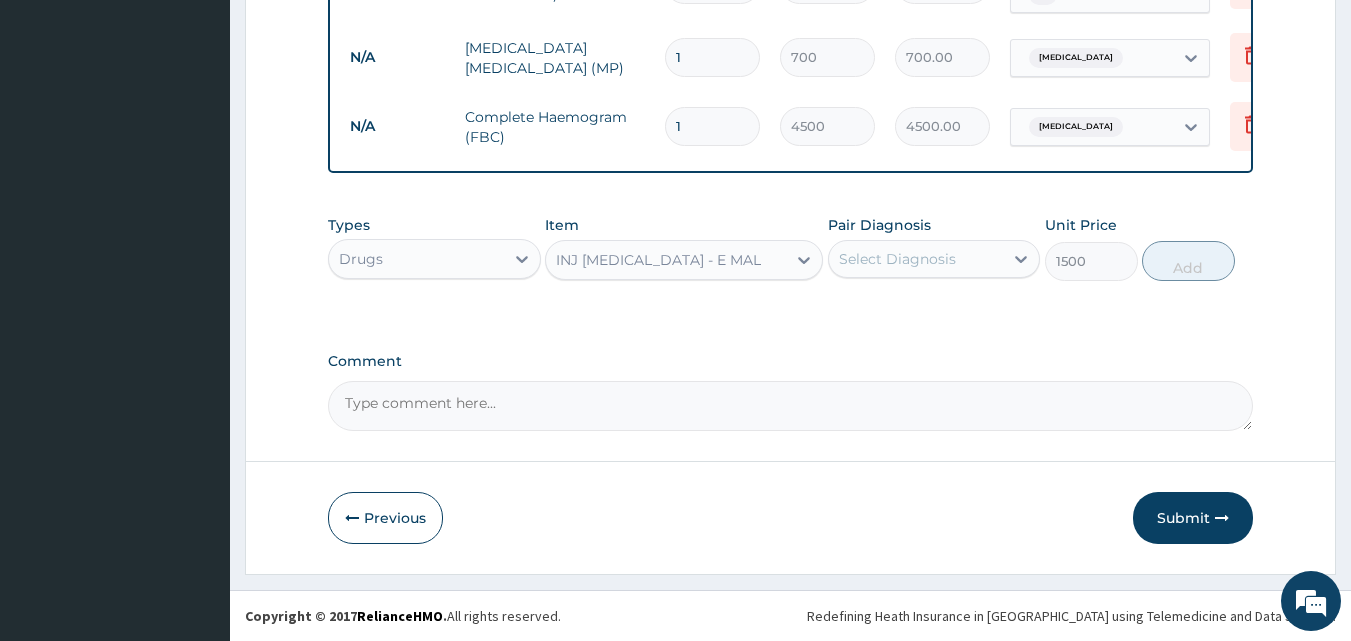 click on "Select Diagnosis" at bounding box center [897, 259] 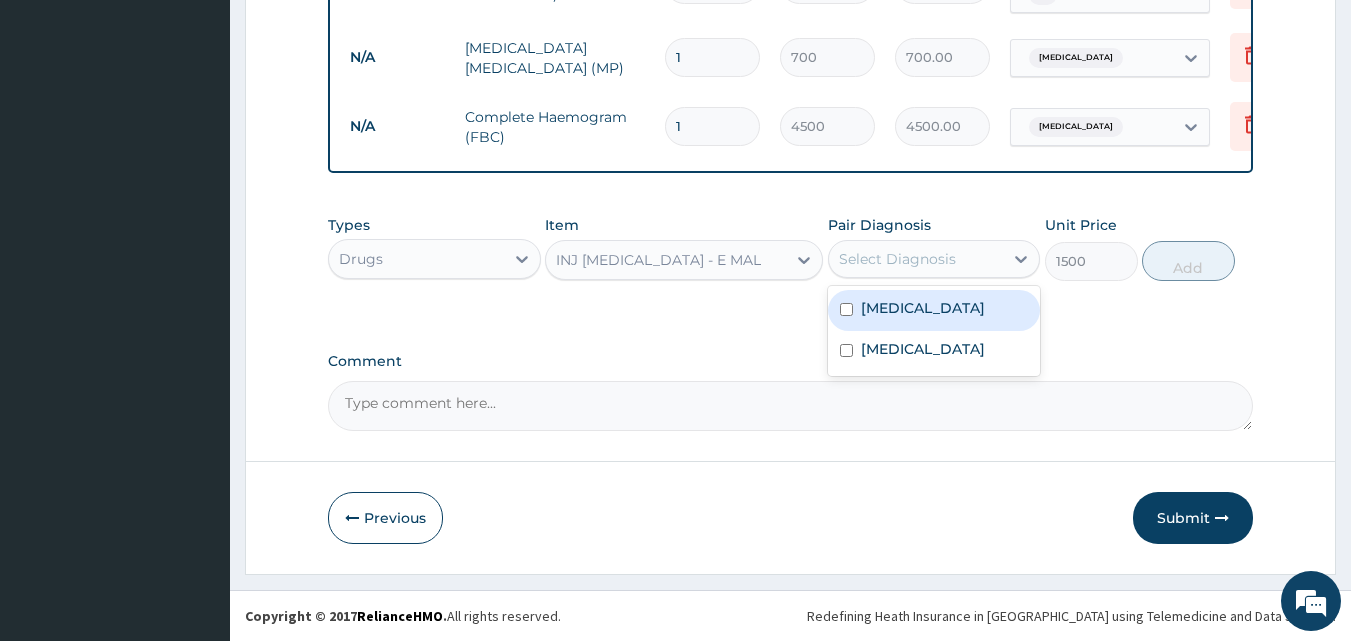 click on "Malaria" at bounding box center [934, 310] 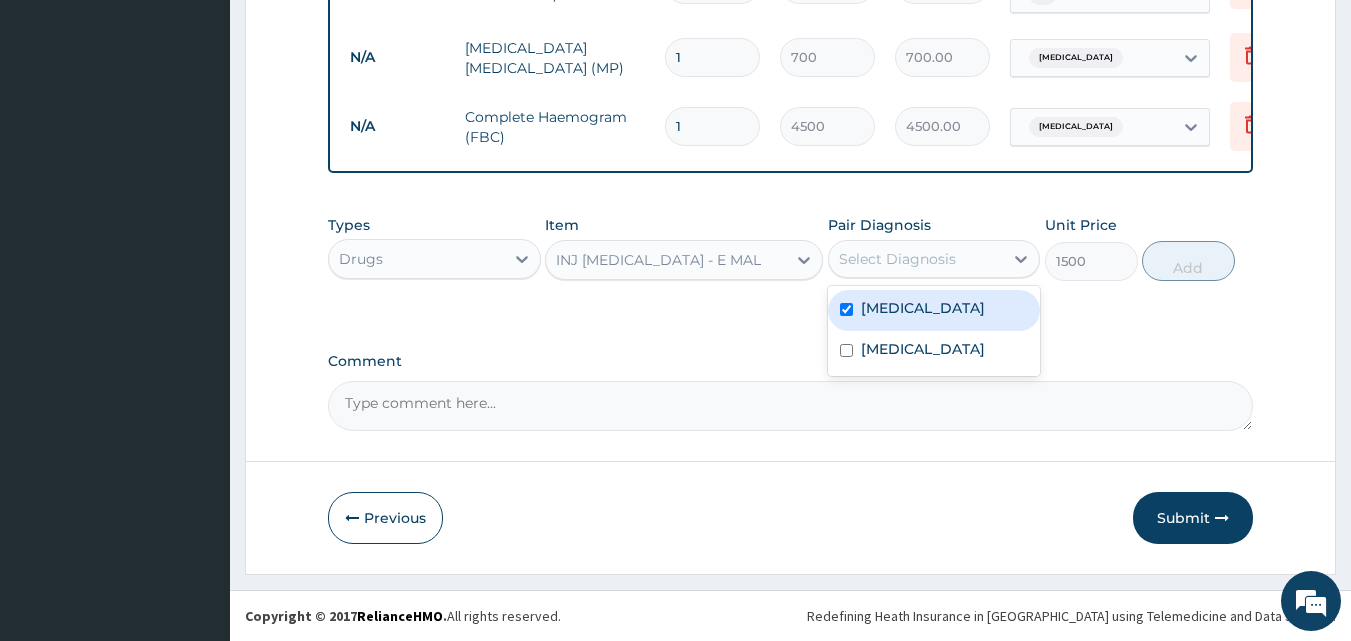 checkbox on "true" 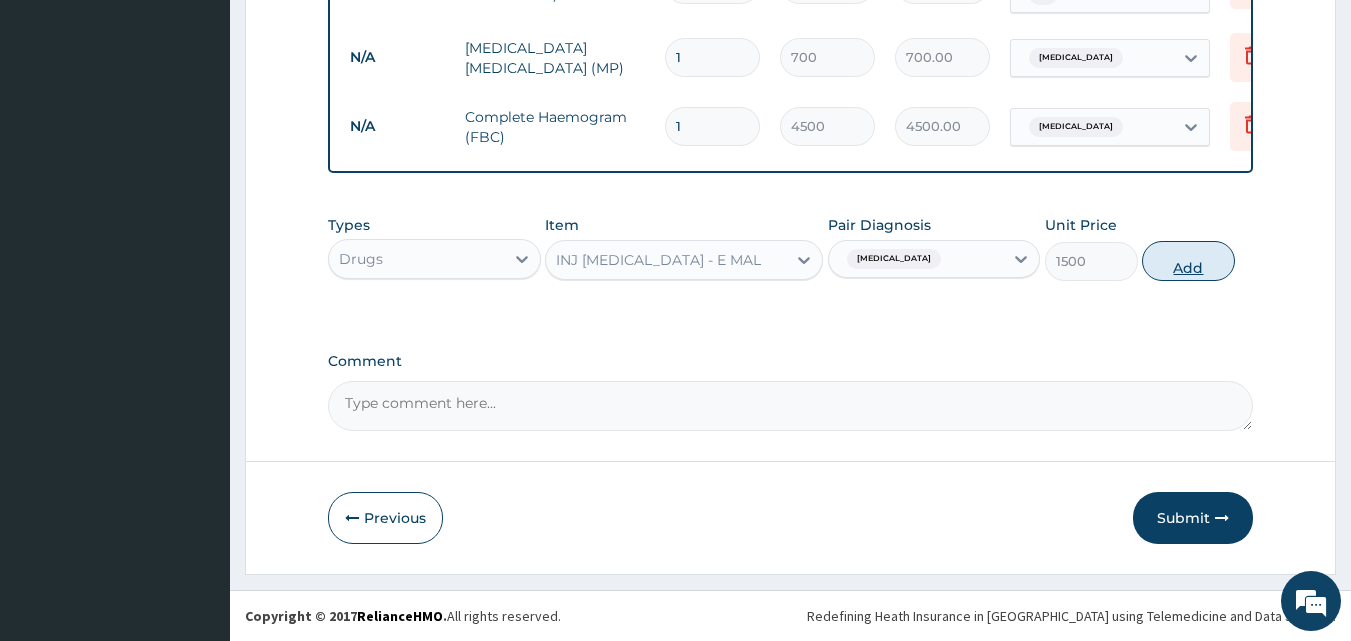 click on "Add" at bounding box center (1188, 261) 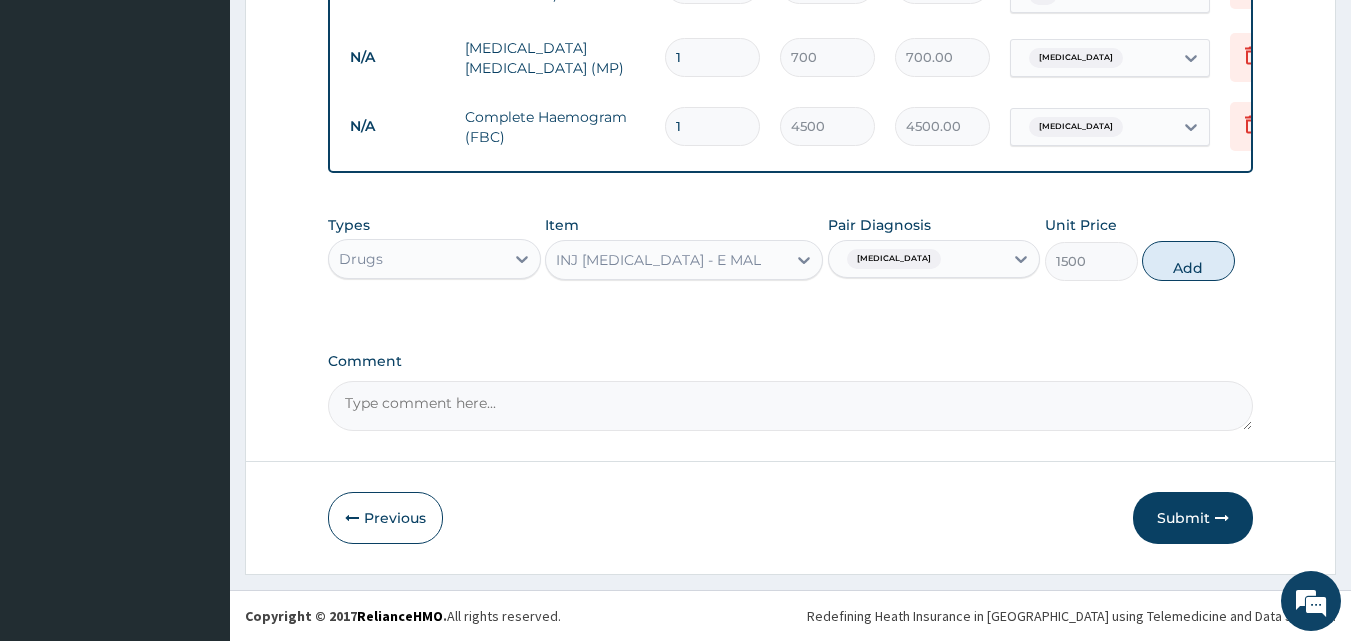 type on "0" 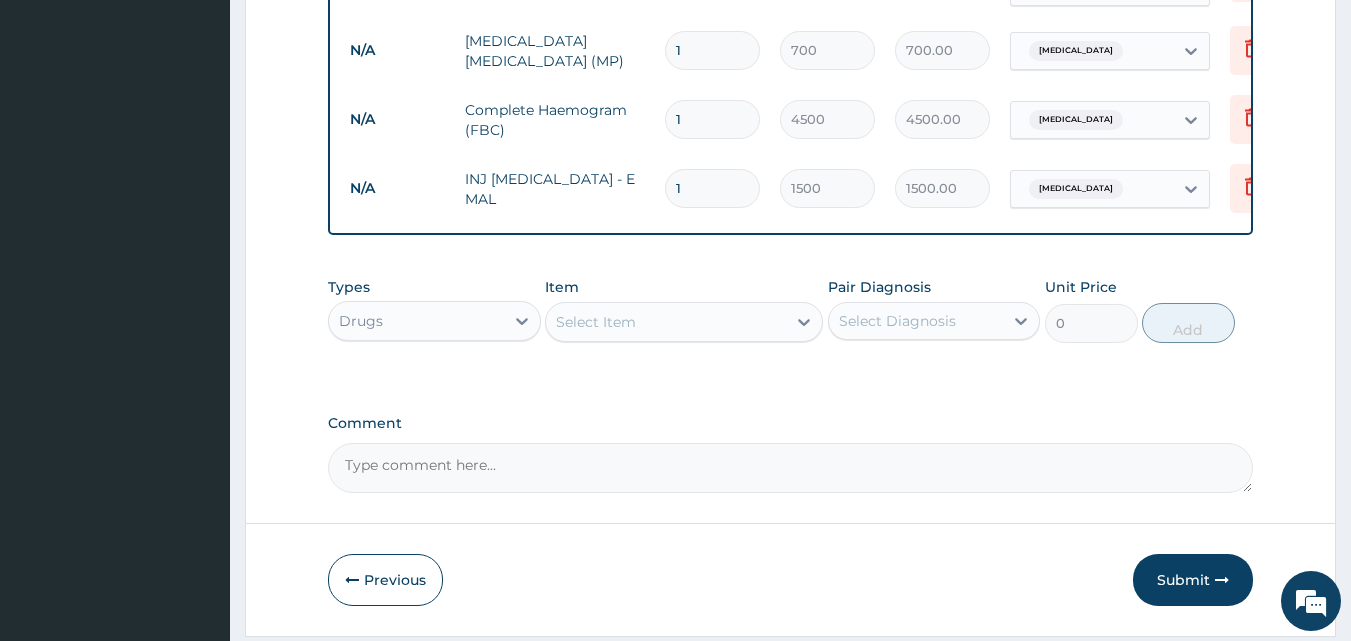 type 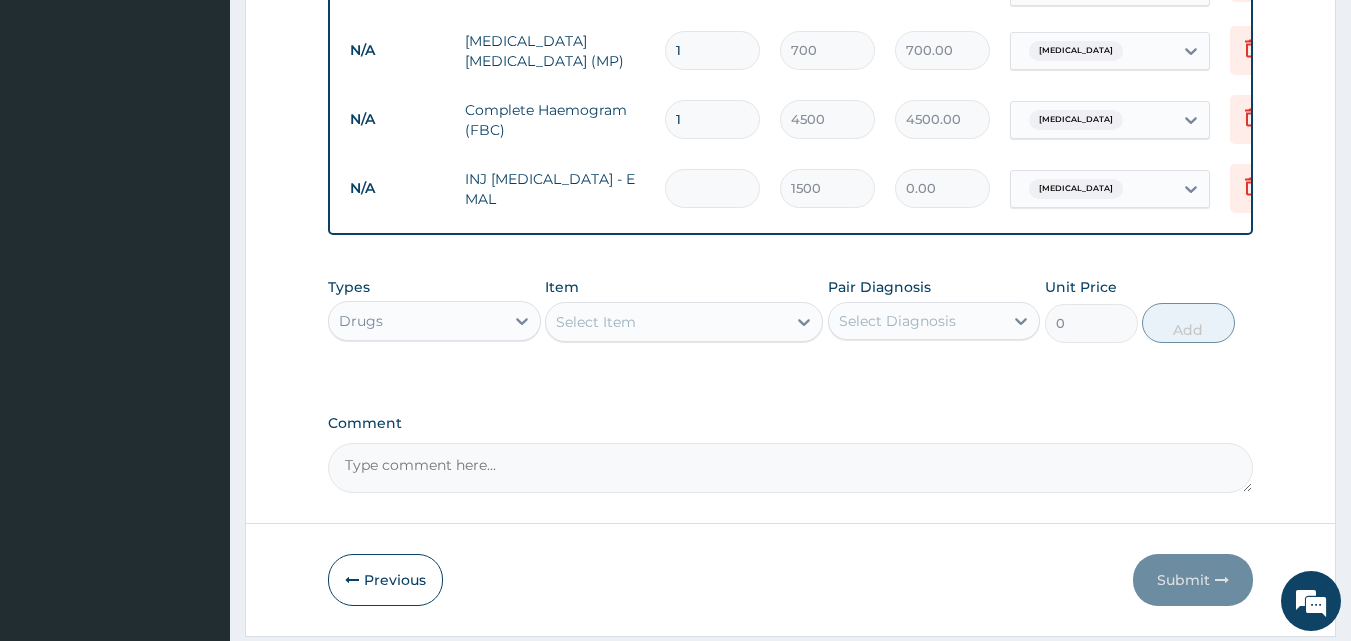 type on "3" 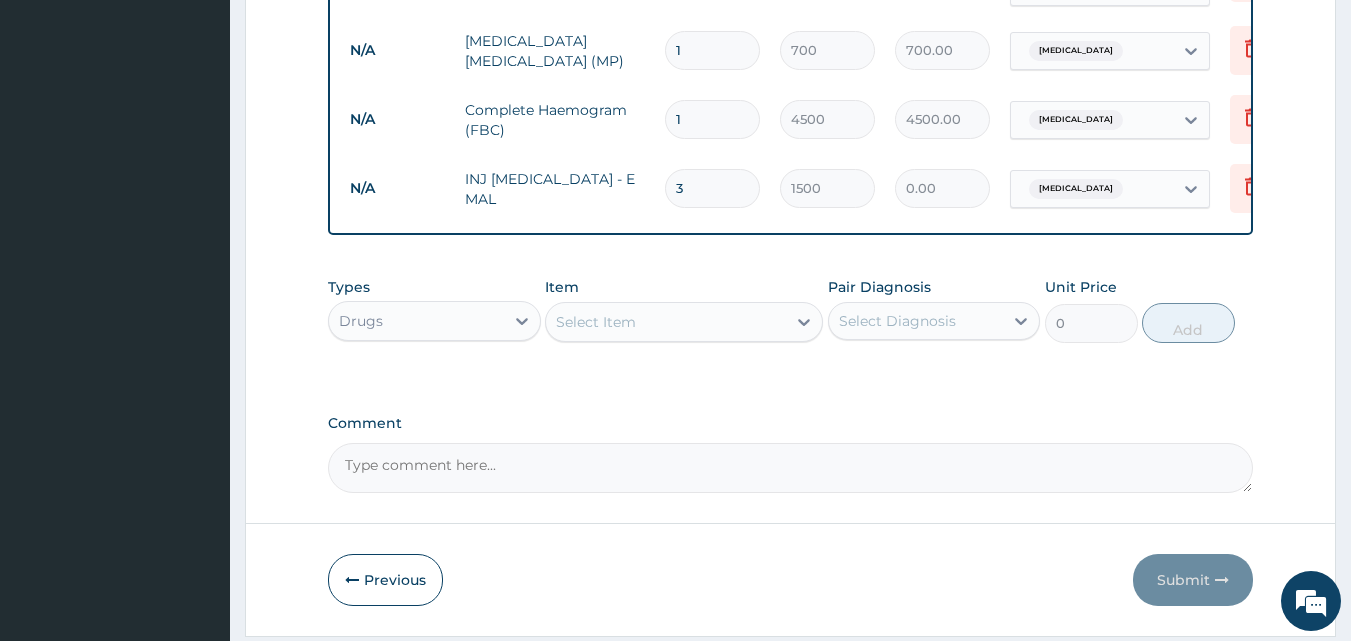 type on "4500.00" 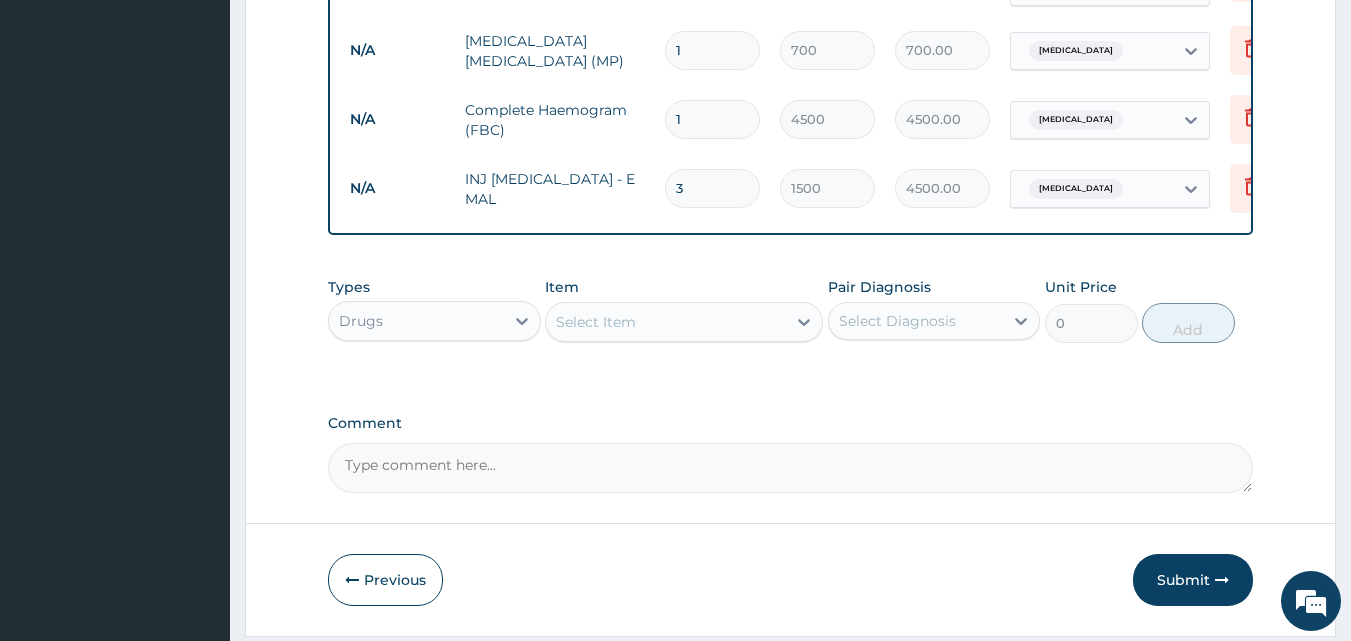 type on "3" 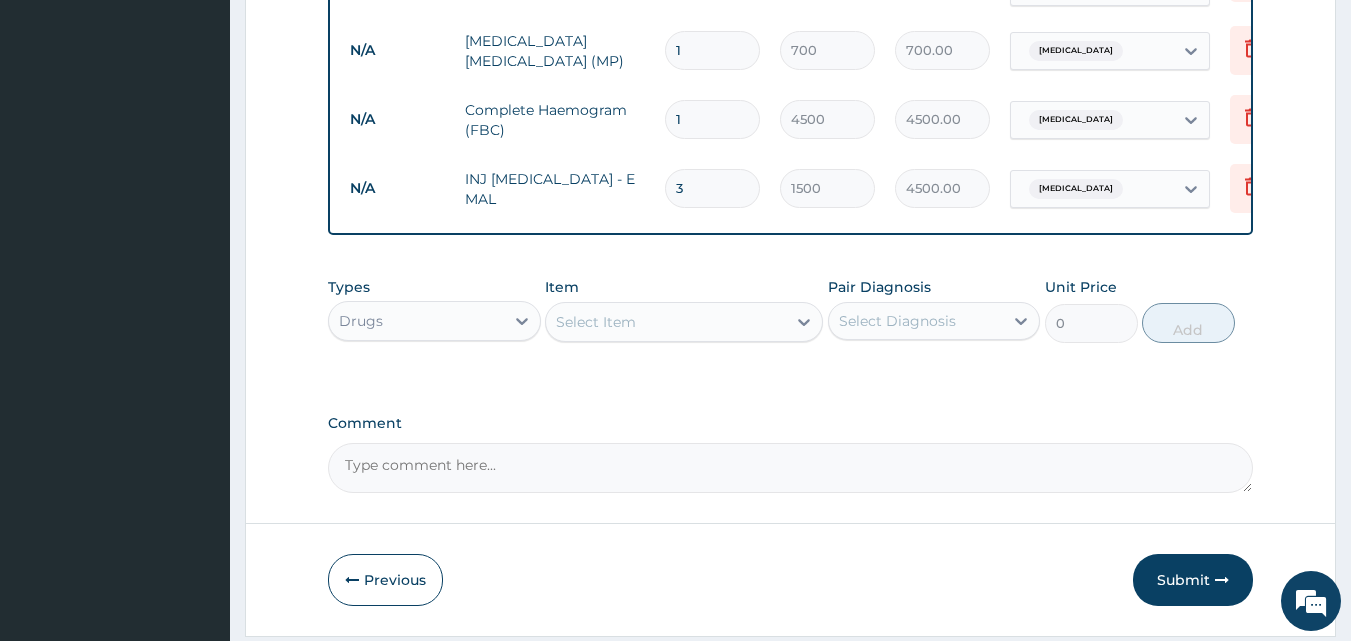 click on "Select Item" at bounding box center (596, 322) 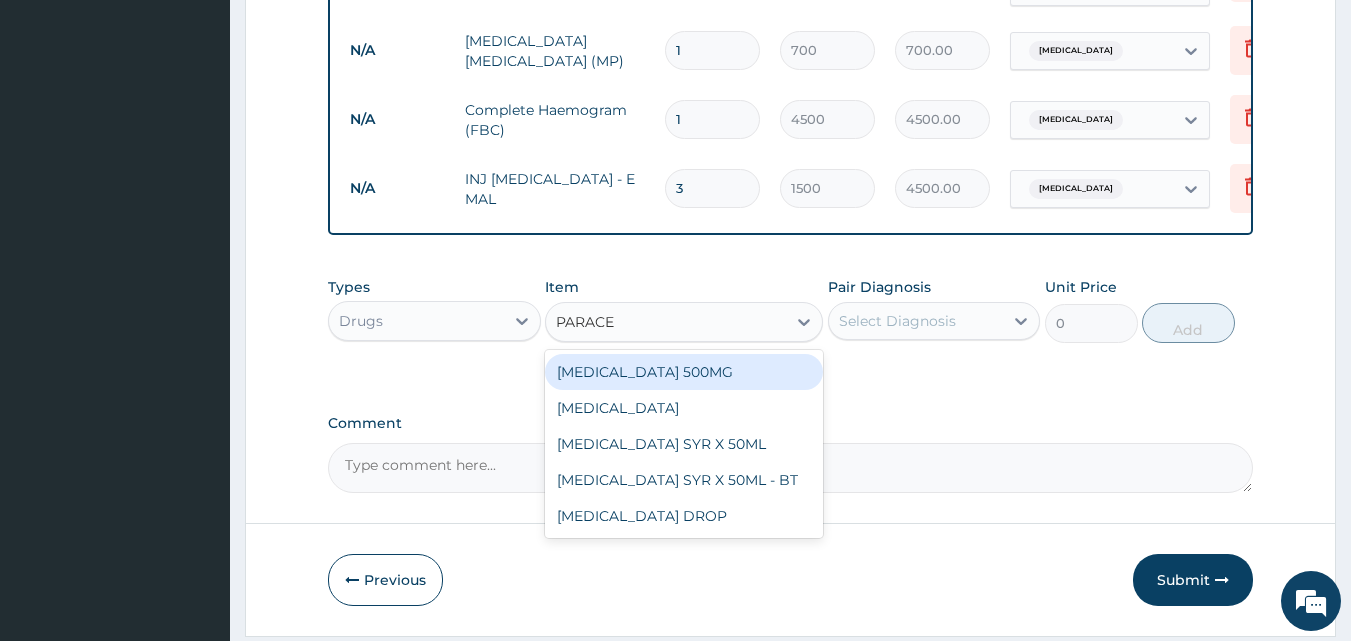 type on "PARACET" 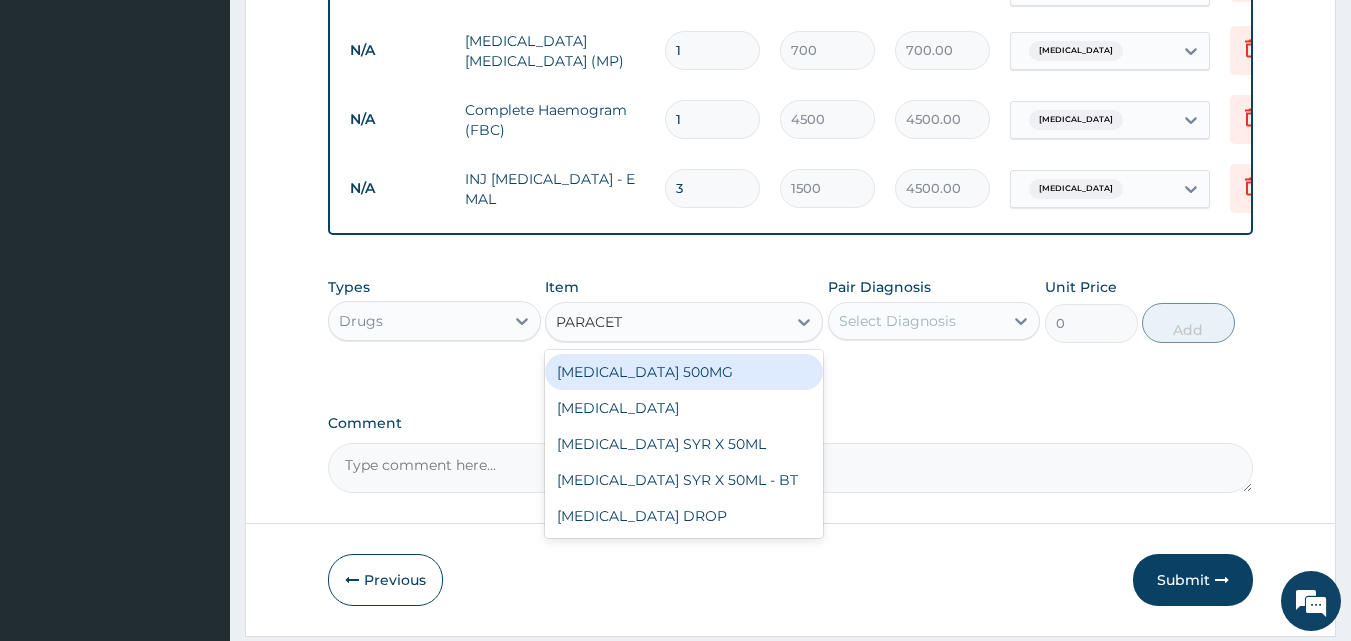 click on "PARACETAMOL 500MG" at bounding box center (684, 372) 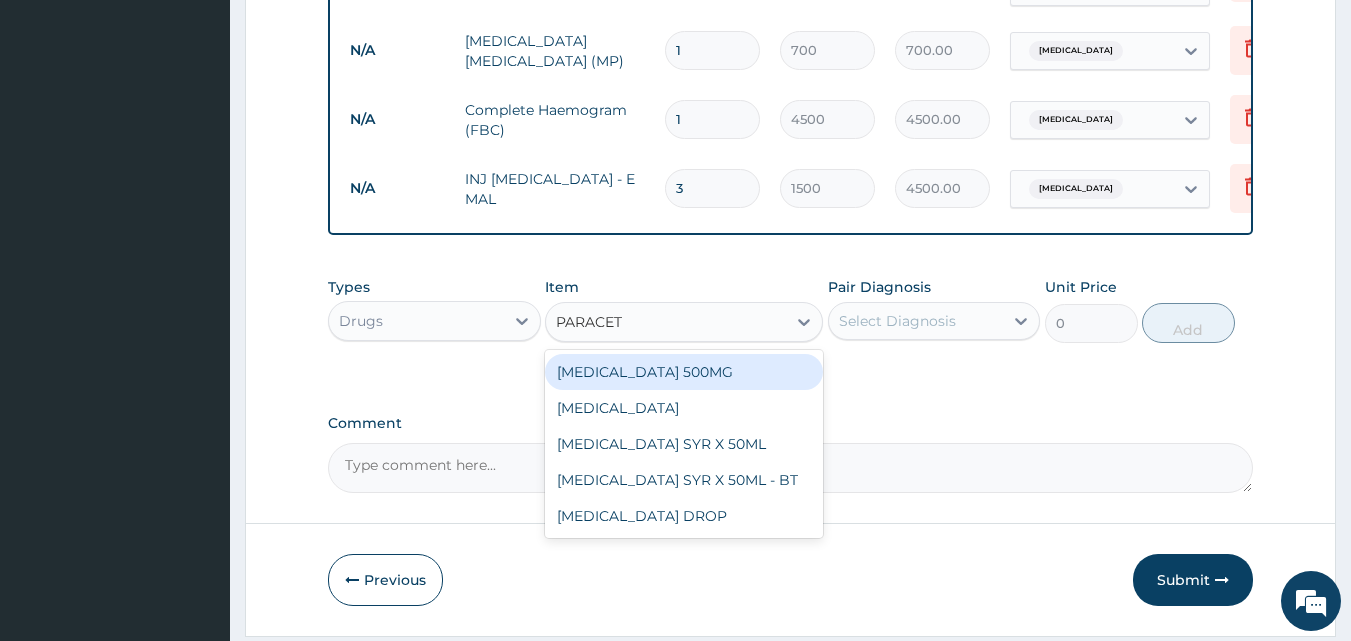 type 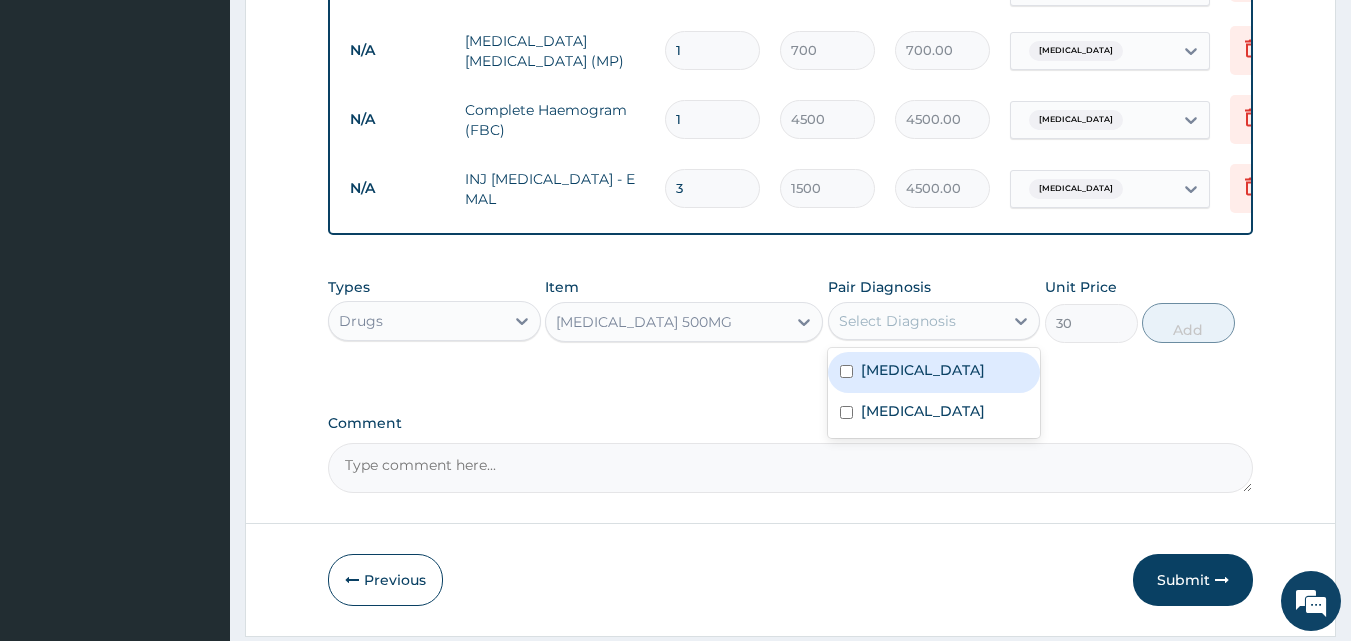 click on "Select Diagnosis" at bounding box center (897, 321) 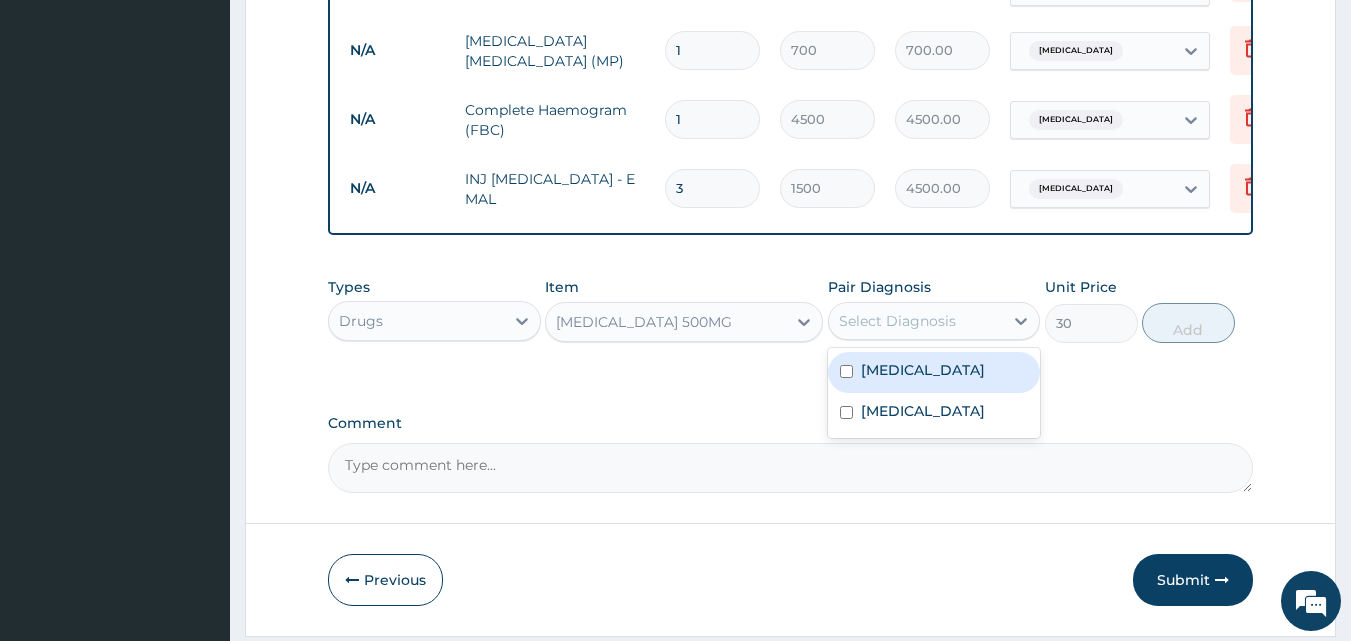 click on "Malaria" at bounding box center [934, 372] 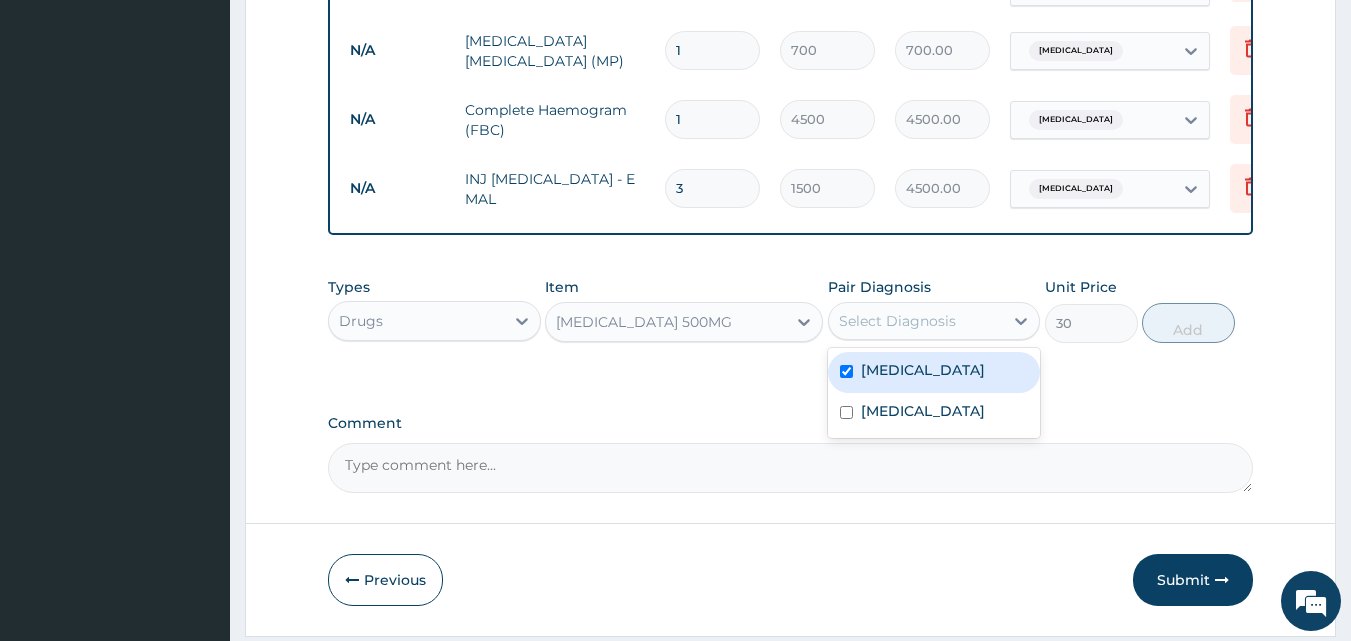 checkbox on "true" 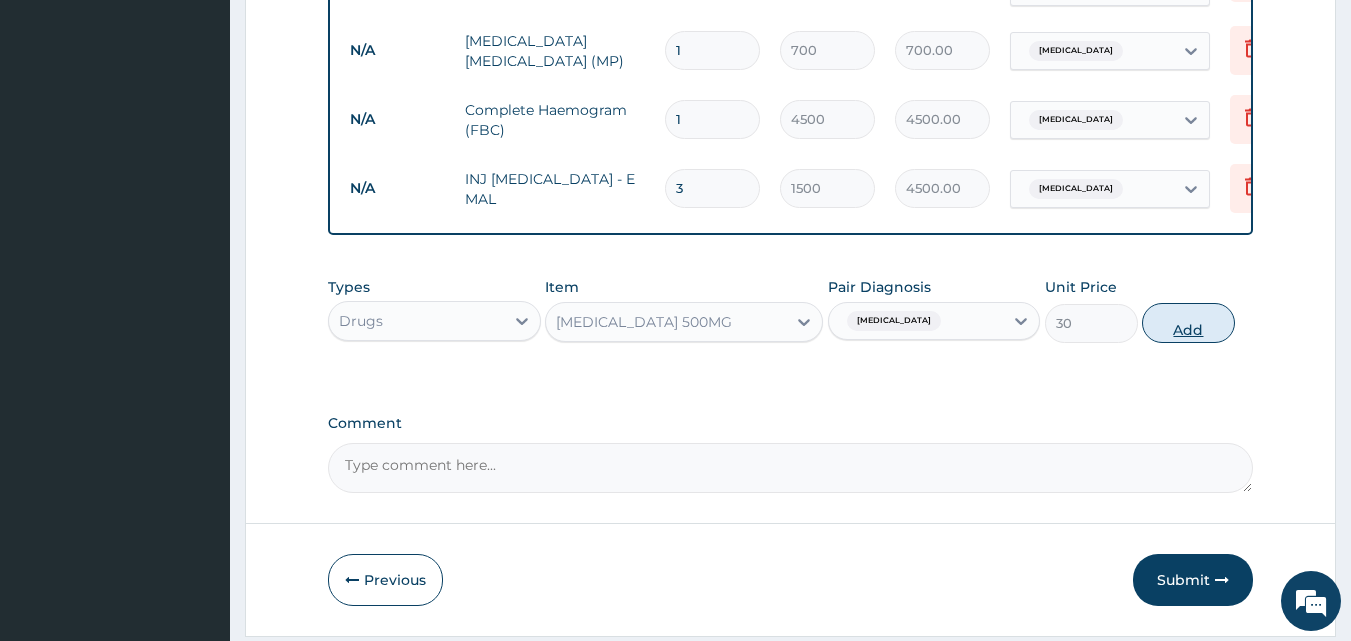 click on "Add" at bounding box center (1188, 323) 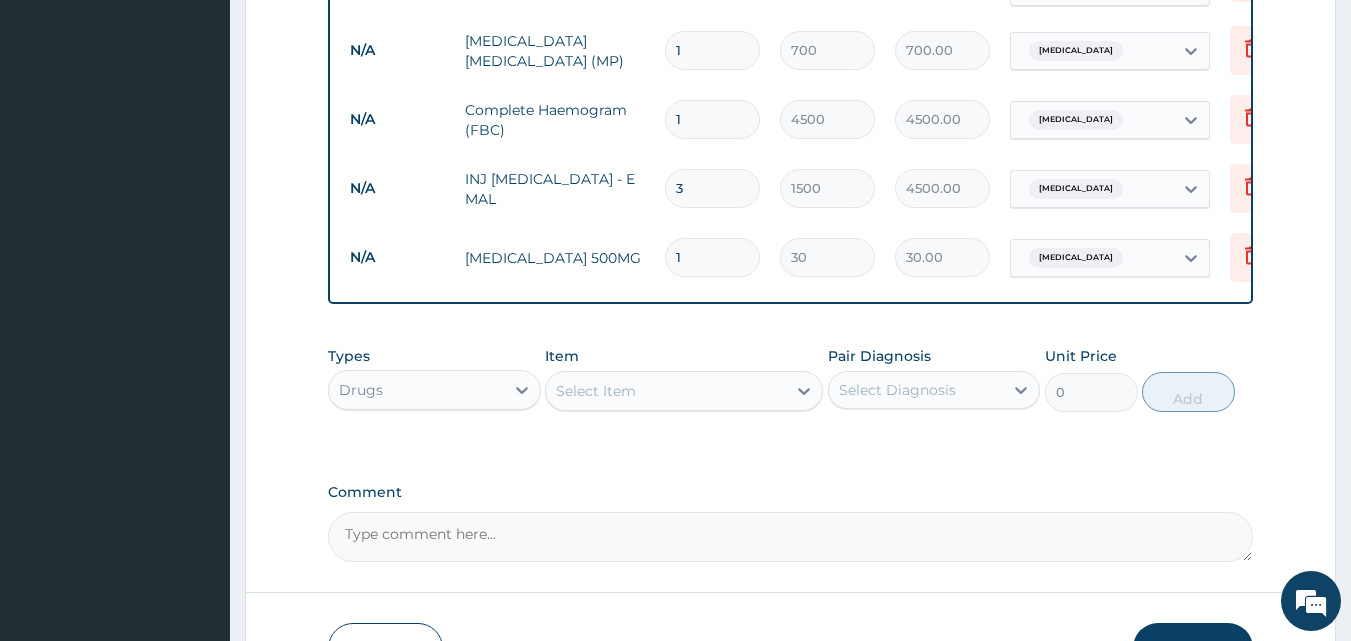 type on "18" 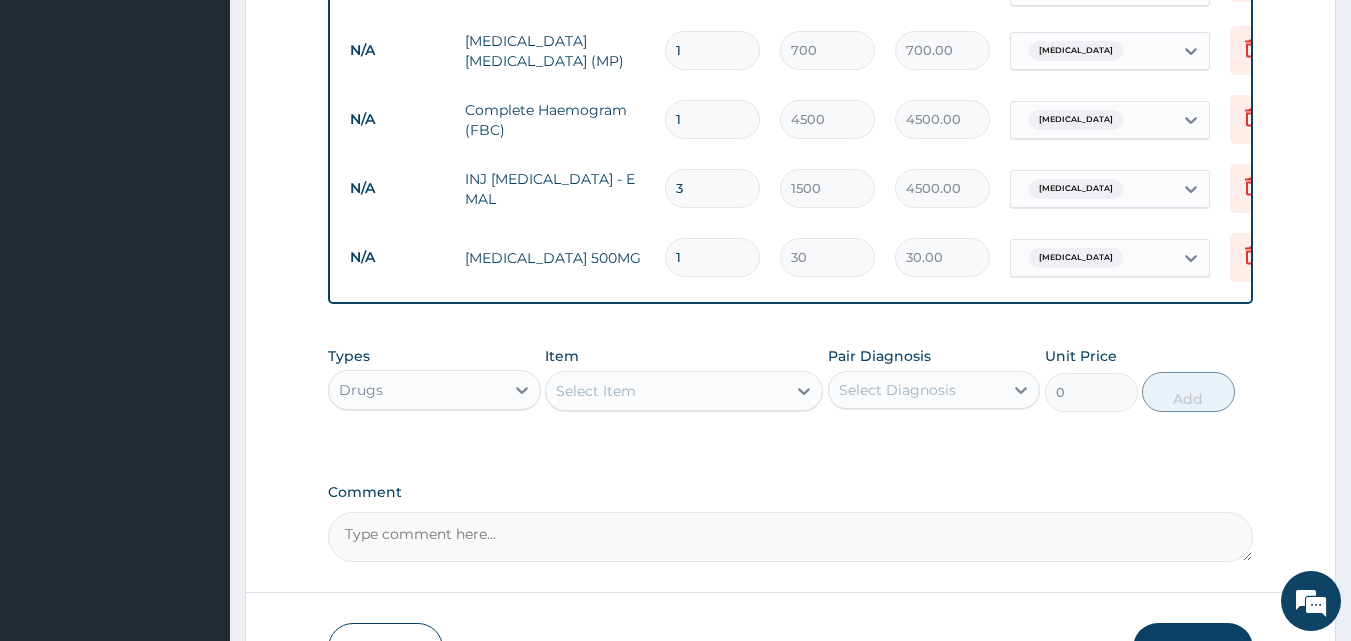 type on "540.00" 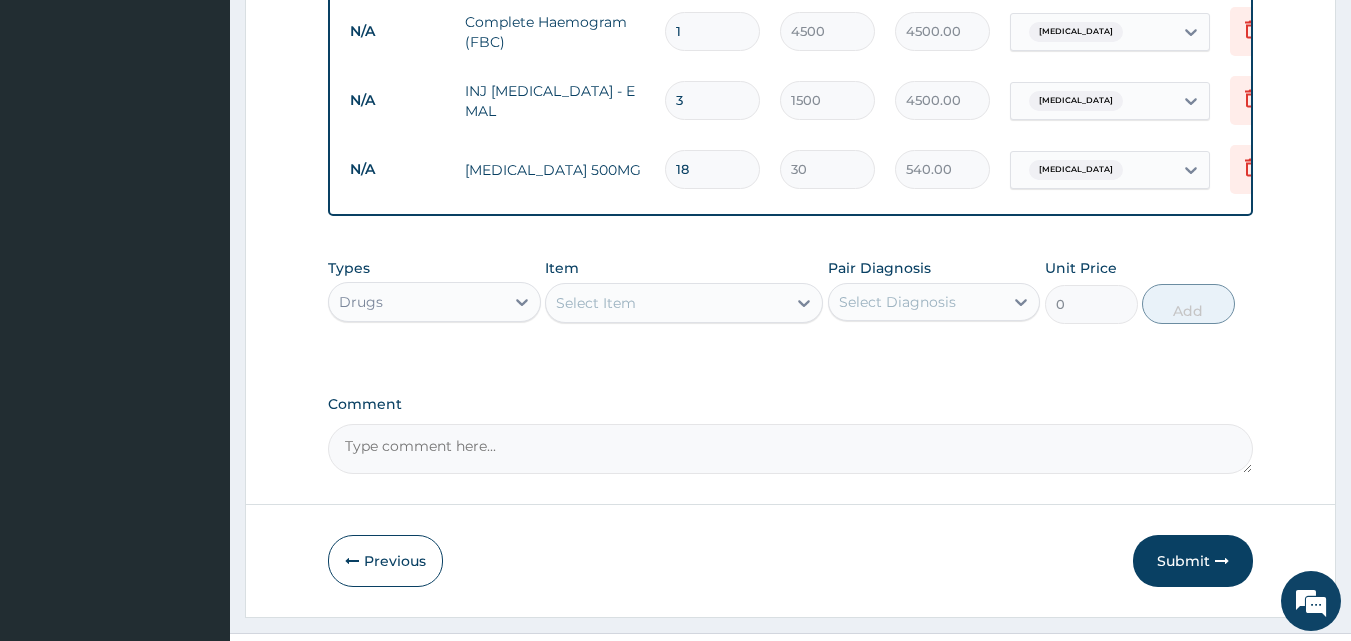 scroll, scrollTop: 997, scrollLeft: 0, axis: vertical 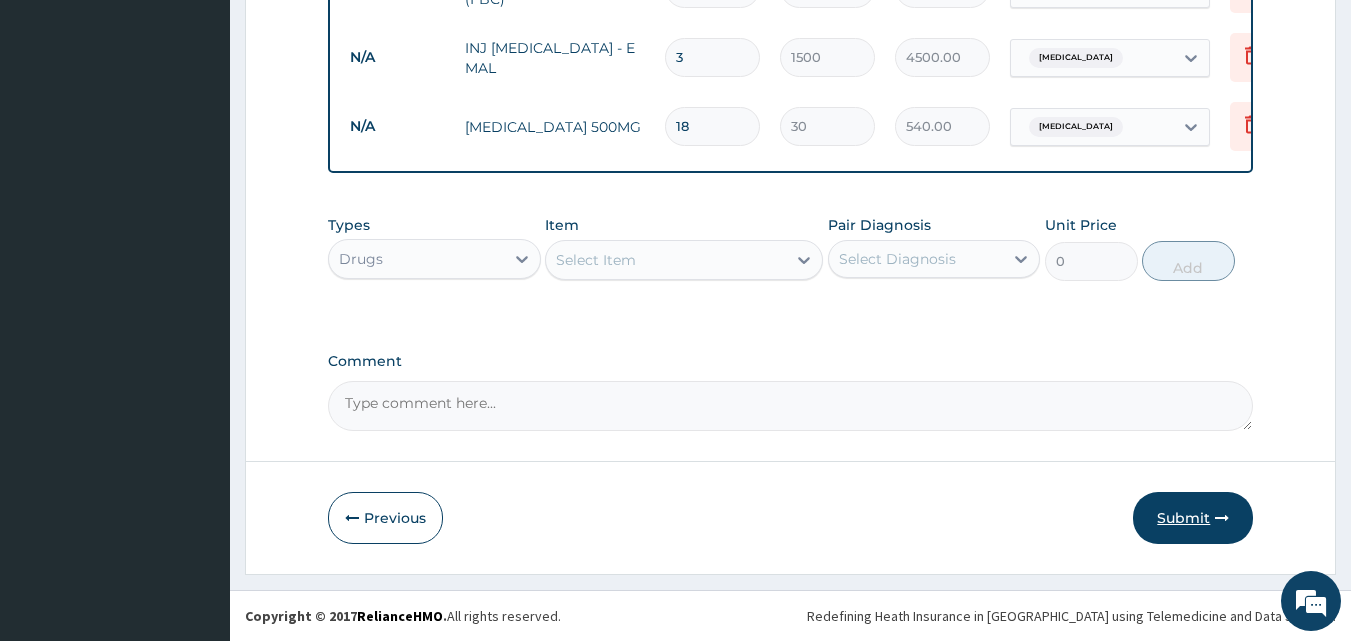 type on "18" 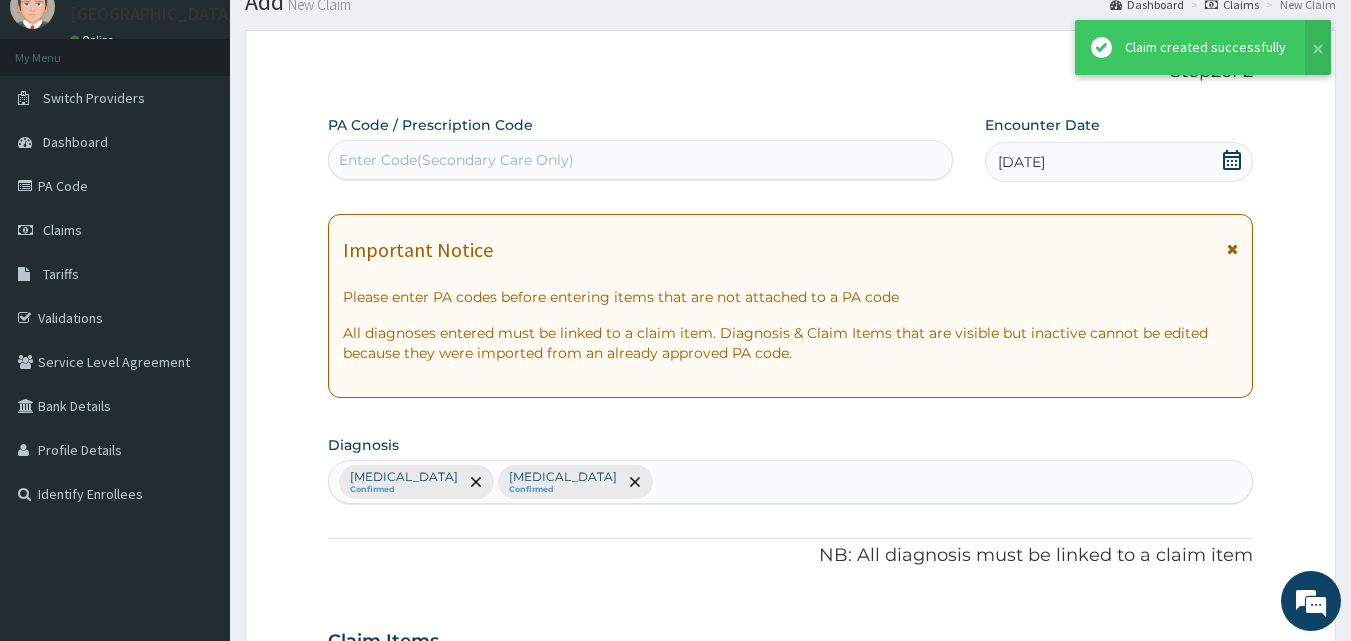 scroll, scrollTop: 997, scrollLeft: 0, axis: vertical 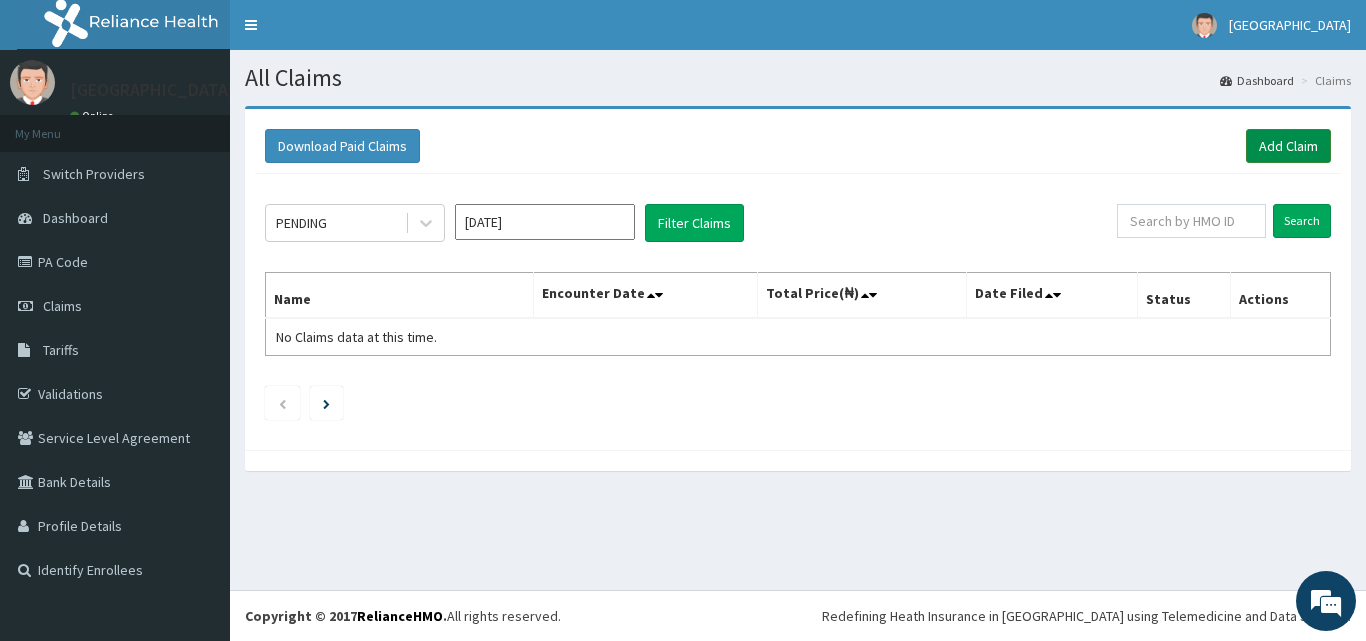 click on "Add Claim" at bounding box center [1288, 146] 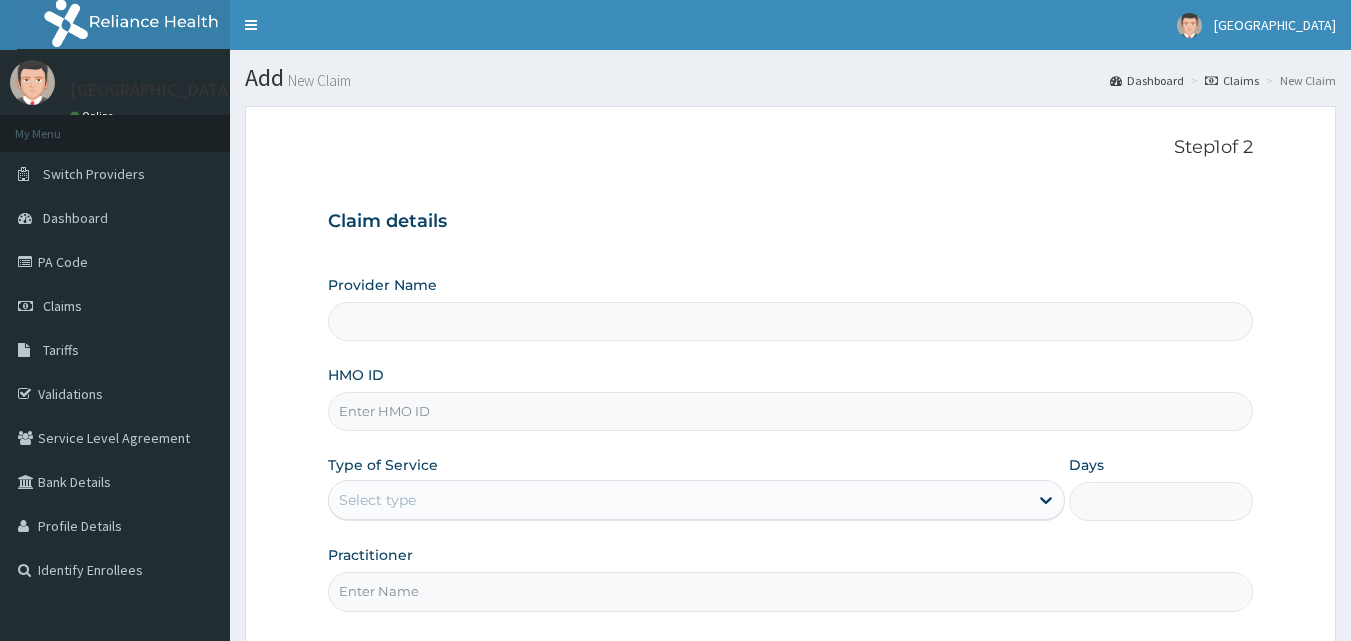 scroll, scrollTop: 0, scrollLeft: 0, axis: both 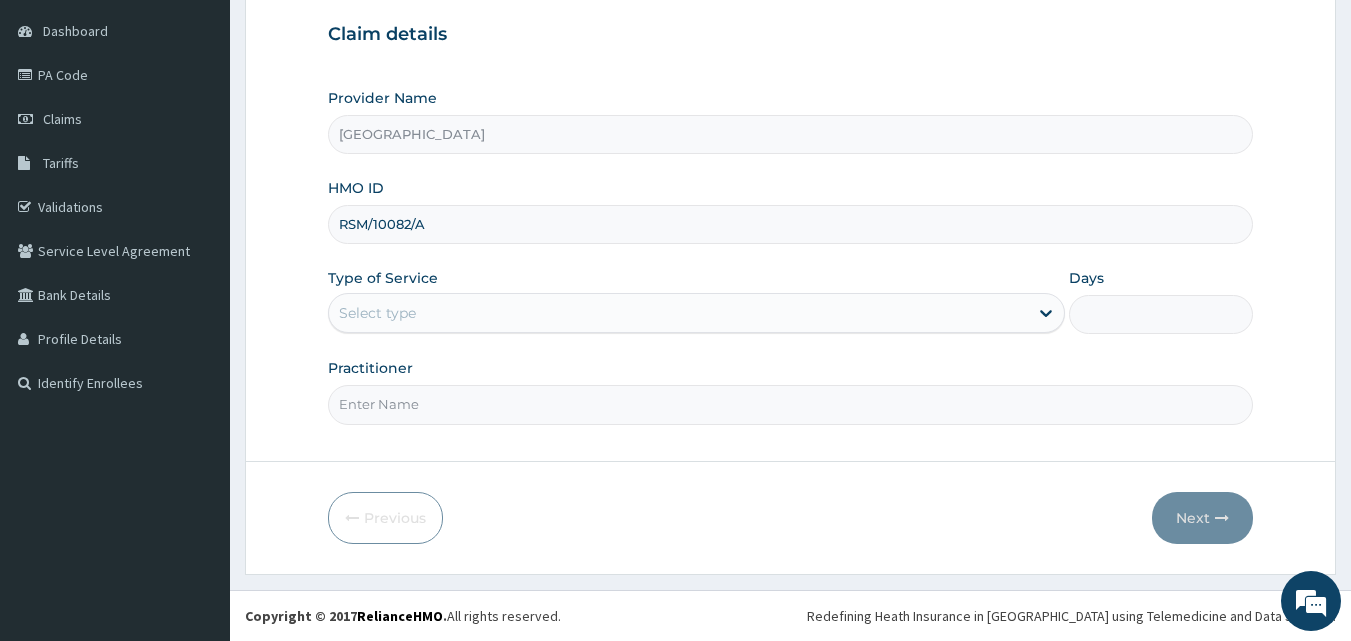 type on "RSM/10082/A" 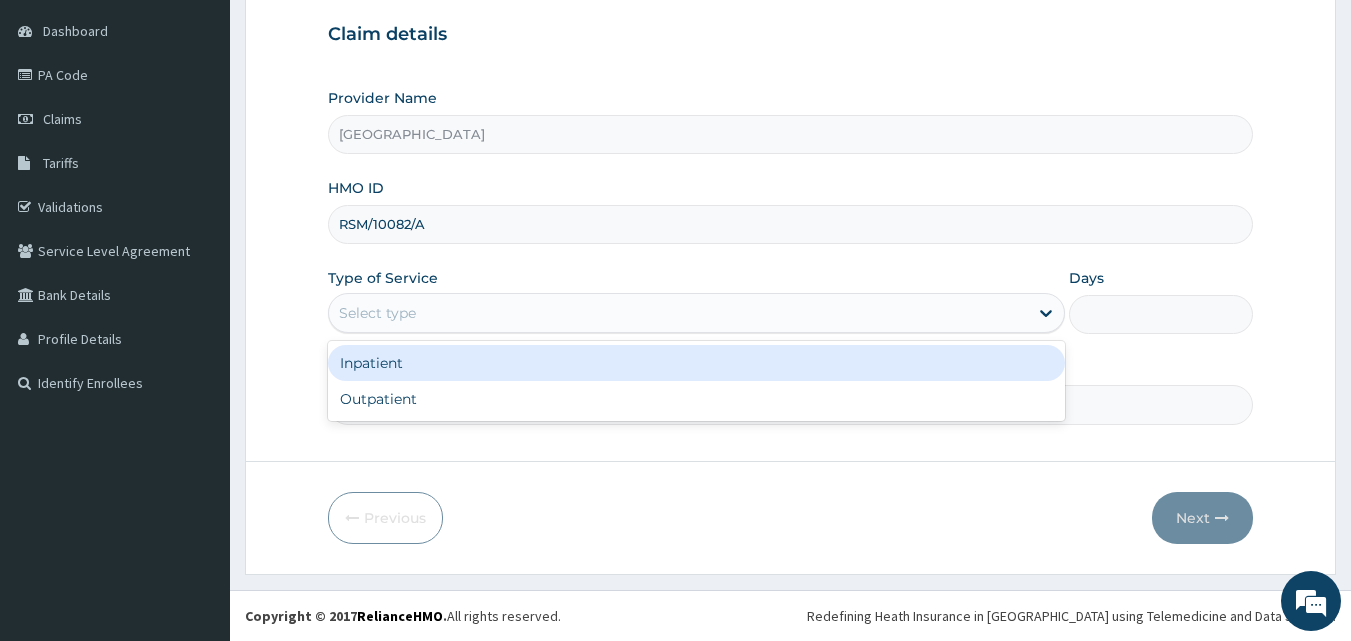 click on "Select type" at bounding box center (377, 313) 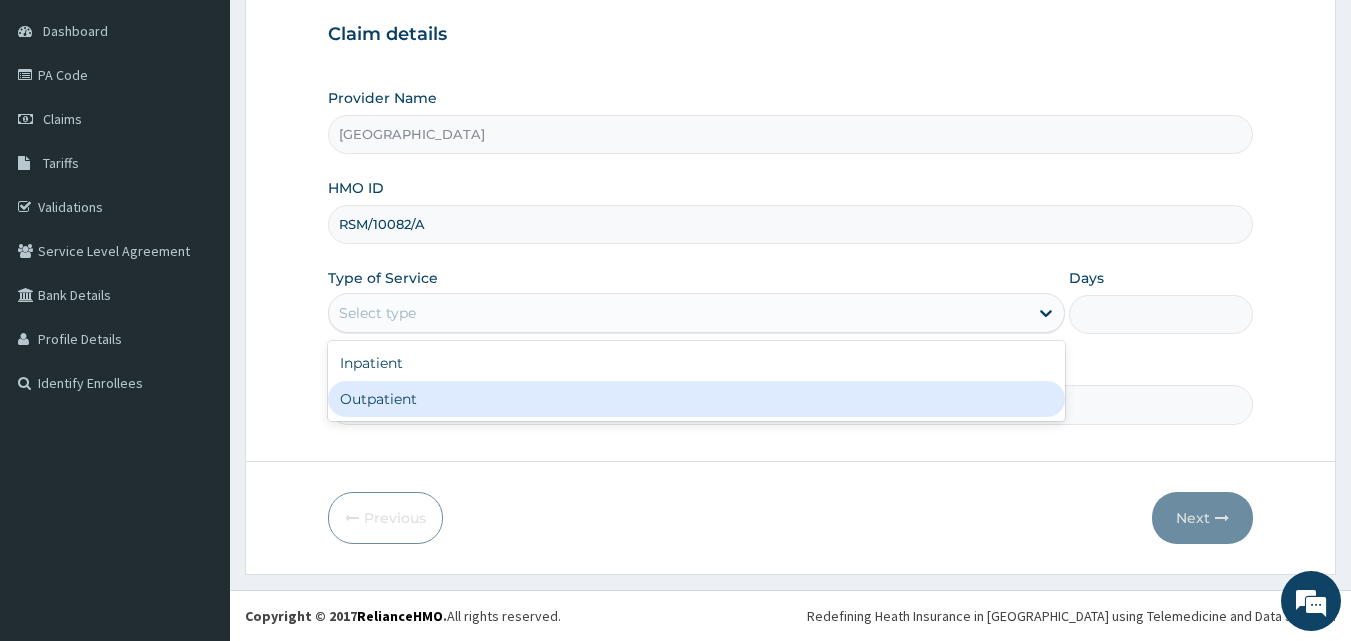 click on "Outpatient" at bounding box center (696, 399) 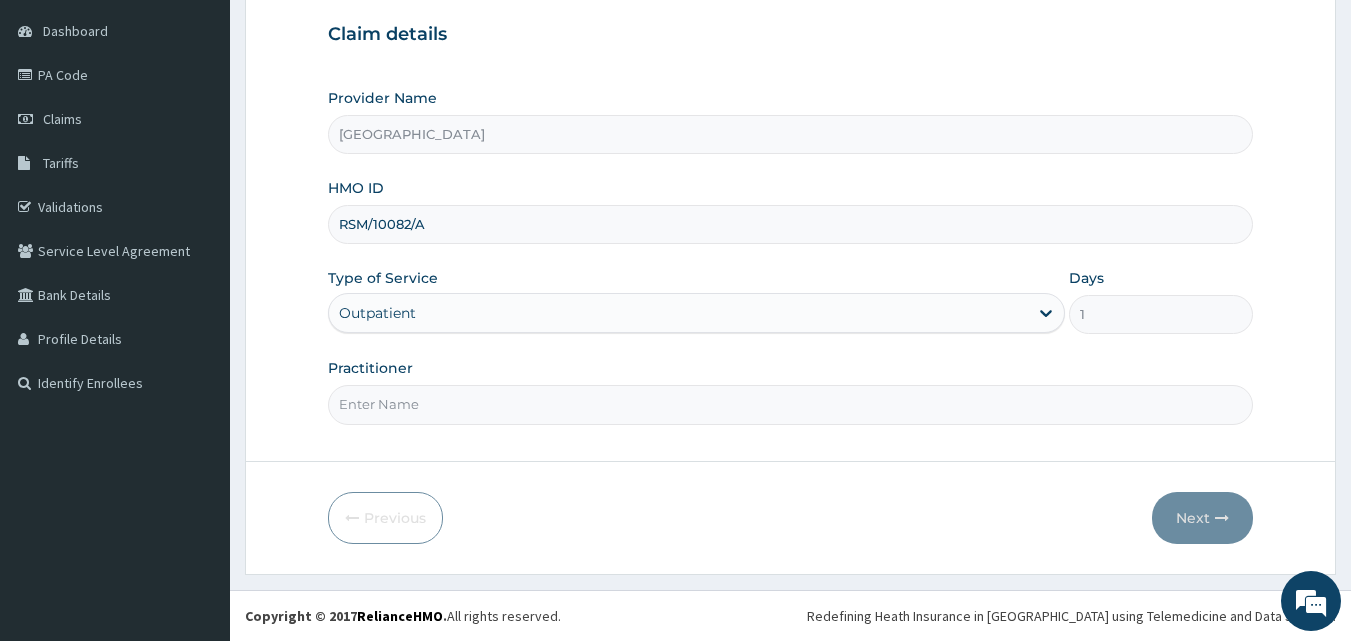 click on "Practitioner" at bounding box center (791, 404) 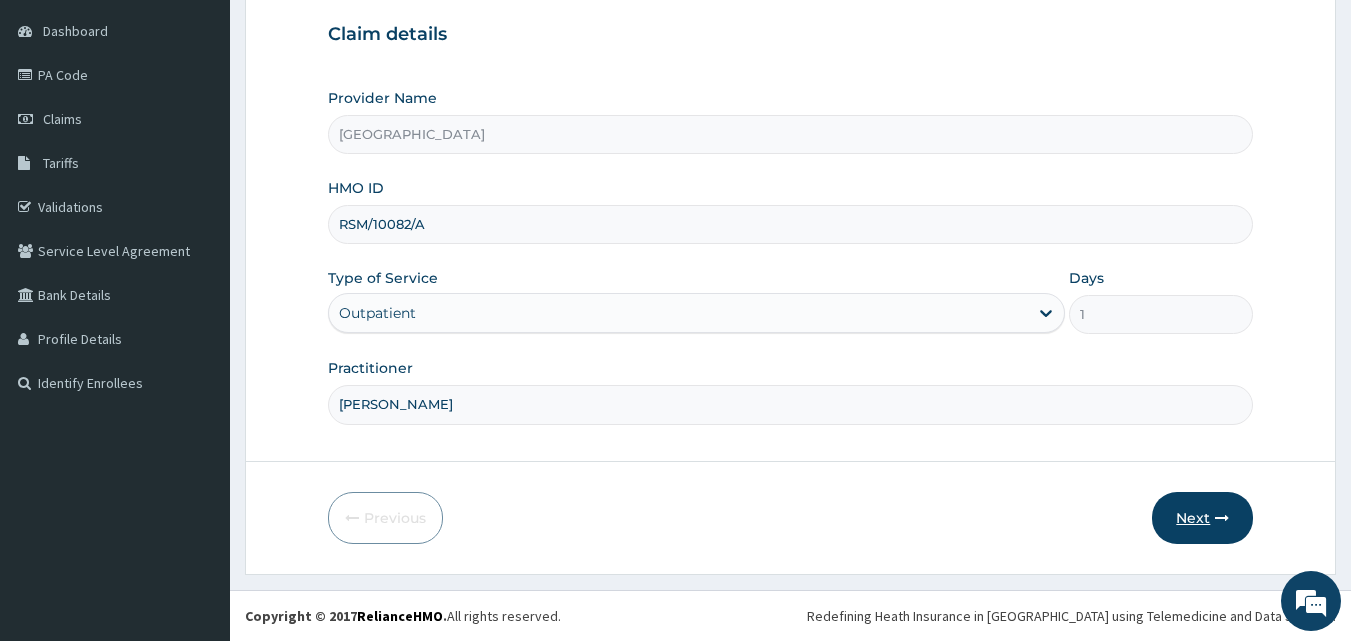 click on "Next" at bounding box center [1202, 518] 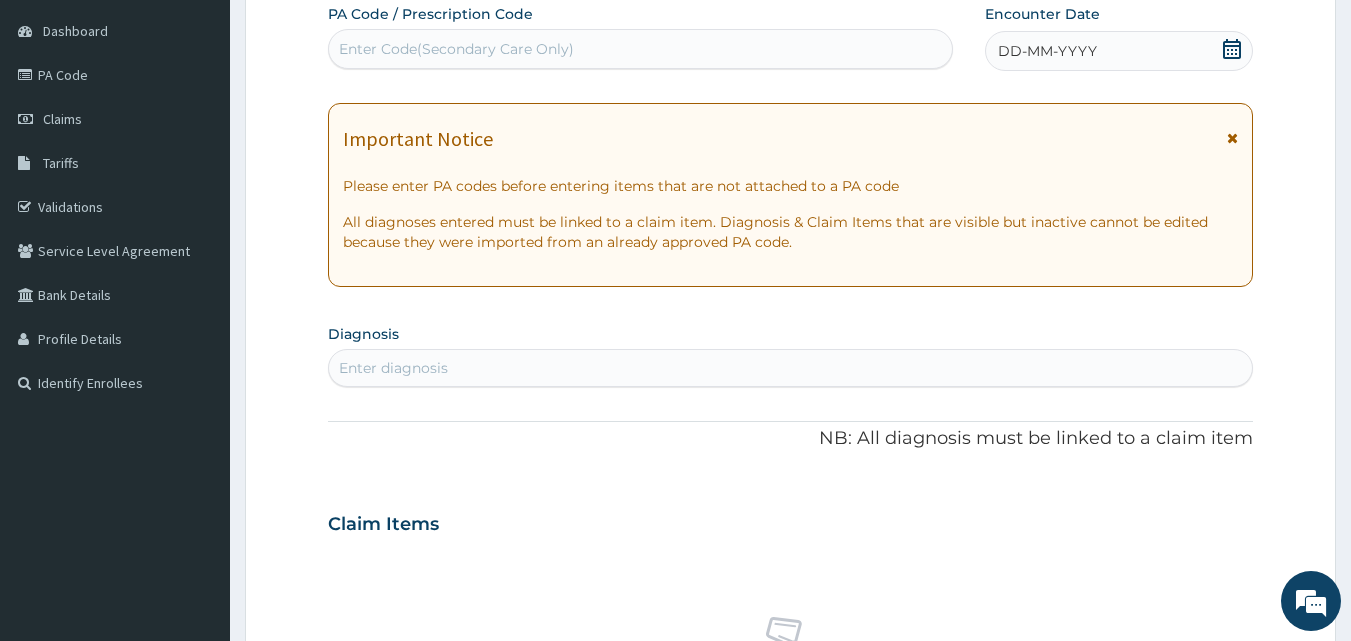 click on "Enter Code(Secondary Care Only)" at bounding box center [641, 49] 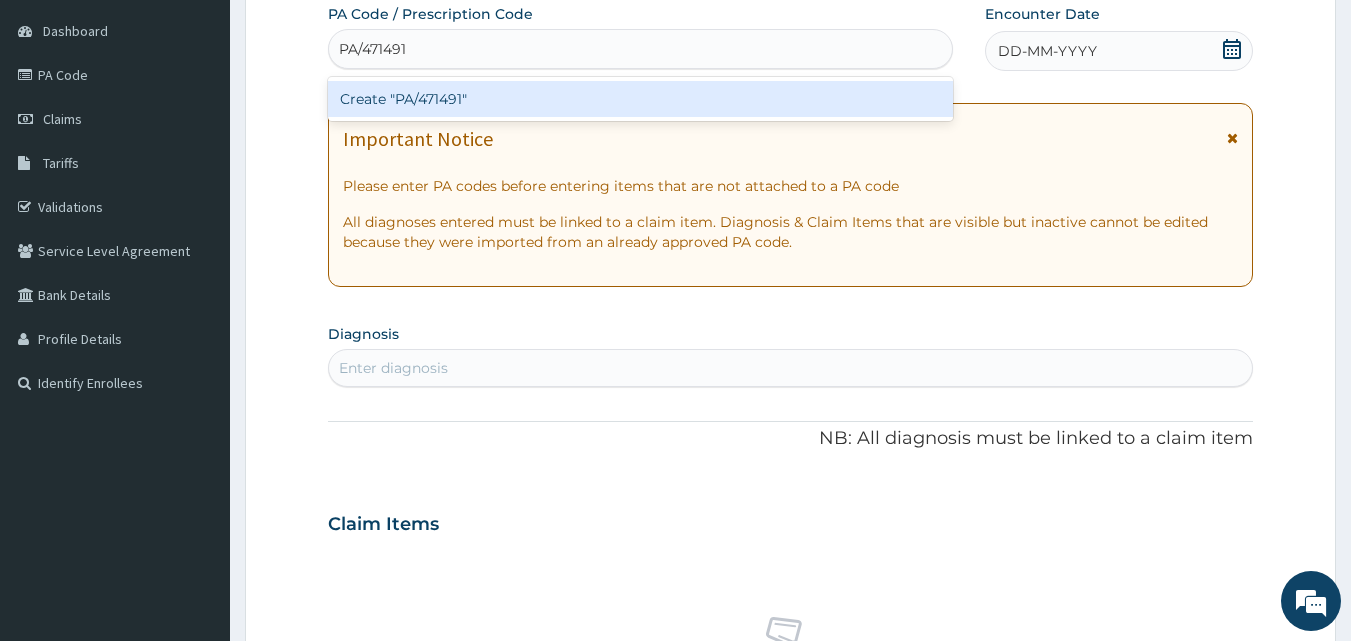 click on "Create "PA/471491"" at bounding box center [641, 99] 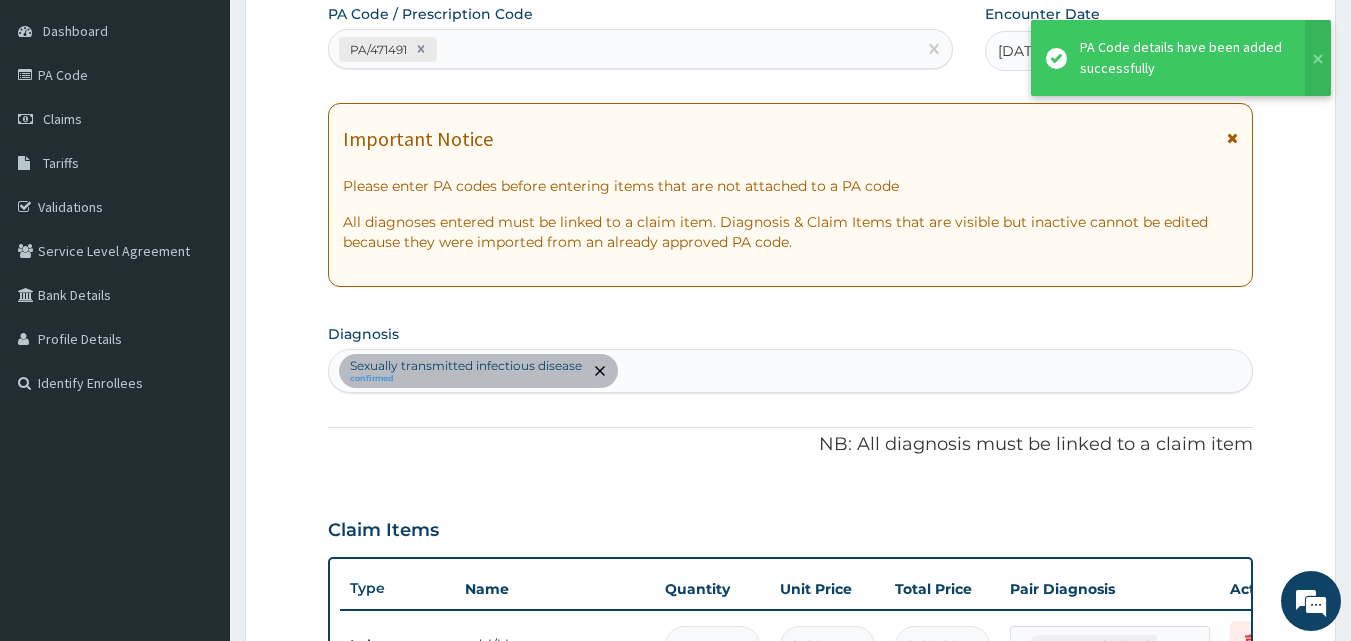 scroll, scrollTop: 211, scrollLeft: 0, axis: vertical 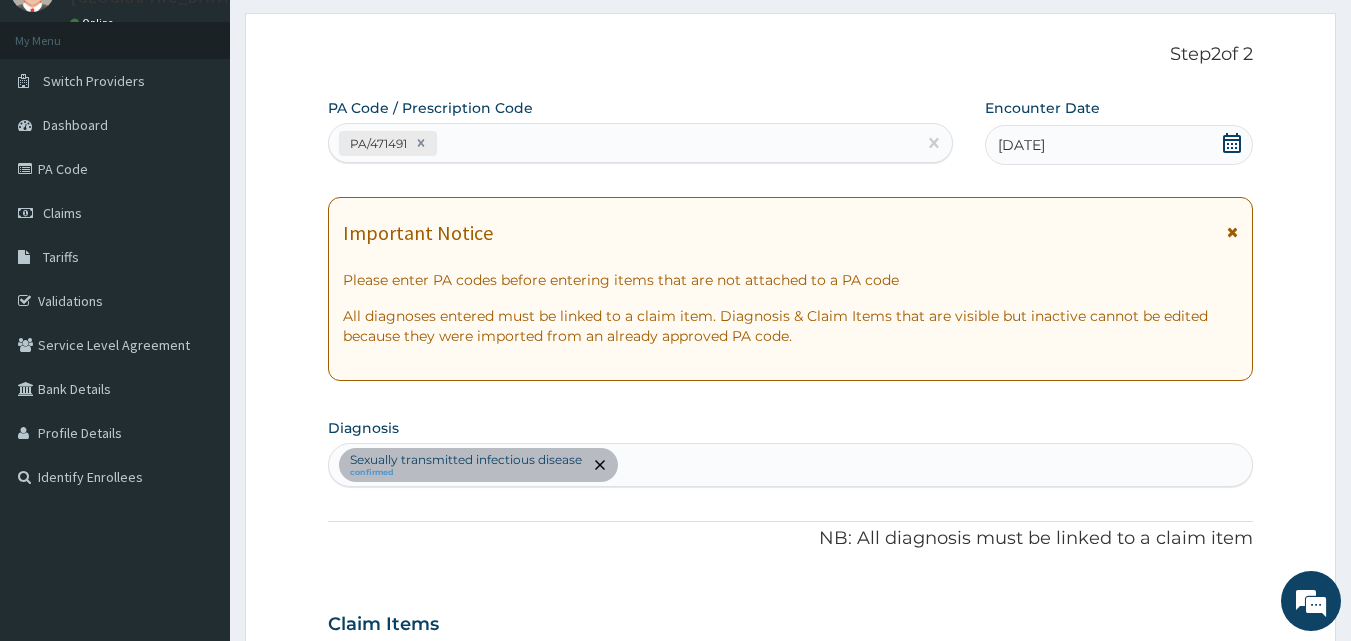 click on "Sexually transmitted infectious disease confirmed" at bounding box center [791, 465] 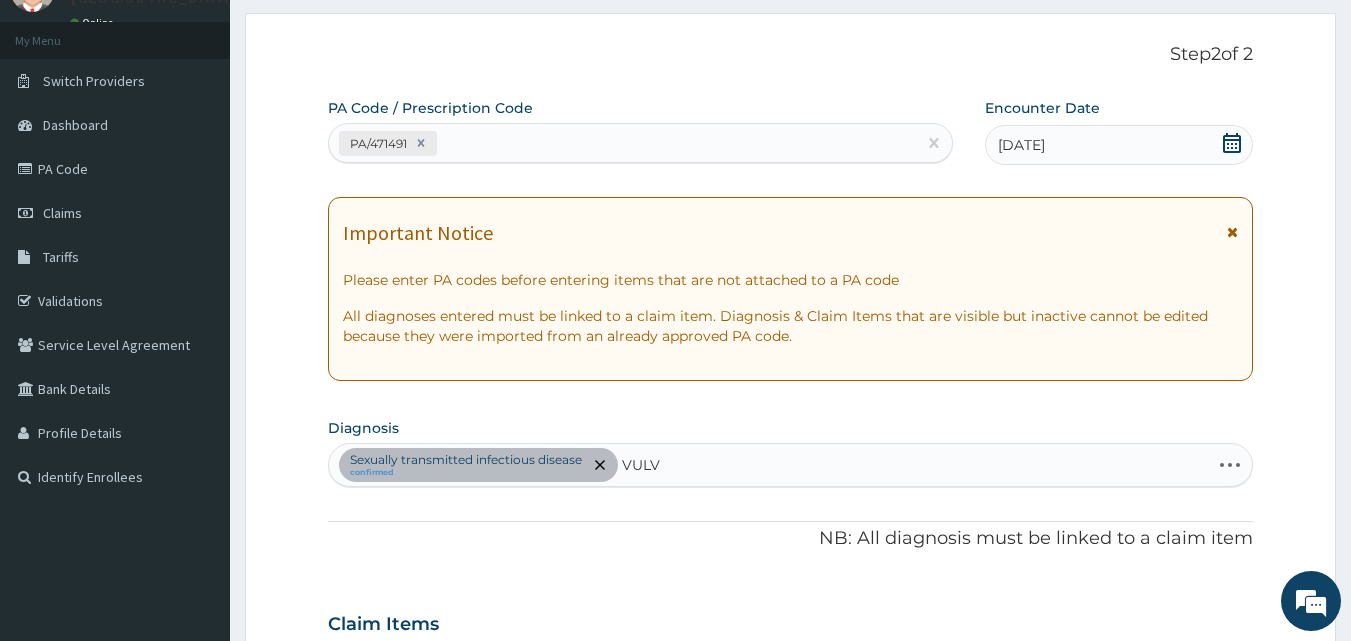 type on "VULVO" 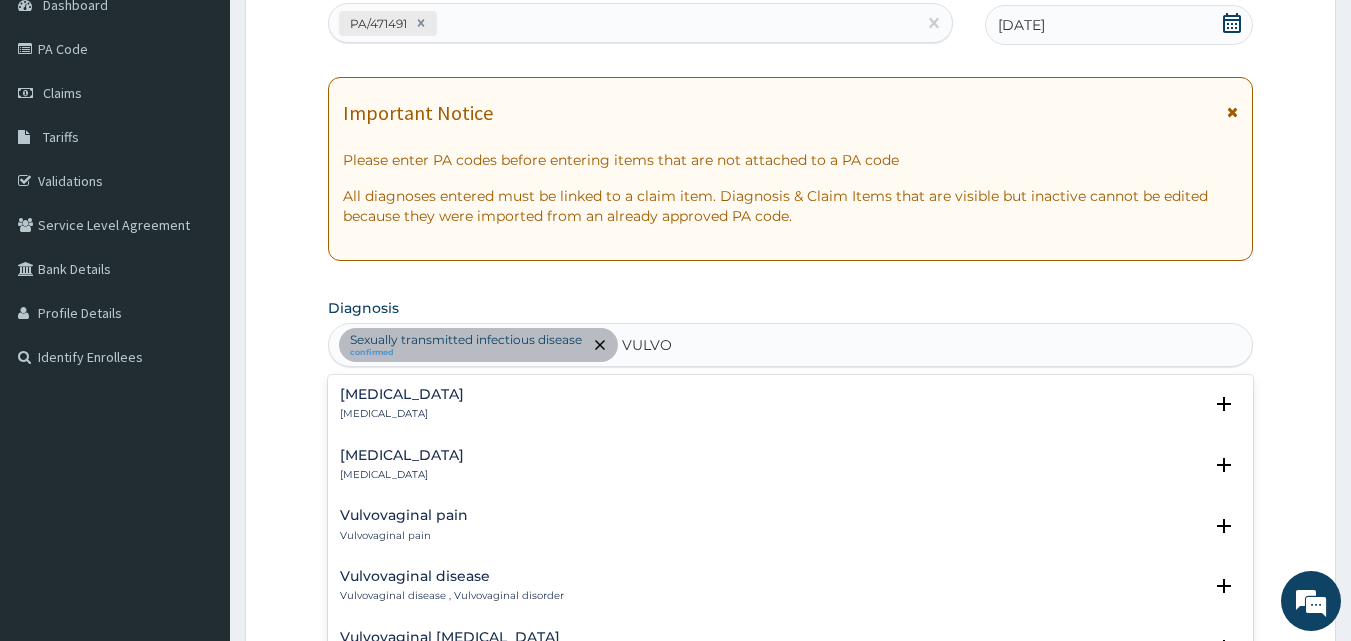 scroll, scrollTop: 233, scrollLeft: 0, axis: vertical 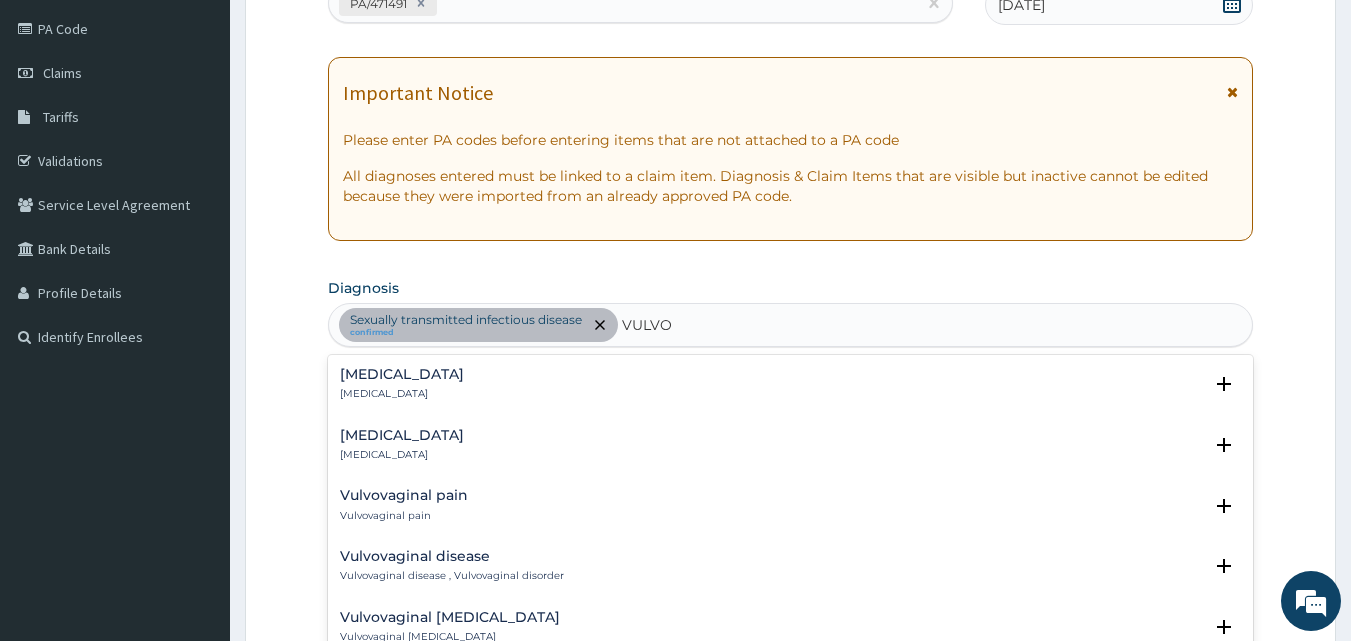 click on "Vulvovaginitis" at bounding box center (402, 455) 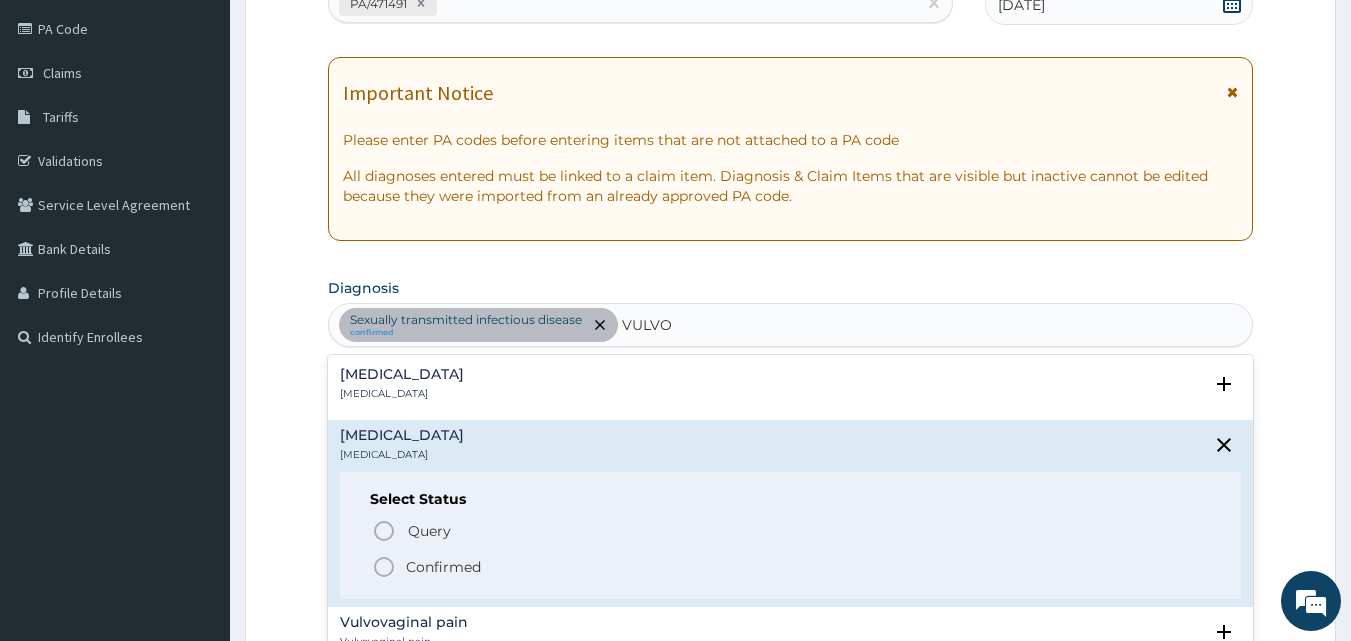 click on "Confirmed" at bounding box center [443, 567] 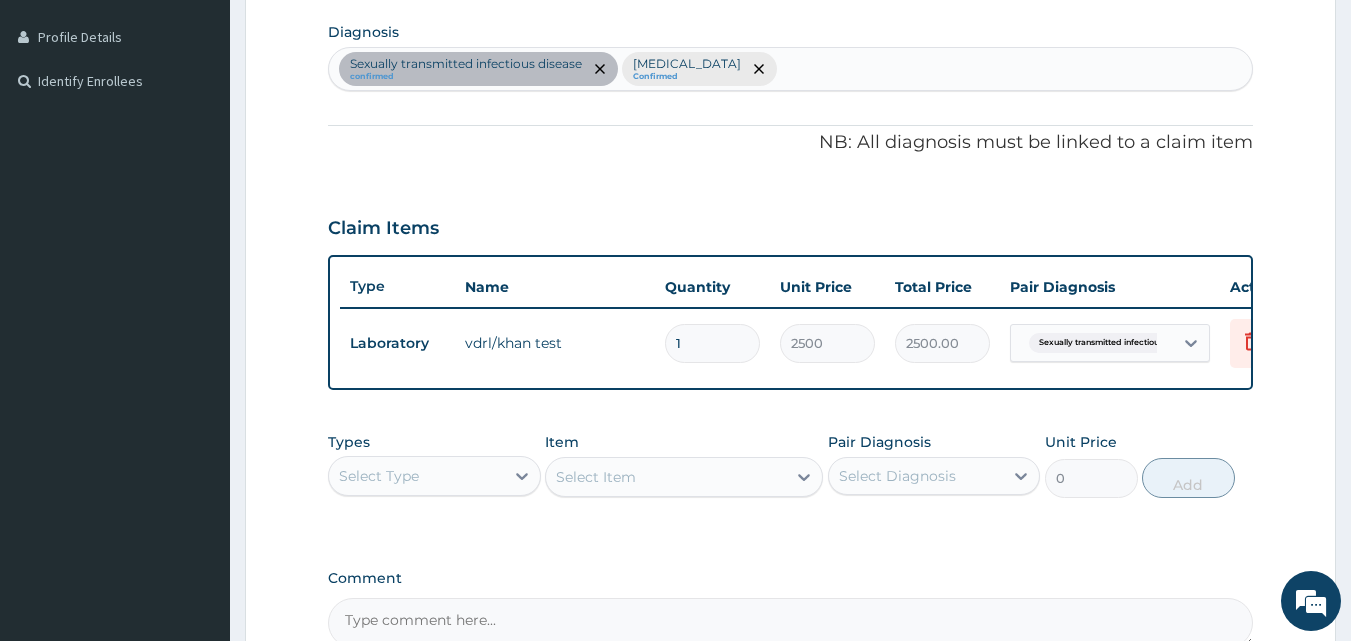 scroll, scrollTop: 721, scrollLeft: 0, axis: vertical 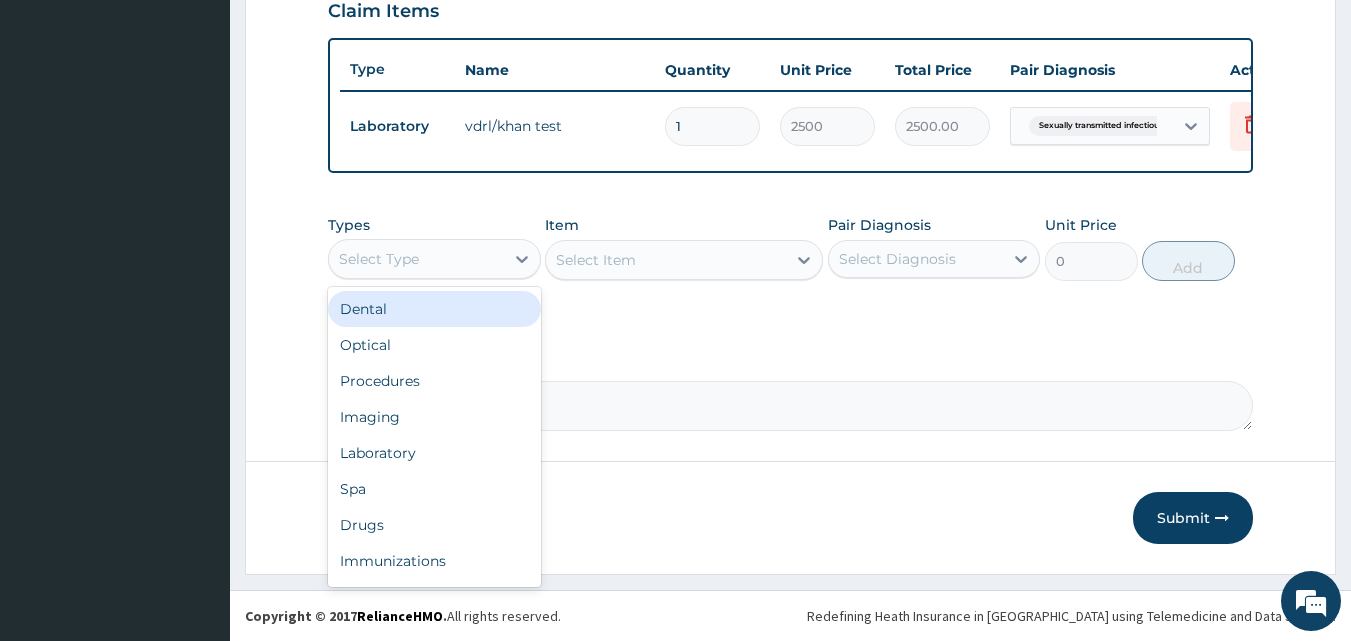click on "Select Type" at bounding box center (379, 259) 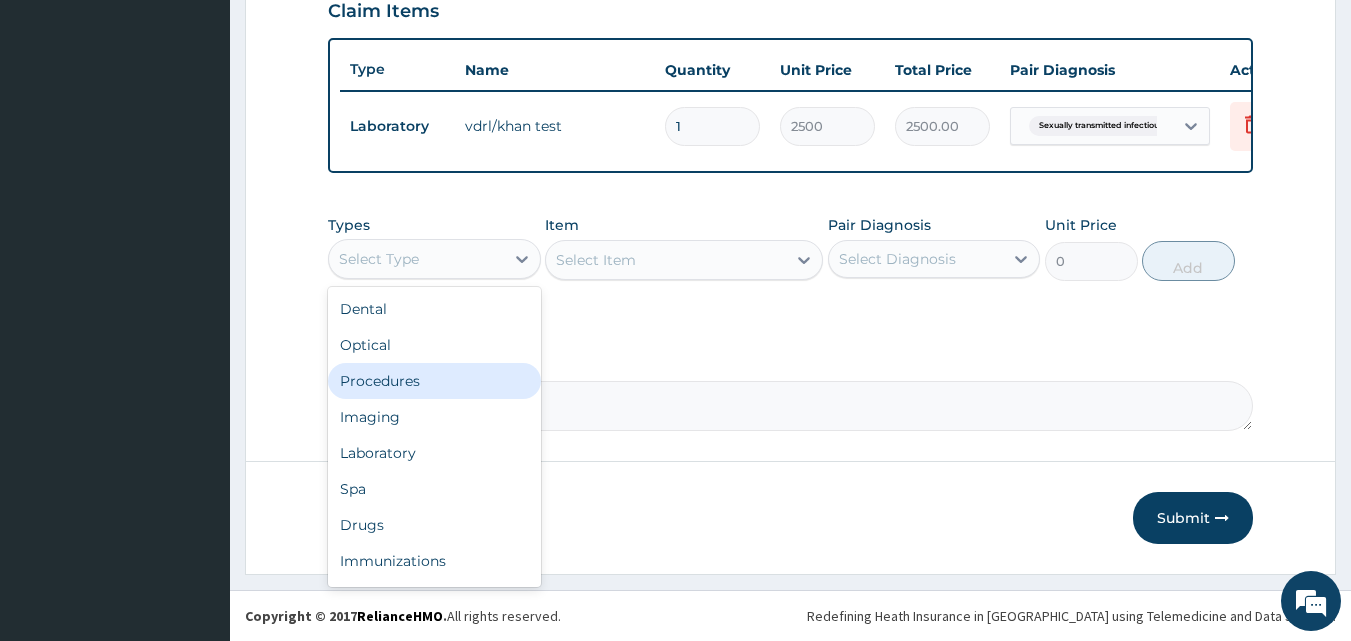 click on "Procedures" at bounding box center [434, 381] 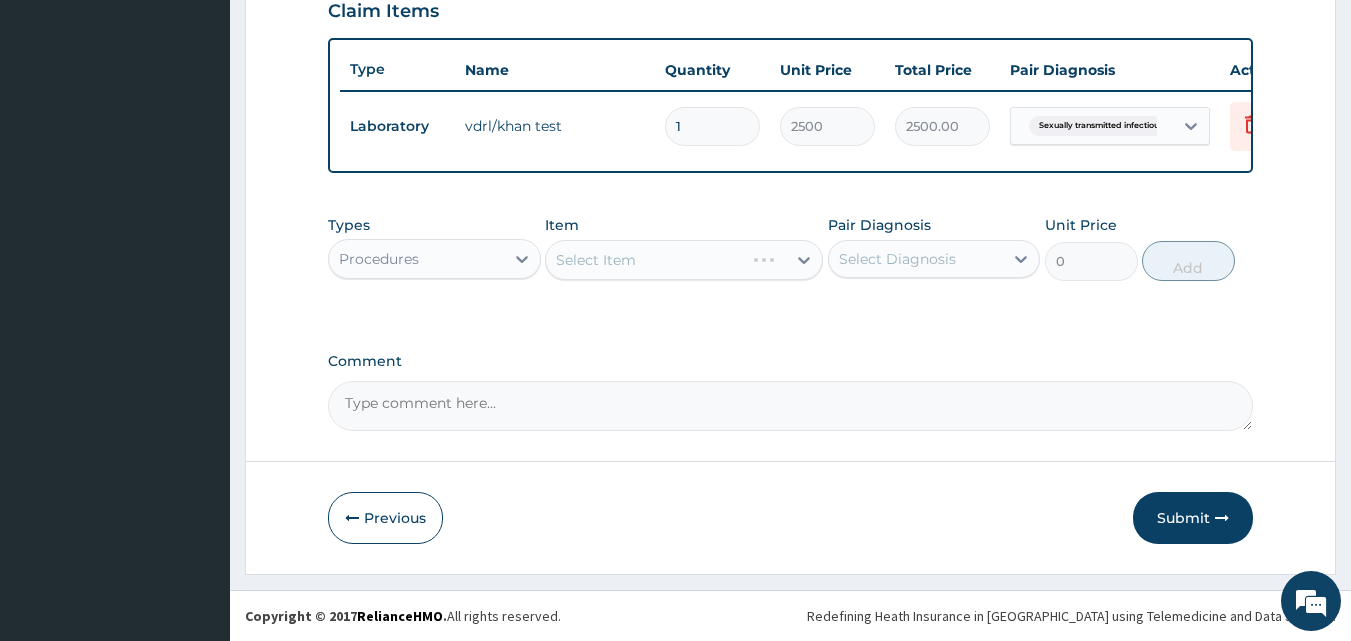 click on "Select Item" at bounding box center [684, 260] 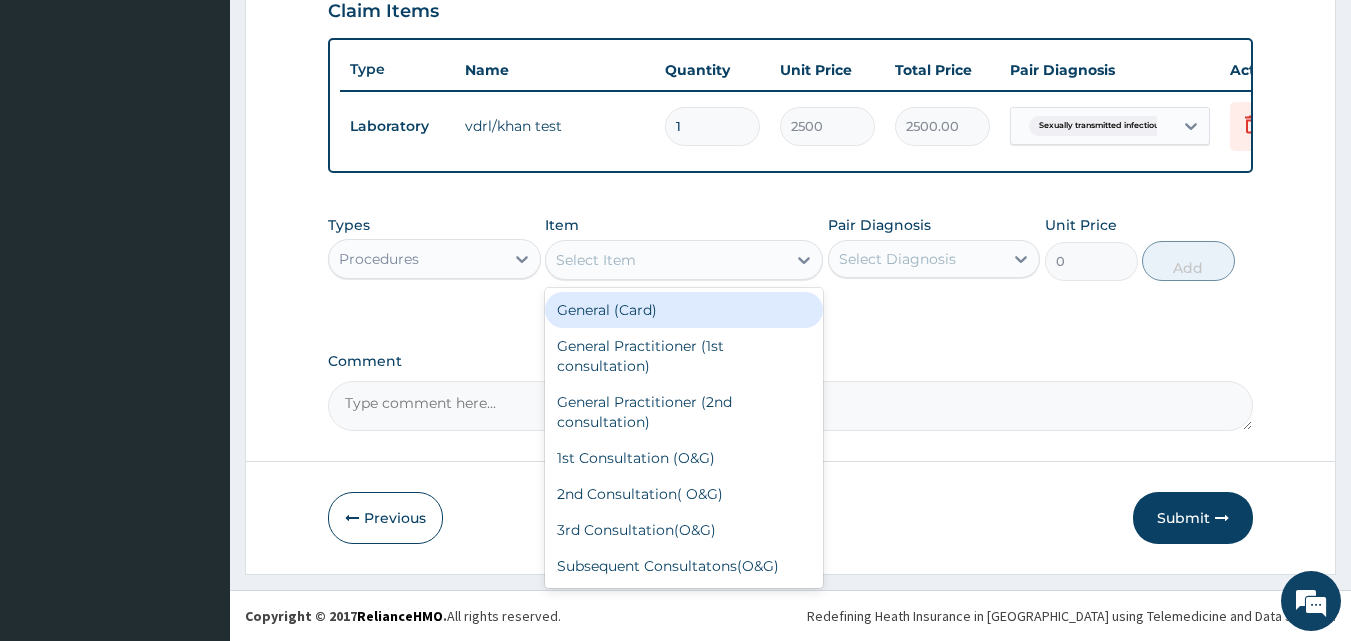 click on "Select Item" at bounding box center [596, 260] 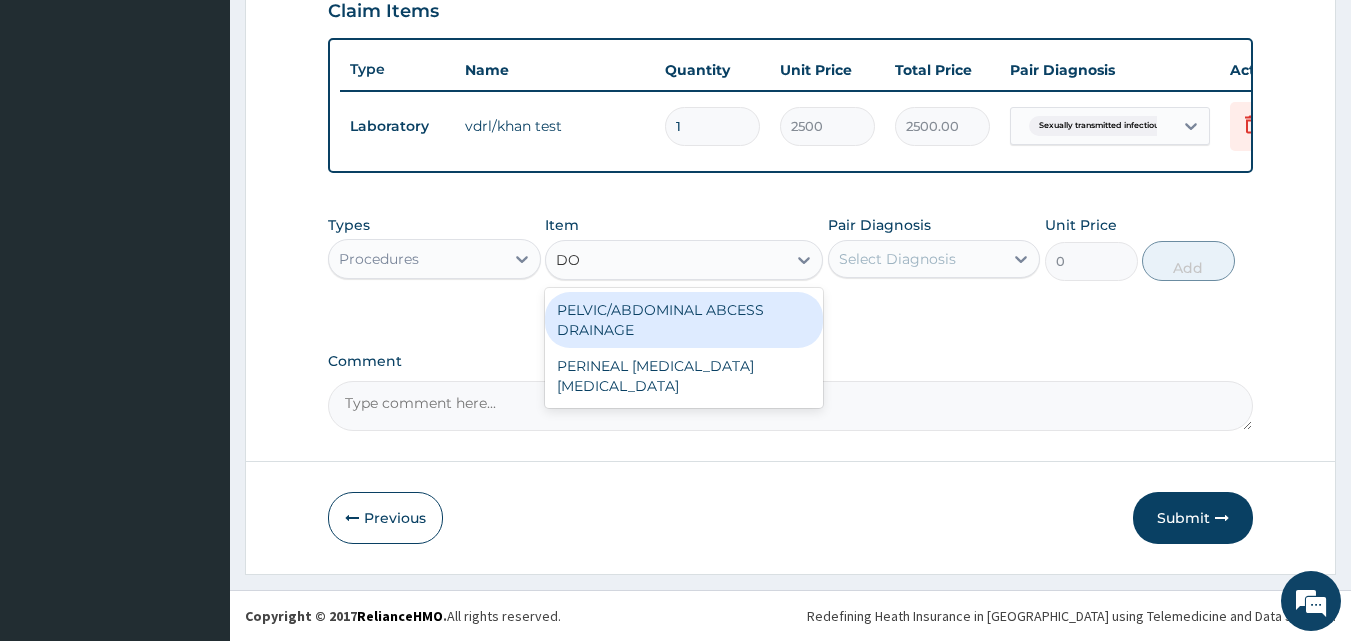 type on "D" 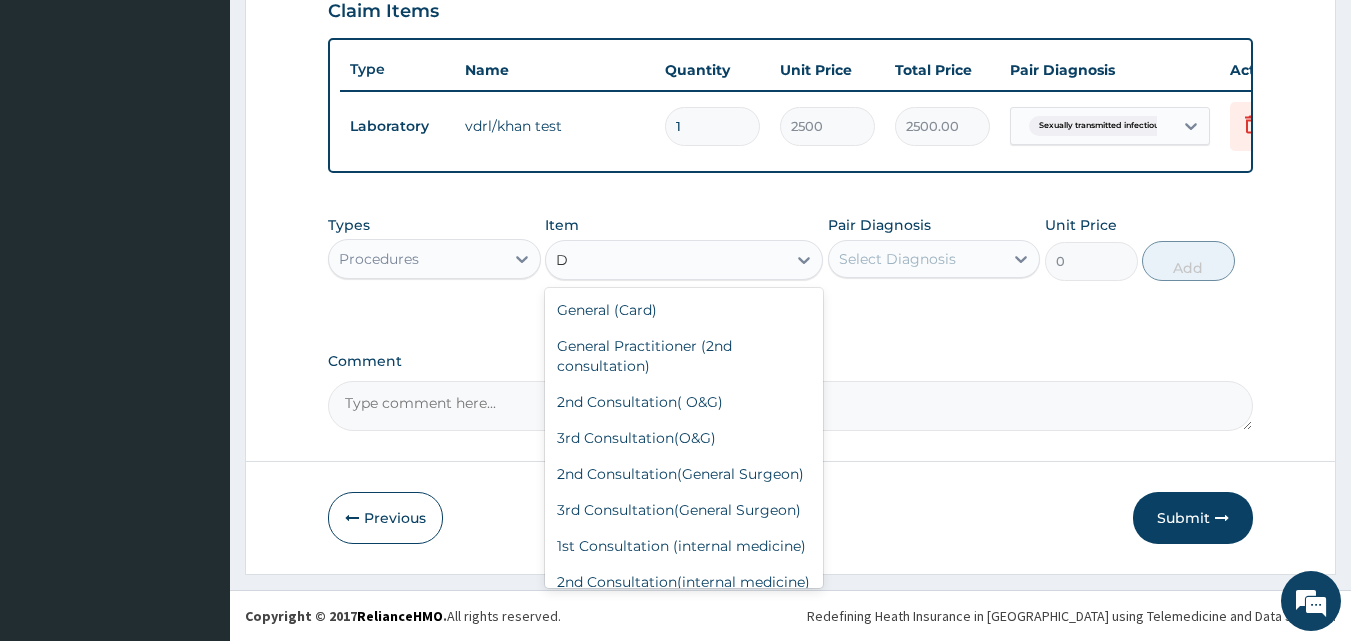 type 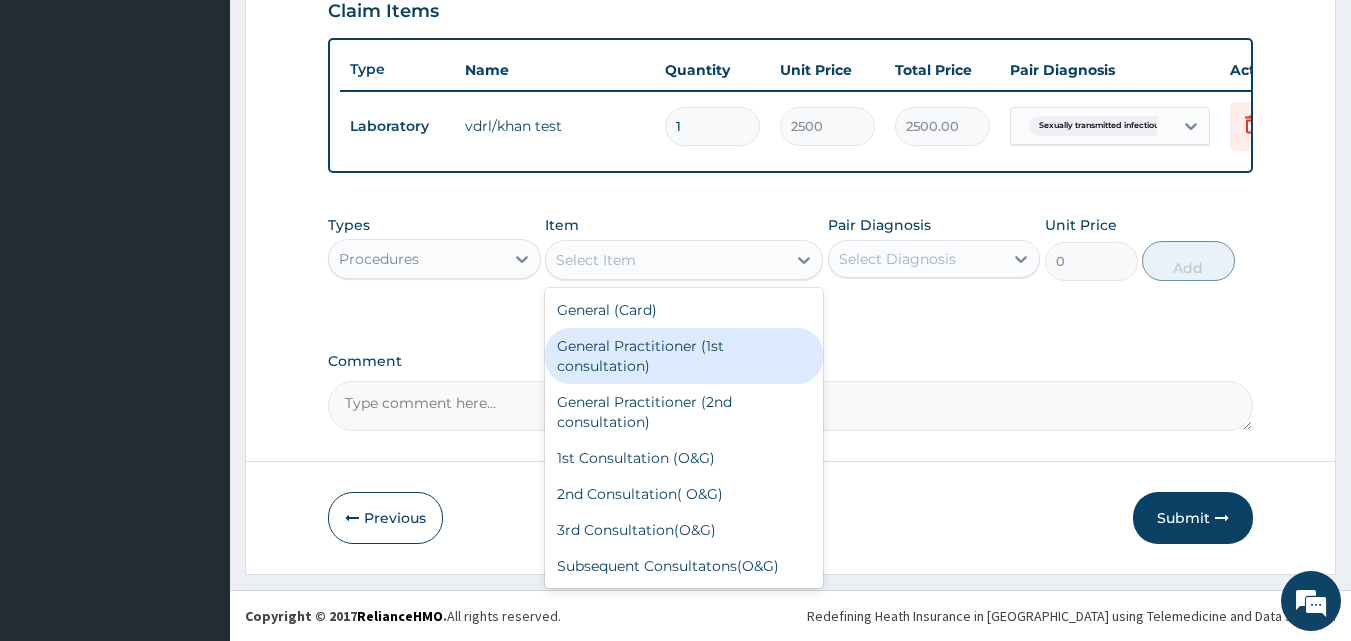 click on "General Practitioner (1st consultation)" at bounding box center [684, 356] 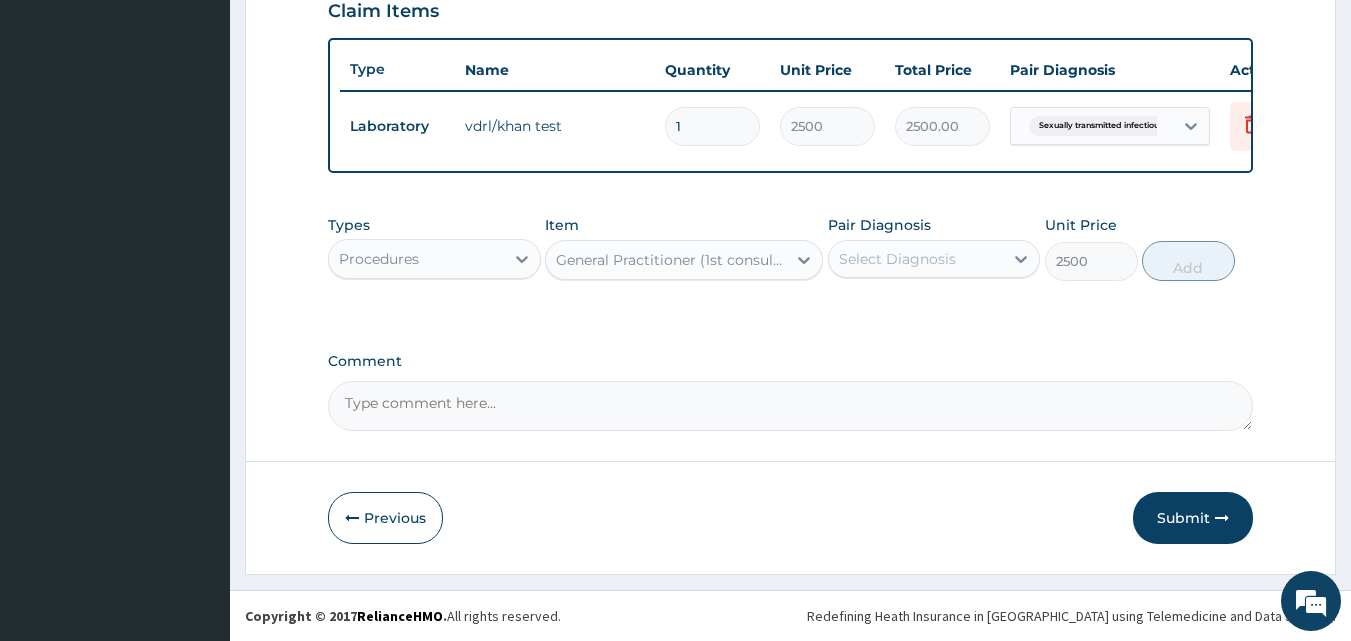 click on "Select Diagnosis" at bounding box center [916, 259] 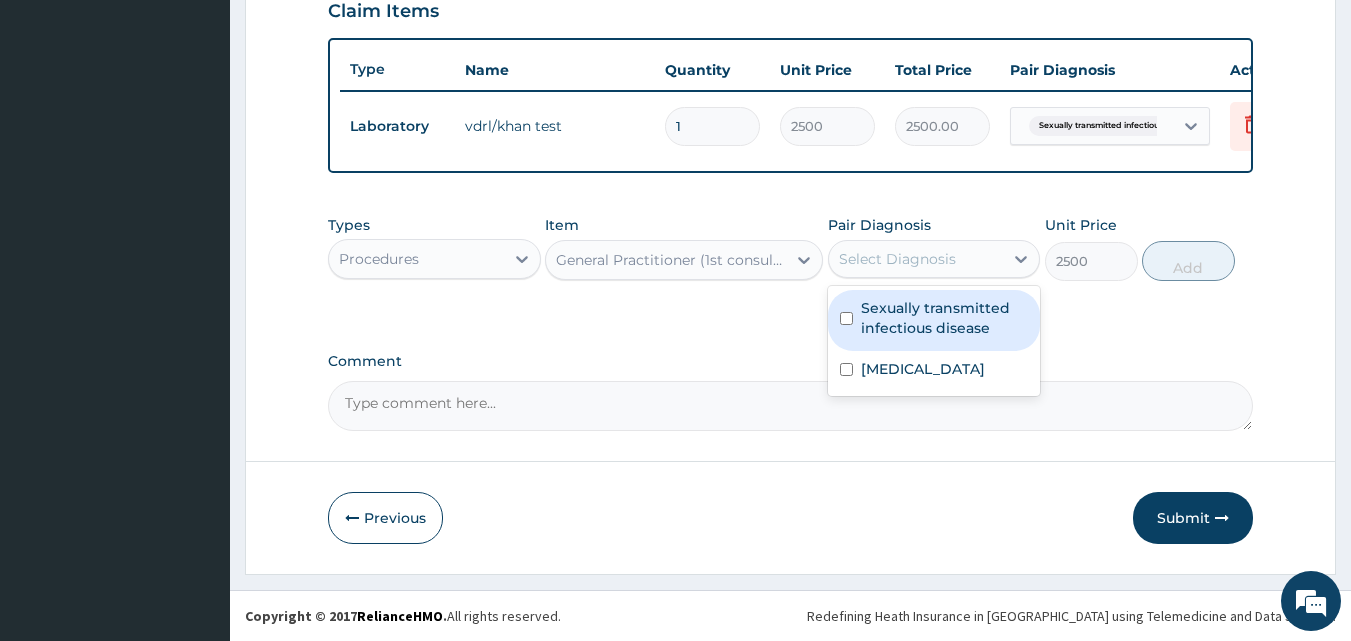 click on "Sexually transmitted infectious disease" at bounding box center [934, 320] 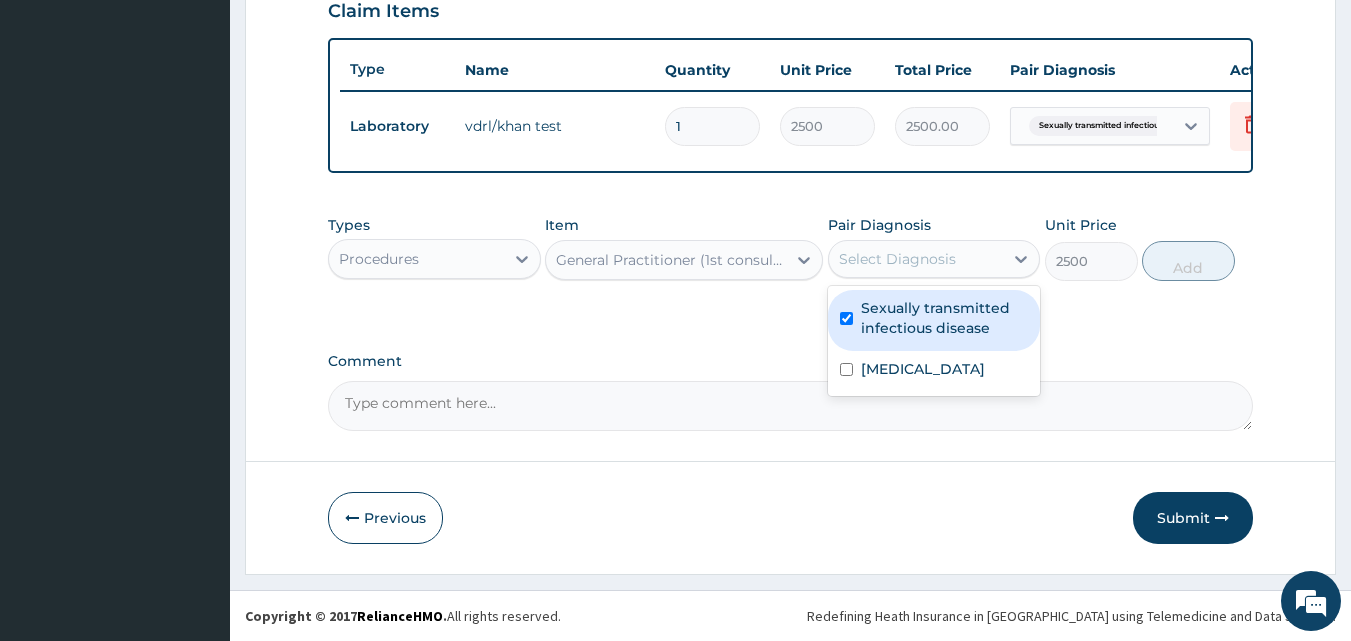 checkbox on "true" 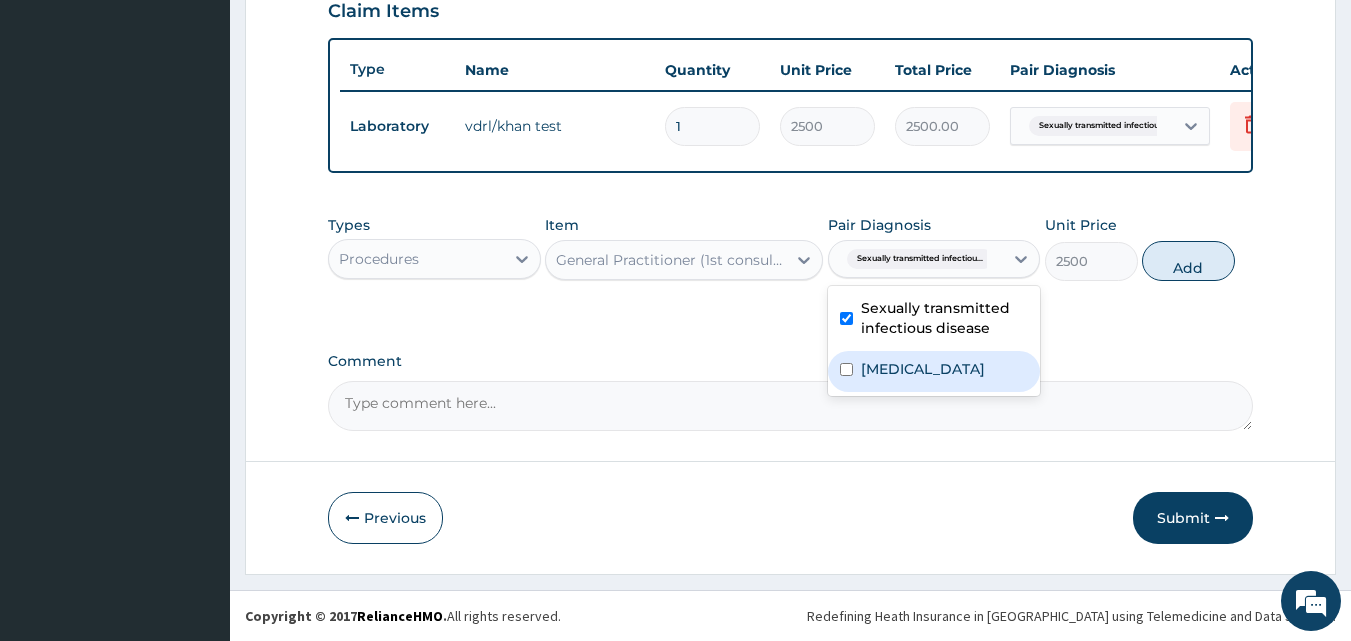 click on "Vulvovaginitis" at bounding box center (923, 369) 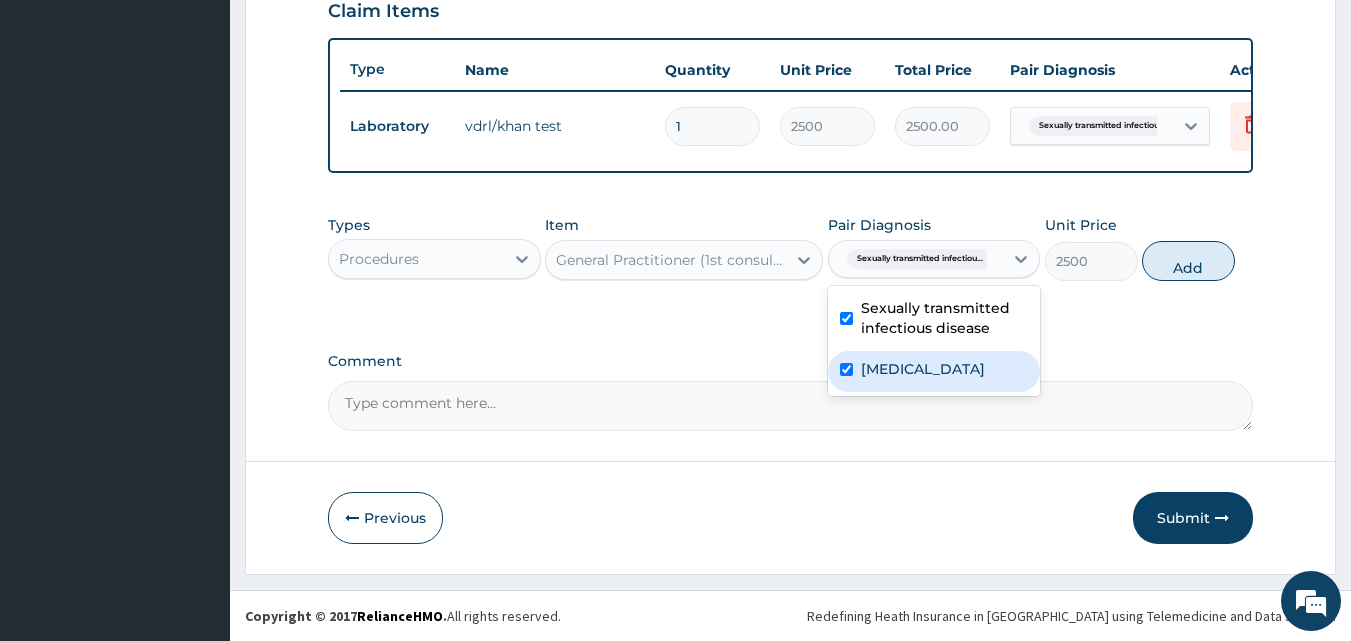 checkbox on "true" 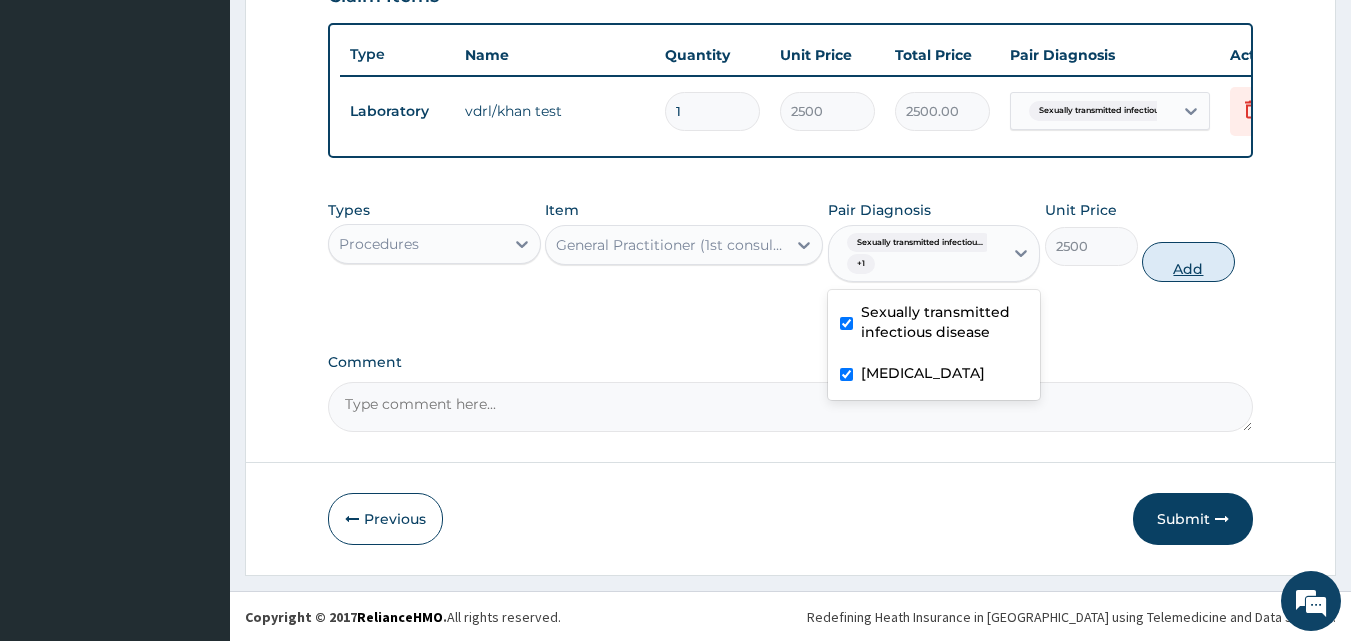 click on "Add" at bounding box center [1188, 262] 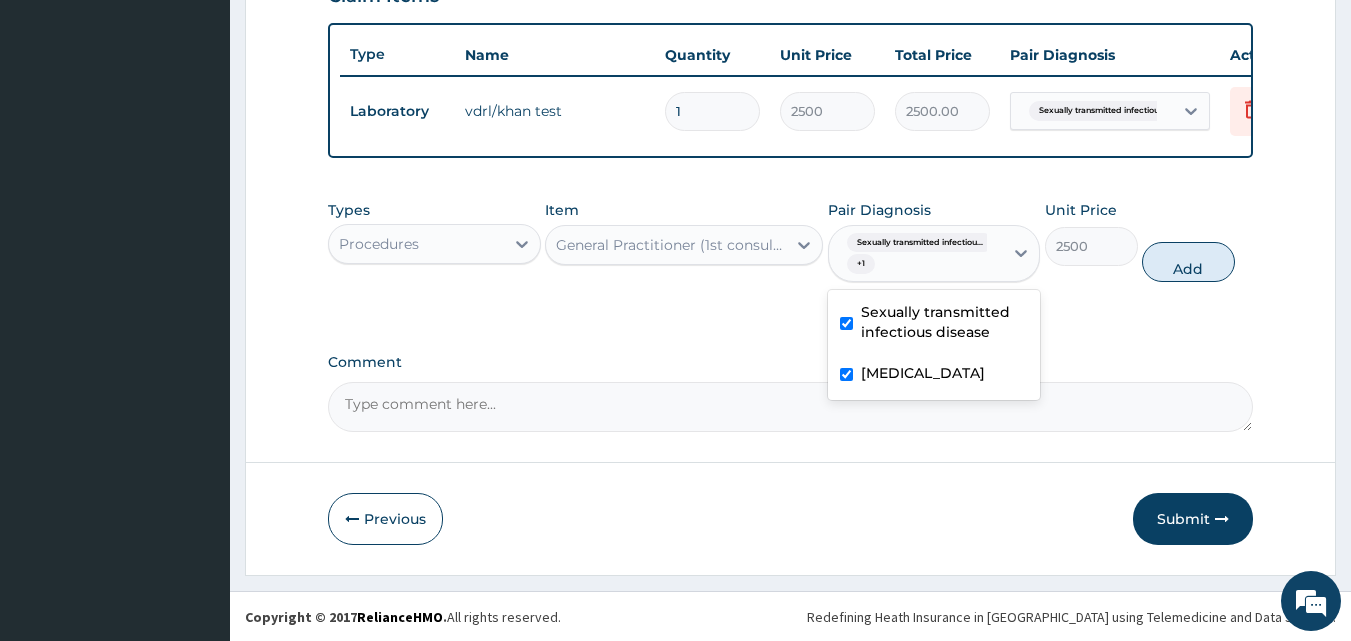 type on "0" 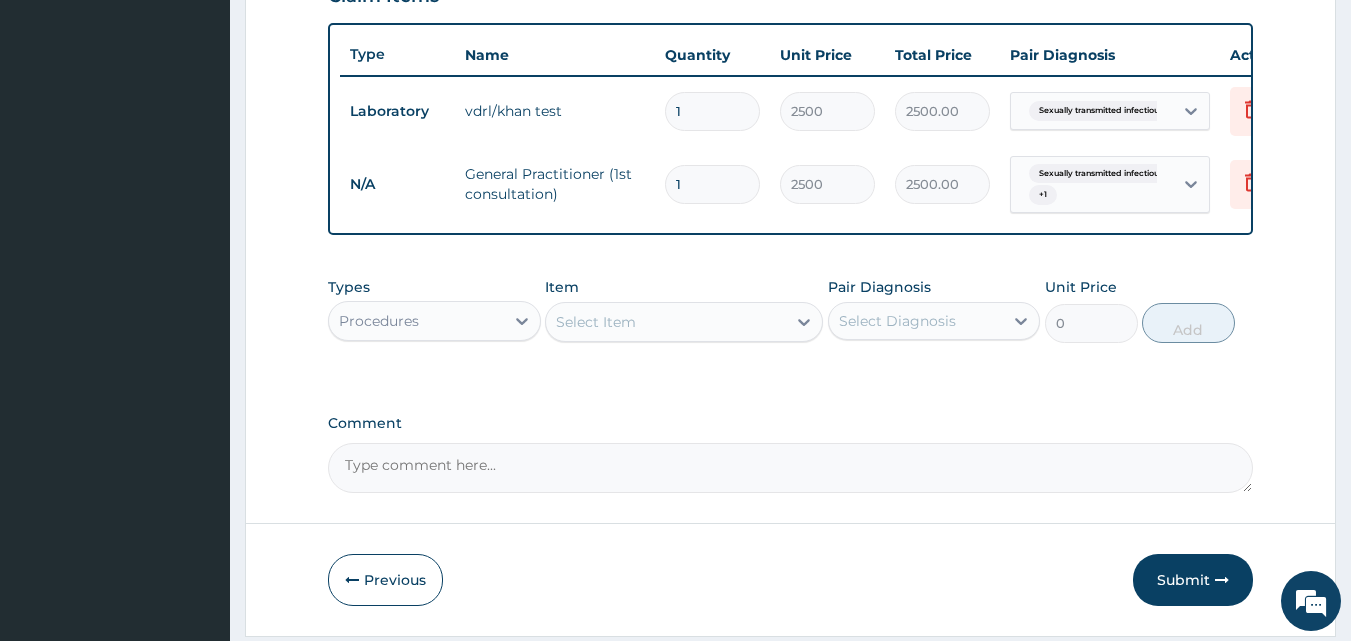 click on "Procedures" at bounding box center [416, 321] 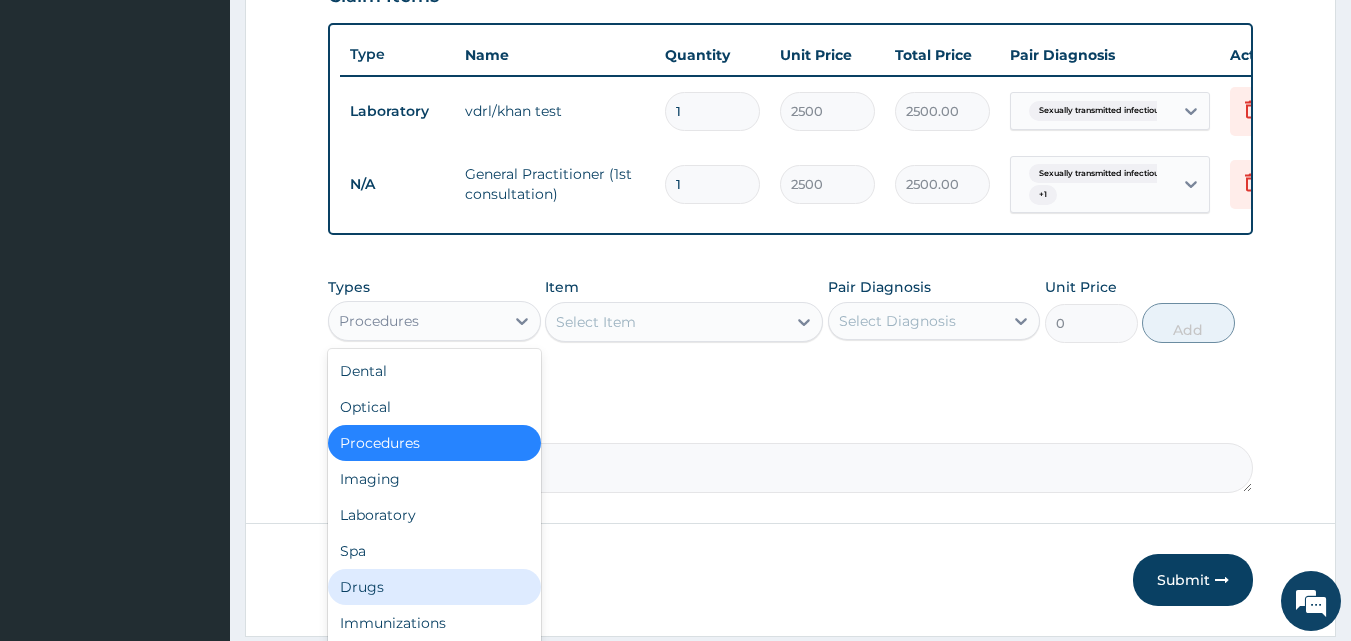 drag, startPoint x: 405, startPoint y: 610, endPoint x: 409, endPoint y: 581, distance: 29.274563 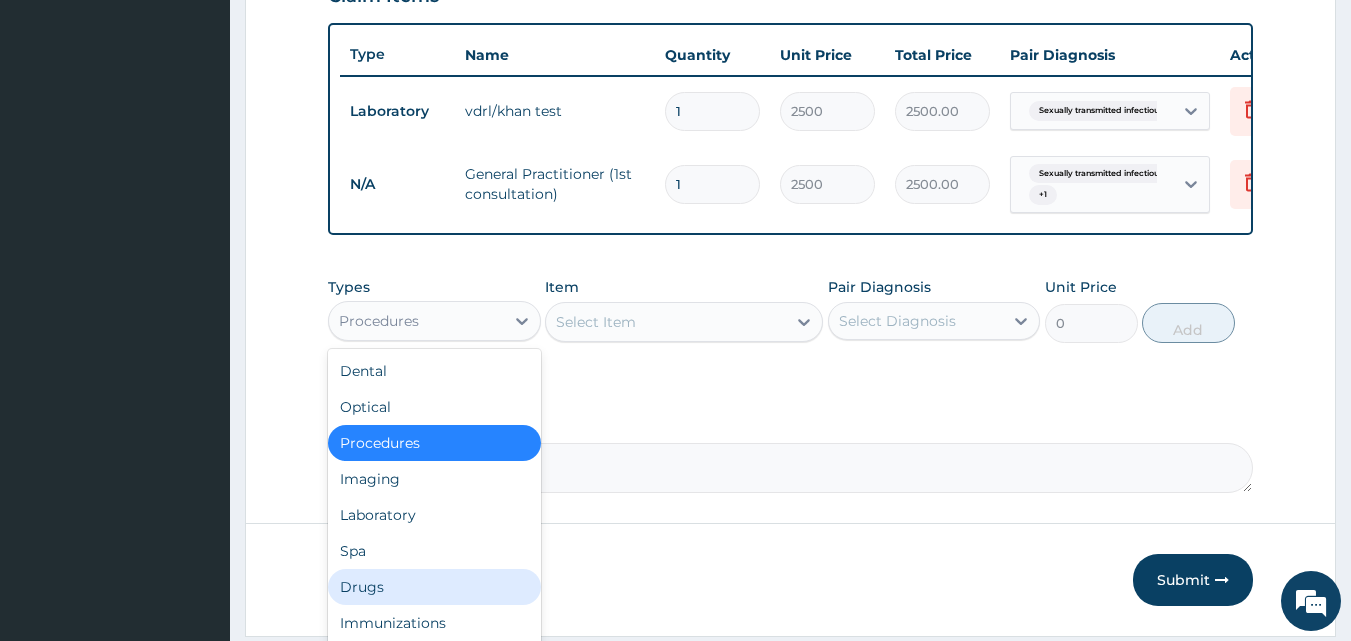 click on "Drugs" at bounding box center [434, 587] 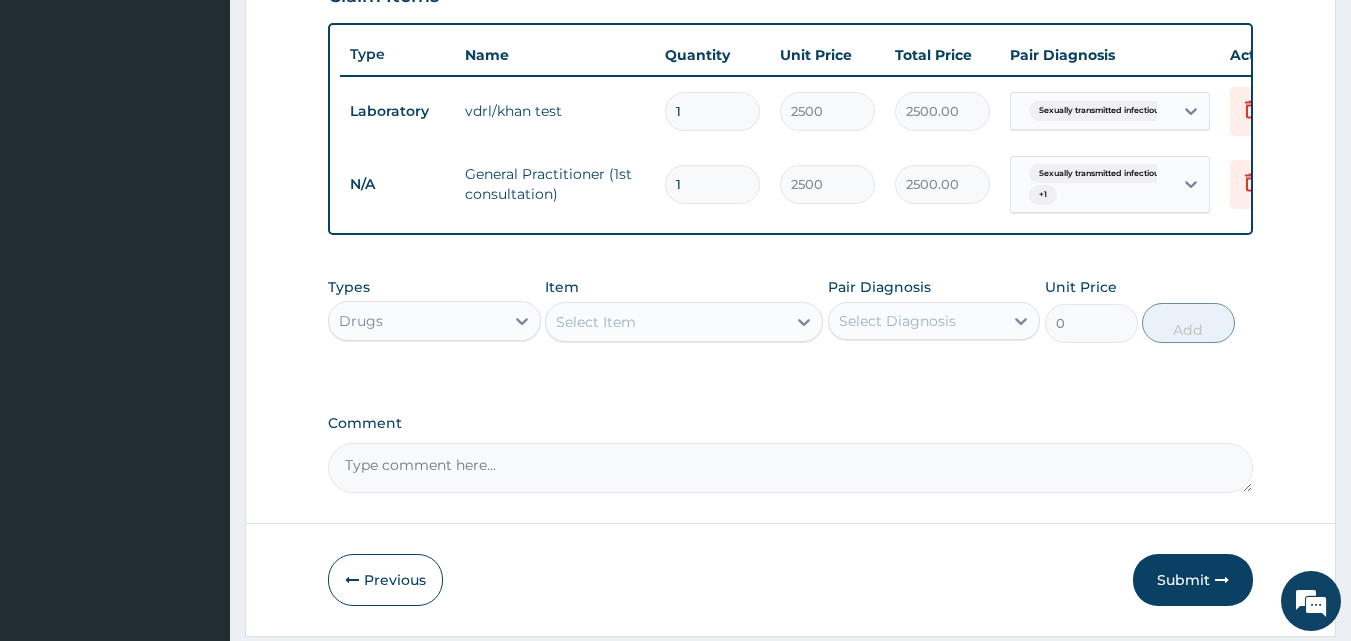 click on "Select Item" at bounding box center (666, 322) 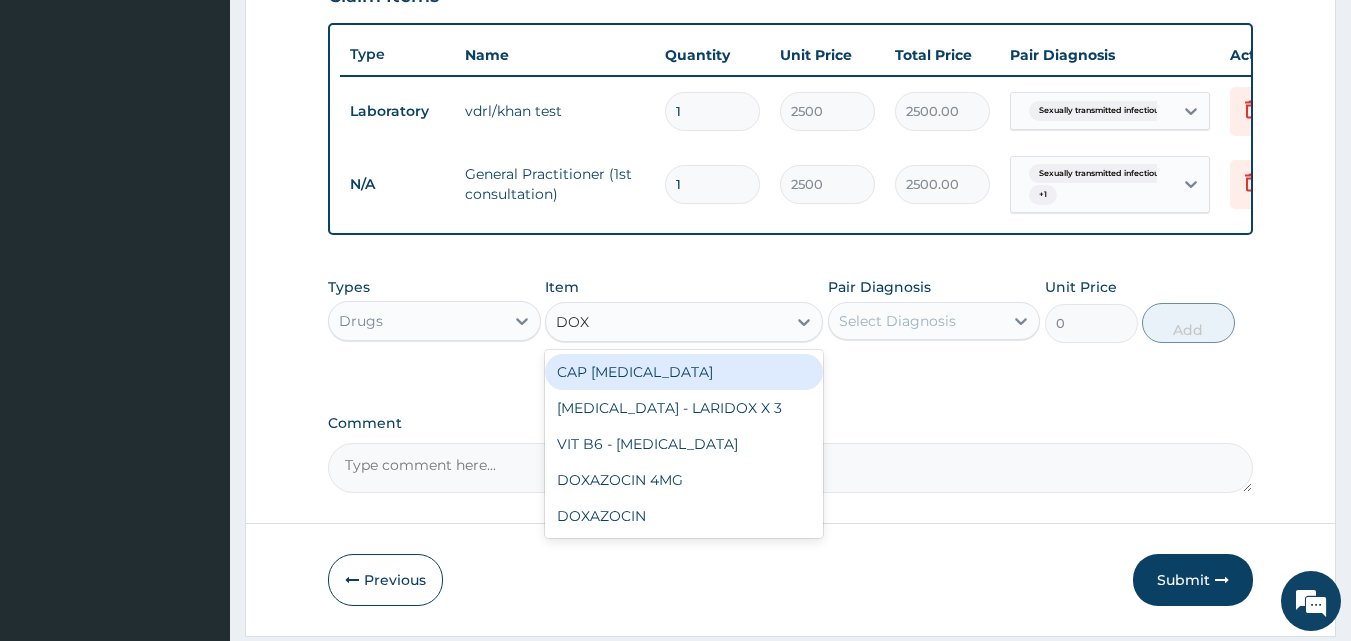 type on "DOXY" 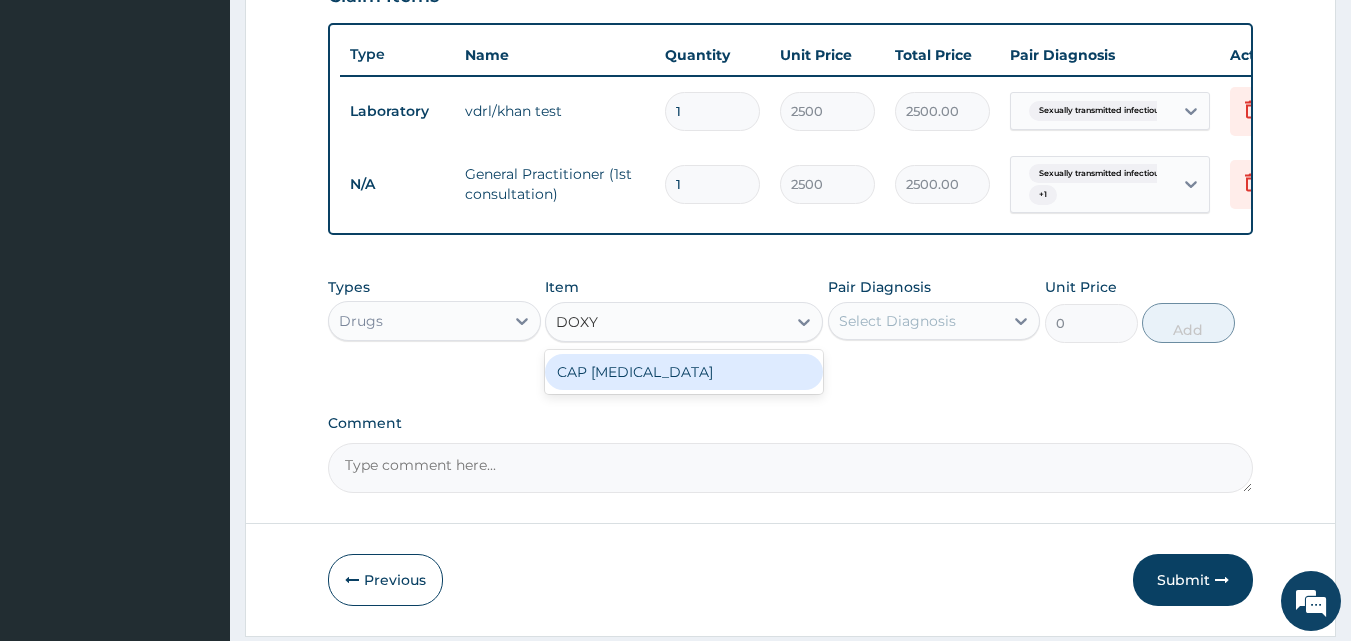 click on "CAP [MEDICAL_DATA]" at bounding box center [684, 372] 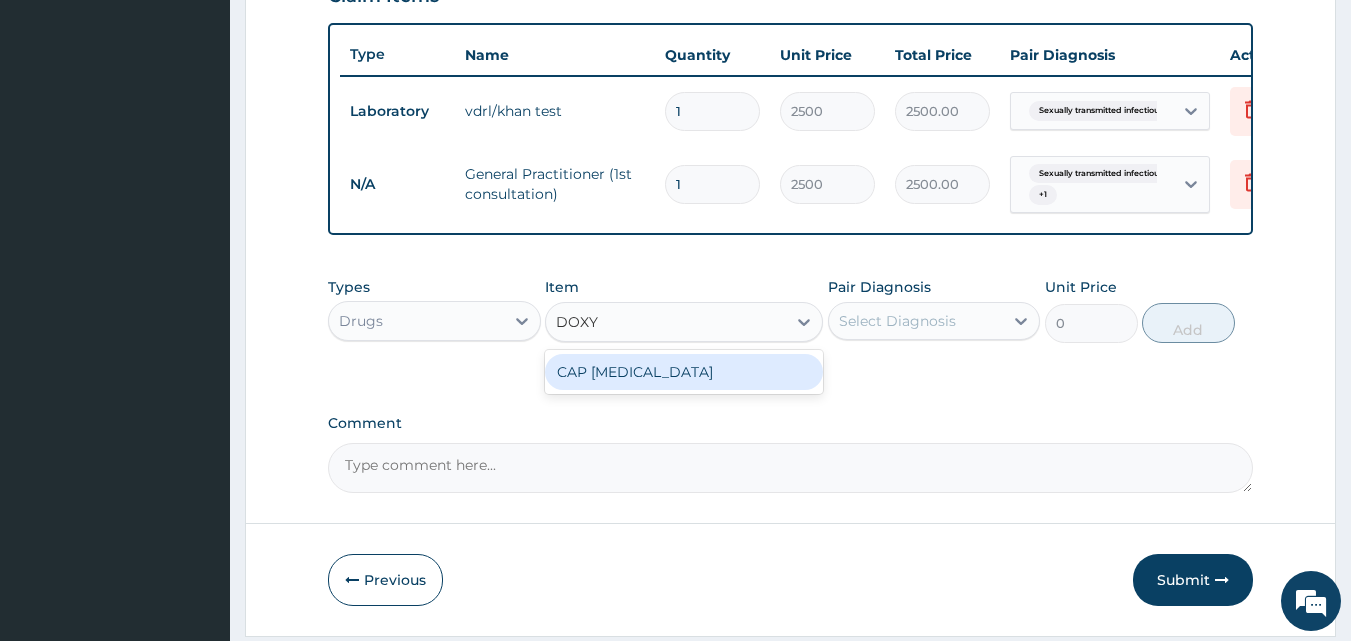 type 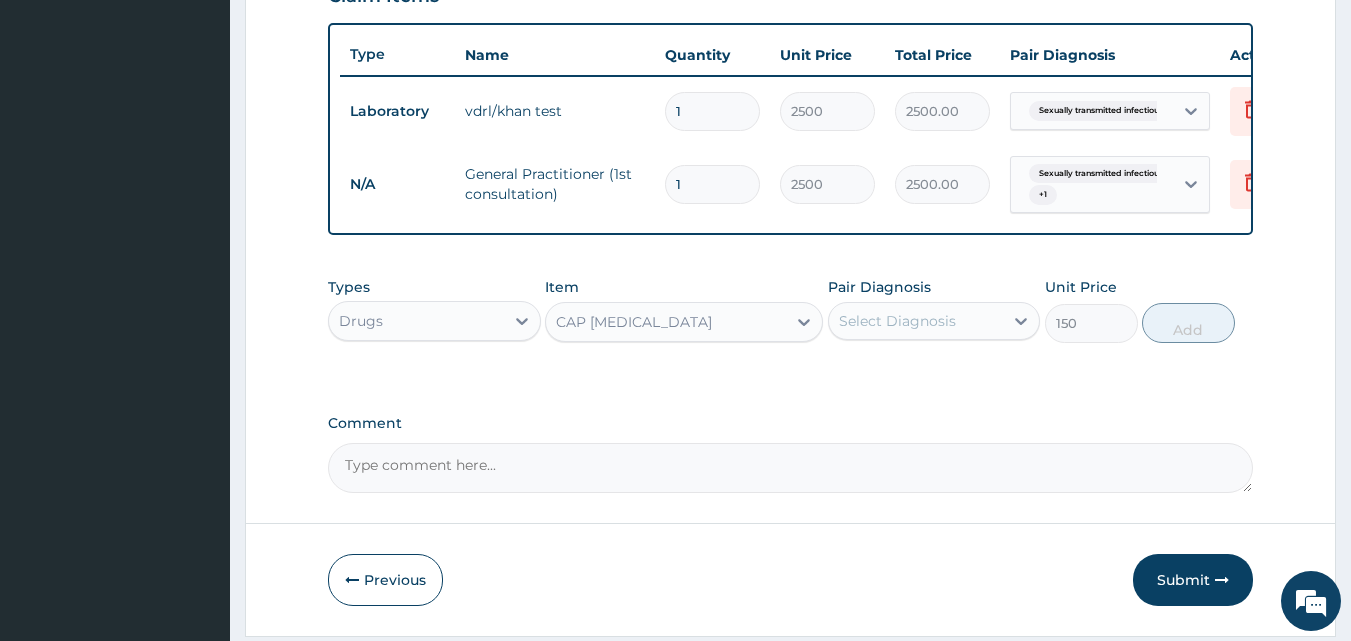 click on "Select Diagnosis" at bounding box center [897, 321] 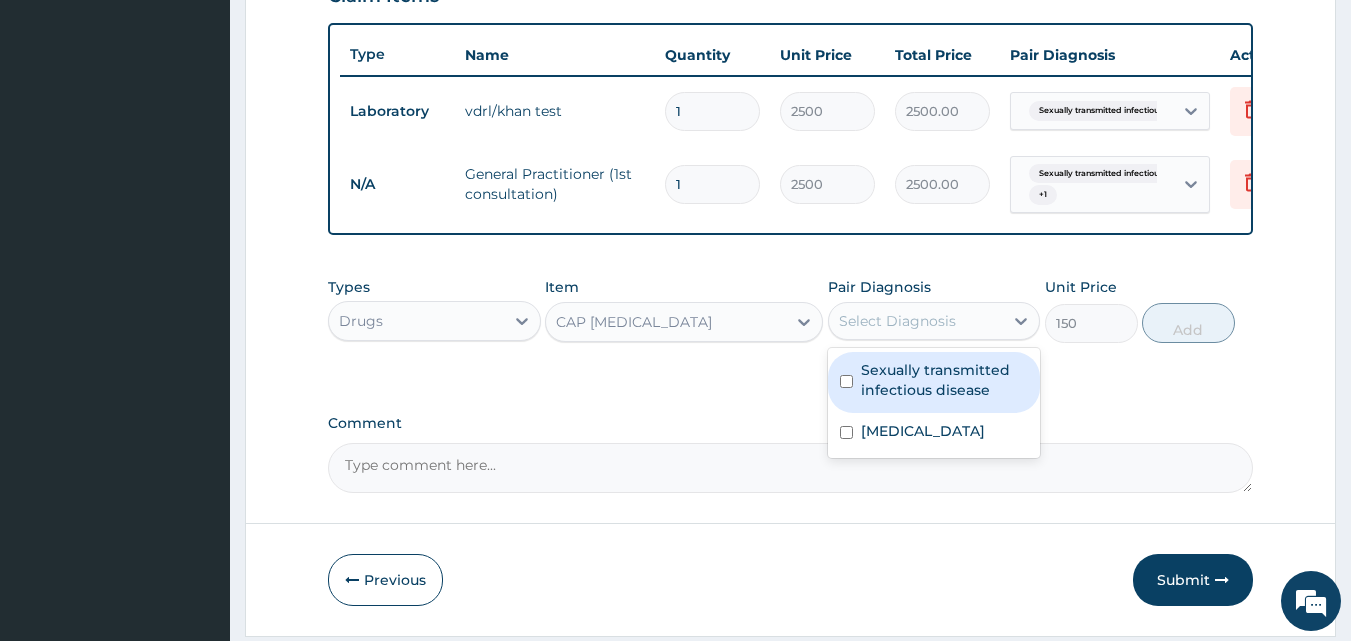 click on "Sexually transmitted infectious disease" at bounding box center (945, 380) 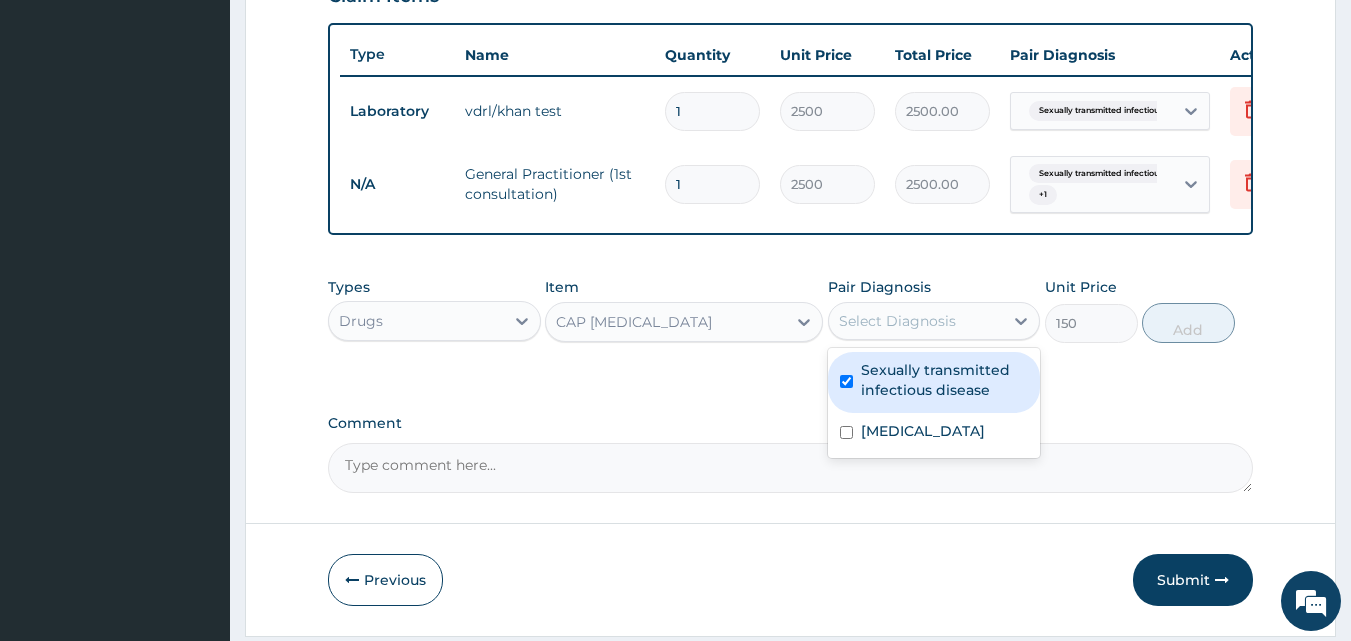 checkbox on "true" 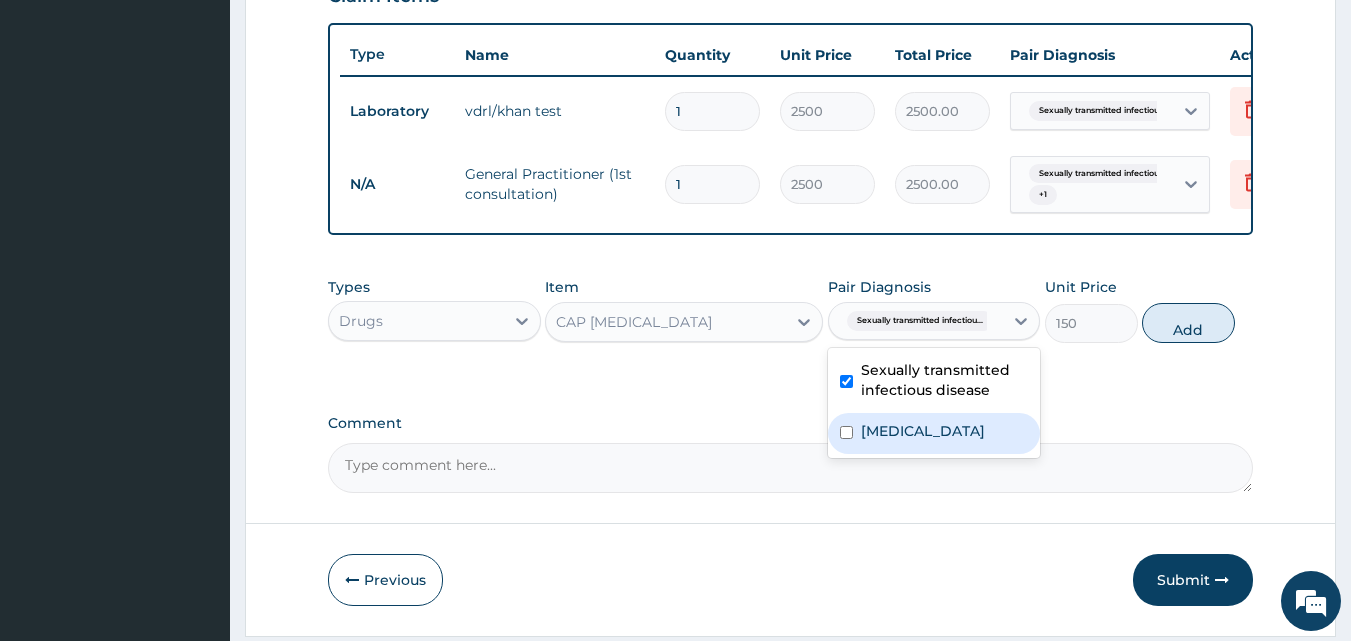 drag, startPoint x: 980, startPoint y: 446, endPoint x: 1012, endPoint y: 430, distance: 35.77709 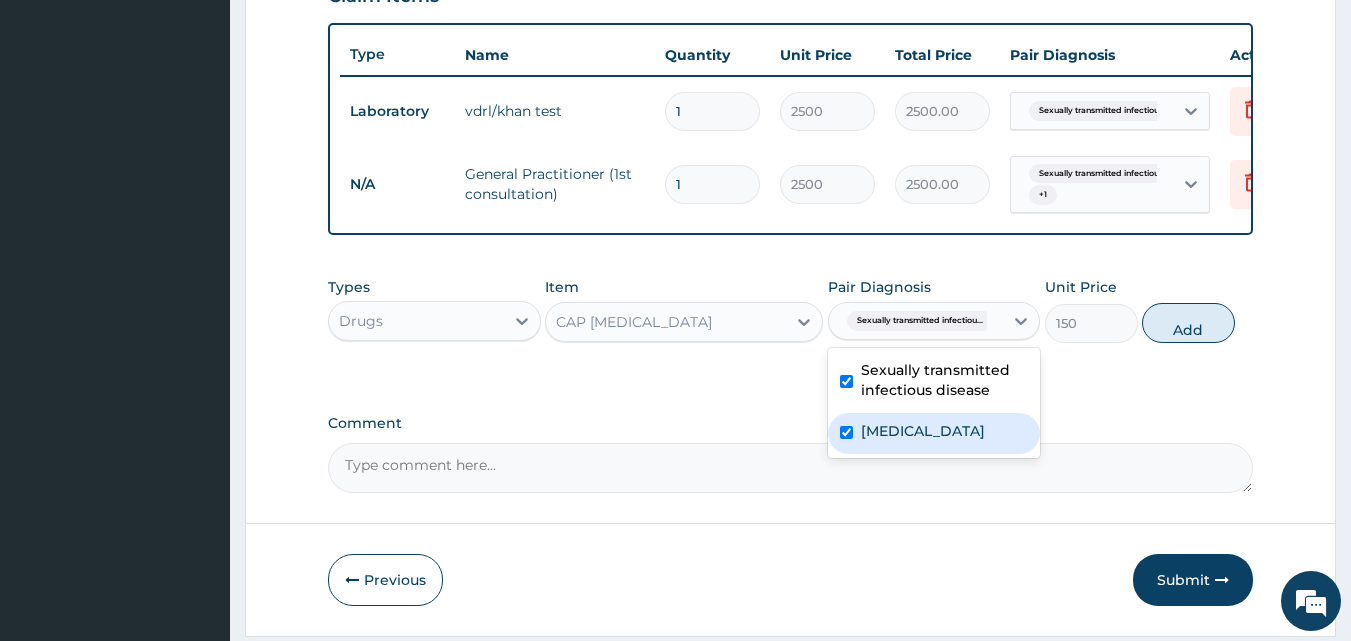 checkbox on "true" 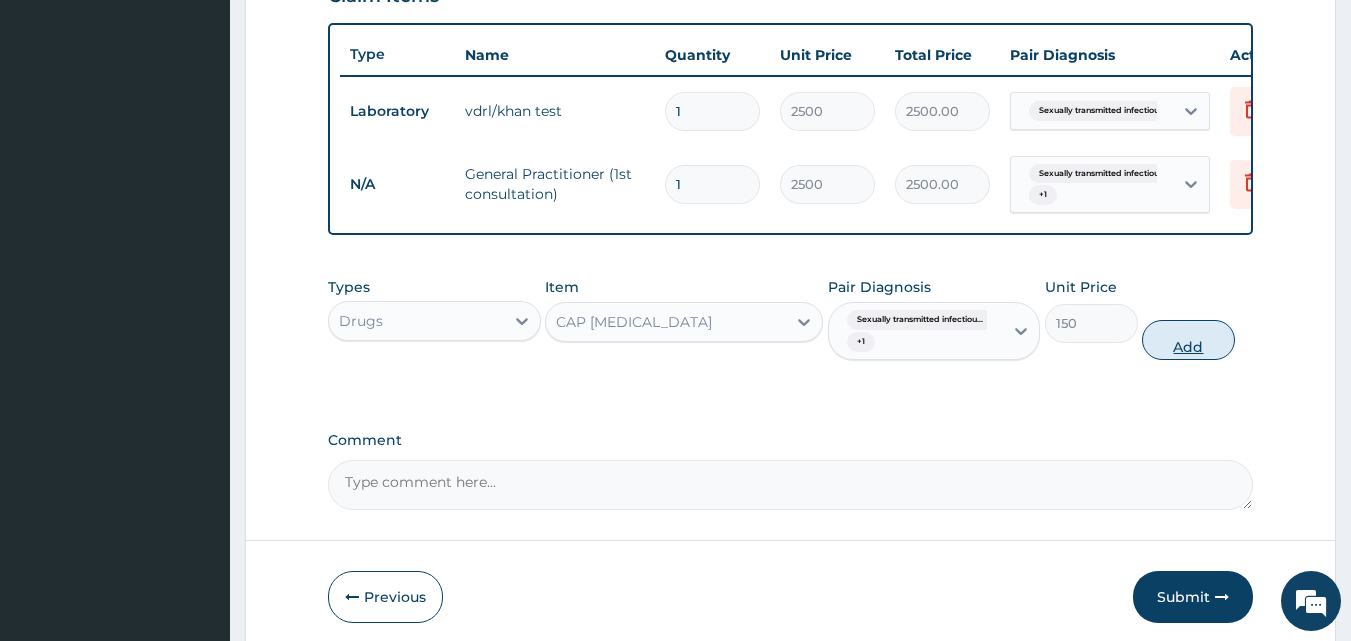 click on "Add" at bounding box center [1188, 340] 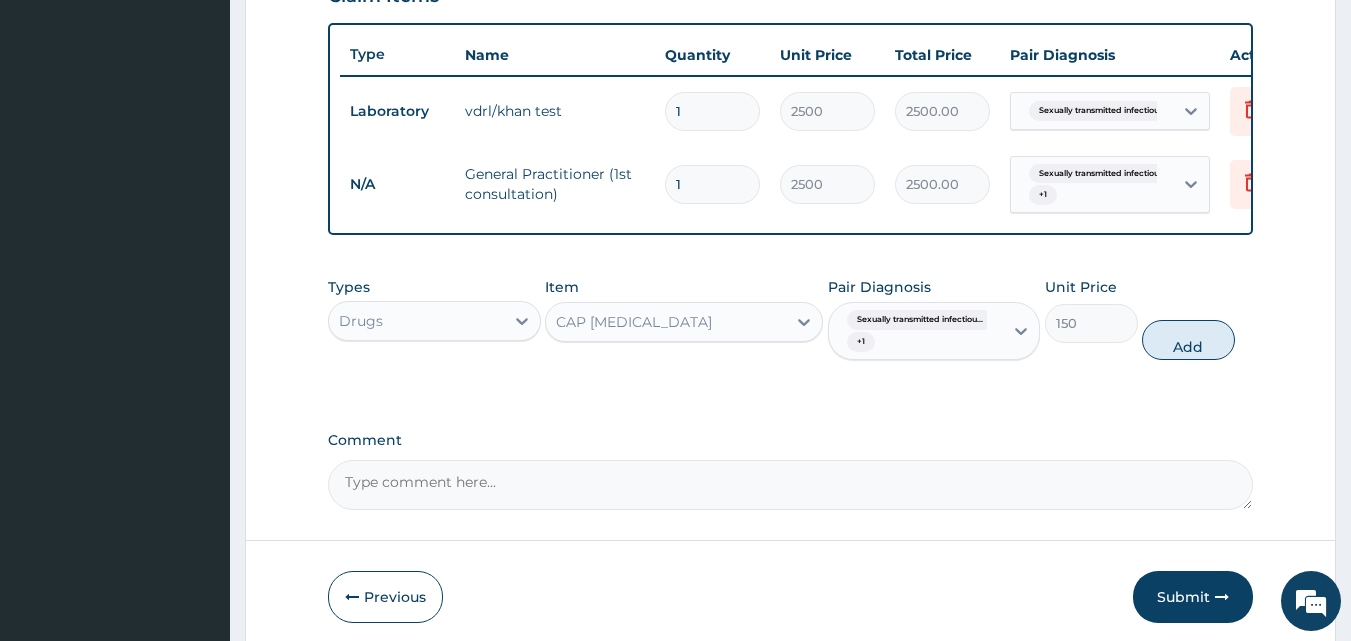 type on "0" 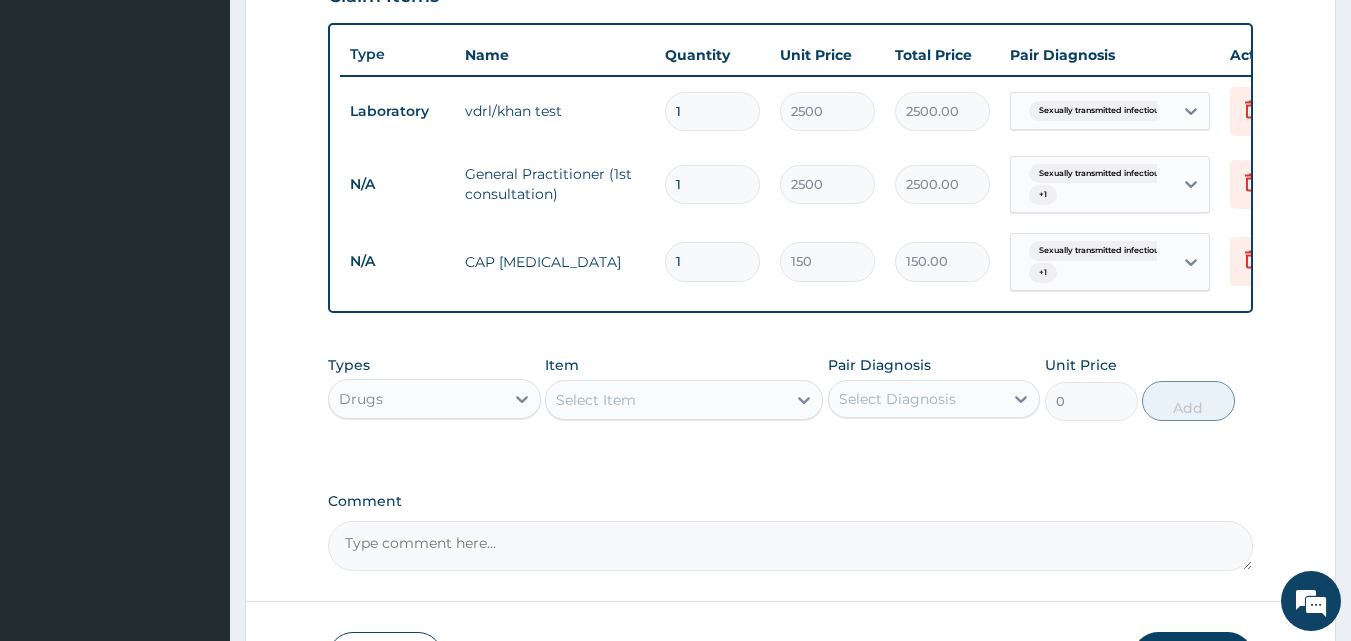 type 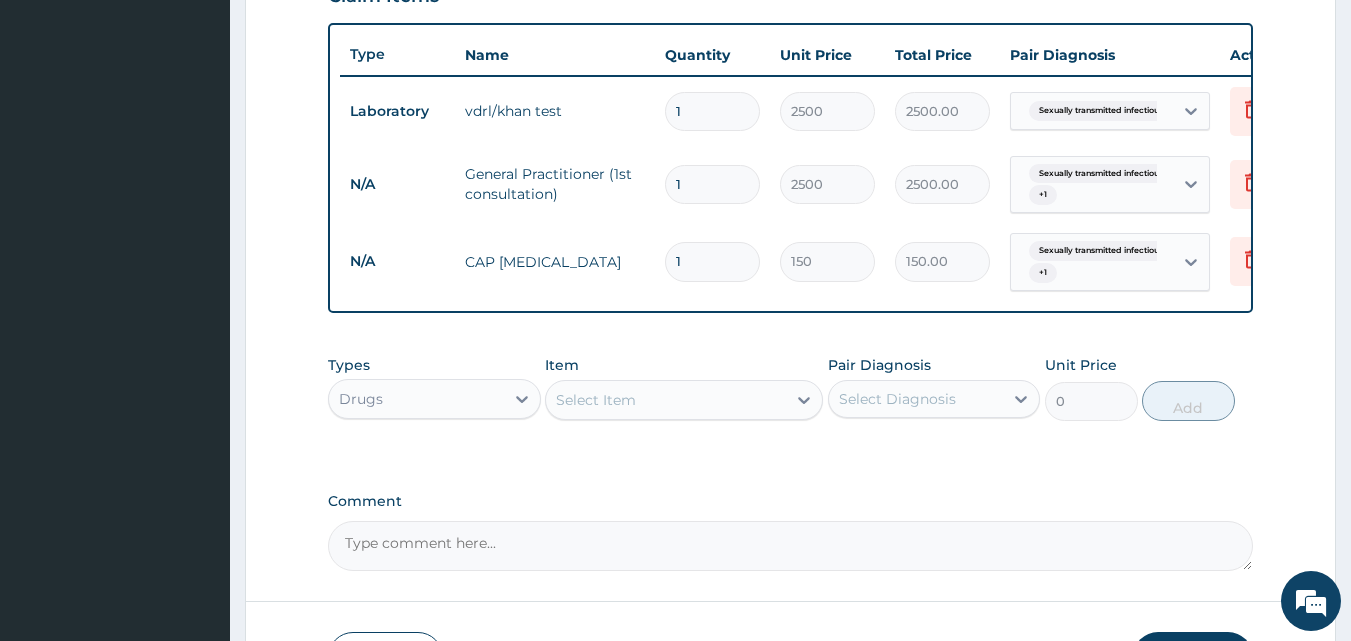 type on "0.00" 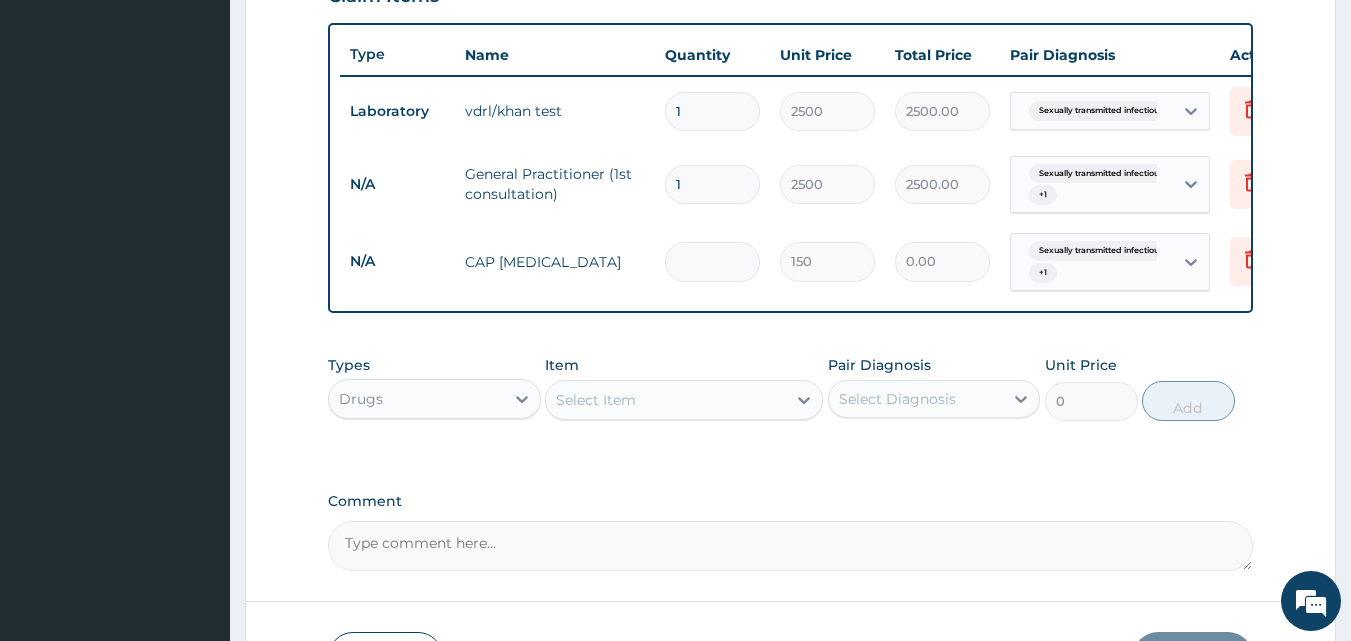 type on "5" 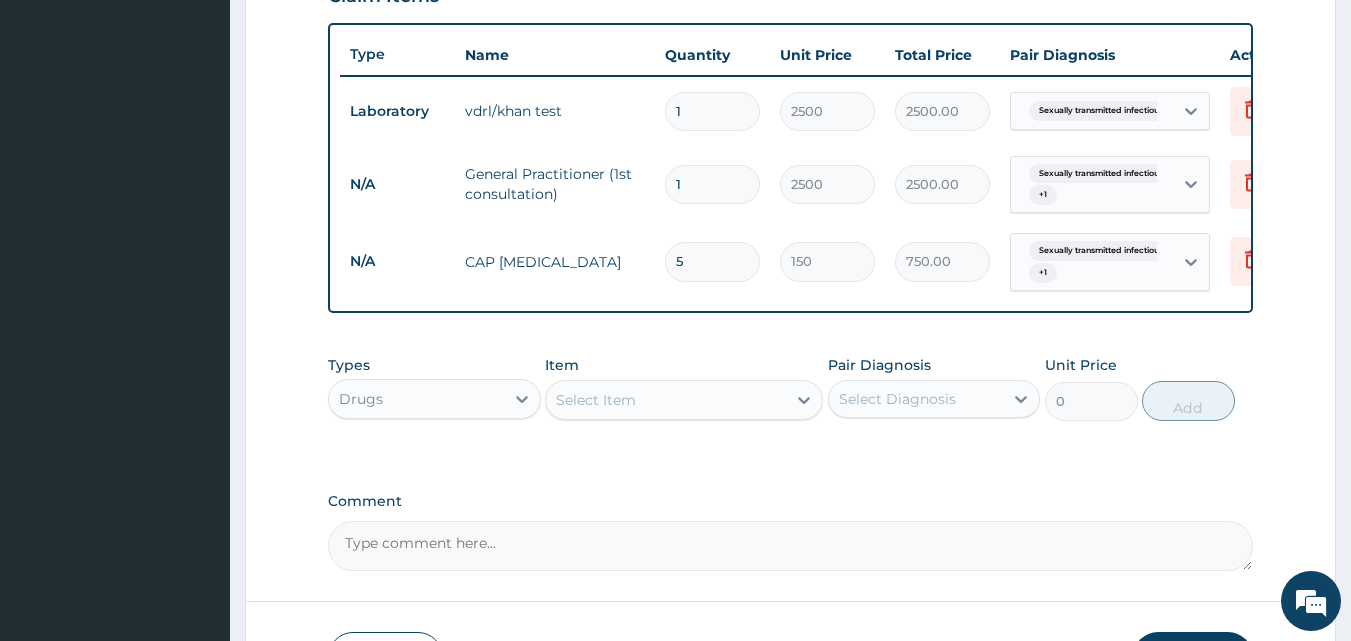 scroll, scrollTop: 876, scrollLeft: 0, axis: vertical 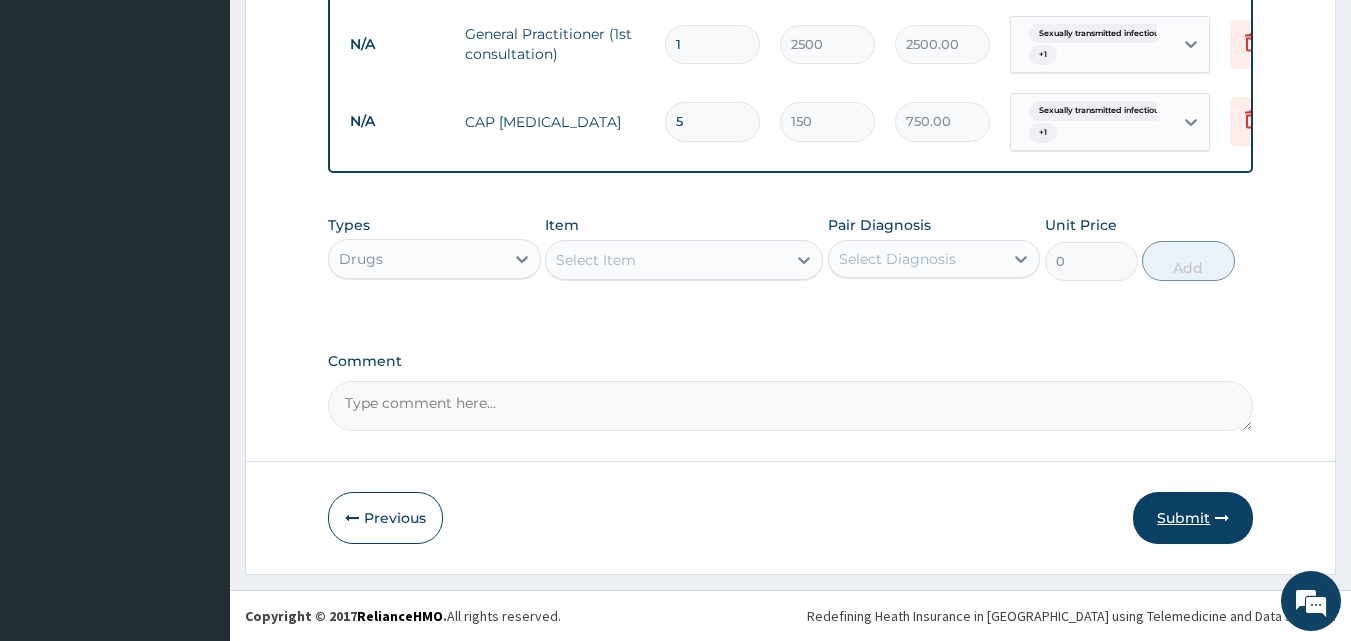 type on "5" 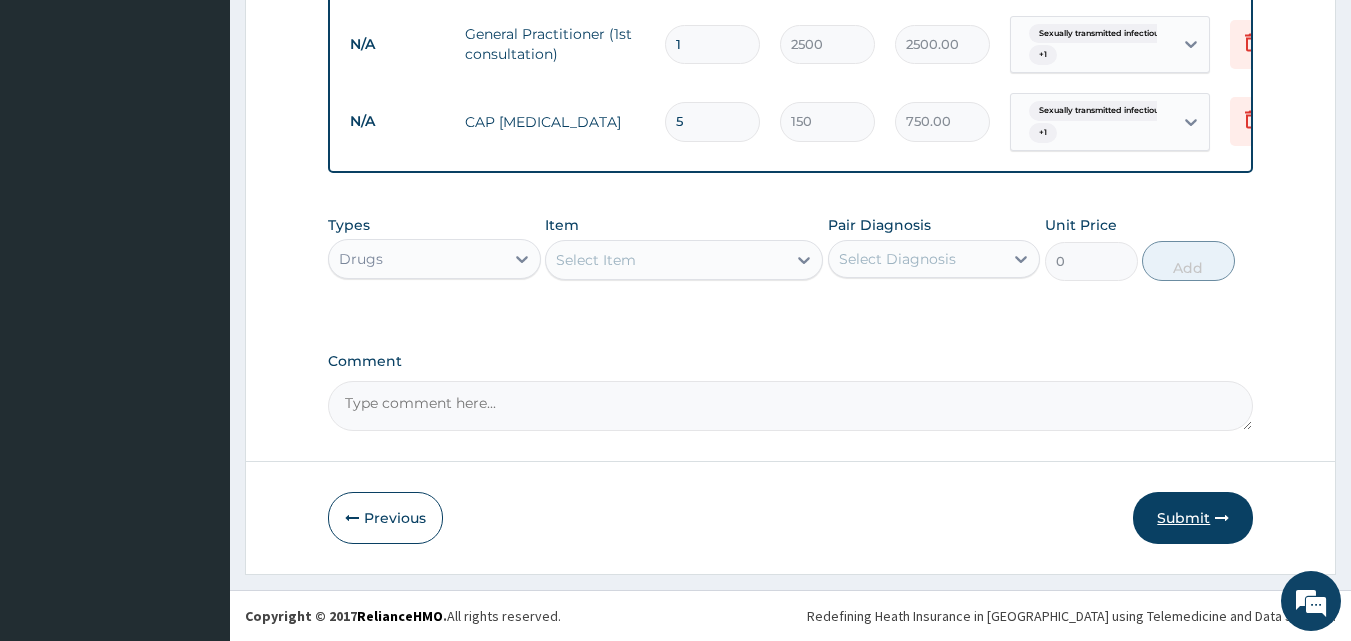 click on "Submit" at bounding box center (1193, 518) 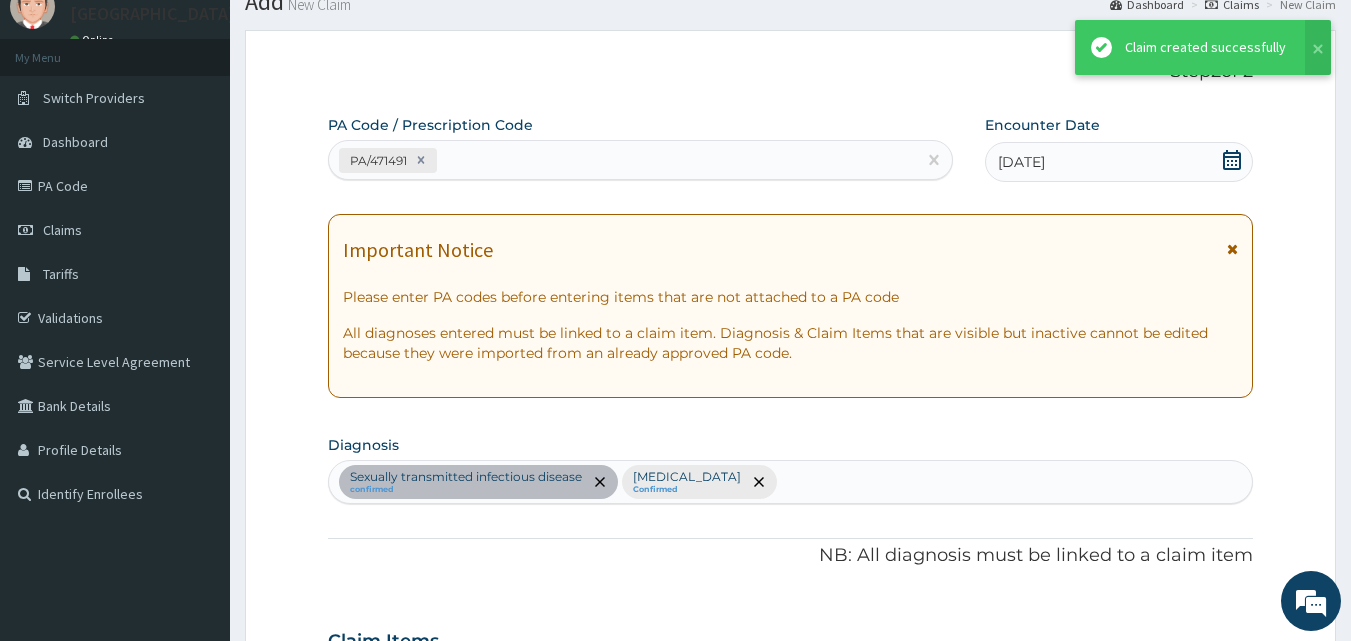 scroll, scrollTop: 876, scrollLeft: 0, axis: vertical 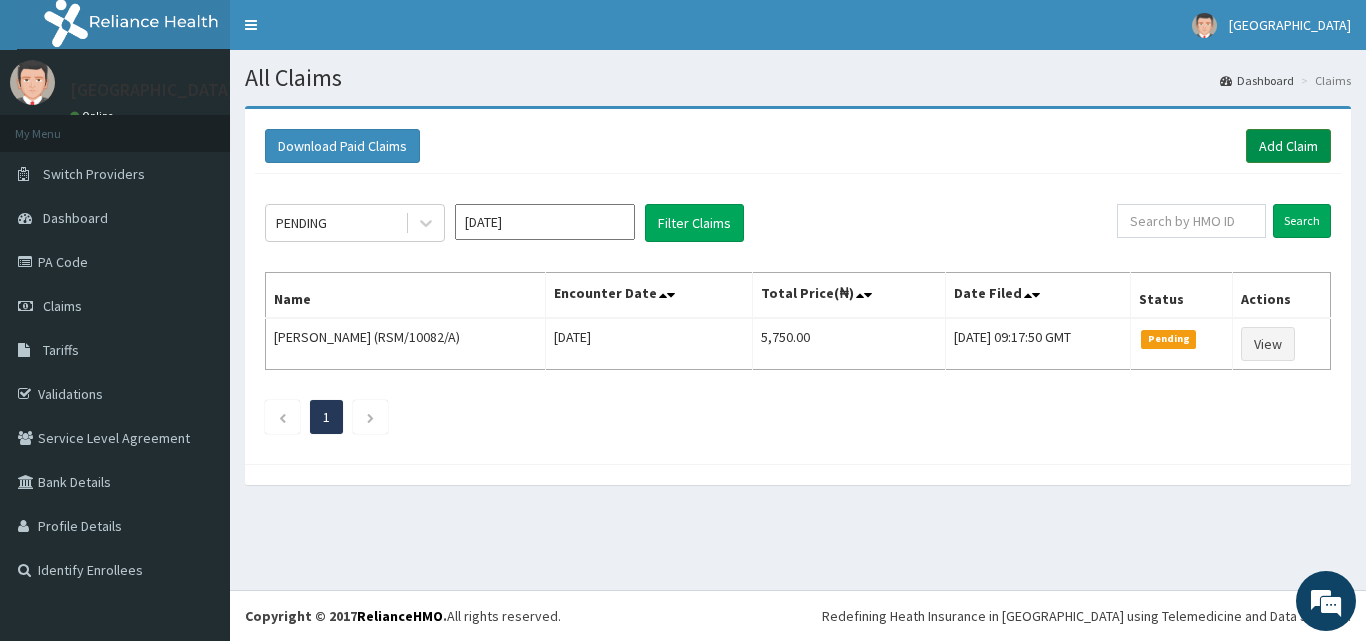 click on "Add Claim" at bounding box center (1288, 146) 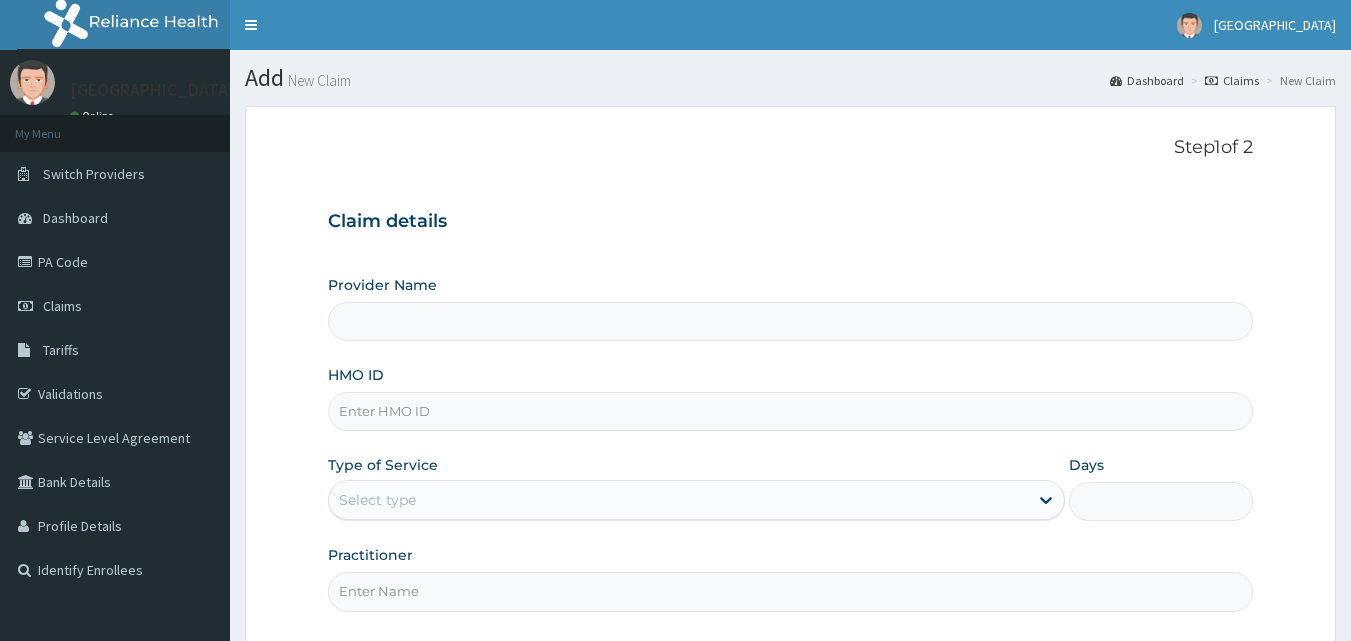 scroll, scrollTop: 0, scrollLeft: 0, axis: both 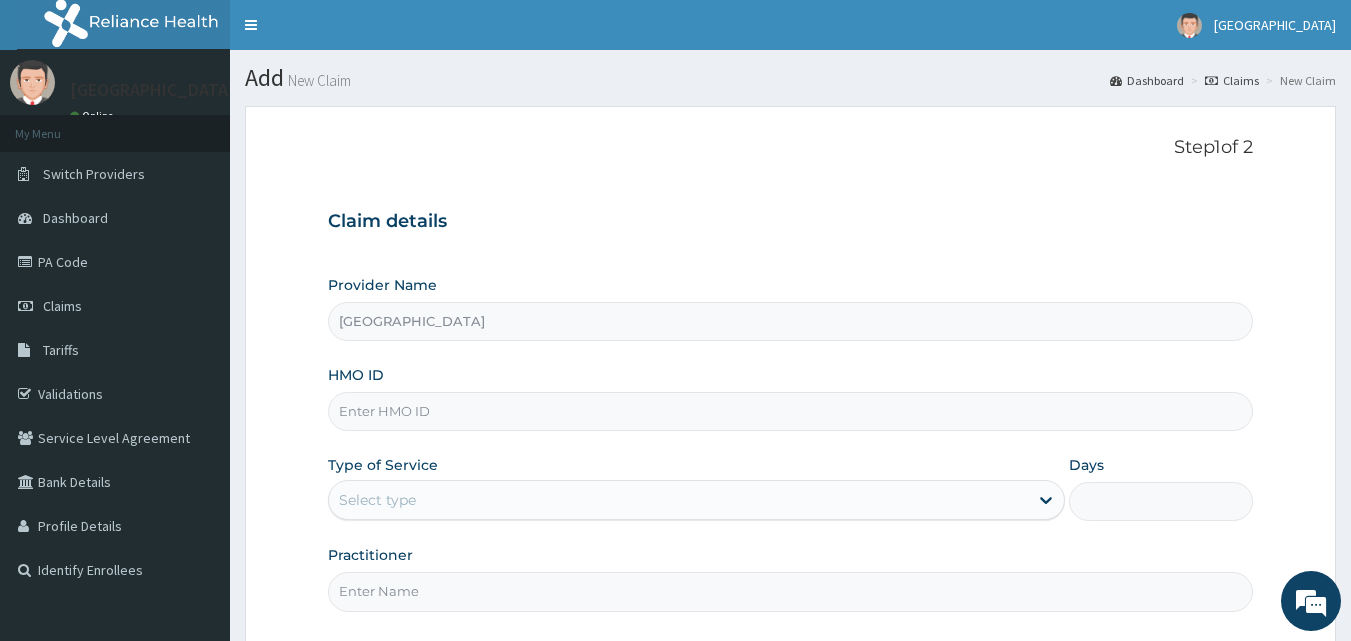 click on "HMO ID" at bounding box center [791, 411] 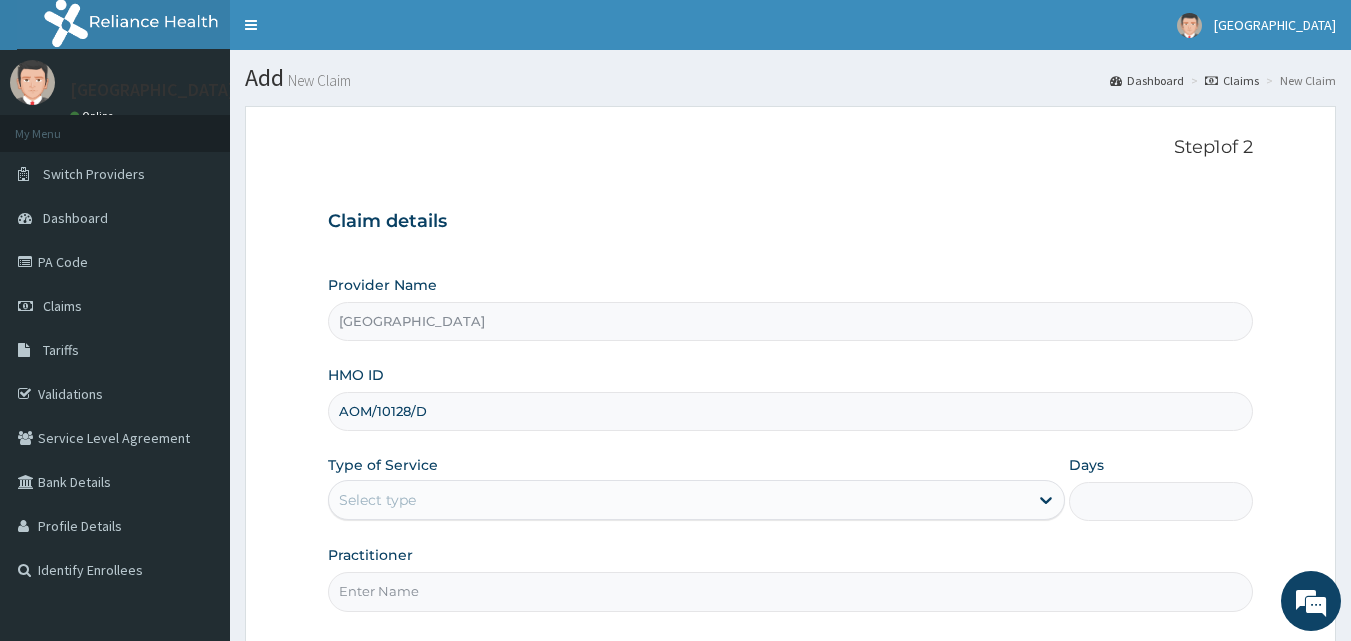 type on "AOM/10128/D" 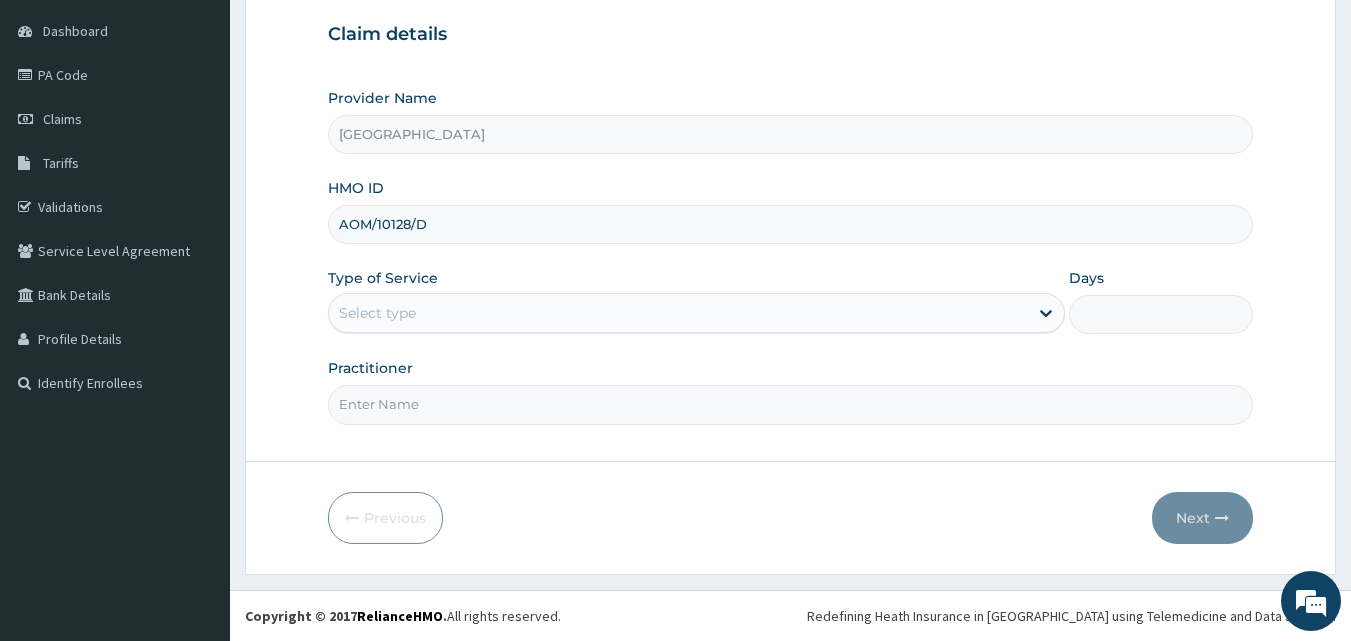 click on "Select type" at bounding box center (678, 313) 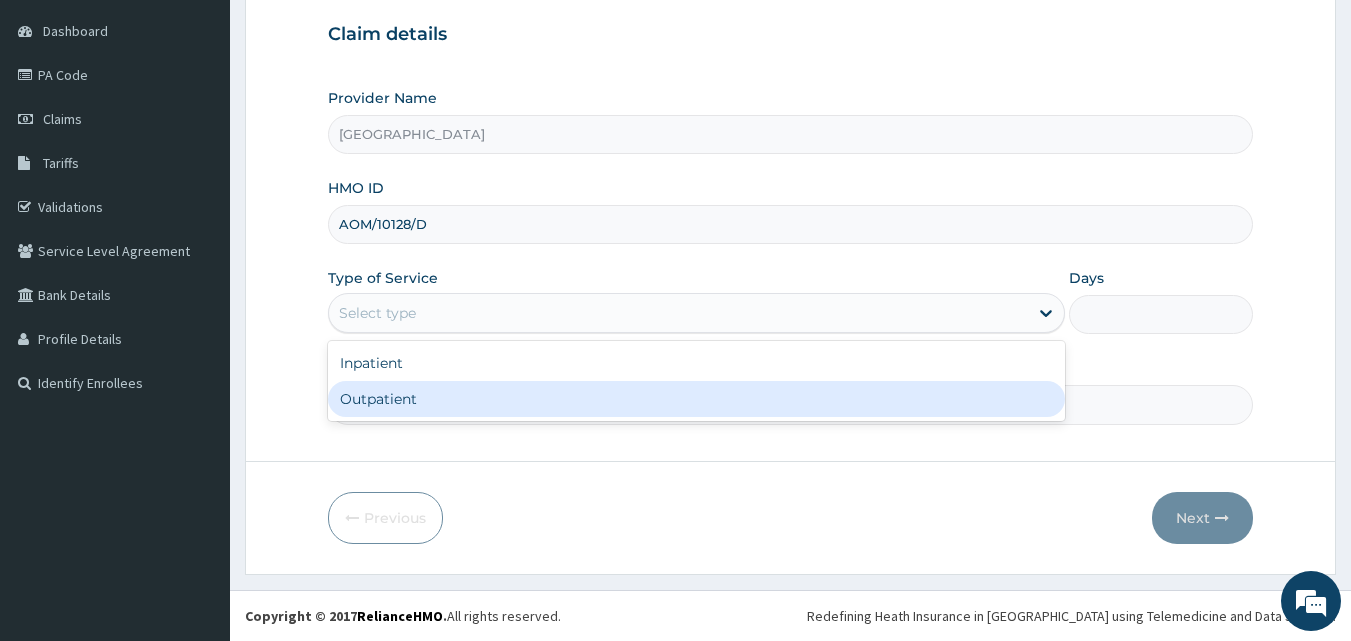 click on "Outpatient" at bounding box center [696, 399] 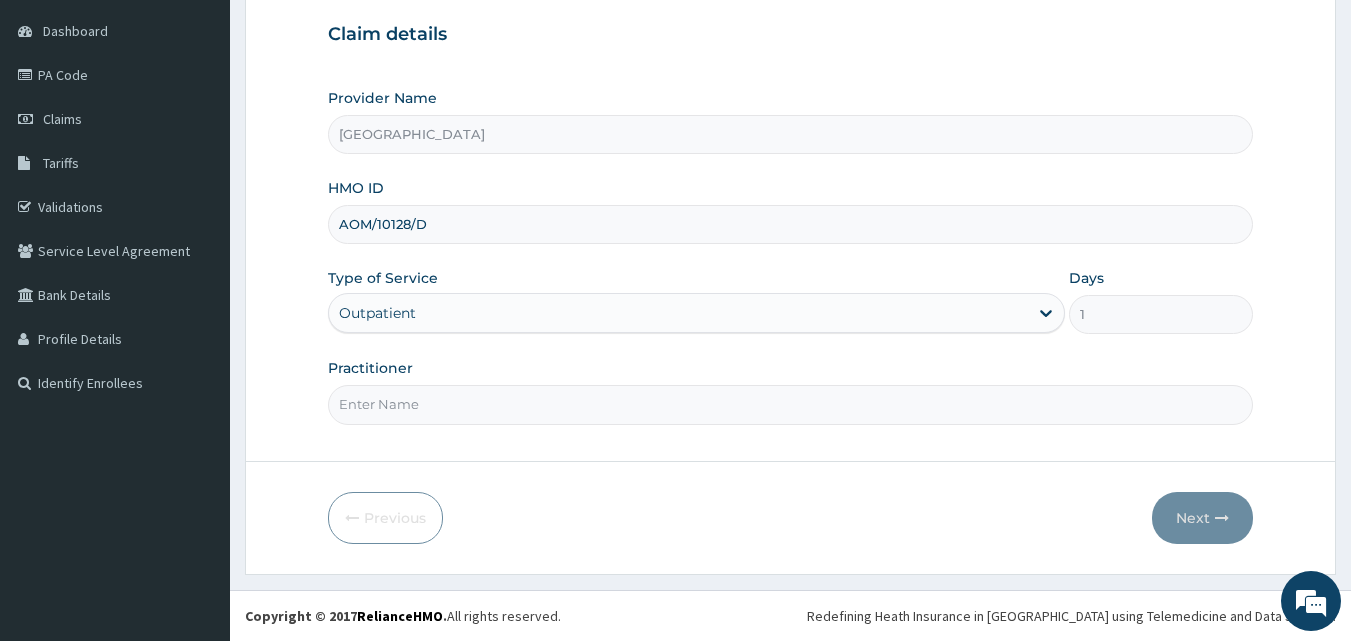 click on "Practitioner" at bounding box center [791, 404] 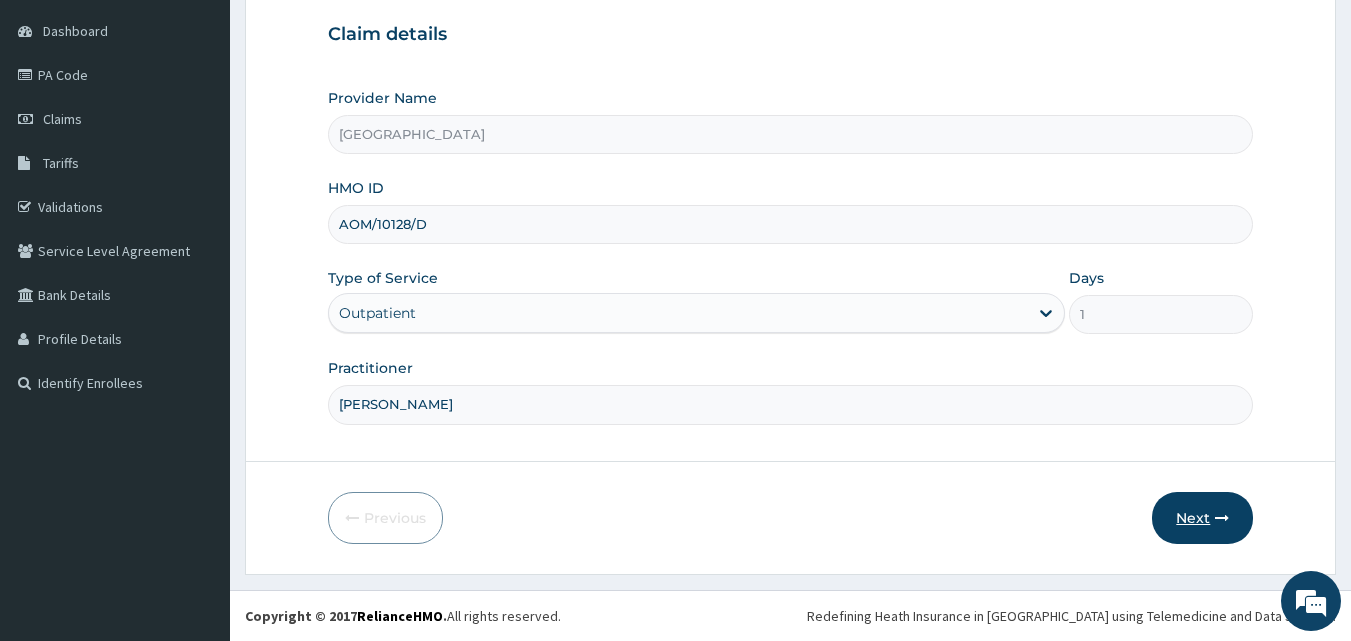 click on "Next" at bounding box center [1202, 518] 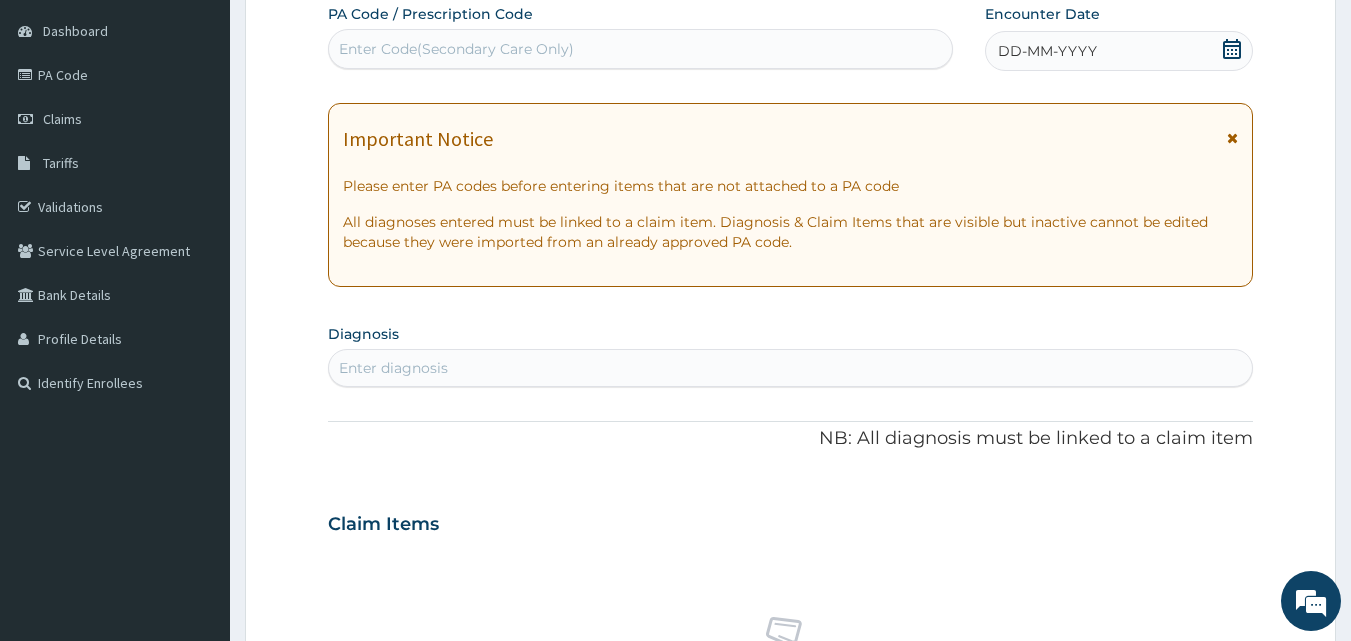 click 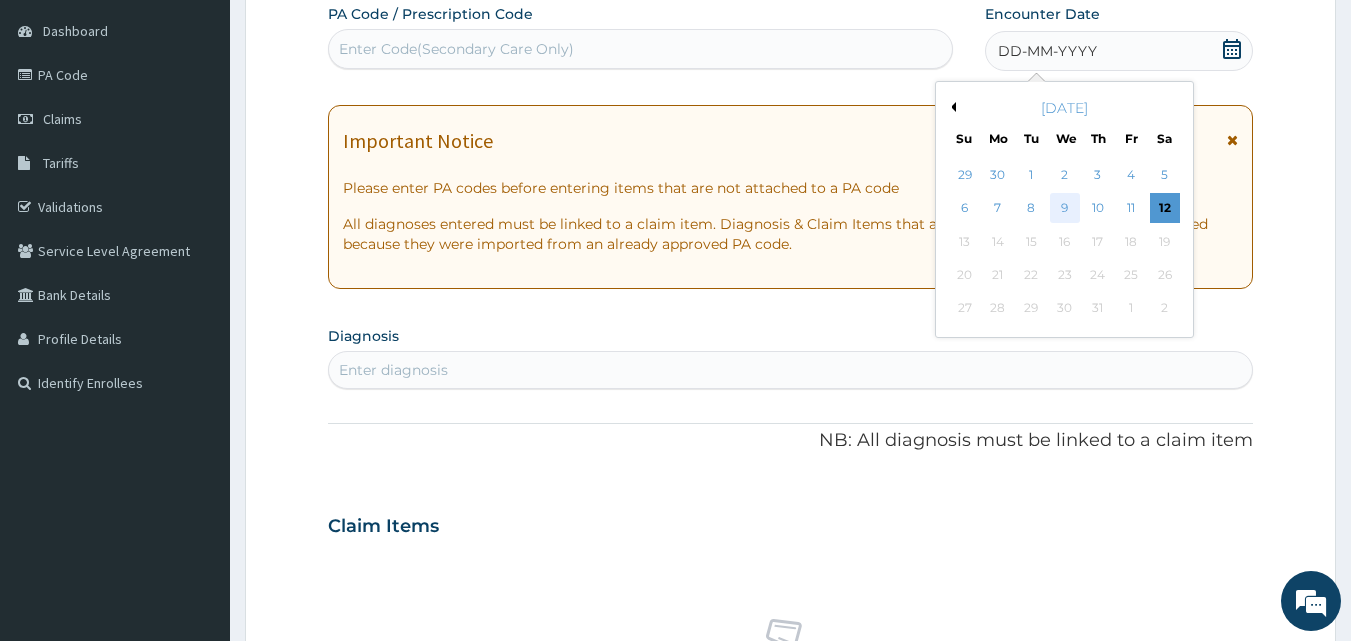 click on "9" at bounding box center (1065, 209) 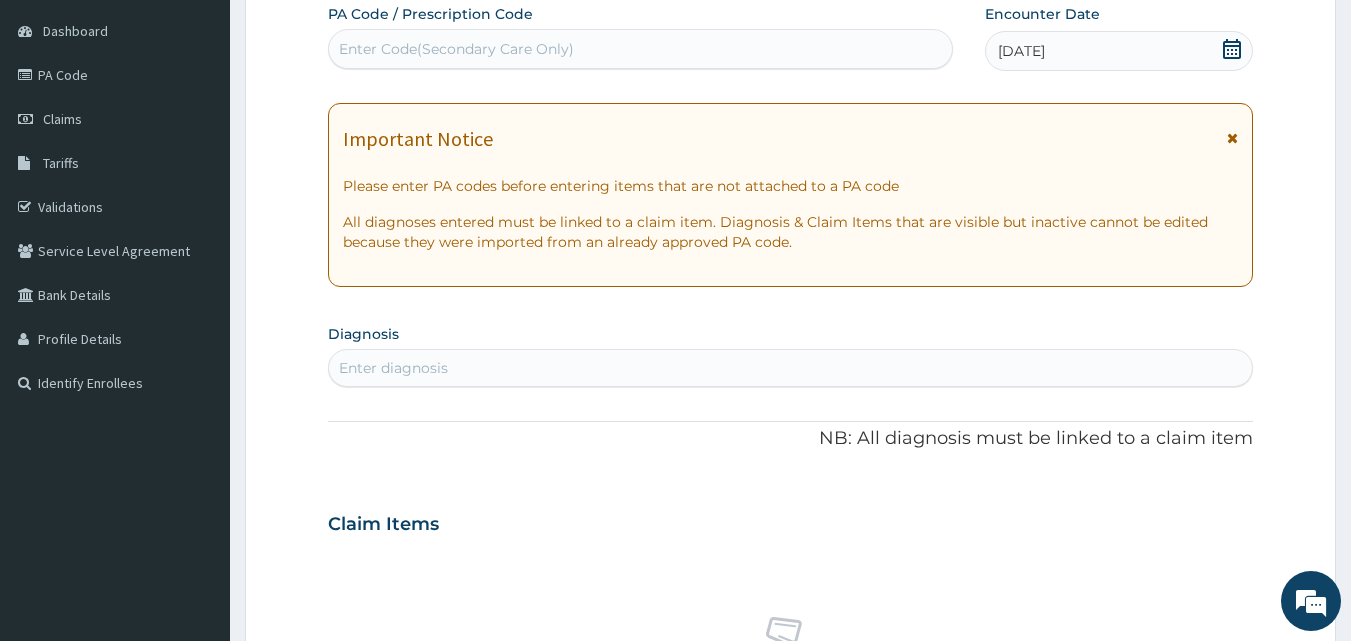 click on "Enter diagnosis" at bounding box center (393, 368) 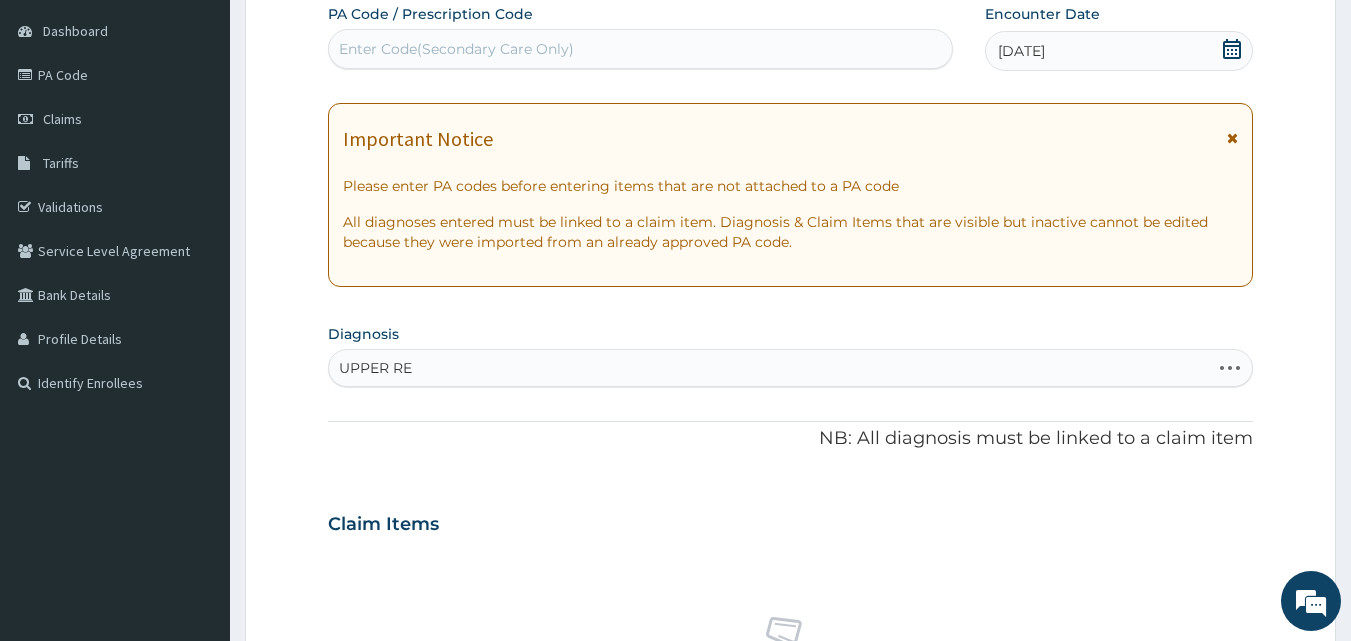 type on "UPPER RES" 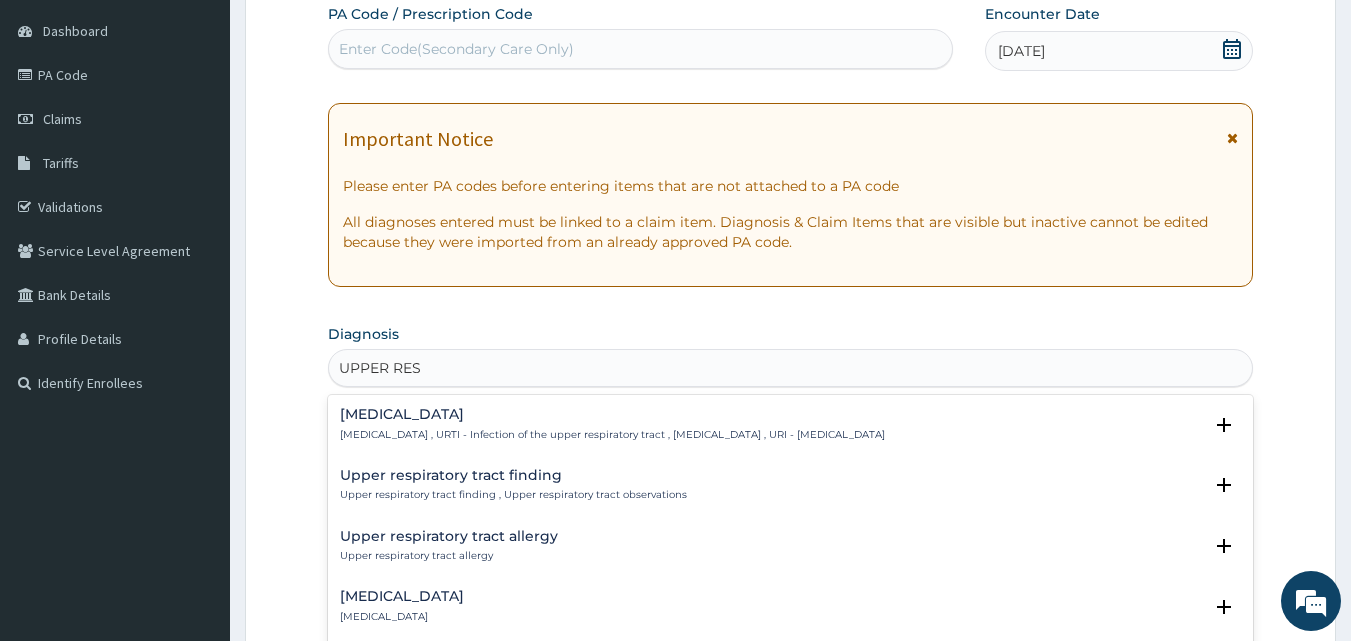 click on "[MEDICAL_DATA]" at bounding box center (612, 414) 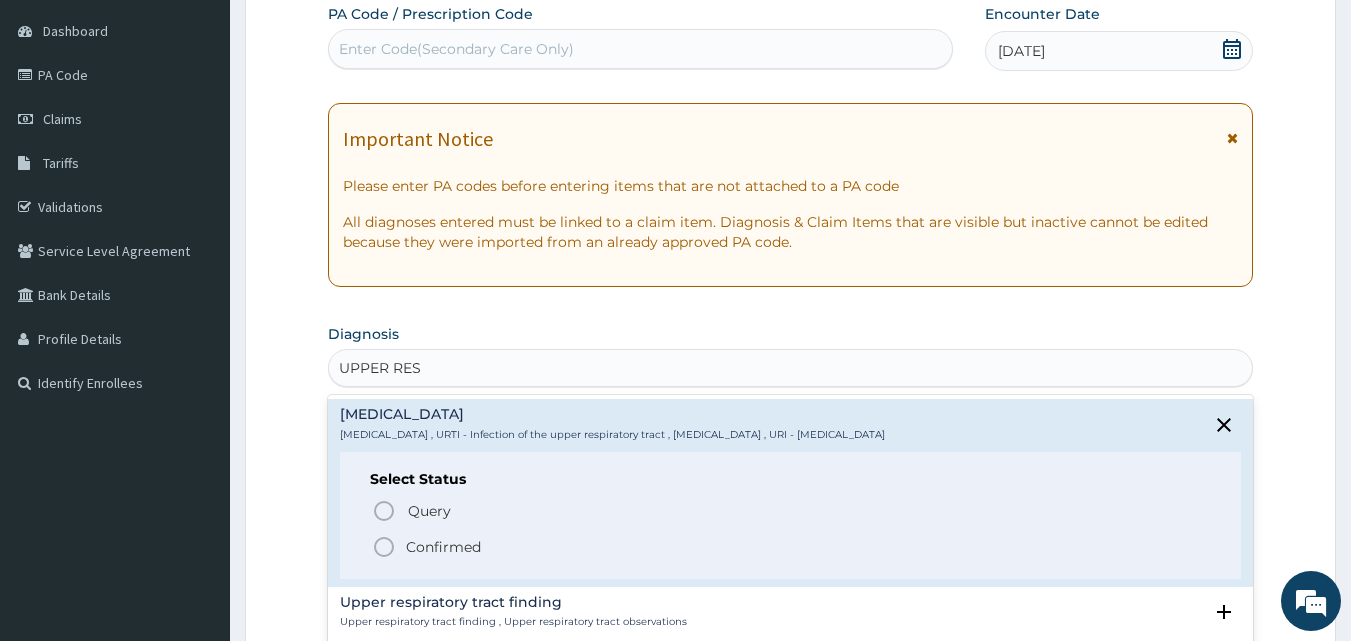 click on "Confirmed" at bounding box center (443, 547) 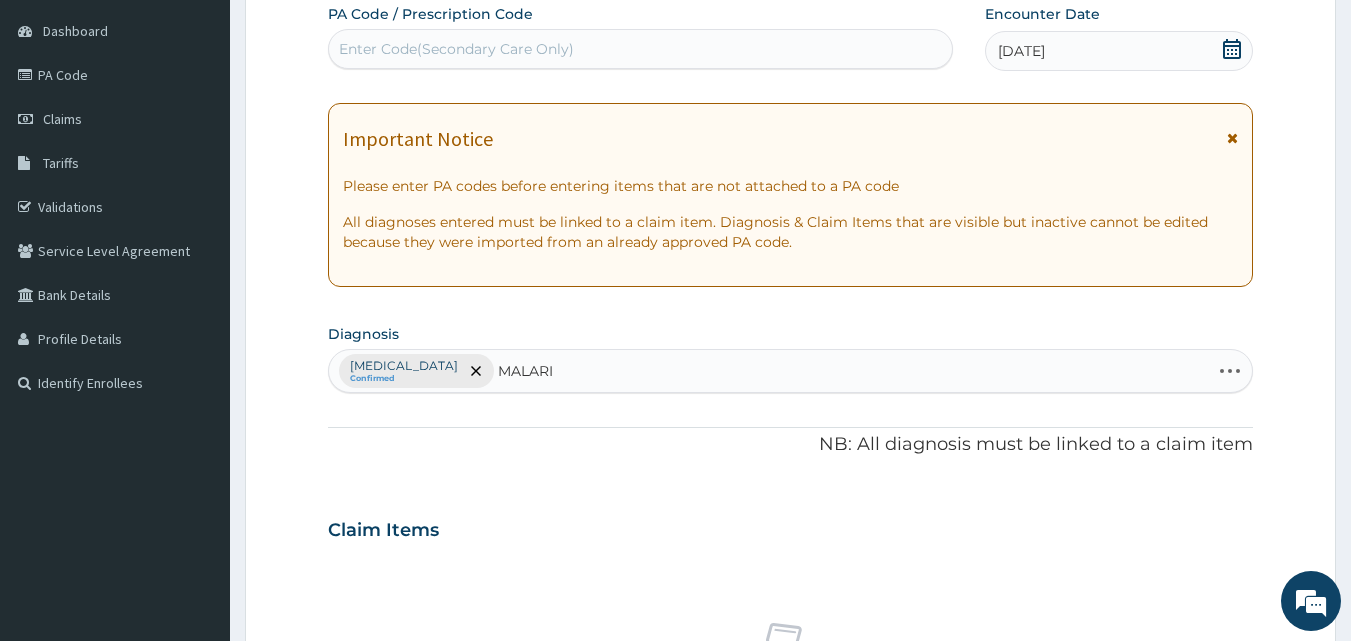type on "[MEDICAL_DATA]" 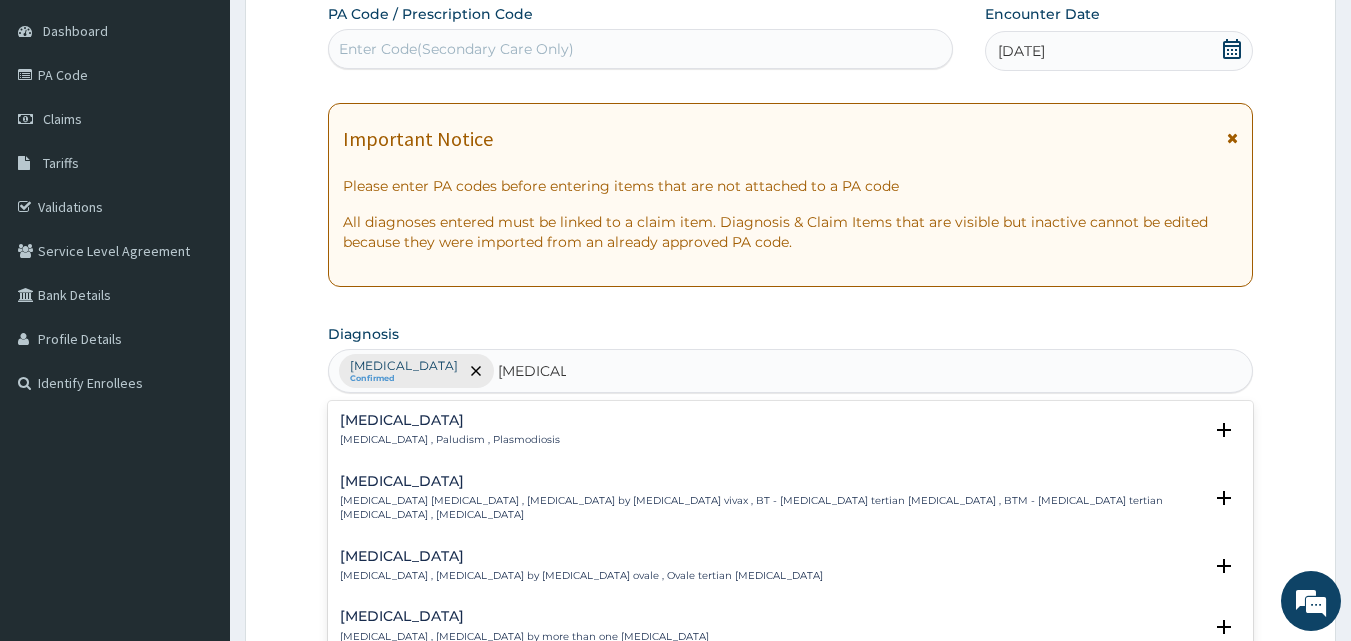 click on "[MEDICAL_DATA]" at bounding box center (450, 420) 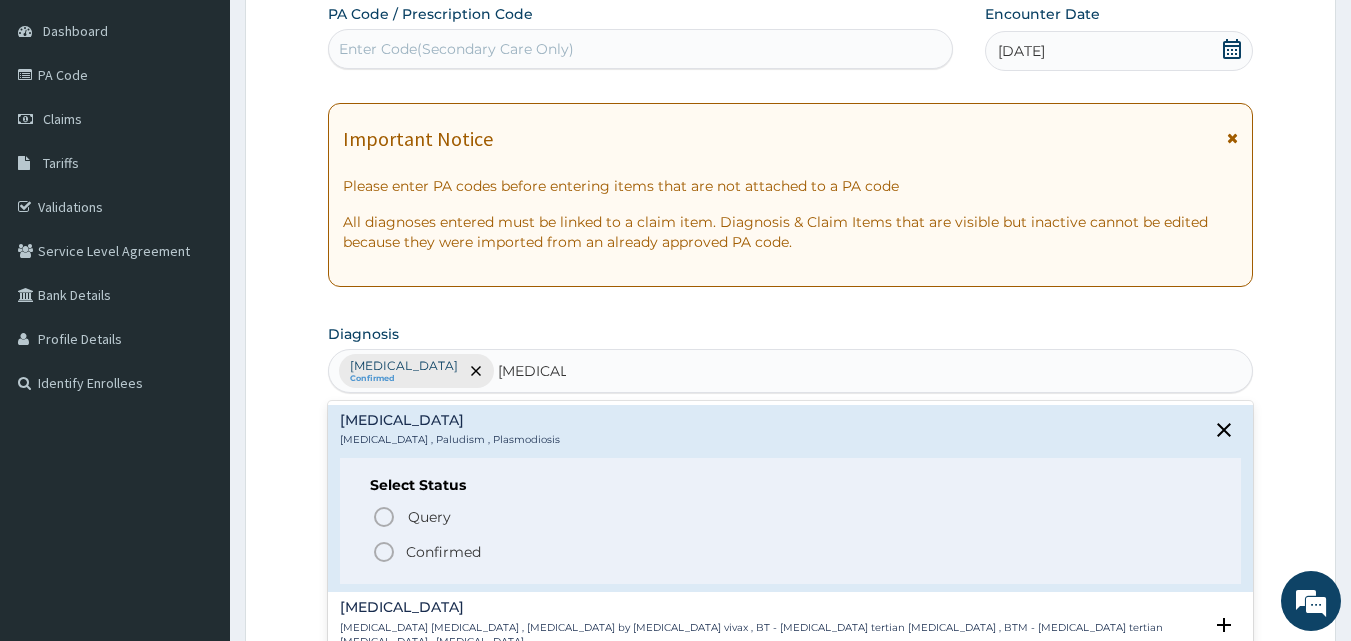 click on "Confirmed" at bounding box center [443, 552] 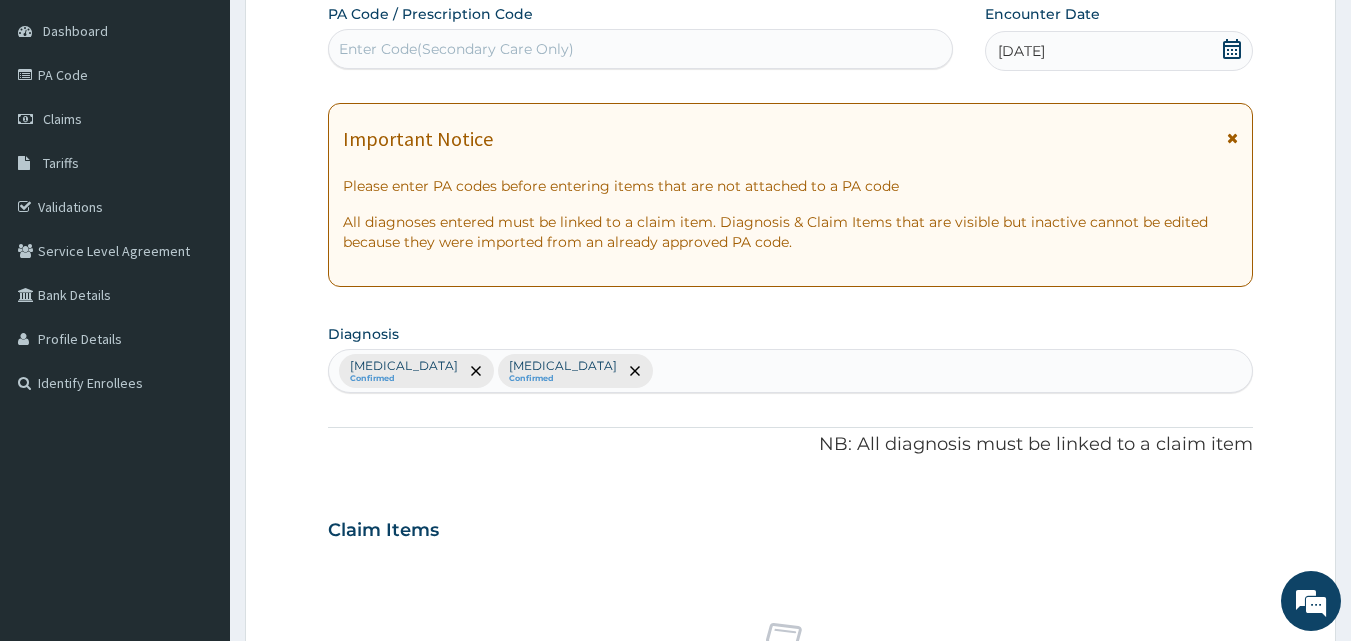 scroll, scrollTop: 747, scrollLeft: 0, axis: vertical 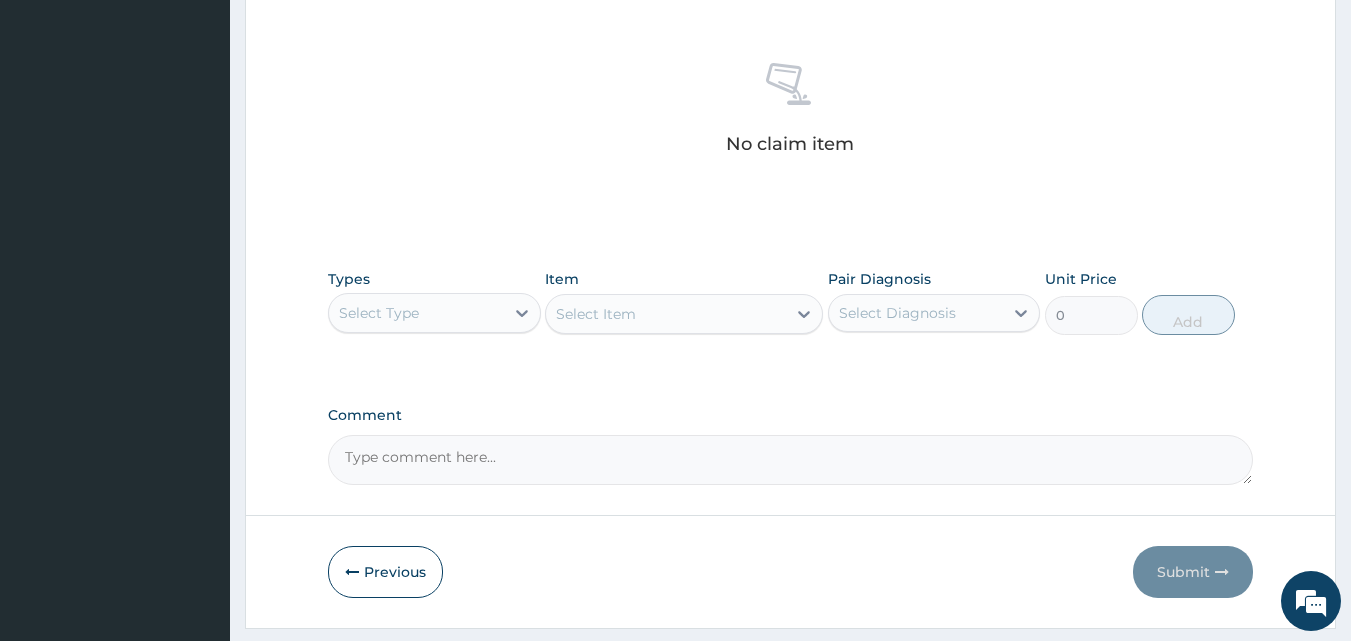 click on "Select Type" at bounding box center [416, 313] 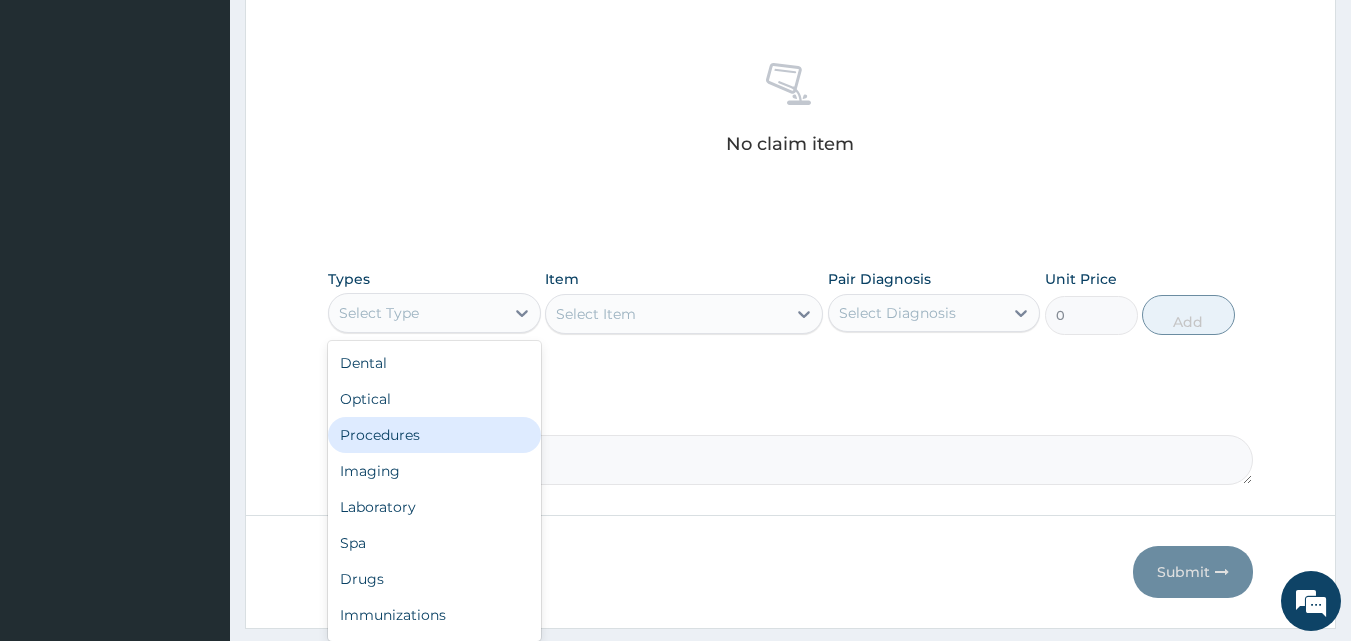 click on "Procedures" at bounding box center (434, 435) 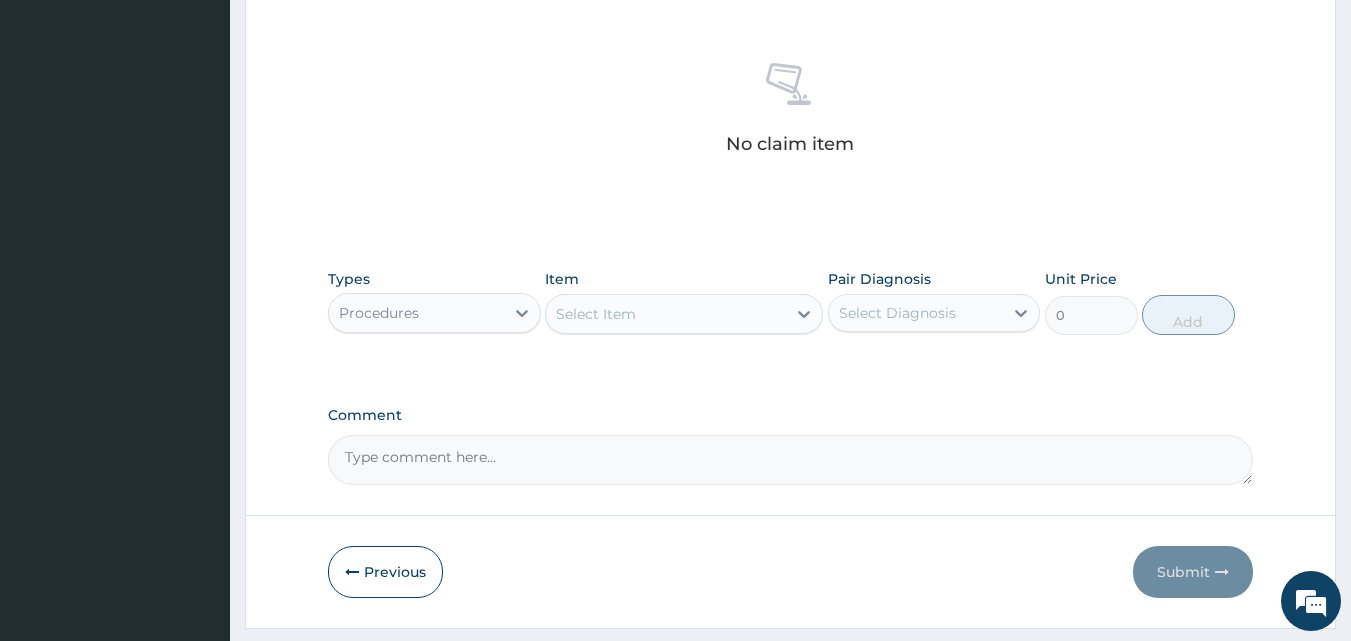 click on "Select Item" at bounding box center (666, 314) 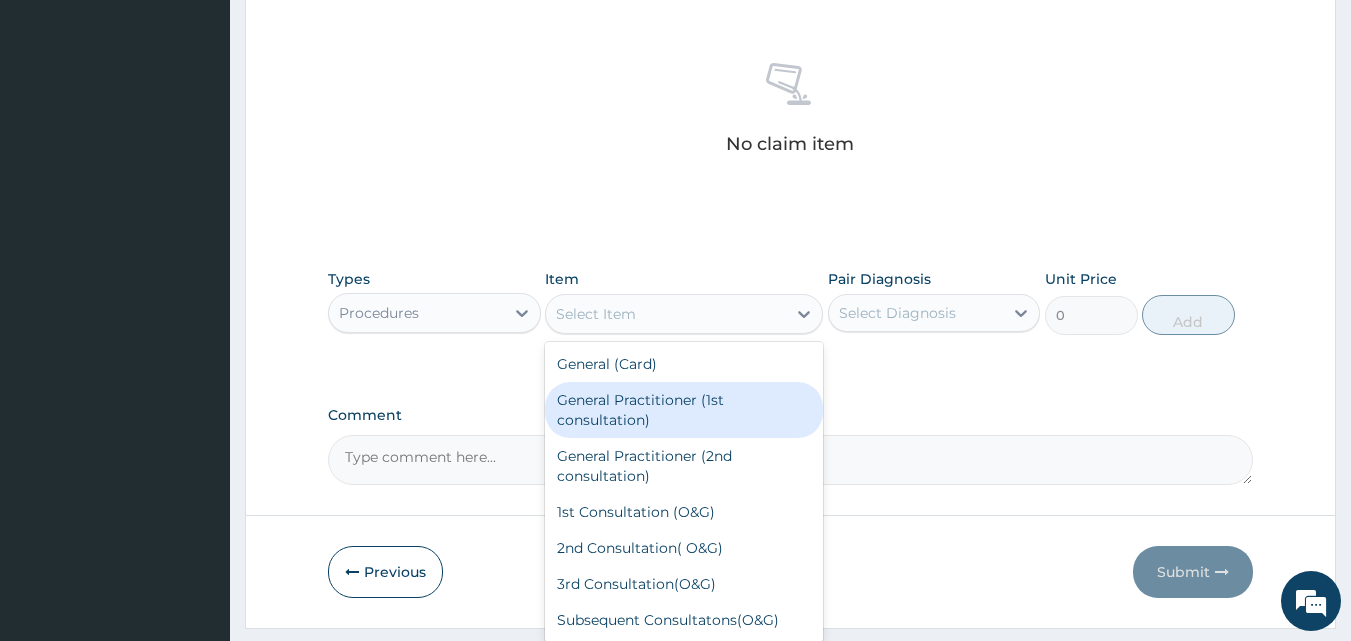 click on "General Practitioner (1st consultation)" at bounding box center [684, 410] 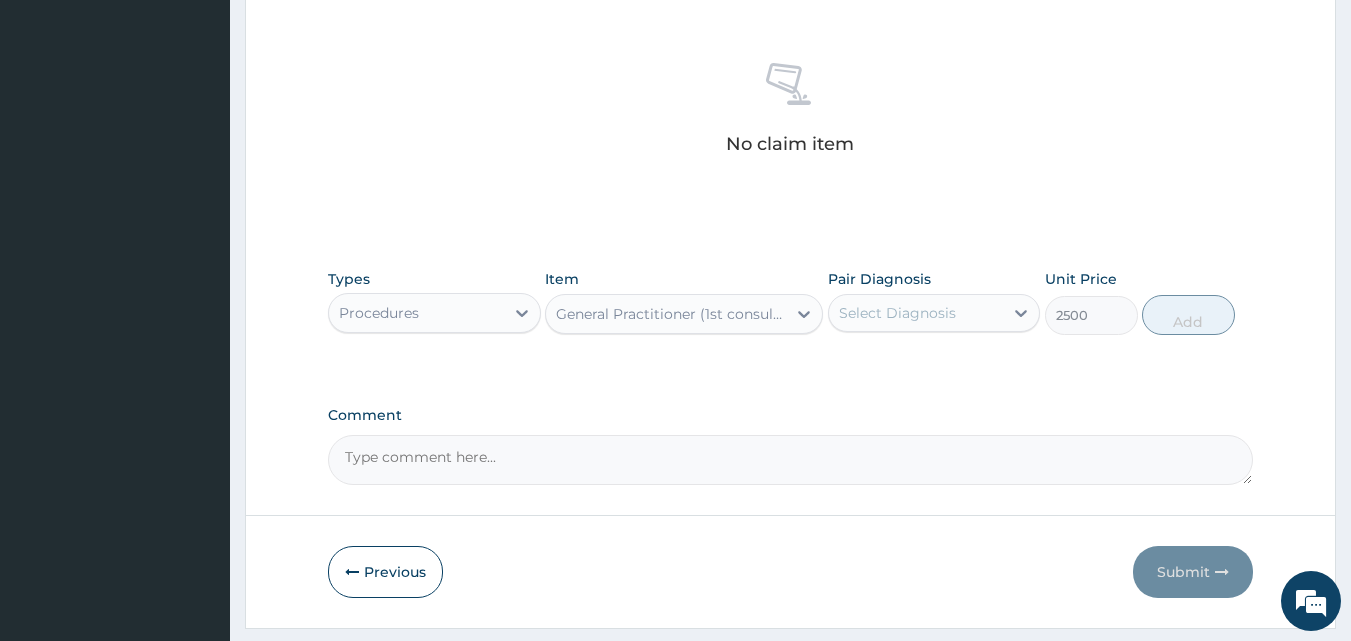 click on "Select Diagnosis" at bounding box center [897, 313] 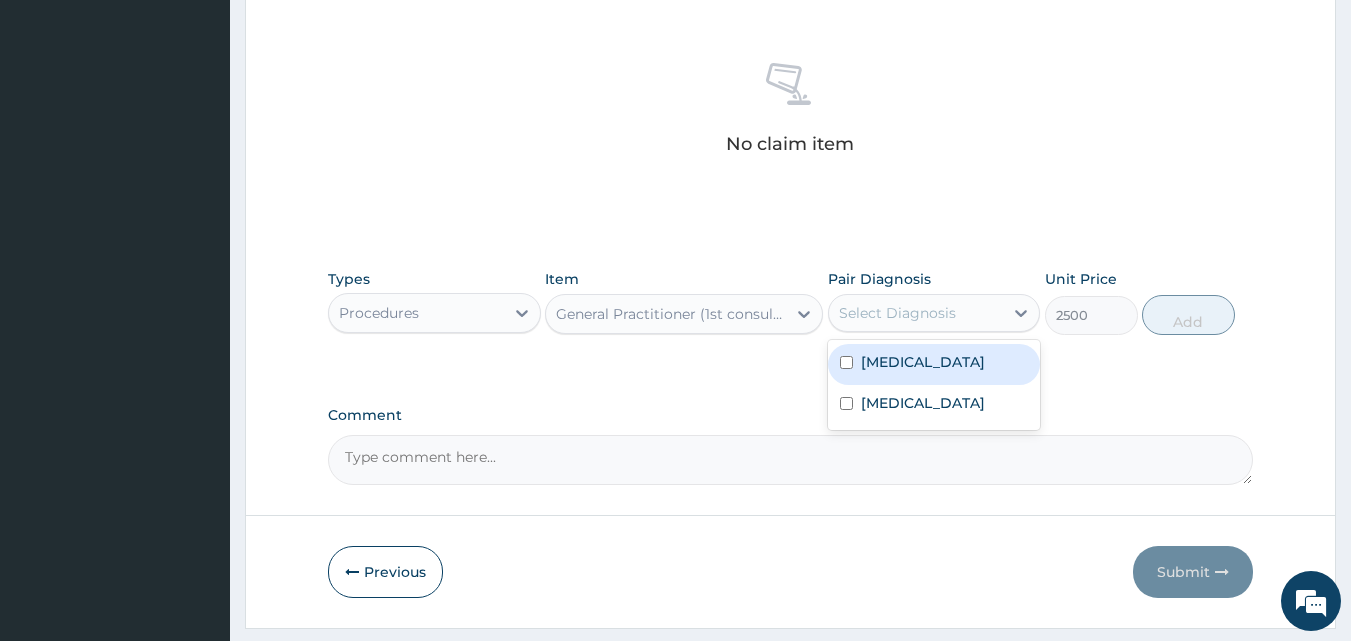 click on "Upper respiratory infection" at bounding box center (923, 362) 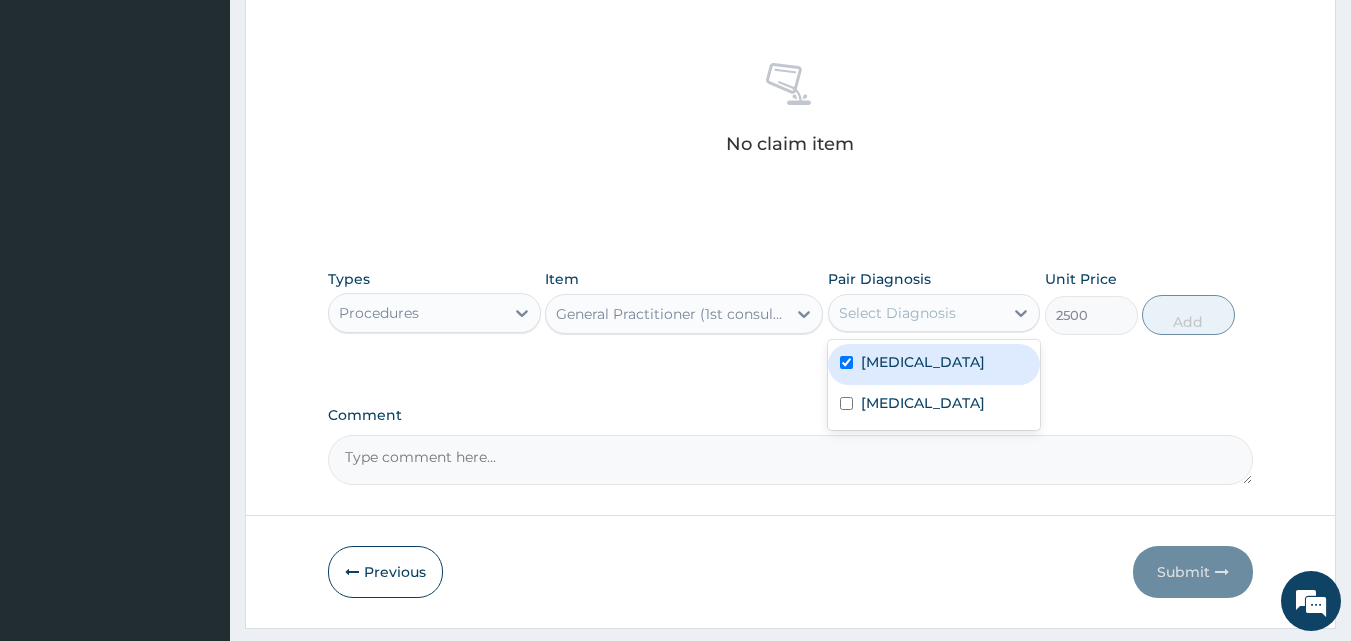 checkbox on "true" 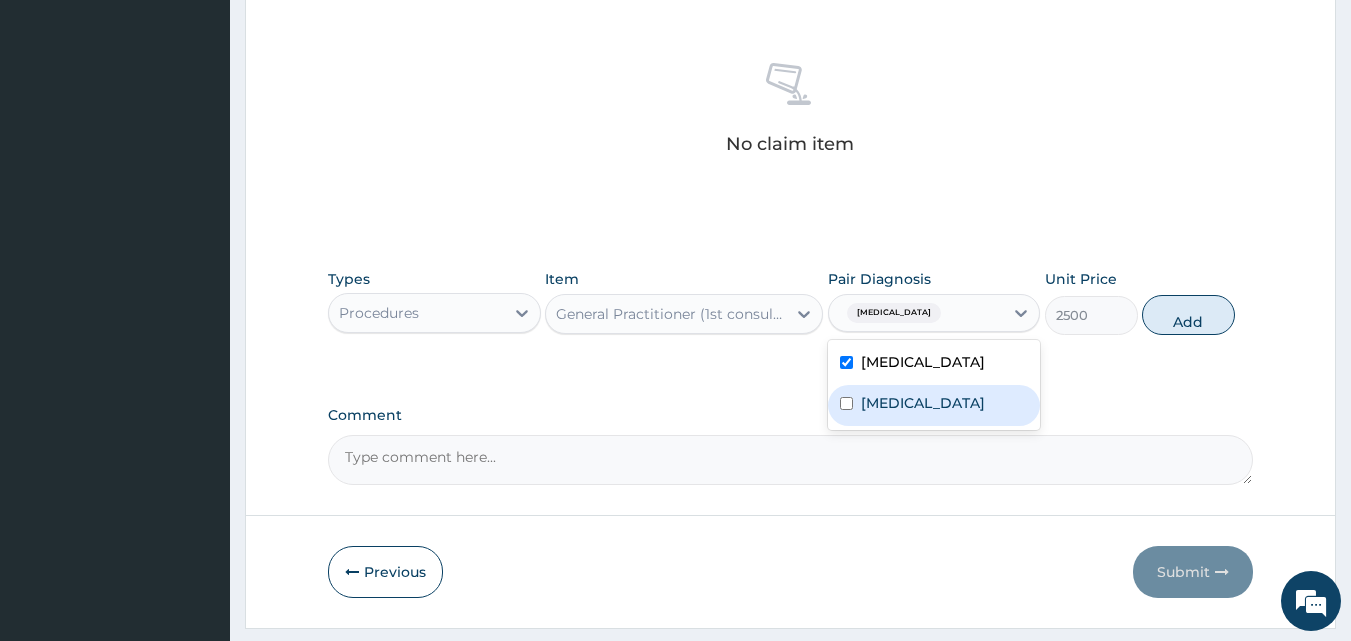 click on "Malaria" at bounding box center (934, 405) 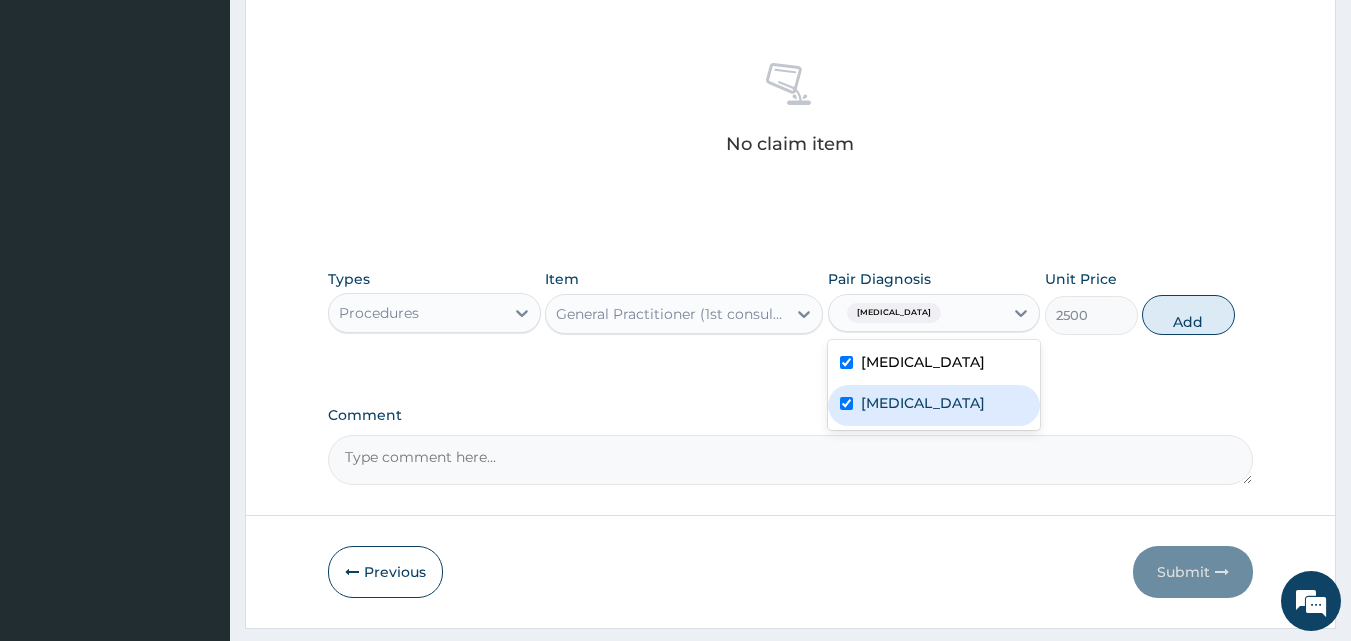 checkbox on "true" 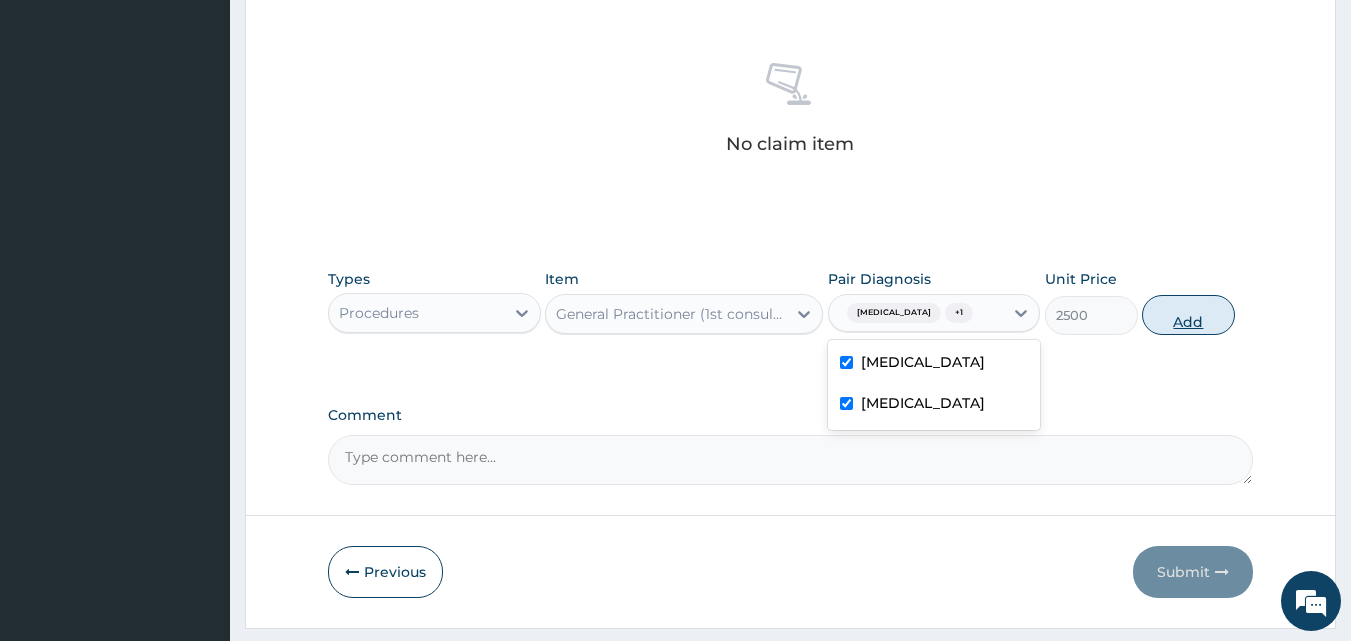 click on "Add" at bounding box center [1188, 315] 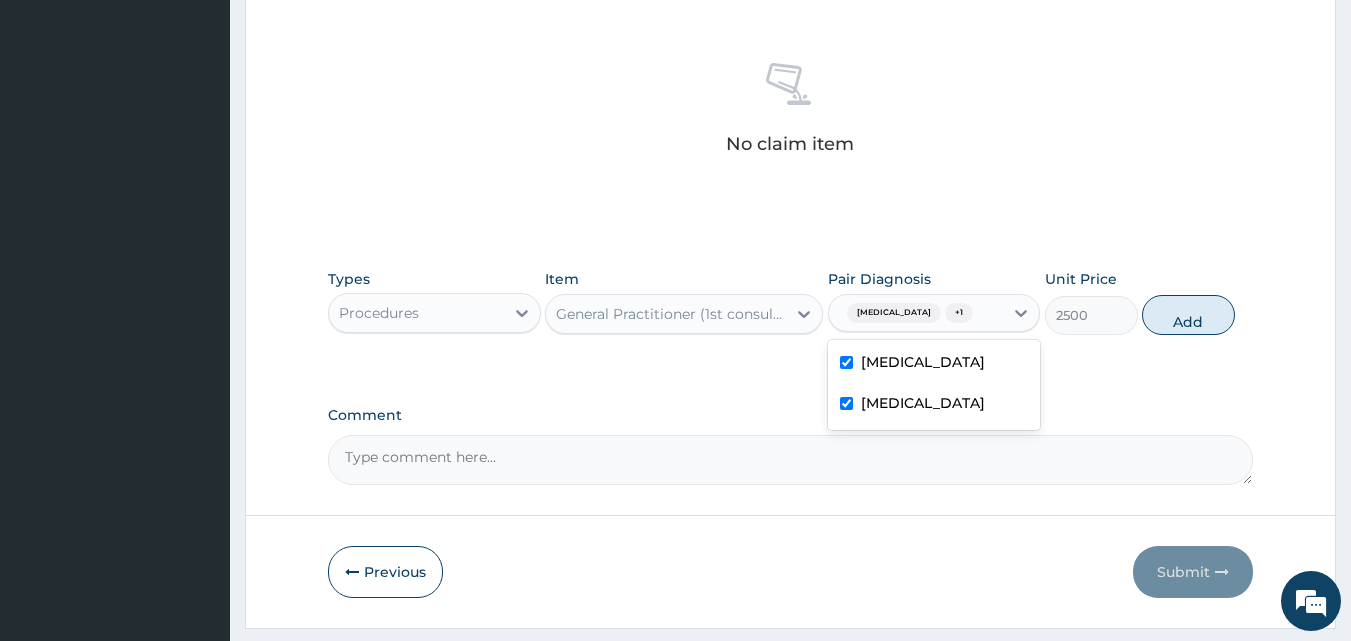 type on "0" 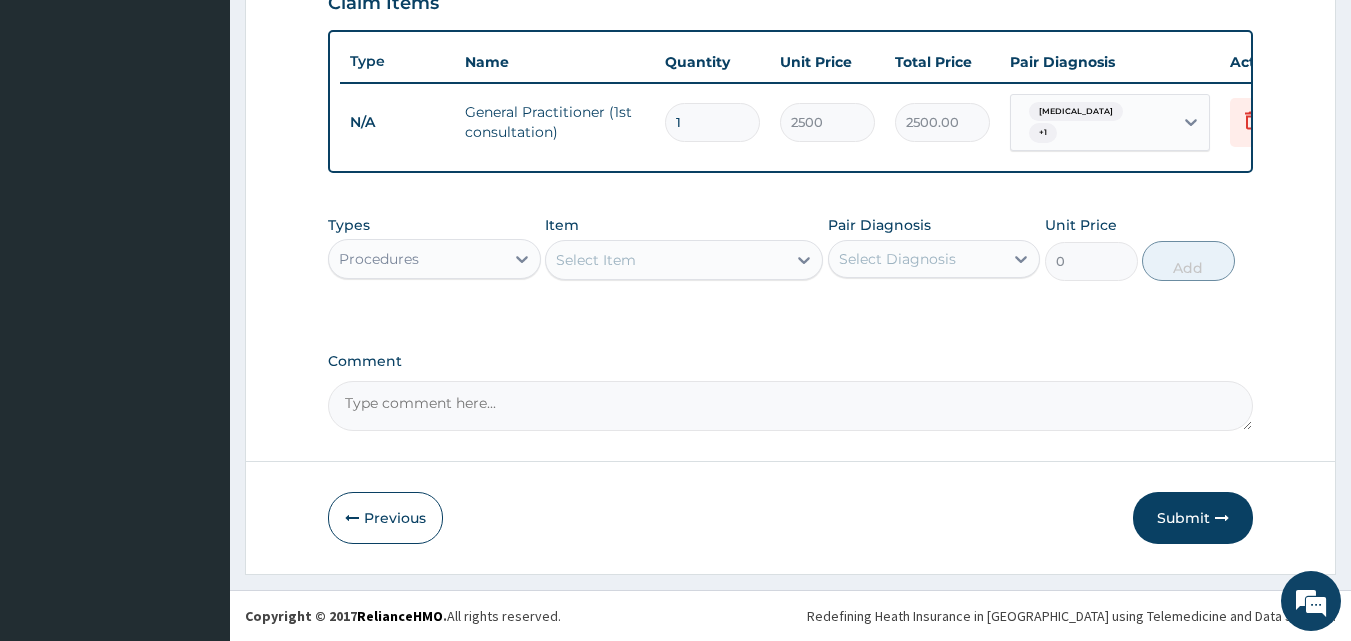 scroll, scrollTop: 729, scrollLeft: 0, axis: vertical 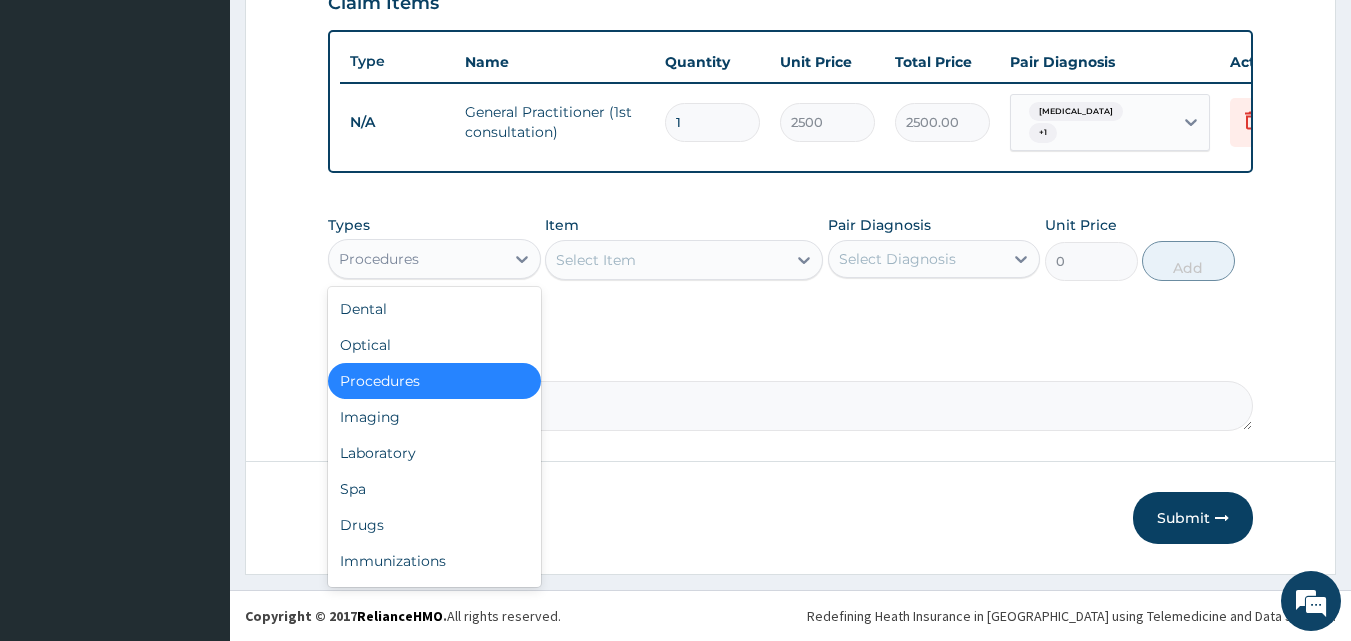 click on "Procedures" at bounding box center [416, 259] 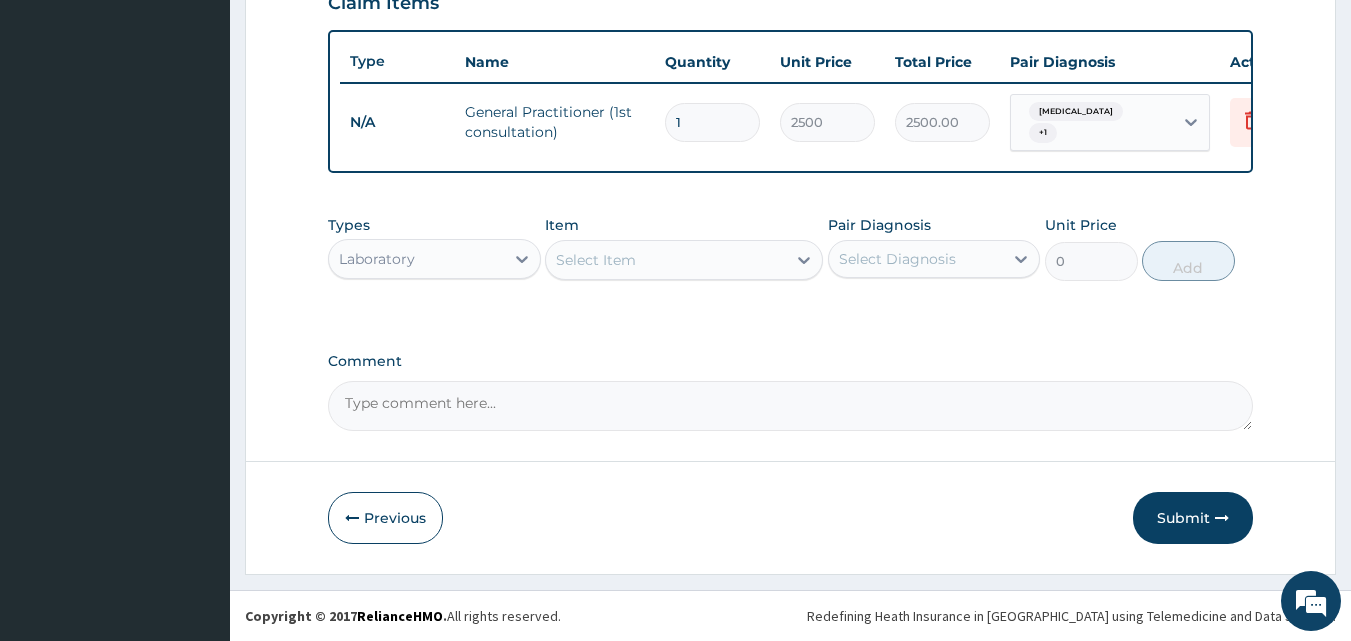 click on "Select Item" at bounding box center (666, 260) 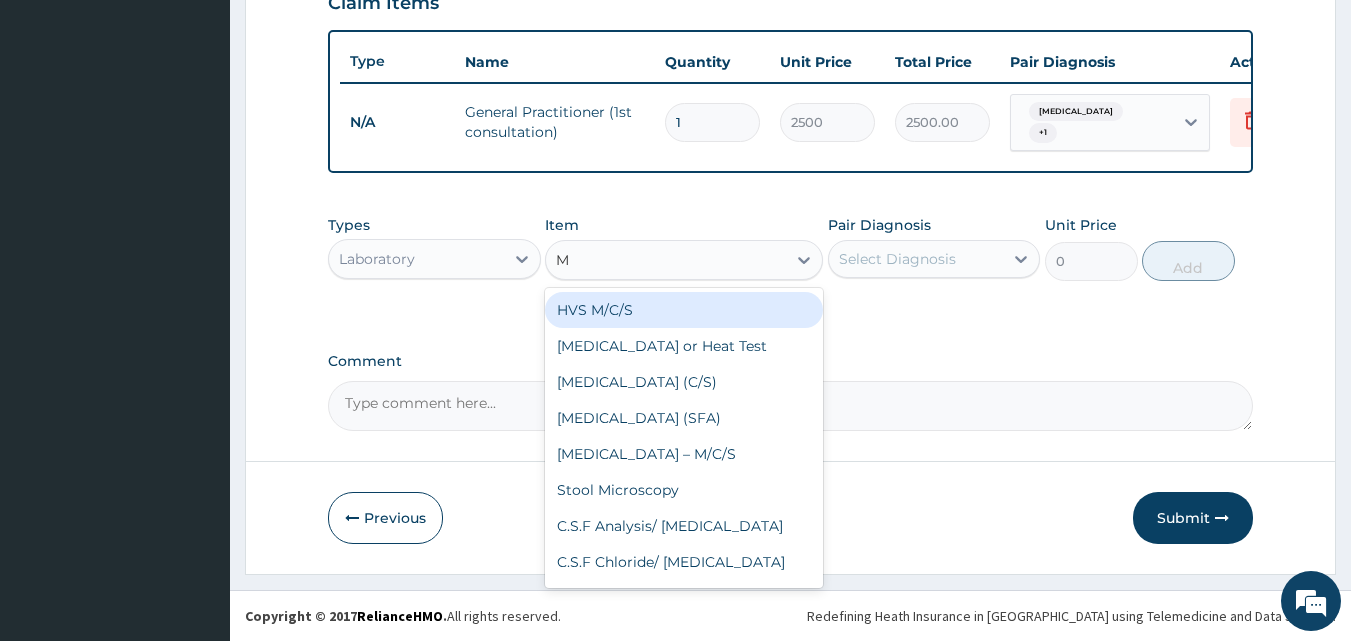 type on "MP" 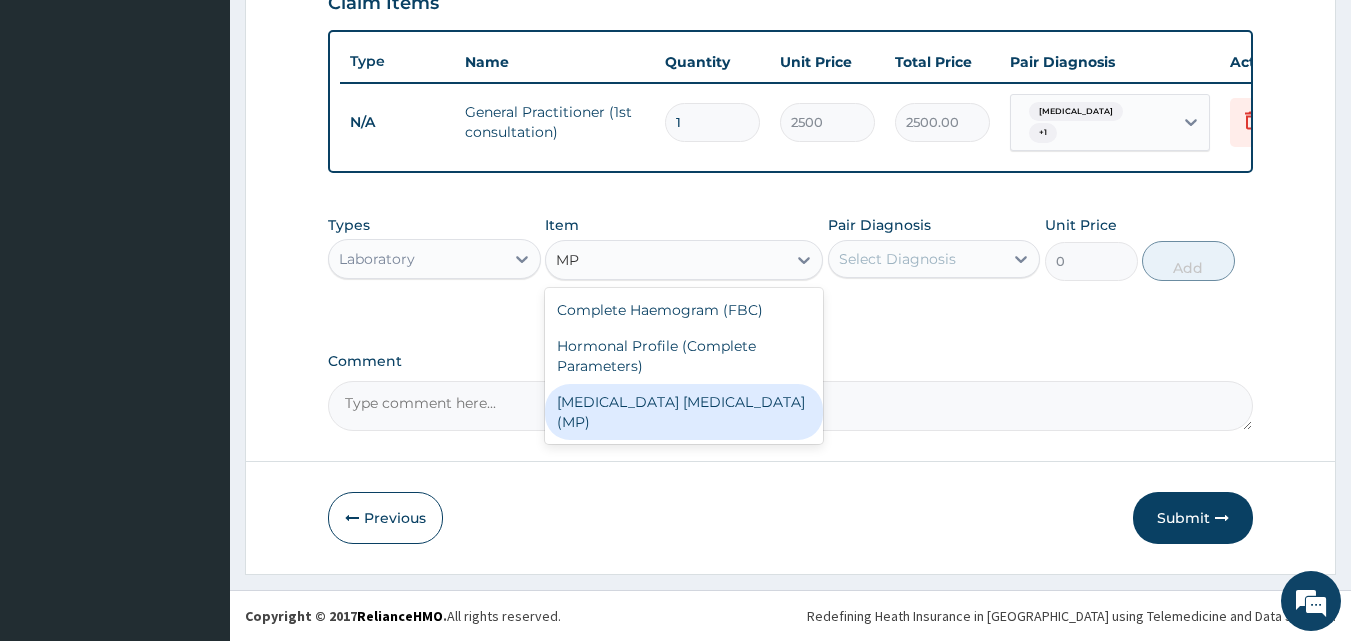 click on "Malaria Parasite (MP)" at bounding box center (684, 412) 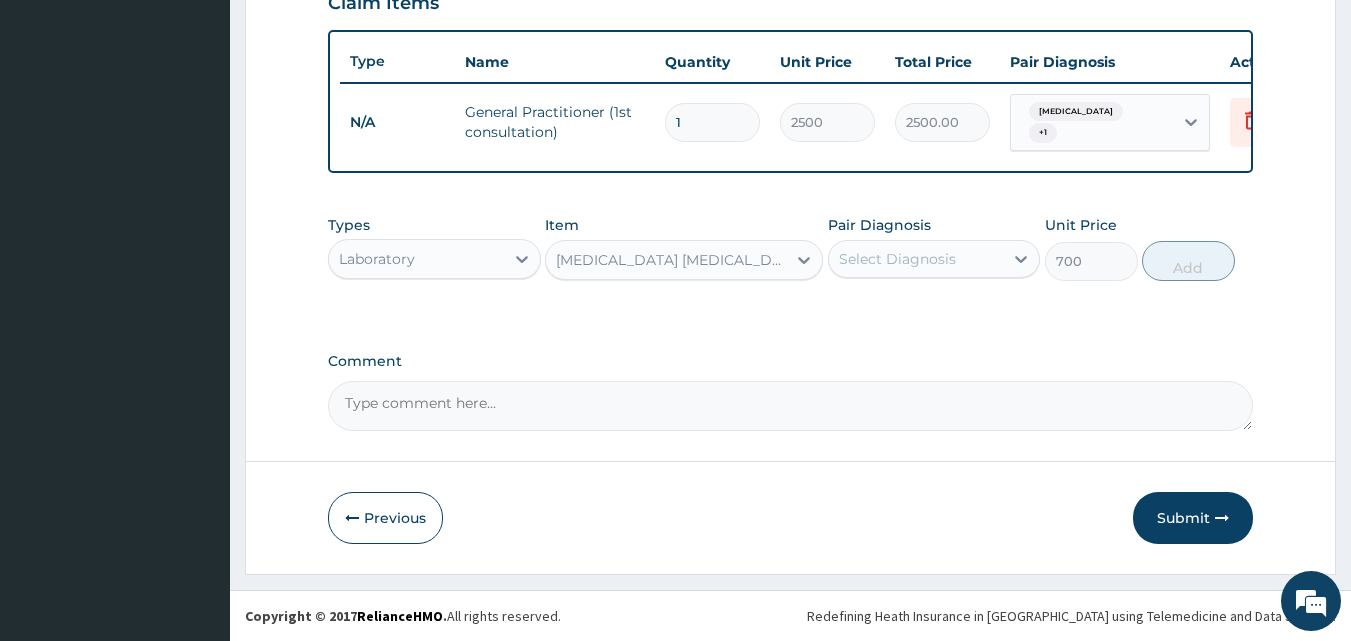 click on "Select Diagnosis" at bounding box center (897, 259) 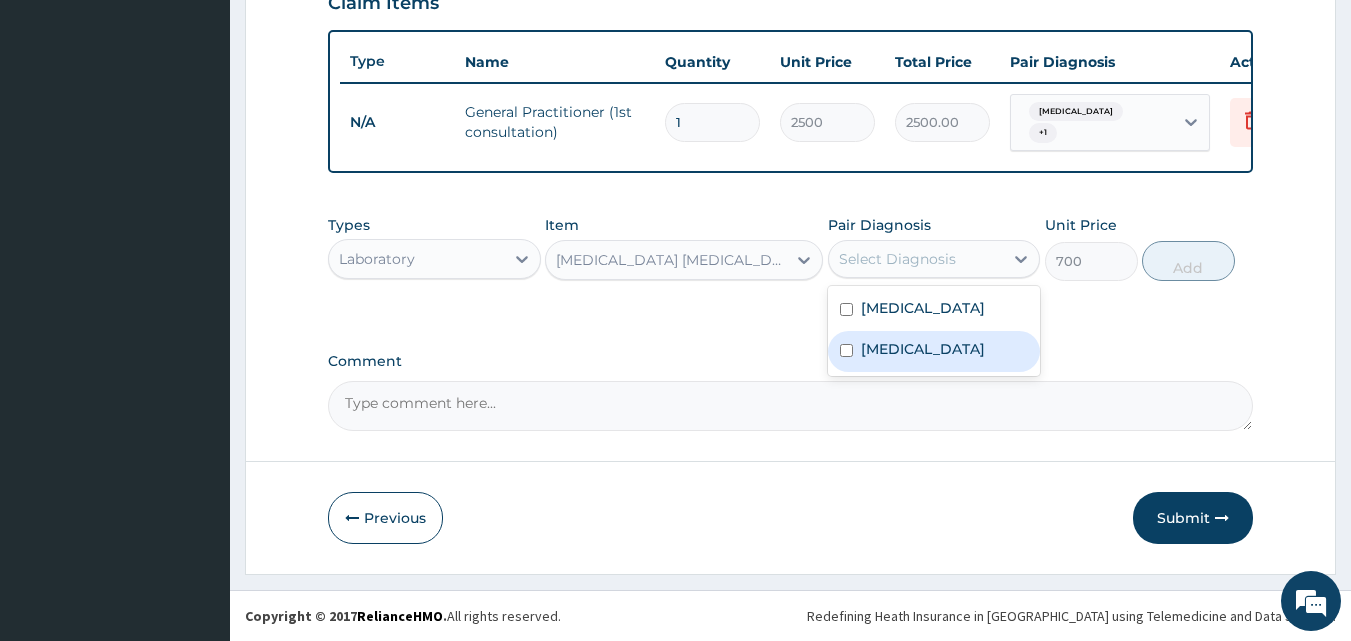 click on "Malaria" at bounding box center [934, 351] 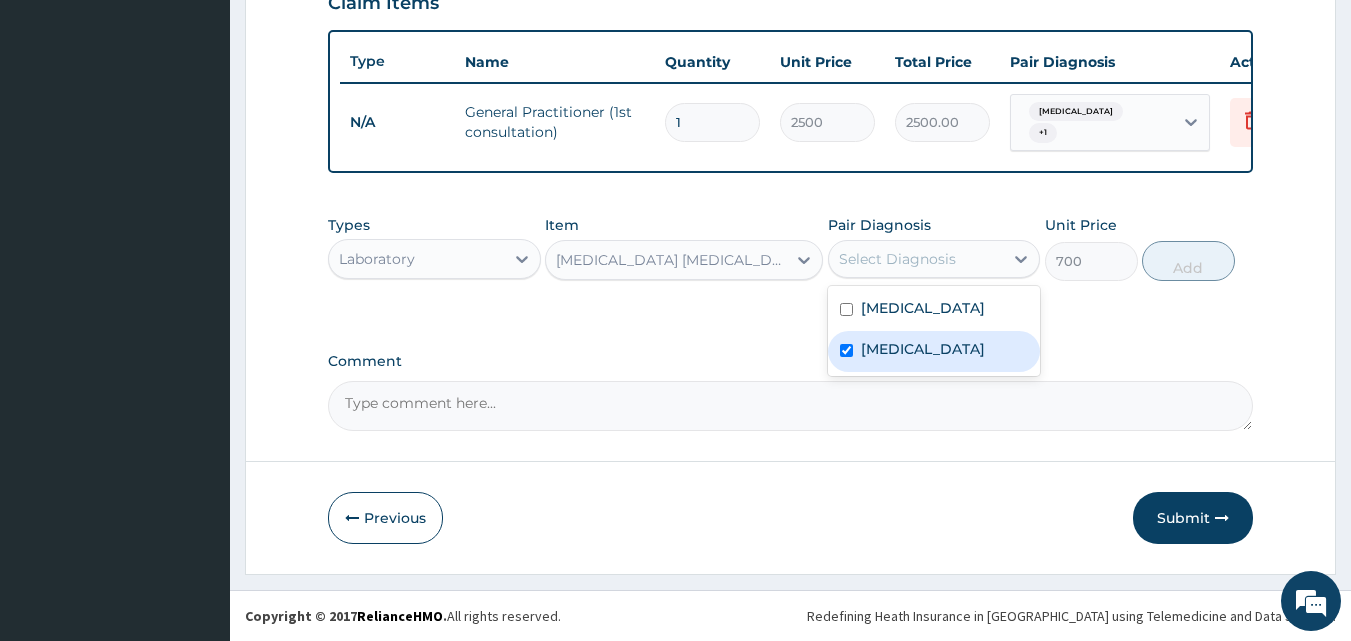 checkbox on "true" 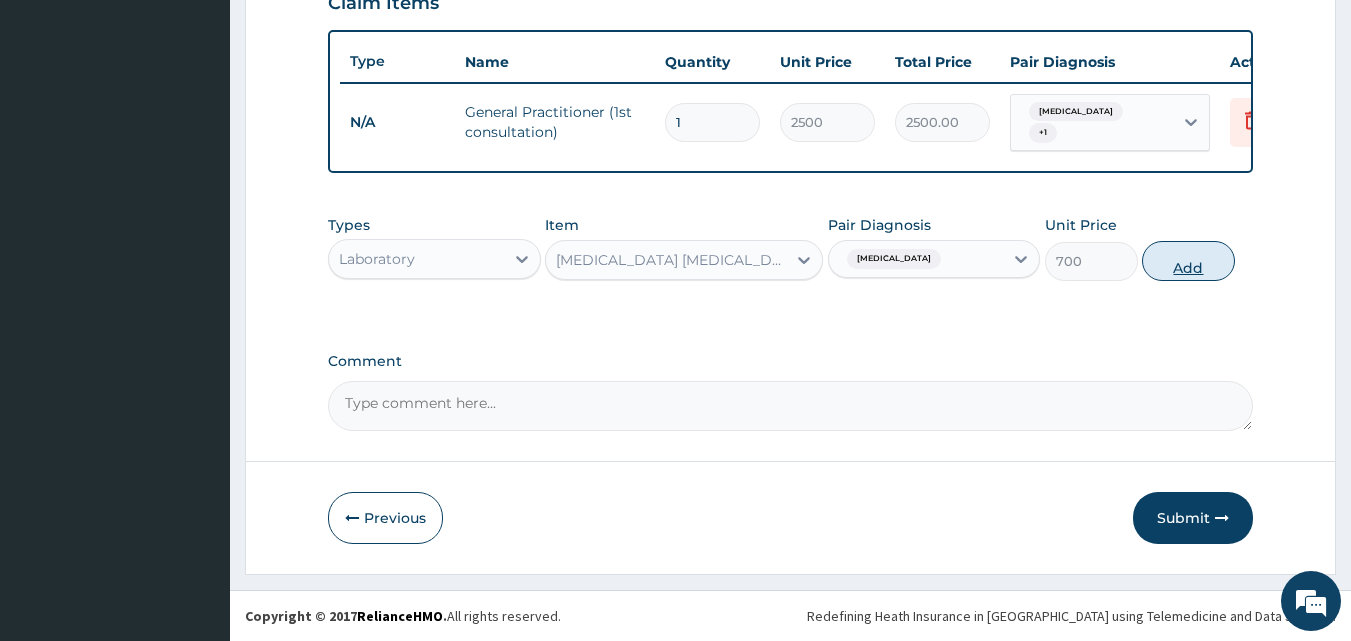 click on "Add" at bounding box center [1188, 261] 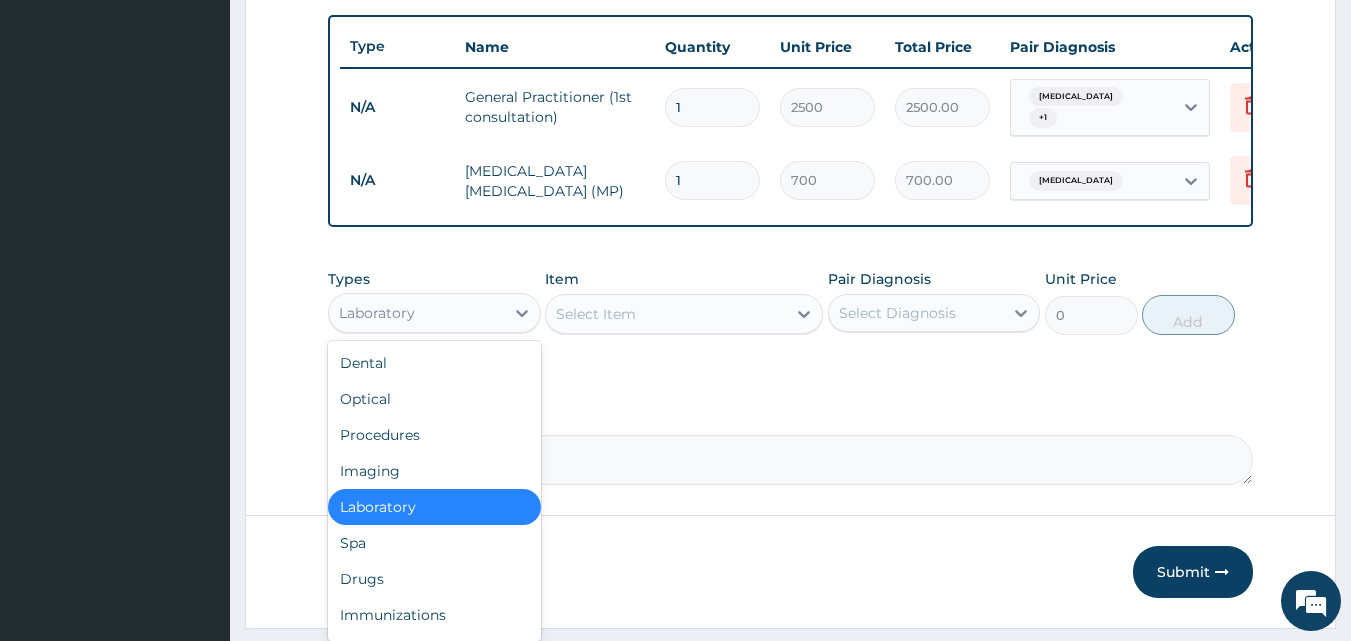 click on "Laboratory" at bounding box center [377, 313] 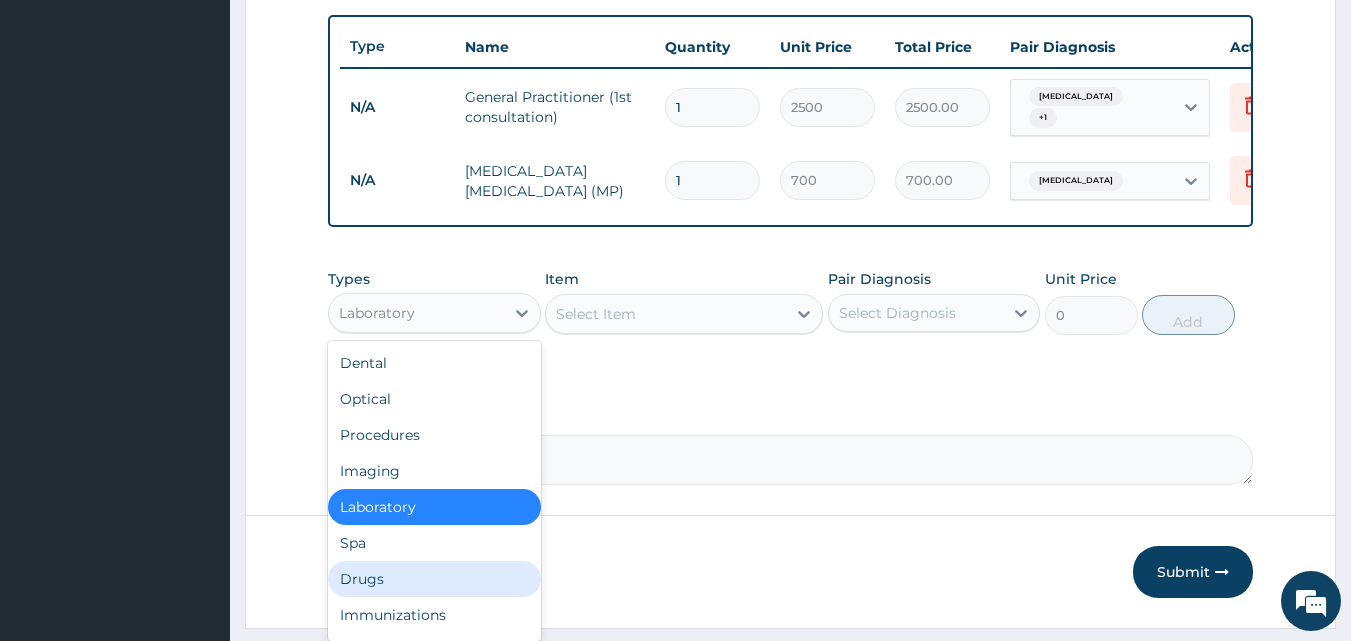 click on "Drugs" at bounding box center (434, 579) 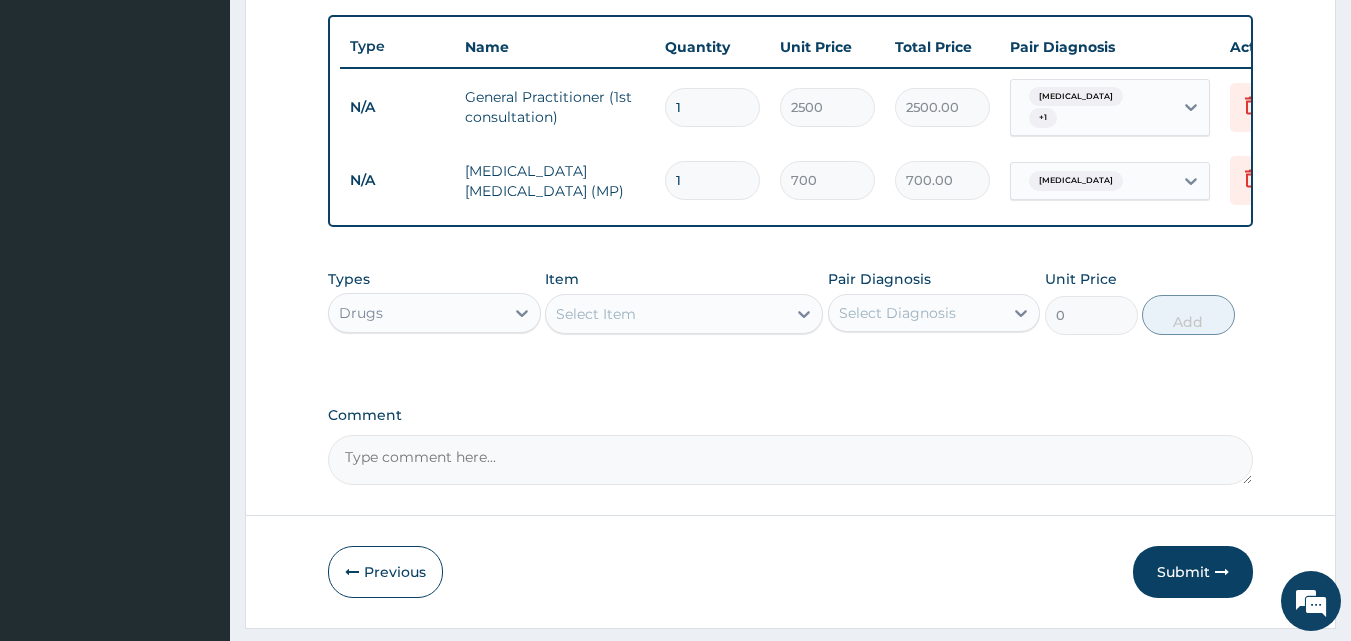 click on "Select Item" at bounding box center [596, 314] 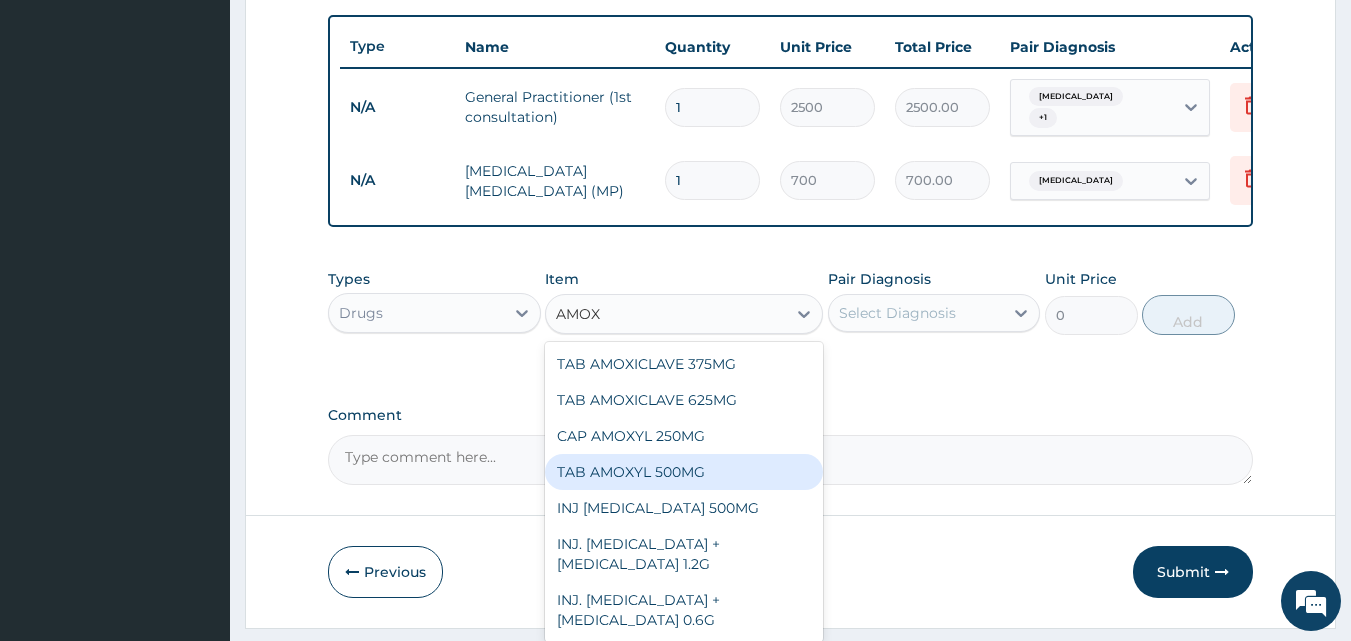 type on "AMOXI" 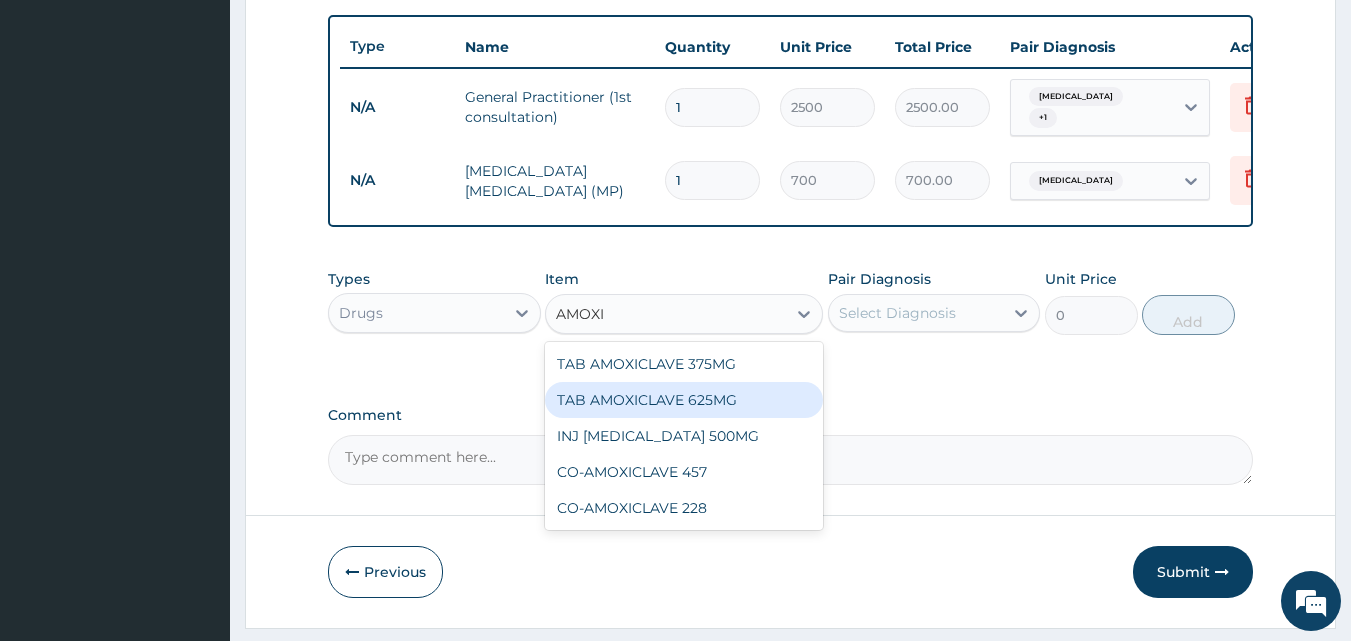 click on "TAB AMOXICLAVE 625MG" at bounding box center [684, 400] 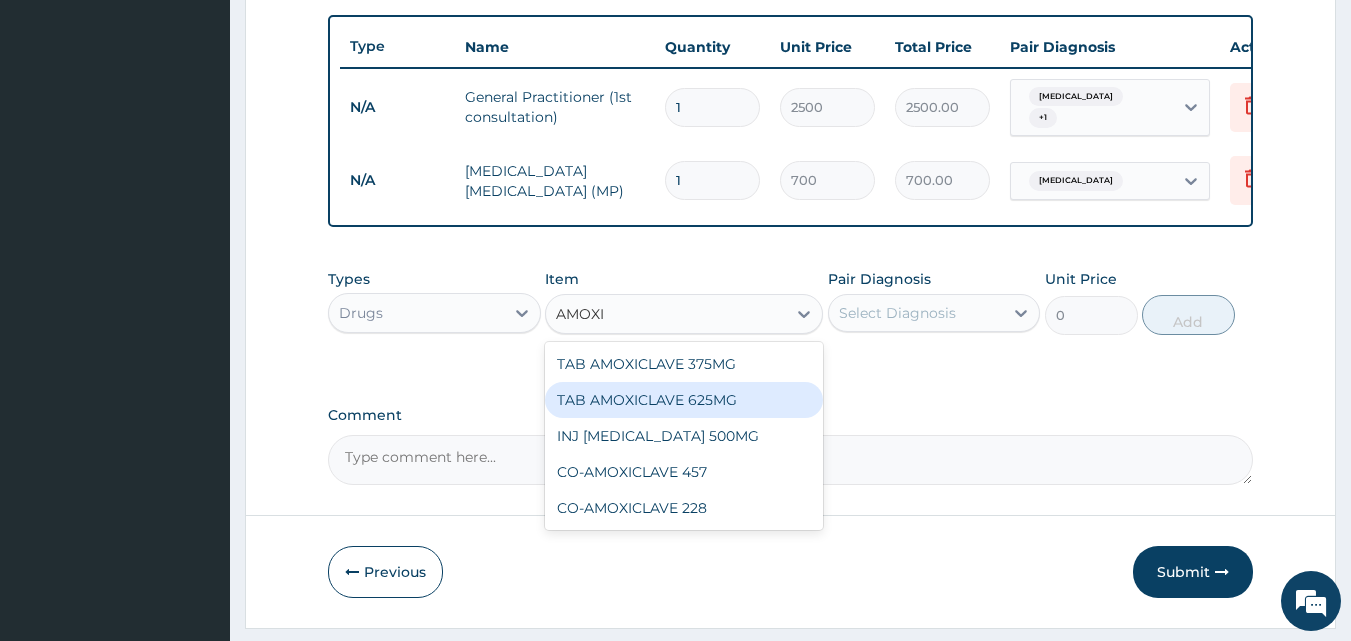 type 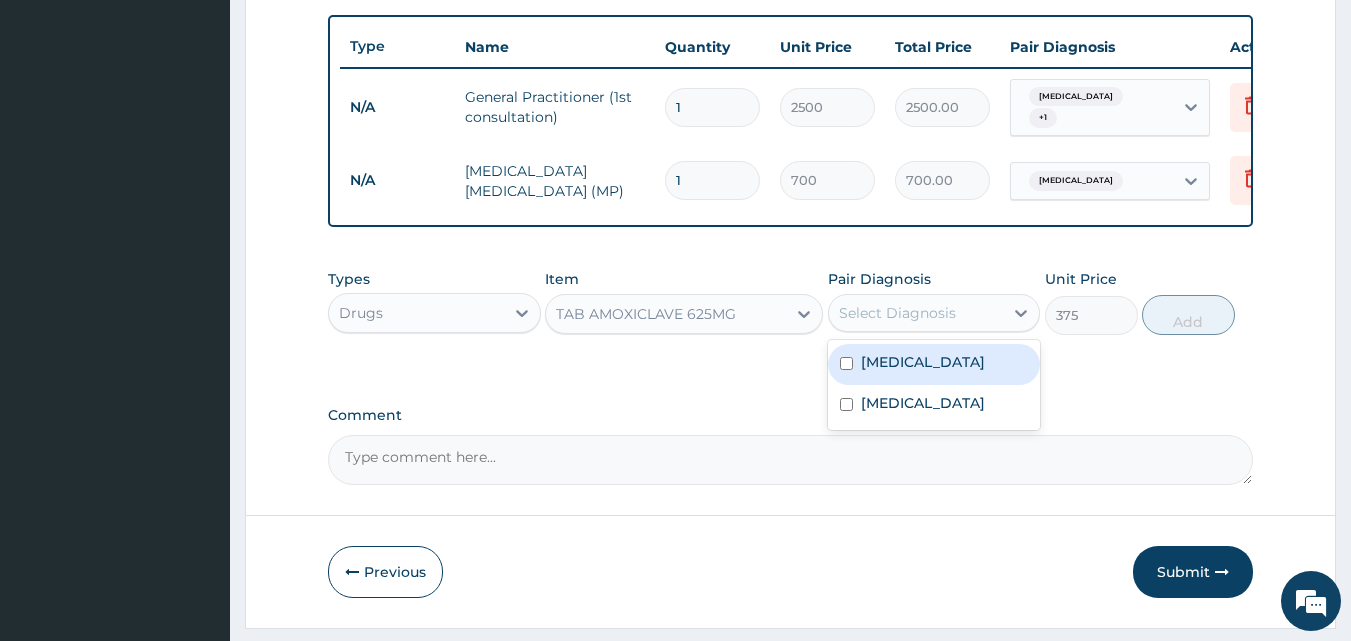 click on "Select Diagnosis" at bounding box center [897, 313] 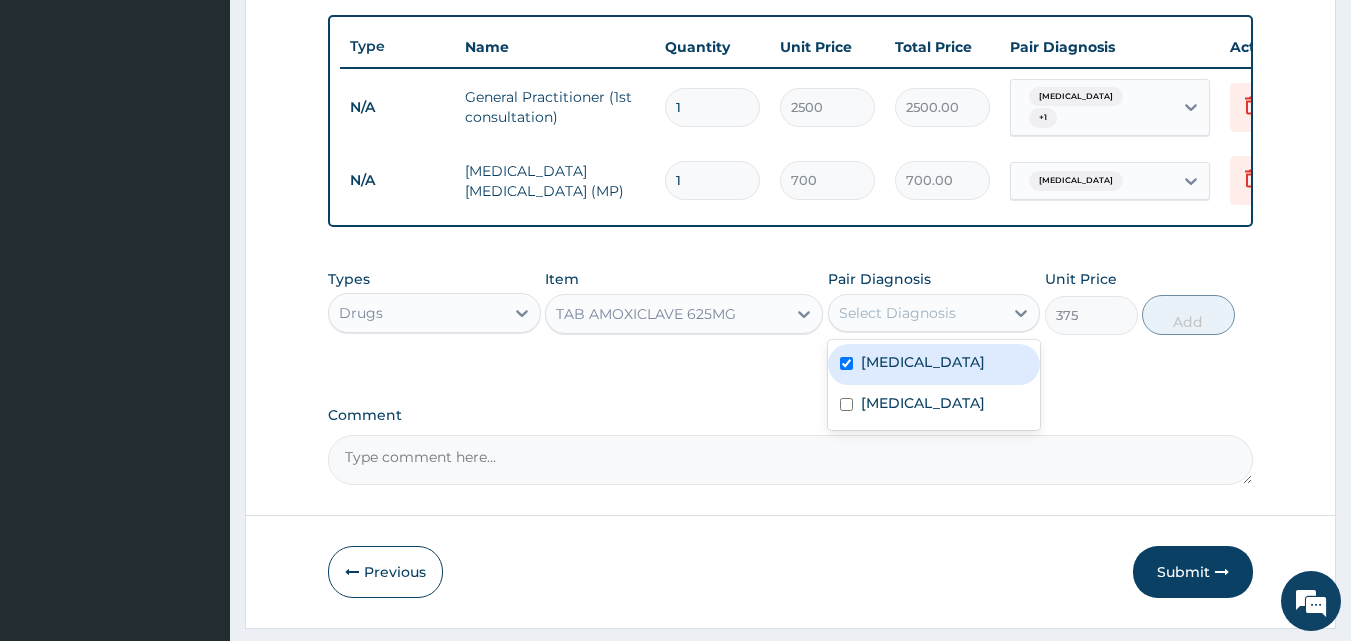 checkbox on "true" 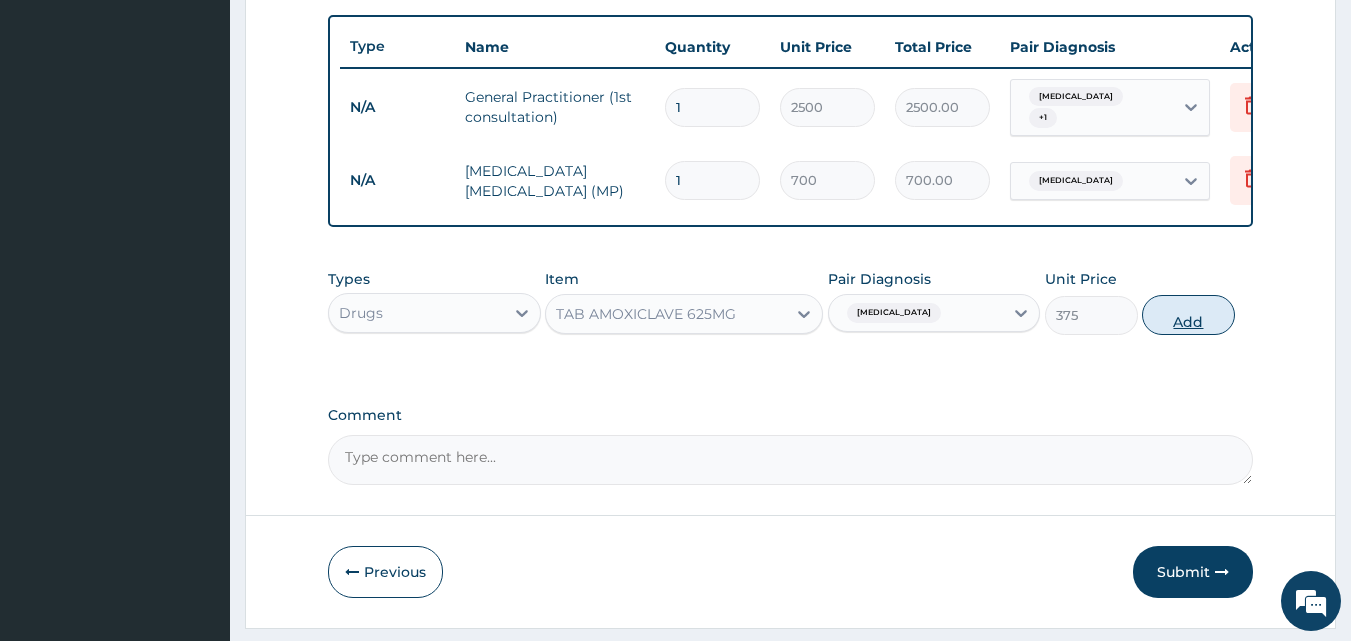 click on "Add" at bounding box center (1188, 315) 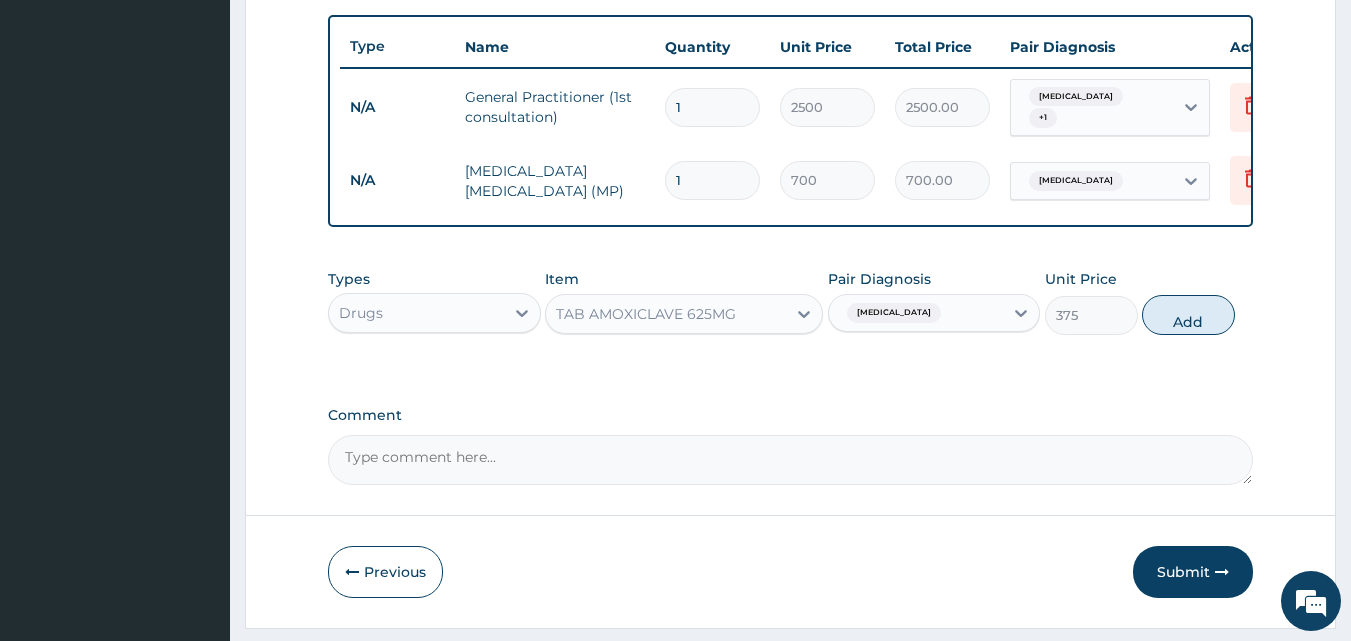 type on "0" 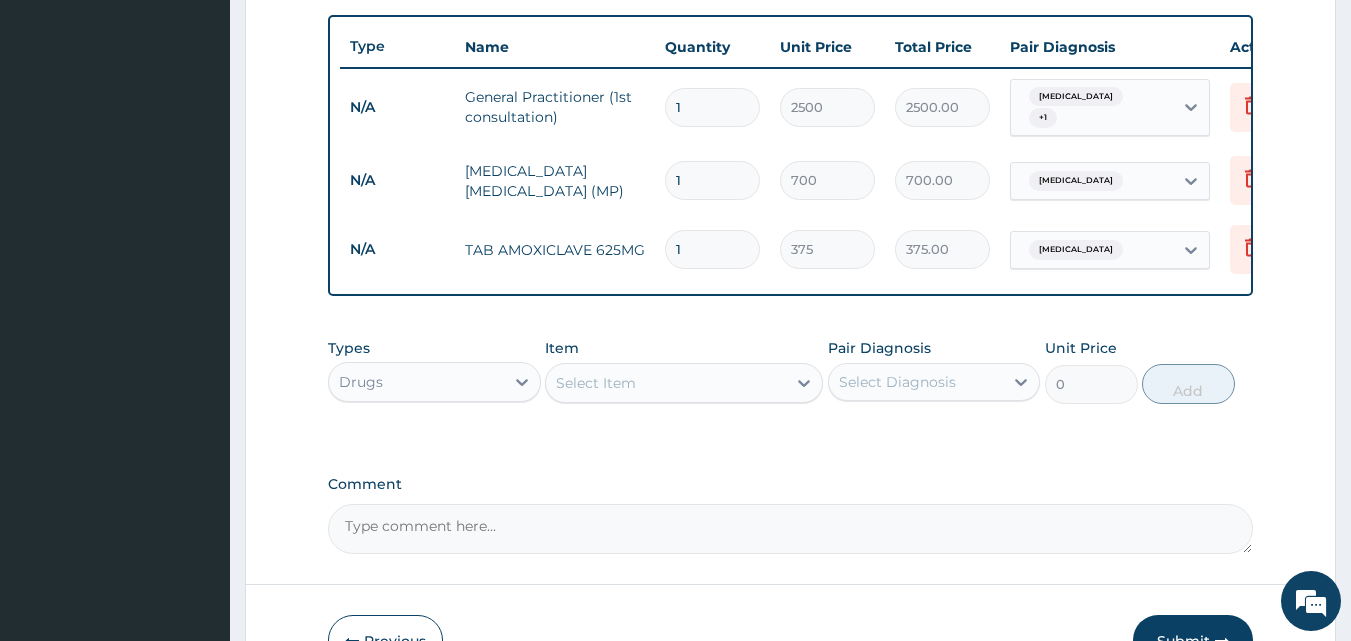 type on "14" 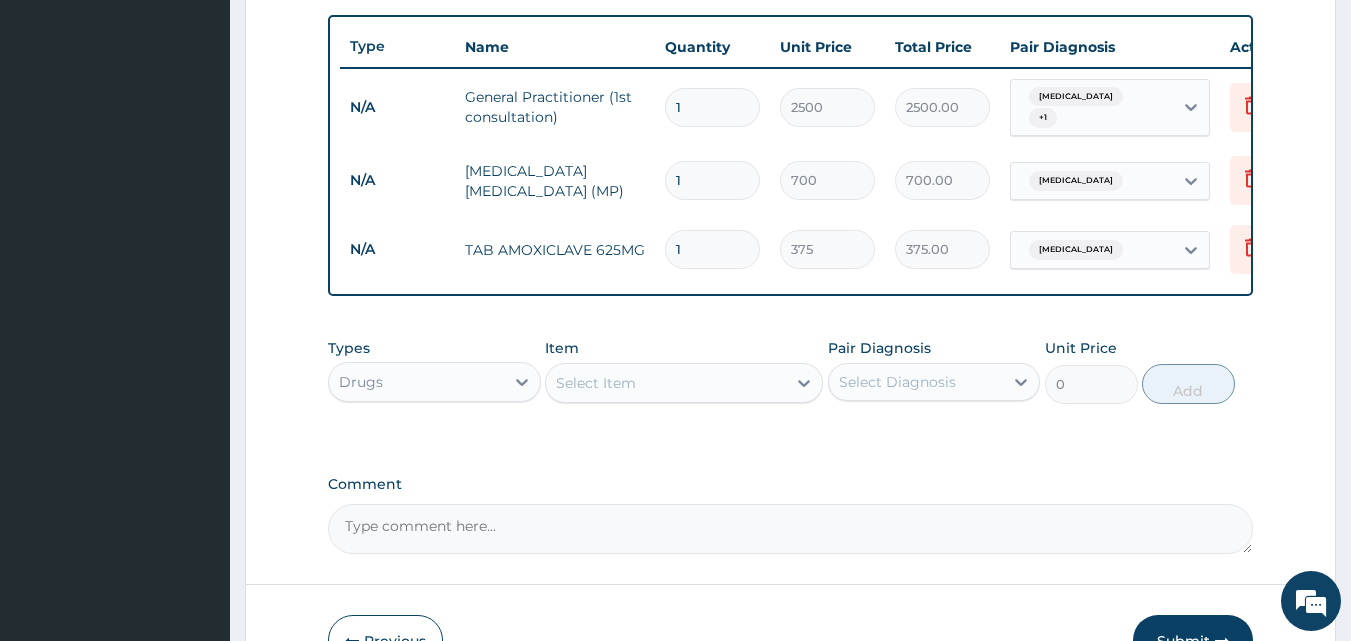 type on "5250.00" 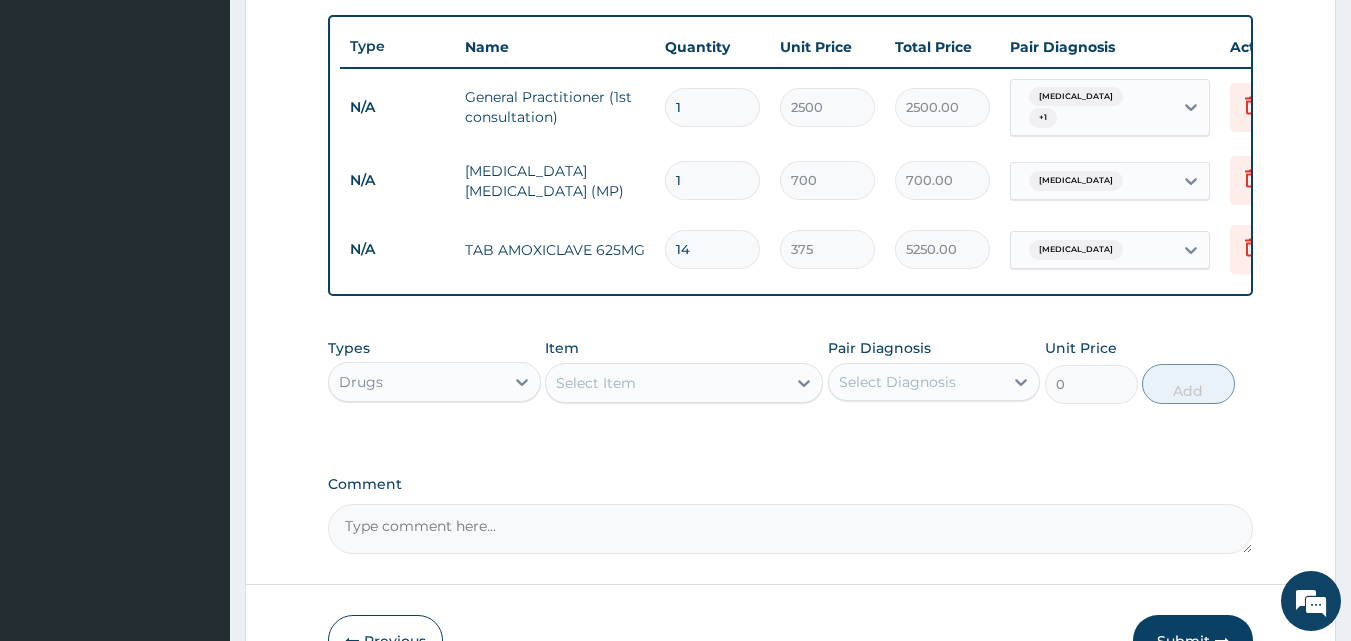 type on "14" 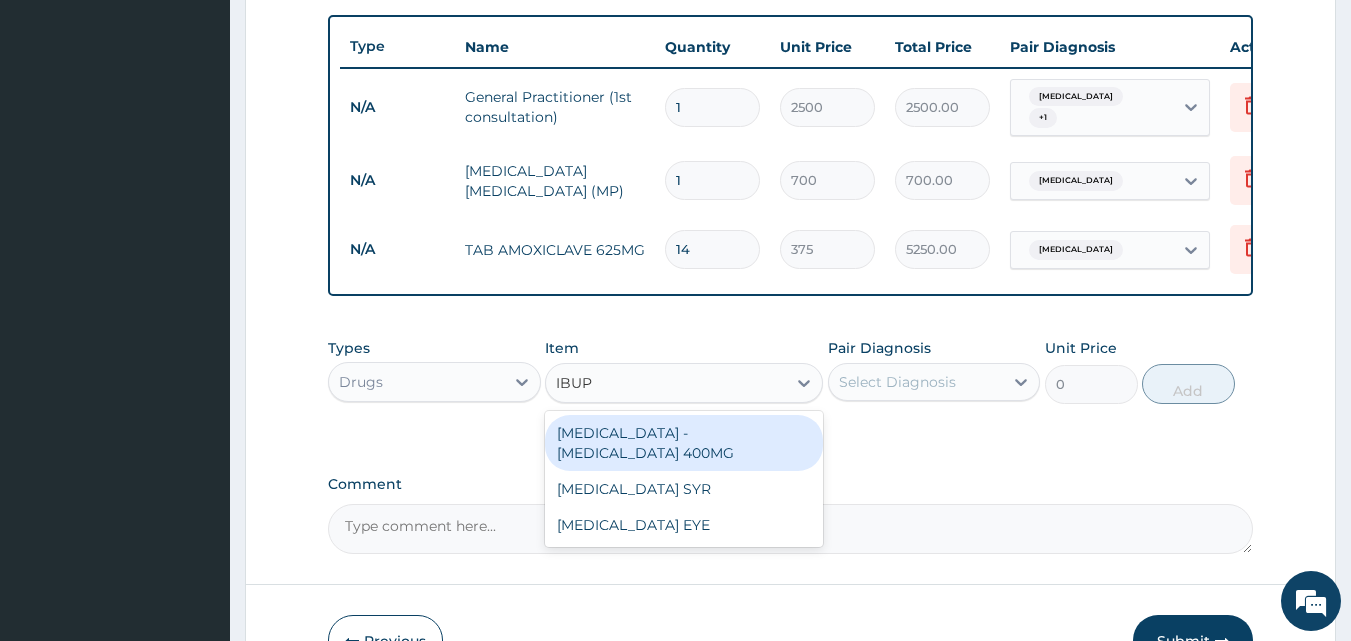 type on "IBUPR" 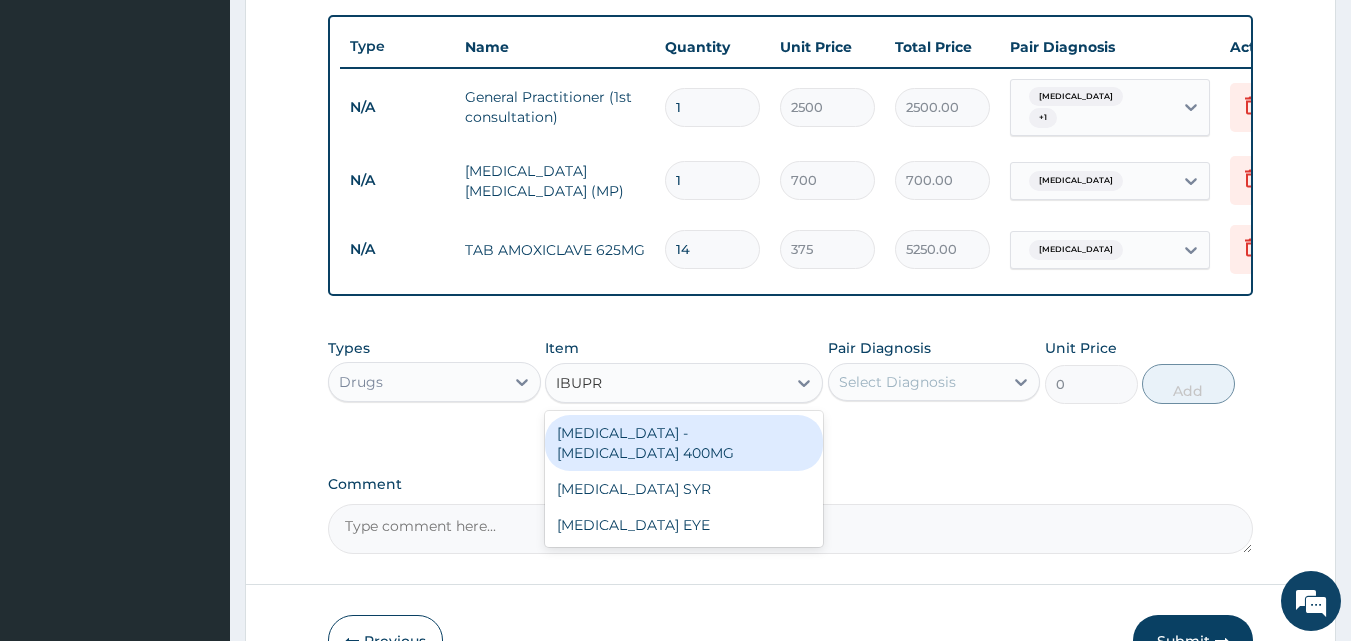 click on "IBUPROFEN - MOTRIN 400MG" at bounding box center (684, 443) 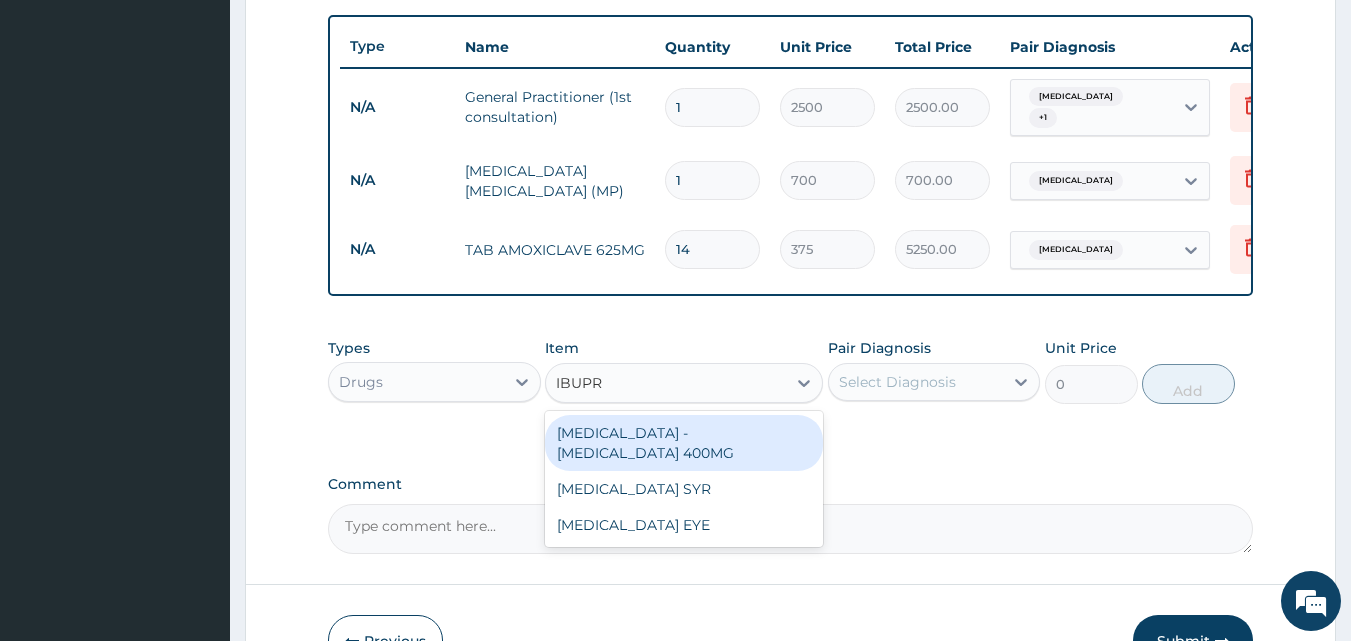 type 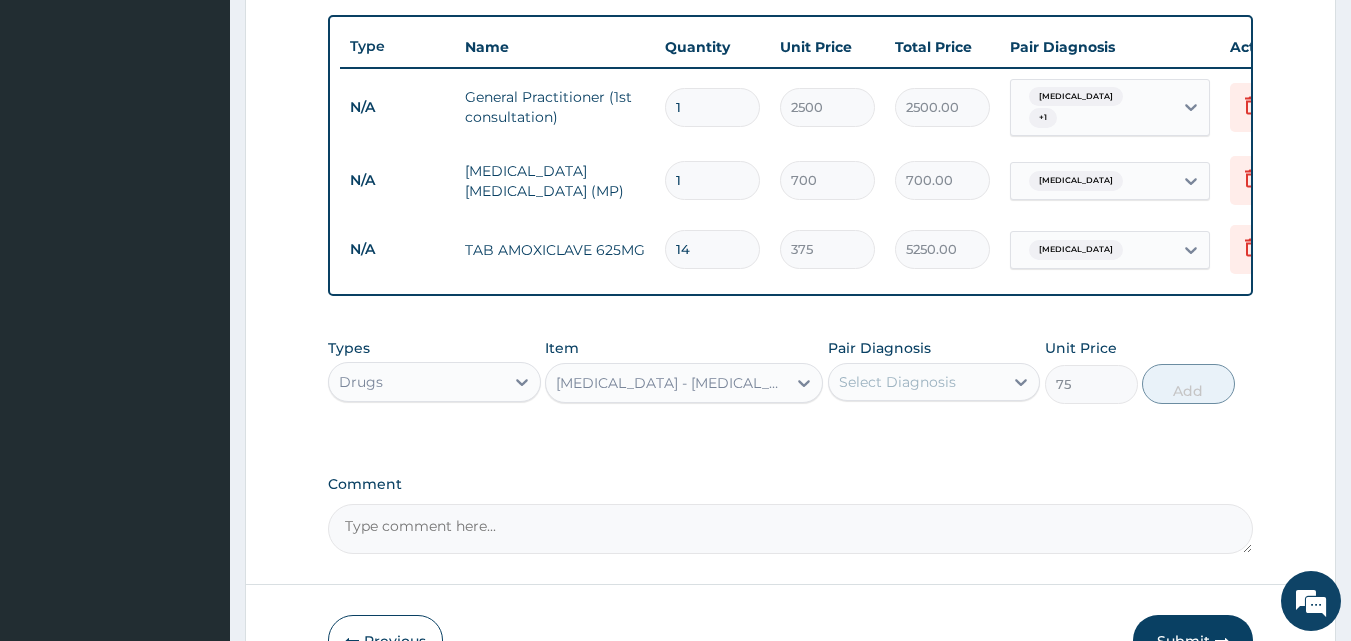 click on "Select Diagnosis" at bounding box center (897, 382) 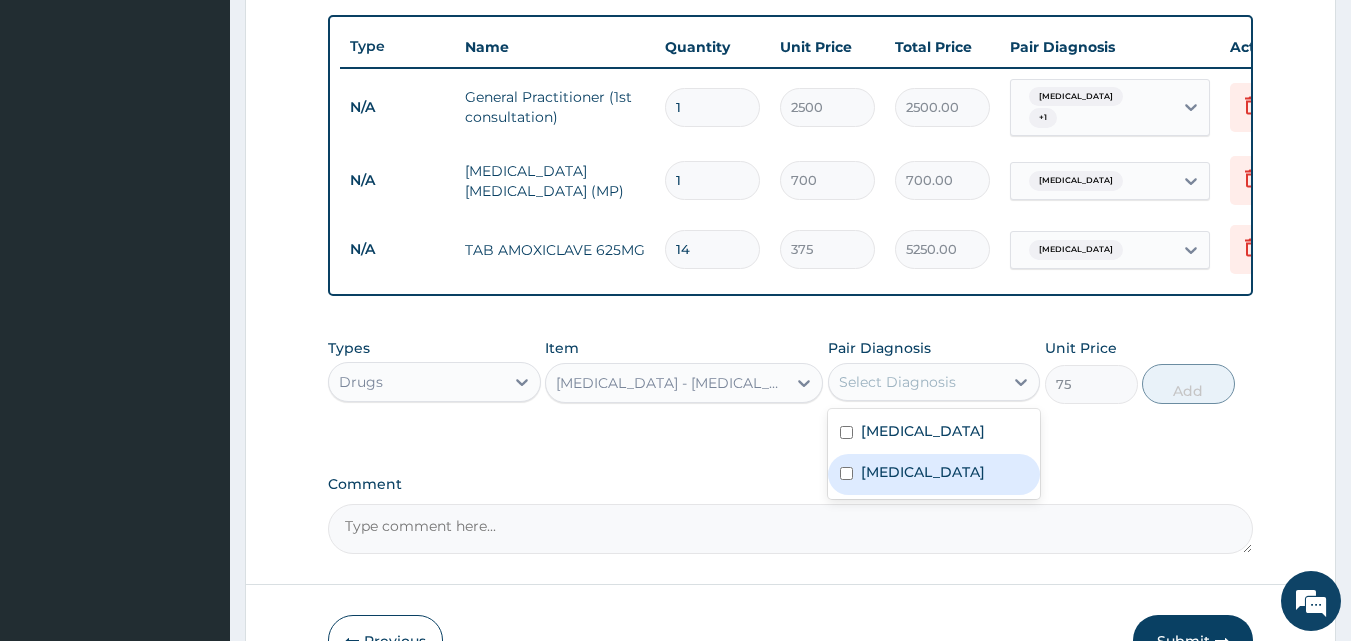 click on "Malaria" at bounding box center [934, 474] 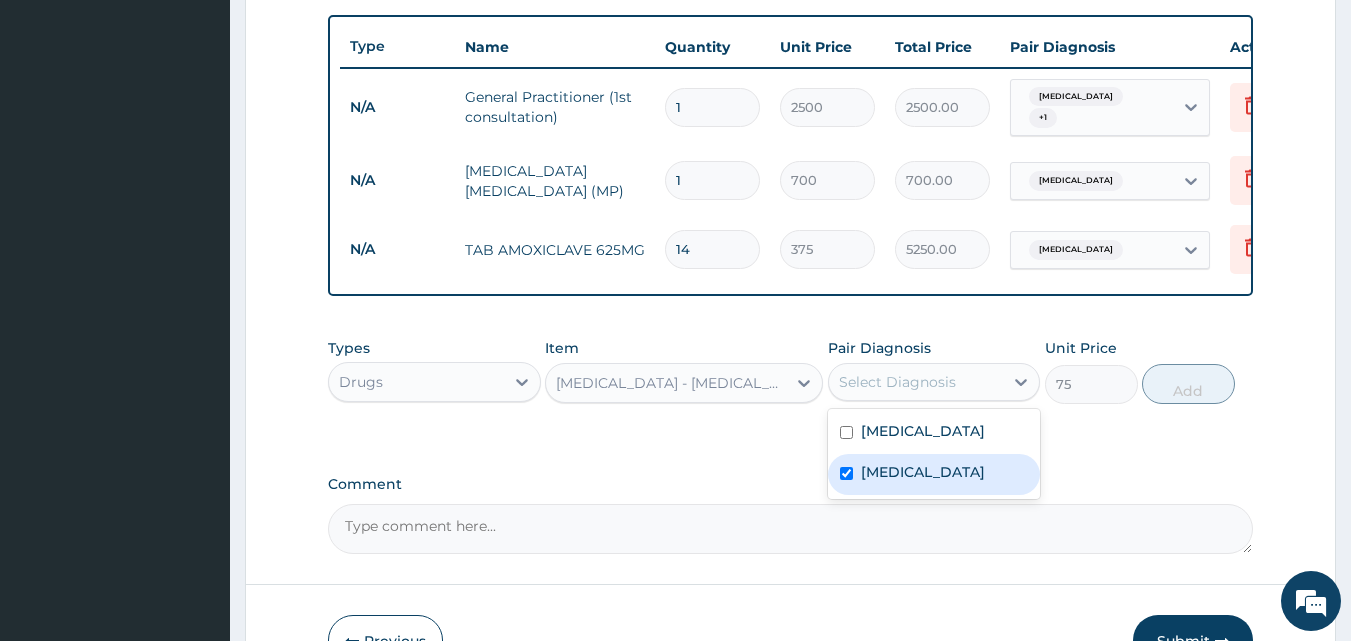 checkbox on "true" 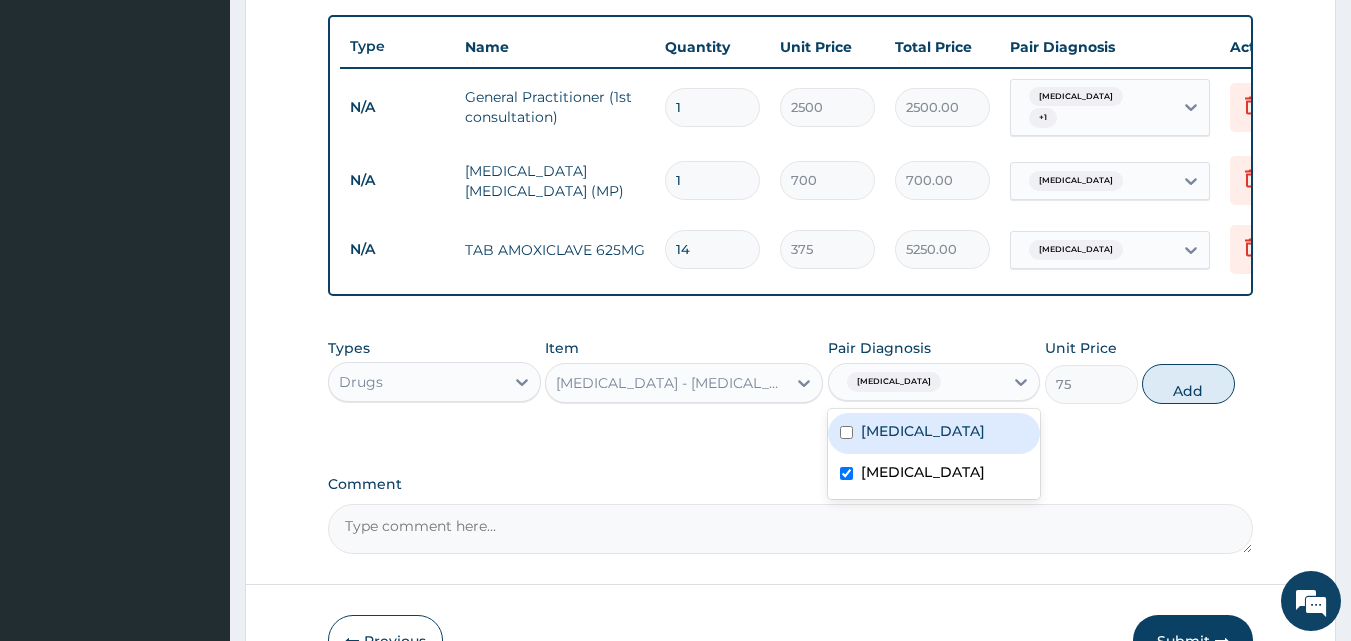 click on "Upper respiratory infection" at bounding box center [923, 431] 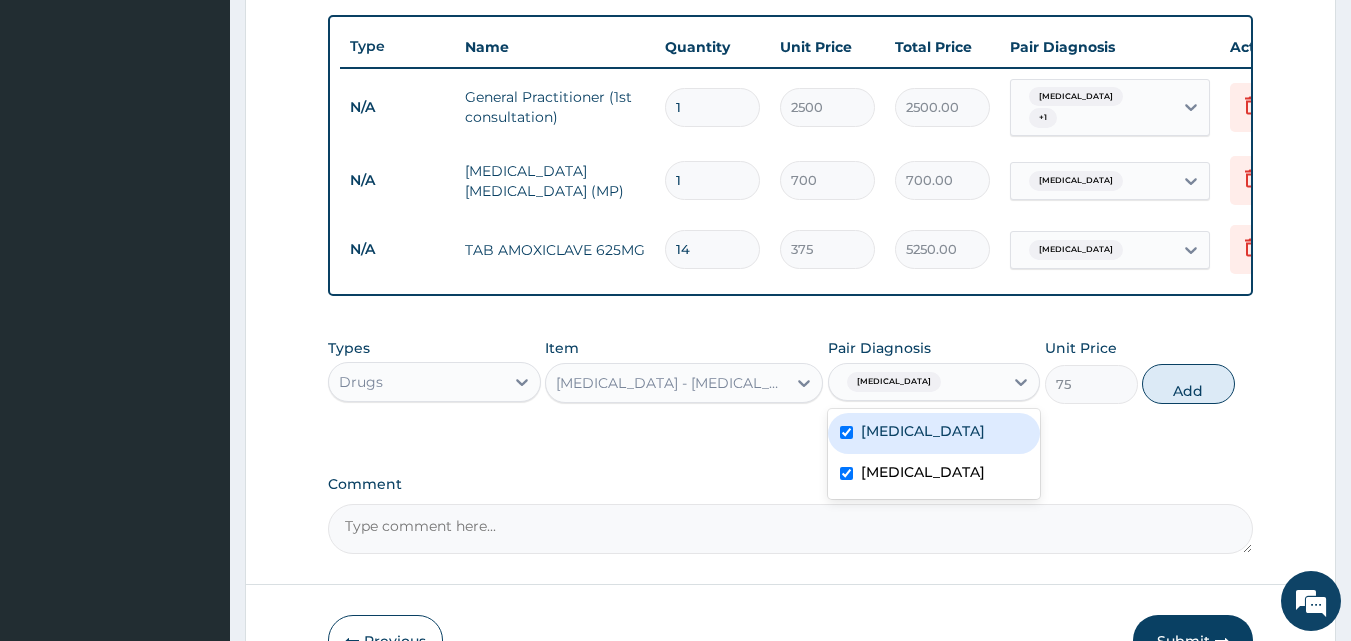 checkbox on "true" 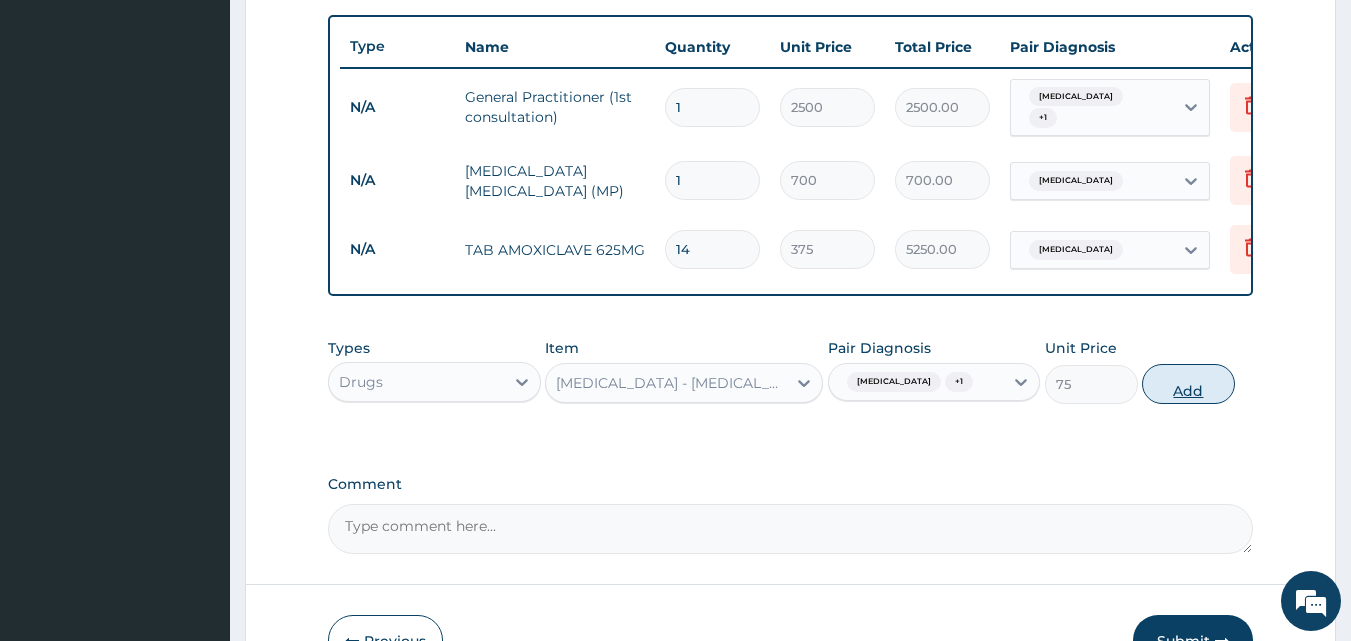 click on "Add" at bounding box center [1188, 384] 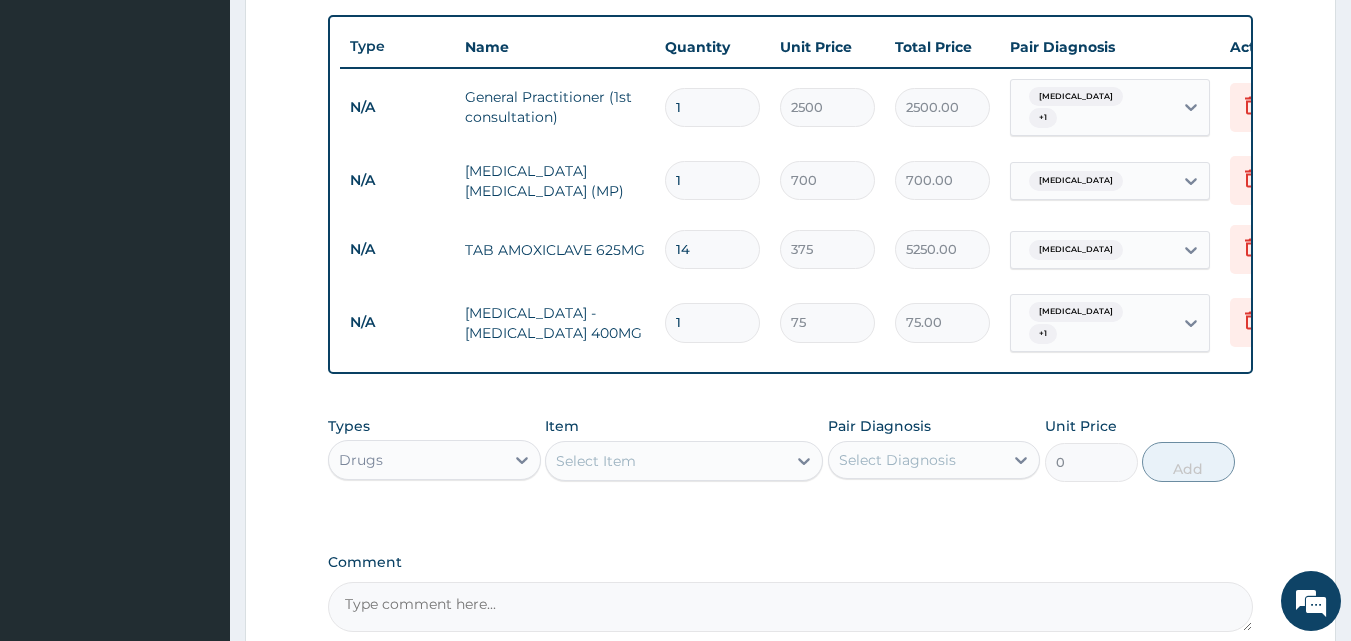 type on "15" 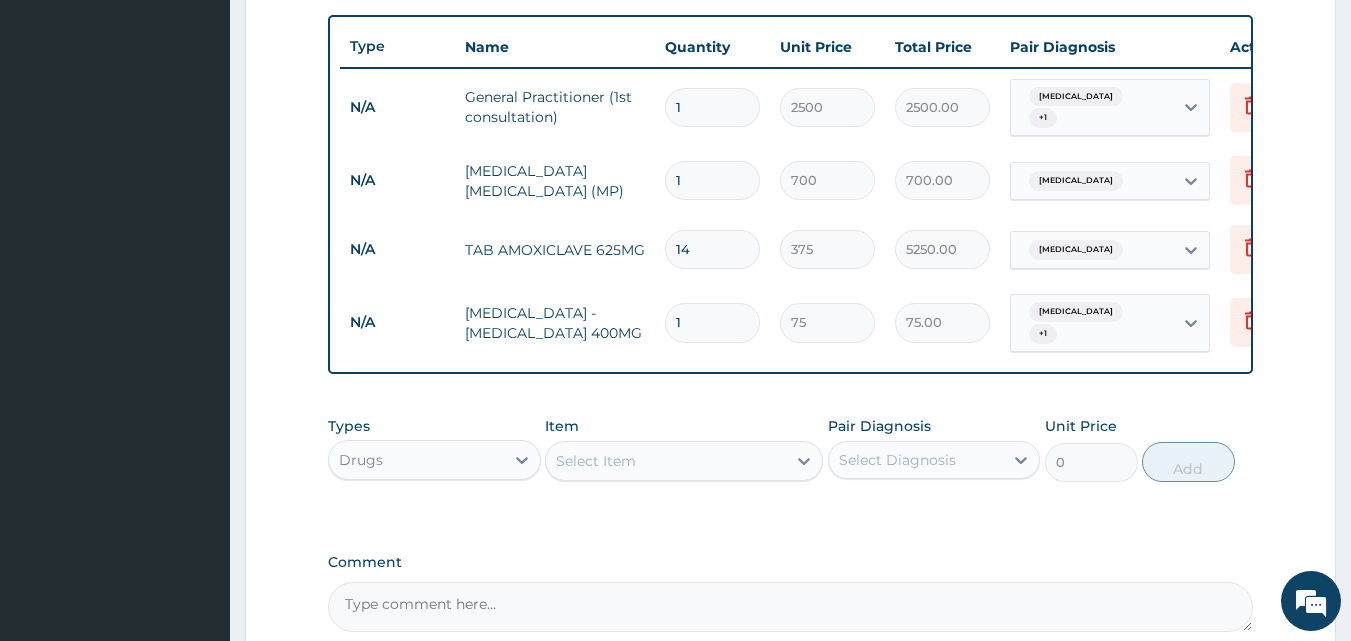 type on "1125.00" 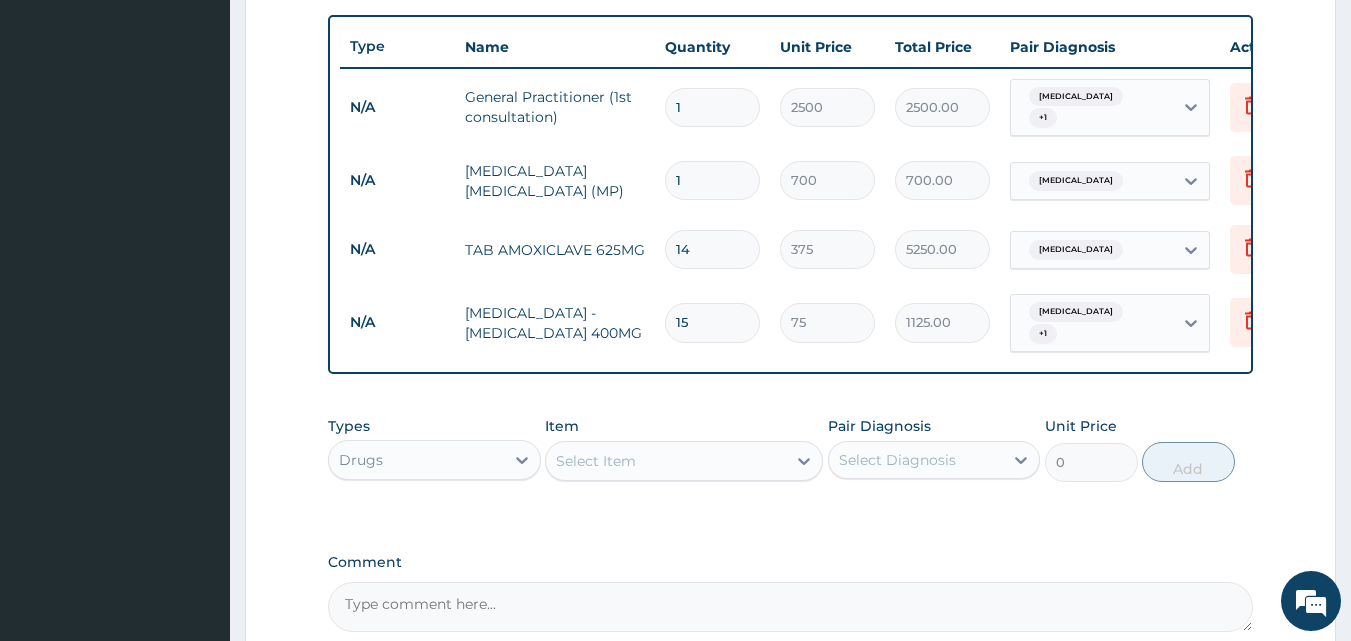 type on "15" 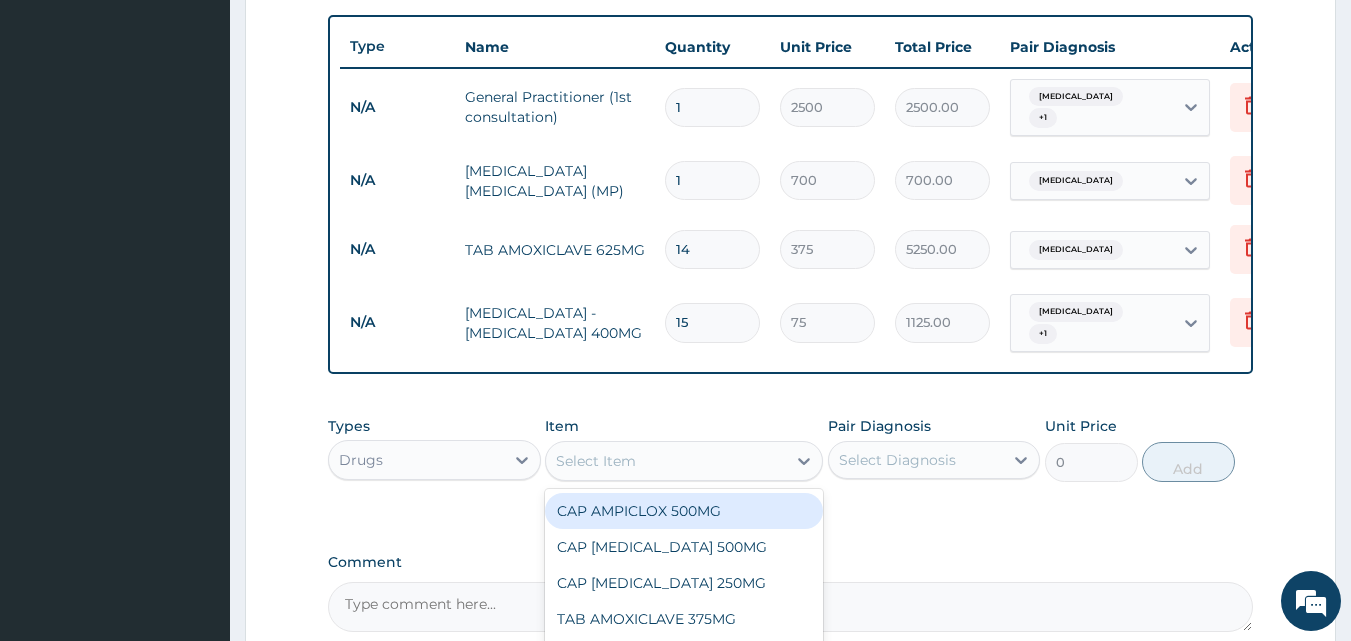 click on "Select Item" at bounding box center (666, 461) 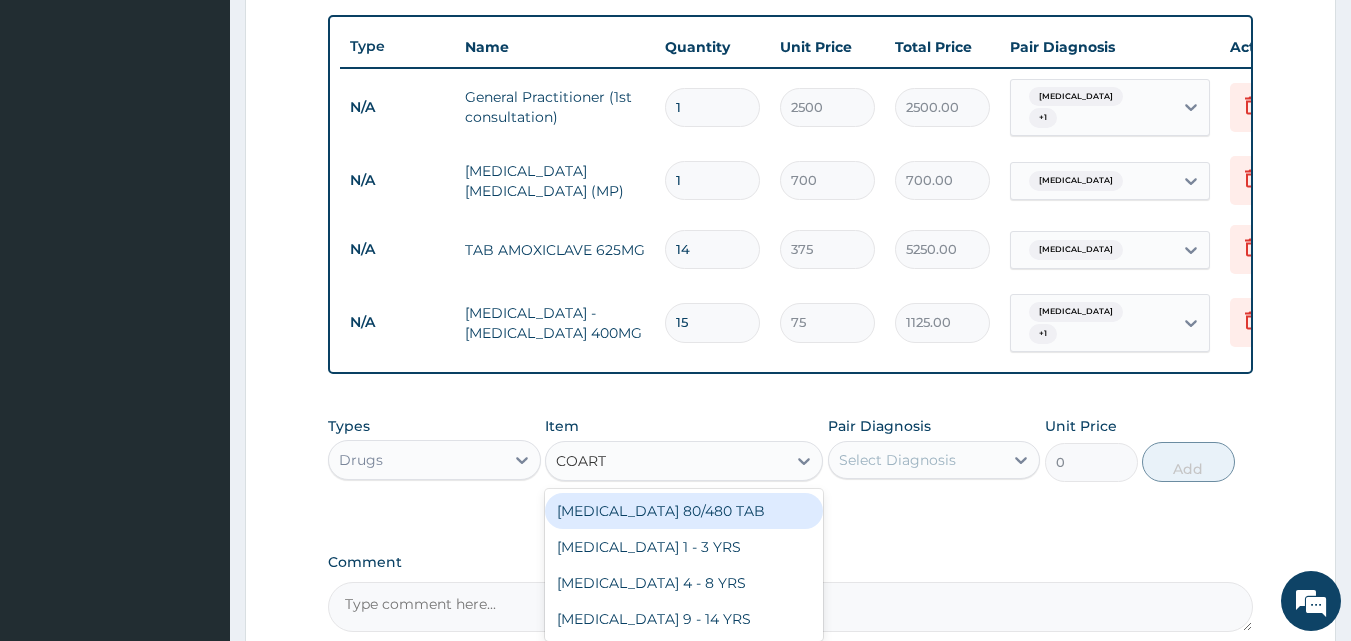 type on "COARTE" 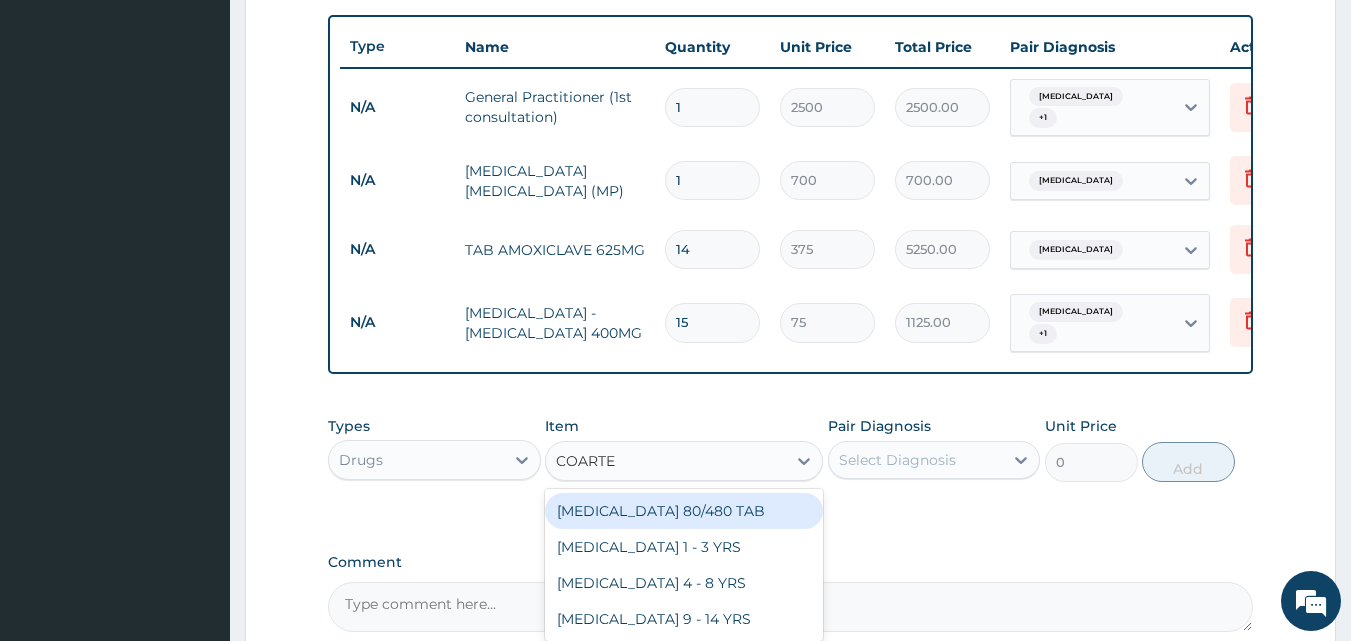 click on "COARTEM 80/480 TAB" at bounding box center (684, 511) 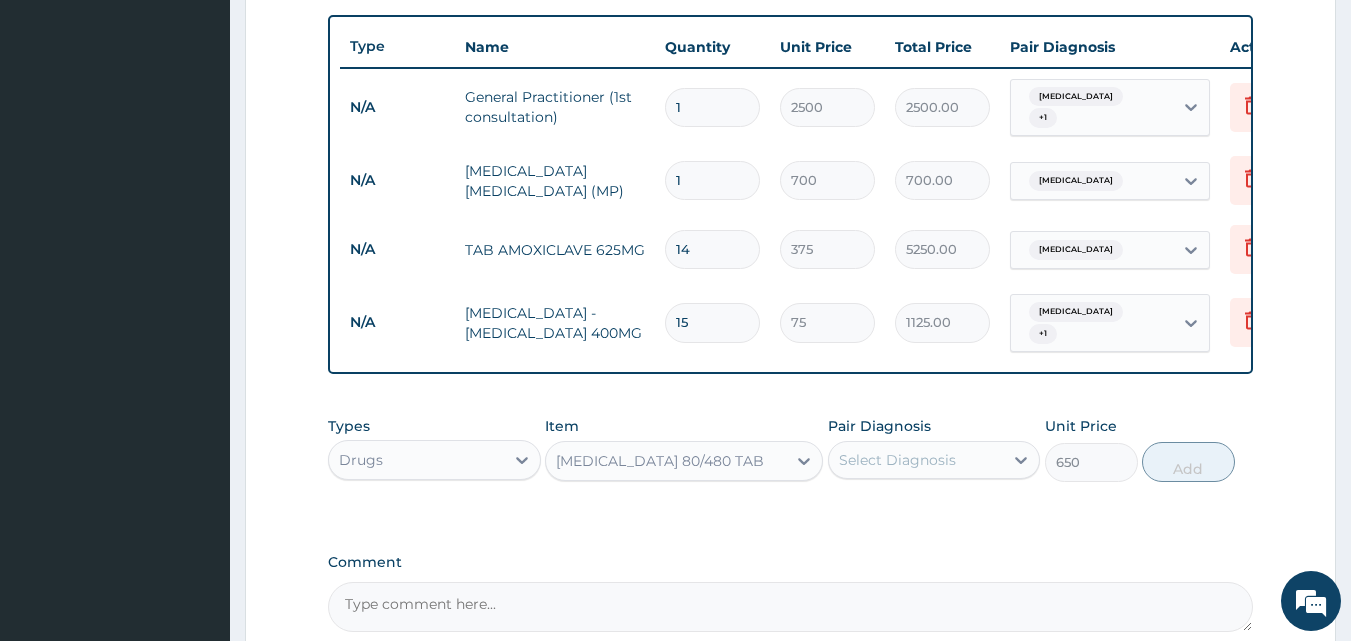click on "Select Diagnosis" at bounding box center [897, 460] 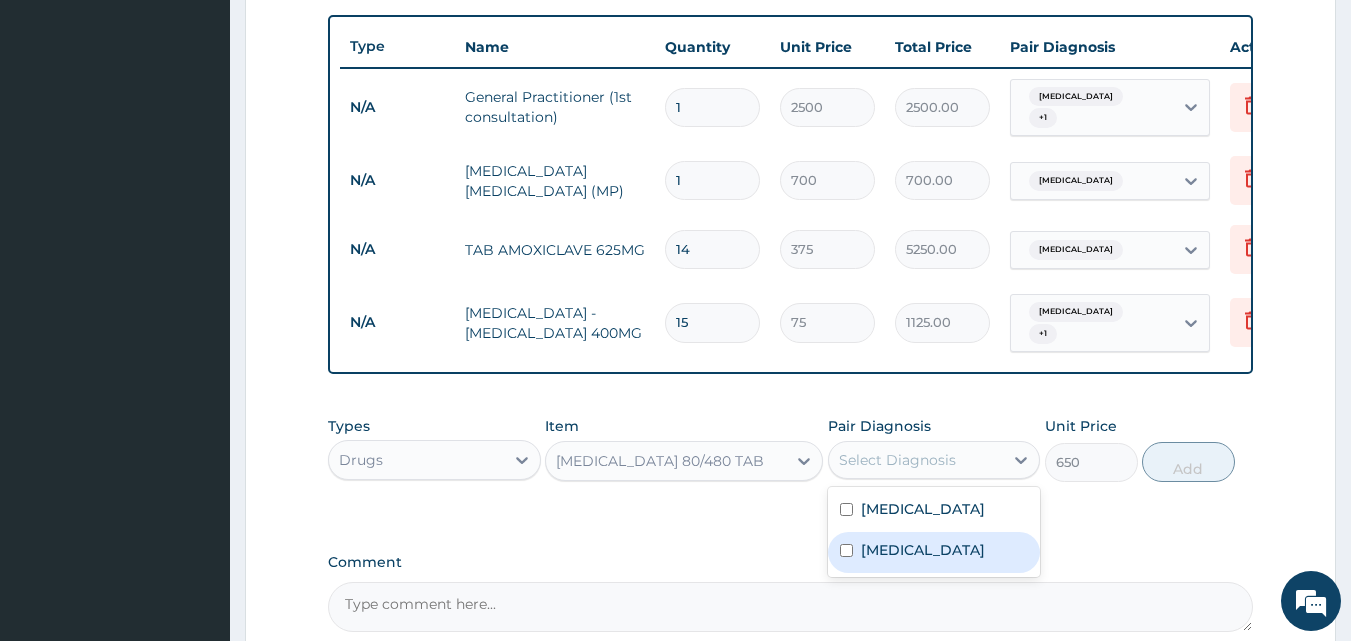 click on "[MEDICAL_DATA]" at bounding box center (934, 552) 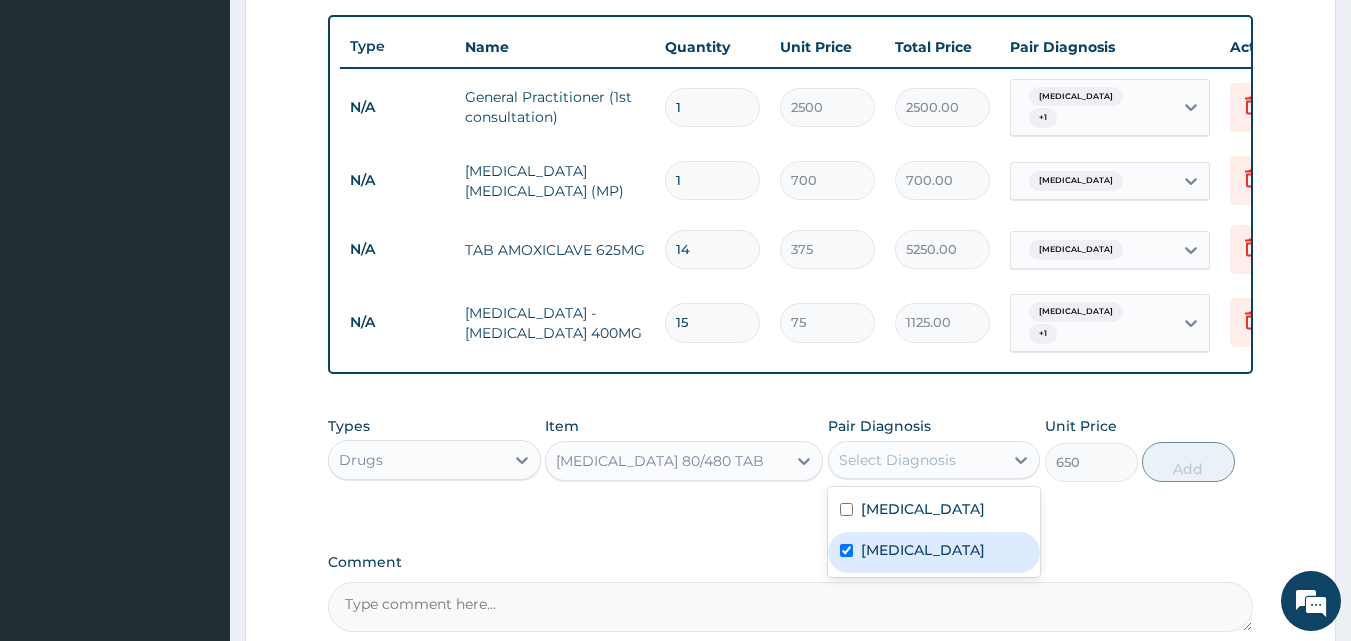 checkbox on "true" 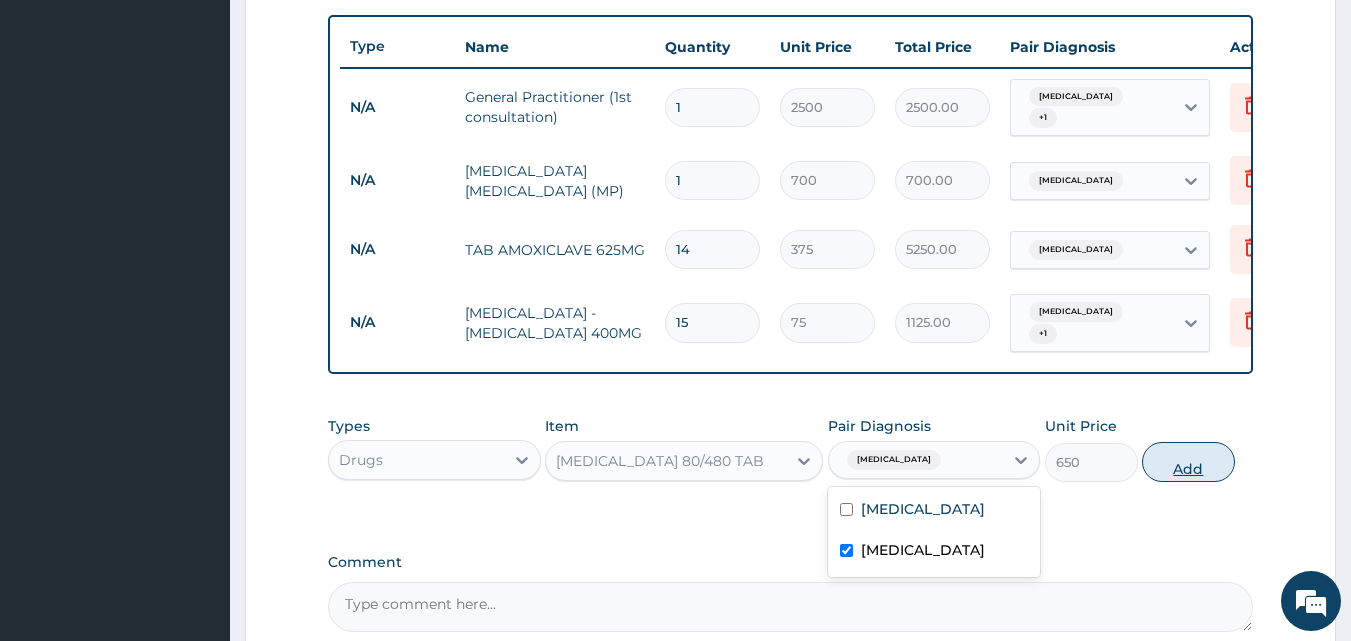 click on "Add" at bounding box center (1188, 462) 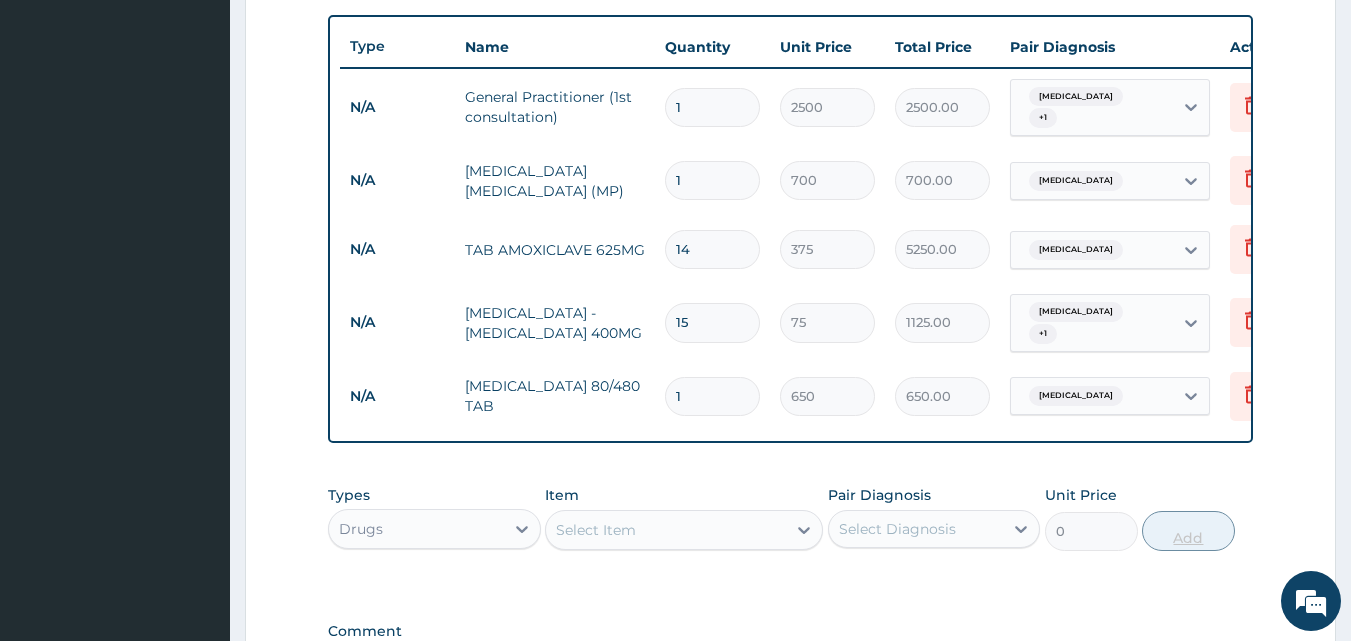 type 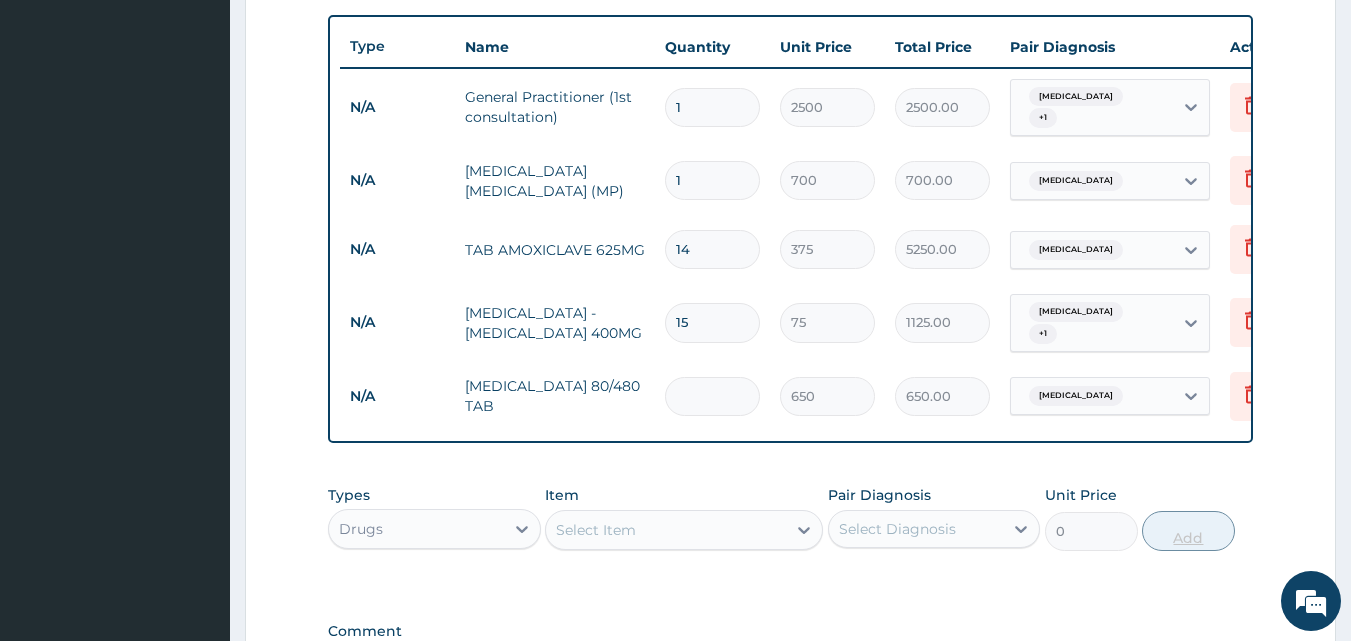 type on "0.00" 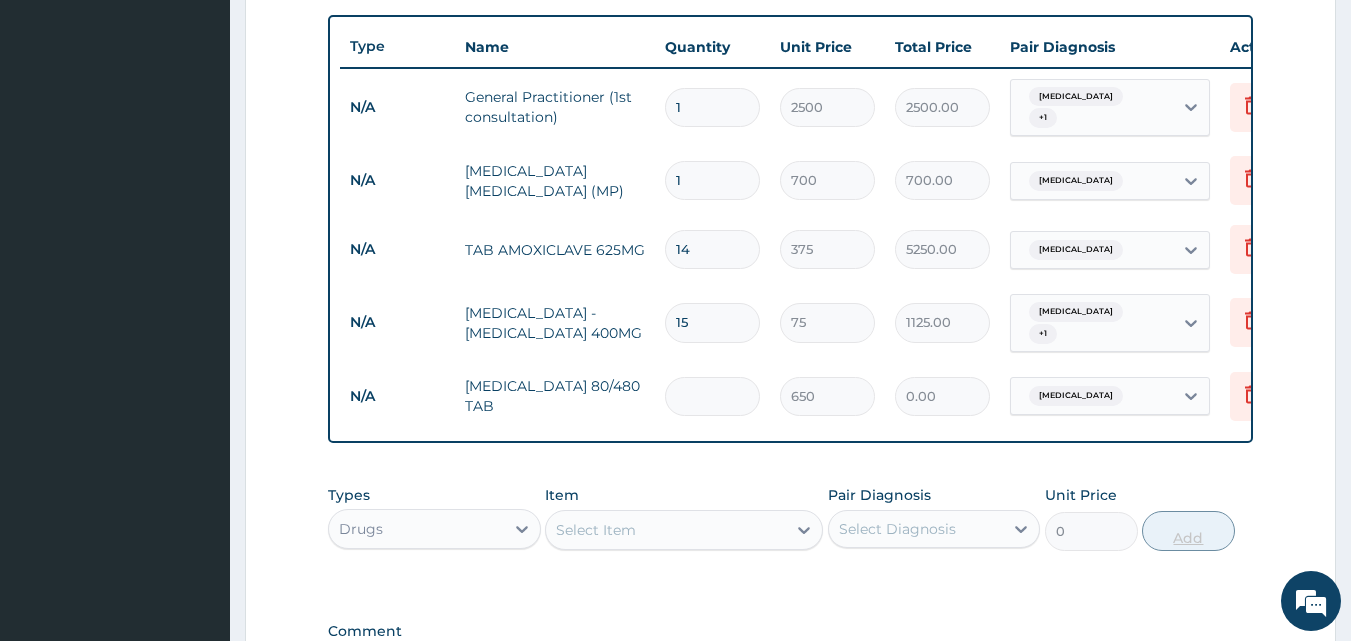 type on "6" 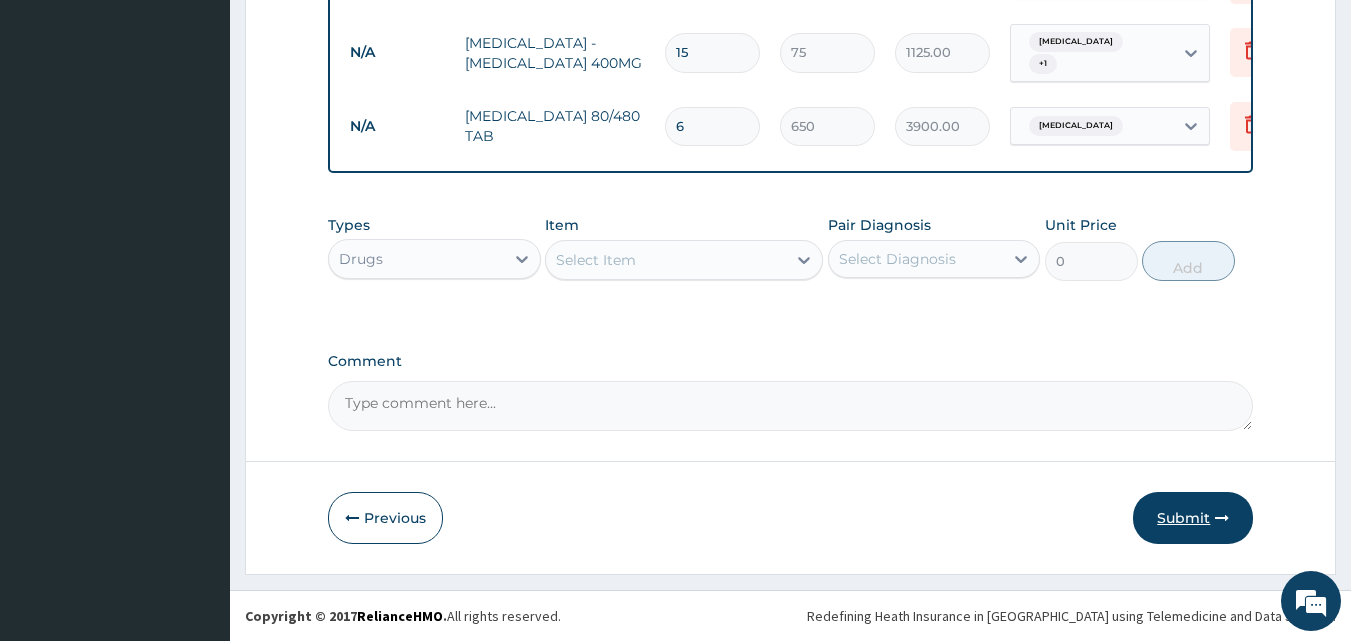 type on "6" 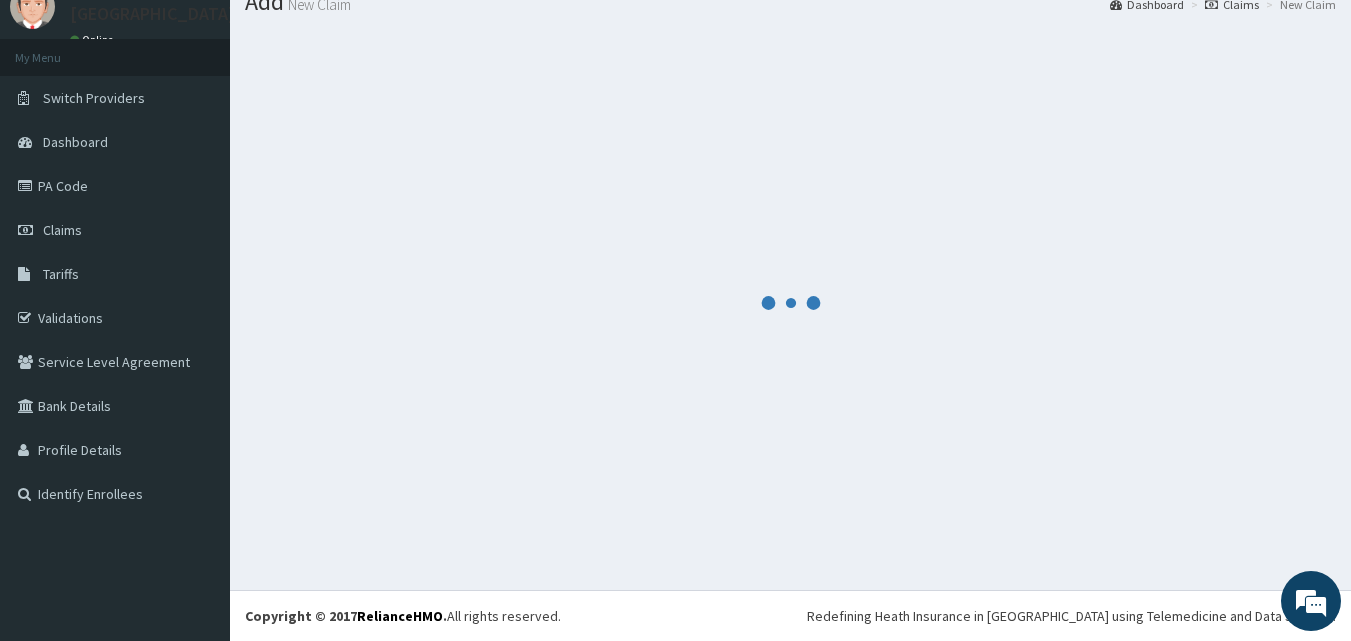 scroll, scrollTop: 1005, scrollLeft: 0, axis: vertical 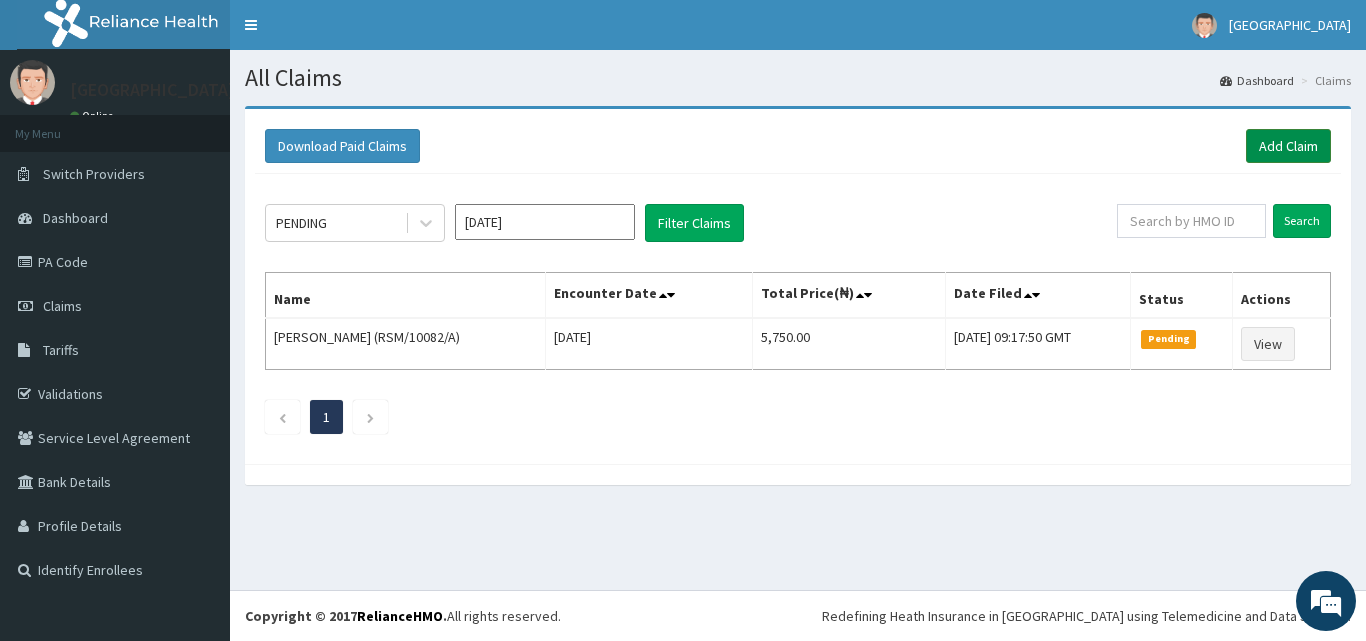 click on "Add Claim" at bounding box center [1288, 146] 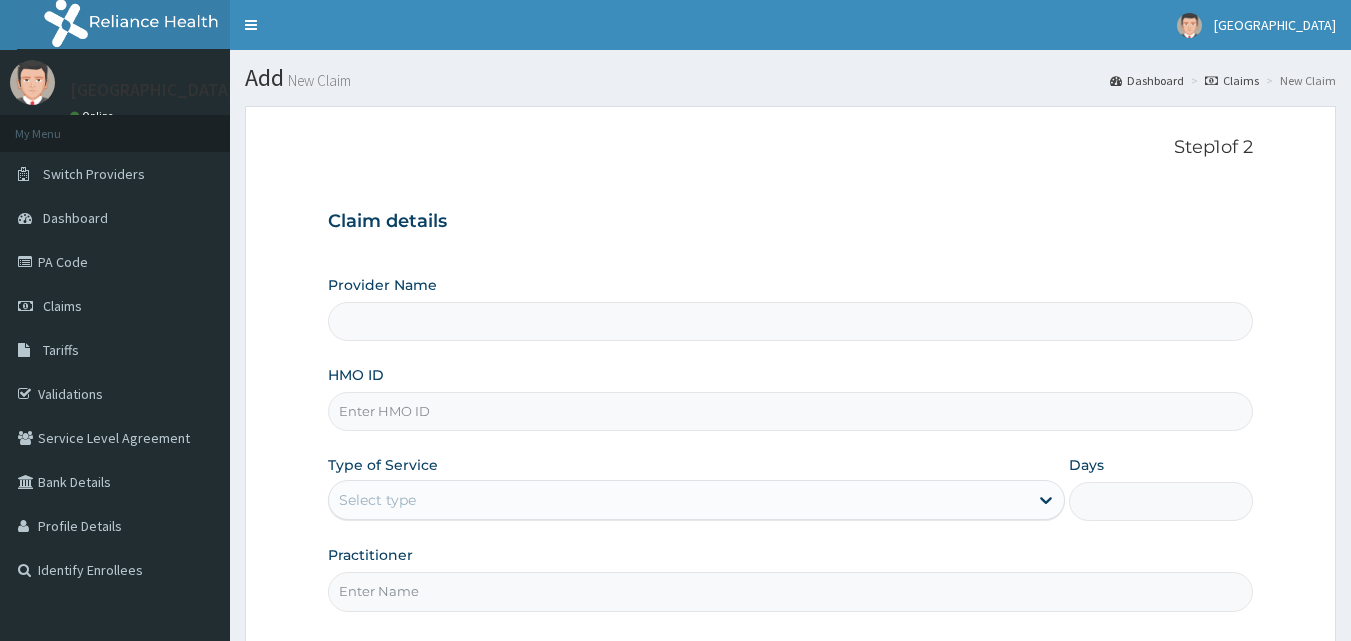 scroll, scrollTop: 0, scrollLeft: 0, axis: both 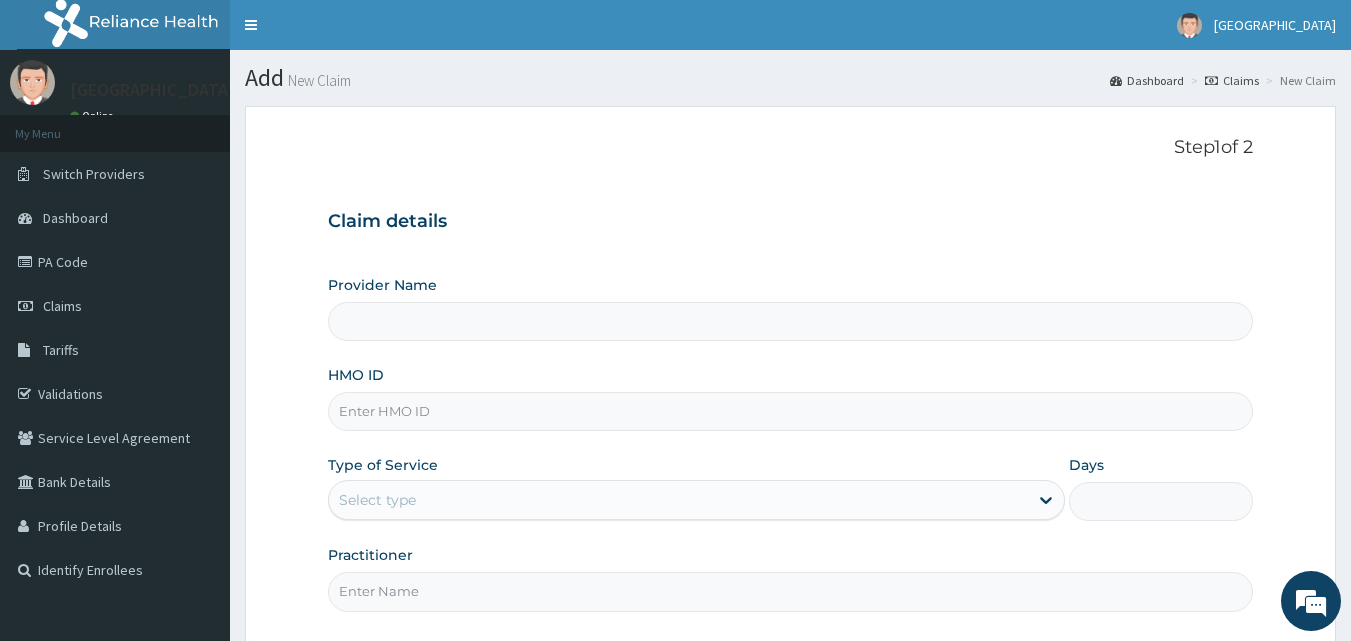 type on "[GEOGRAPHIC_DATA]" 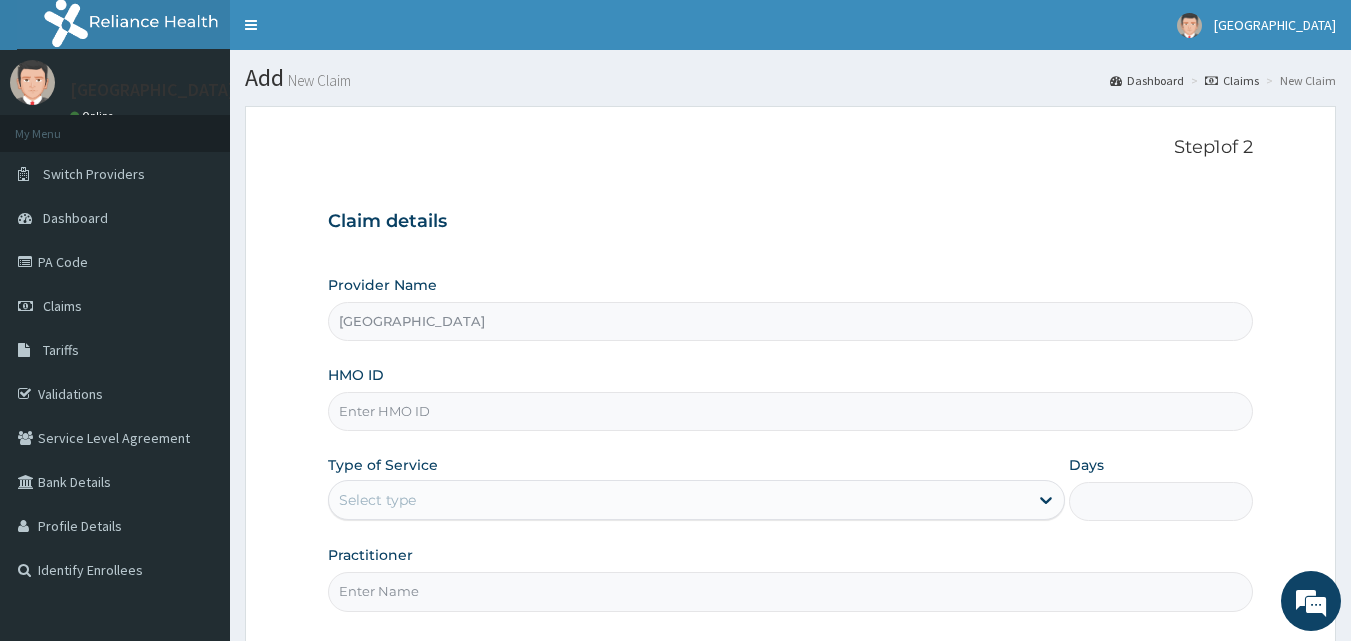 scroll, scrollTop: 0, scrollLeft: 0, axis: both 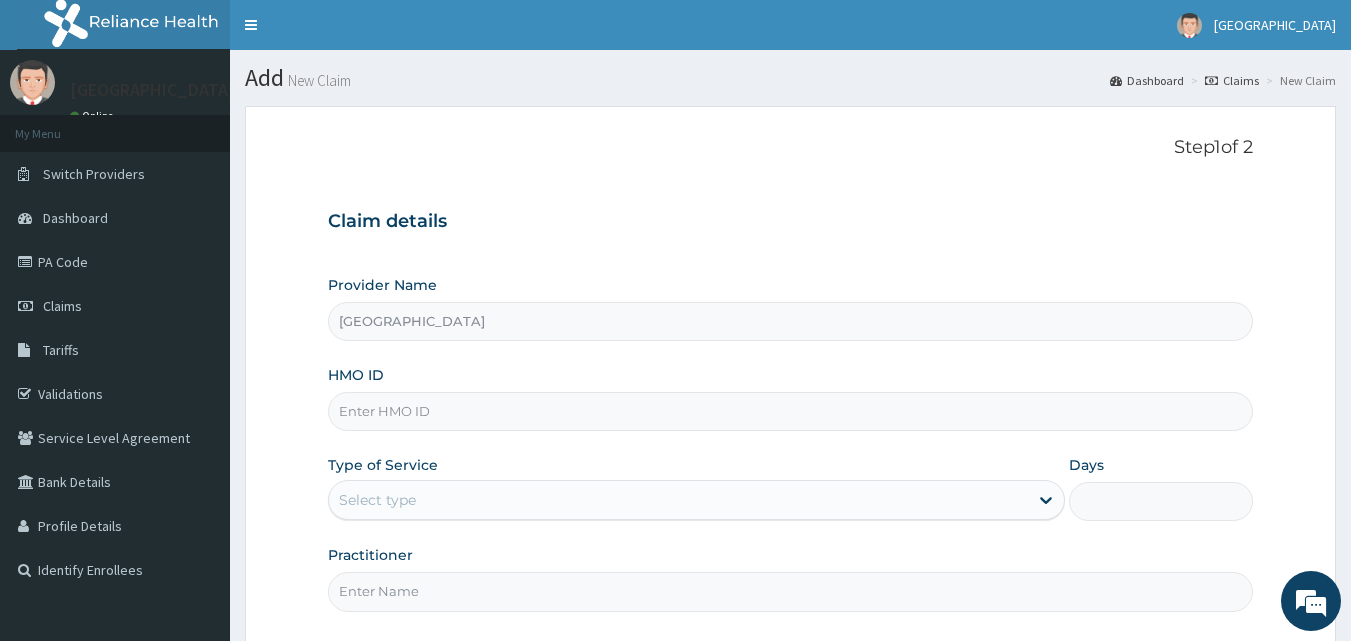 click on "HMO ID" at bounding box center [791, 411] 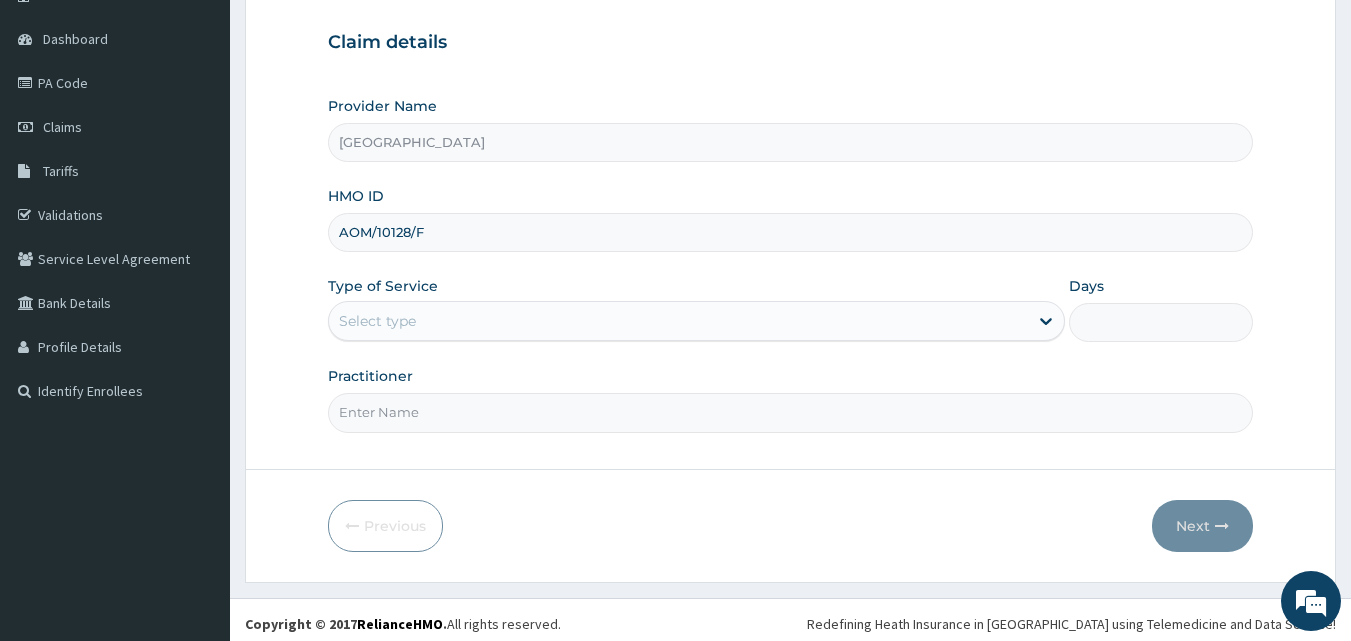 scroll, scrollTop: 187, scrollLeft: 0, axis: vertical 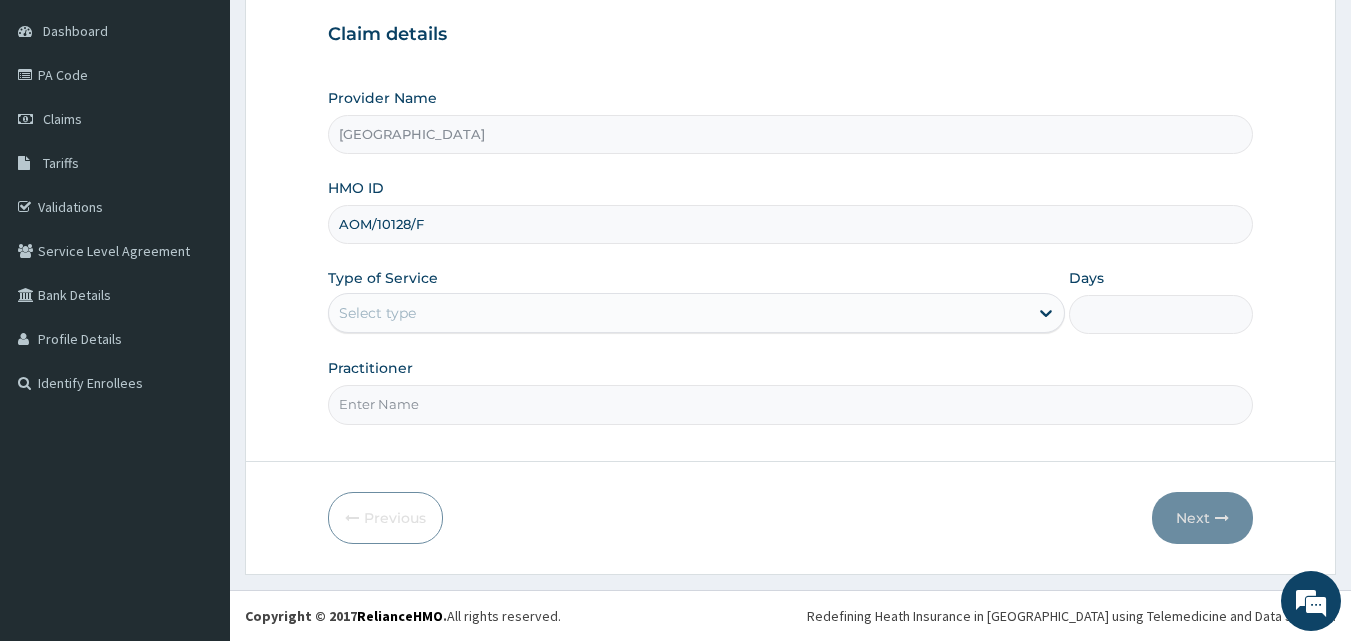 type on "AOM/10128/F" 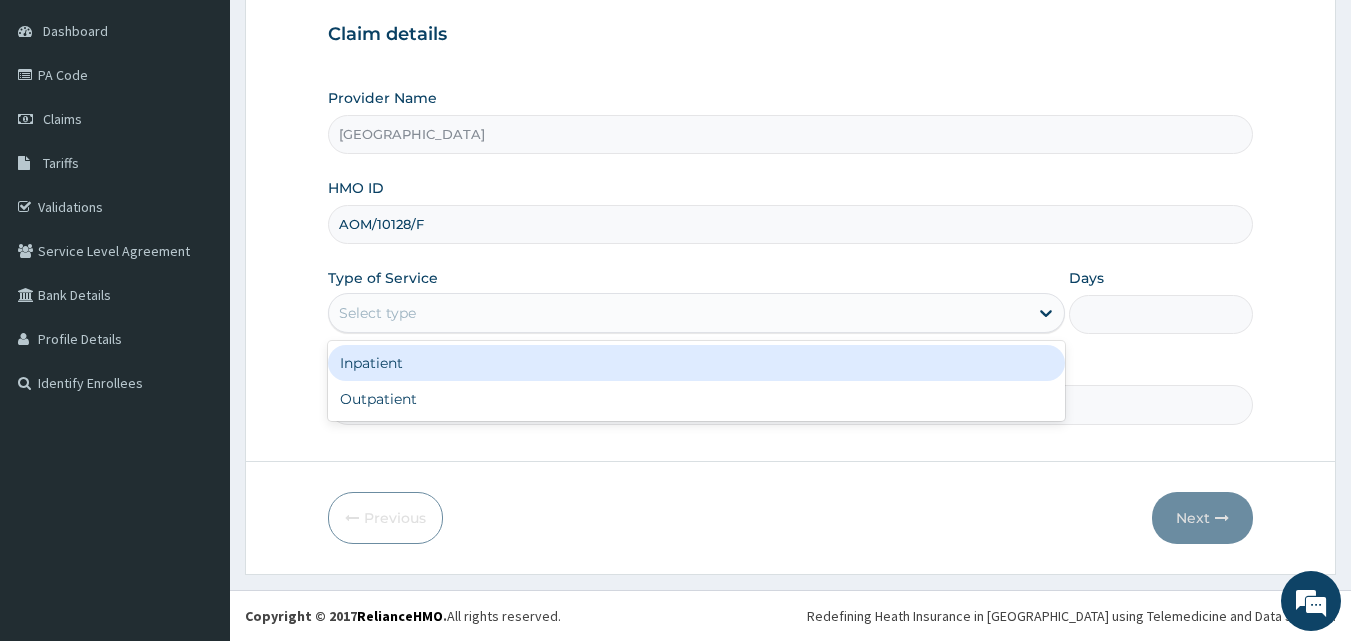 click on "Select type" at bounding box center (678, 313) 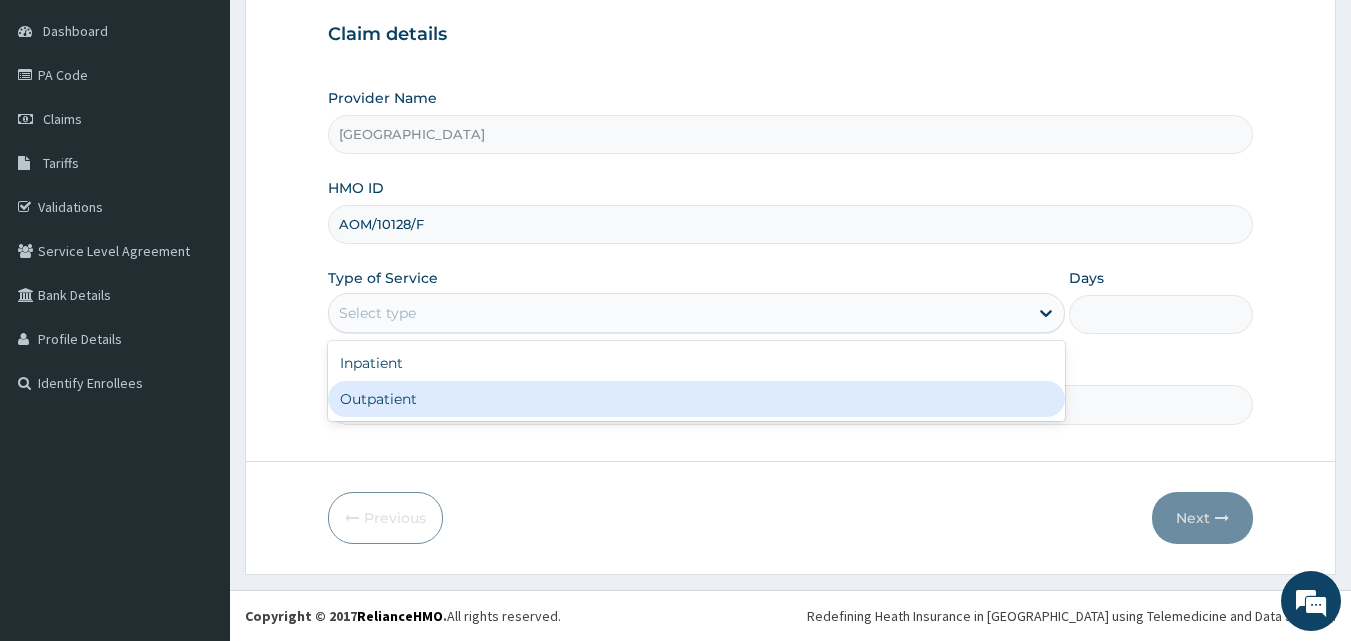 click on "Outpatient" at bounding box center [696, 399] 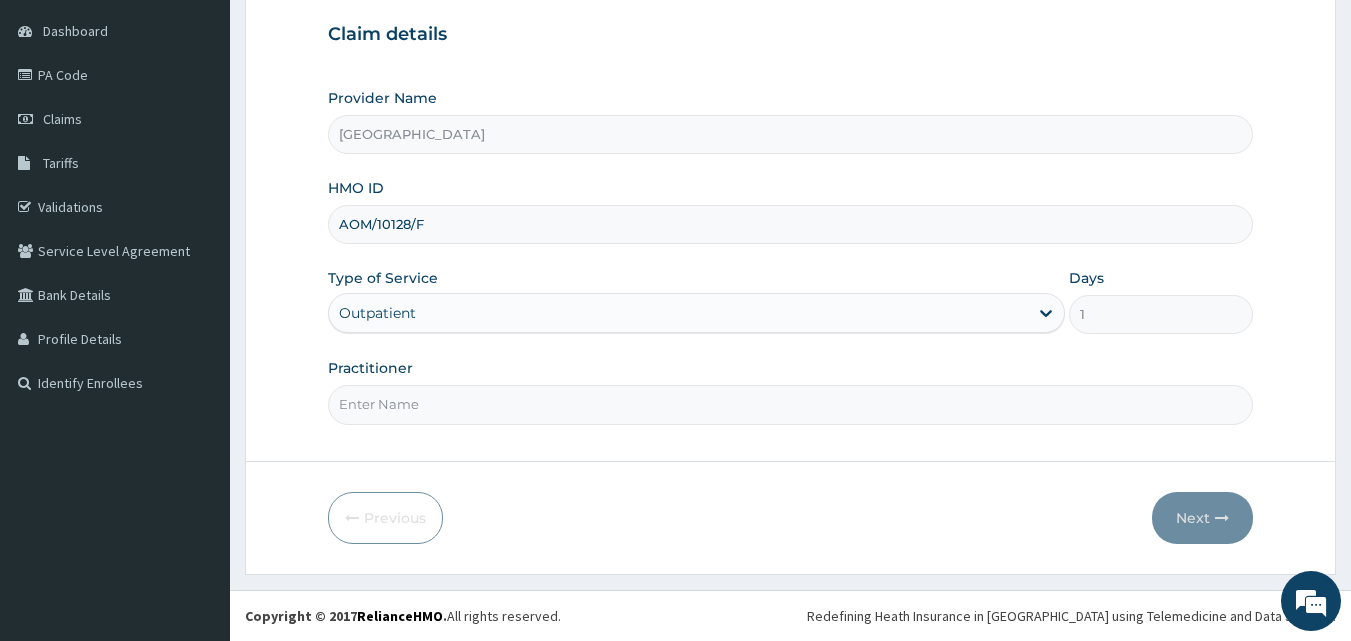 click on "Practitioner" at bounding box center (791, 404) 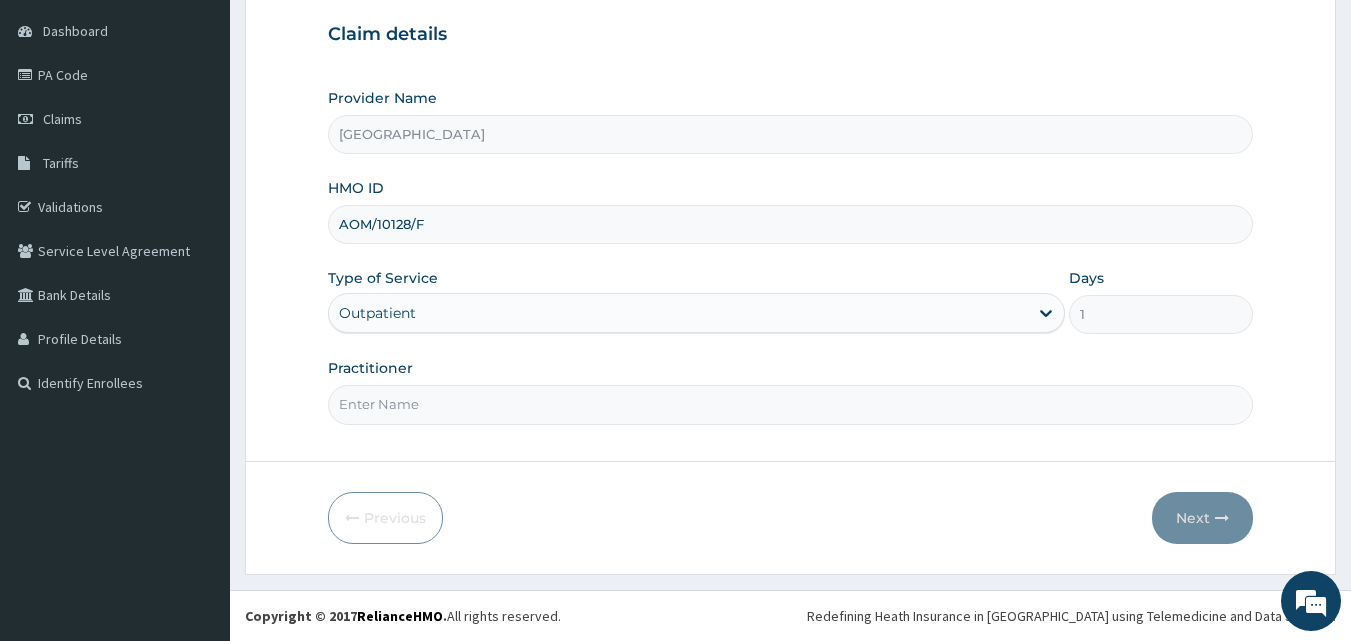 type on "[PERSON_NAME]" 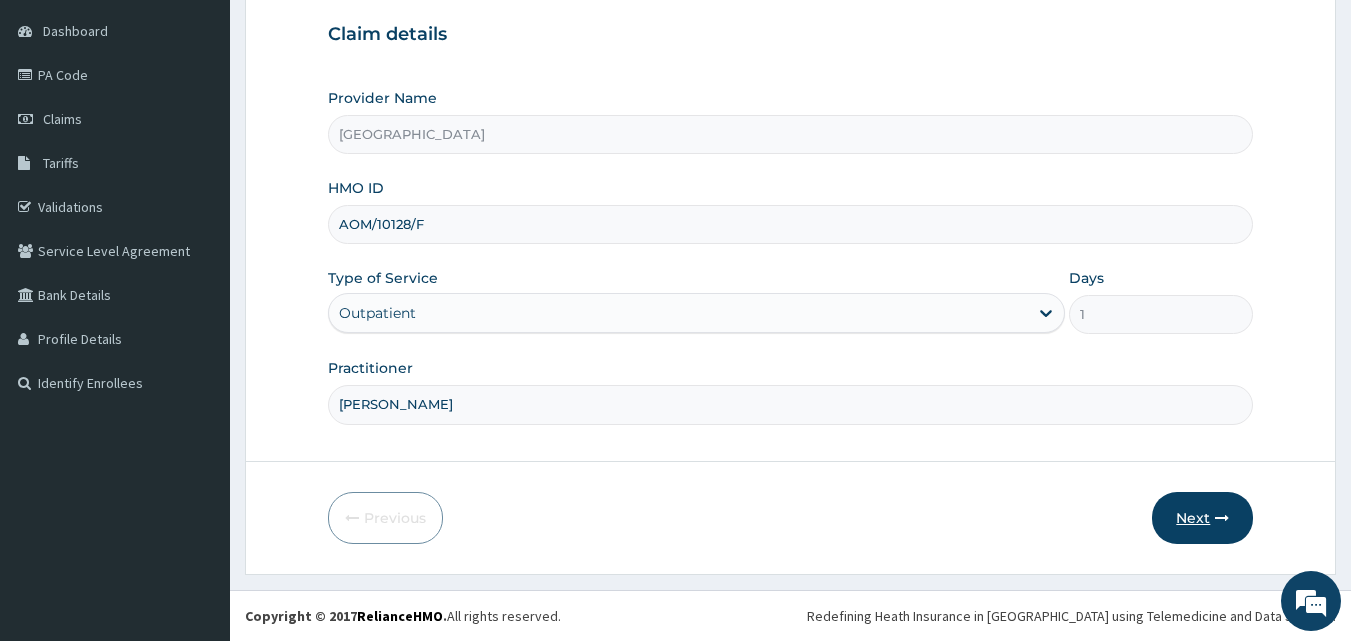 click on "Next" at bounding box center [1202, 518] 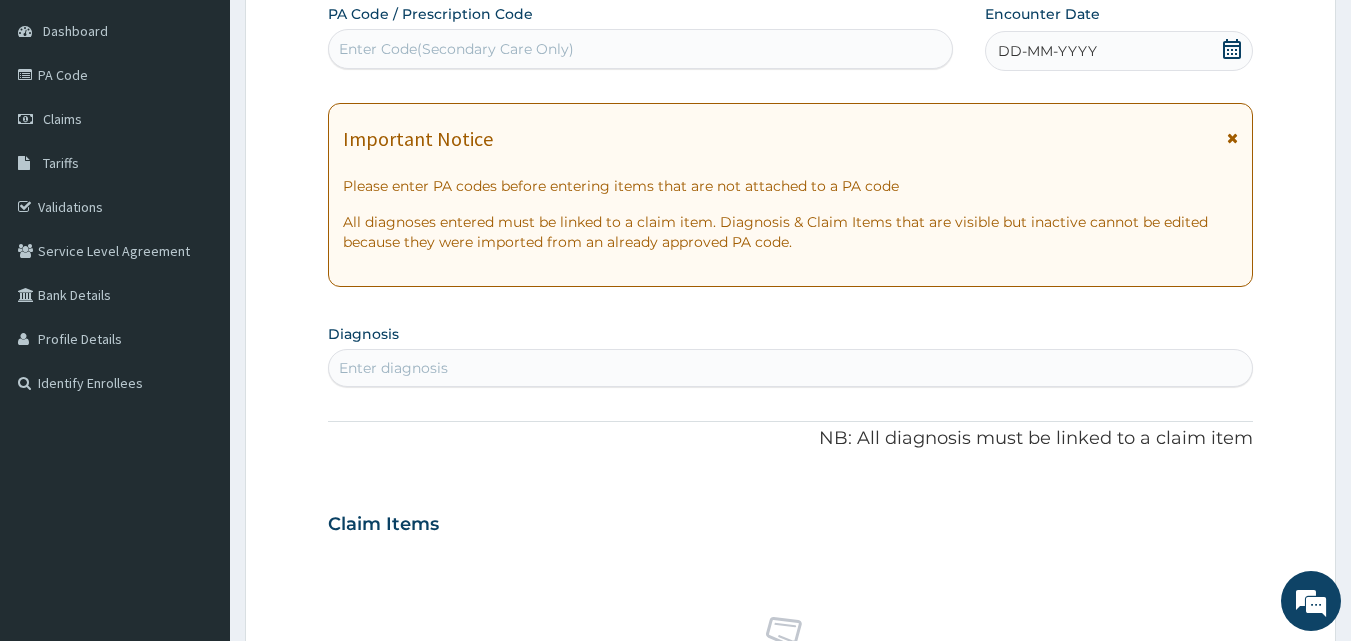 click 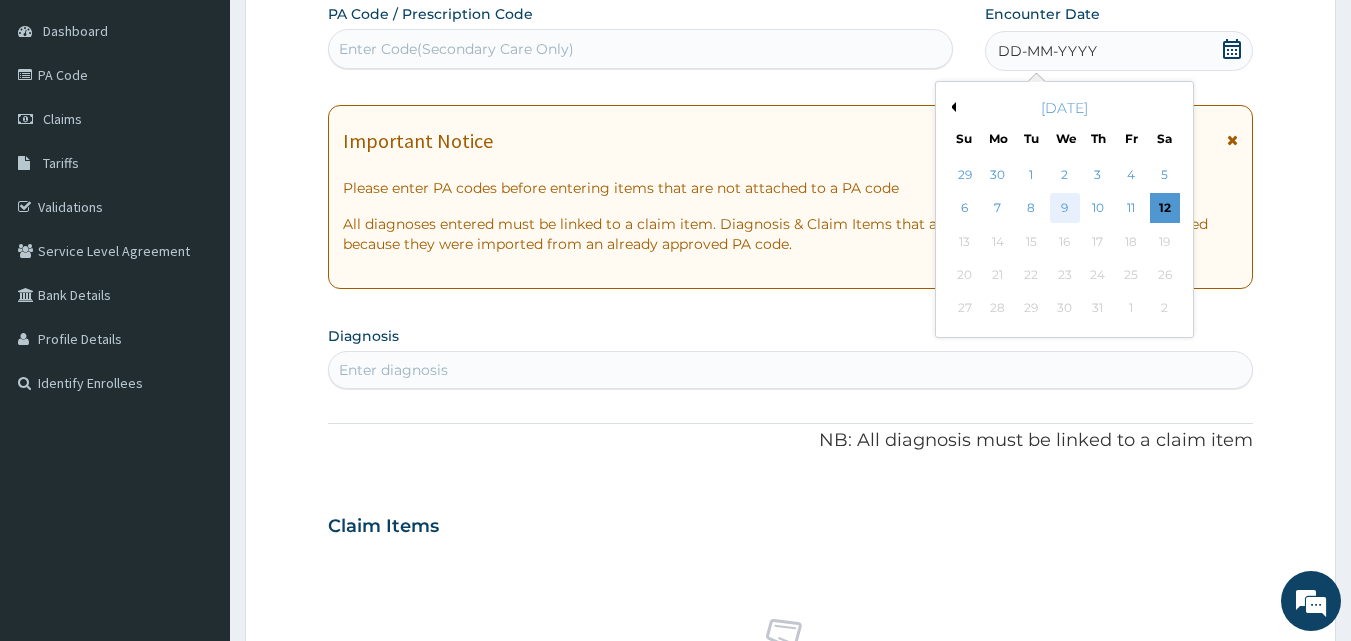 click on "9" at bounding box center [1065, 209] 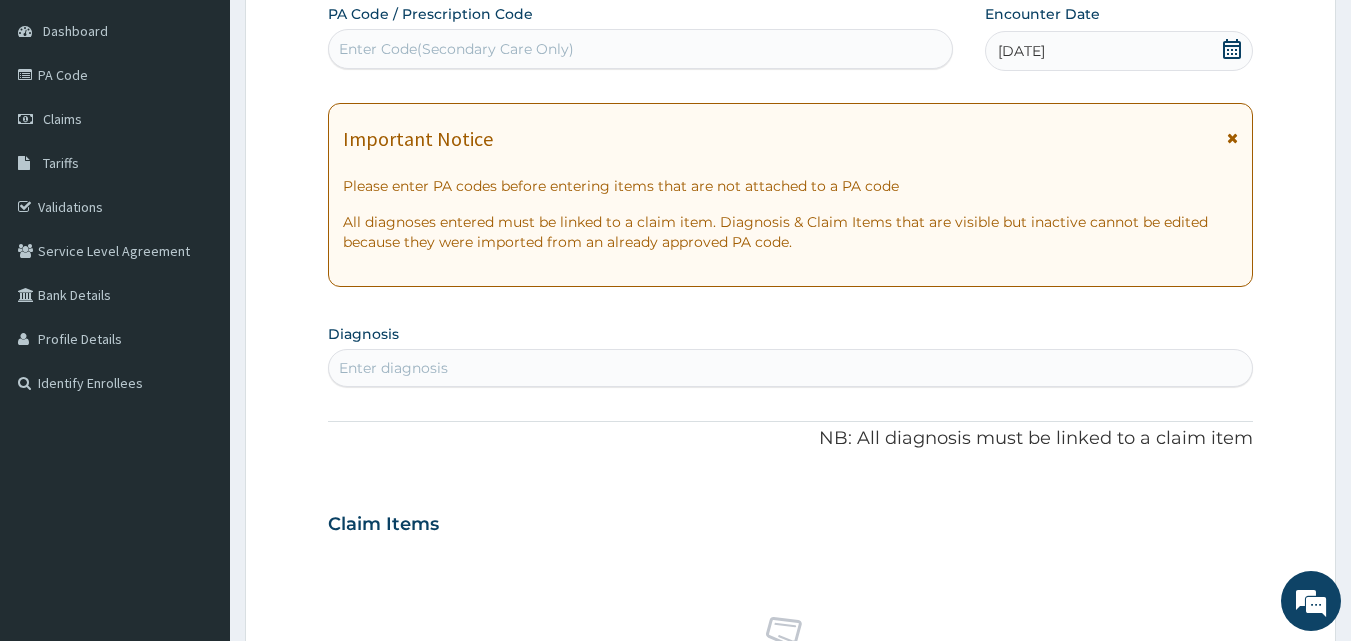 click on "Enter diagnosis" at bounding box center [393, 368] 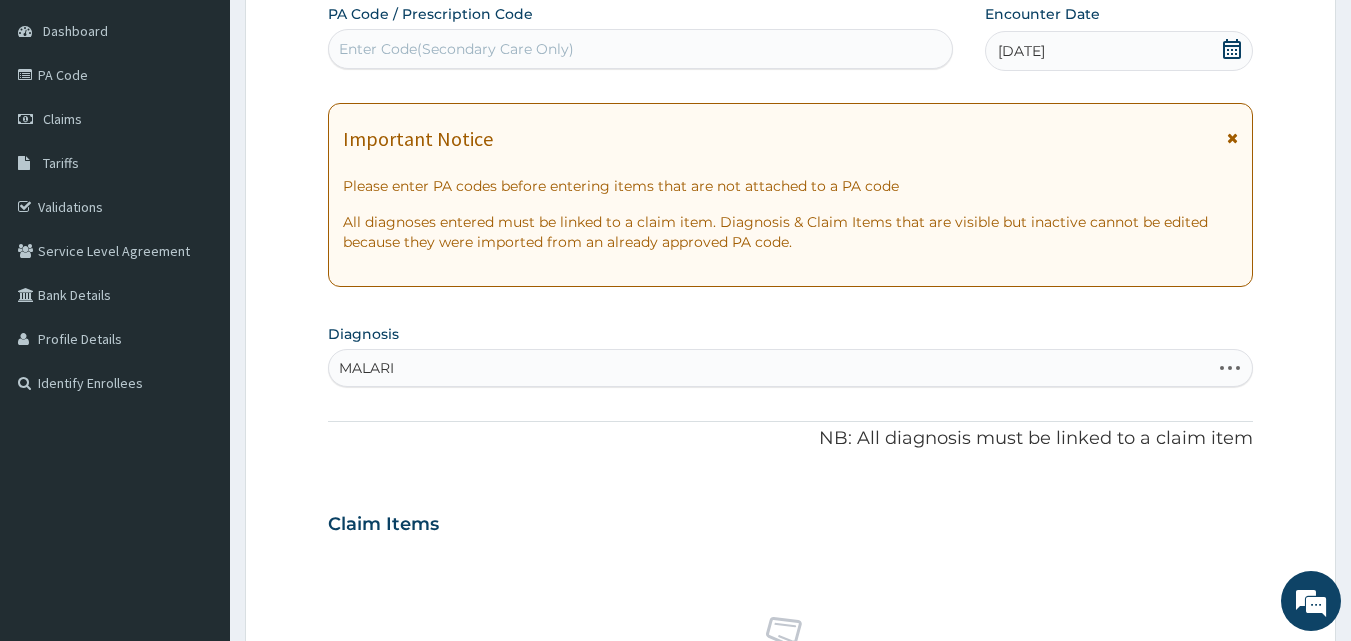 type on "MALARIA" 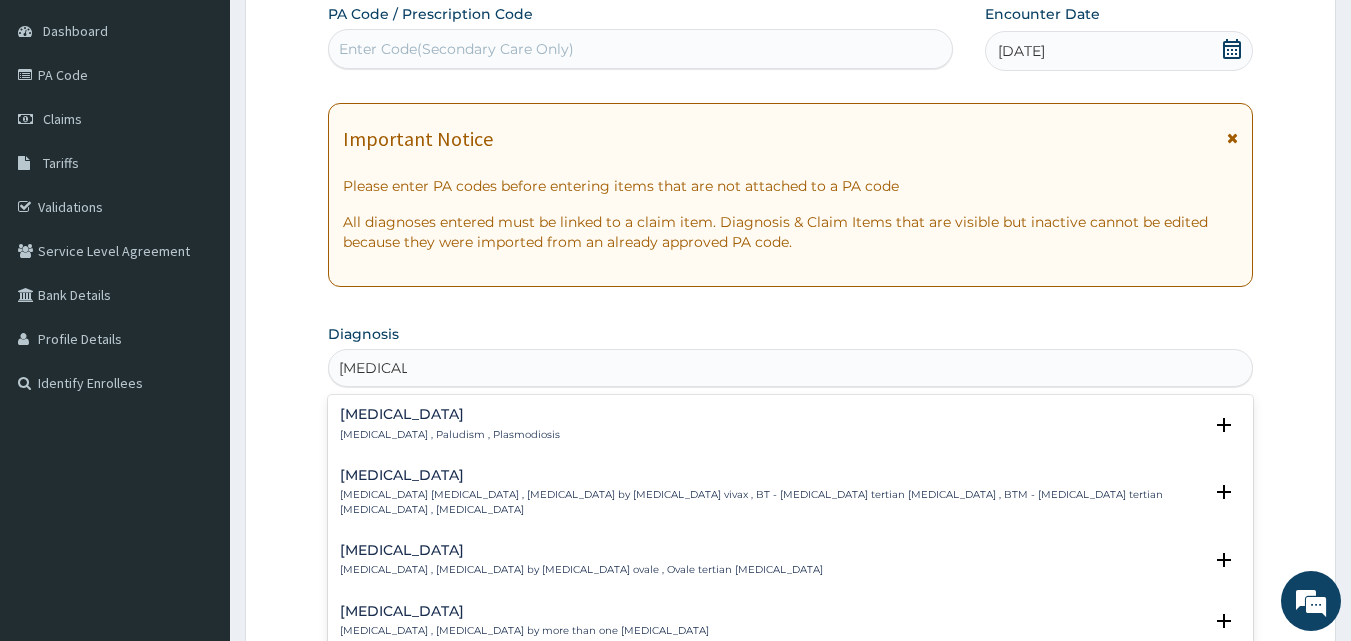 click on "Malaria Malaria , Paludism , Plasmodiosis" at bounding box center (450, 424) 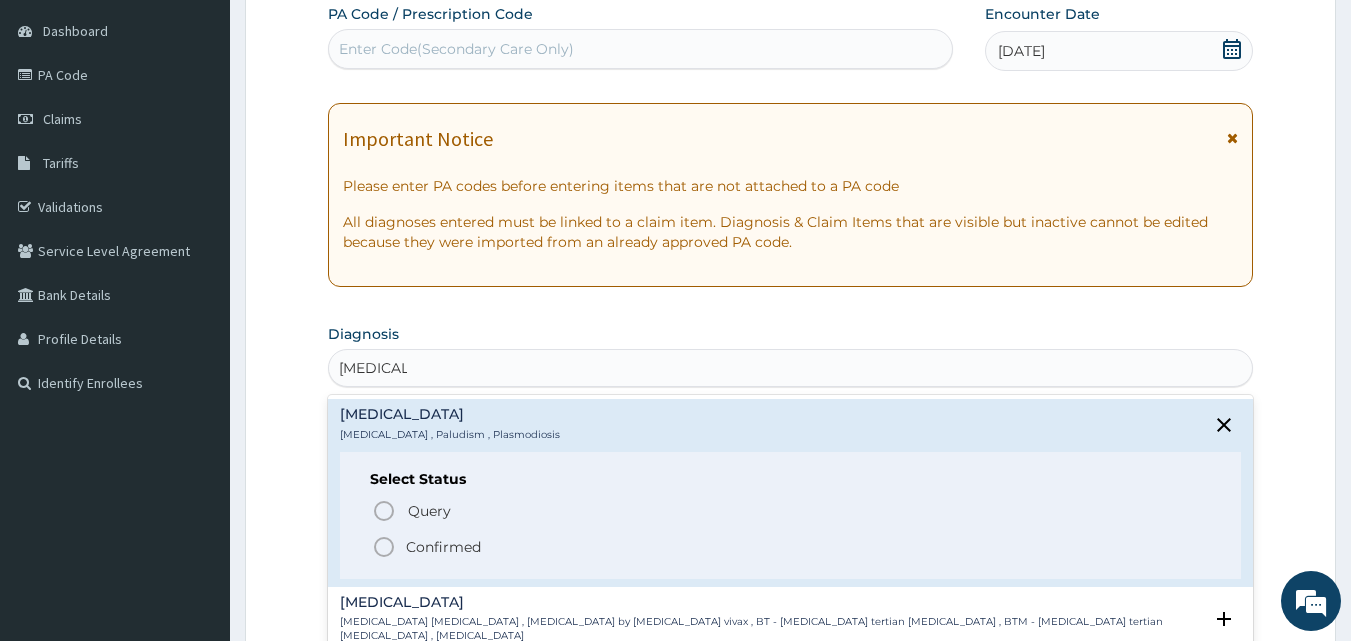click on "Confirmed" at bounding box center (443, 547) 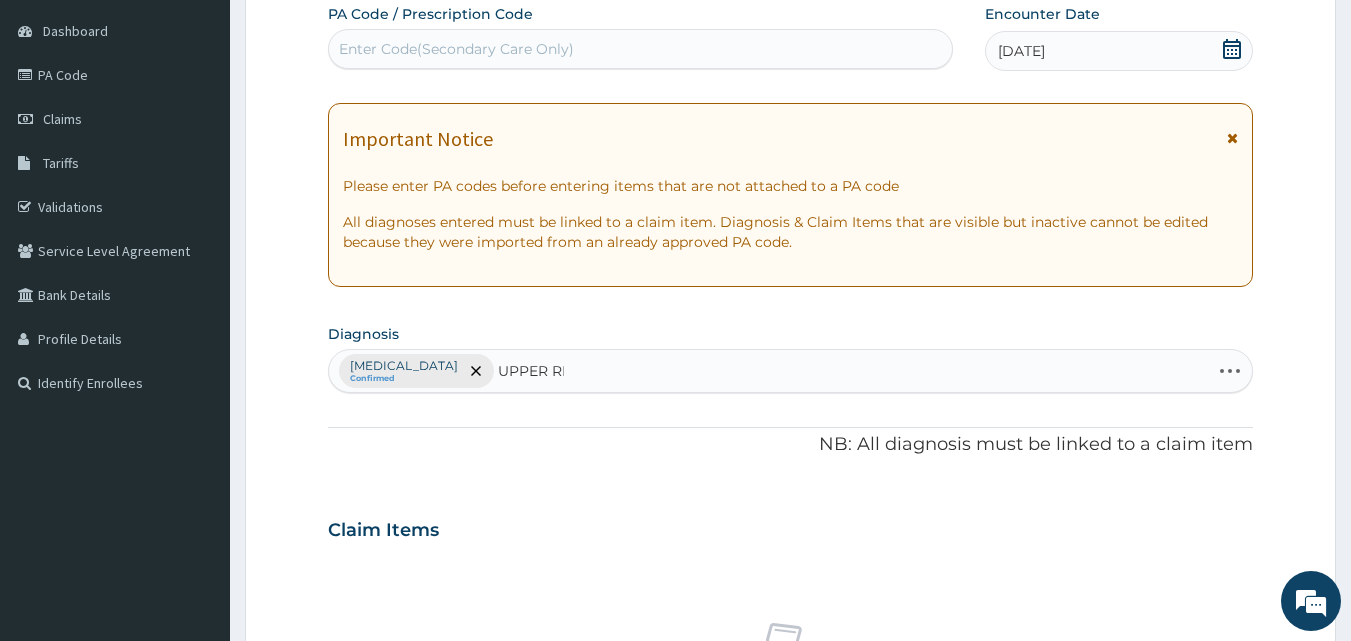 type on "UPPER RES" 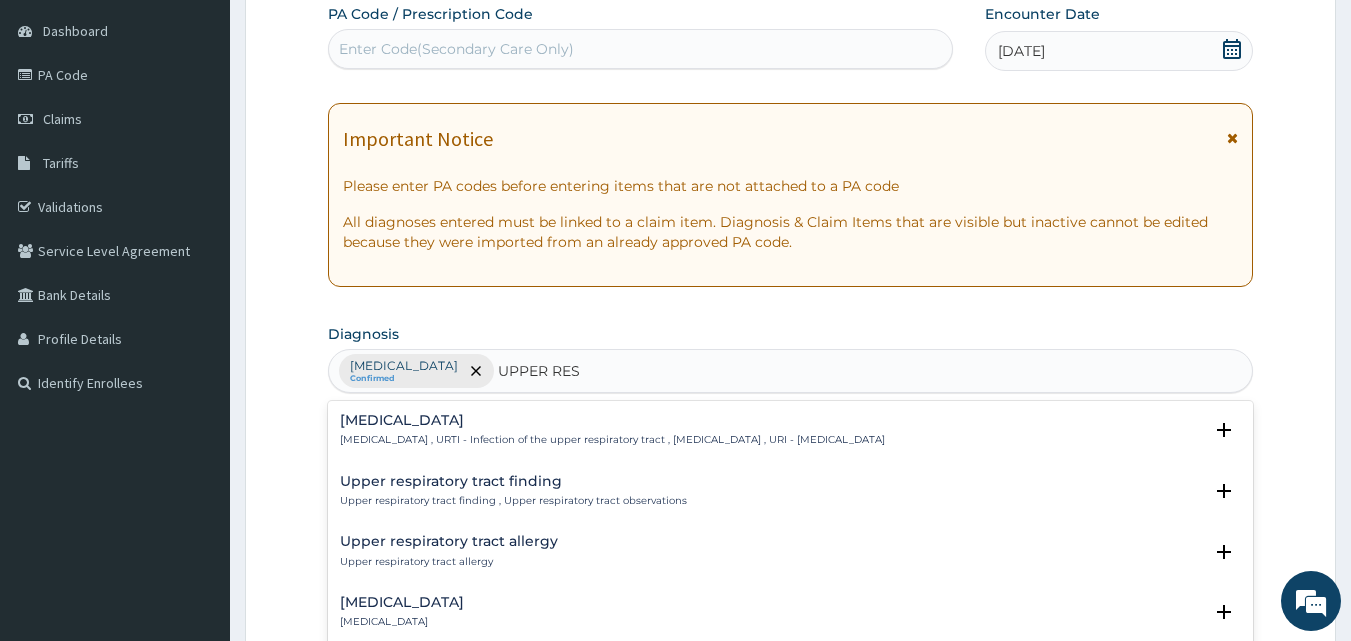 click on "Upper respiratory infection , URTI - Infection of the upper respiratory tract , Upper respiratory tract infection , URI - Upper respiratory infection" at bounding box center (612, 440) 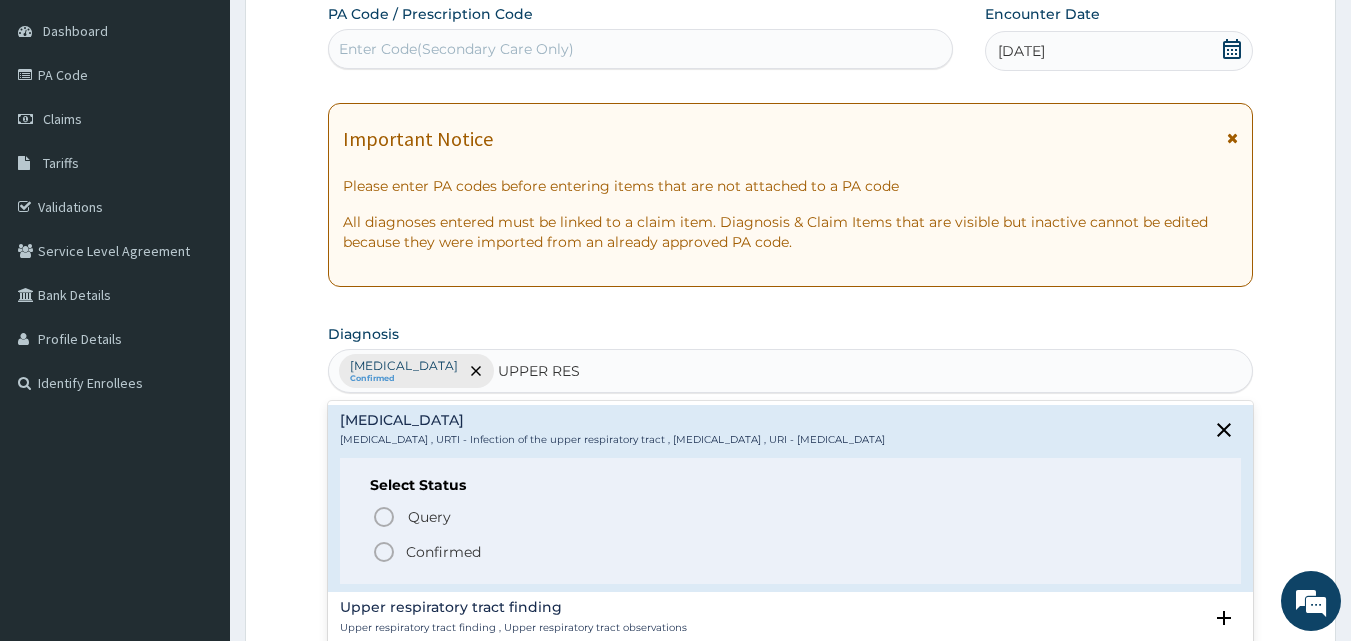 click on "Confirmed" at bounding box center [443, 552] 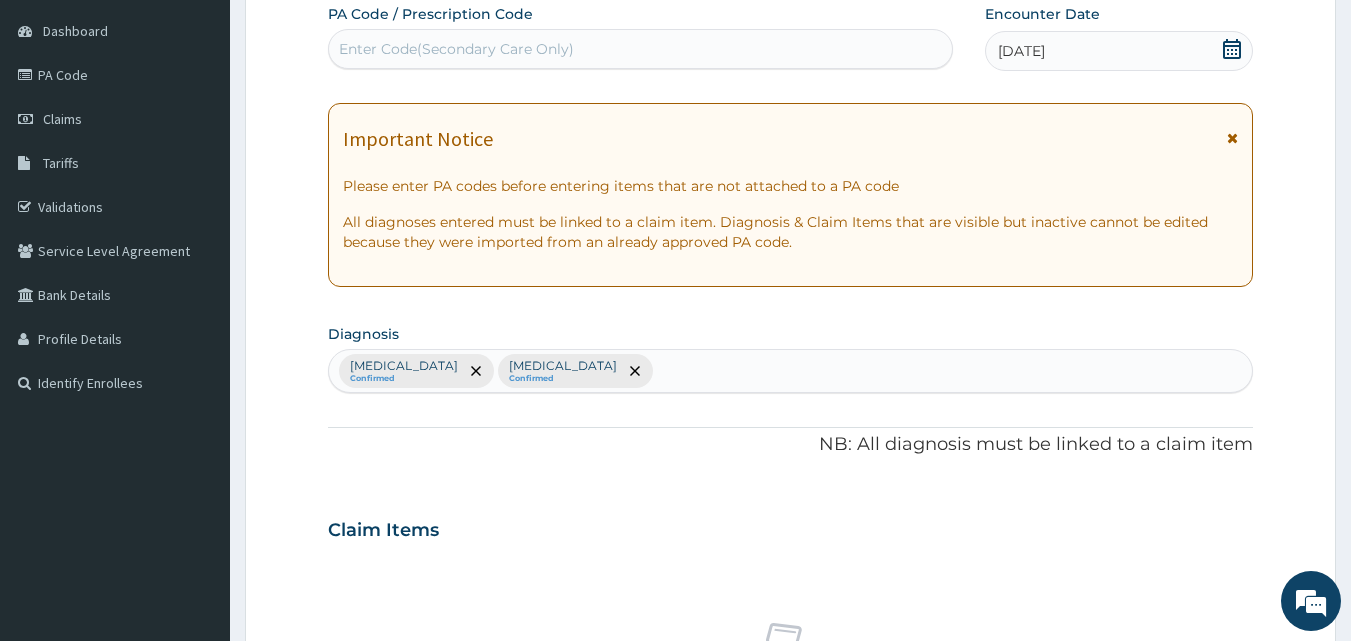 scroll, scrollTop: 747, scrollLeft: 0, axis: vertical 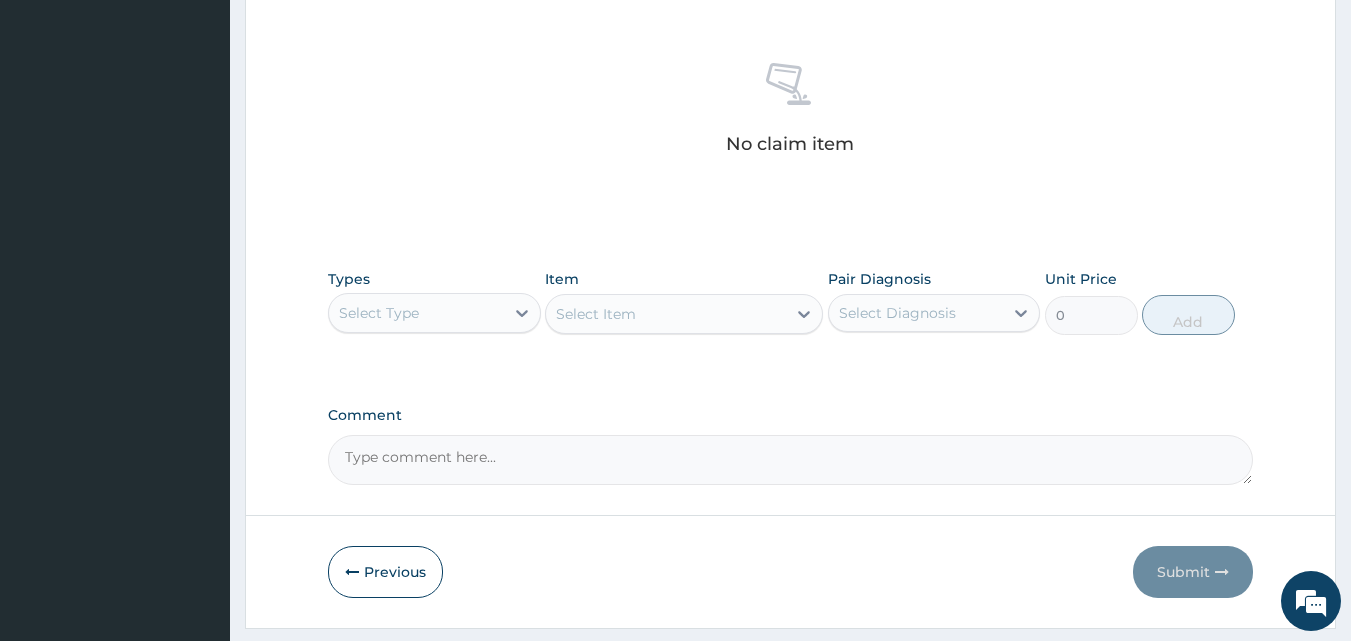 click on "Select Type" at bounding box center (416, 313) 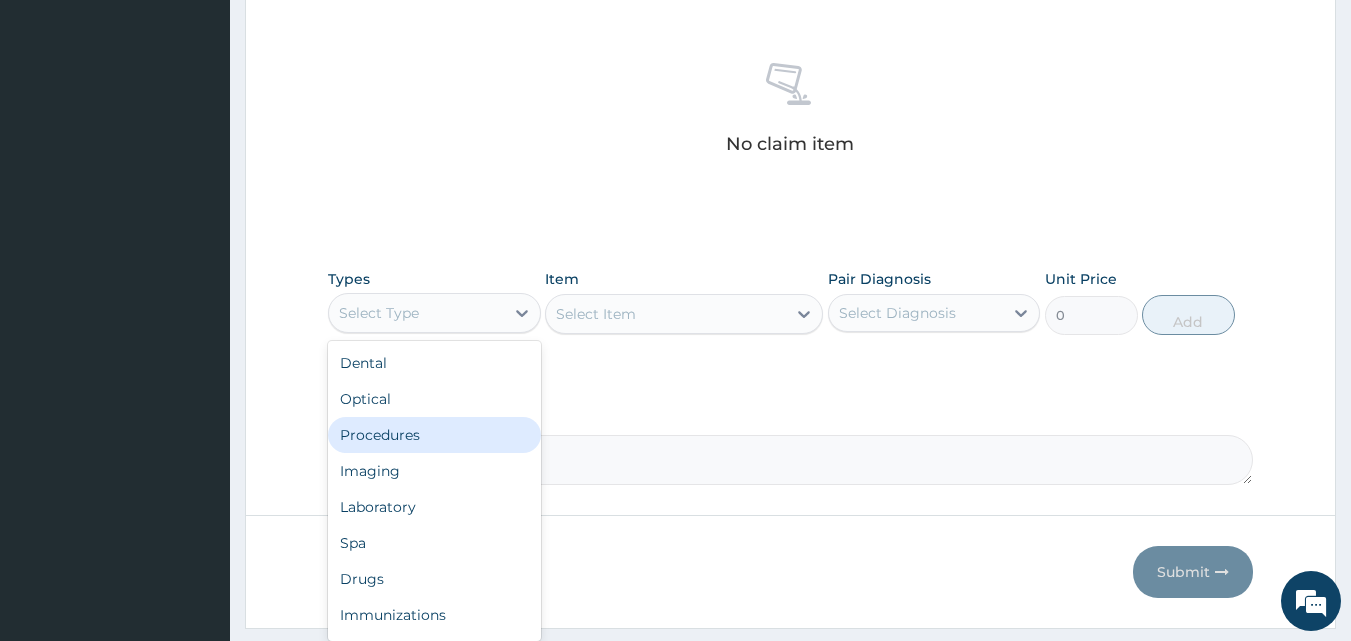 click on "Procedures" at bounding box center [434, 435] 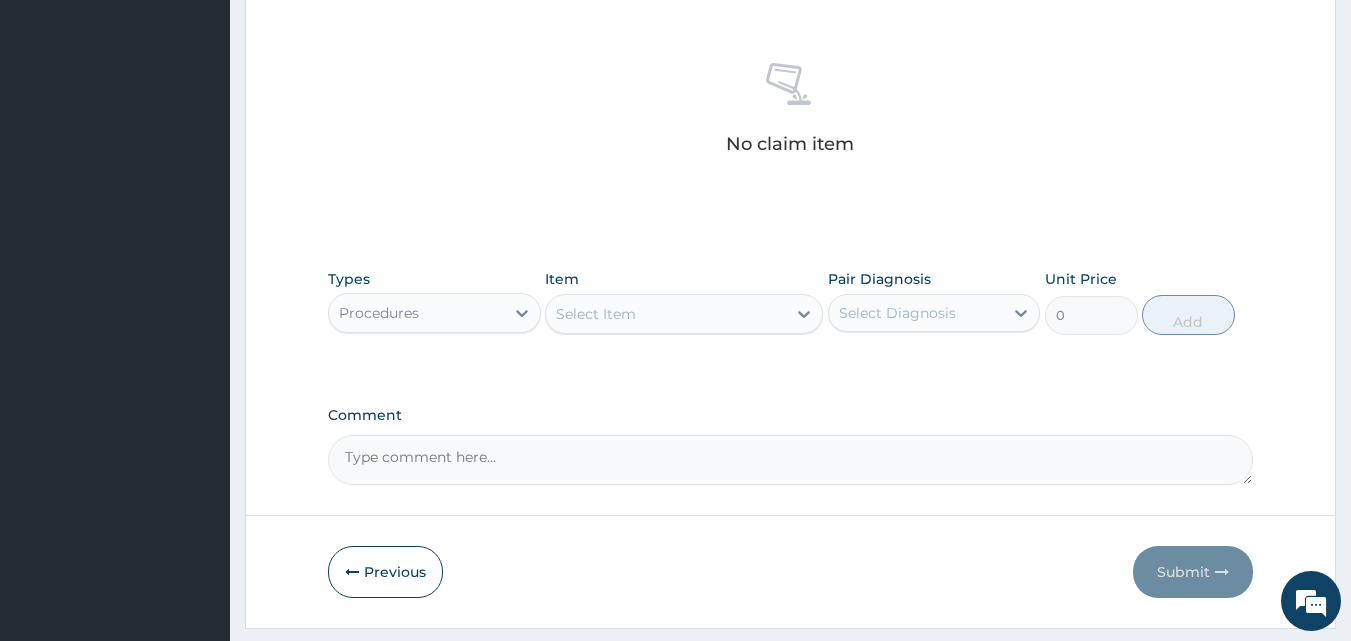 click on "Select Item" at bounding box center (596, 314) 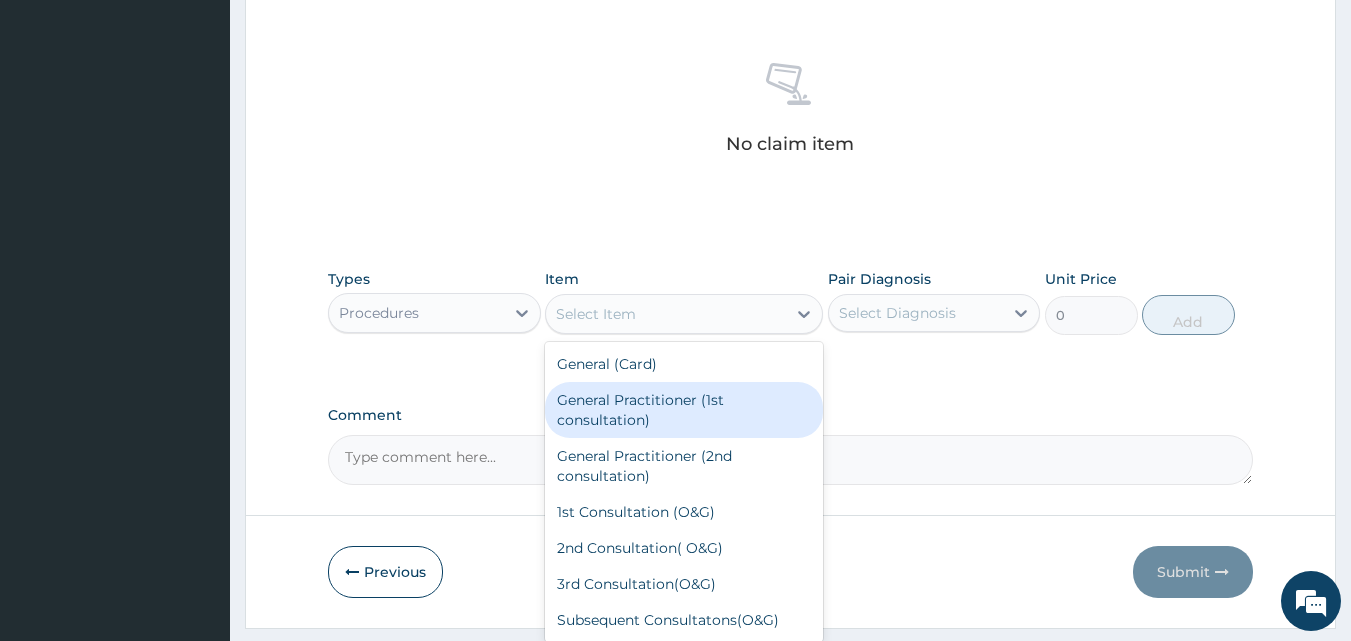 click on "General Practitioner (1st consultation)" at bounding box center [684, 410] 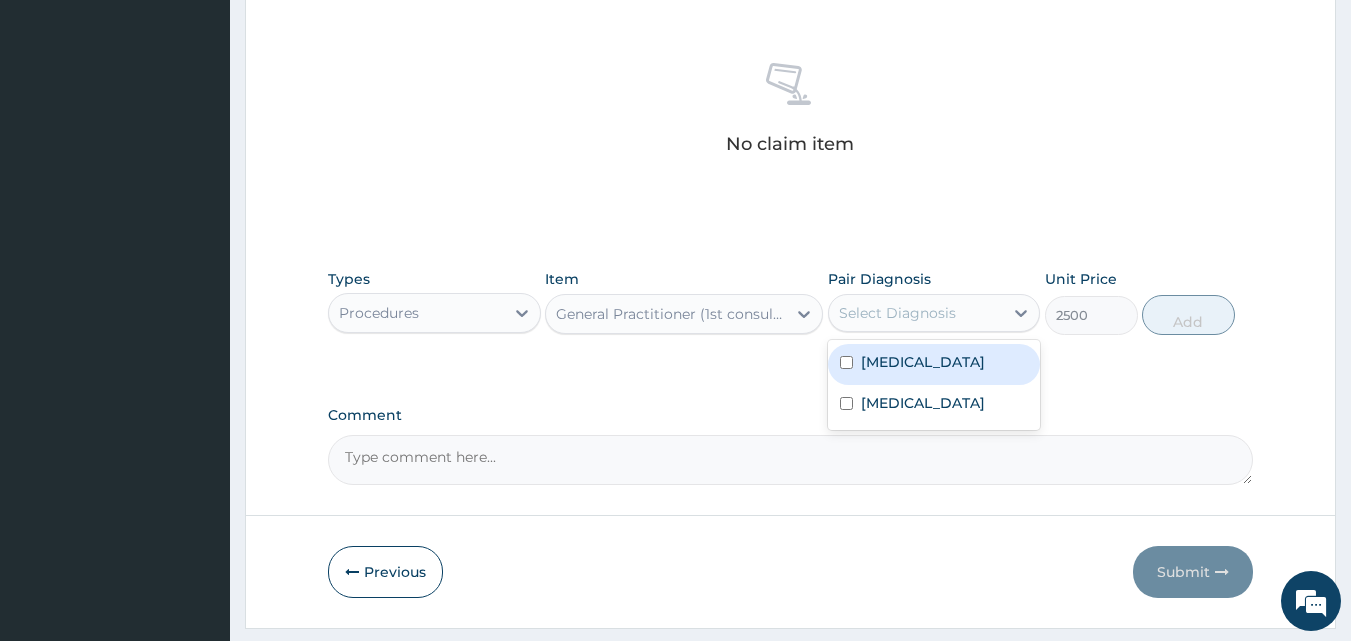click on "Select Diagnosis" at bounding box center [897, 313] 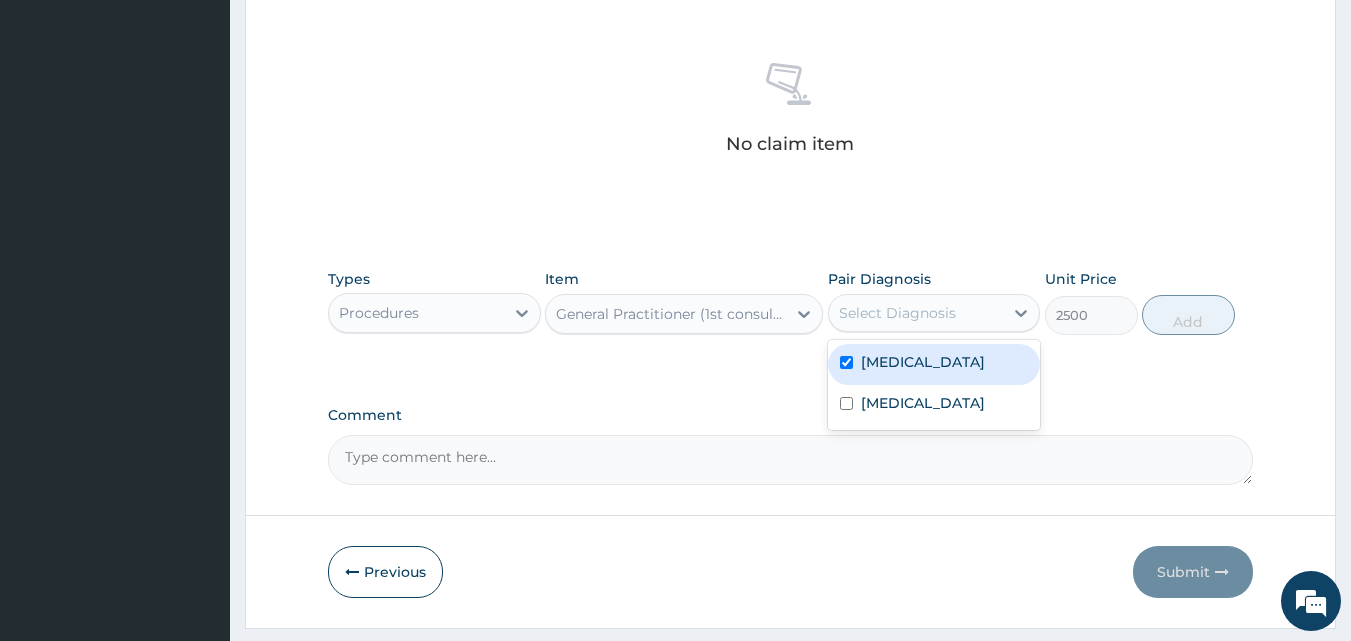 checkbox on "true" 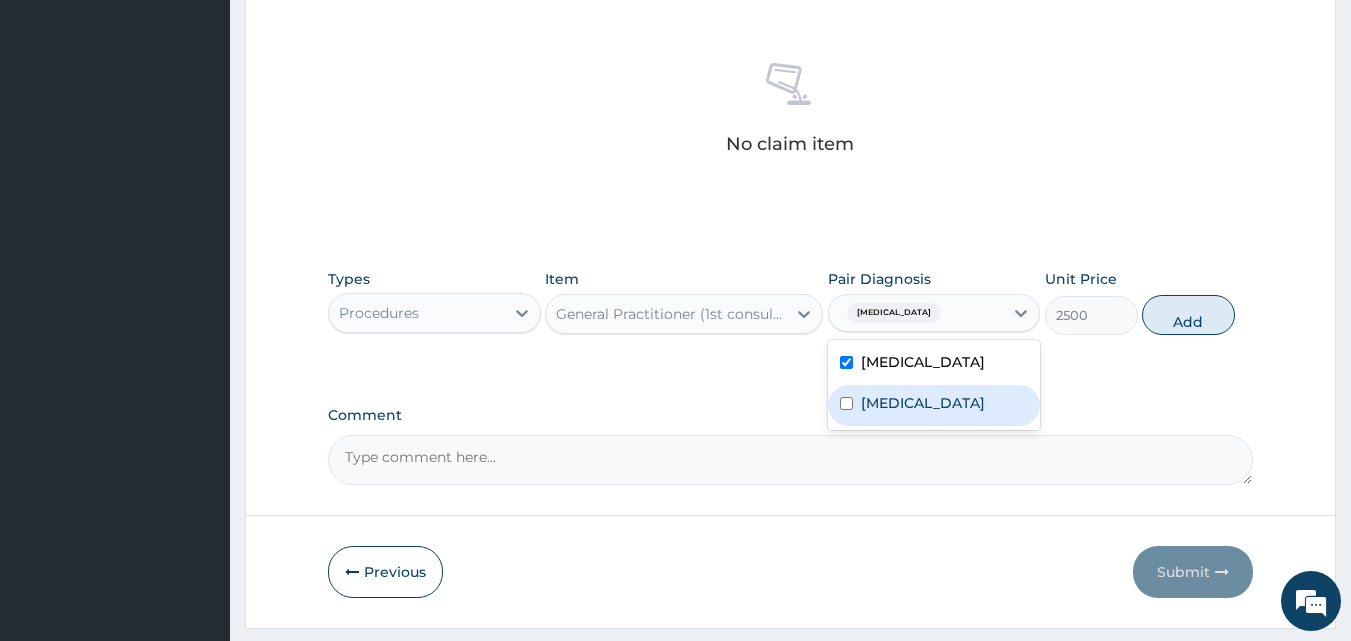click on "Upper respiratory infection" at bounding box center [923, 403] 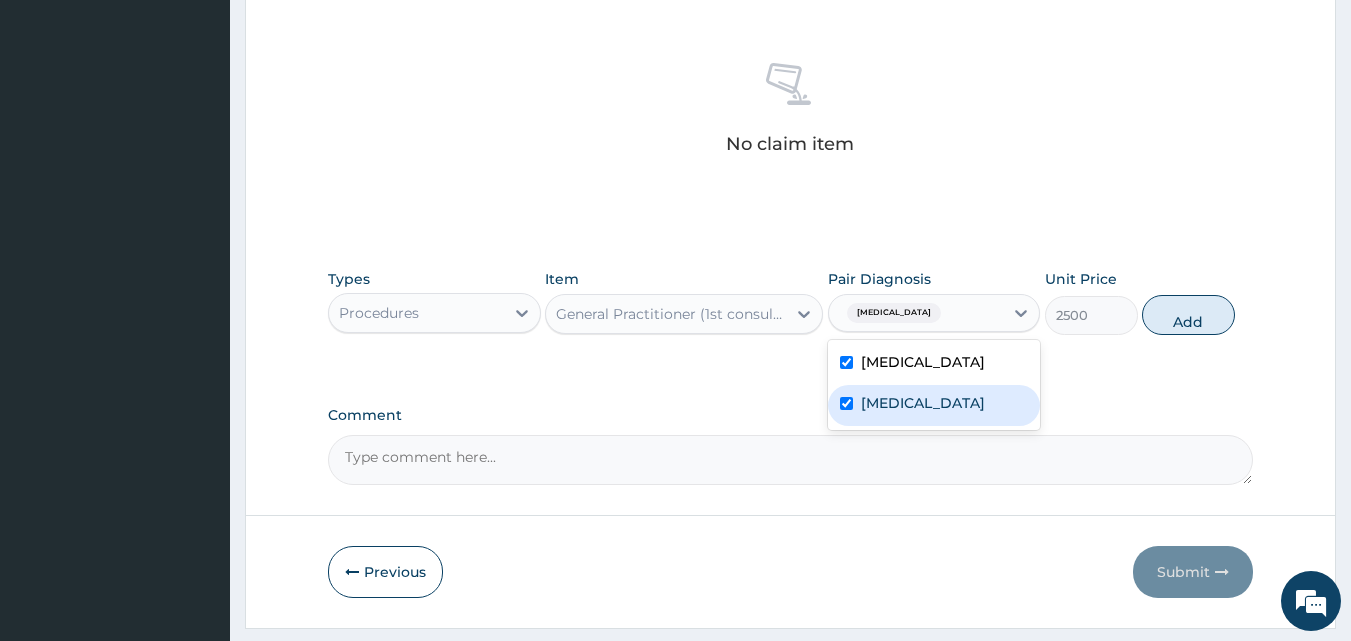 checkbox on "true" 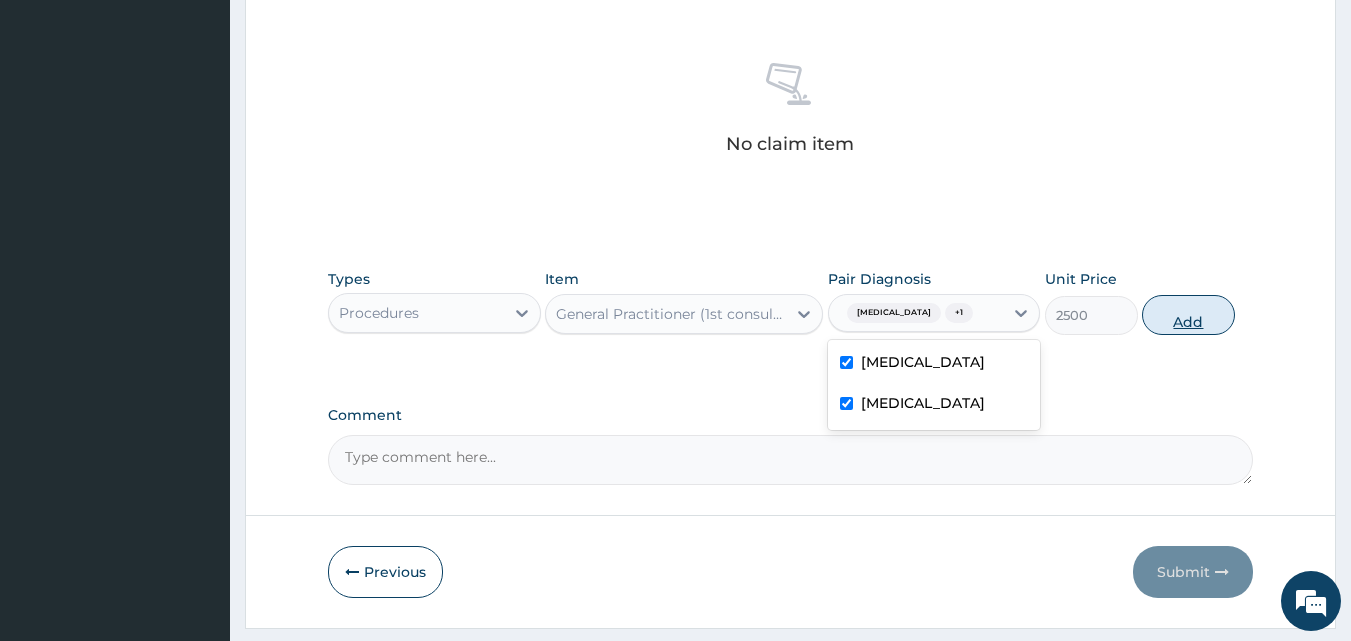 click on "Add" at bounding box center [1188, 315] 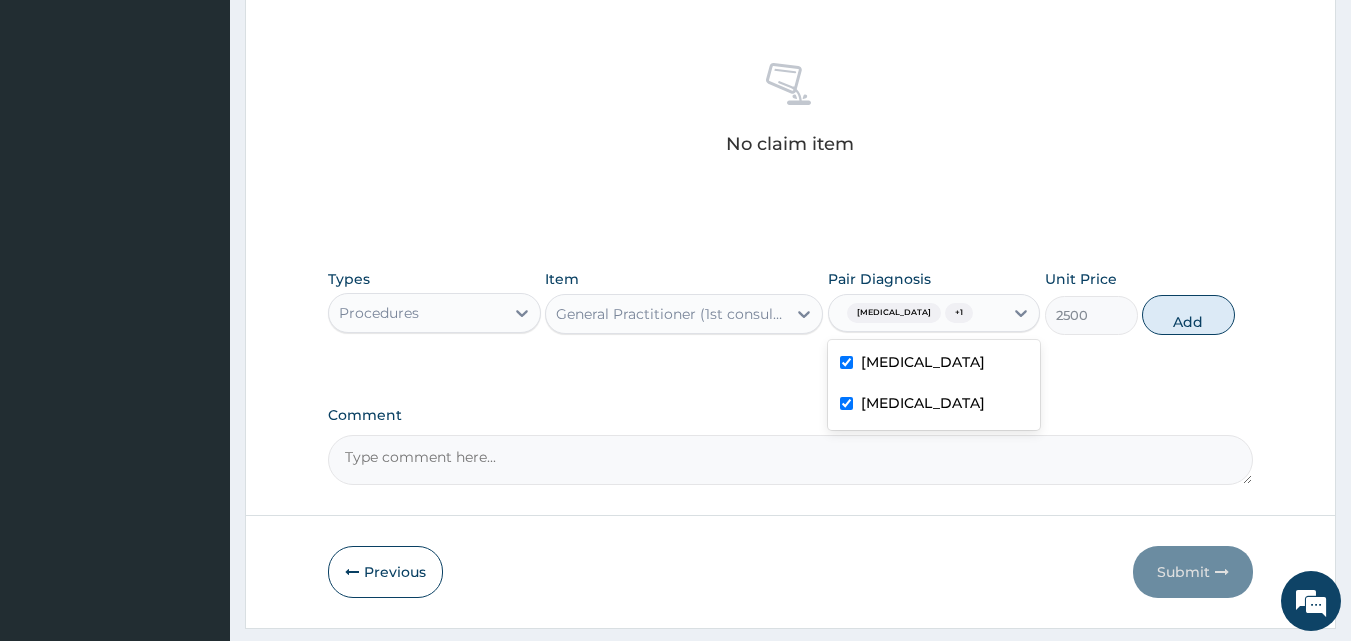 type on "0" 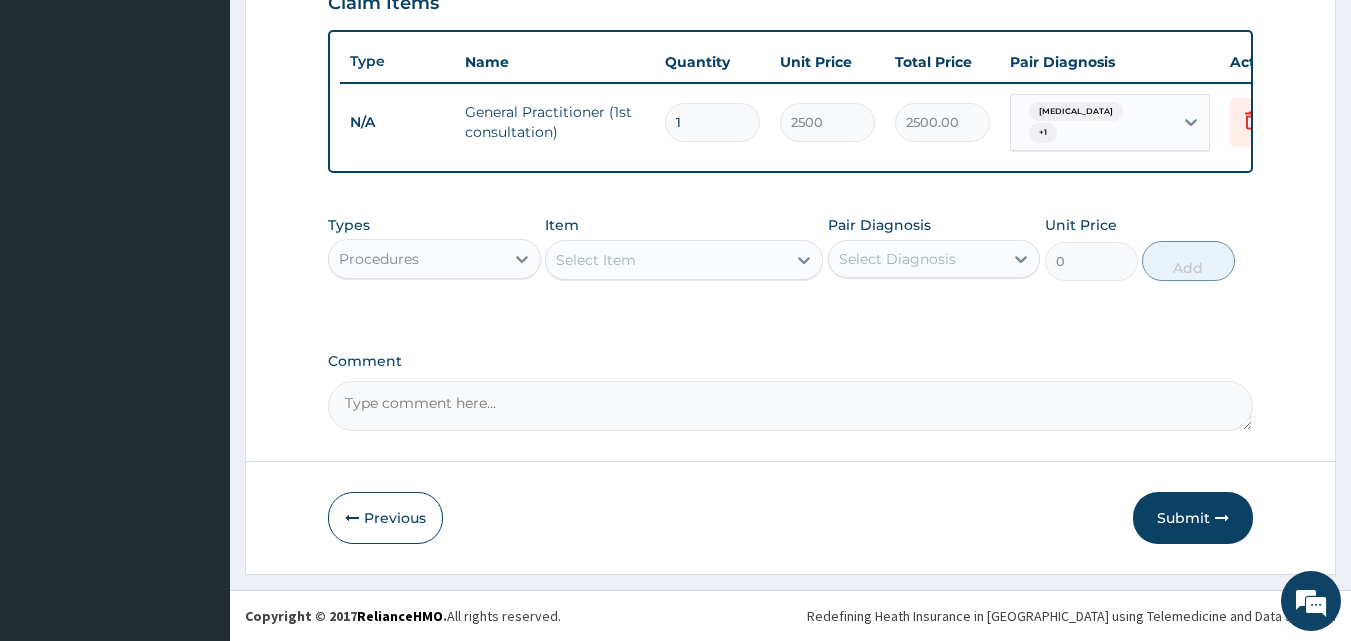 scroll, scrollTop: 721, scrollLeft: 0, axis: vertical 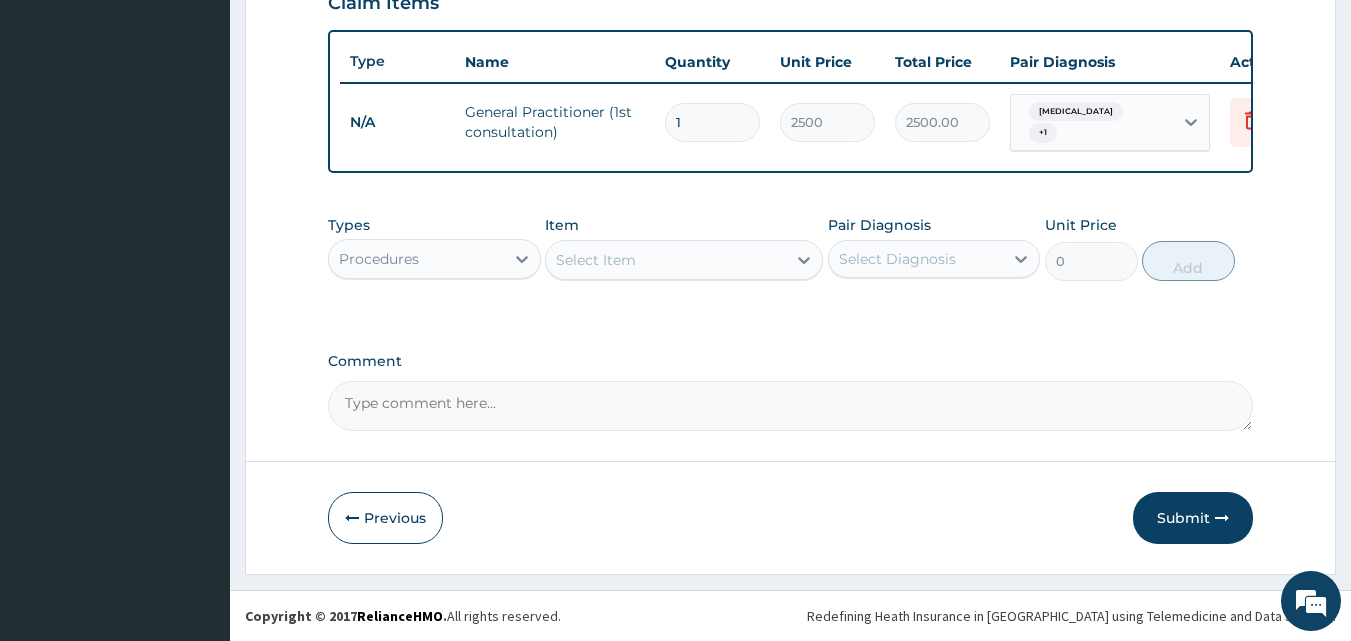 click on "Procedures" at bounding box center [416, 259] 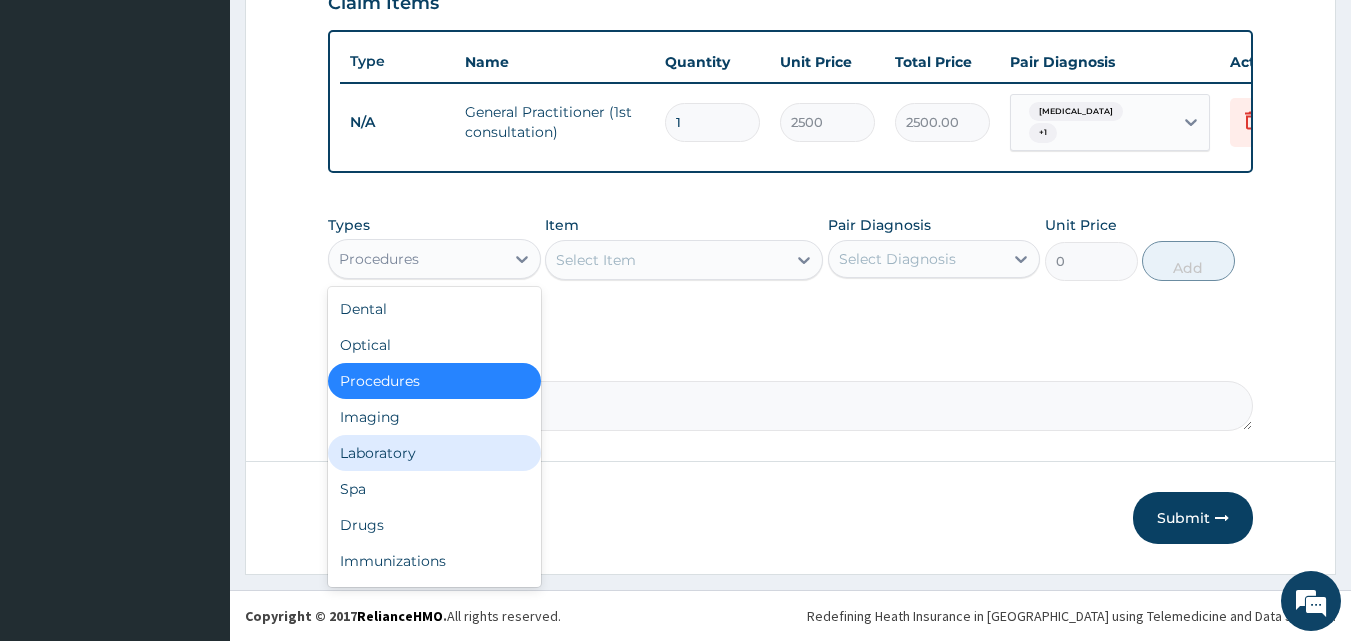 click on "Laboratory" at bounding box center [434, 453] 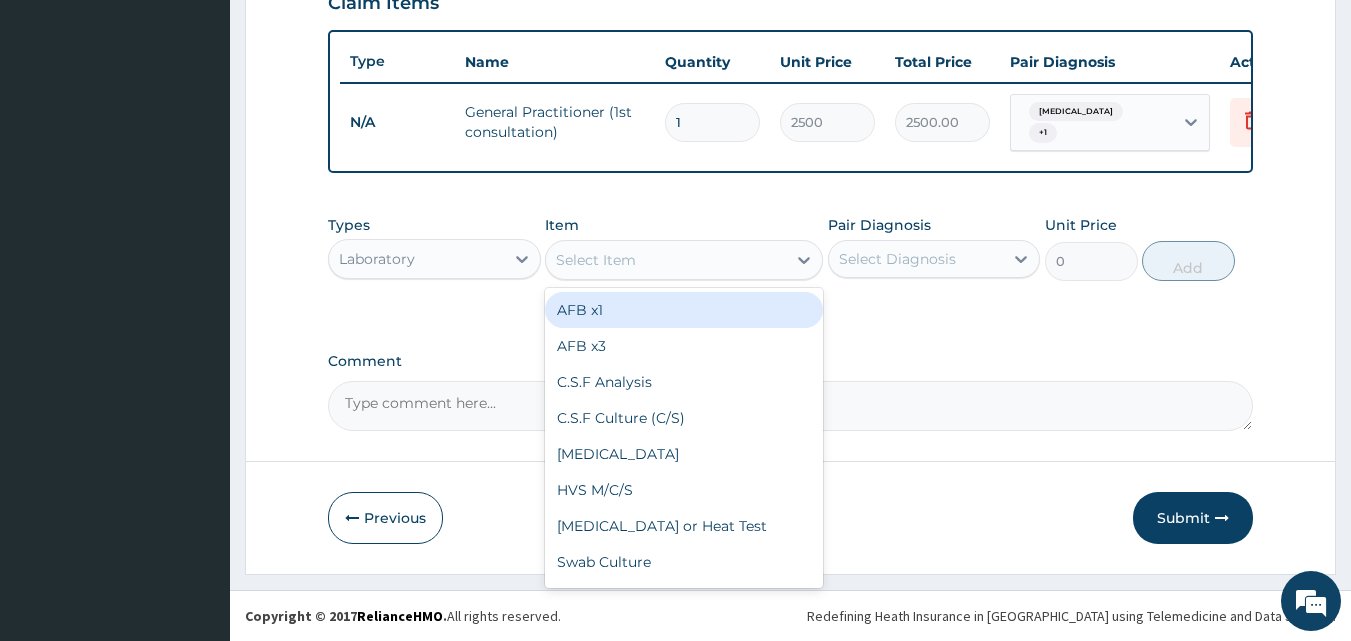 click on "Select Item" at bounding box center [666, 260] 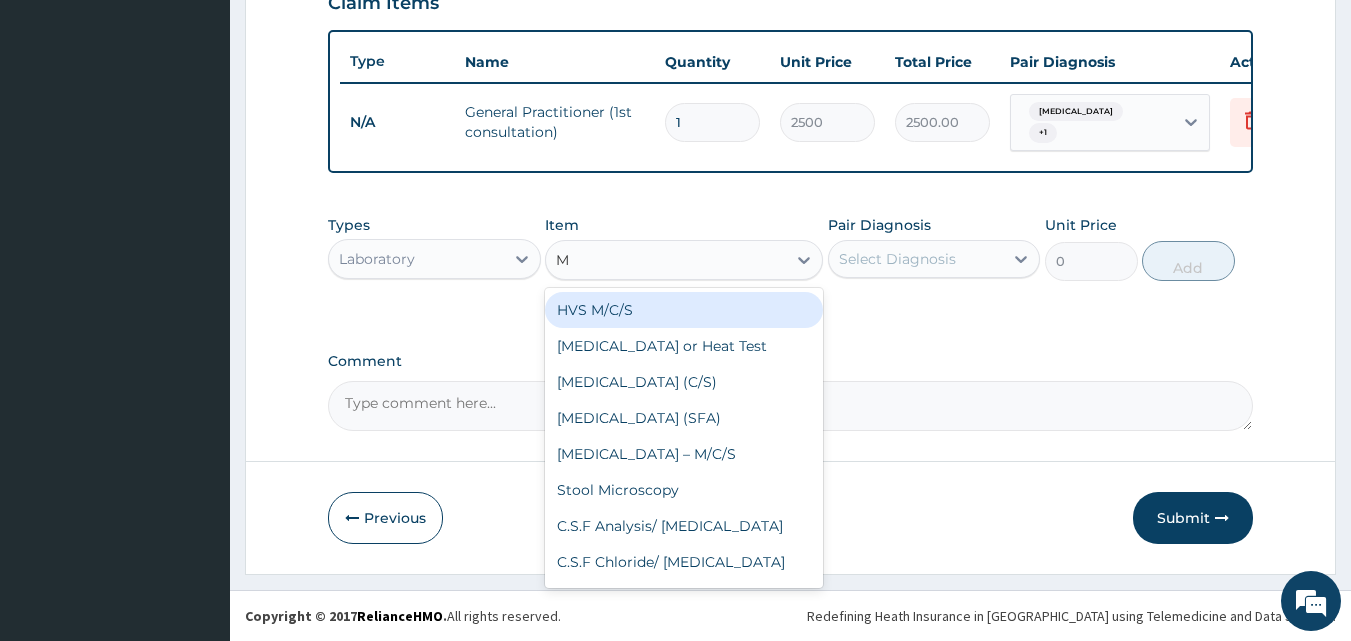 type on "MP" 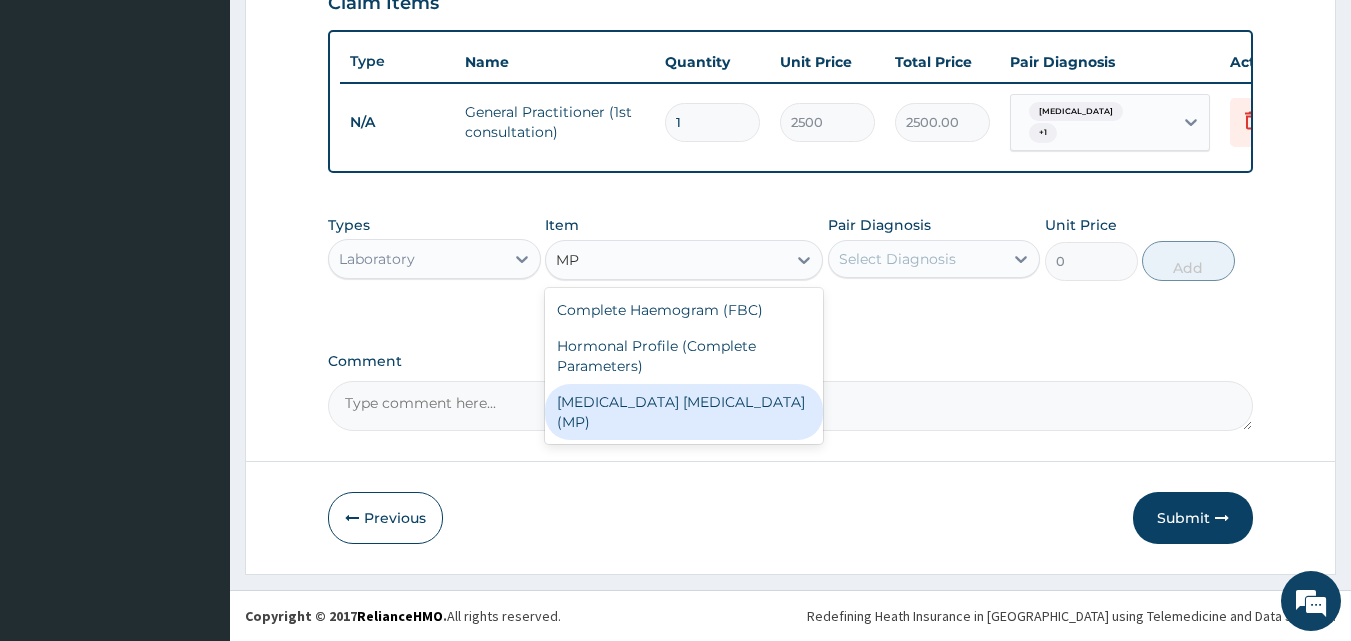 click on "Malaria Parasite (MP)" at bounding box center (684, 412) 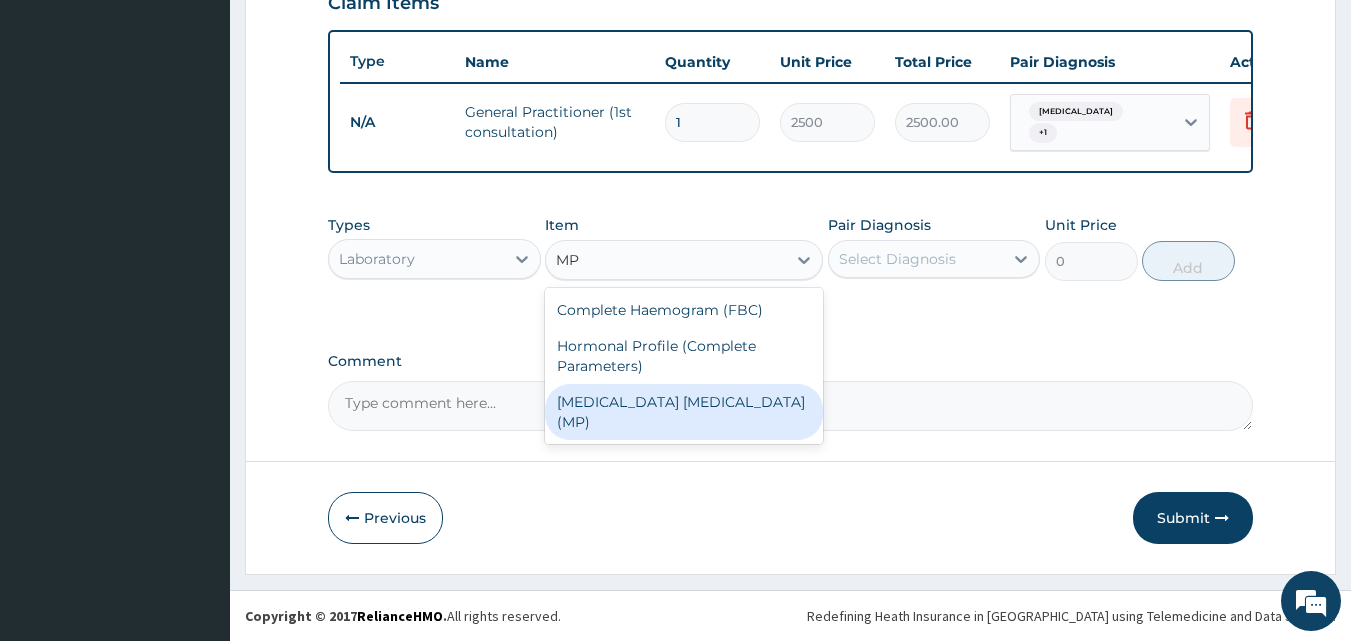 type 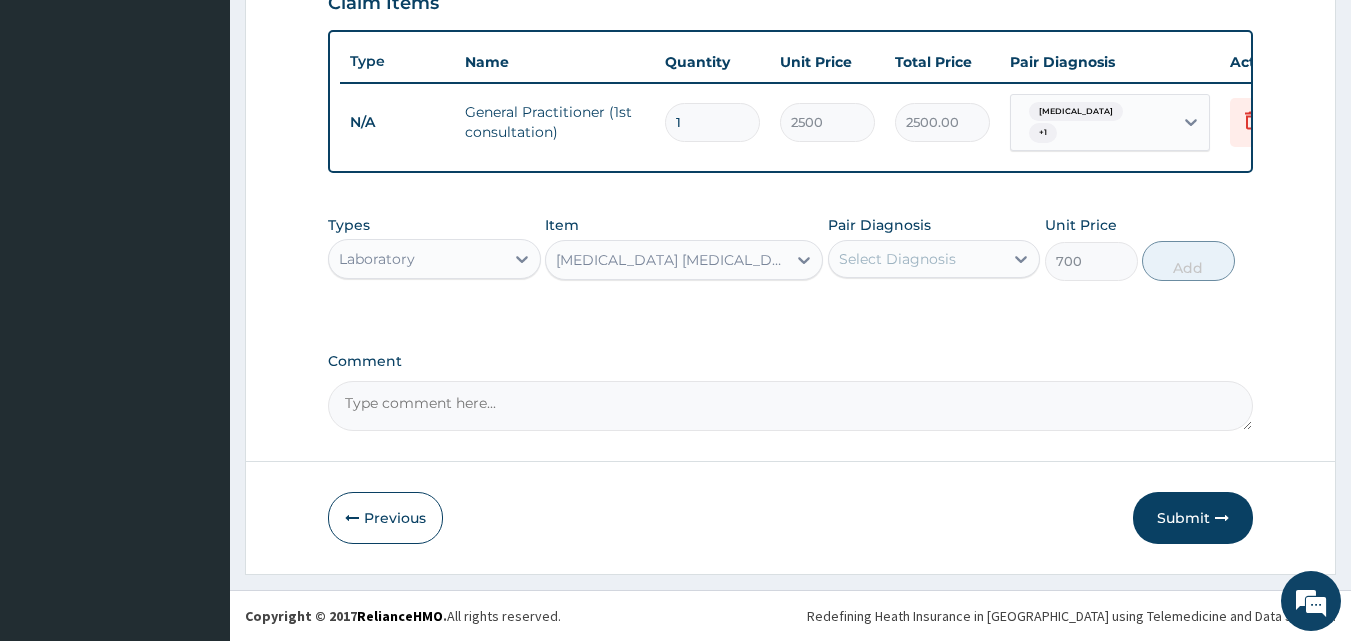 click on "Select Diagnosis" at bounding box center (897, 259) 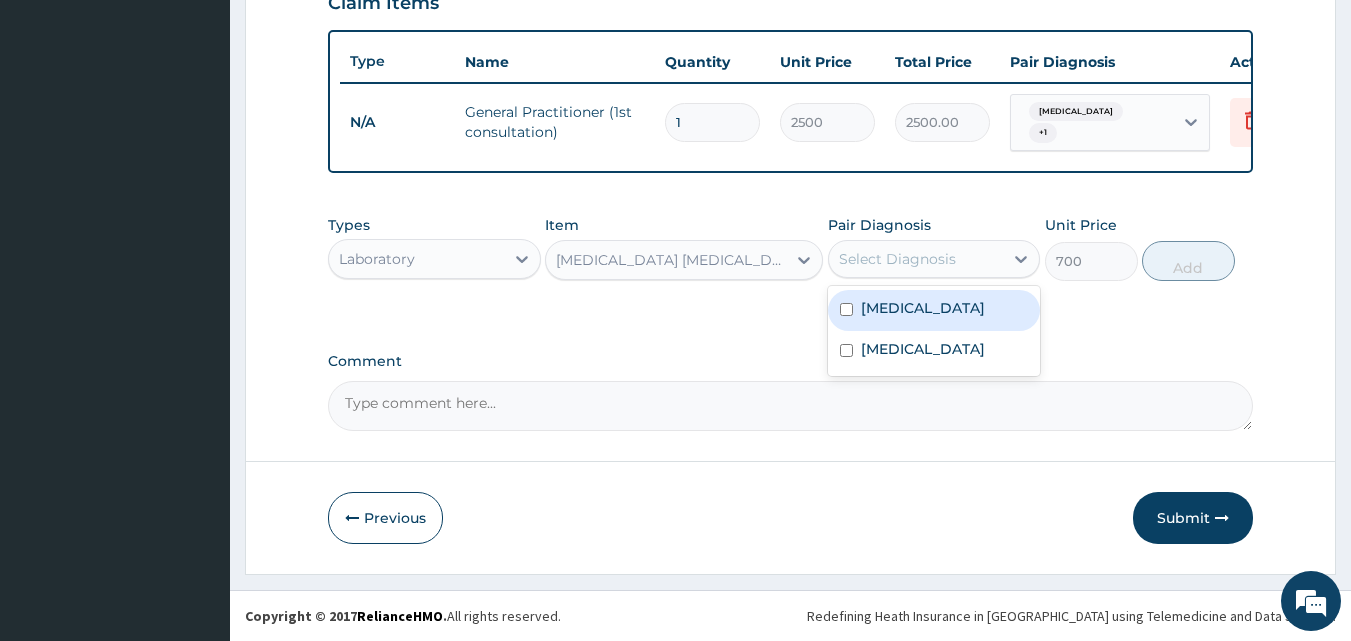 click on "Malaria" at bounding box center [934, 310] 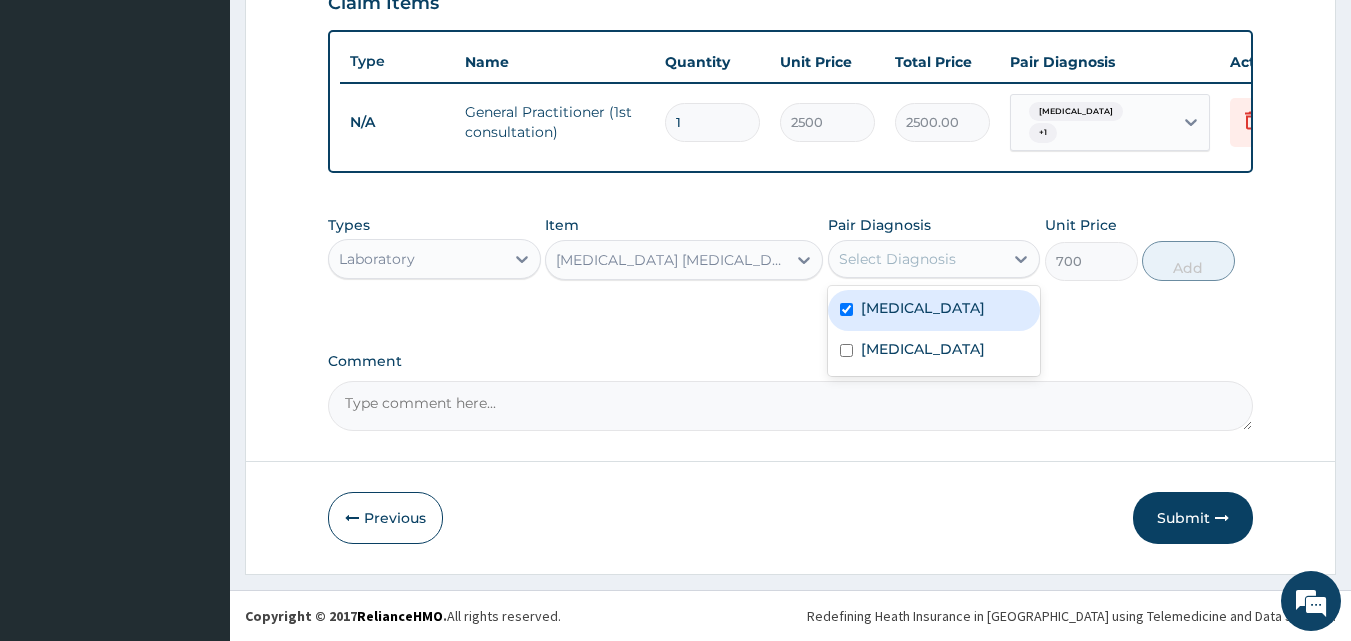 checkbox on "true" 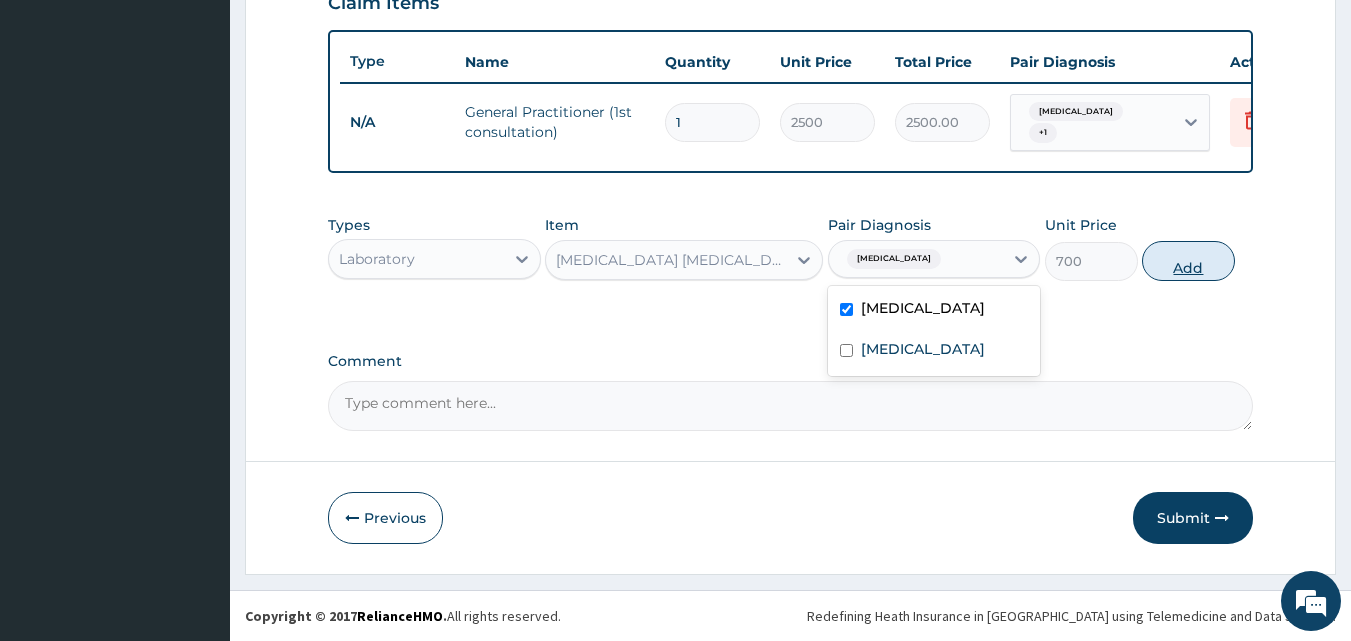 click on "Add" at bounding box center [1188, 261] 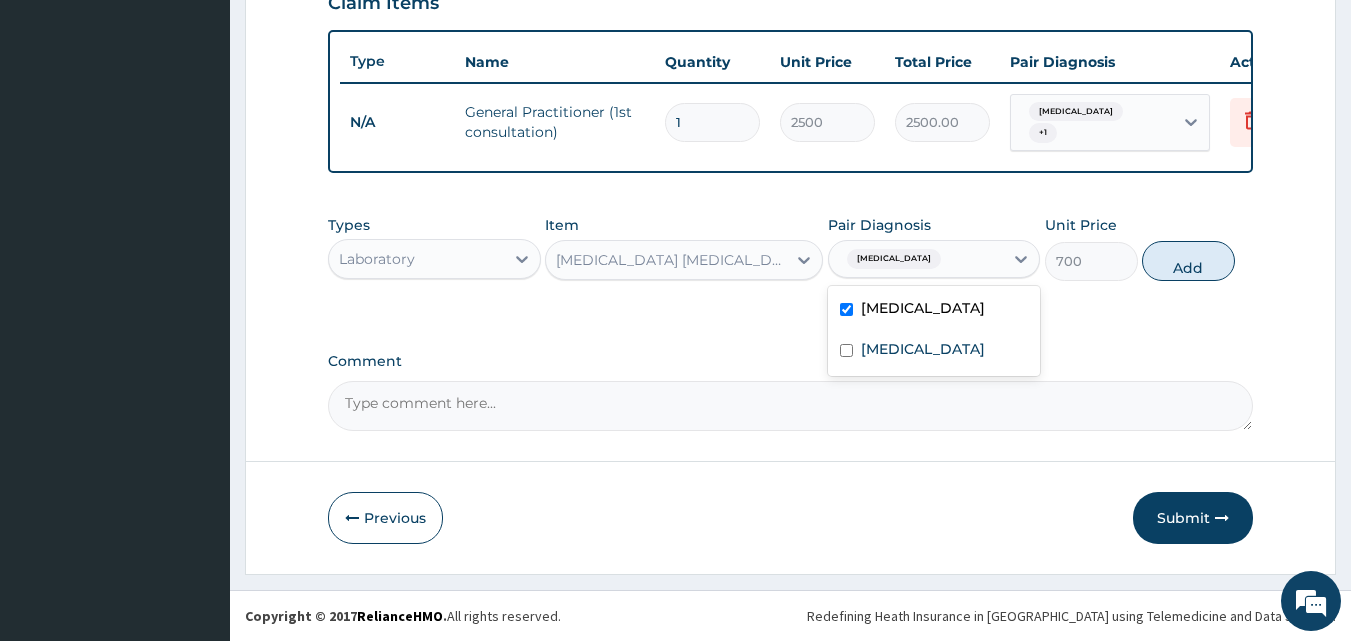 type on "0" 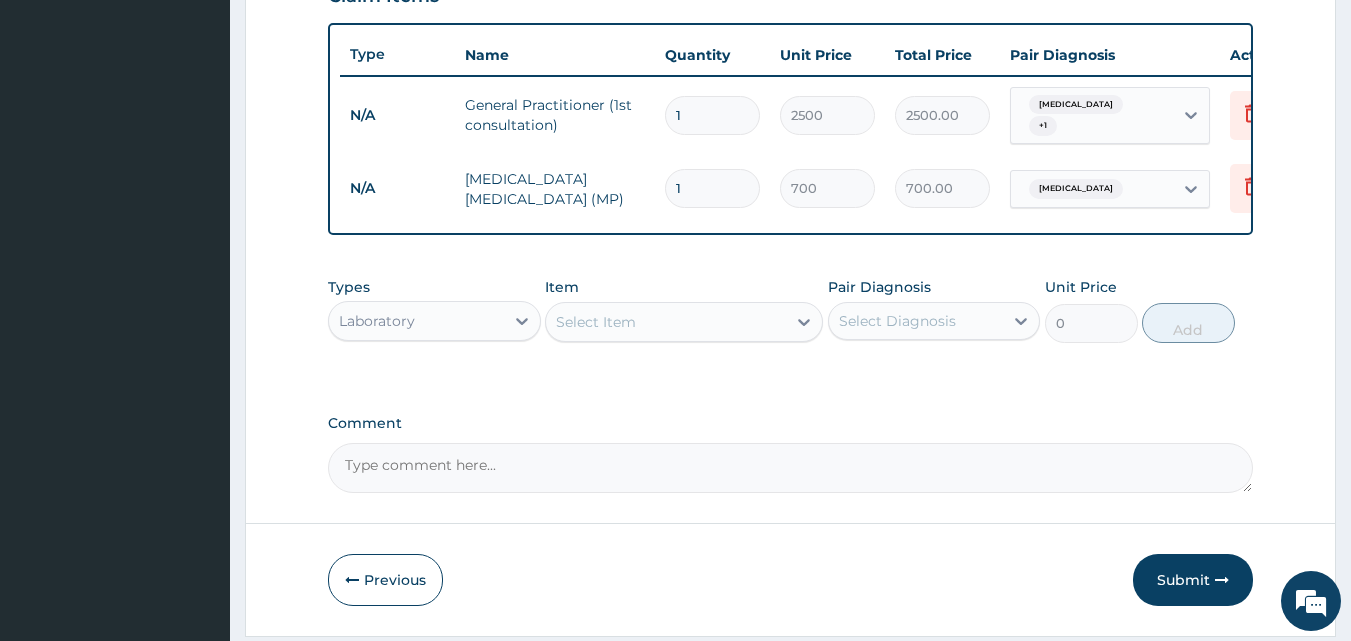 click on "Laboratory" at bounding box center [416, 321] 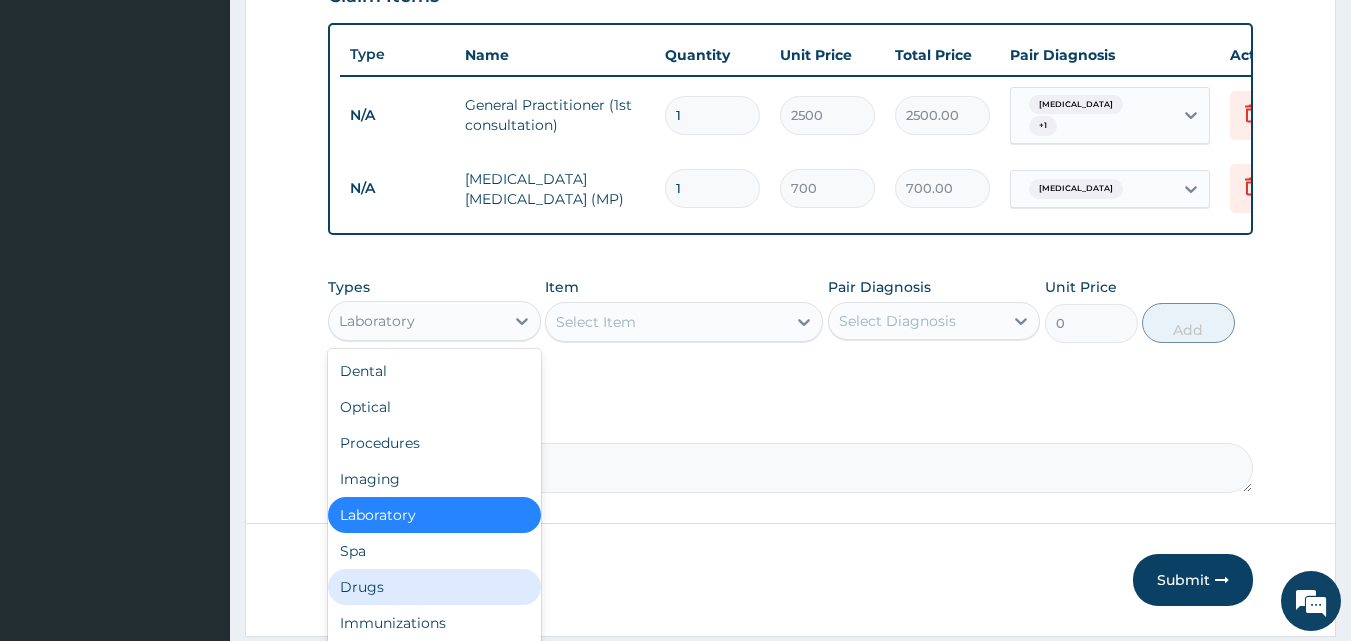 click on "Drugs" at bounding box center [434, 587] 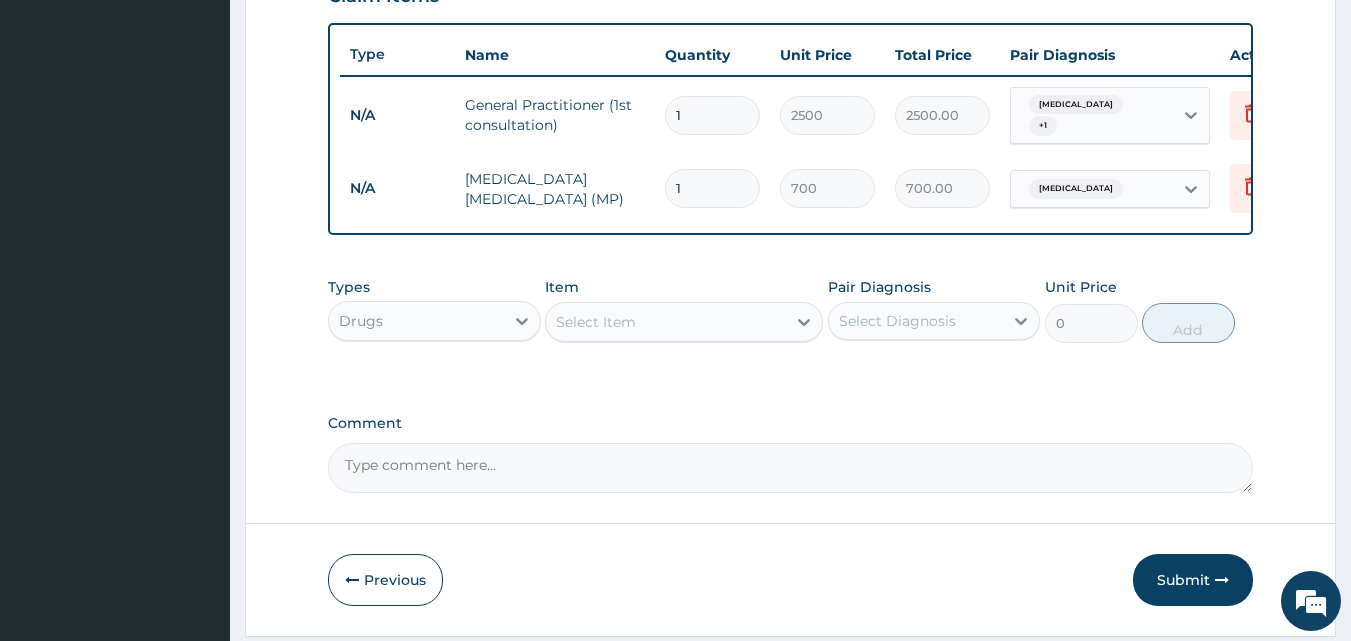 click on "Select Item" at bounding box center (666, 322) 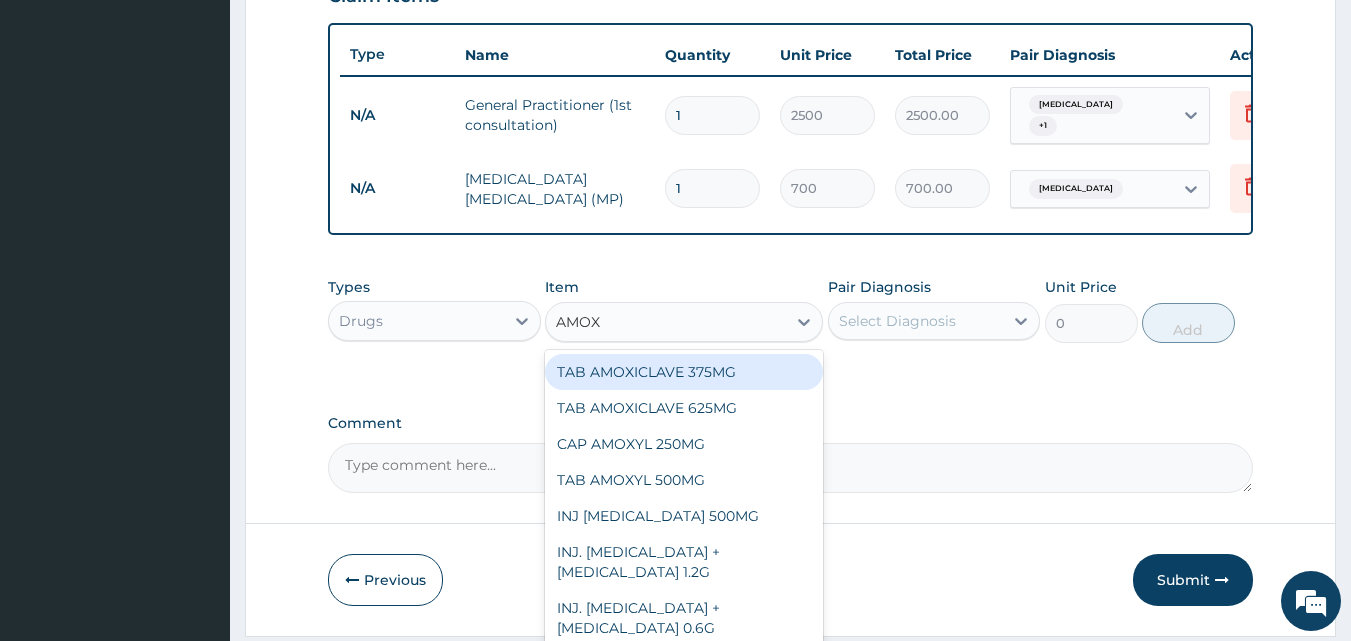 type on "AMOXI" 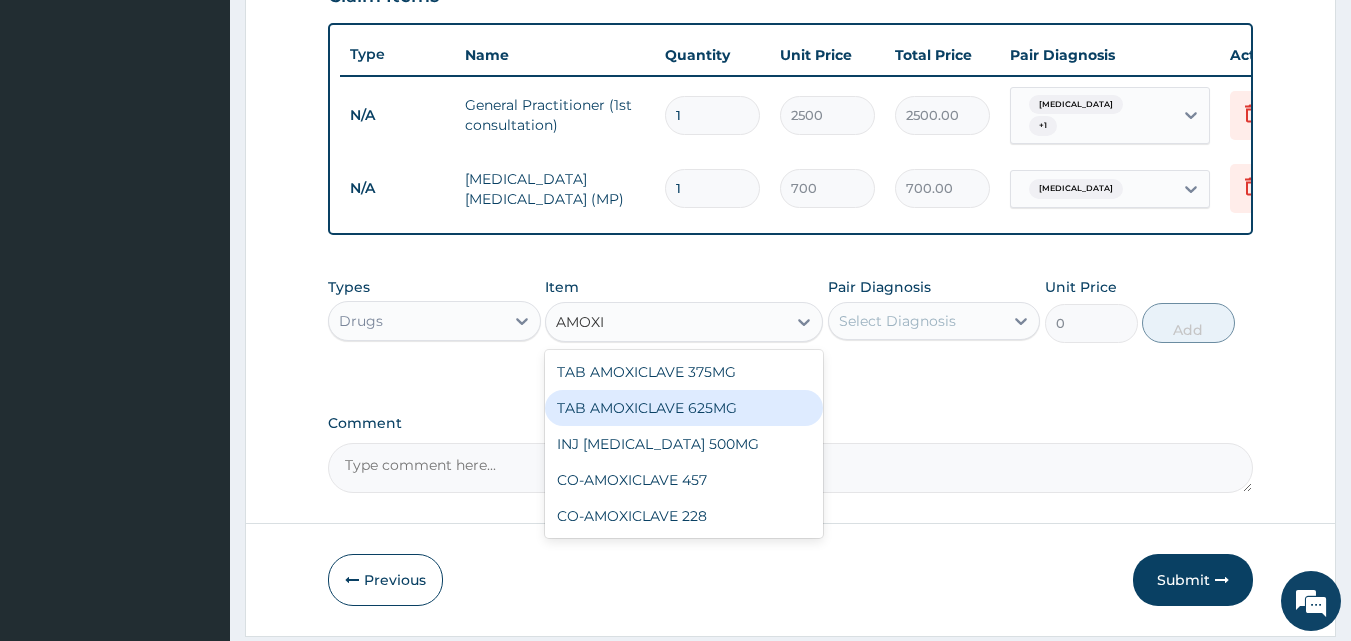 click on "TAB AMOXICLAVE 625MG" at bounding box center (684, 408) 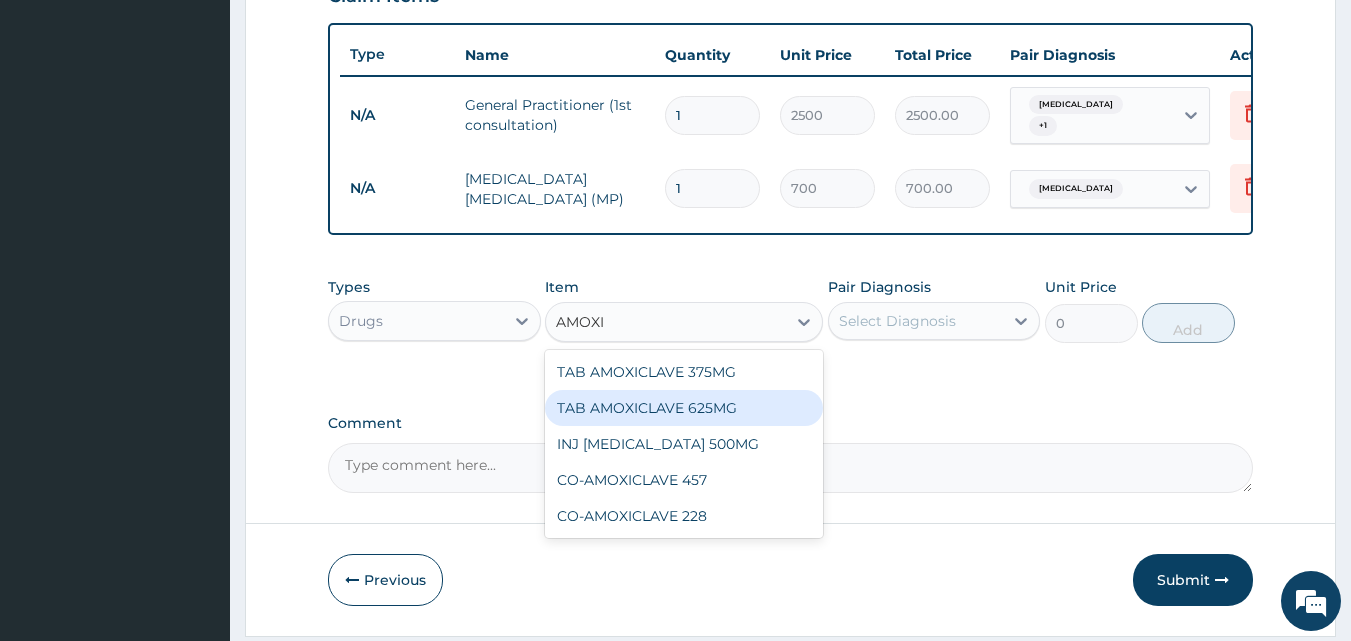 type 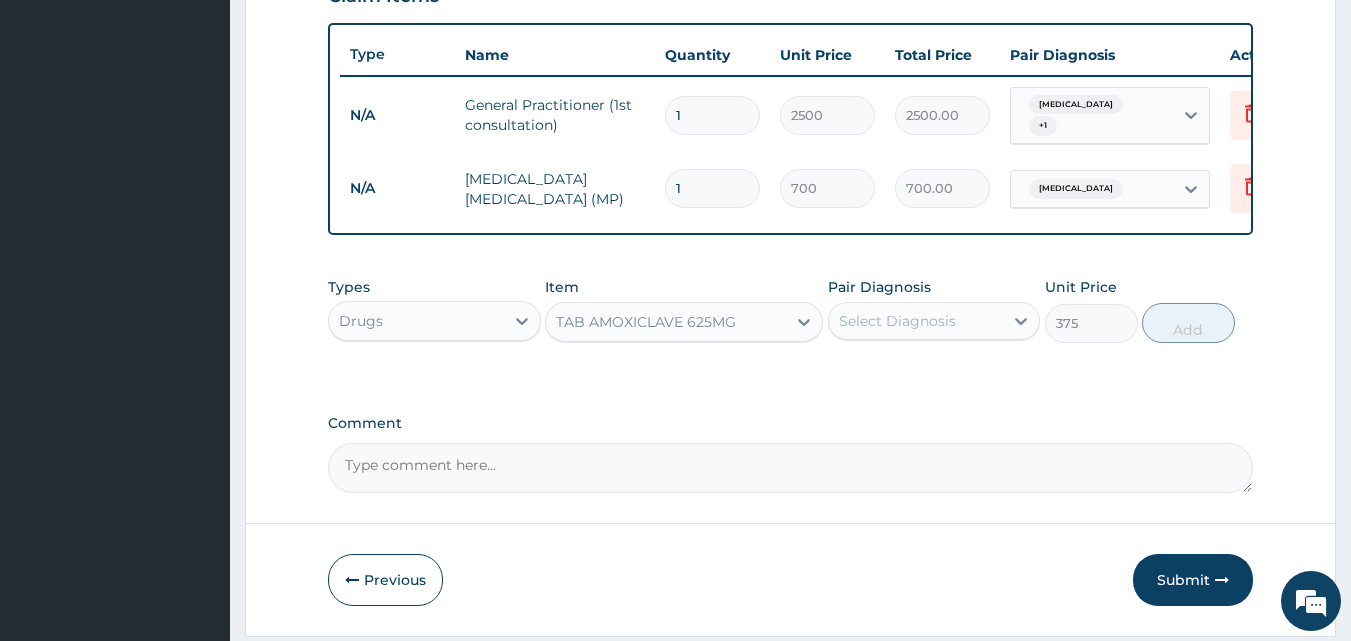 click on "Select Diagnosis" at bounding box center (934, 321) 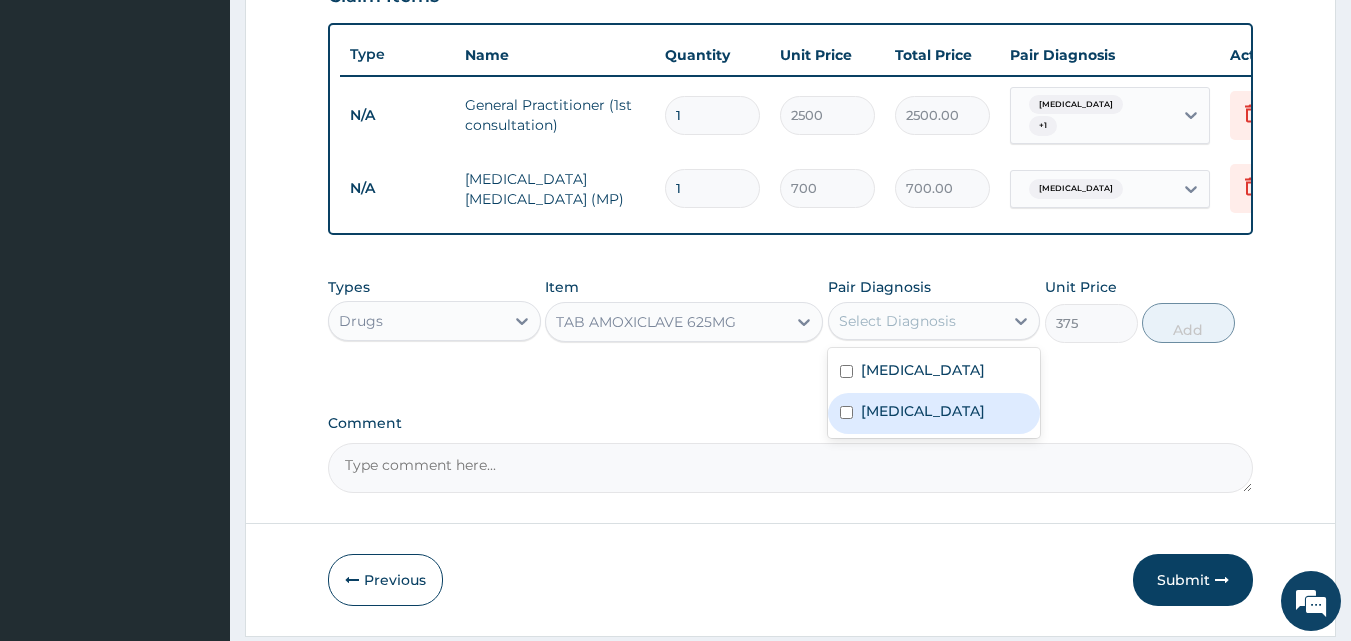 click on "Upper respiratory infection" at bounding box center (923, 411) 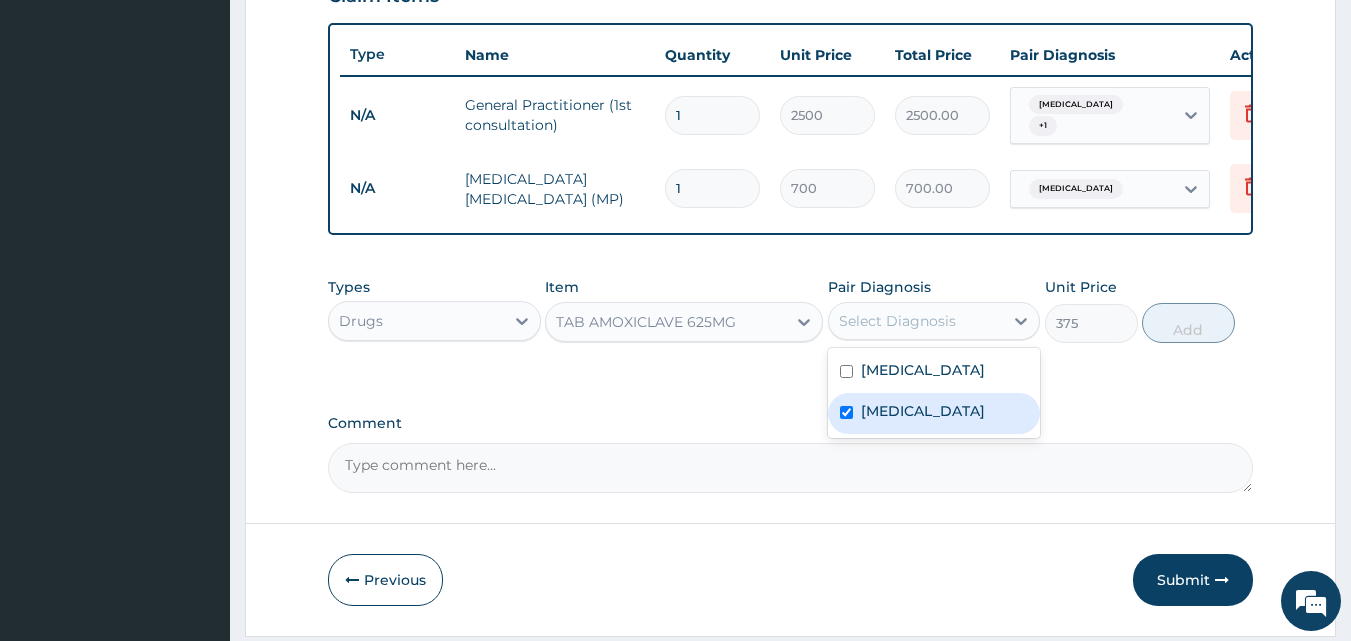 checkbox on "true" 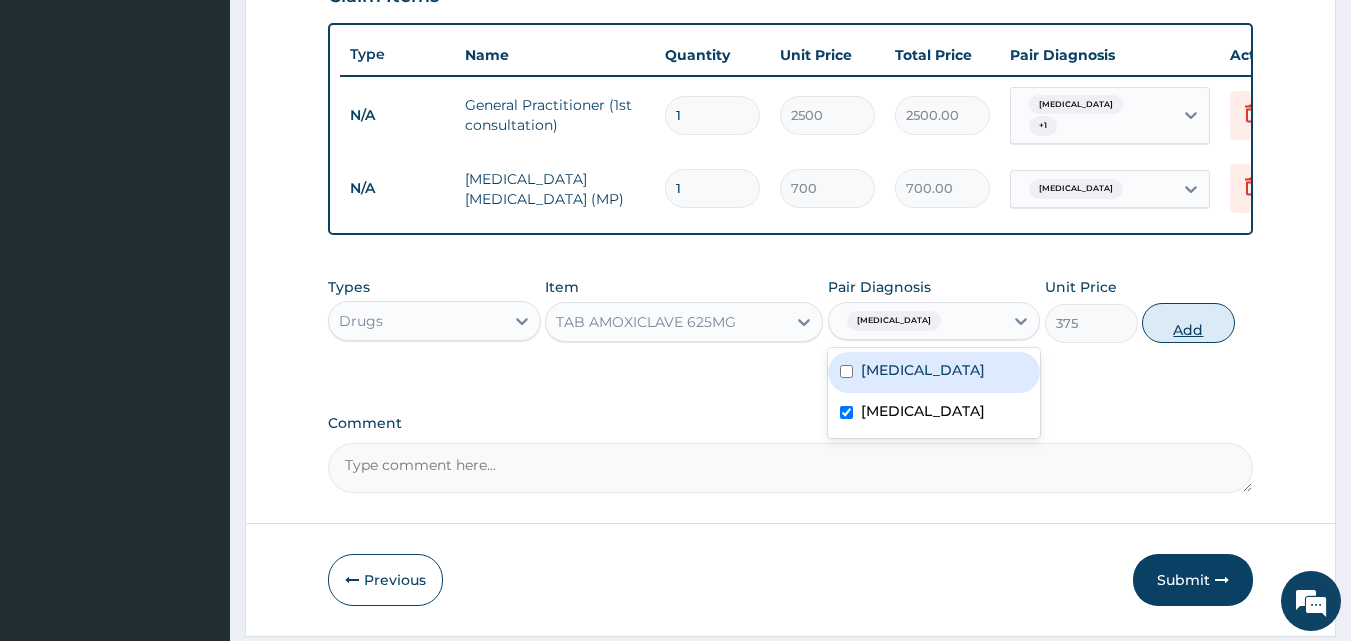 click on "Add" at bounding box center (1188, 323) 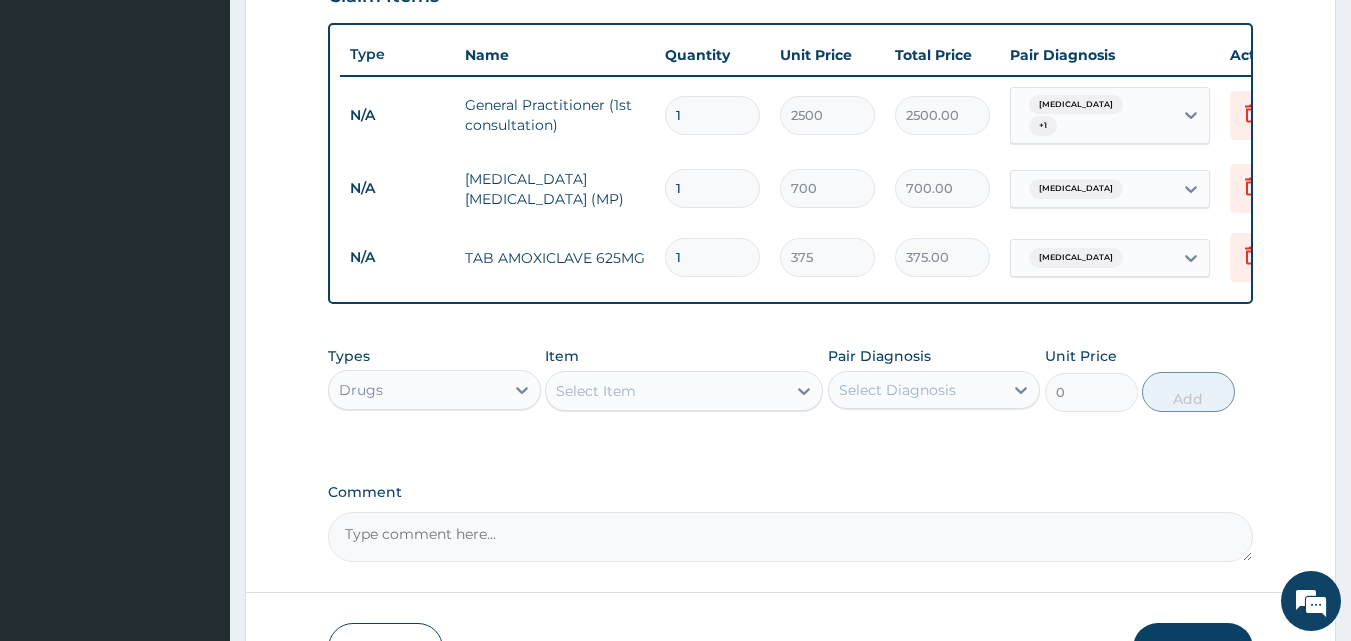 type on "14" 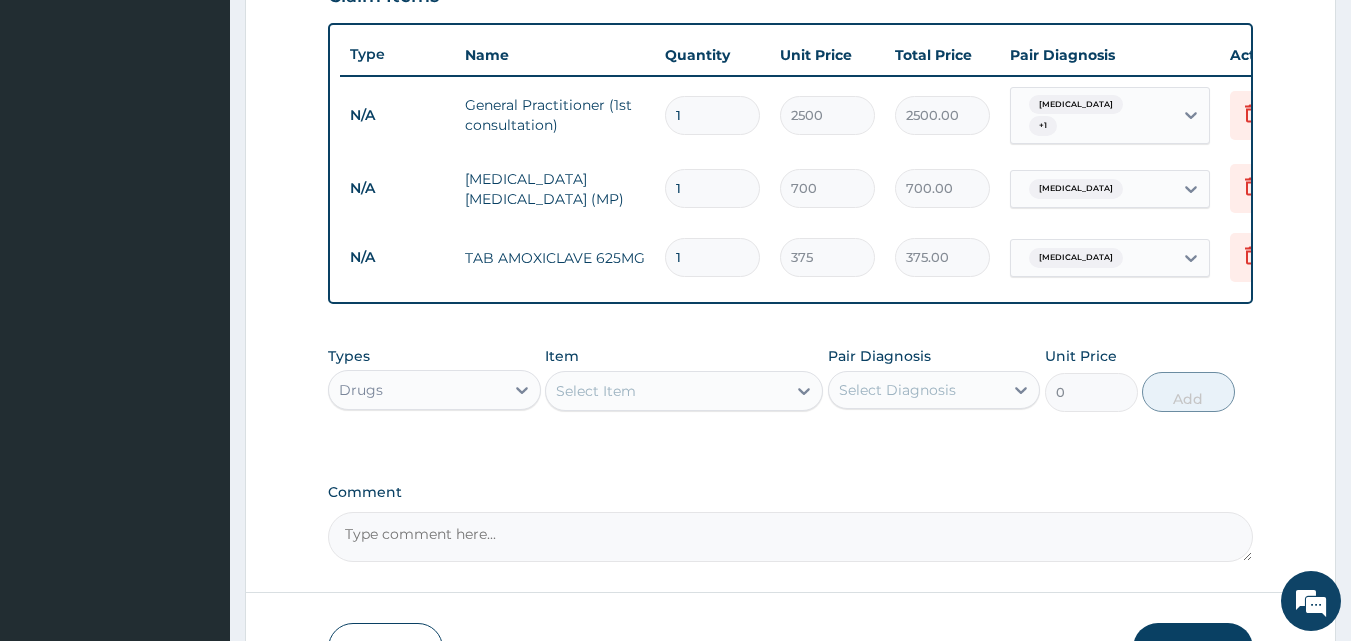 type on "5250.00" 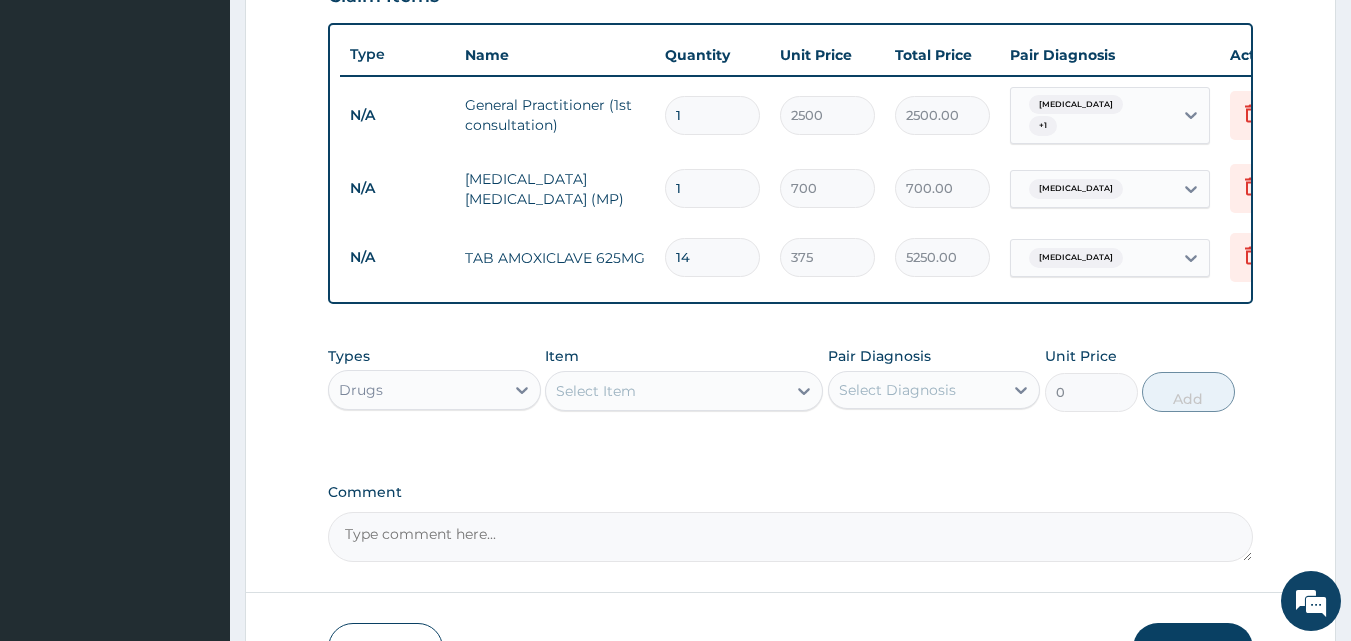 type on "14" 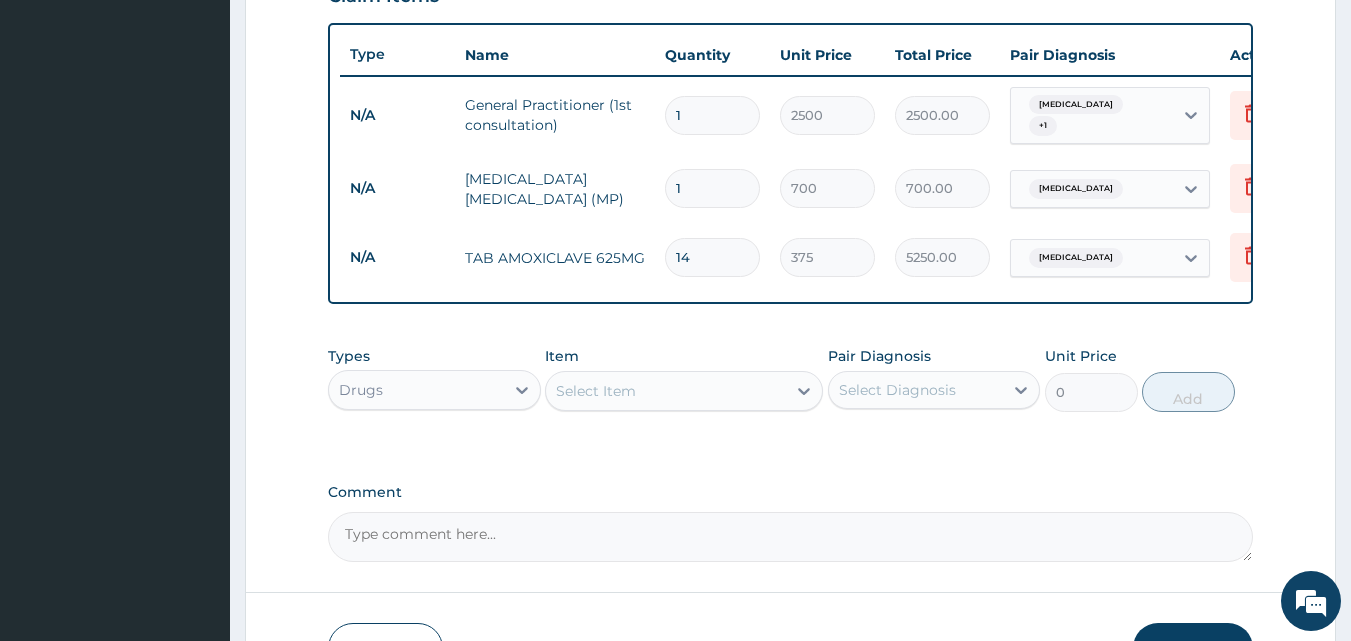 click on "Select Item" at bounding box center (666, 391) 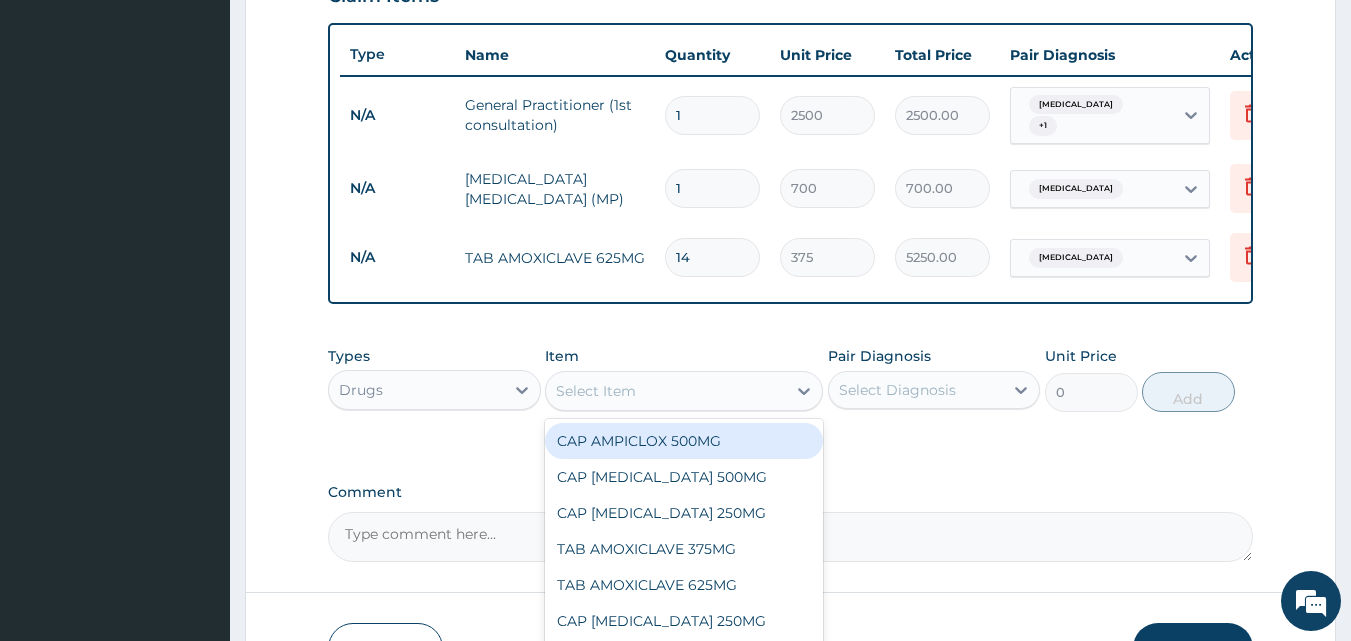 type on "O" 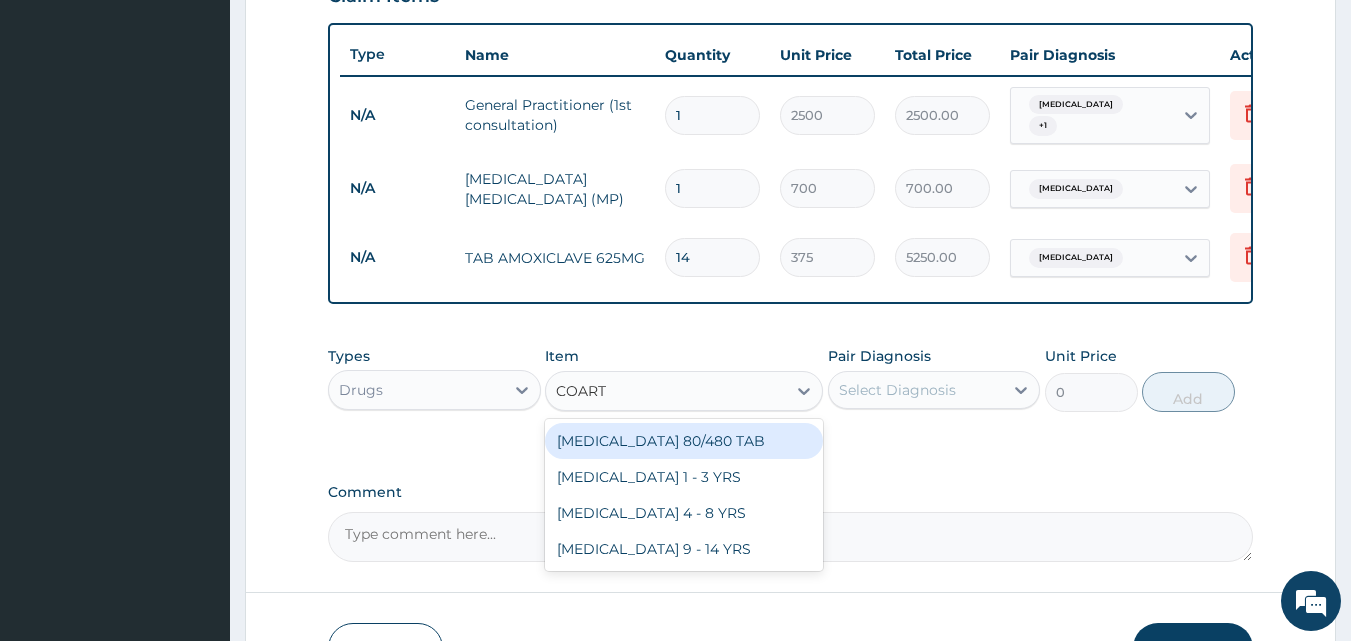 type on "COARTEM" 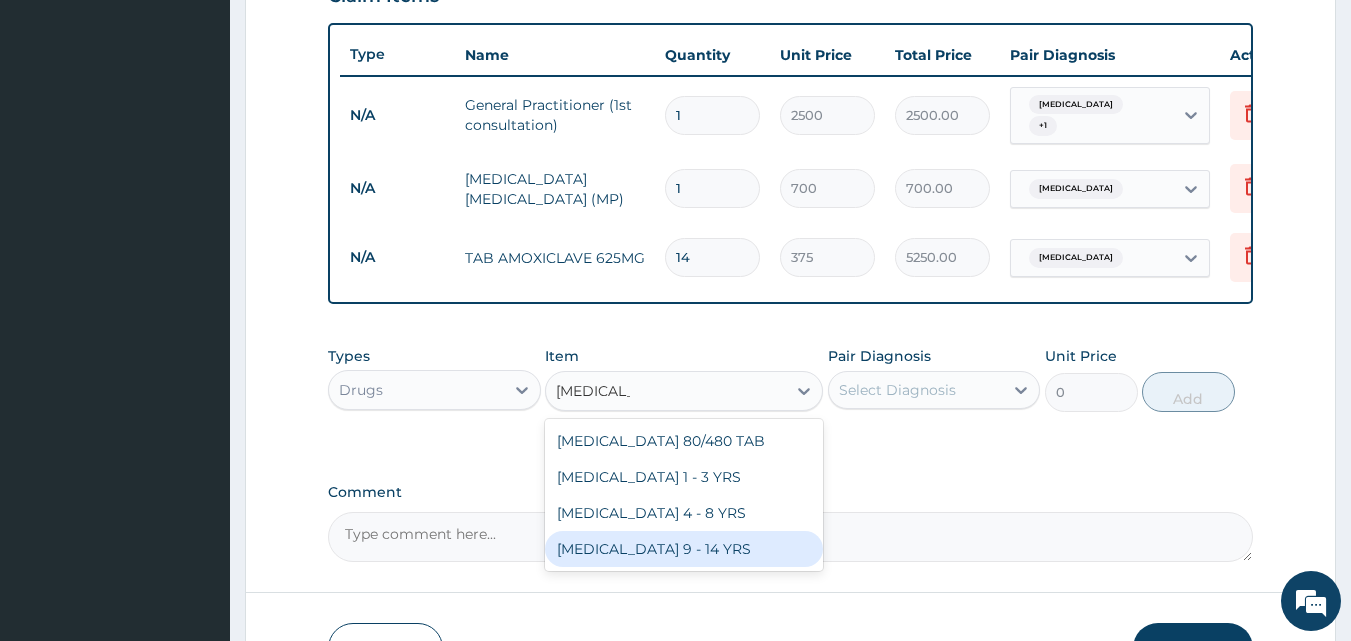 click on "[MEDICAL_DATA] 9 - 14 YRS" at bounding box center [684, 549] 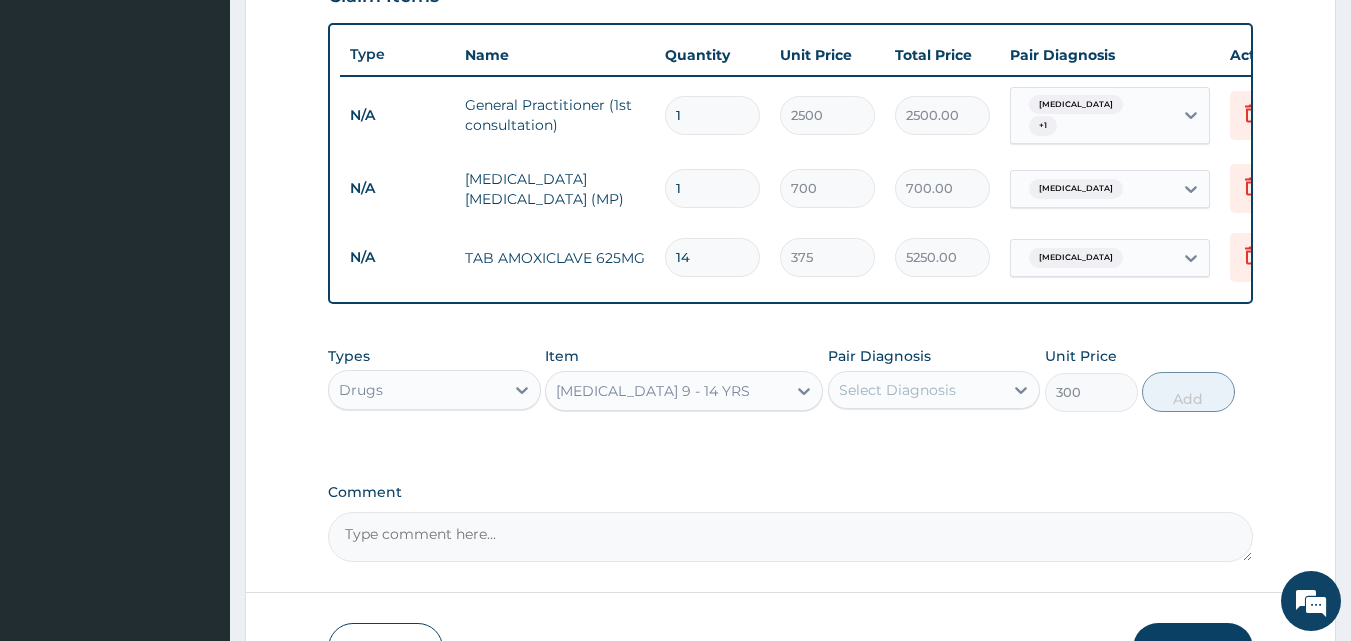 click on "Select Diagnosis" at bounding box center [897, 390] 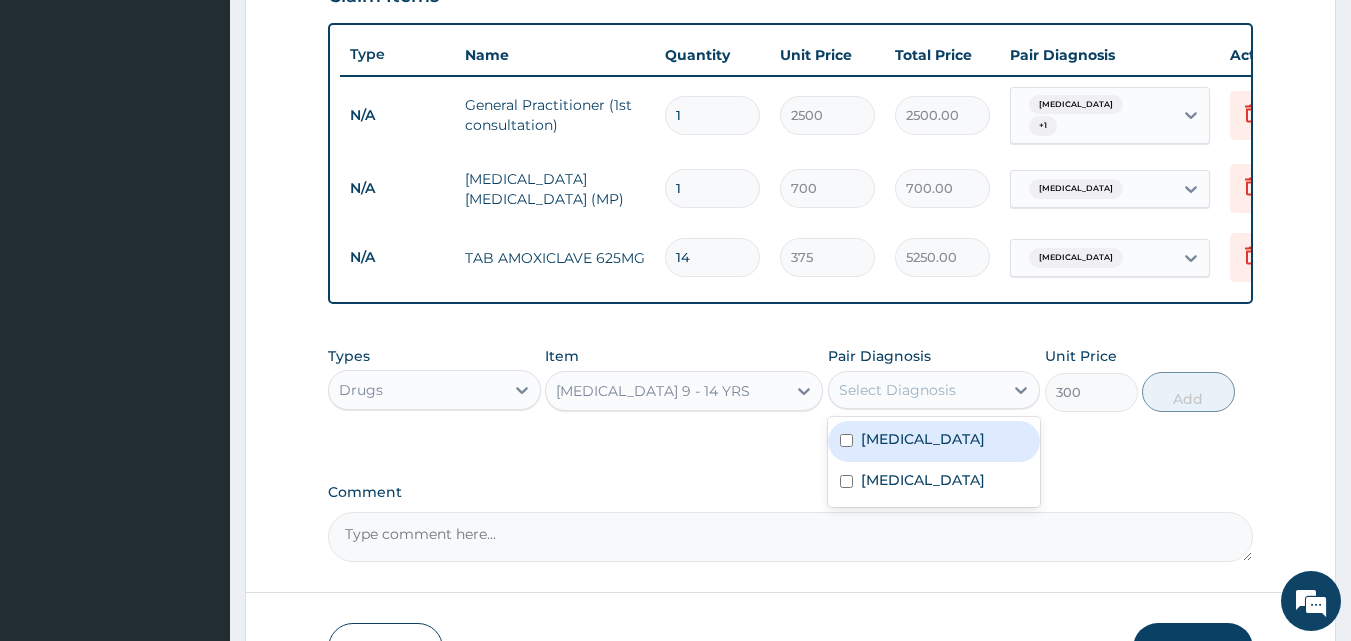 click on "Malaria" at bounding box center [923, 439] 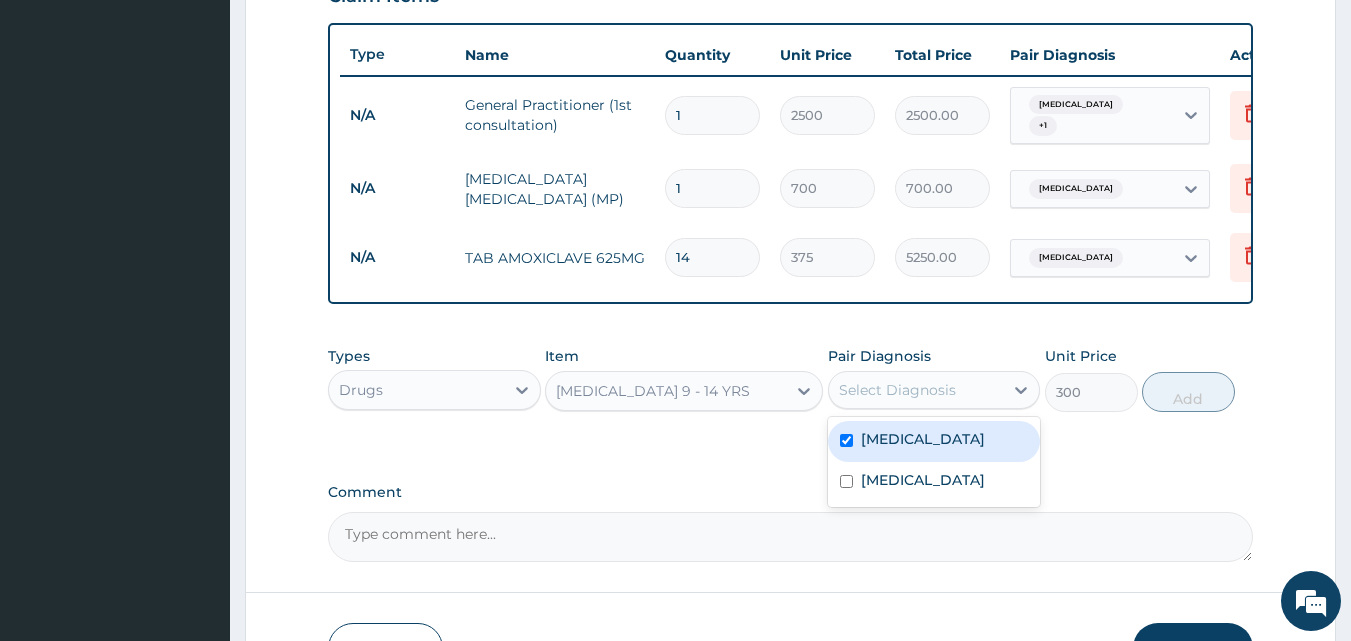 checkbox on "true" 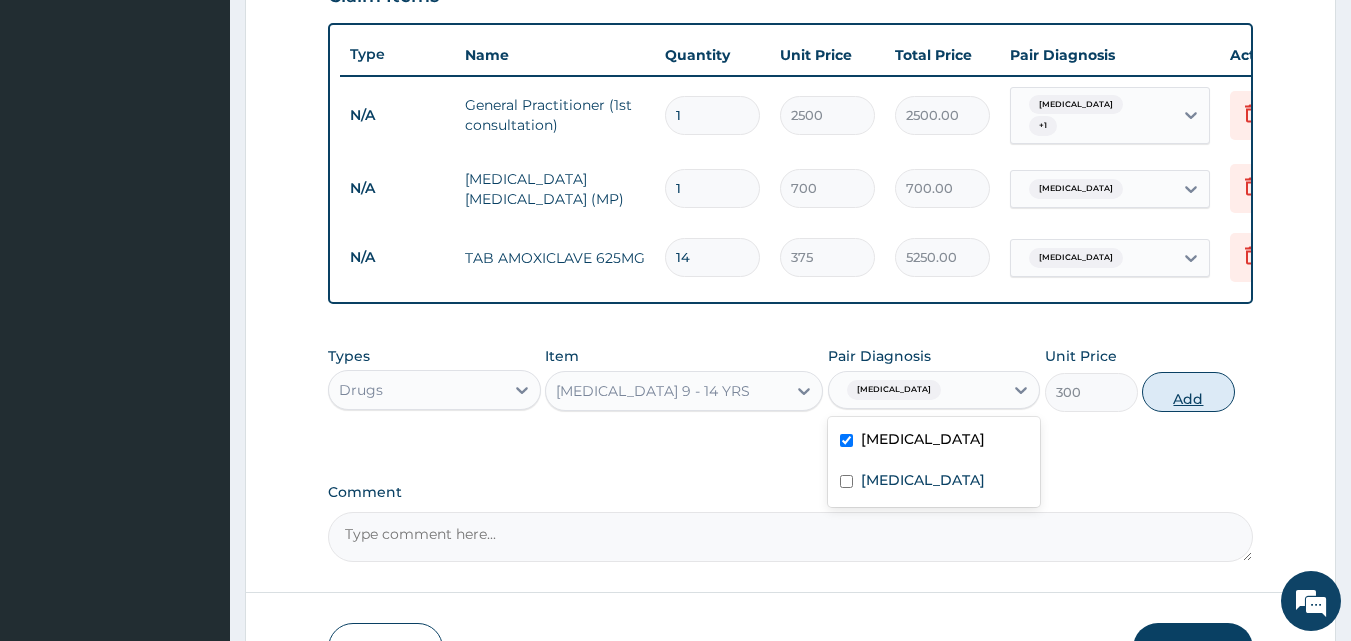 click on "Add" at bounding box center (1188, 392) 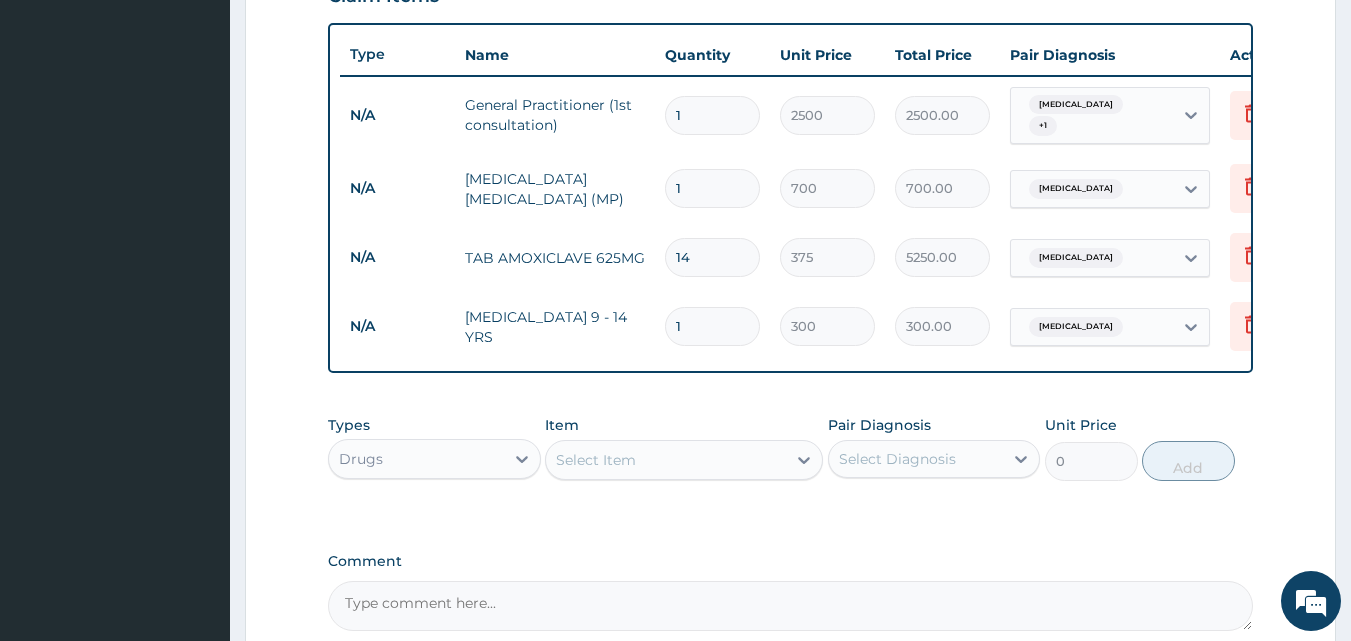 type on "12" 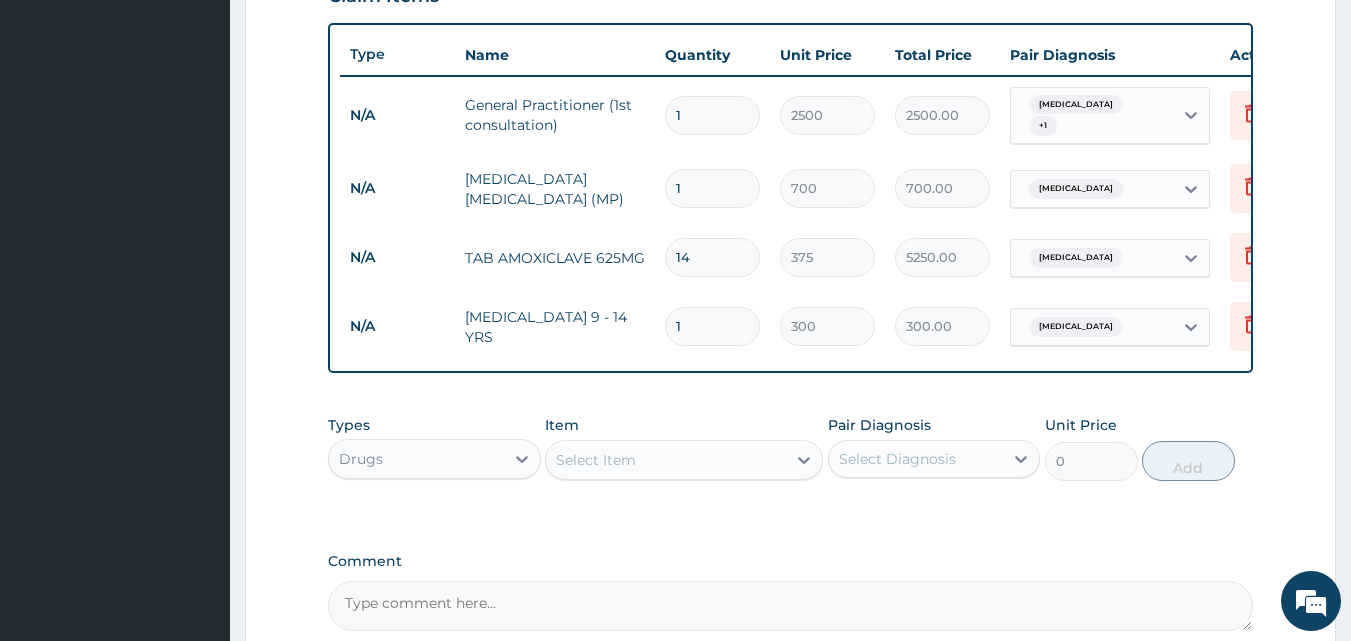 type on "3600.00" 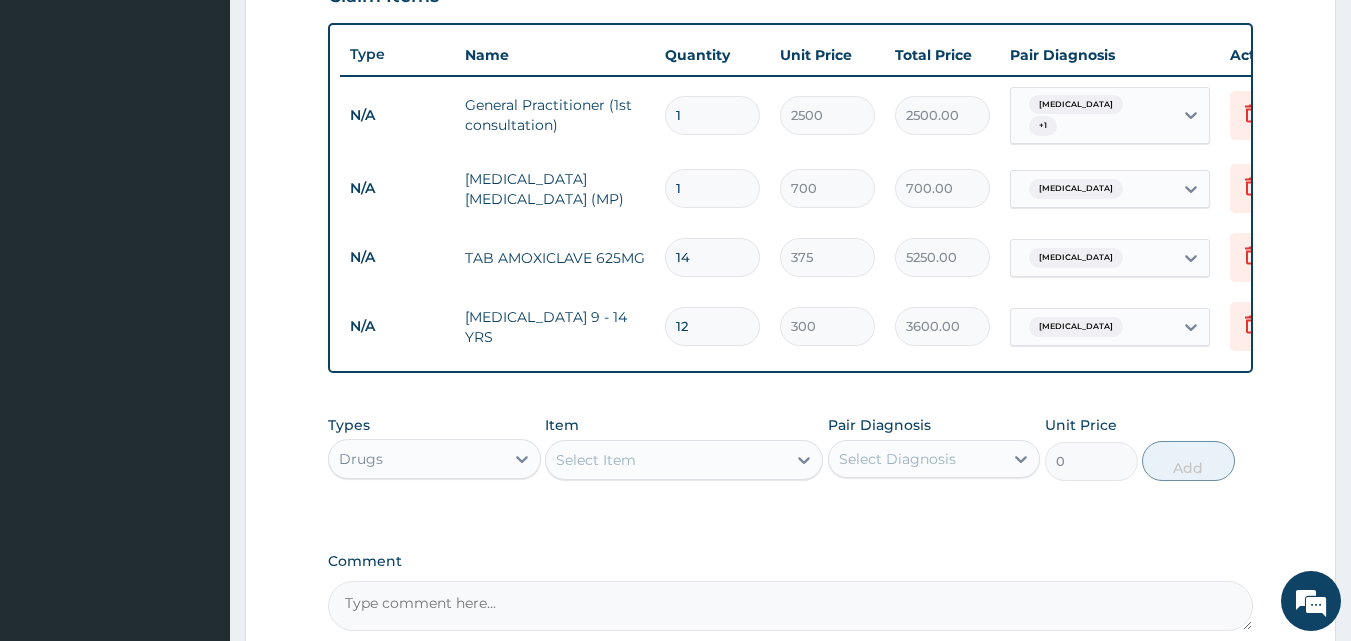 type on "12" 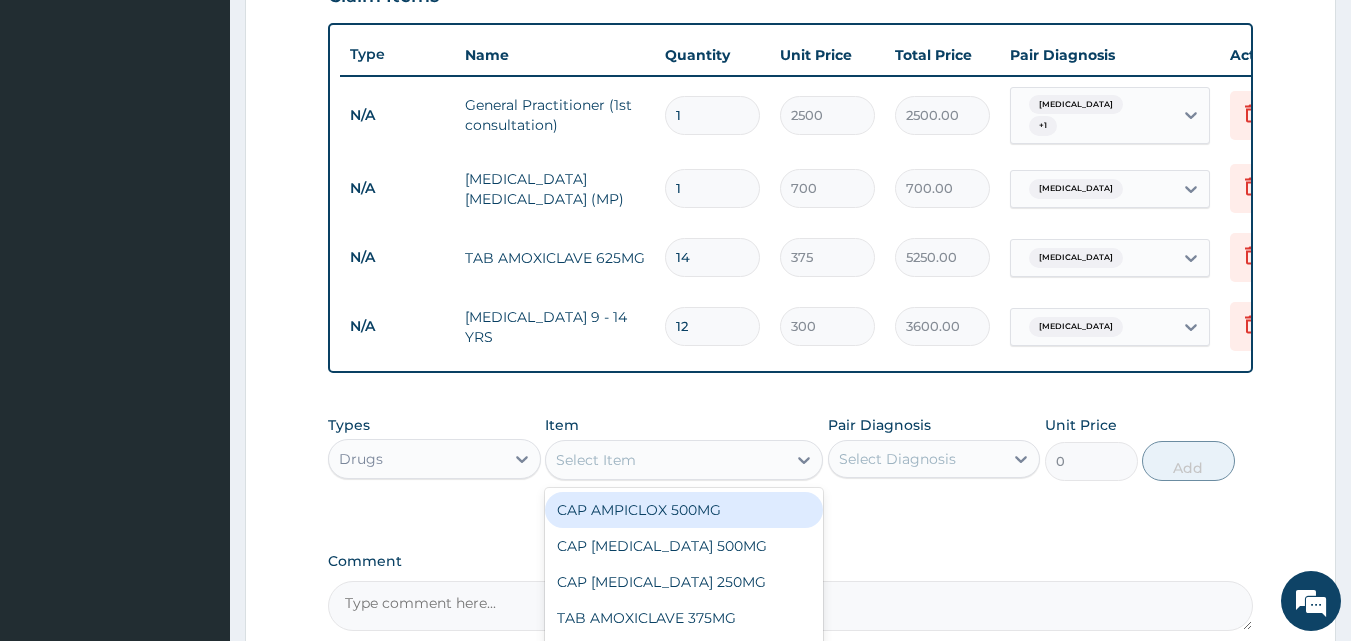 type on "P" 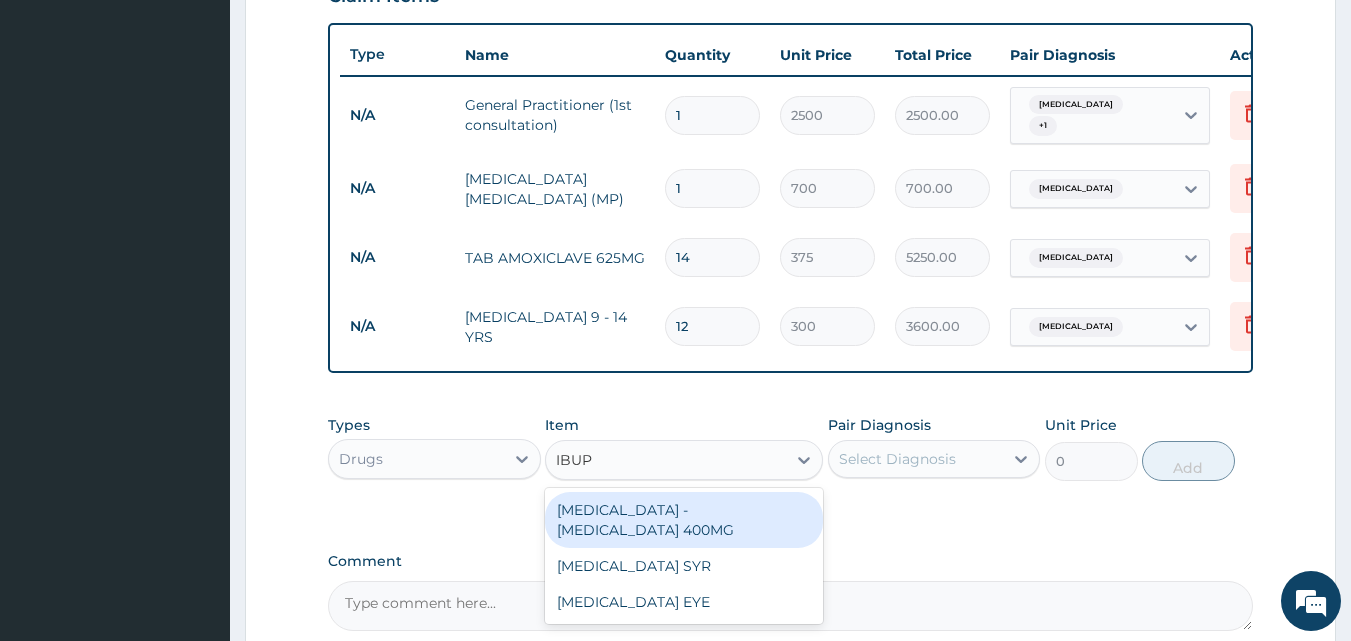 type on "IBUPR" 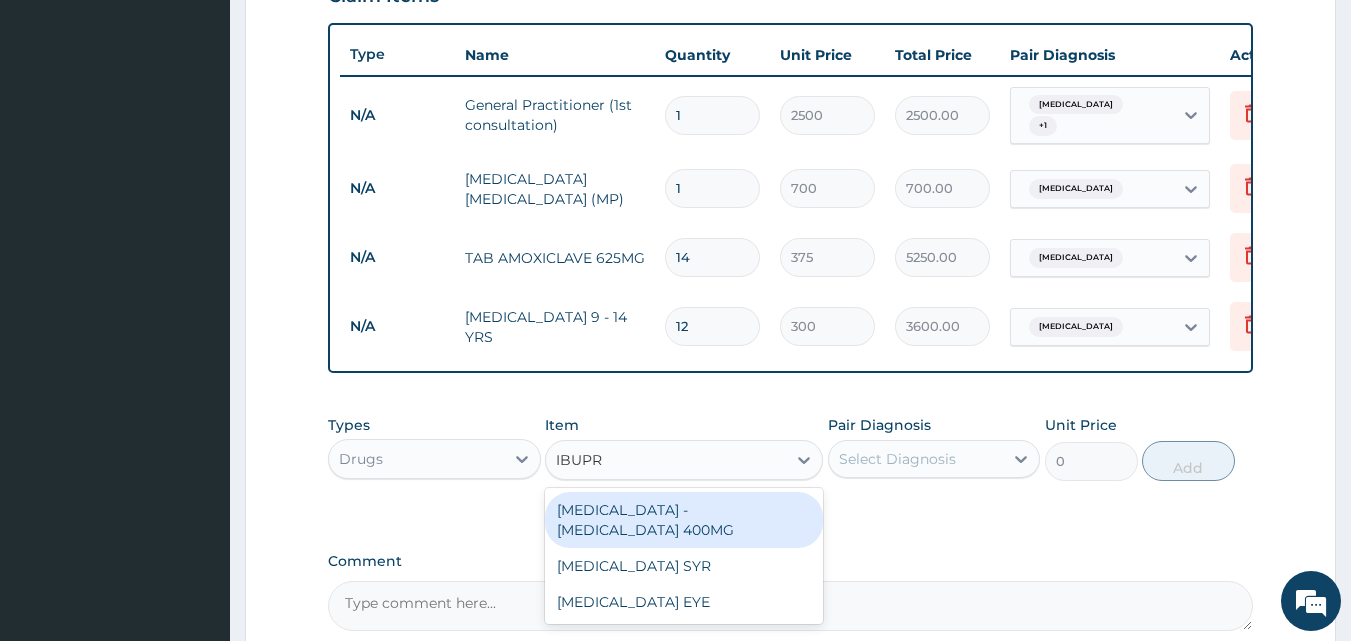 click on "[MEDICAL_DATA] - [MEDICAL_DATA] 400MG" at bounding box center [684, 520] 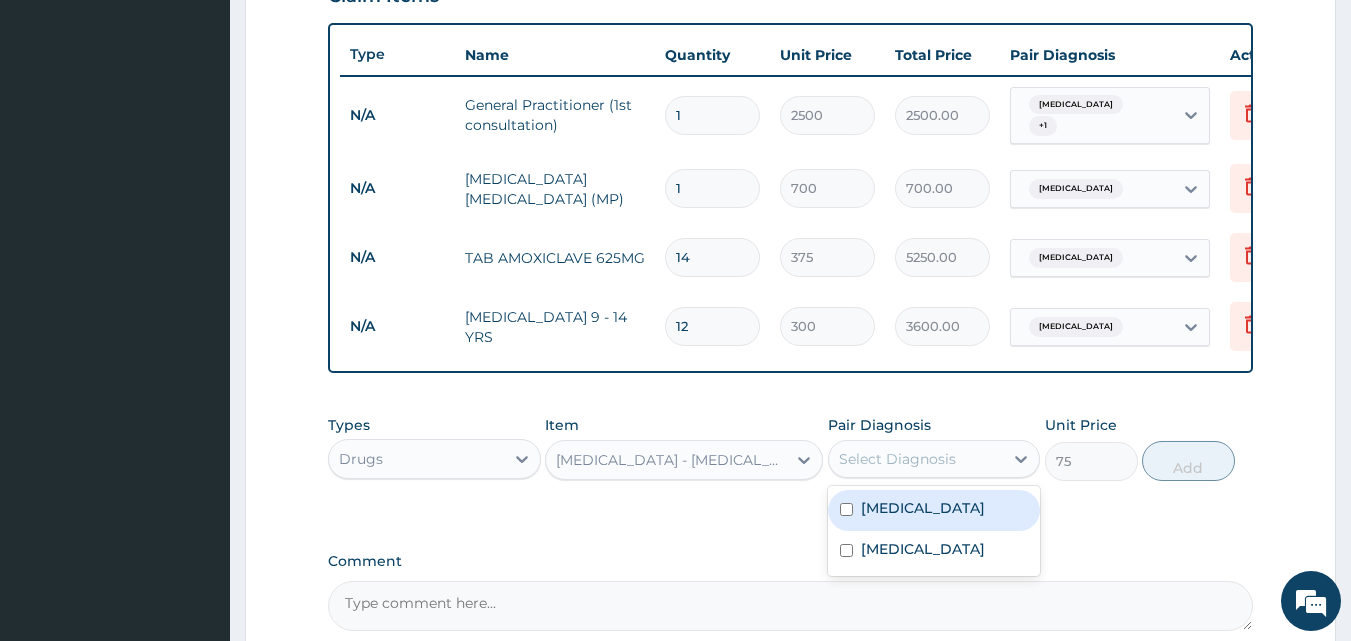 drag, startPoint x: 989, startPoint y: 468, endPoint x: 968, endPoint y: 573, distance: 107.07941 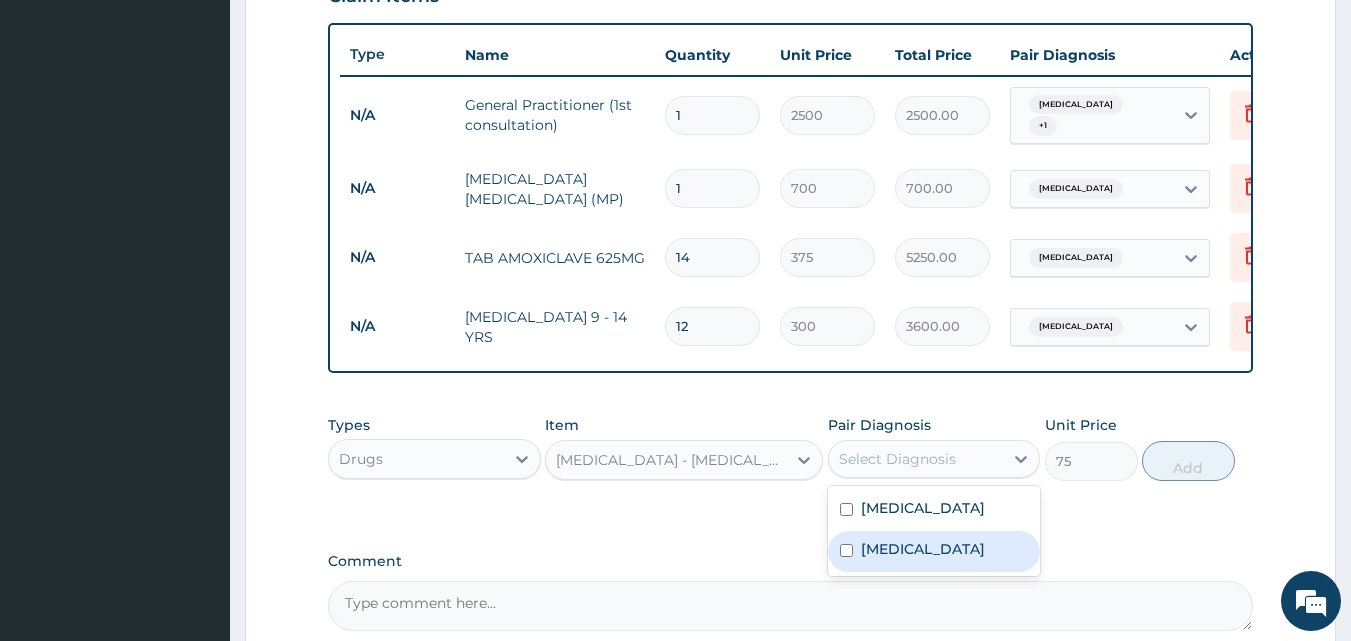 drag, startPoint x: 935, startPoint y: 573, endPoint x: 936, endPoint y: 561, distance: 12.0415945 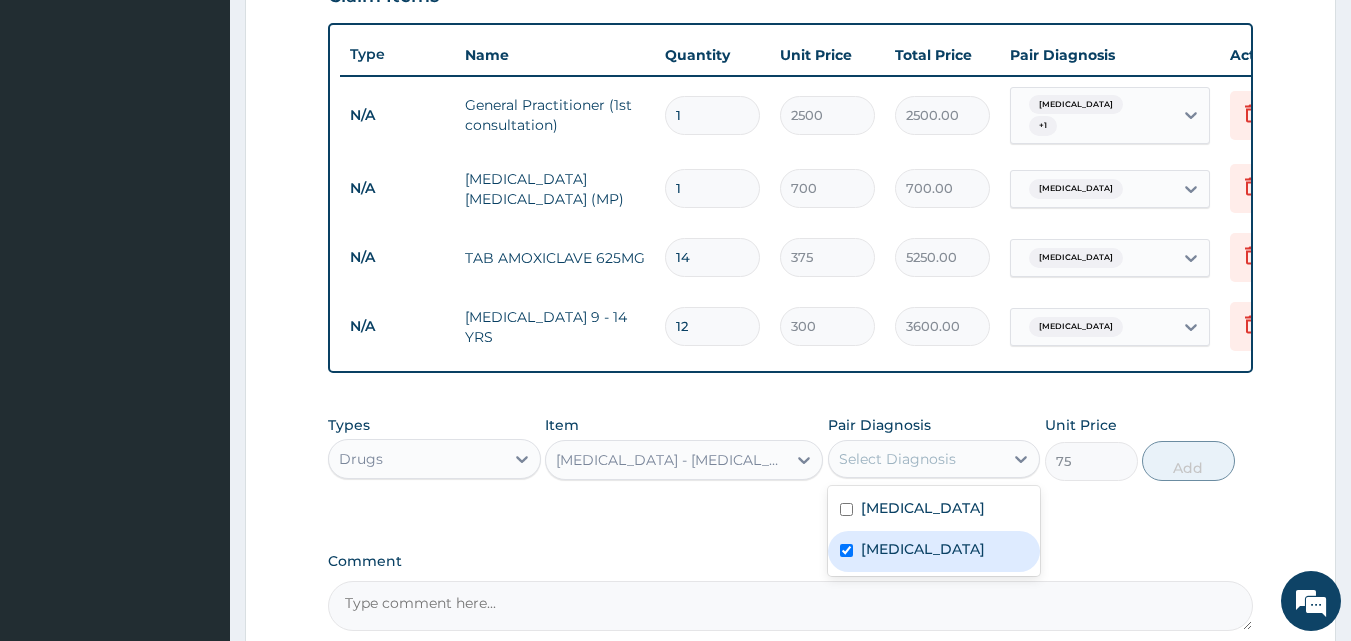 checkbox on "true" 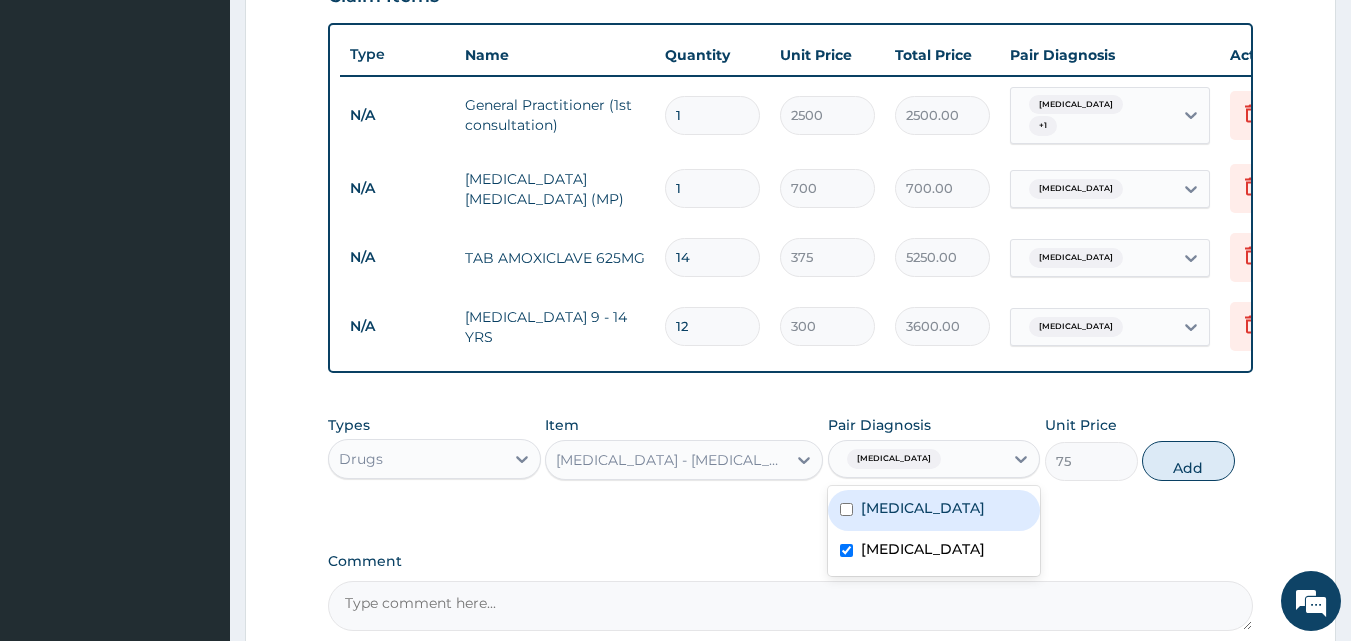 click on "Malaria" at bounding box center (934, 510) 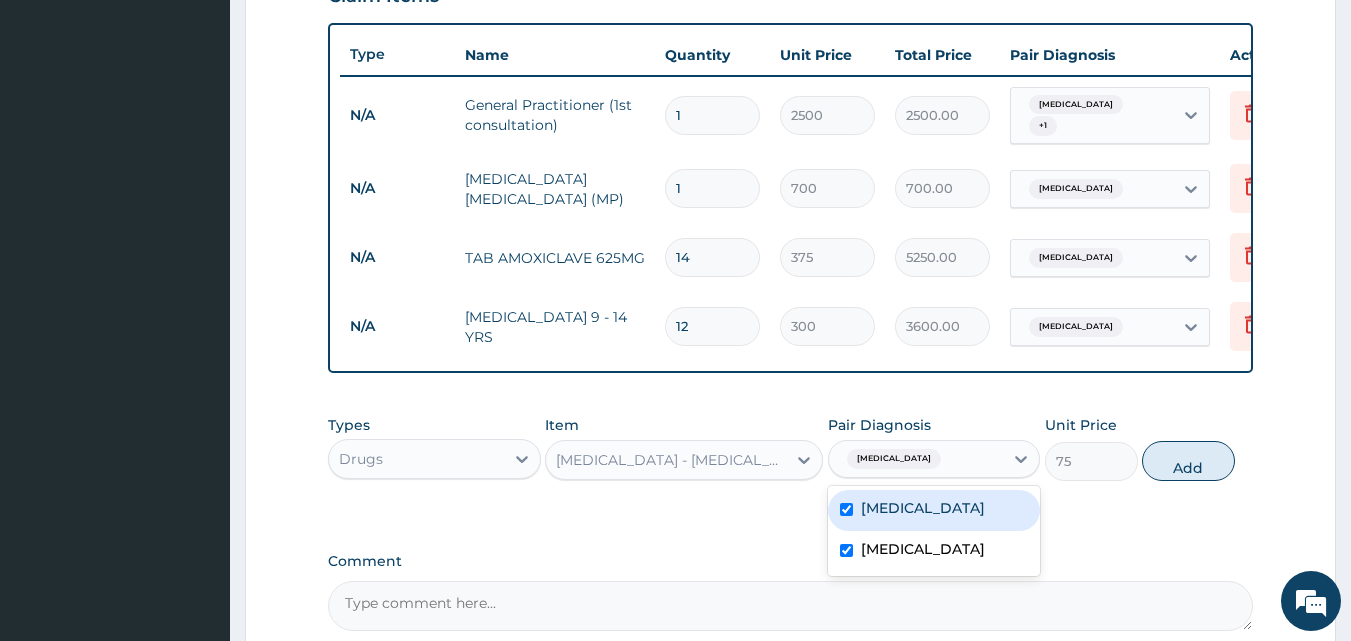 checkbox on "true" 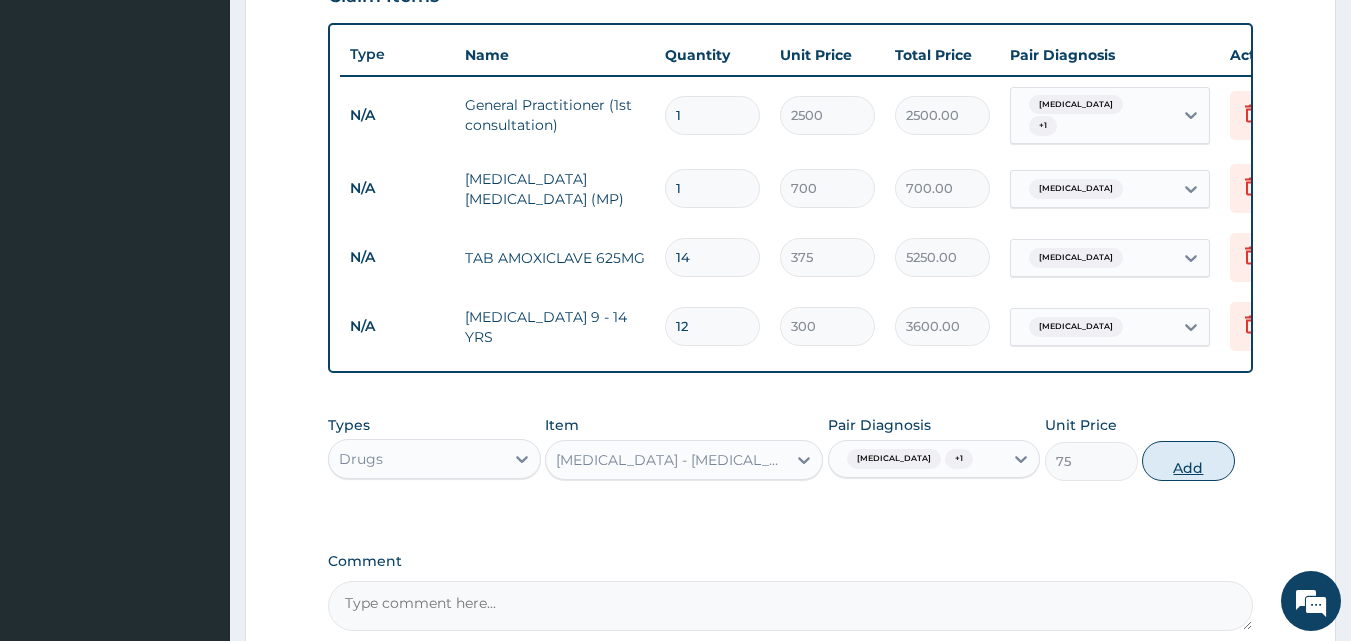 click on "Add" at bounding box center [1188, 461] 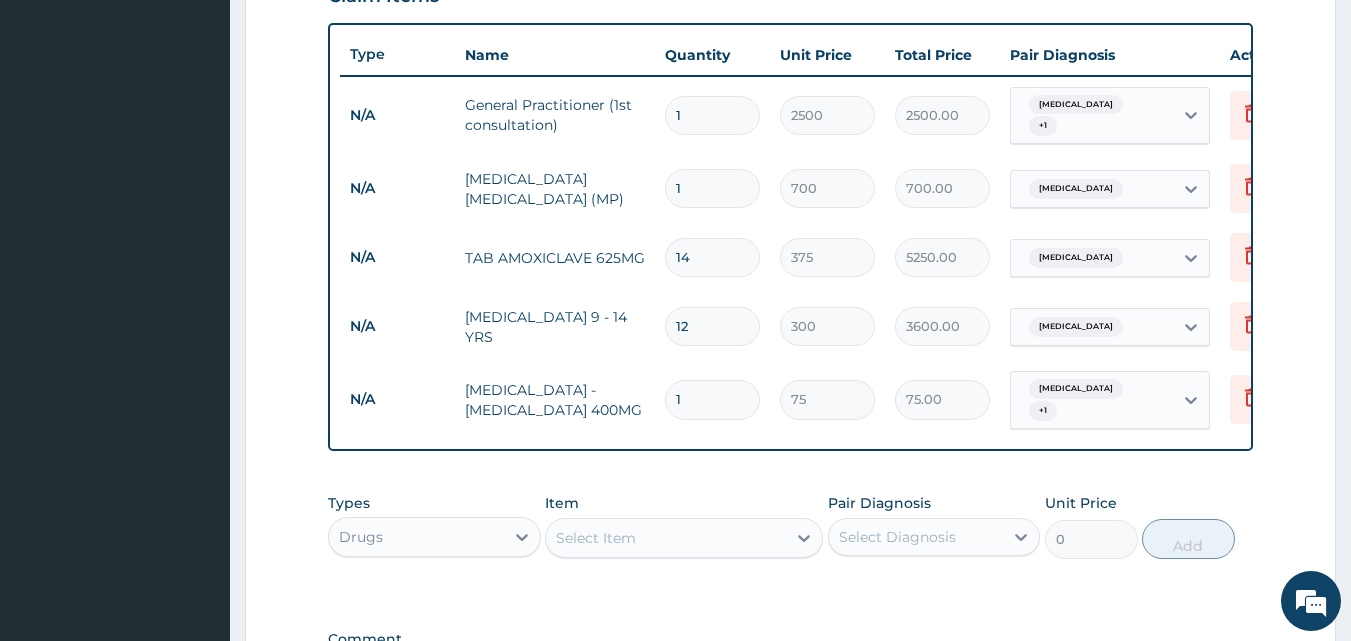 type on "15" 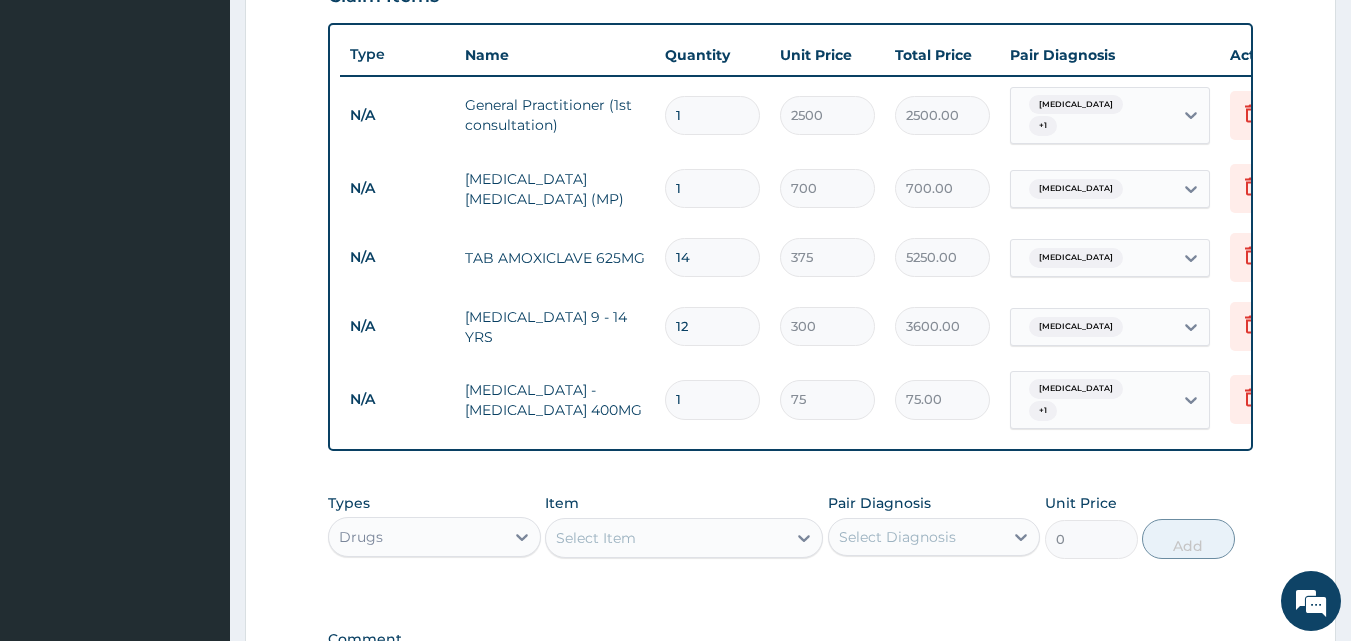 type on "1125.00" 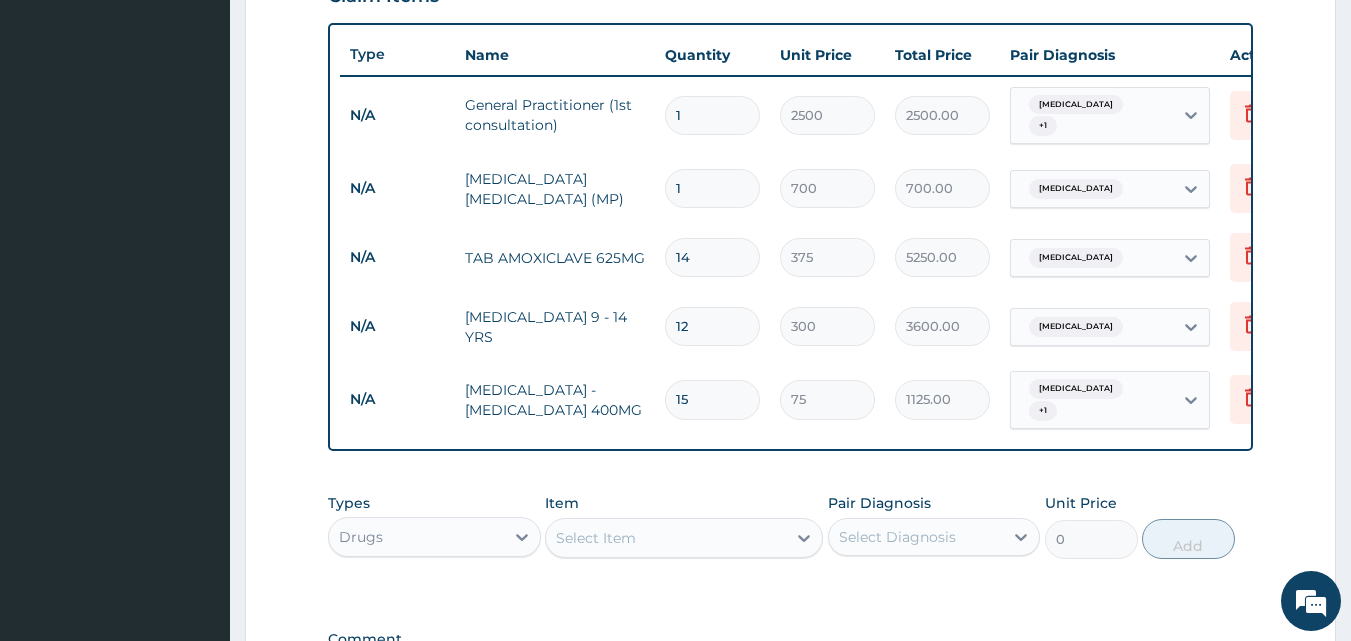scroll, scrollTop: 1005, scrollLeft: 0, axis: vertical 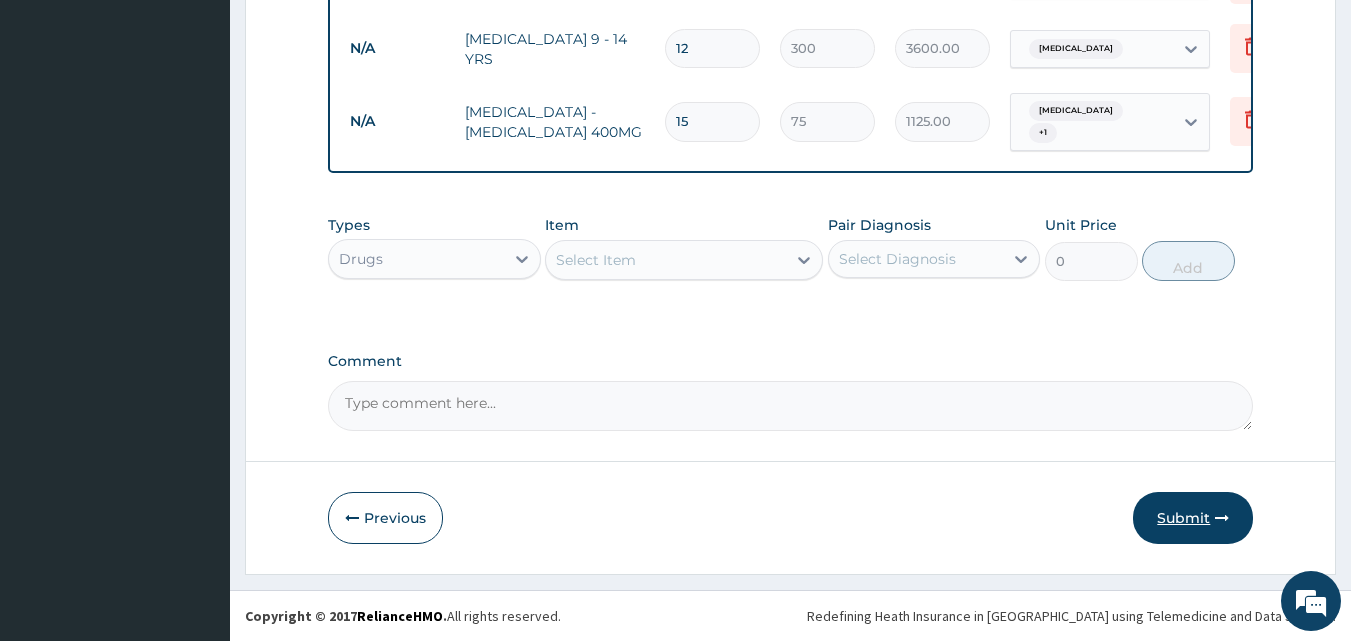 type on "15" 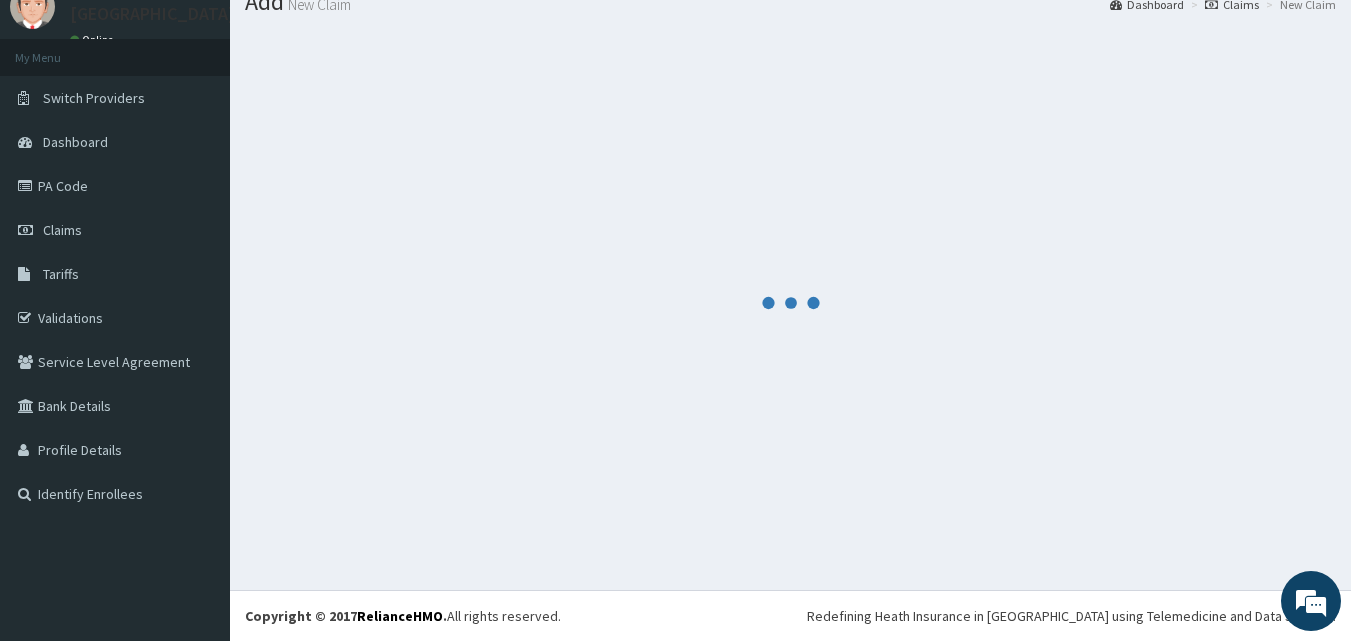scroll, scrollTop: 1005, scrollLeft: 0, axis: vertical 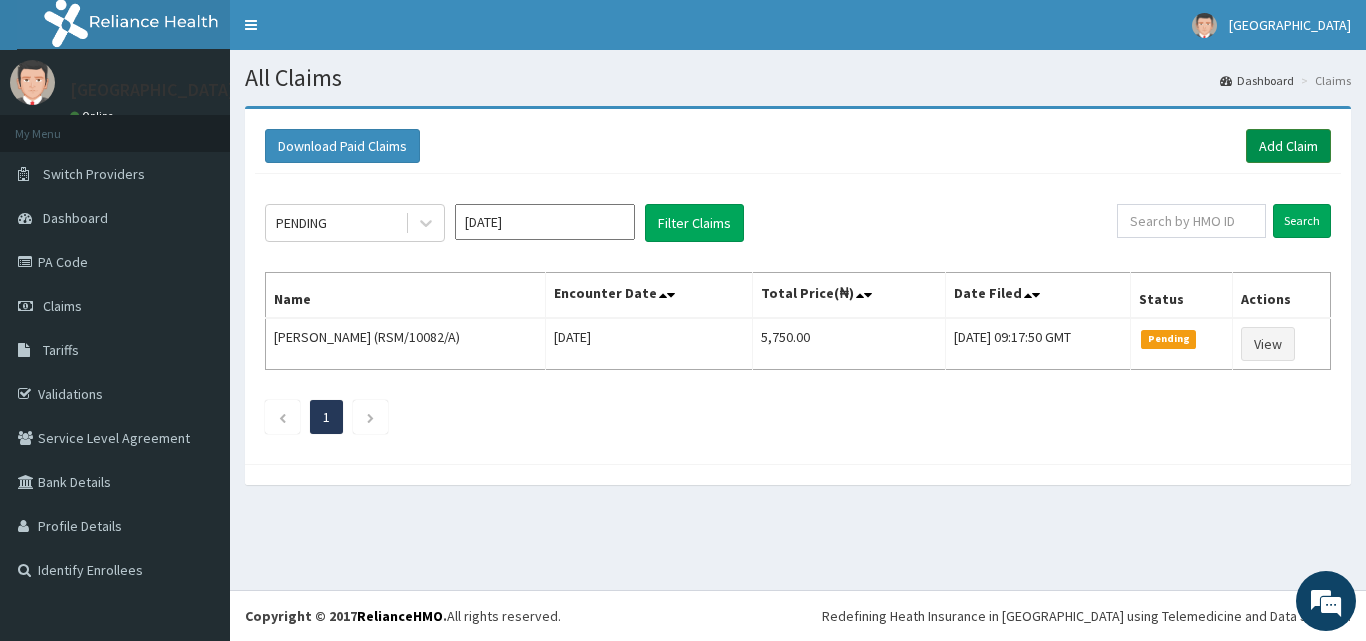 click on "Add Claim" at bounding box center [1288, 146] 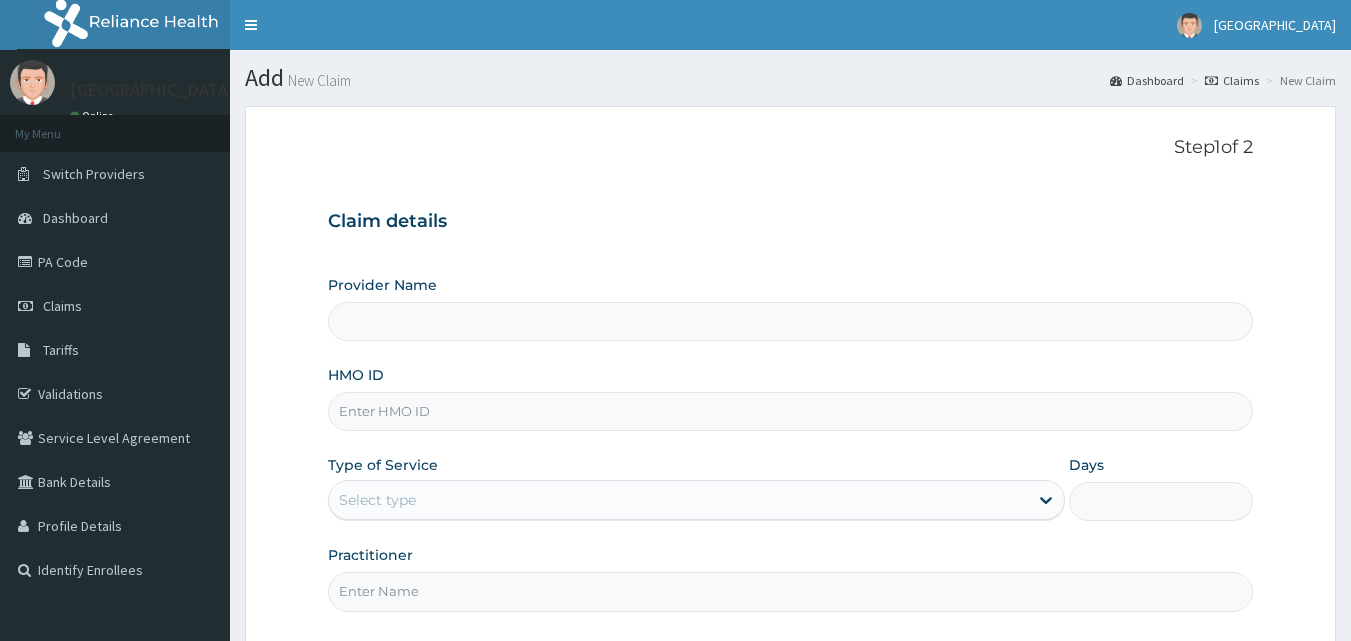 scroll, scrollTop: 0, scrollLeft: 0, axis: both 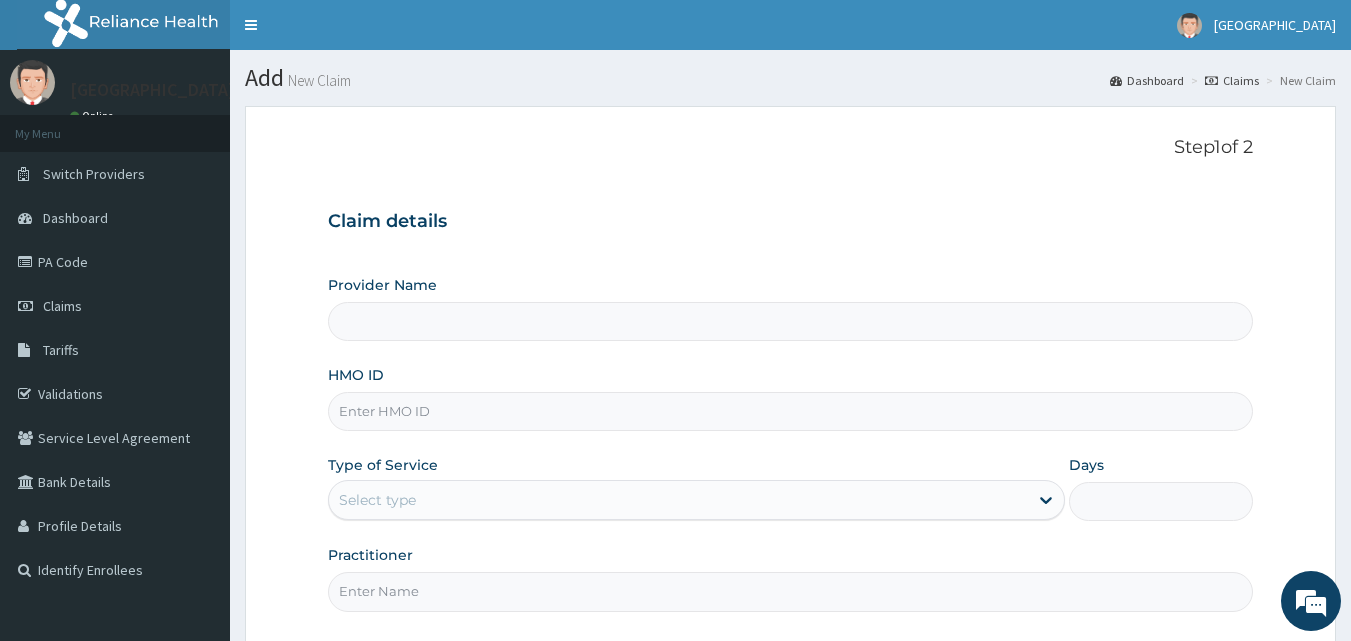 click on "HMO ID" at bounding box center [791, 411] 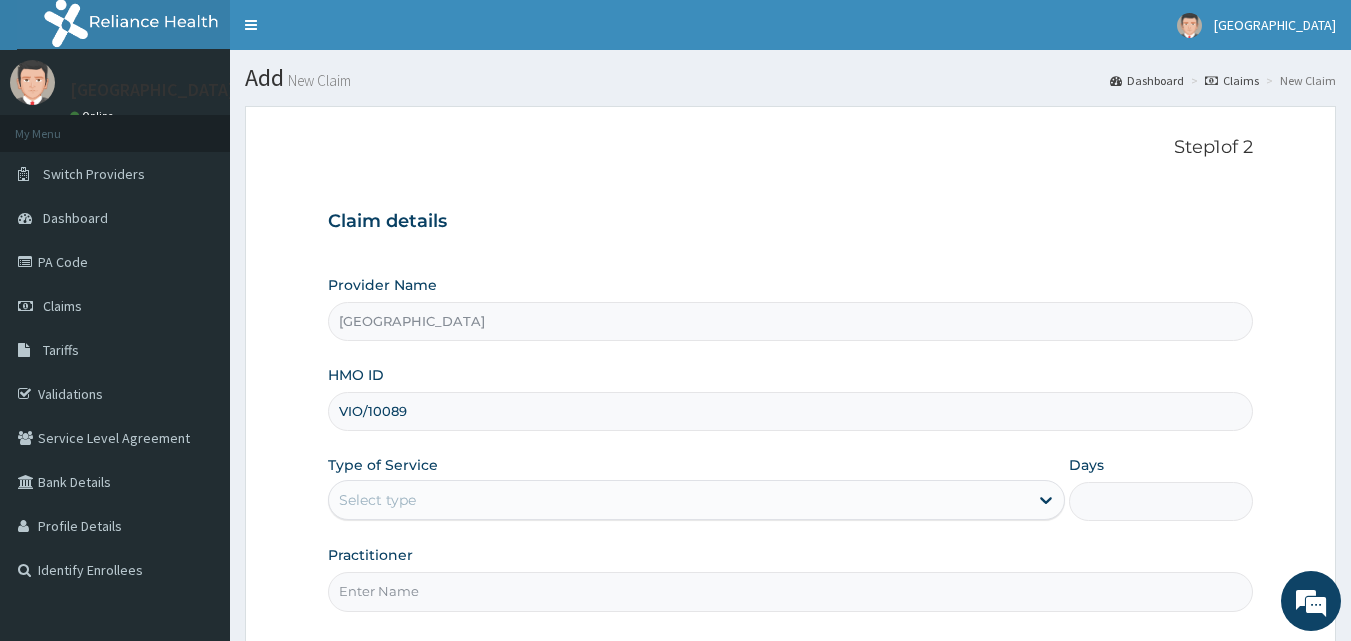 scroll, scrollTop: 0, scrollLeft: 0, axis: both 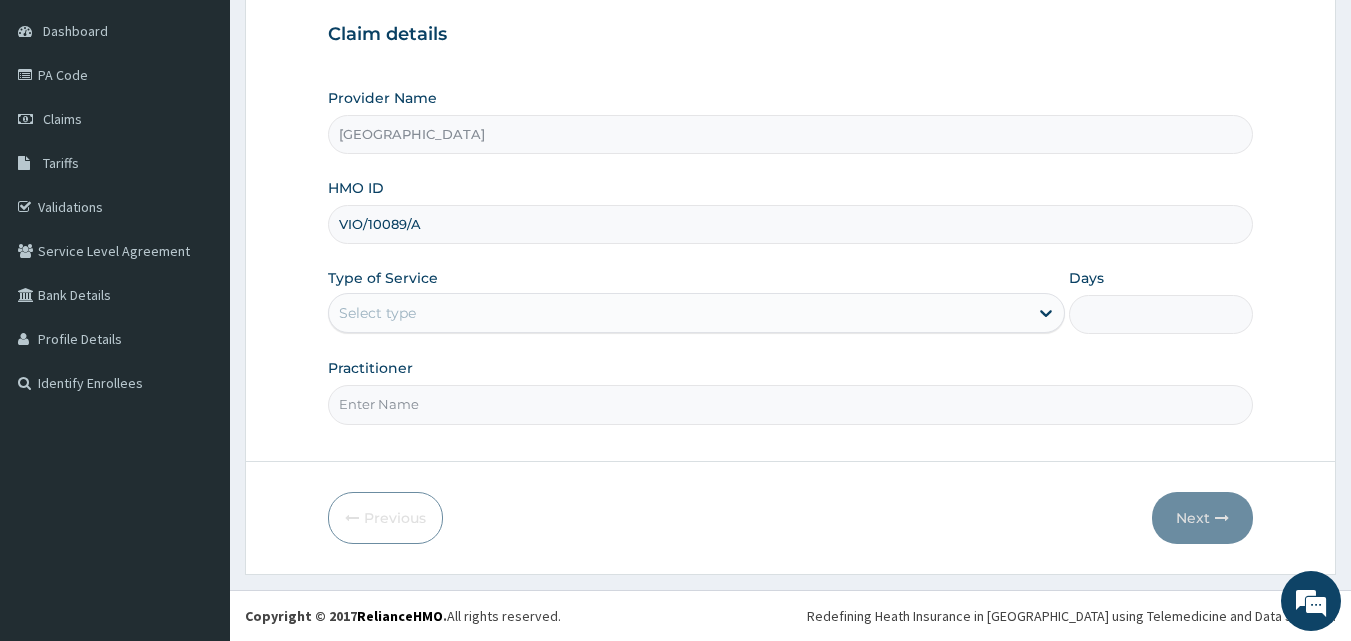type on "VIO/10089/A" 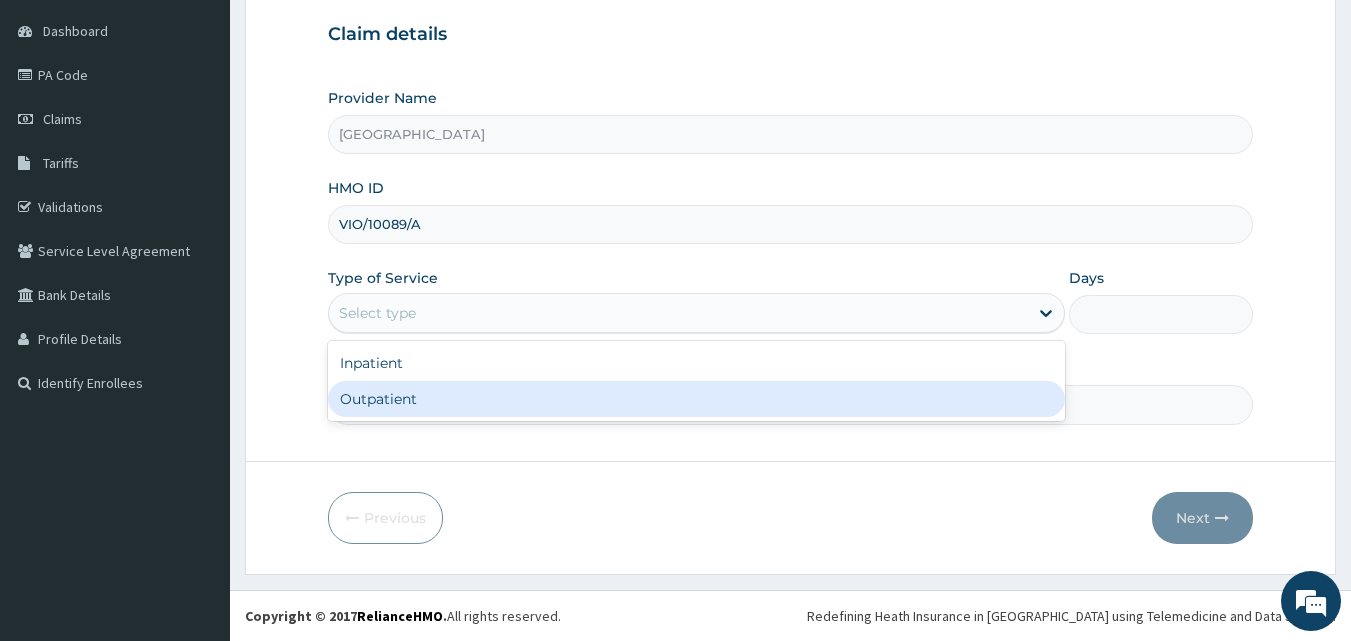 click on "Outpatient" at bounding box center [696, 399] 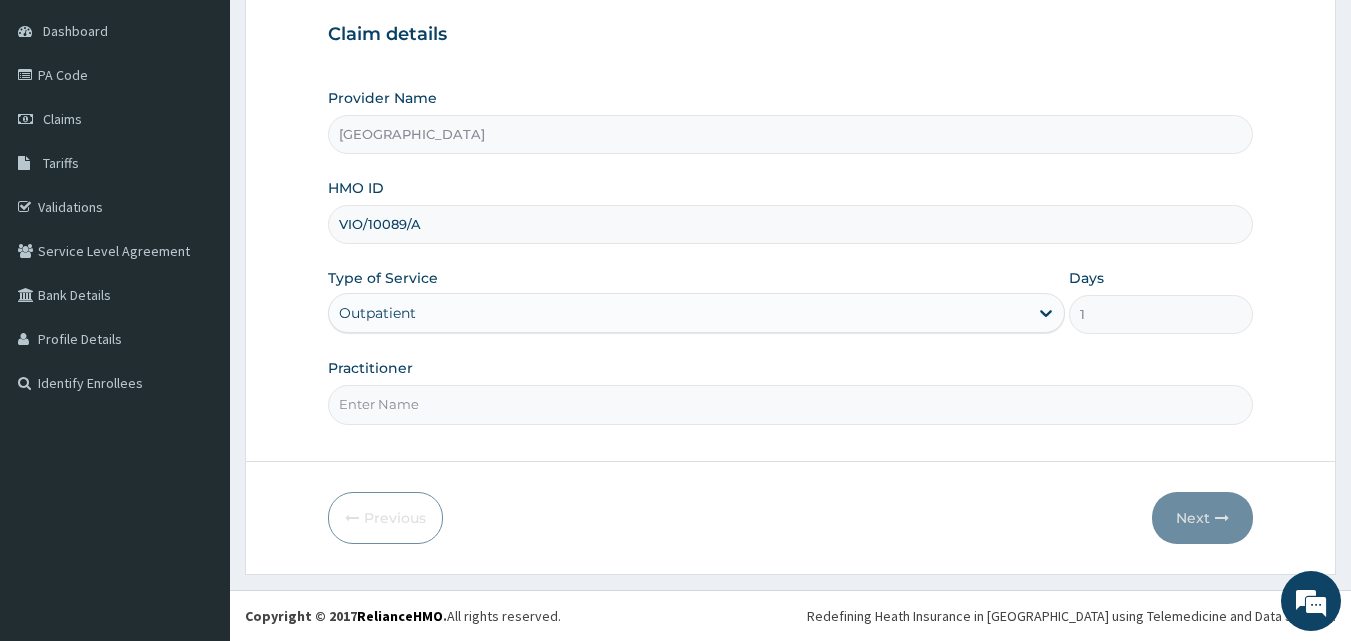 drag, startPoint x: 443, startPoint y: 407, endPoint x: 452, endPoint y: 425, distance: 20.12461 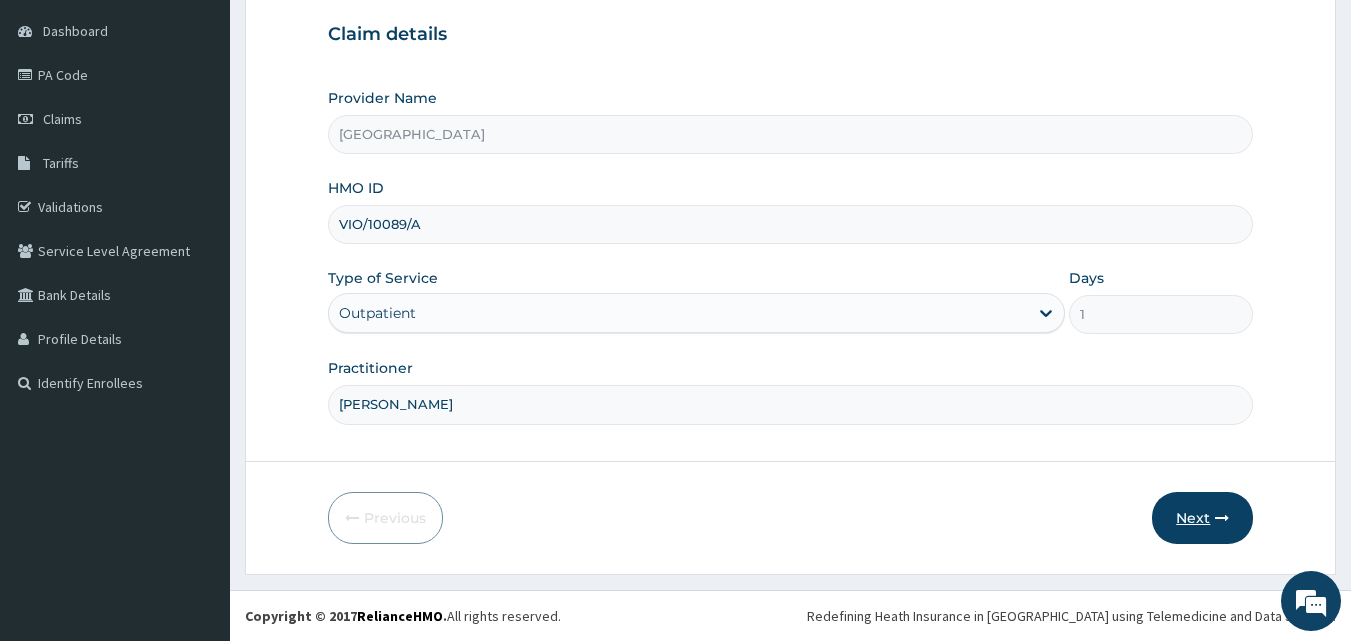 click on "Next" at bounding box center [1202, 518] 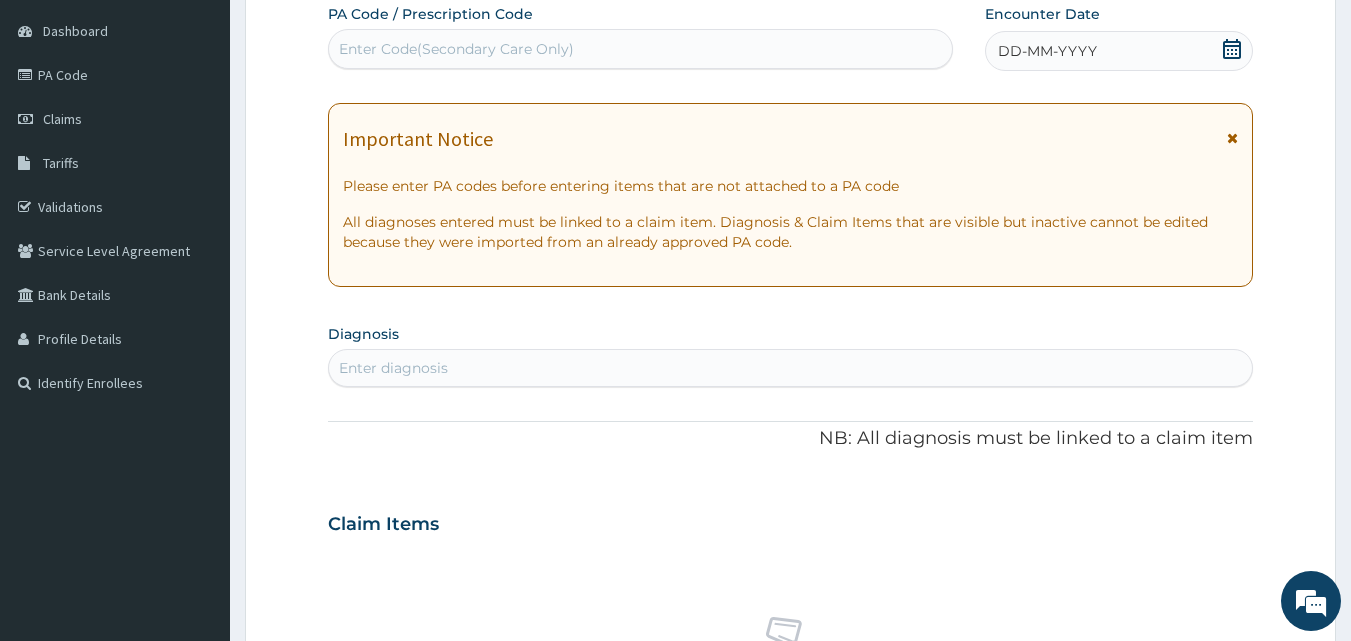 click on "Enter Code(Secondary Care Only)" at bounding box center [641, 49] 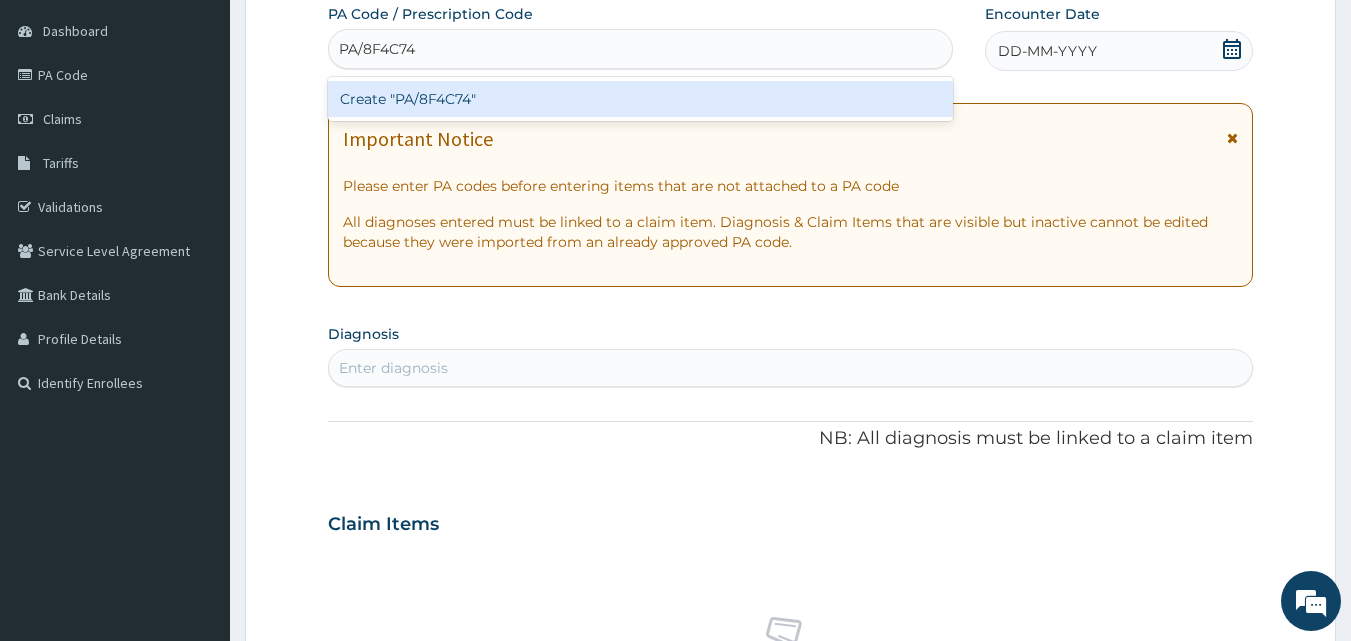 click on "Create "PA/8F4C74"" at bounding box center (641, 99) 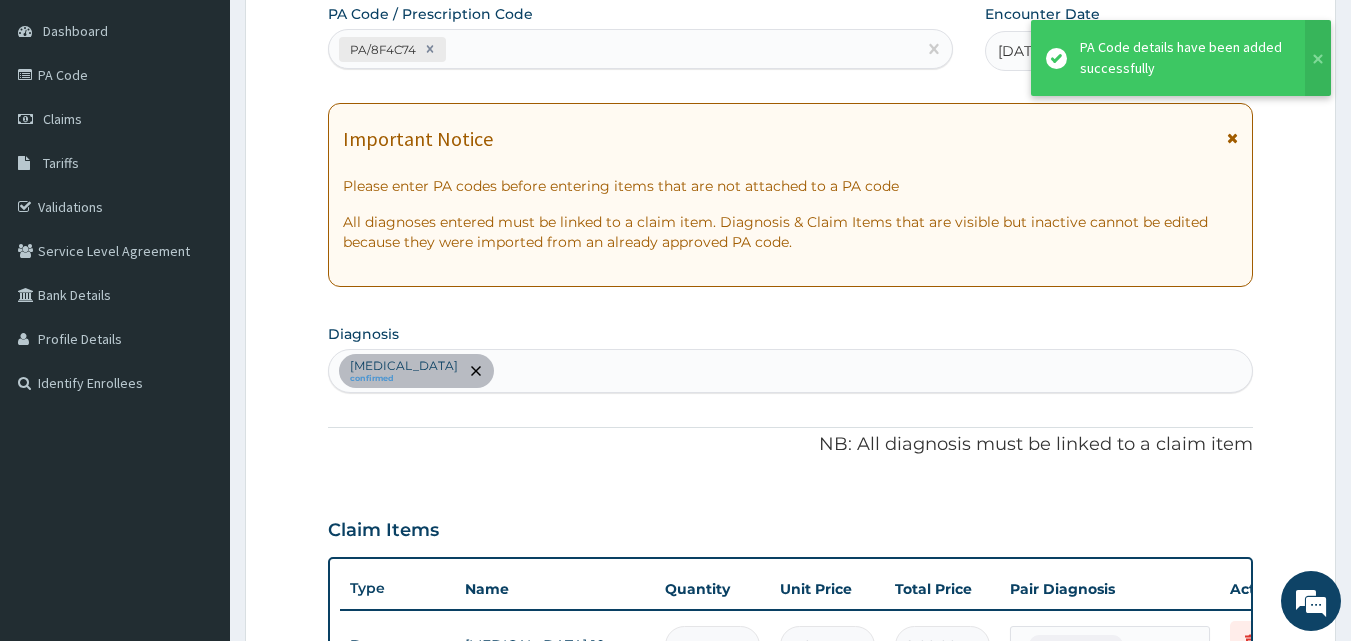 scroll, scrollTop: 650, scrollLeft: 0, axis: vertical 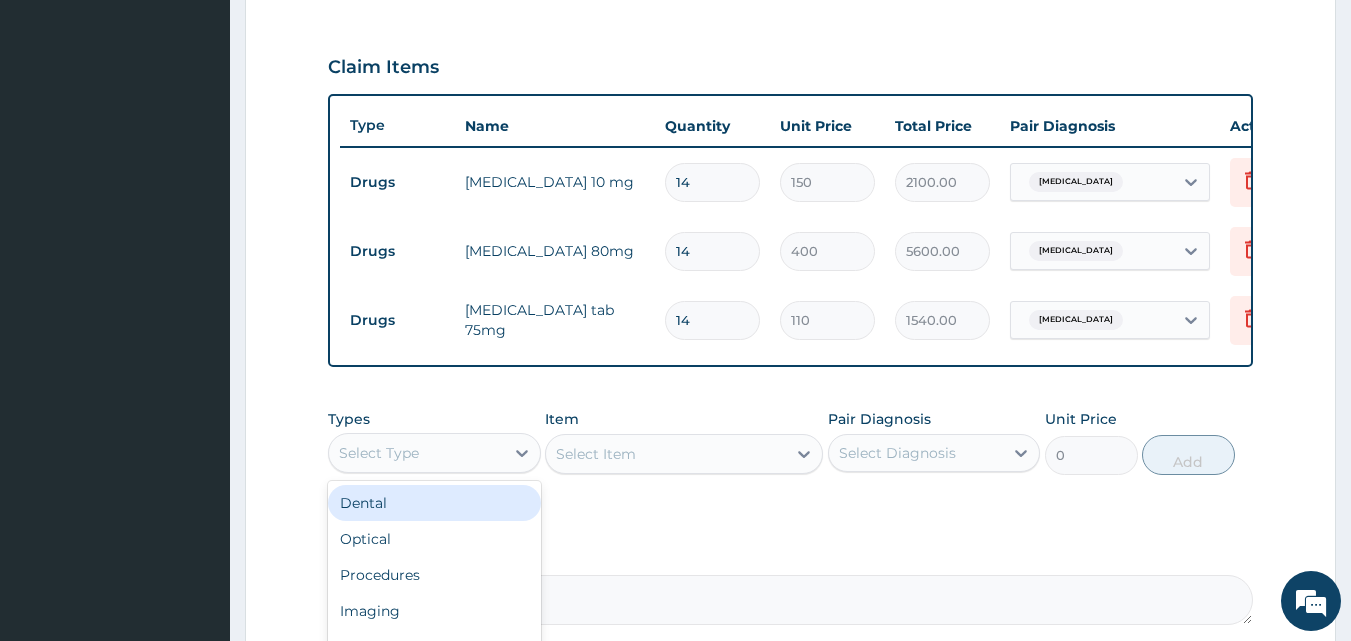 click on "Select Type" at bounding box center (416, 453) 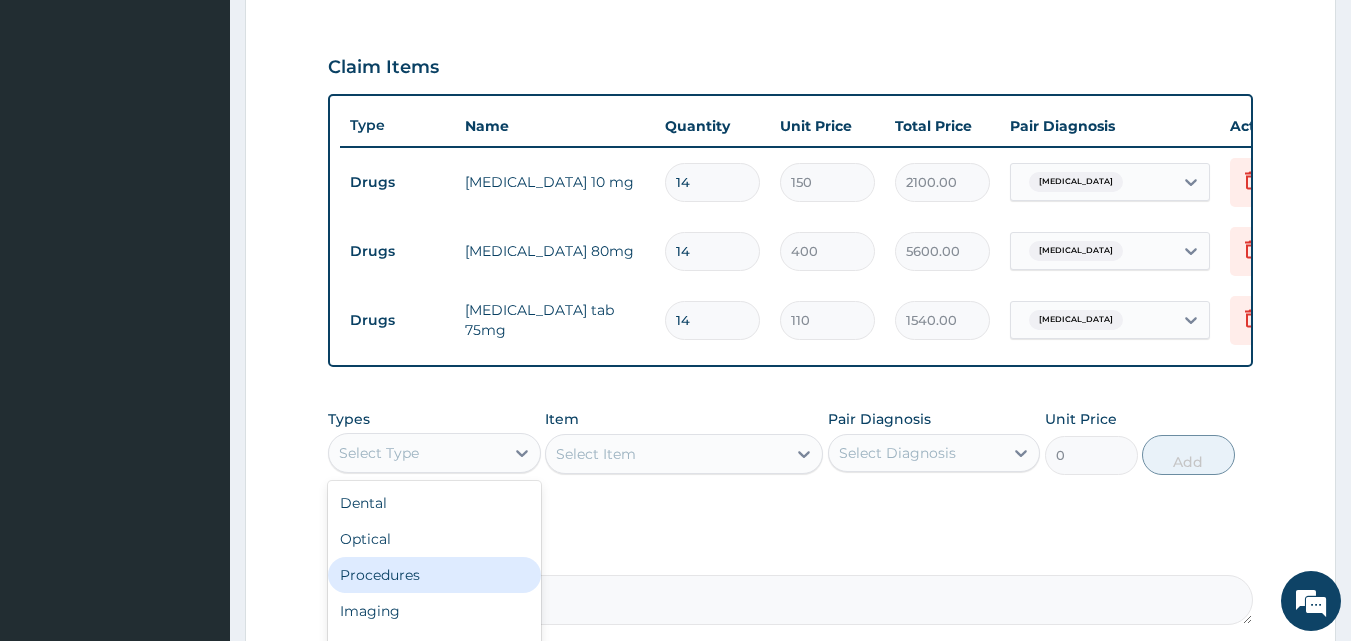 drag, startPoint x: 441, startPoint y: 597, endPoint x: 527, endPoint y: 562, distance: 92.84934 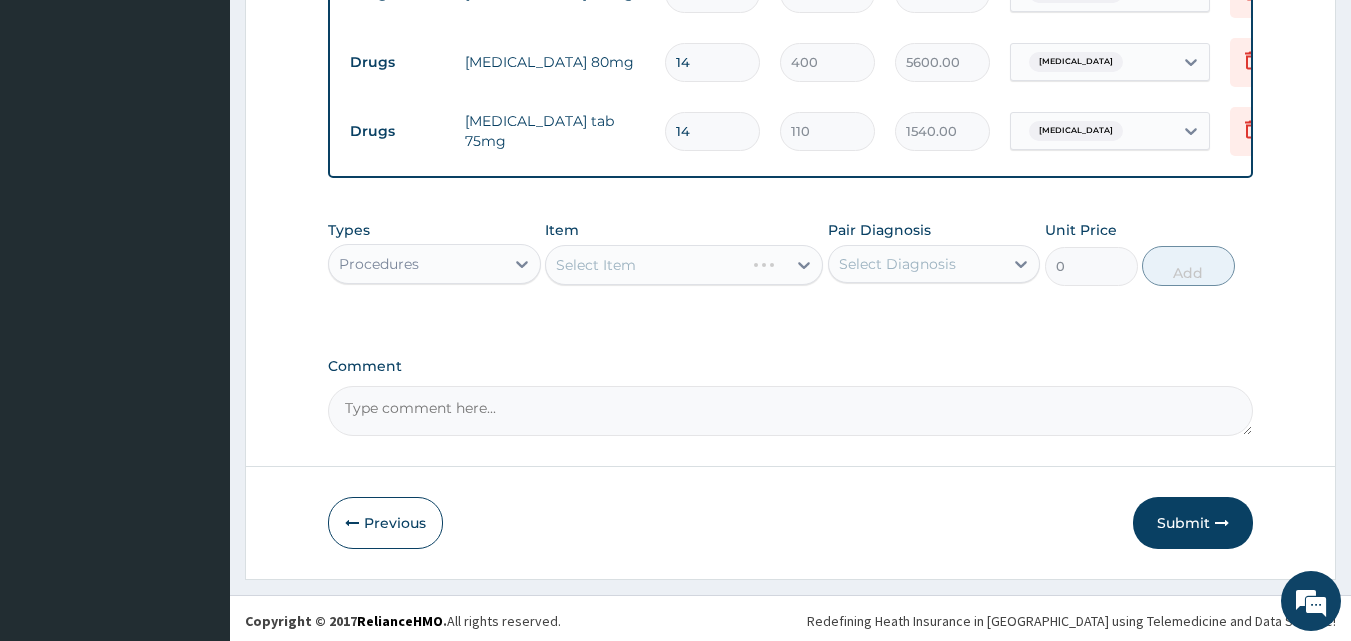 scroll, scrollTop: 841, scrollLeft: 0, axis: vertical 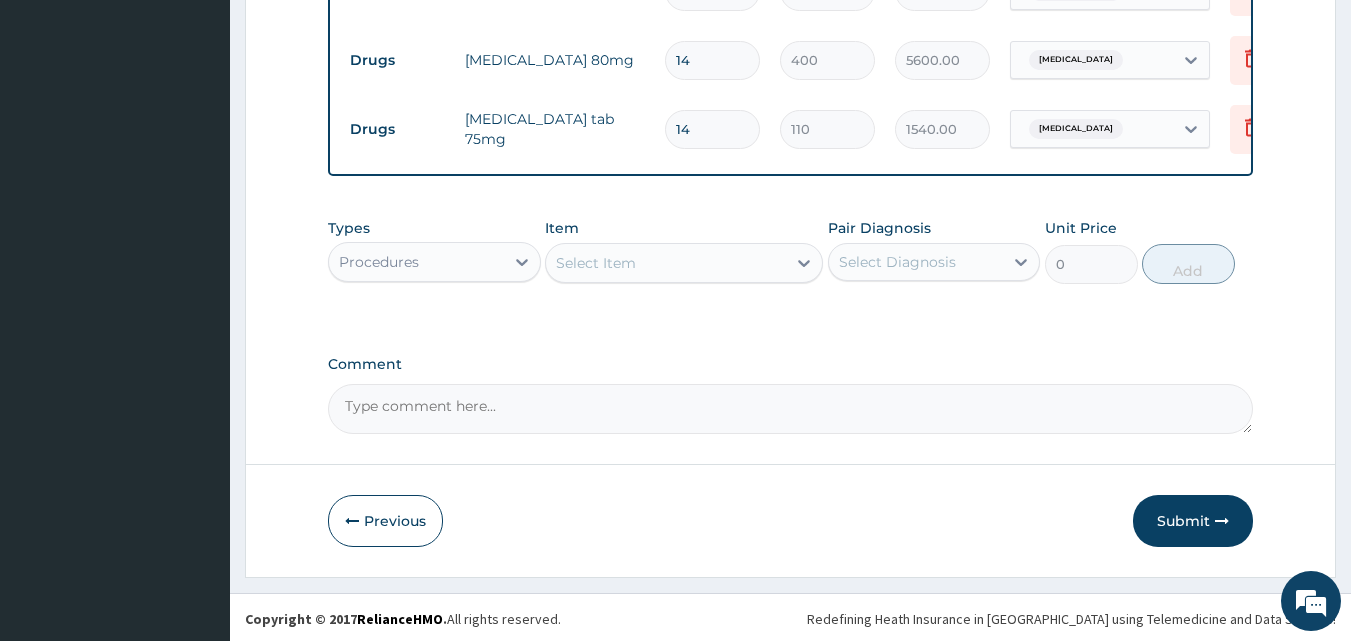click on "Select Item" at bounding box center [666, 263] 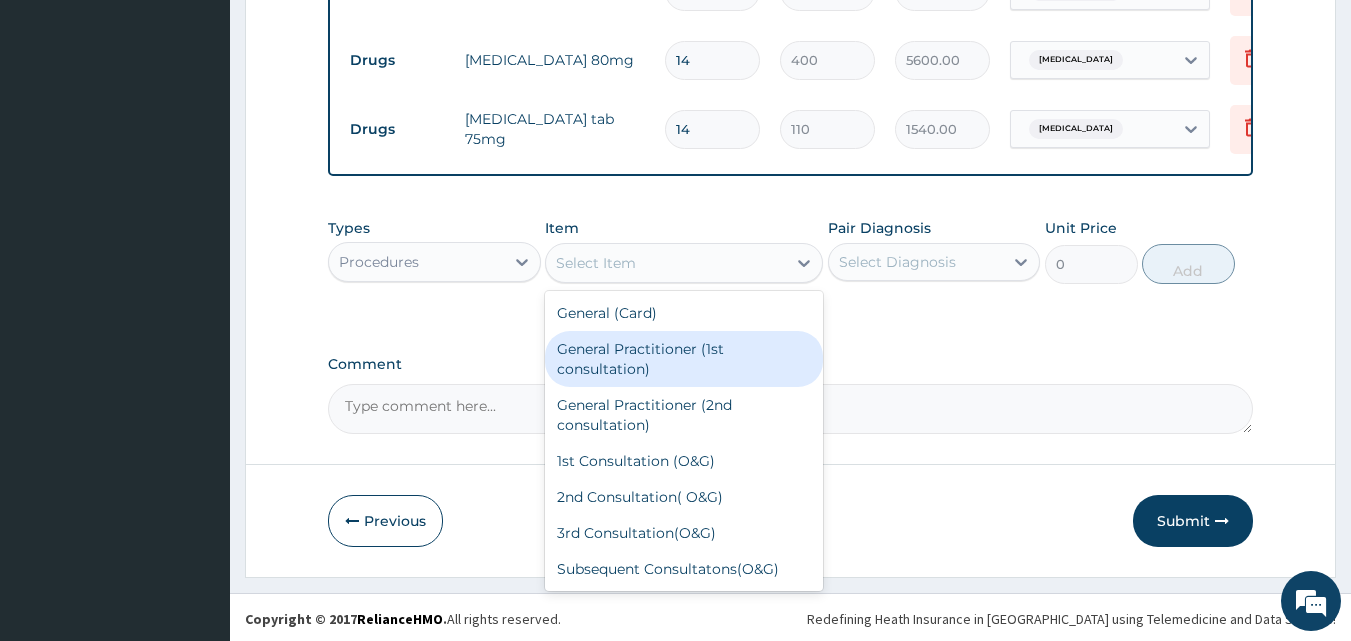 click on "General Practitioner (1st consultation)" at bounding box center (684, 359) 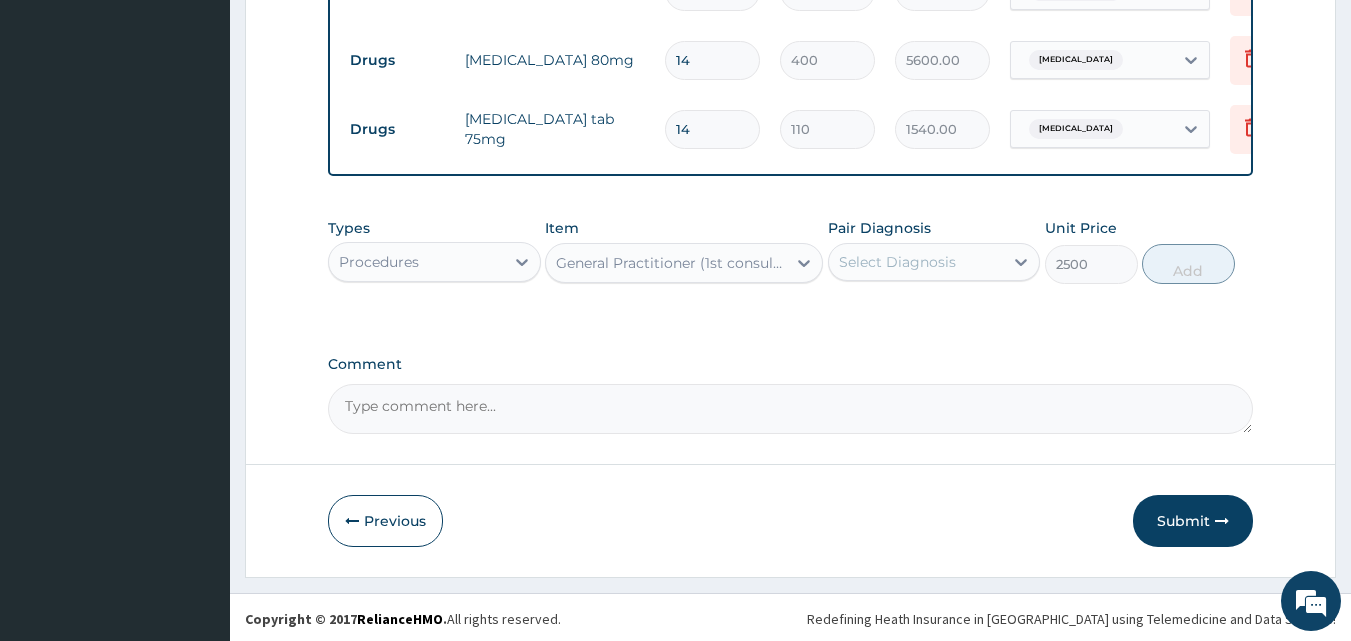 click on "Select Diagnosis" at bounding box center [897, 262] 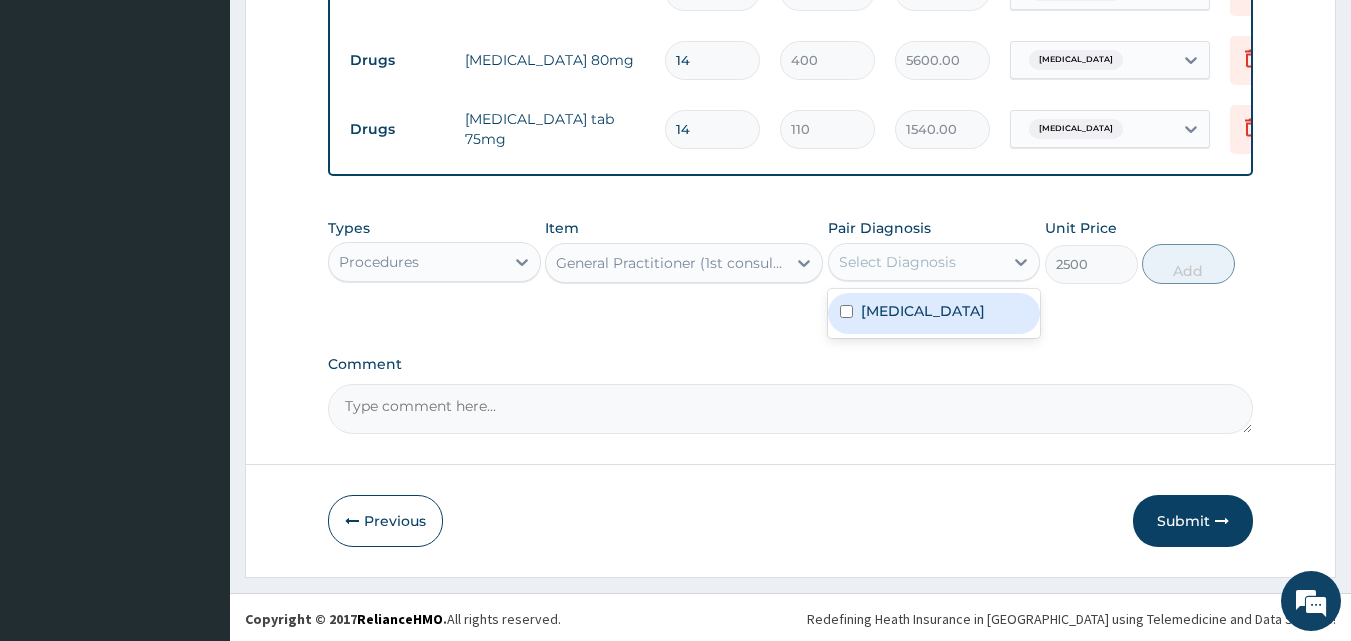 click on "Essential hypertension" at bounding box center (923, 311) 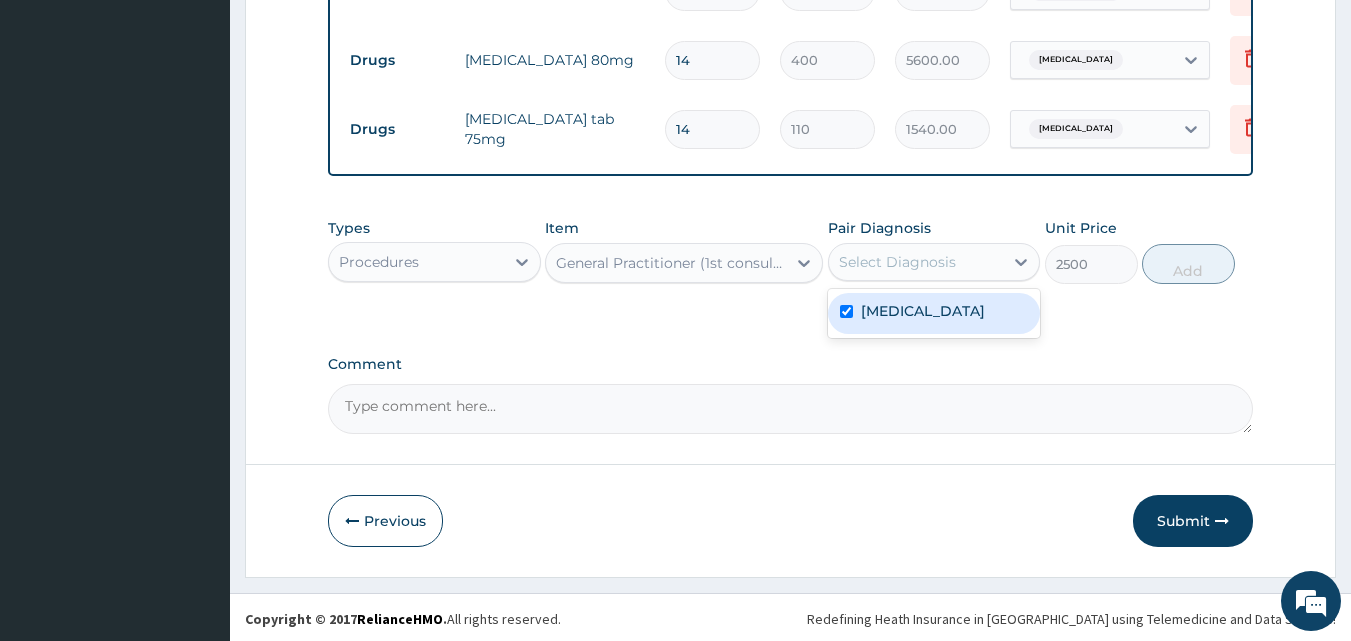 checkbox on "true" 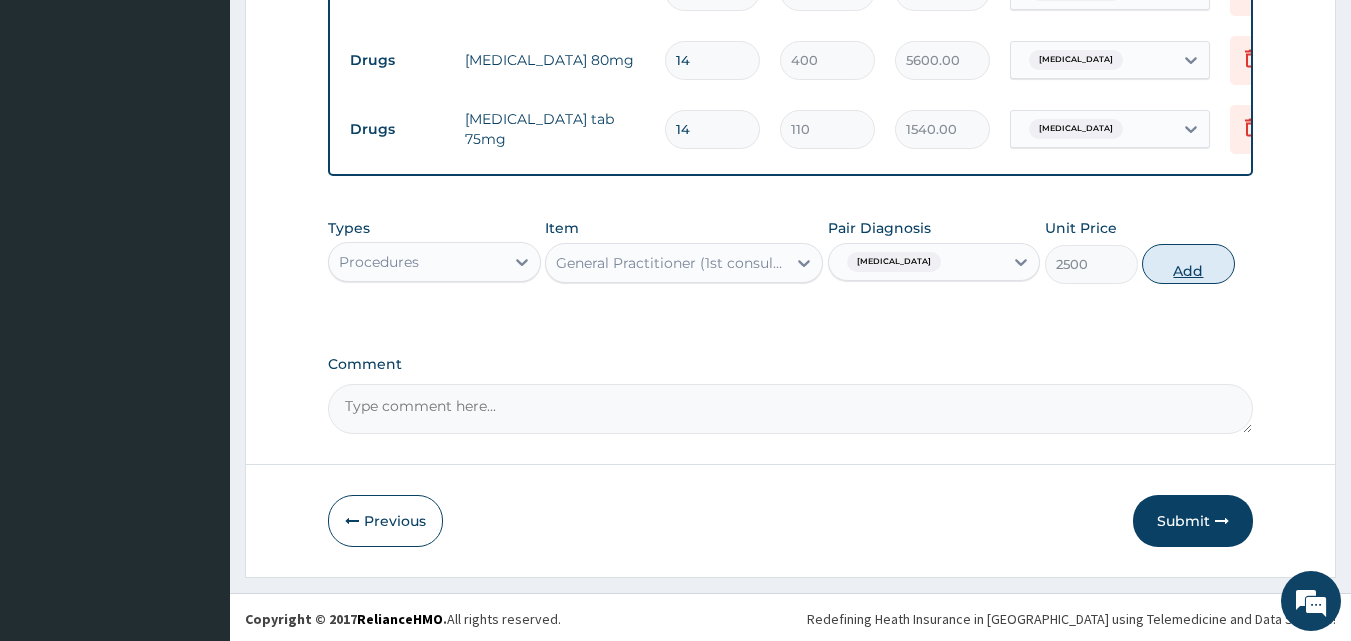 click on "Add" at bounding box center [1188, 264] 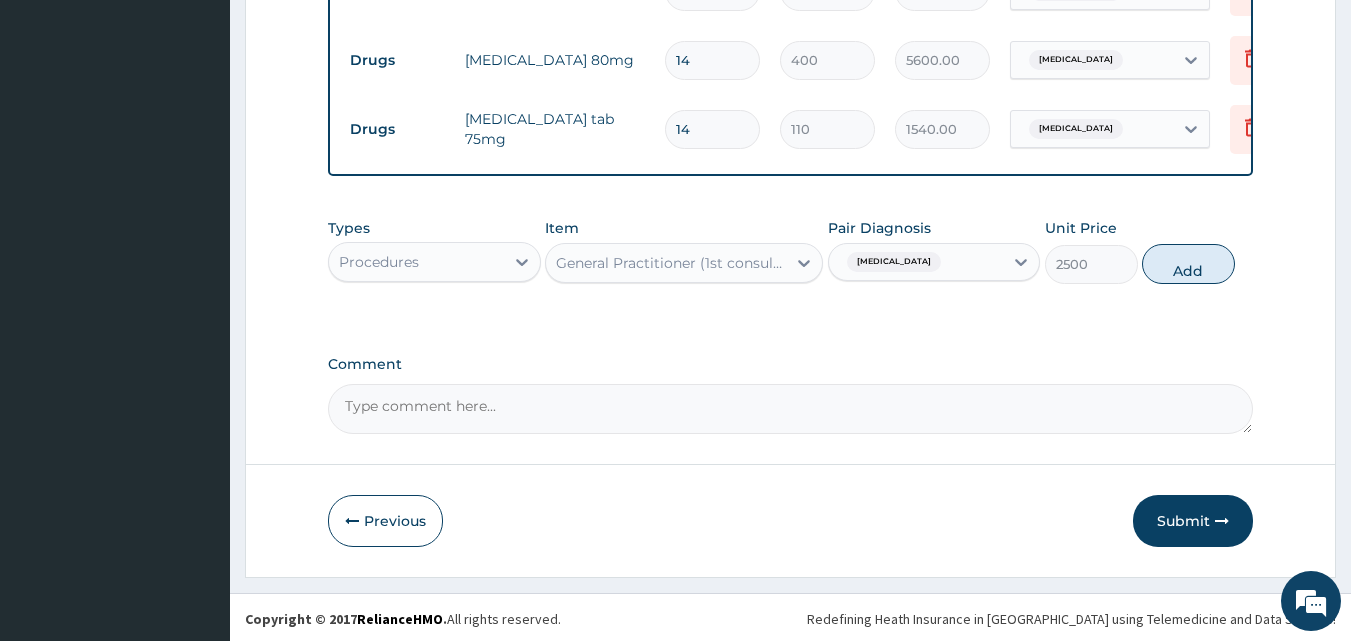 type on "0" 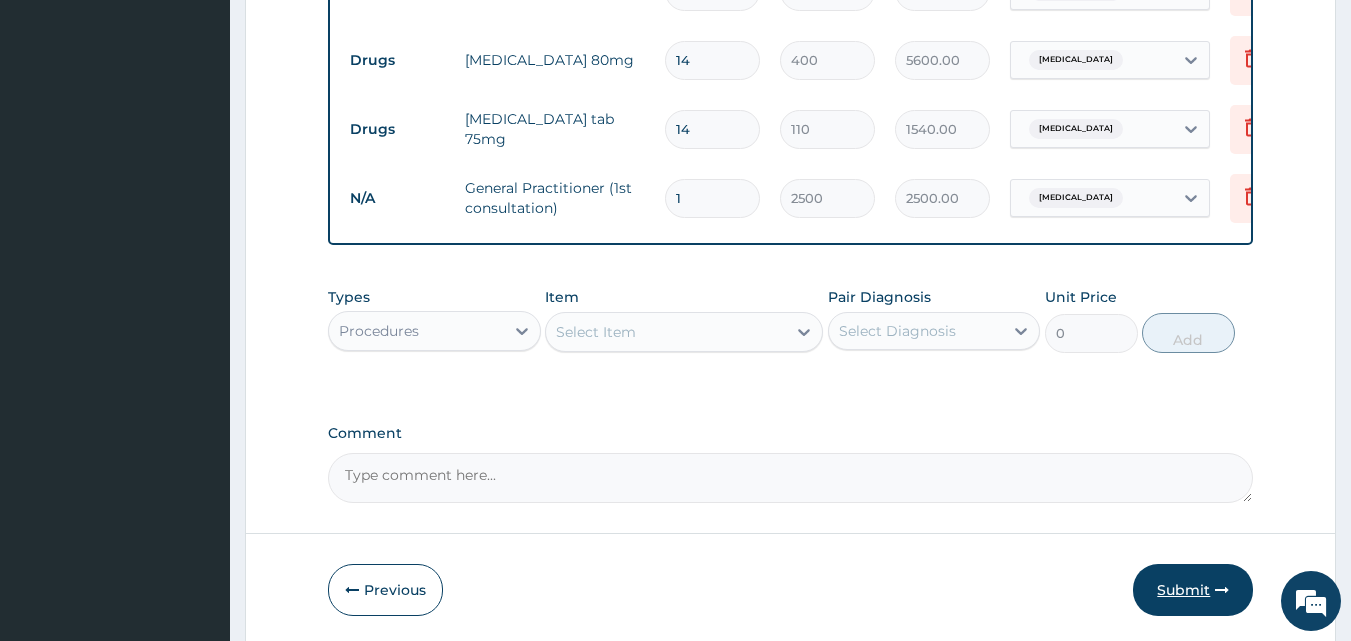click on "Submit" at bounding box center [1193, 590] 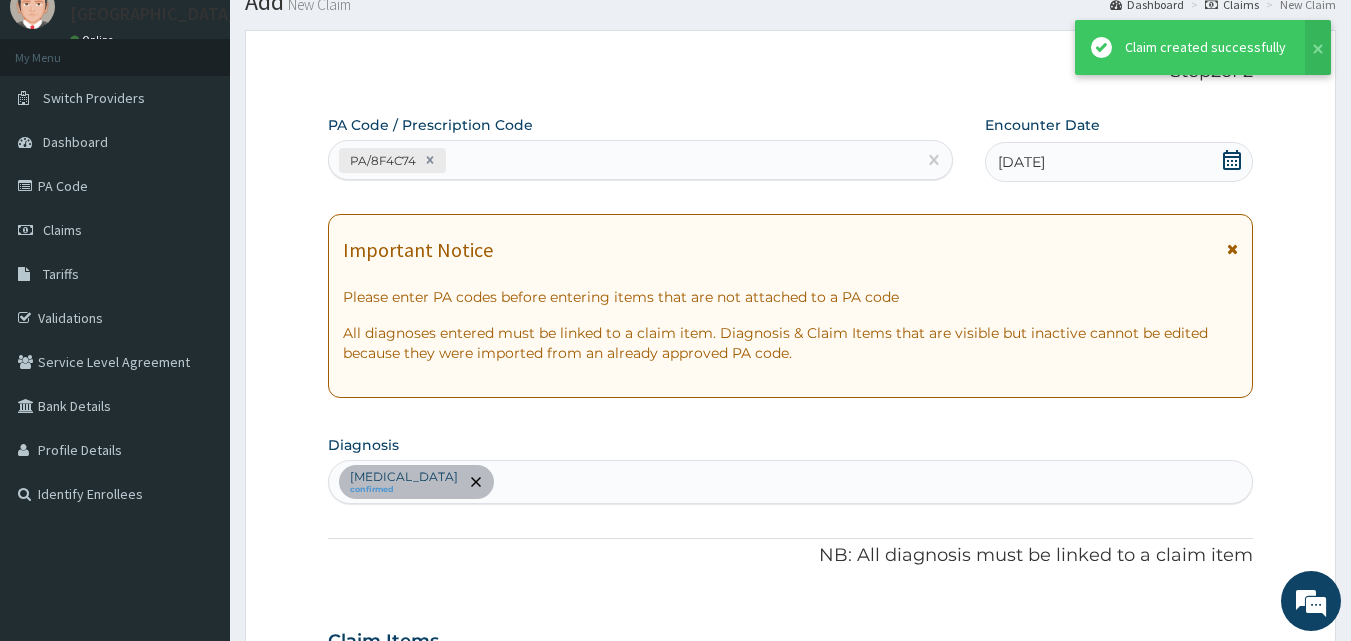 scroll, scrollTop: 841, scrollLeft: 0, axis: vertical 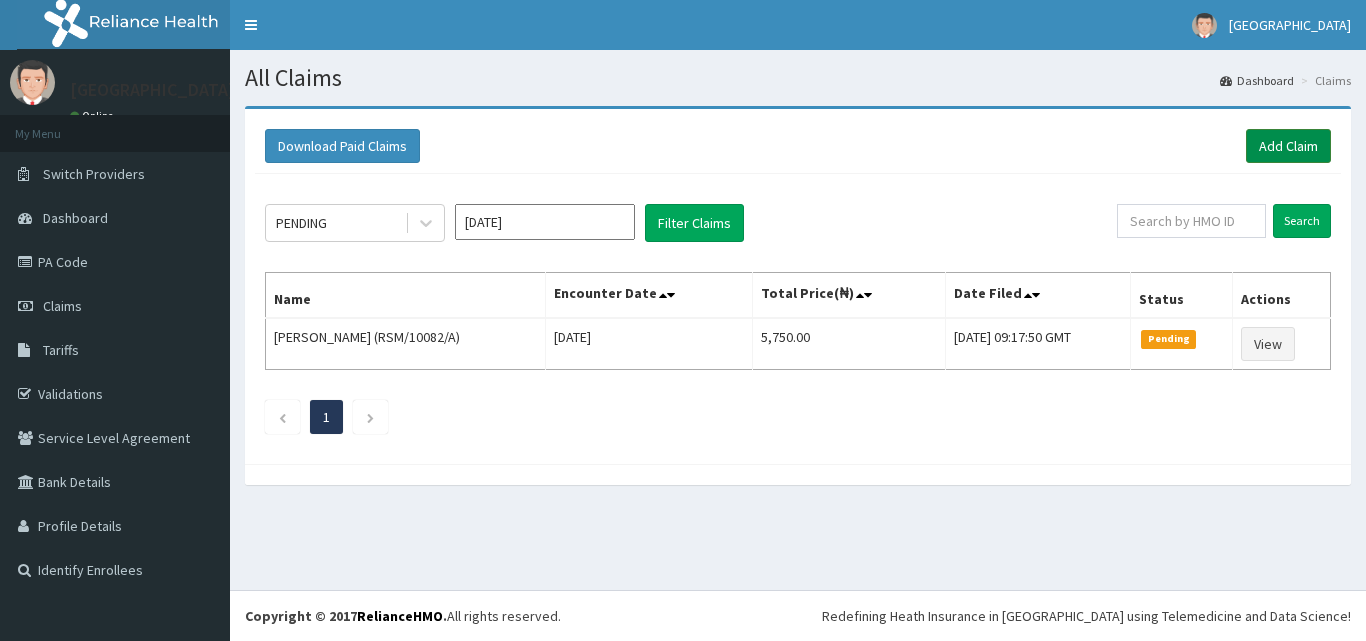 click on "Add Claim" at bounding box center (1288, 146) 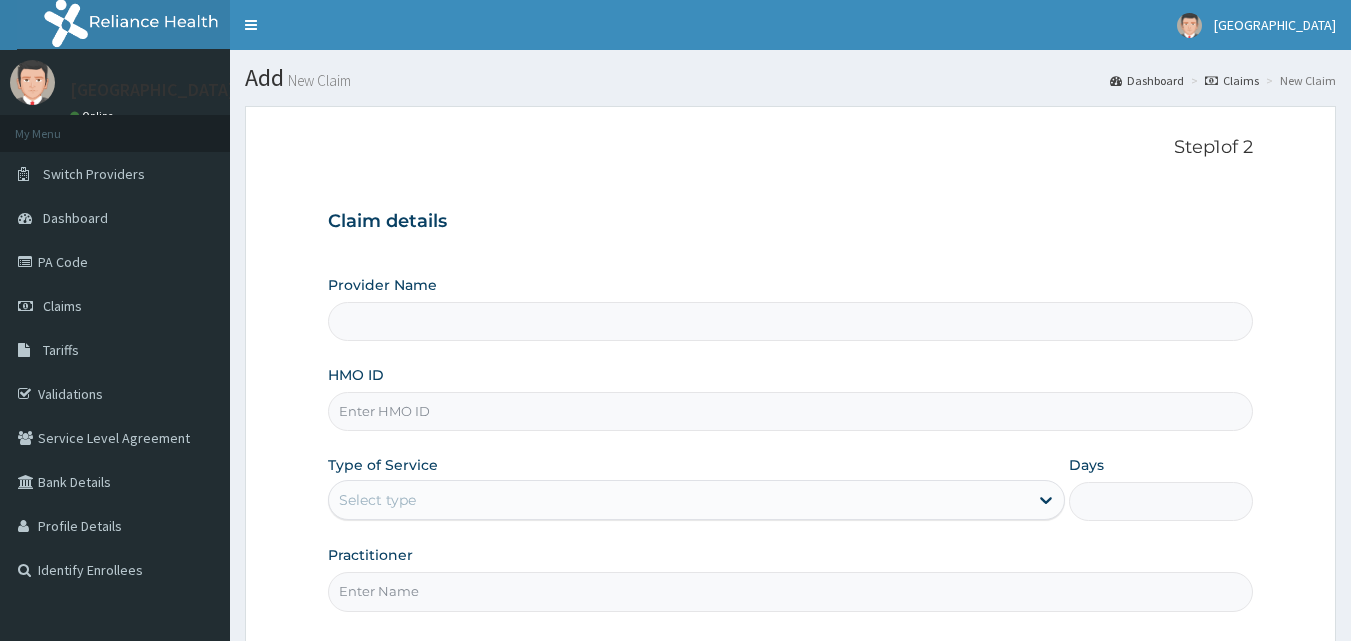 scroll, scrollTop: 0, scrollLeft: 0, axis: both 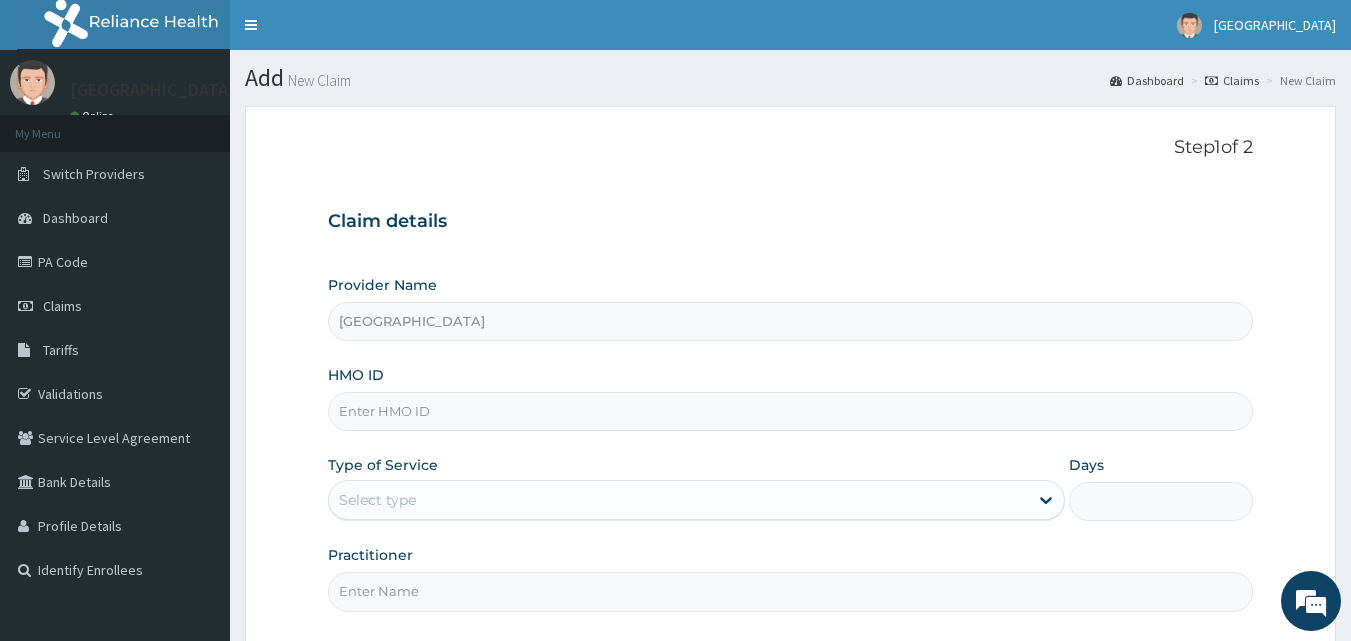 click on "HMO ID" at bounding box center [791, 411] 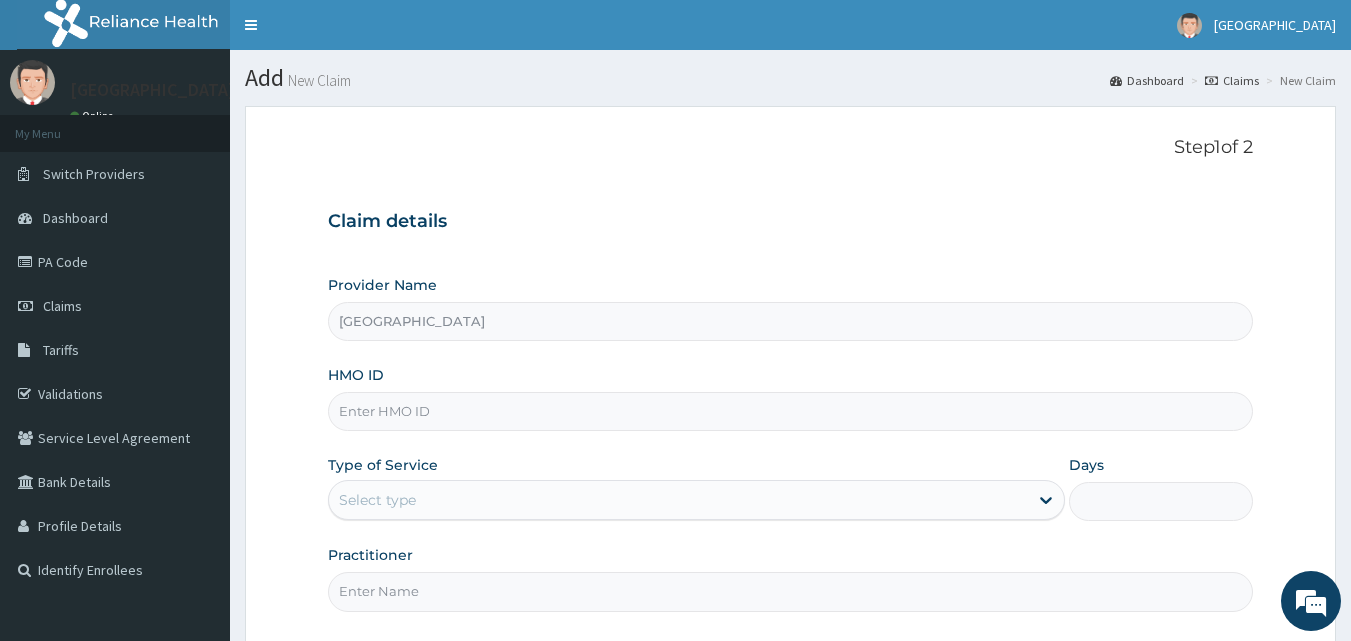 scroll, scrollTop: 0, scrollLeft: 0, axis: both 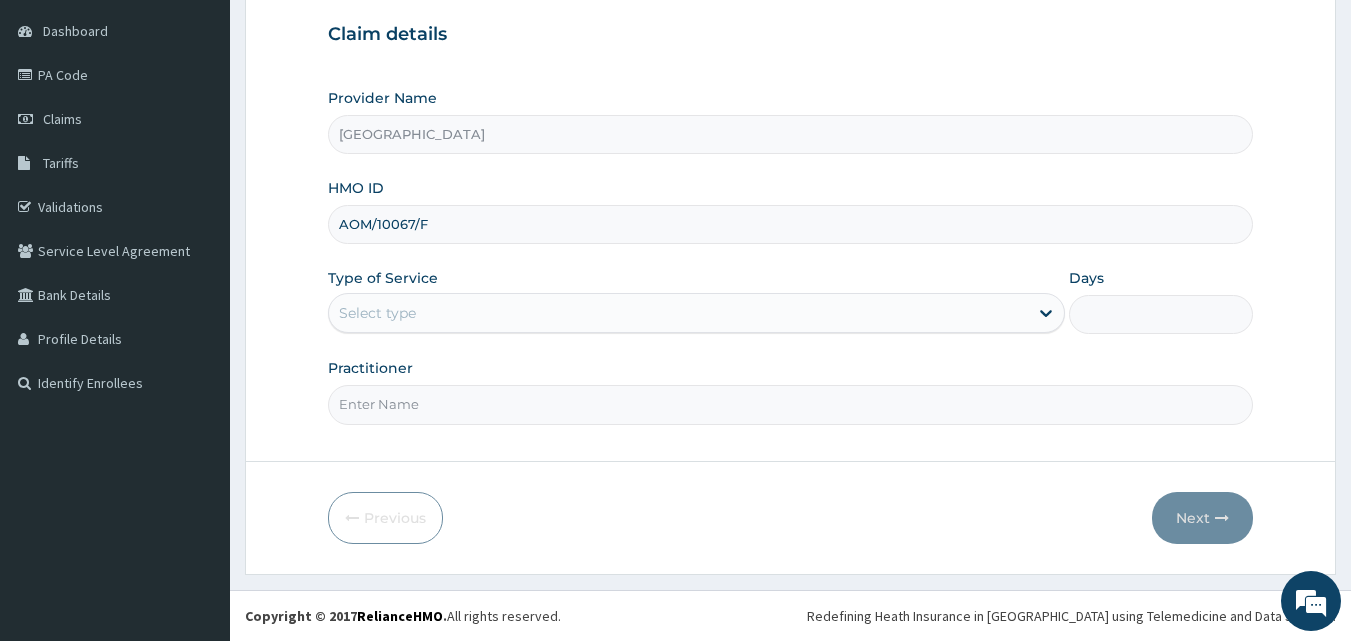 type on "AOM/10067/F" 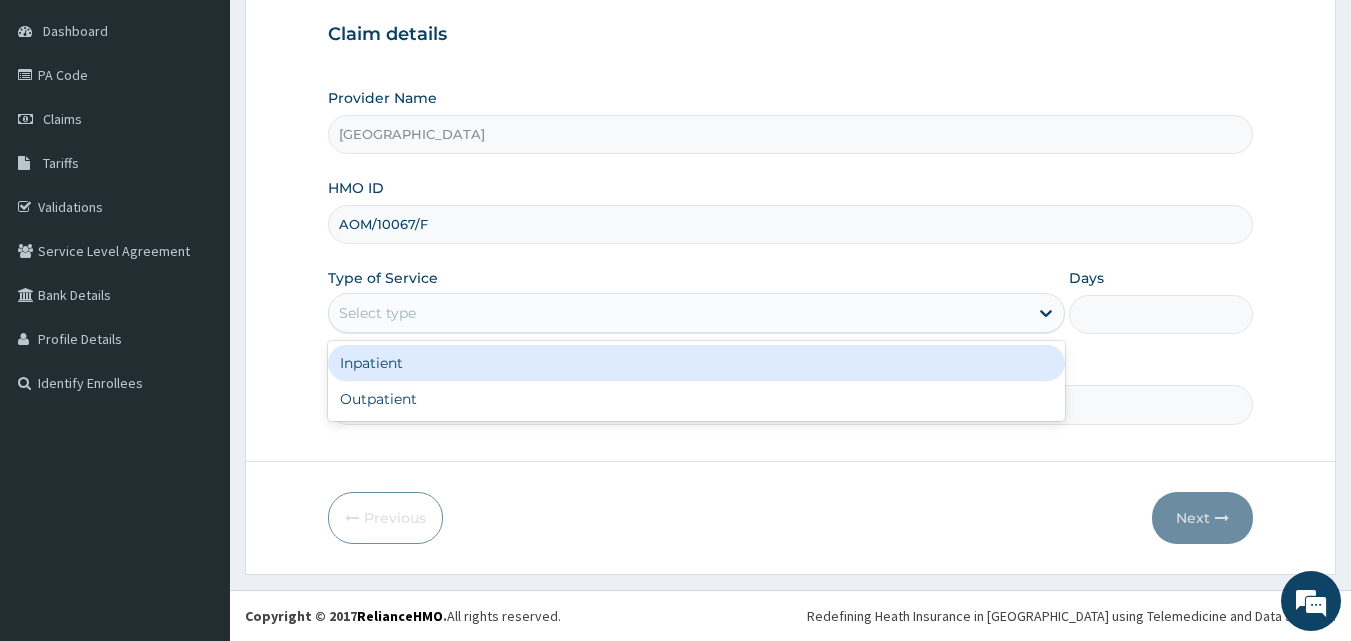 click on "Select type" at bounding box center [678, 313] 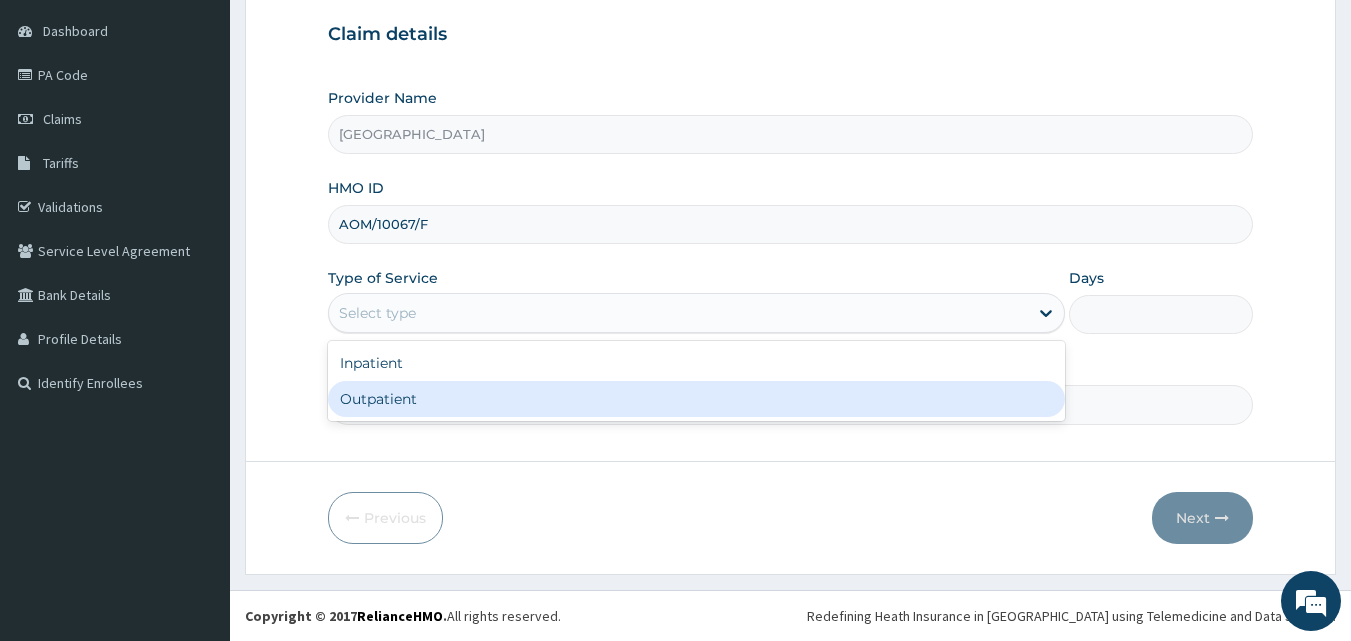 click on "Outpatient" at bounding box center [696, 399] 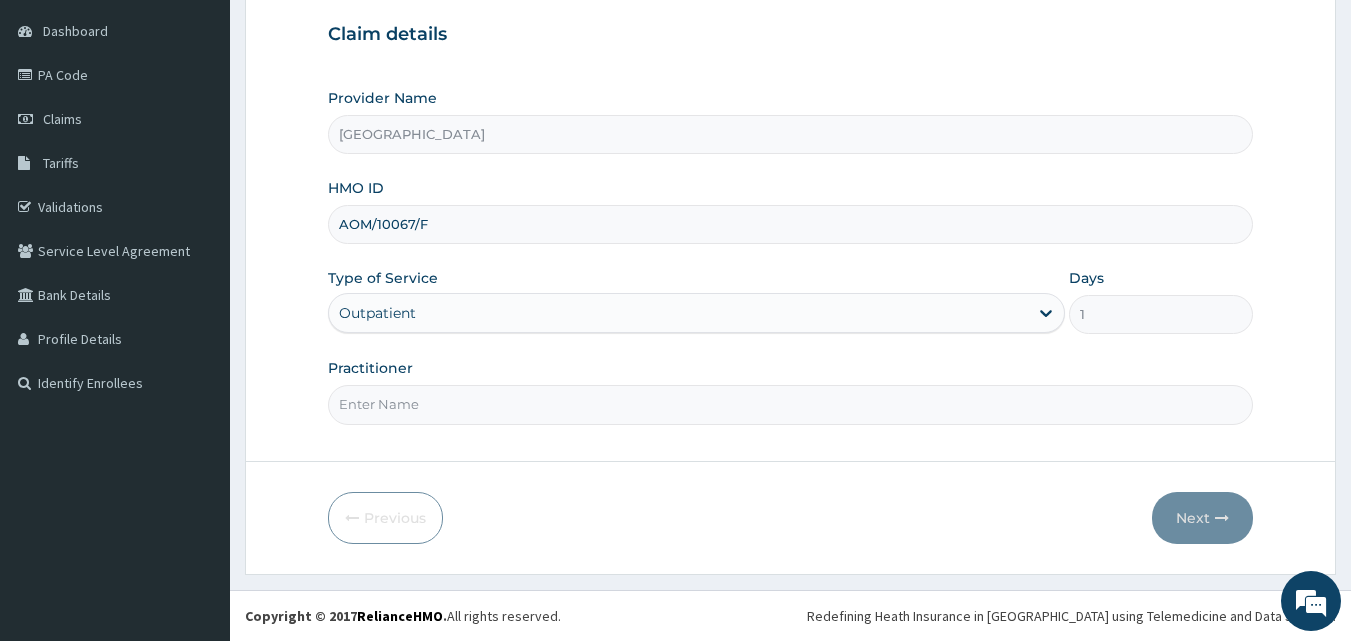 click on "Practitioner" at bounding box center [791, 404] 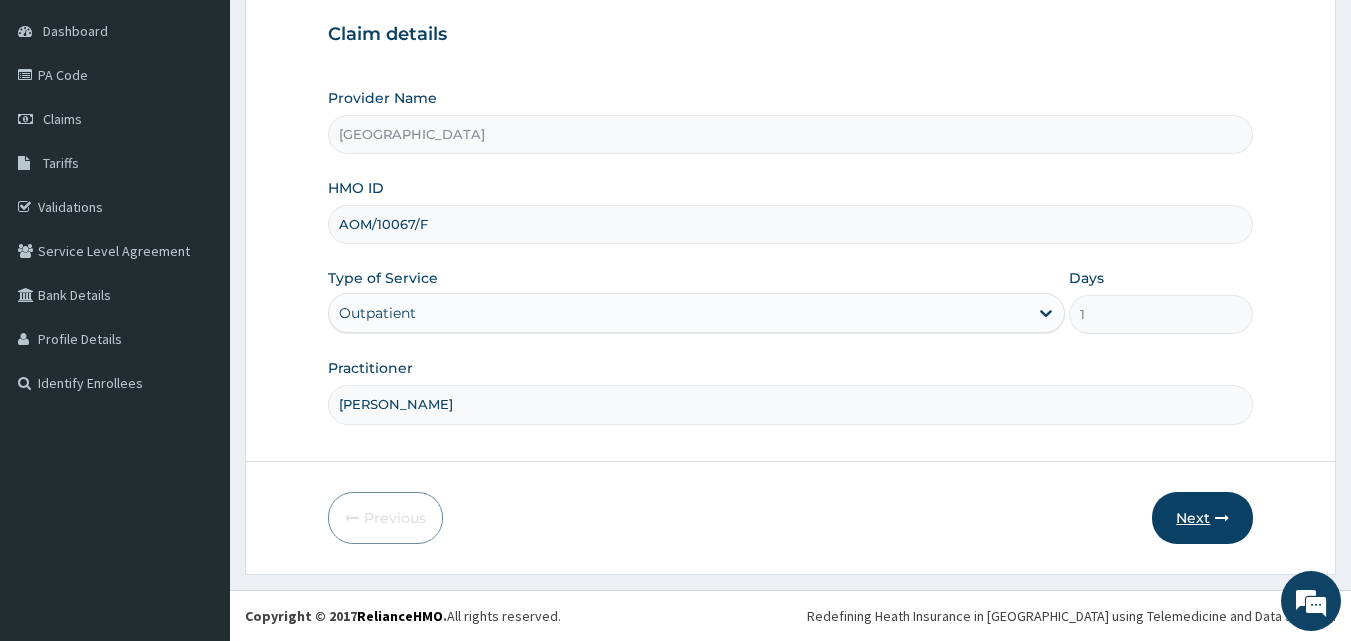 click on "Next" at bounding box center (1202, 518) 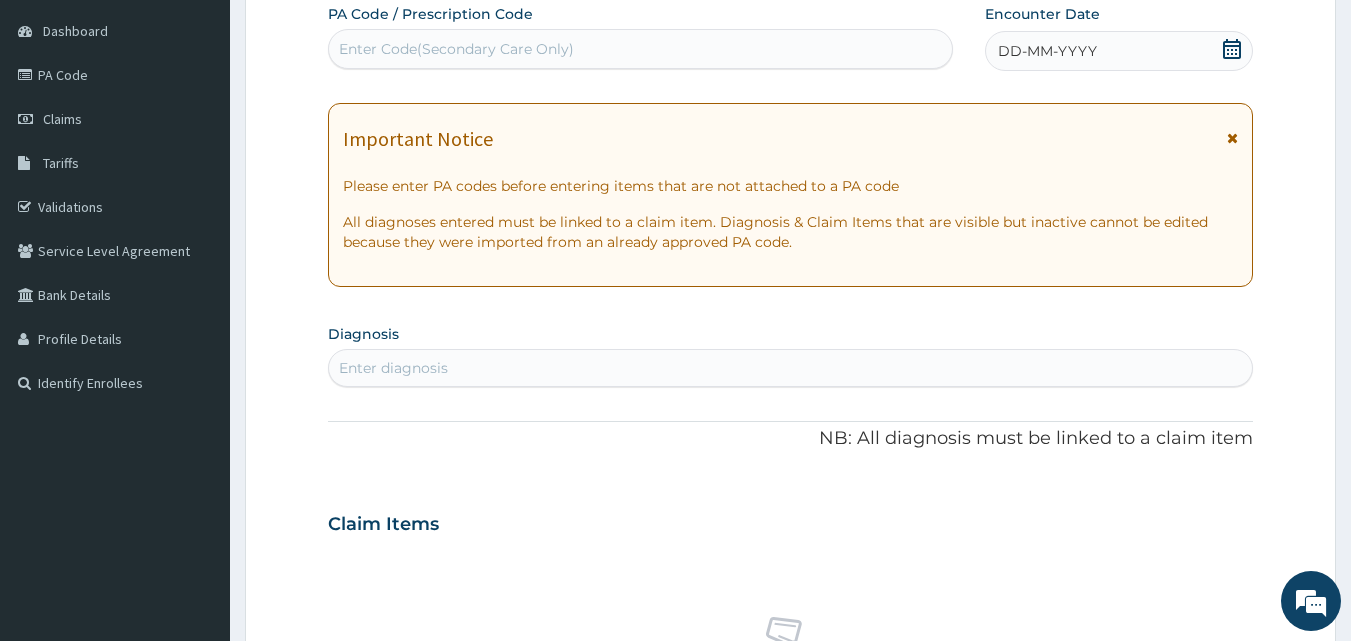 click 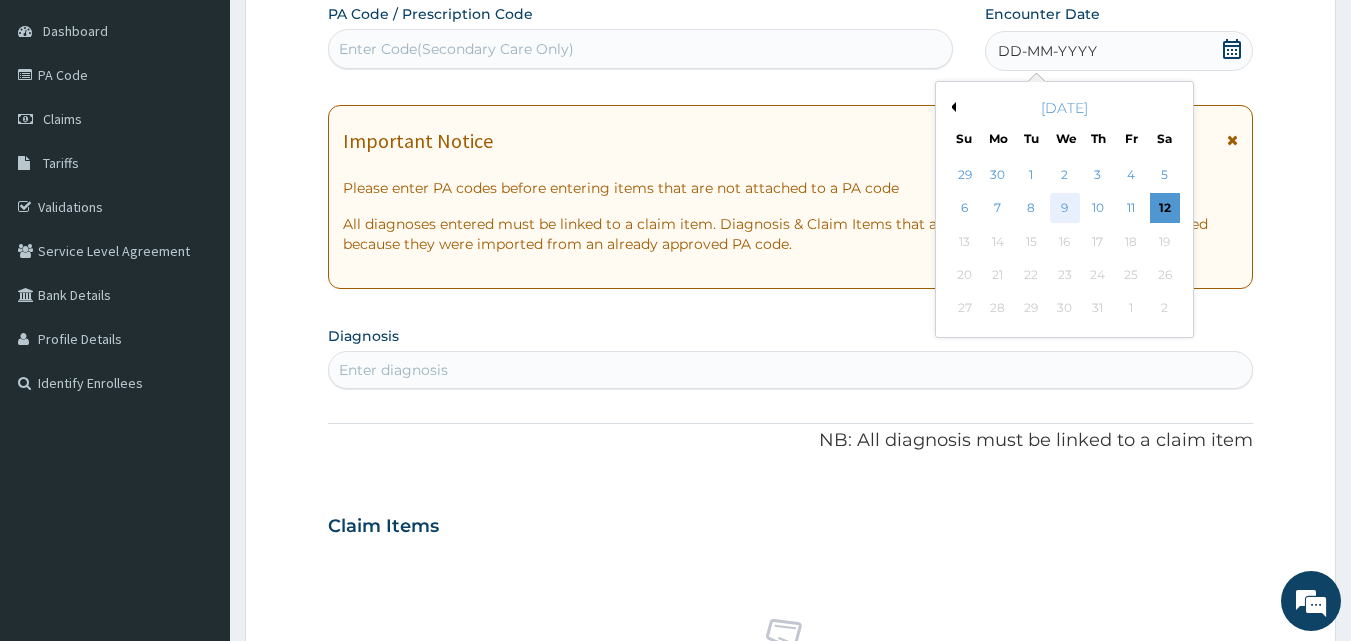 click on "9" at bounding box center [1065, 209] 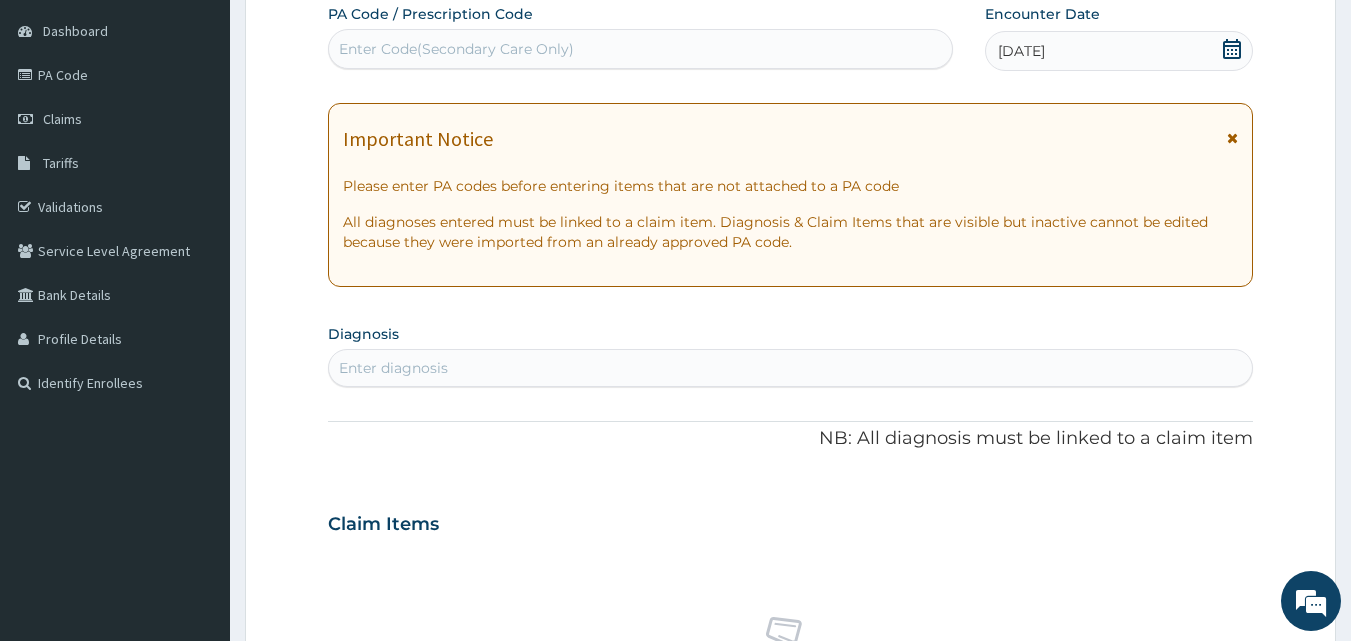 click on "Enter diagnosis" at bounding box center [791, 368] 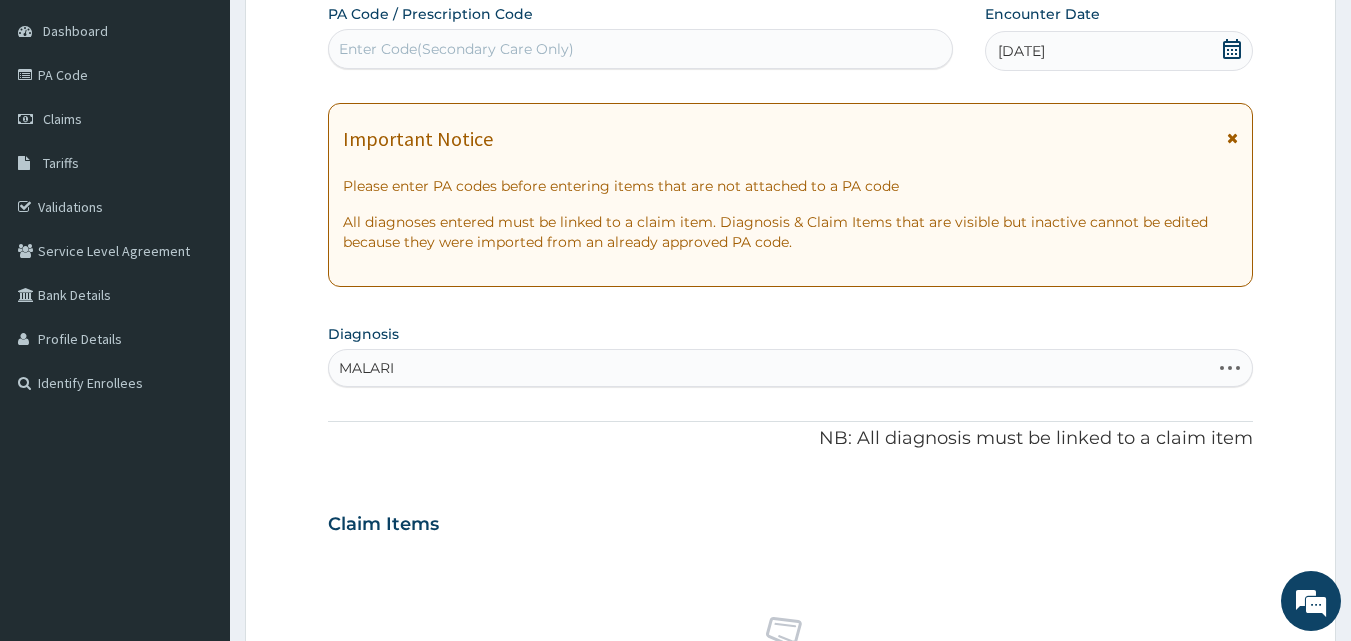 type on "[MEDICAL_DATA]" 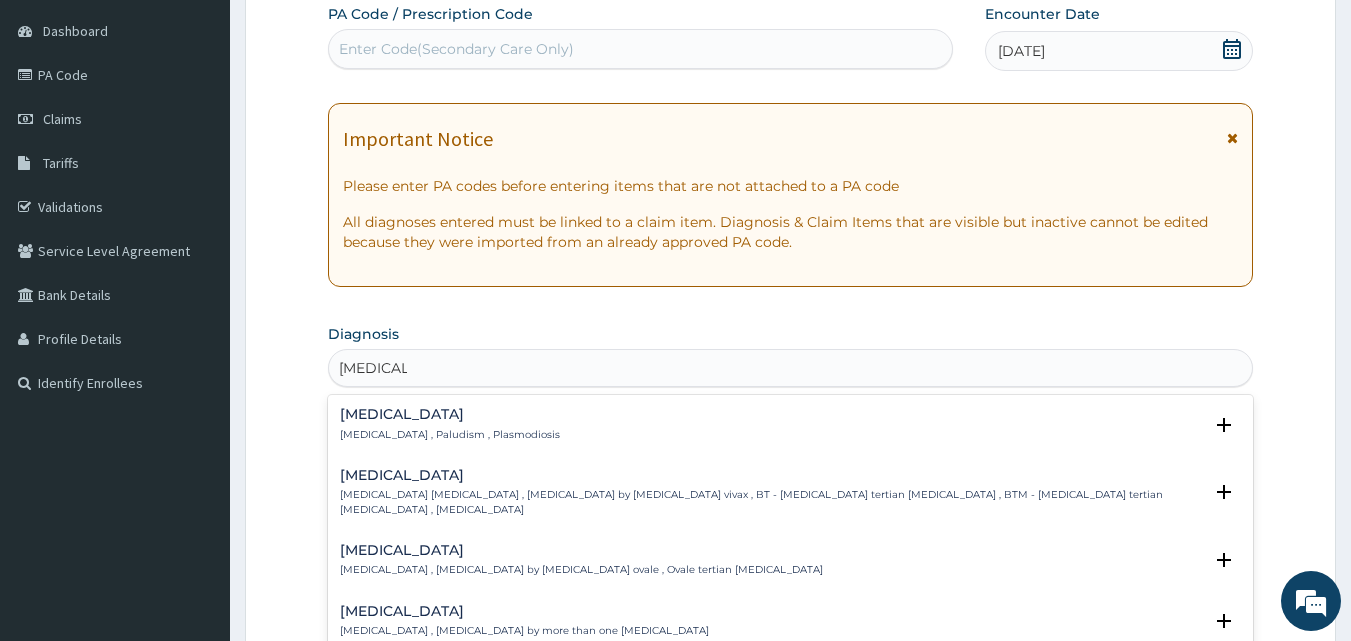 click on "[MEDICAL_DATA]" at bounding box center [450, 414] 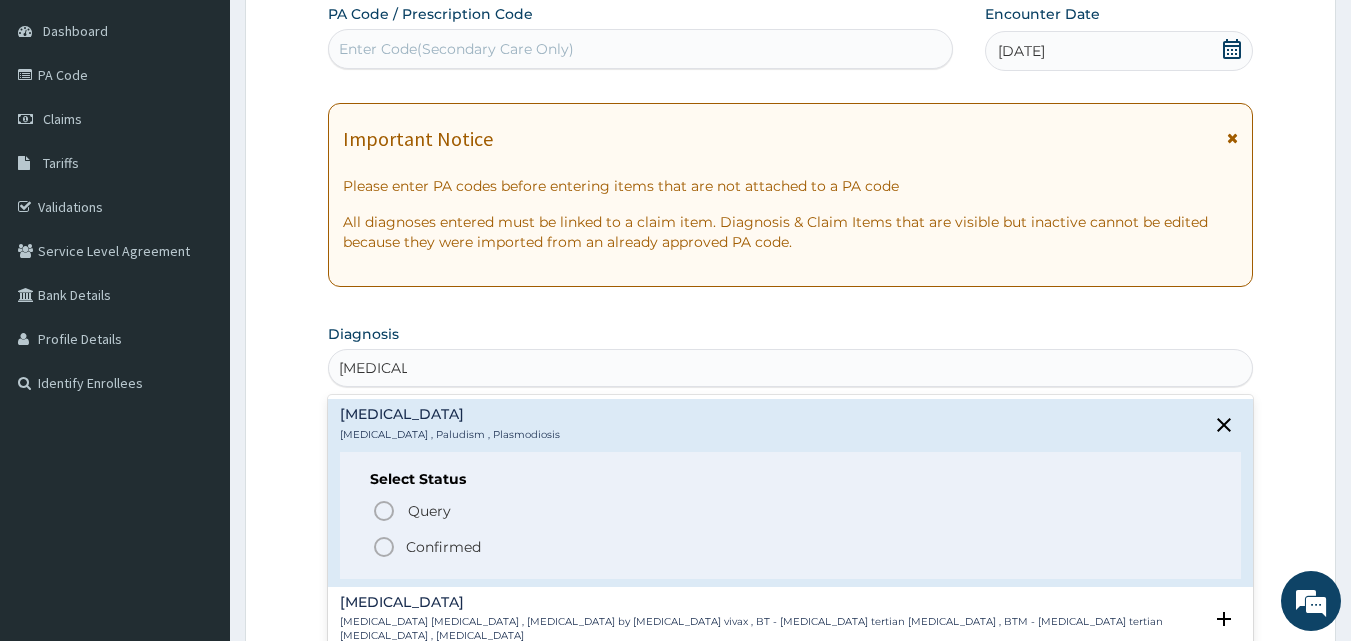 click on "Confirmed" at bounding box center [443, 547] 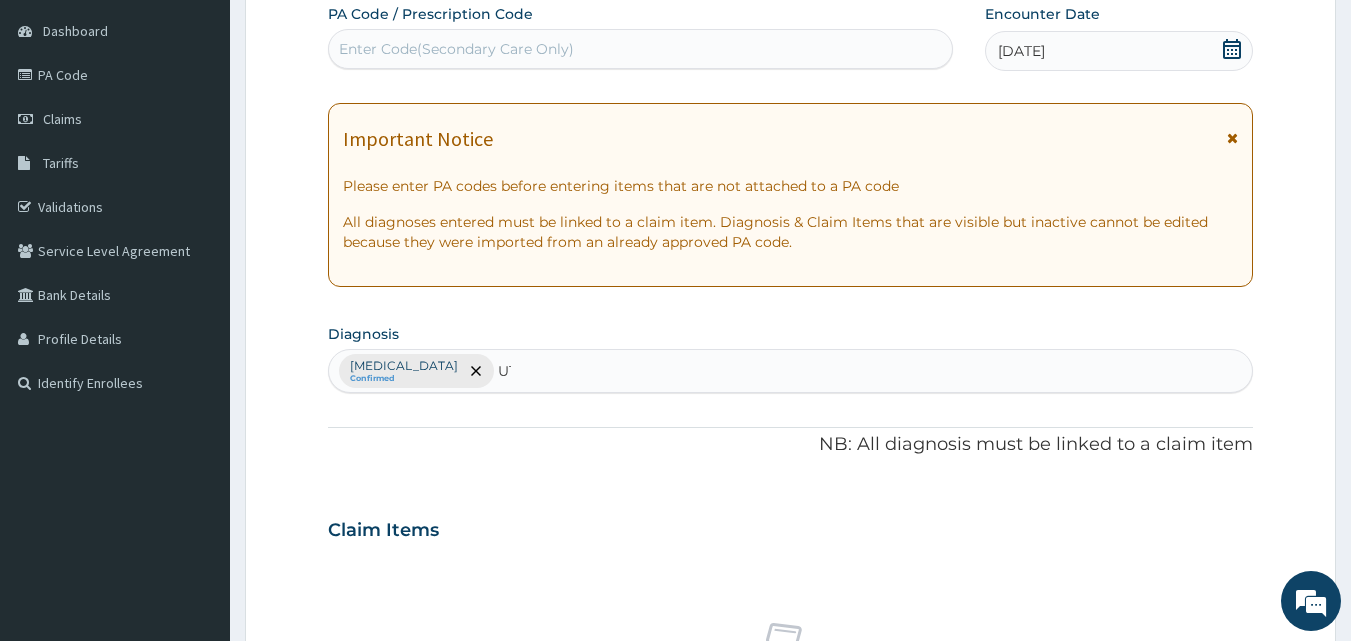 type on "UTI" 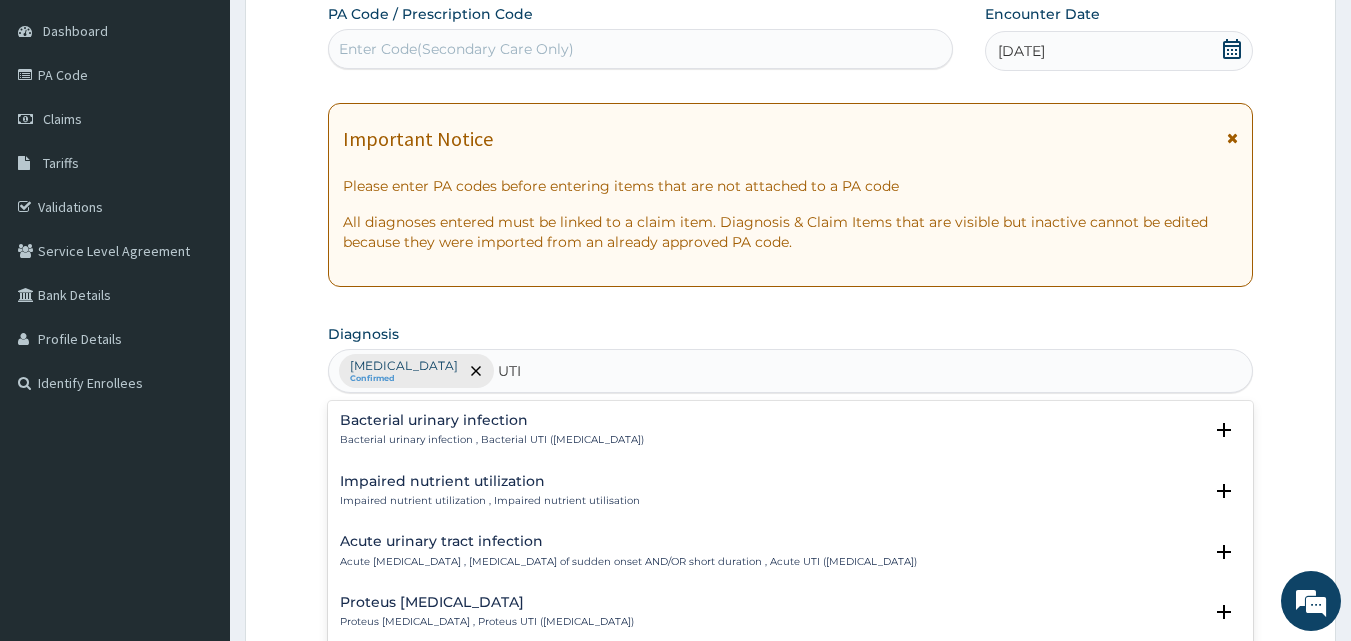 click on "Bacterial urinary infection Bacterial urinary infection , Bacterial UTI (urinary tract infection)" at bounding box center (492, 430) 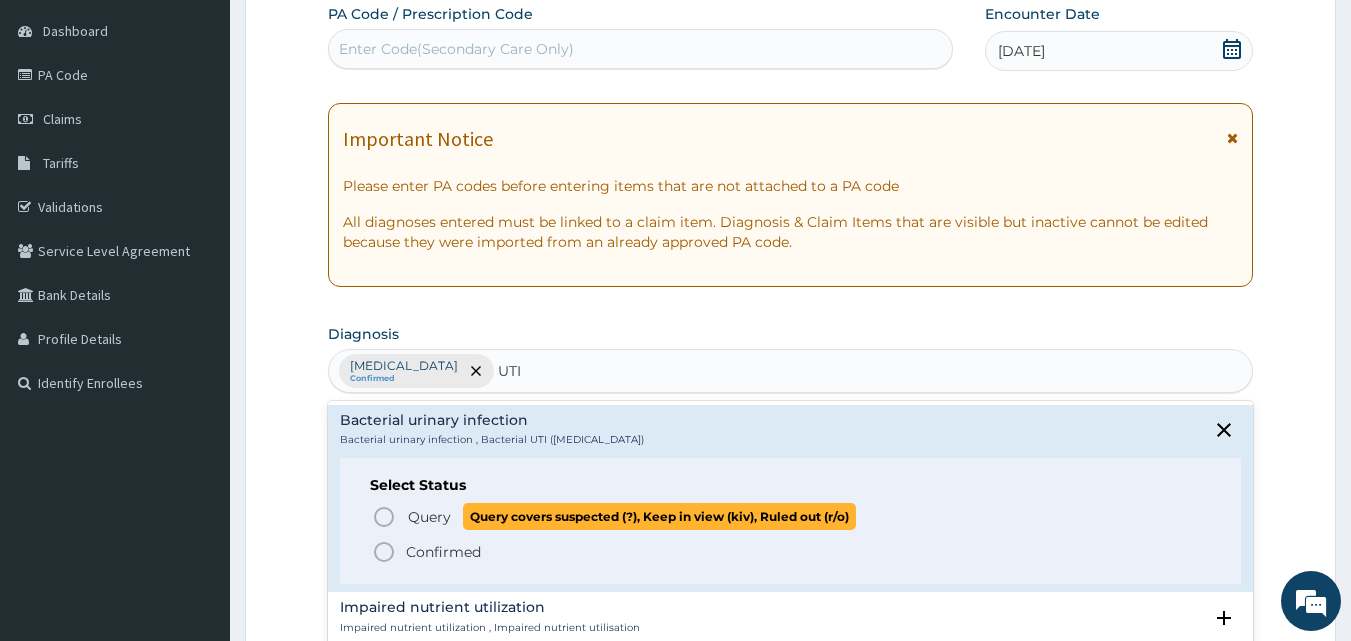 click on "Query" at bounding box center [429, 517] 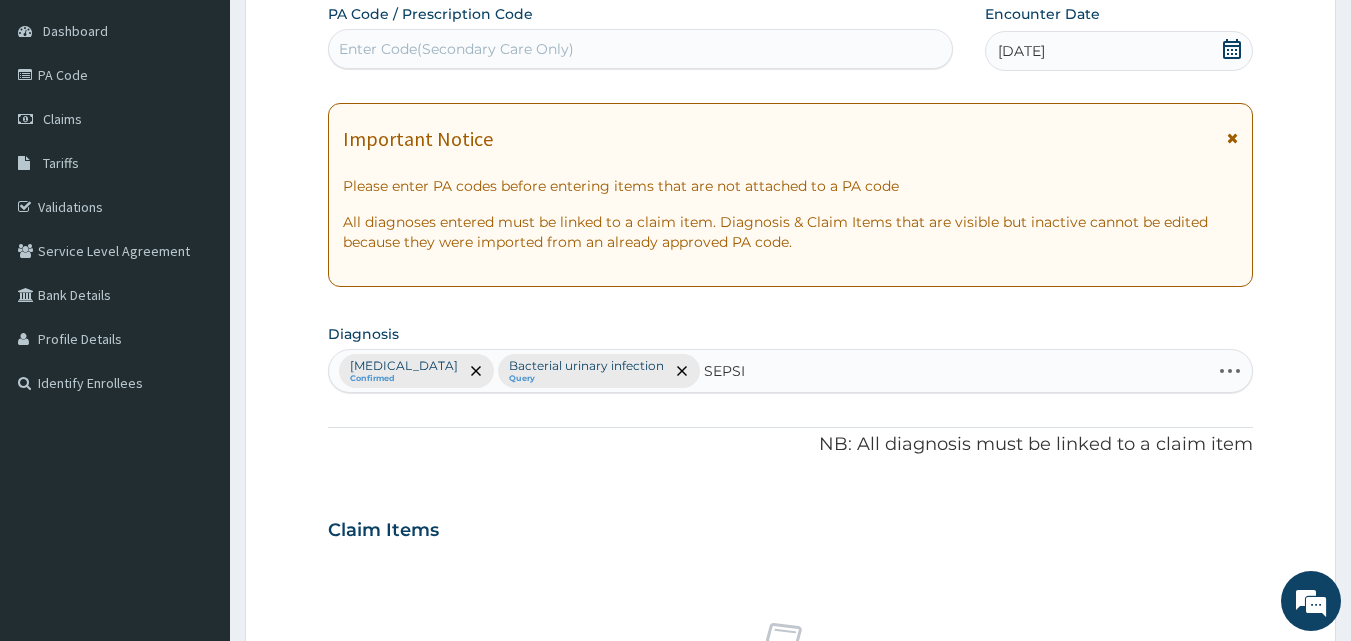 type on "SEPSIS" 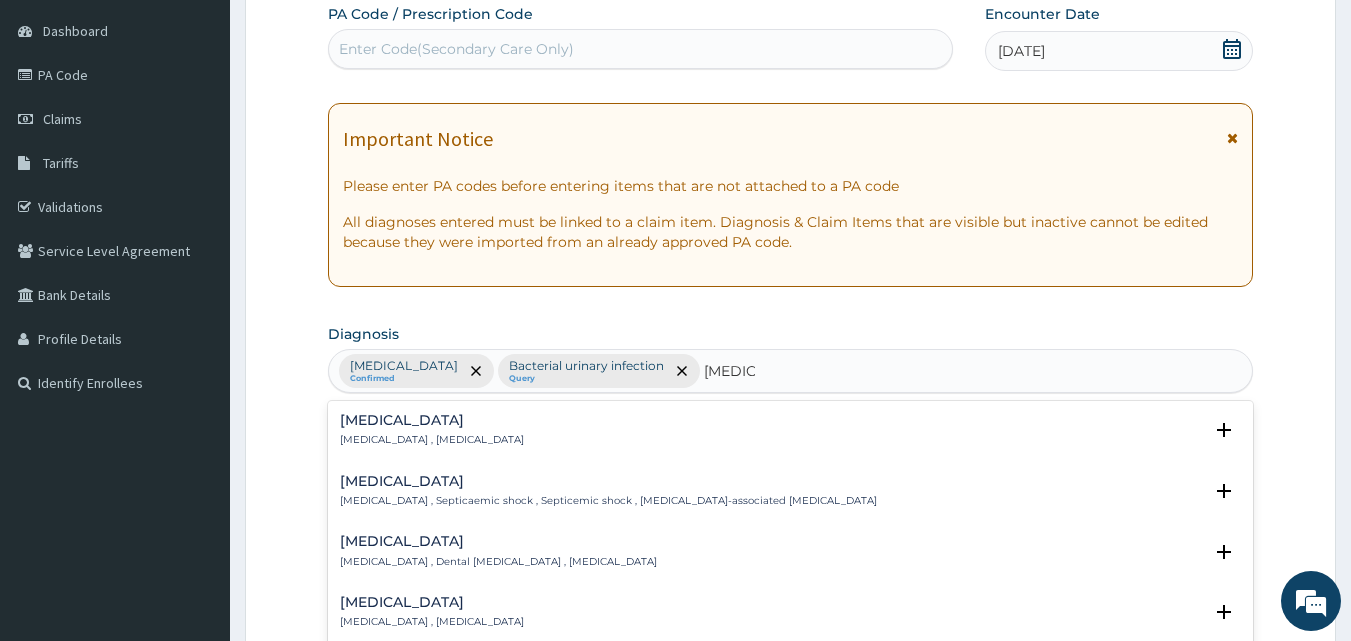 click on "Sepsis" at bounding box center [432, 420] 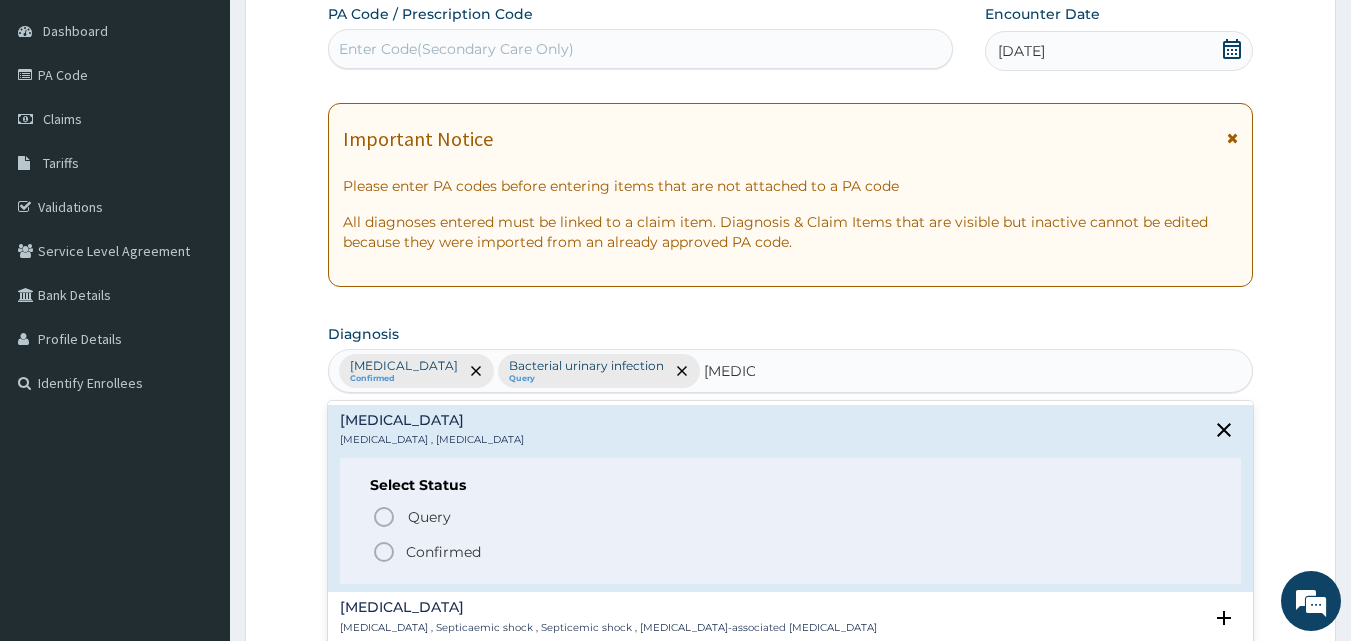 click on "Confirmed" at bounding box center [443, 552] 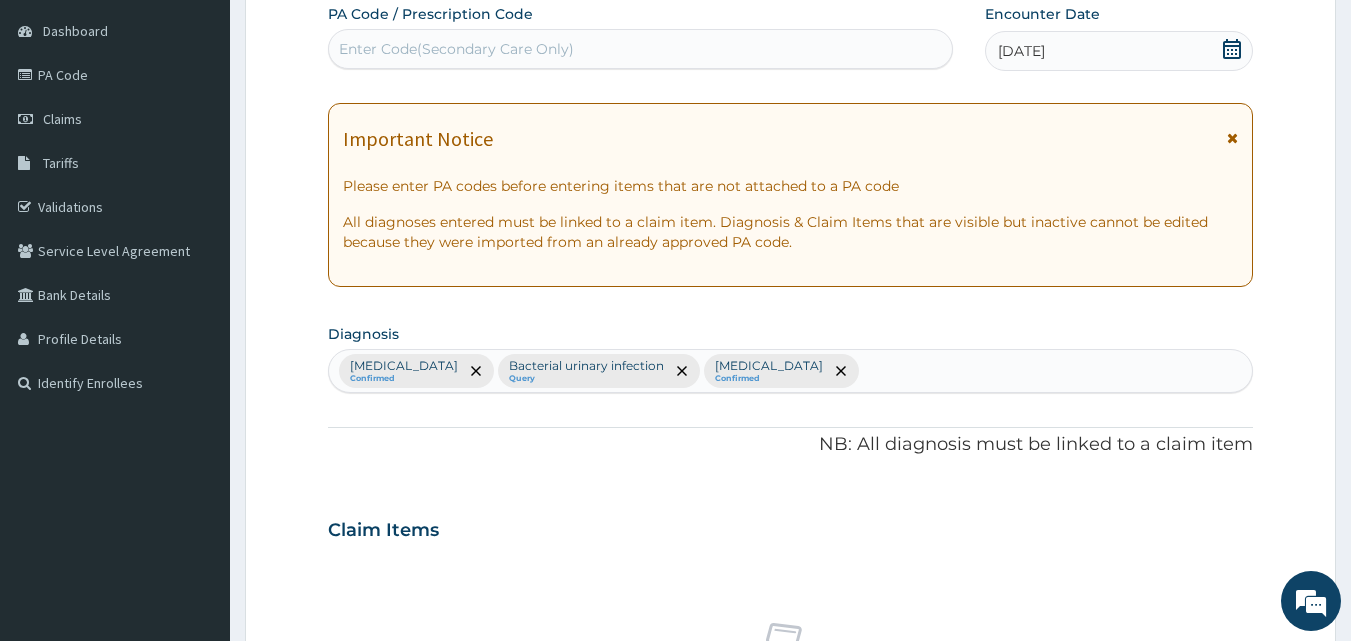 scroll, scrollTop: 747, scrollLeft: 0, axis: vertical 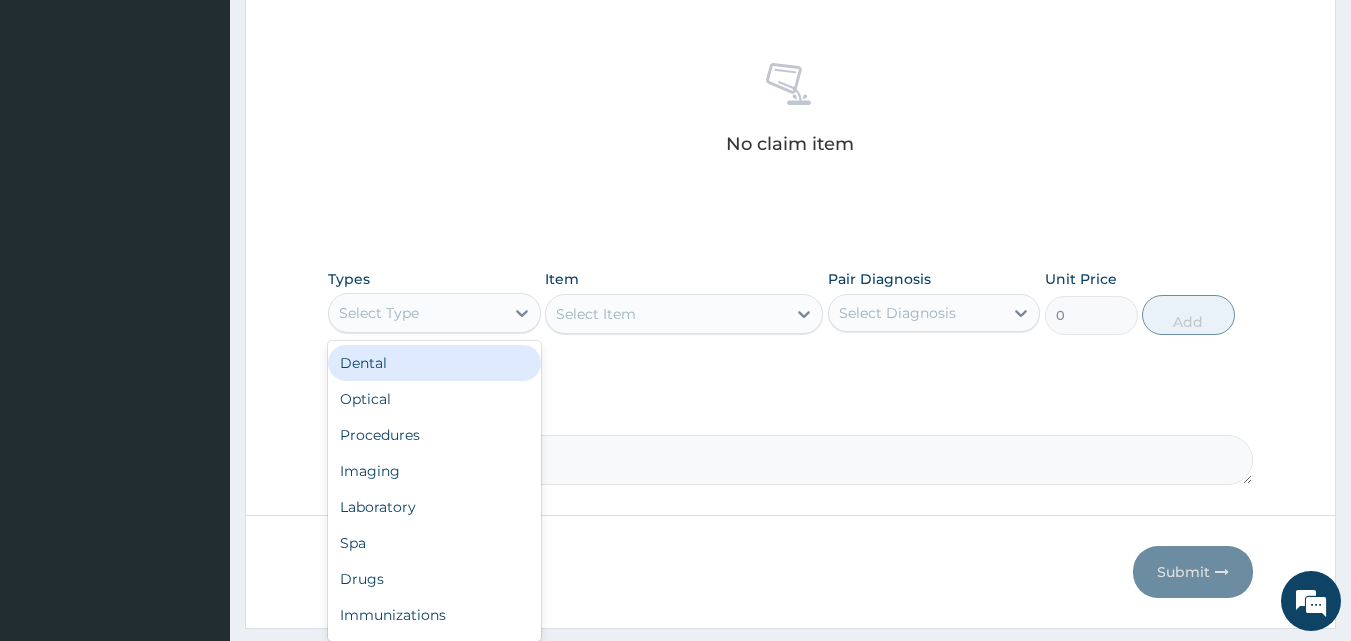 click on "Select Type" at bounding box center (379, 313) 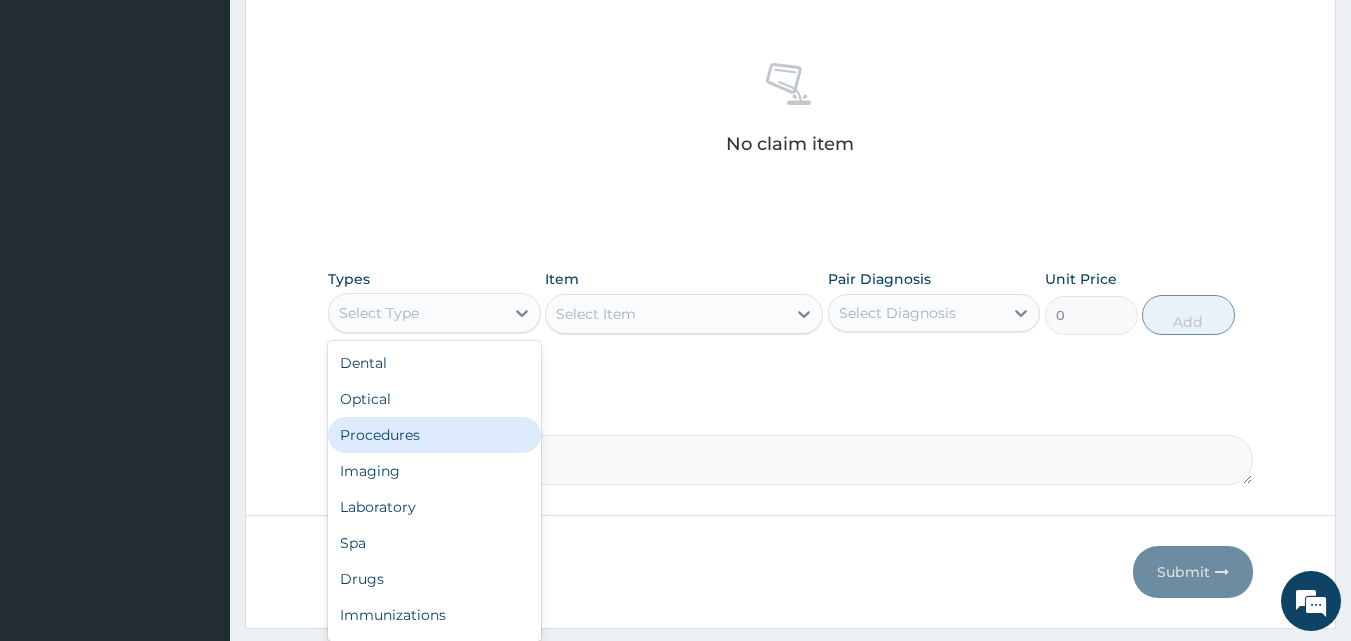 click on "Procedures" at bounding box center [434, 435] 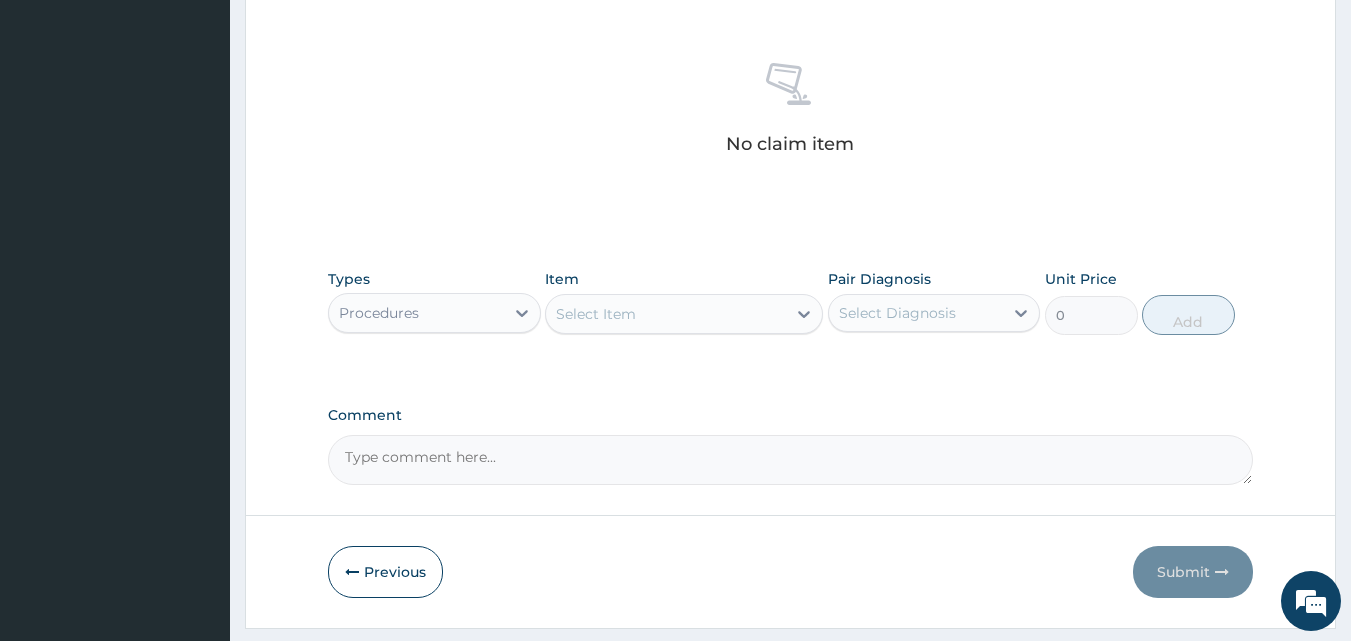 click on "Select Item" at bounding box center [666, 314] 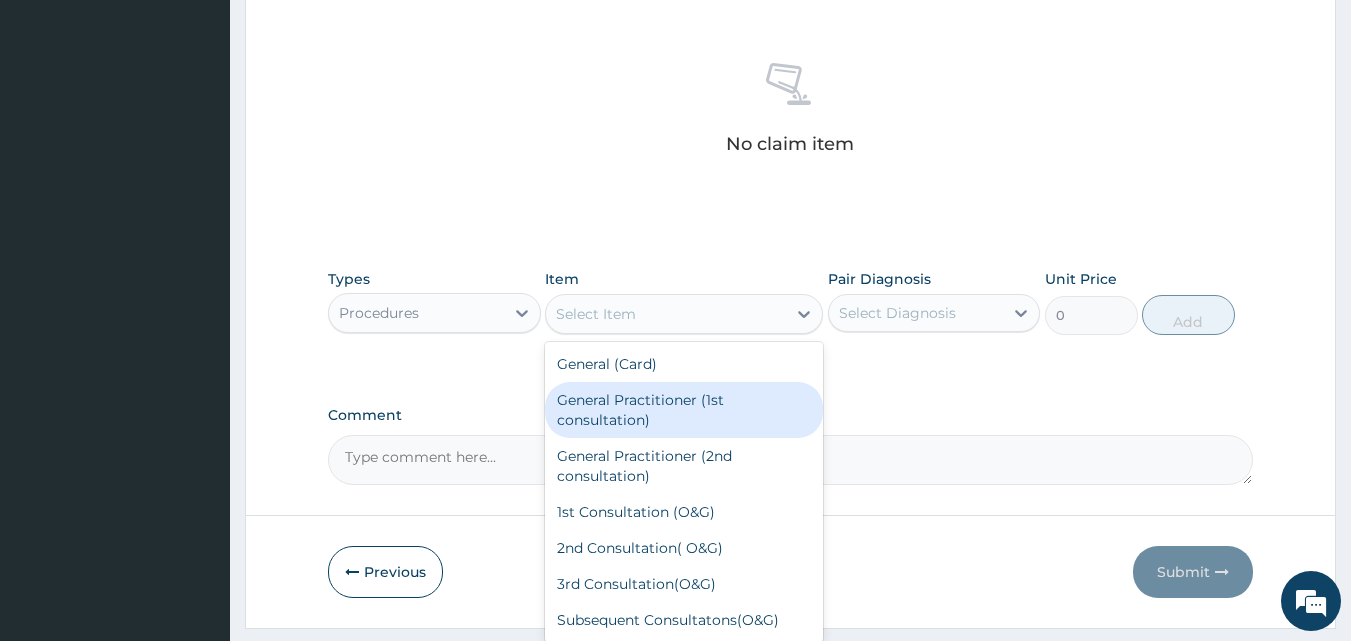 click on "General Practitioner (1st consultation)" at bounding box center [684, 410] 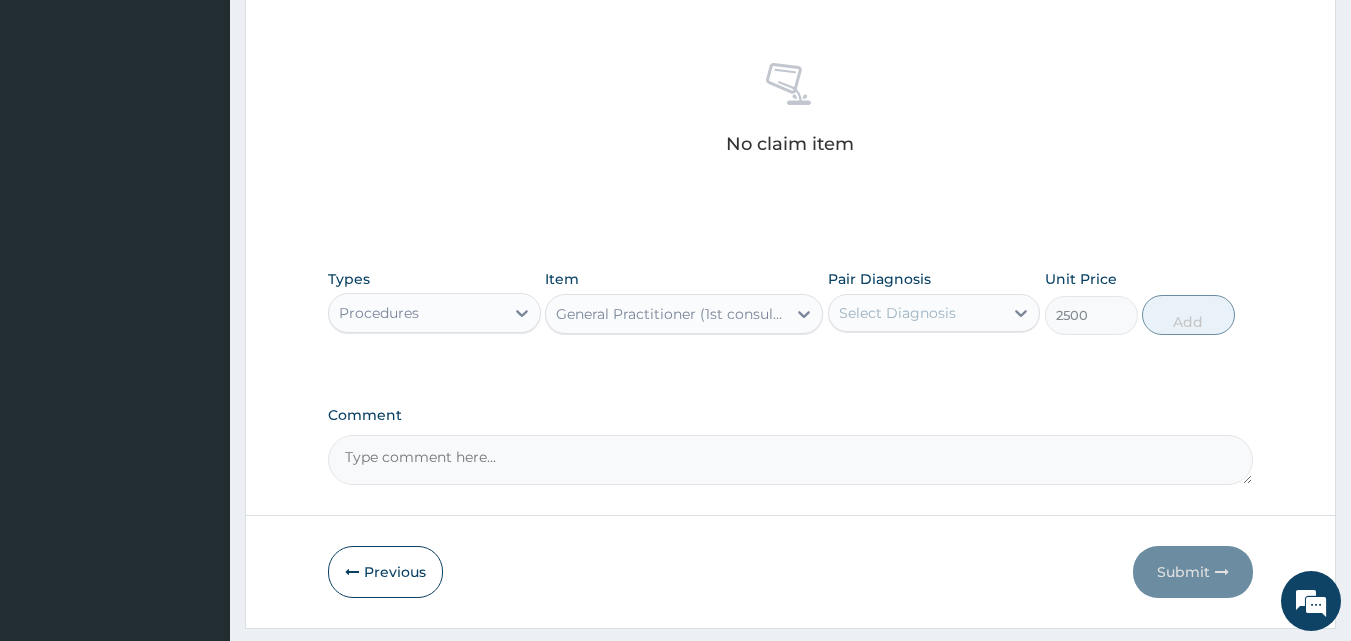 click on "Select Diagnosis" at bounding box center [897, 313] 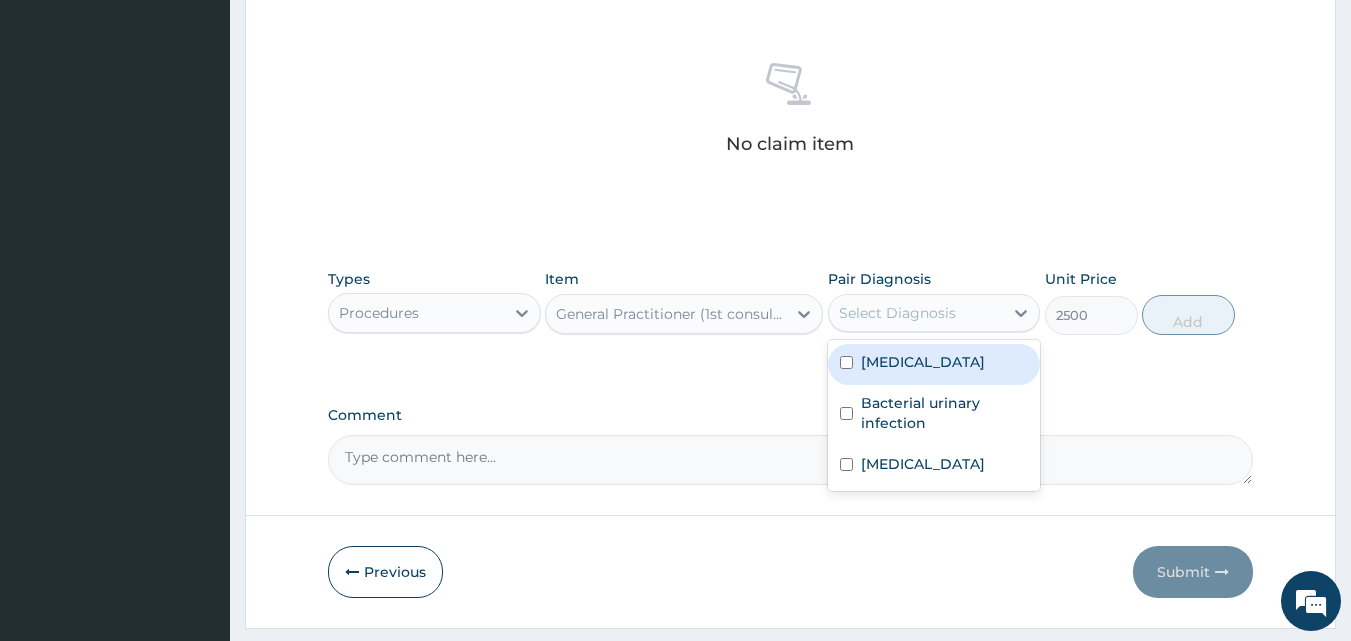 click on "[MEDICAL_DATA]" at bounding box center [934, 364] 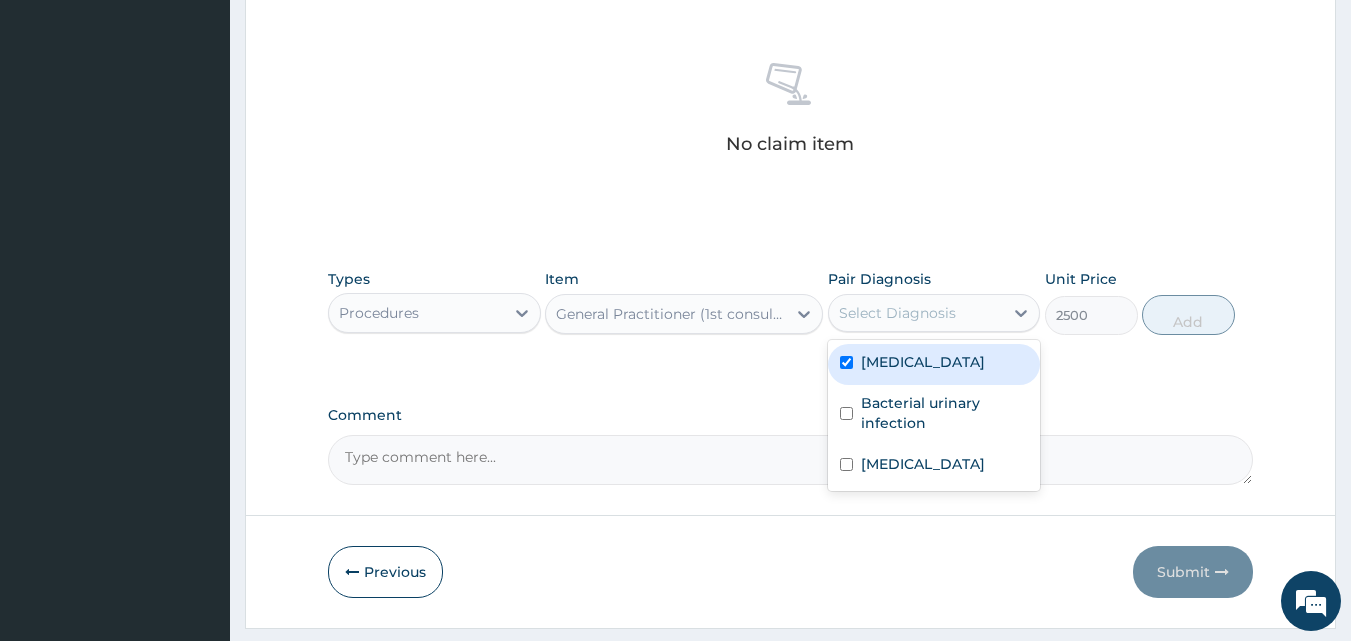 checkbox on "true" 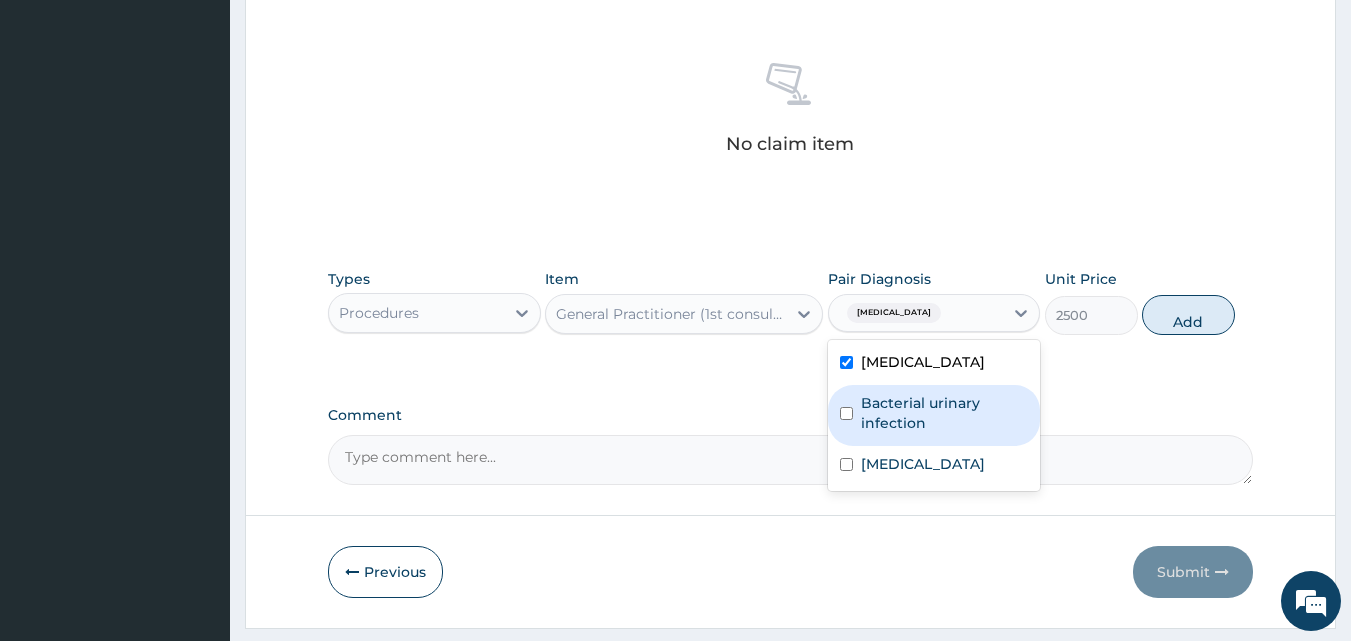 click on "Bacterial urinary infection" at bounding box center [945, 413] 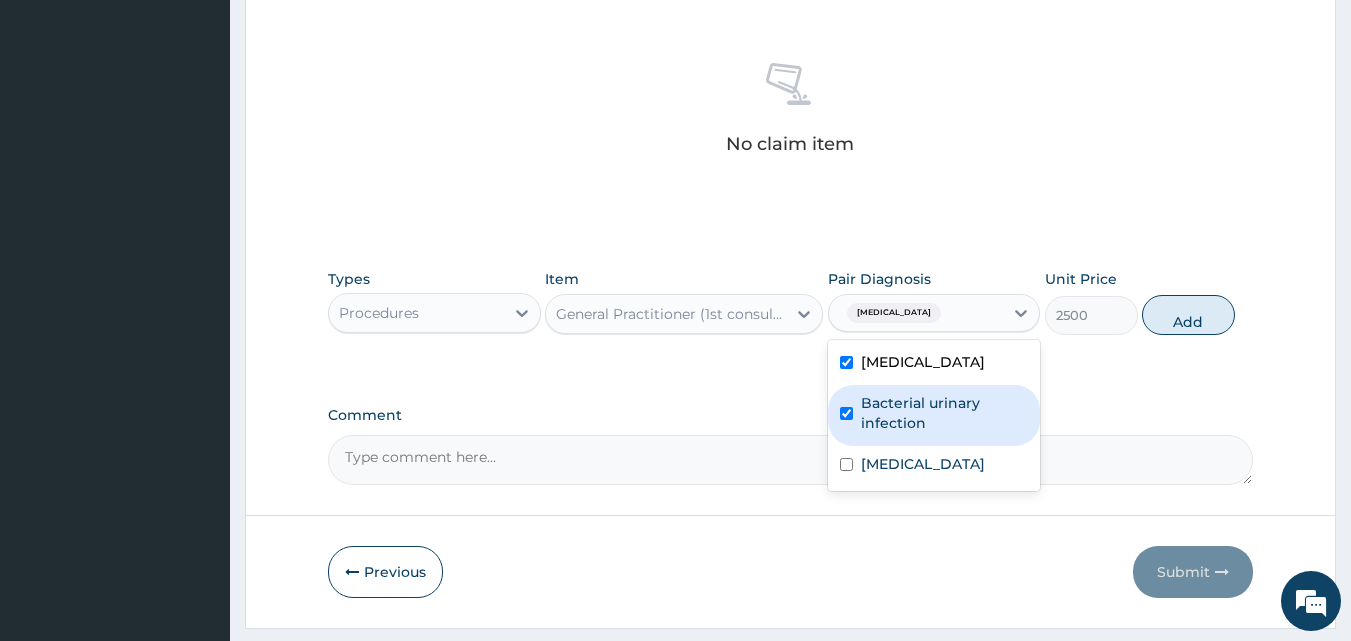 checkbox on "true" 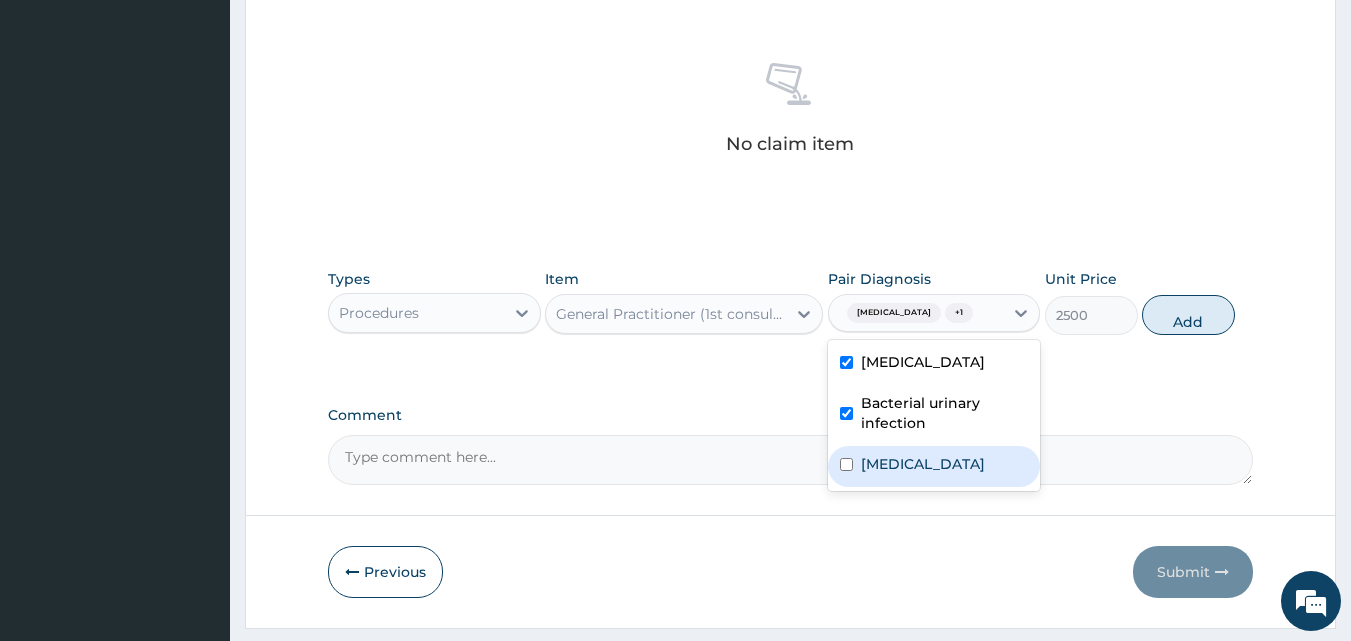 click on "Sepsis" at bounding box center [934, 466] 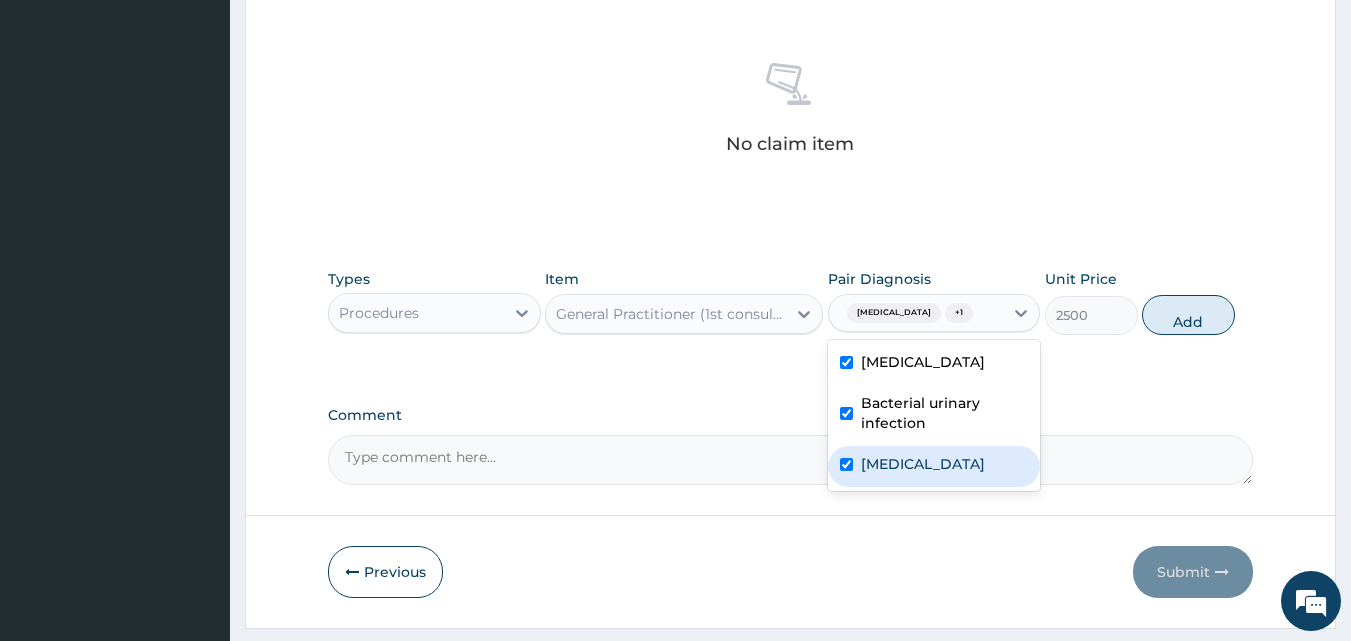 checkbox on "true" 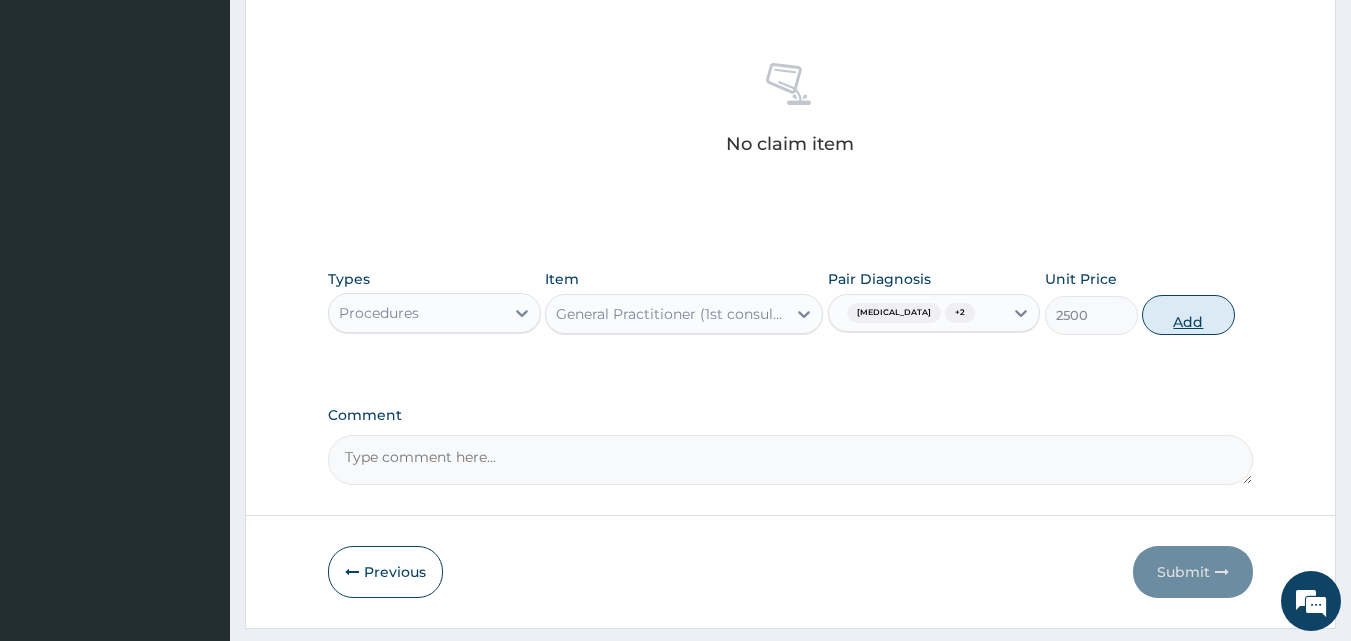 click on "Add" at bounding box center [1188, 315] 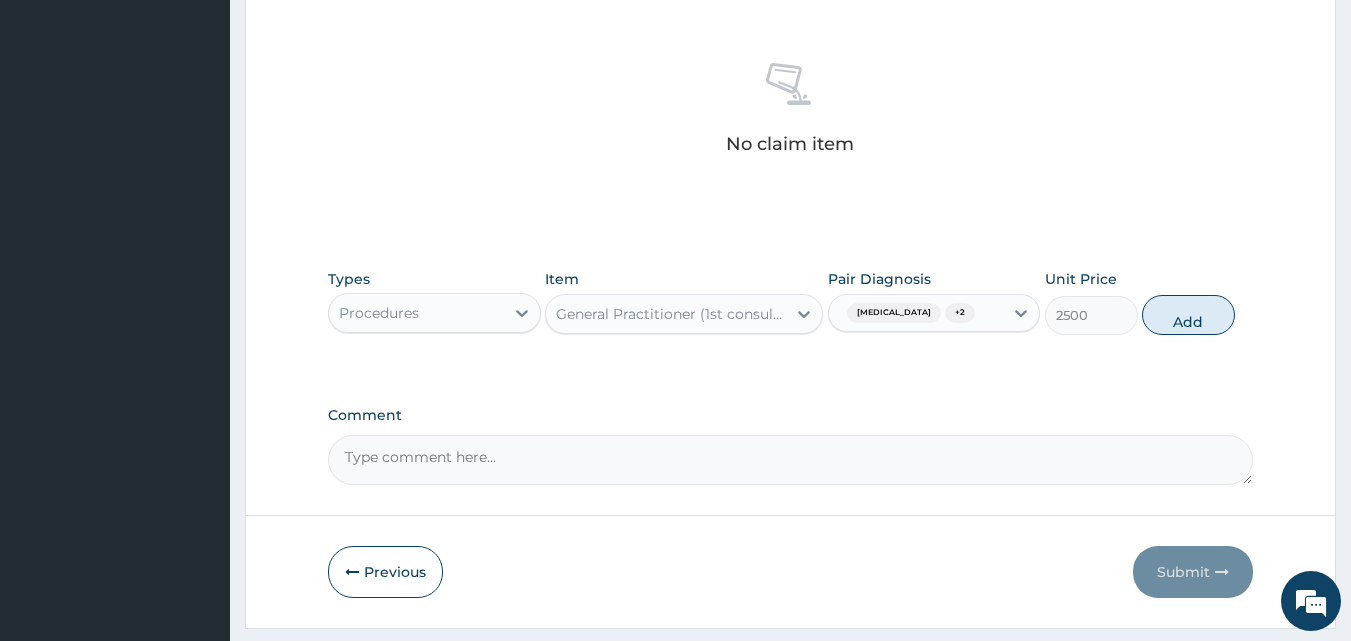 type on "0" 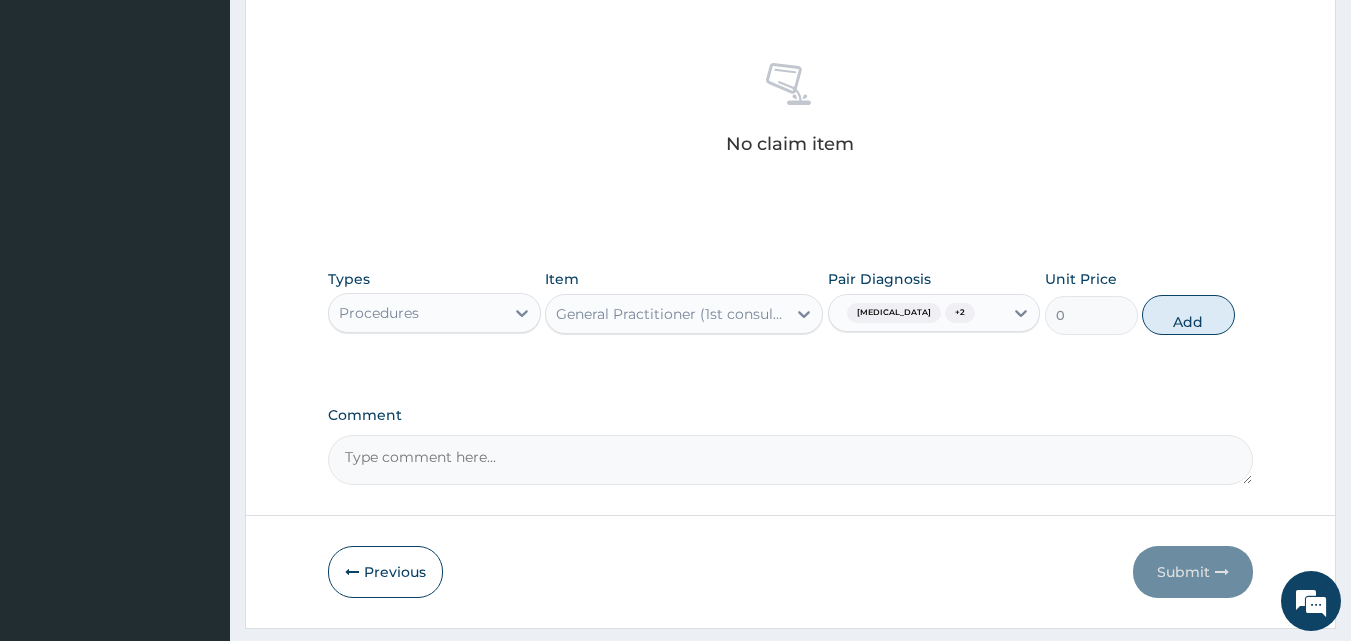 scroll, scrollTop: 721, scrollLeft: 0, axis: vertical 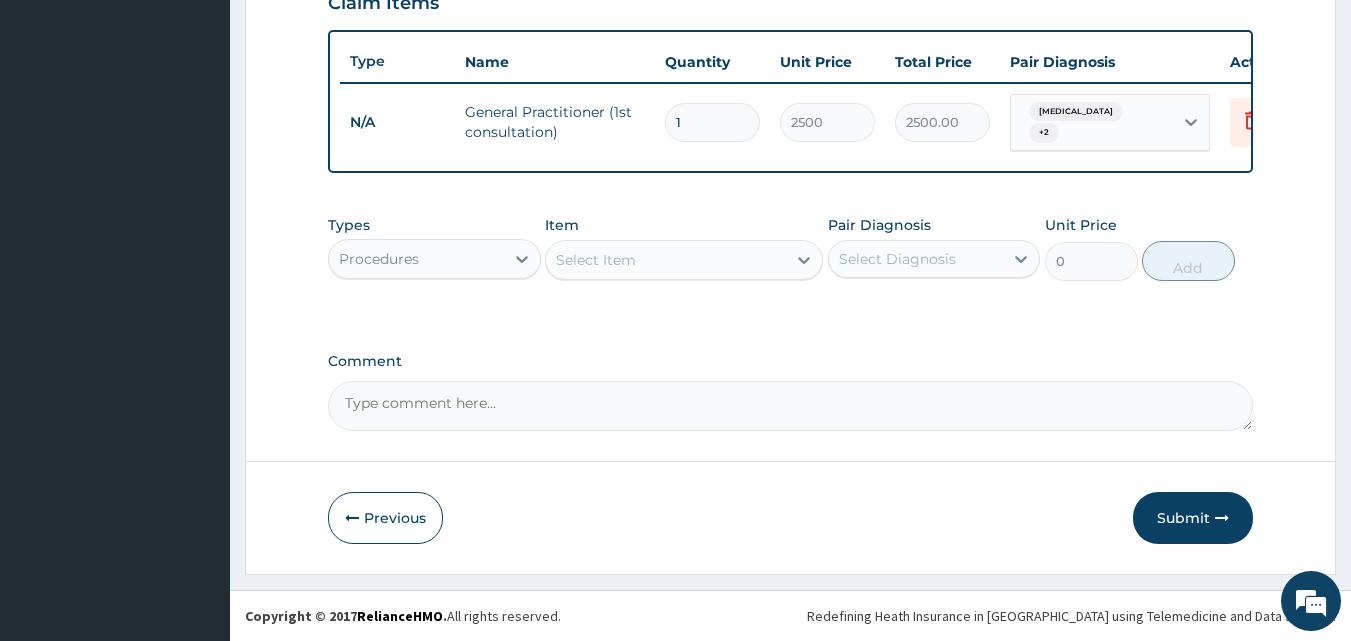 click on "Procedures" at bounding box center (416, 259) 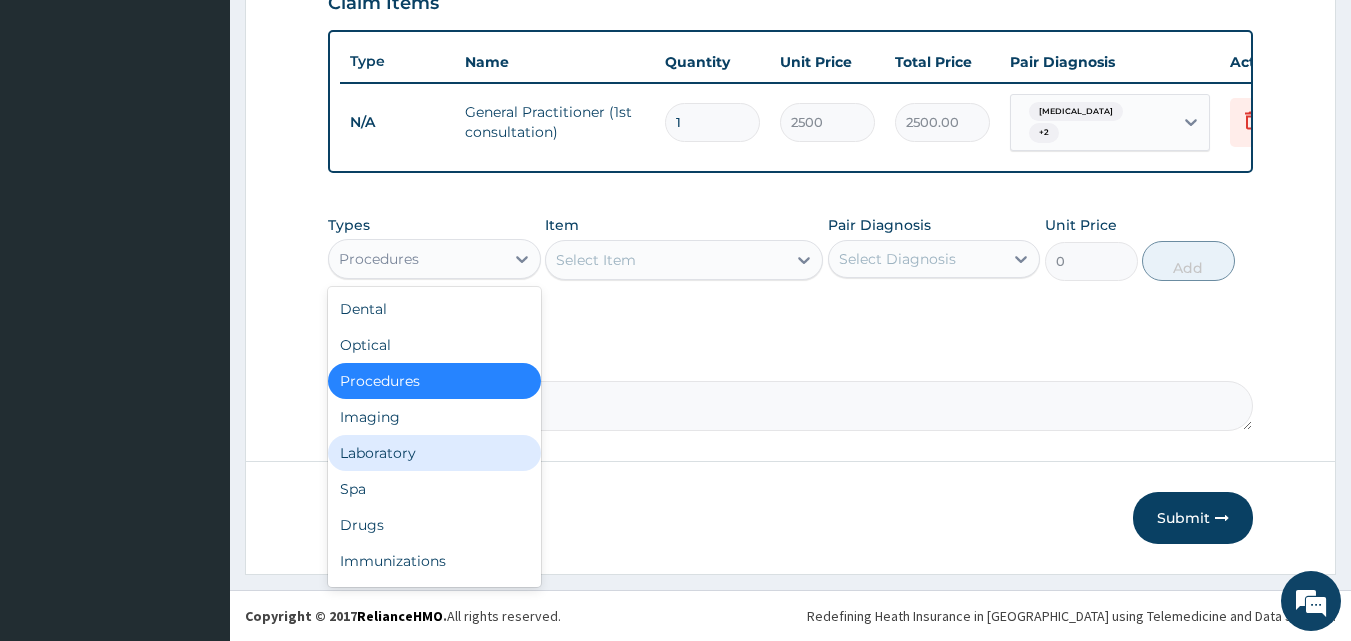 click on "Laboratory" at bounding box center [434, 453] 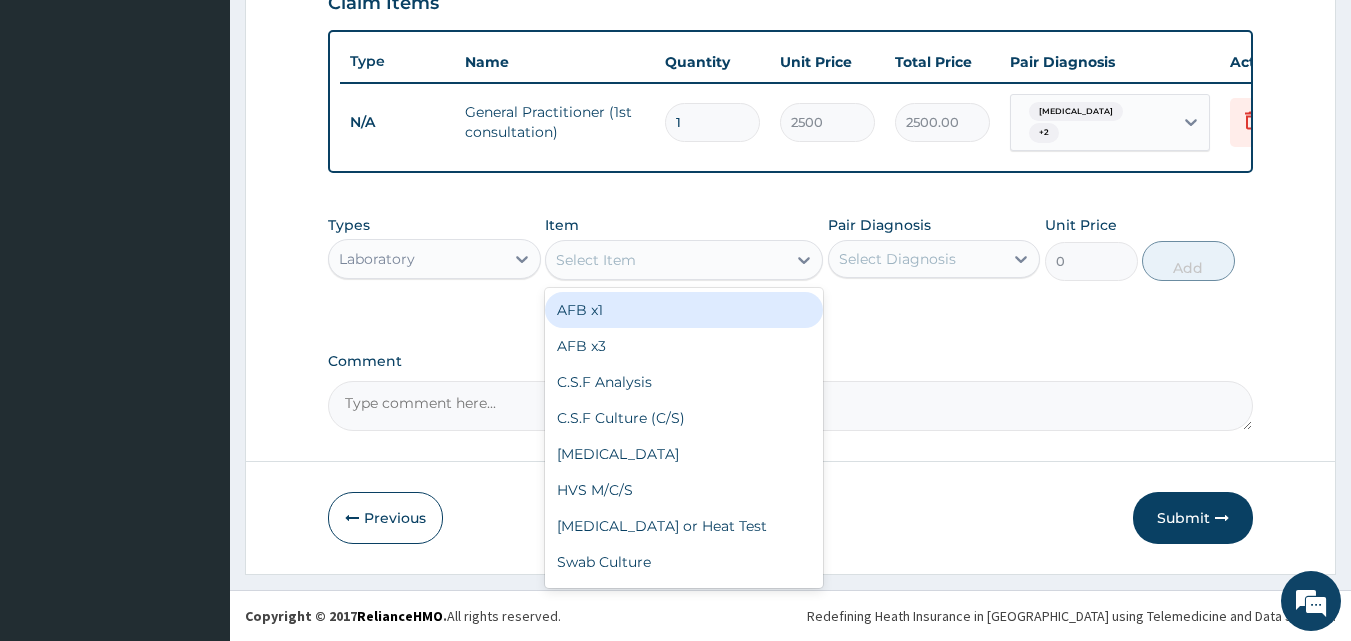 click on "Select Item" at bounding box center (596, 260) 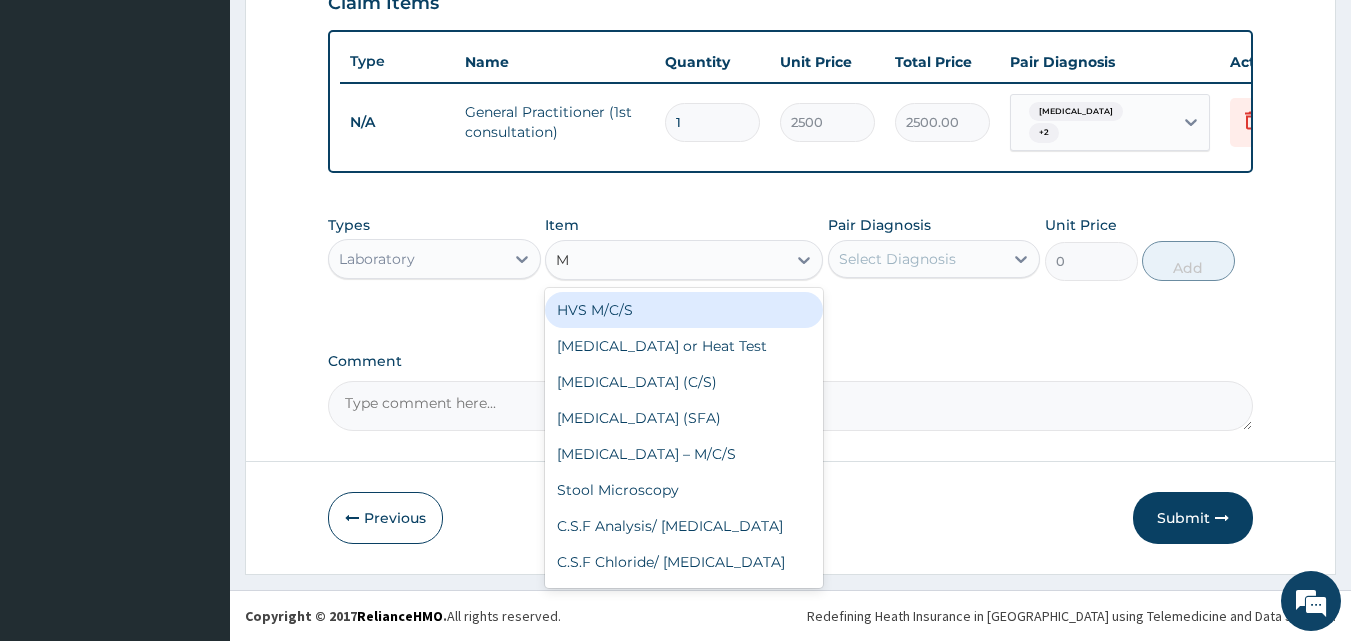 type on "MP" 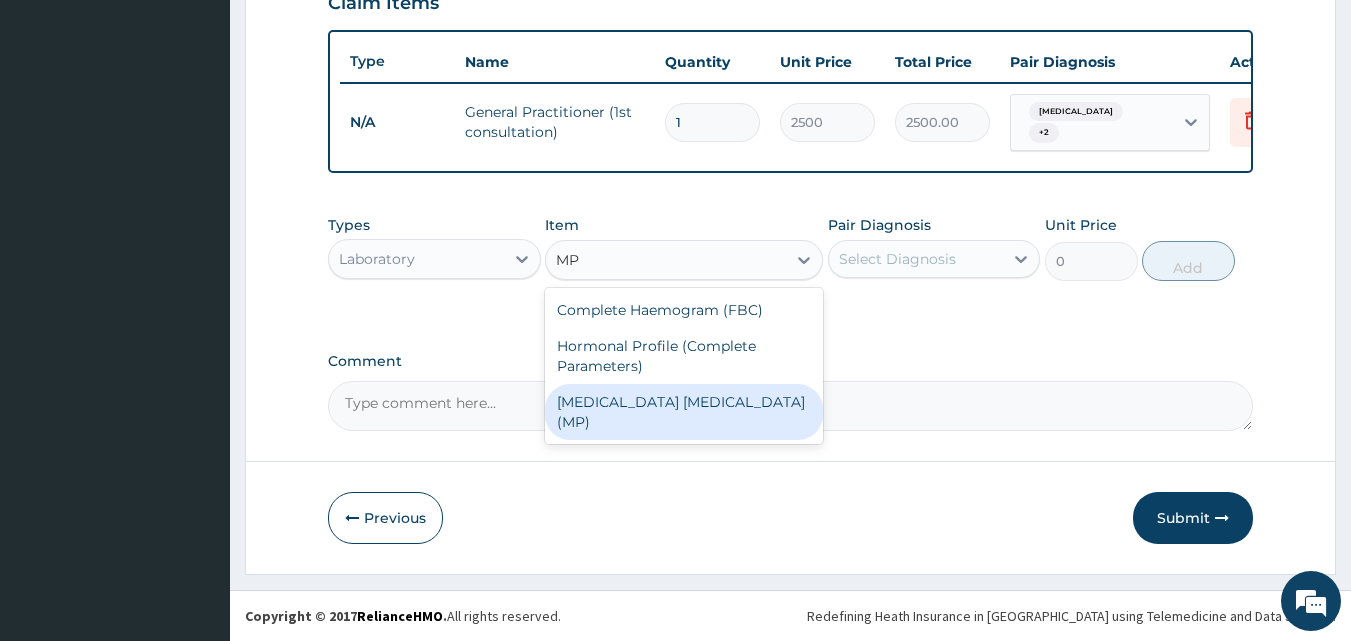 click on "Malaria Parasite (MP)" at bounding box center (684, 412) 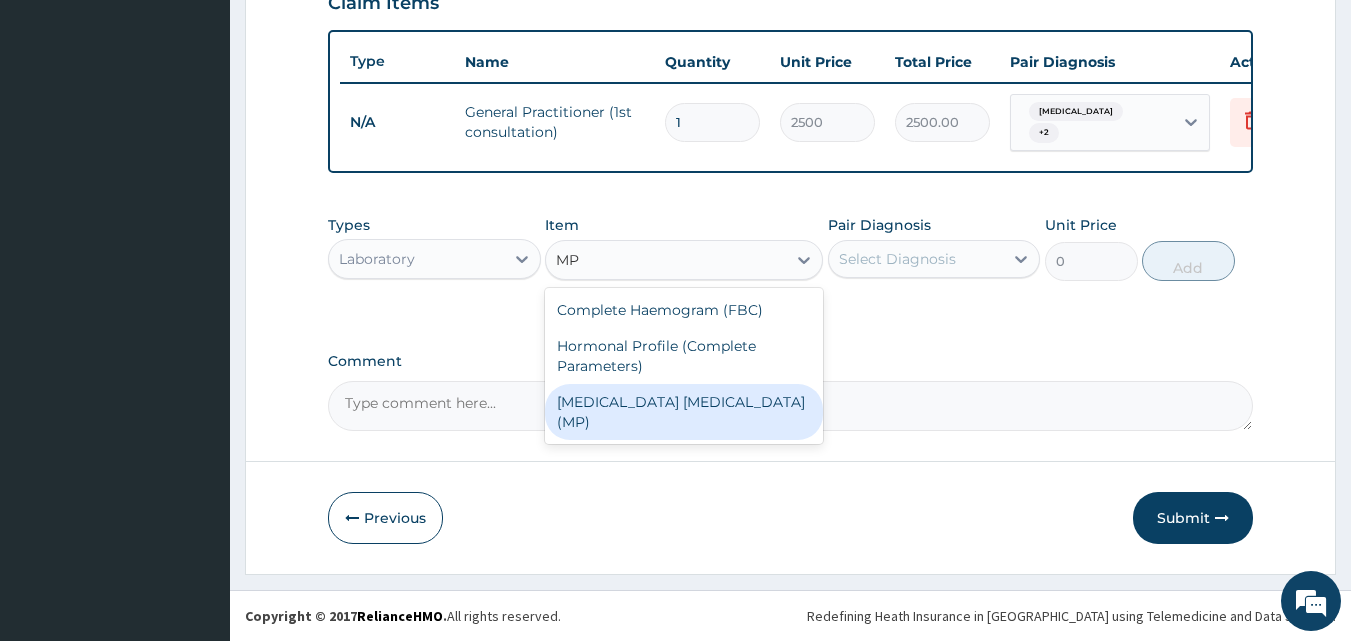 type 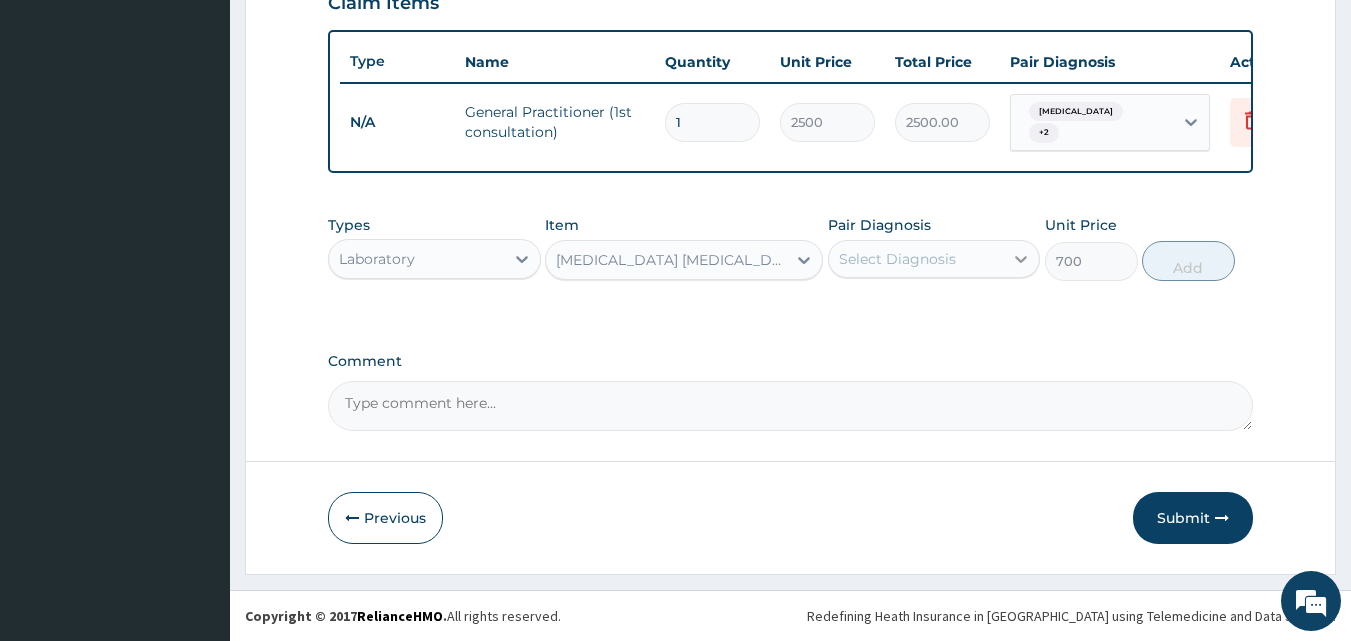 click 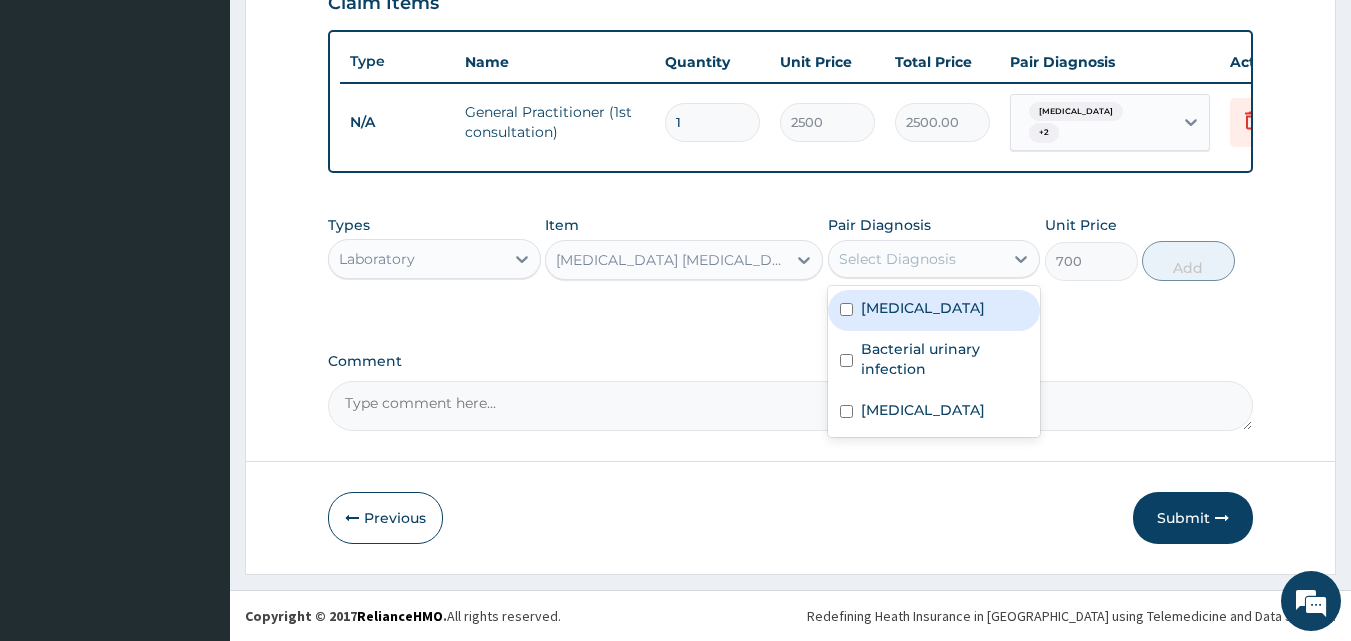 click on "Malaria" at bounding box center (934, 310) 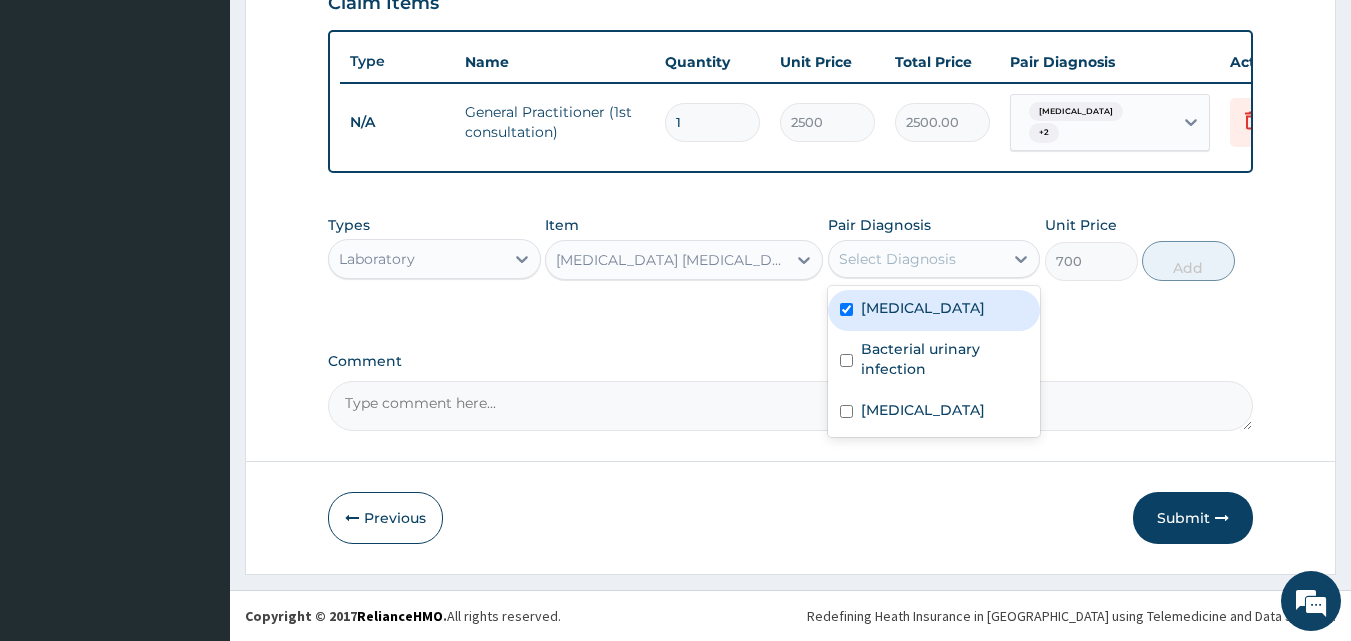 checkbox on "true" 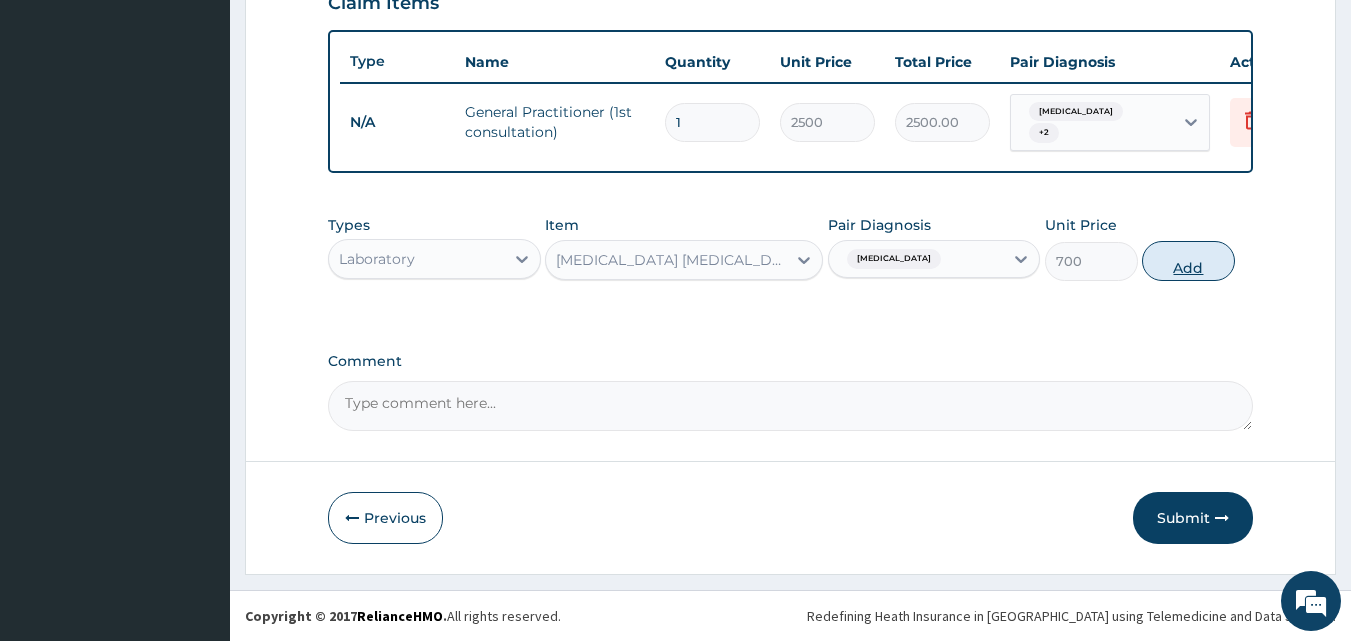 click on "Add" at bounding box center (1188, 261) 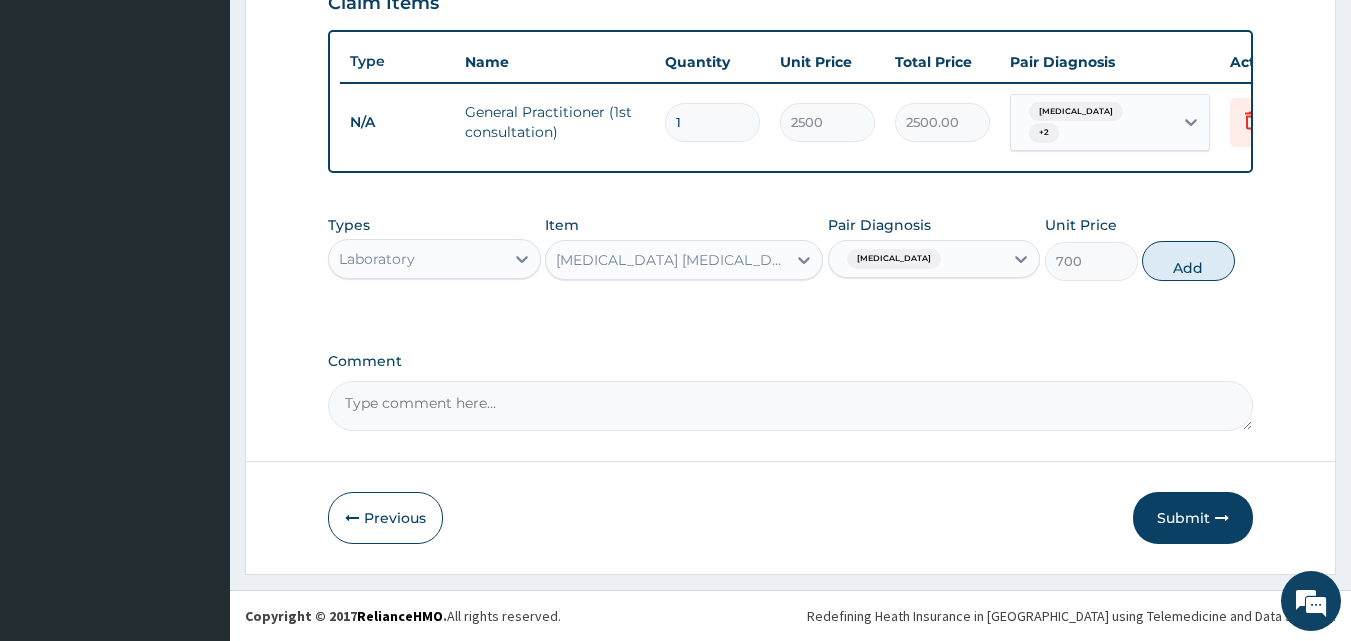 type on "0" 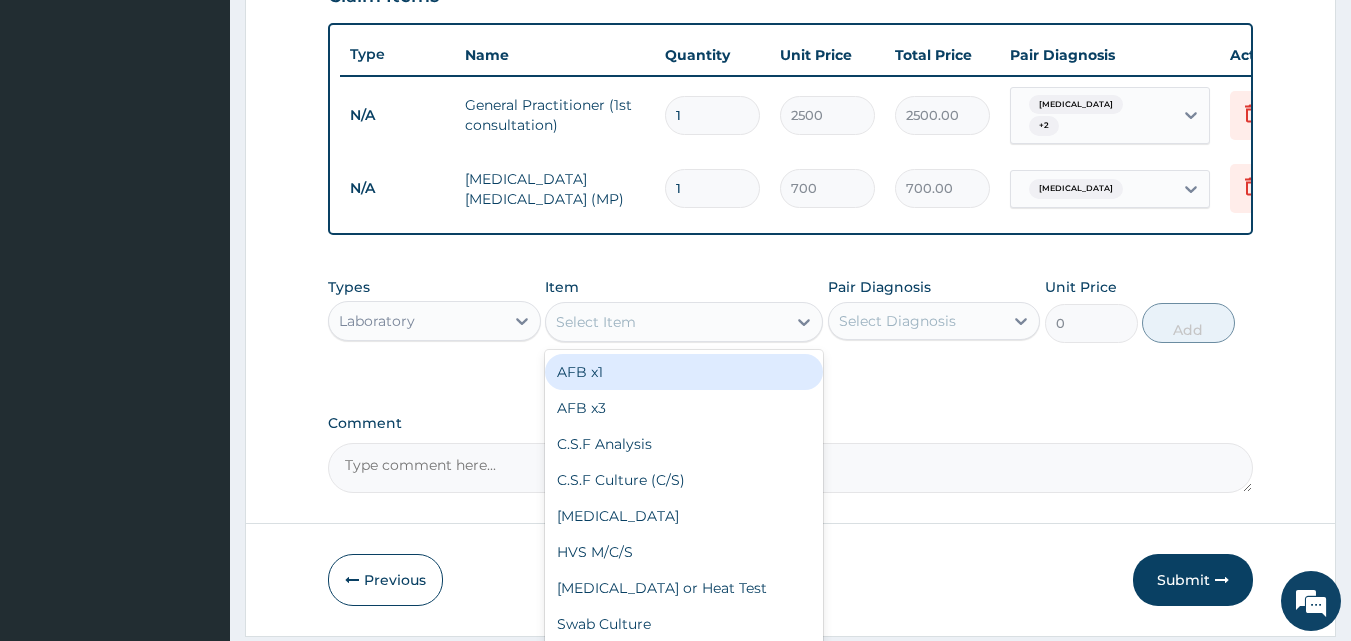 click on "Select Item" at bounding box center [666, 322] 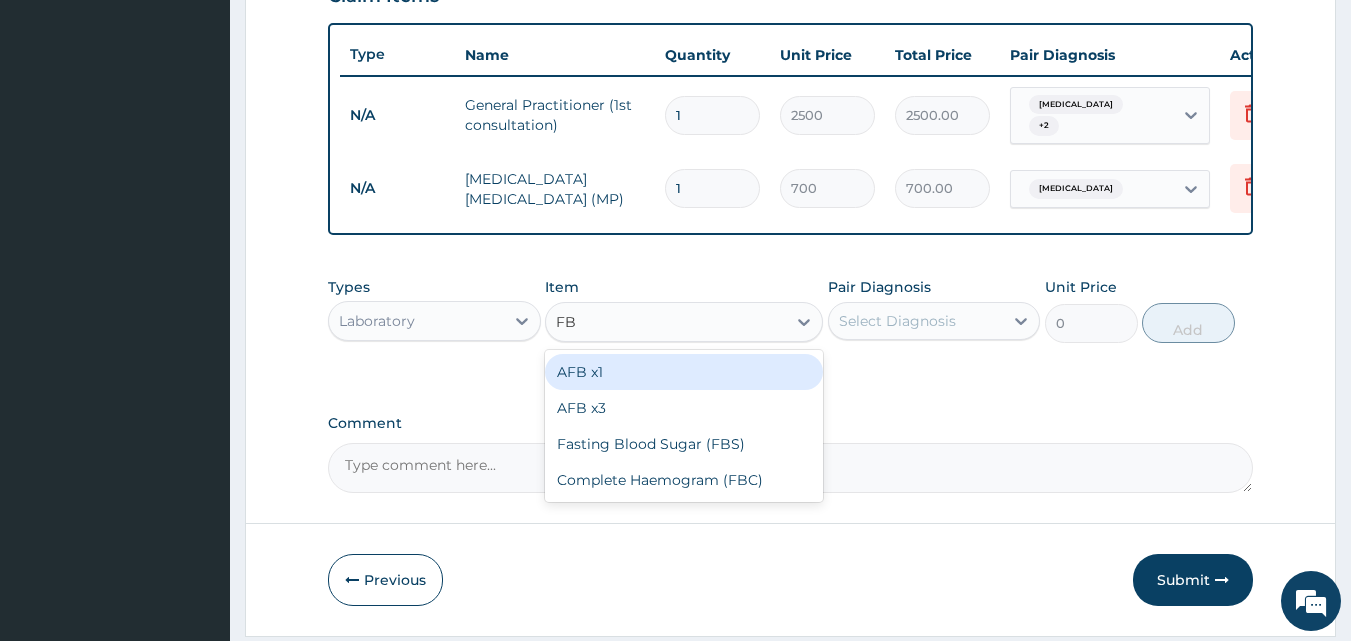 type on "FBC" 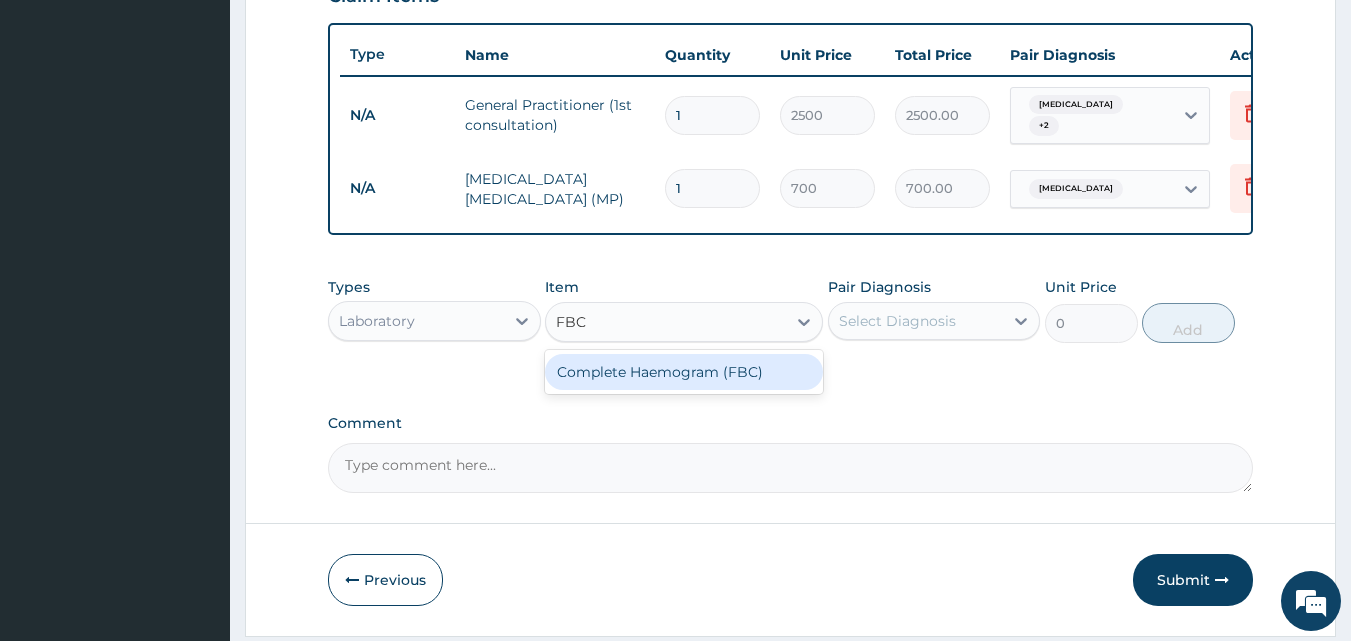 click on "Complete Haemogram (FBC)" at bounding box center [684, 372] 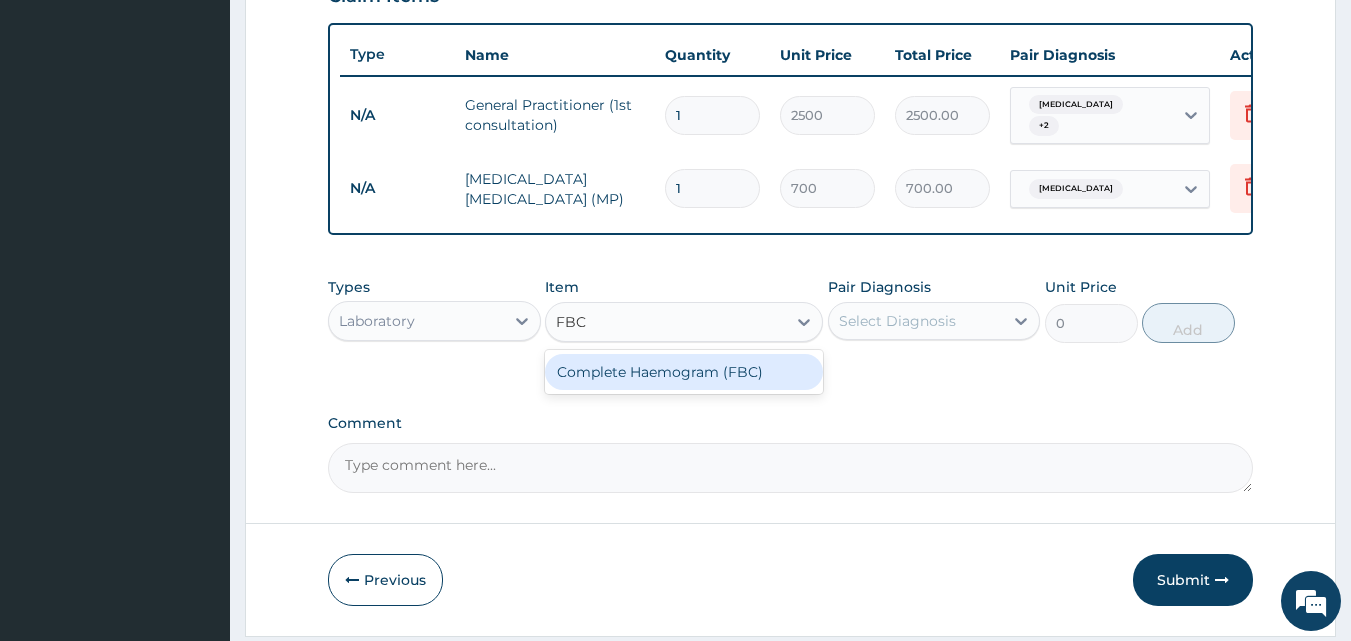 type 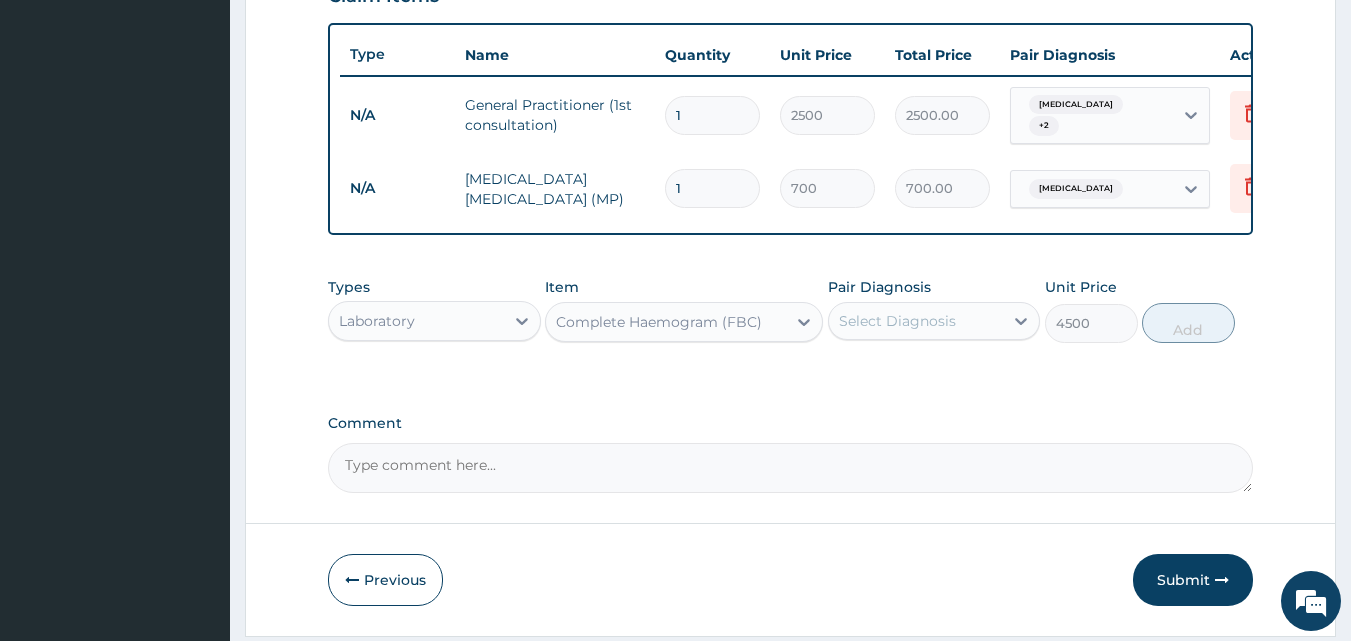 click on "Select Diagnosis" at bounding box center [897, 321] 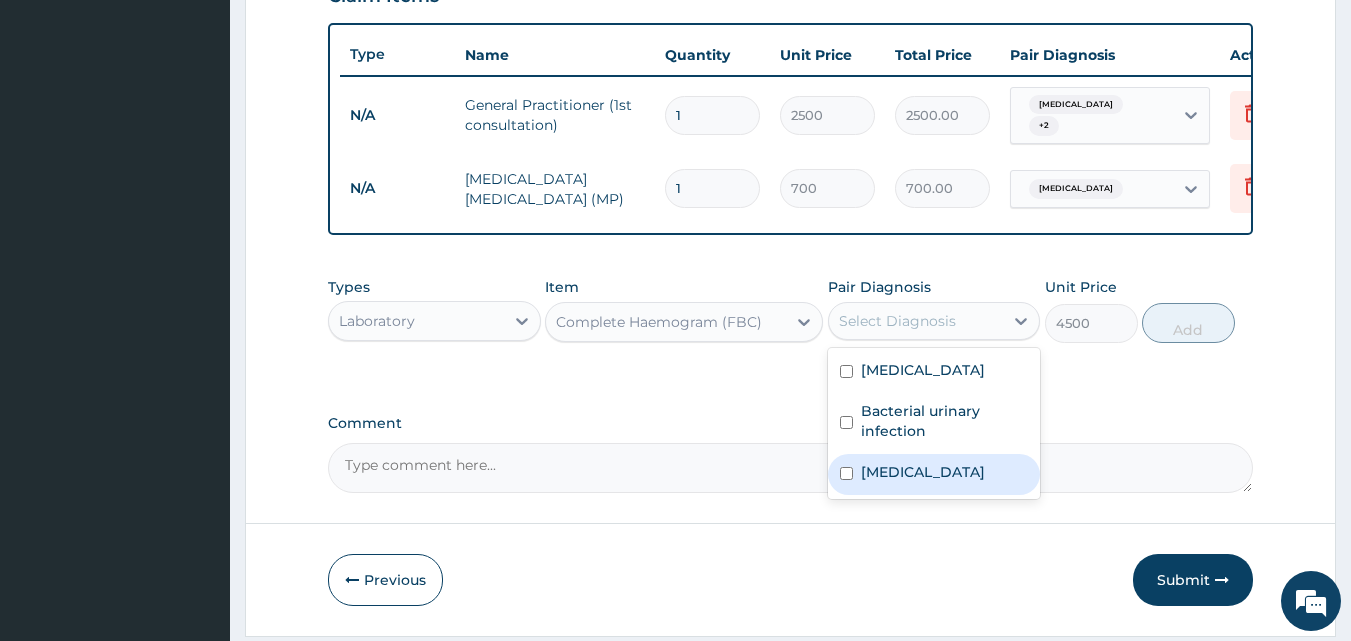 click on "Sepsis" at bounding box center (934, 474) 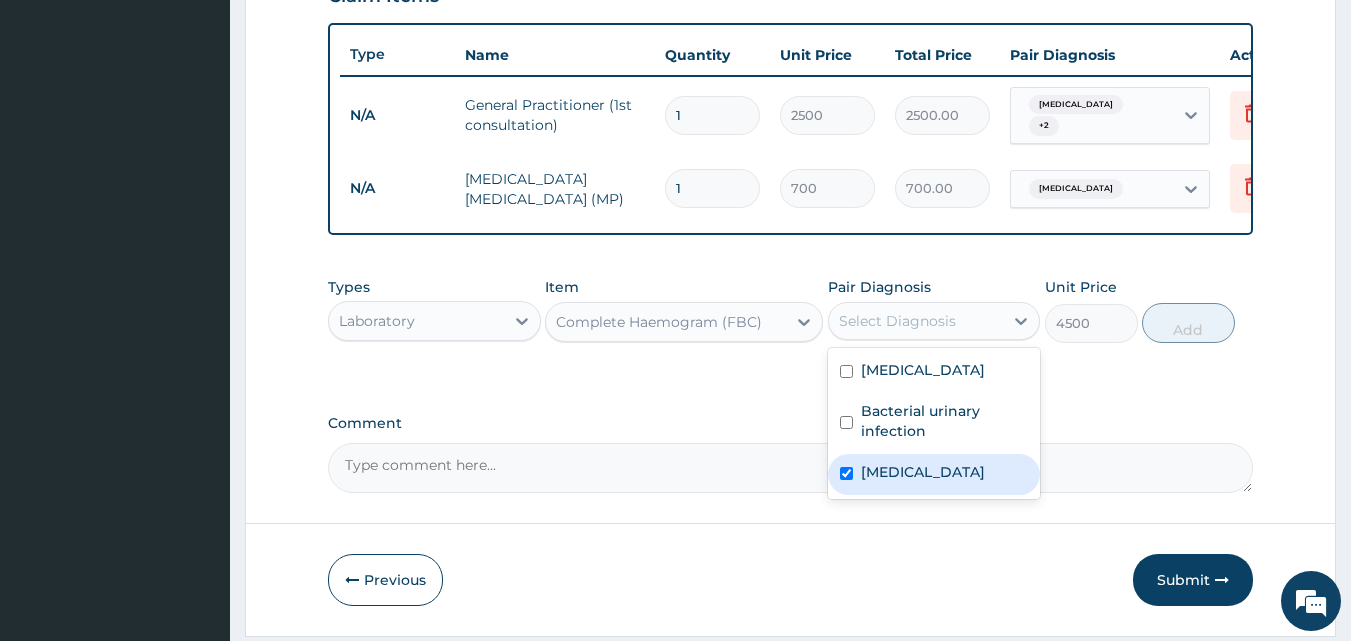 checkbox on "true" 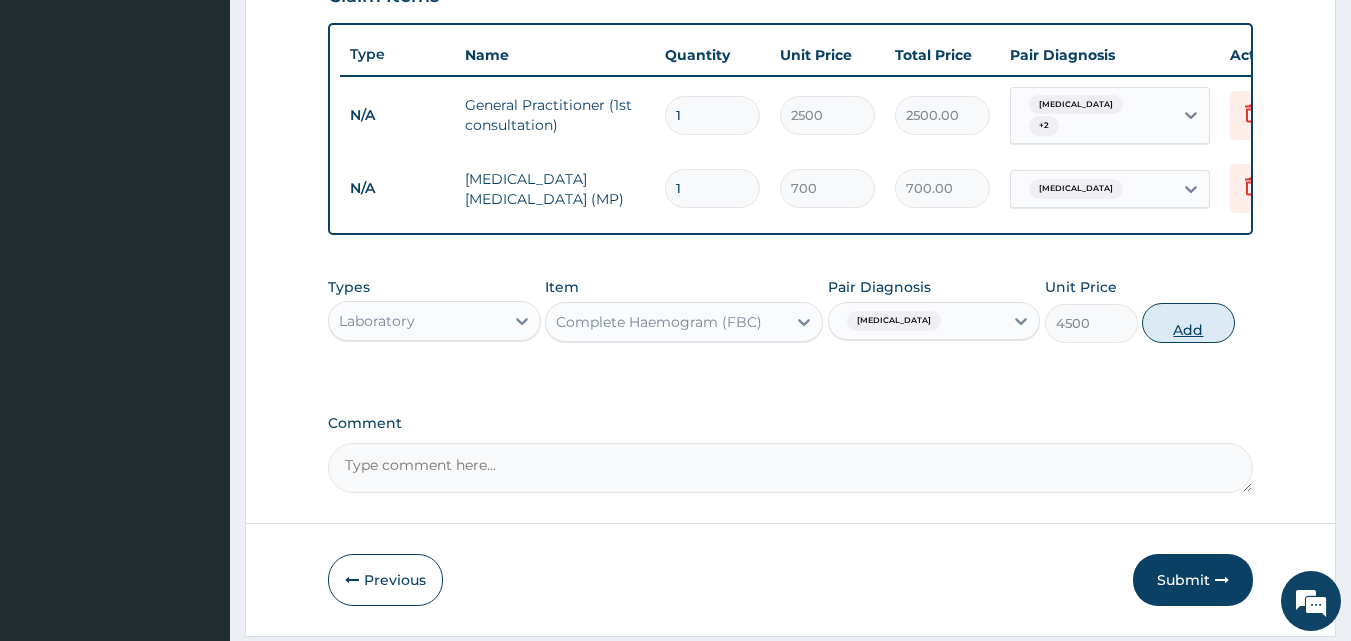 click on "Add" at bounding box center [1188, 323] 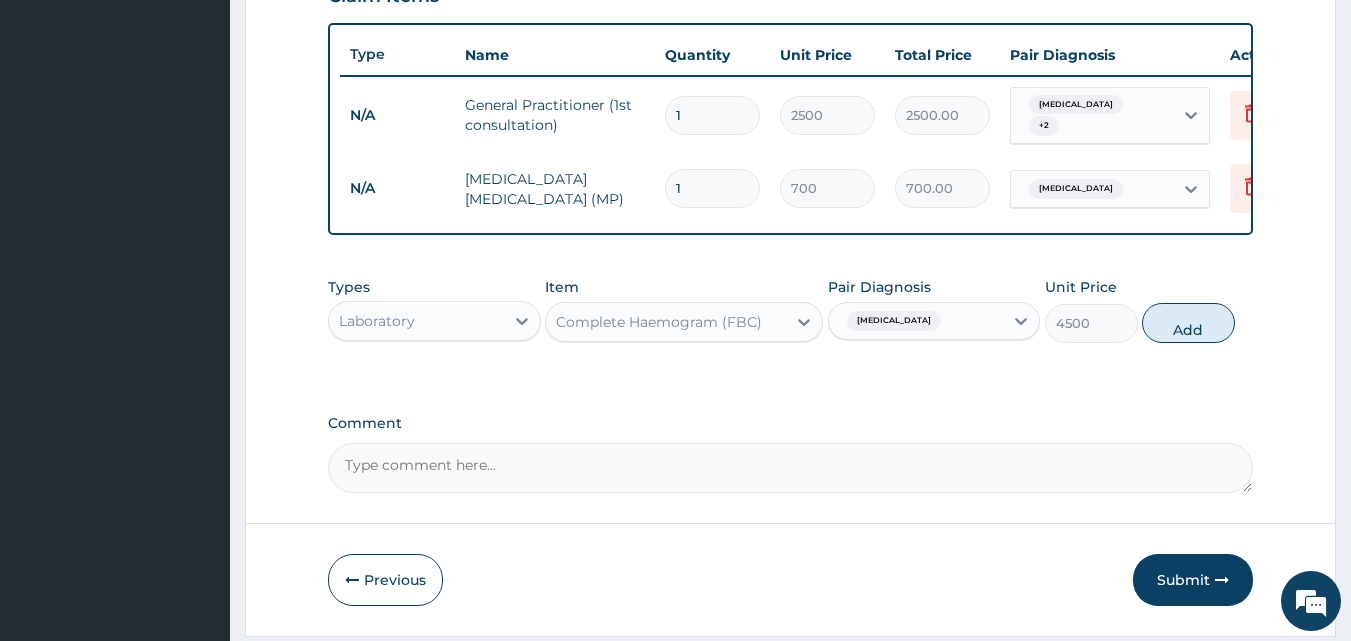 type on "0" 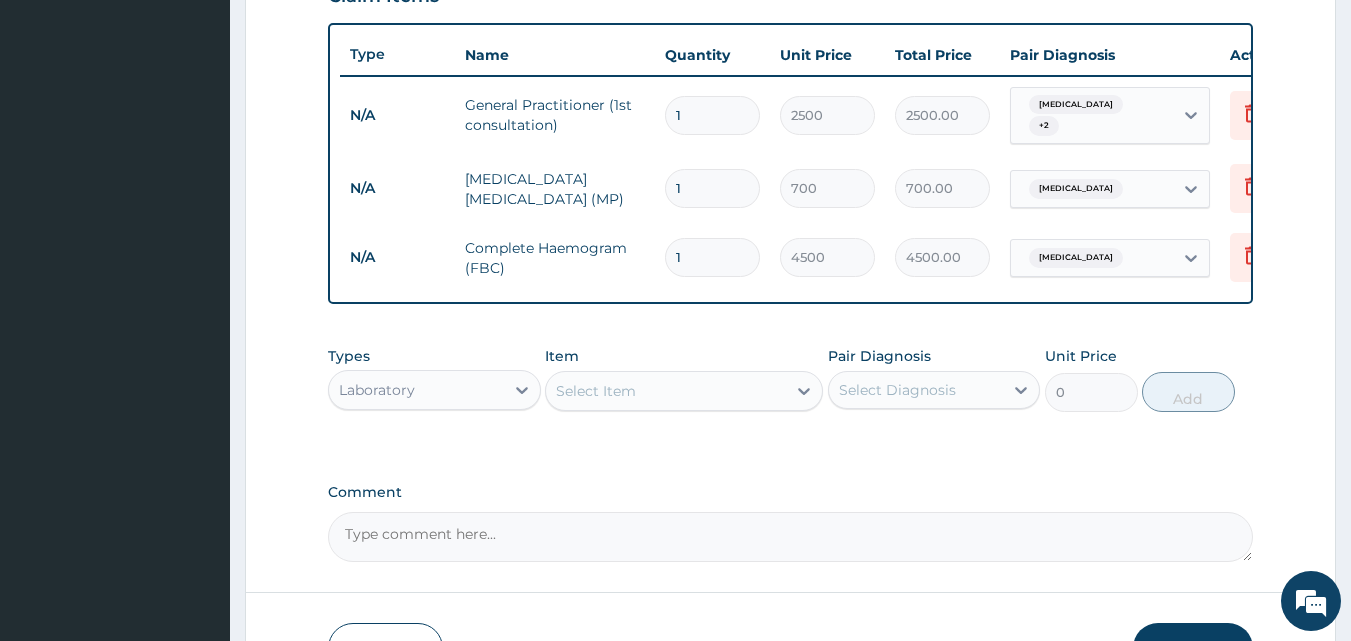 click on "Select Item" at bounding box center (666, 391) 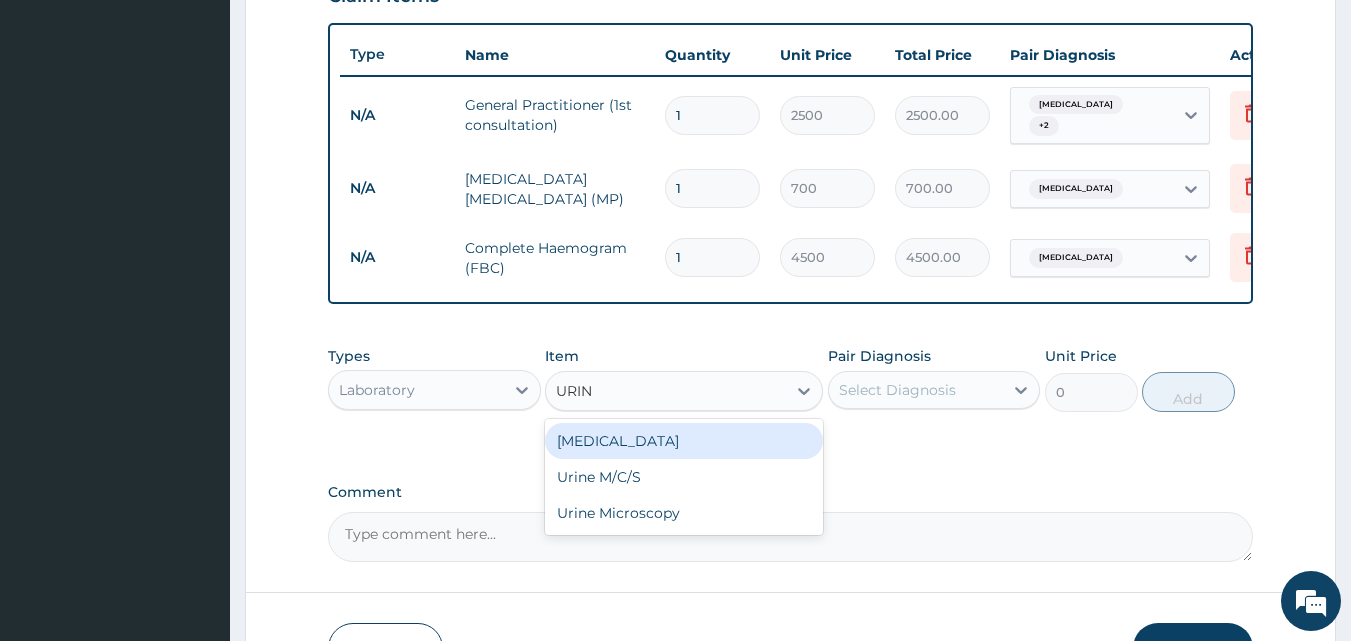 type on "URINA" 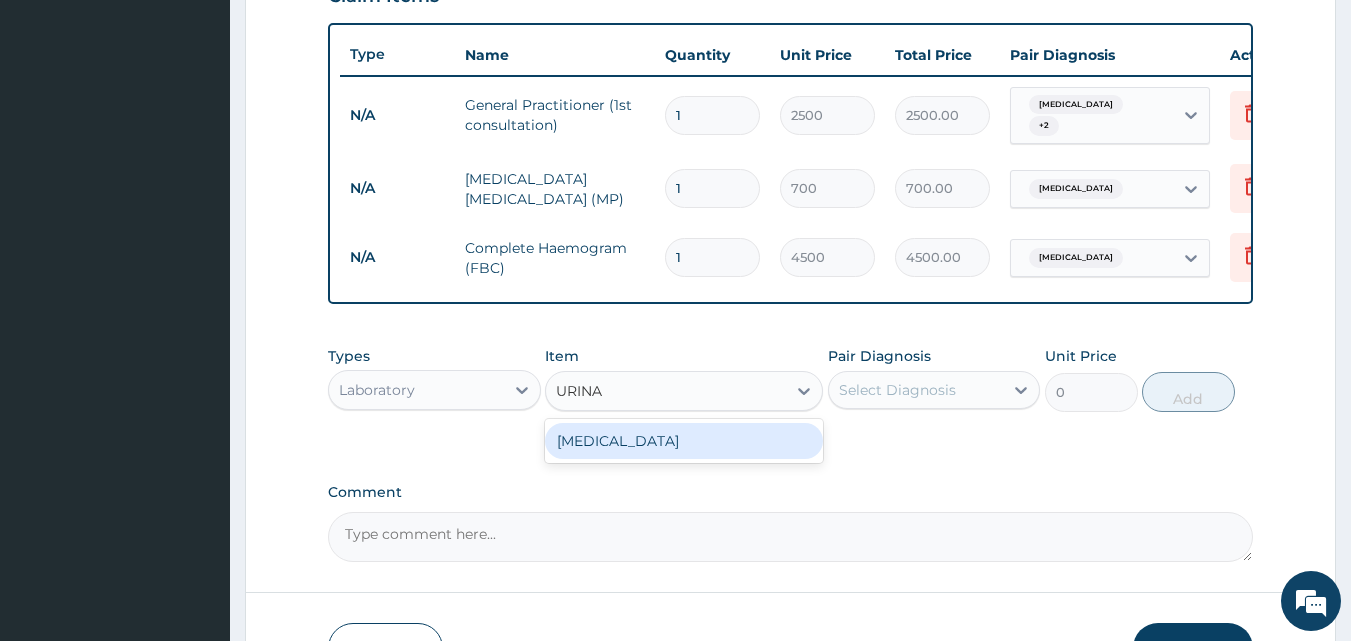 click on "[MEDICAL_DATA]" at bounding box center [684, 441] 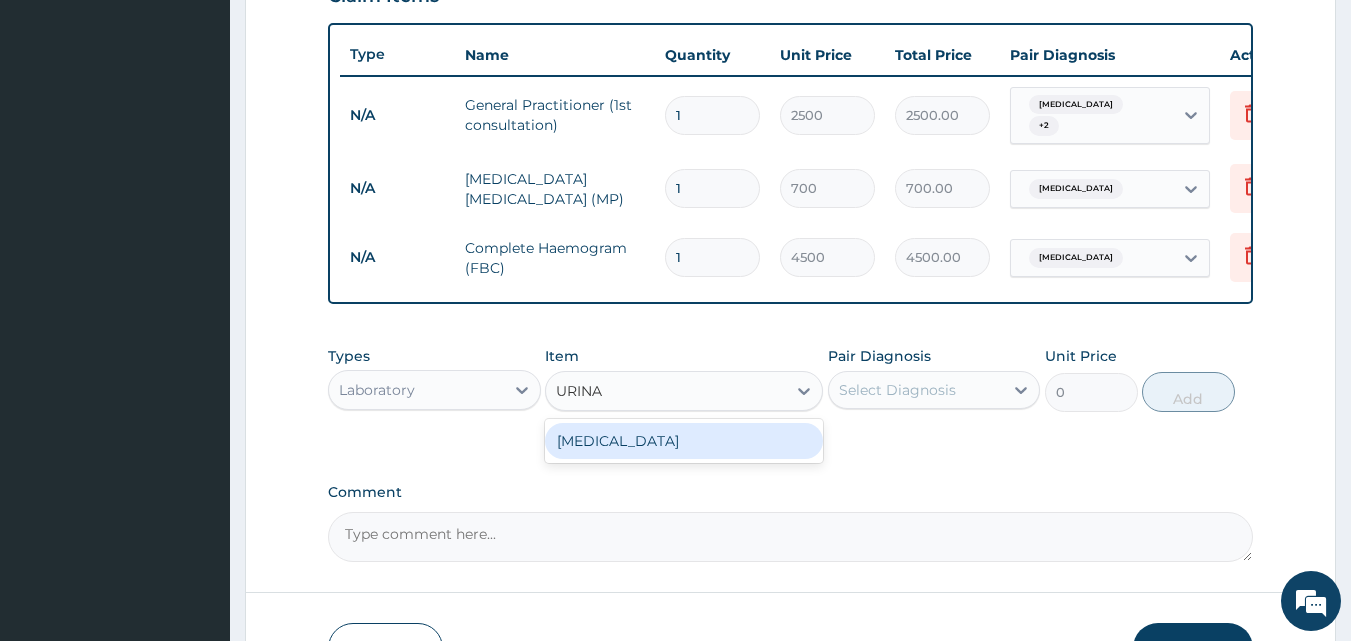 type 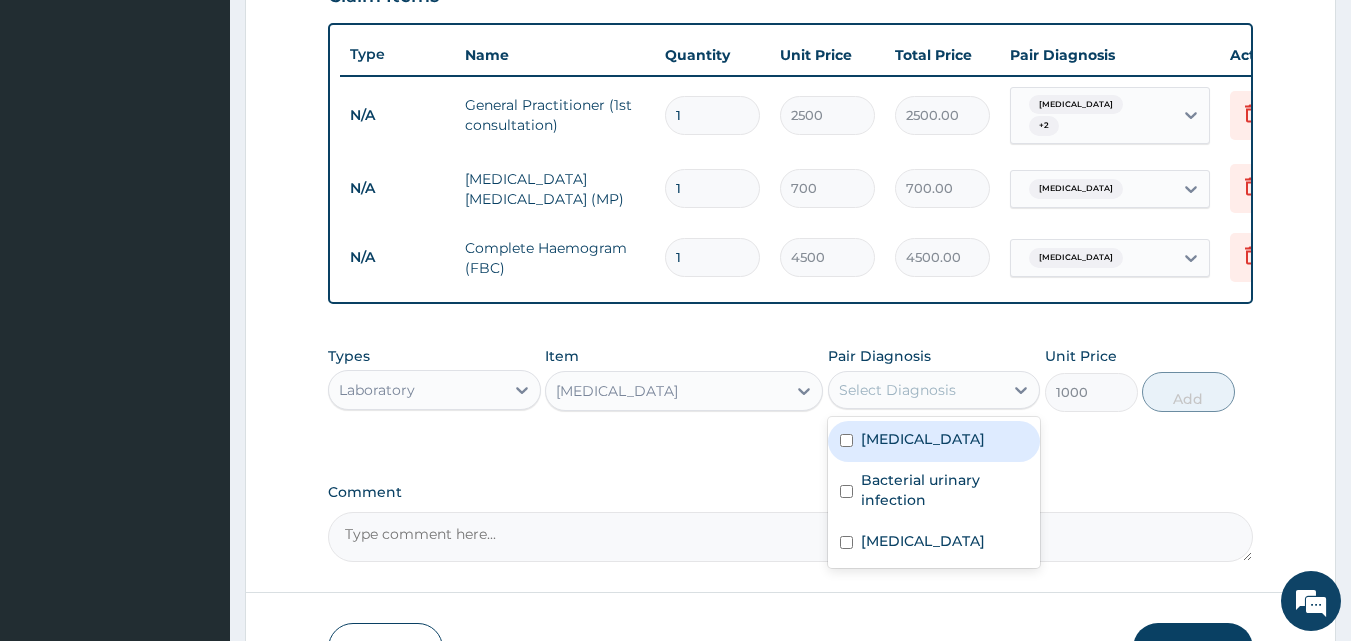 click on "Select Diagnosis" at bounding box center [916, 390] 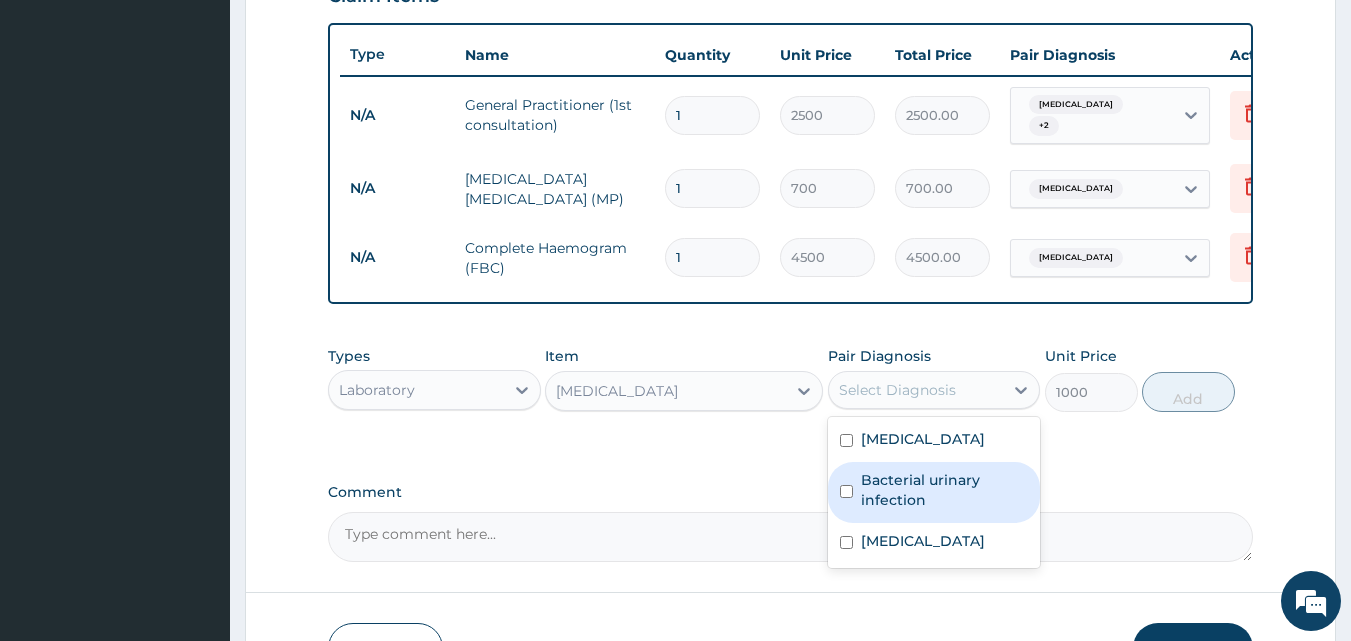 click on "Bacterial urinary infection" at bounding box center [945, 490] 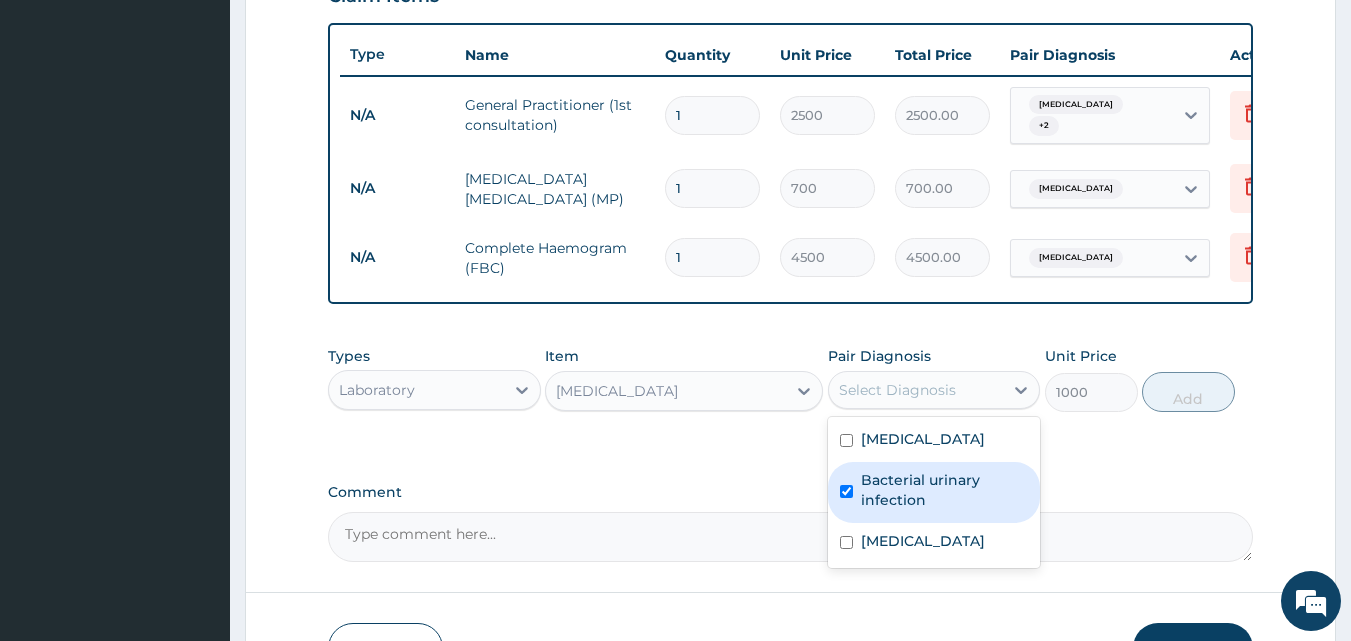 checkbox on "true" 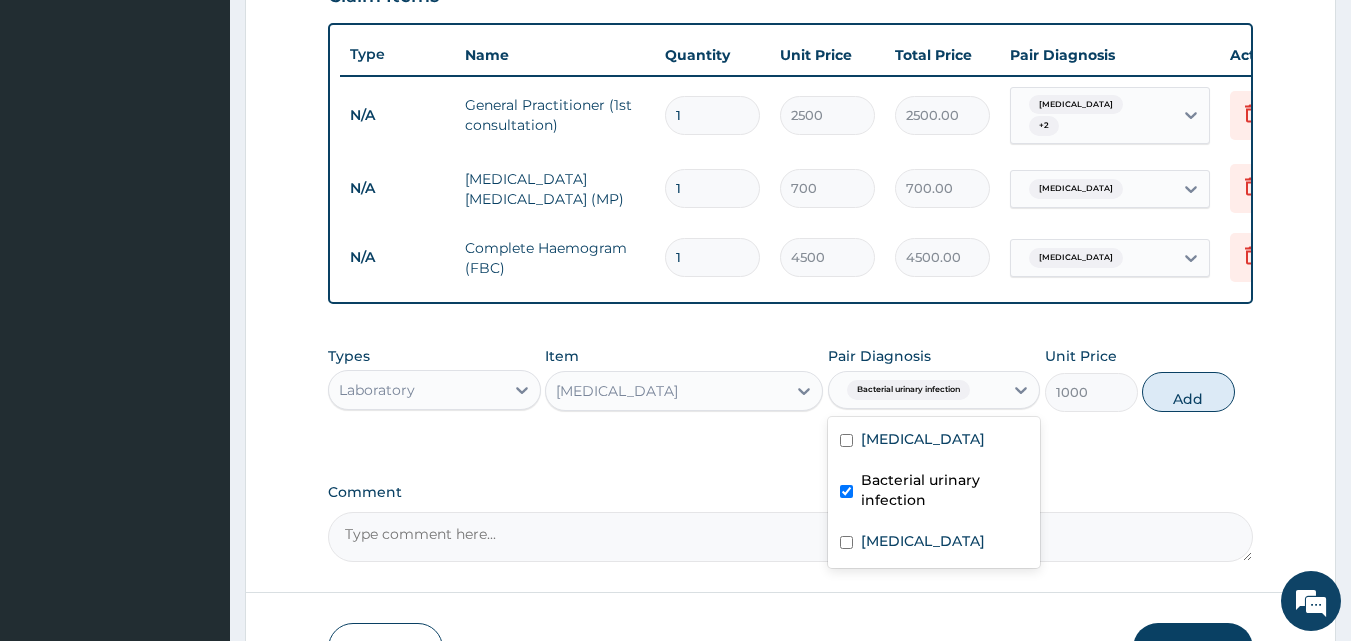 click on "Add" at bounding box center [1188, 392] 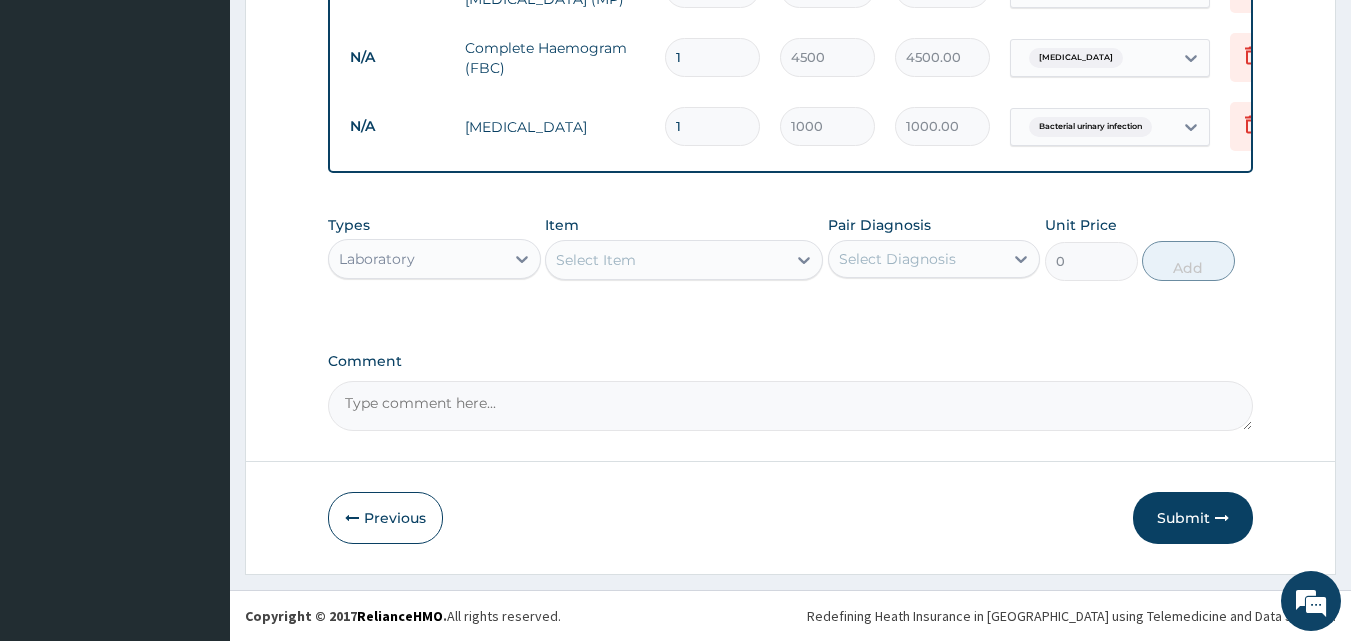 scroll, scrollTop: 928, scrollLeft: 0, axis: vertical 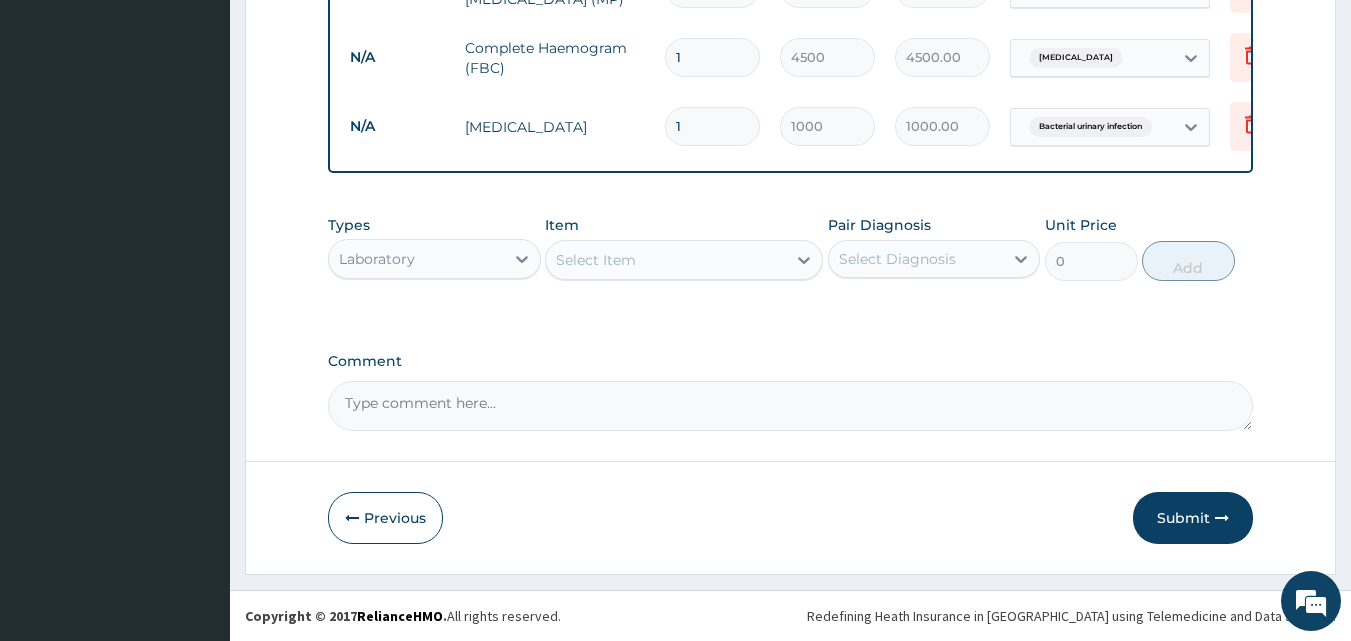 click on "Laboratory" at bounding box center [416, 259] 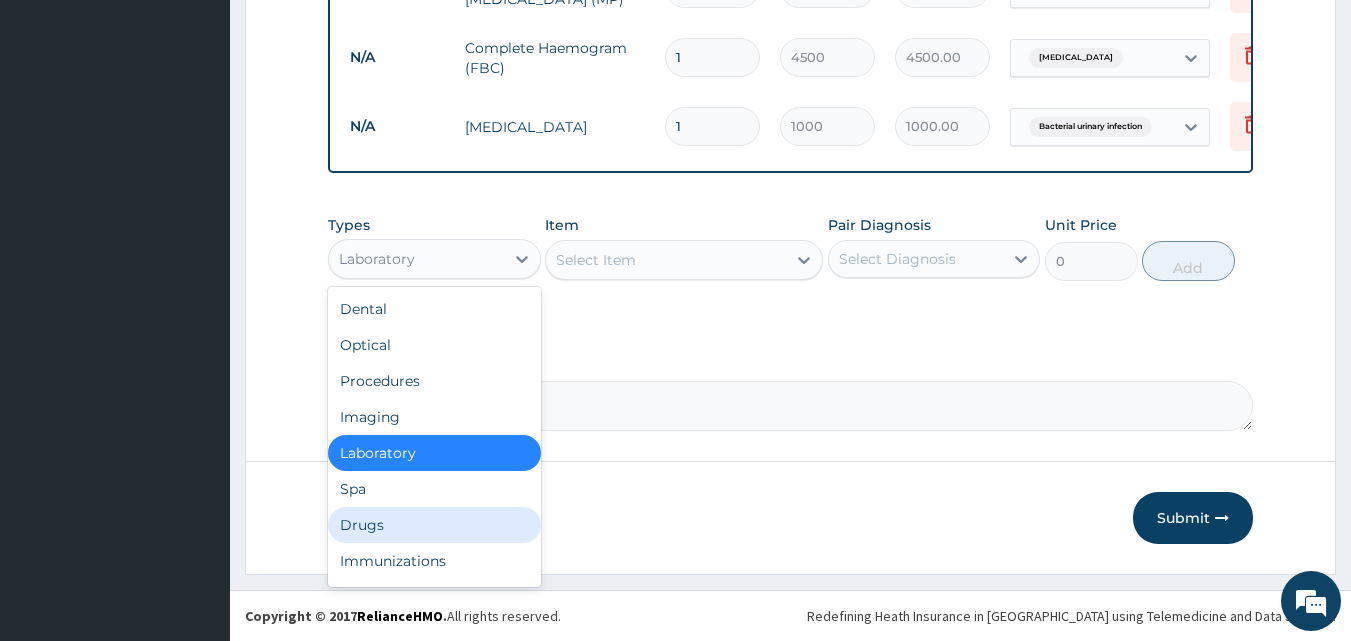 click on "Drugs" at bounding box center (434, 525) 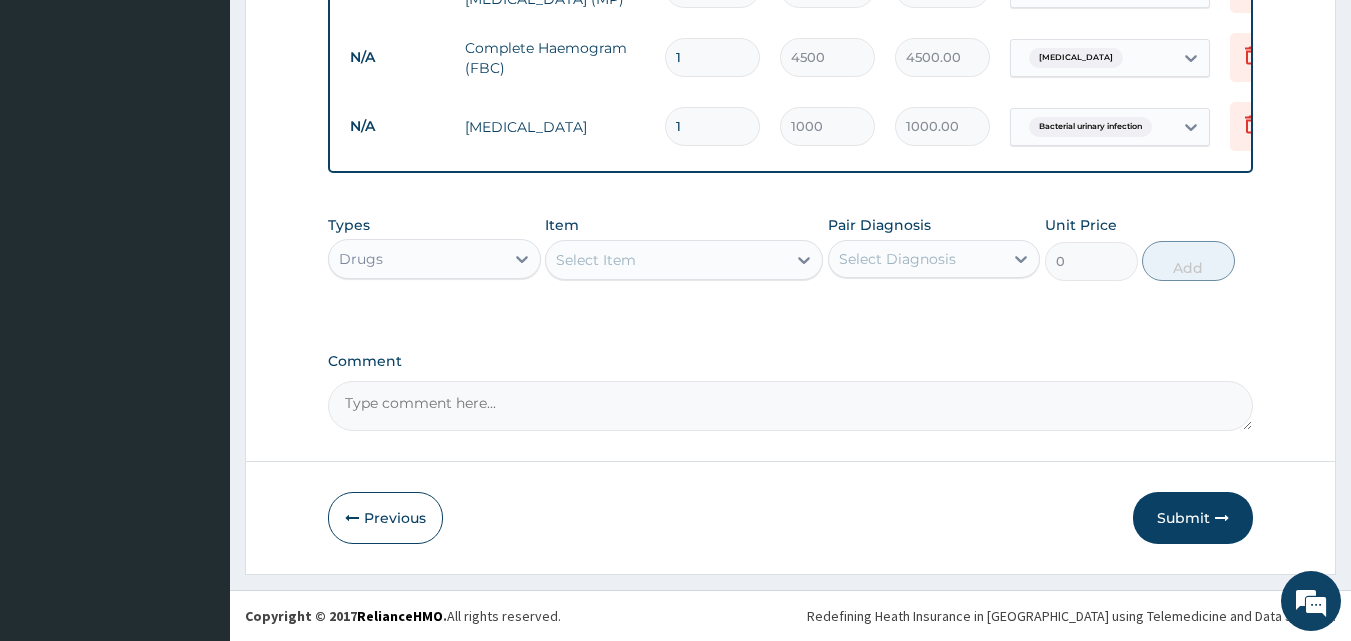 click on "Select Item" at bounding box center [596, 260] 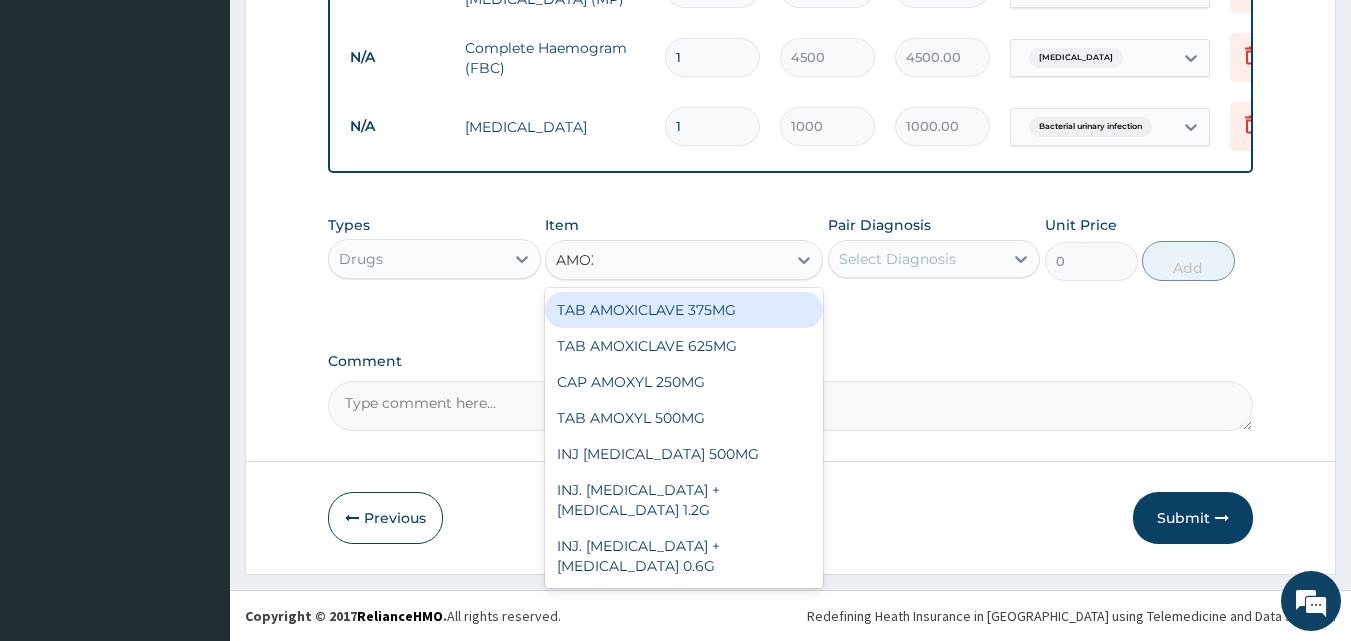 type on "AMOXI" 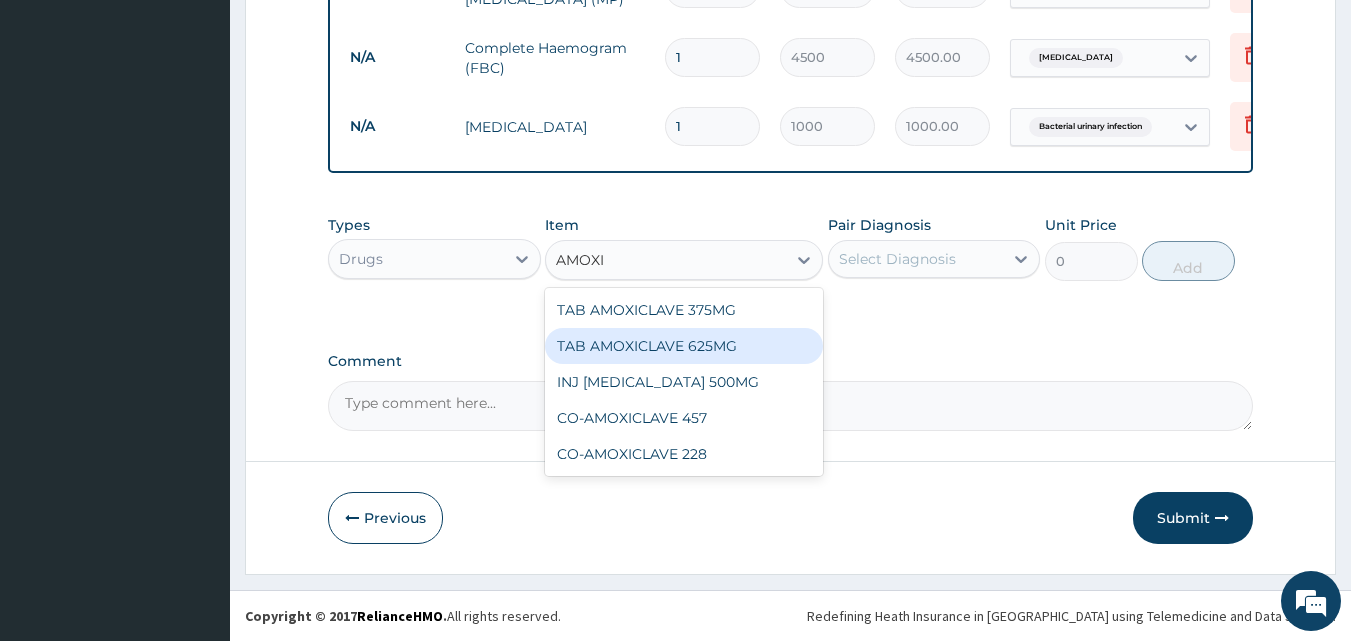 click on "TAB AMOXICLAVE 625MG" at bounding box center (684, 346) 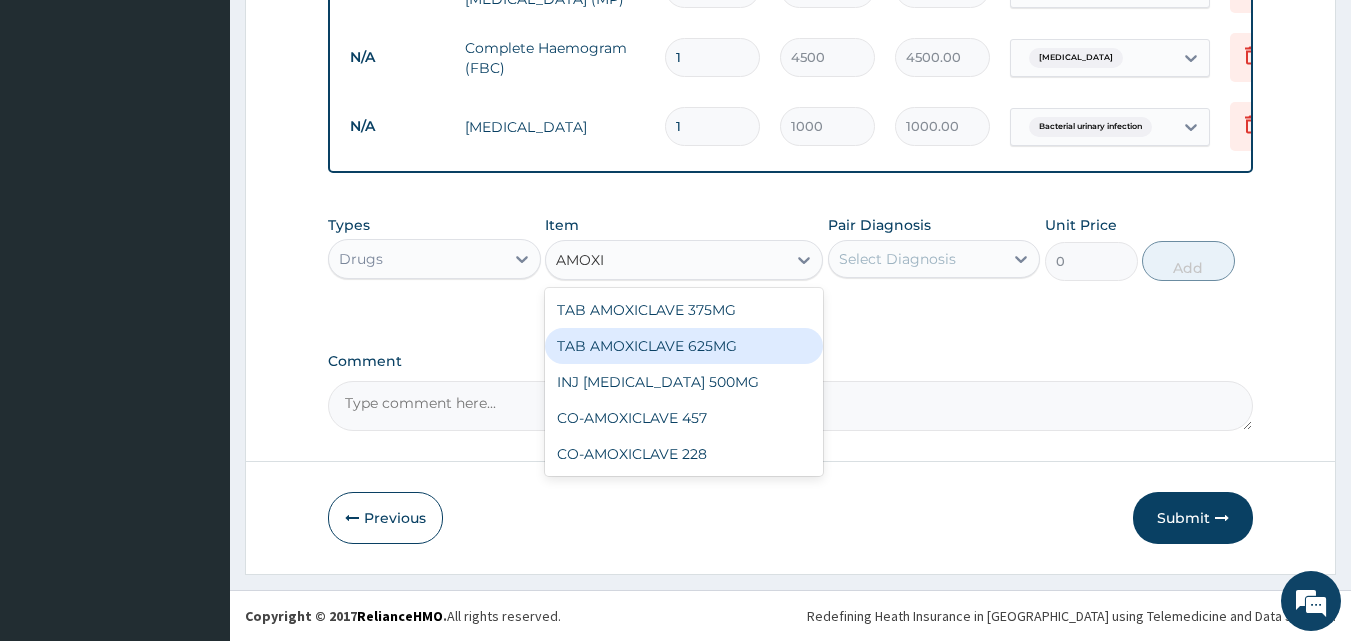 type 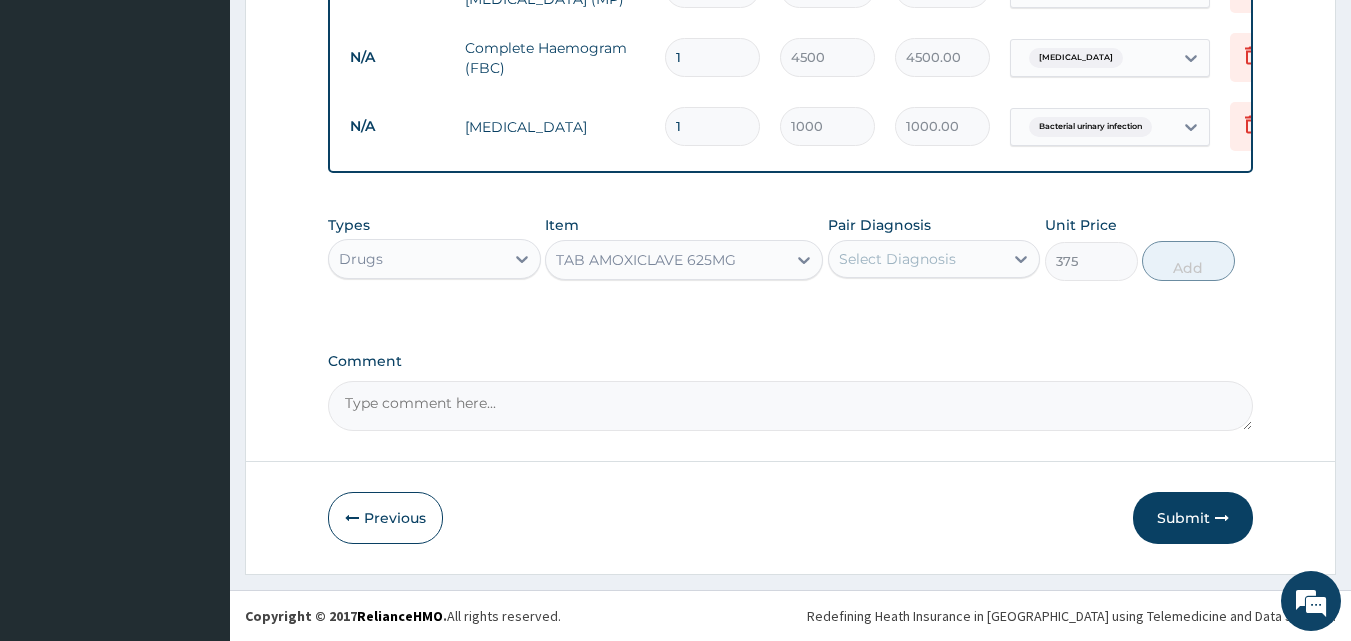 click on "Select Diagnosis" at bounding box center (916, 259) 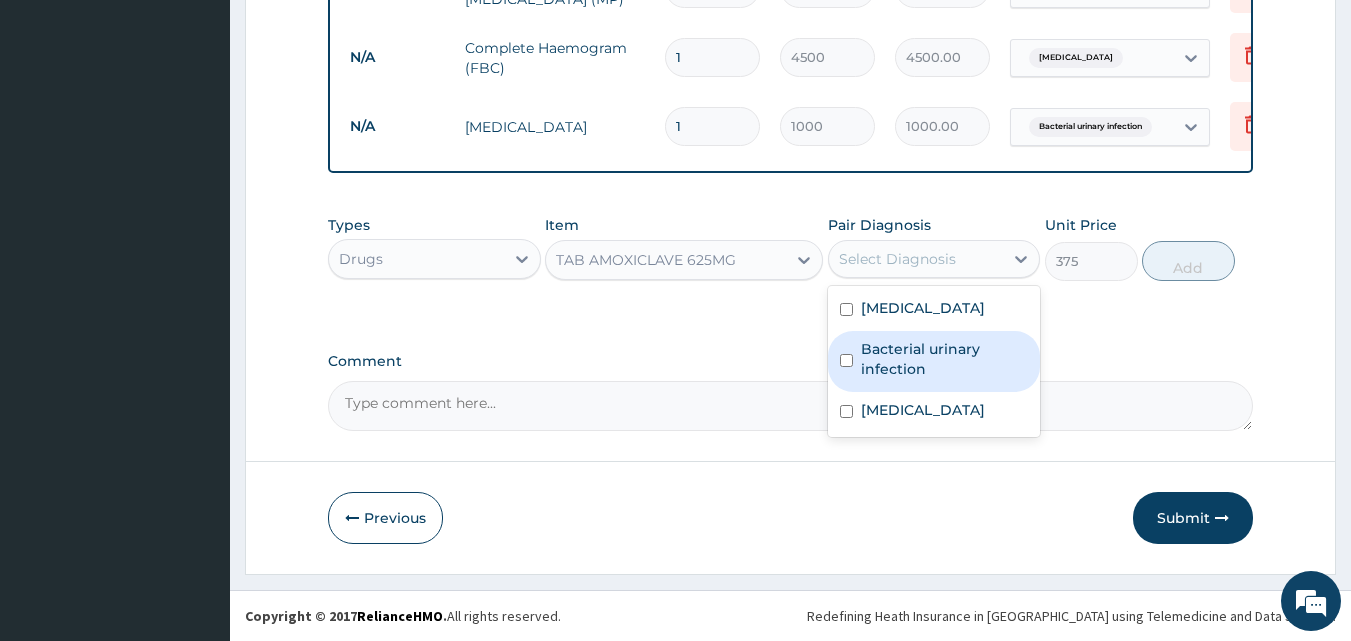 drag, startPoint x: 940, startPoint y: 362, endPoint x: 1102, endPoint y: 304, distance: 172.06975 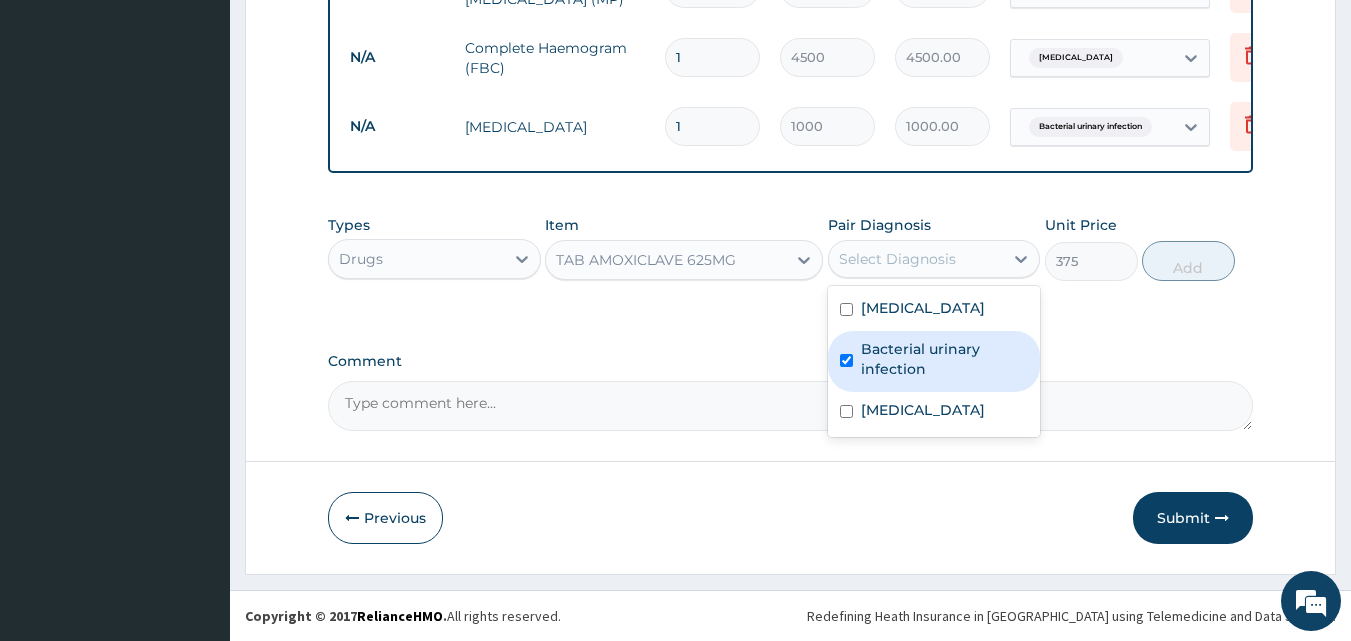 checkbox on "true" 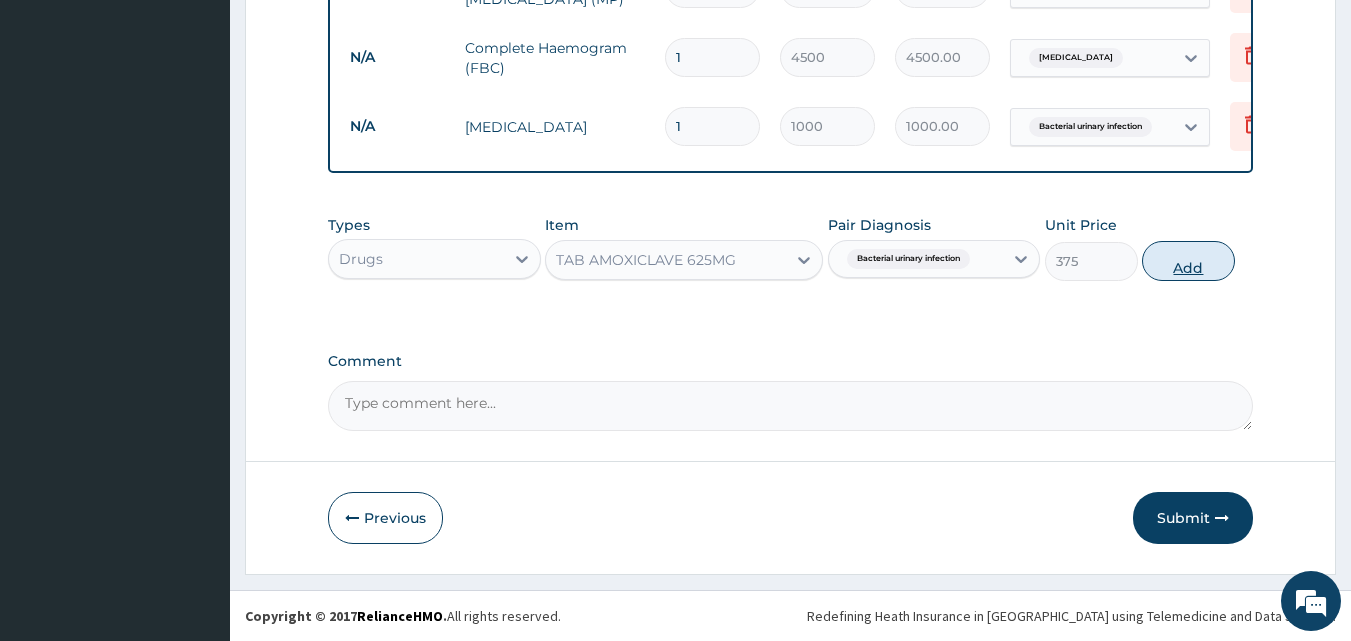 click on "Add" at bounding box center (1188, 261) 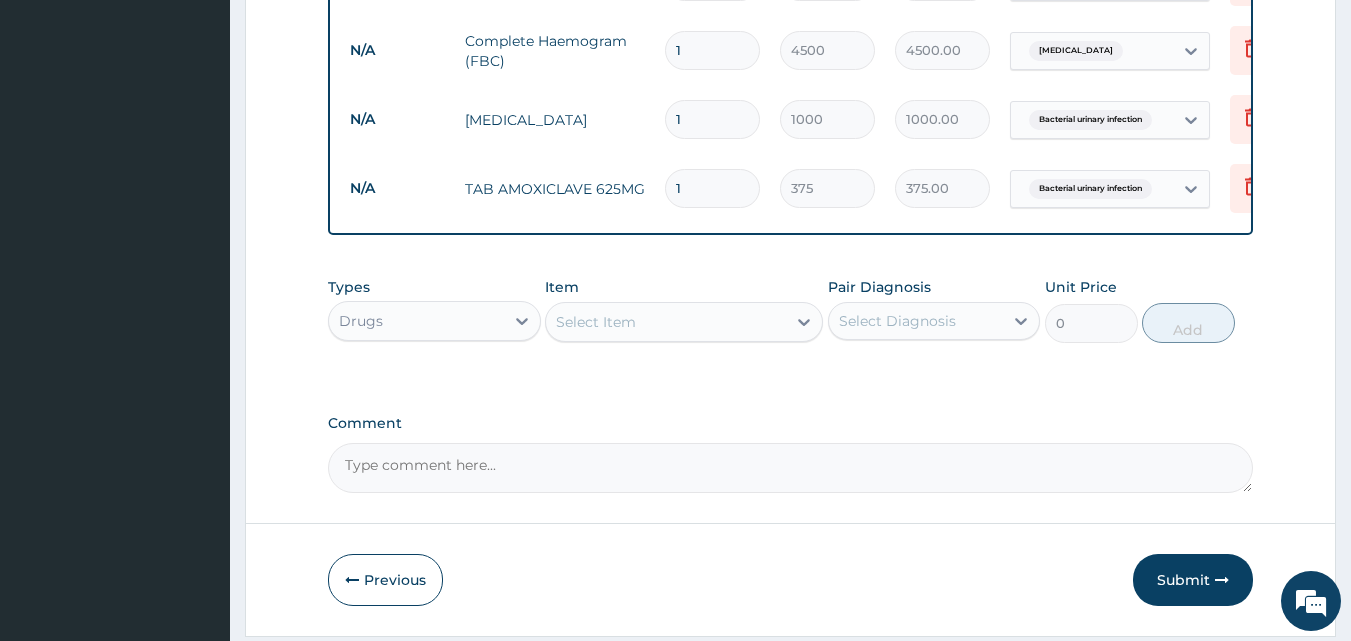 type on "10" 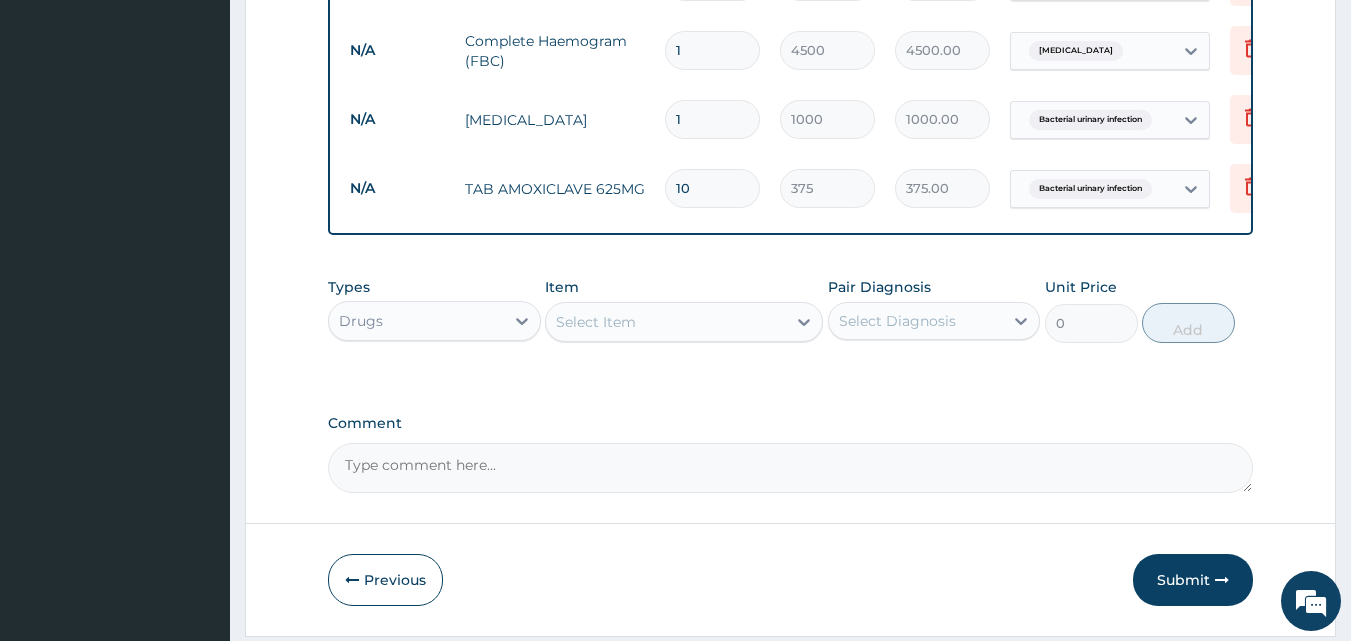 type on "3750.00" 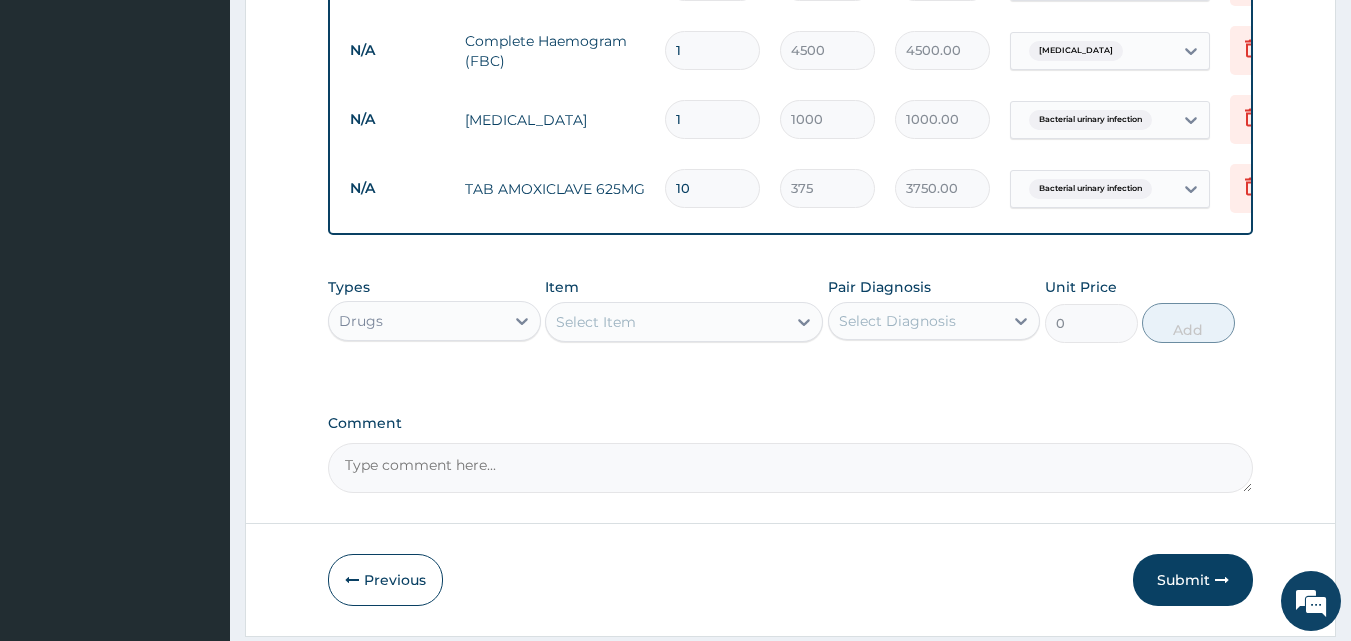 type on "10" 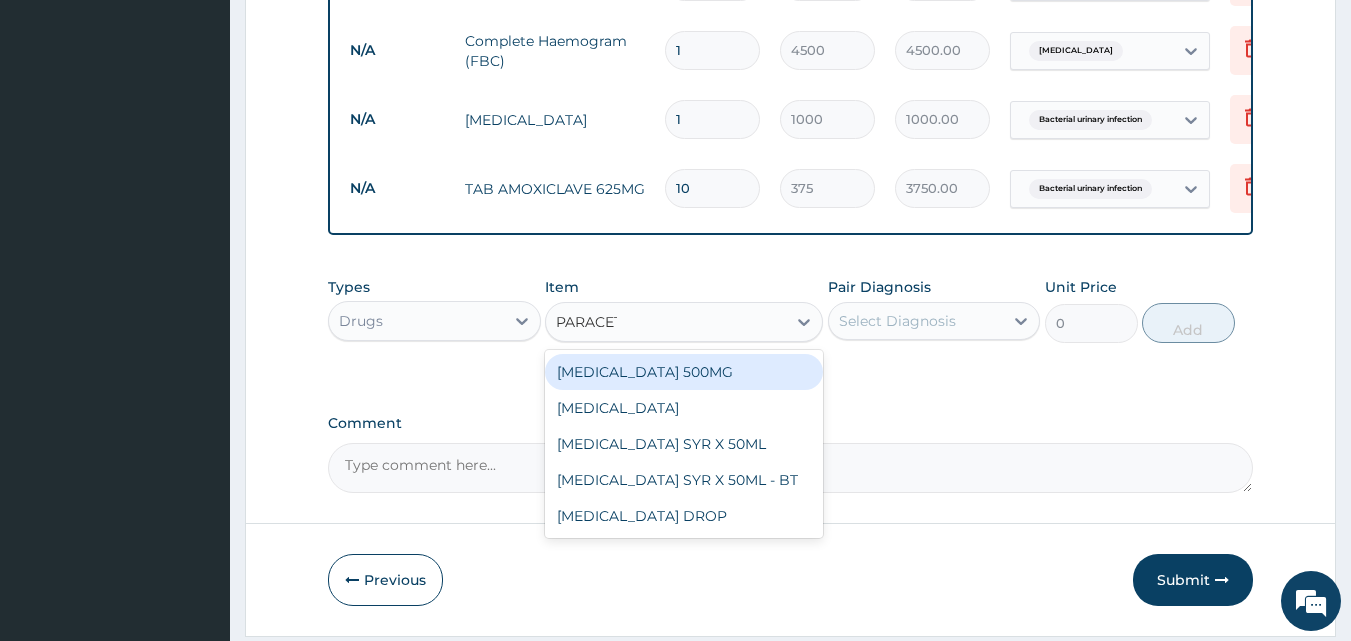type on "PARACETA" 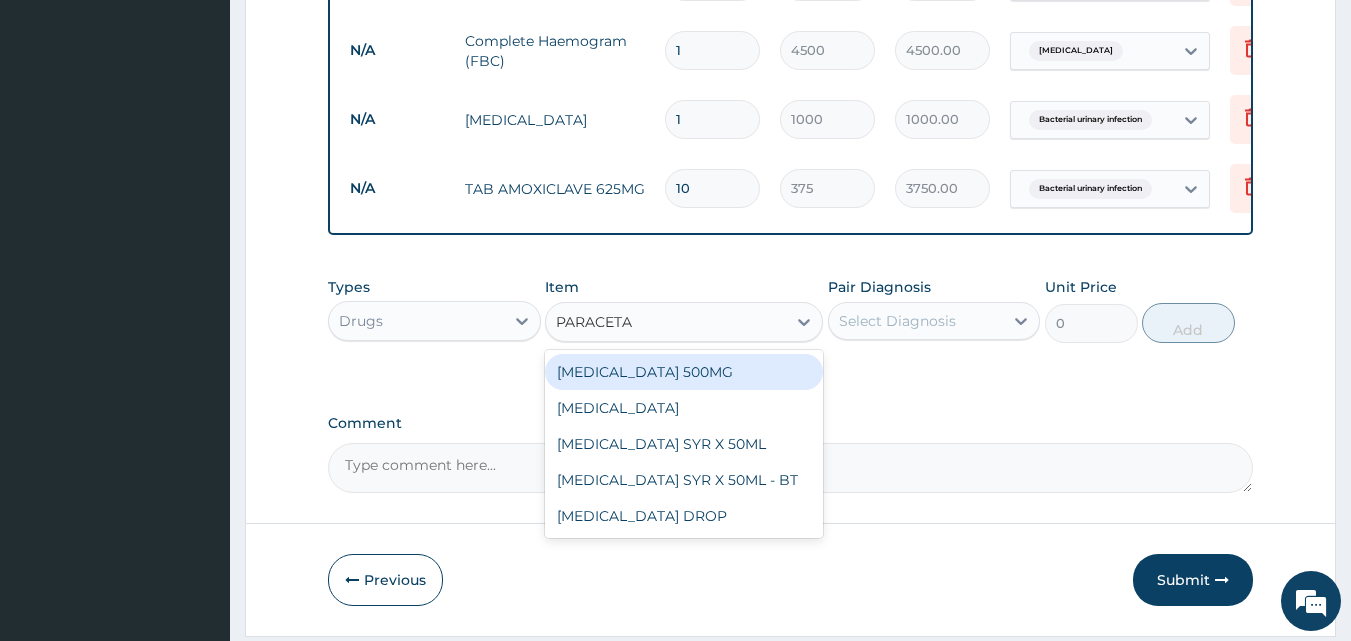 click on "[MEDICAL_DATA] 500MG" at bounding box center (684, 372) 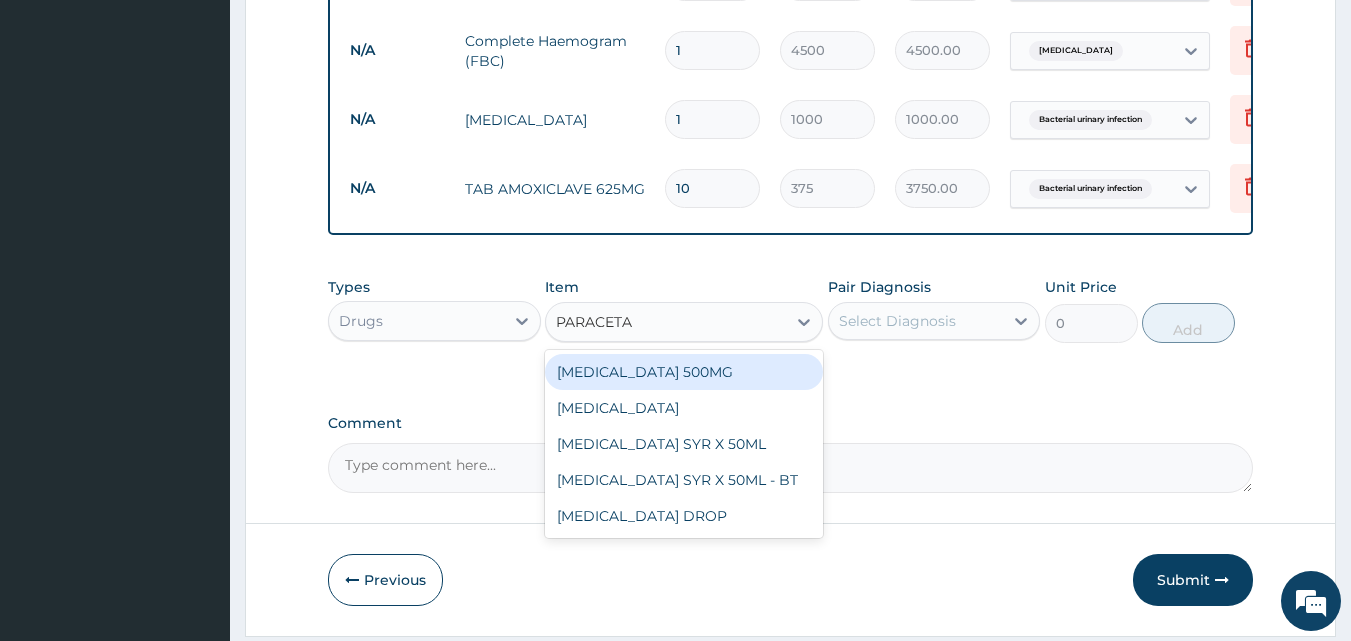 type 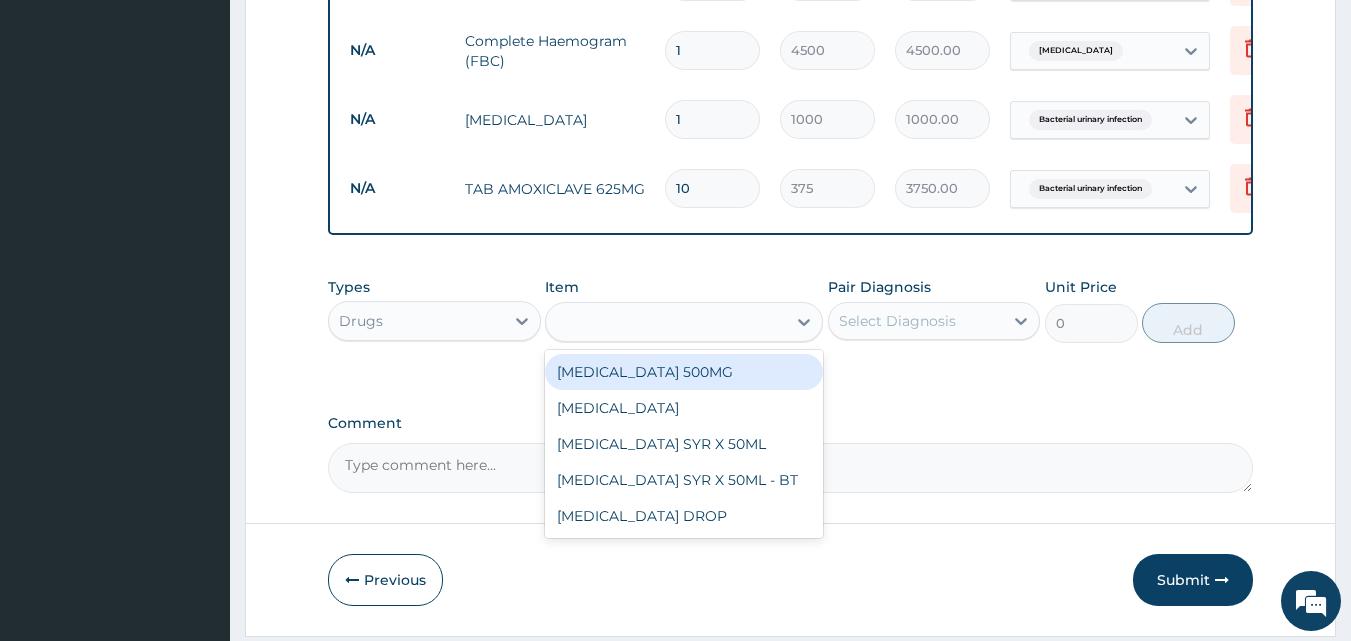 type on "30" 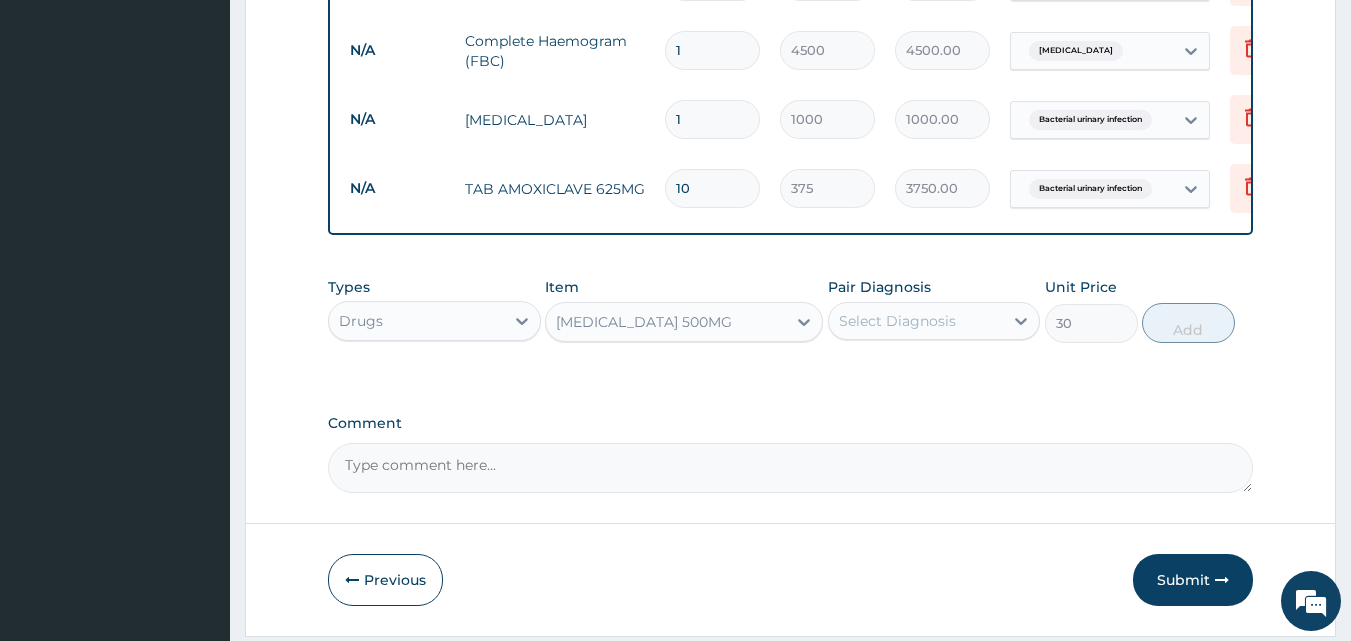 click on "Select Diagnosis" at bounding box center (897, 321) 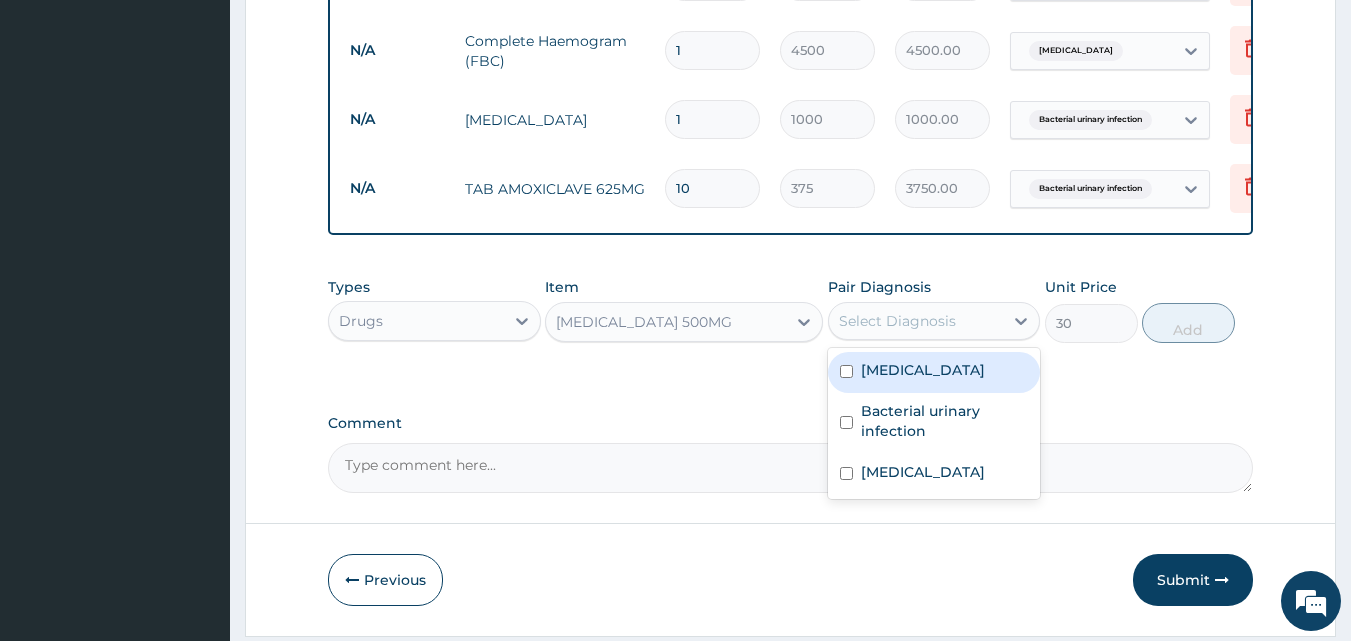 click on "[MEDICAL_DATA]" at bounding box center [934, 372] 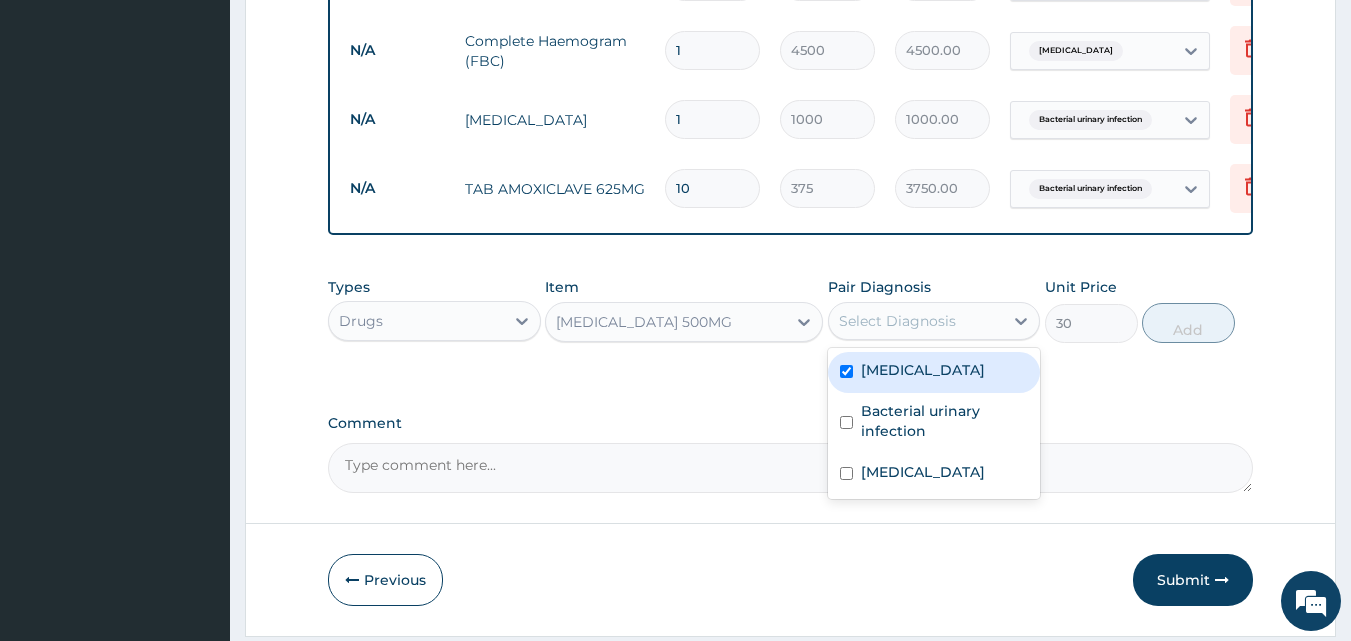 checkbox on "true" 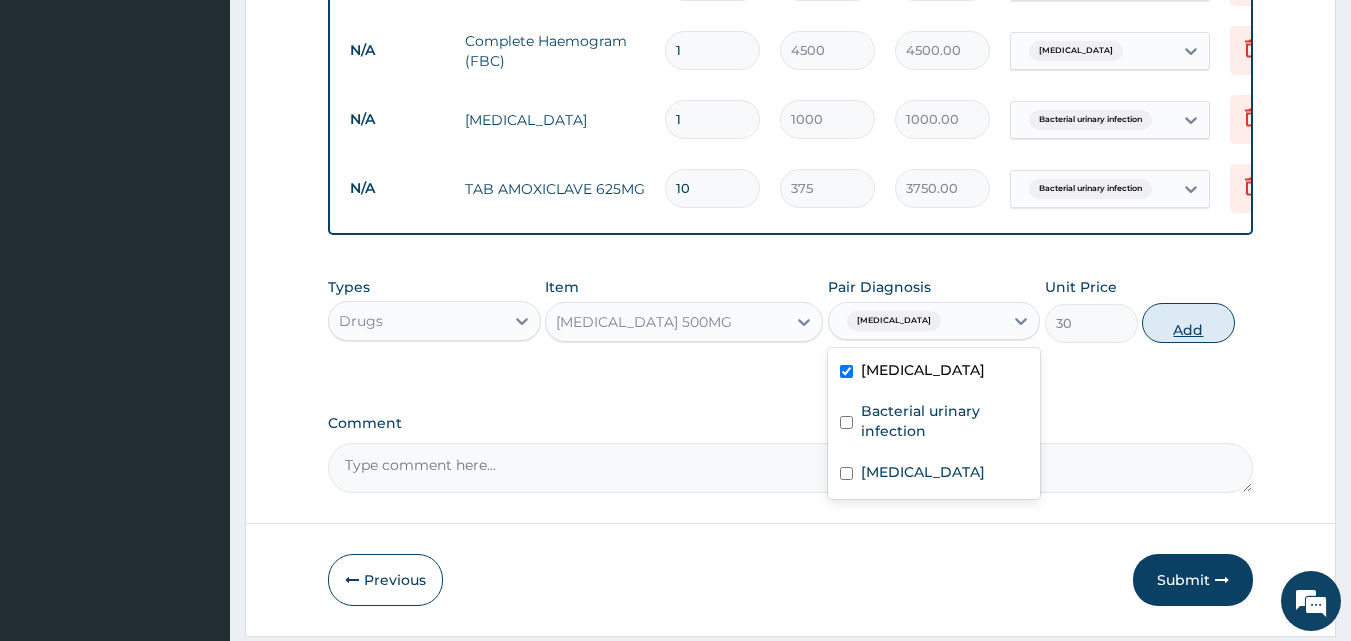 click on "Add" at bounding box center [1188, 323] 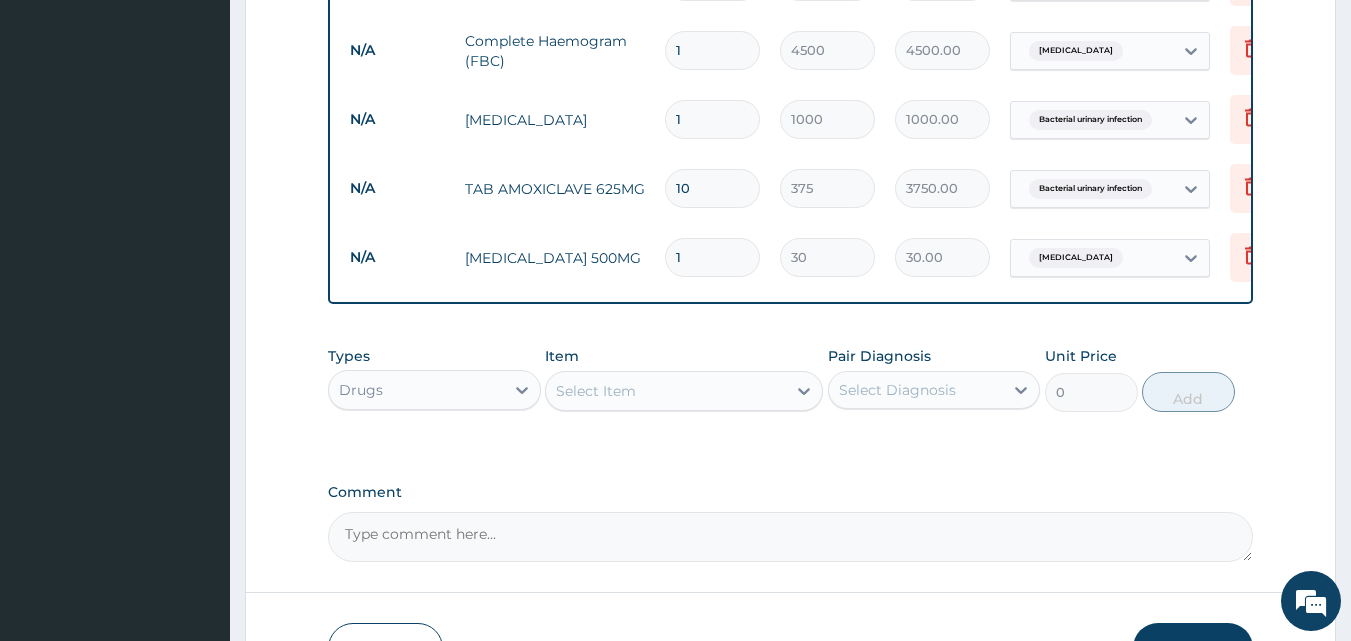 type on "18" 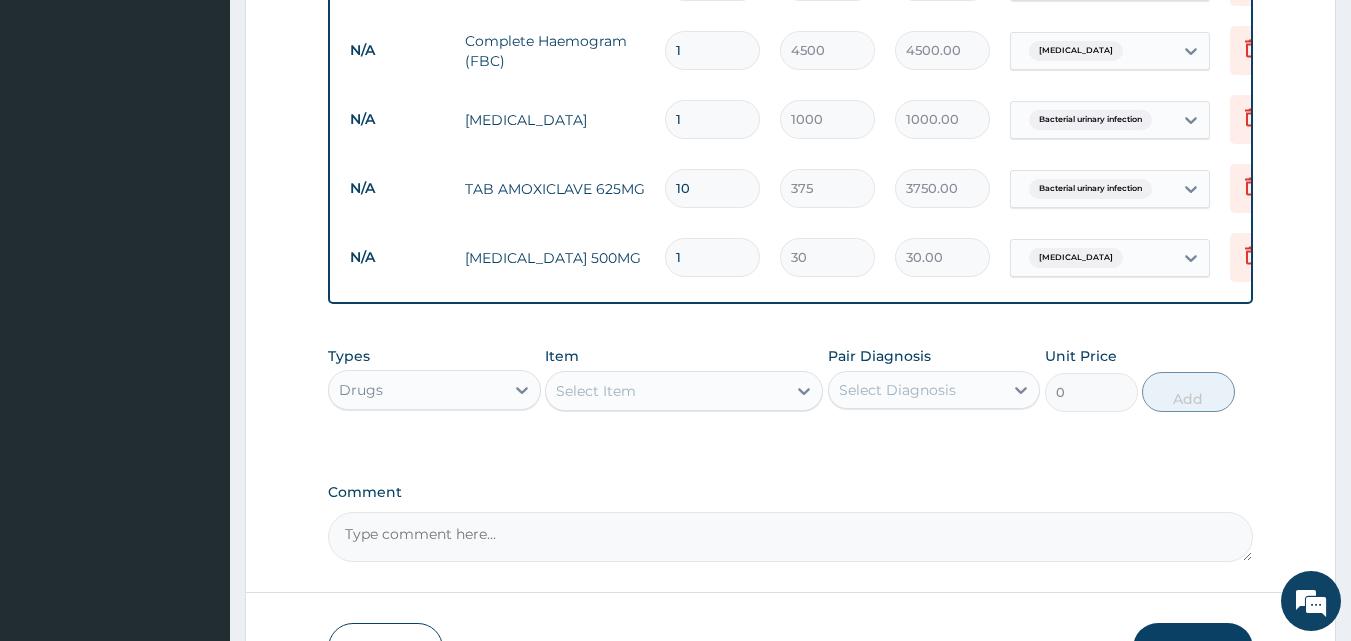 type on "540.00" 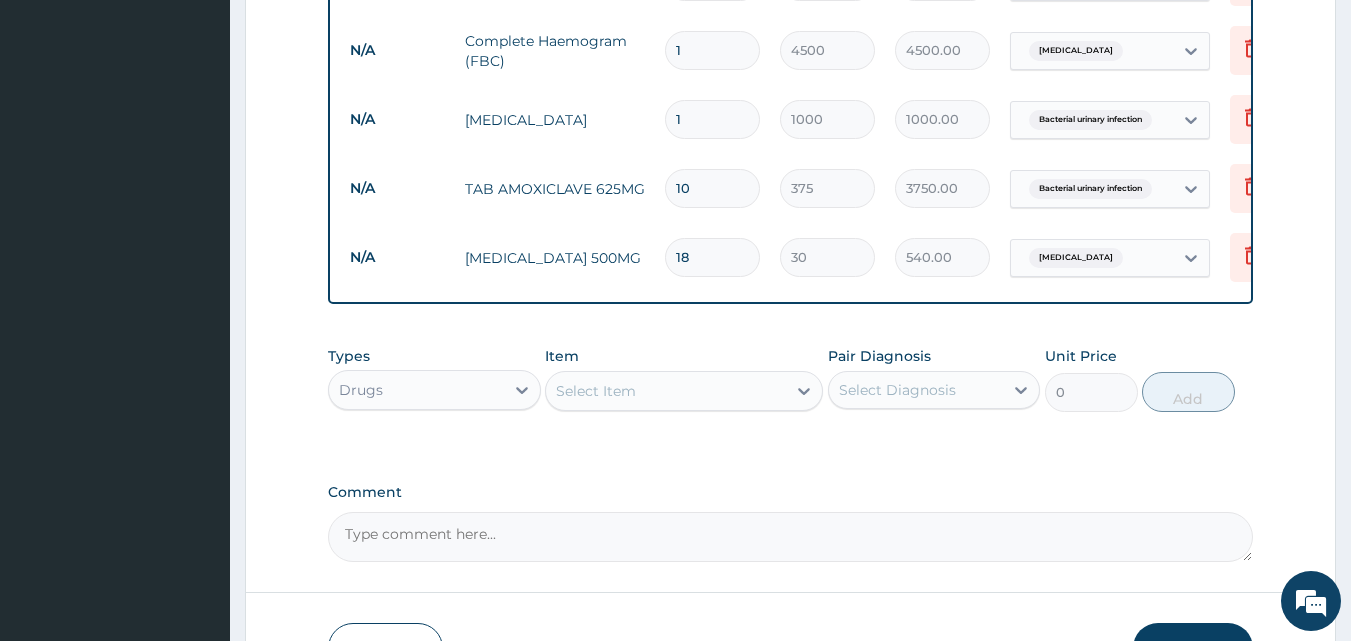 type on "18" 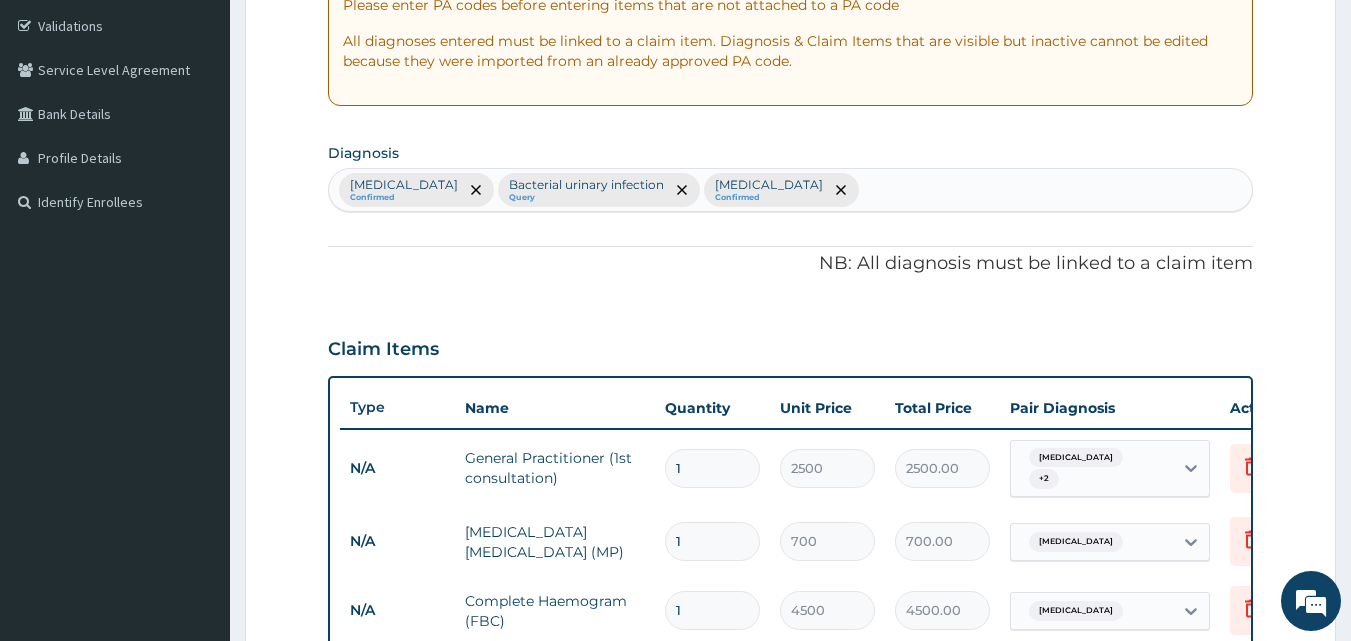 click on "Malaria Confirmed Bacterial urinary infection Query Sepsis Confirmed" at bounding box center [791, 190] 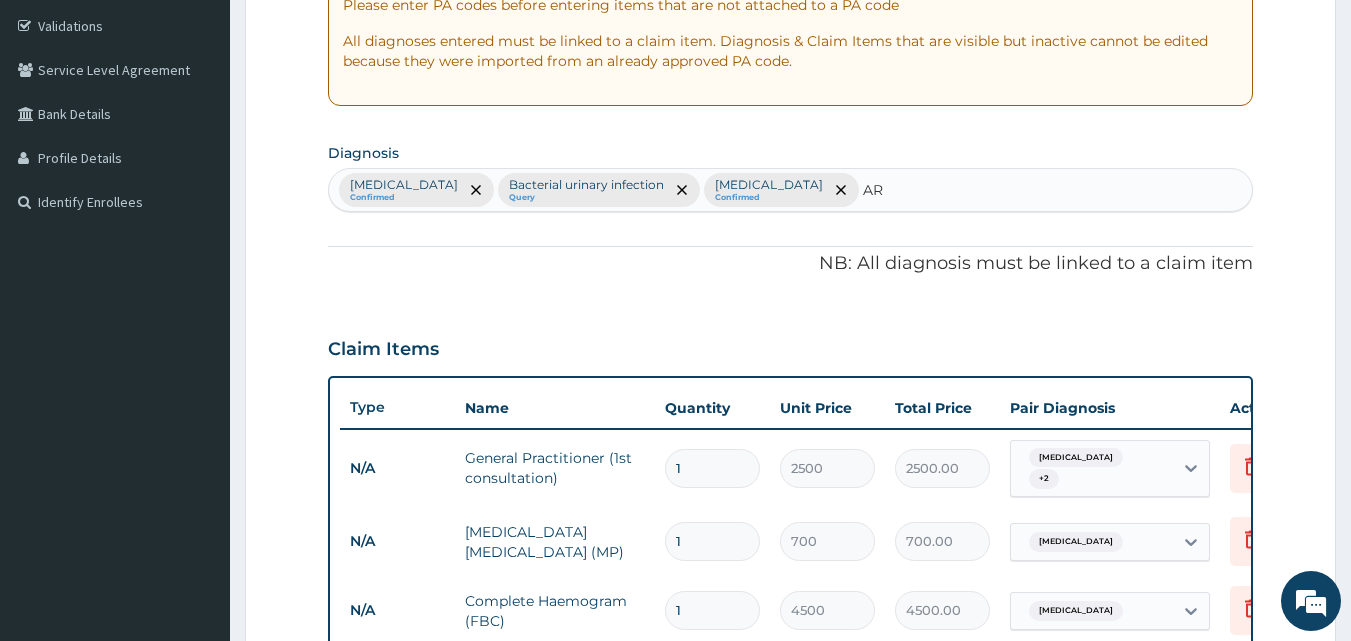 type on "ARI" 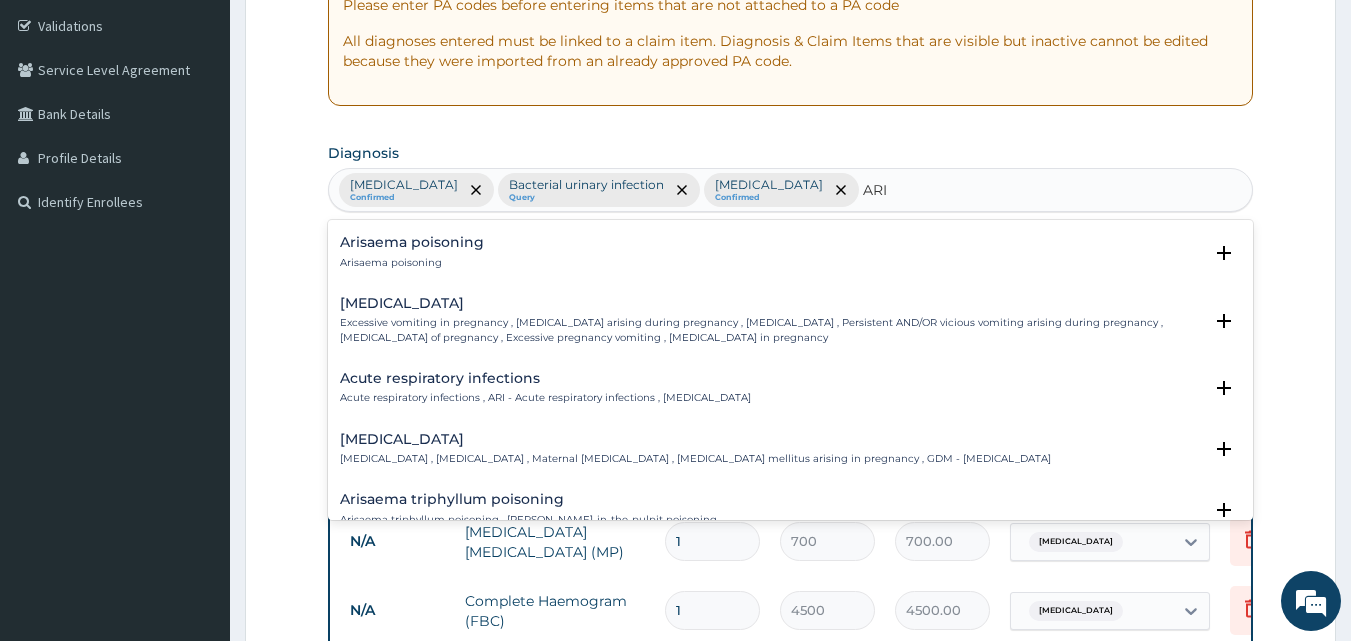 scroll, scrollTop: 120, scrollLeft: 0, axis: vertical 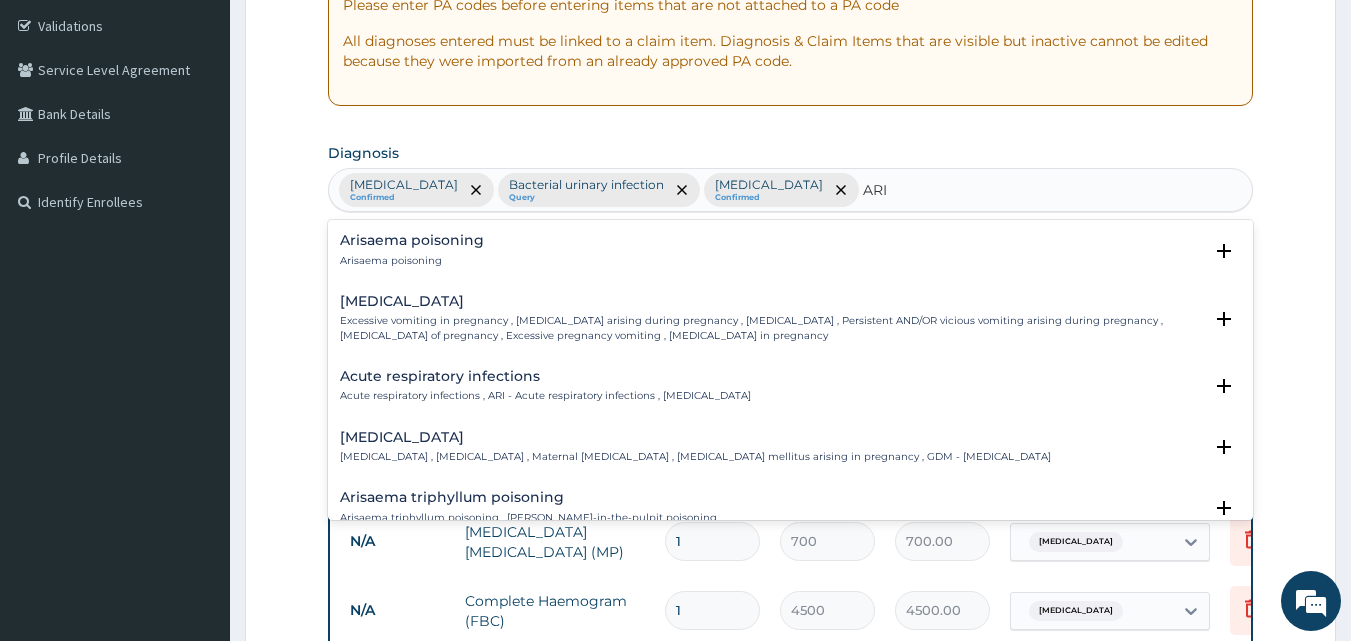 click on "Acute respiratory infections Acute respiratory infections , ARI - Acute respiratory infections , Acute respiratory infection Select Status Query Query covers suspected (?), Keep in view (kiv), Ruled out (r/o) Confirmed" at bounding box center (791, 391) 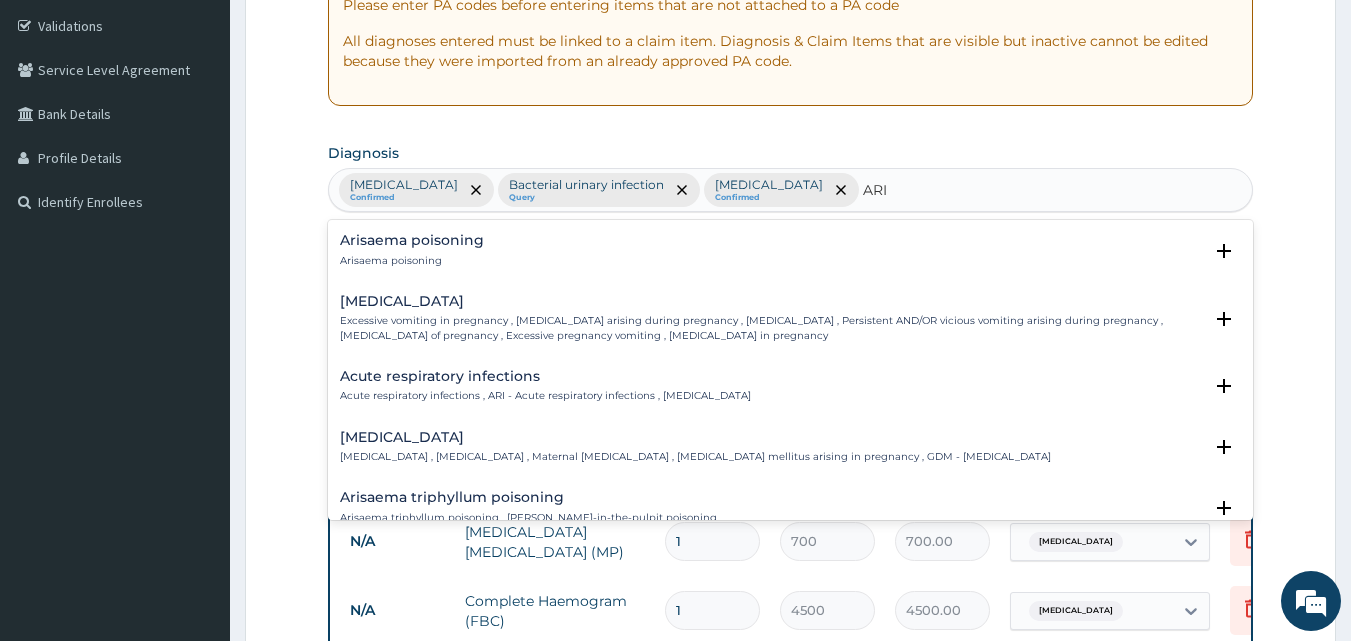 click on "Acute respiratory infections , ARI - Acute respiratory infections , Acute respiratory infection" at bounding box center (545, 396) 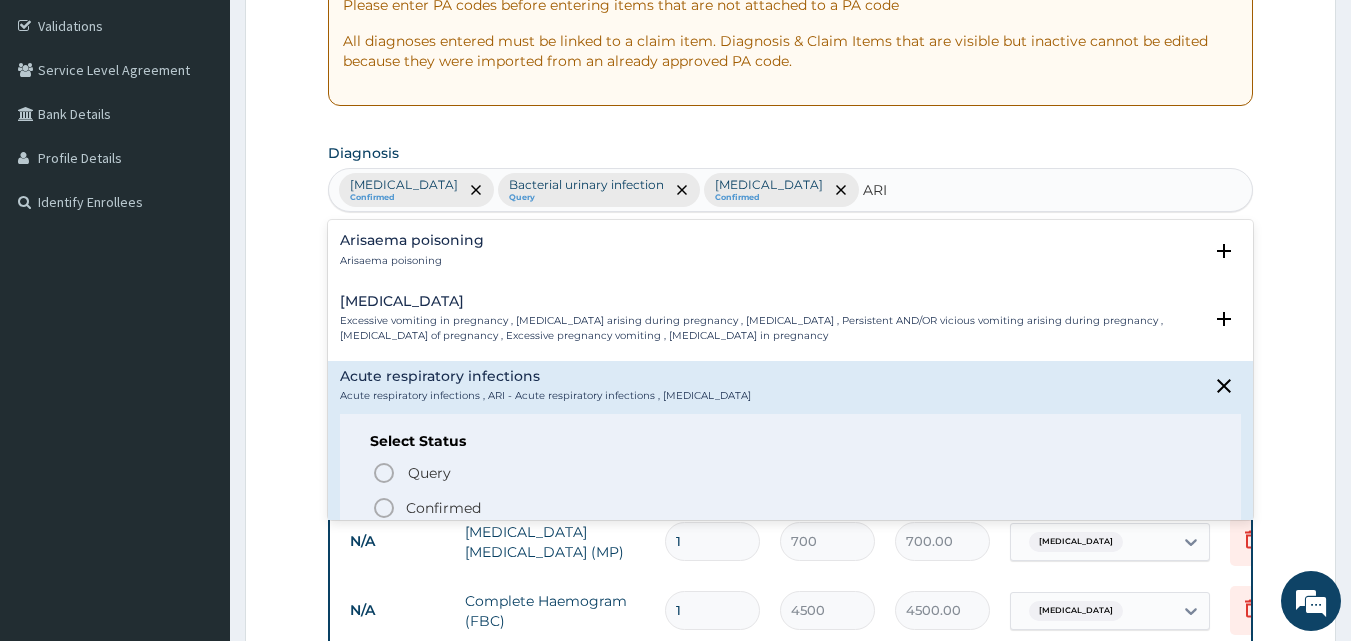 click on "Confirmed" at bounding box center [443, 508] 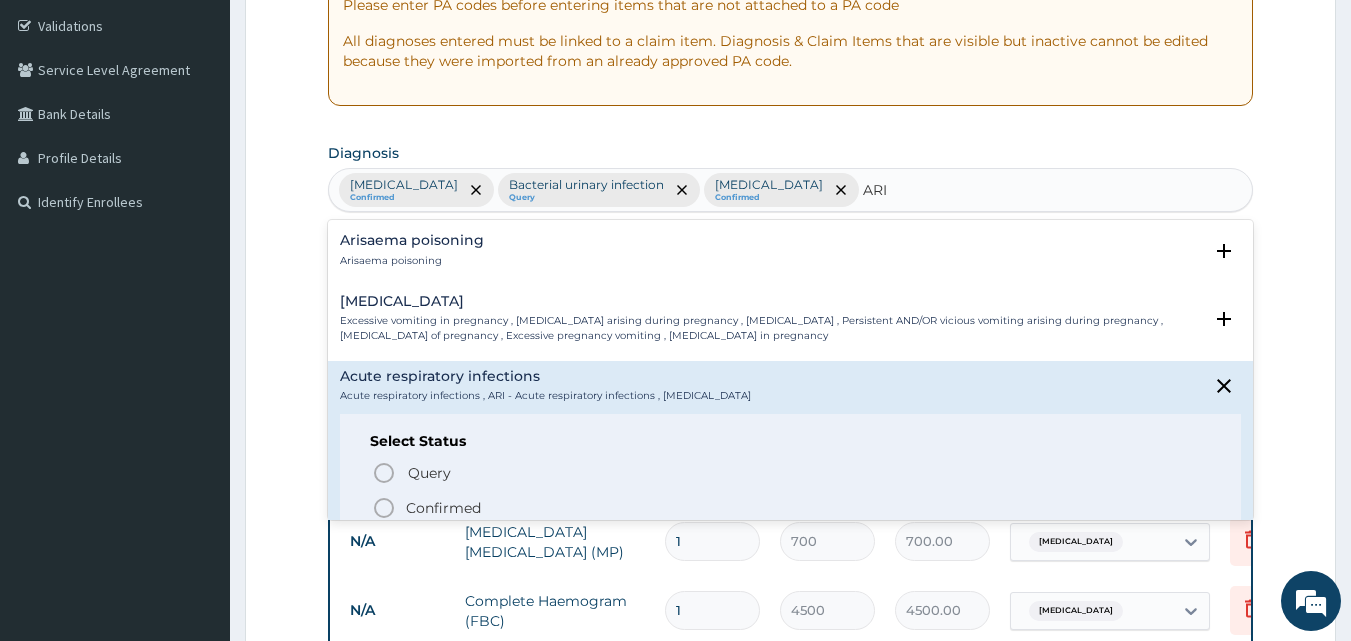 type 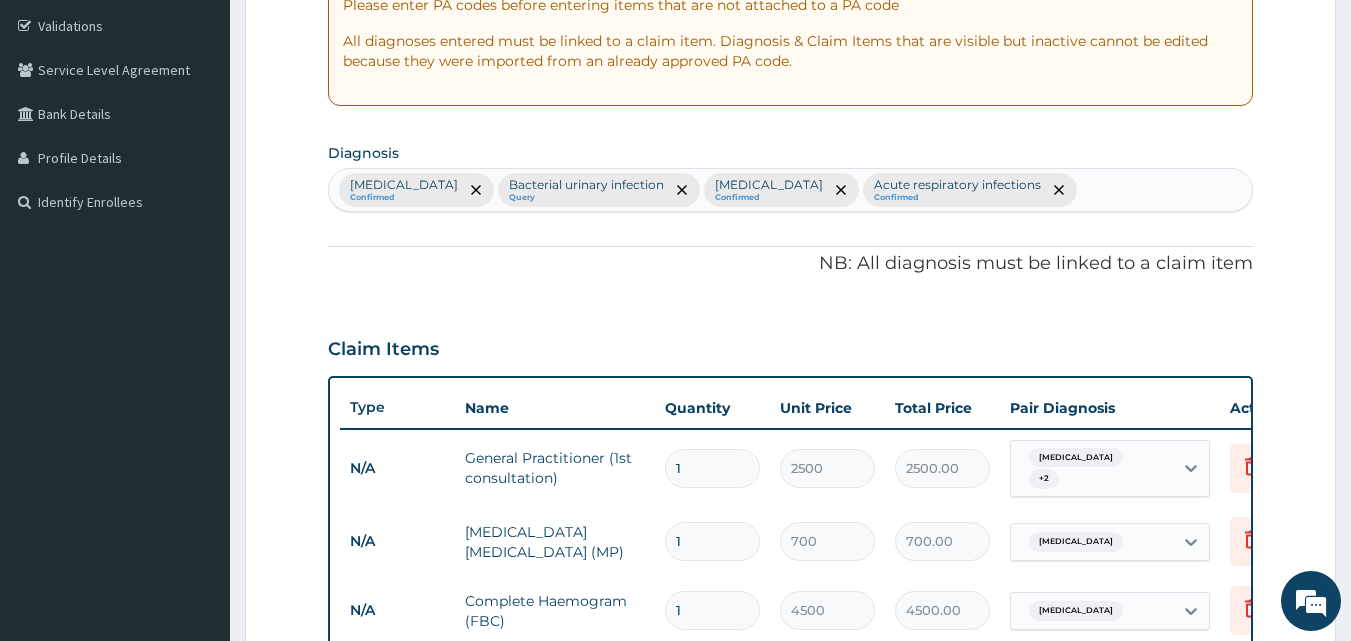 scroll, scrollTop: 928, scrollLeft: 0, axis: vertical 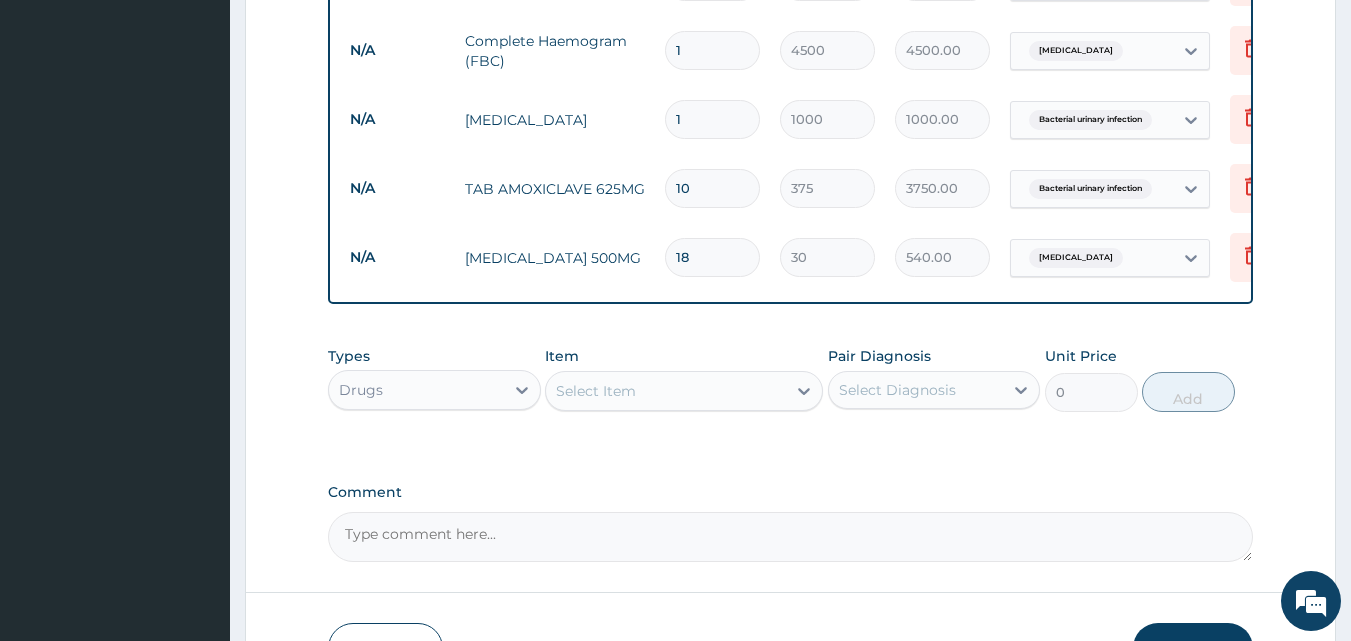click on "Select Item" at bounding box center (596, 391) 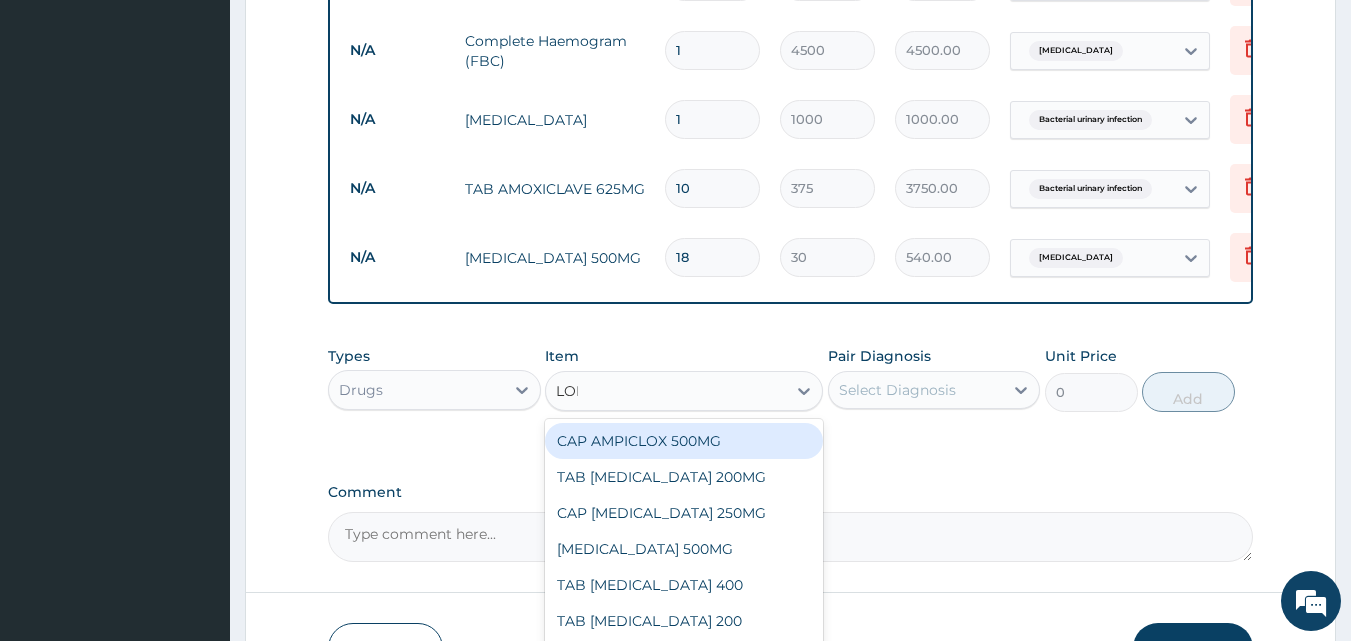 type on "LORA" 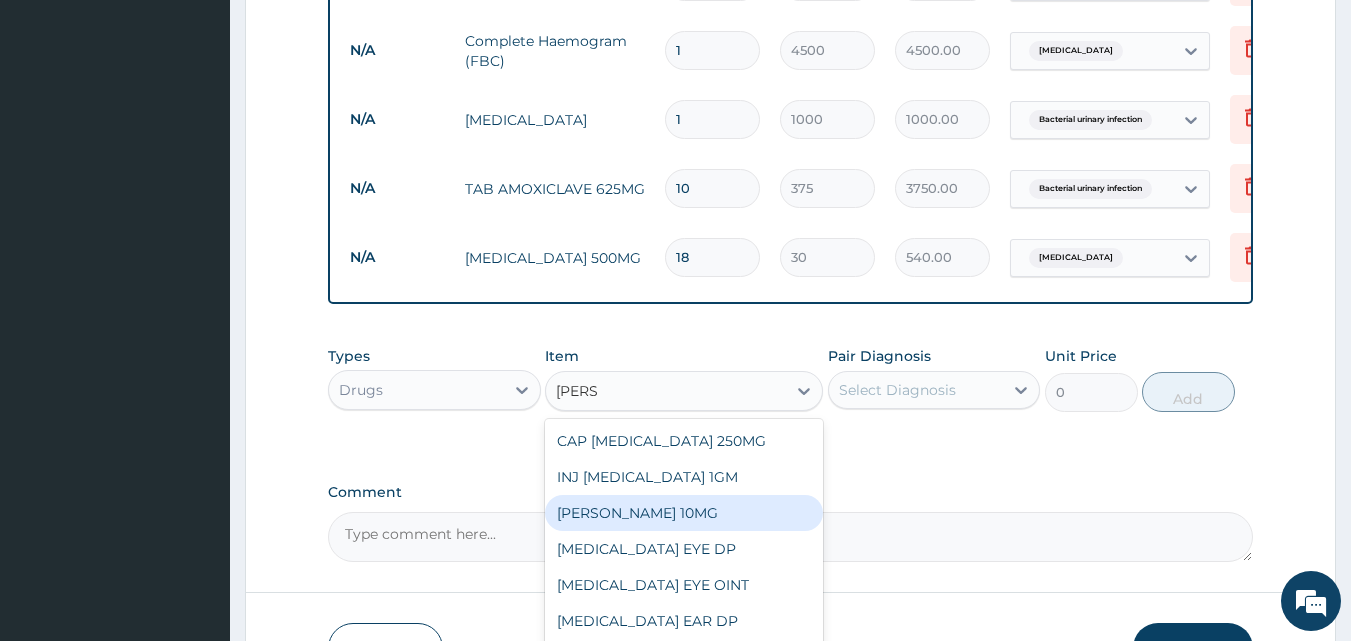 click on "[PERSON_NAME] 10MG" at bounding box center [684, 513] 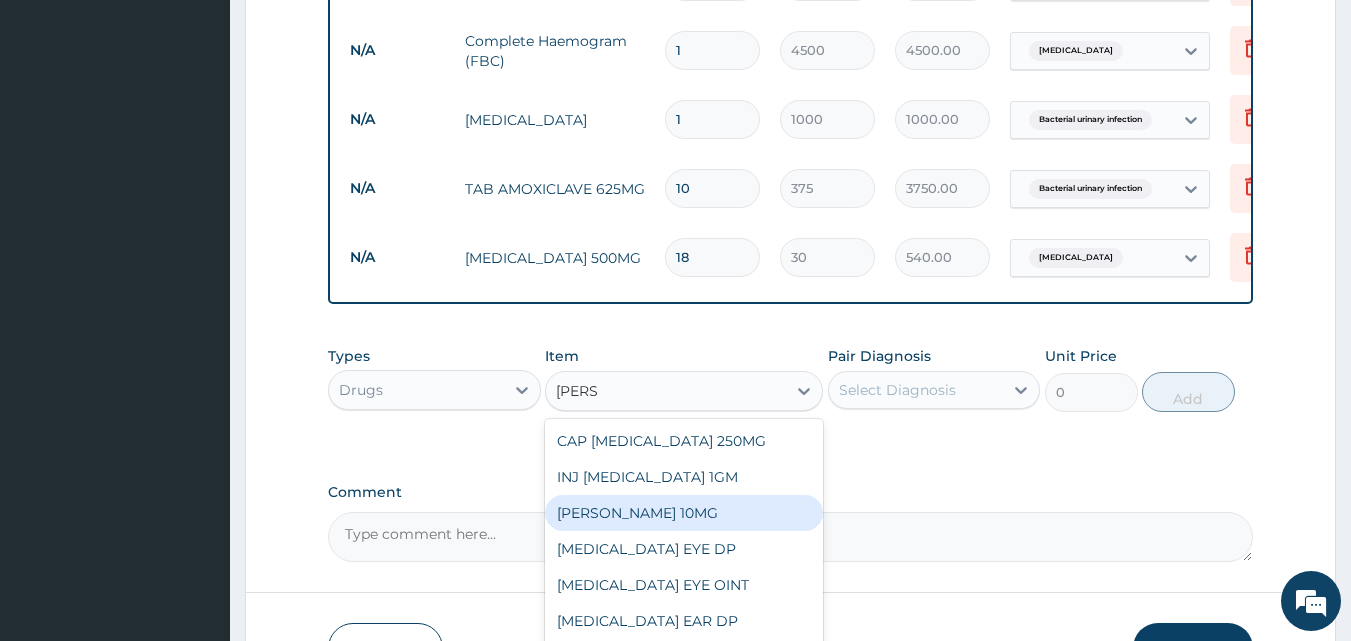 type 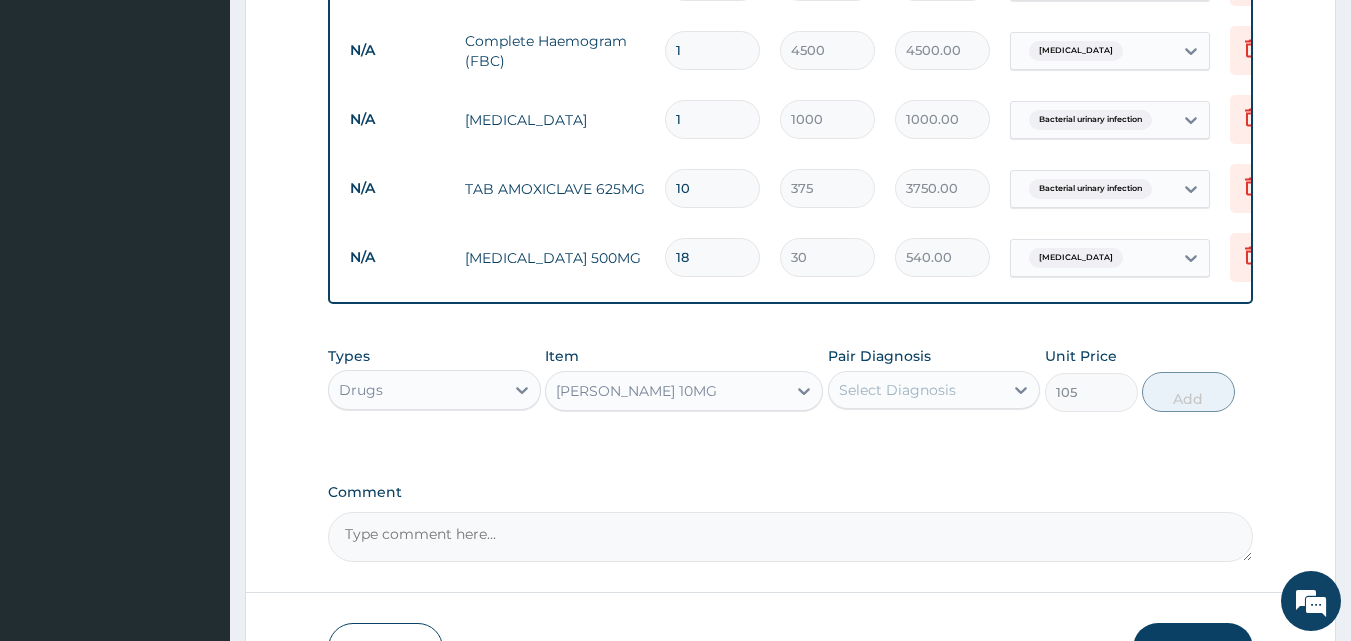 click on "Select Diagnosis" at bounding box center (897, 390) 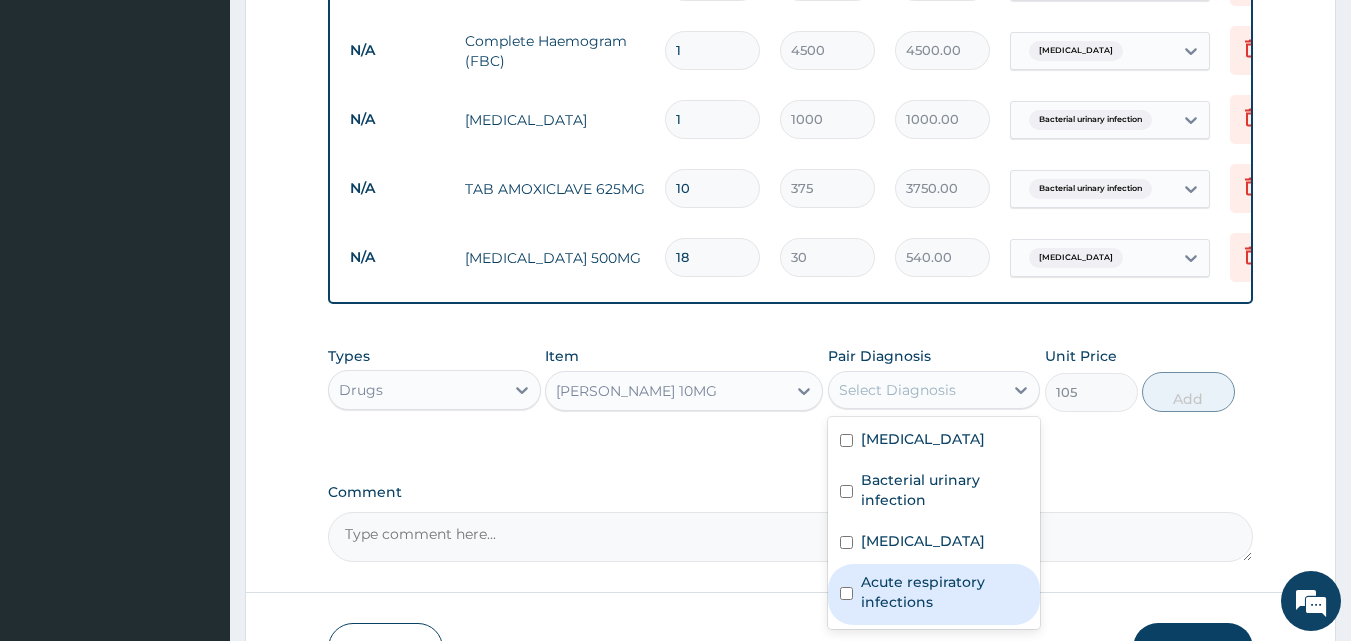 click on "Acute respiratory infections" at bounding box center [945, 592] 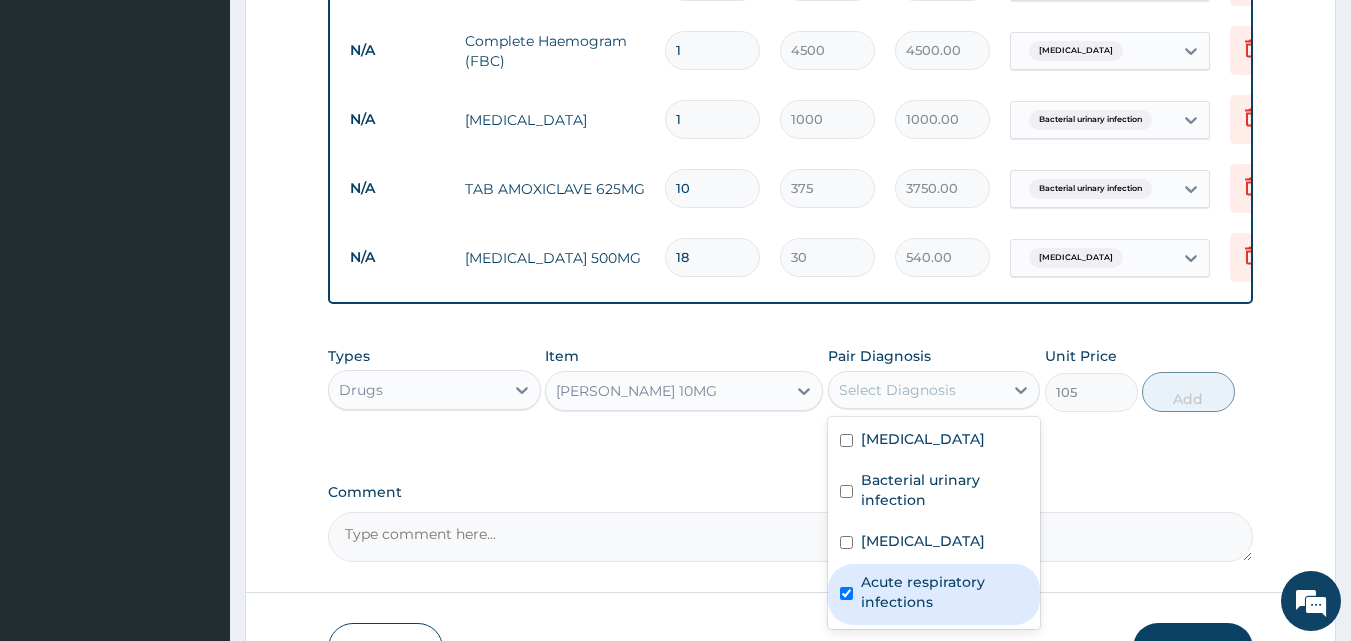 checkbox on "true" 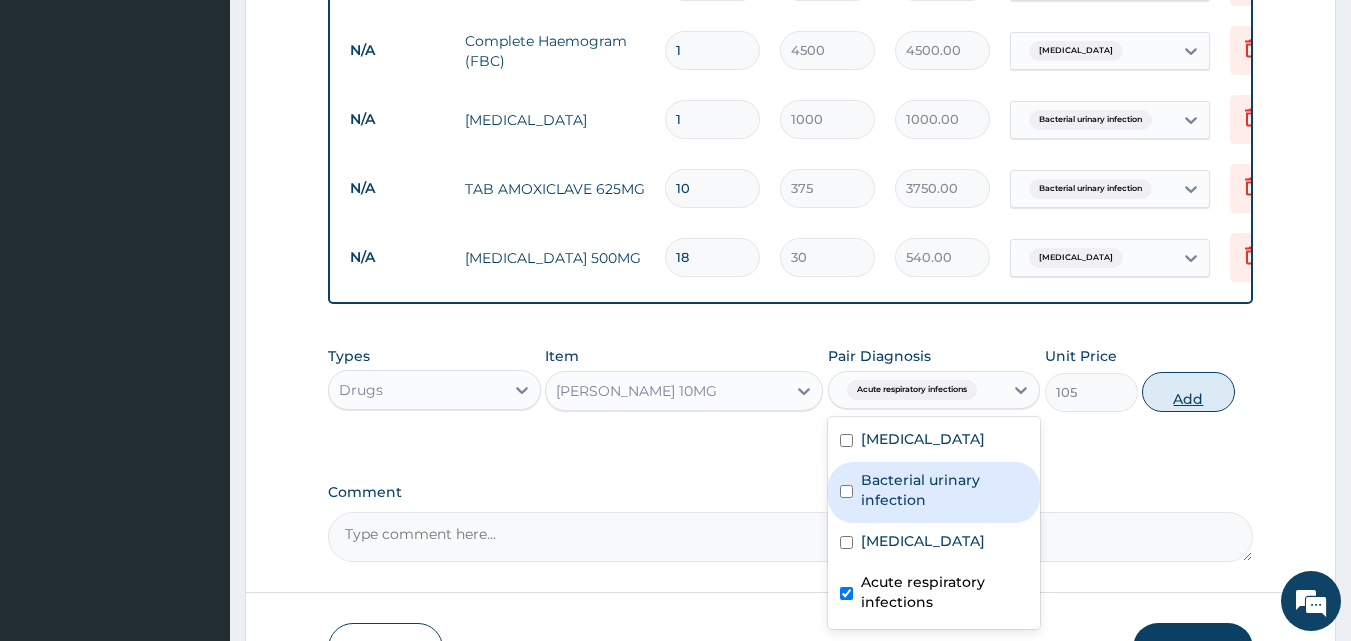 click on "Add" at bounding box center [1188, 392] 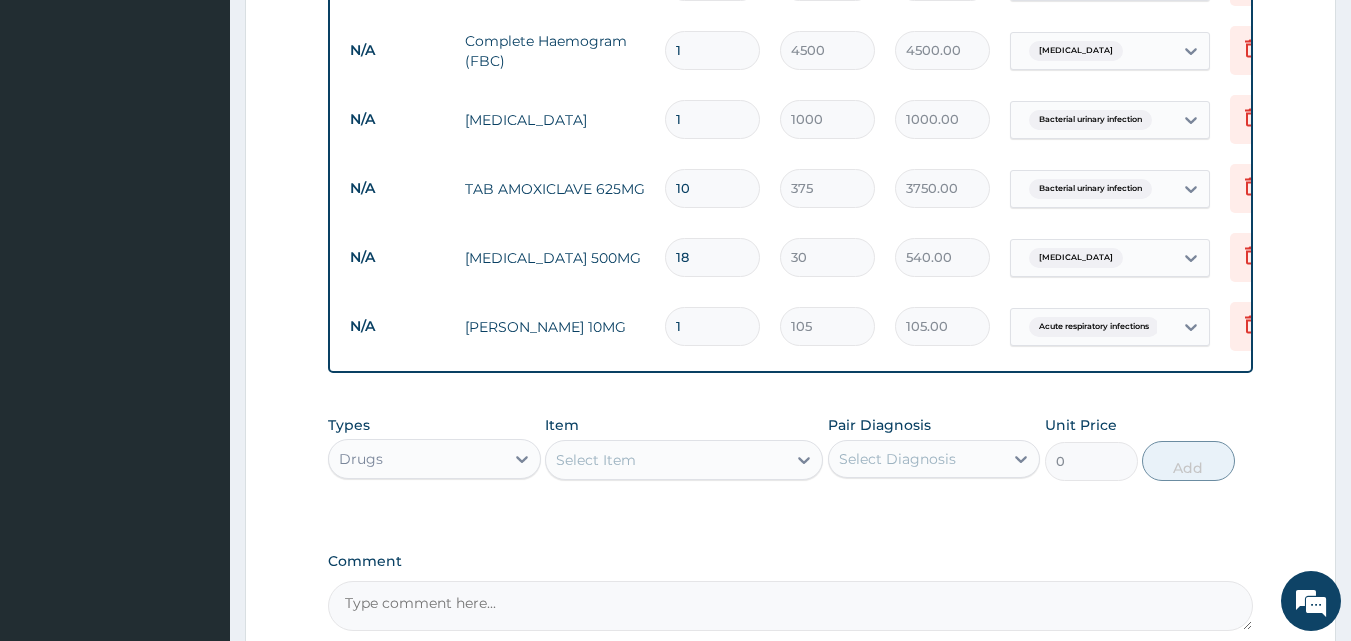 type 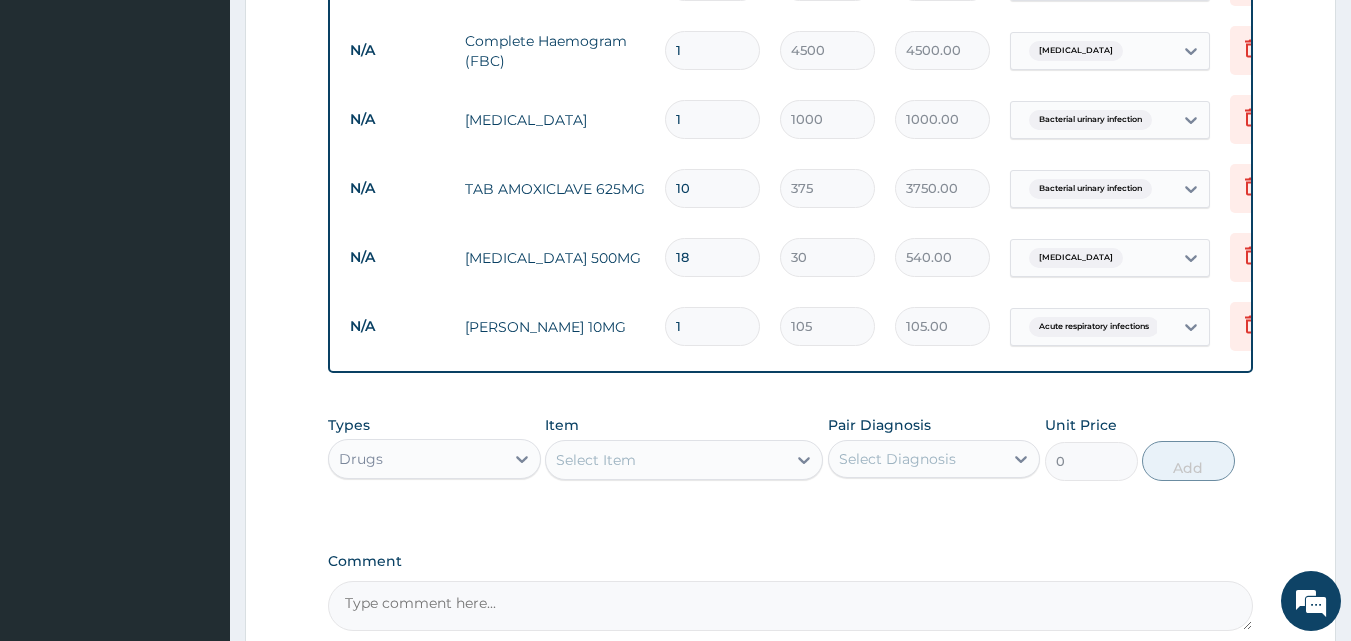 type on "0.00" 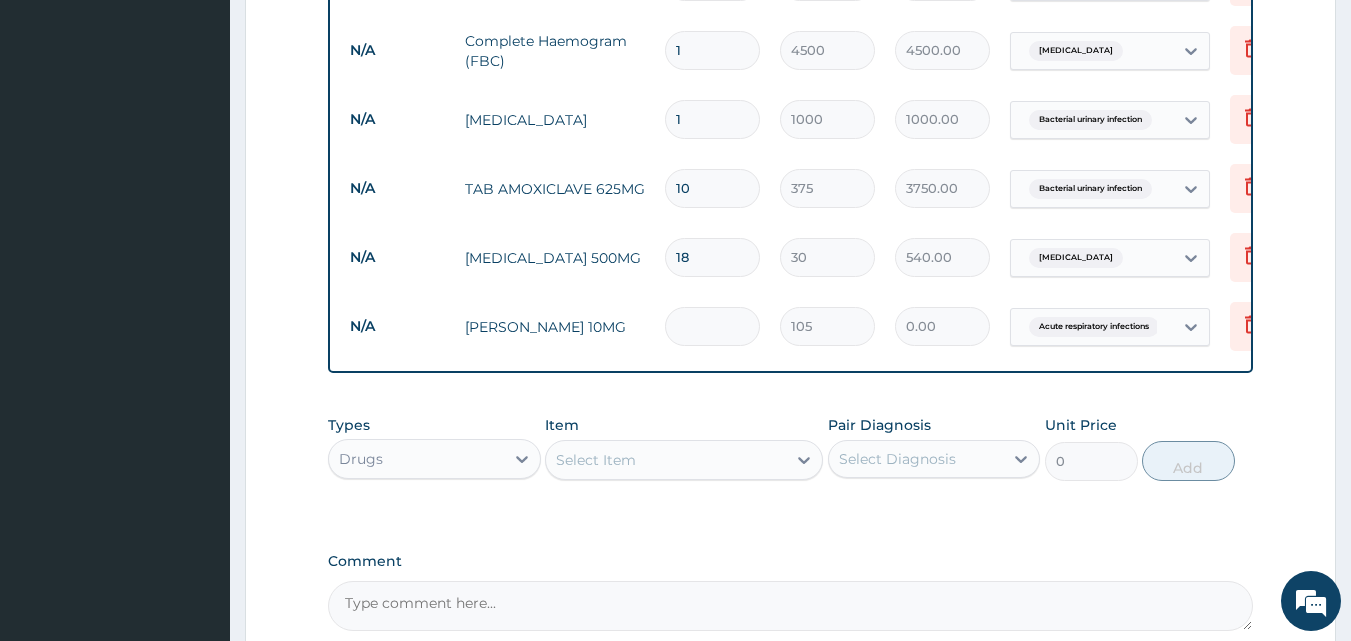 type on "6" 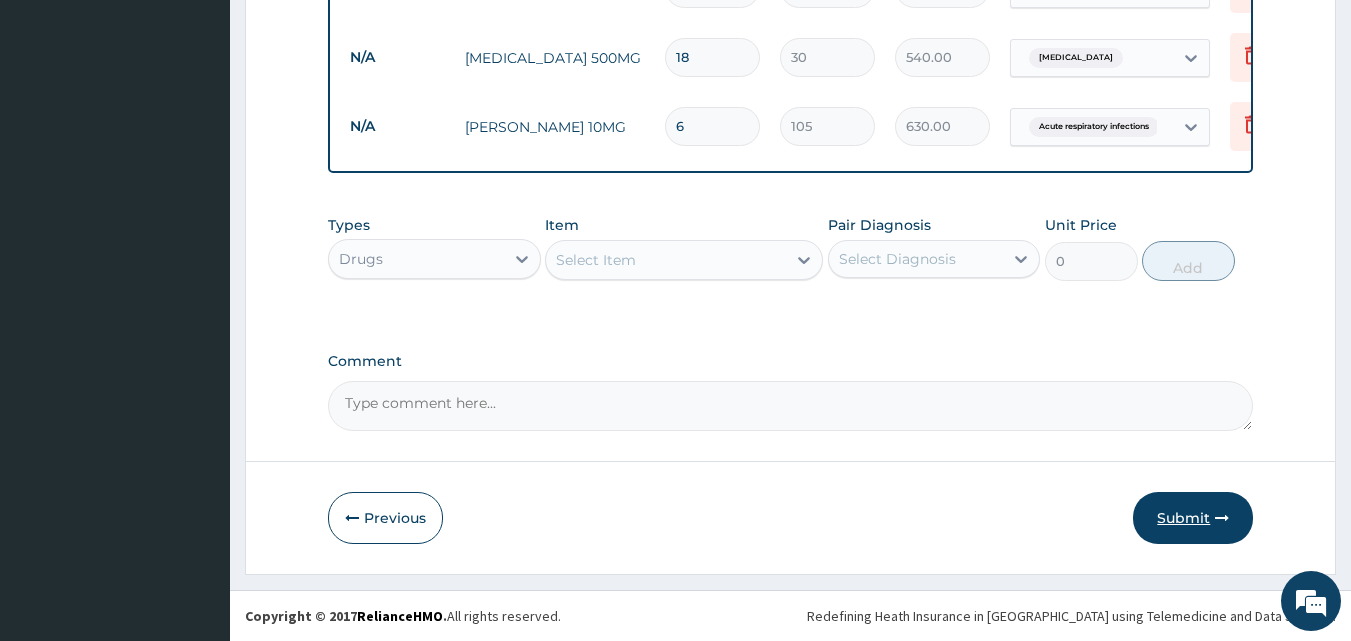 type on "6" 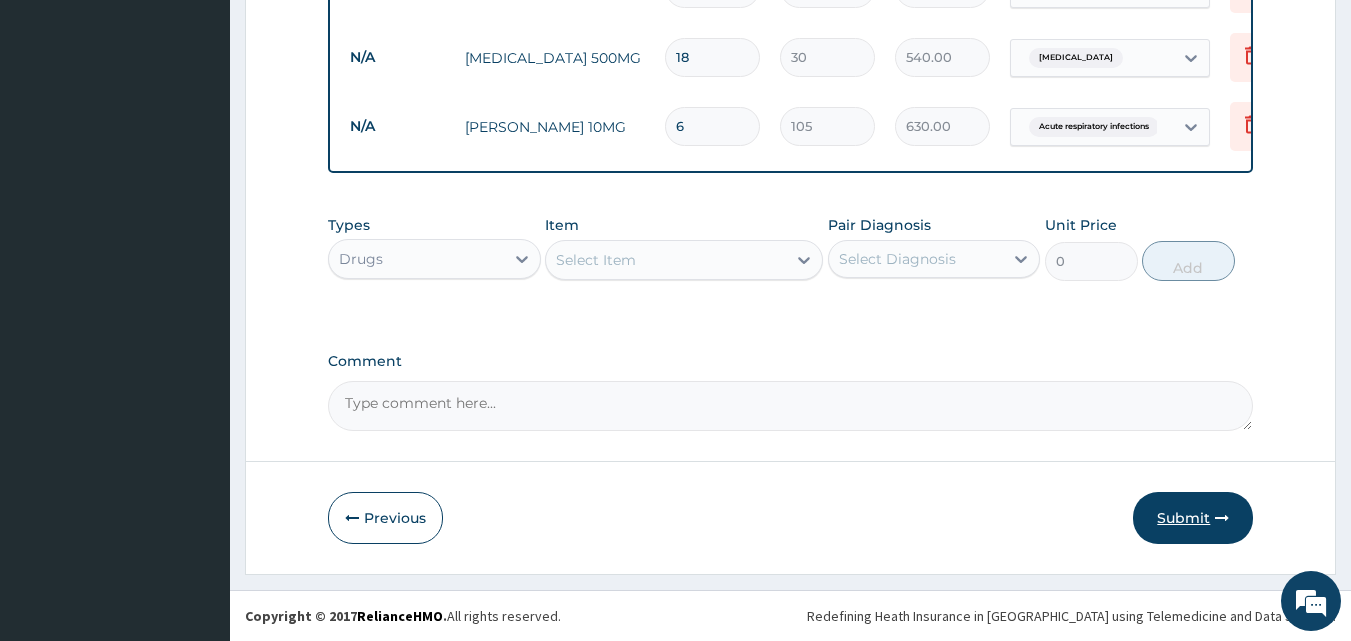 click on "Submit" at bounding box center [1193, 518] 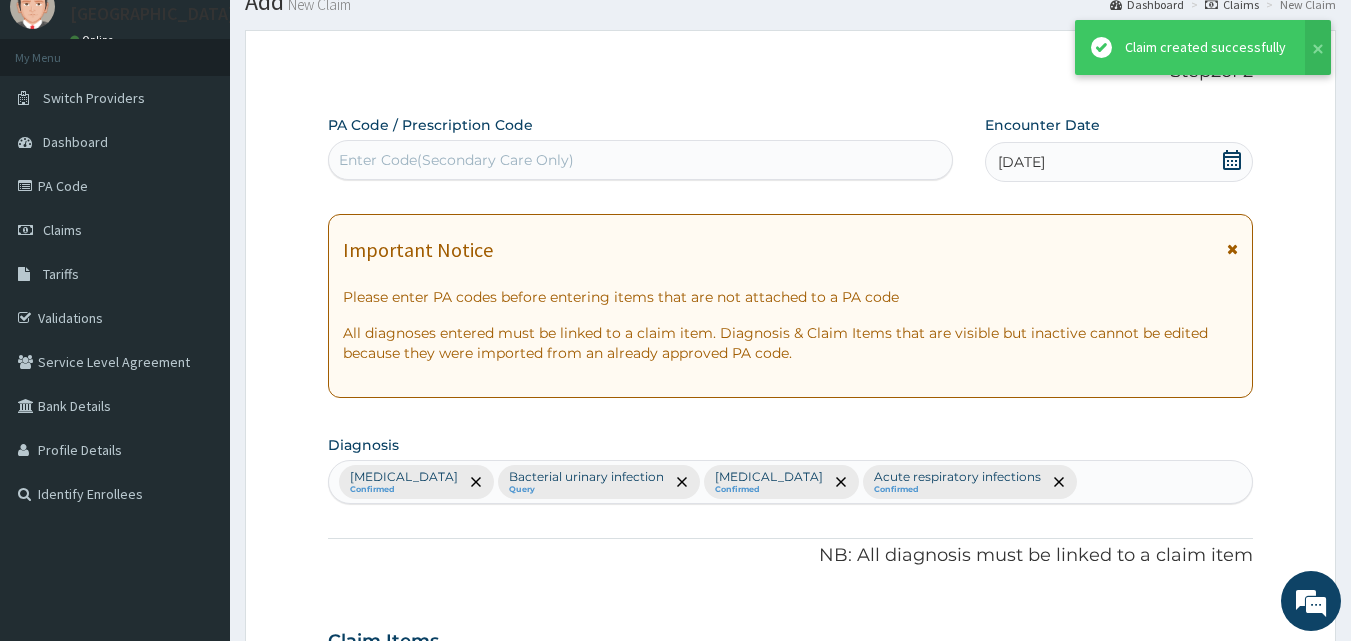scroll, scrollTop: 1135, scrollLeft: 0, axis: vertical 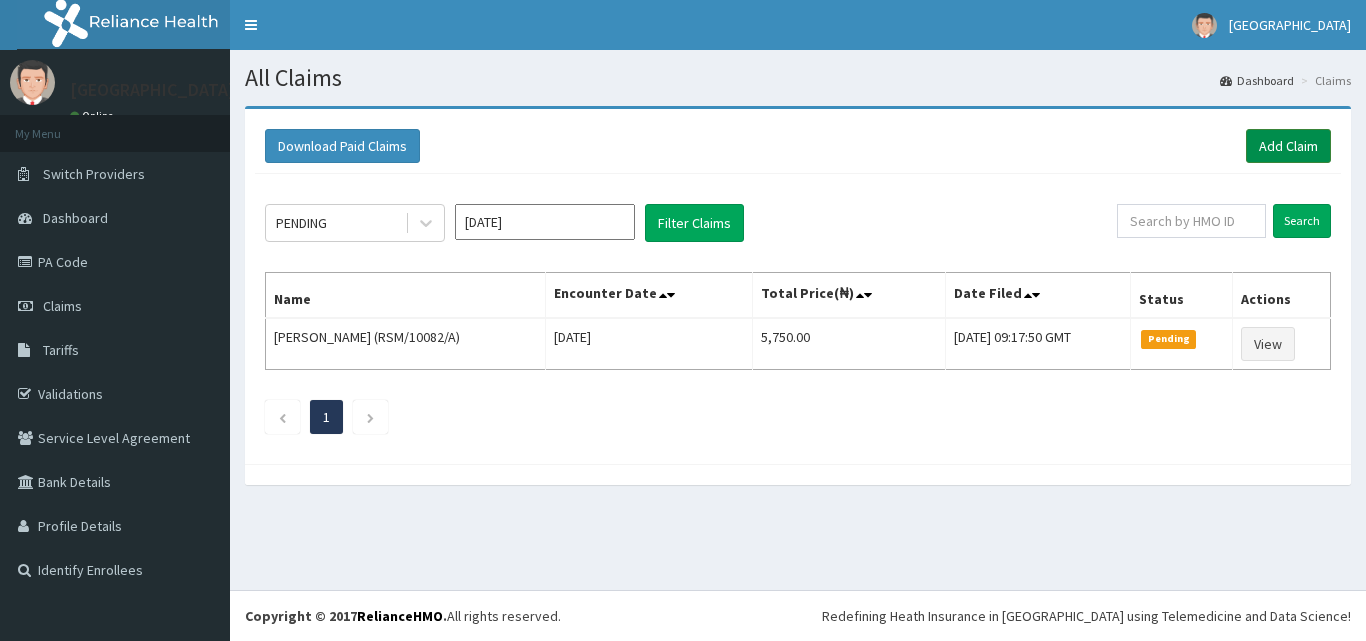 click on "Add Claim" at bounding box center (1288, 146) 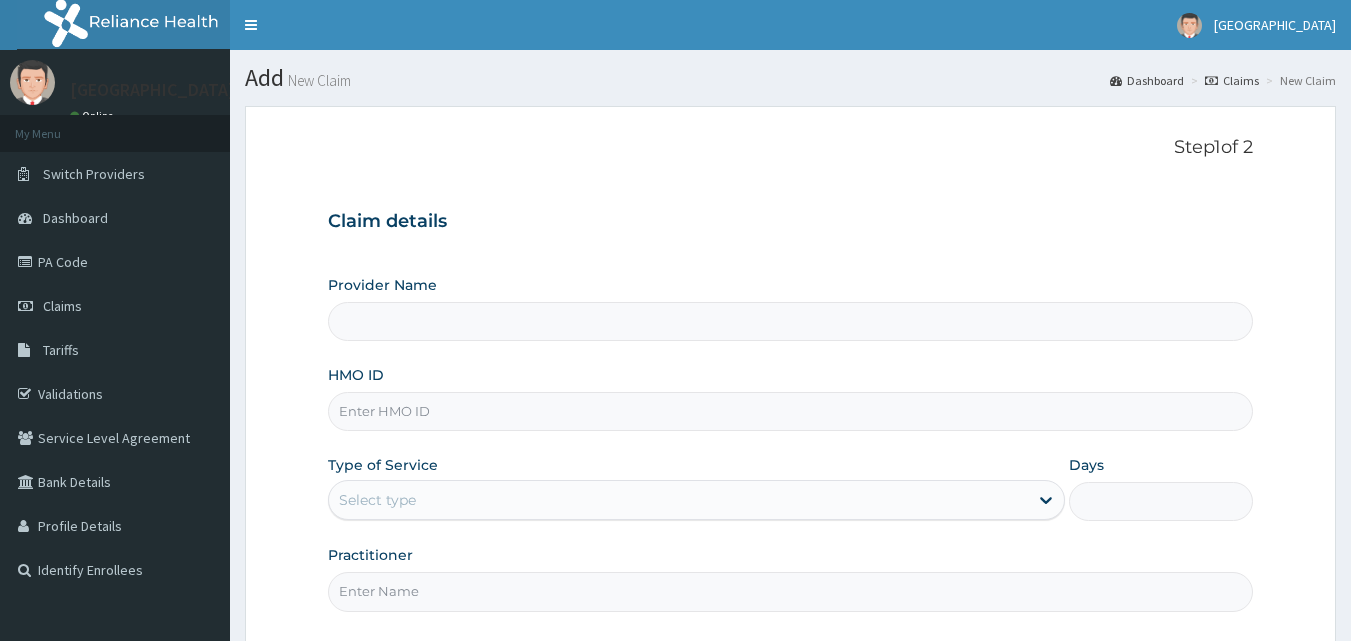 scroll, scrollTop: 0, scrollLeft: 0, axis: both 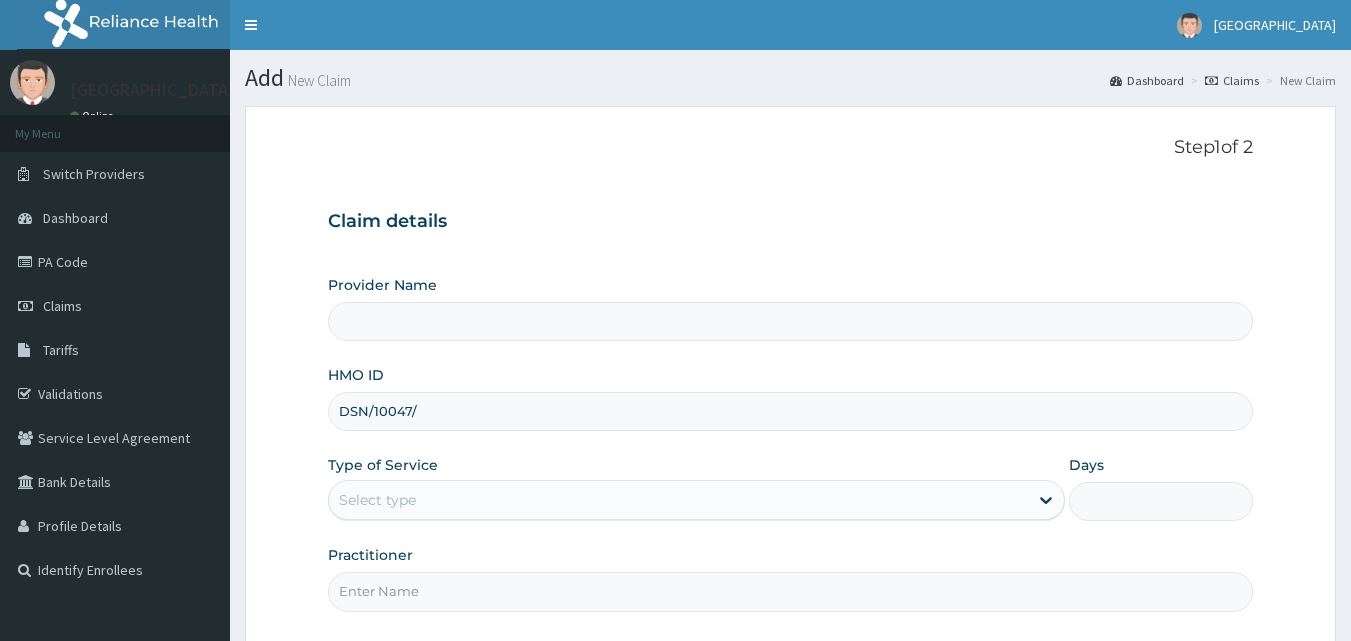 type on "DSN/10047/A" 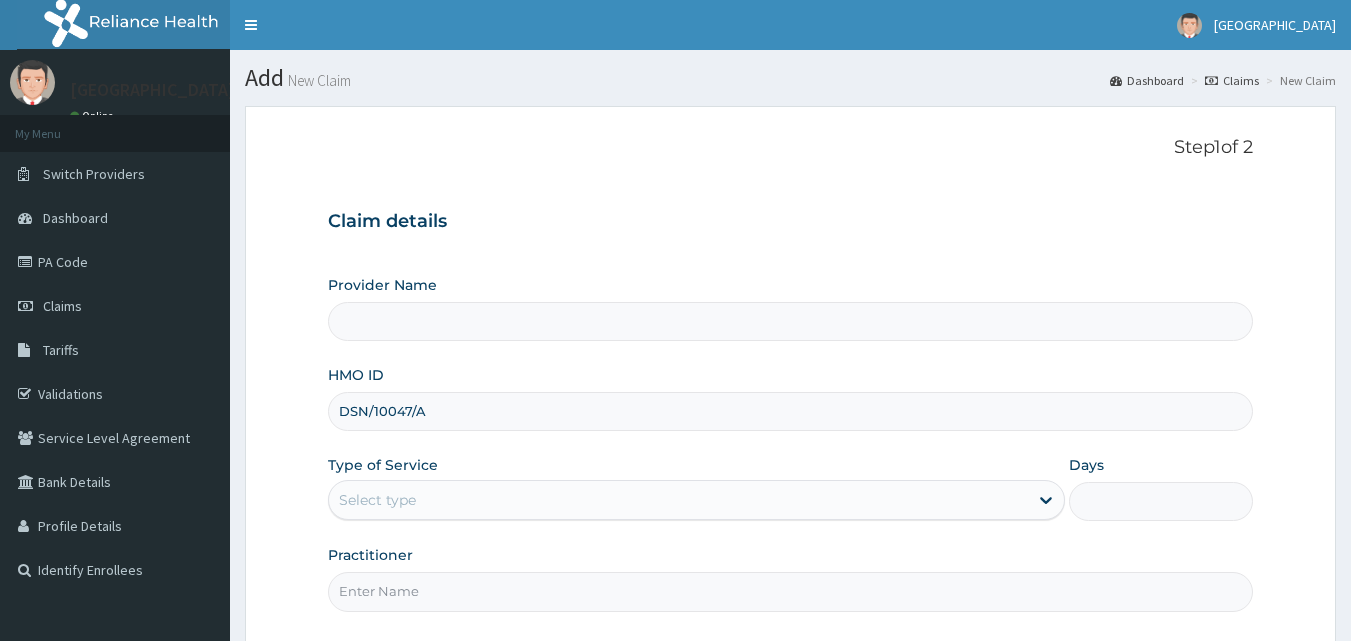 scroll, scrollTop: 187, scrollLeft: 0, axis: vertical 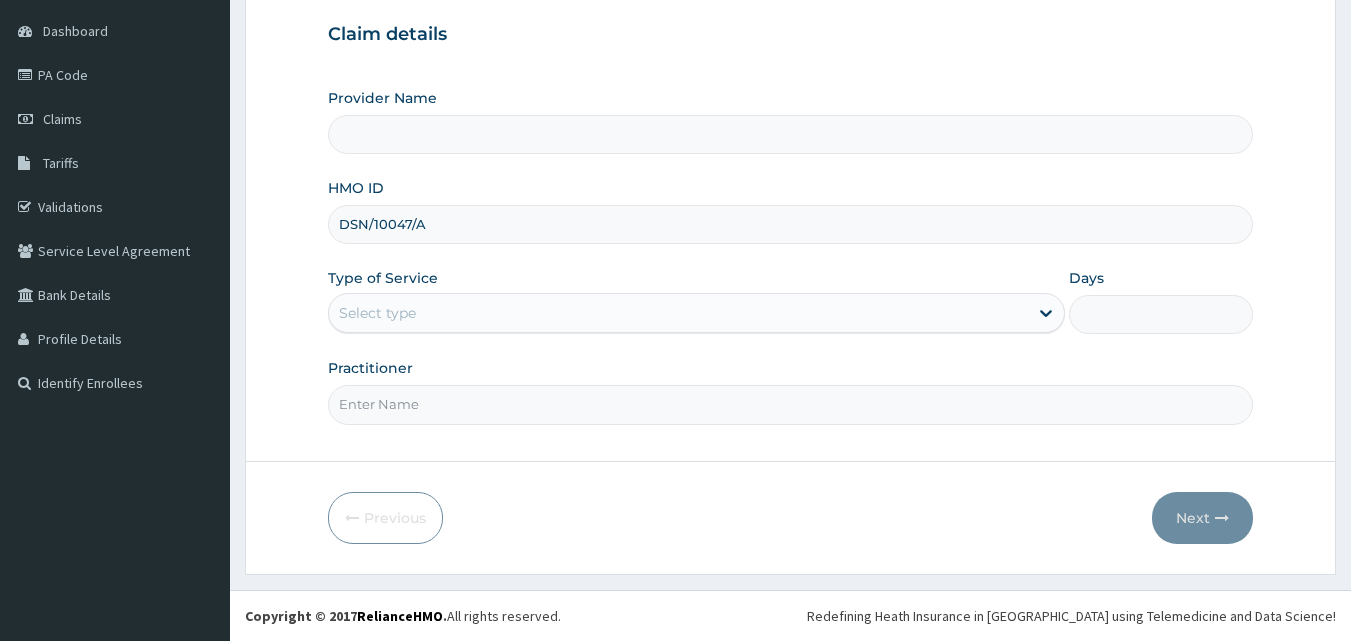 type on "[GEOGRAPHIC_DATA]" 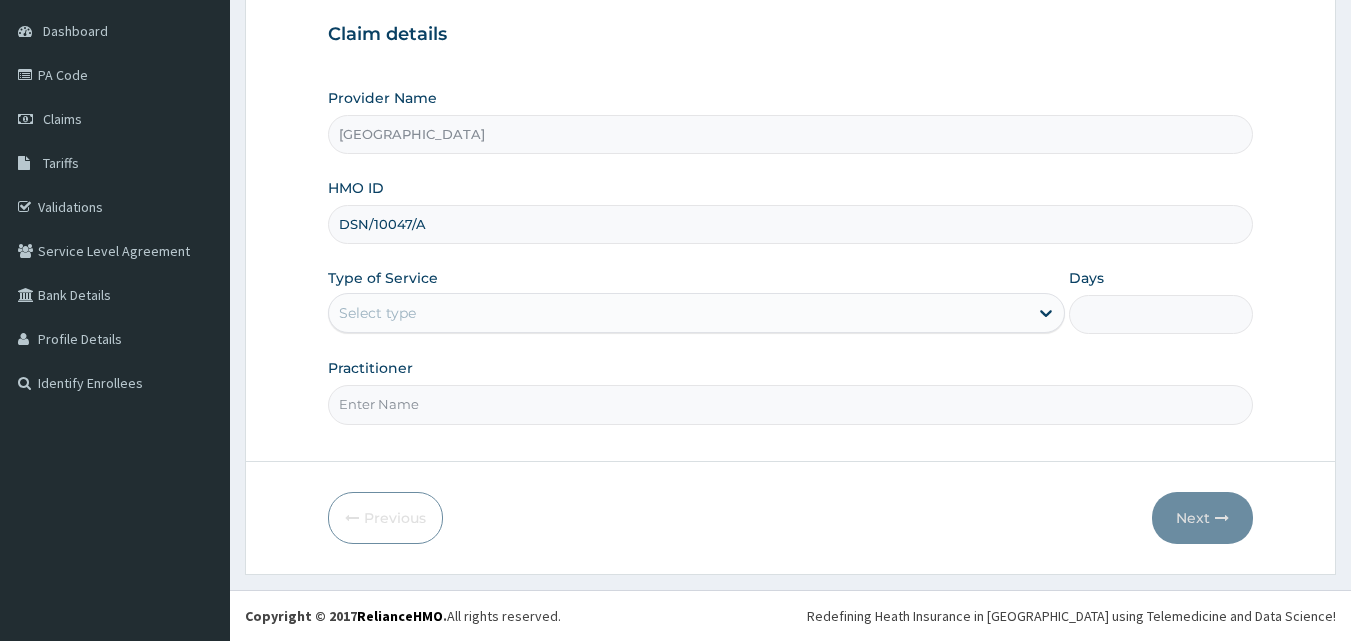 type on "DSN/10047/A" 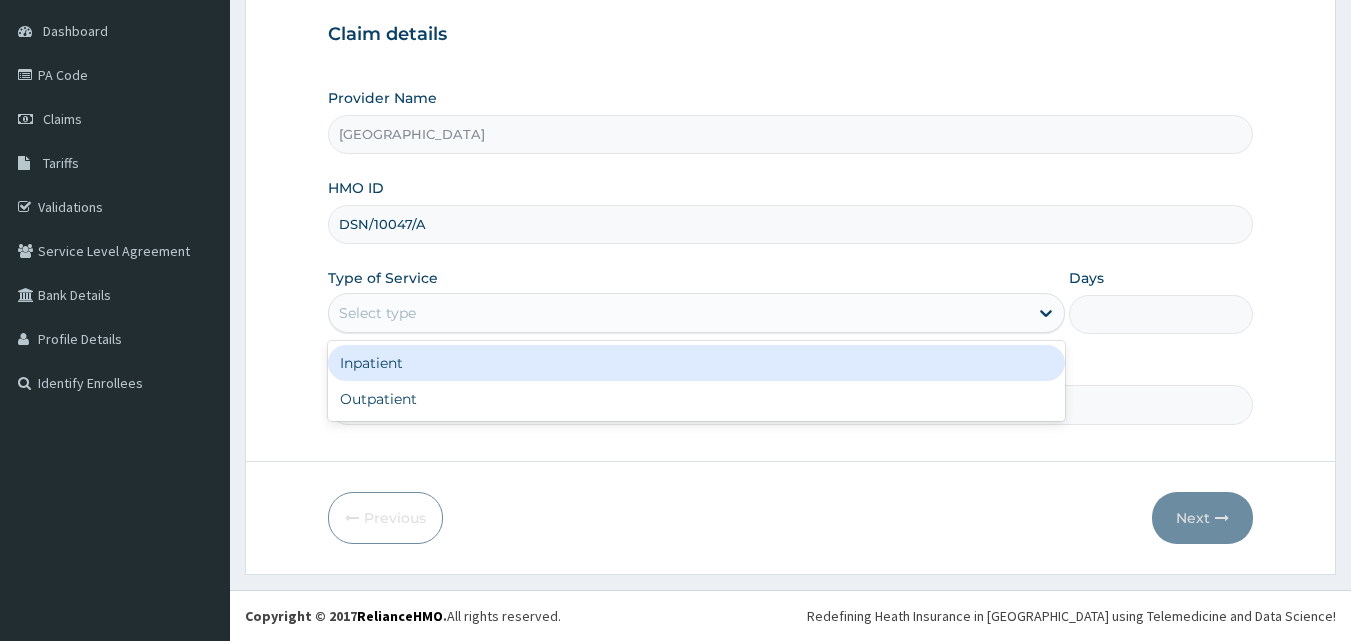 click on "Select type" at bounding box center [678, 313] 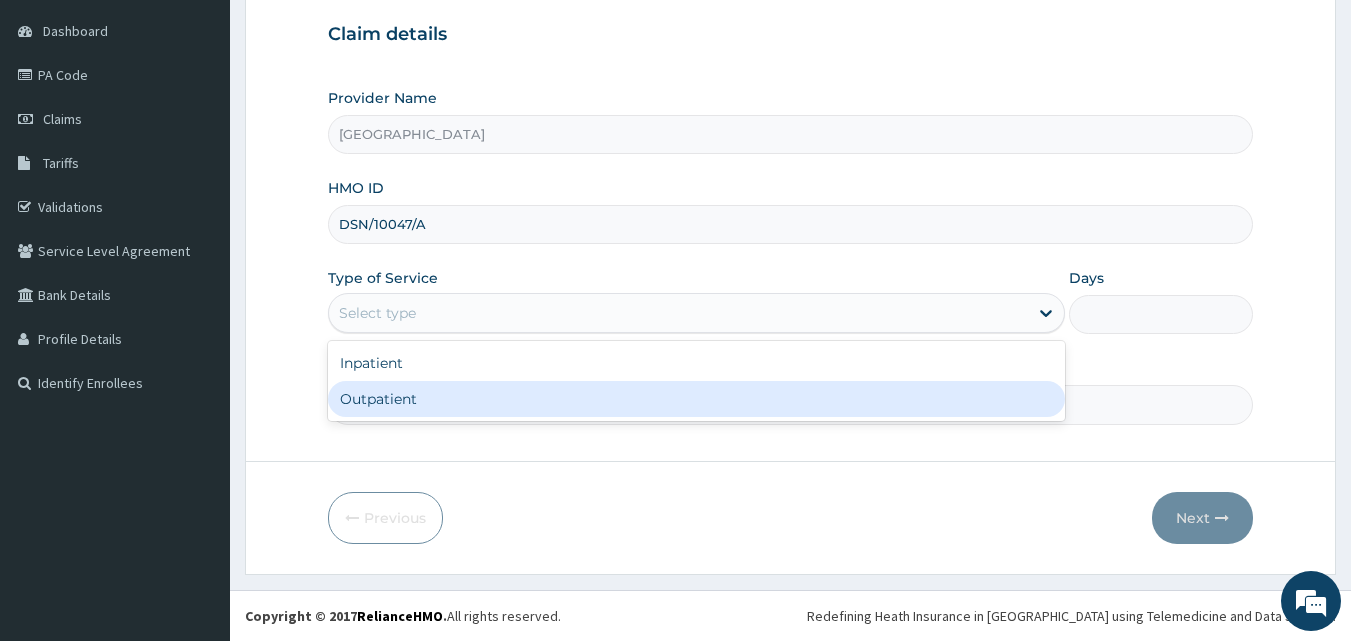 click on "Outpatient" at bounding box center (696, 399) 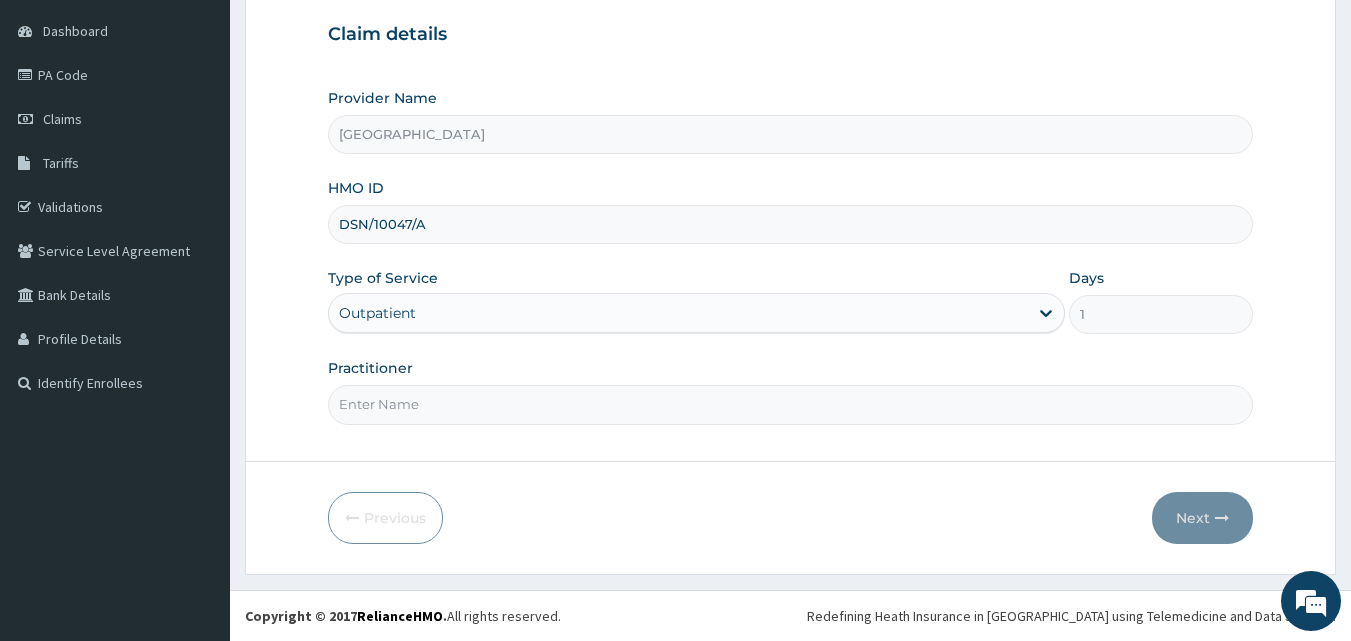 click on "Practitioner" at bounding box center (791, 404) 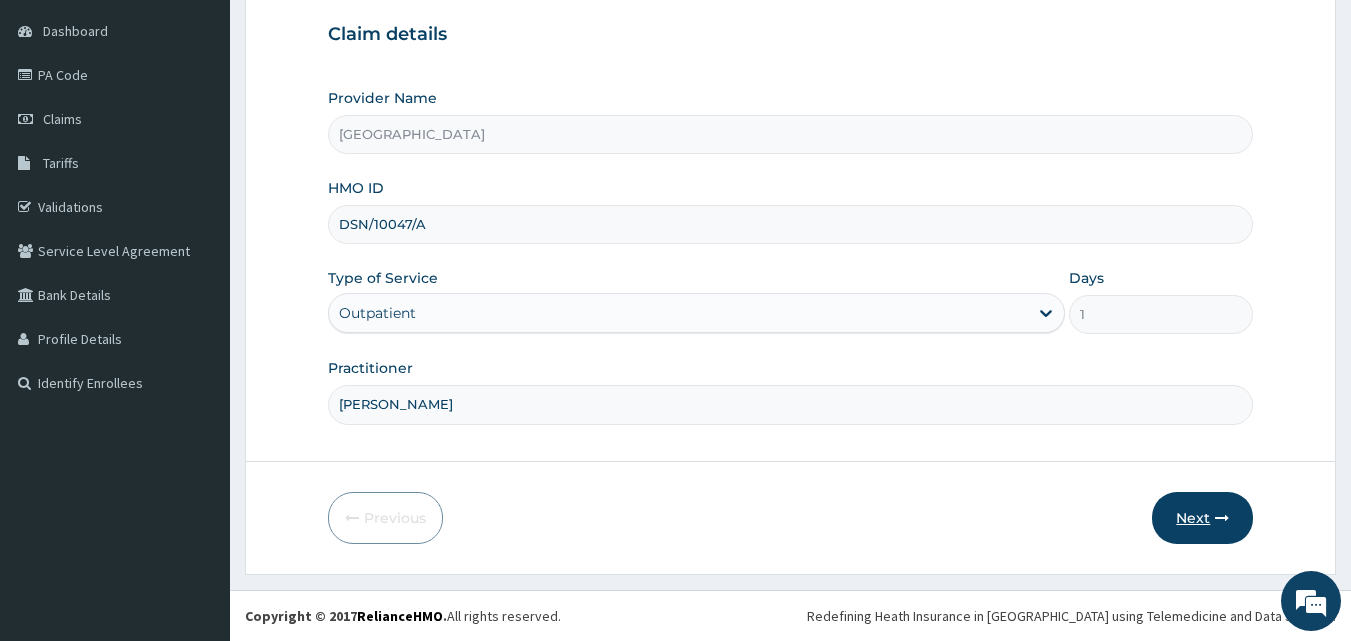 click on "Next" at bounding box center (1202, 518) 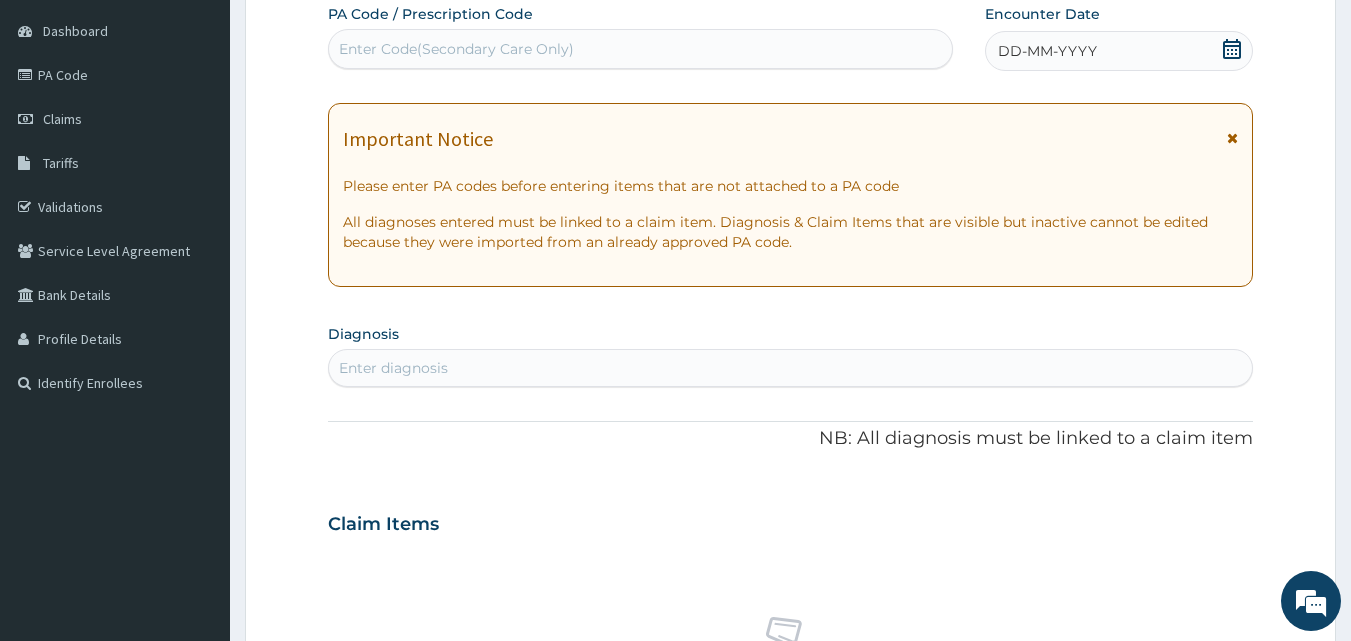 click 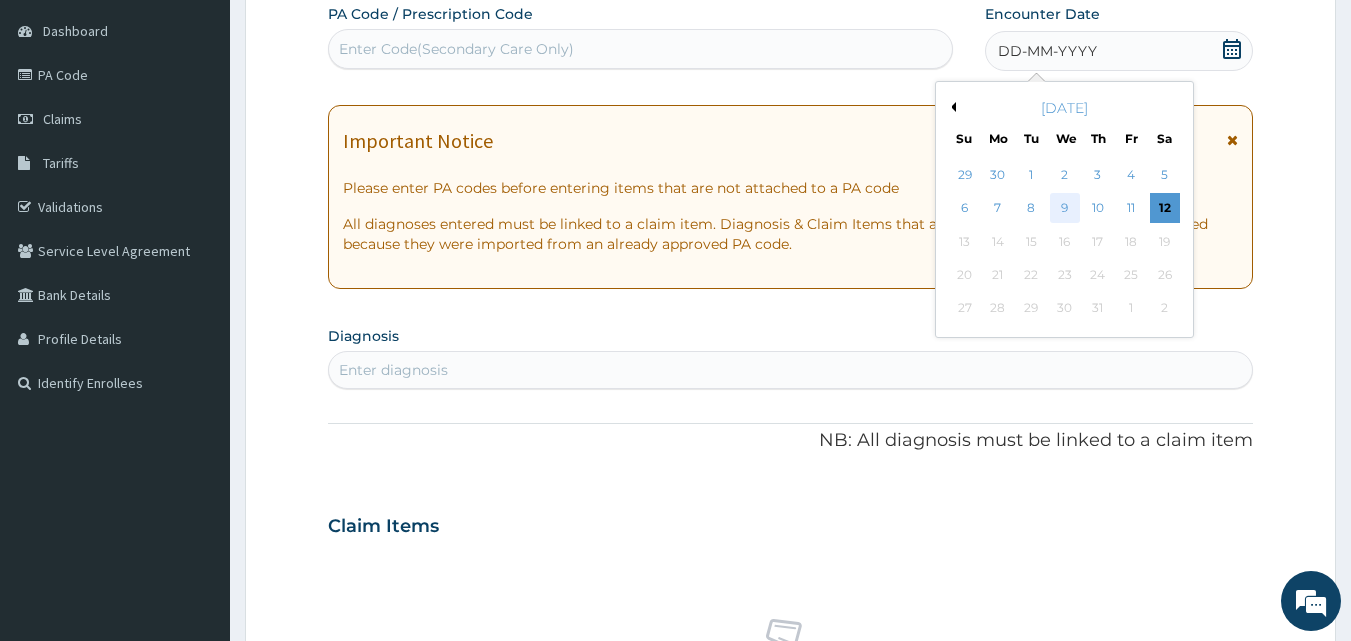 click on "9" at bounding box center (1065, 209) 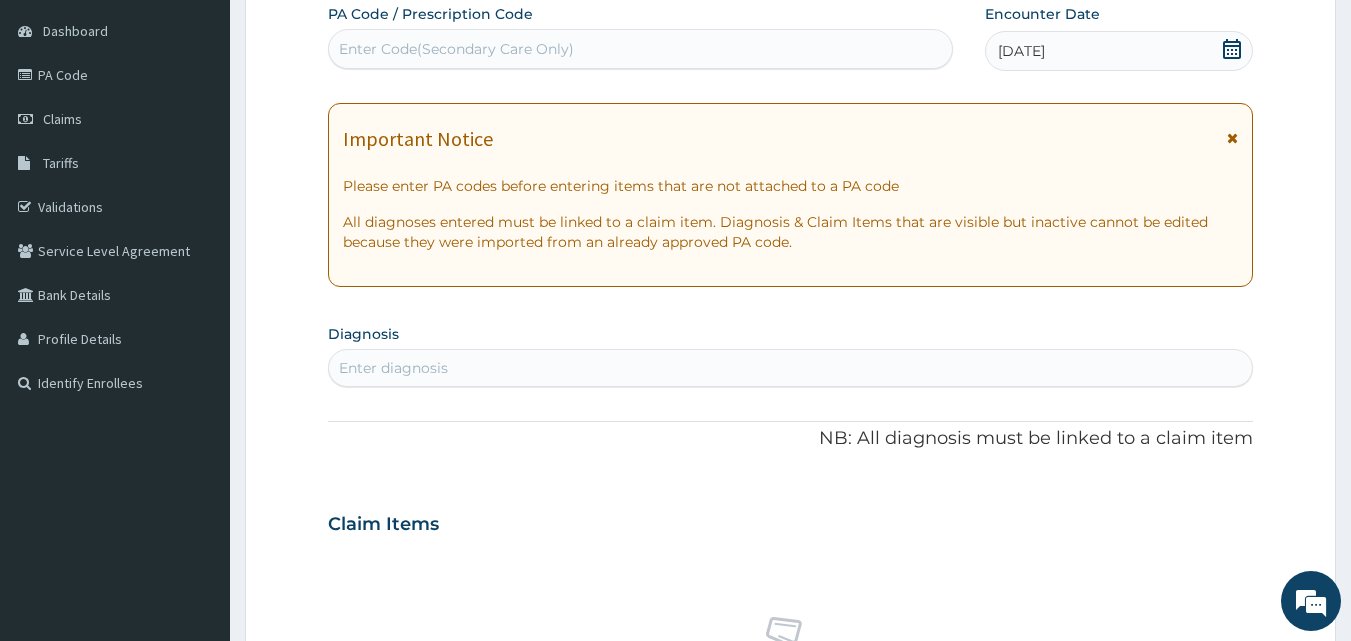 scroll, scrollTop: 0, scrollLeft: 0, axis: both 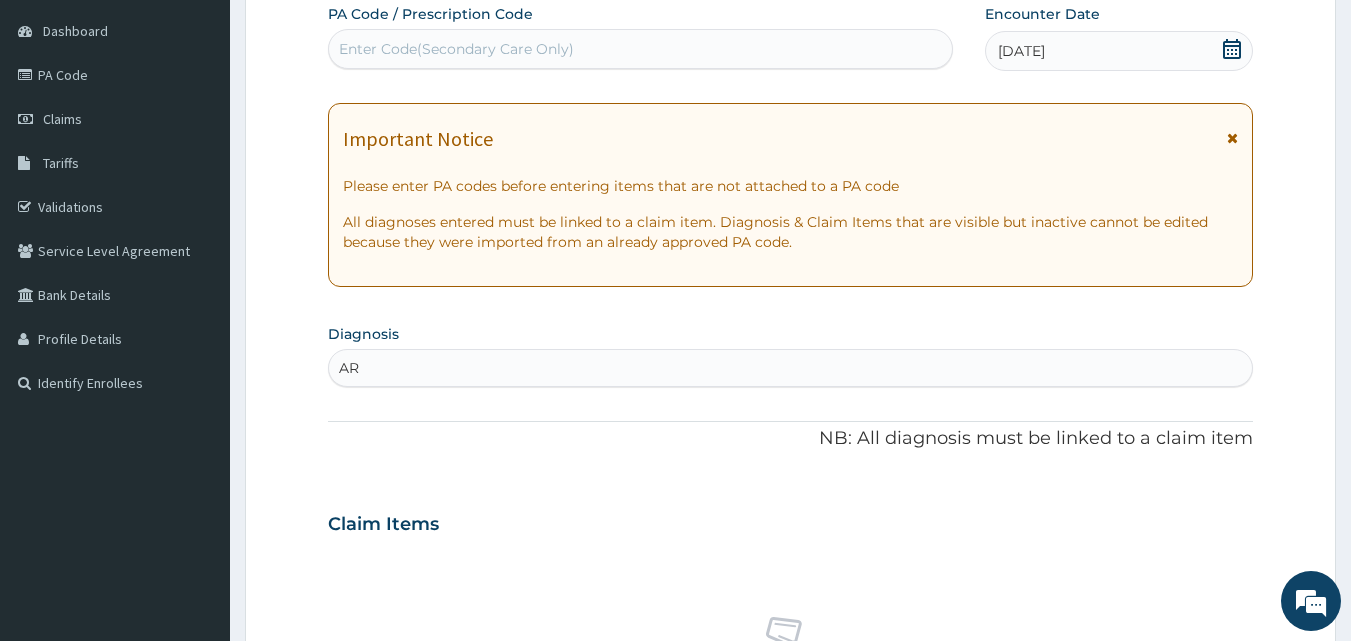 type on "ARI" 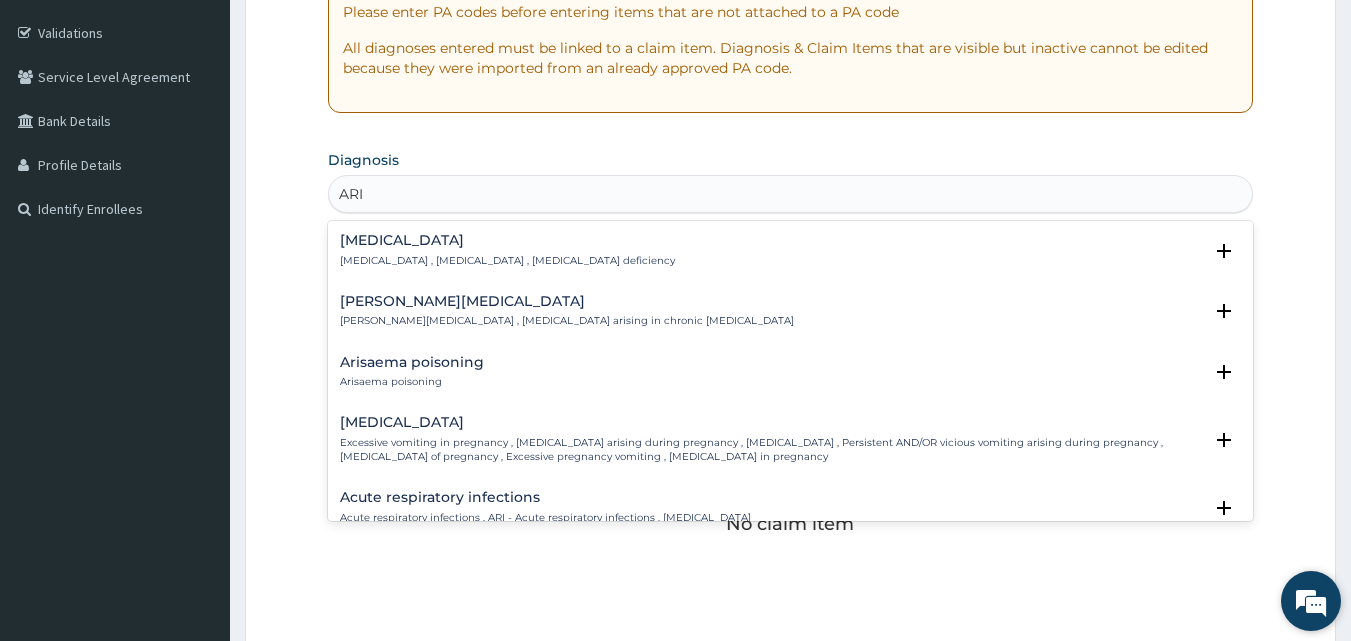 scroll, scrollTop: 387, scrollLeft: 0, axis: vertical 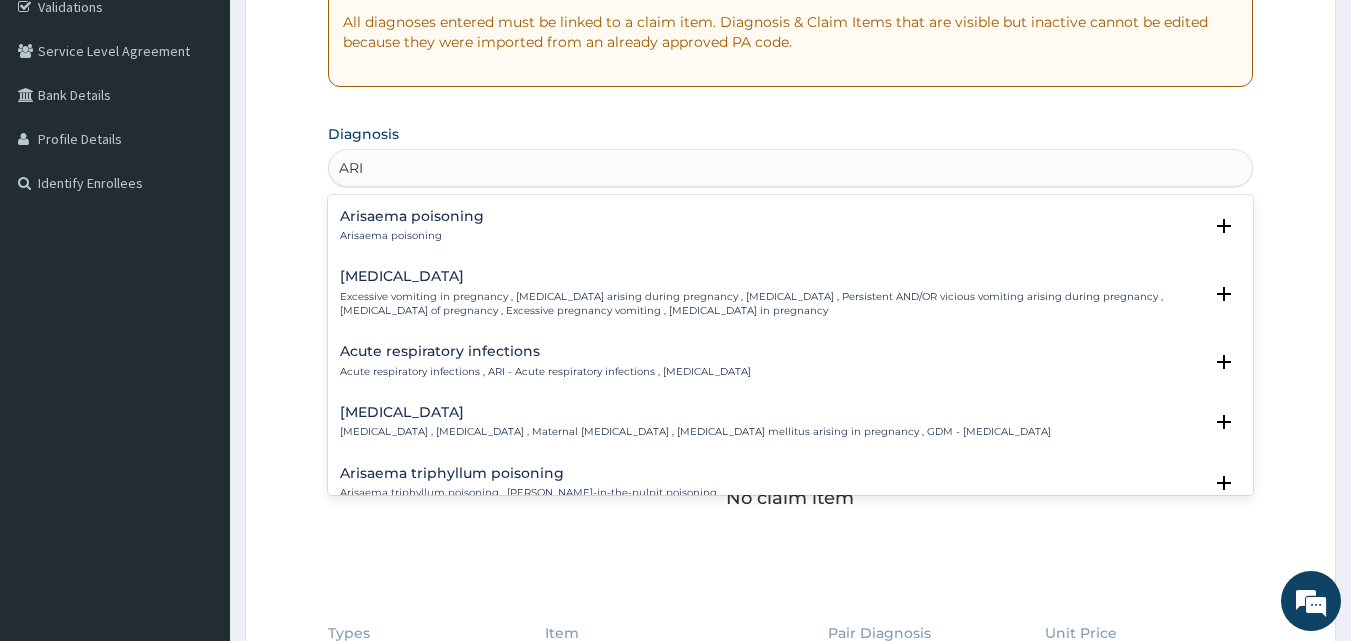 click on "Acute respiratory infections" at bounding box center [545, 351] 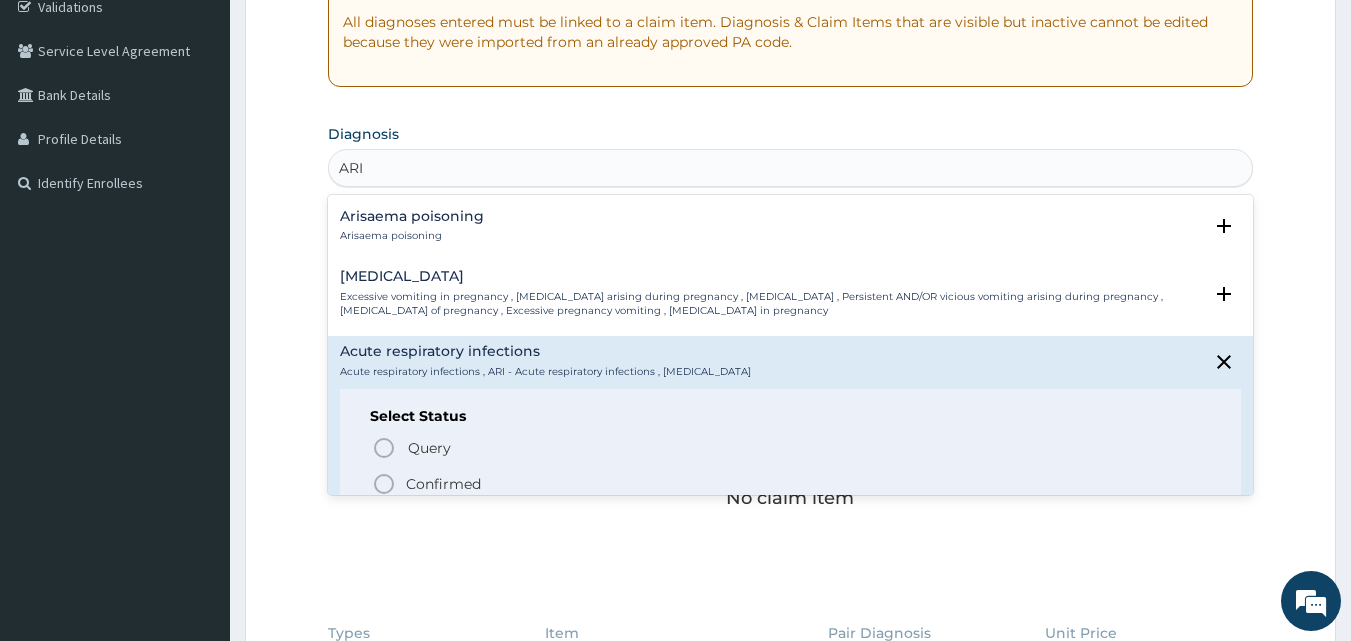 click on "Confirmed" at bounding box center [443, 484] 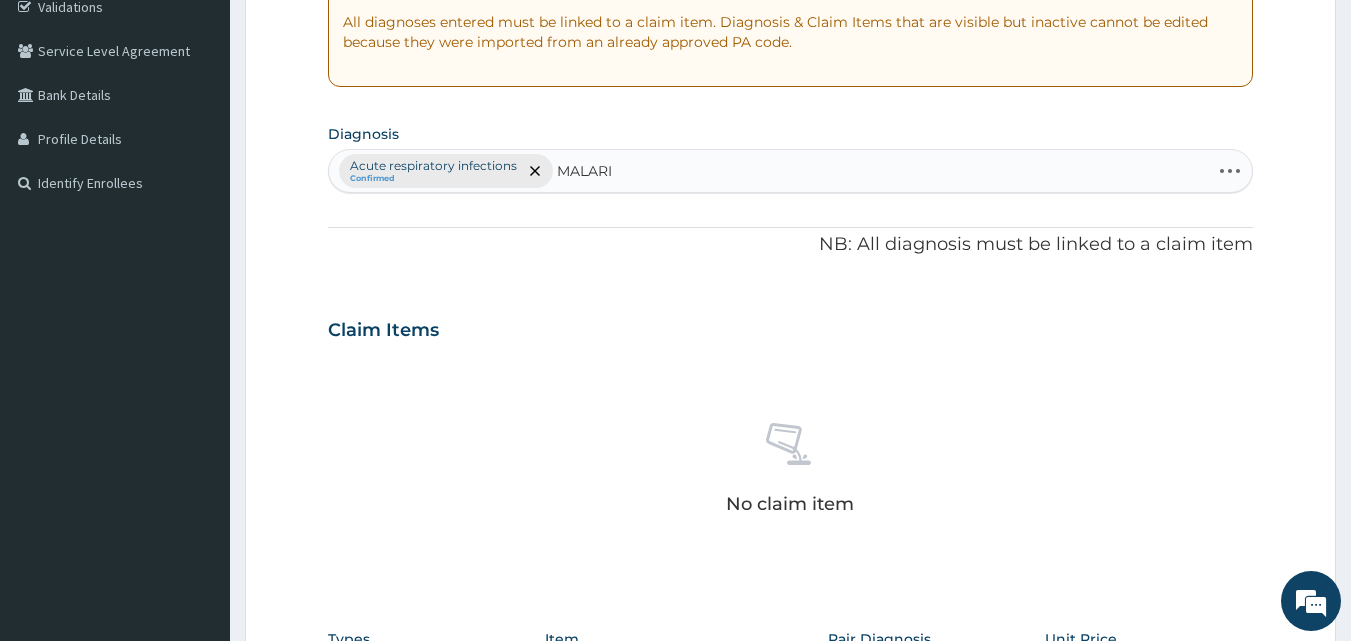 type on "[MEDICAL_DATA]" 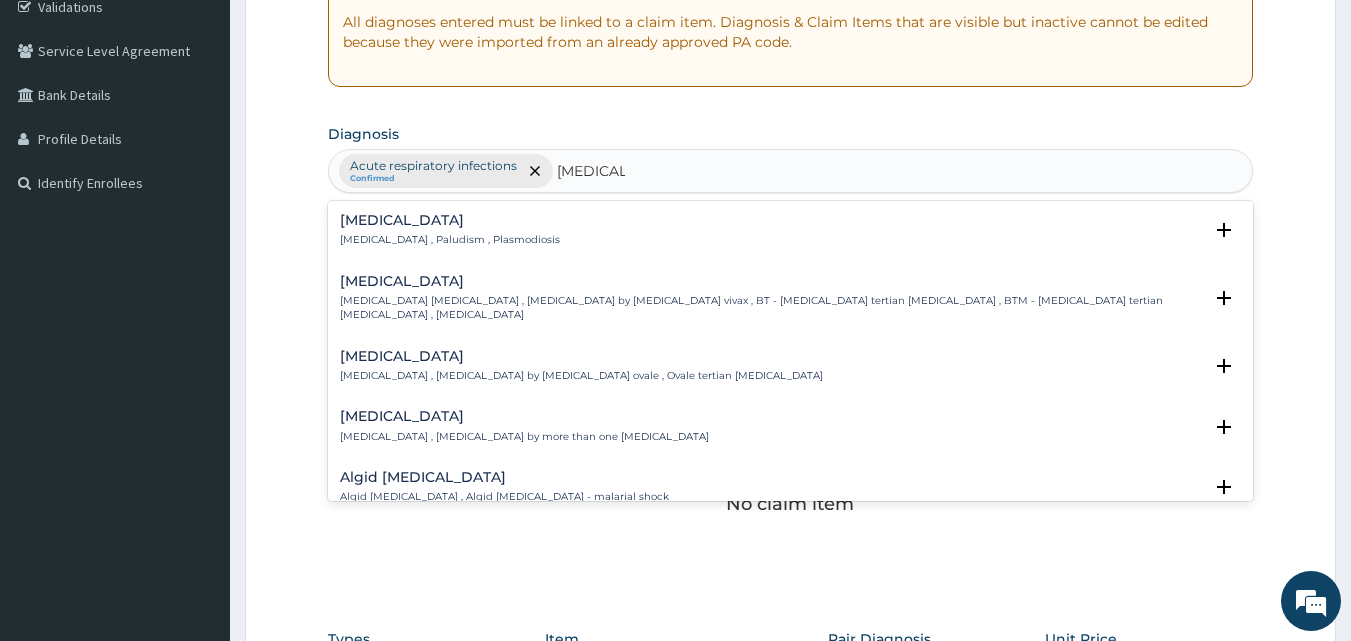 click on "[MEDICAL_DATA] [MEDICAL_DATA] , Paludism , Plasmodiosis" at bounding box center (450, 230) 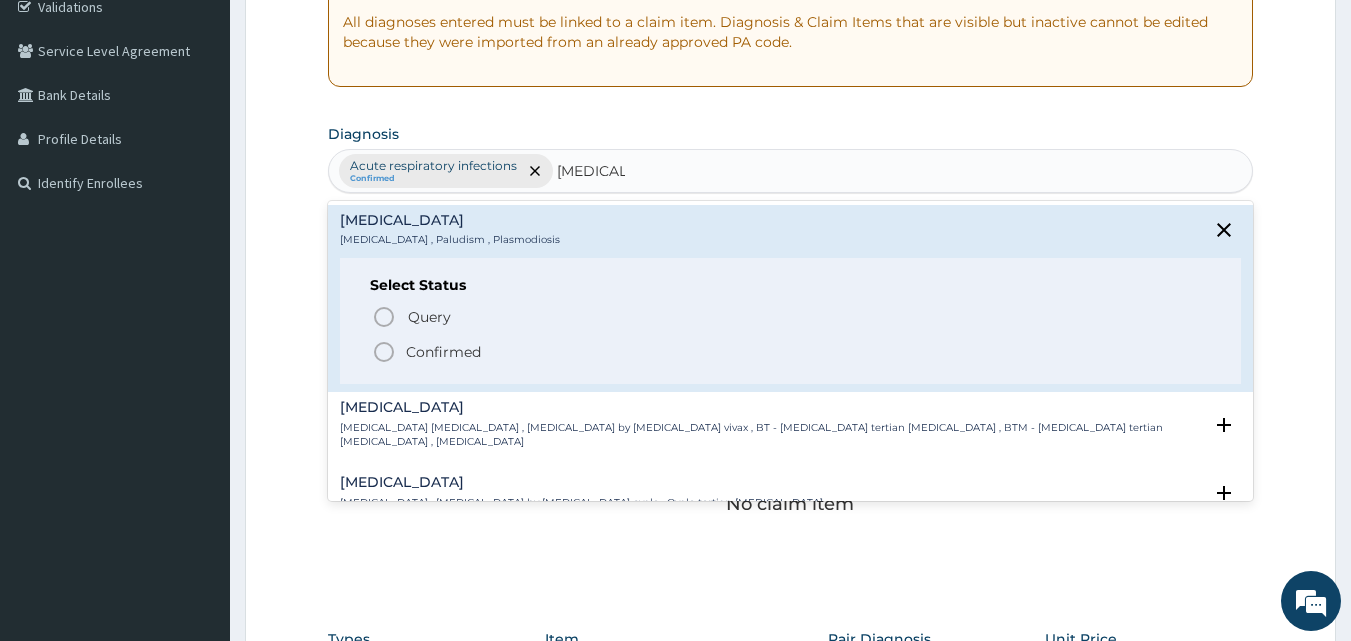 click on "Confirmed" at bounding box center [443, 352] 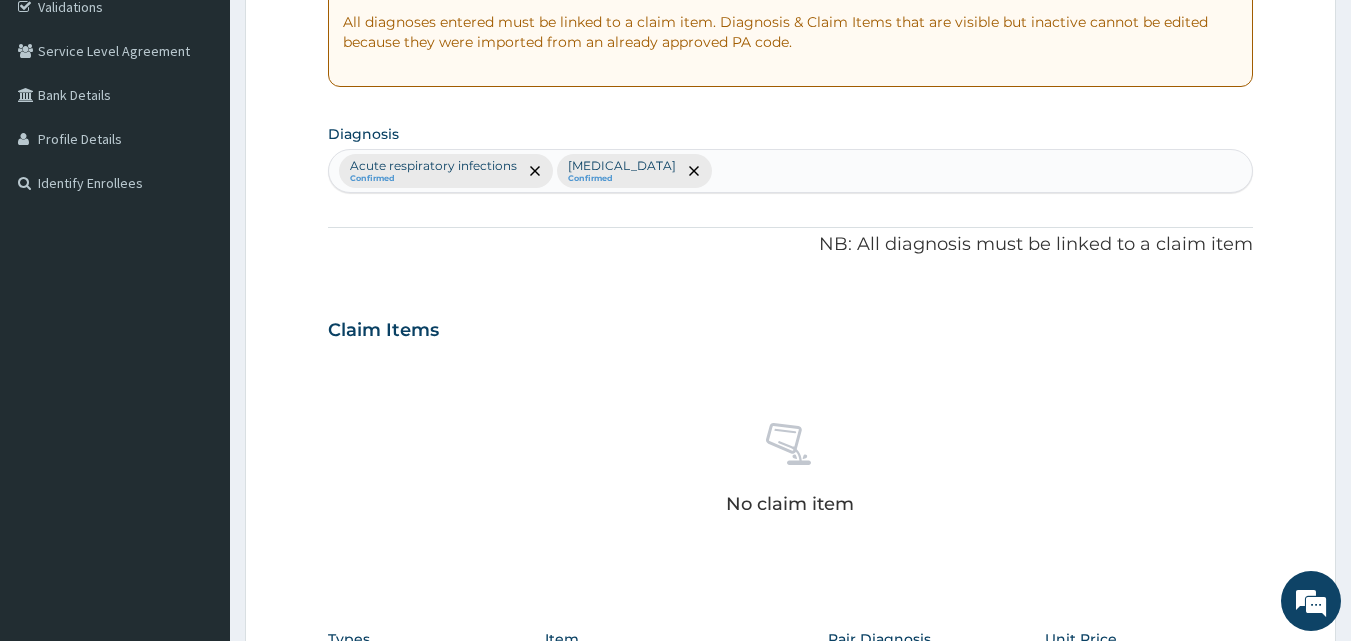 scroll, scrollTop: 801, scrollLeft: 0, axis: vertical 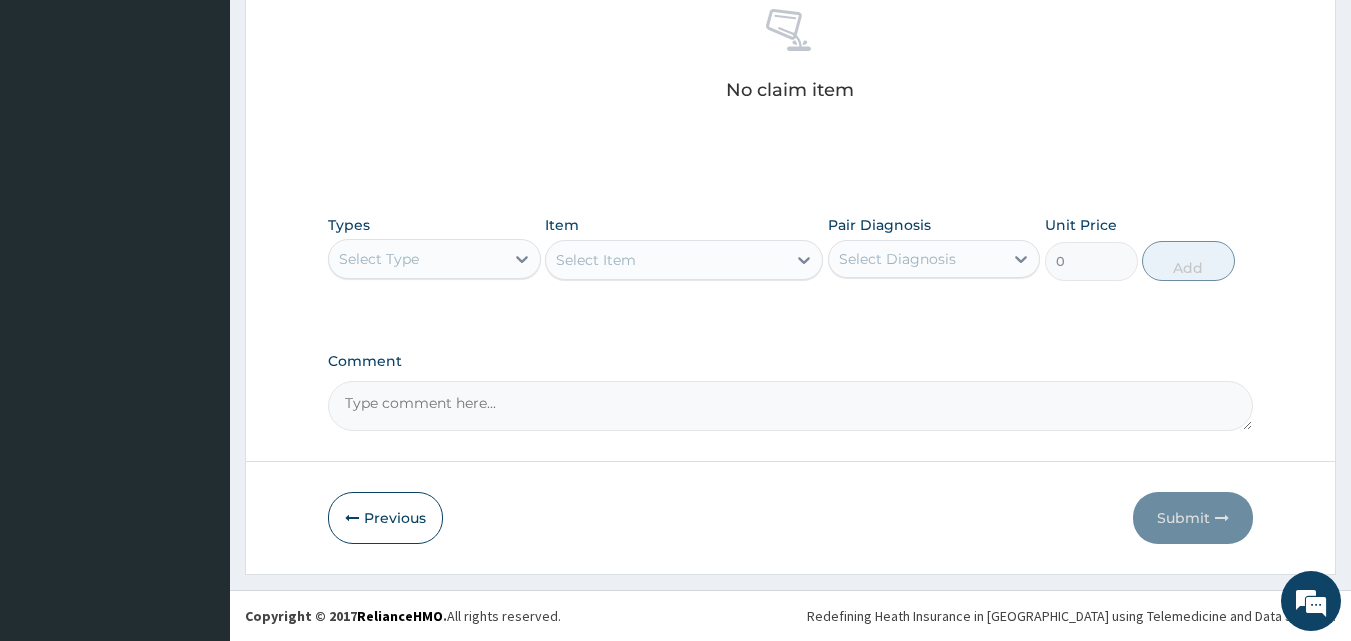 click on "Select Type" at bounding box center (416, 259) 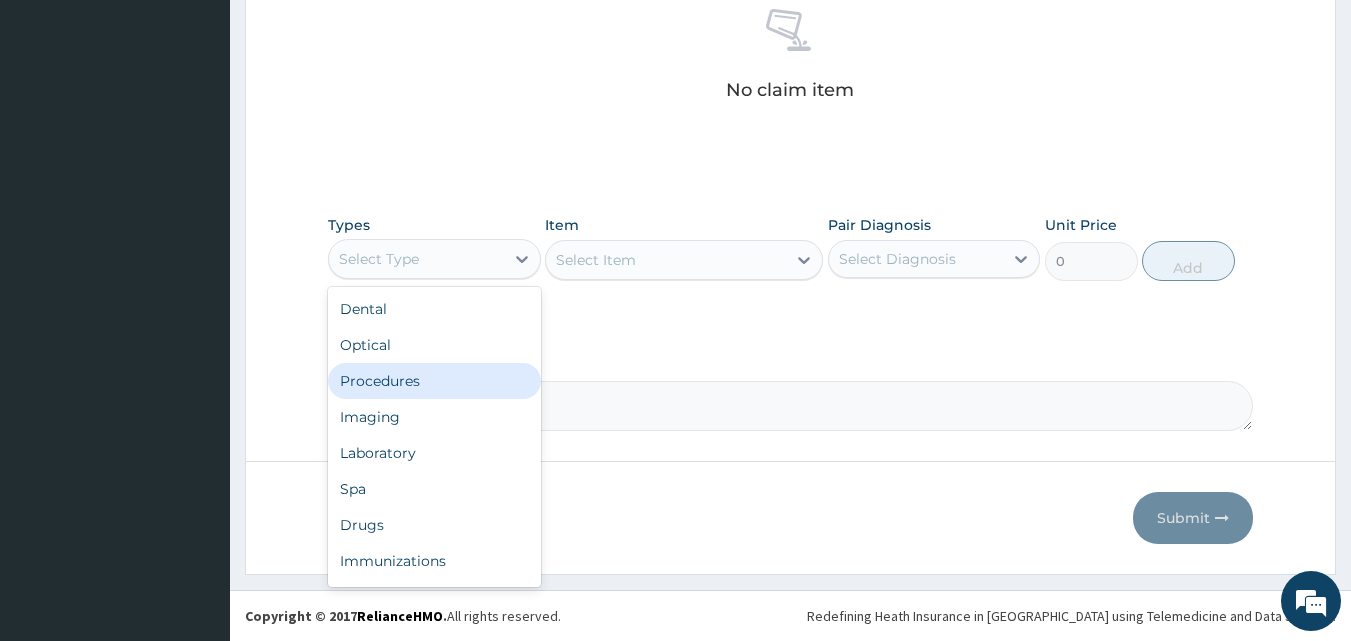 click on "Procedures" at bounding box center [434, 381] 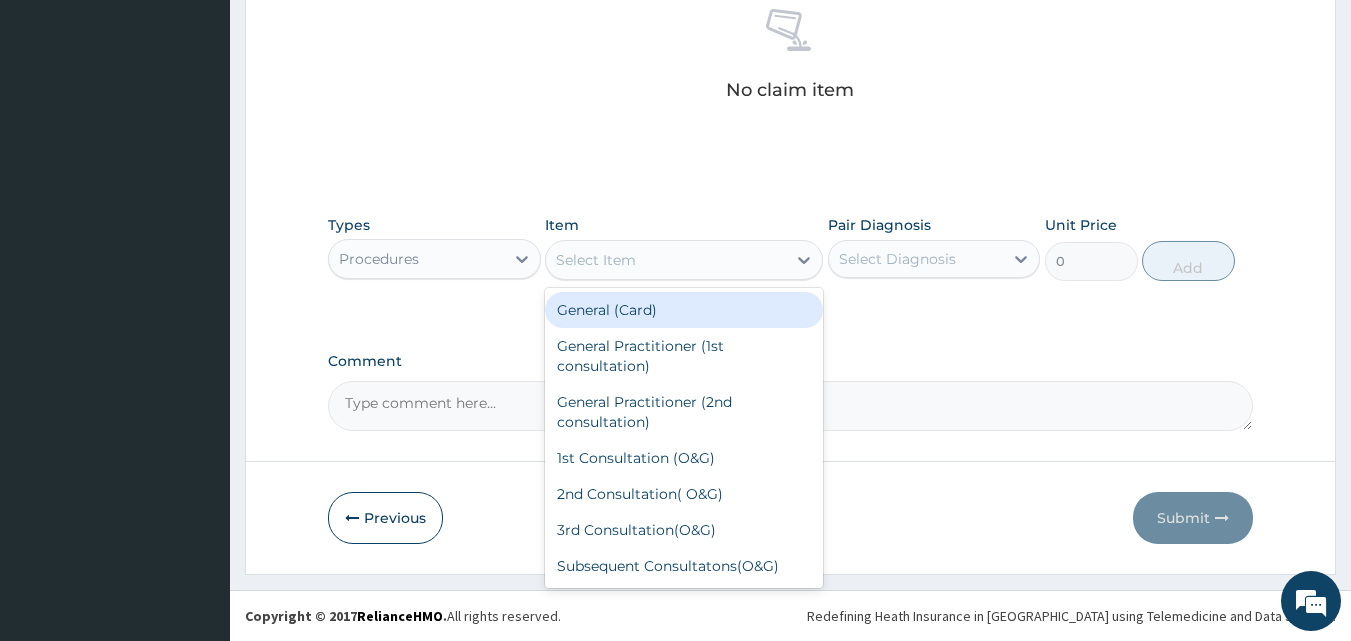 click on "Select Item" at bounding box center [666, 260] 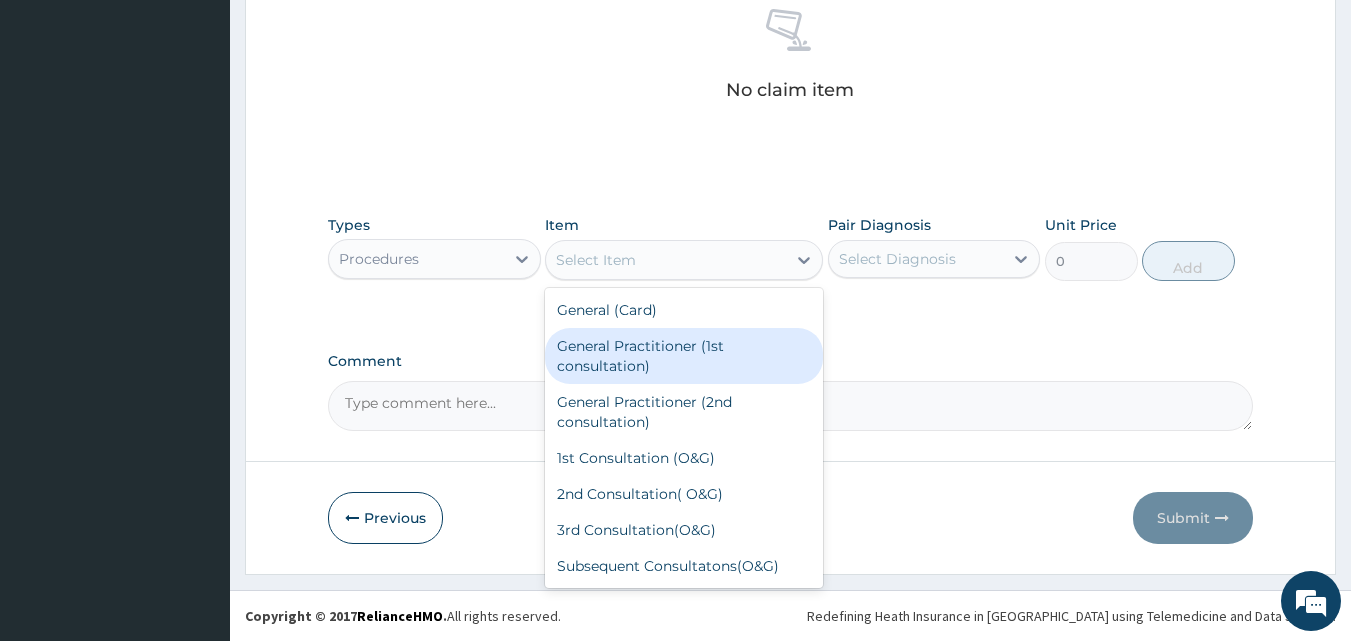 click on "General Practitioner (1st consultation)" at bounding box center (684, 356) 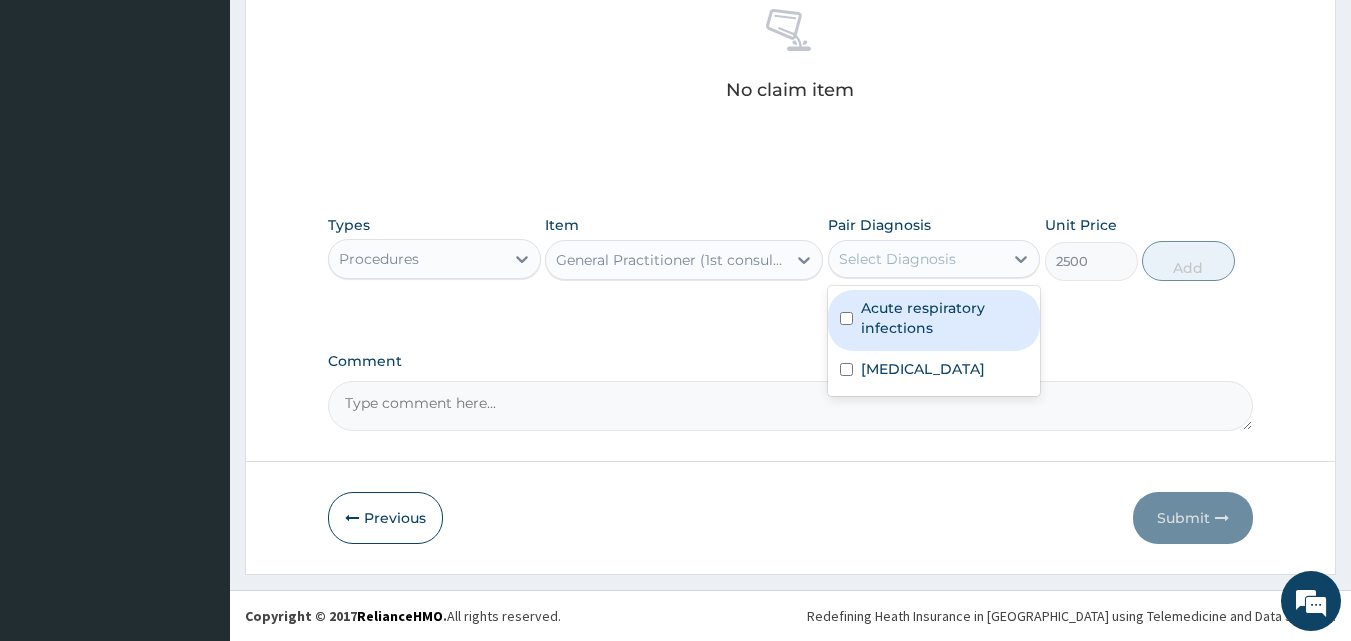 click on "Select Diagnosis" at bounding box center [916, 259] 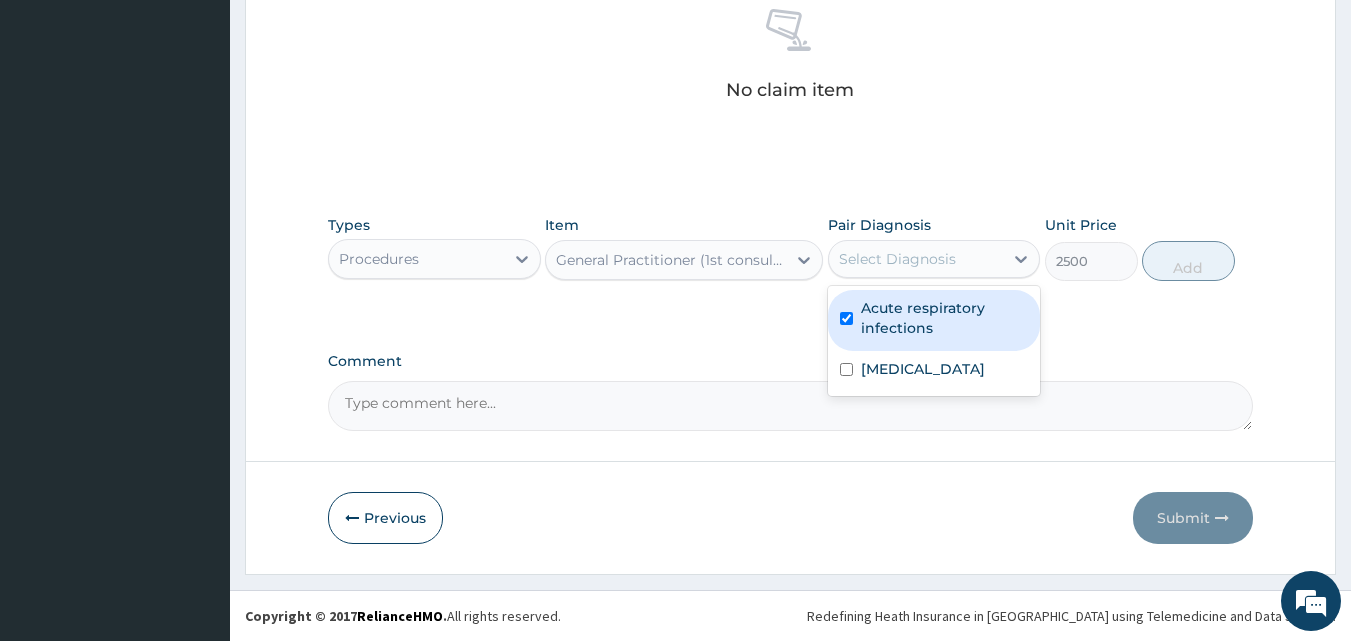 checkbox on "true" 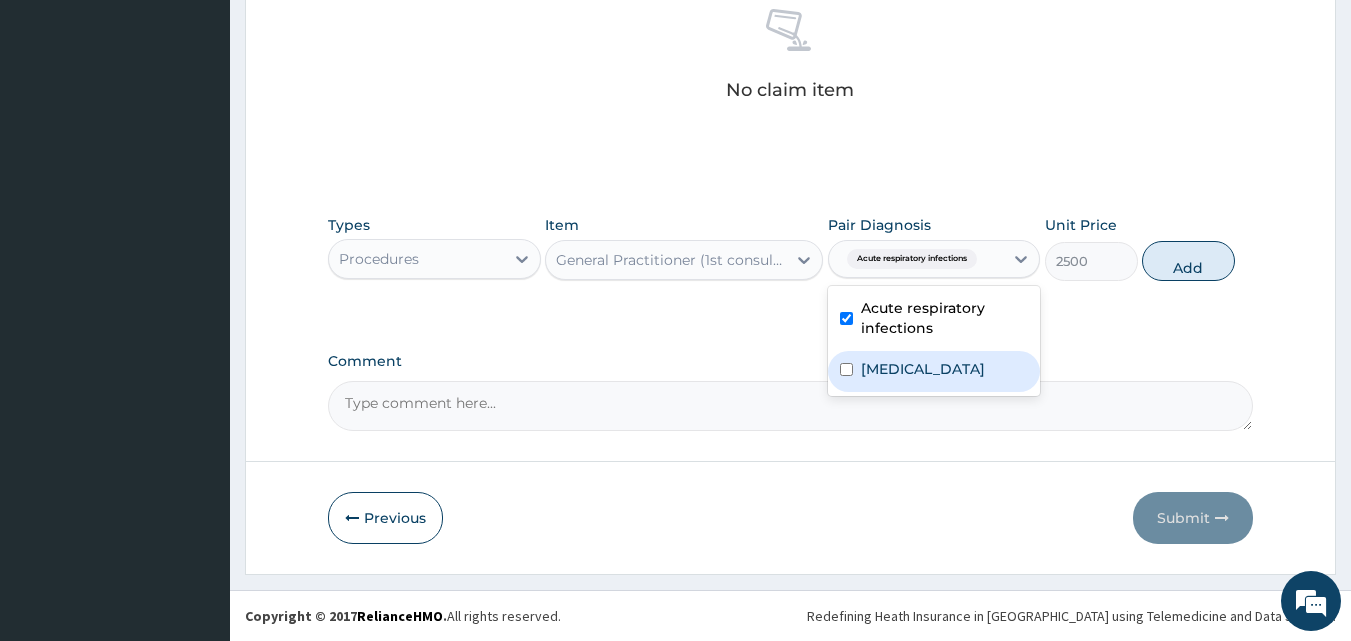 click on "Malaria" at bounding box center [934, 371] 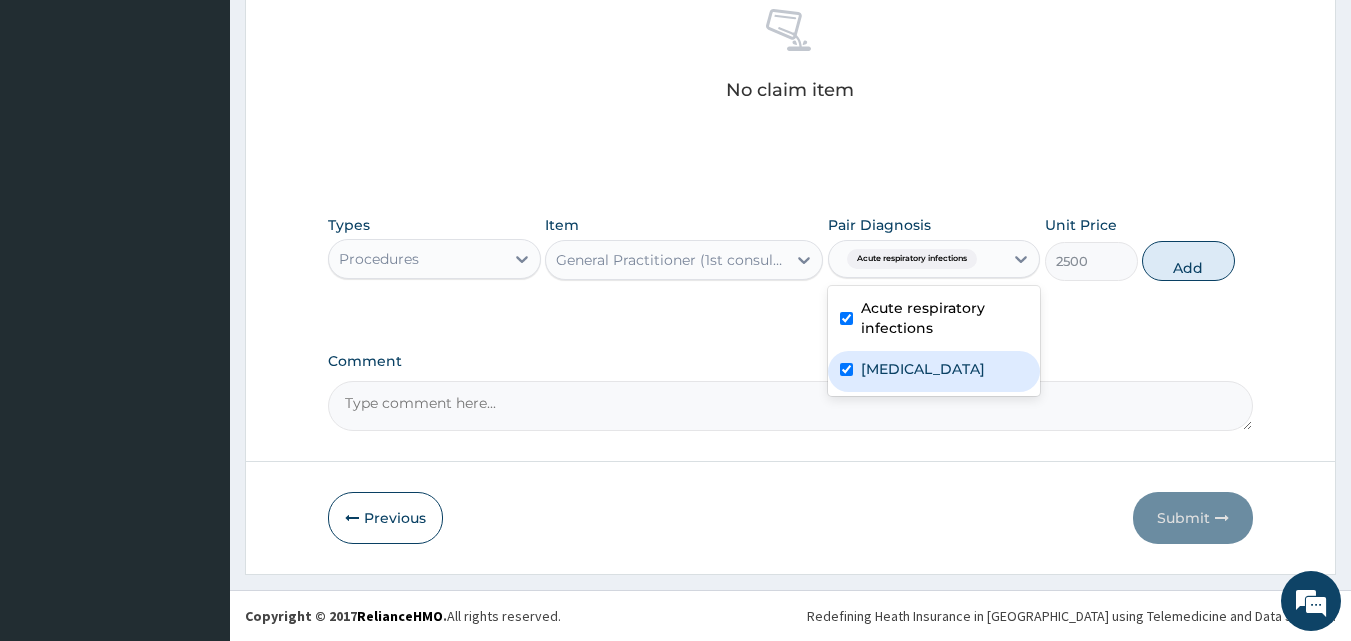 checkbox on "true" 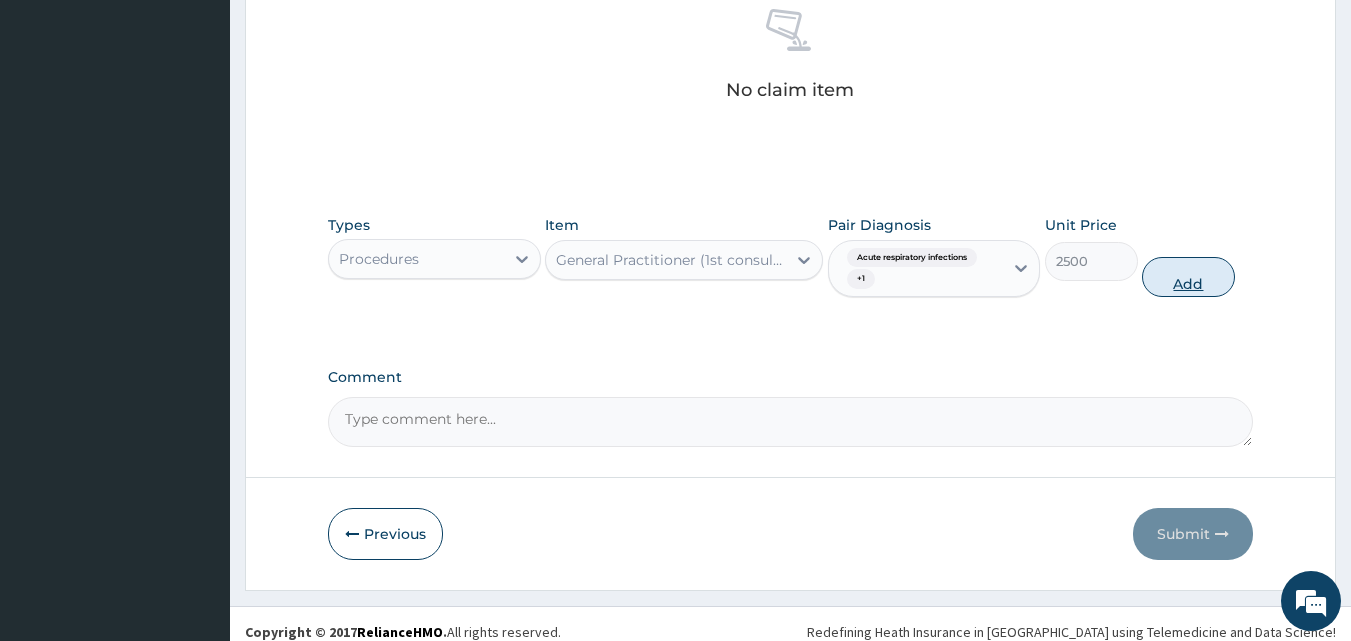 click on "Add" at bounding box center (1188, 277) 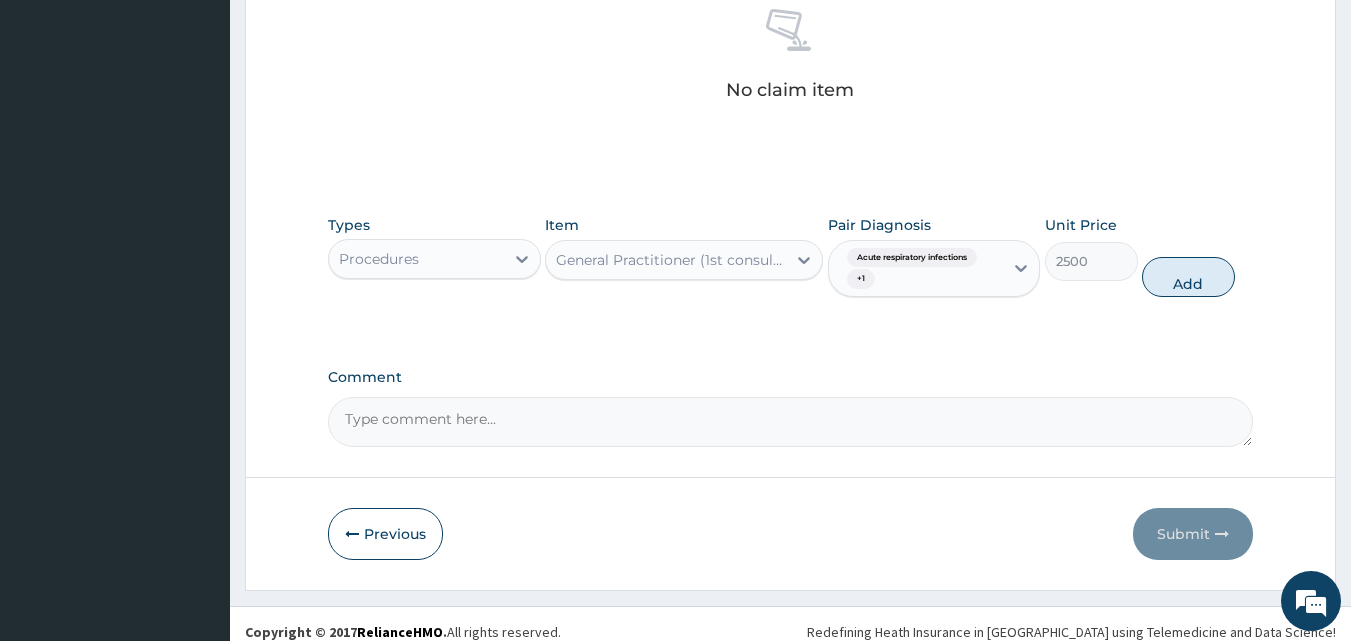 type on "0" 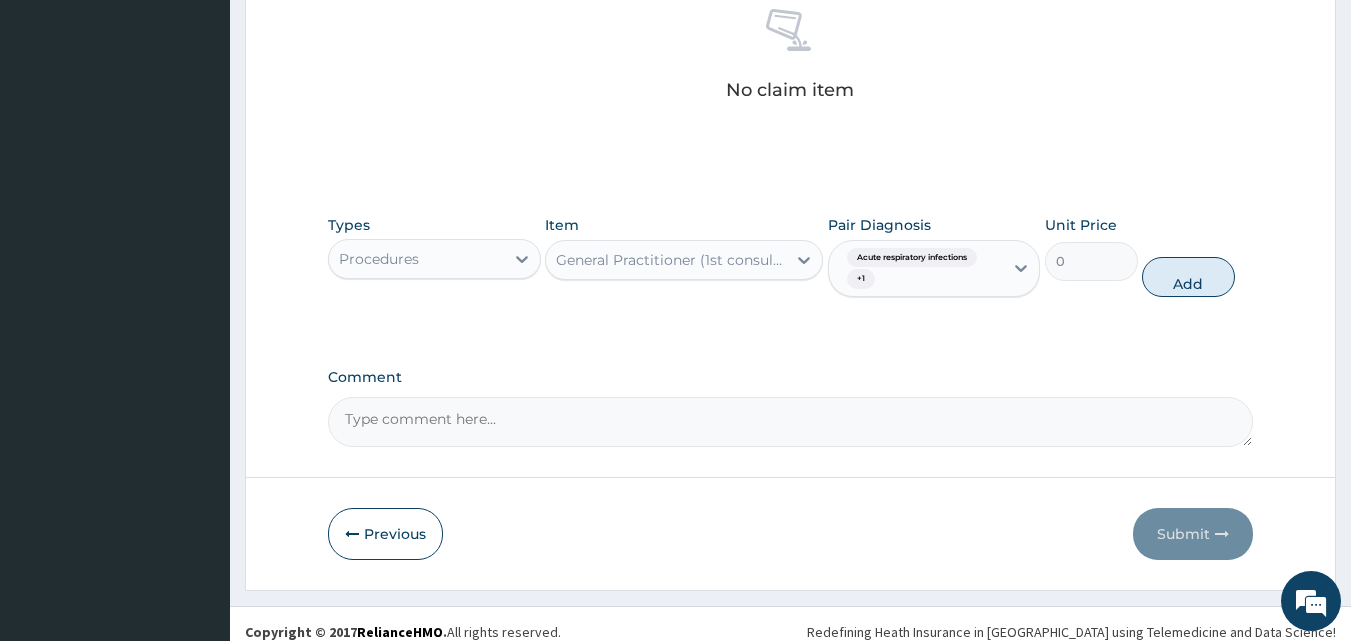 scroll, scrollTop: 729, scrollLeft: 0, axis: vertical 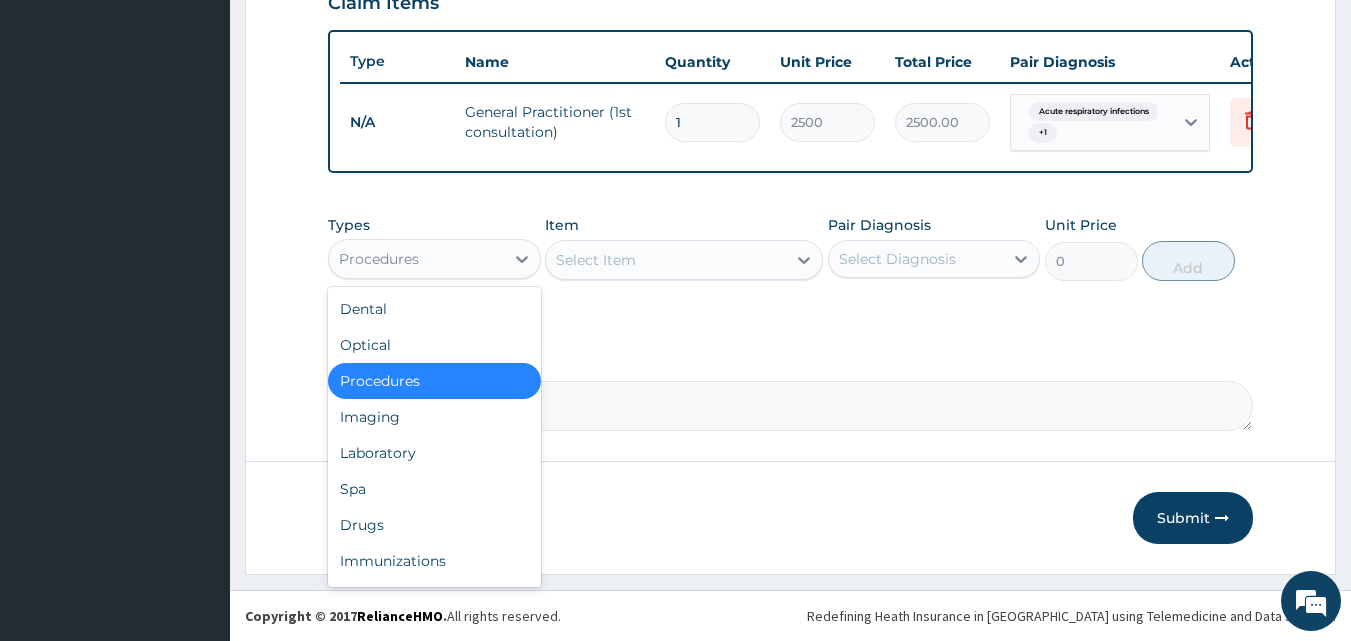 click on "Procedures" at bounding box center [416, 259] 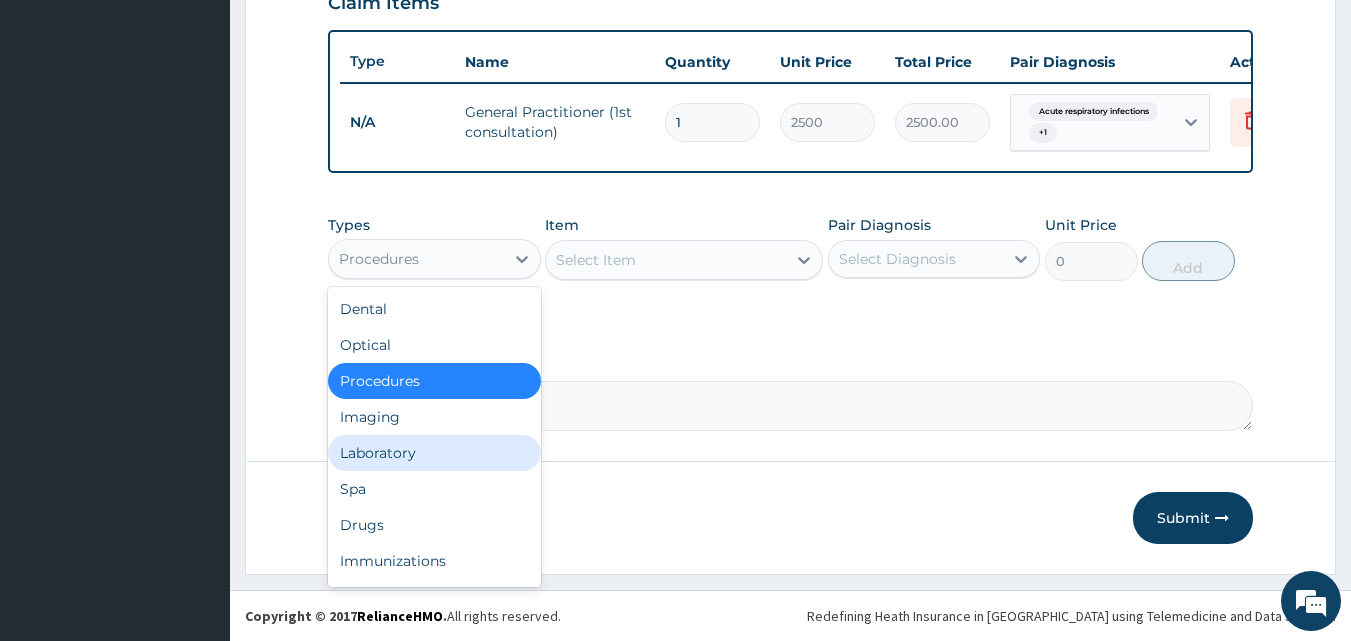 click on "Laboratory" at bounding box center [434, 453] 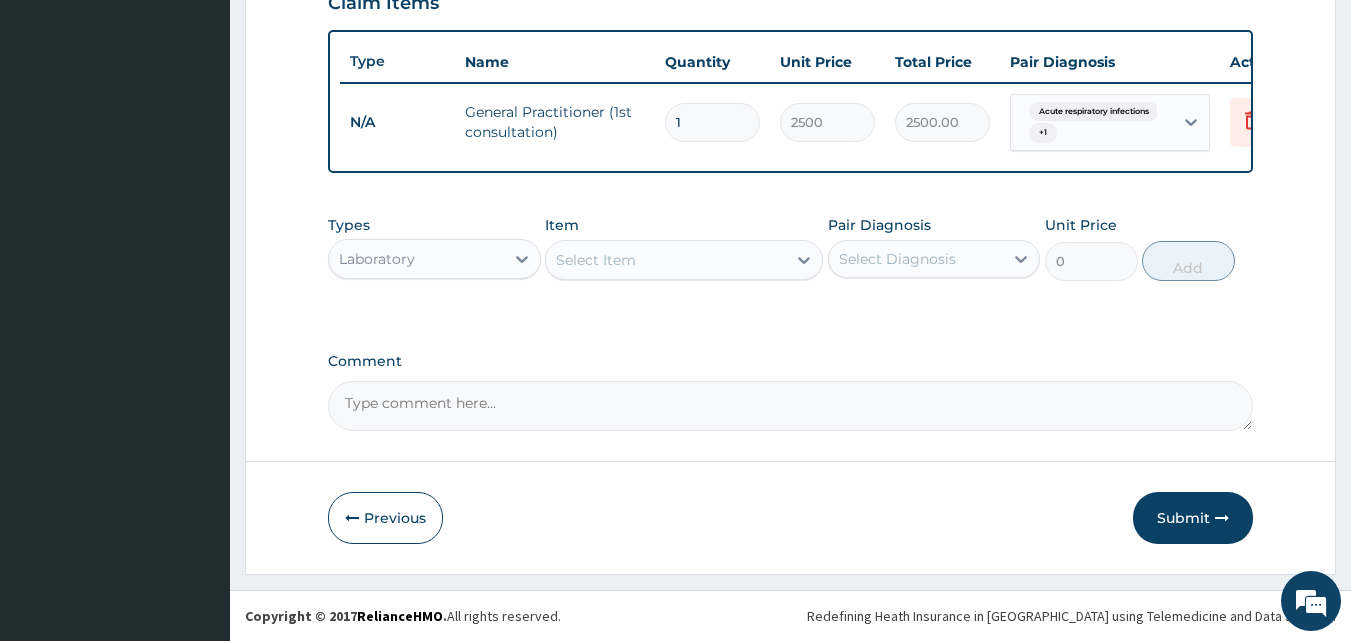 click on "Select Item" at bounding box center (666, 260) 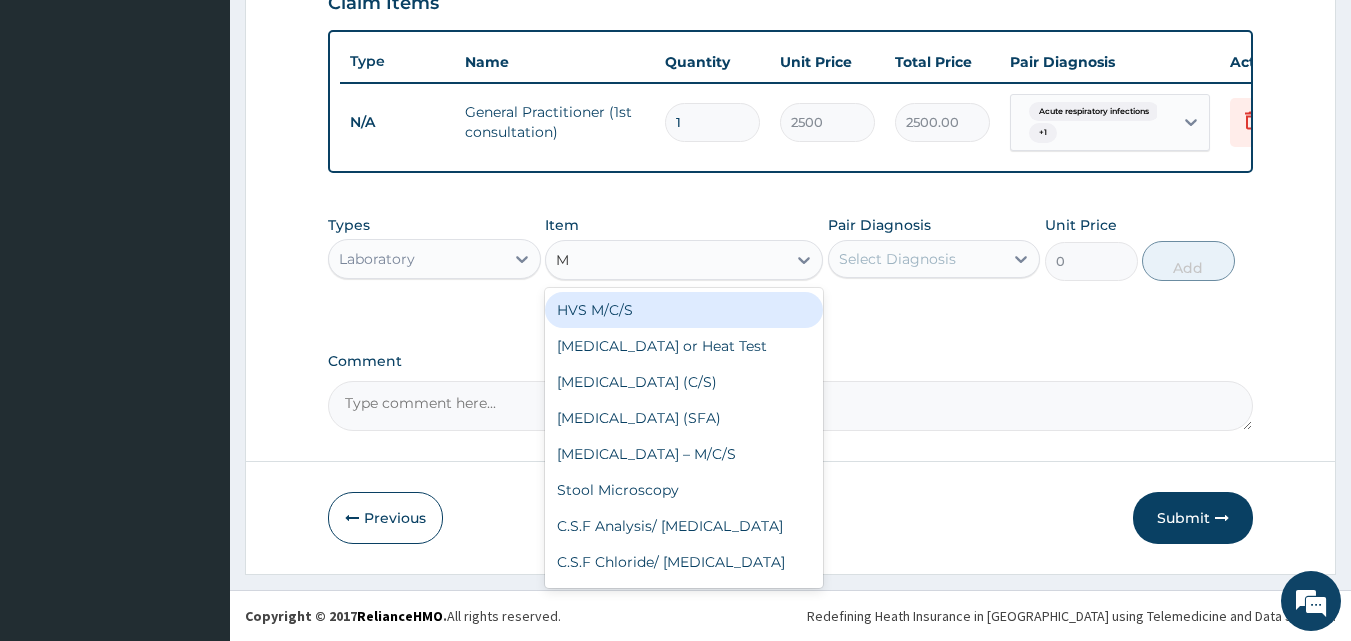 type on "MP" 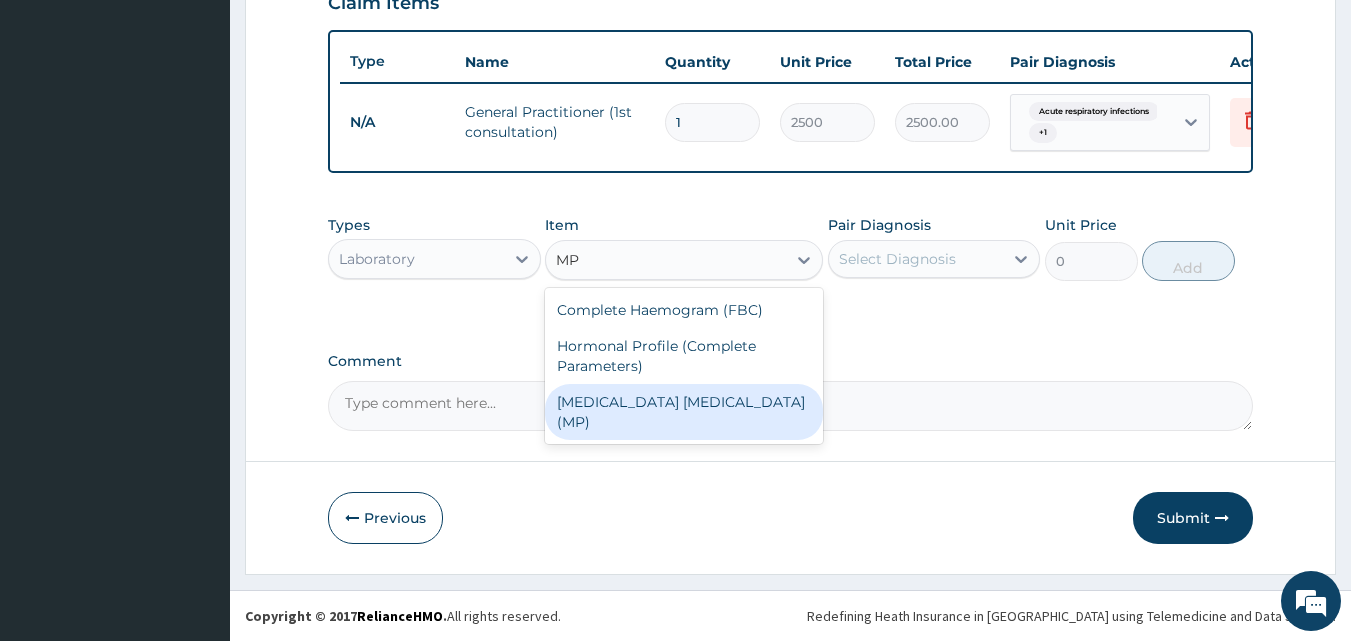 click on "Malaria Parasite (MP)" at bounding box center (684, 412) 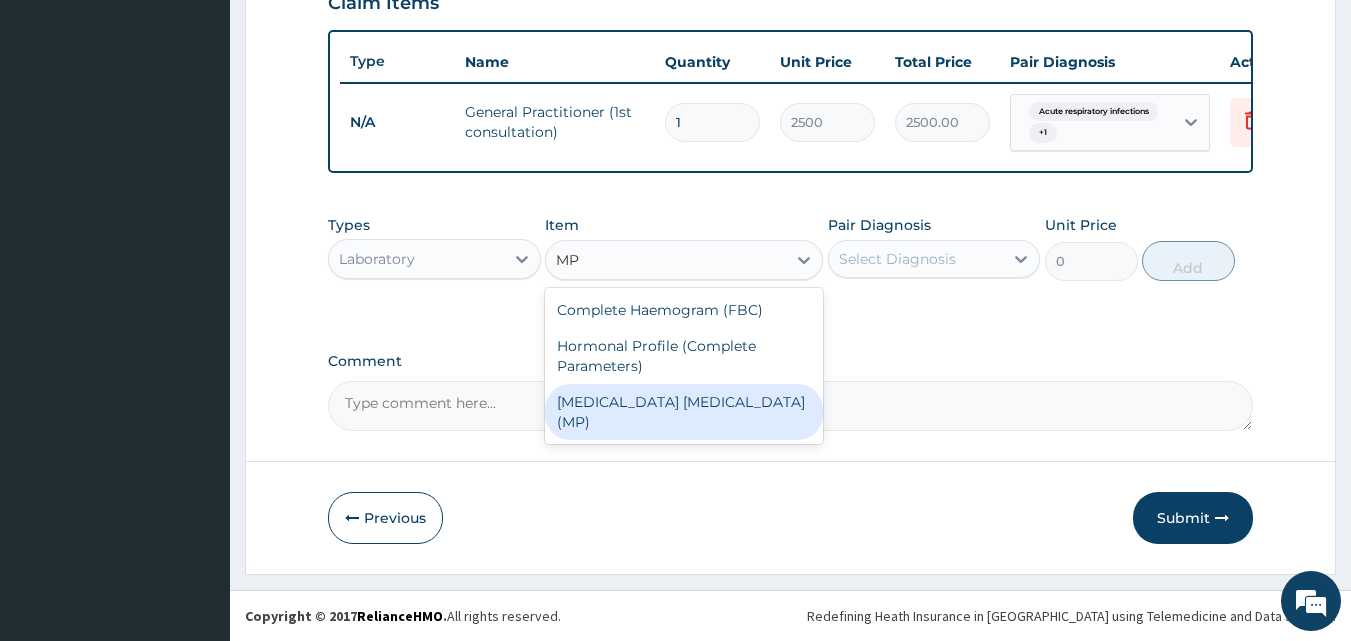 type 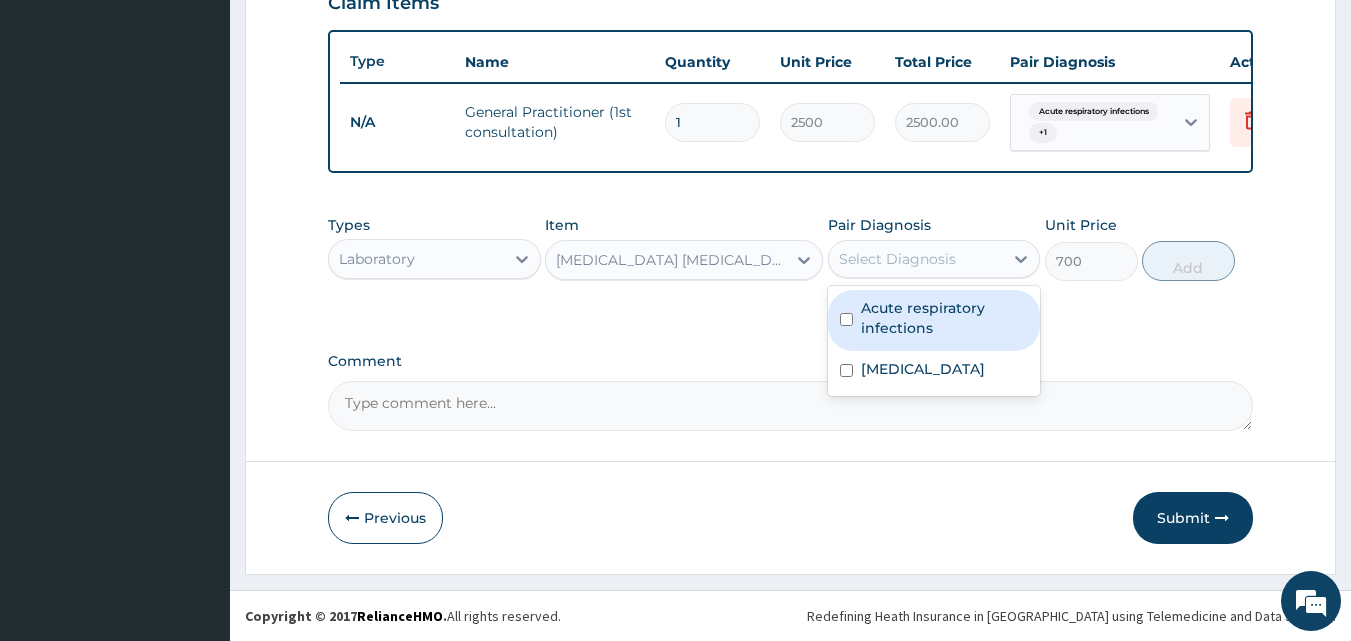 click on "Select Diagnosis" at bounding box center (897, 259) 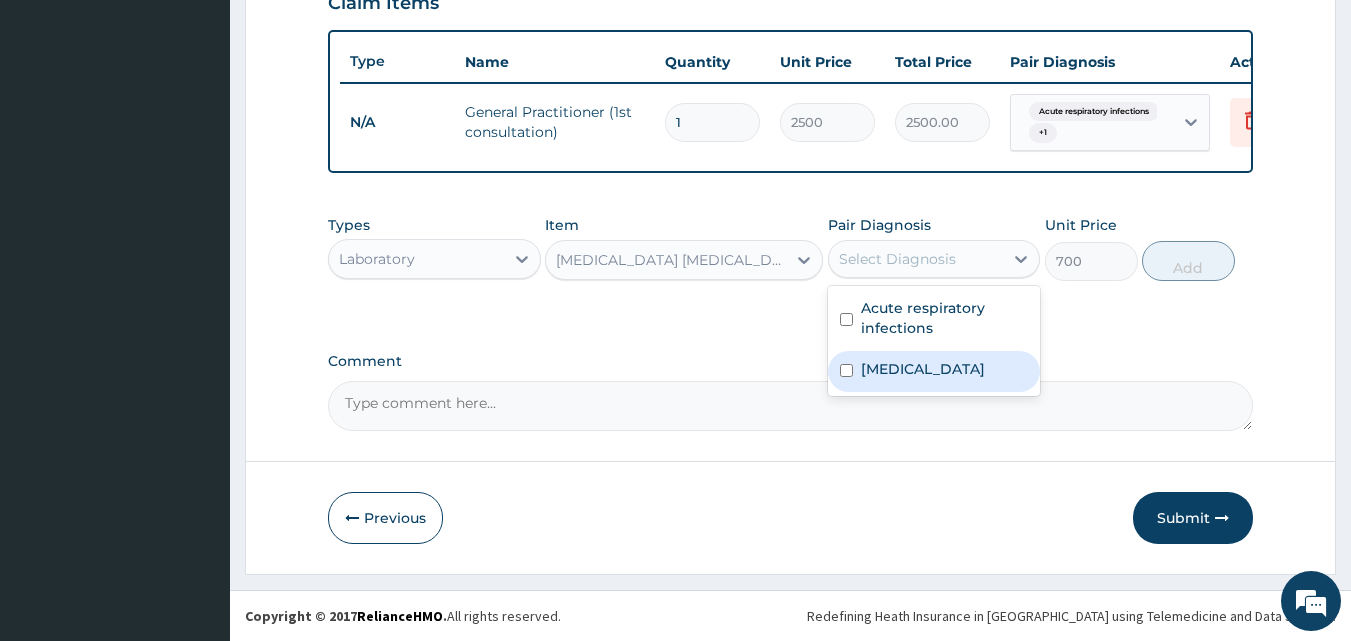 click on "Malaria" at bounding box center [934, 371] 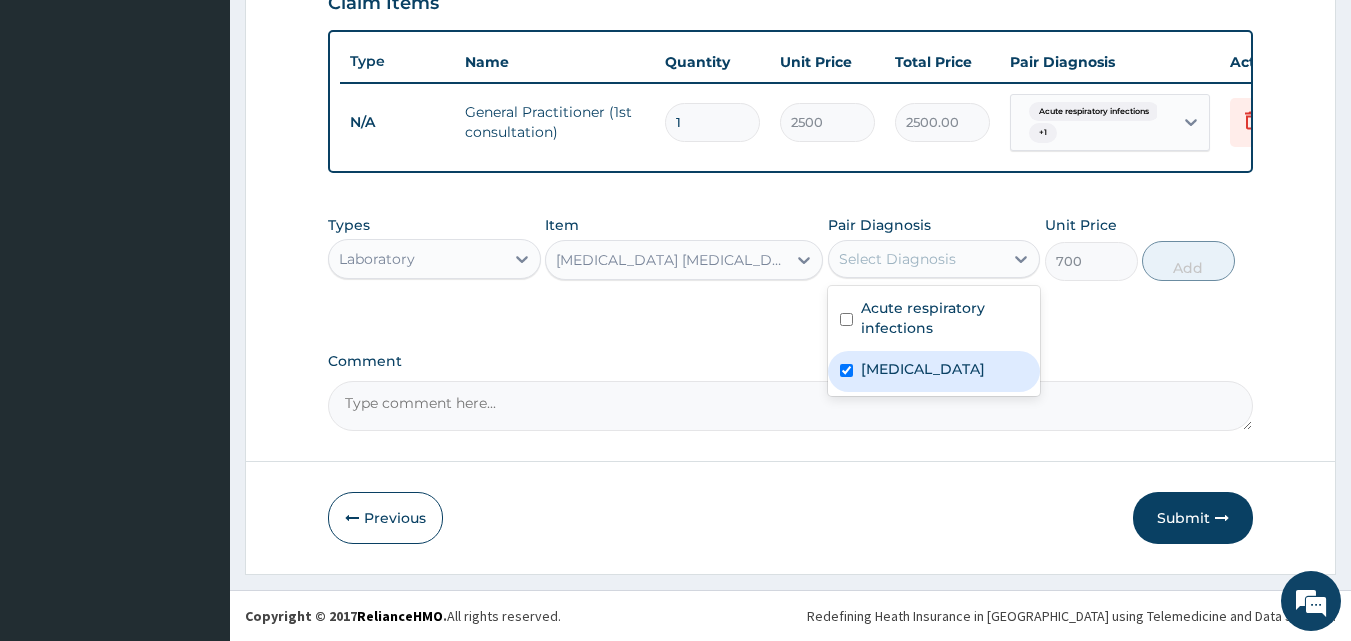 checkbox on "true" 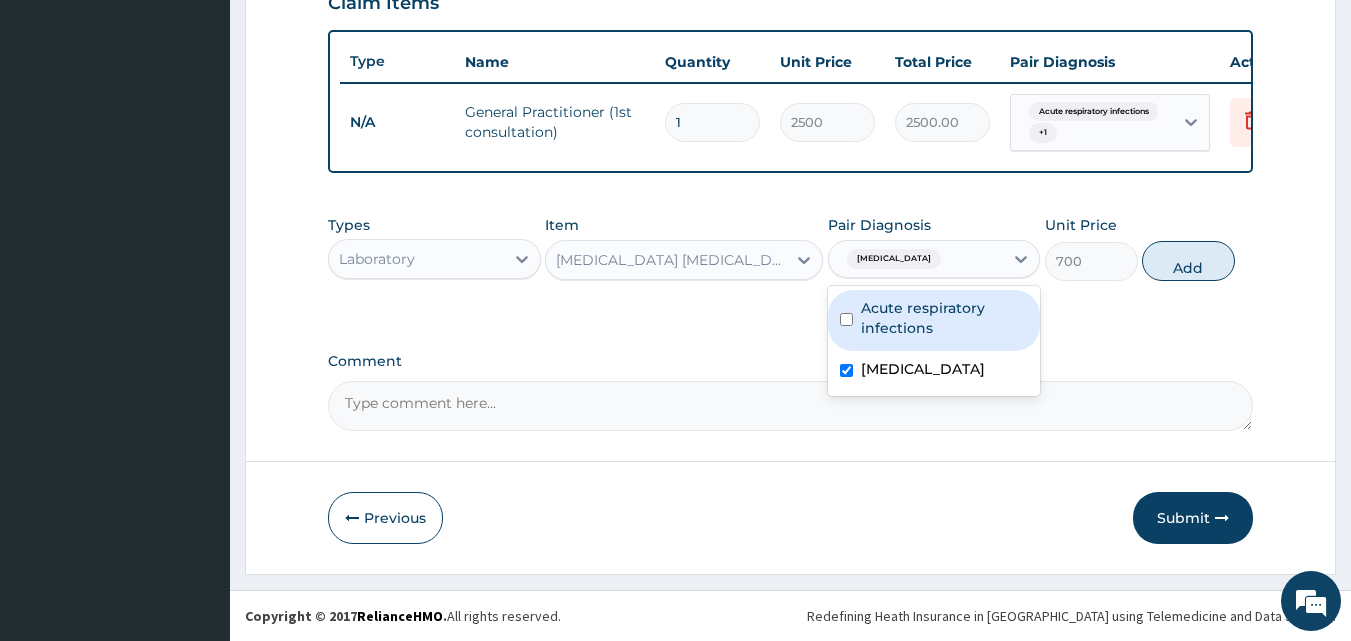 drag, startPoint x: 1167, startPoint y: 261, endPoint x: 607, endPoint y: 272, distance: 560.10803 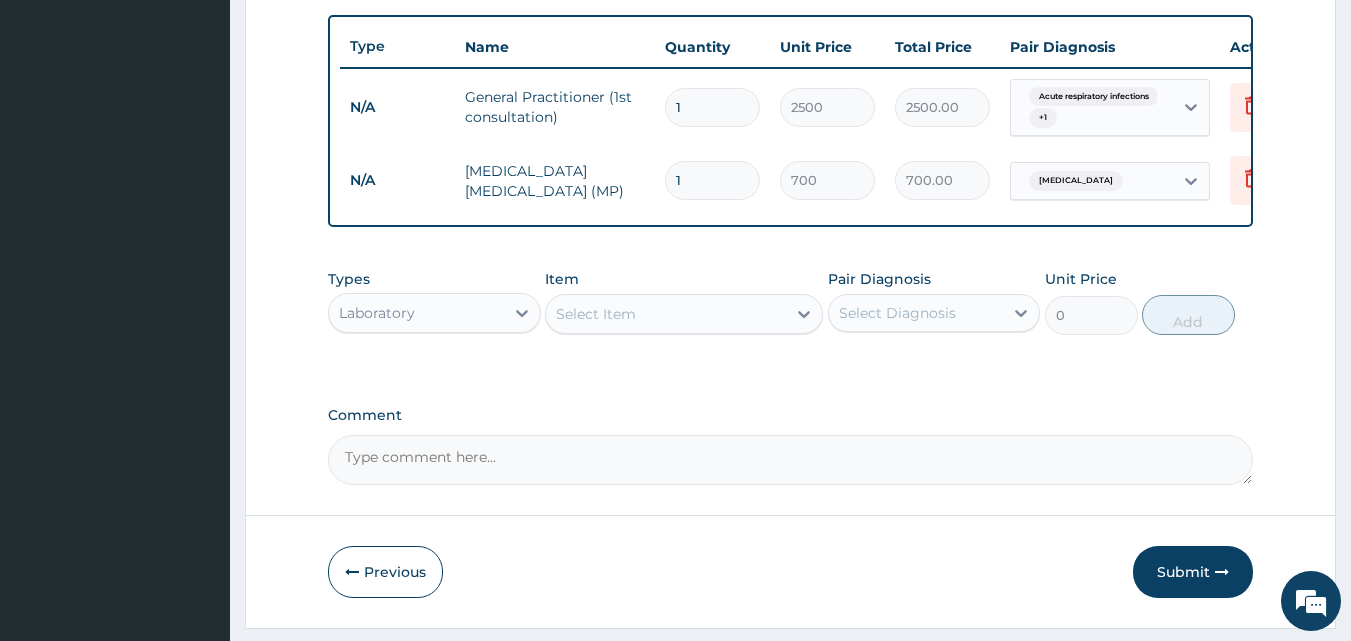 click on "Laboratory" at bounding box center [416, 313] 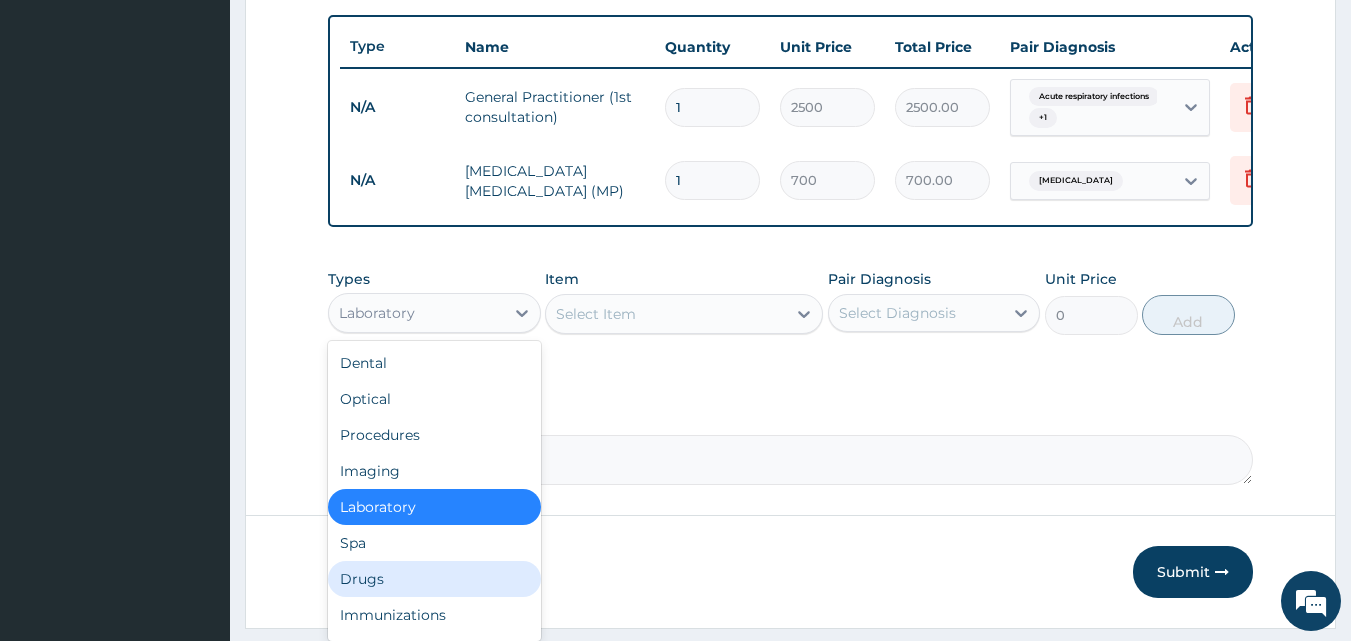 click on "Drugs" at bounding box center [434, 579] 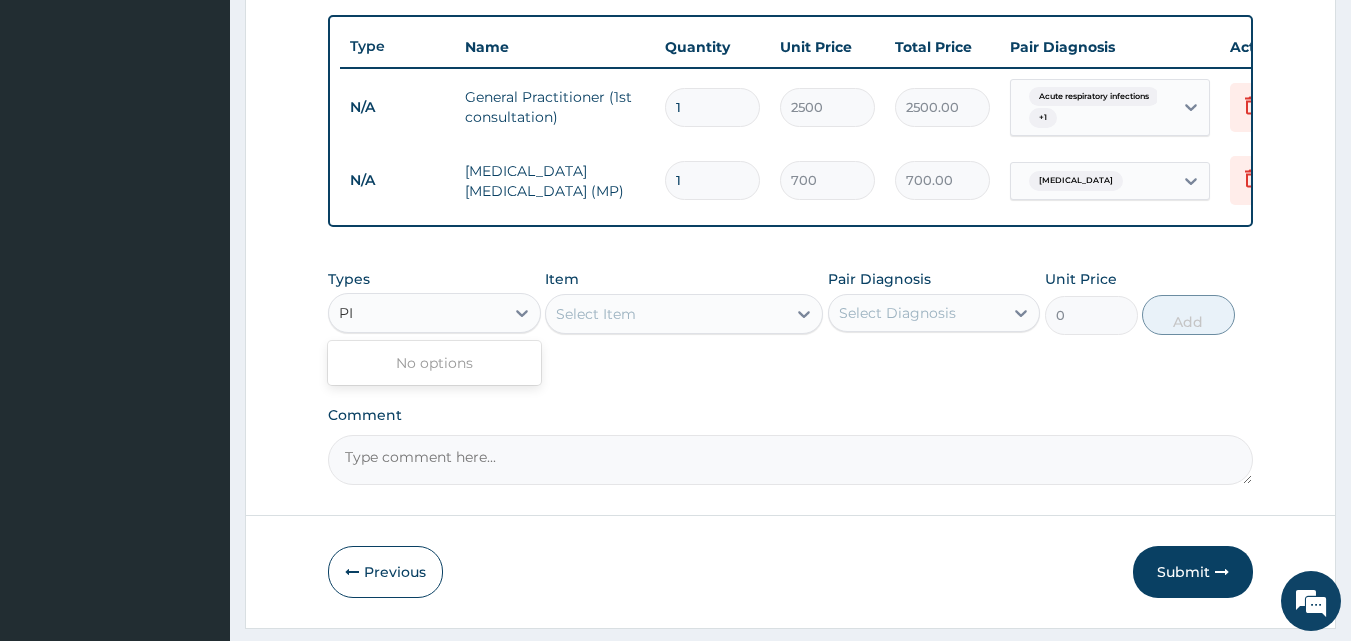 type on "P" 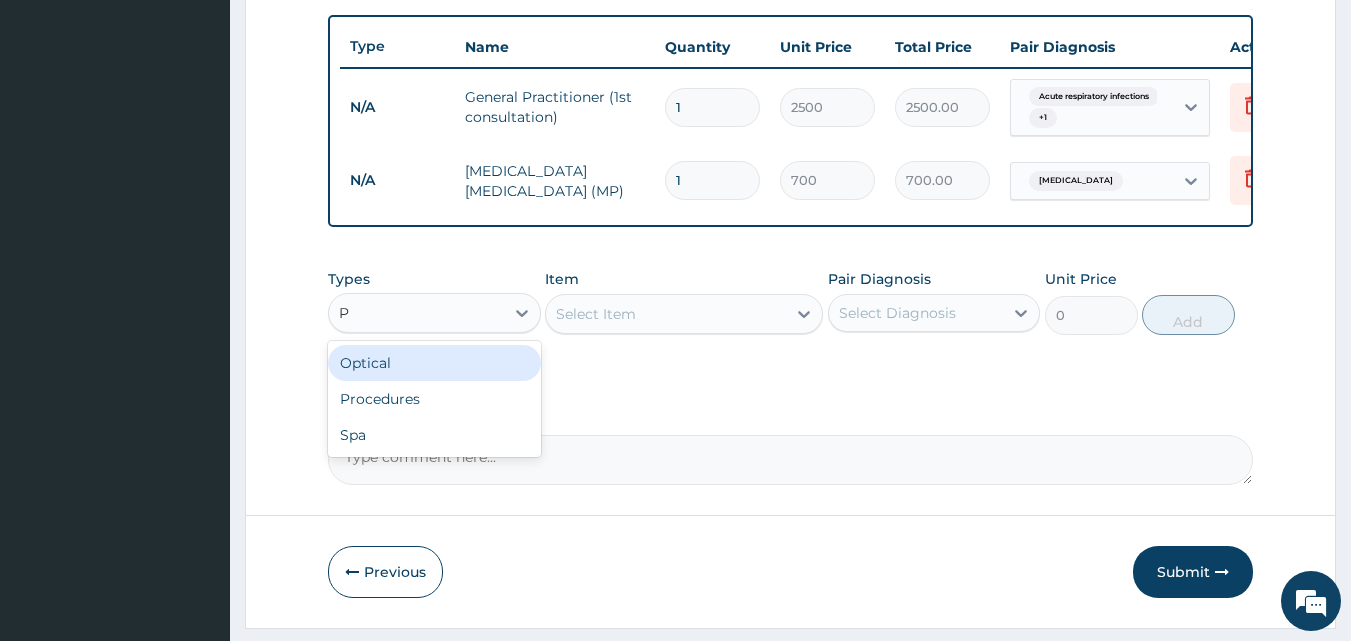 type 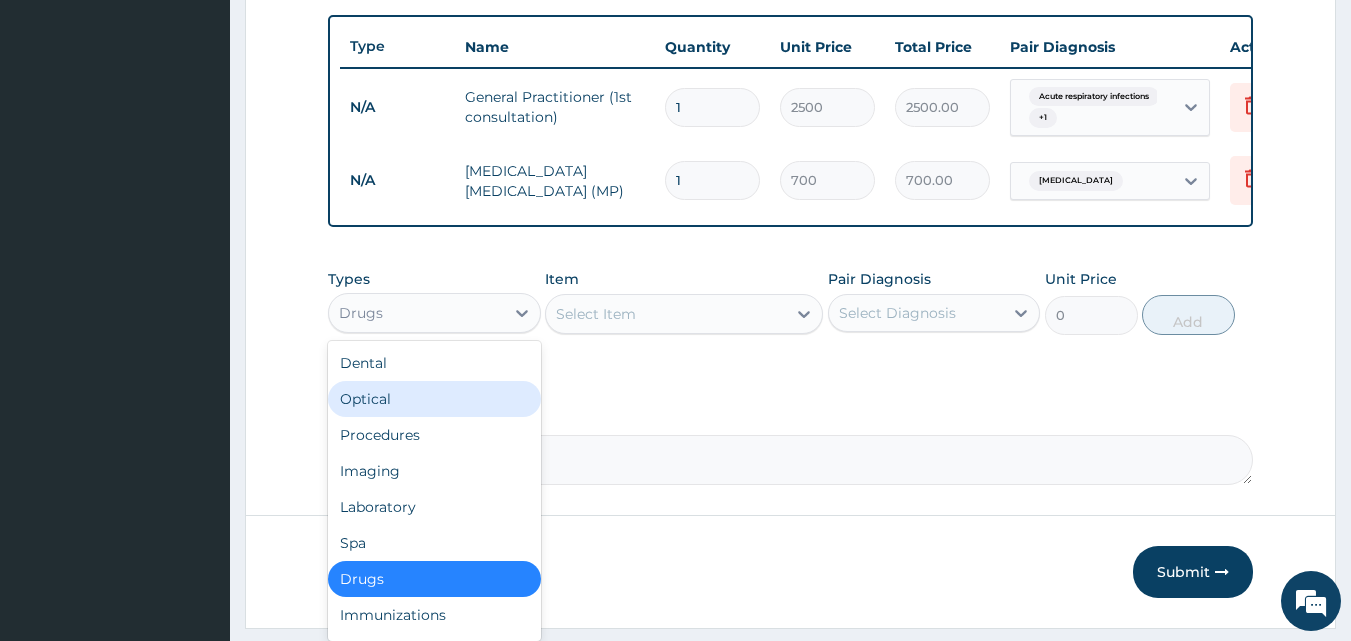 click on "Select Item" at bounding box center (596, 314) 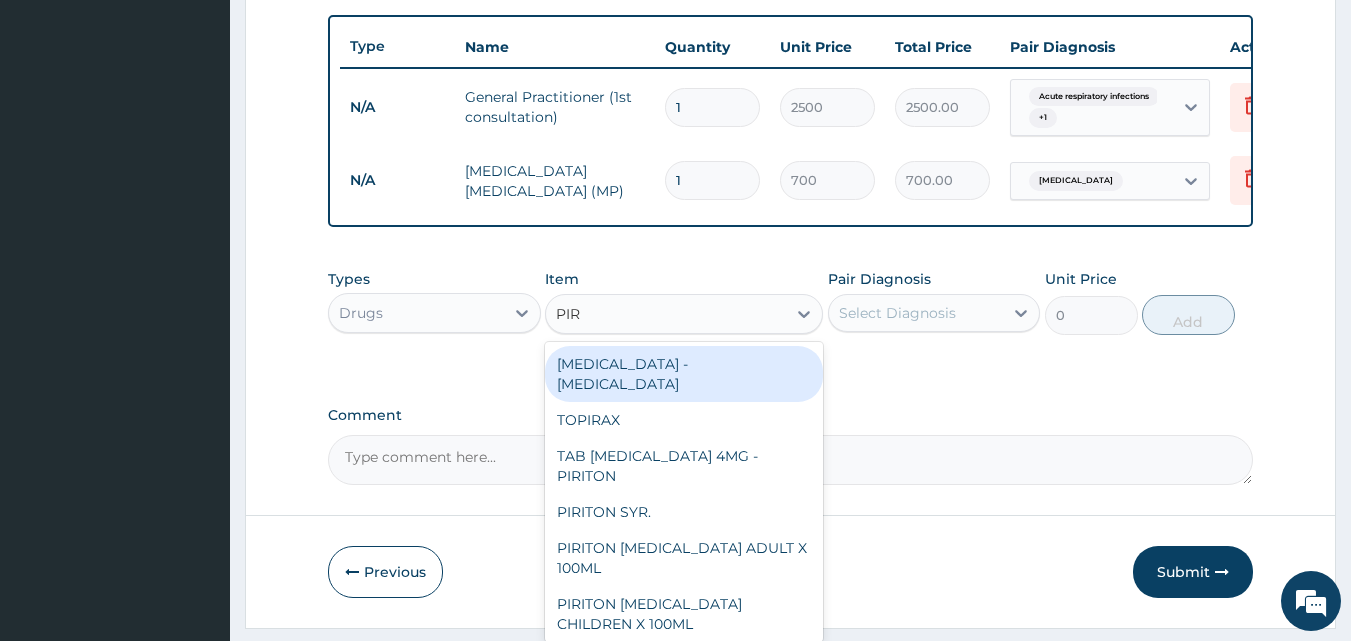 type on "PIRI" 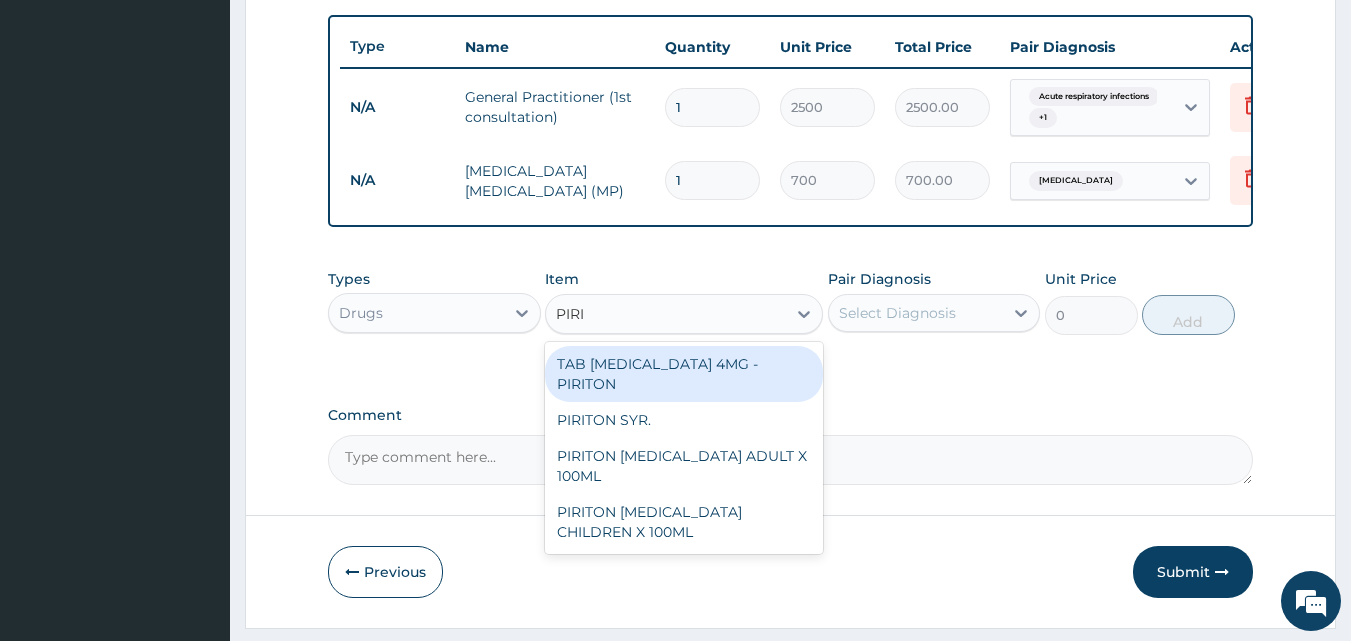 click on "TAB [MEDICAL_DATA] 4MG - PIRITON" at bounding box center (684, 374) 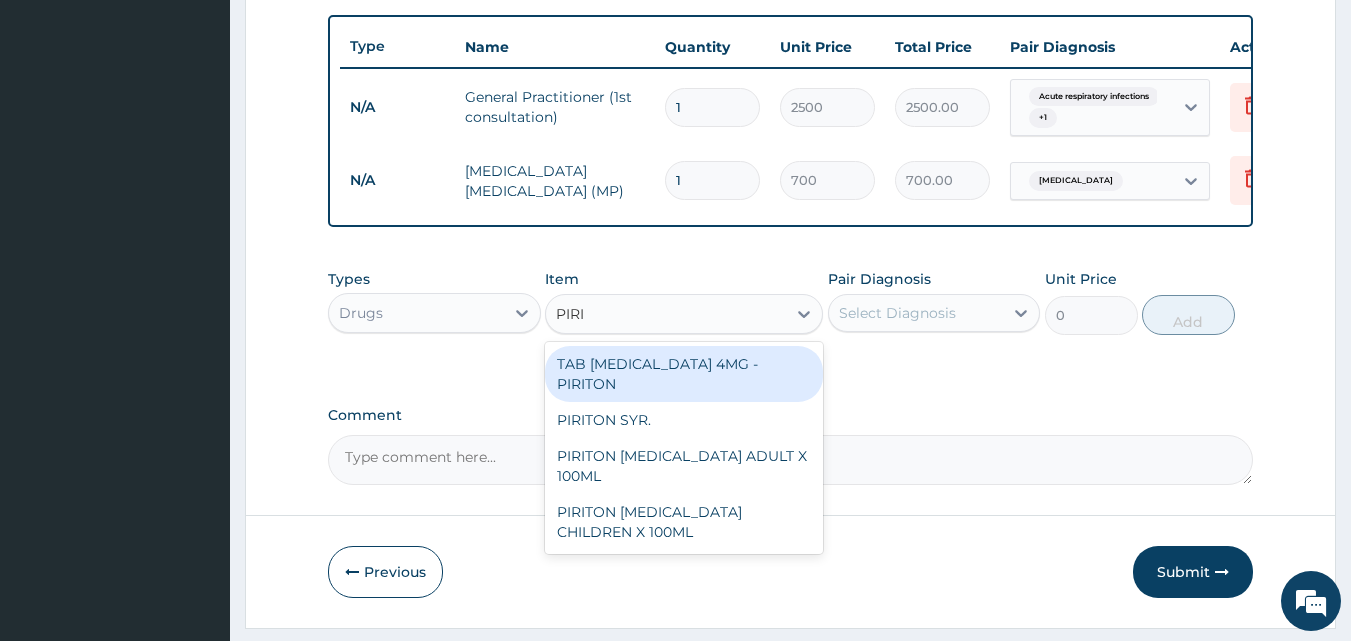 type 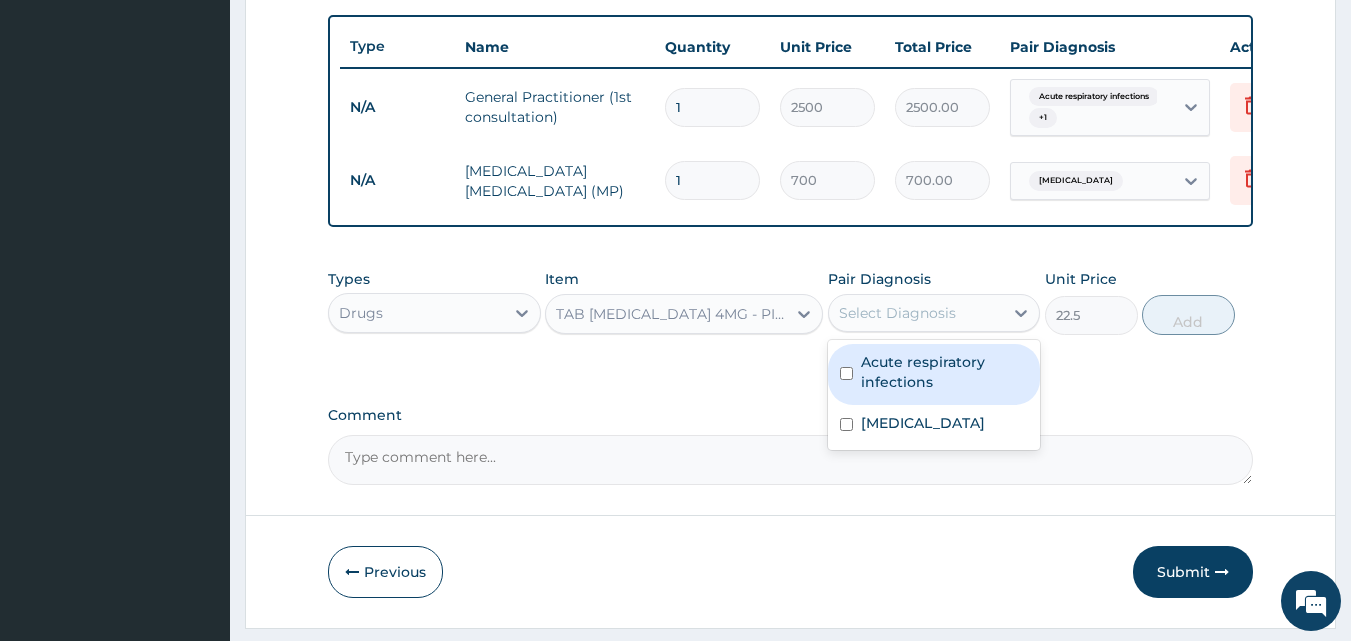 click on "Select Diagnosis" at bounding box center [897, 313] 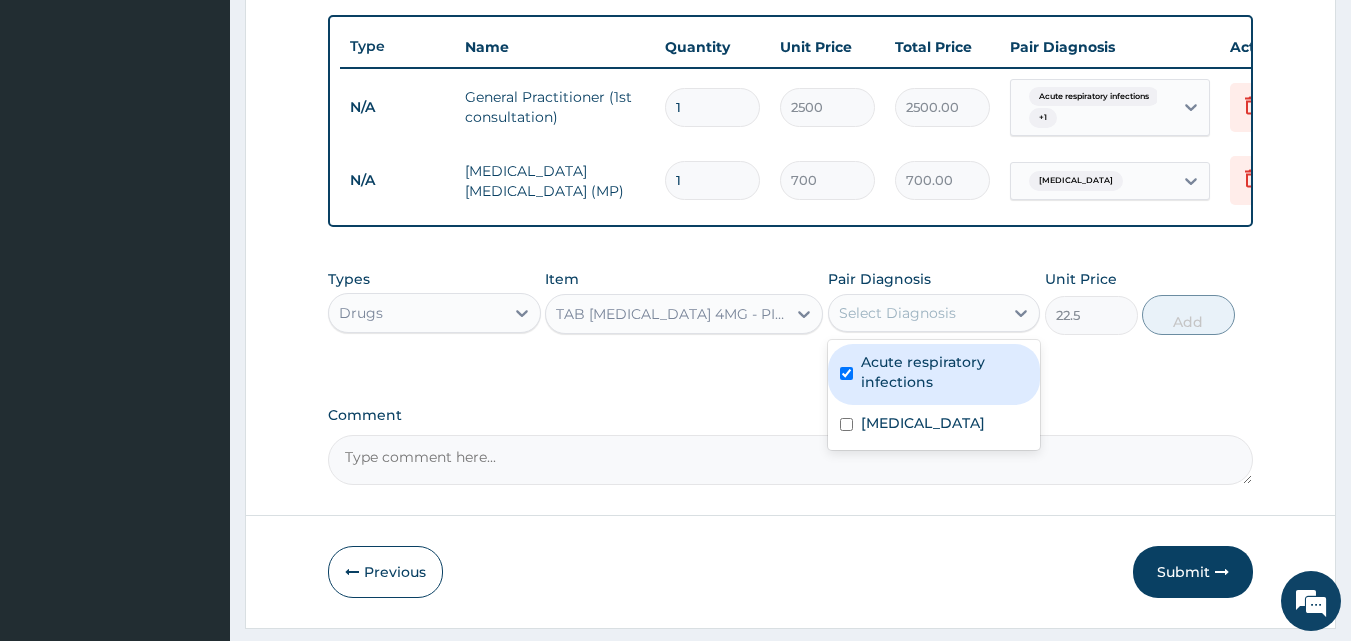 checkbox on "true" 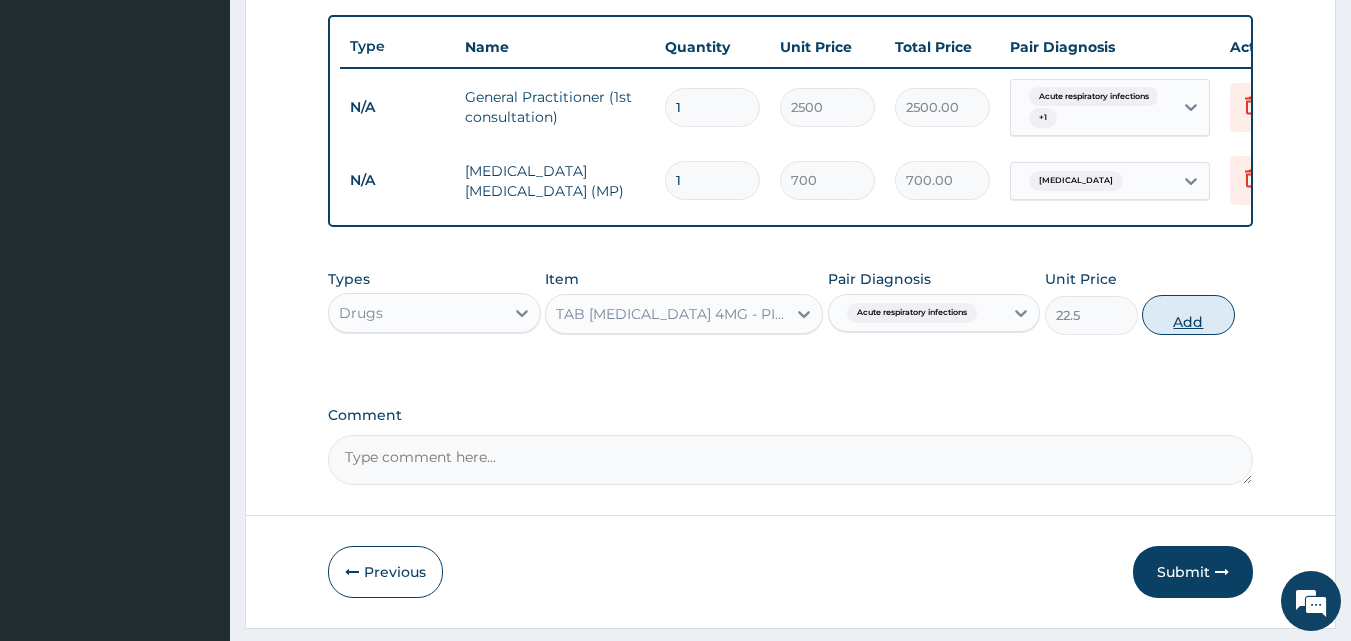 click on "Add" at bounding box center (1188, 315) 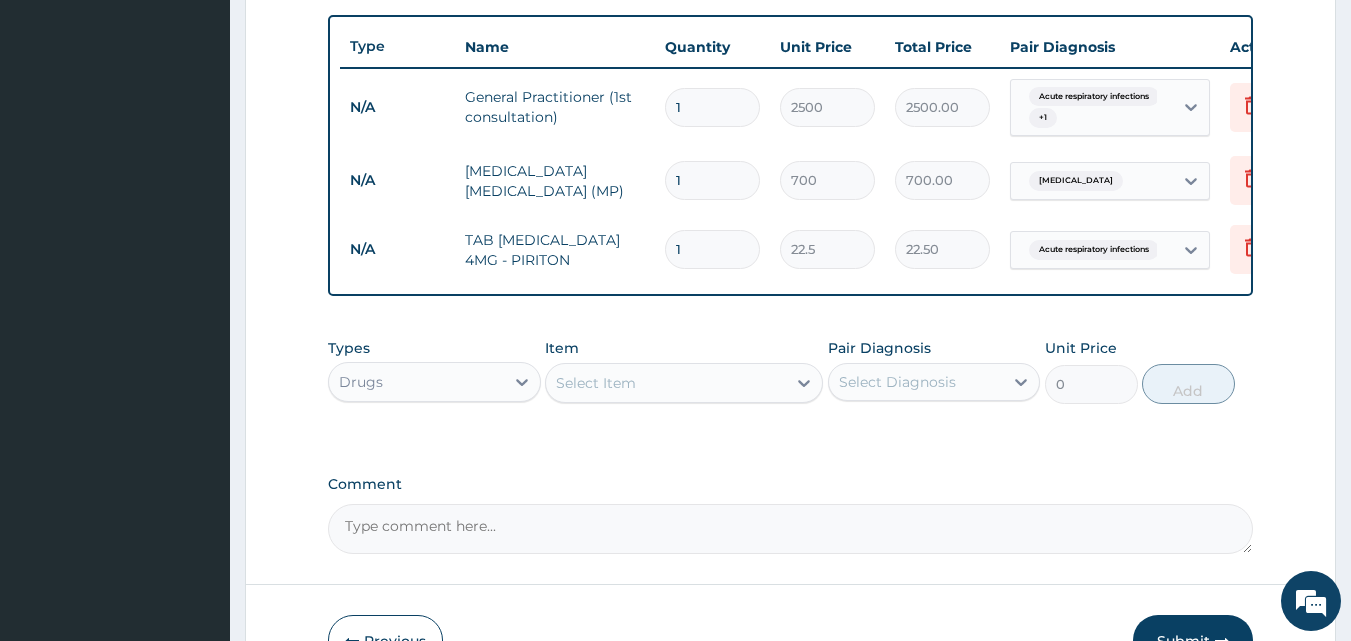 type 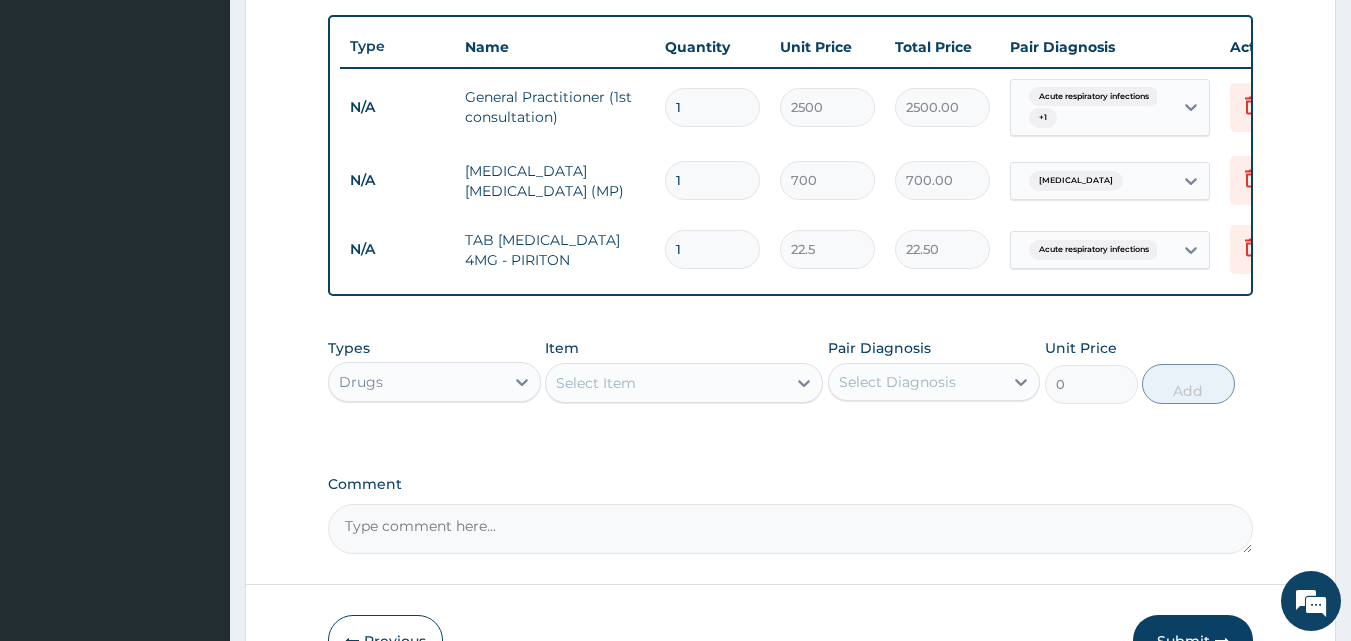 type on "0.00" 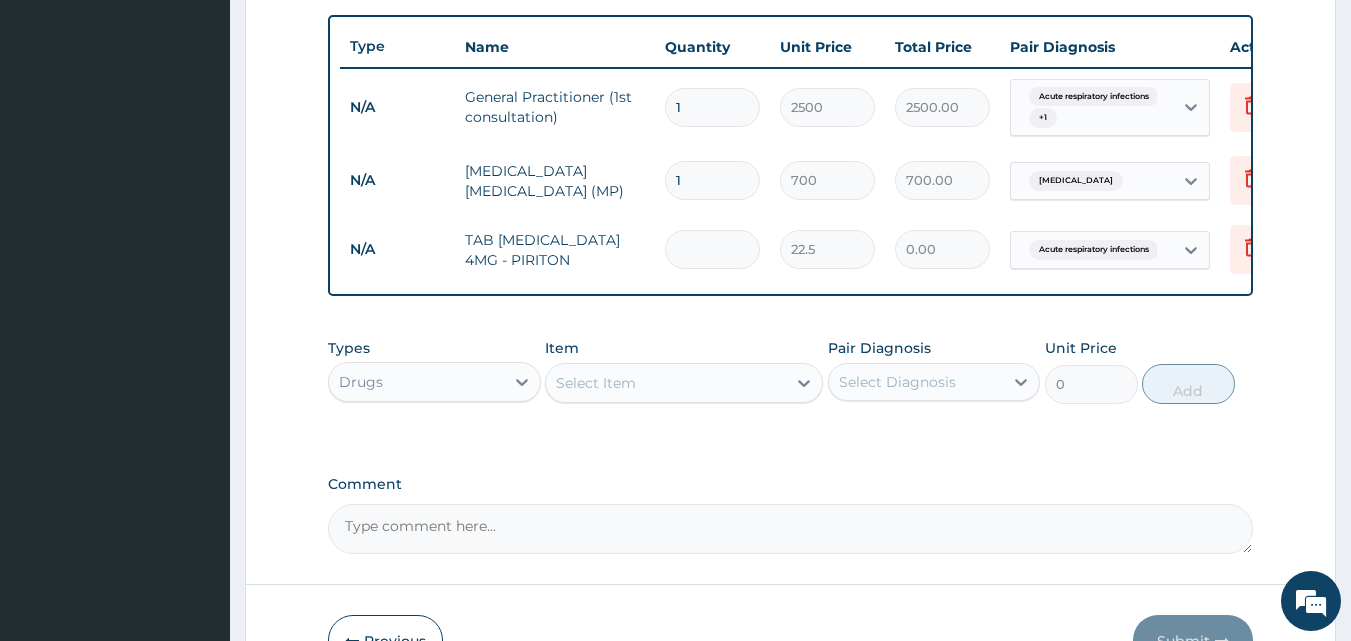 type on "8" 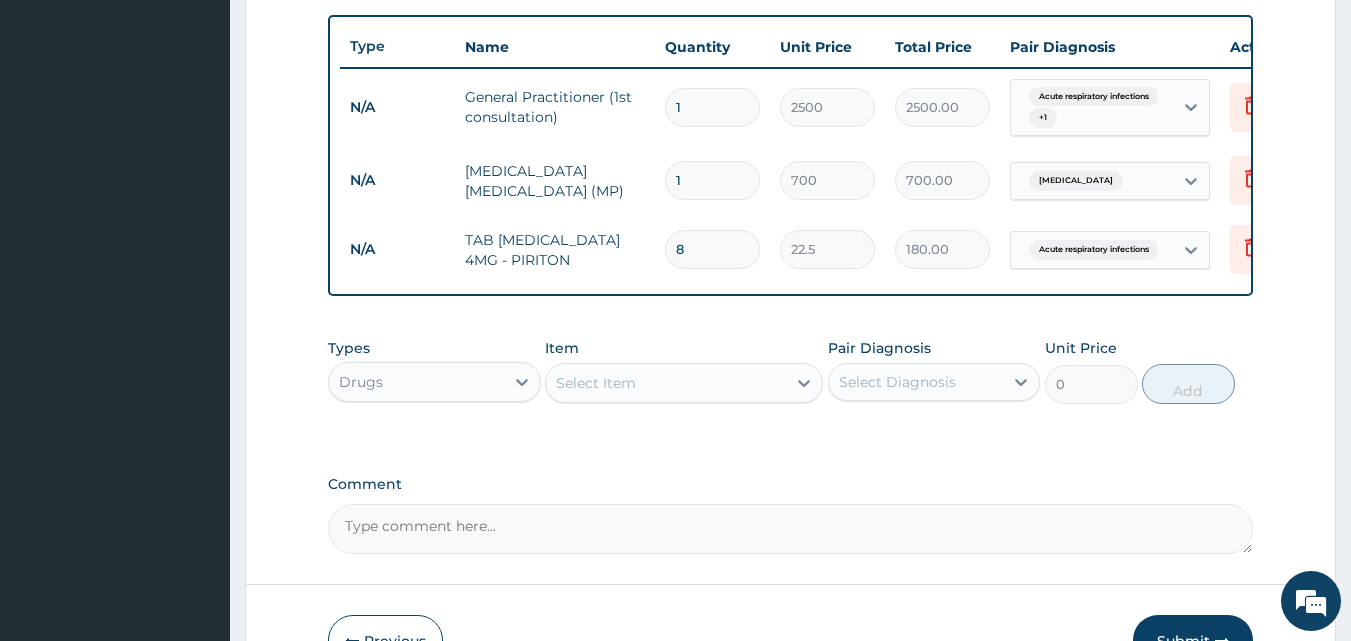 type on "8" 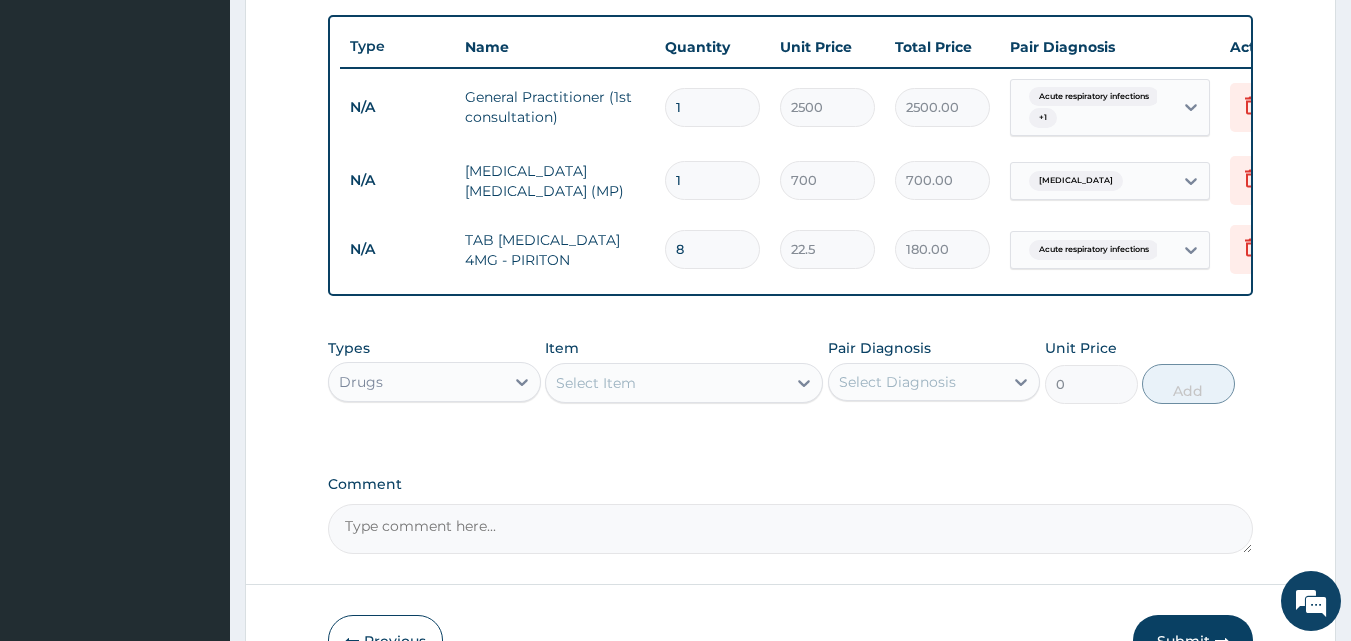 click on "Select Item" at bounding box center (666, 383) 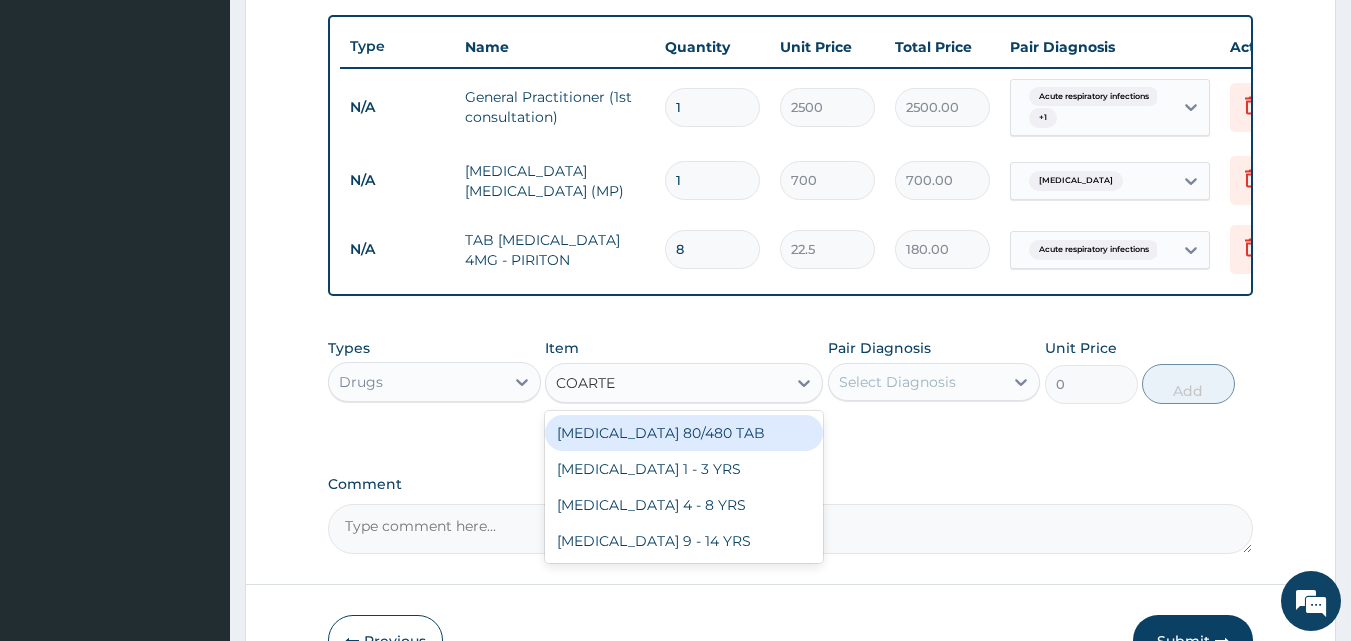 type on "[MEDICAL_DATA]" 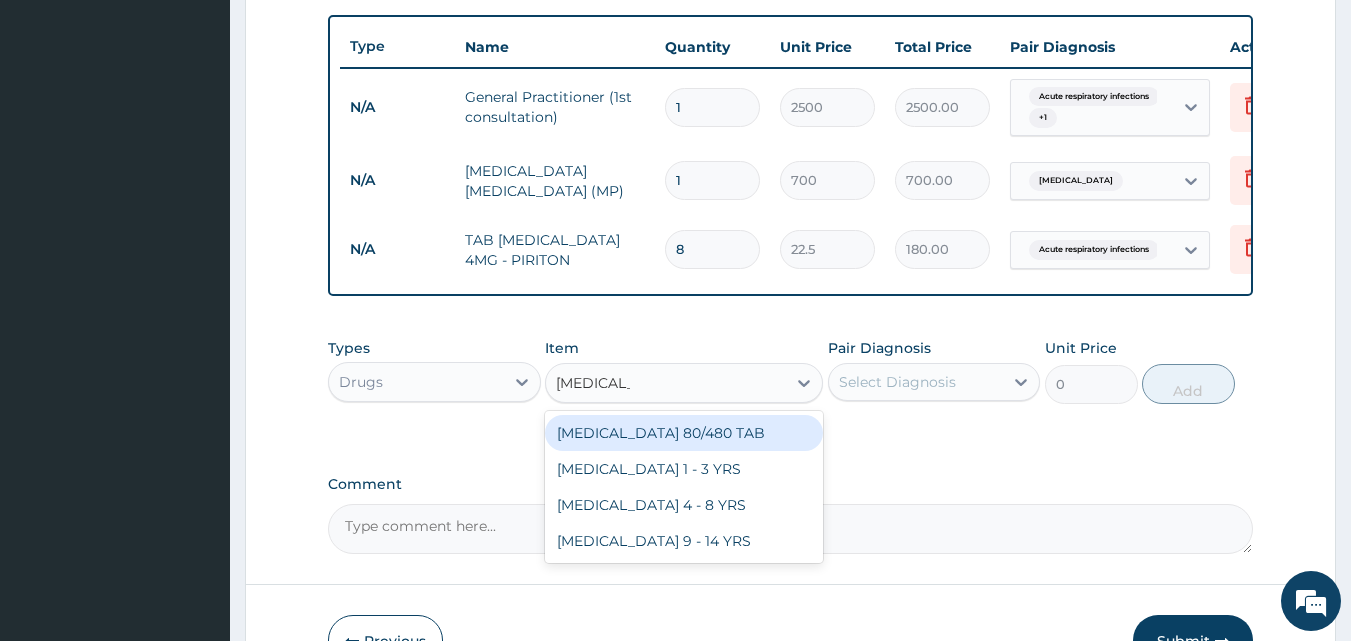 click on "[MEDICAL_DATA] 80/480 TAB" at bounding box center [684, 433] 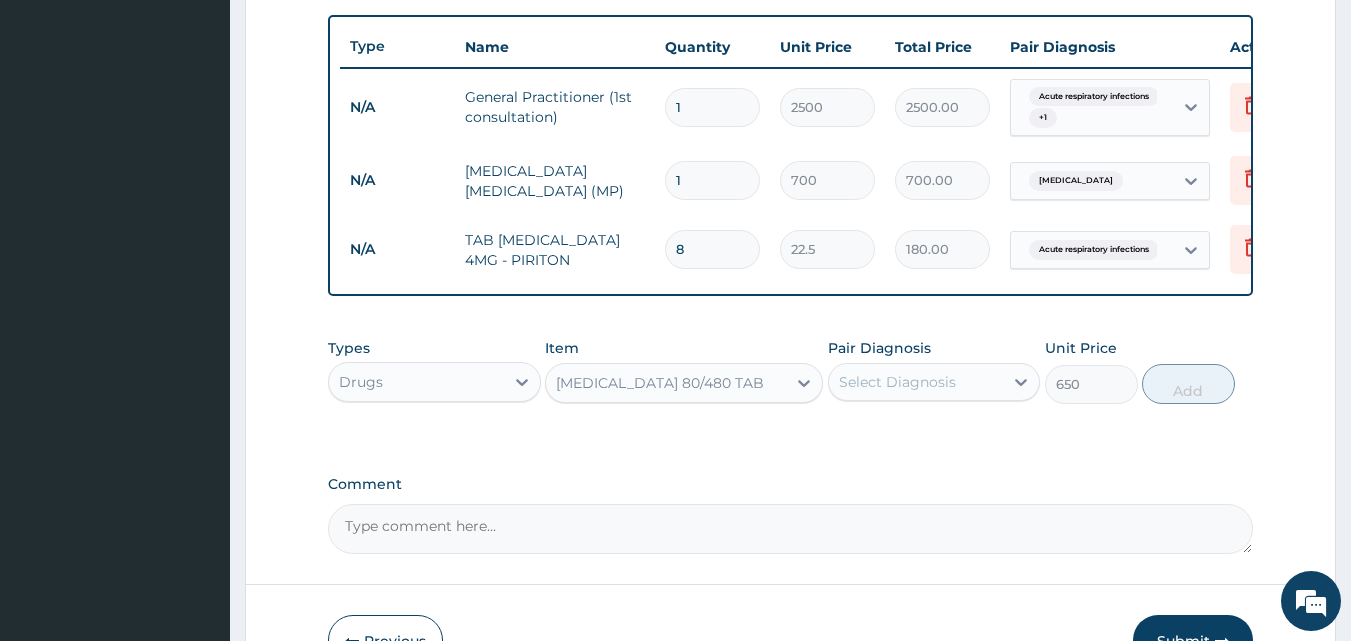 click on "Select Diagnosis" at bounding box center [897, 382] 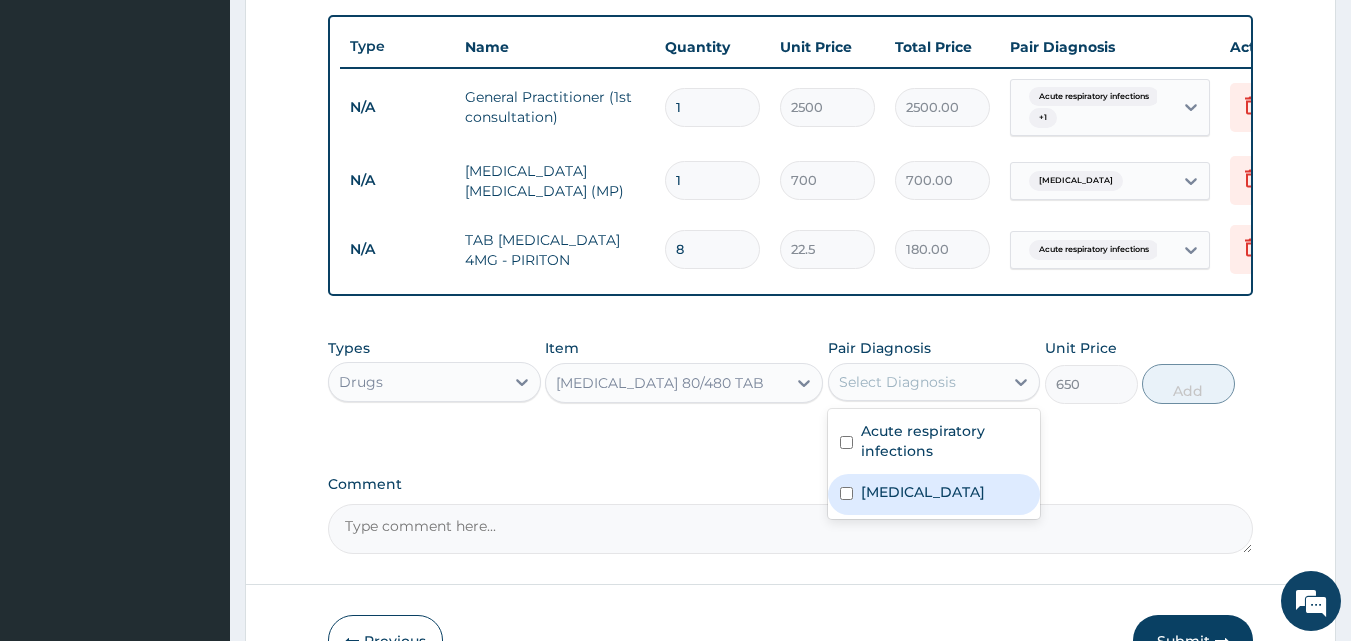 drag, startPoint x: 939, startPoint y: 523, endPoint x: 951, endPoint y: 514, distance: 15 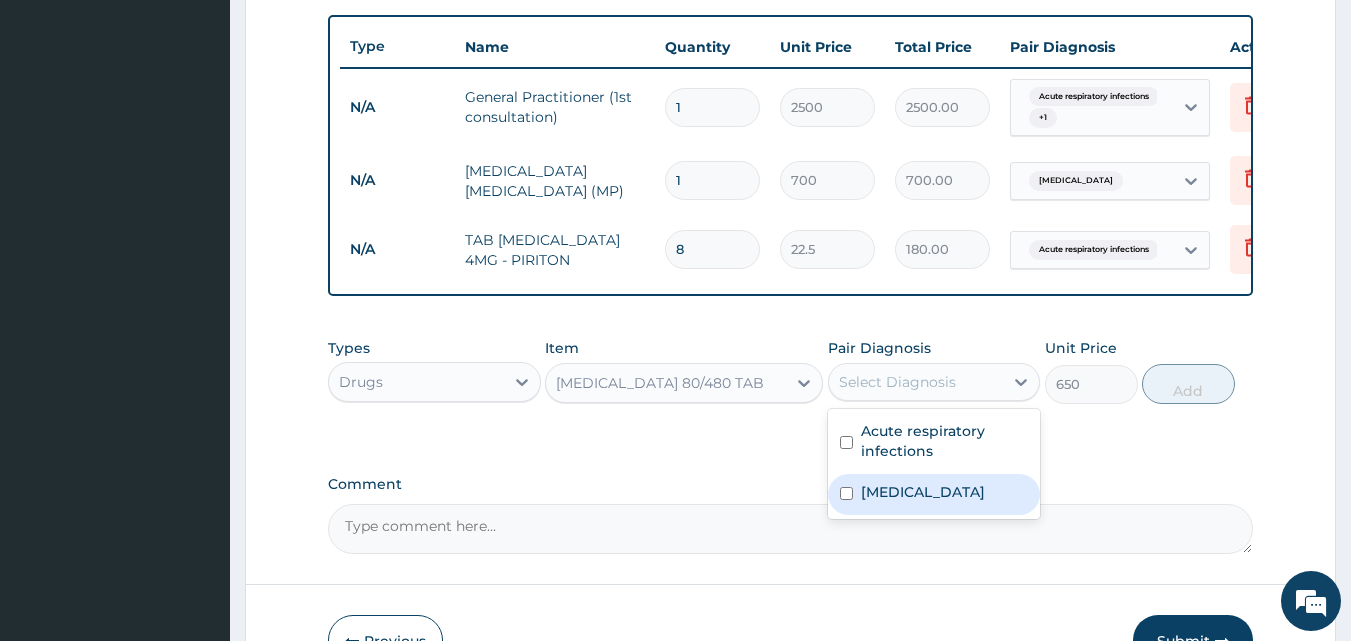 click on "[MEDICAL_DATA]" at bounding box center [934, 494] 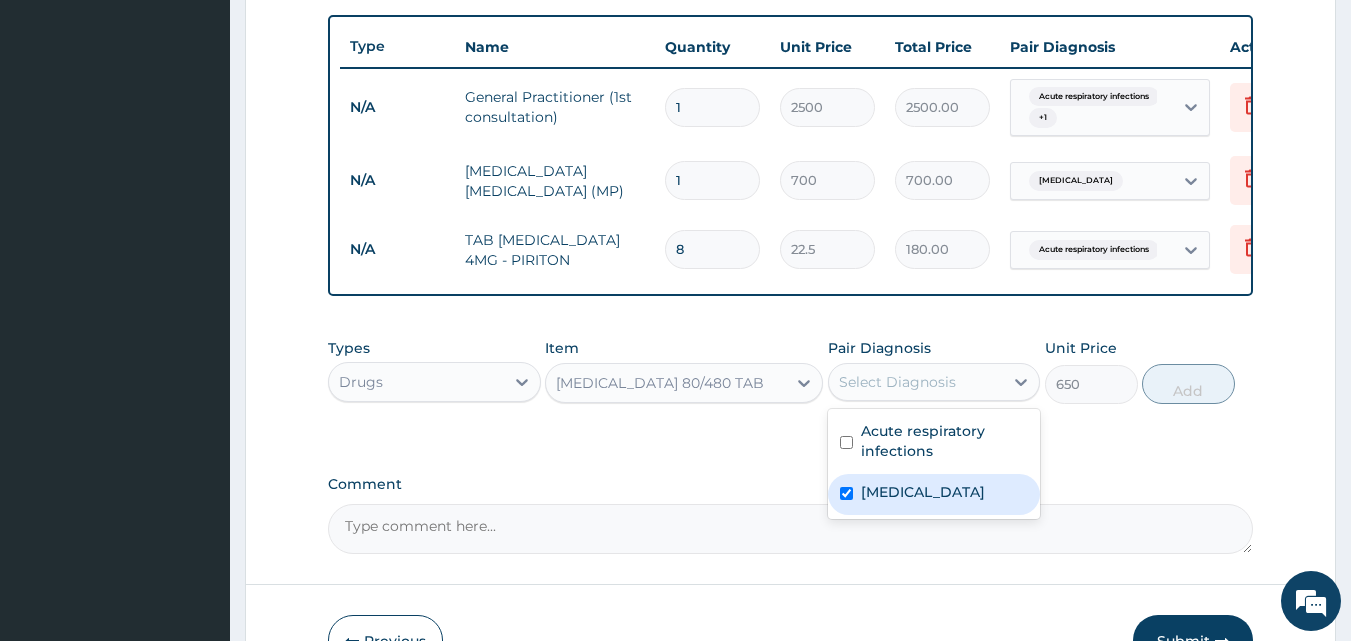 checkbox on "true" 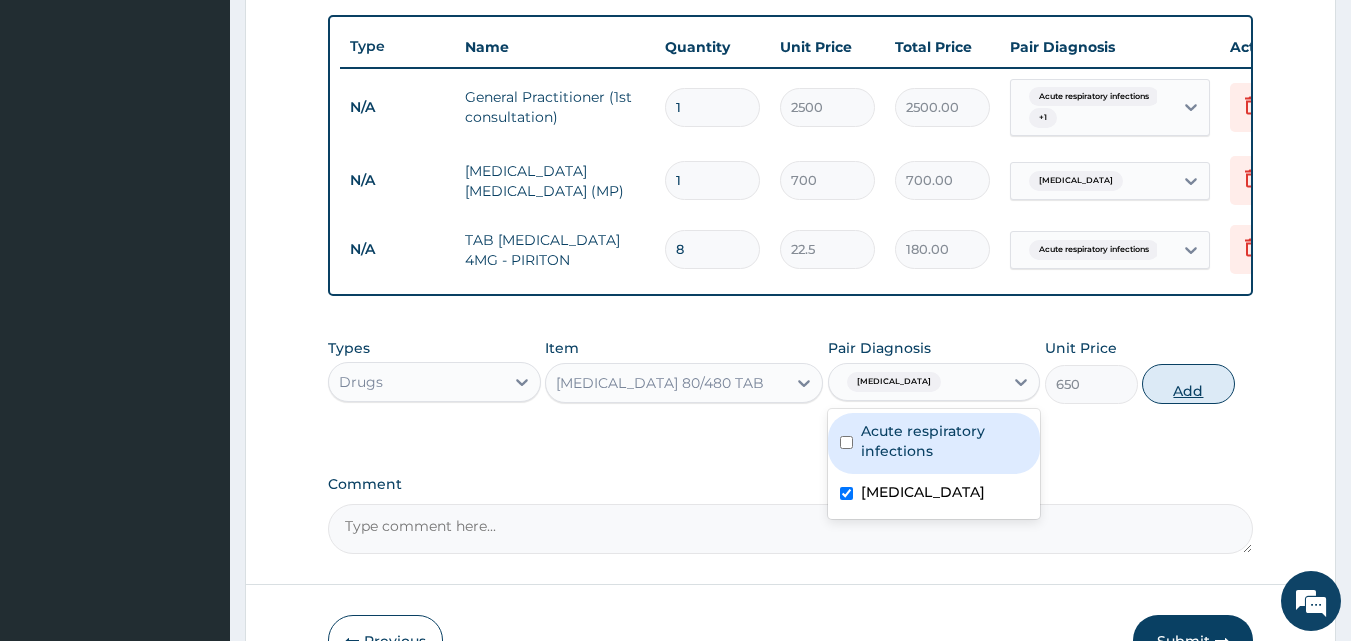 click on "Add" at bounding box center [1188, 384] 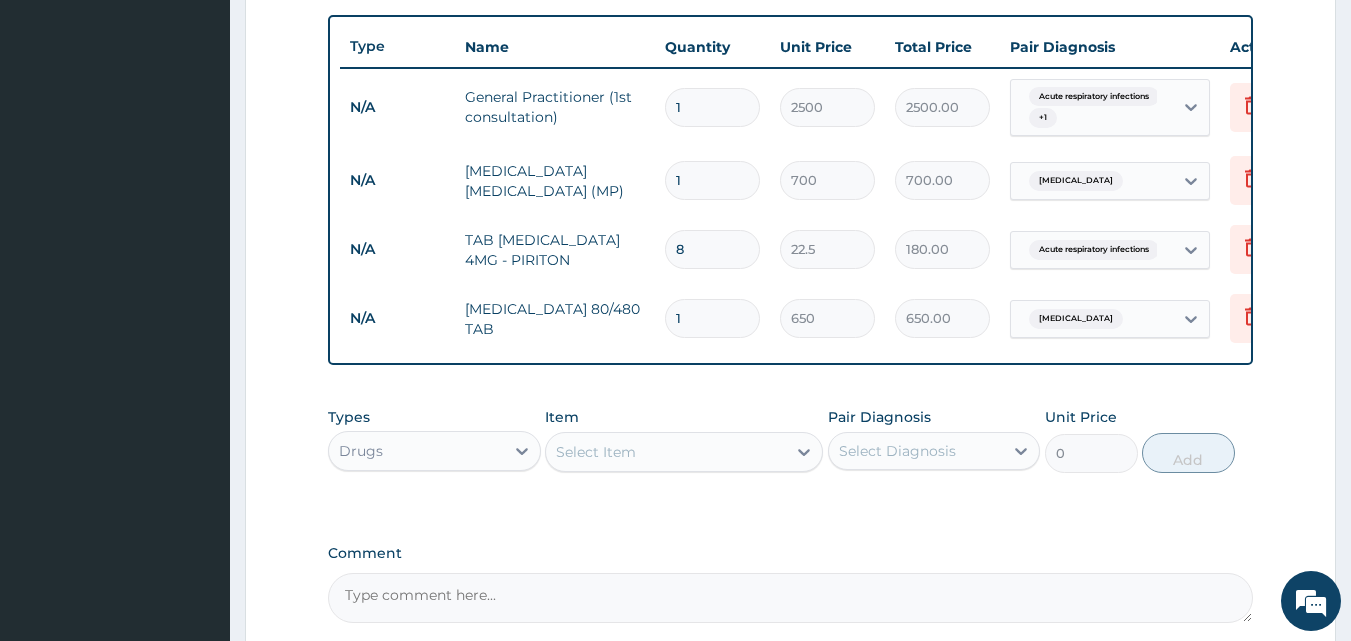 type 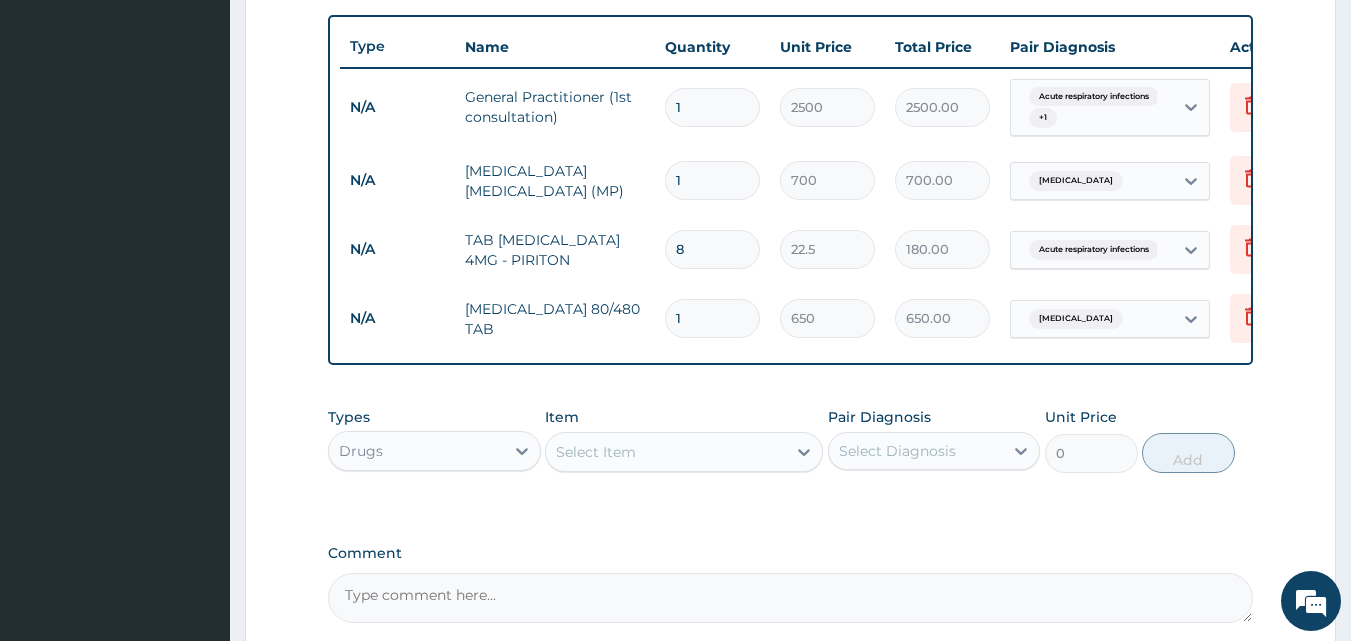 type on "0.00" 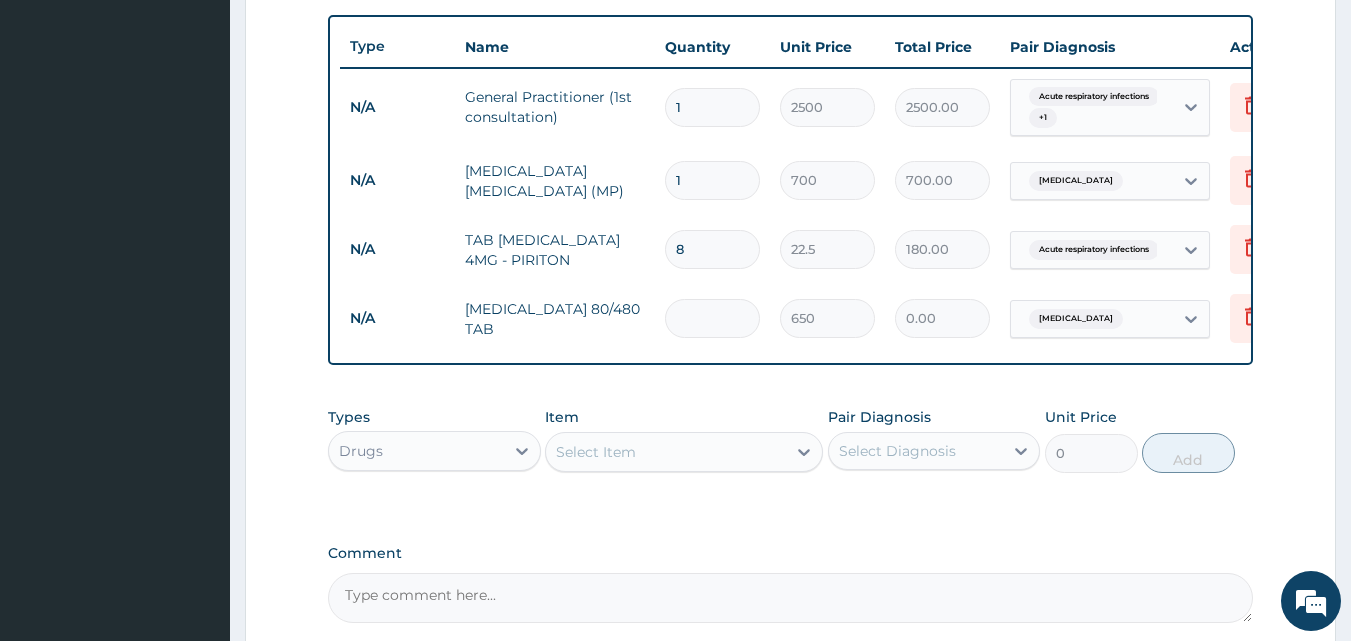type on "6" 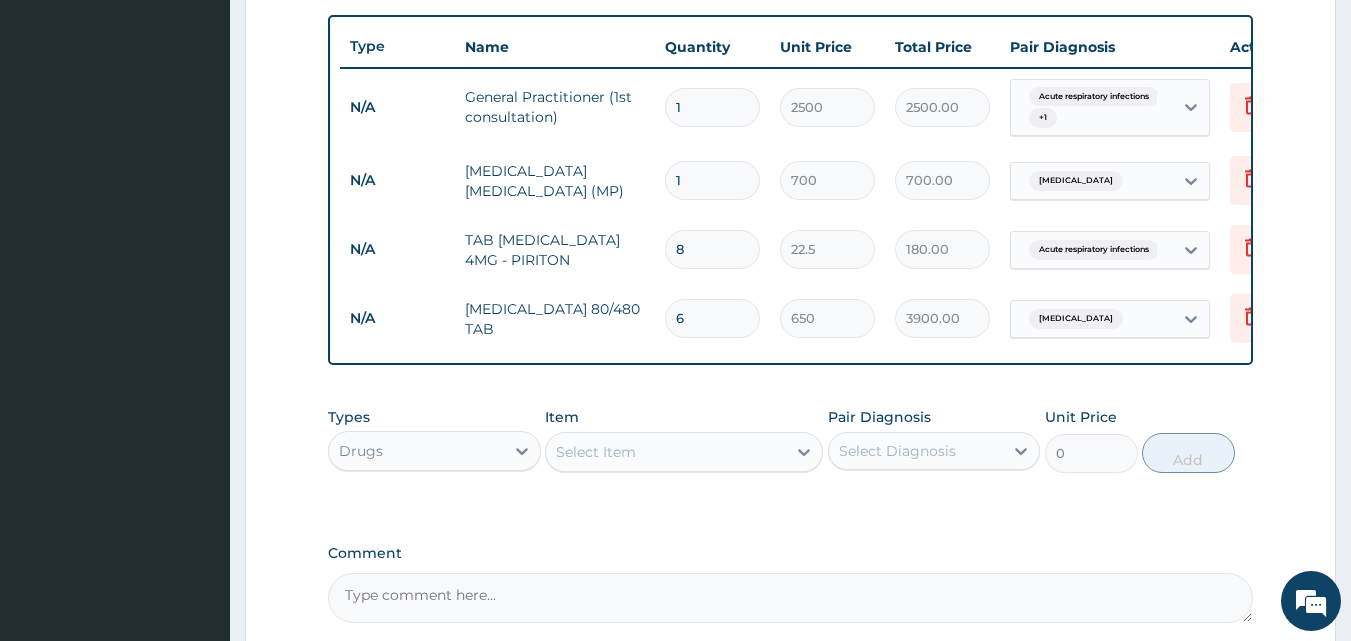 type on "6" 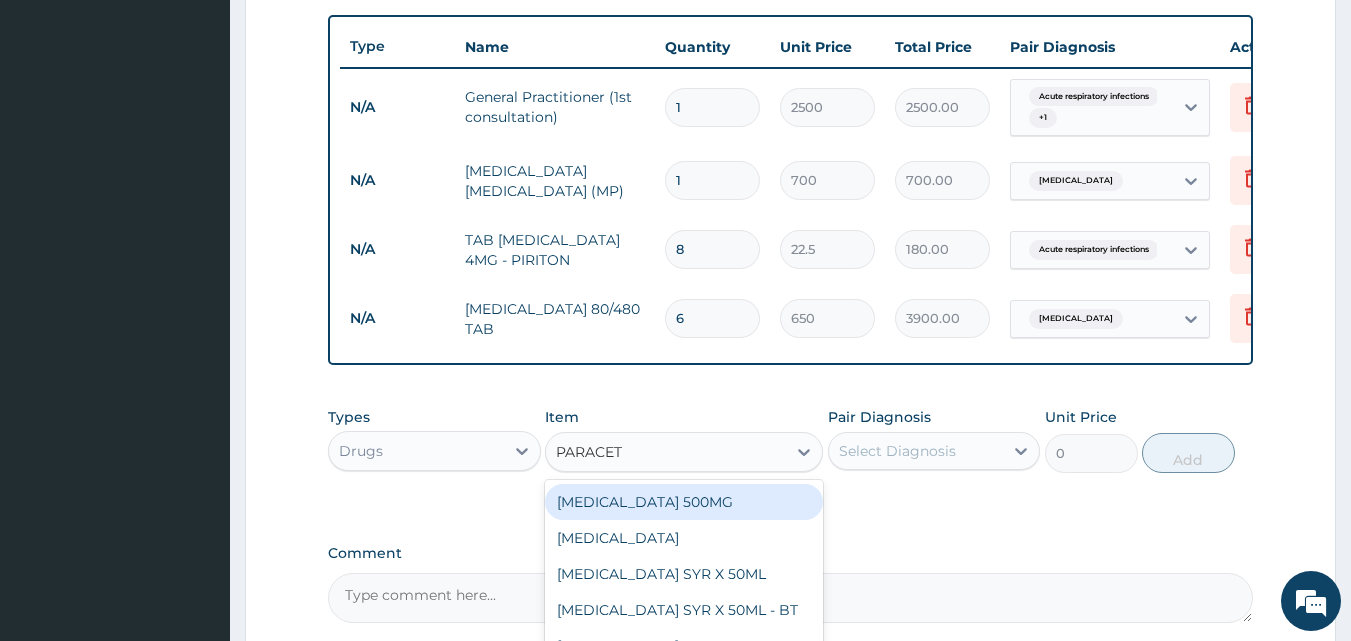 type on "PARACETA" 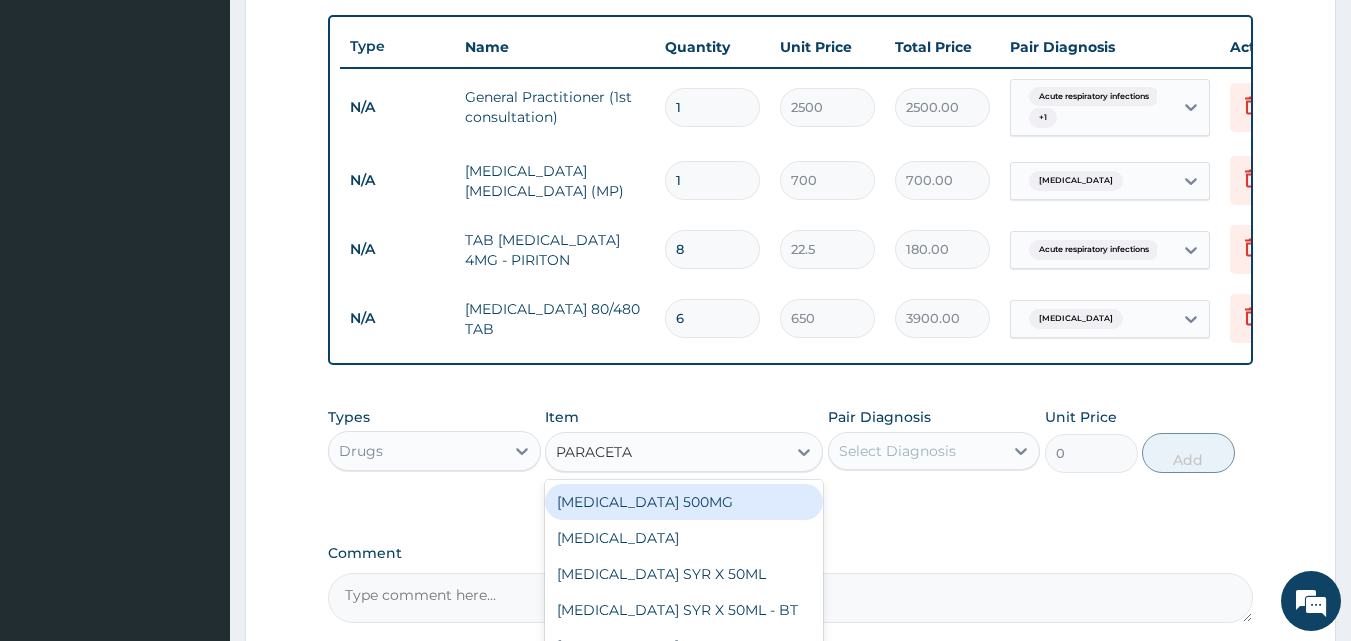 click on "[MEDICAL_DATA] 500MG" at bounding box center (684, 502) 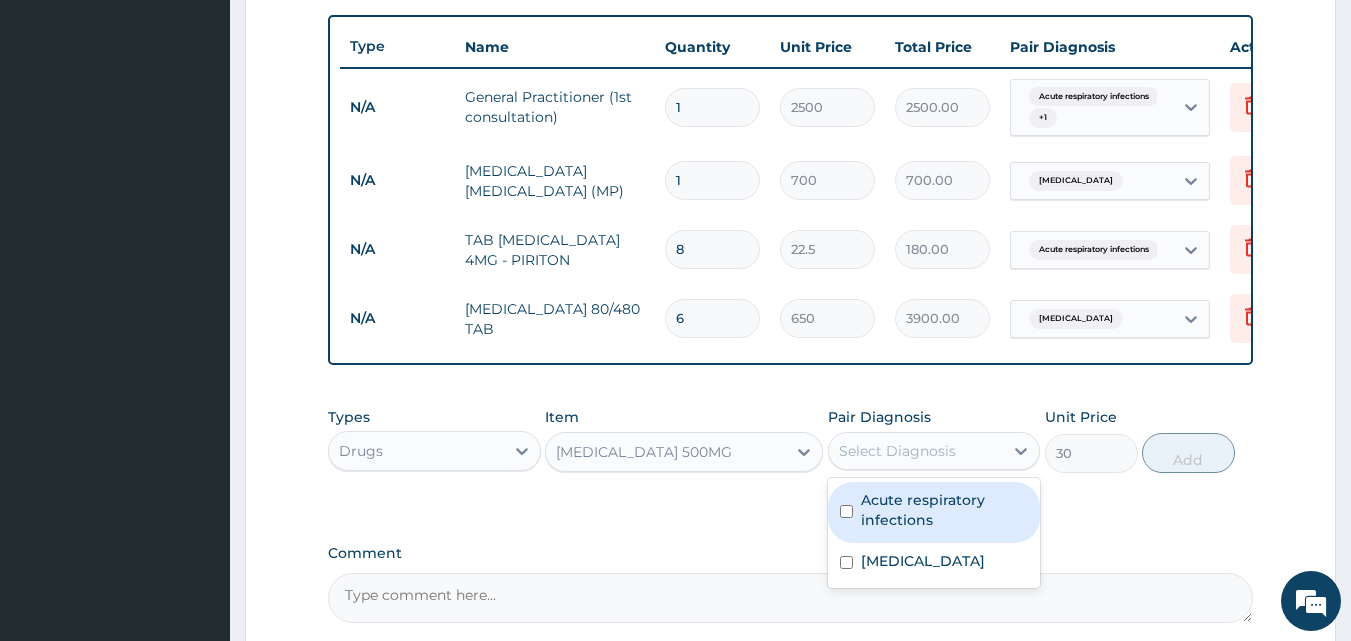 click on "Select Diagnosis" at bounding box center [916, 451] 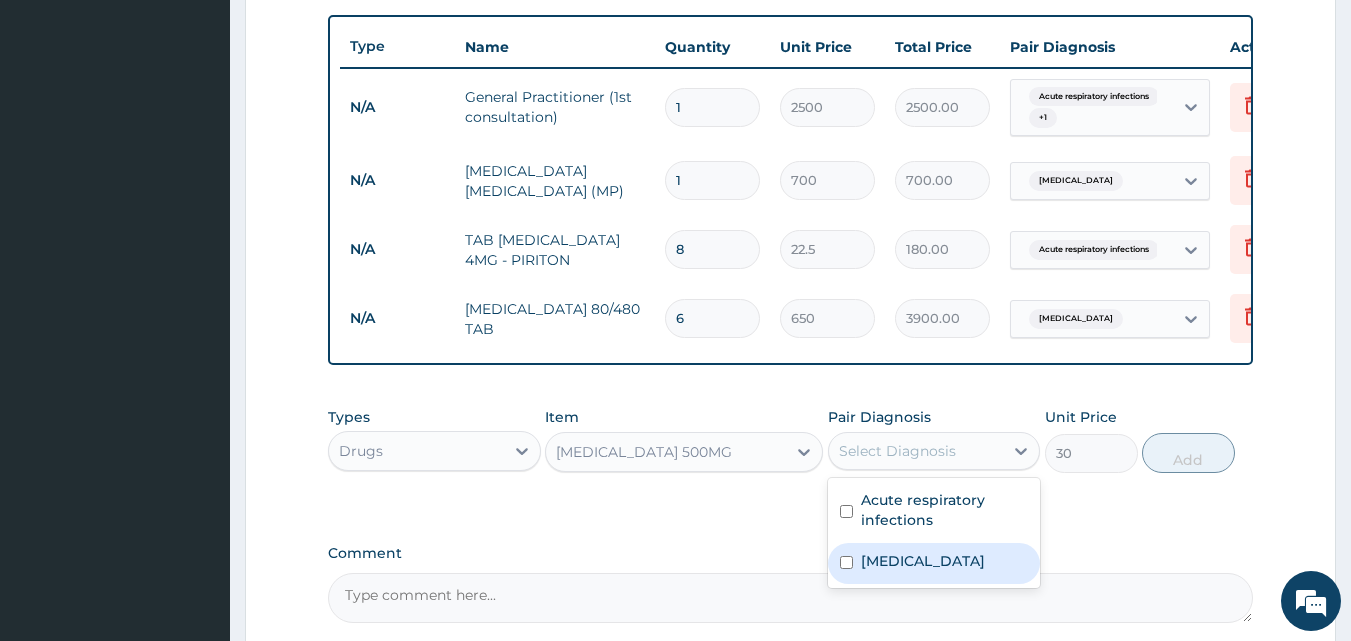 click on "[MEDICAL_DATA]" at bounding box center (934, 563) 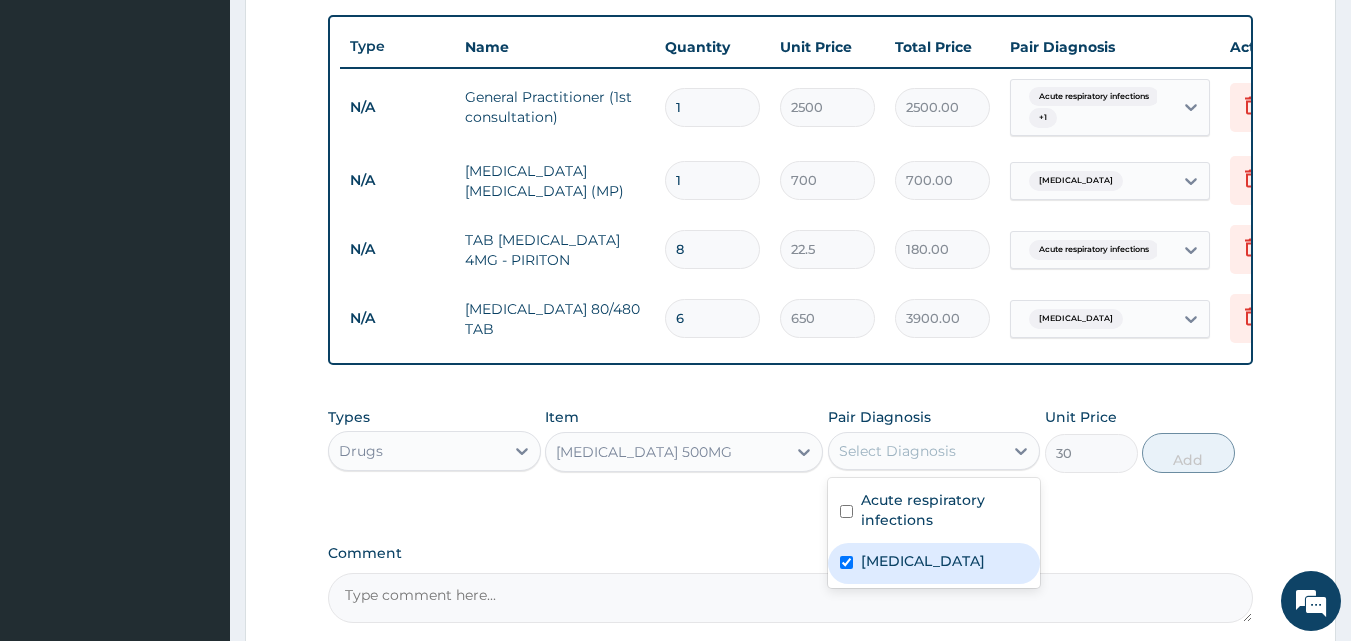 checkbox on "true" 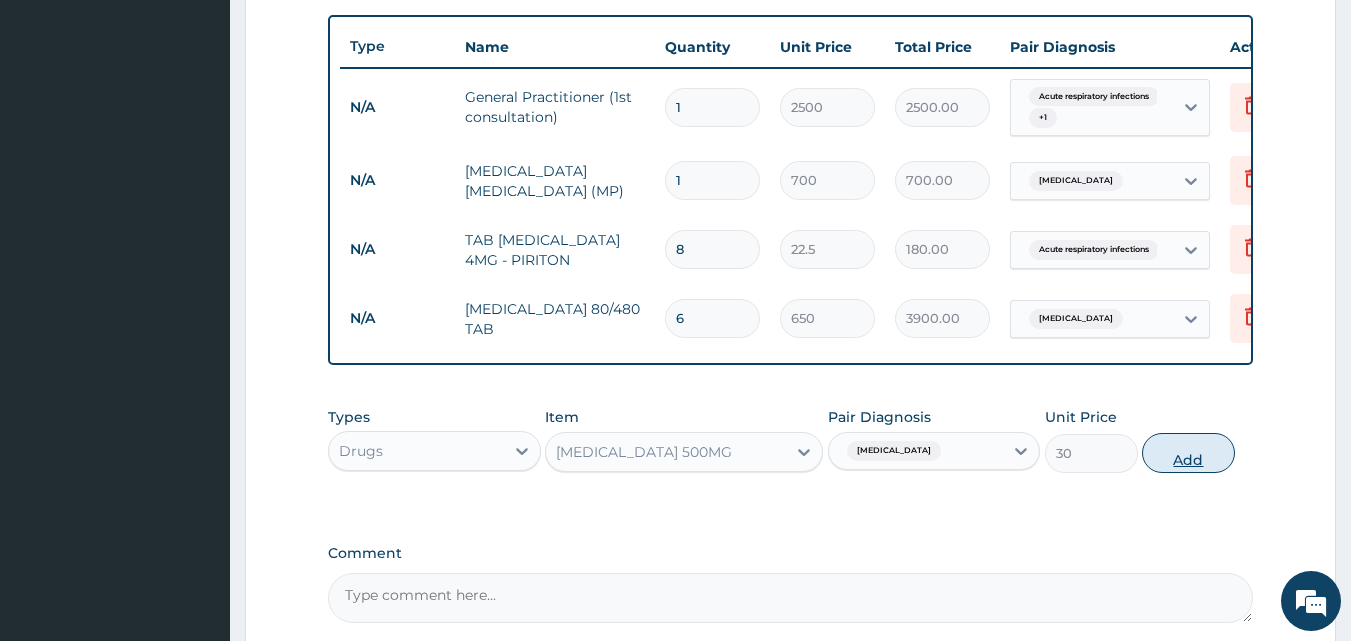 click on "Add" at bounding box center [1188, 453] 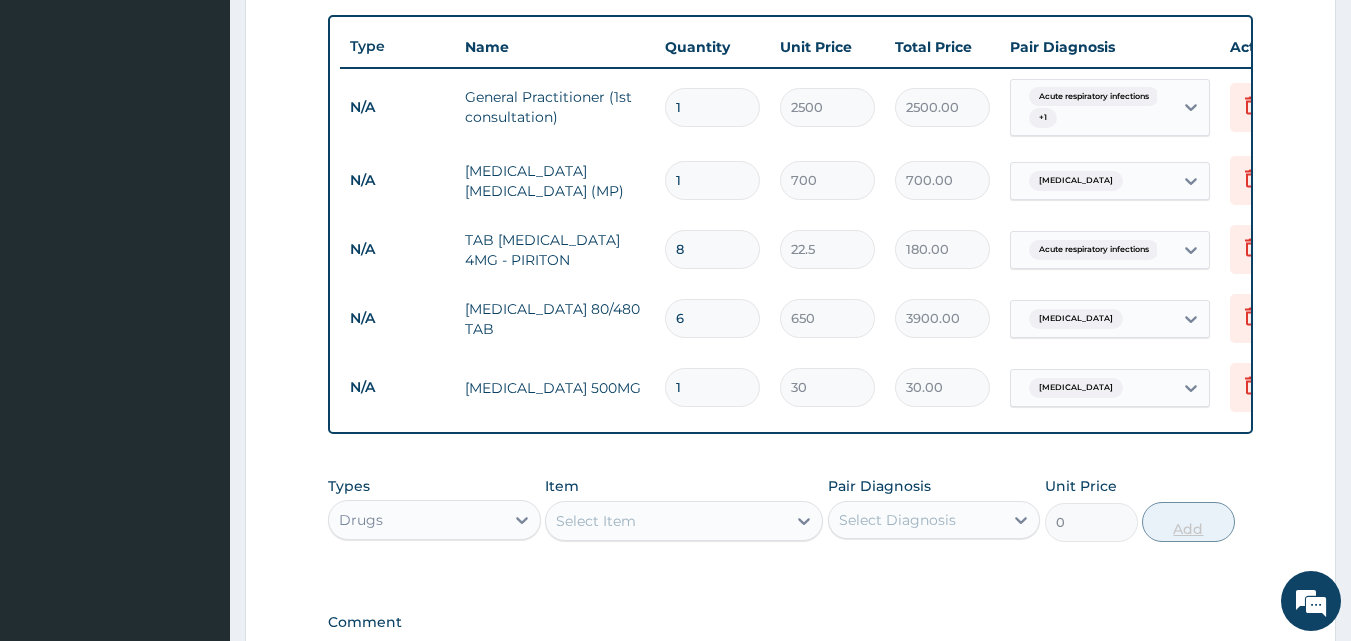 type on "18" 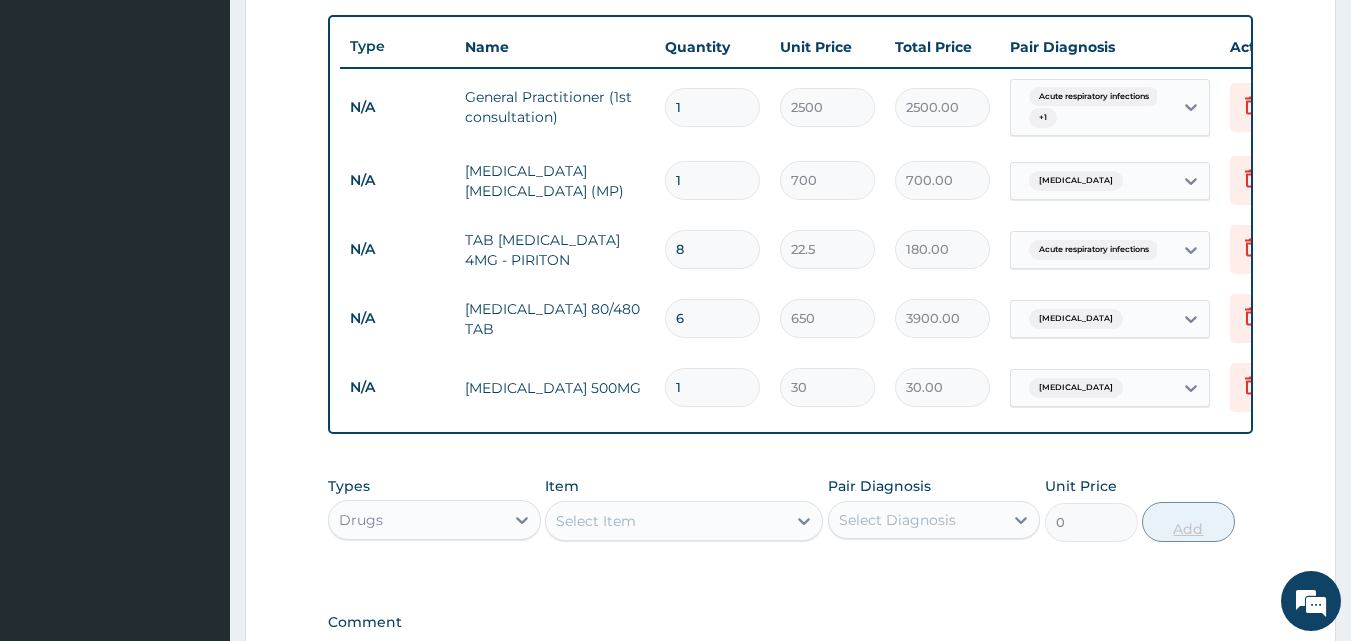 type on "540.00" 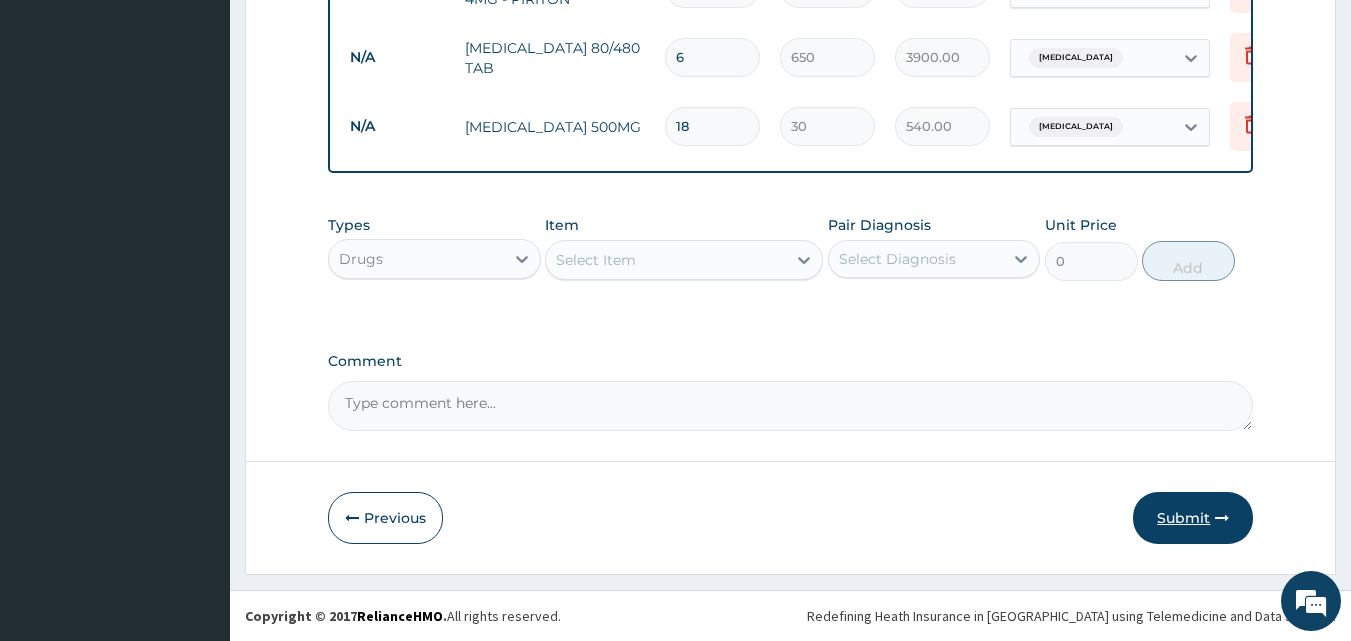 type on "18" 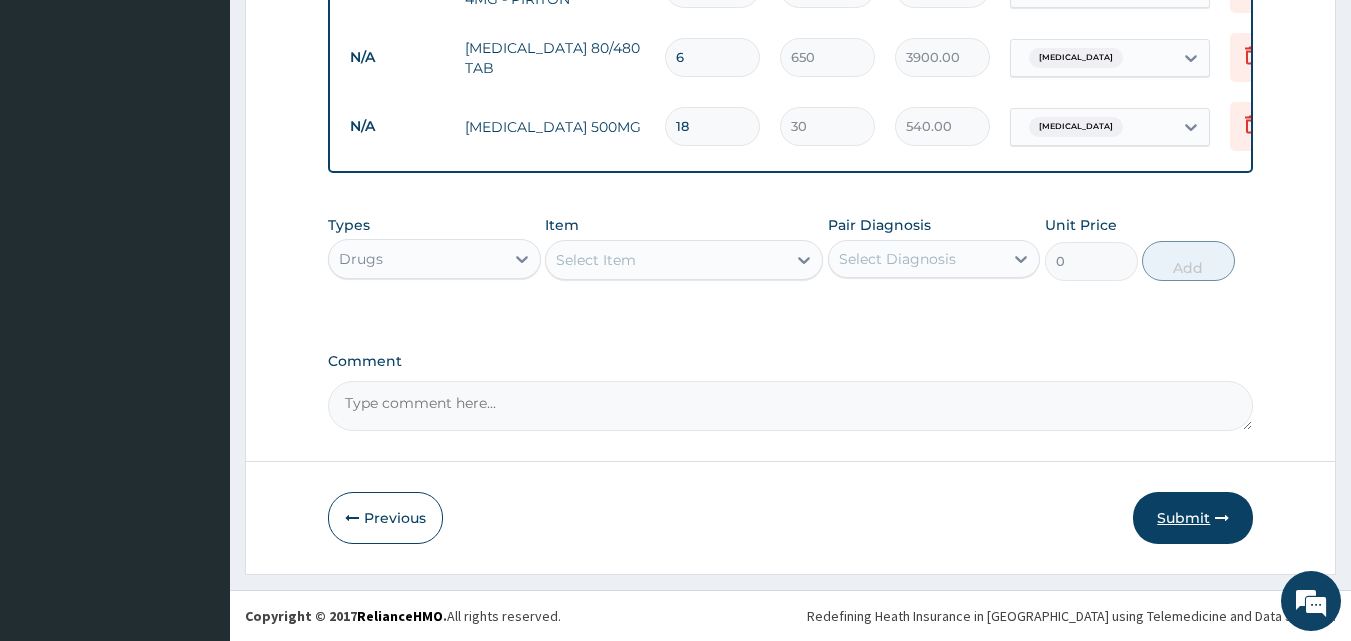 click on "Submit" at bounding box center (1193, 518) 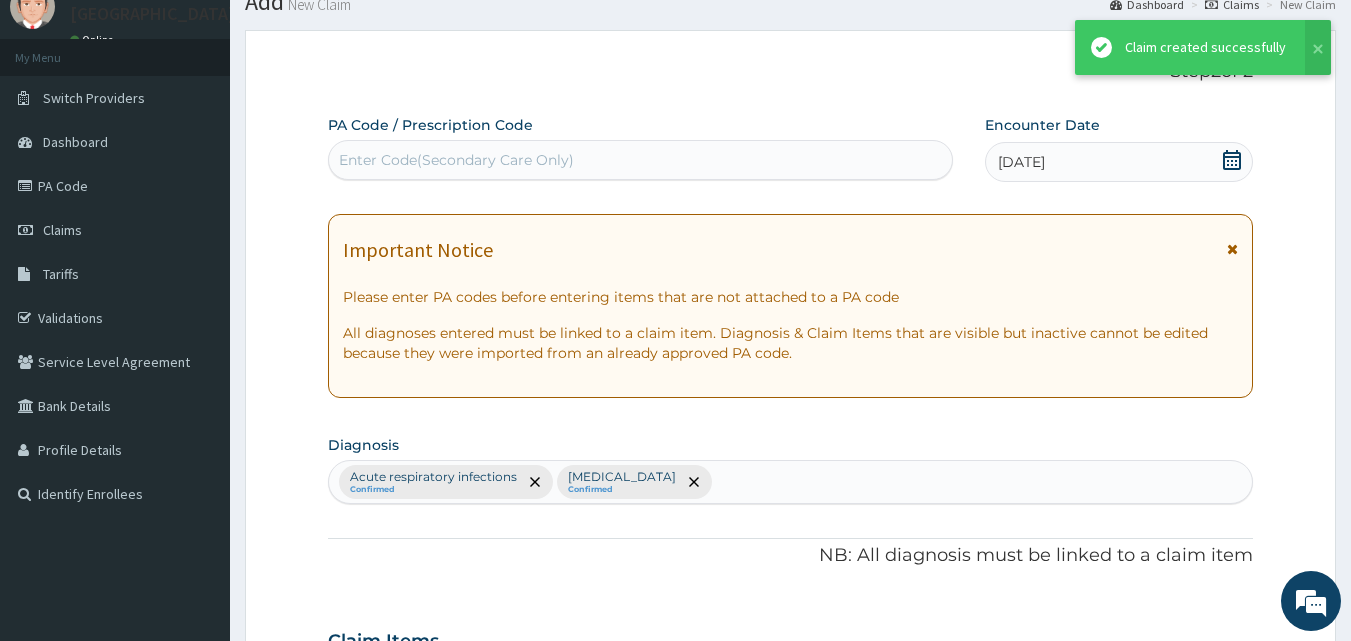 scroll, scrollTop: 1016, scrollLeft: 0, axis: vertical 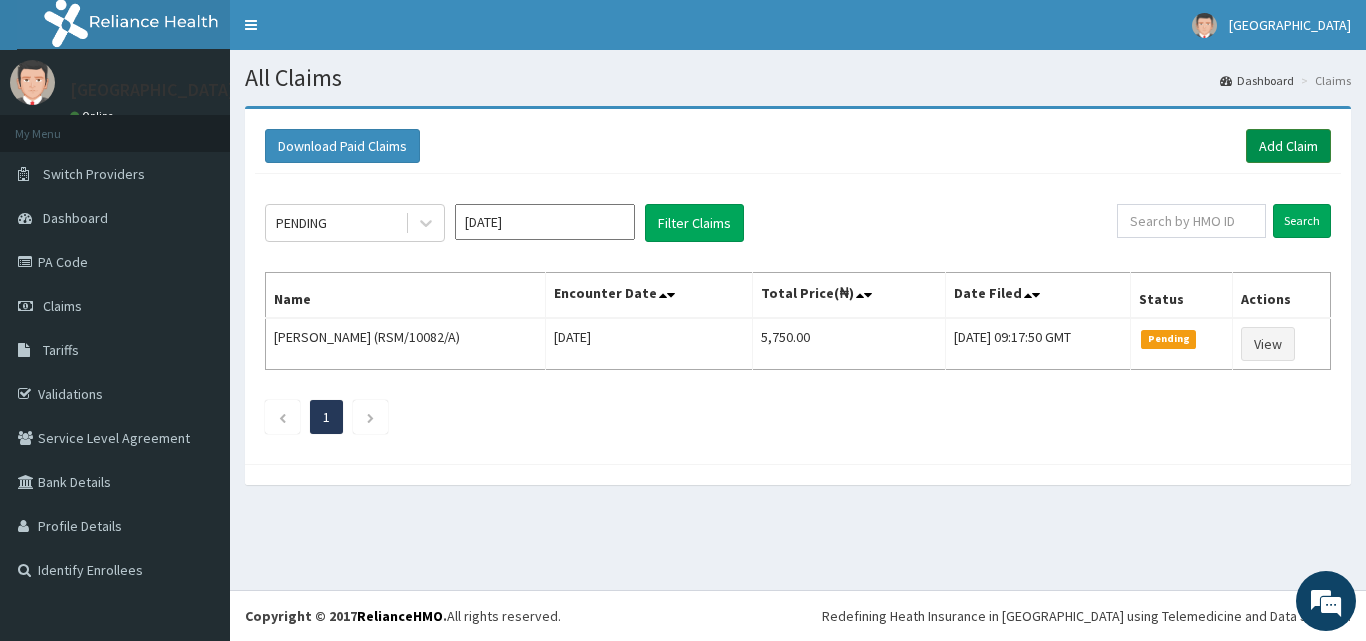 click on "Add Claim" at bounding box center [1288, 146] 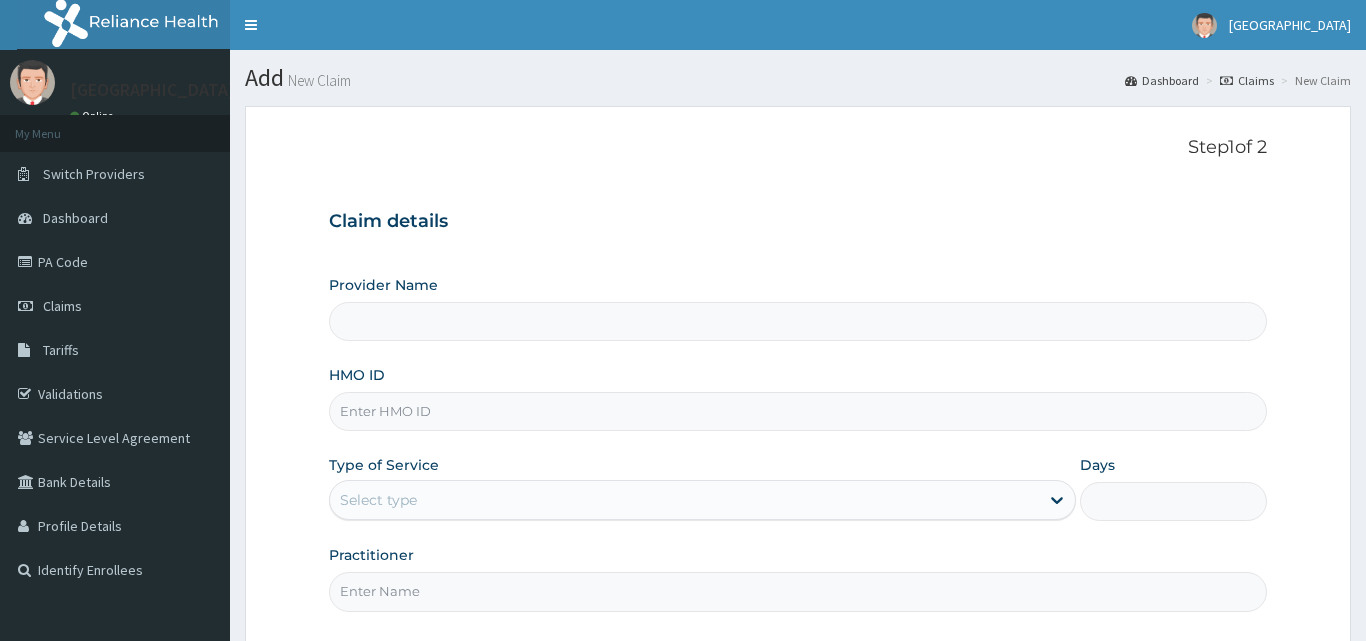 scroll, scrollTop: 0, scrollLeft: 0, axis: both 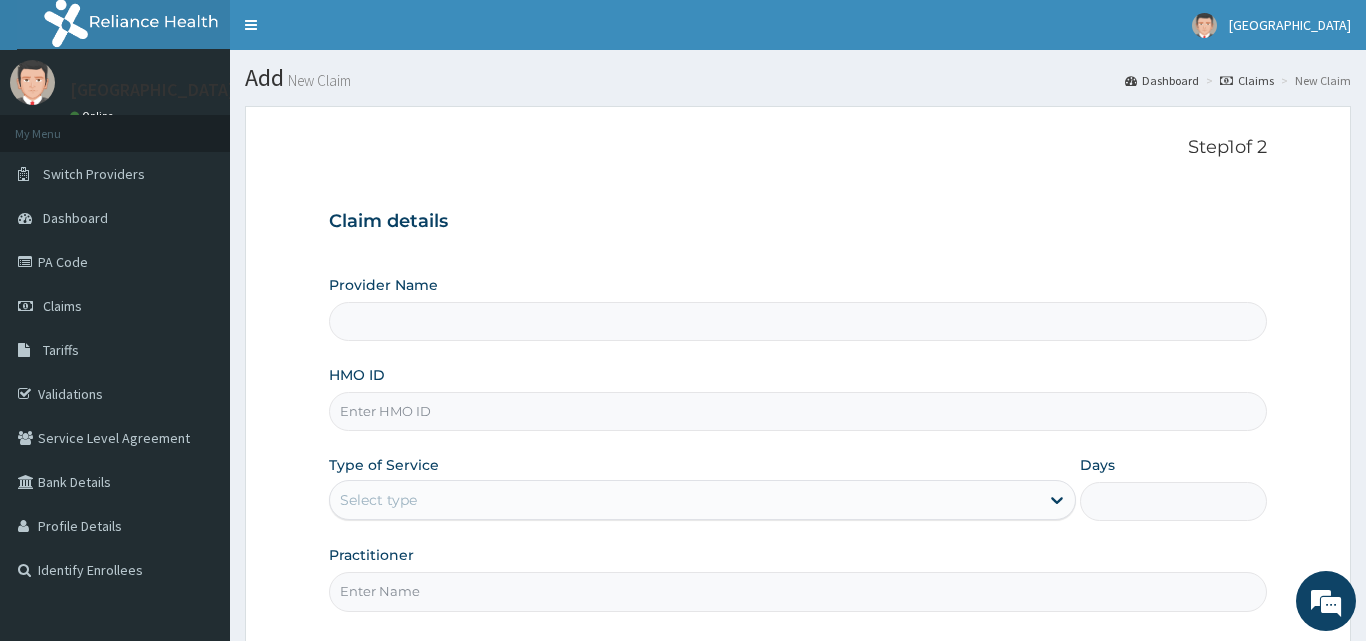 click on "HMO ID" at bounding box center [798, 411] 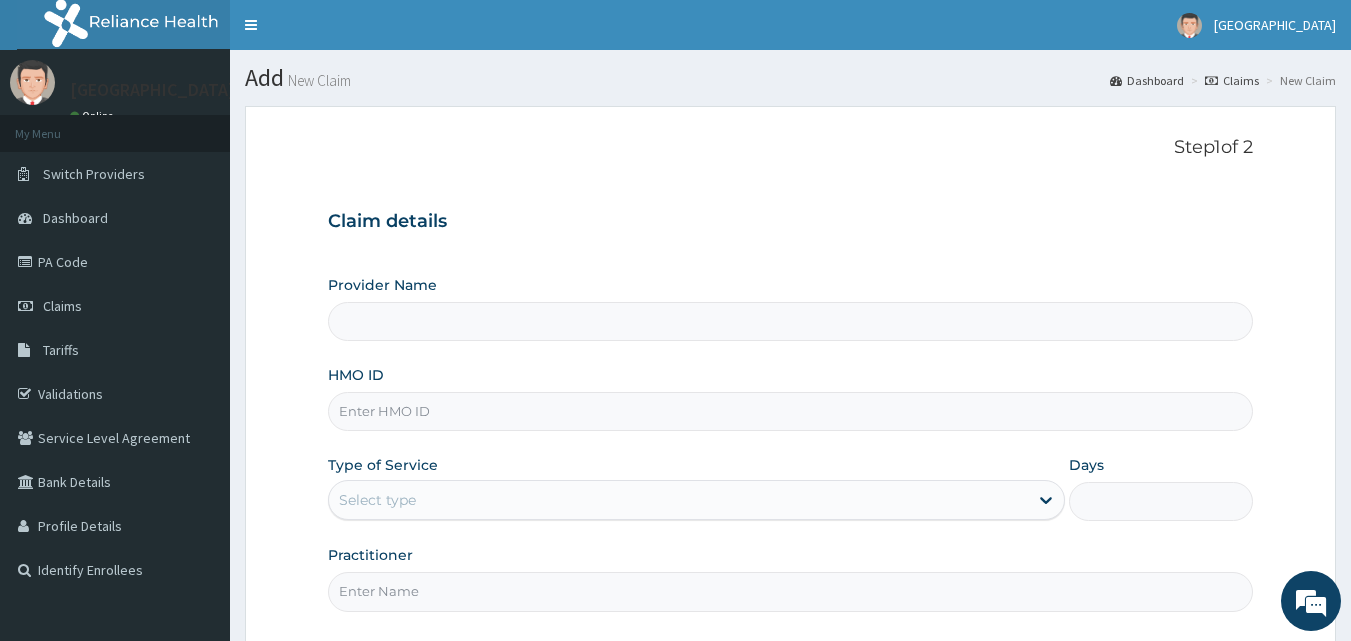 type on "[GEOGRAPHIC_DATA]" 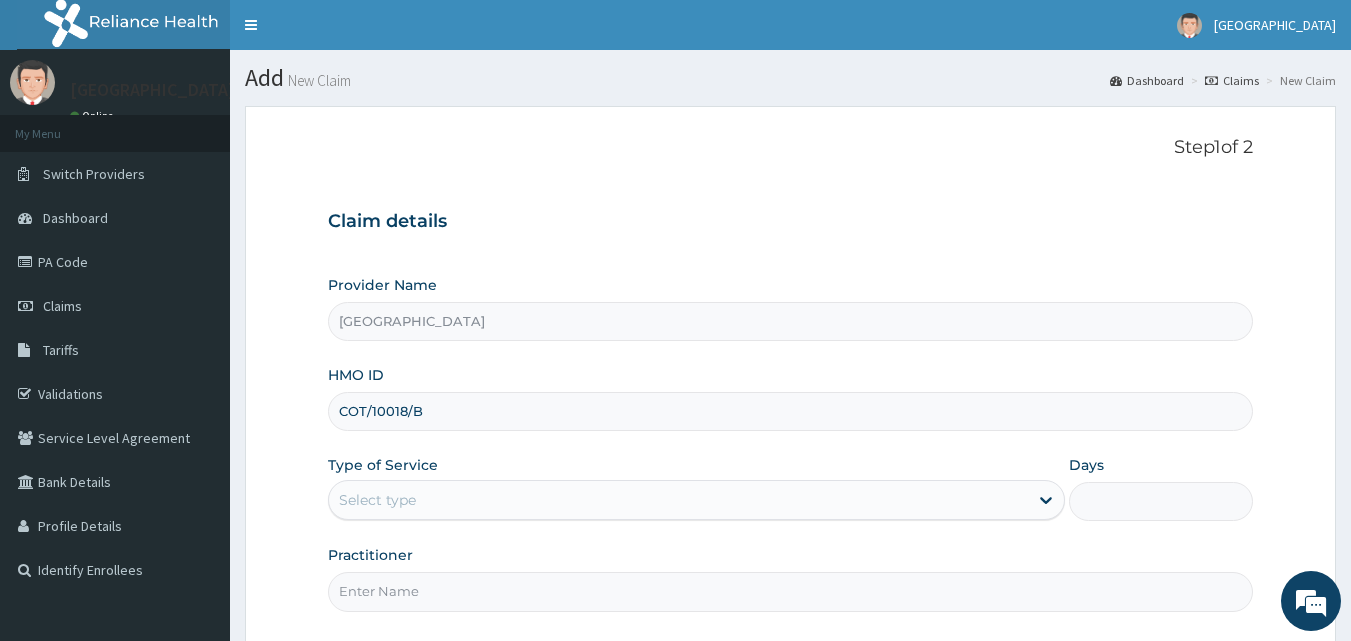 scroll, scrollTop: 0, scrollLeft: 0, axis: both 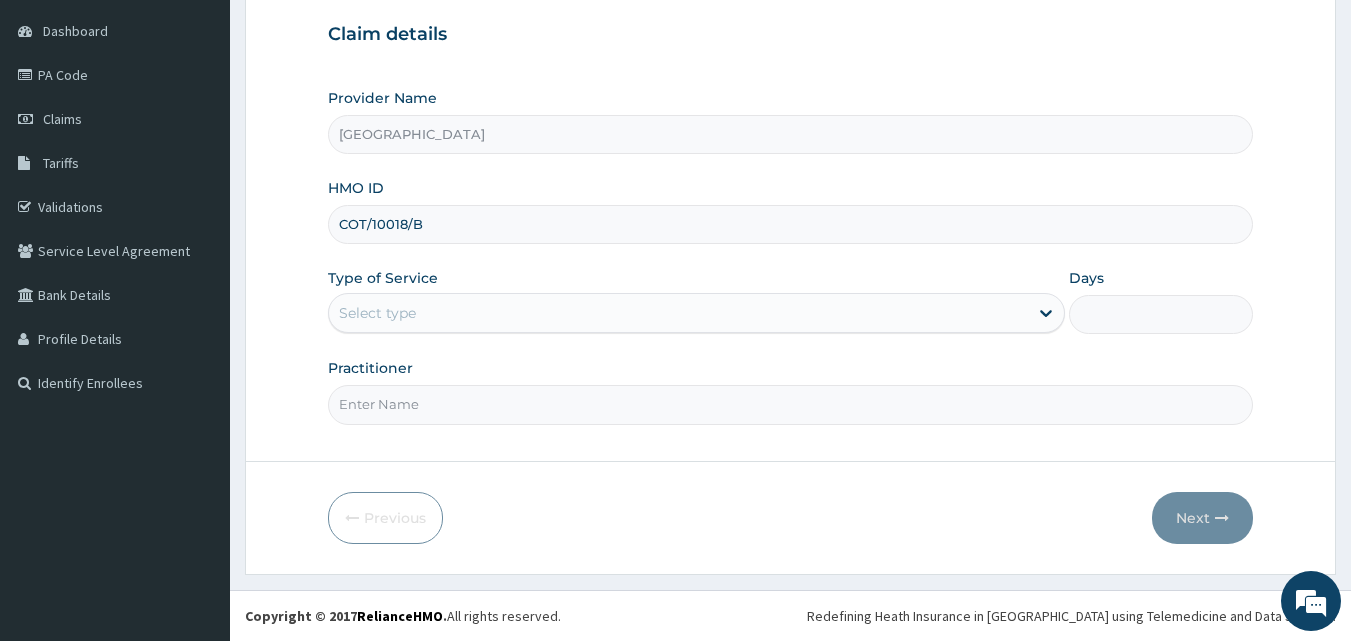 type on "COT/10018/B" 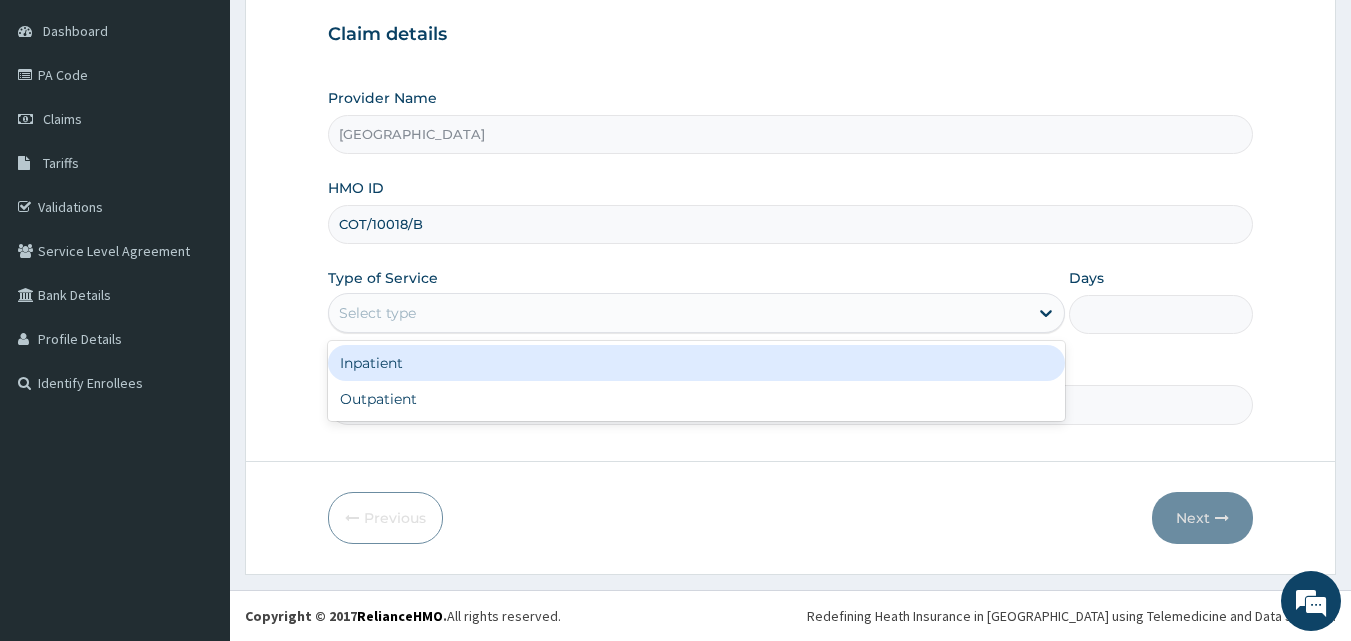 click on "Select type" at bounding box center (377, 313) 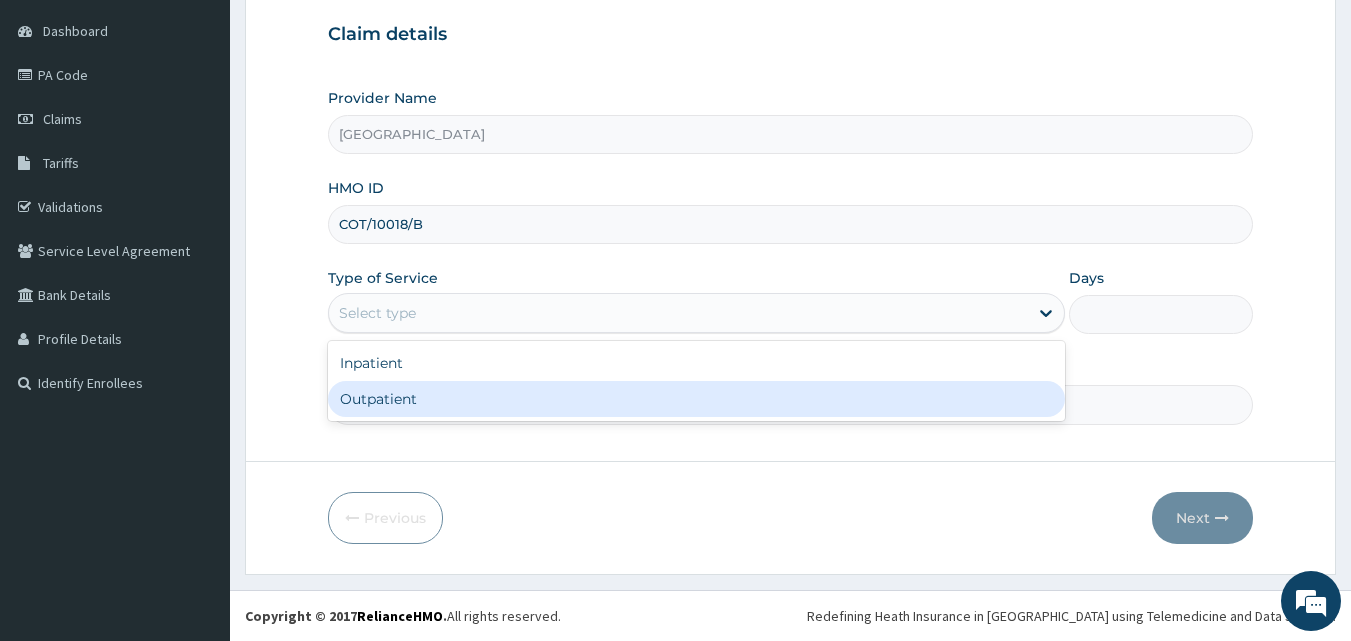 click on "Outpatient" at bounding box center [696, 399] 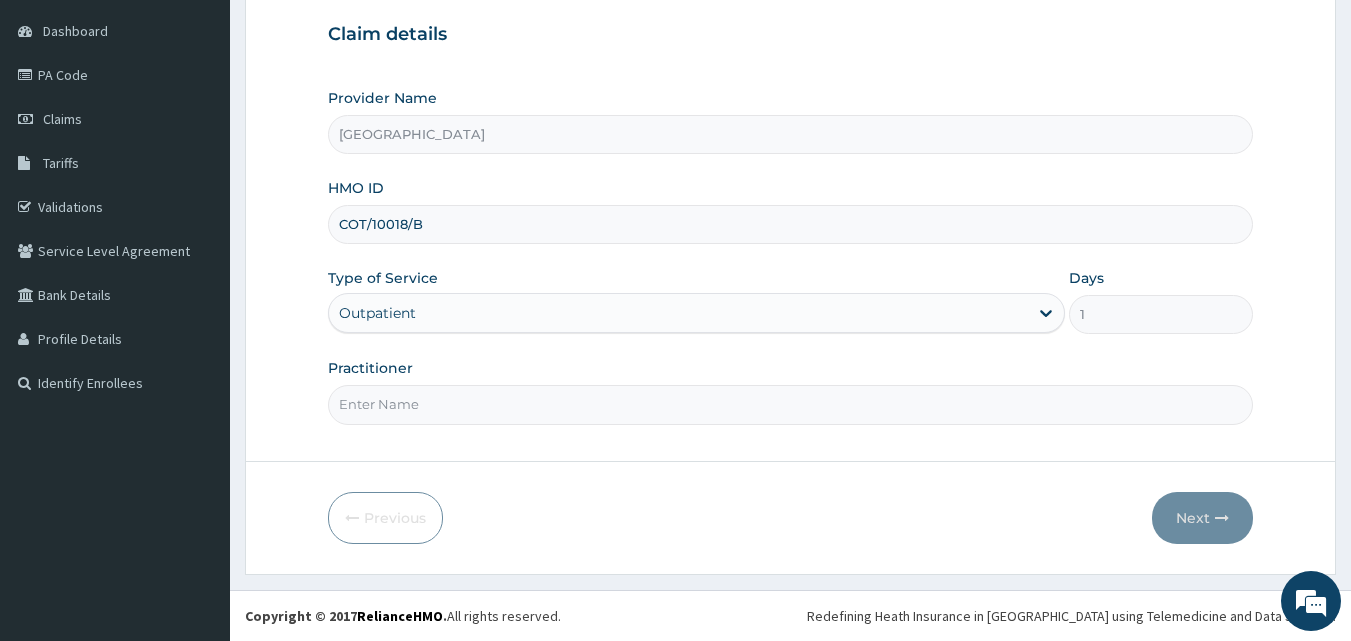 click on "Practitioner" at bounding box center (791, 404) 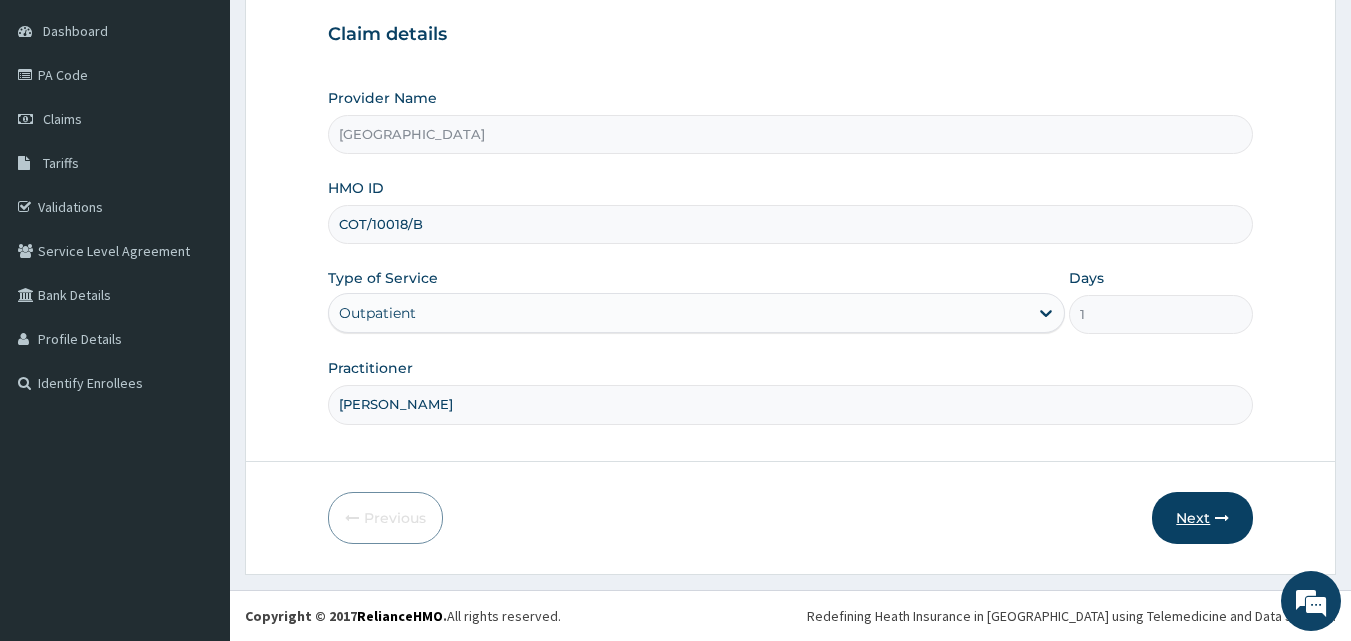 click on "Next" at bounding box center (1202, 518) 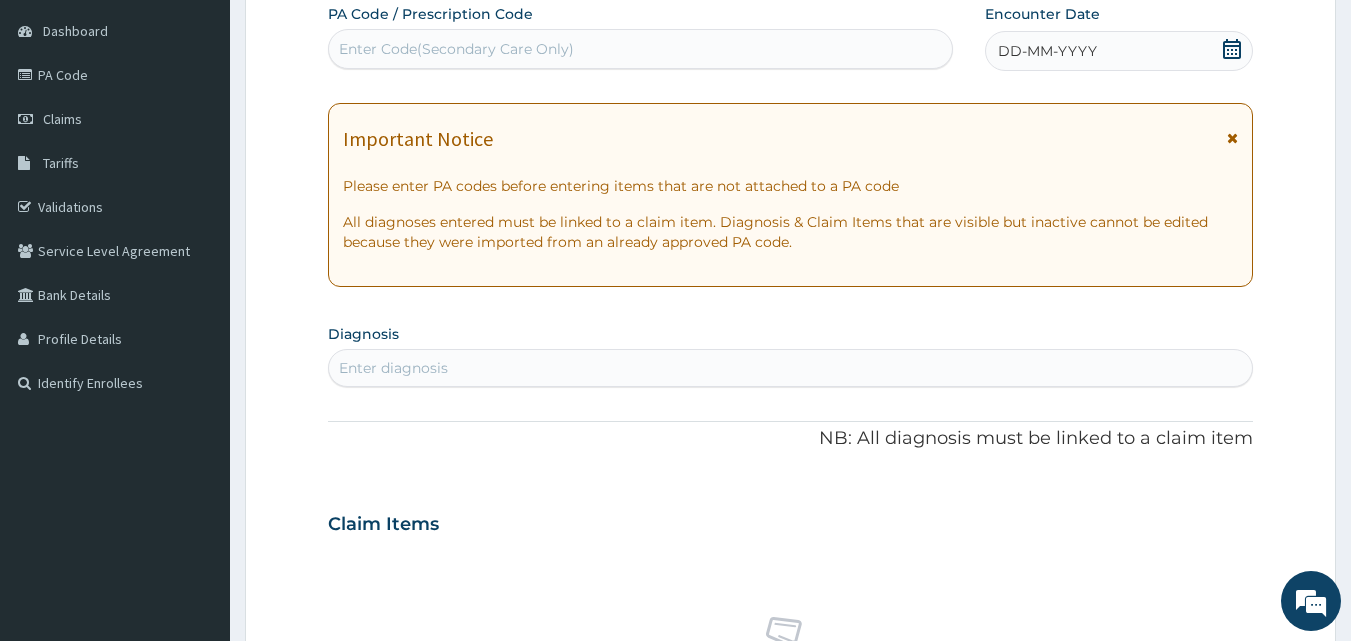 click 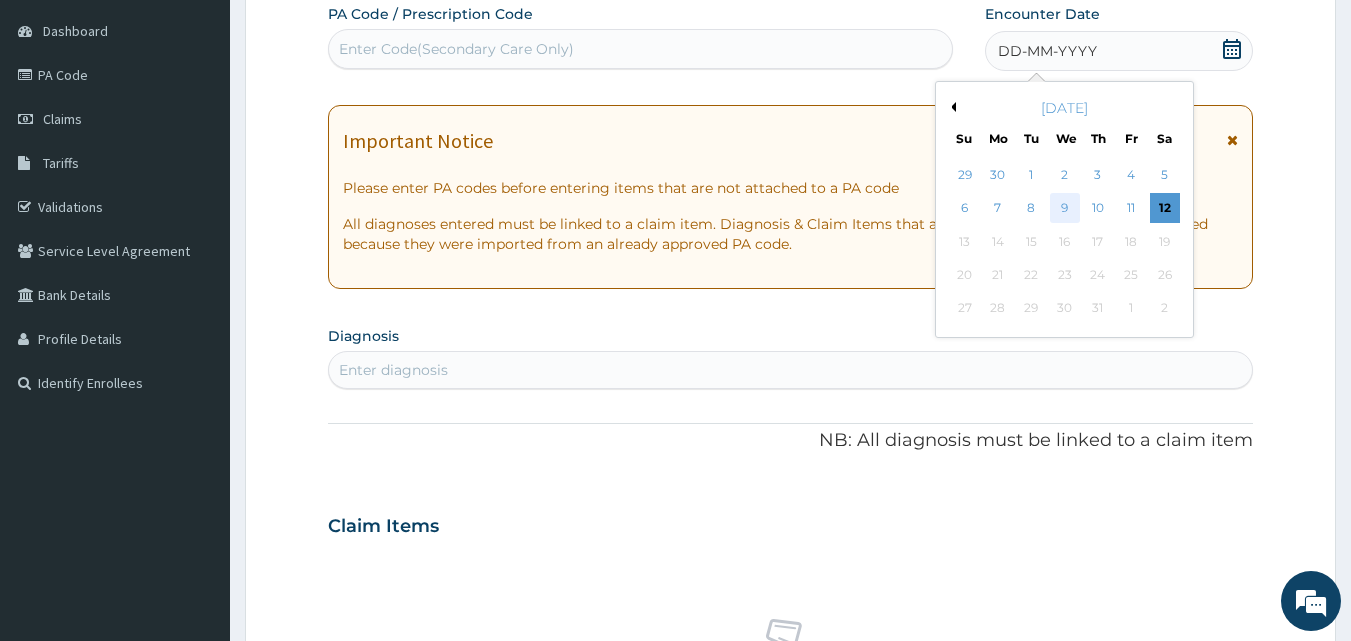 click on "9" at bounding box center [1065, 209] 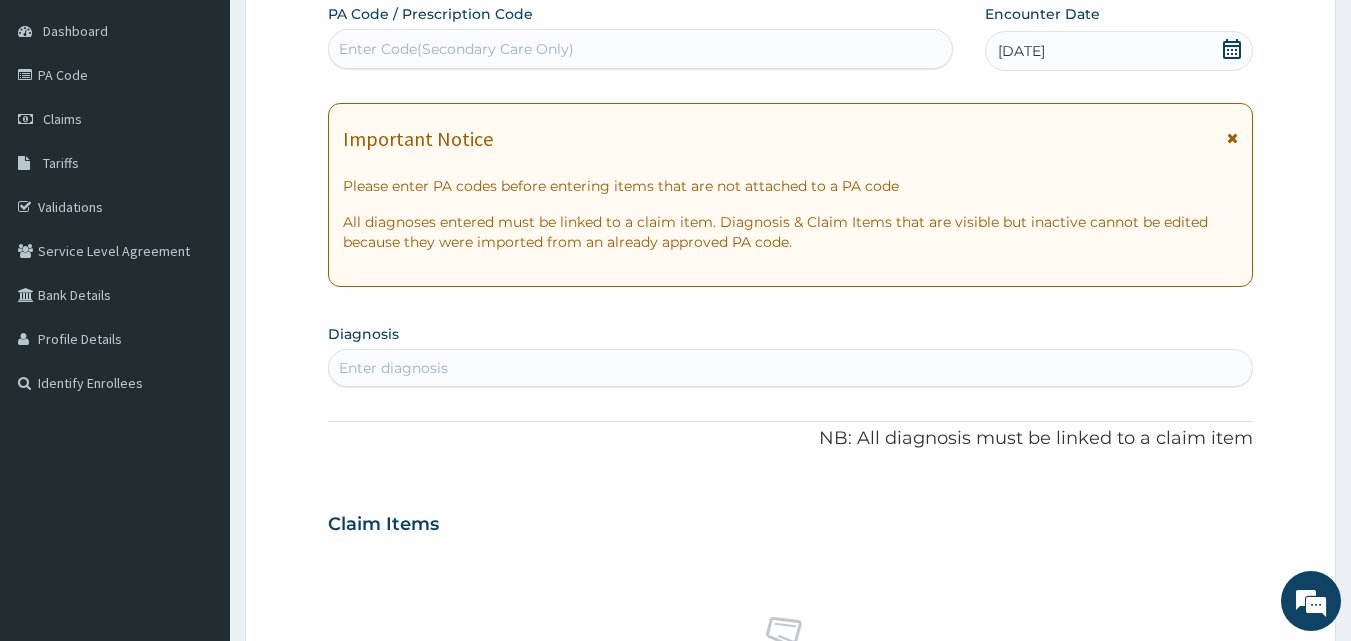 click 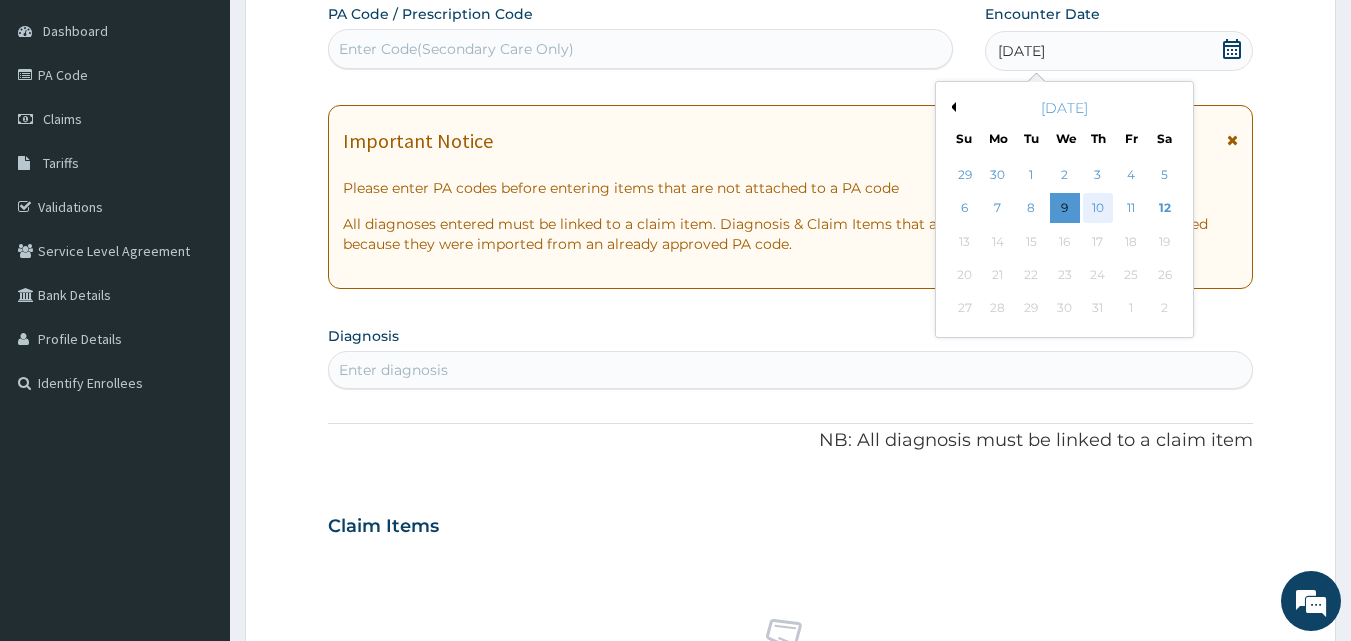 click on "10" at bounding box center (1098, 209) 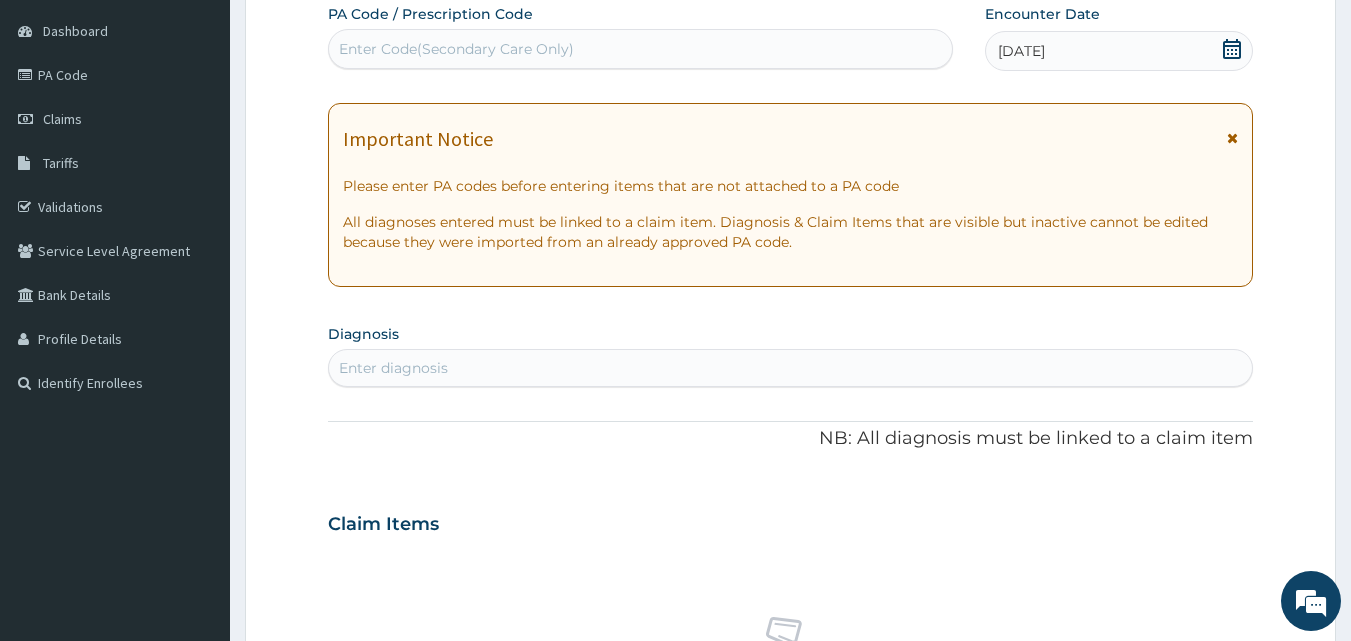 click on "Enter Code(Secondary Care Only)" at bounding box center (641, 49) 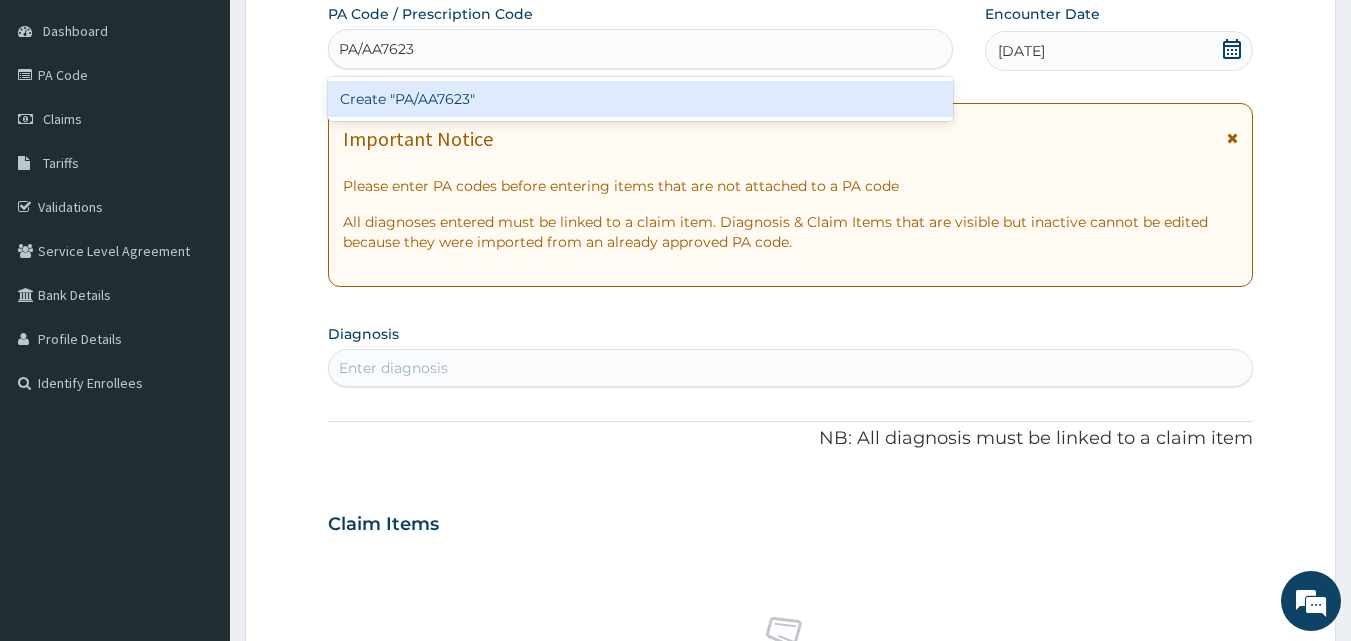 click on "Create "PA/AA7623"" at bounding box center (641, 99) 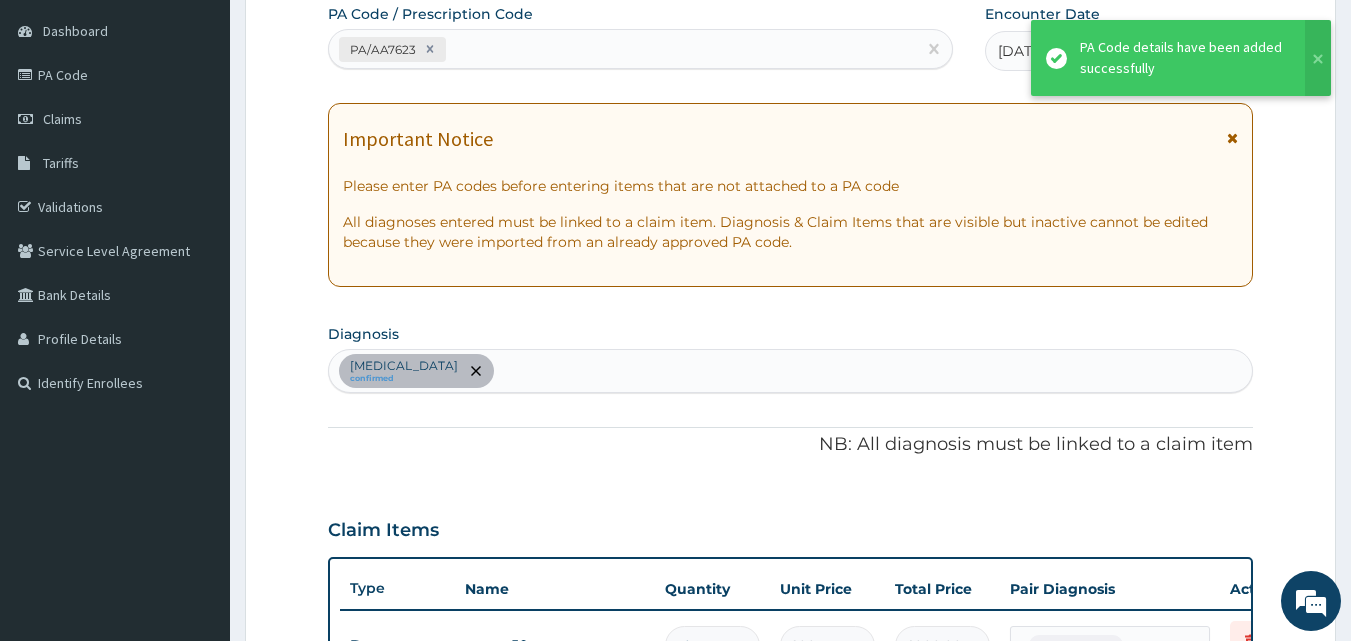 scroll, scrollTop: 650, scrollLeft: 0, axis: vertical 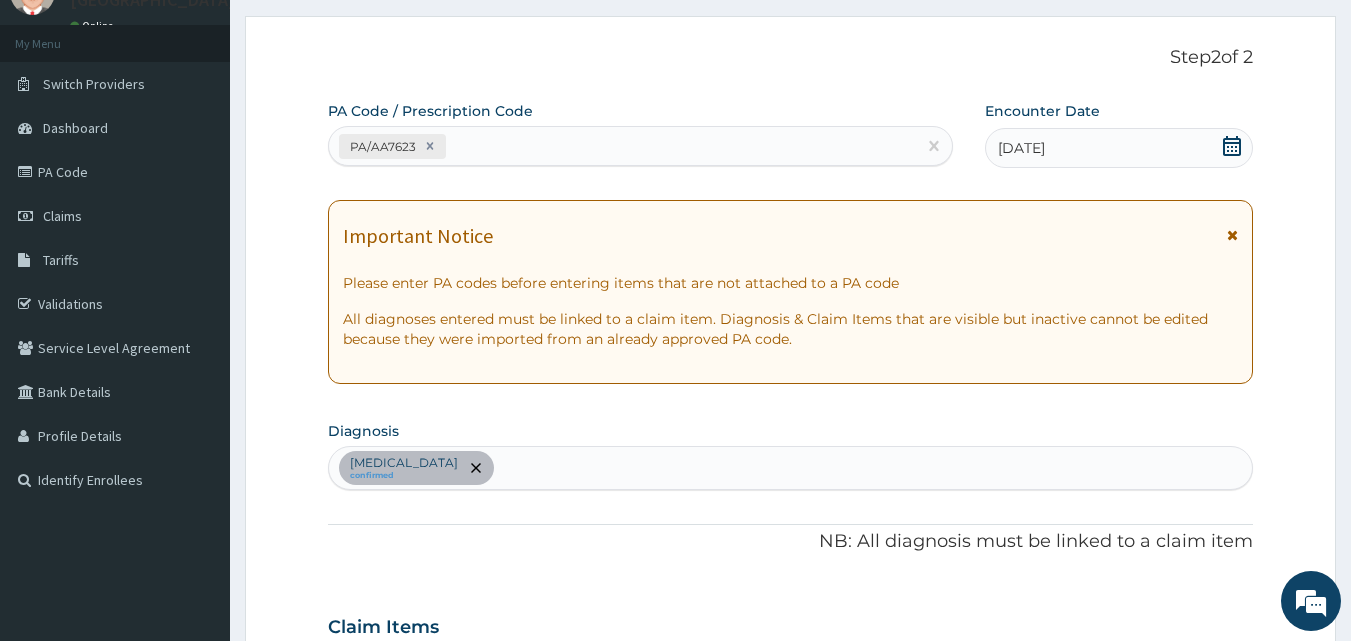 click on "Essential hypertension confirmed" at bounding box center (791, 468) 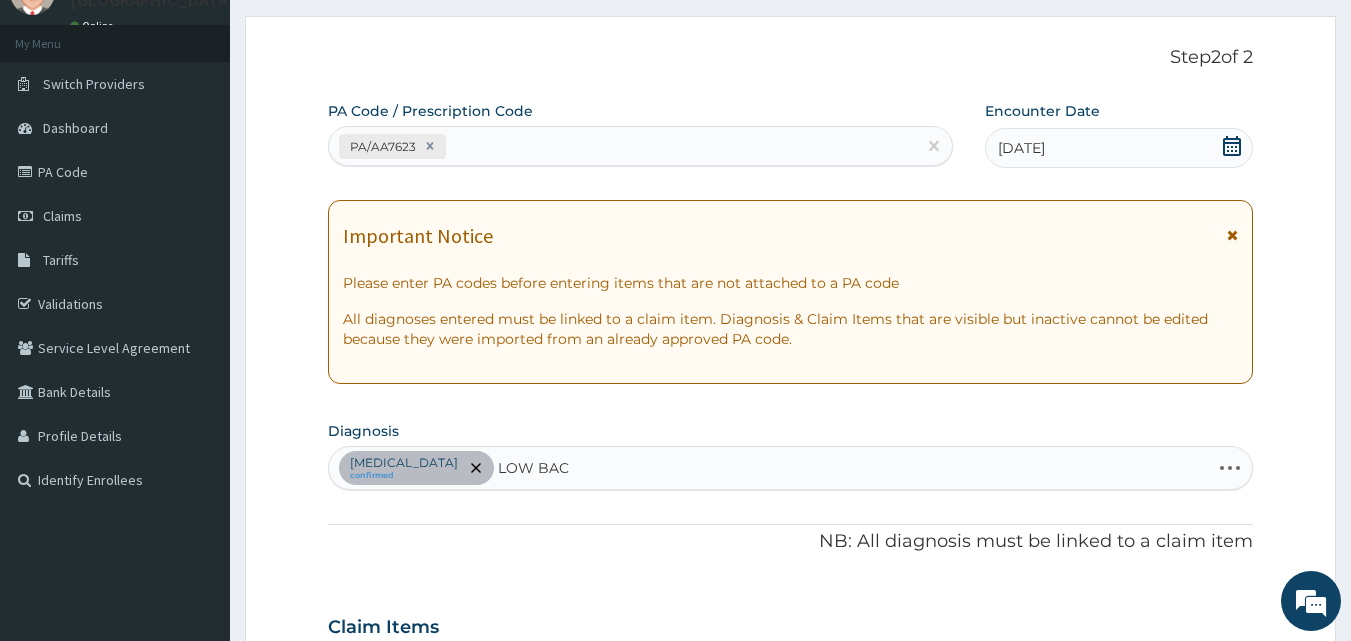 type on "LOW BACK" 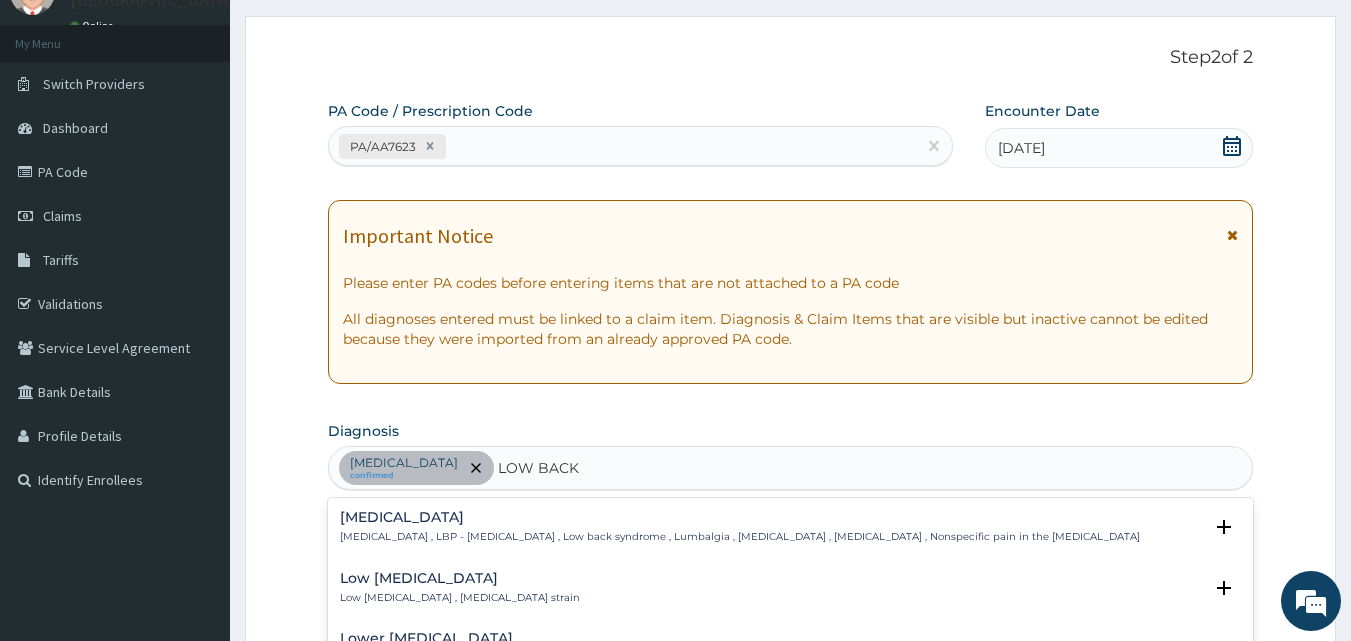 scroll, scrollTop: 650, scrollLeft: 0, axis: vertical 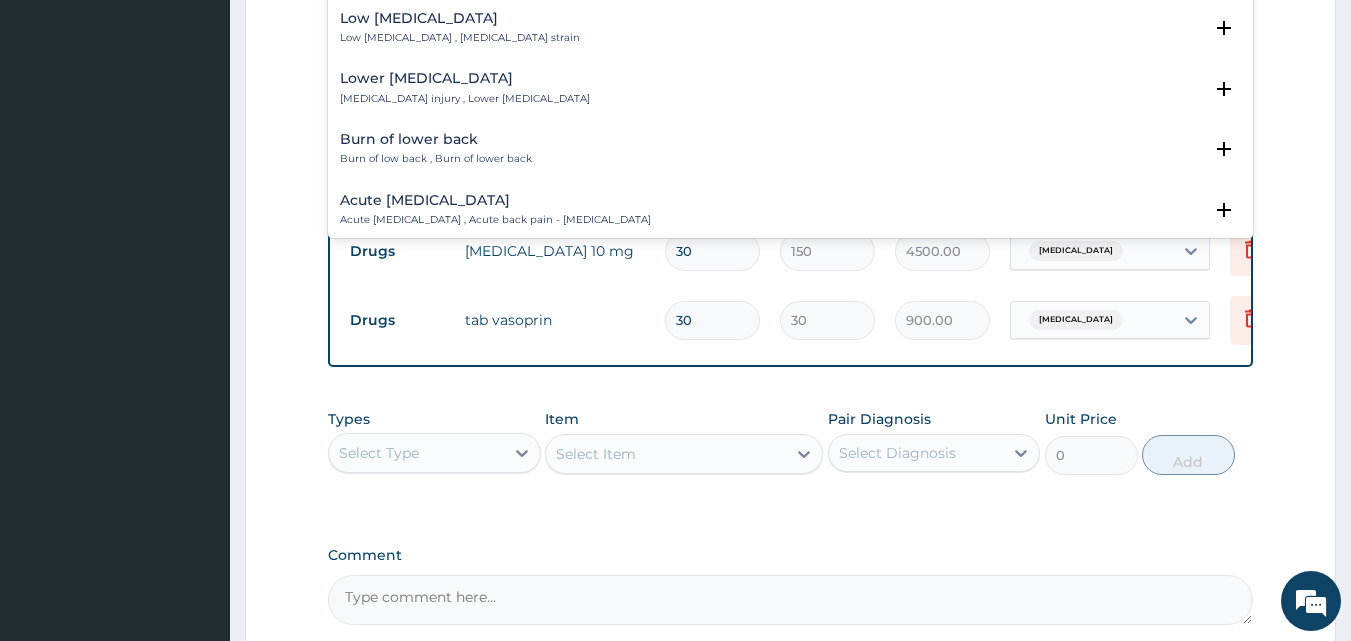 click on "Low back strain" at bounding box center [460, 18] 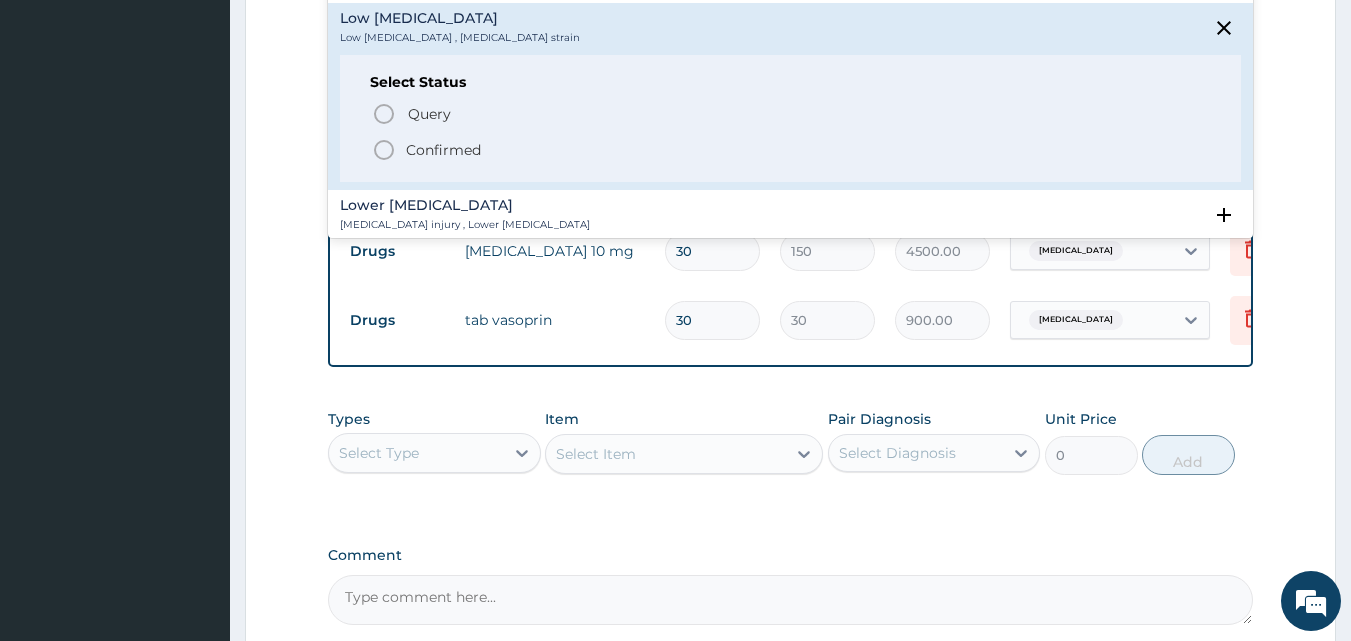 scroll, scrollTop: 90, scrollLeft: 0, axis: vertical 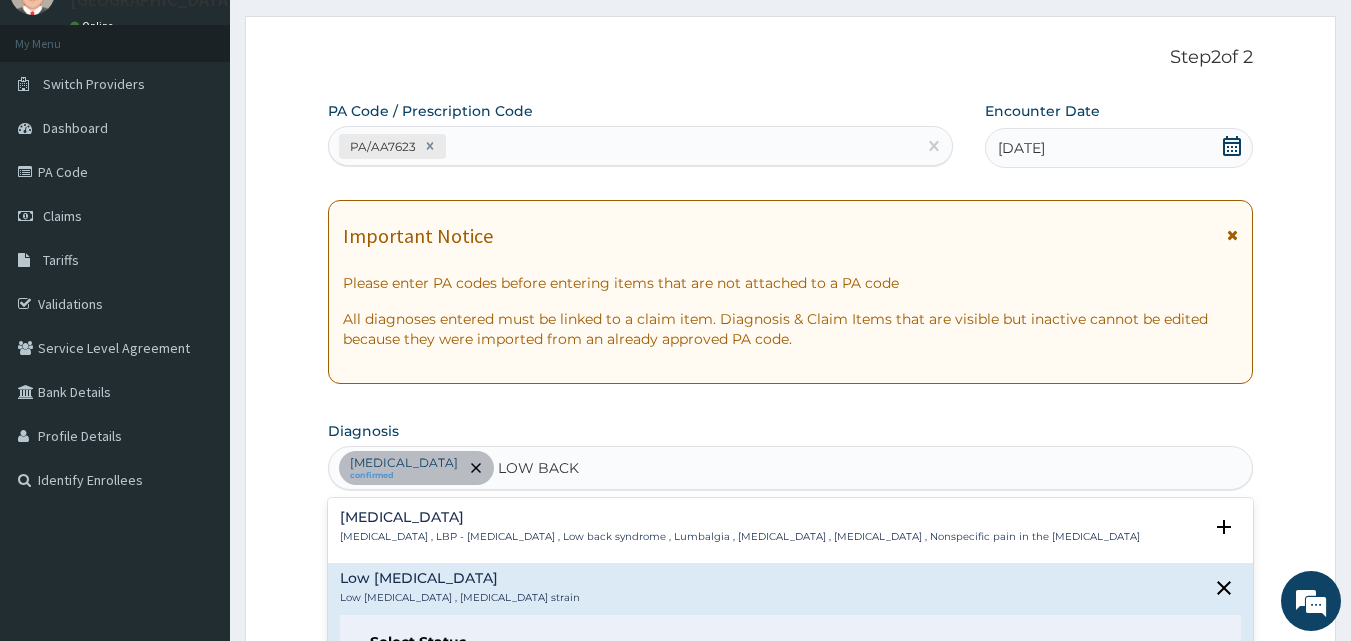 click on "Low back pain" at bounding box center [740, 517] 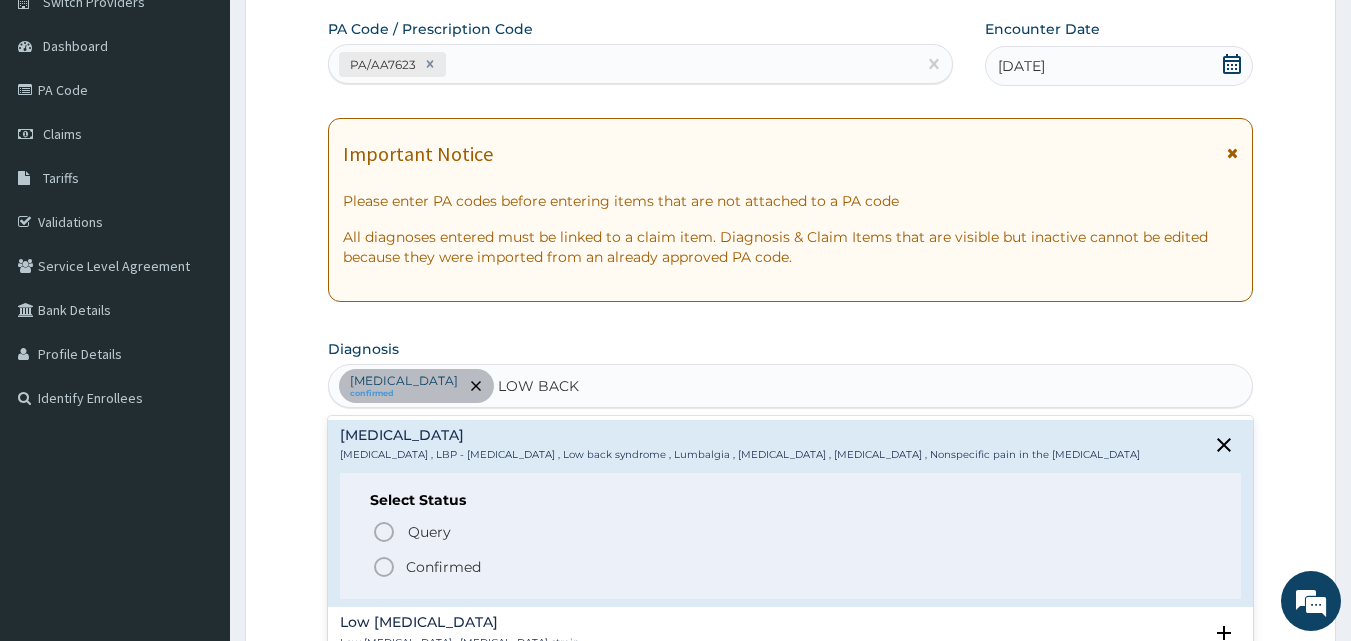 scroll, scrollTop: 210, scrollLeft: 0, axis: vertical 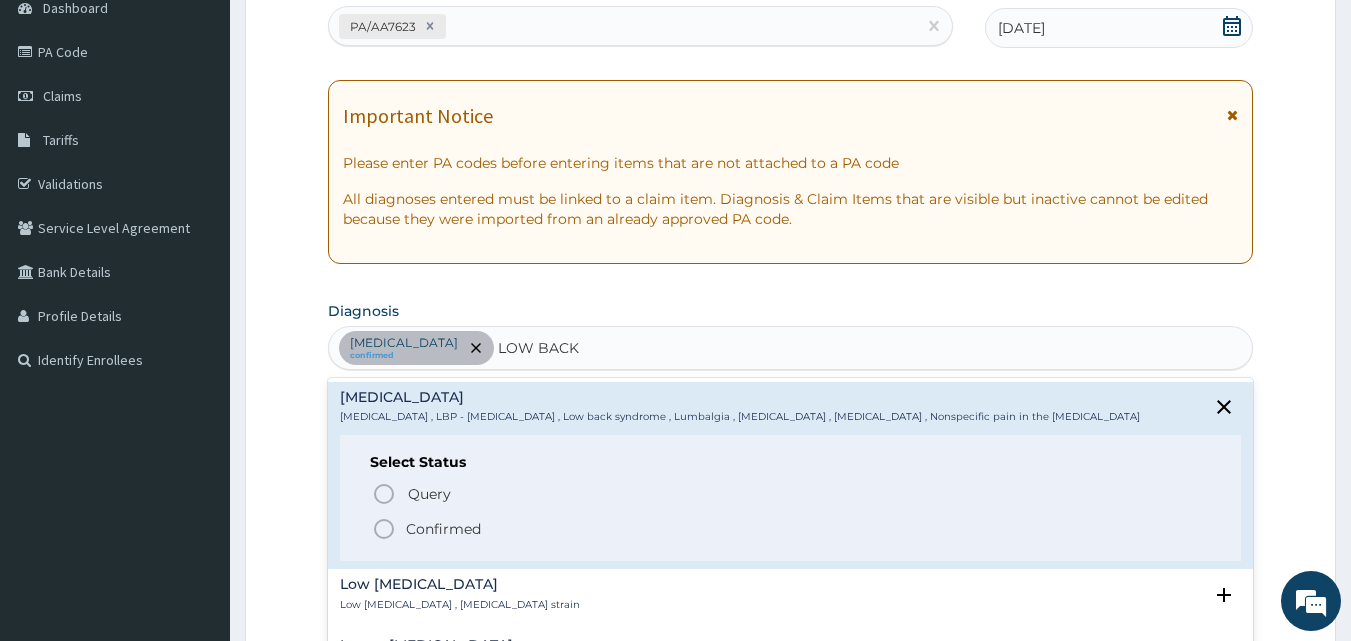 click on "Confirmed" at bounding box center [443, 529] 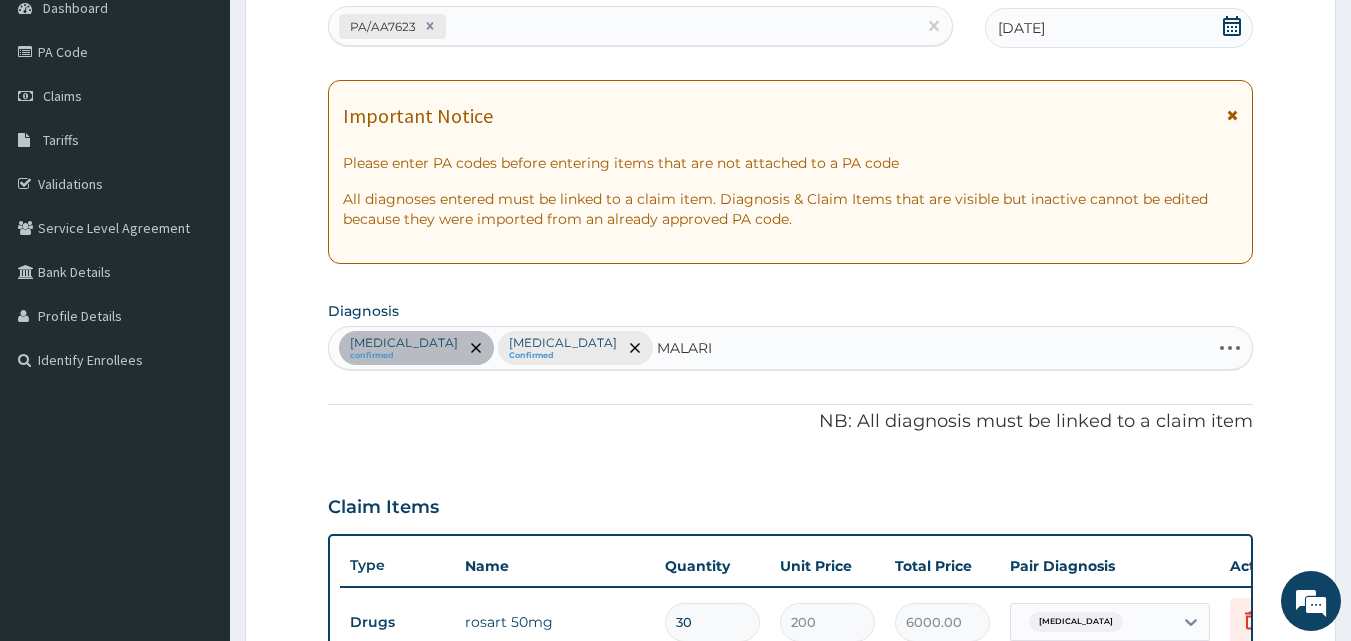 type on "MALARIA" 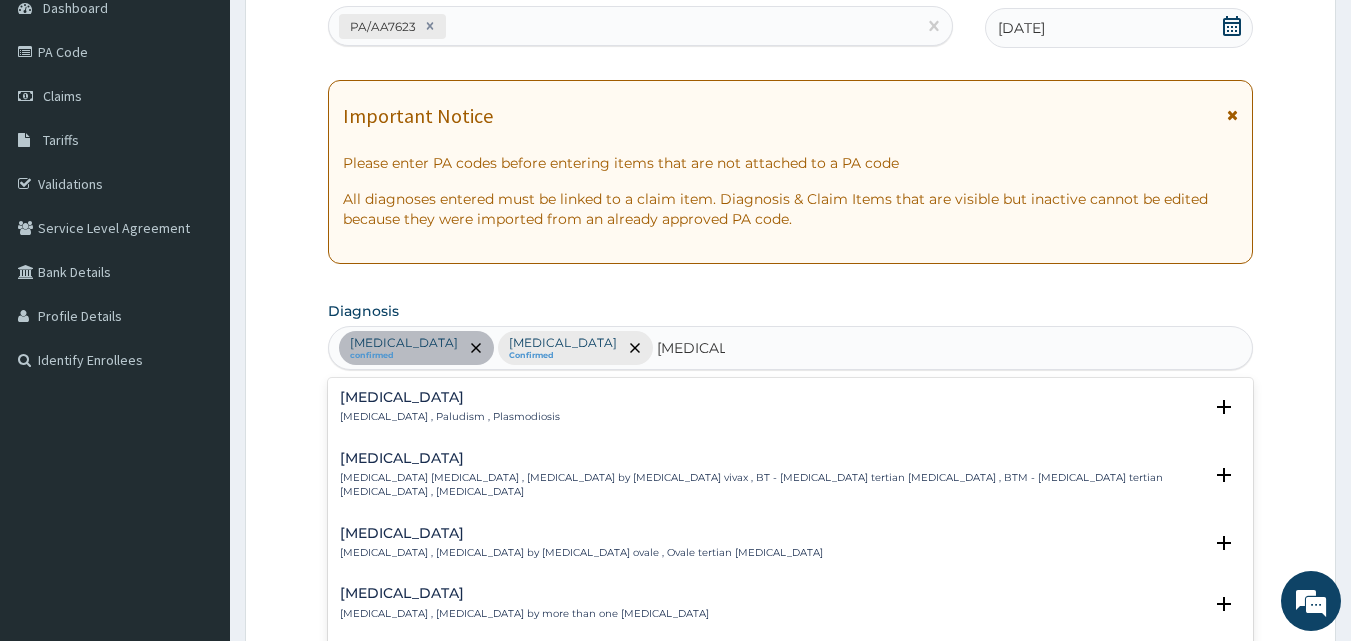 click on "Malaria Malaria , Paludism , Plasmodiosis" at bounding box center (450, 407) 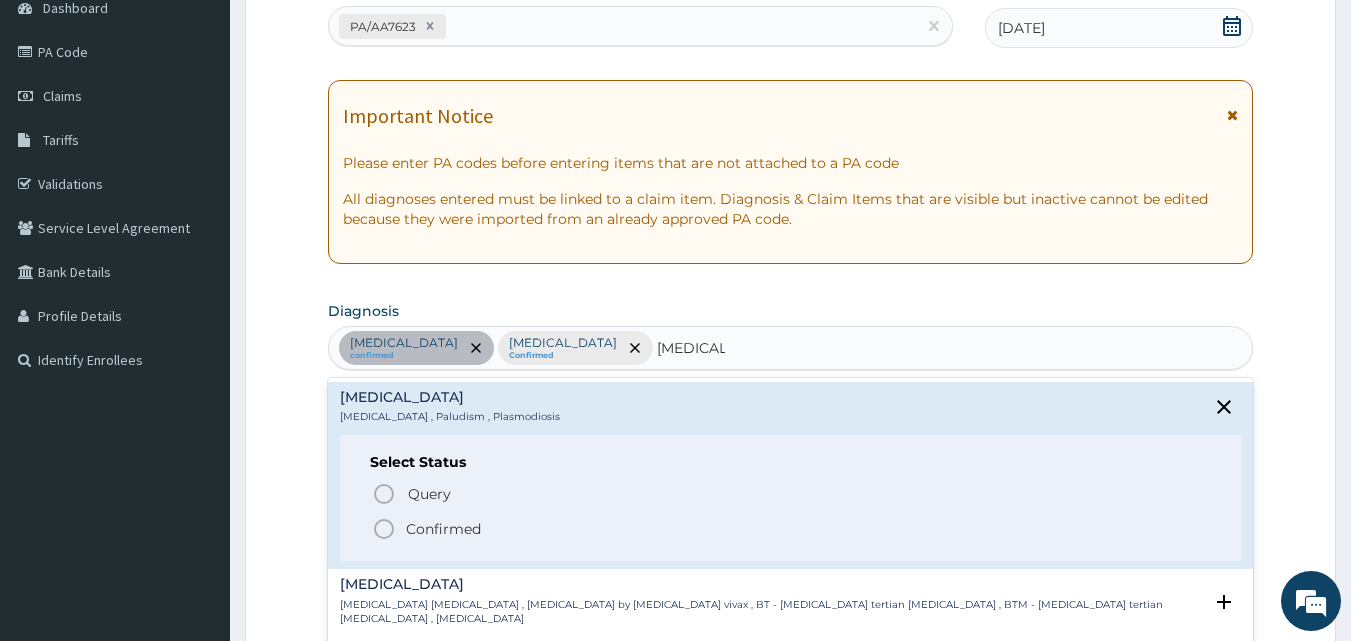 click on "Confirmed" at bounding box center (443, 529) 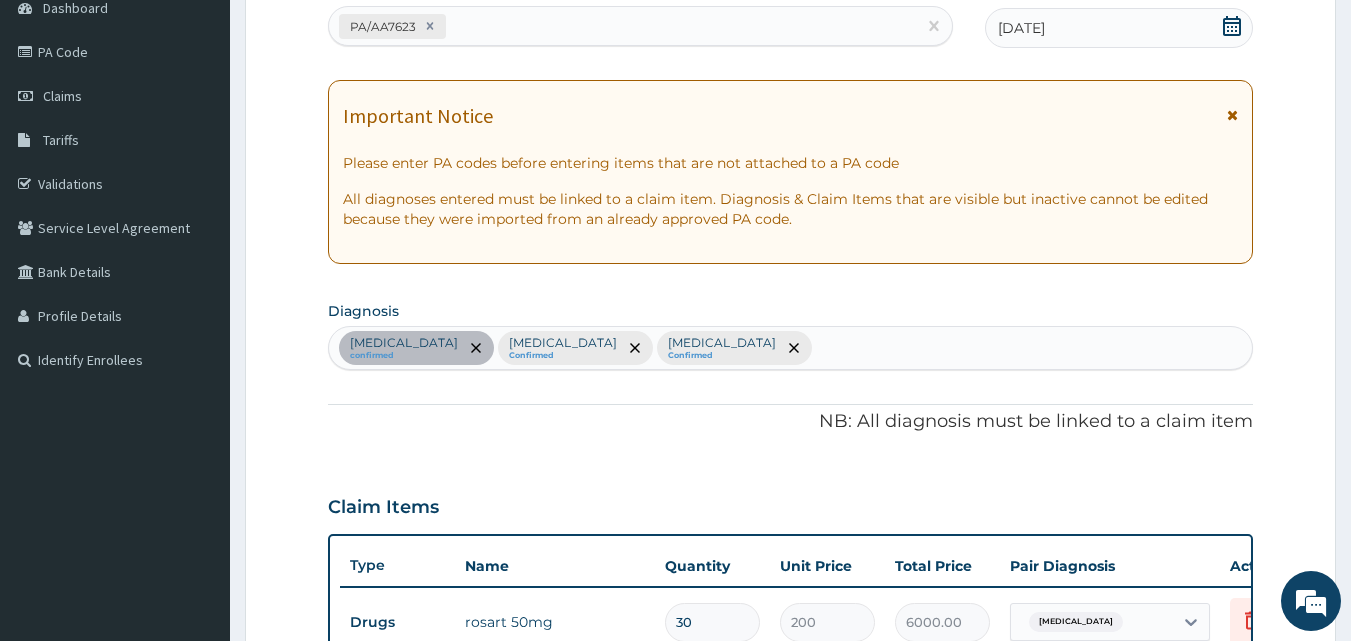 scroll, scrollTop: 770, scrollLeft: 0, axis: vertical 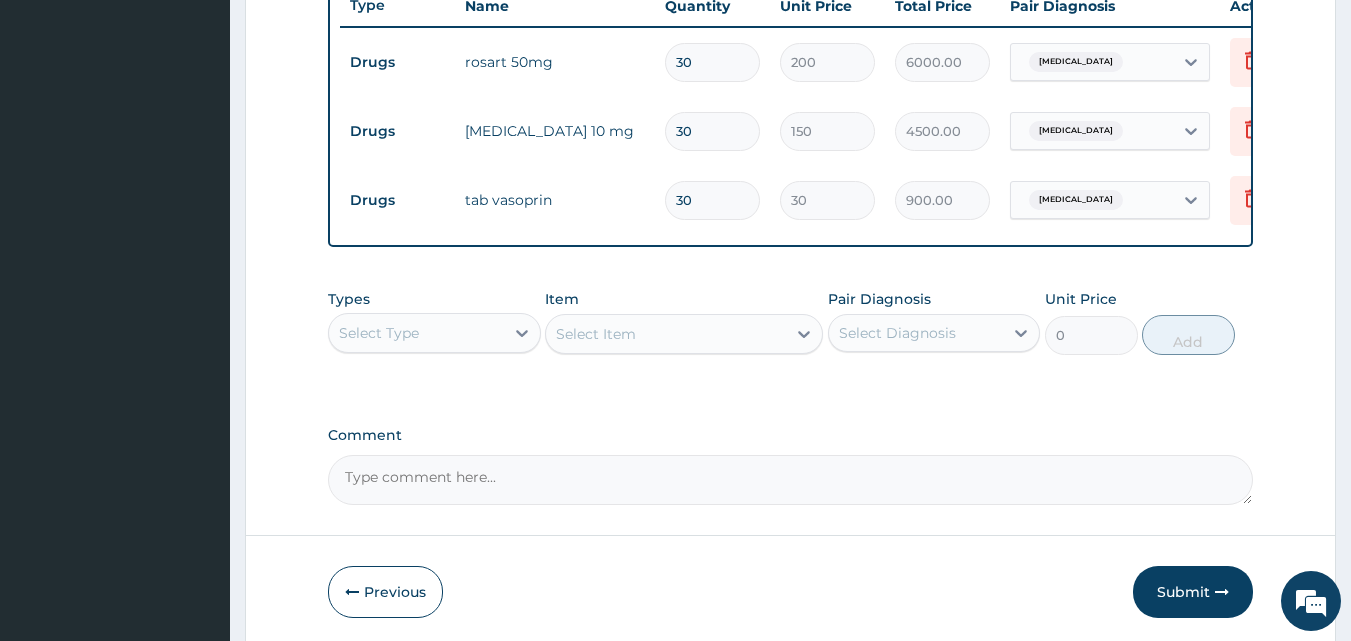 click on "Select Type" at bounding box center (379, 333) 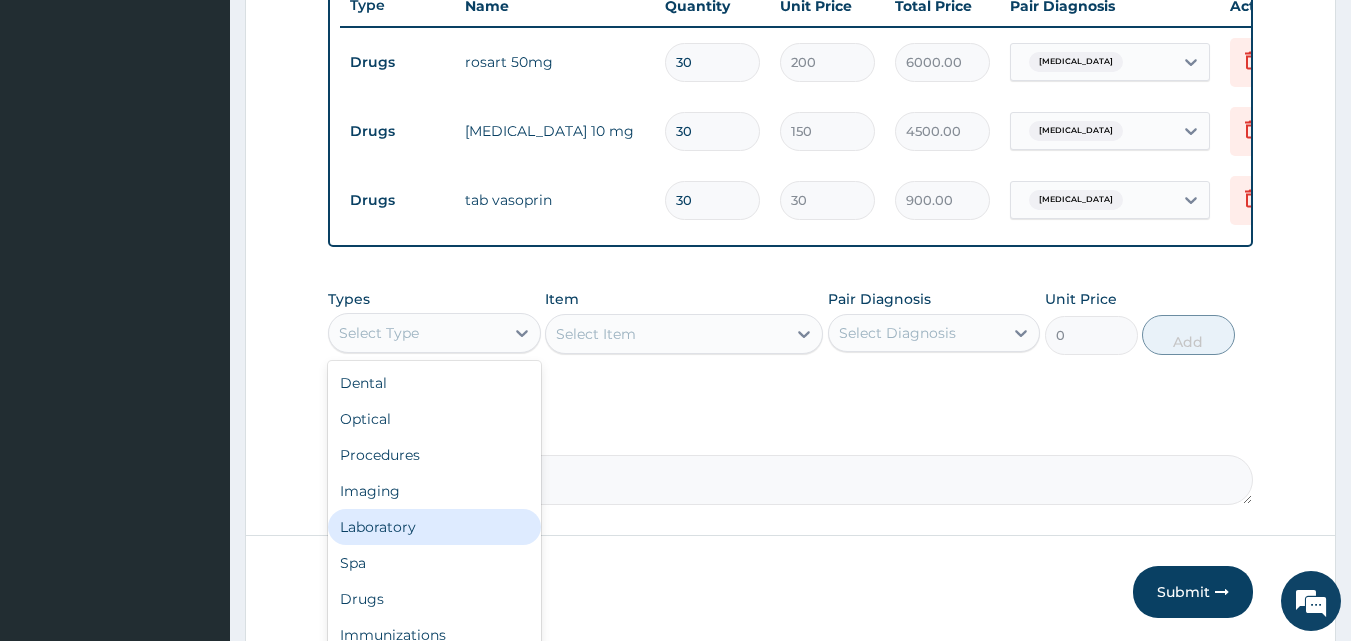 click on "Laboratory" at bounding box center (434, 527) 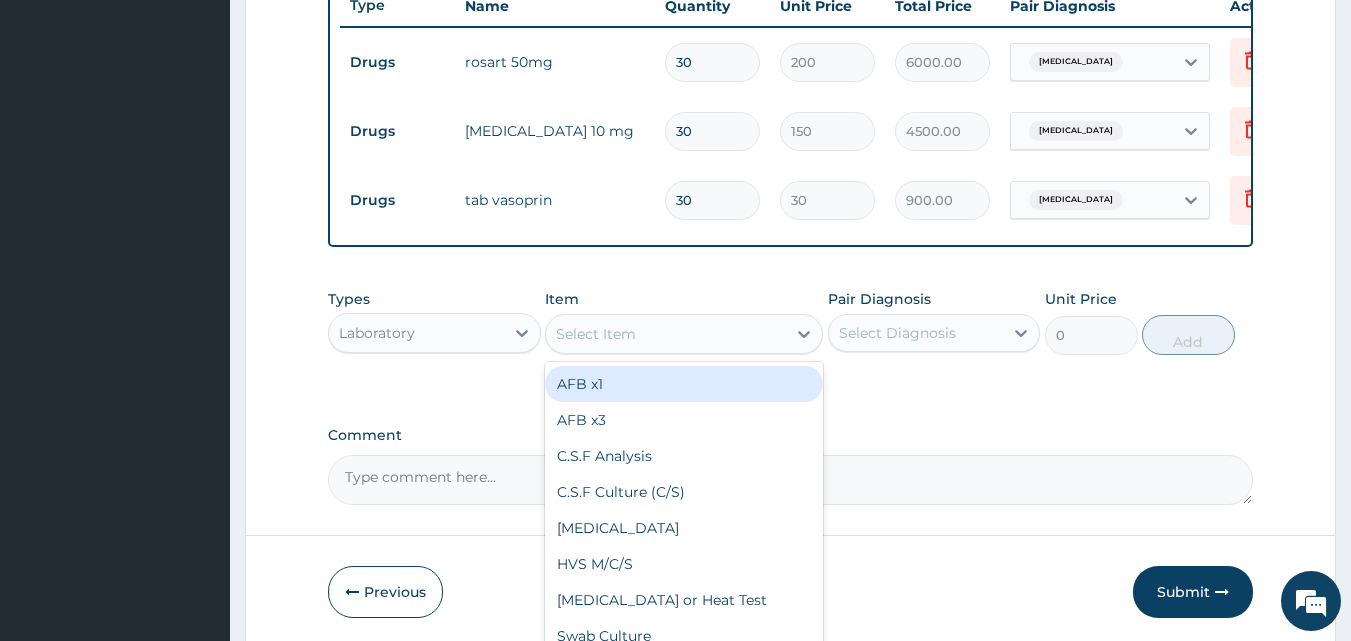 click on "Select Item" at bounding box center (596, 334) 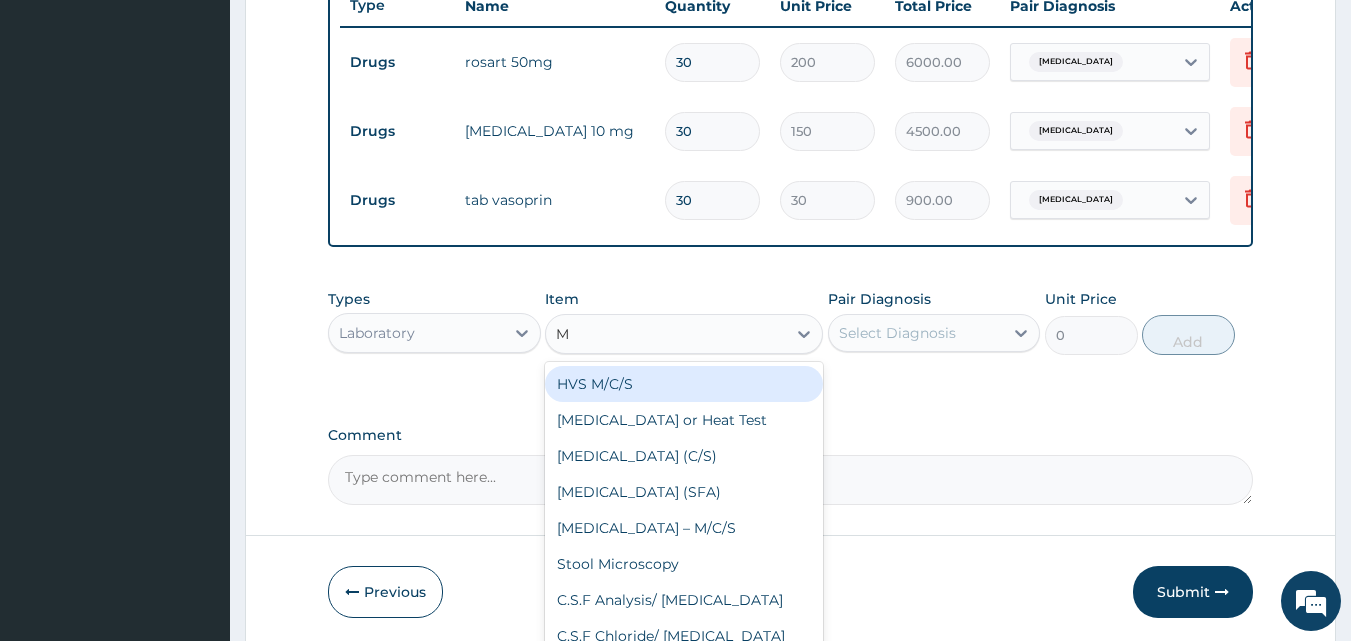 type on "MP" 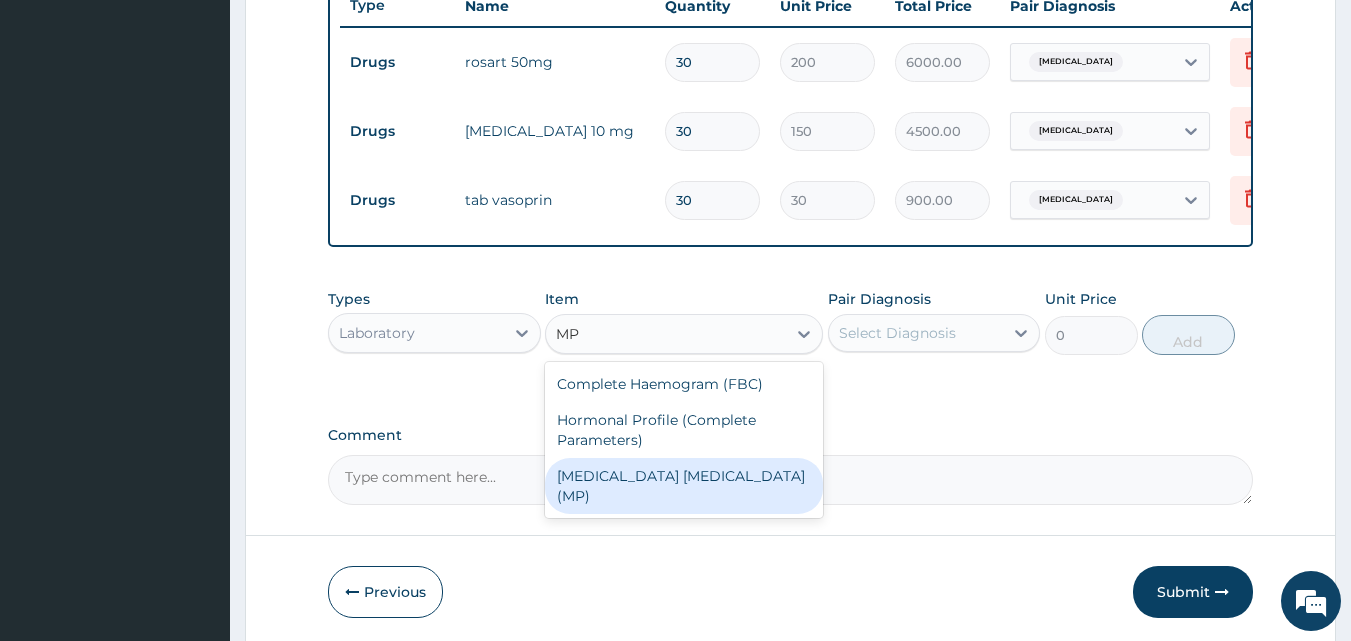 click on "Malaria Parasite (MP)" at bounding box center [684, 486] 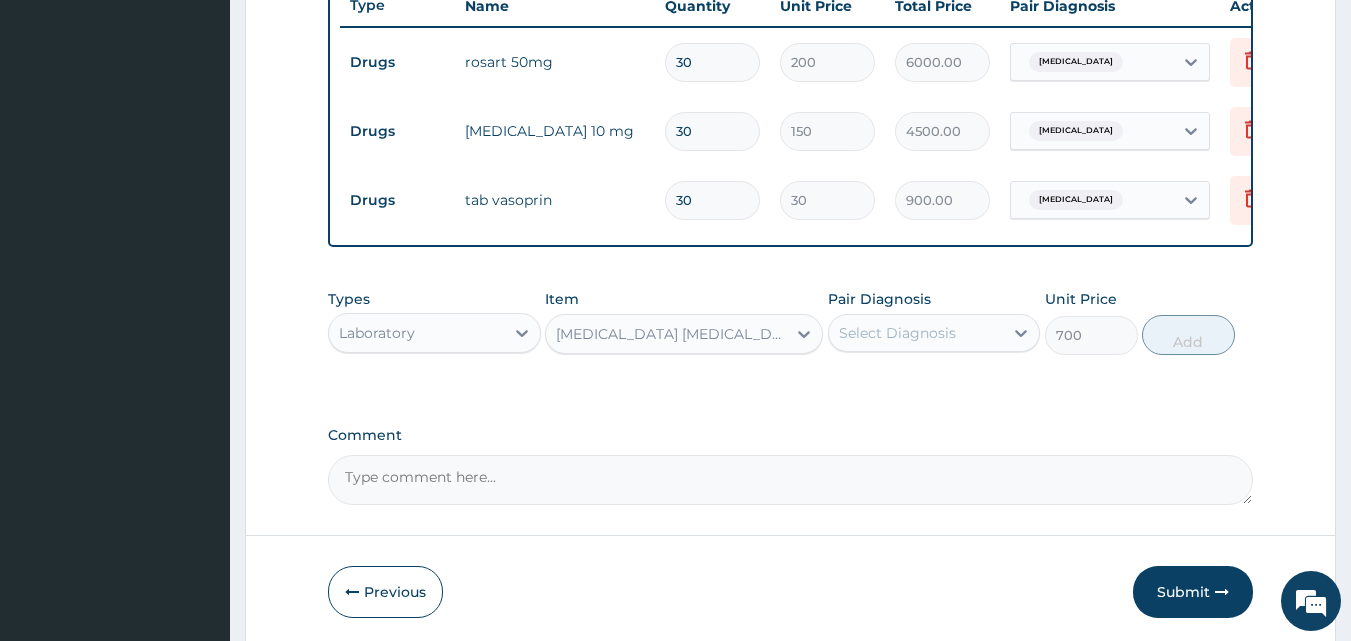 click on "Select Diagnosis" at bounding box center (897, 333) 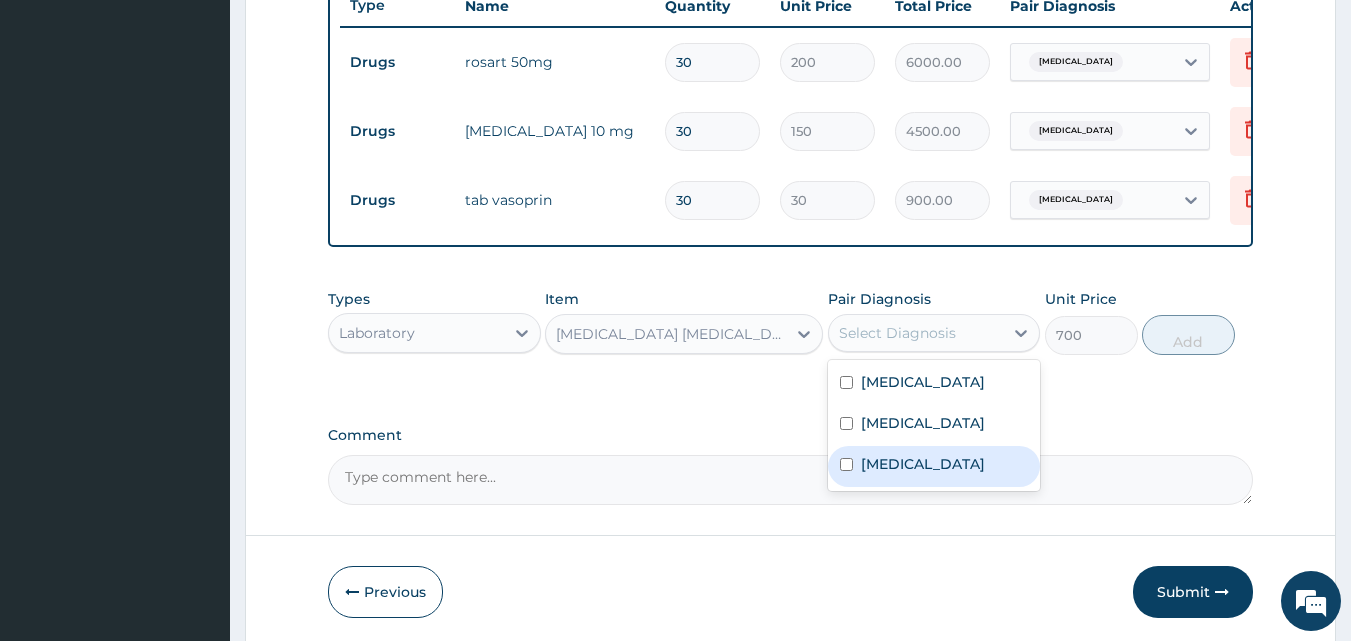 drag, startPoint x: 942, startPoint y: 483, endPoint x: 1036, endPoint y: 407, distance: 120.880104 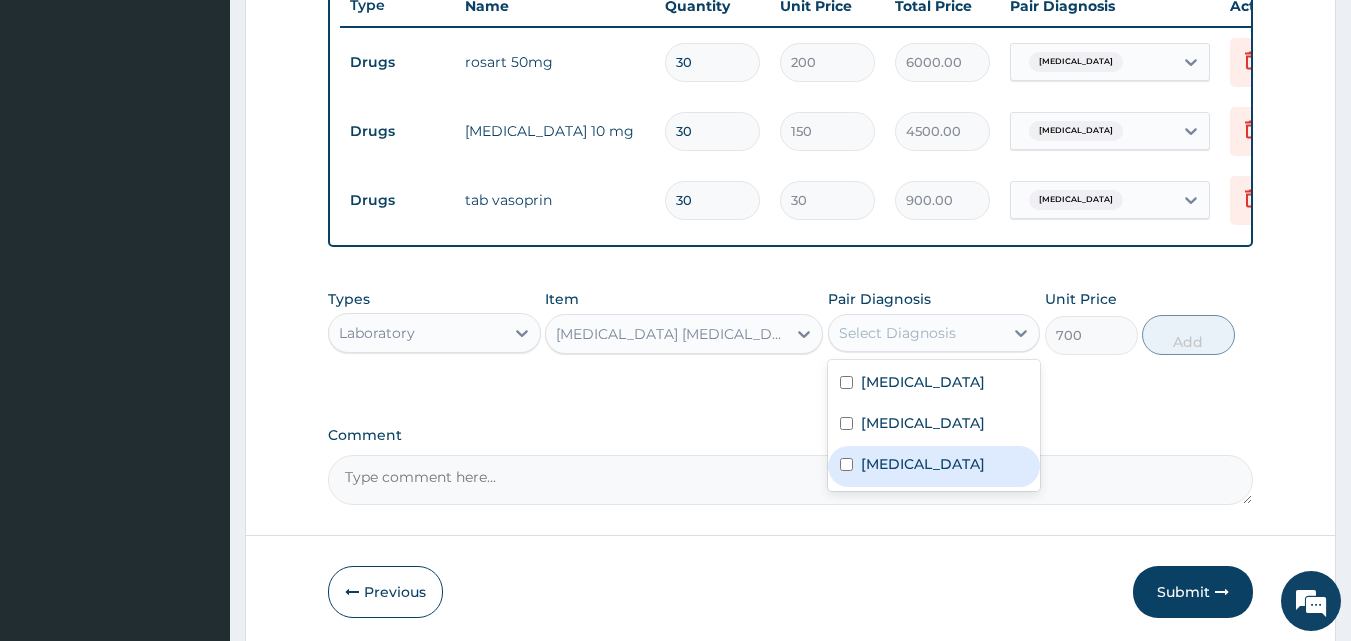 click on "Malaria" at bounding box center [934, 466] 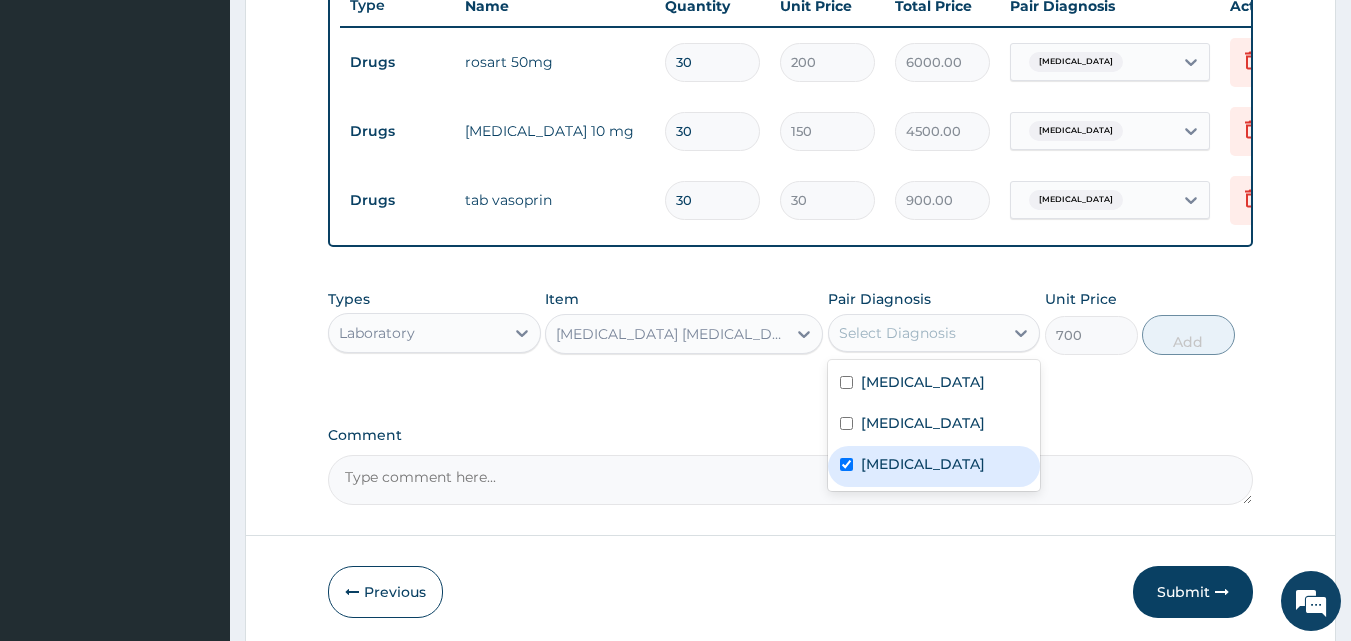 checkbox on "true" 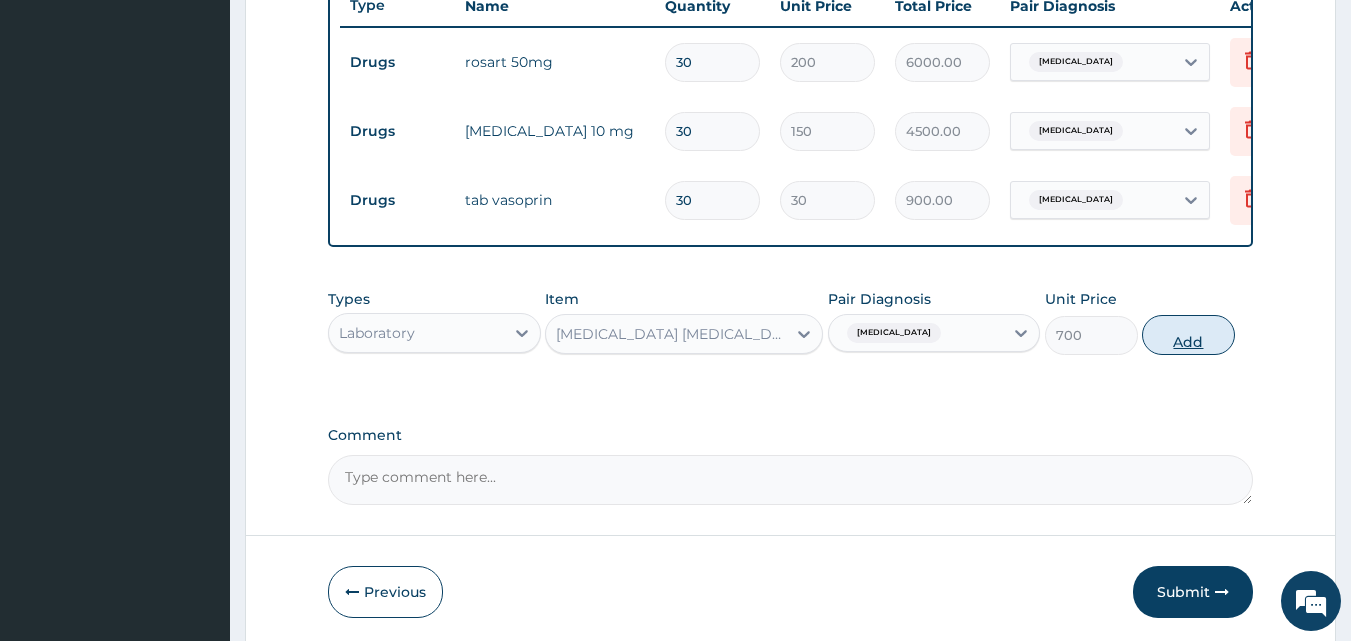 click on "Add" at bounding box center (1188, 335) 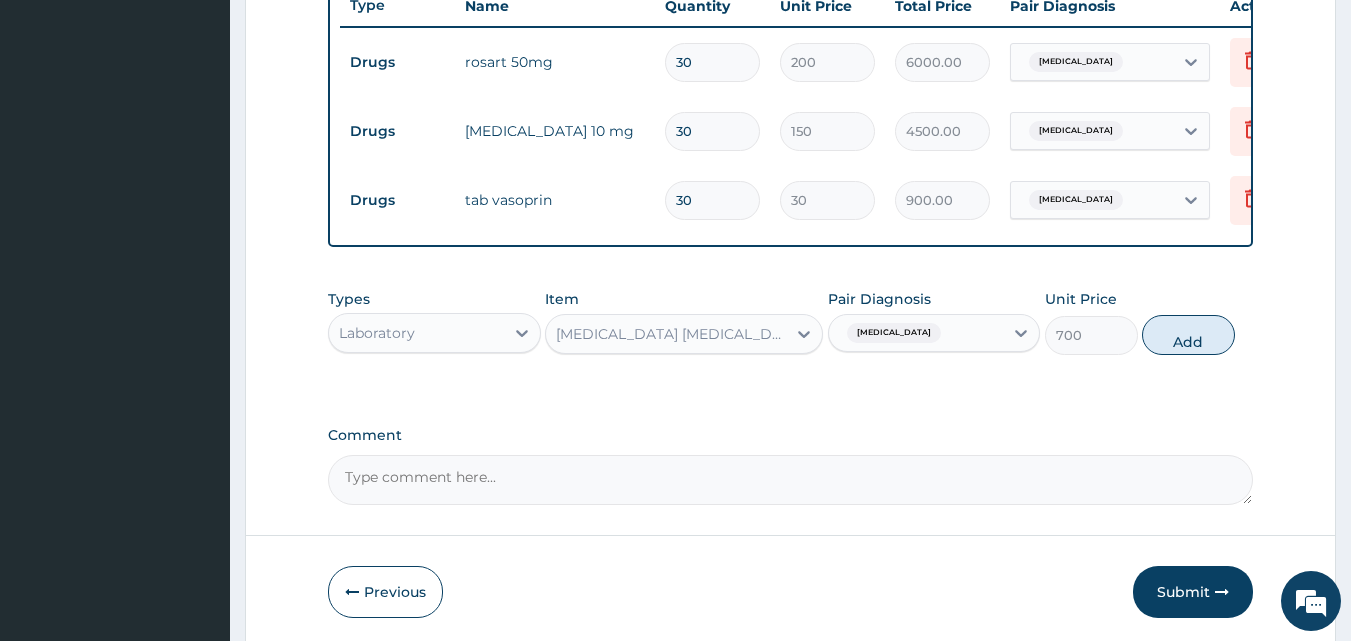 type on "0" 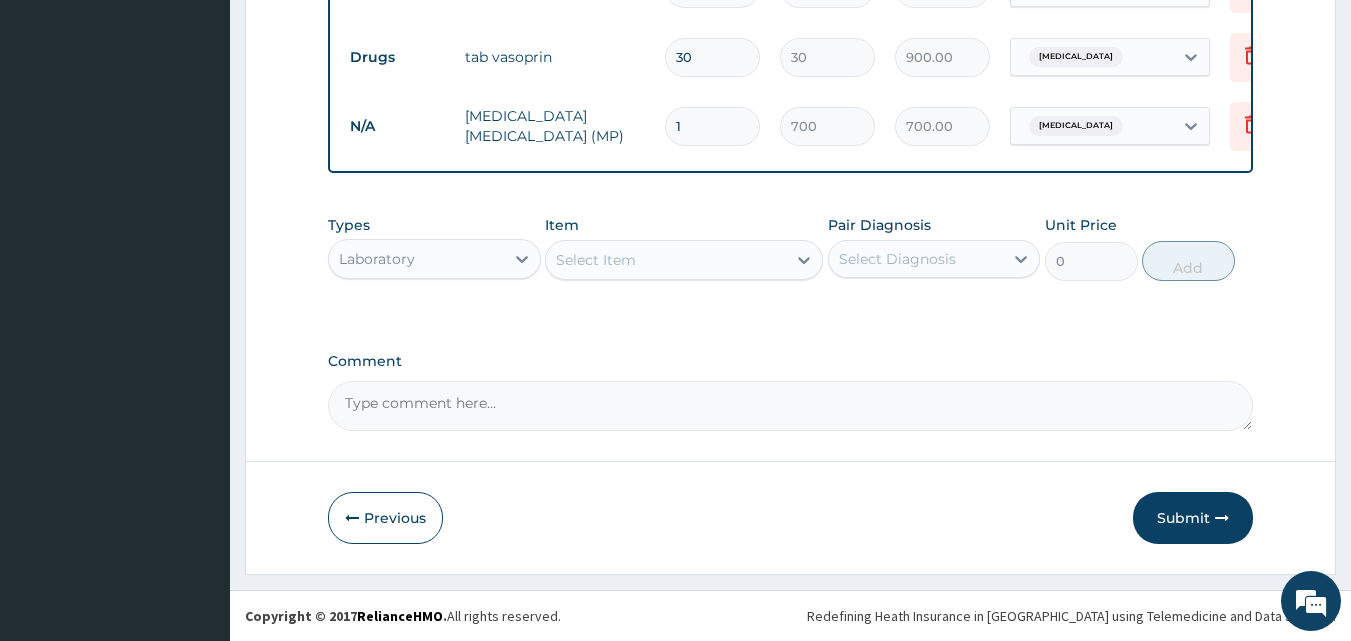 scroll, scrollTop: 928, scrollLeft: 0, axis: vertical 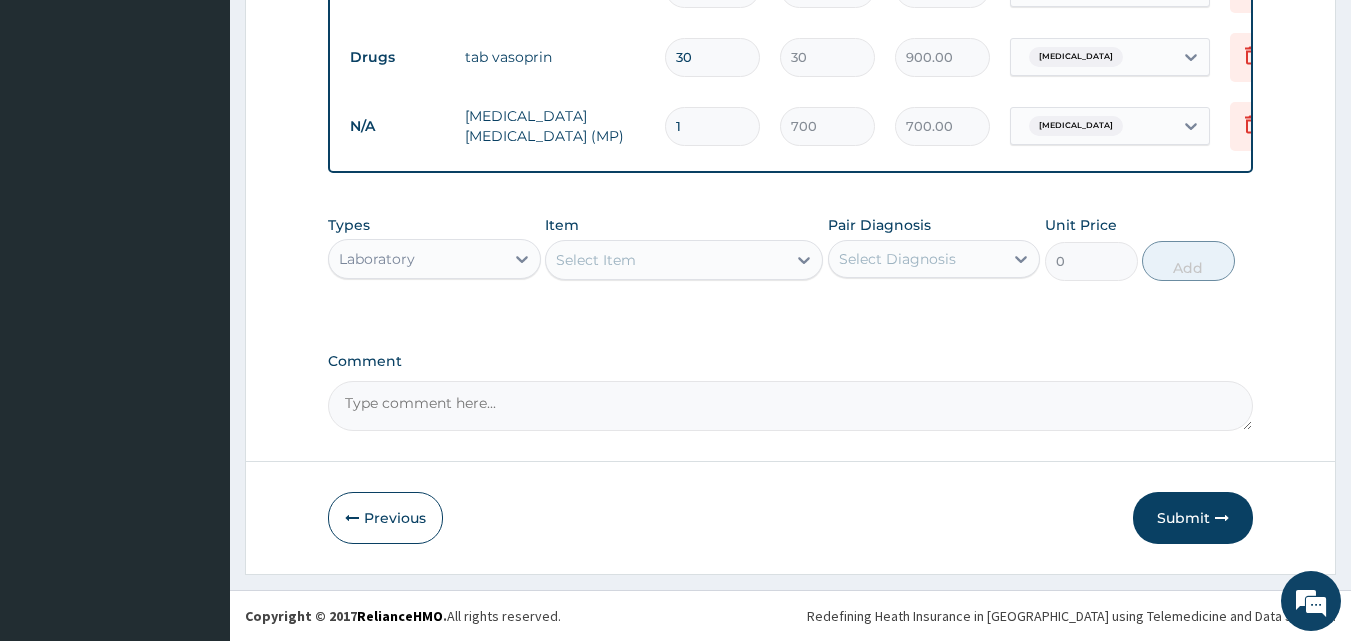 click on "Laboratory" at bounding box center (416, 259) 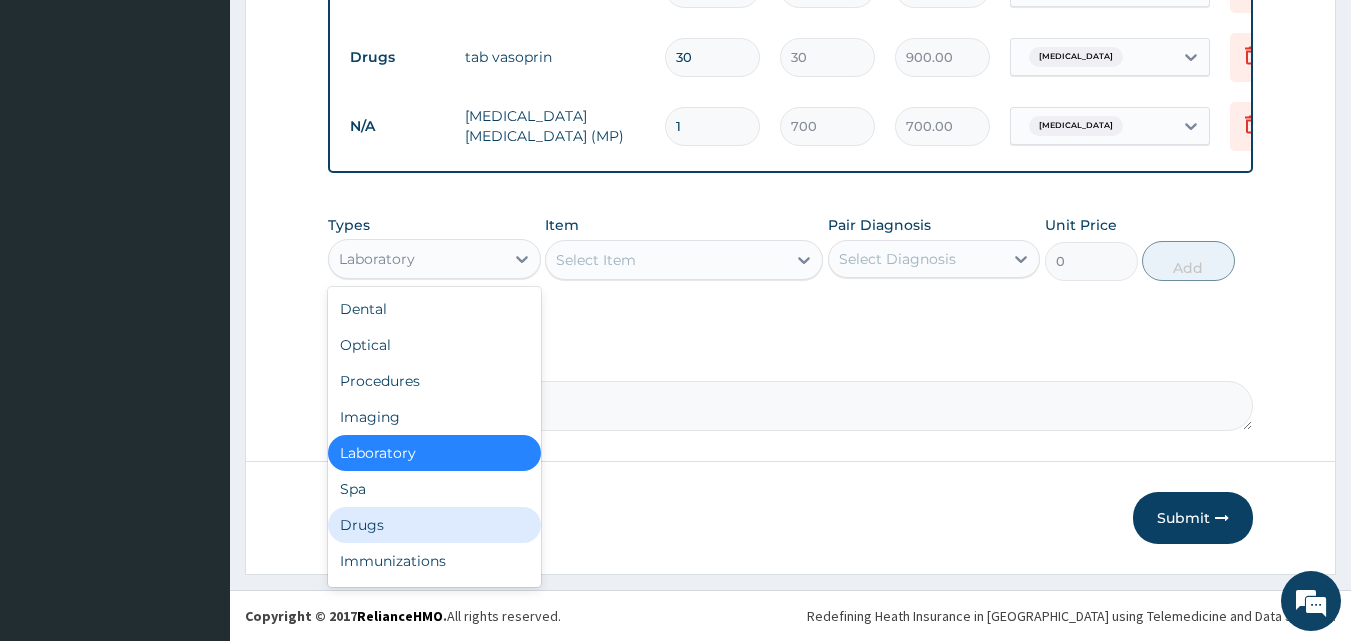 click on "Drugs" at bounding box center (434, 525) 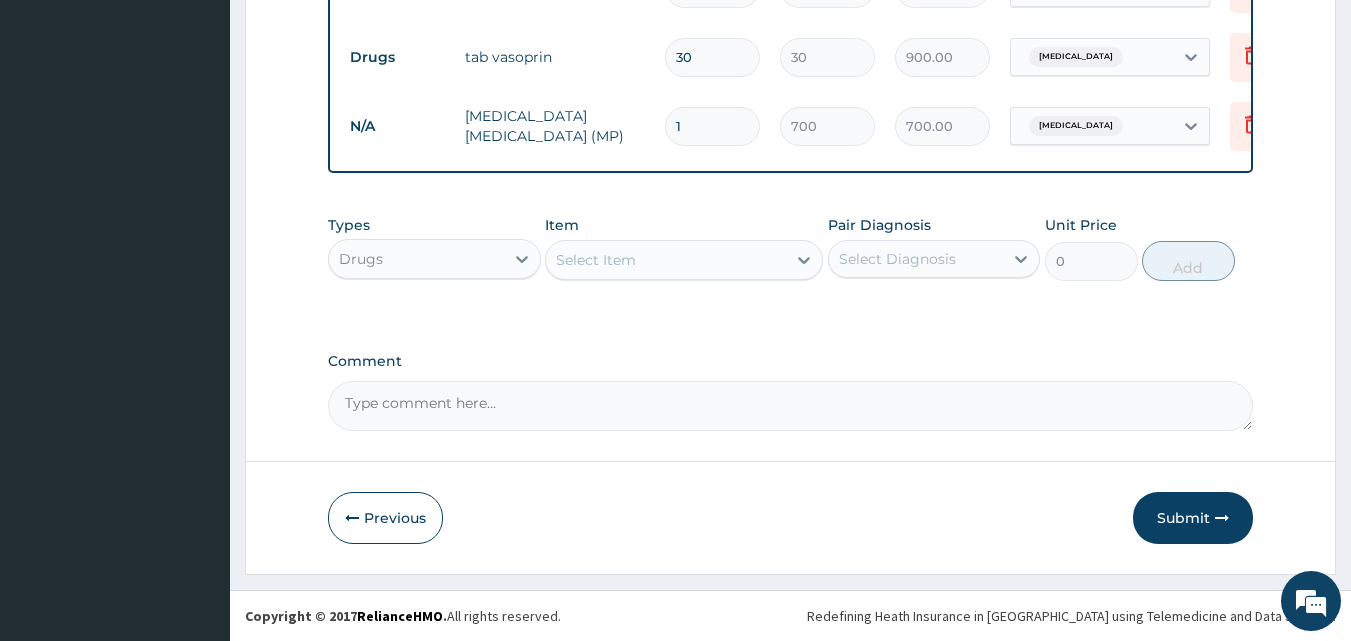 click on "Select Item" at bounding box center (666, 260) 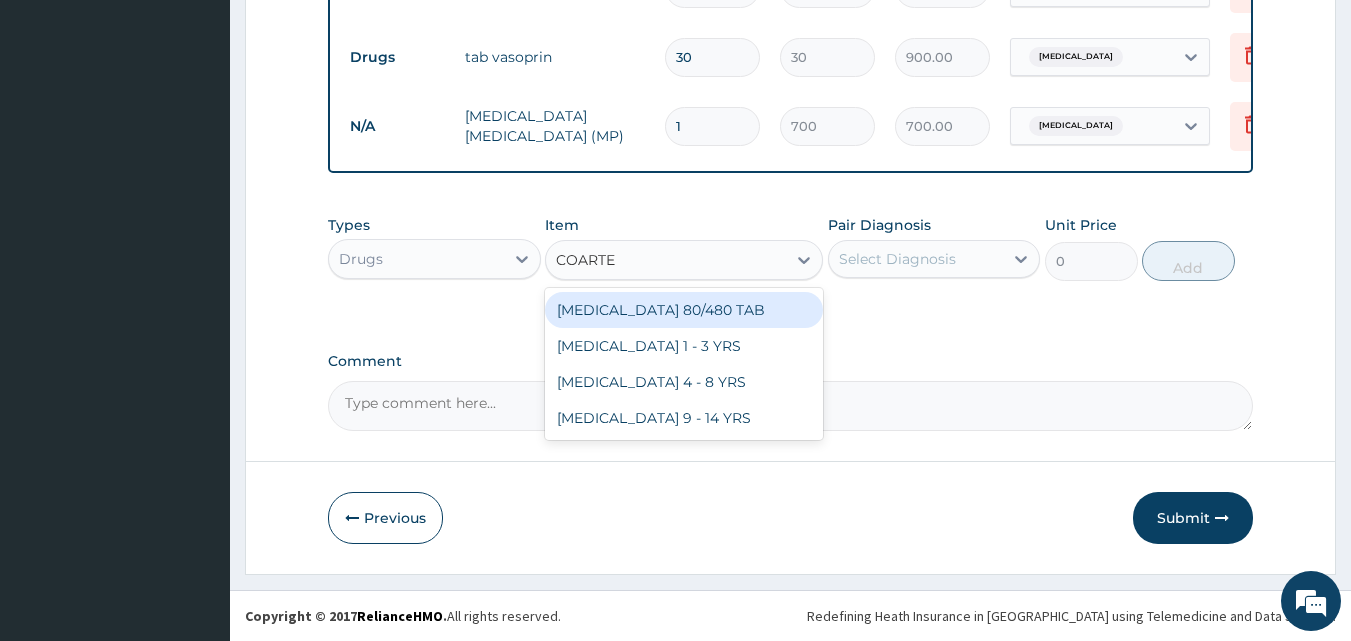 type on "COARTEM" 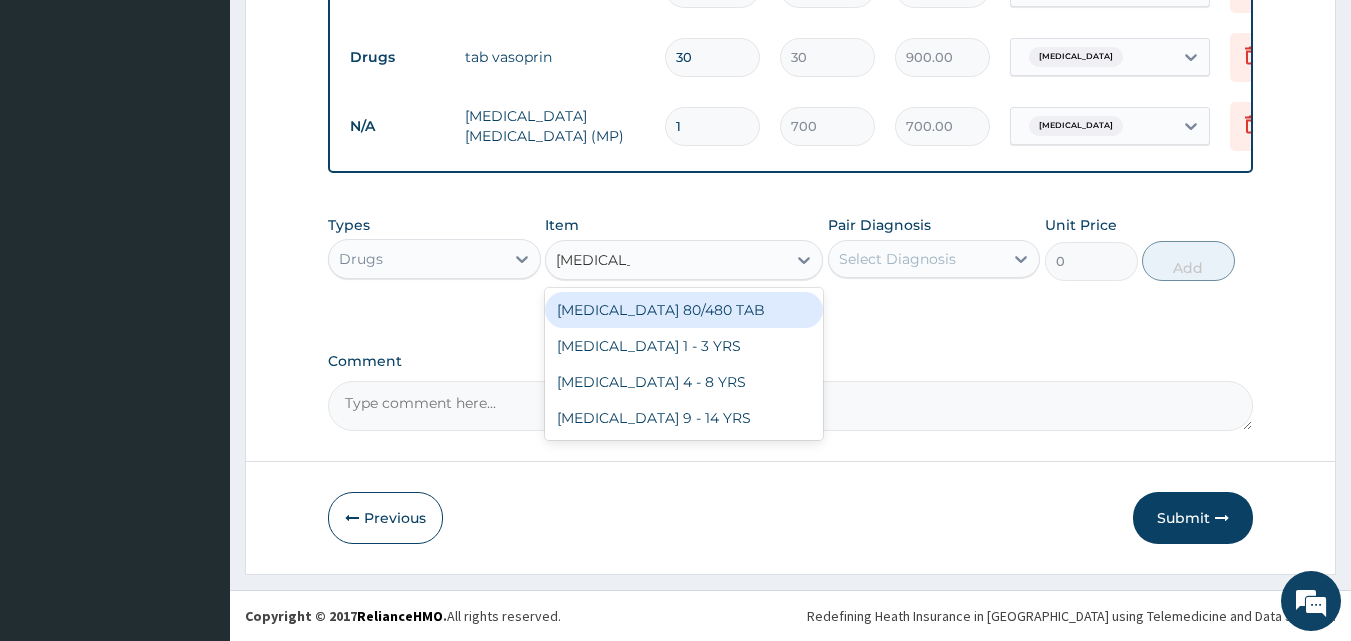 click on "[MEDICAL_DATA] 80/480 TAB" at bounding box center (684, 310) 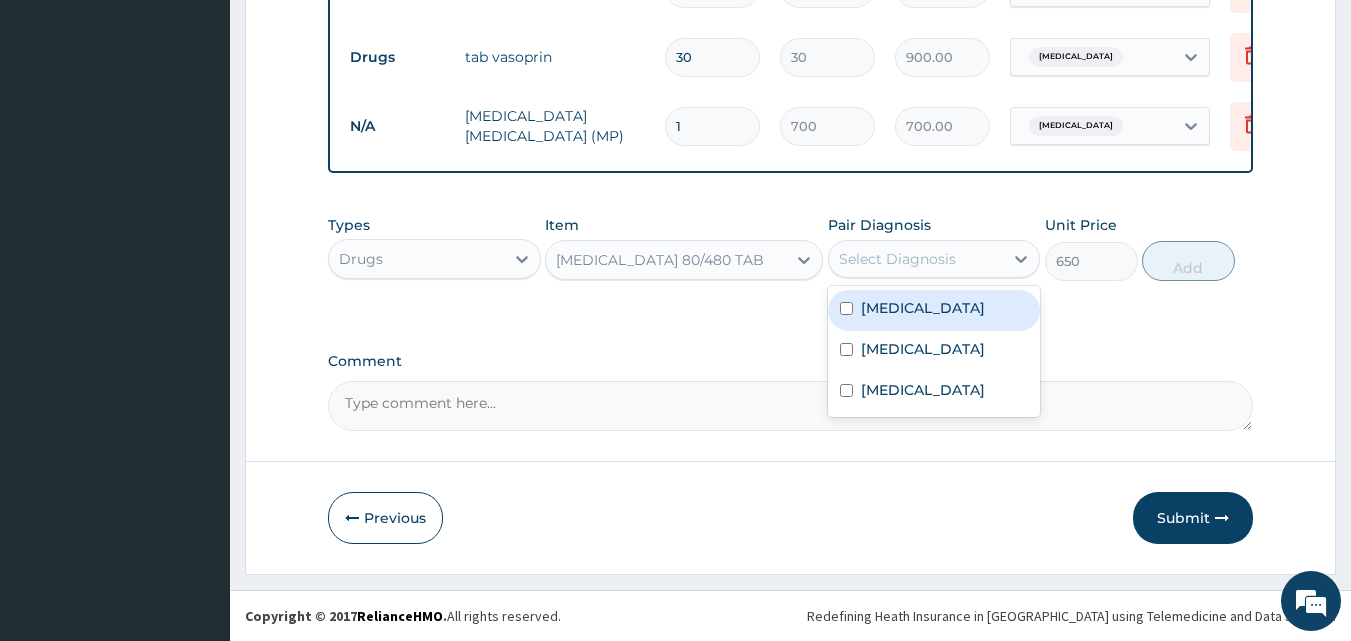 click on "Select Diagnosis" at bounding box center [897, 259] 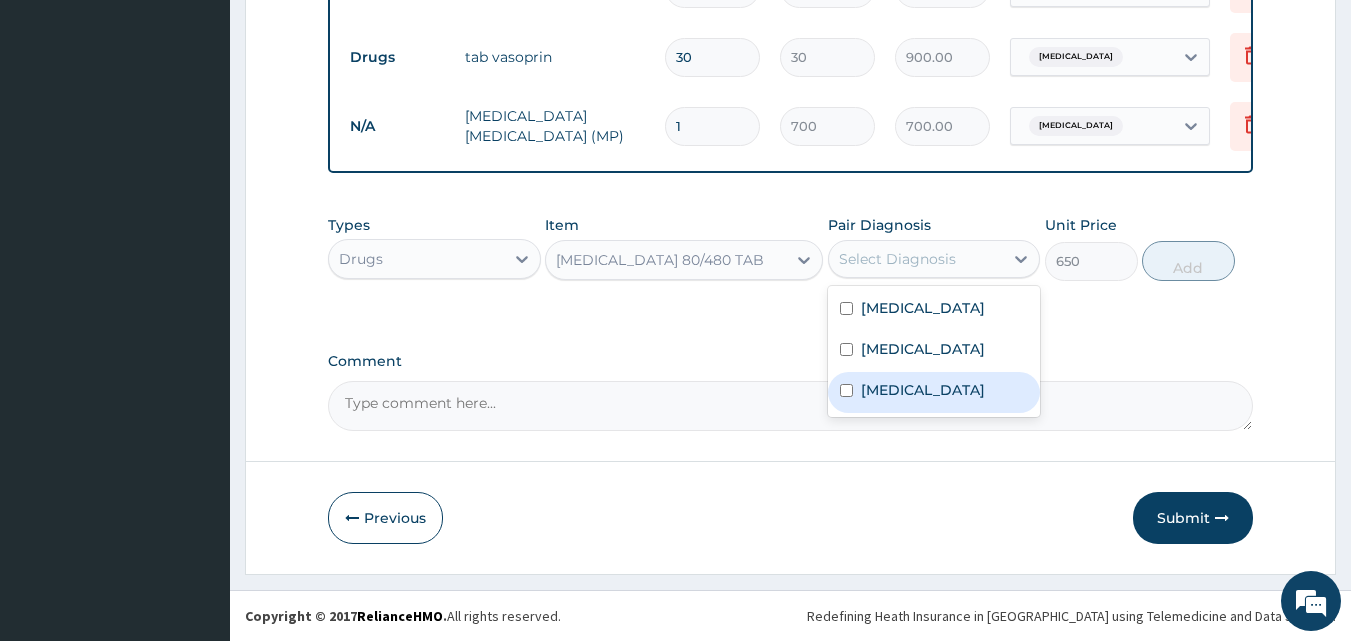 drag, startPoint x: 947, startPoint y: 401, endPoint x: 1175, endPoint y: 397, distance: 228.03508 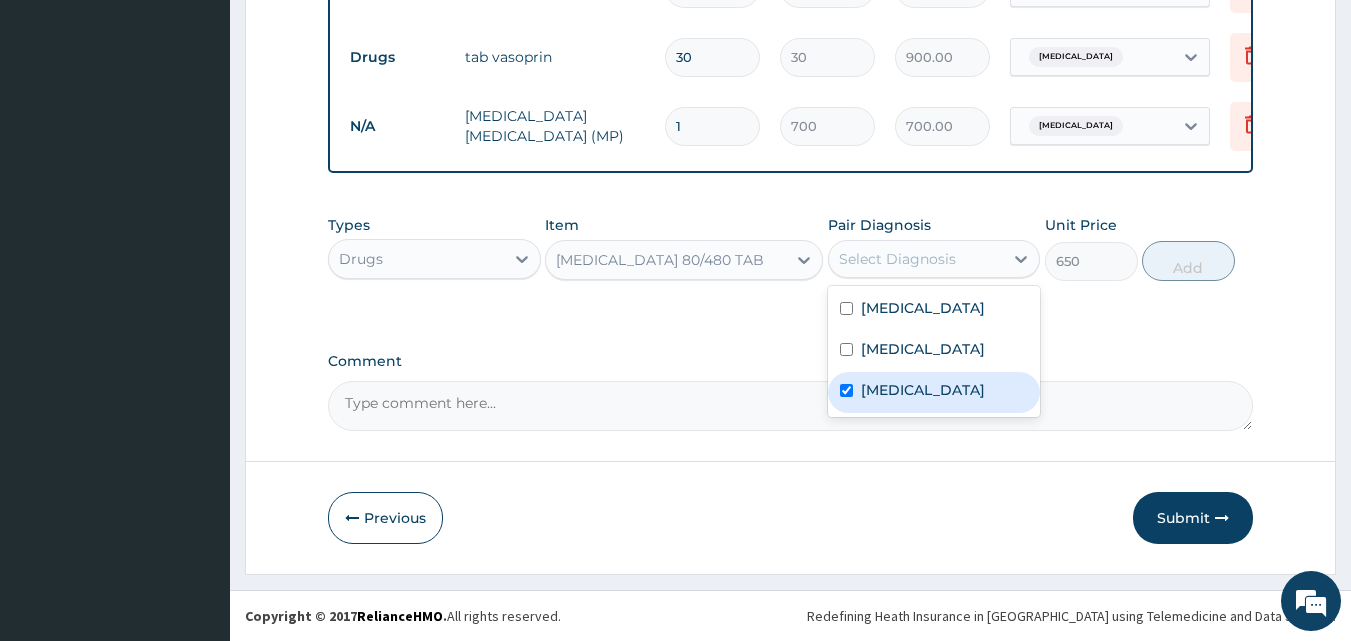 checkbox on "true" 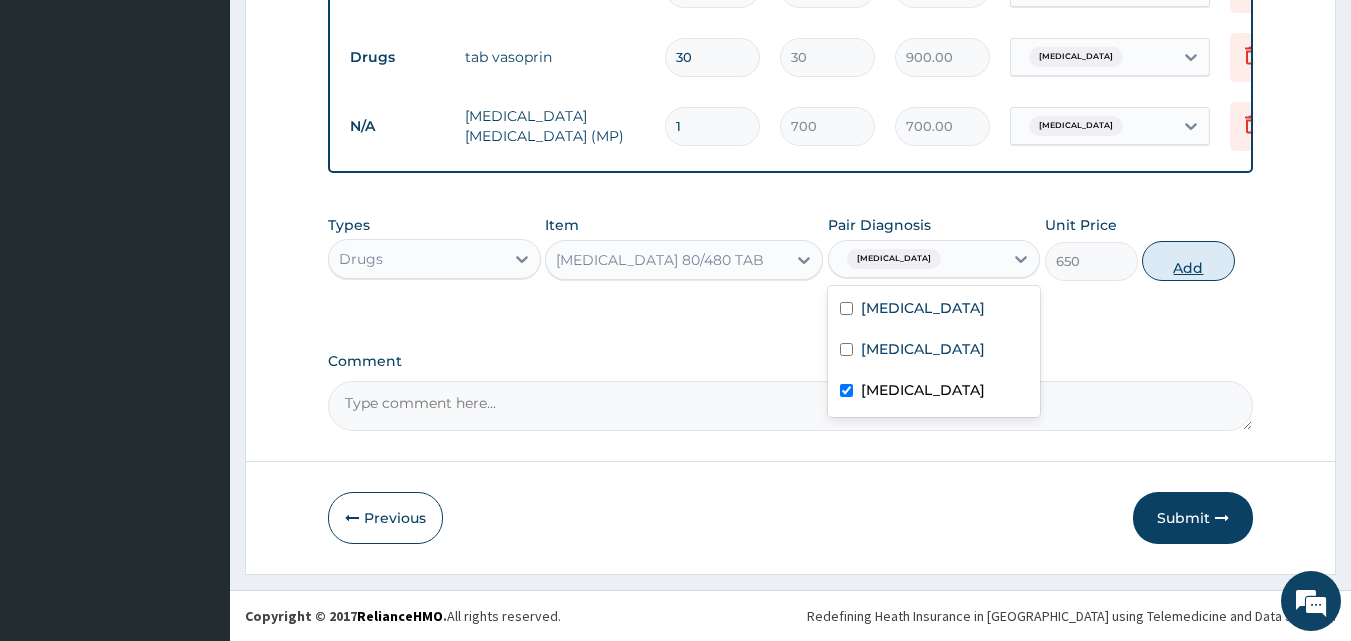 click on "Add" at bounding box center (1188, 261) 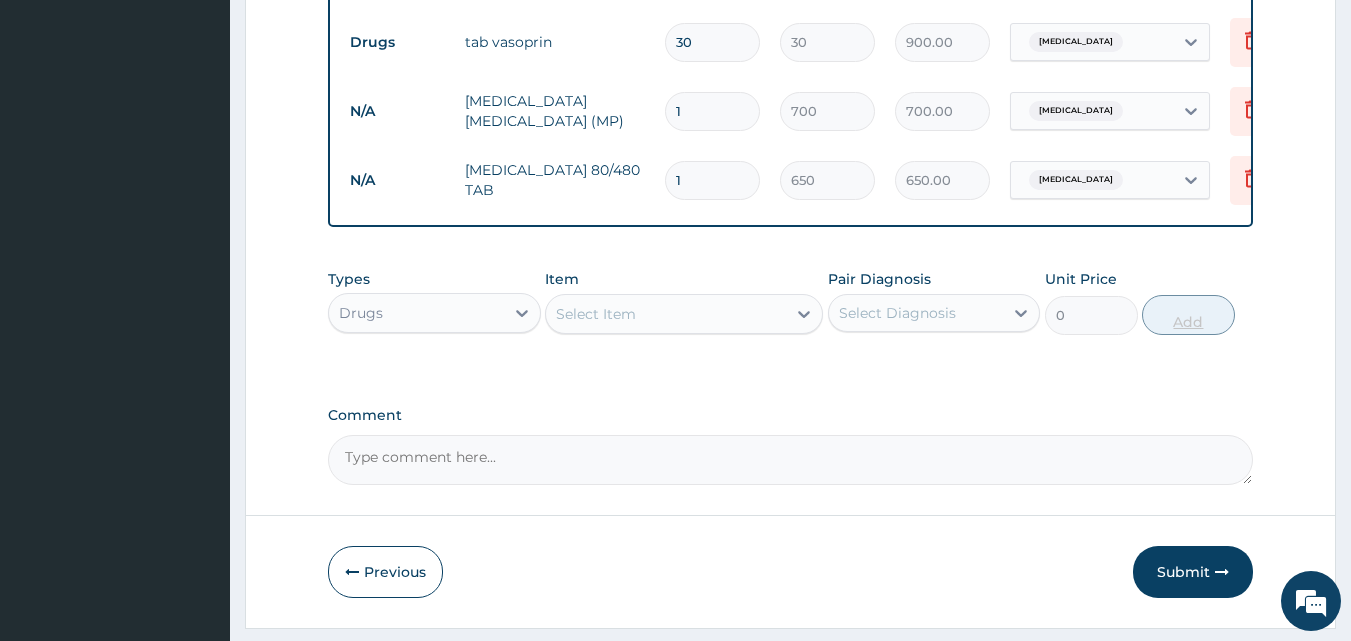 type 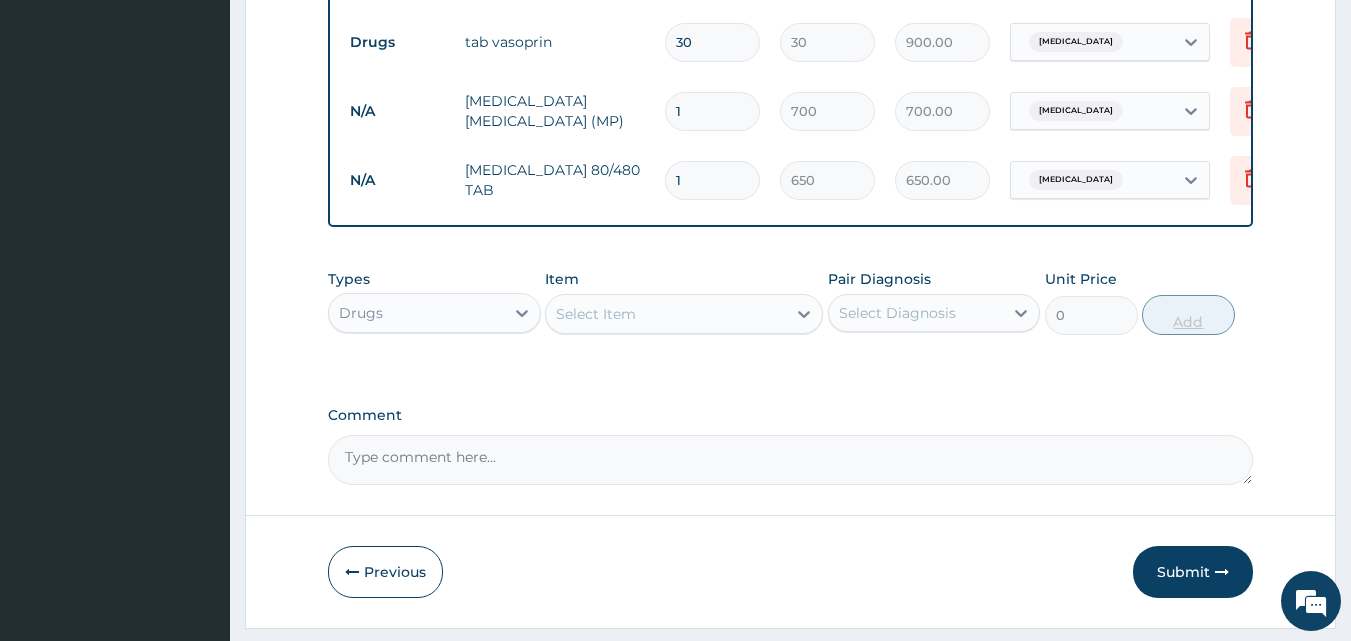 type on "0.00" 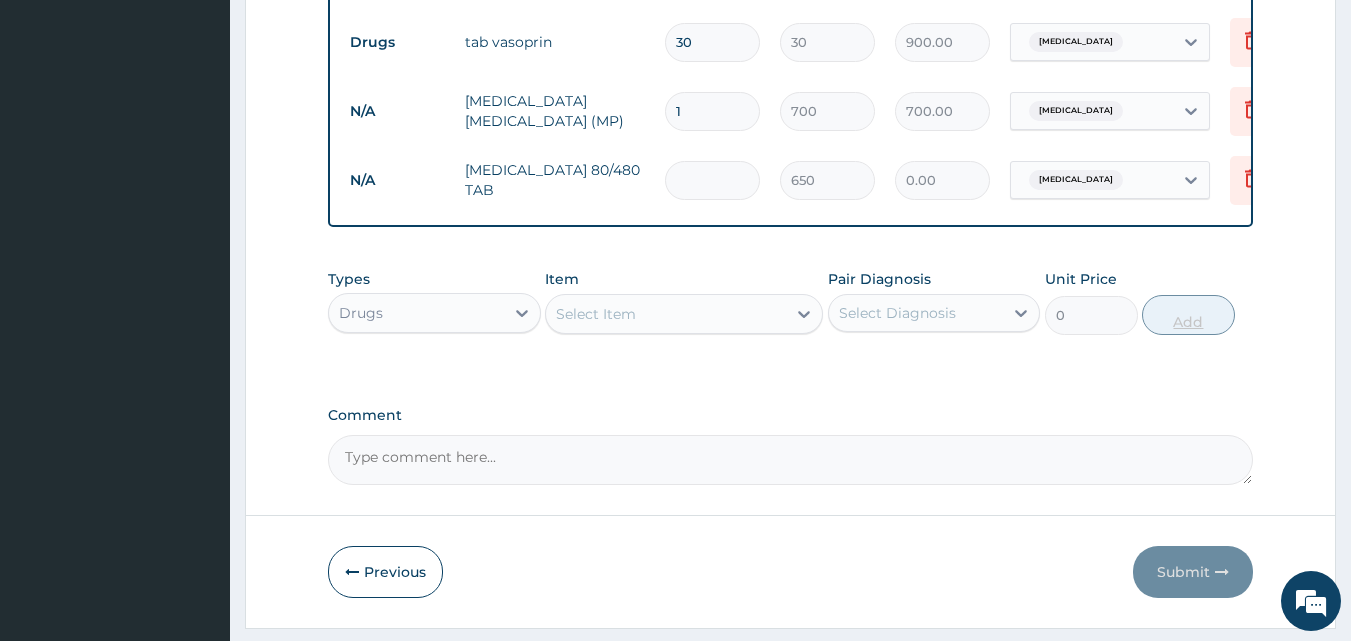 type on "6" 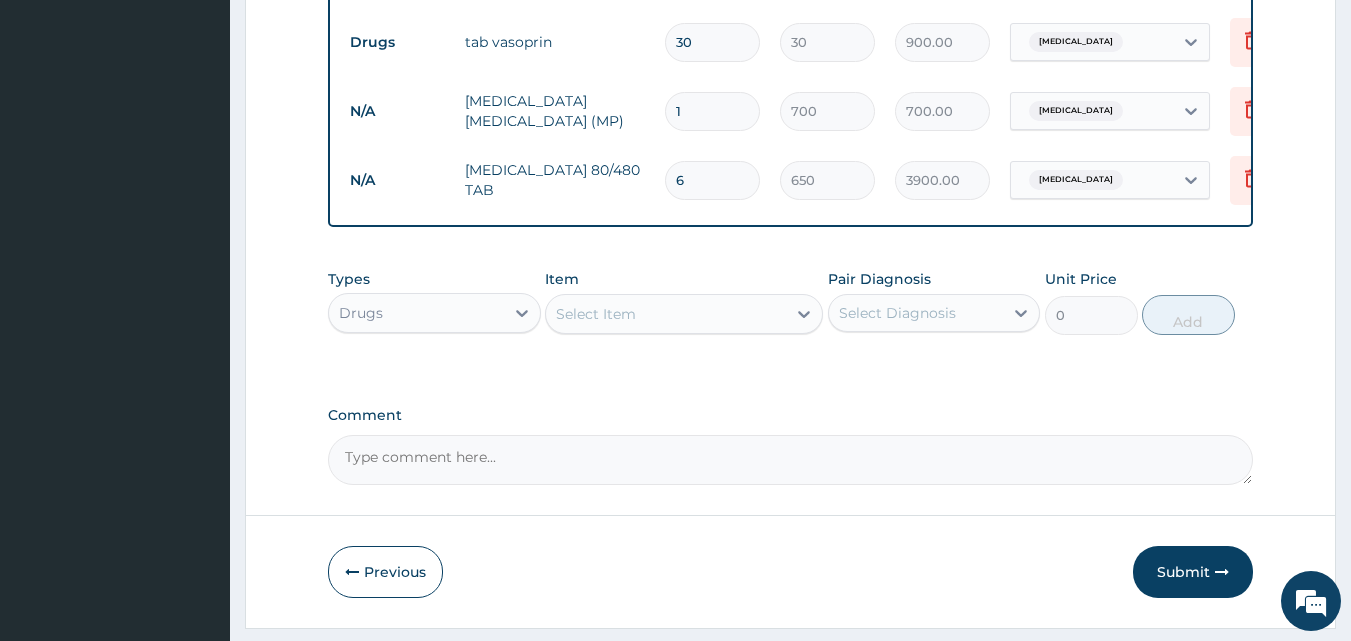 type on "6" 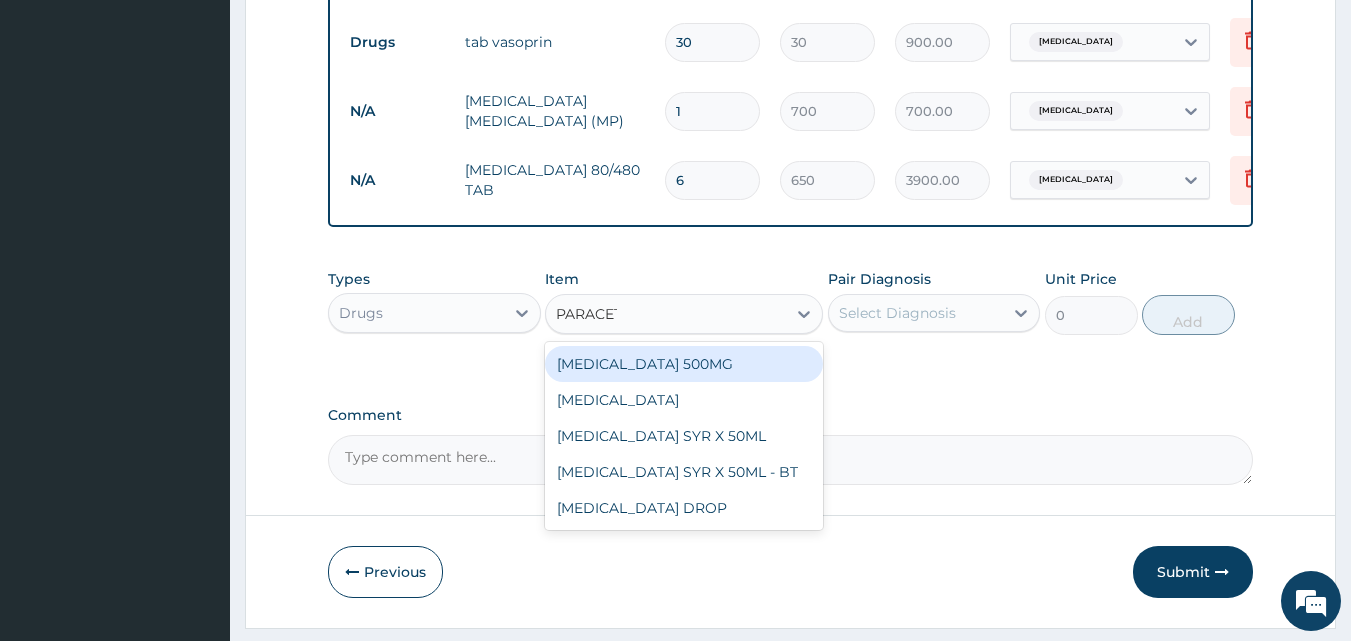 type on "PARACETA" 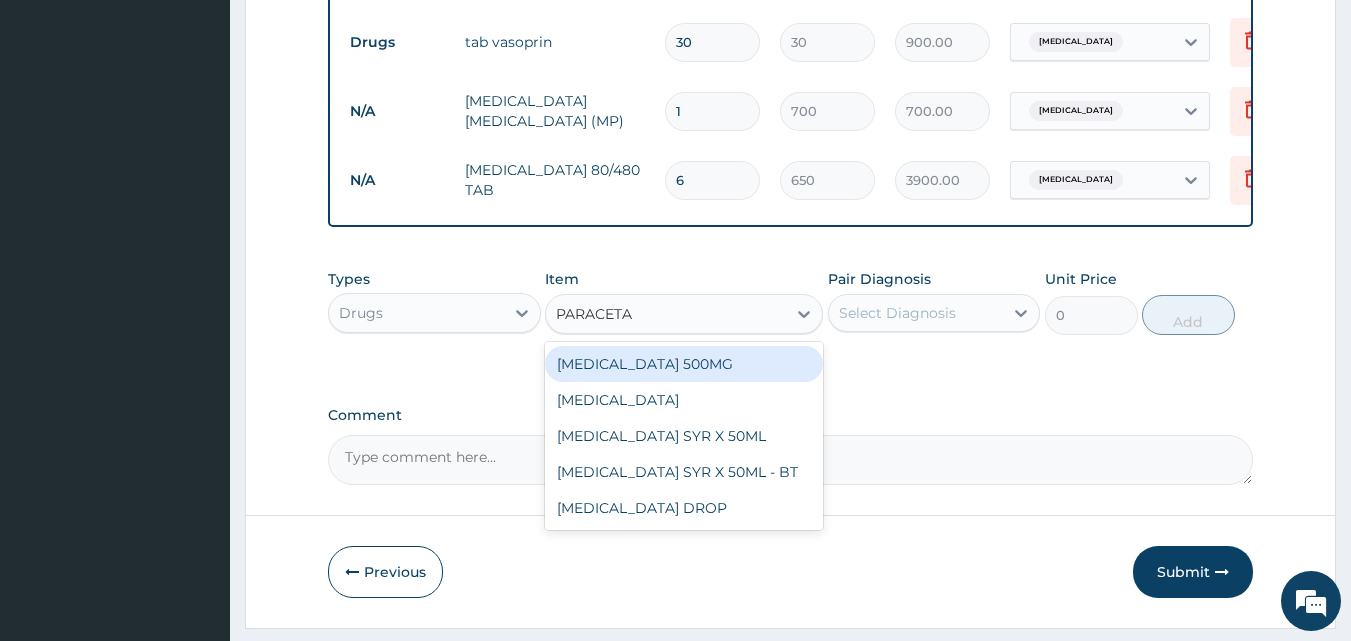 click on "[MEDICAL_DATA] 500MG" at bounding box center [684, 364] 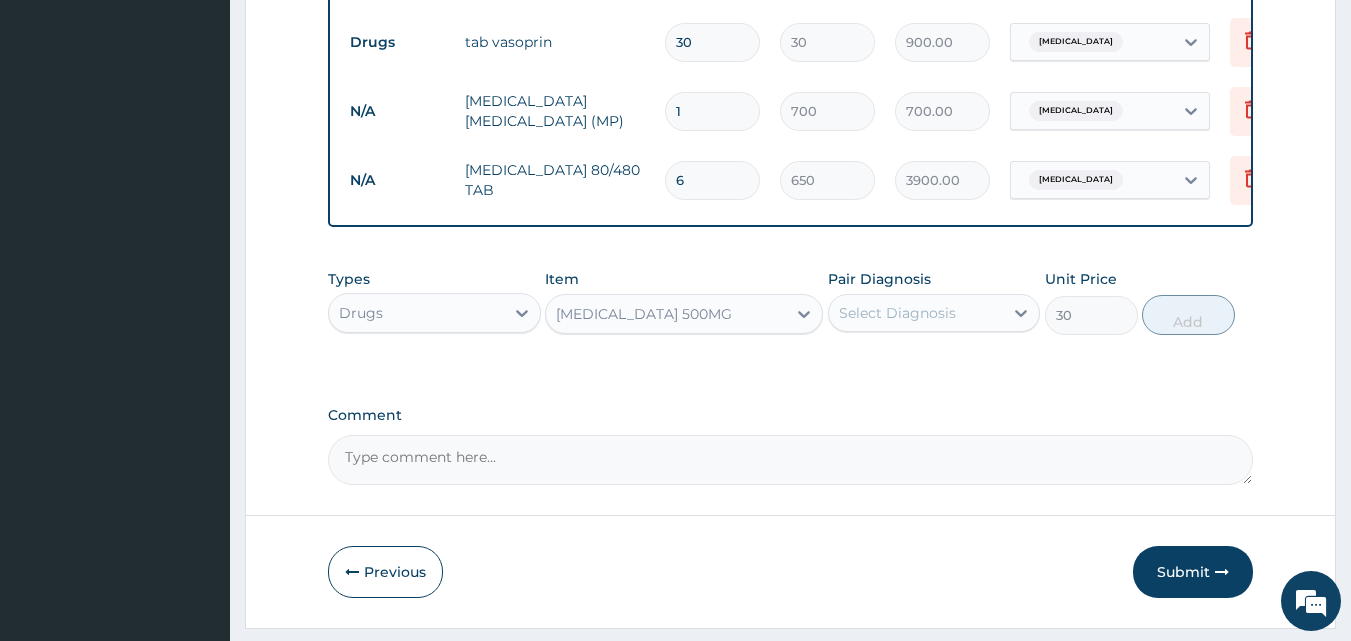 click on "Select Diagnosis" at bounding box center [897, 313] 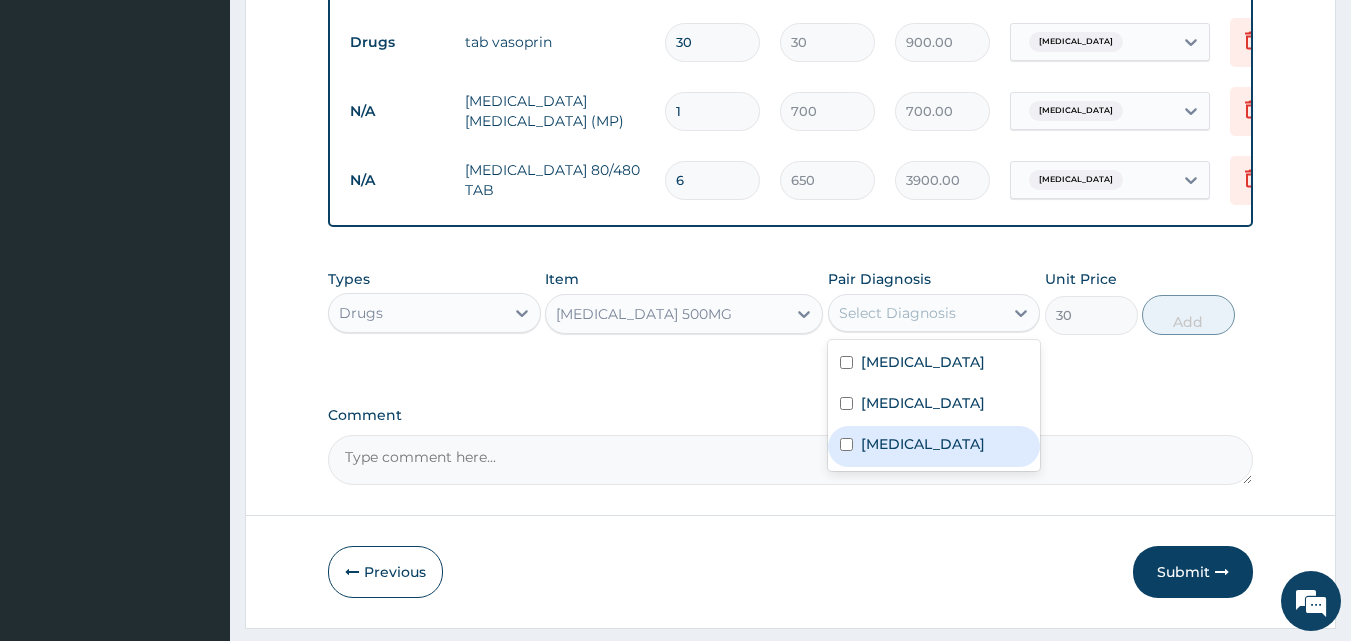 click on "Malaria" at bounding box center [934, 446] 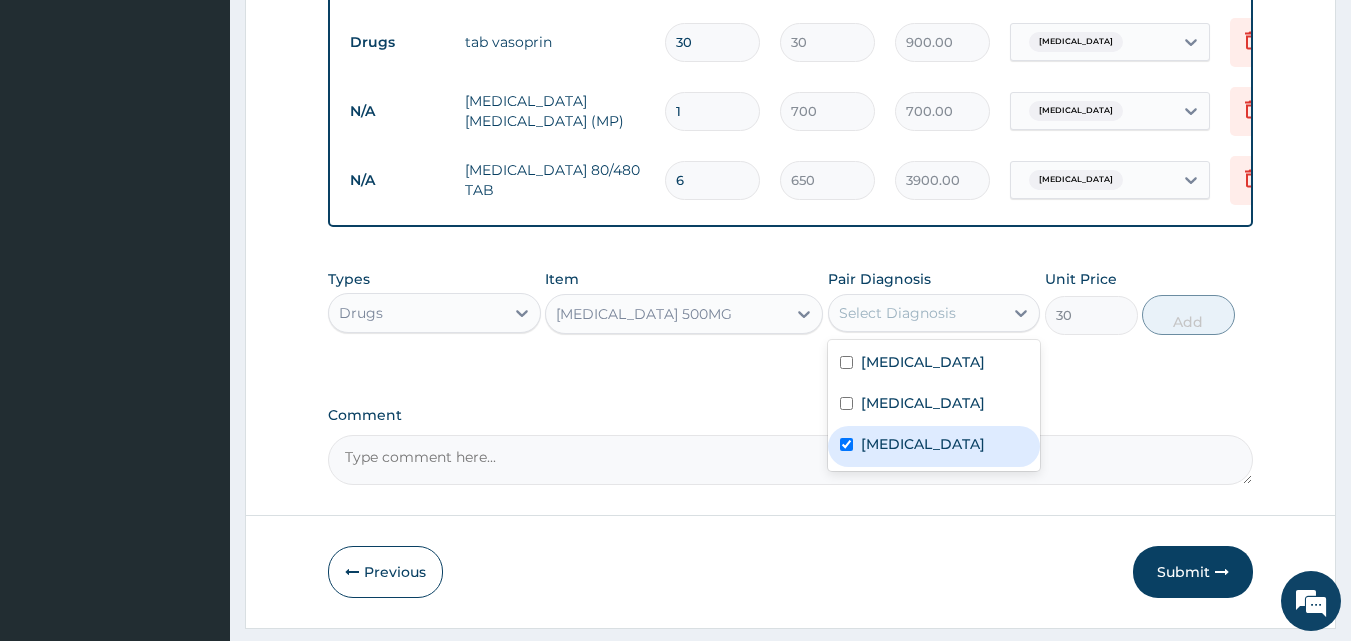 checkbox on "true" 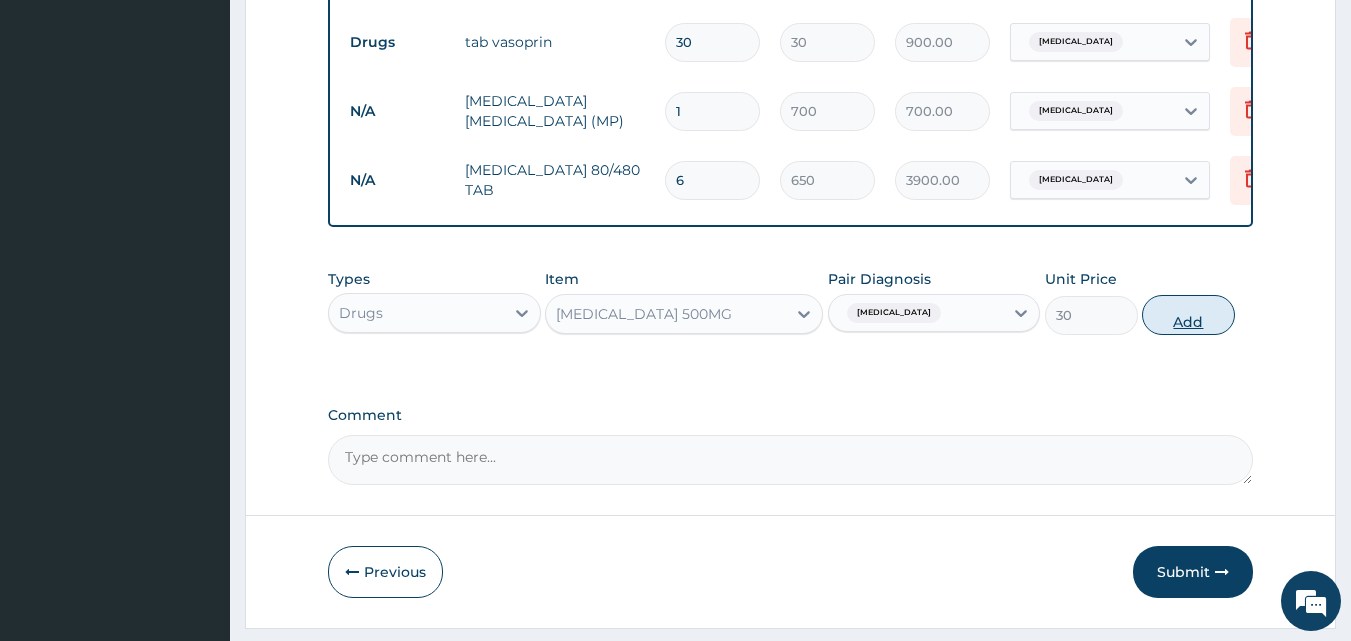 click on "Add" at bounding box center [1188, 315] 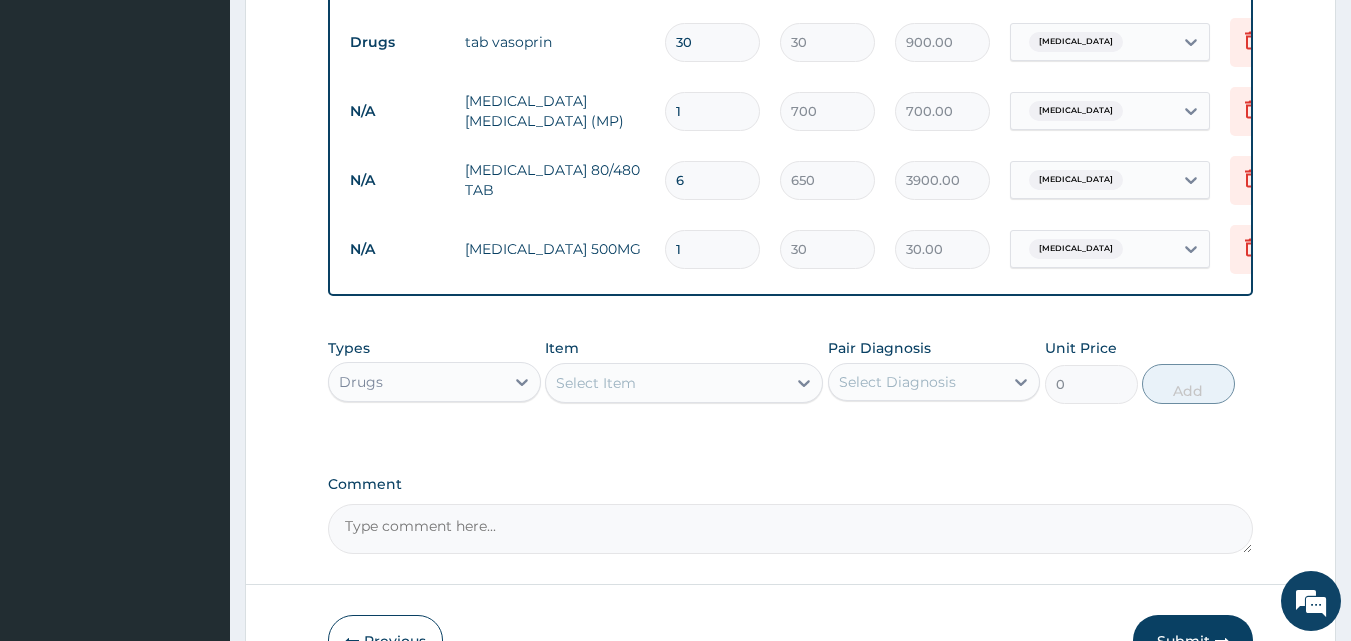 type on "18" 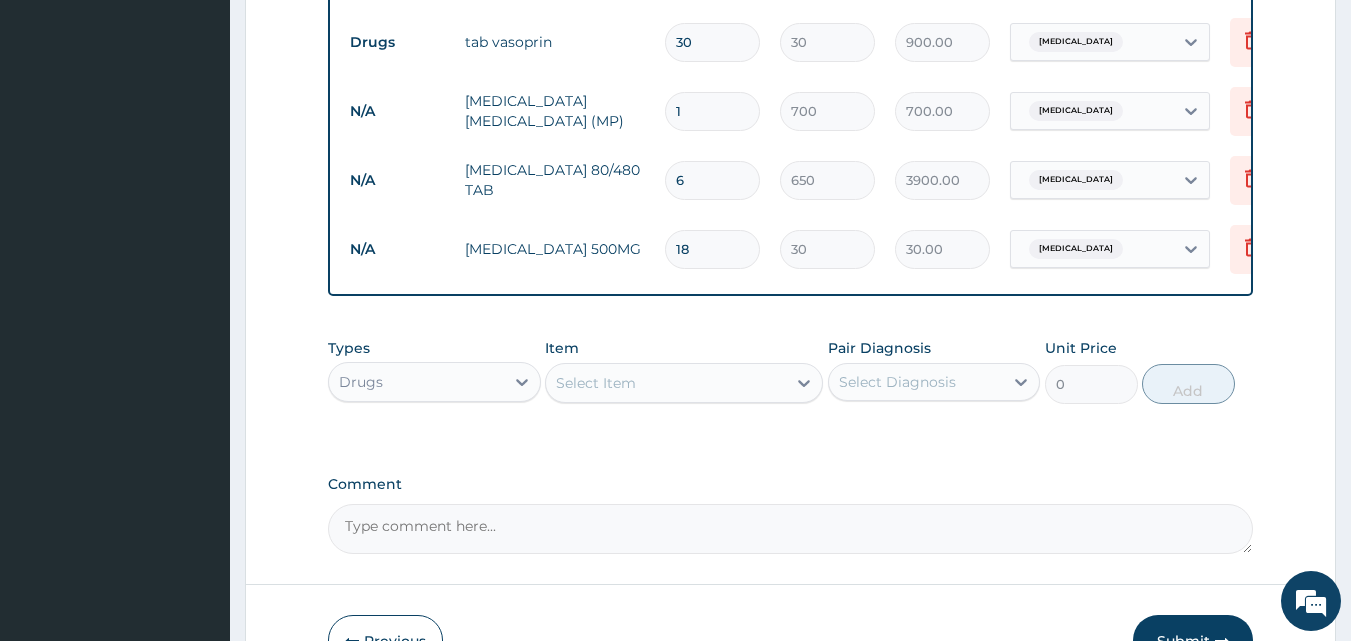 type on "540.00" 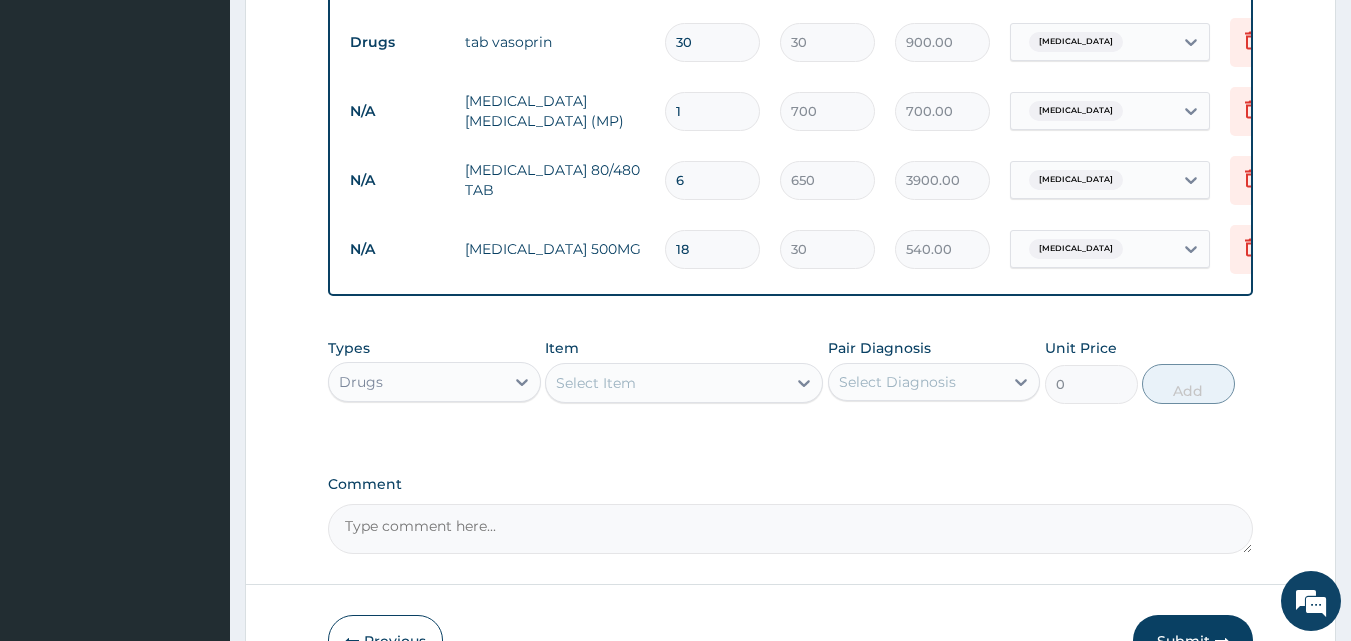 type on "18" 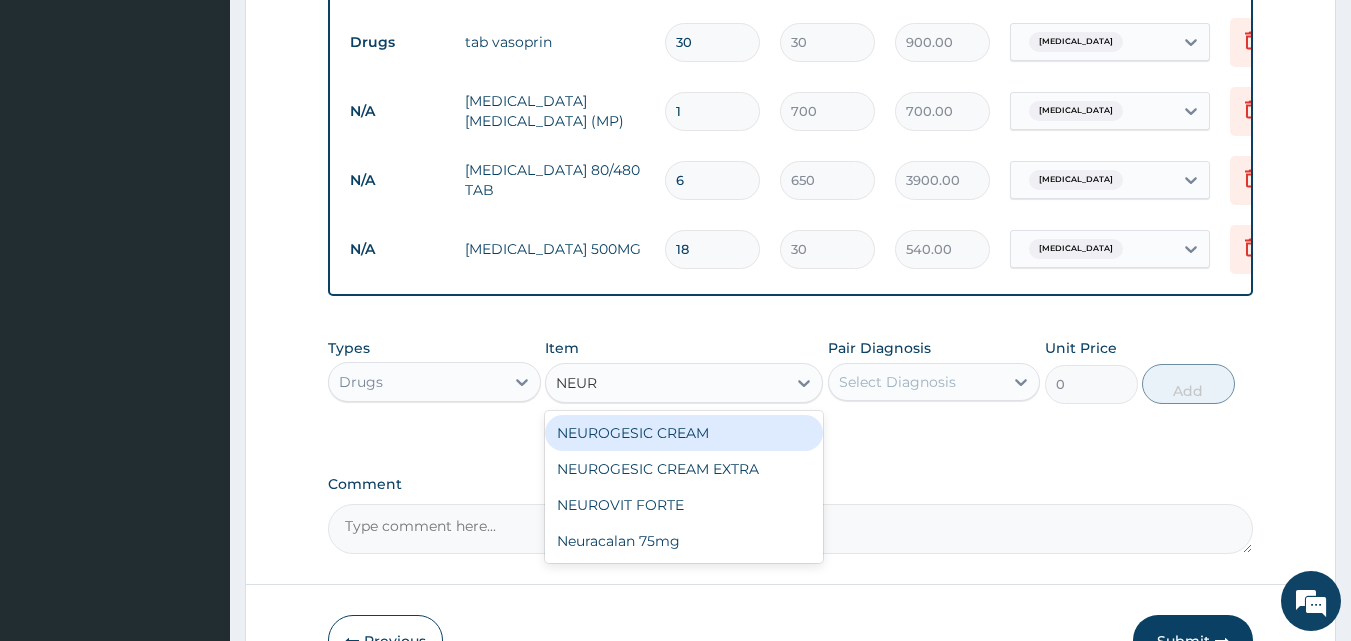 type on "NEURO" 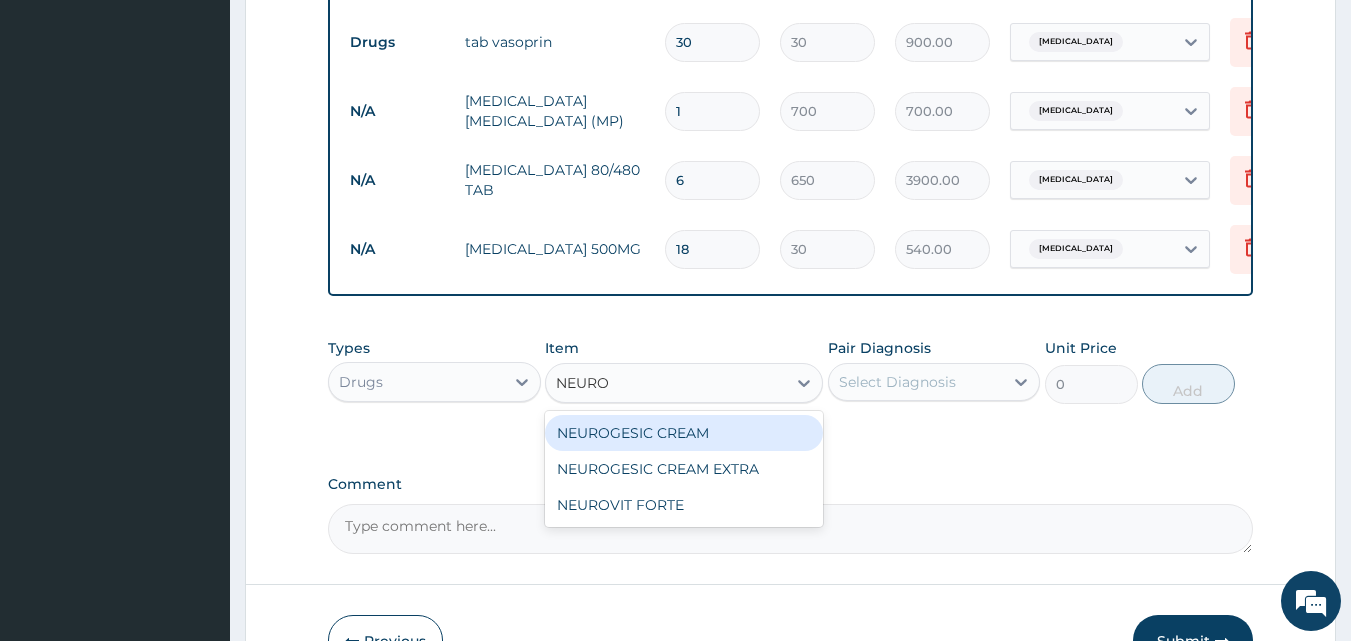 click on "NEUROGESIC CREAM" at bounding box center [684, 433] 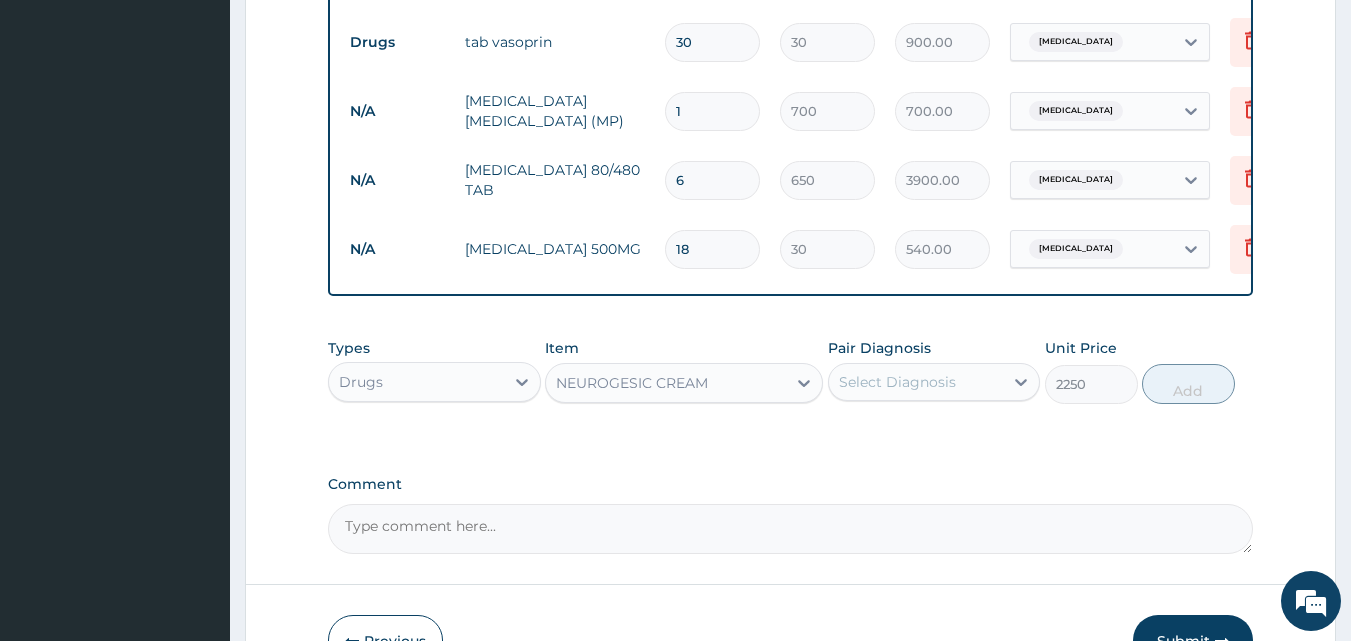 click on "Select Diagnosis" at bounding box center (897, 382) 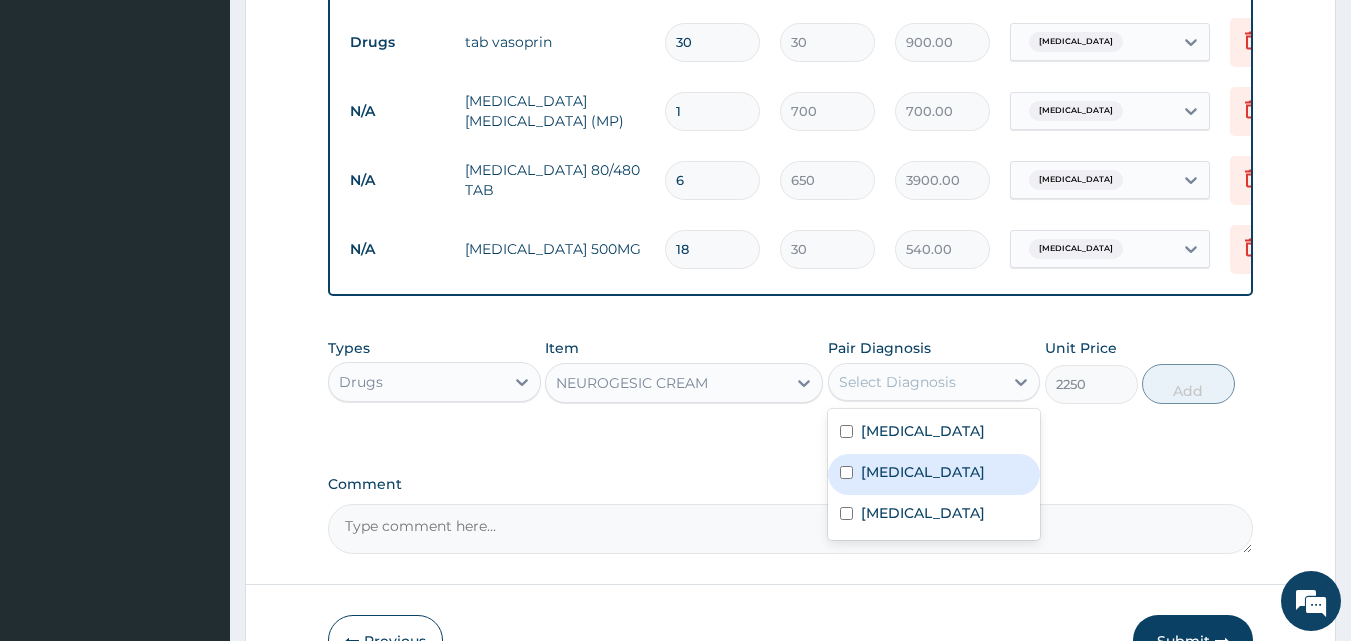 click on "Low back pain" at bounding box center (934, 474) 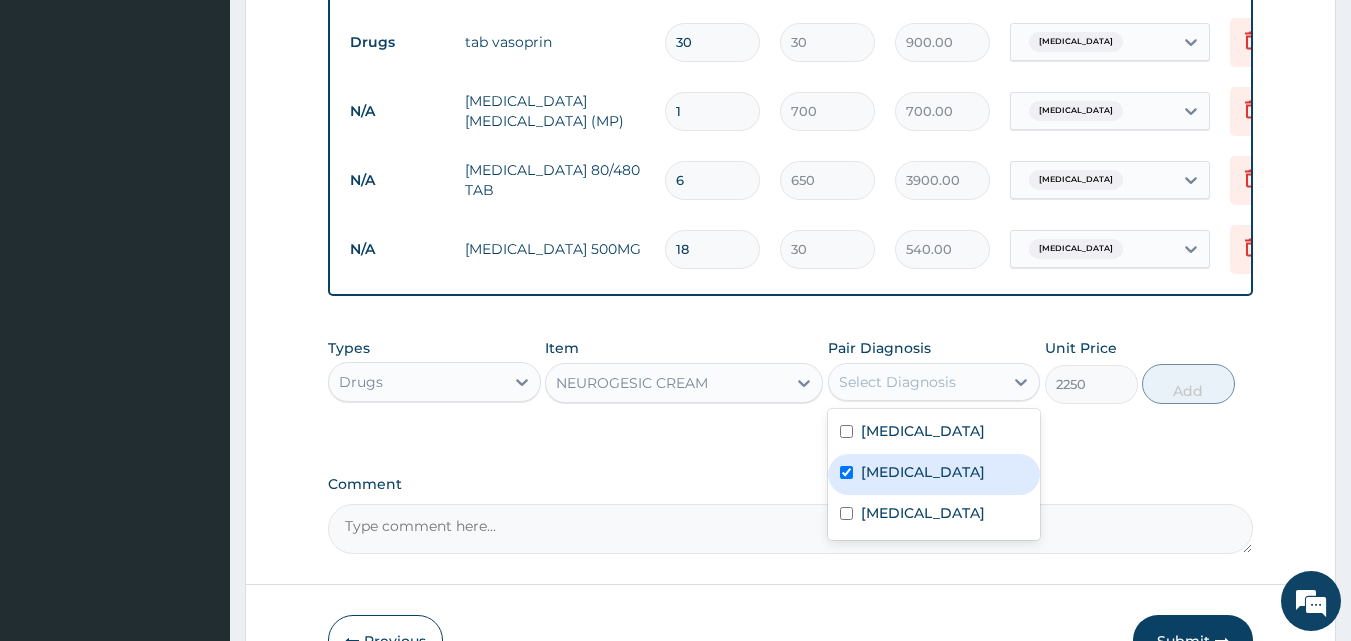 checkbox on "true" 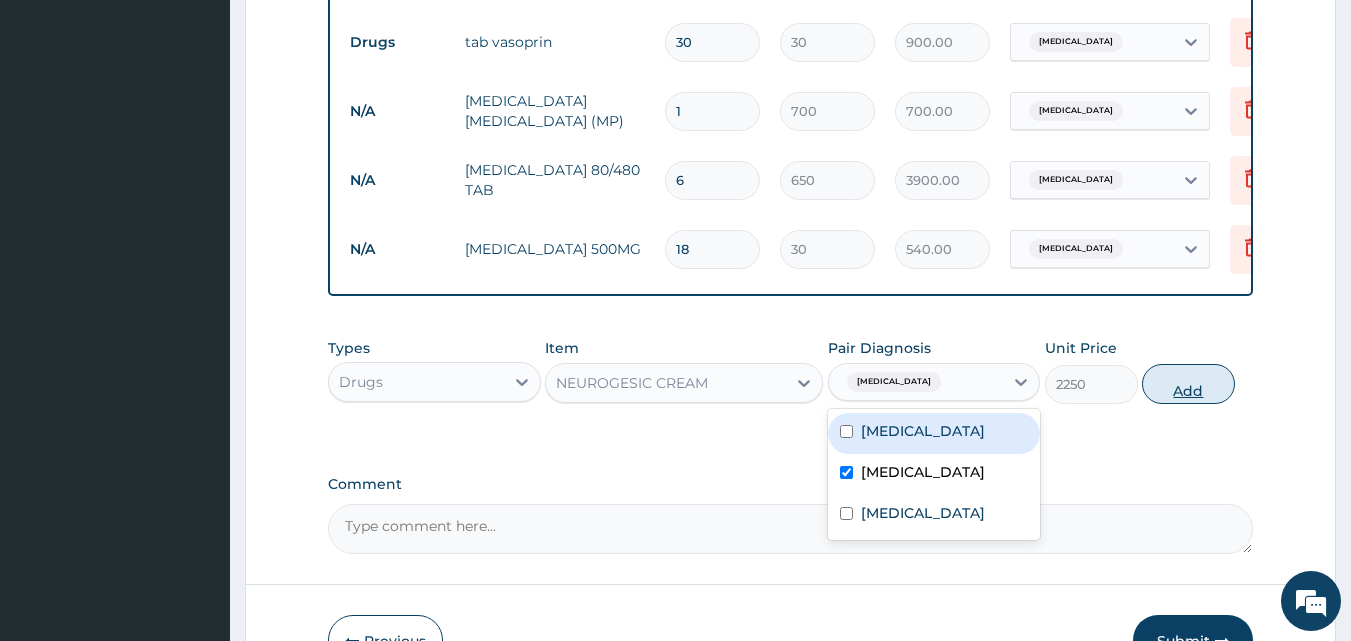 click on "Add" at bounding box center [1188, 384] 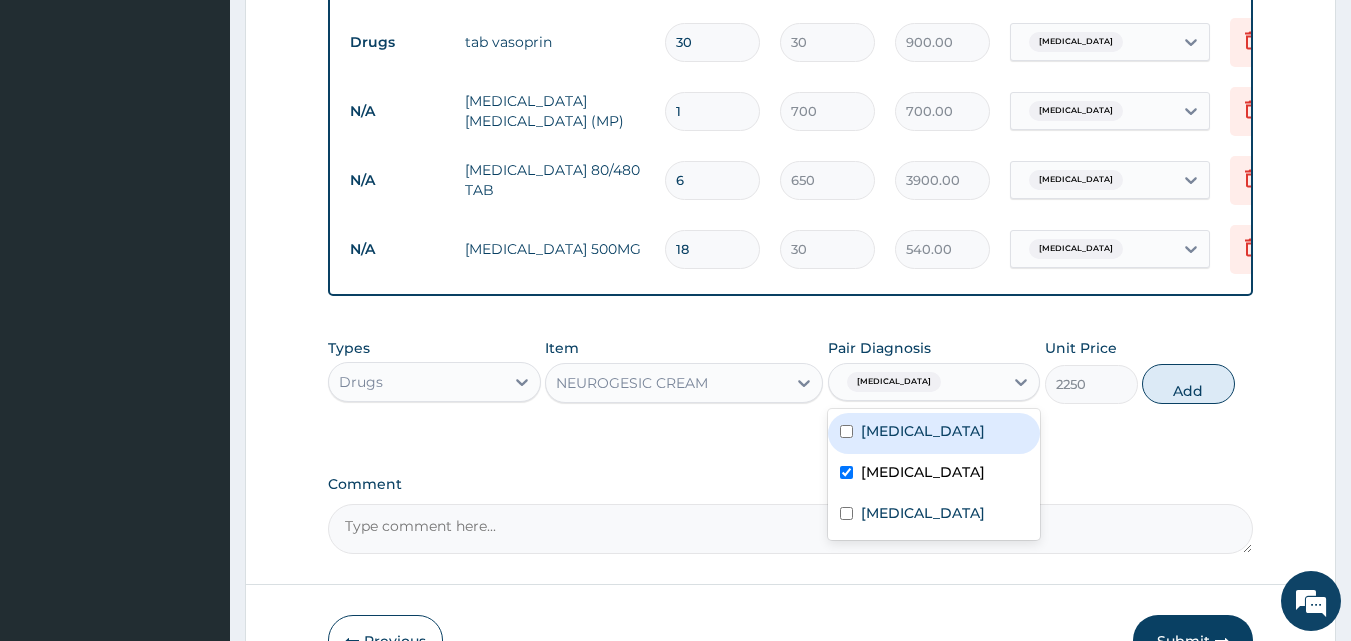 type on "0" 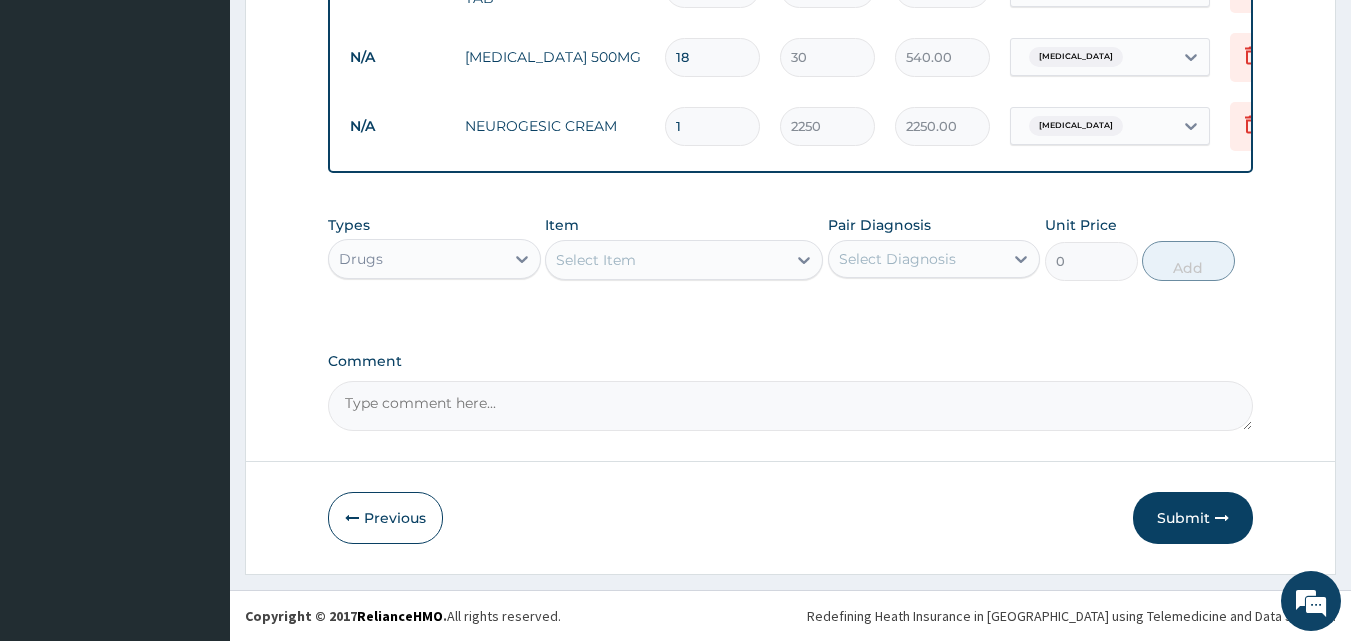scroll, scrollTop: 1135, scrollLeft: 0, axis: vertical 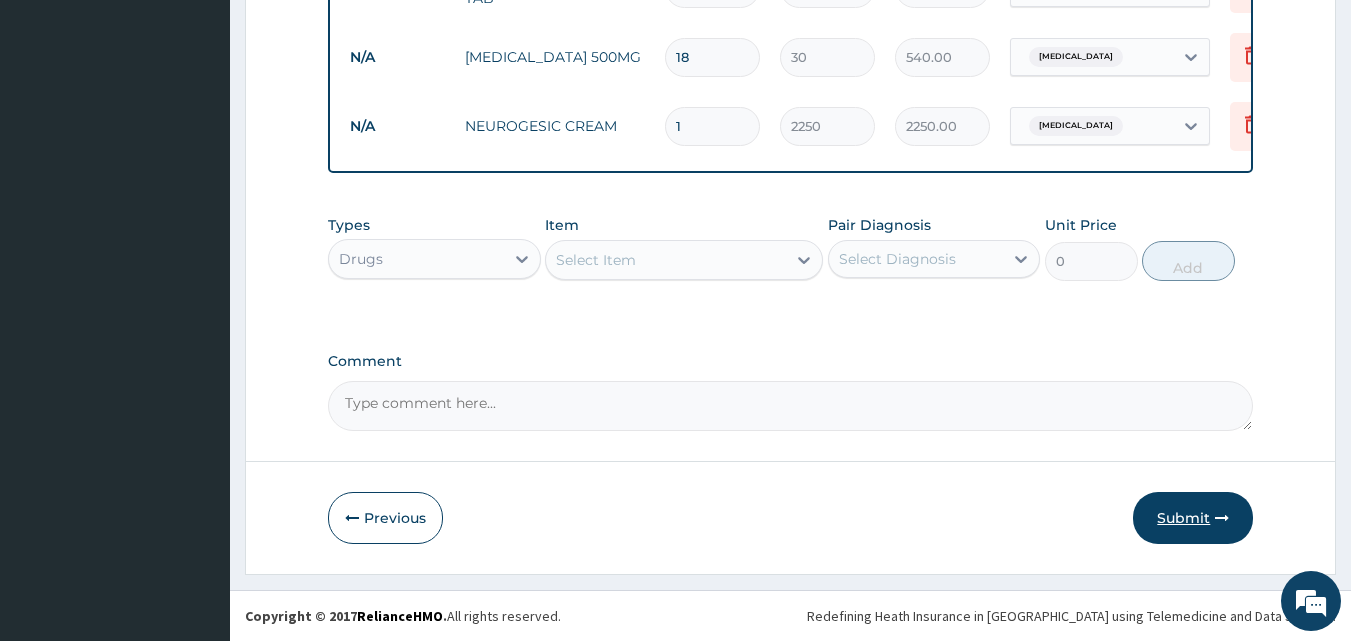 click on "Submit" at bounding box center [1193, 518] 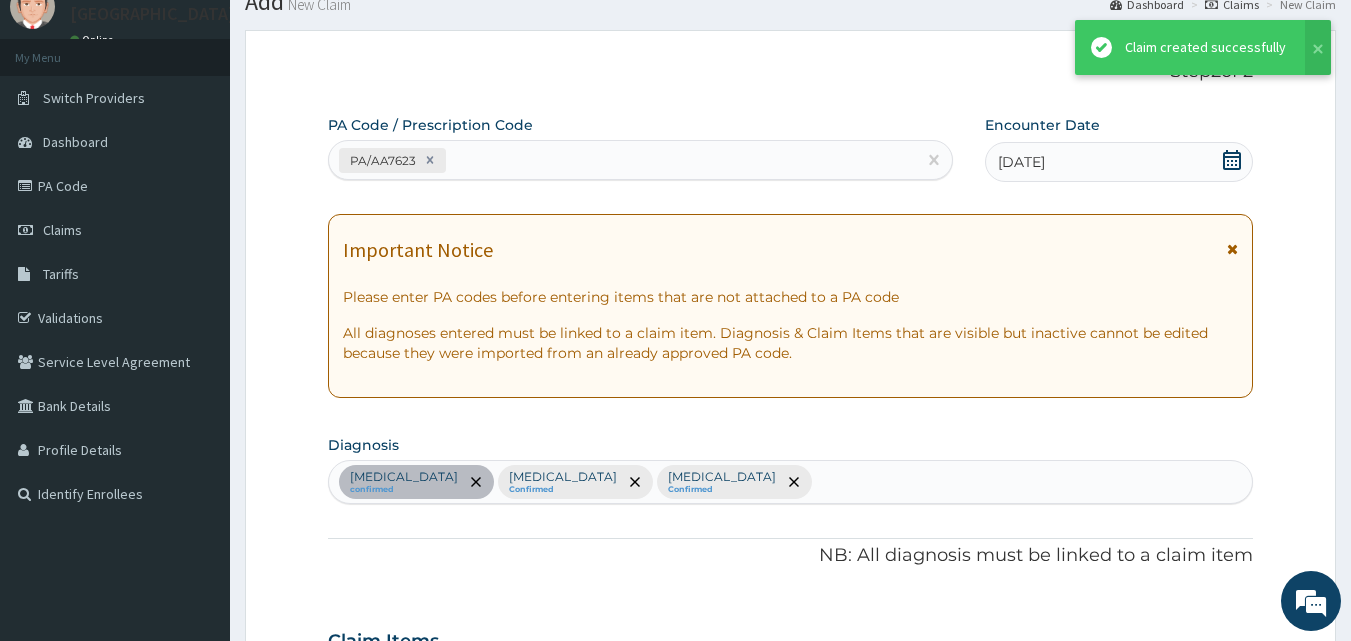 scroll, scrollTop: 1135, scrollLeft: 0, axis: vertical 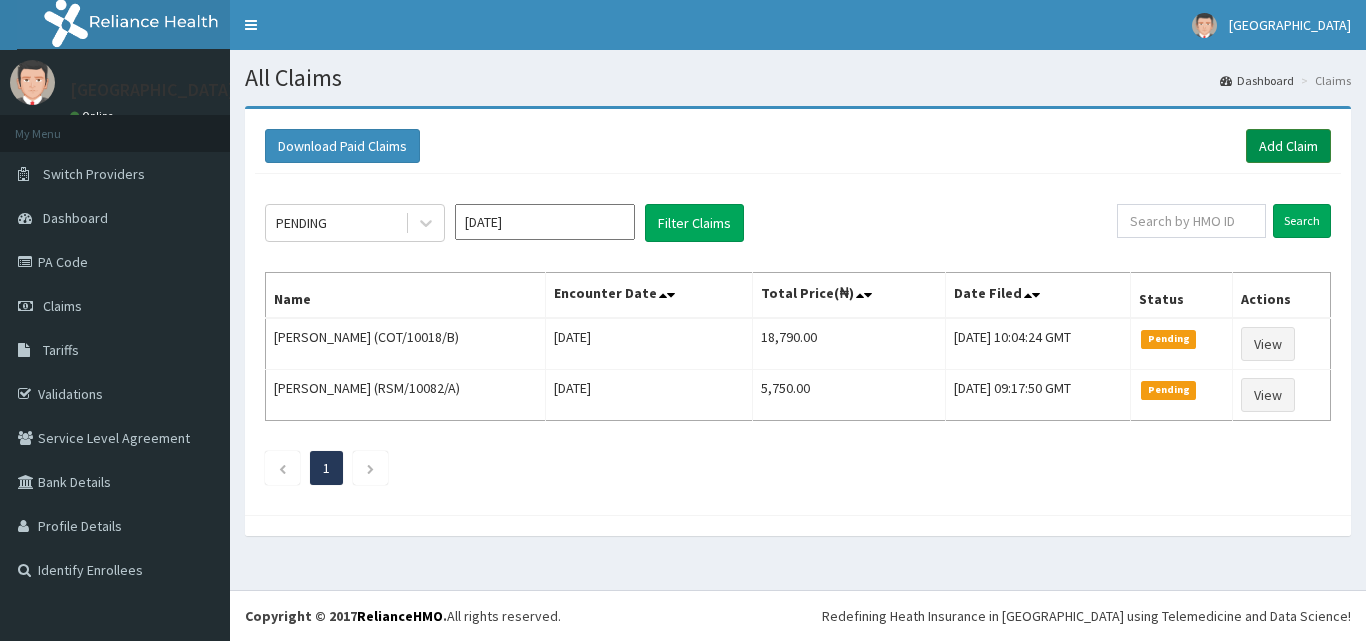 click on "Add Claim" at bounding box center [1288, 146] 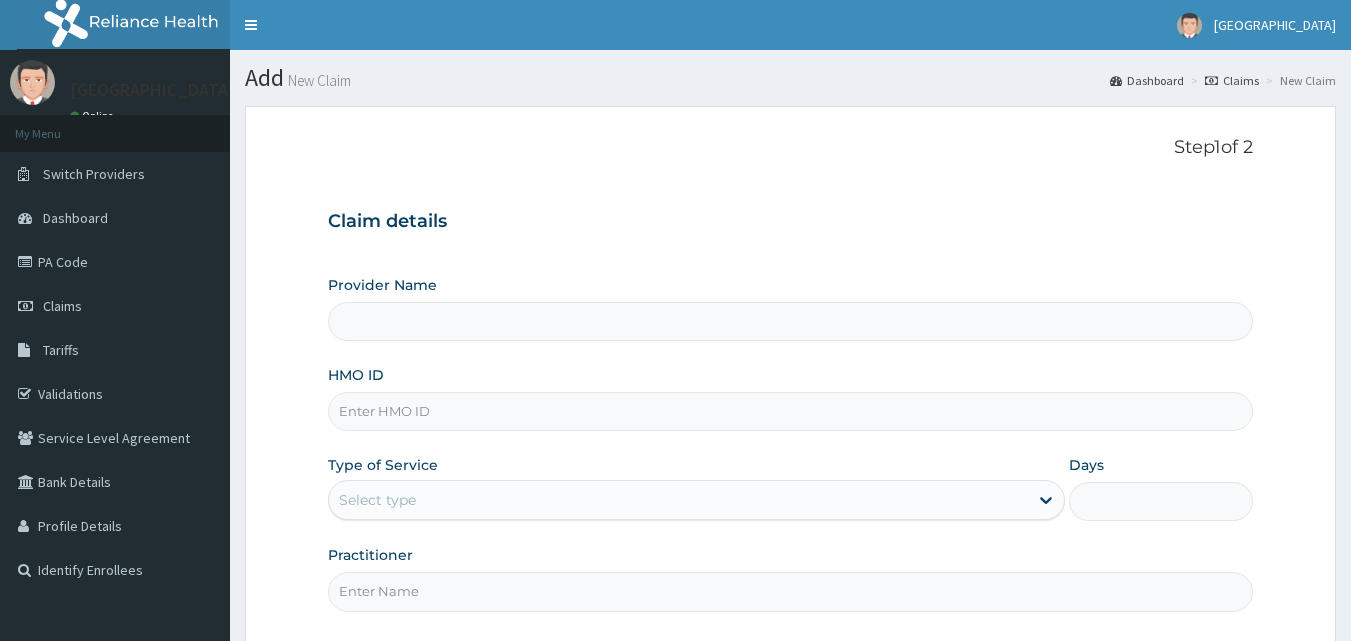 scroll, scrollTop: 0, scrollLeft: 0, axis: both 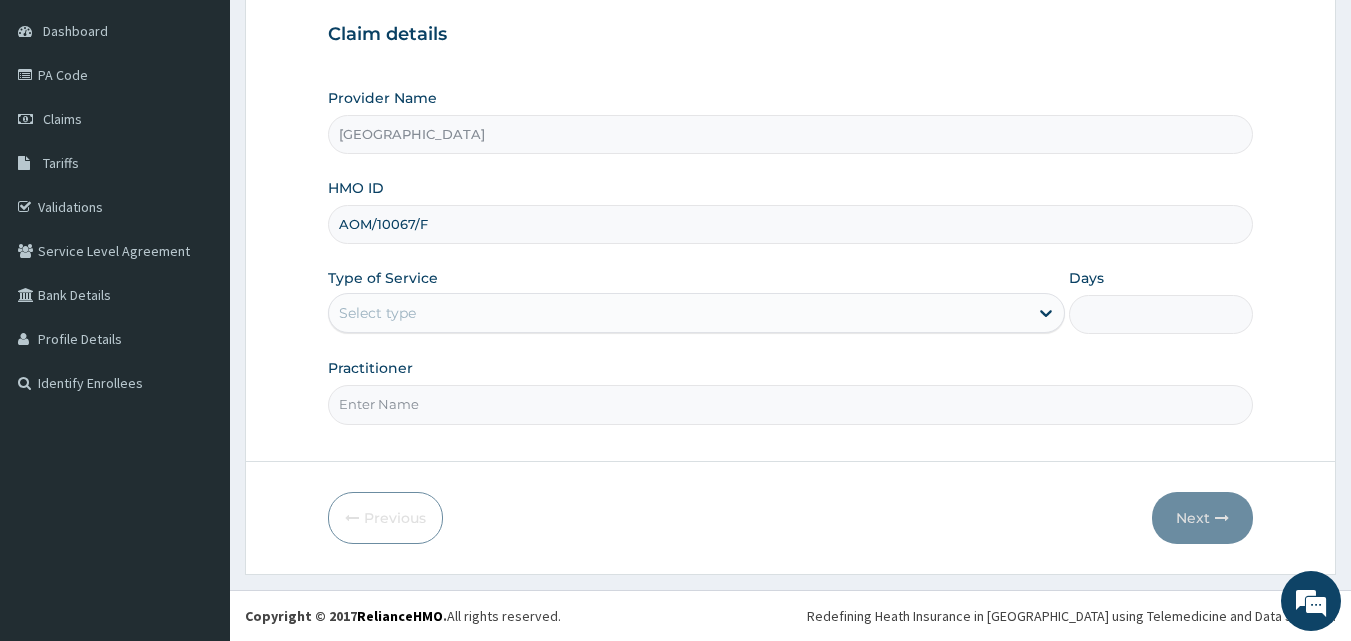 type on "AOM/10067/F" 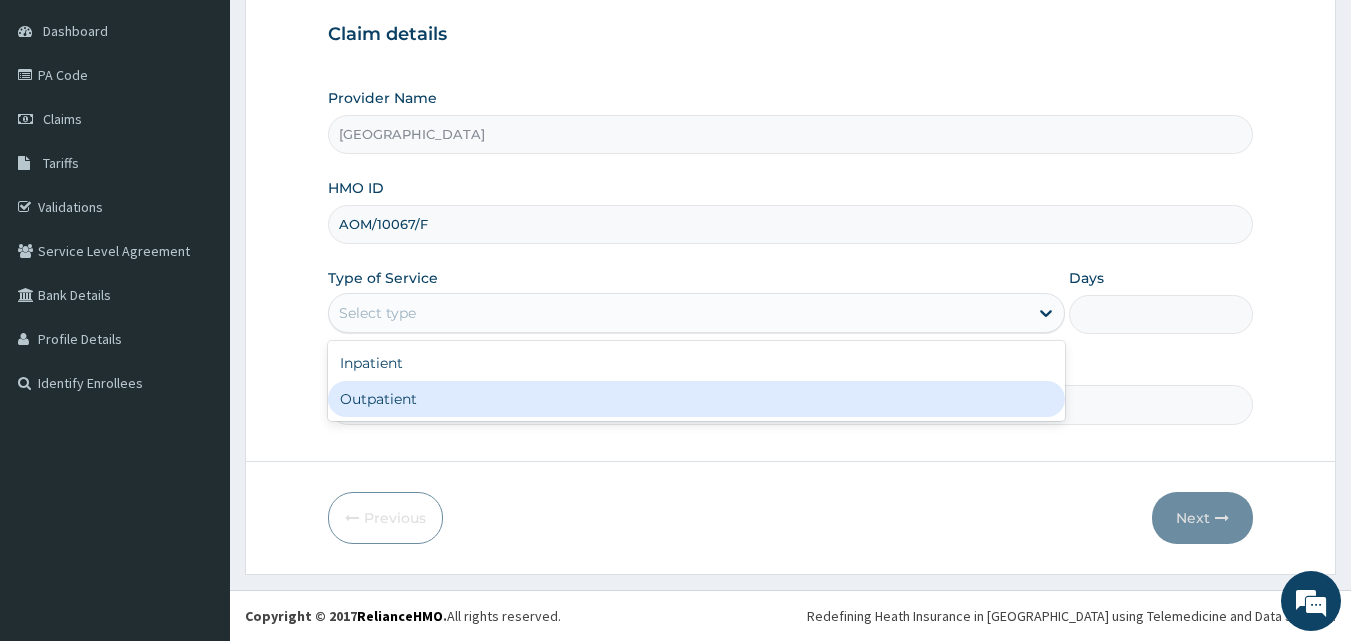 click on "Outpatient" at bounding box center [696, 399] 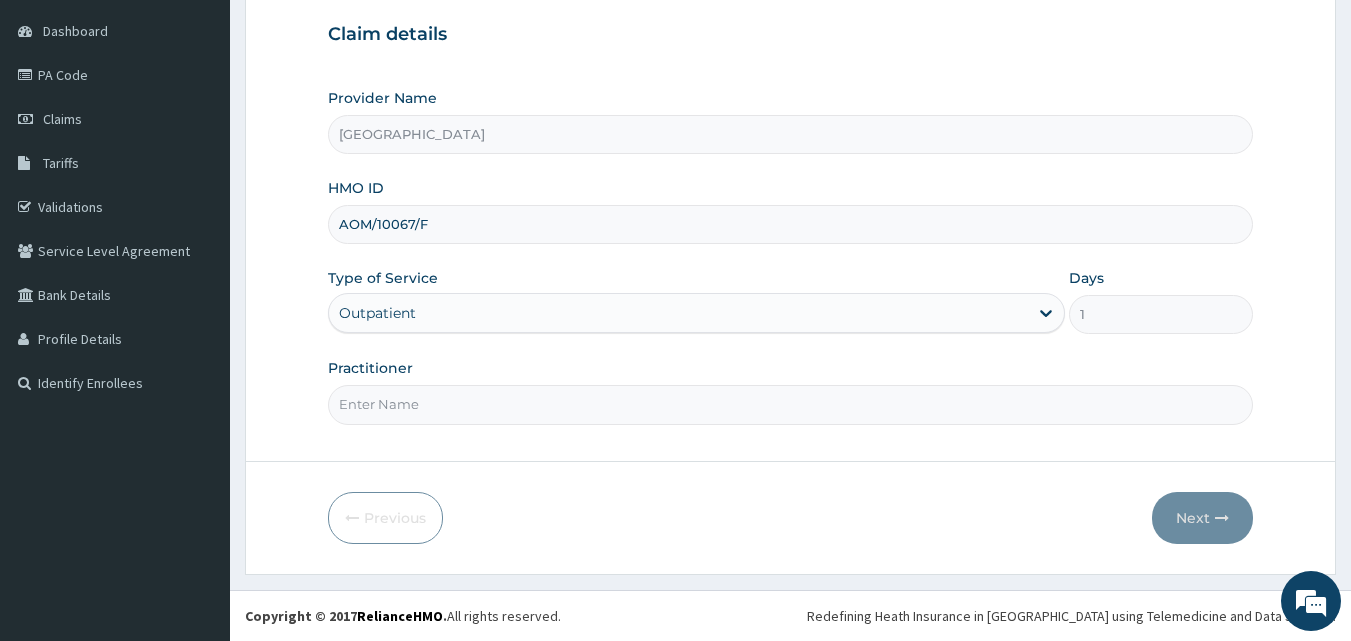 drag, startPoint x: 448, startPoint y: 397, endPoint x: 449, endPoint y: 411, distance: 14.035668 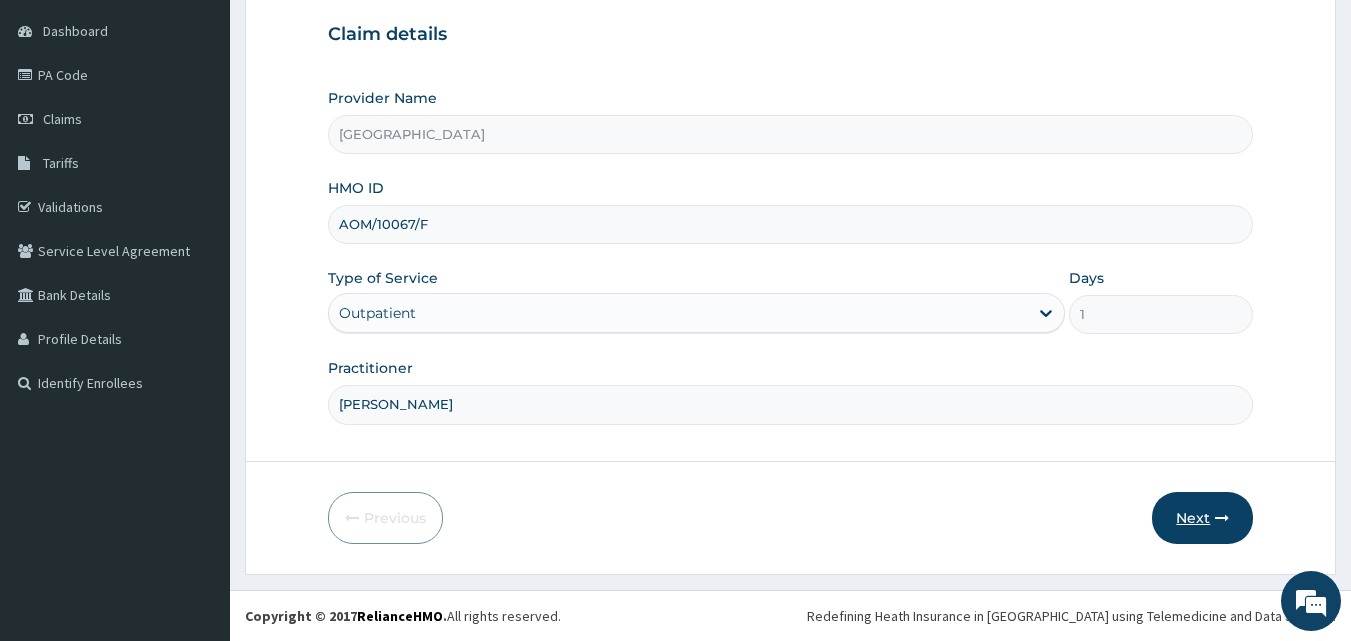 click on "Next" at bounding box center (1202, 518) 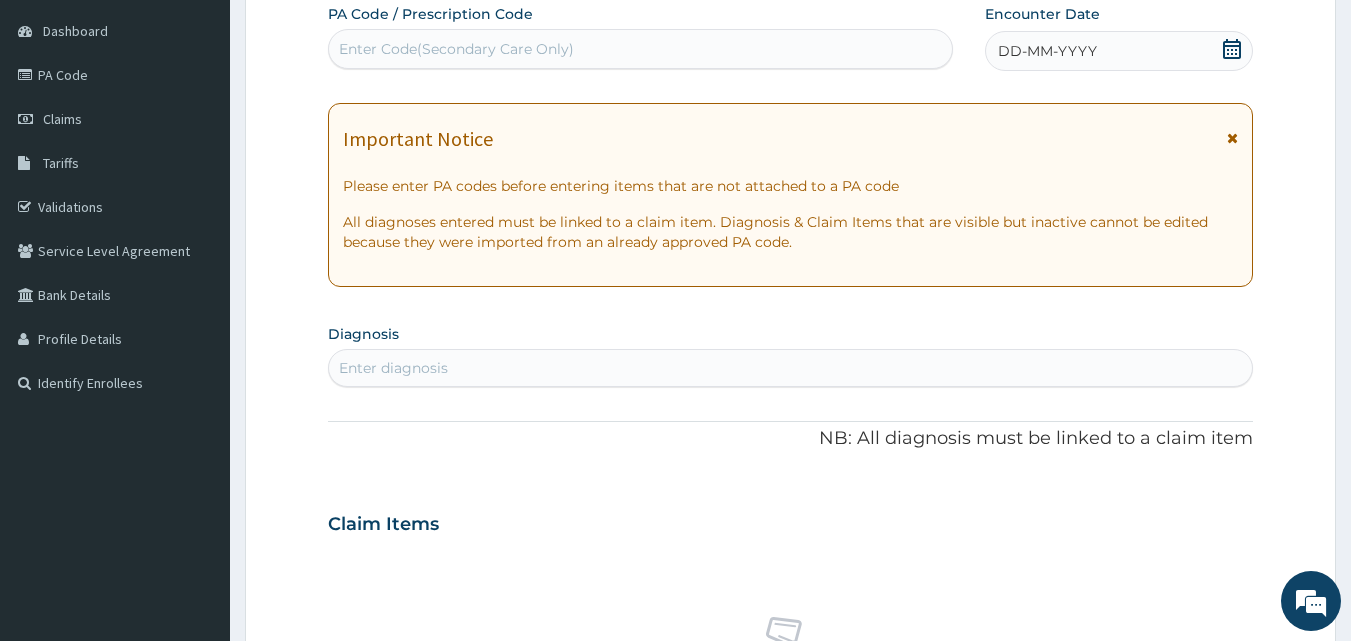 scroll, scrollTop: 0, scrollLeft: 0, axis: both 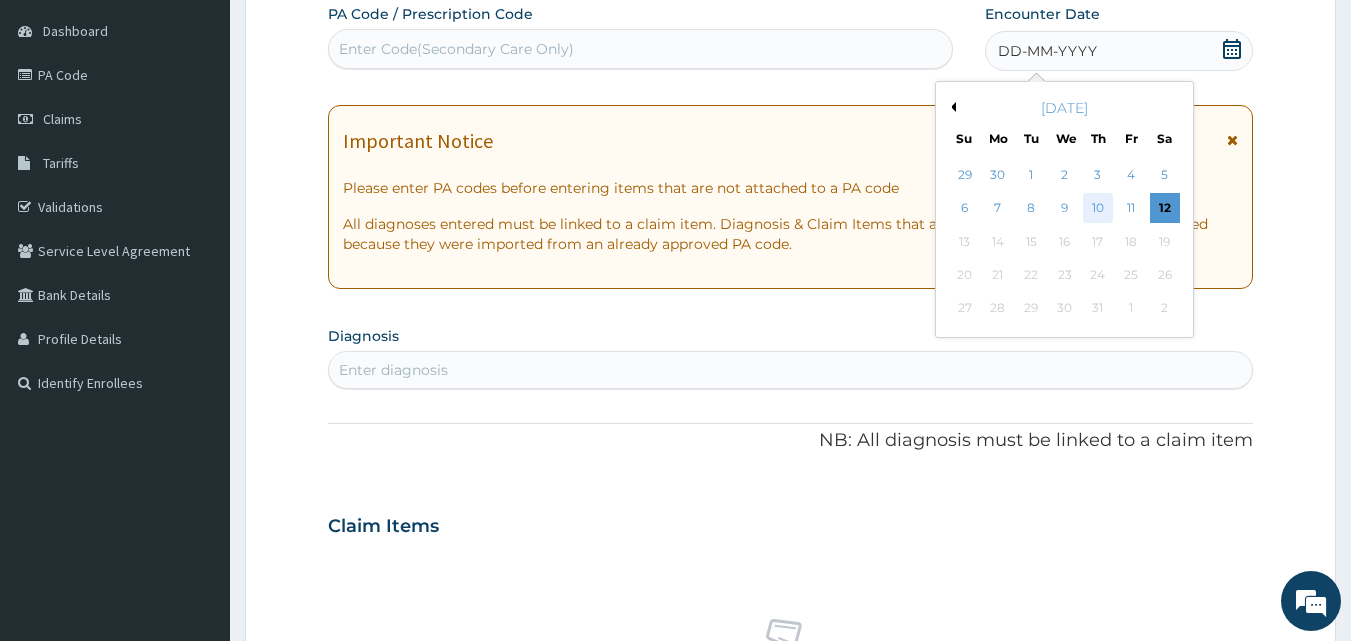 click on "10" at bounding box center (1098, 209) 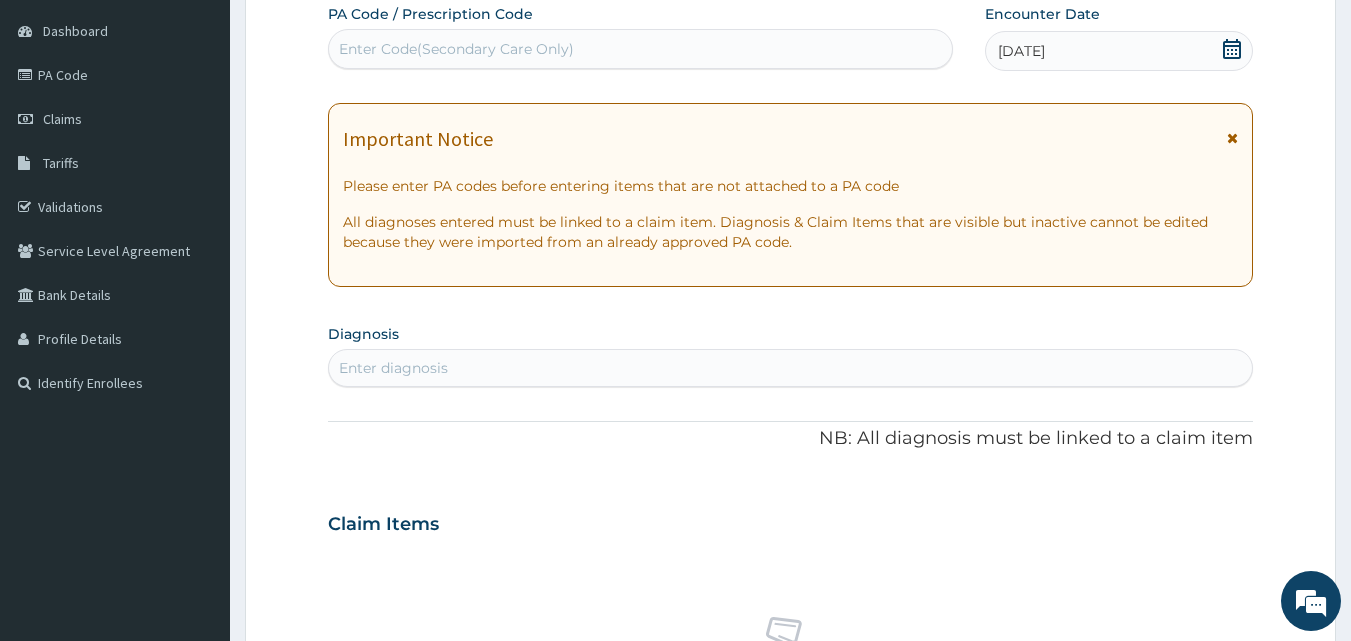 click on "Enter diagnosis" at bounding box center [393, 368] 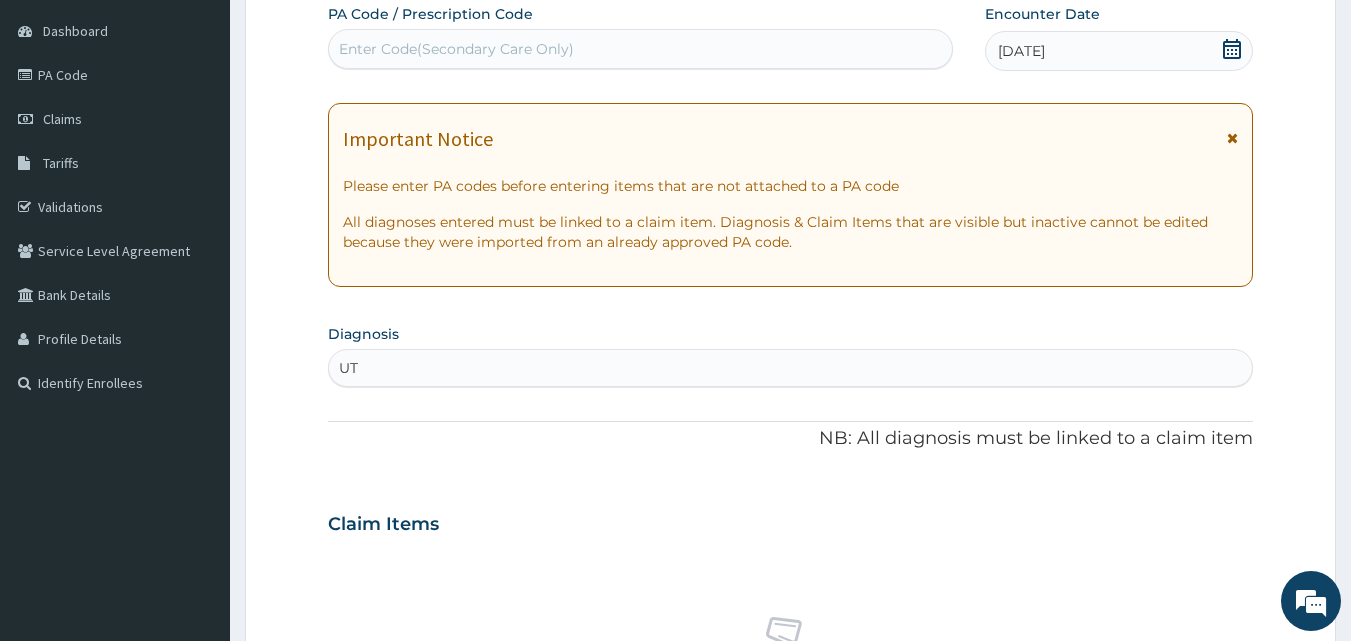 type on "UTI" 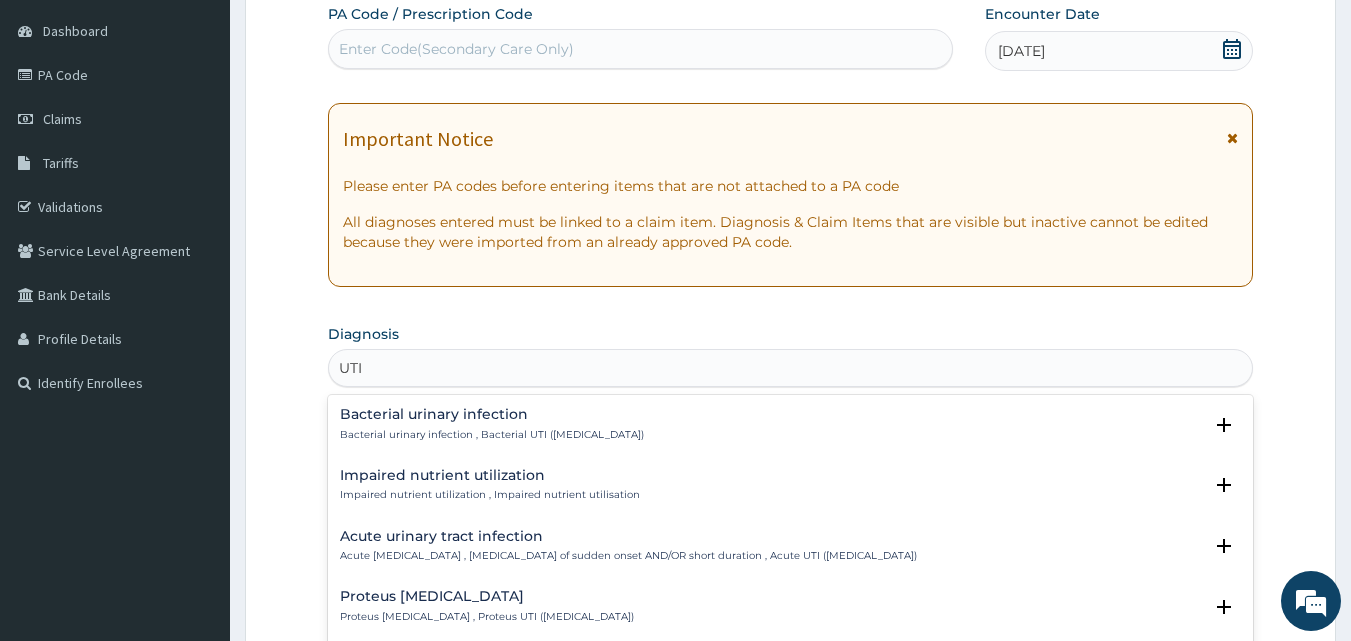 click on "Acute urinary tract infection" at bounding box center [628, 536] 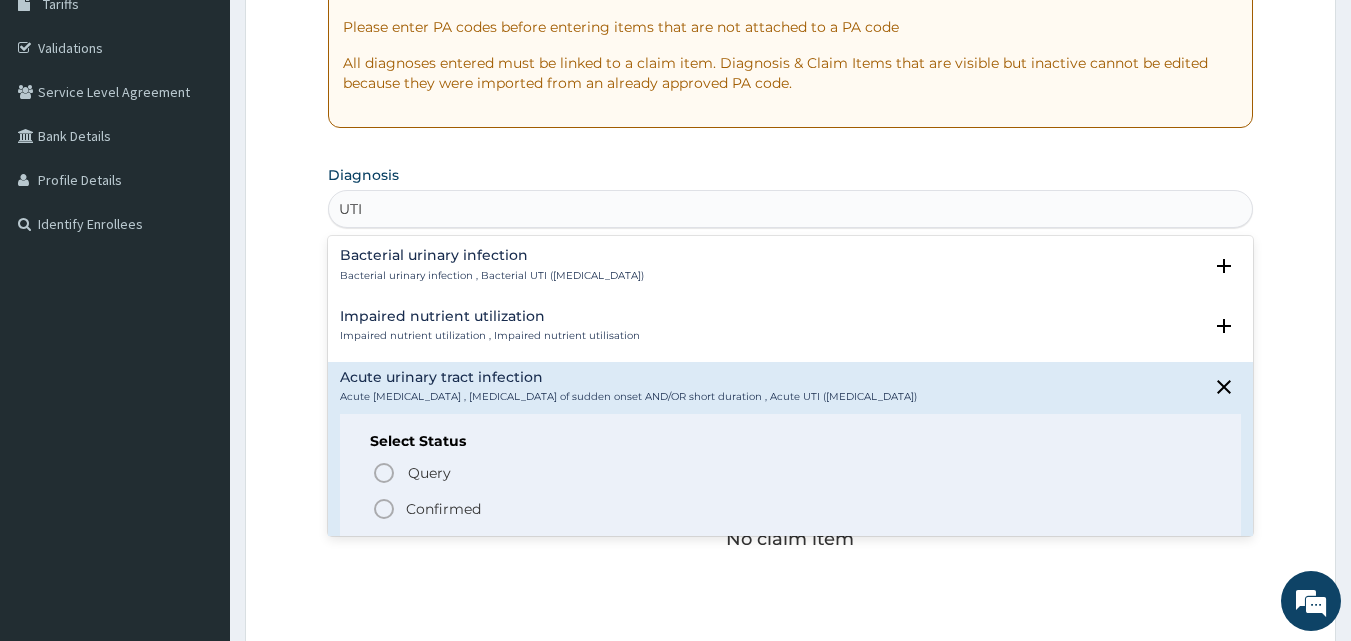 scroll, scrollTop: 347, scrollLeft: 0, axis: vertical 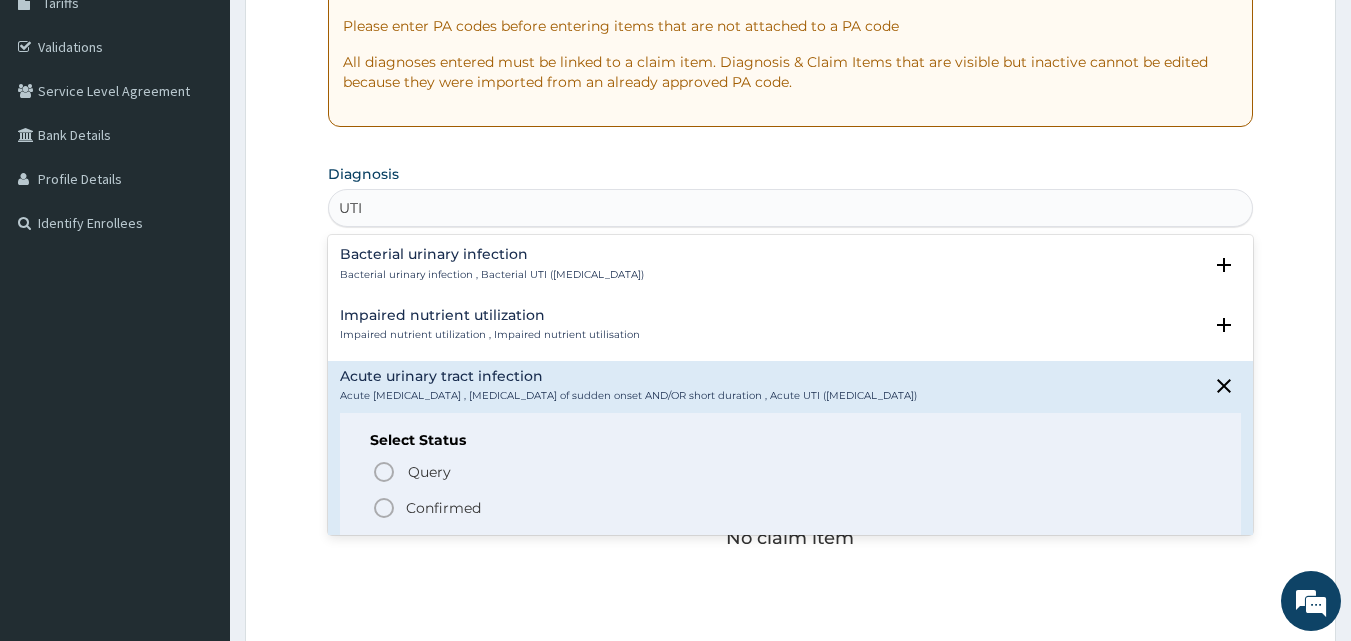 click on "Confirmed" at bounding box center [443, 508] 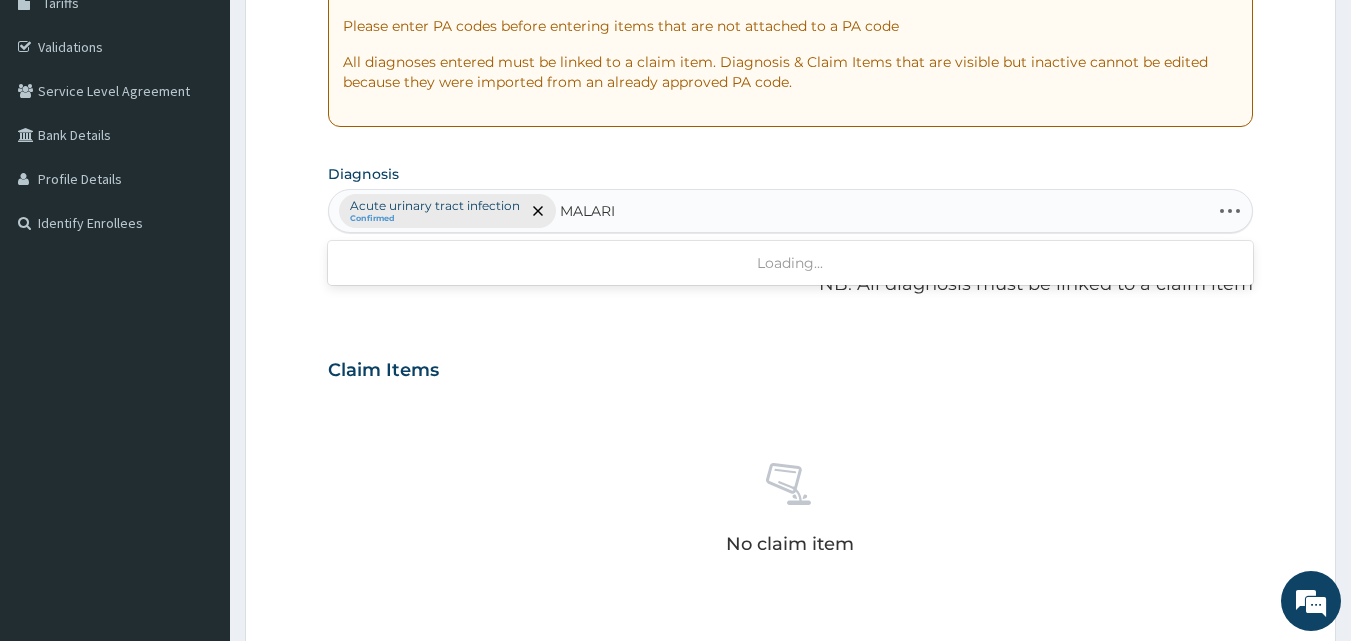 type on "[MEDICAL_DATA]" 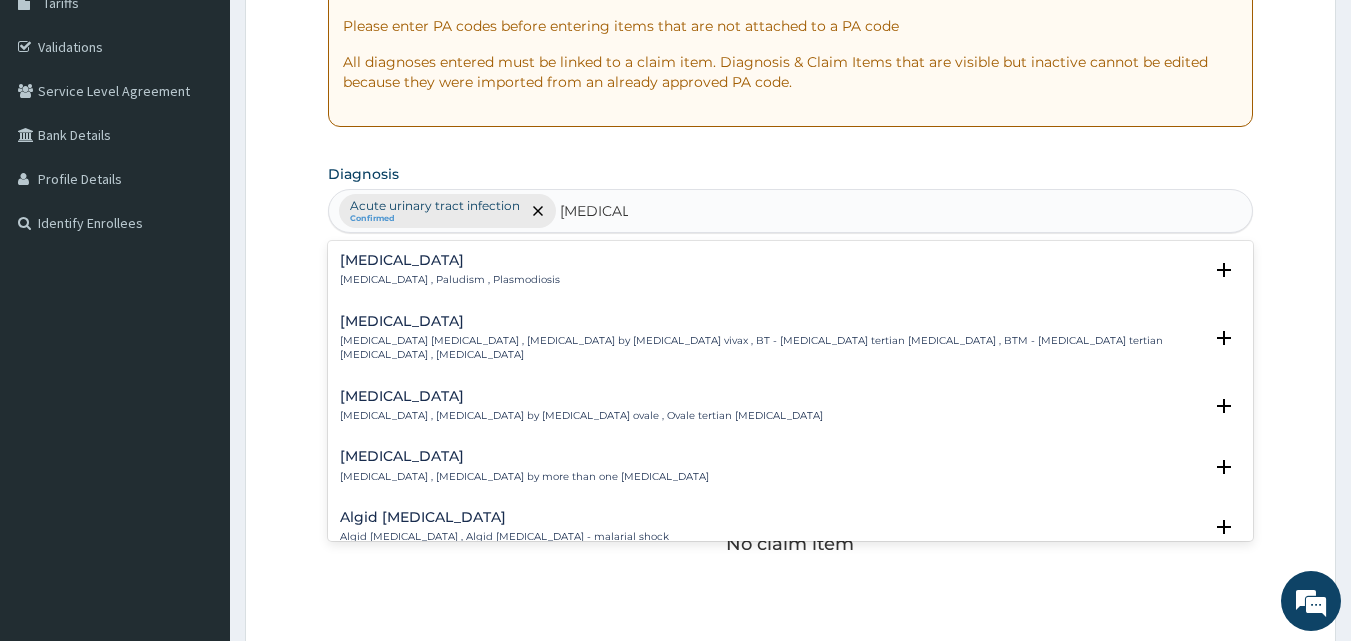 click on "[MEDICAL_DATA]" at bounding box center (450, 260) 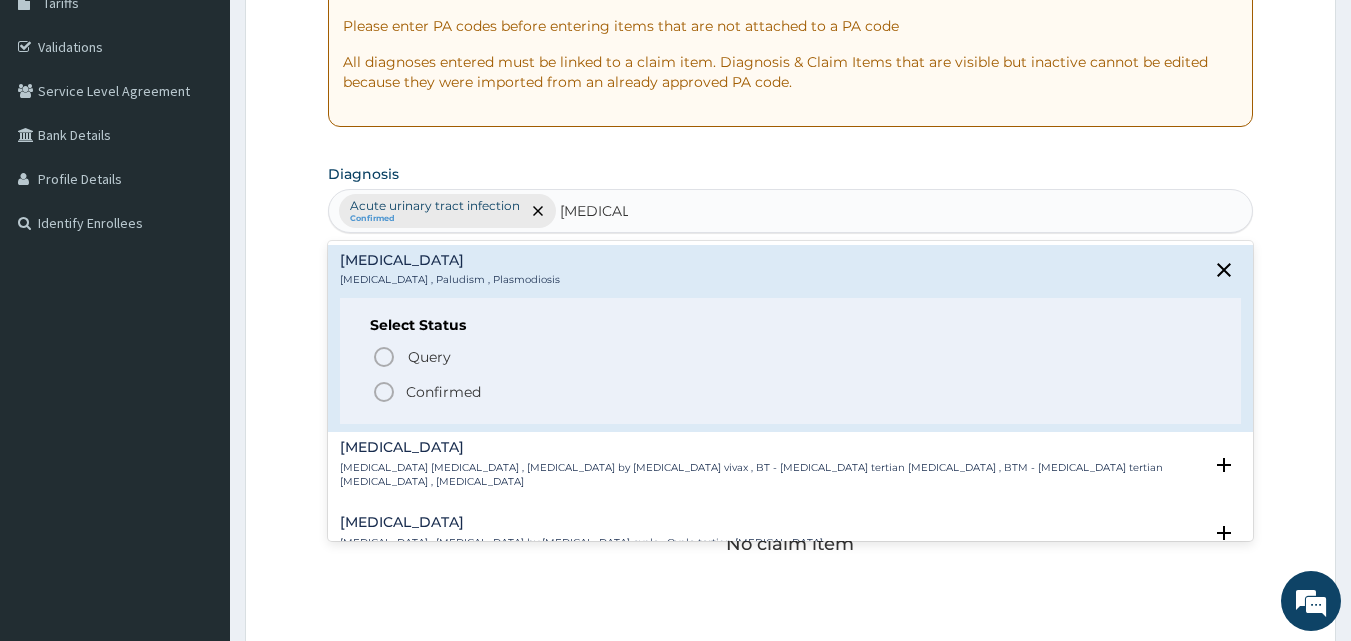 click on "Confirmed" at bounding box center [443, 392] 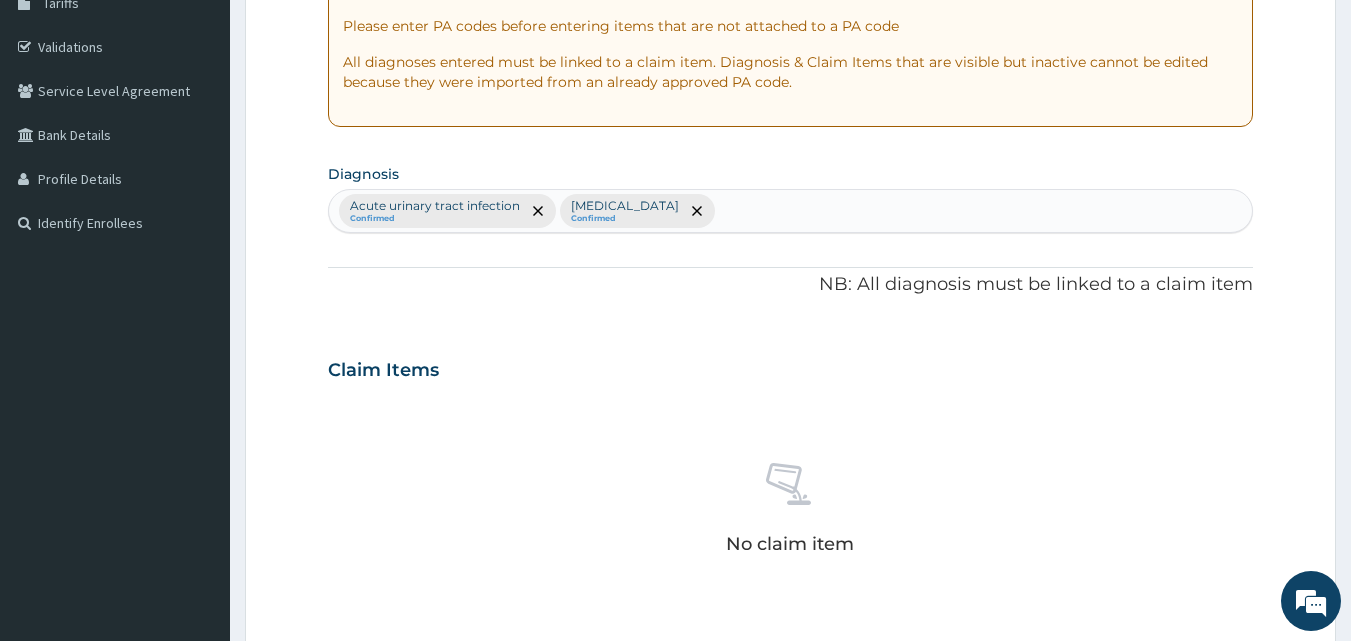 scroll, scrollTop: 801, scrollLeft: 0, axis: vertical 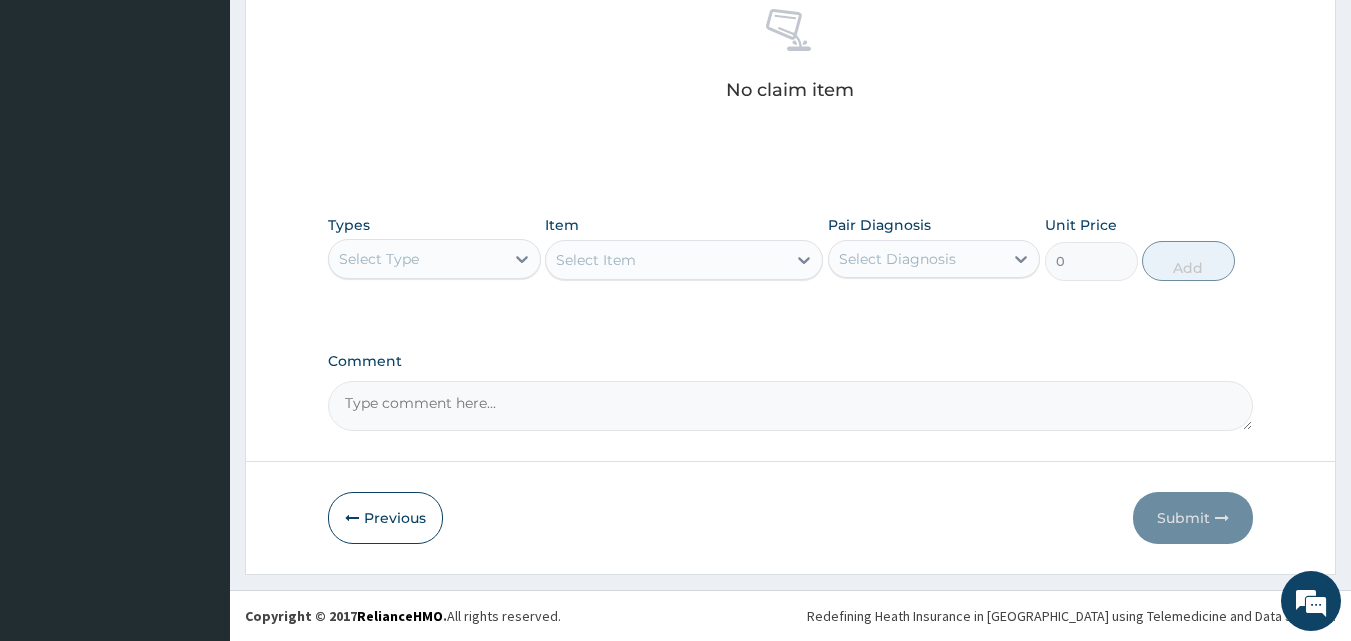 click on "Select Type" at bounding box center (416, 259) 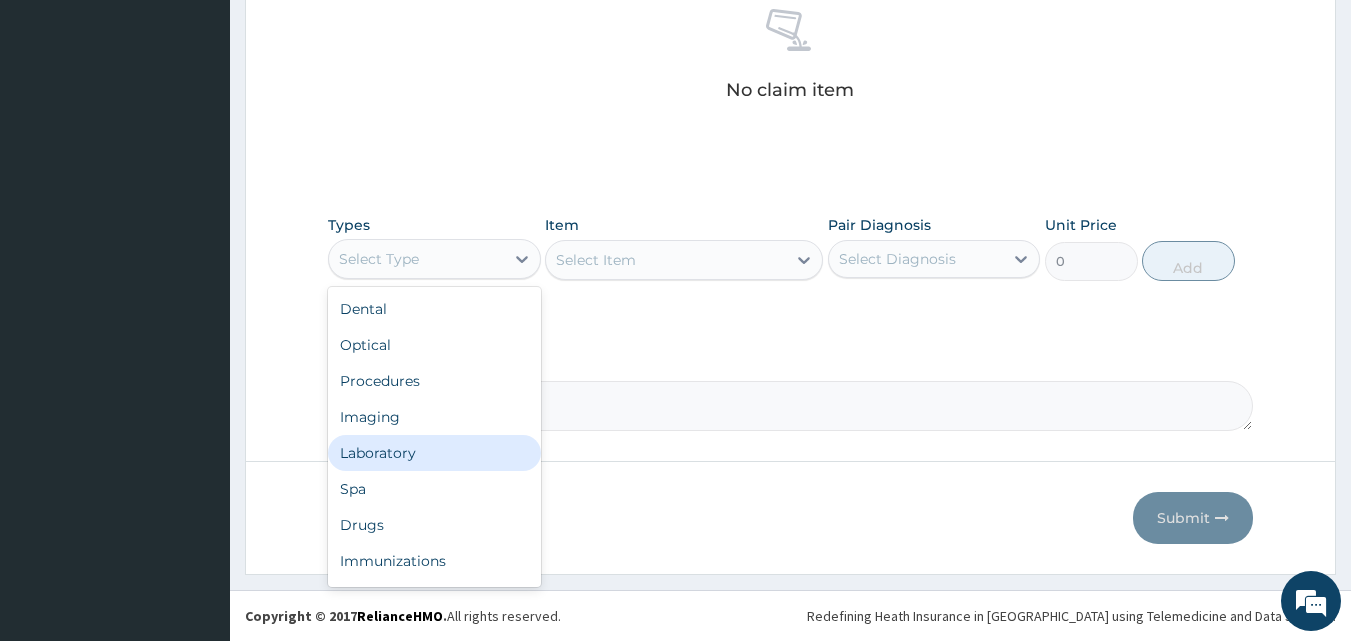 click on "Laboratory" at bounding box center (434, 453) 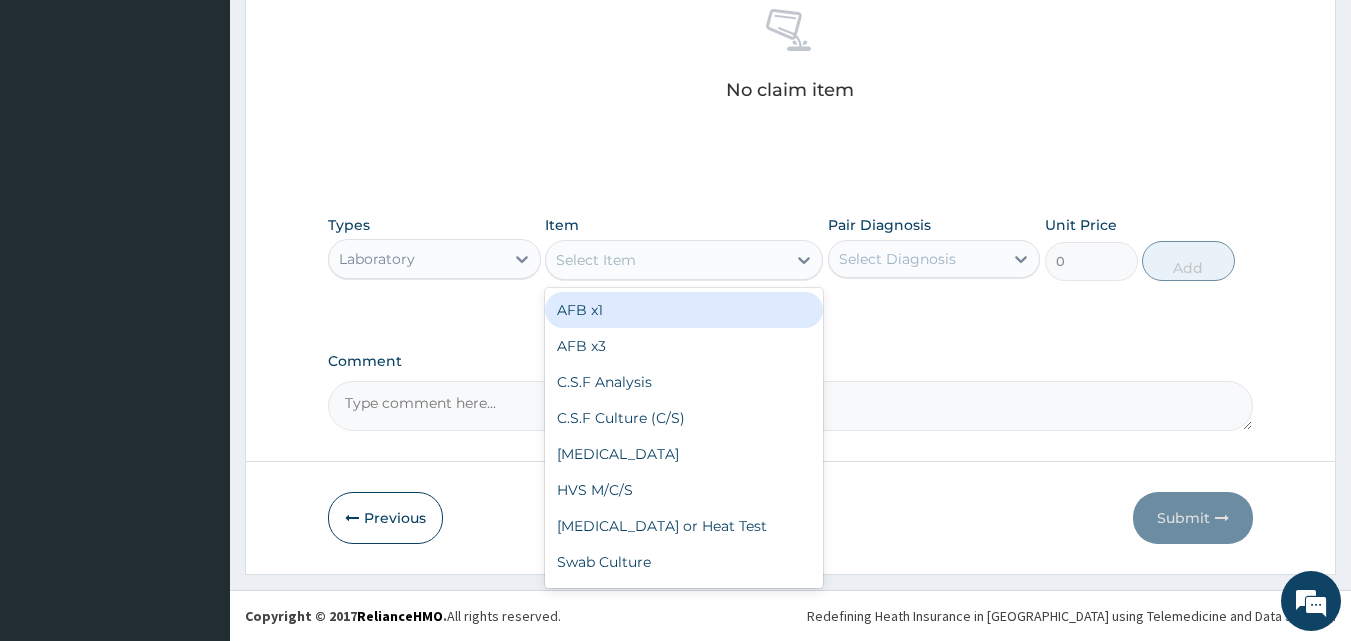click on "Select Item" at bounding box center (666, 260) 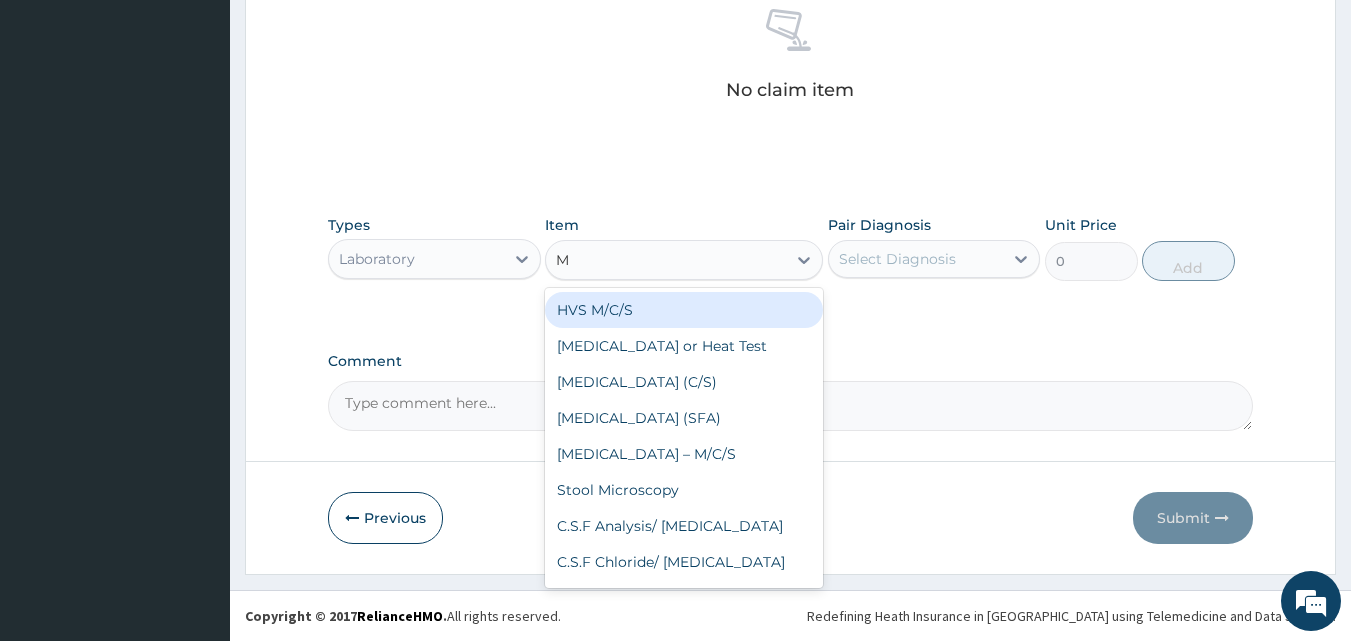 type on "MP" 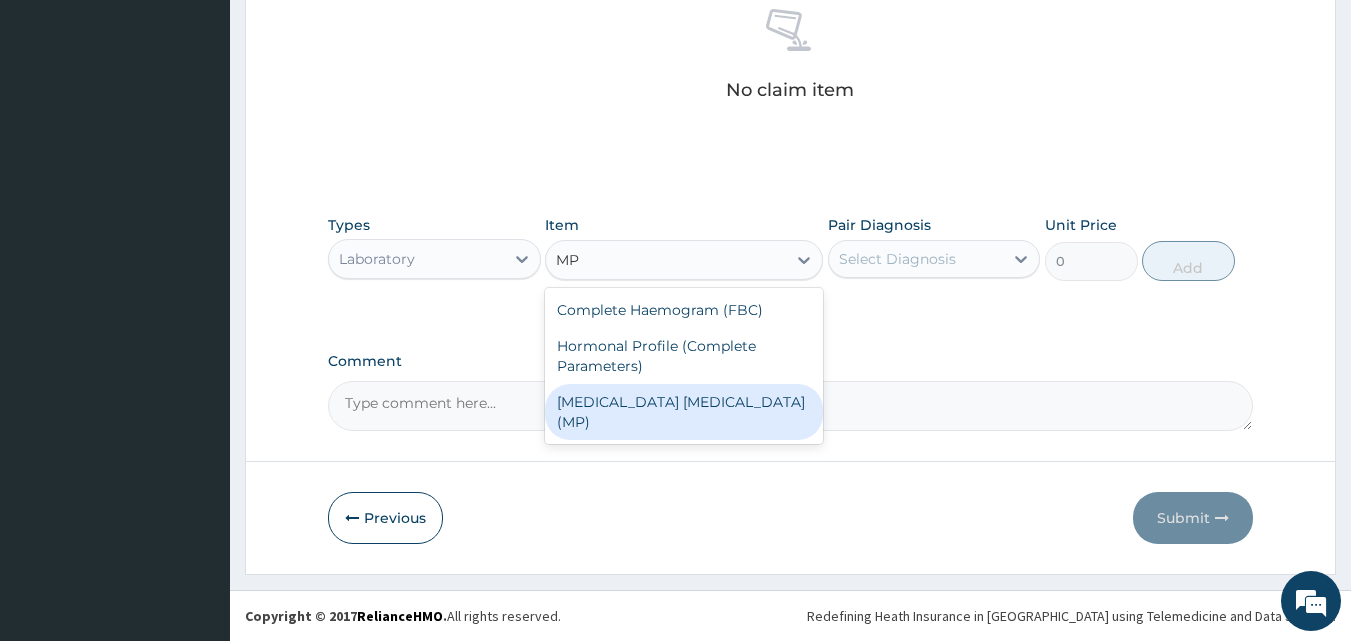 click on "[MEDICAL_DATA] [MEDICAL_DATA] (MP)" at bounding box center [684, 412] 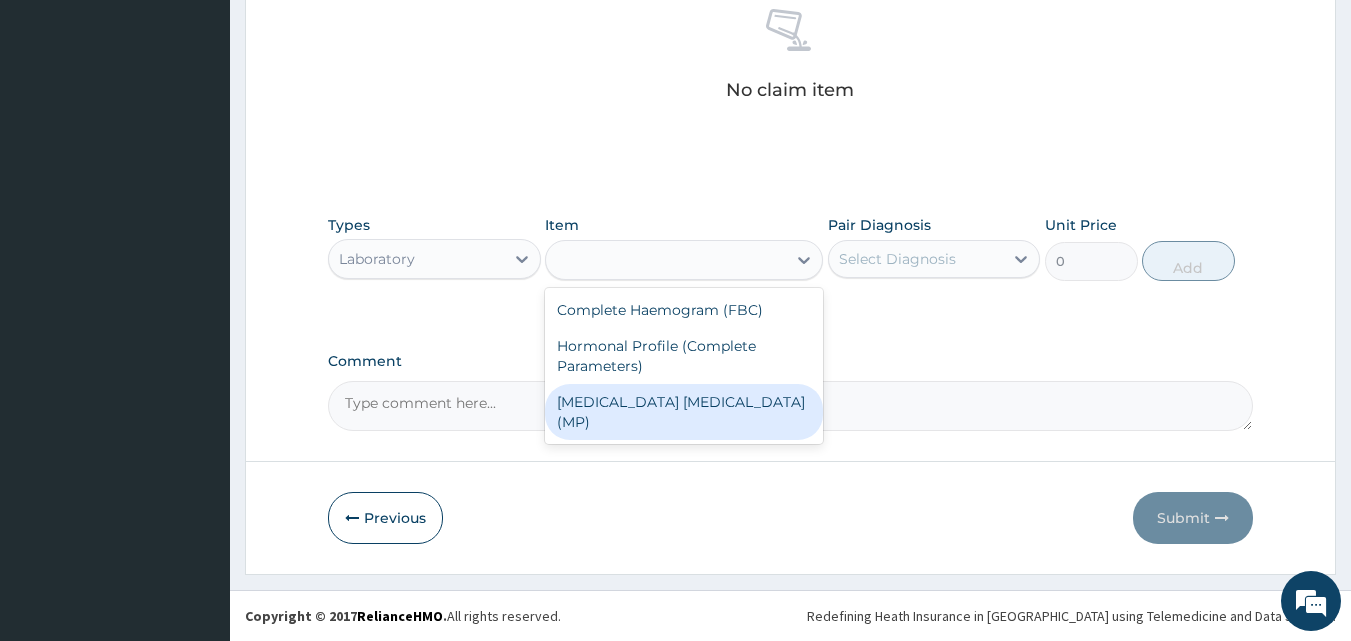 type on "700" 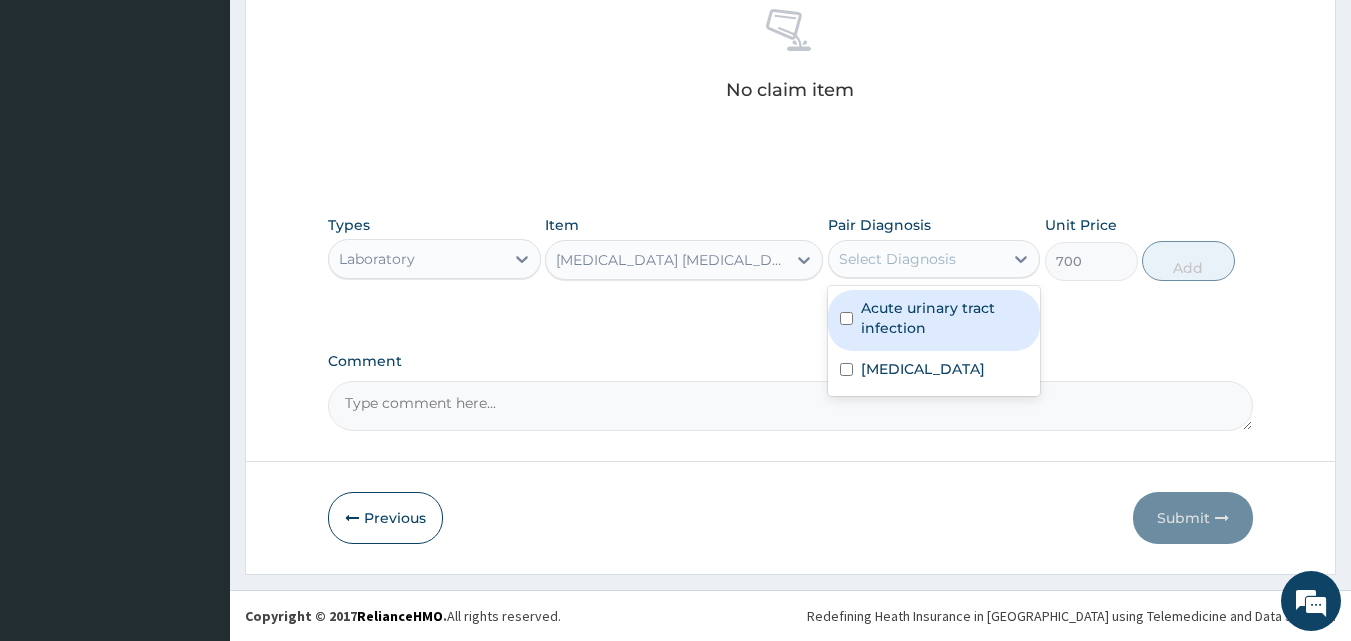 click on "Select Diagnosis" at bounding box center (897, 259) 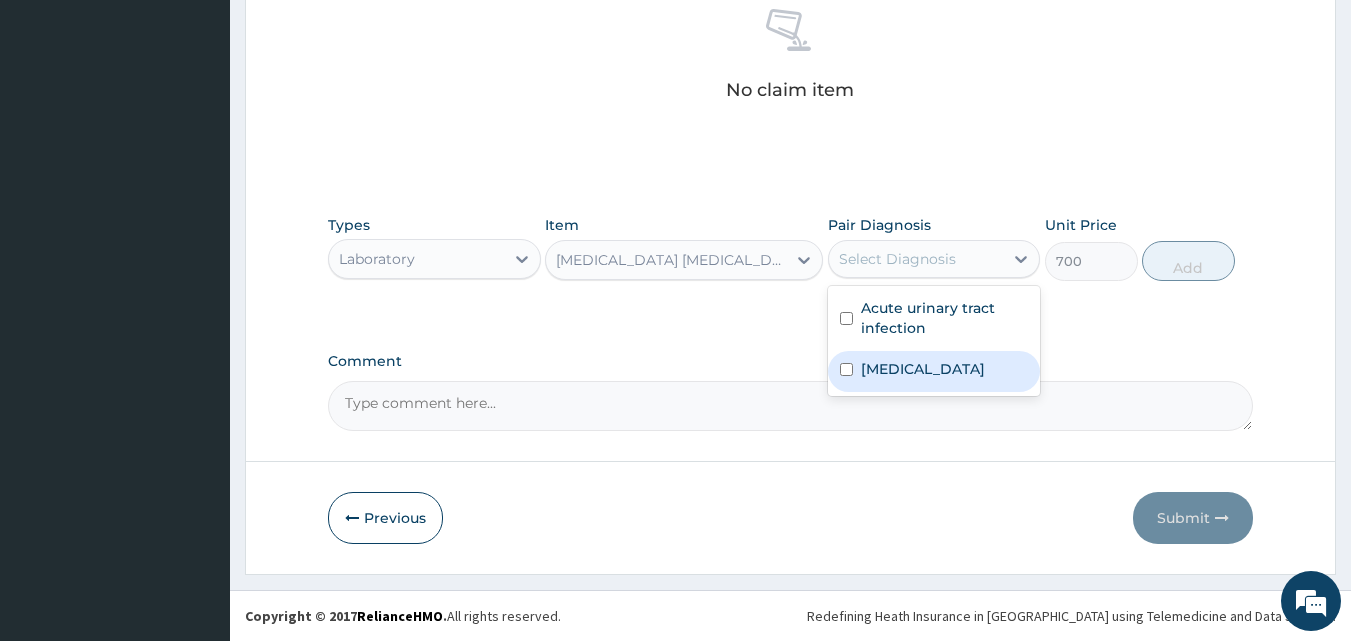click on "Malaria" at bounding box center [934, 371] 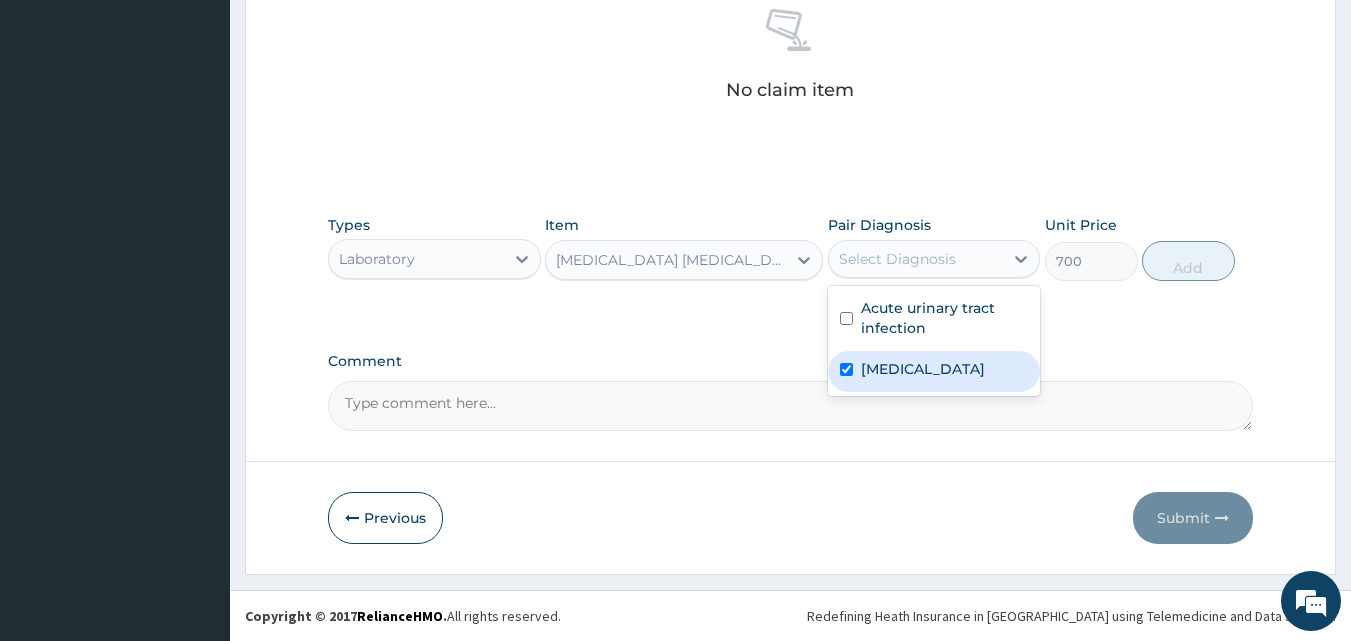 checkbox on "true" 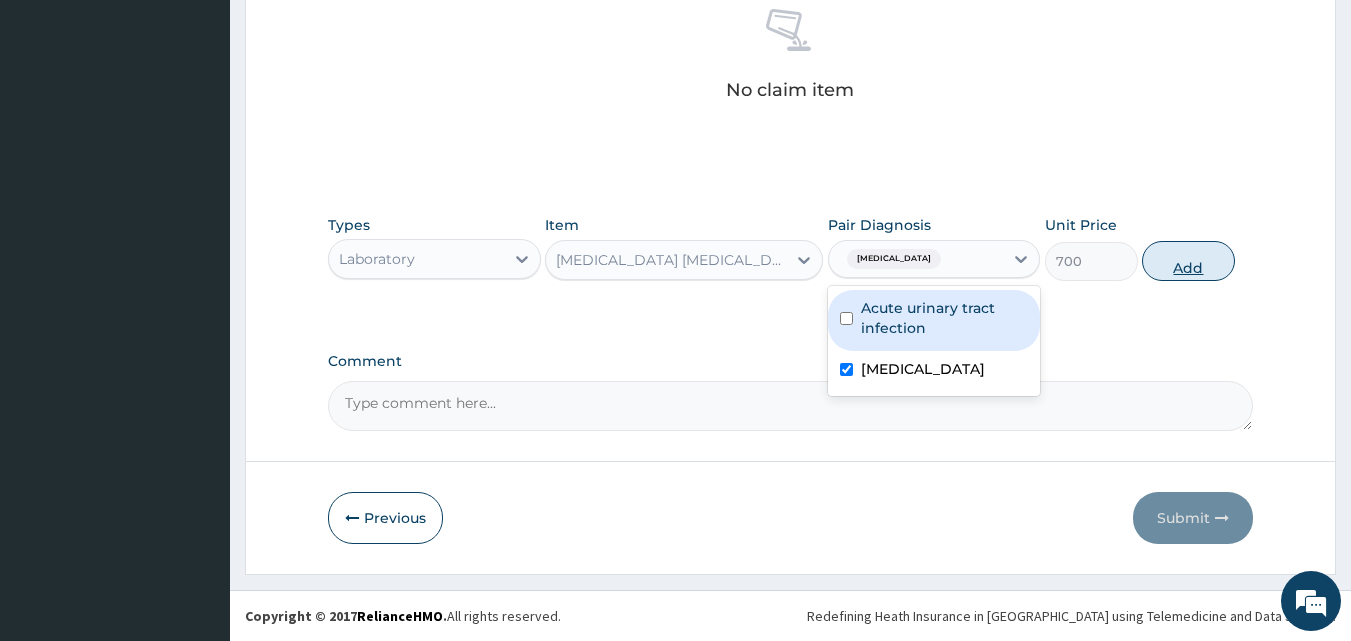 click on "Add" at bounding box center (1188, 261) 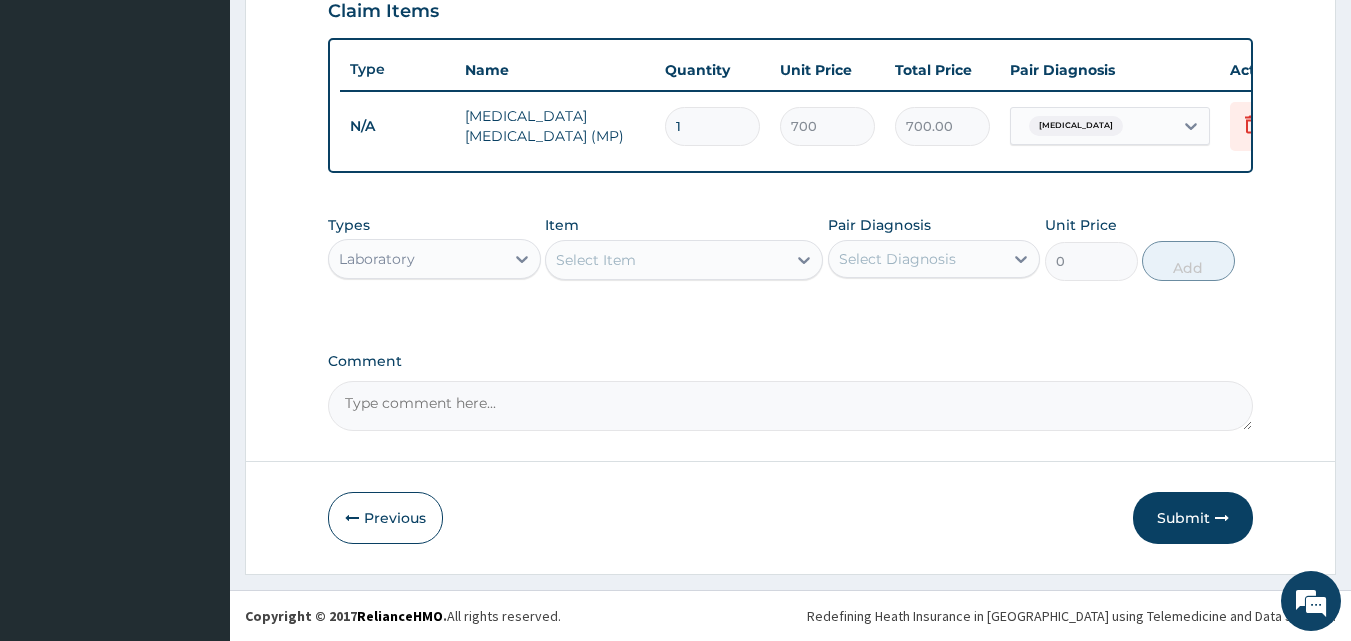 scroll, scrollTop: 721, scrollLeft: 0, axis: vertical 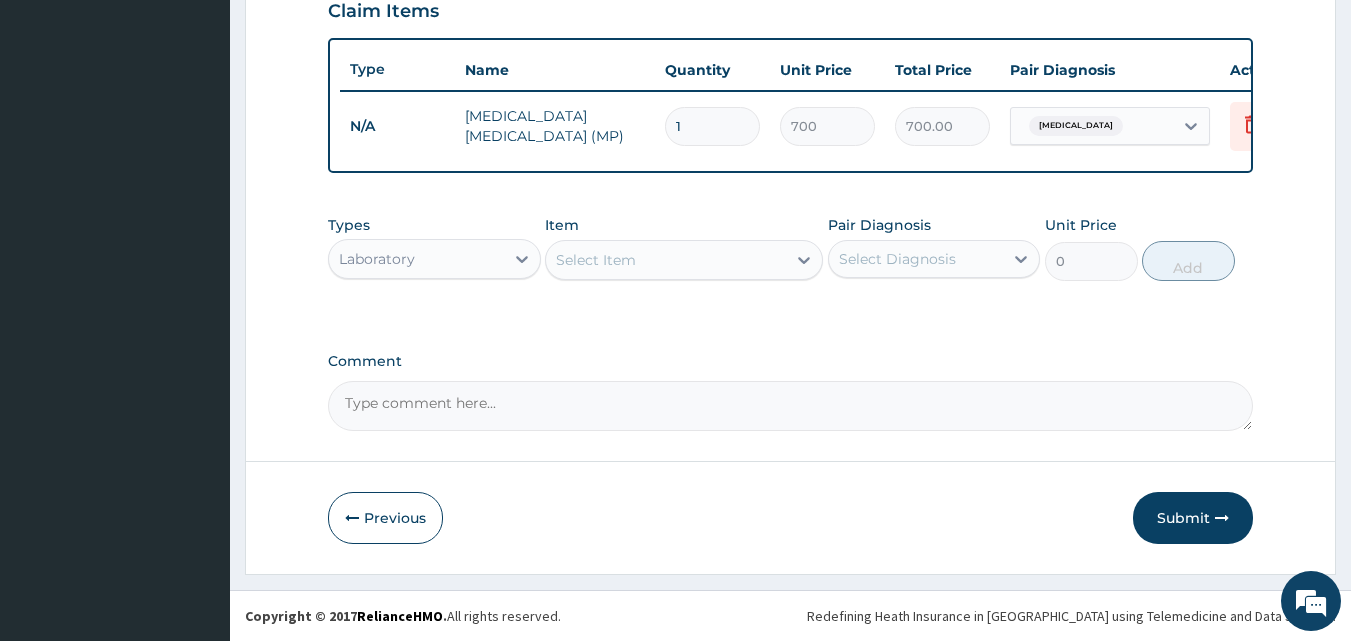 click on "Laboratory" at bounding box center [416, 259] 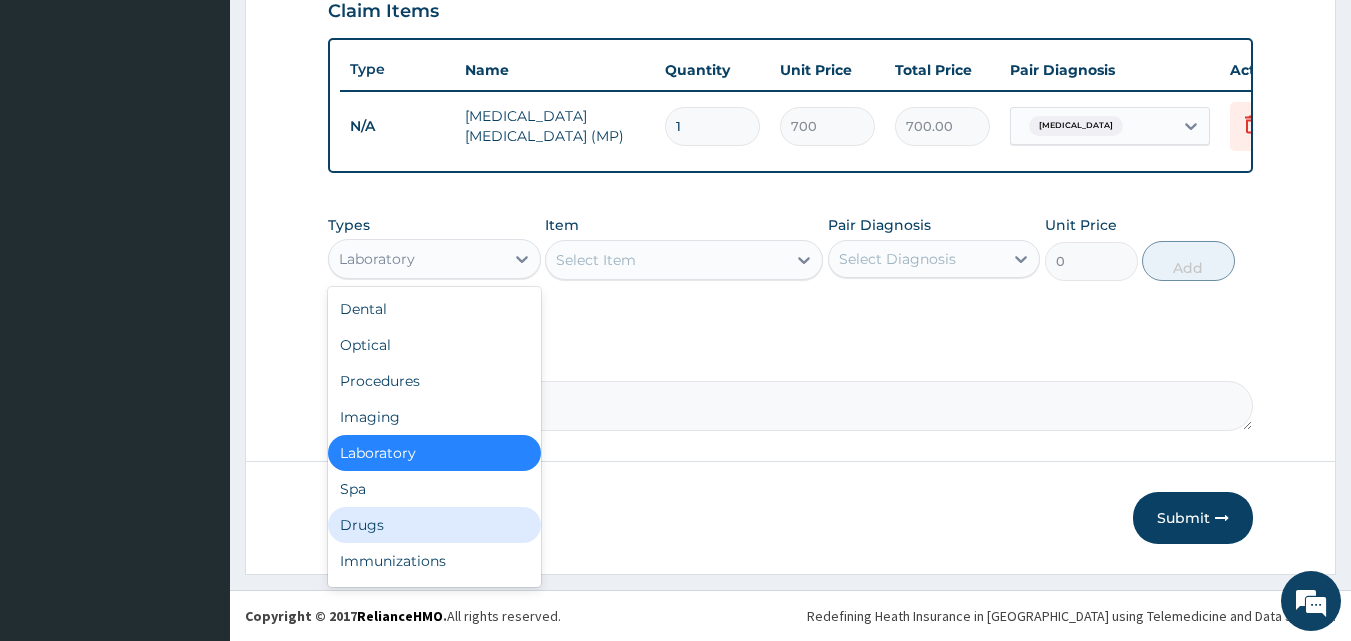 click on "Drugs" at bounding box center [434, 525] 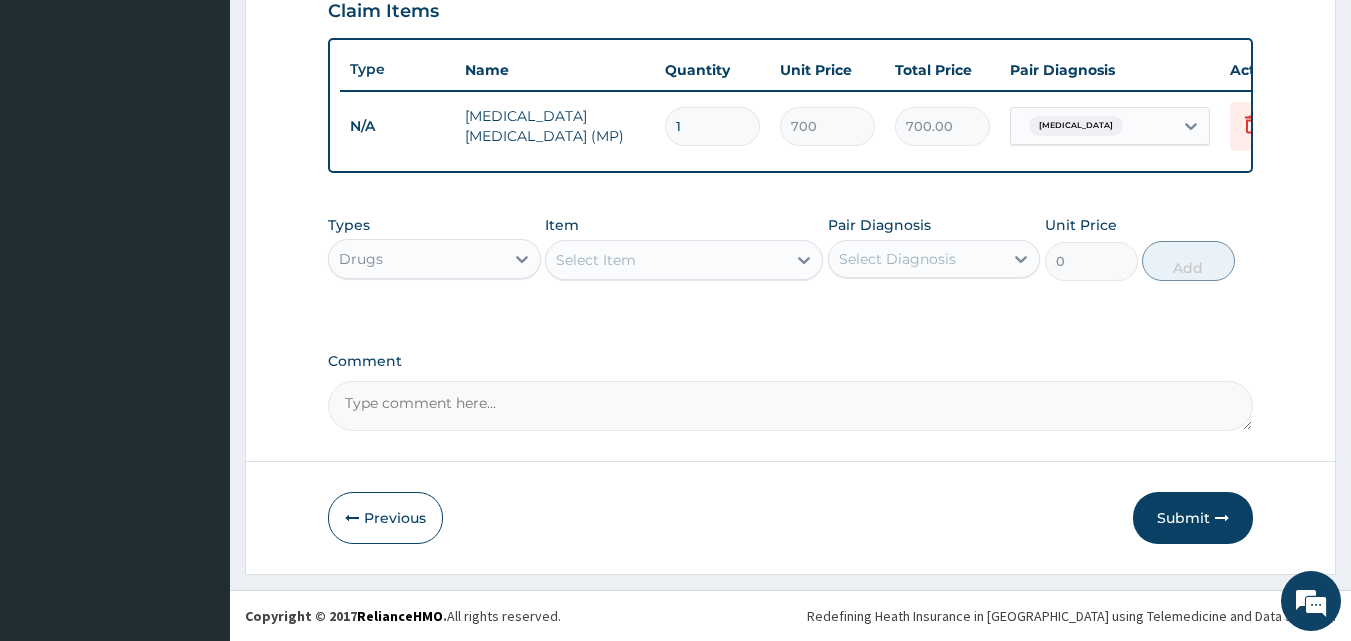 click on "Select Item" at bounding box center (596, 260) 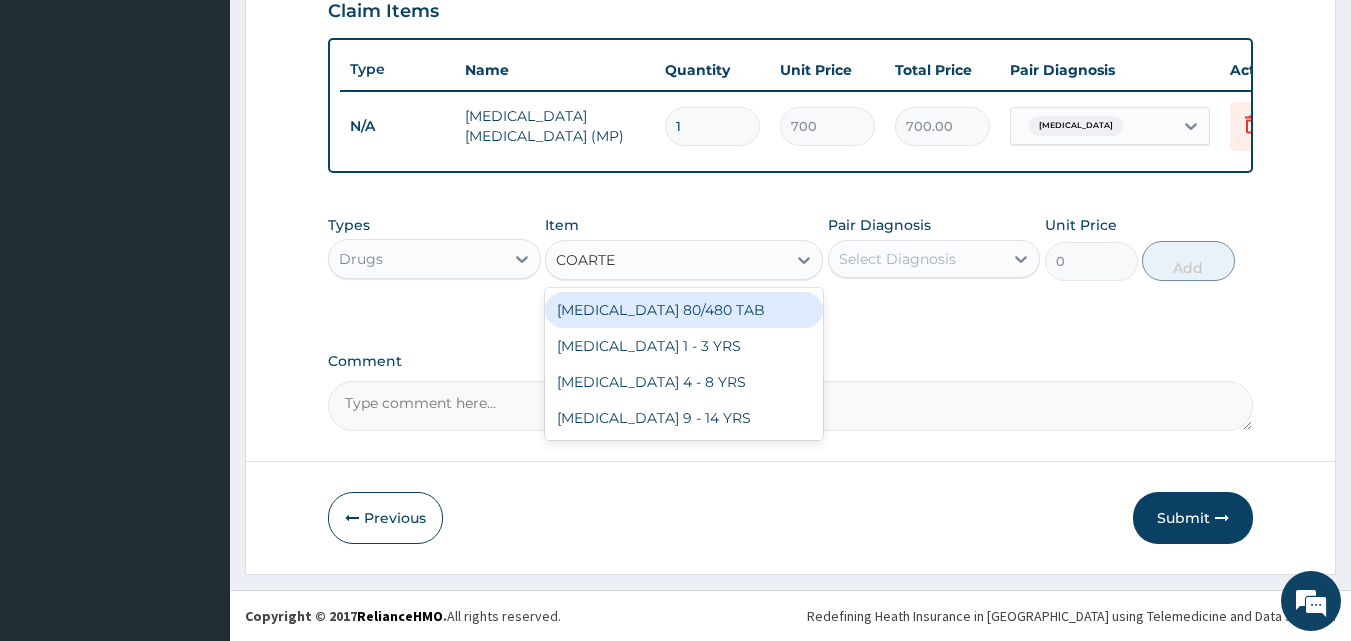 type on "COARTEM" 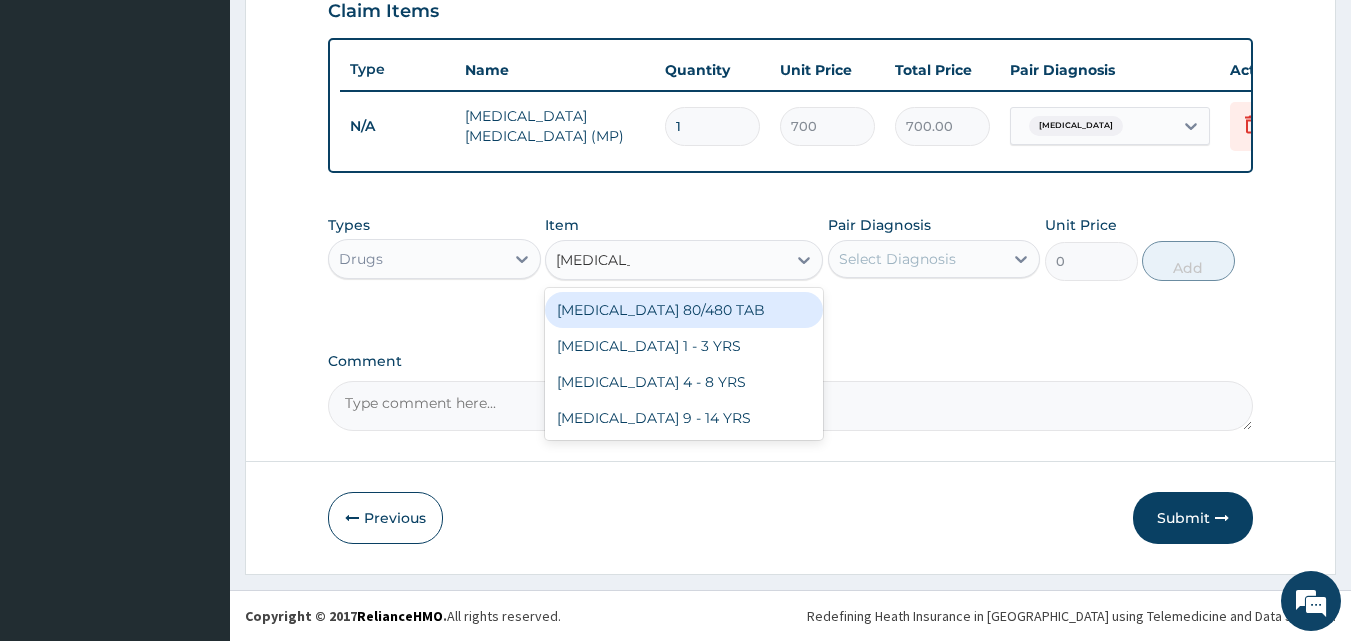 click on "COARTEM 80/480 TAB" at bounding box center (684, 310) 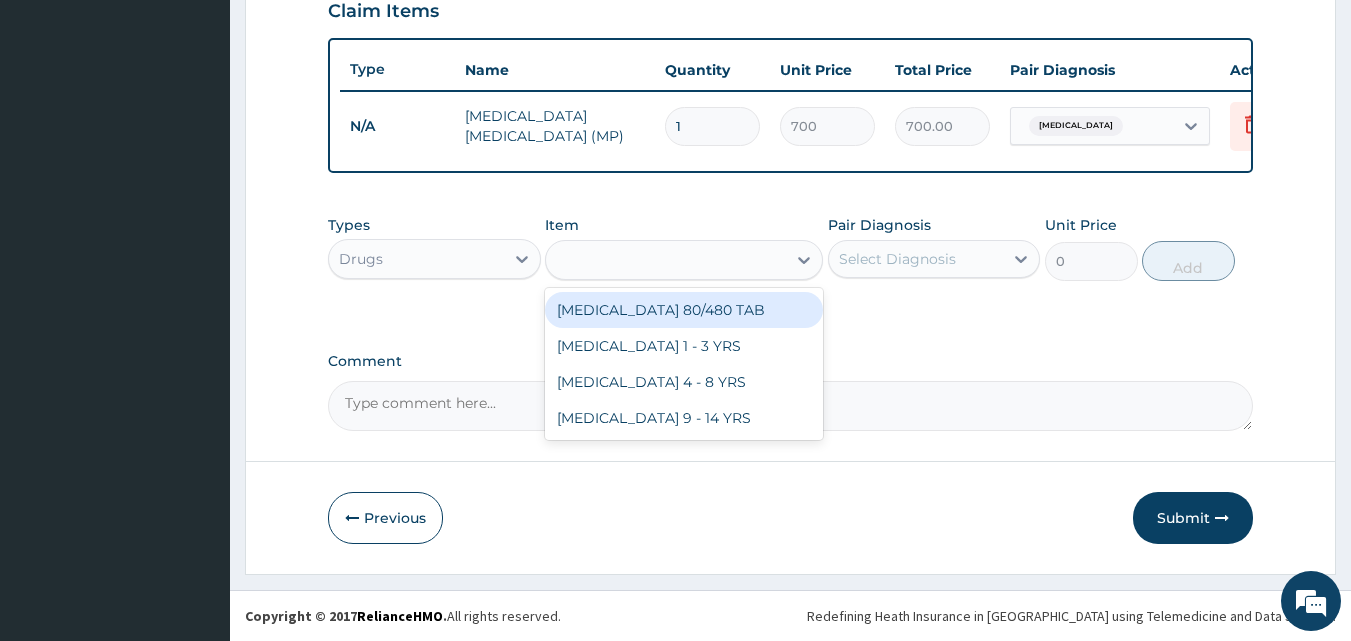 type on "650" 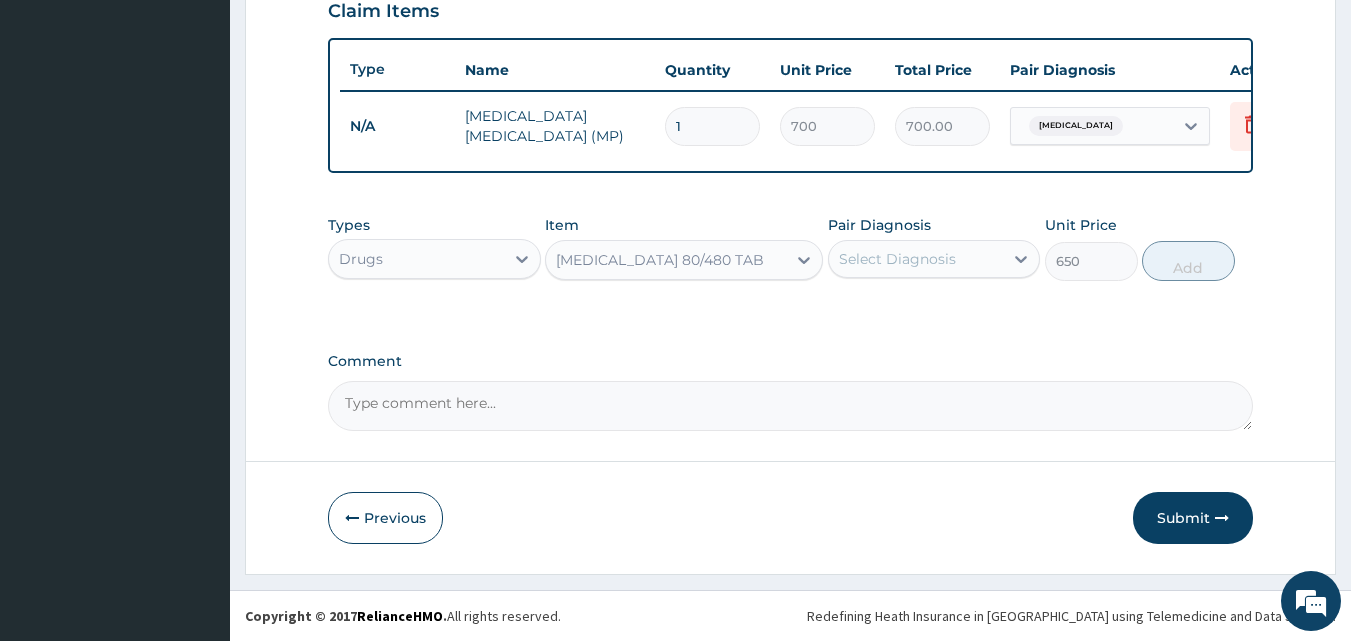 click on "Select Diagnosis" at bounding box center (897, 259) 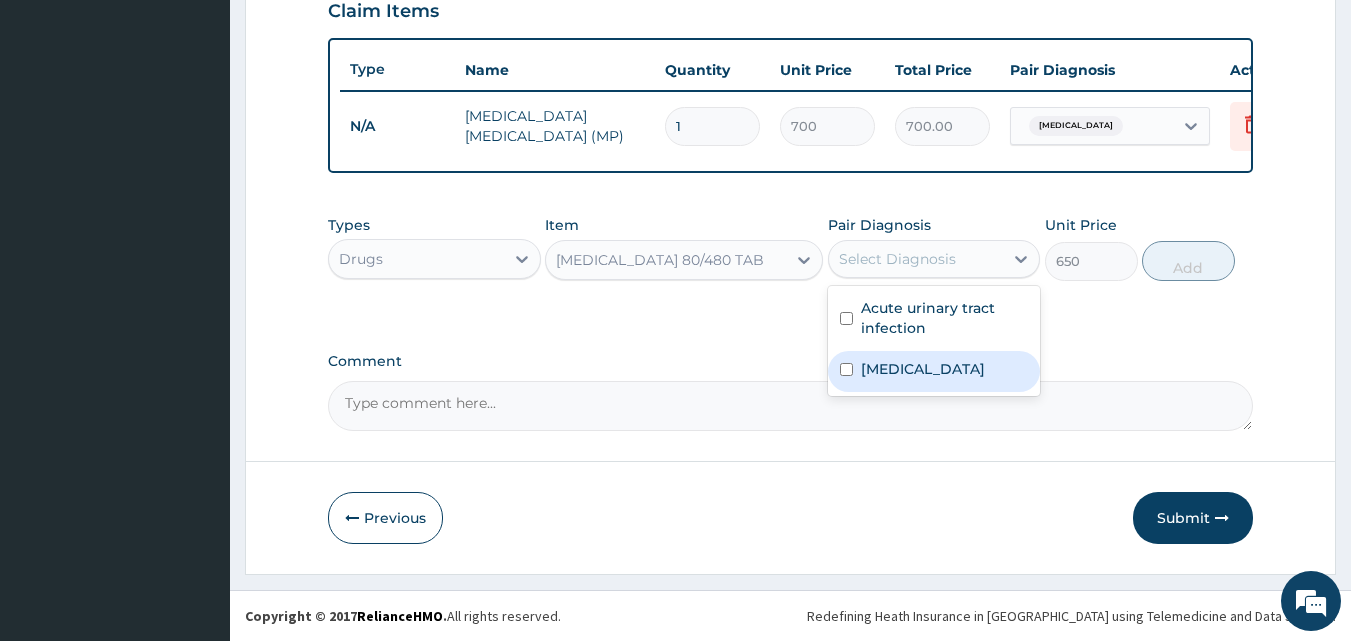 click on "Malaria" at bounding box center (934, 371) 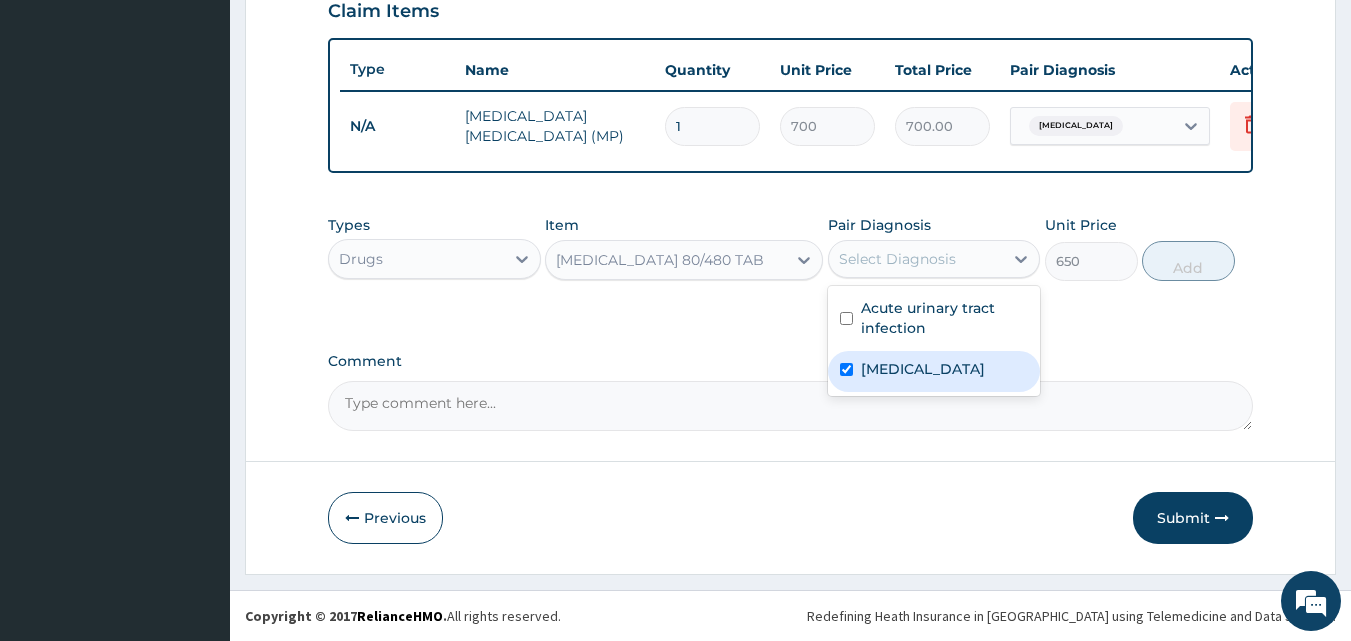 checkbox on "true" 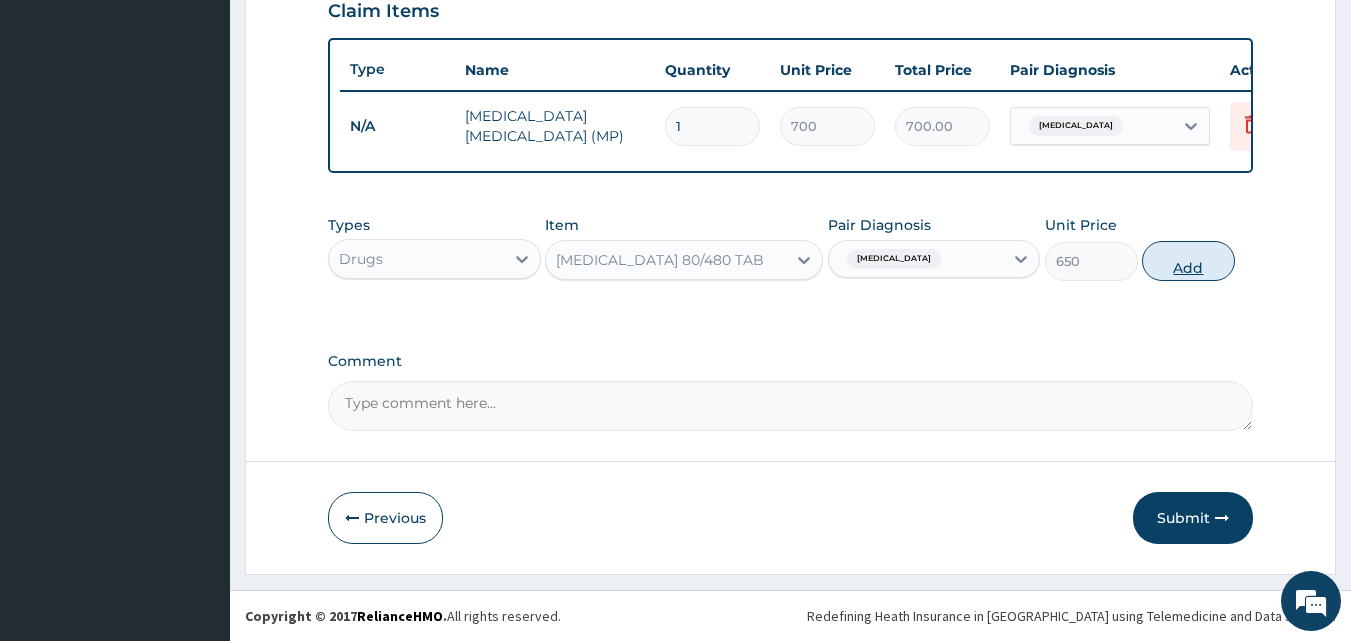 click on "Add" at bounding box center [1188, 261] 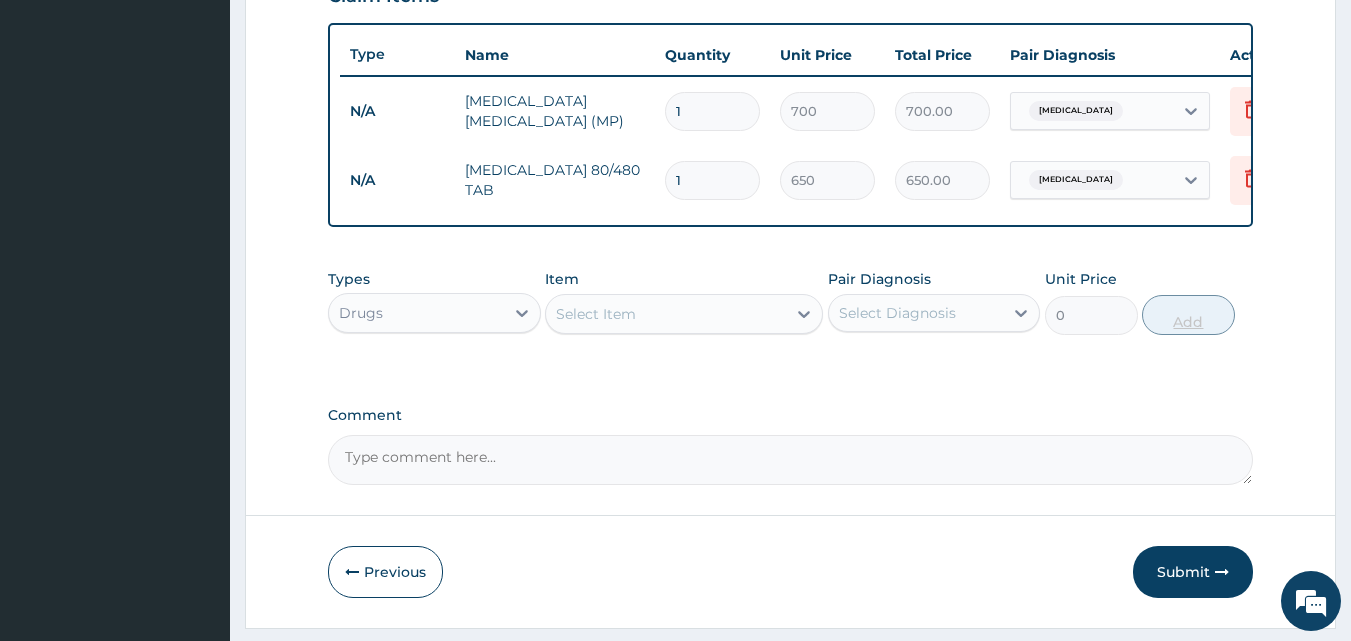 type 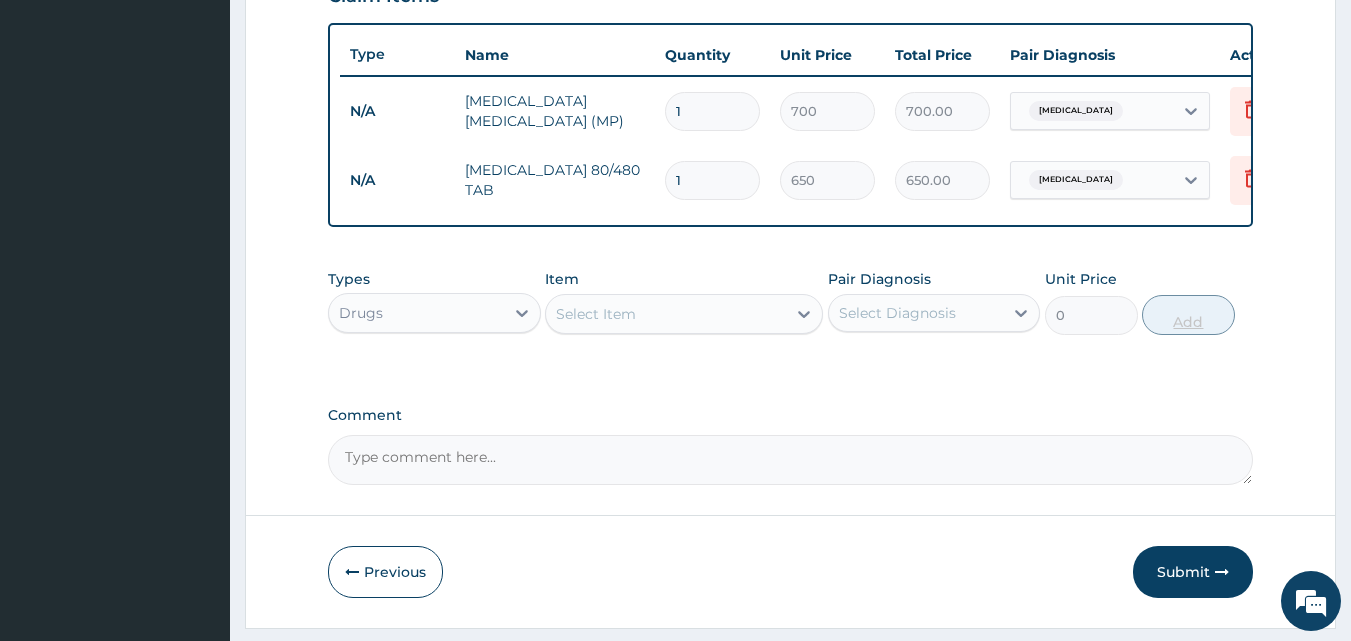 type on "0.00" 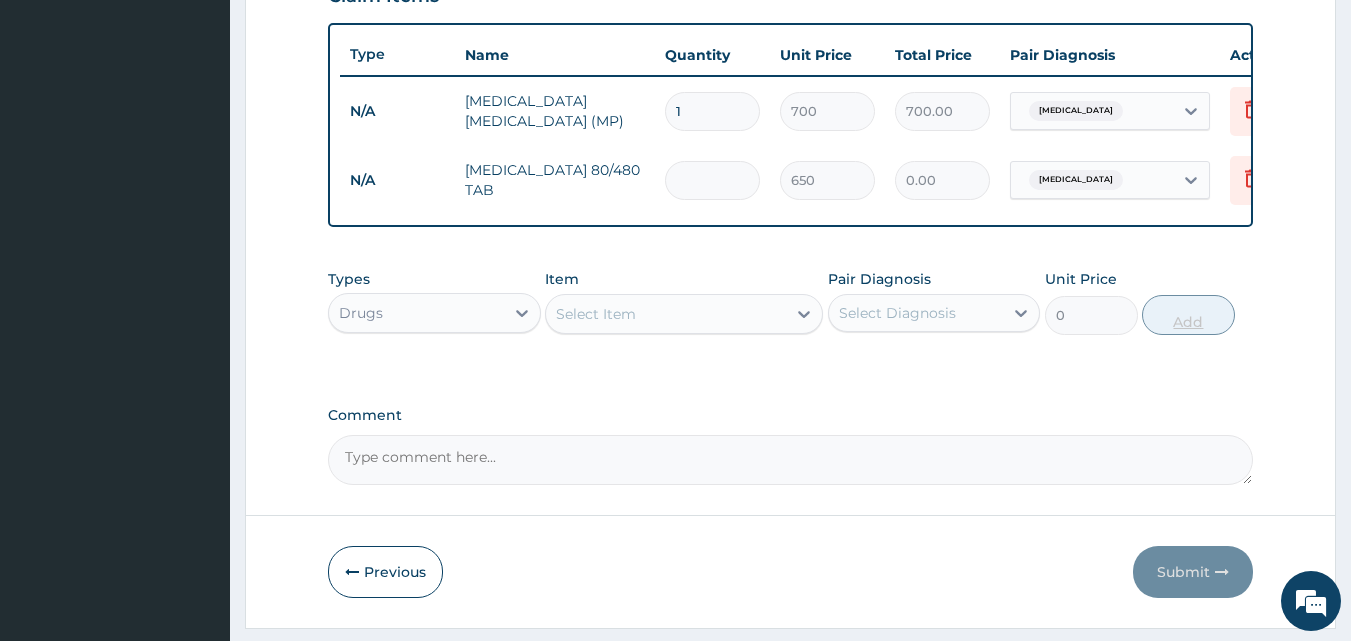 type on "6" 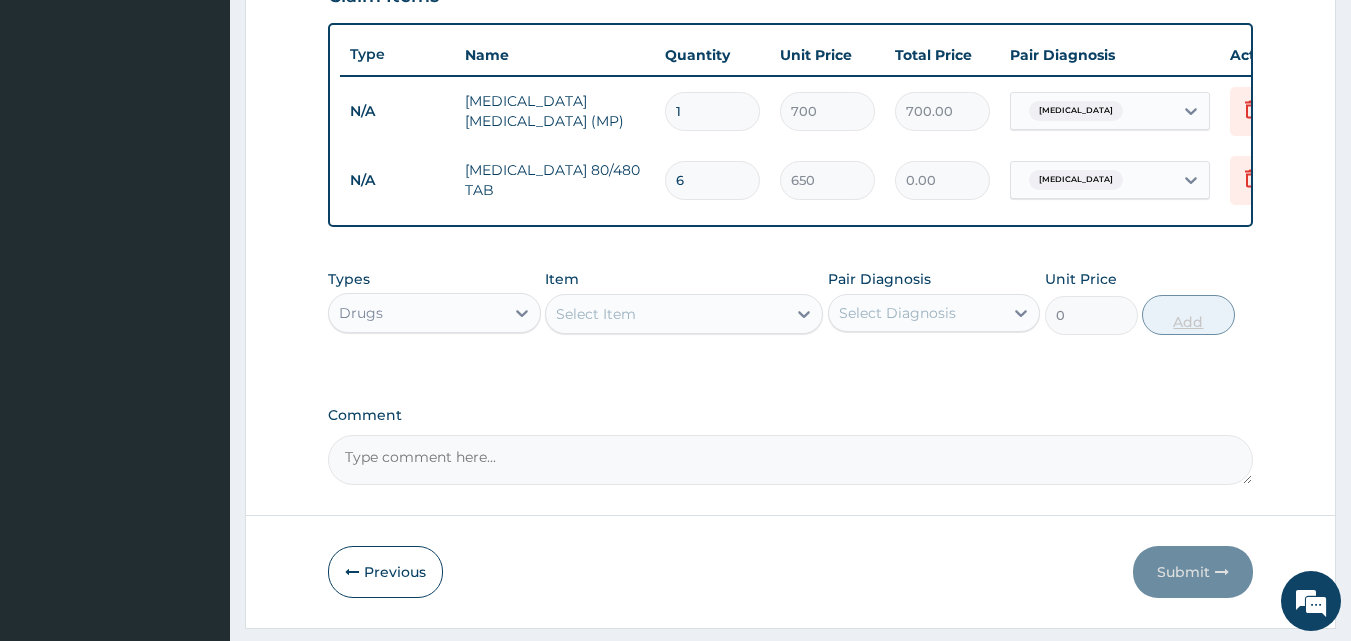 type on "3900.00" 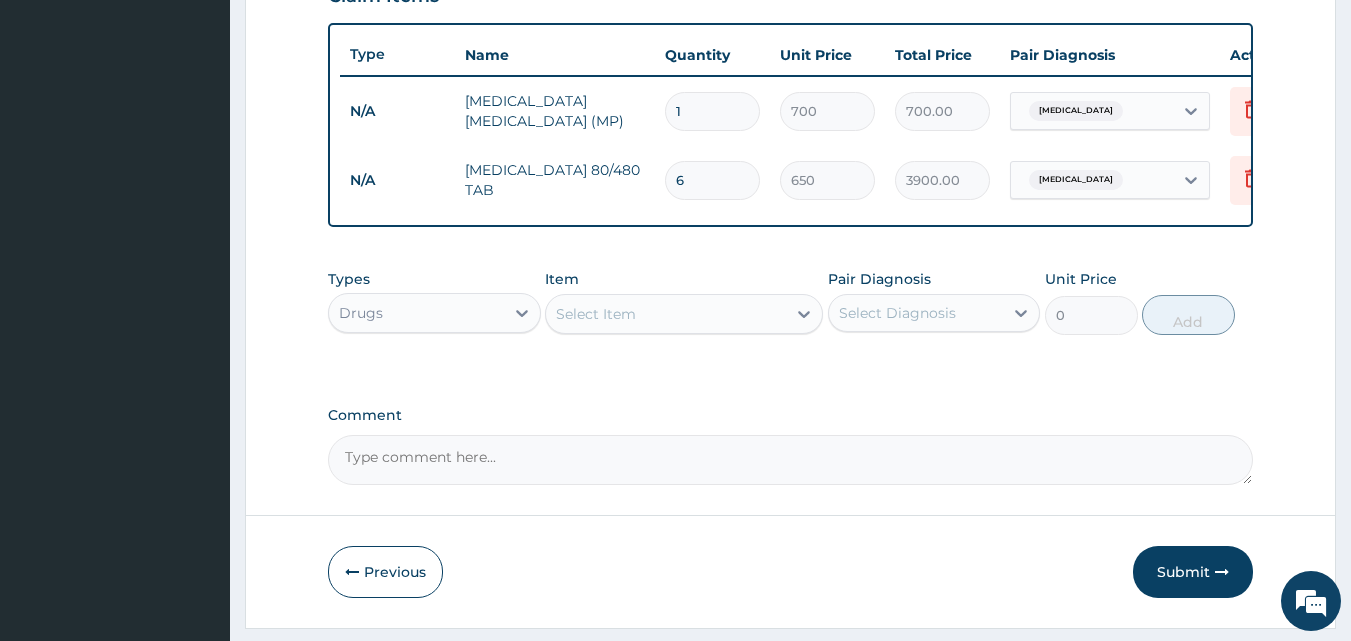 type on "6" 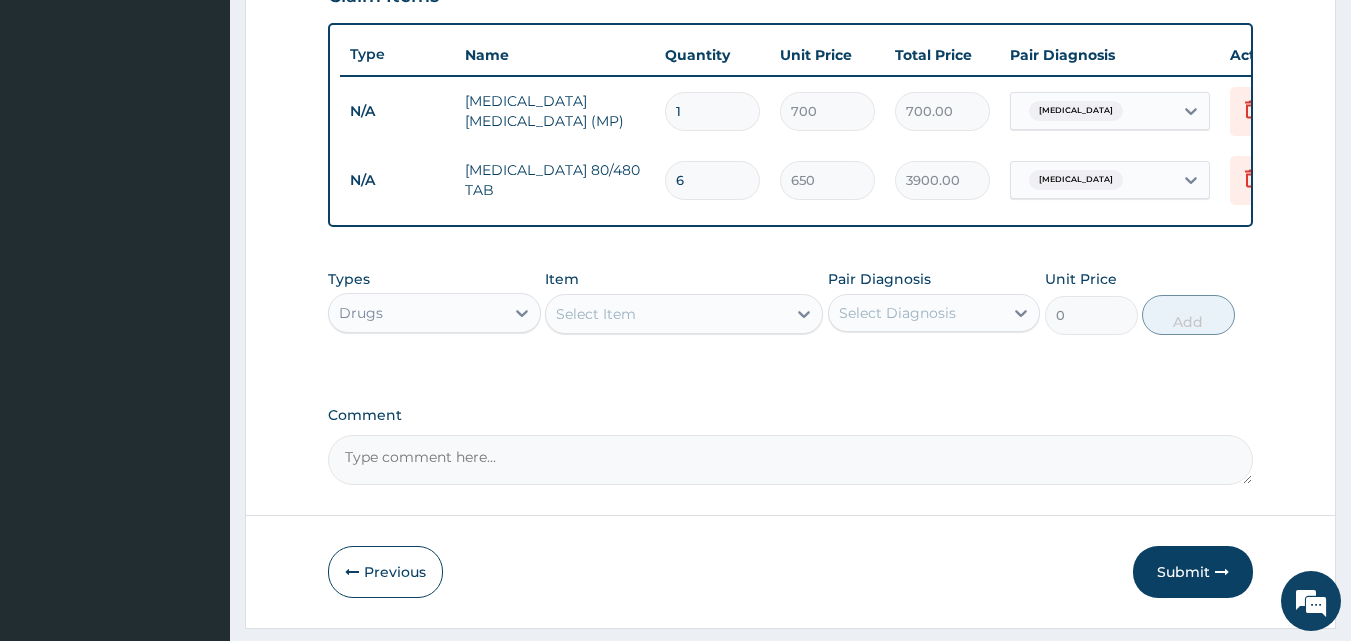 click on "Select Item" at bounding box center (666, 314) 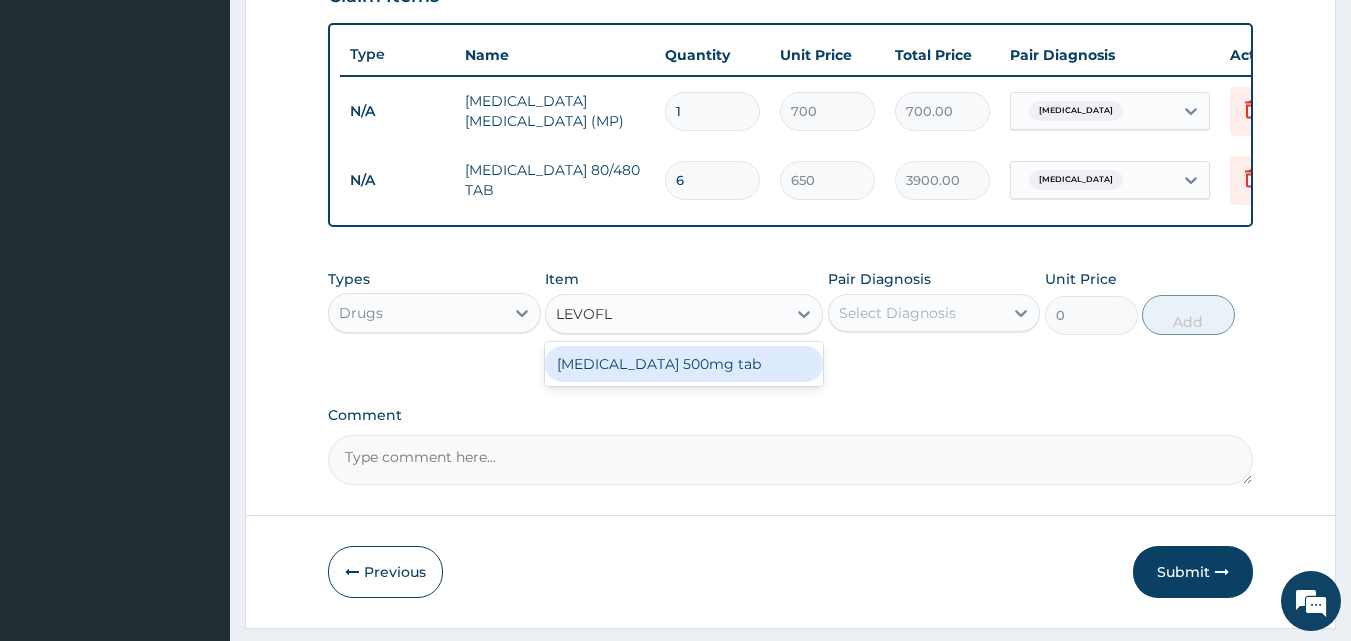 type on "LEVOFLO" 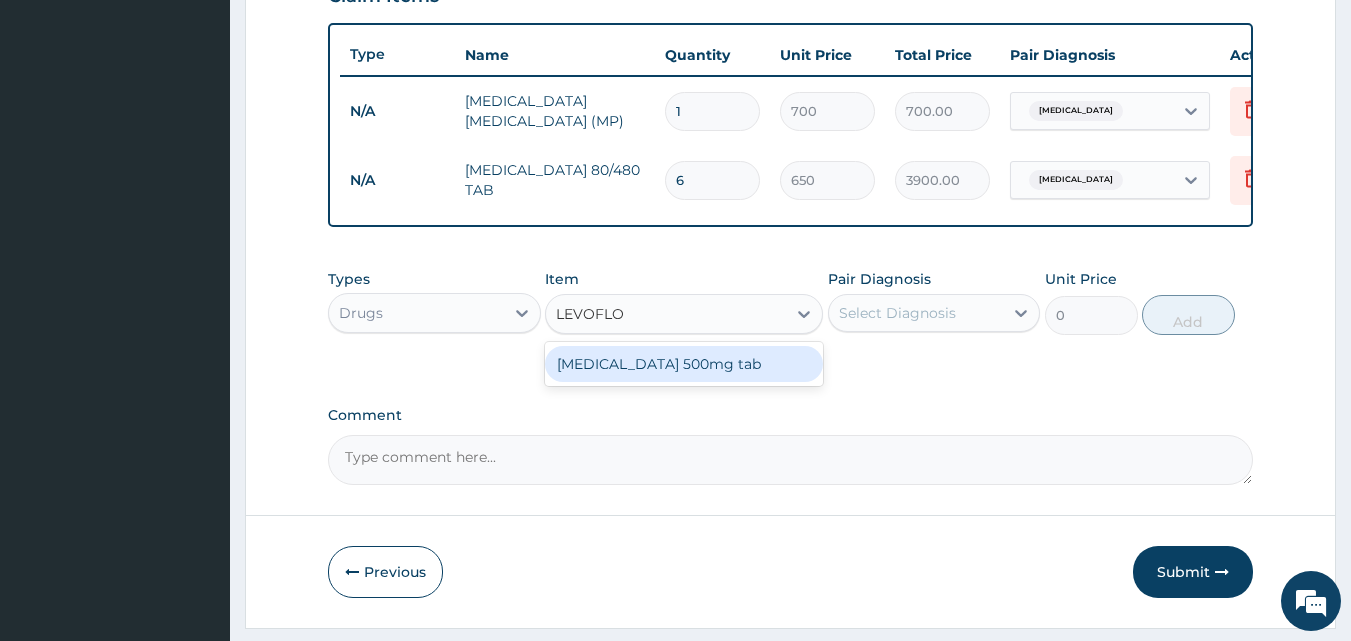 click on "LEVOFLOXACIN 500mg tab" at bounding box center [684, 364] 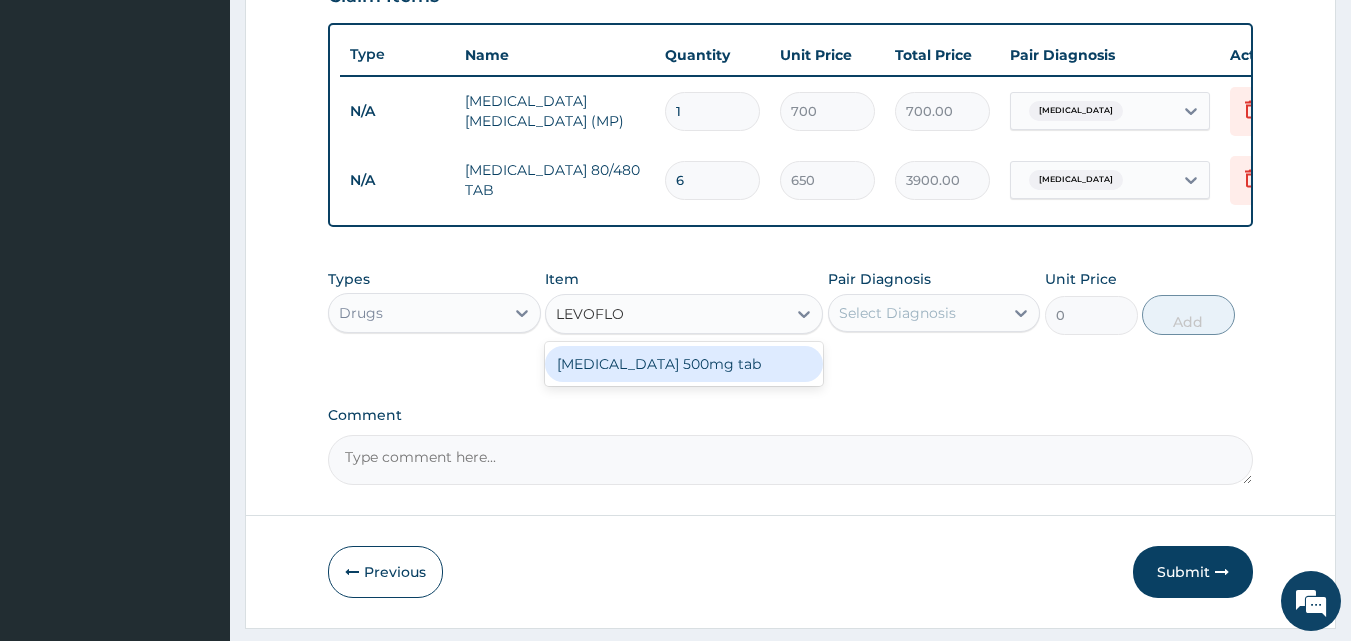 type 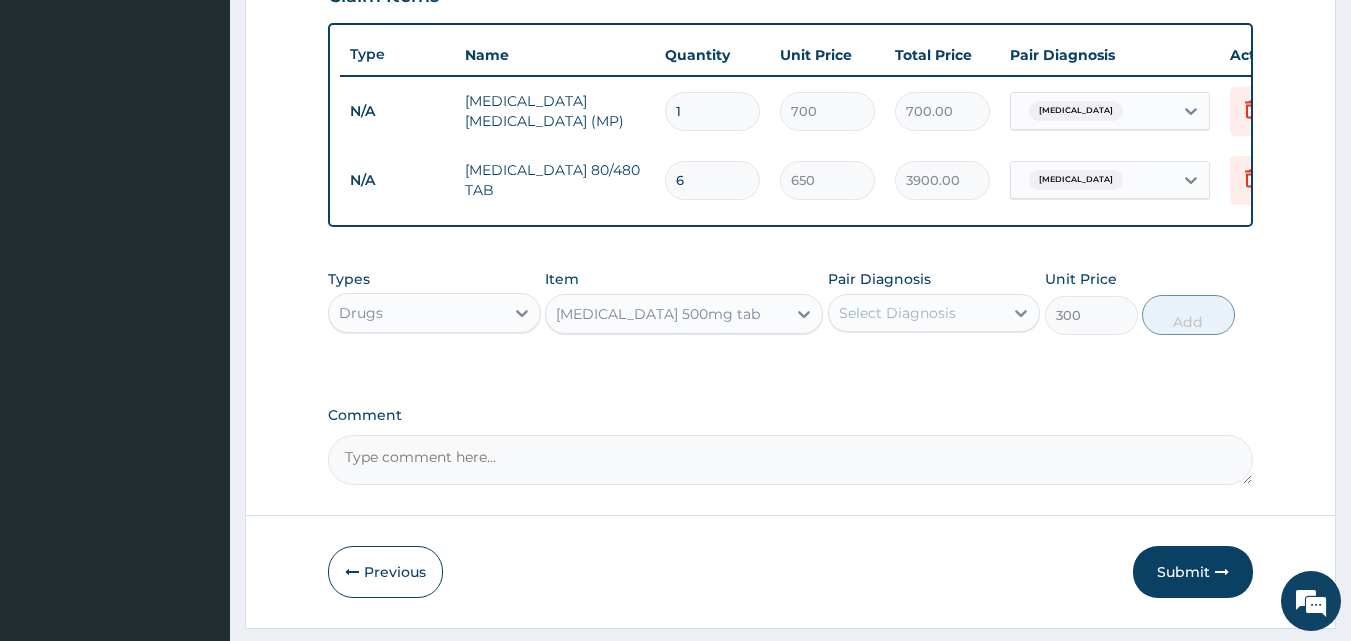 click on "Select Diagnosis" at bounding box center (916, 313) 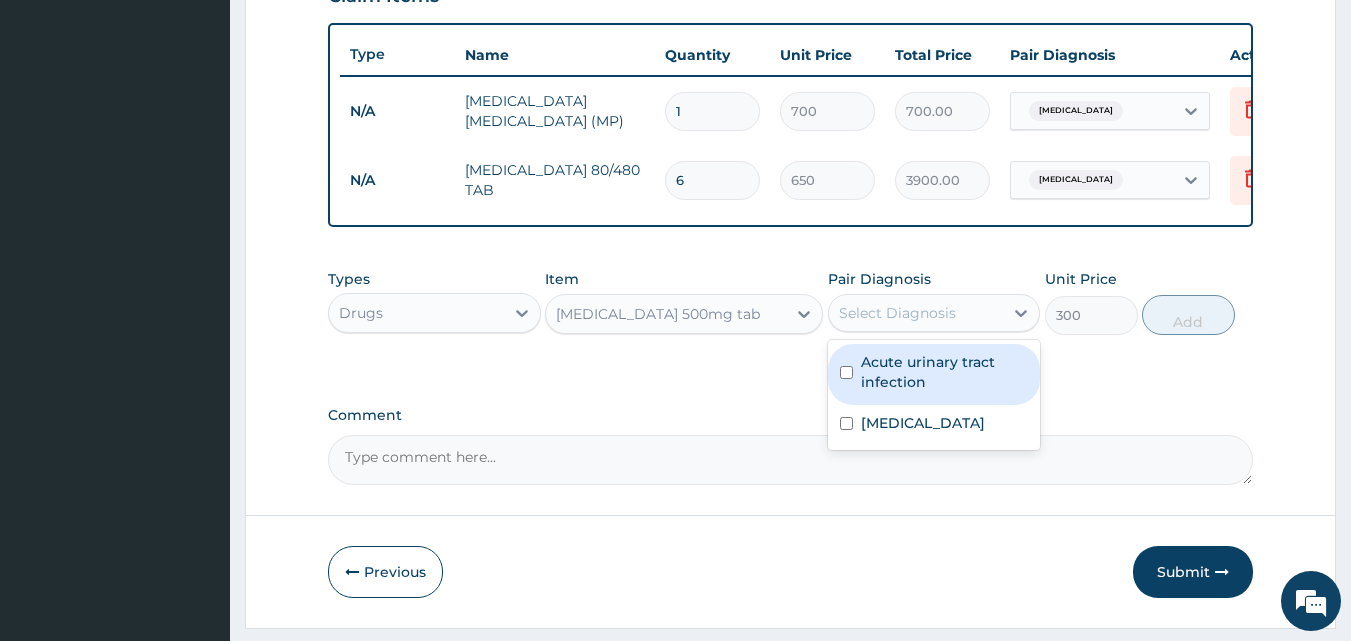click on "Acute urinary tract infection" at bounding box center [945, 372] 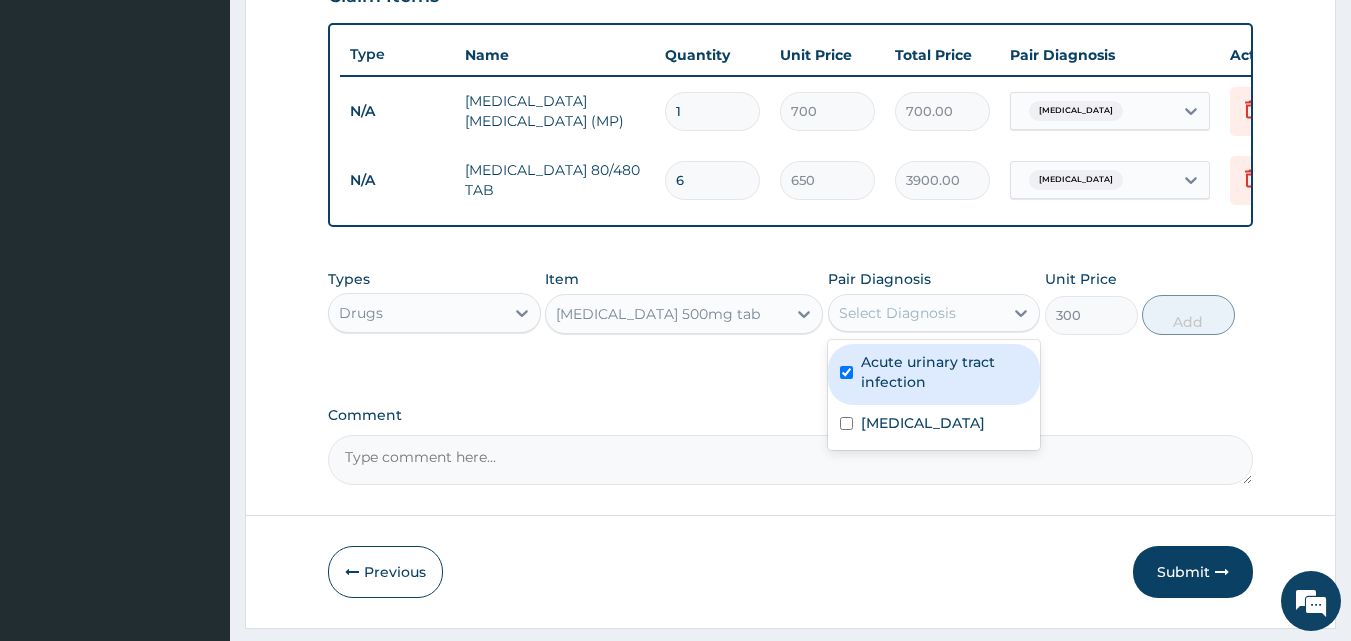 checkbox on "true" 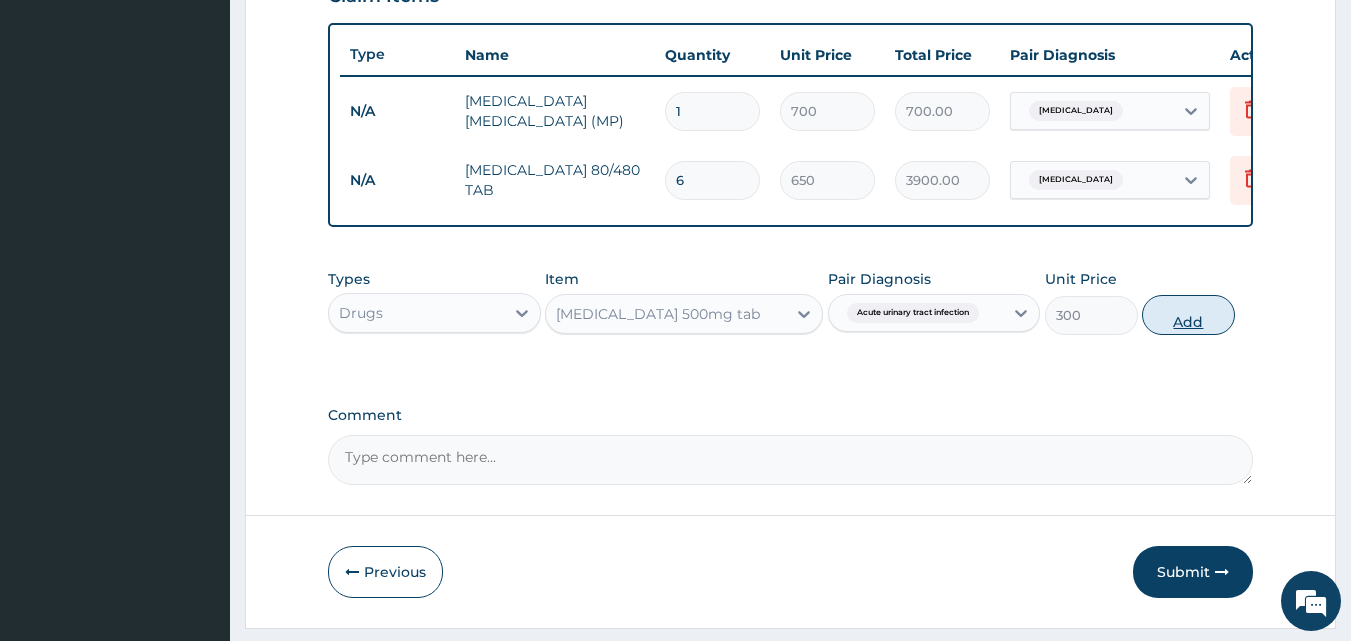 click on "Add" at bounding box center [1188, 315] 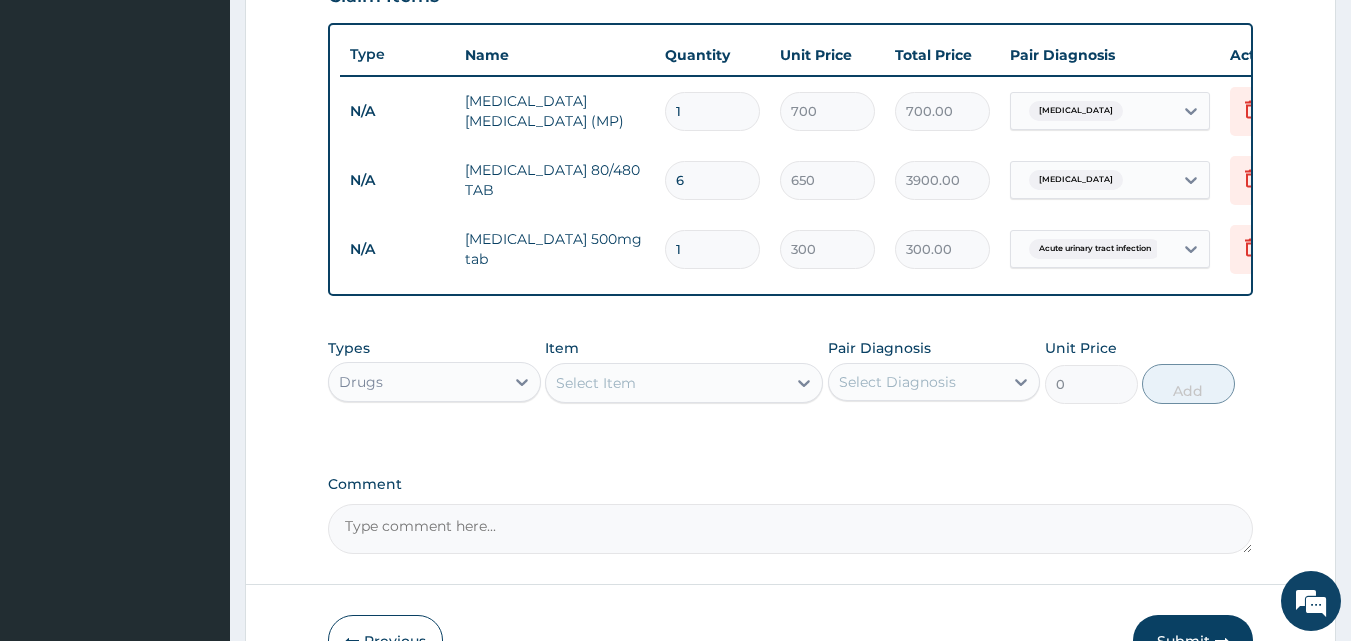 type on "10" 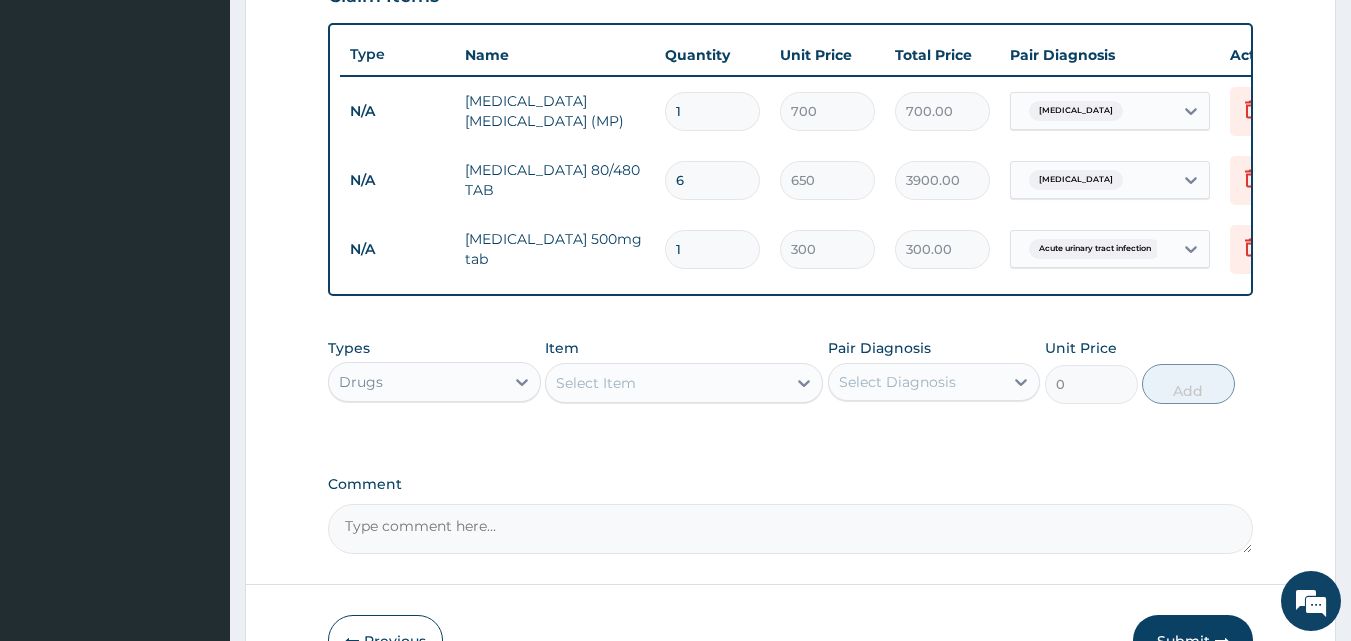 type on "3000.00" 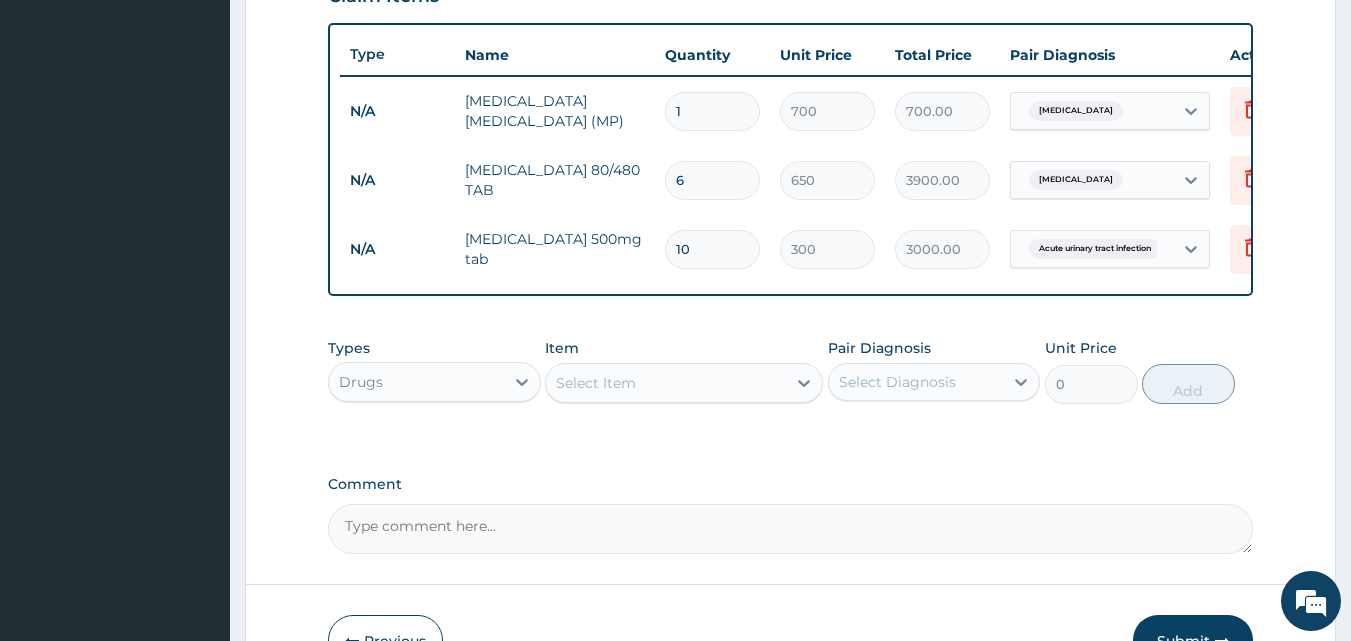 type on "10" 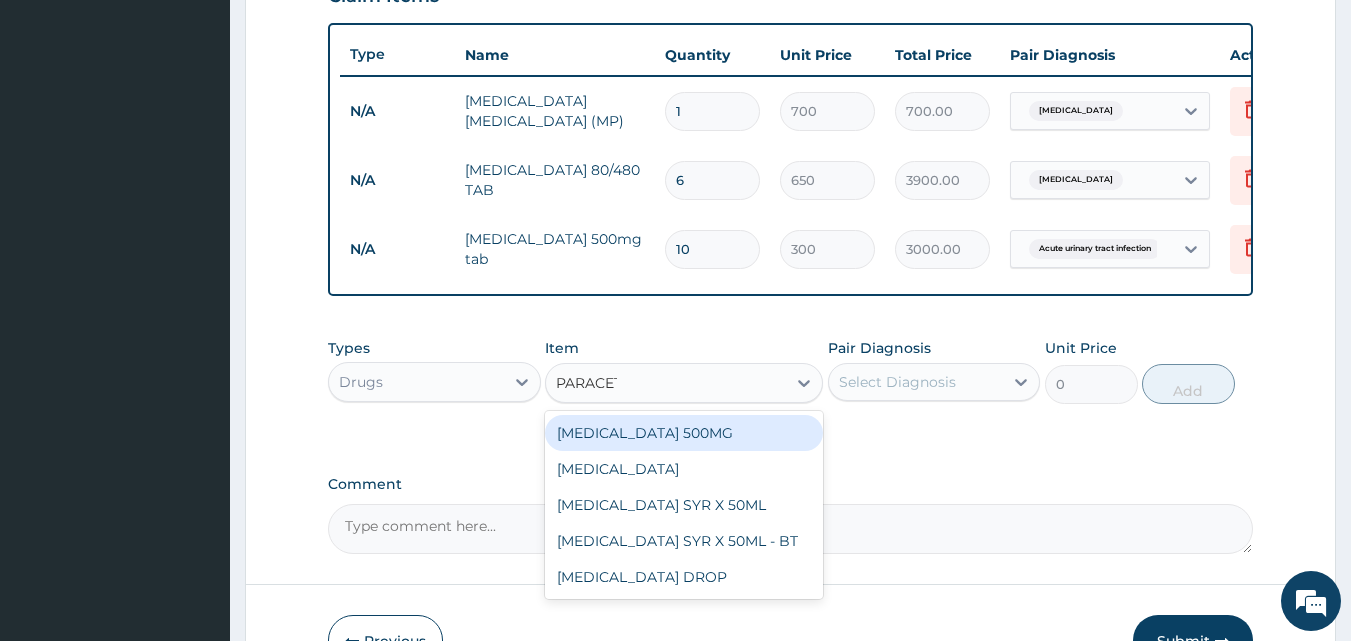 type on "PARACETA" 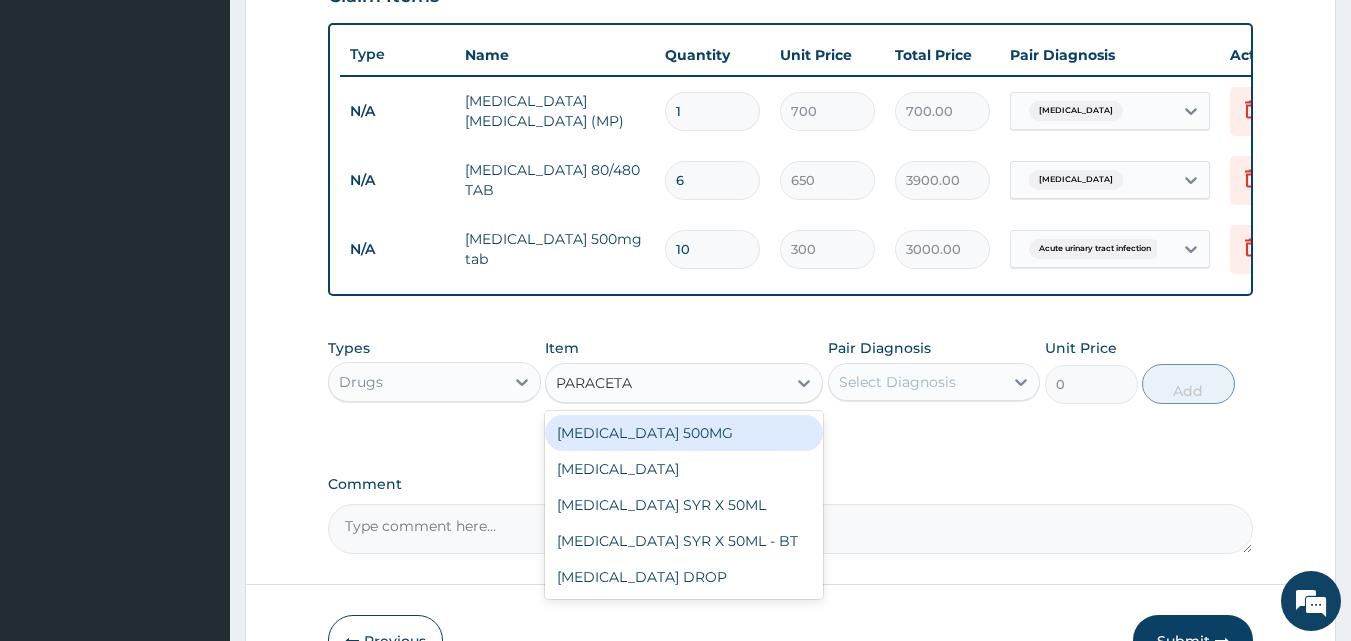 click on "PARACETAMOL 500MG" at bounding box center (684, 433) 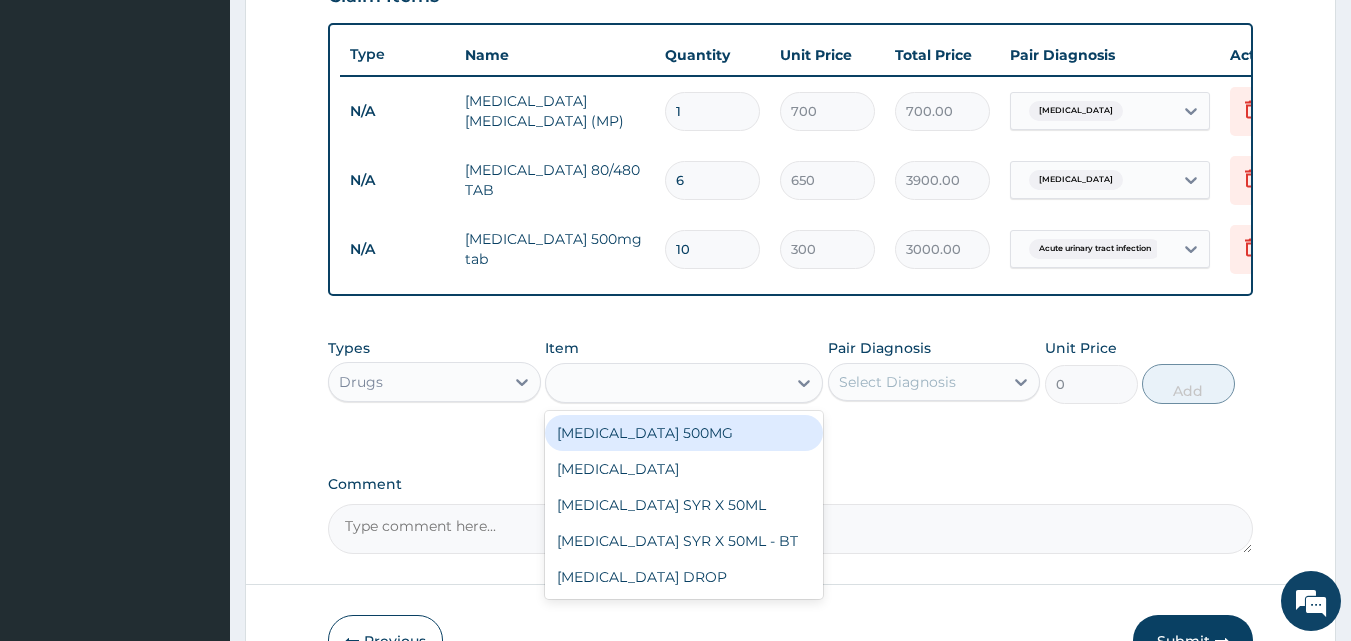 type on "30" 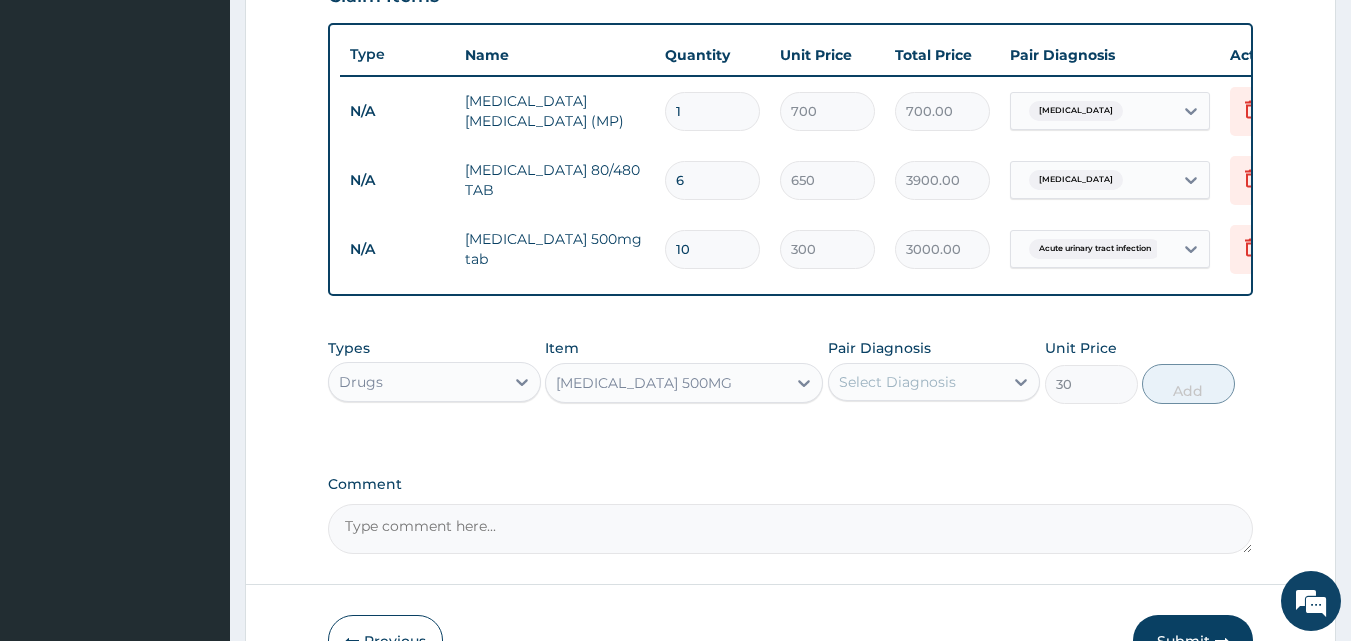 click on "Select Diagnosis" at bounding box center (897, 382) 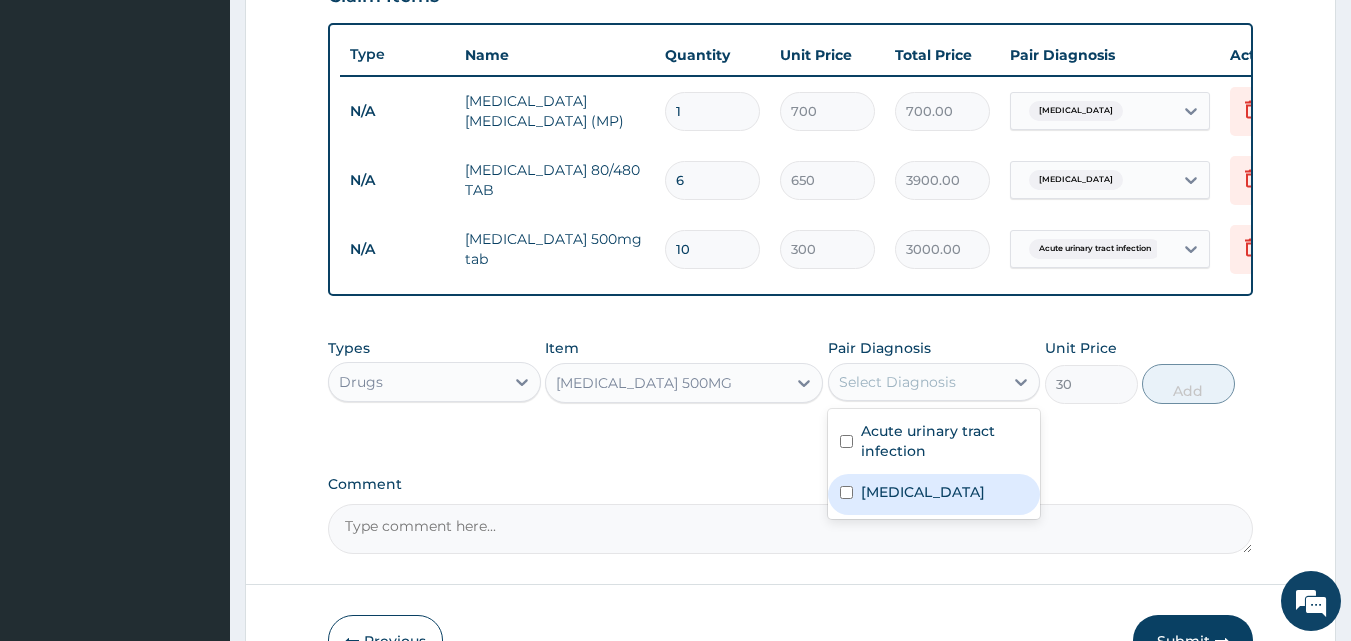 click on "Malaria" at bounding box center [934, 494] 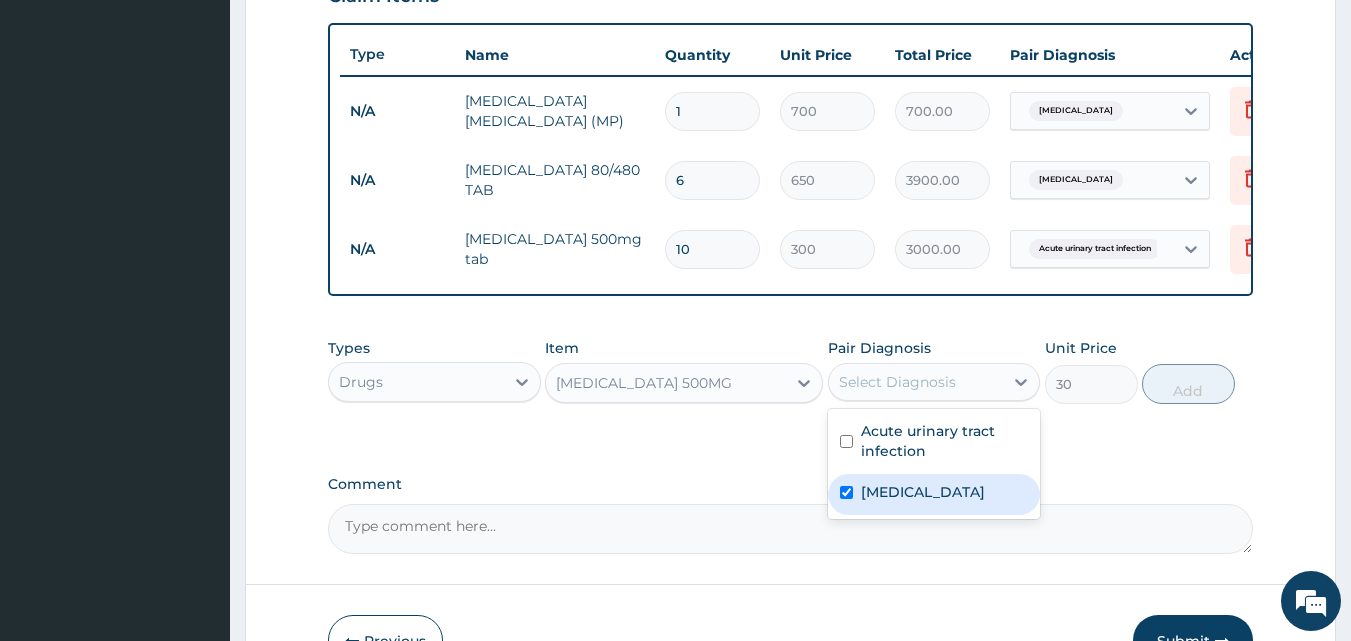 checkbox on "true" 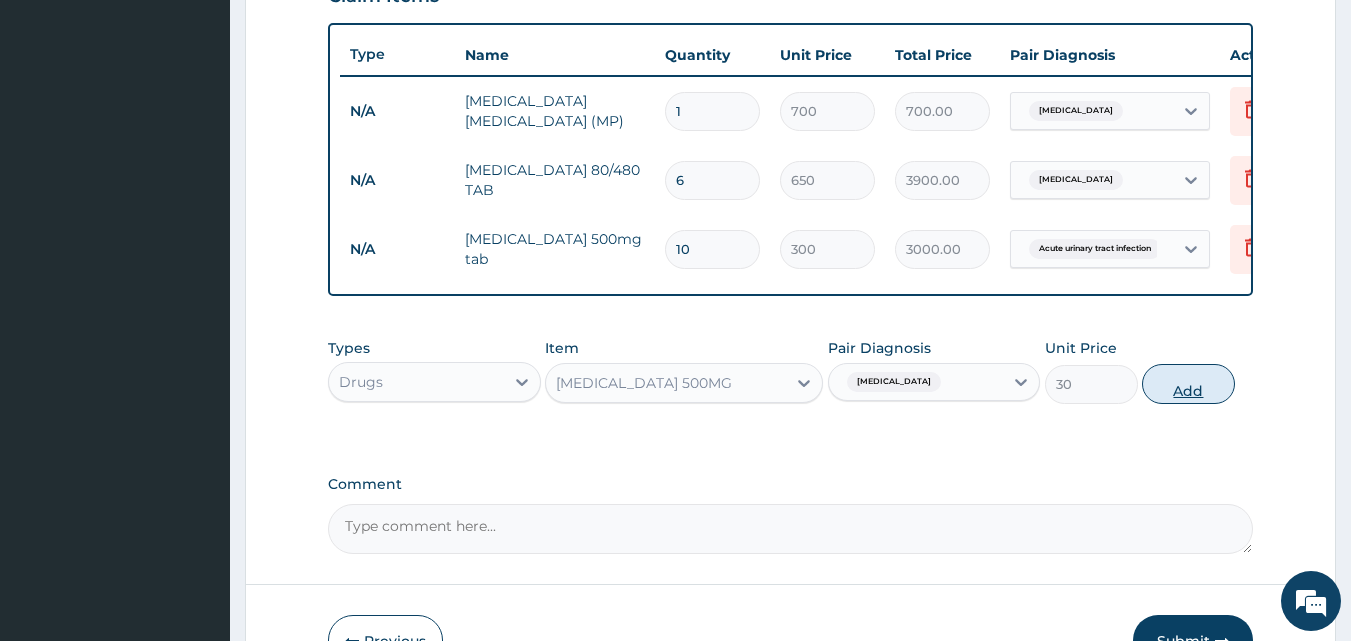 click on "Add" at bounding box center [1188, 384] 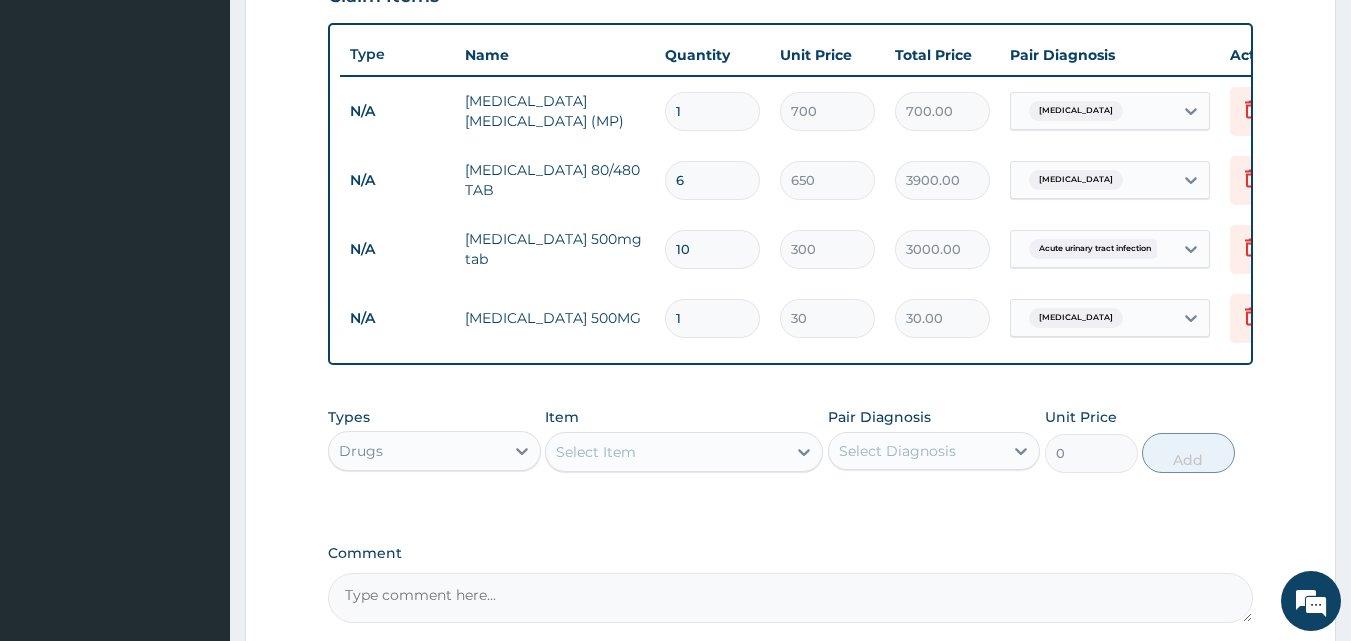 type on "18" 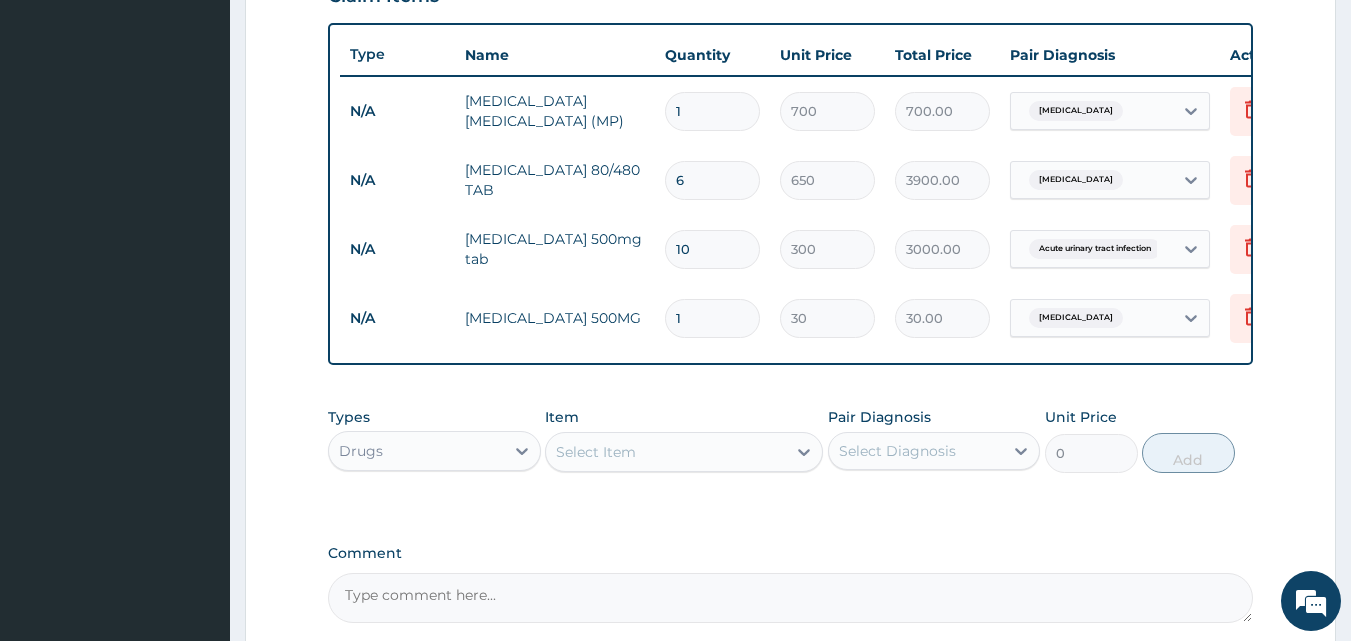 type on "540.00" 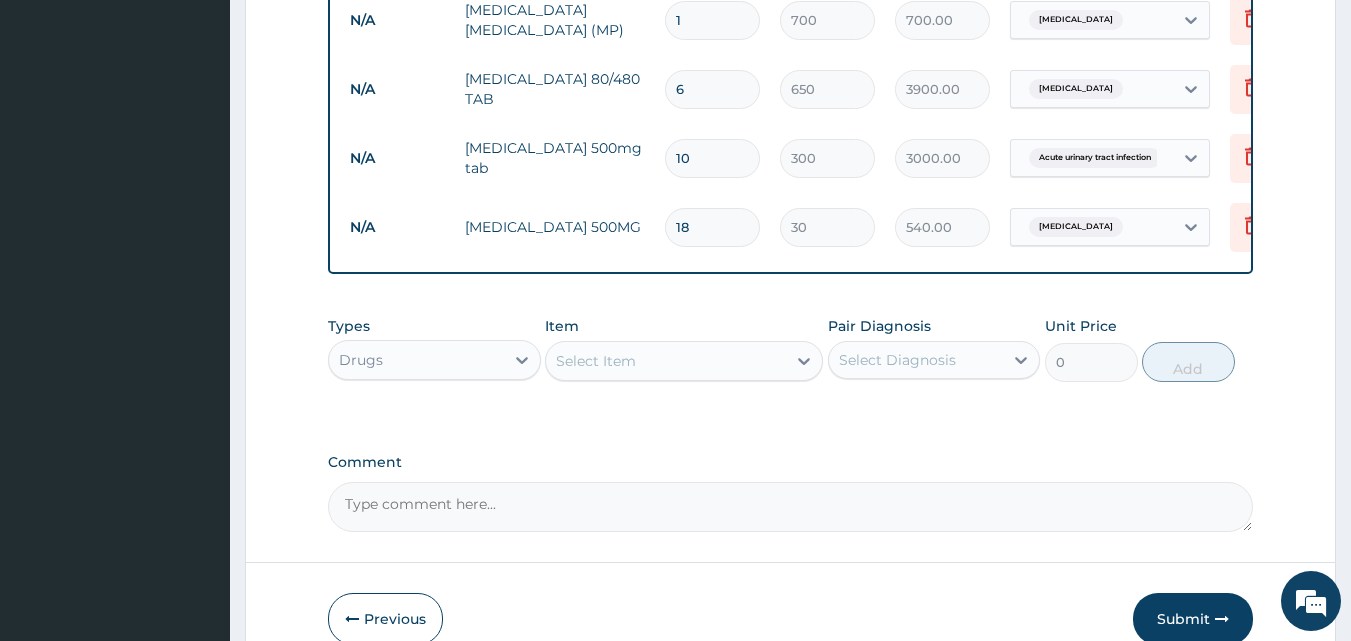 scroll, scrollTop: 928, scrollLeft: 0, axis: vertical 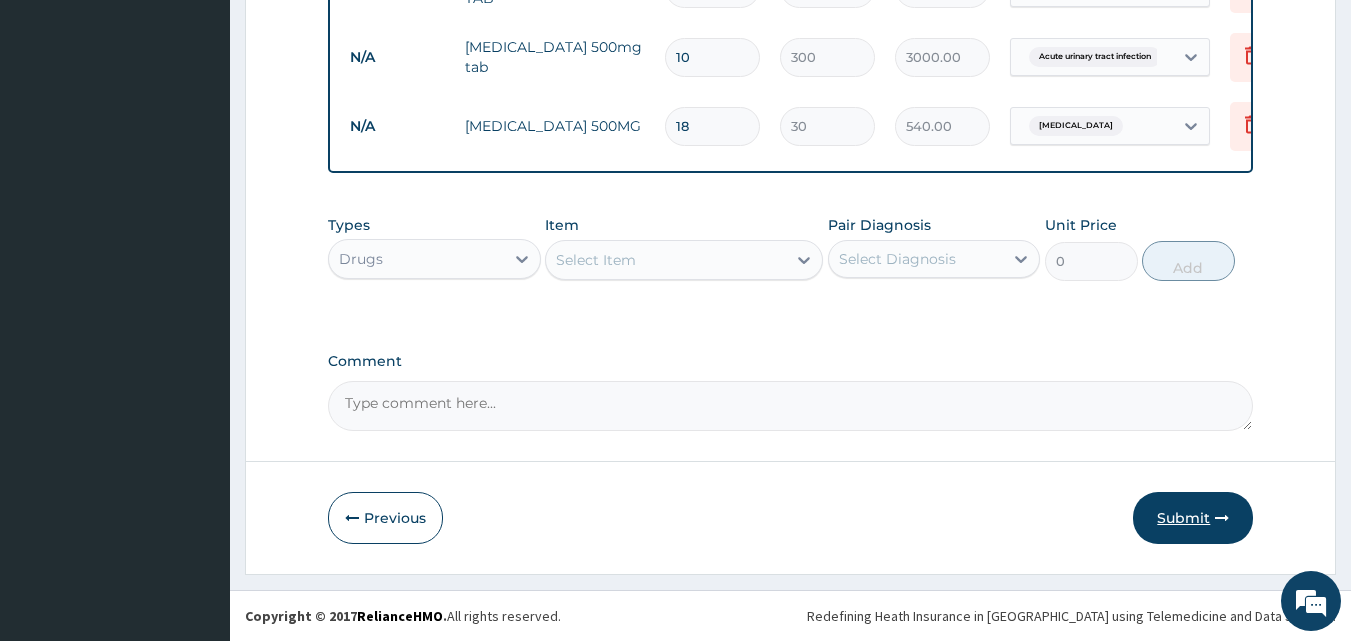type on "18" 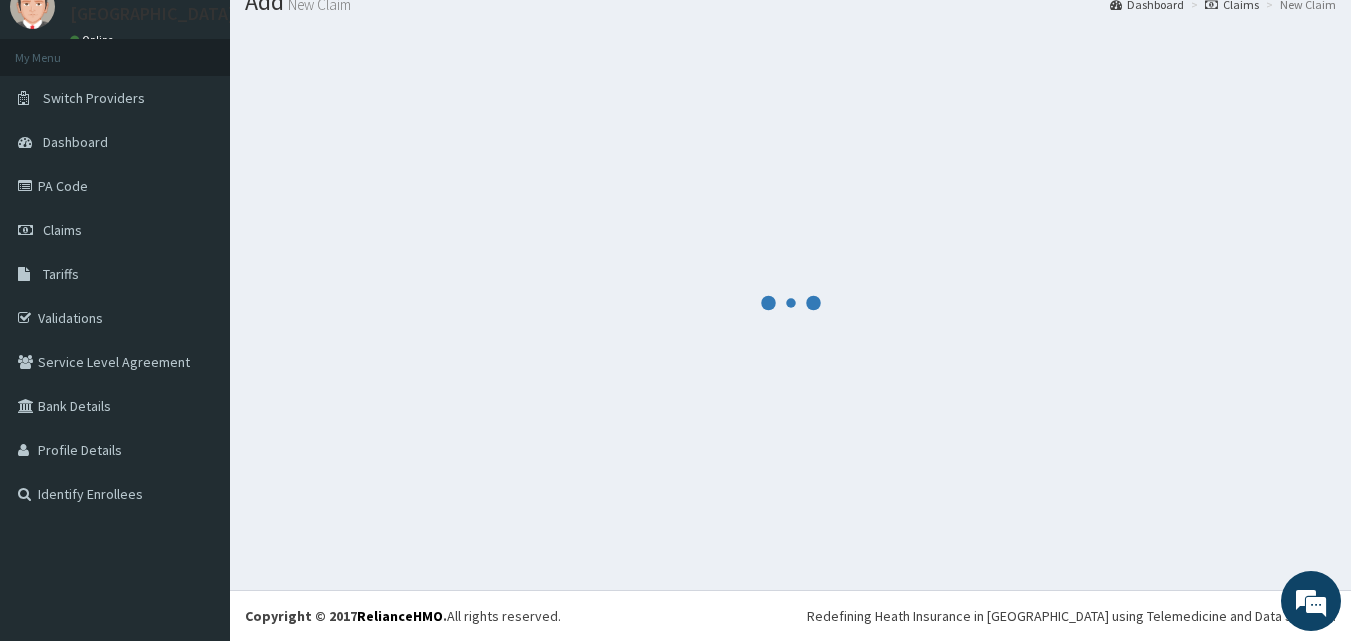scroll, scrollTop: 928, scrollLeft: 0, axis: vertical 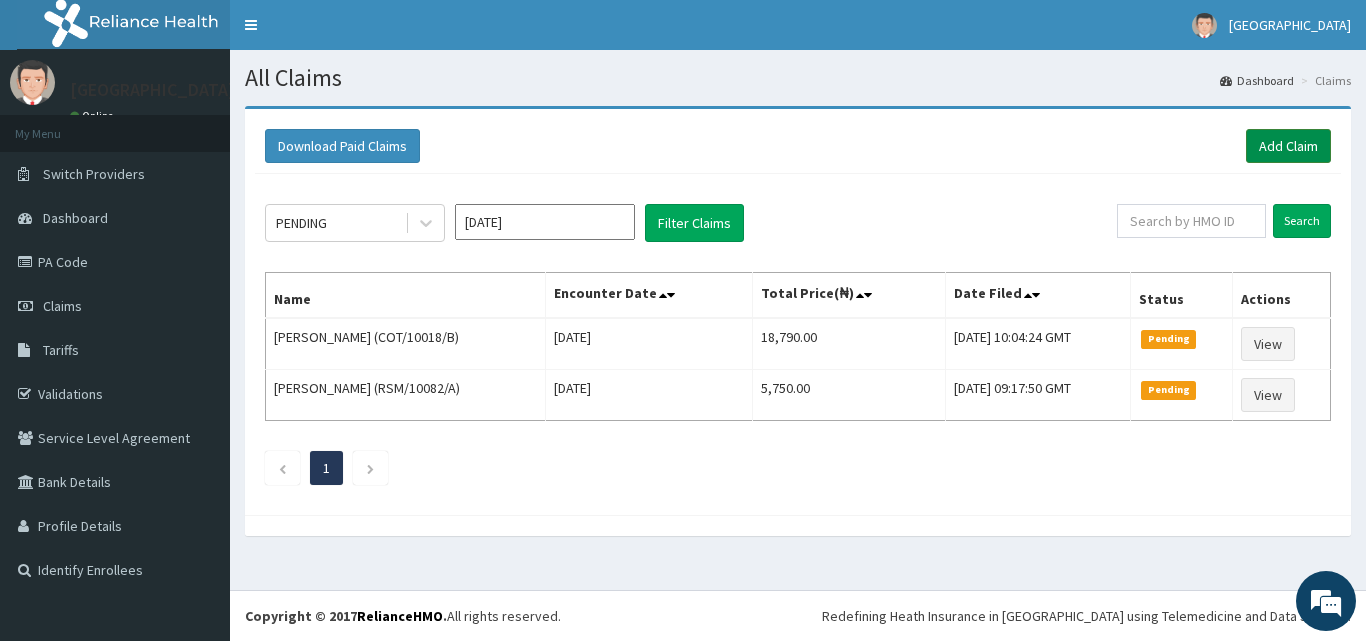 click on "Add Claim" at bounding box center [1288, 146] 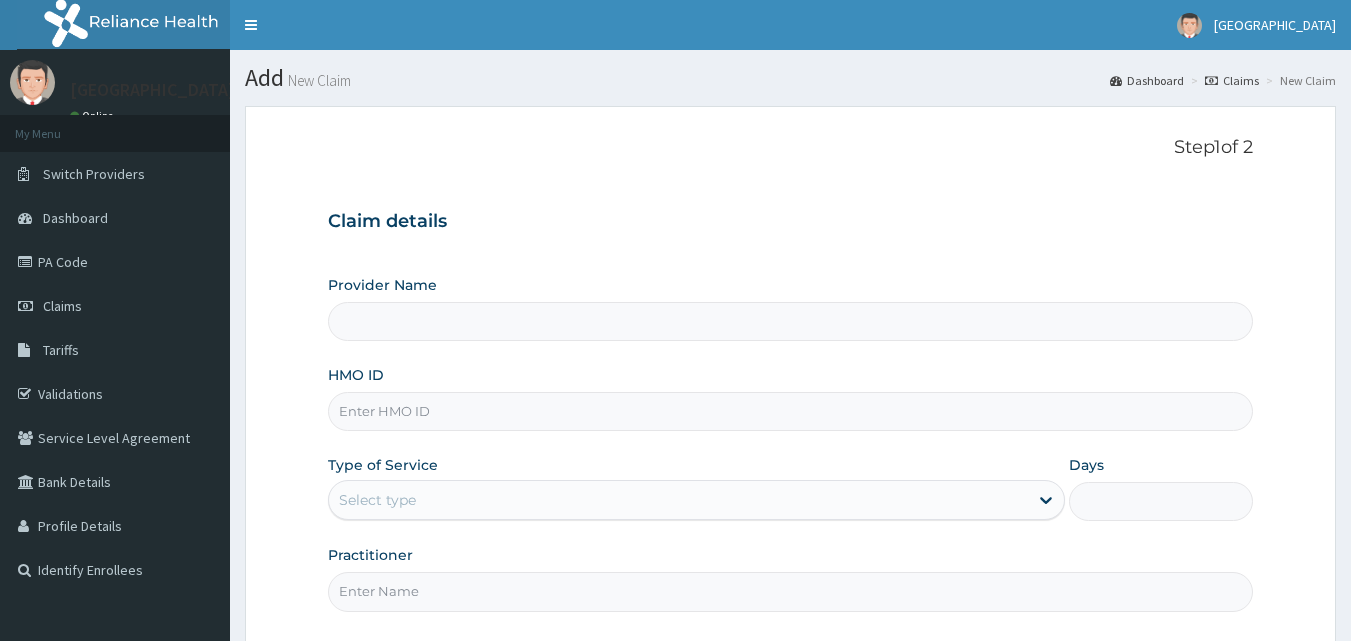 scroll, scrollTop: 0, scrollLeft: 0, axis: both 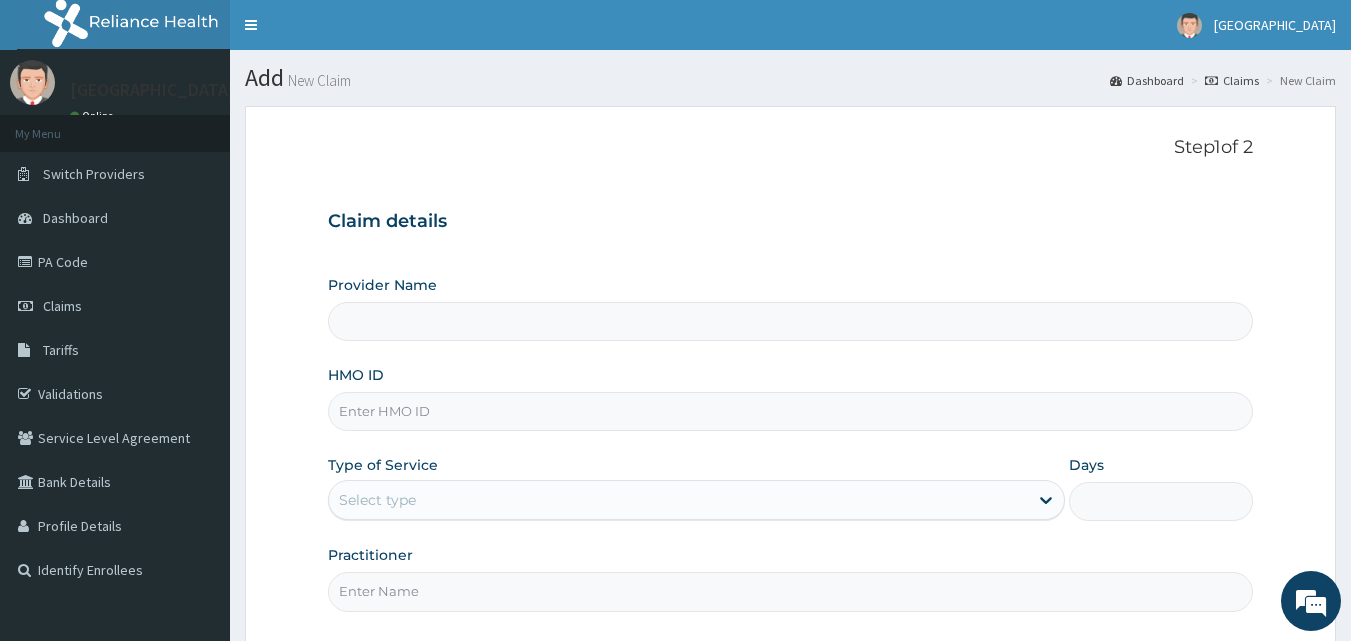 type on "[GEOGRAPHIC_DATA]" 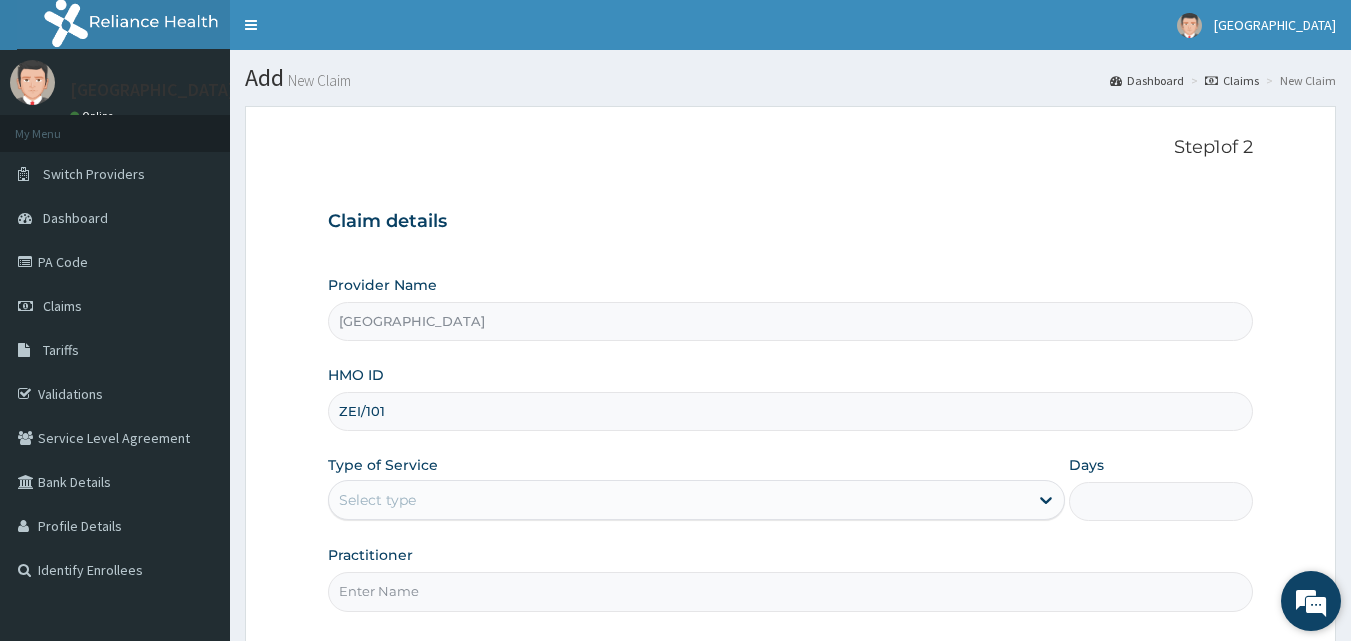 scroll, scrollTop: 0, scrollLeft: 0, axis: both 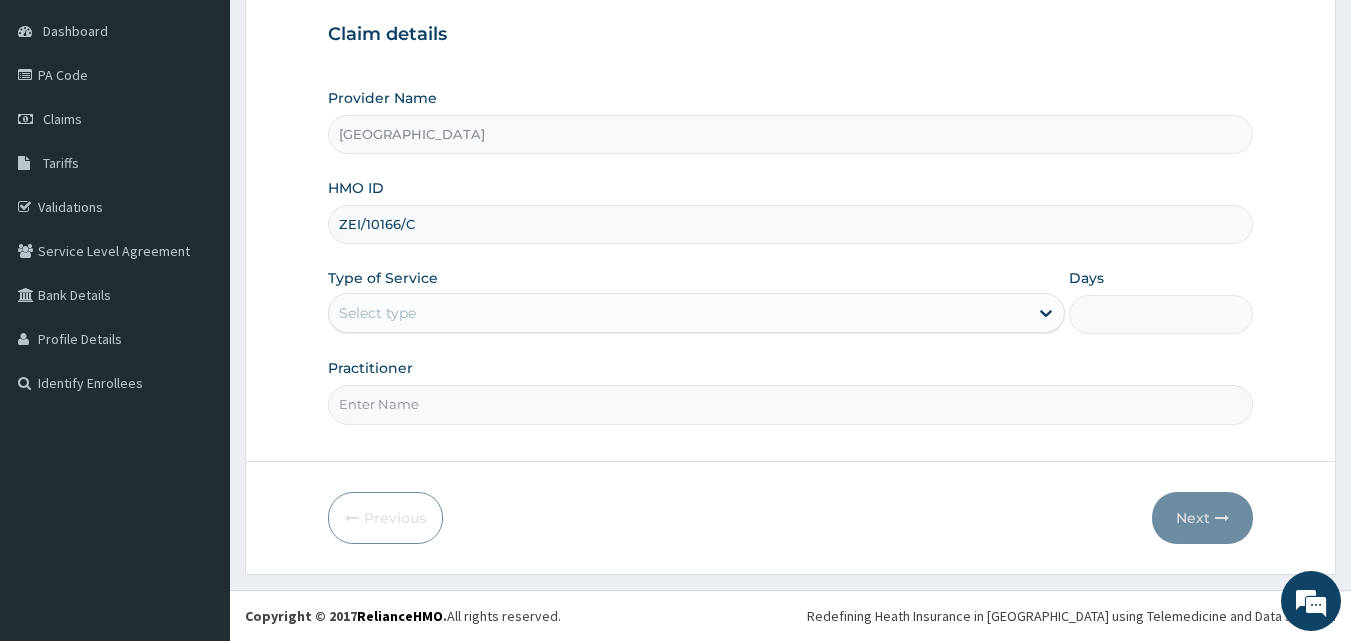 type on "ZEI/10166/C" 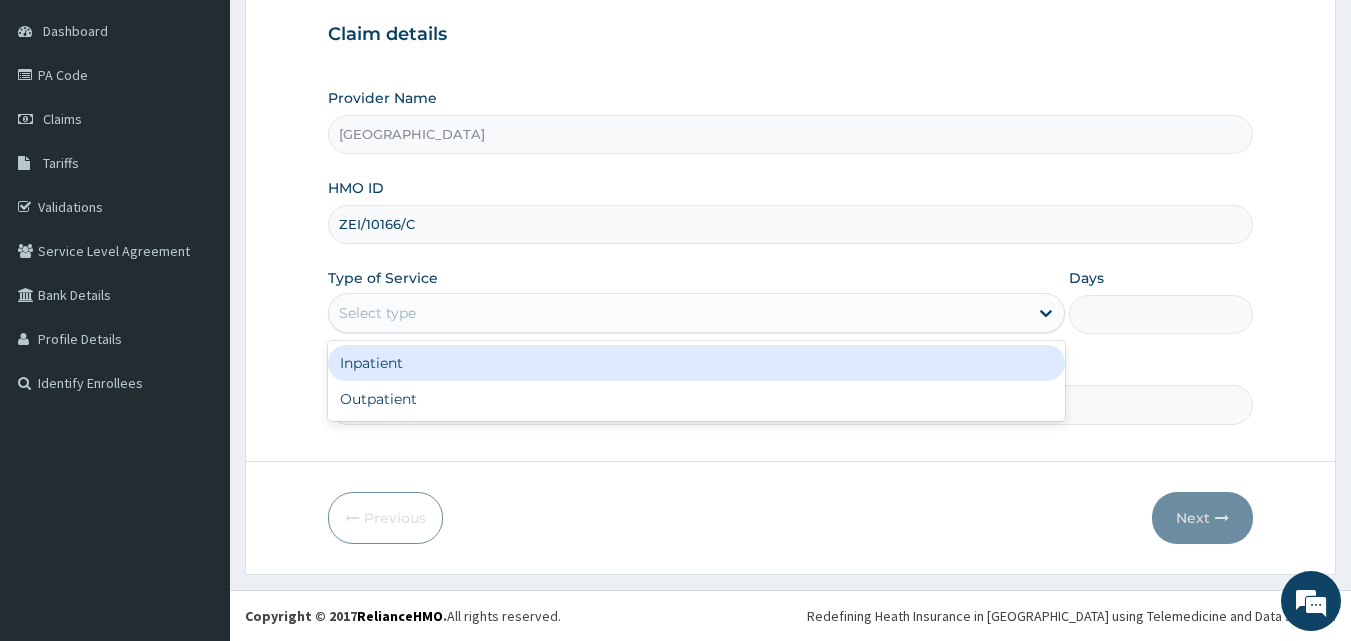 click on "Select type" at bounding box center [377, 313] 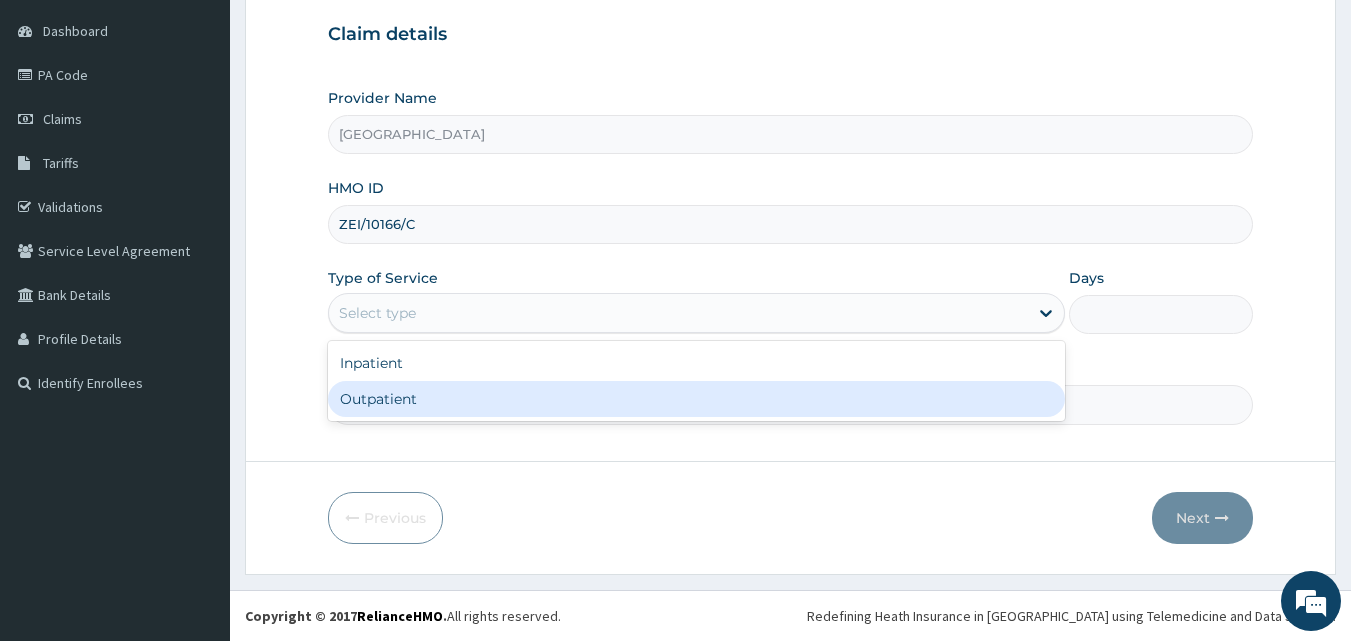 click on "Outpatient" at bounding box center [696, 399] 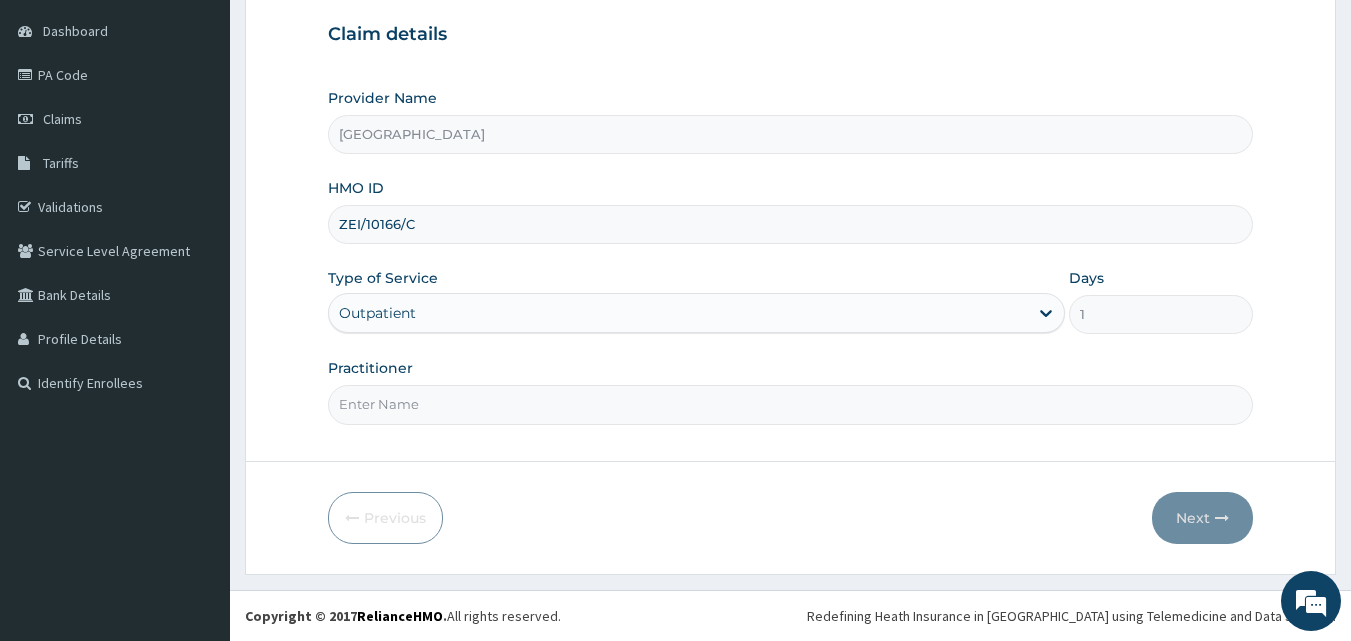 drag, startPoint x: 421, startPoint y: 407, endPoint x: 435, endPoint y: 421, distance: 19.79899 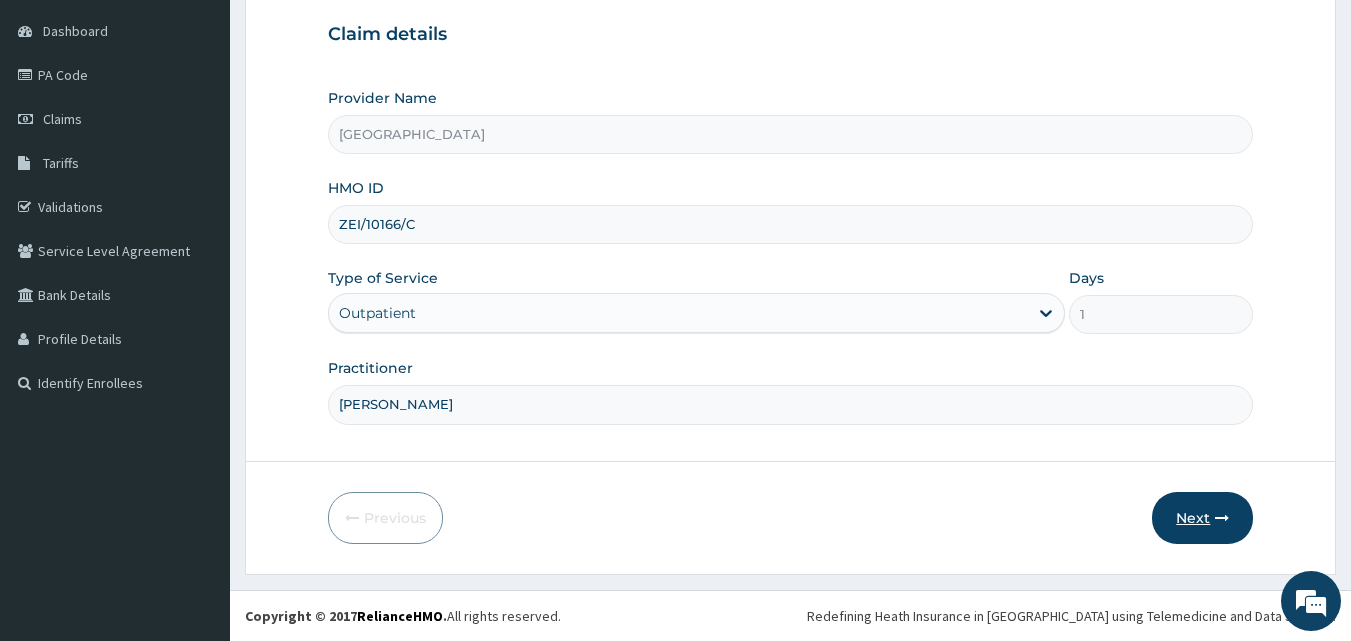 click on "Next" at bounding box center [1202, 518] 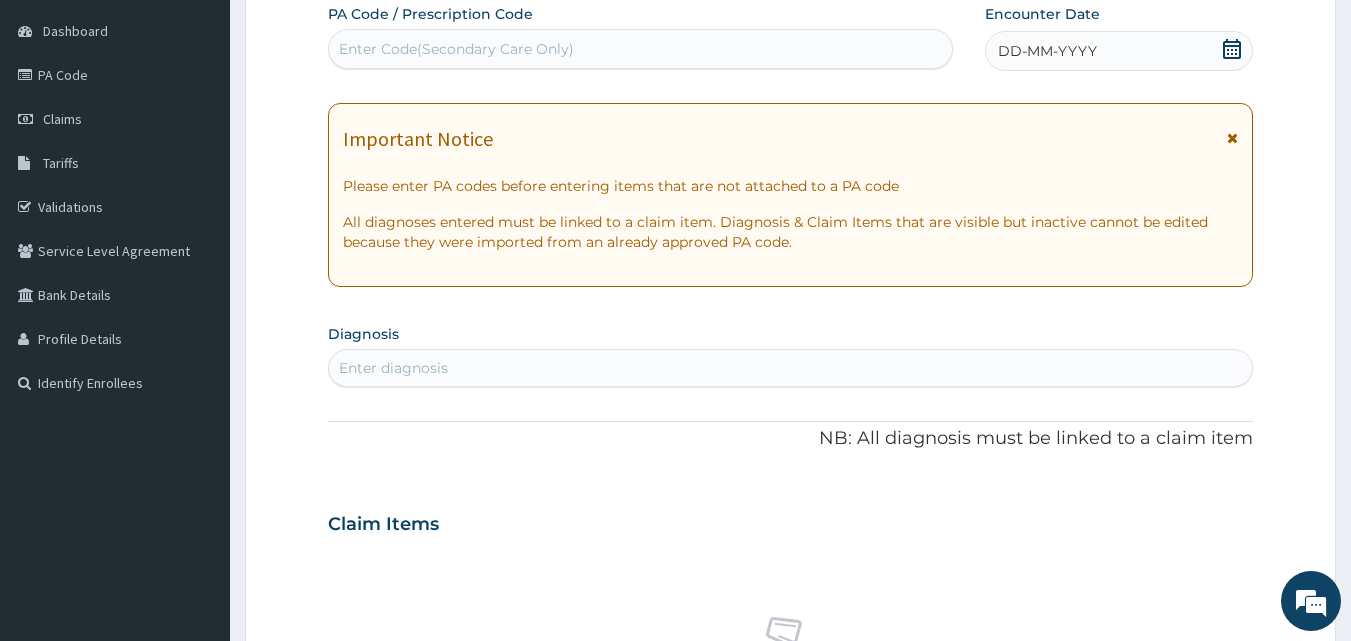 click 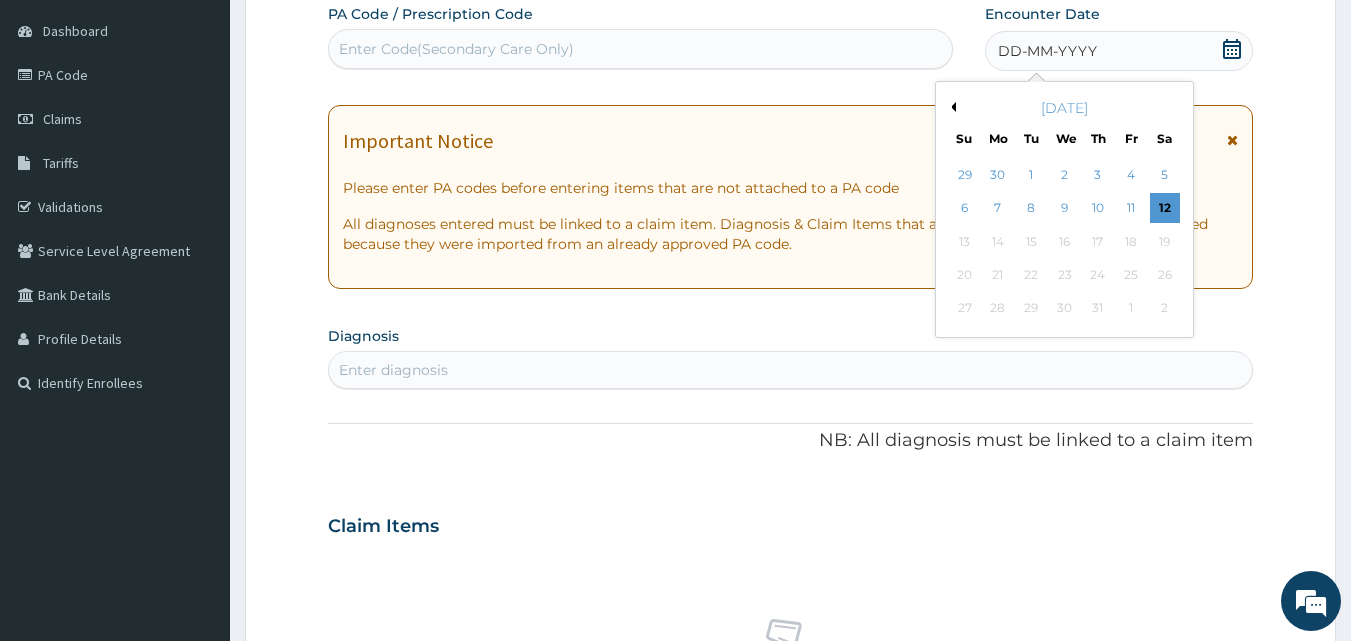 click on "10" at bounding box center (1098, 209) 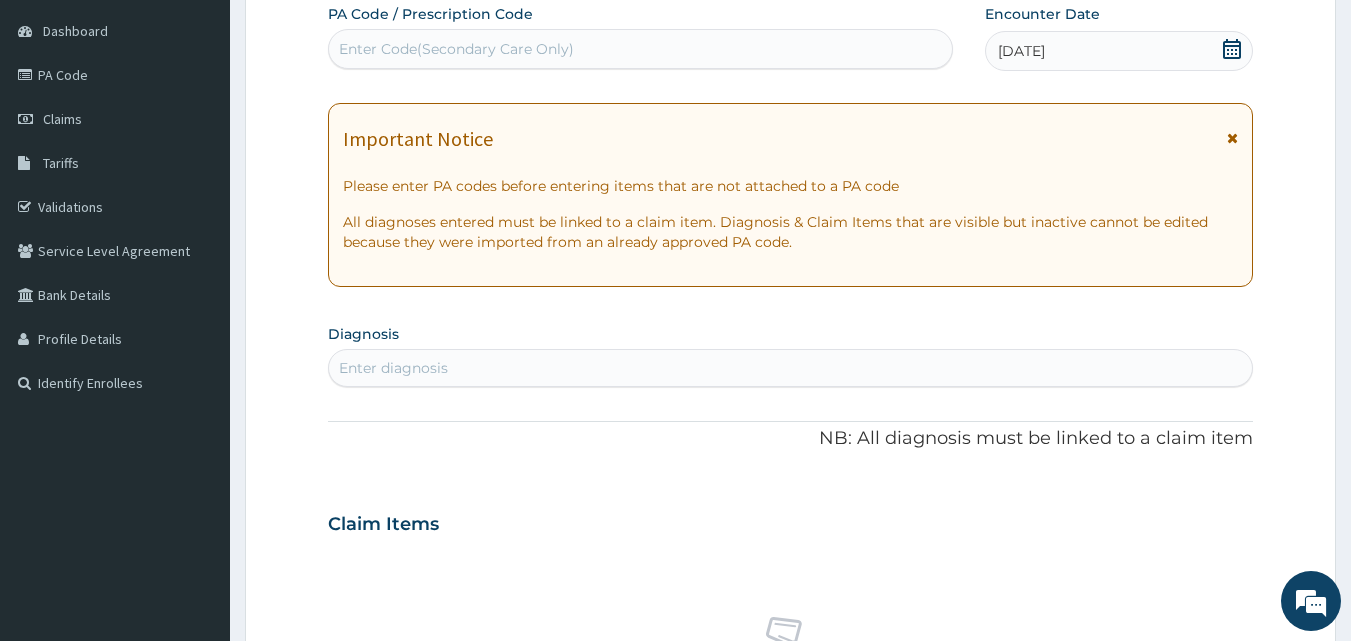 click on "Enter diagnosis" at bounding box center (791, 368) 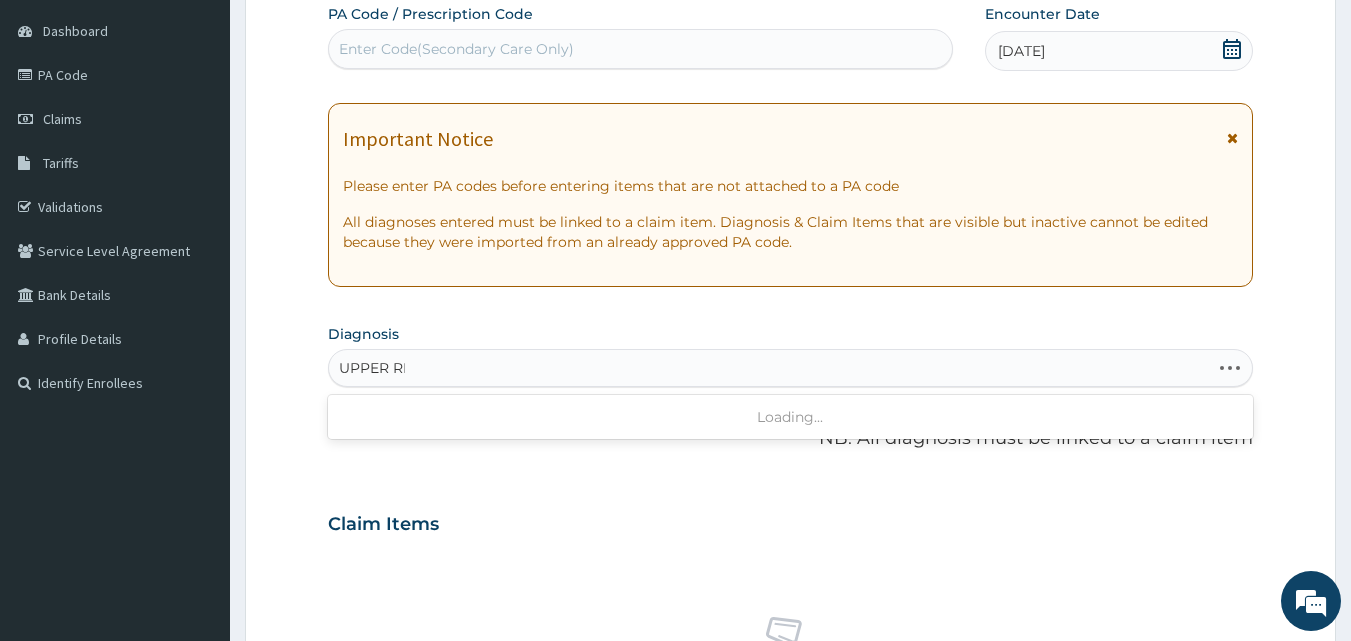 type on "UPPER RES" 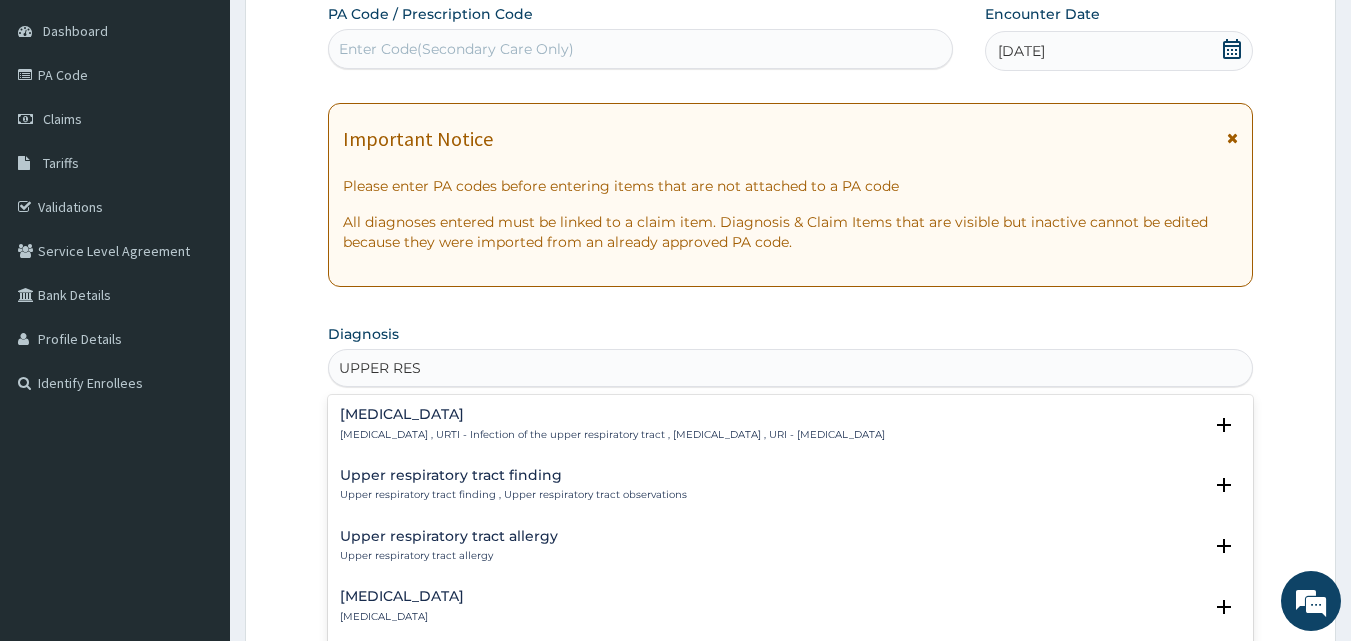 click on "Upper respiratory infection" at bounding box center [612, 414] 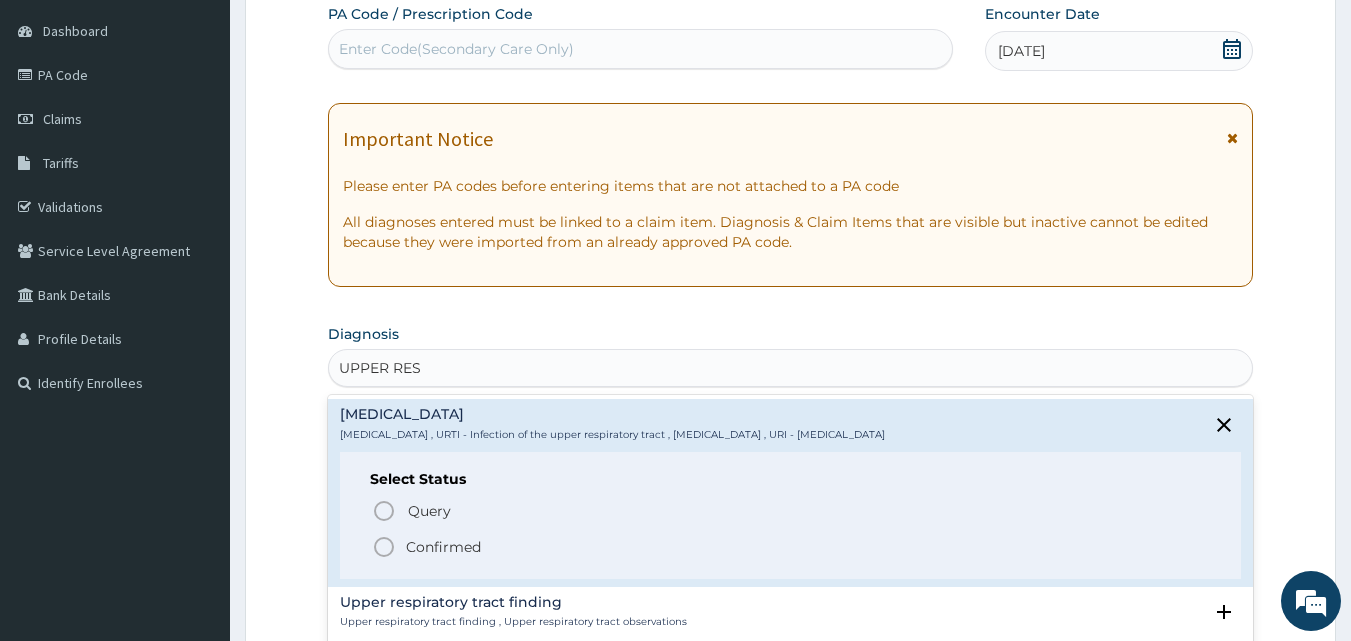 click on "Confirmed" at bounding box center (443, 547) 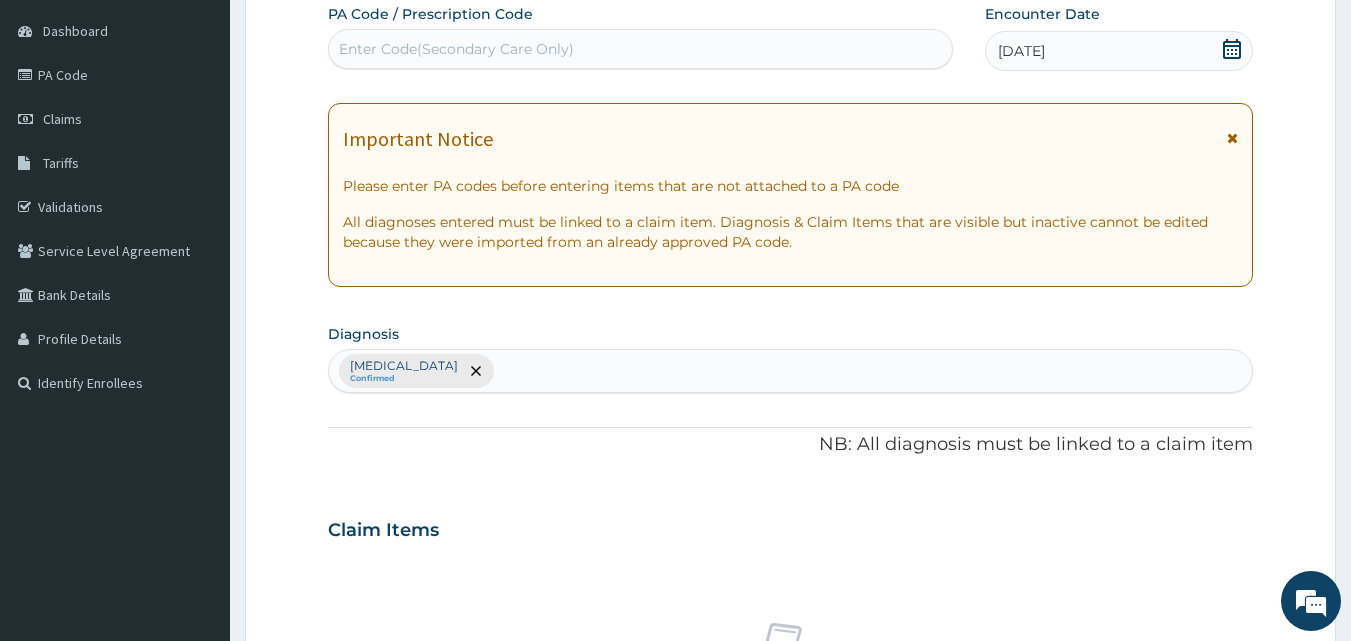 scroll, scrollTop: 747, scrollLeft: 0, axis: vertical 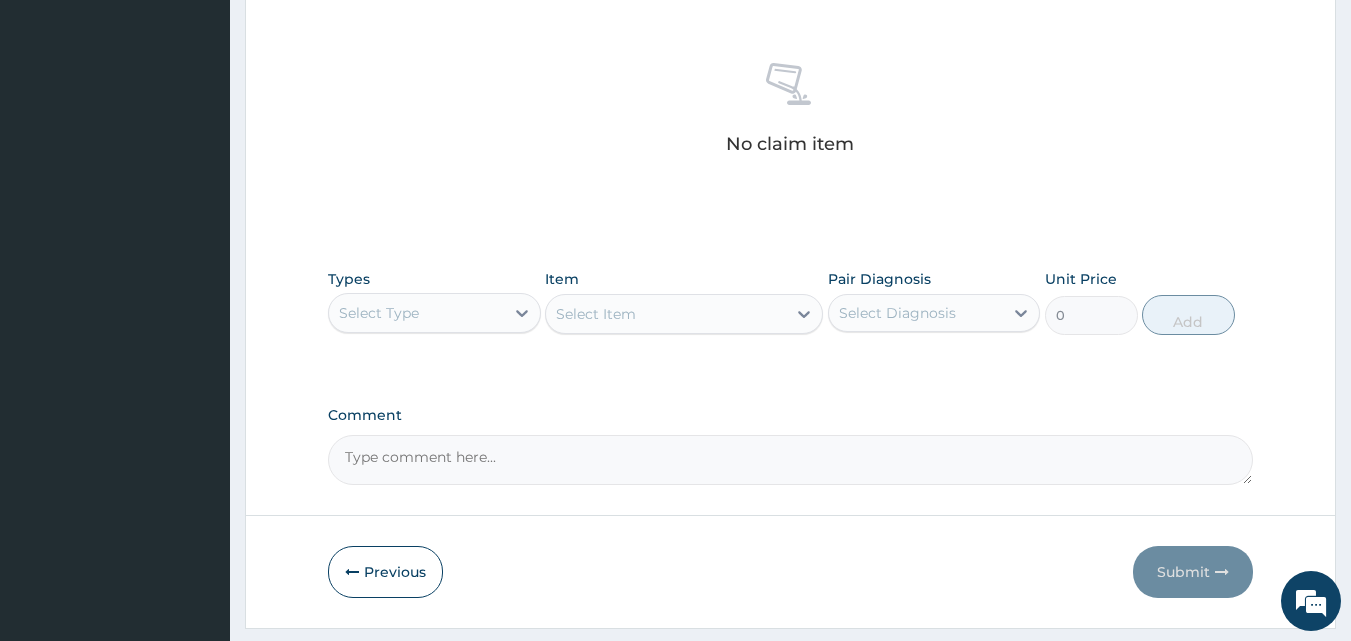 click on "Select Type" at bounding box center [379, 313] 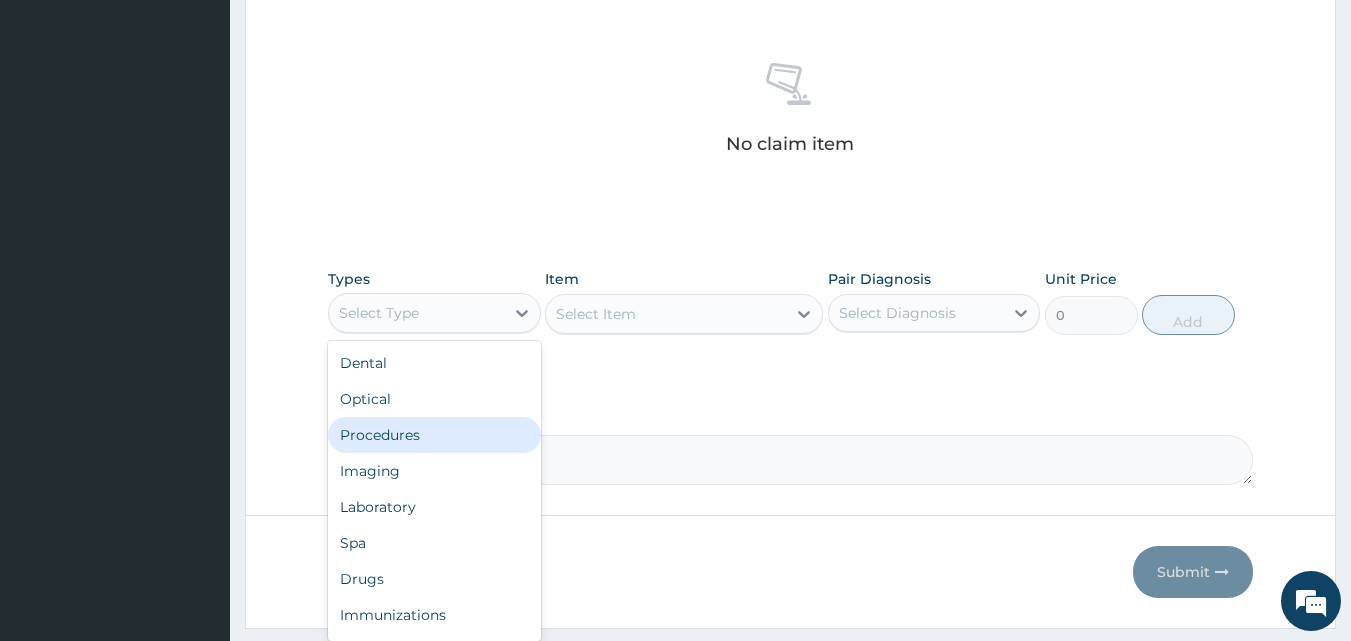 click on "Procedures" at bounding box center [434, 435] 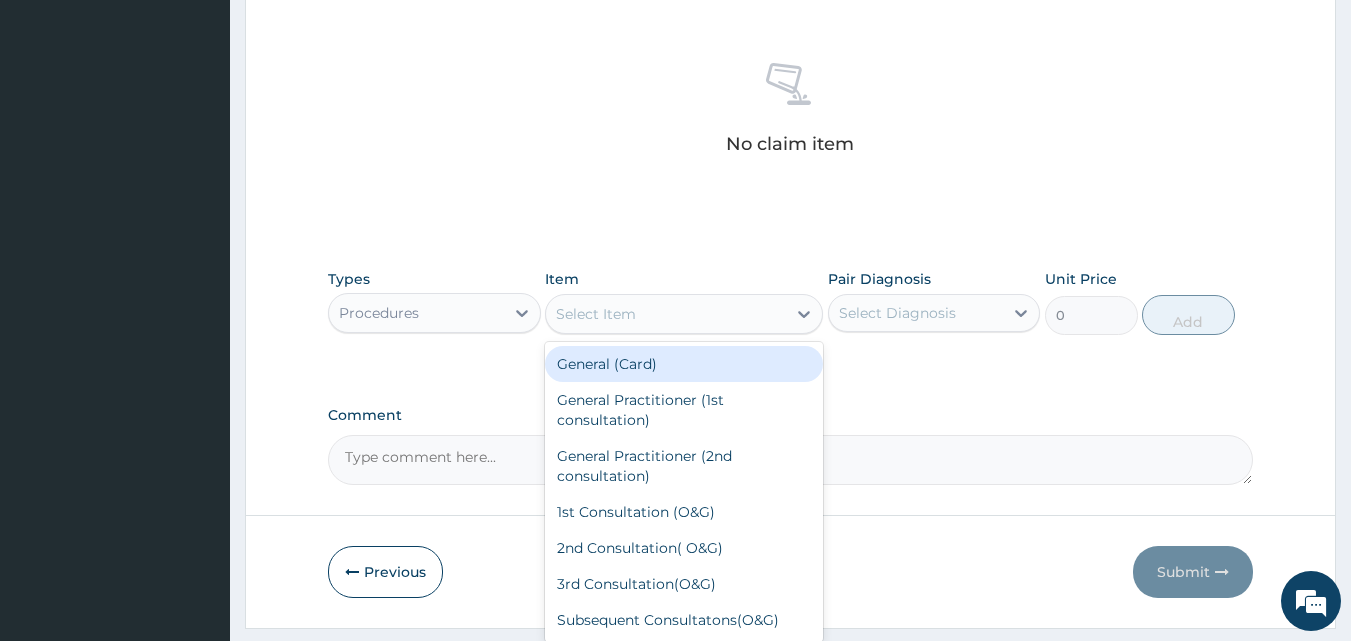 click on "Select Item" at bounding box center [596, 314] 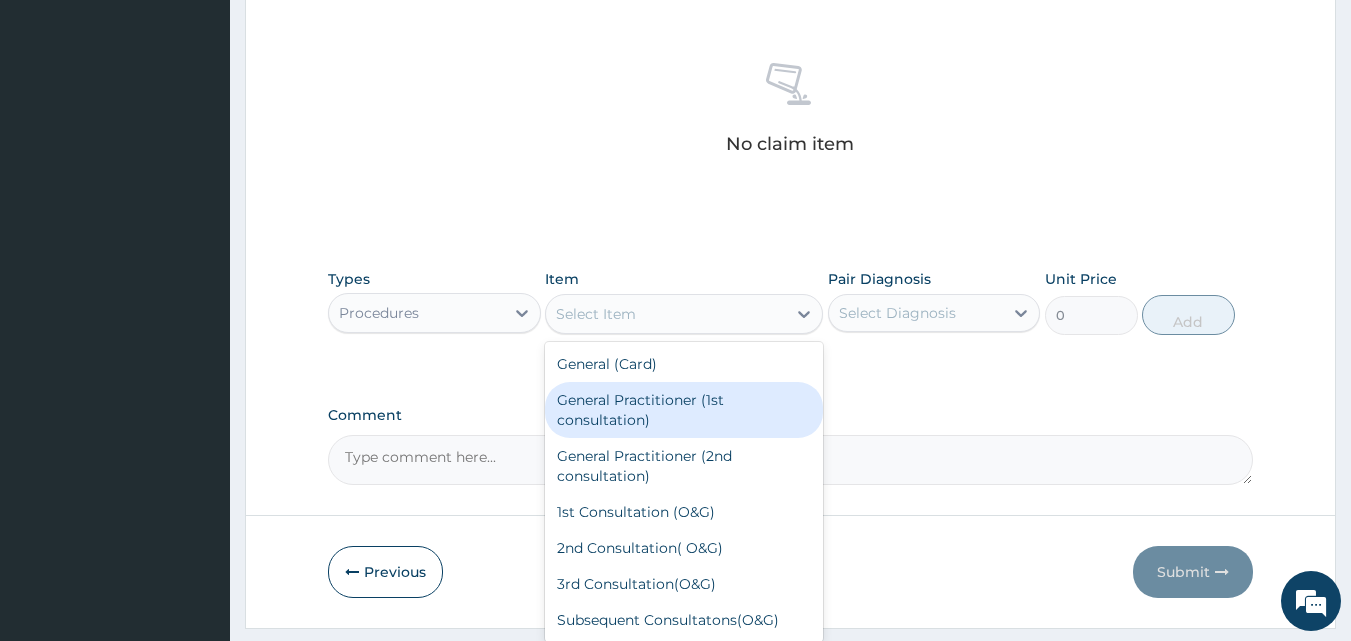click on "General Practitioner (1st consultation)" at bounding box center [684, 410] 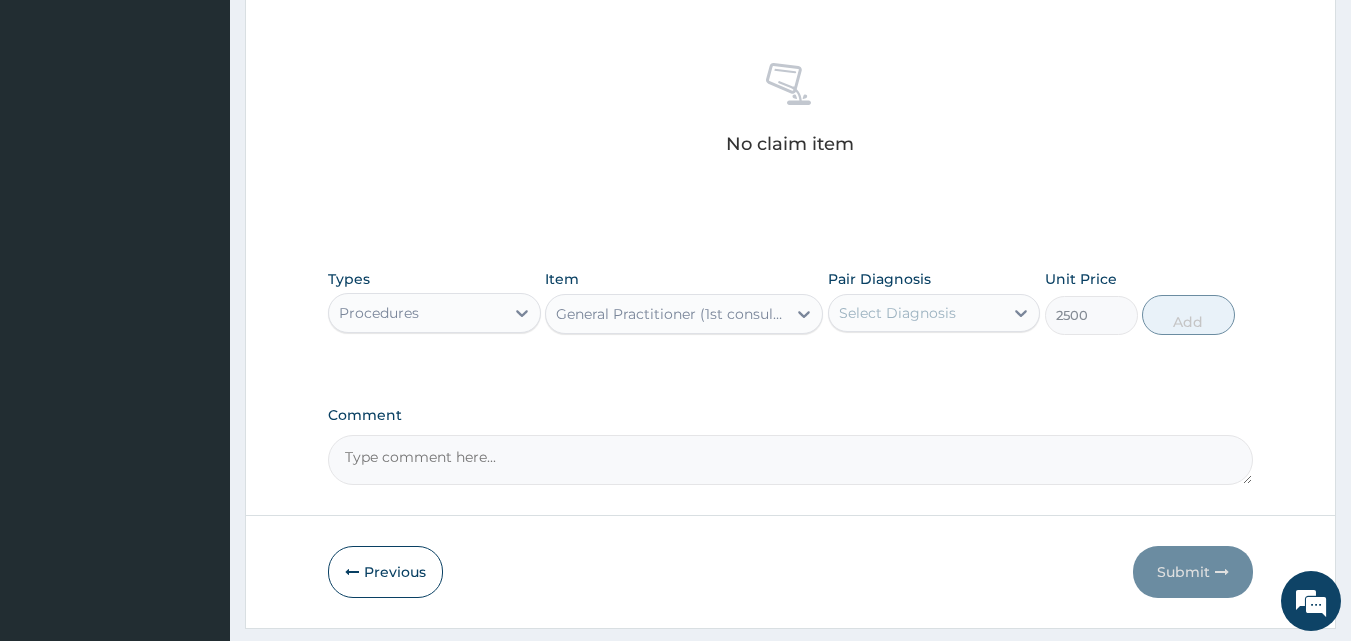 click on "Select Diagnosis" at bounding box center [916, 313] 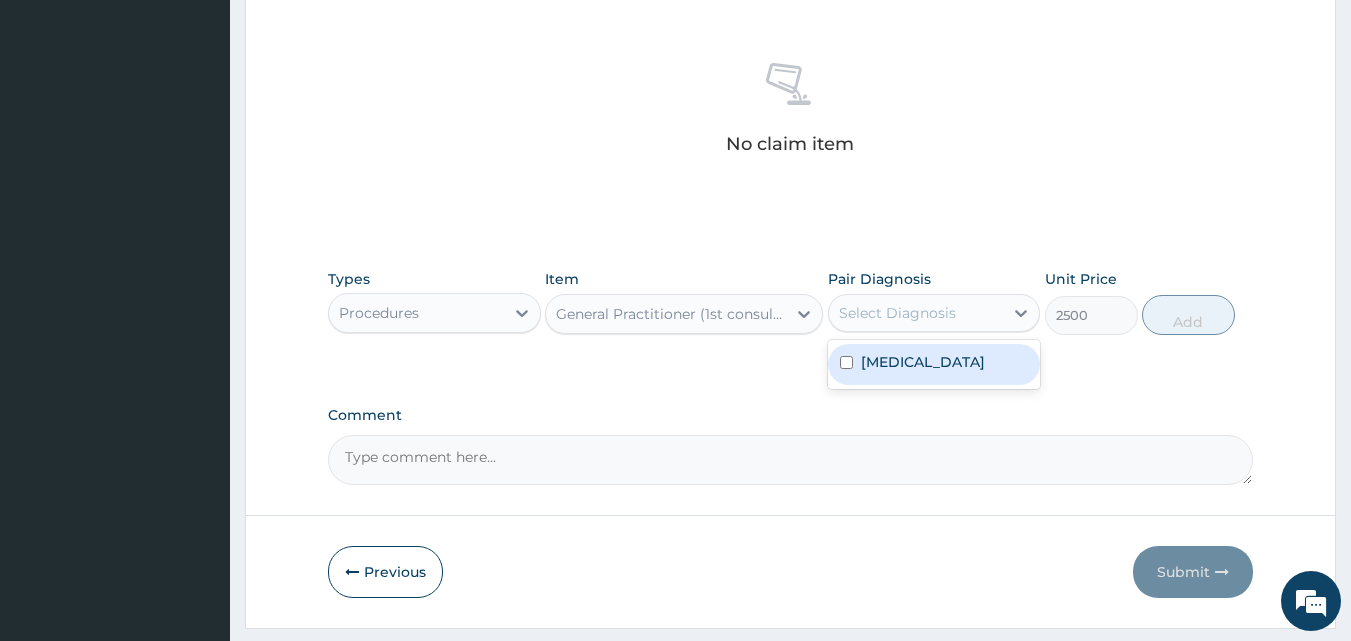 click on "Upper respiratory infection" at bounding box center [923, 362] 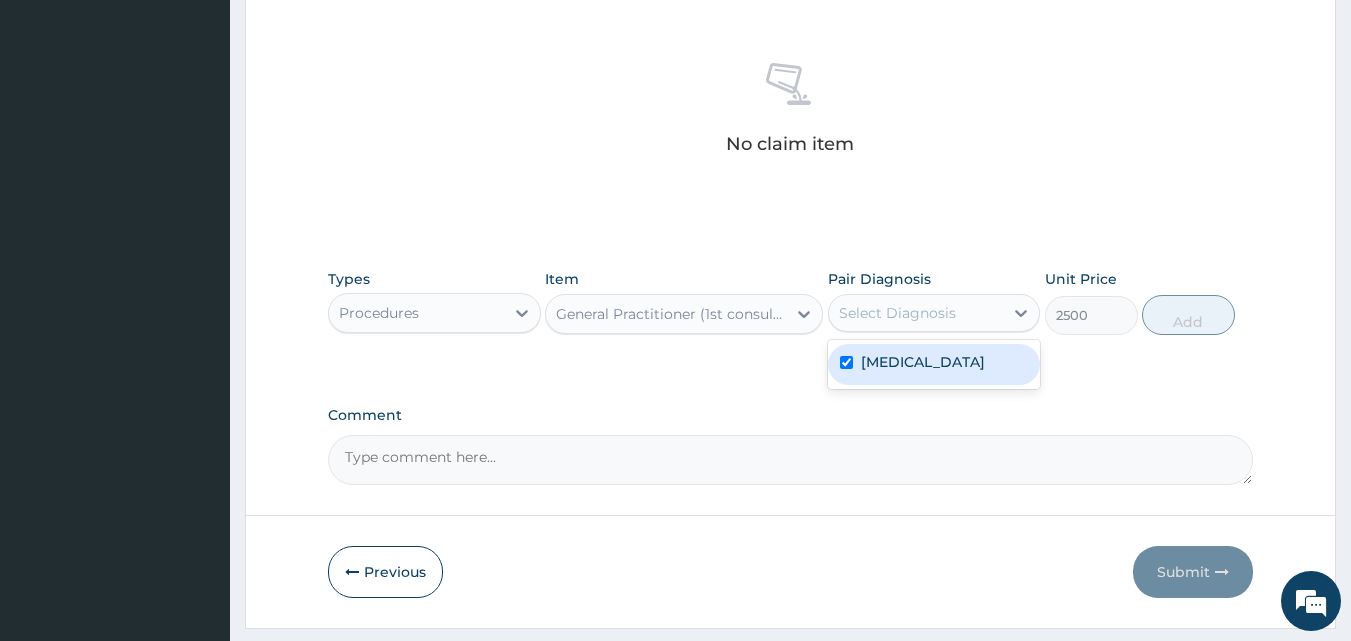 checkbox on "true" 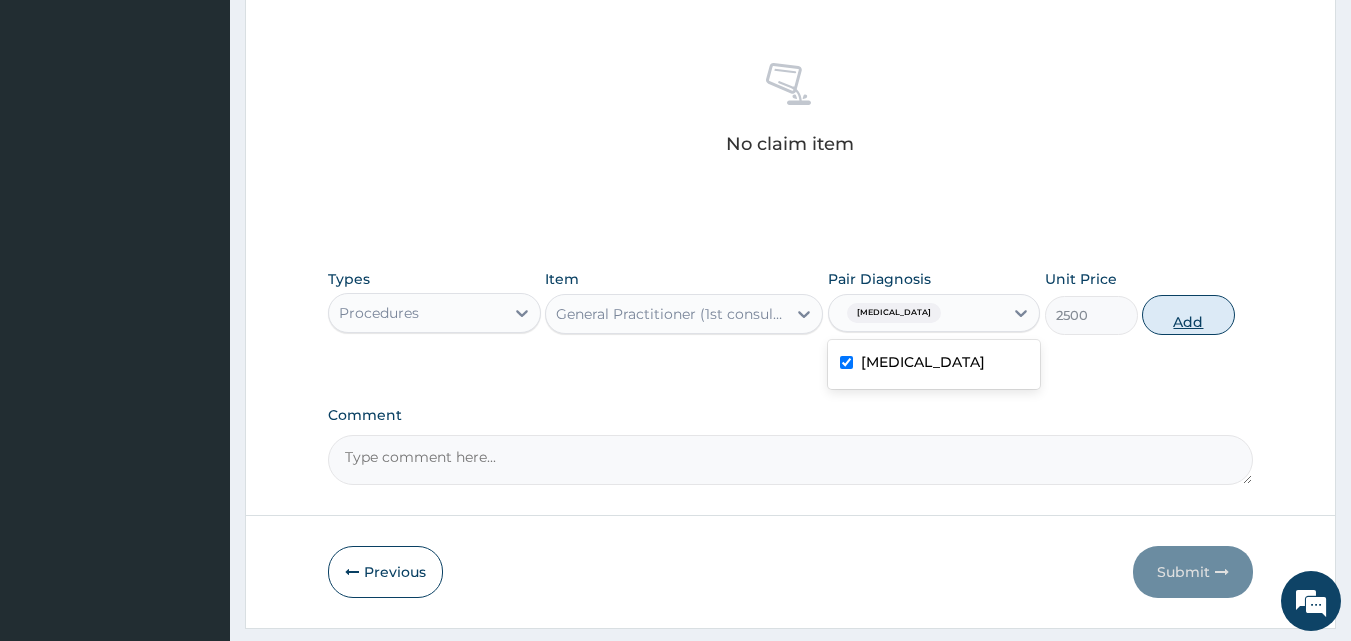 click on "Add" at bounding box center [1188, 315] 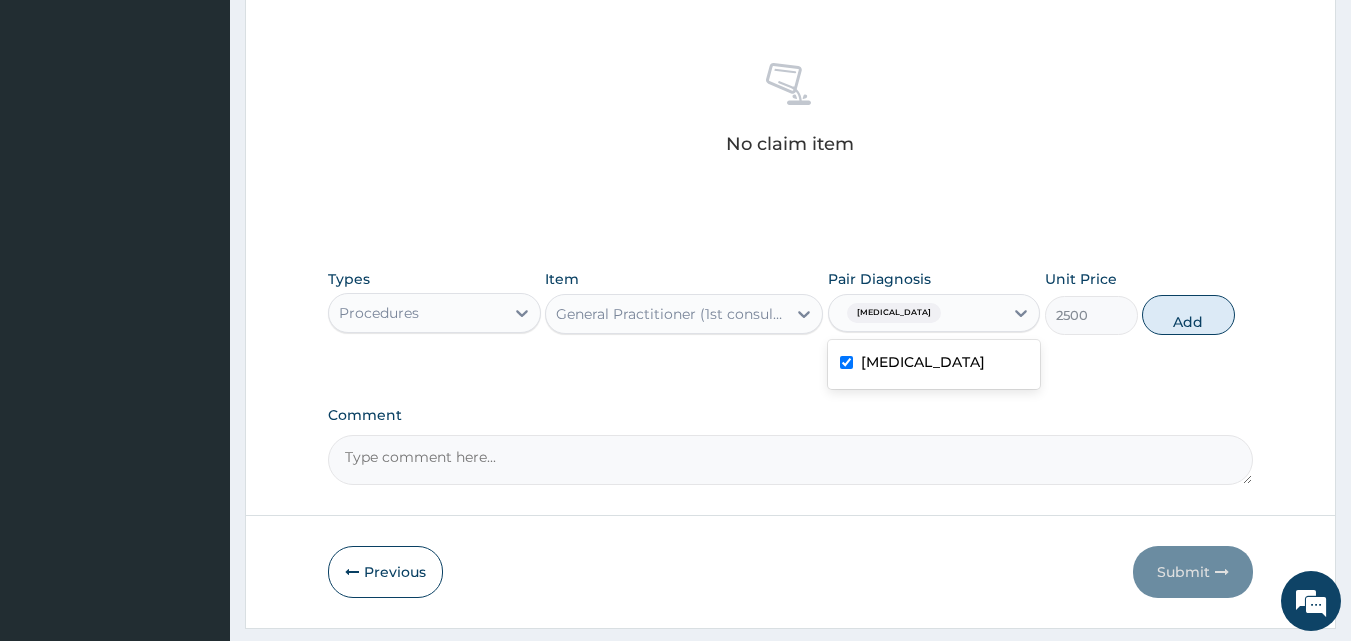 type on "0" 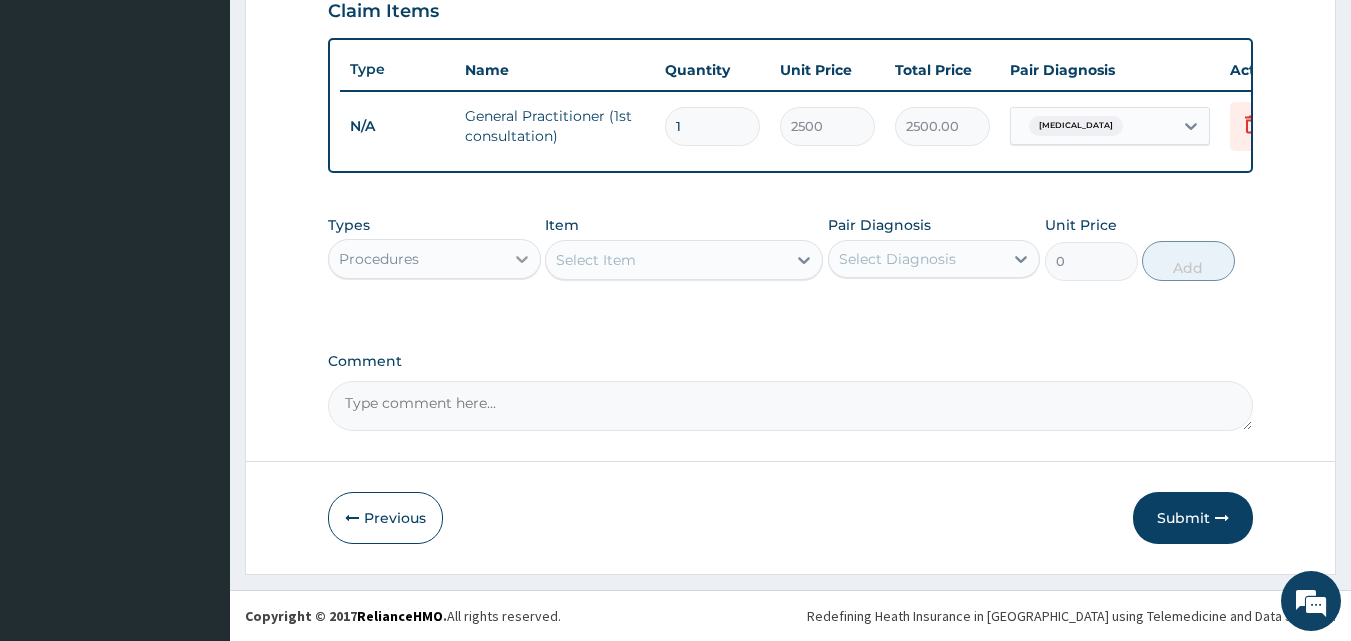 scroll, scrollTop: 721, scrollLeft: 0, axis: vertical 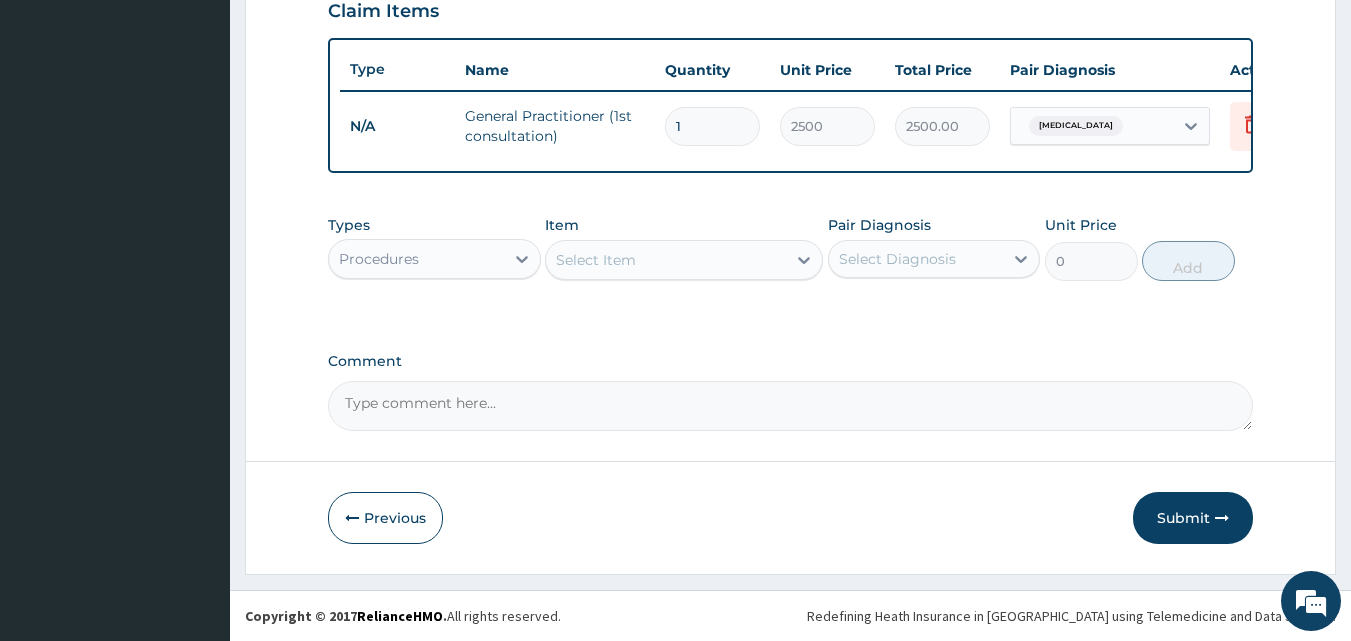 click on "Procedures" at bounding box center [416, 259] 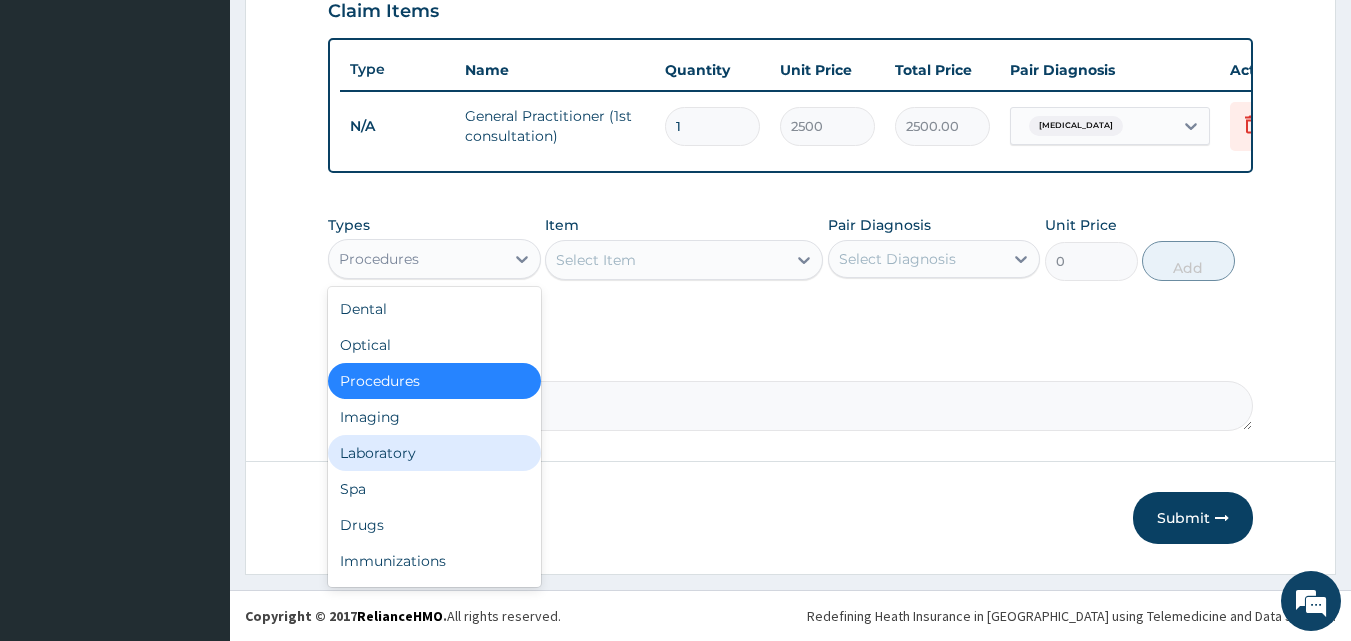 click on "Laboratory" at bounding box center (434, 453) 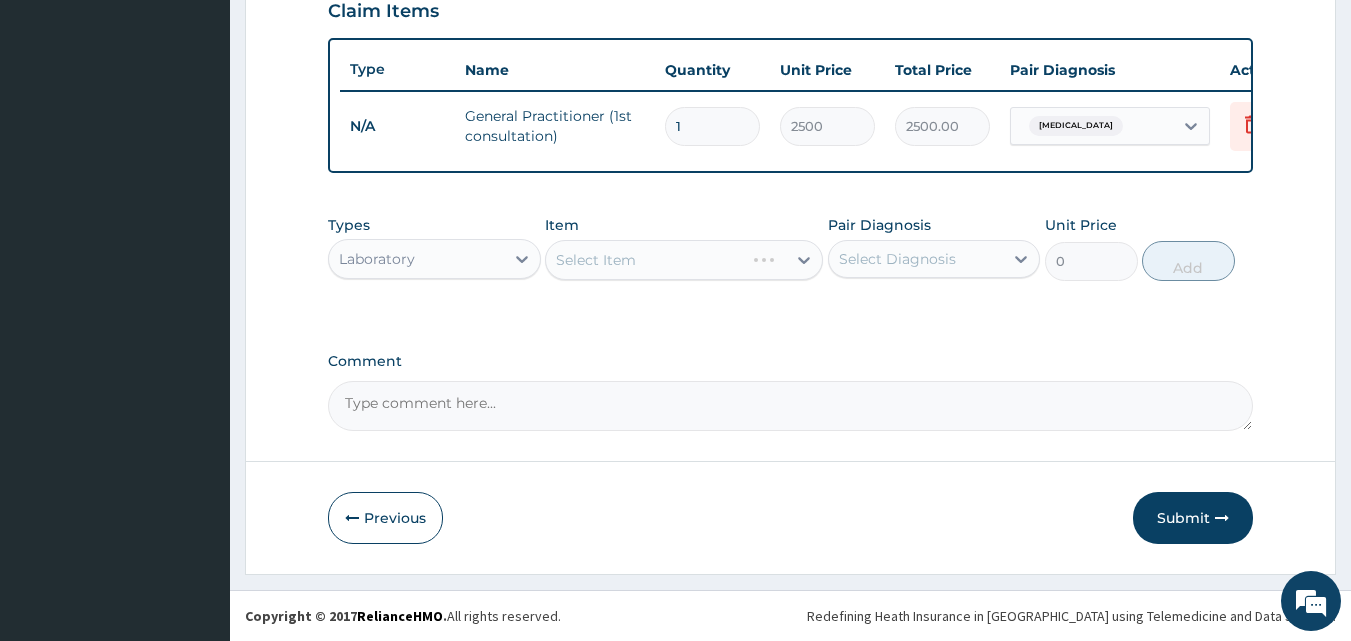 click on "Laboratory" at bounding box center (416, 259) 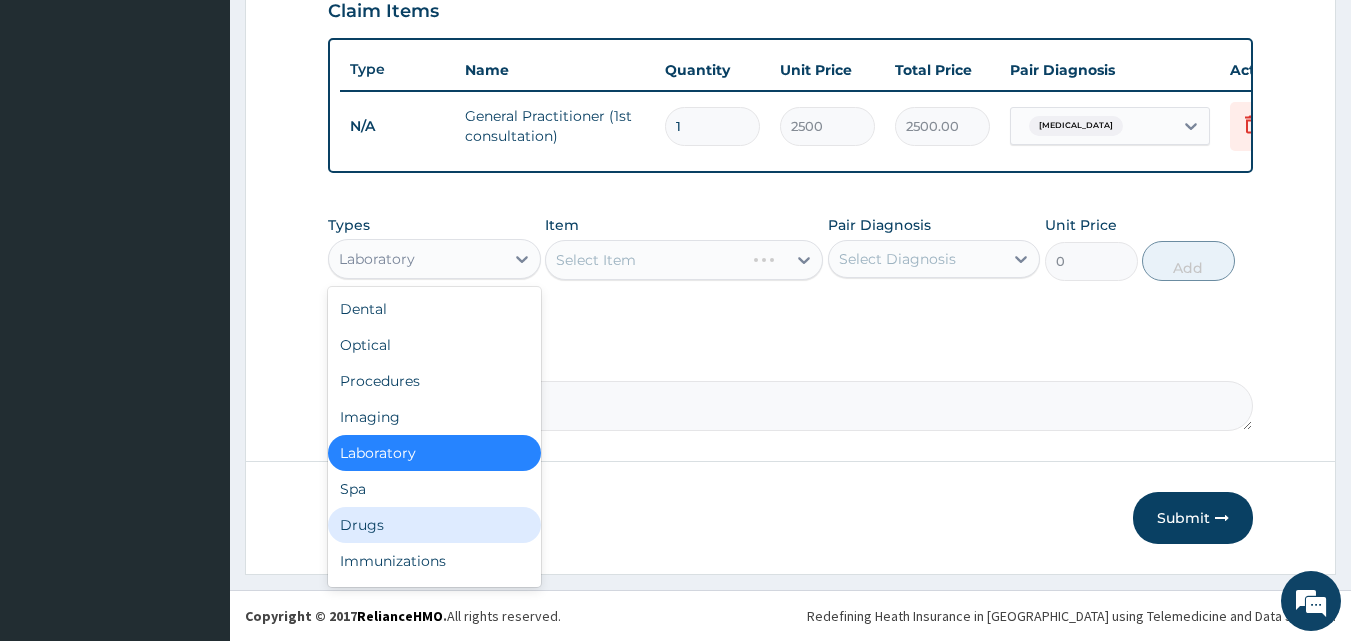 click on "Drugs" at bounding box center (434, 525) 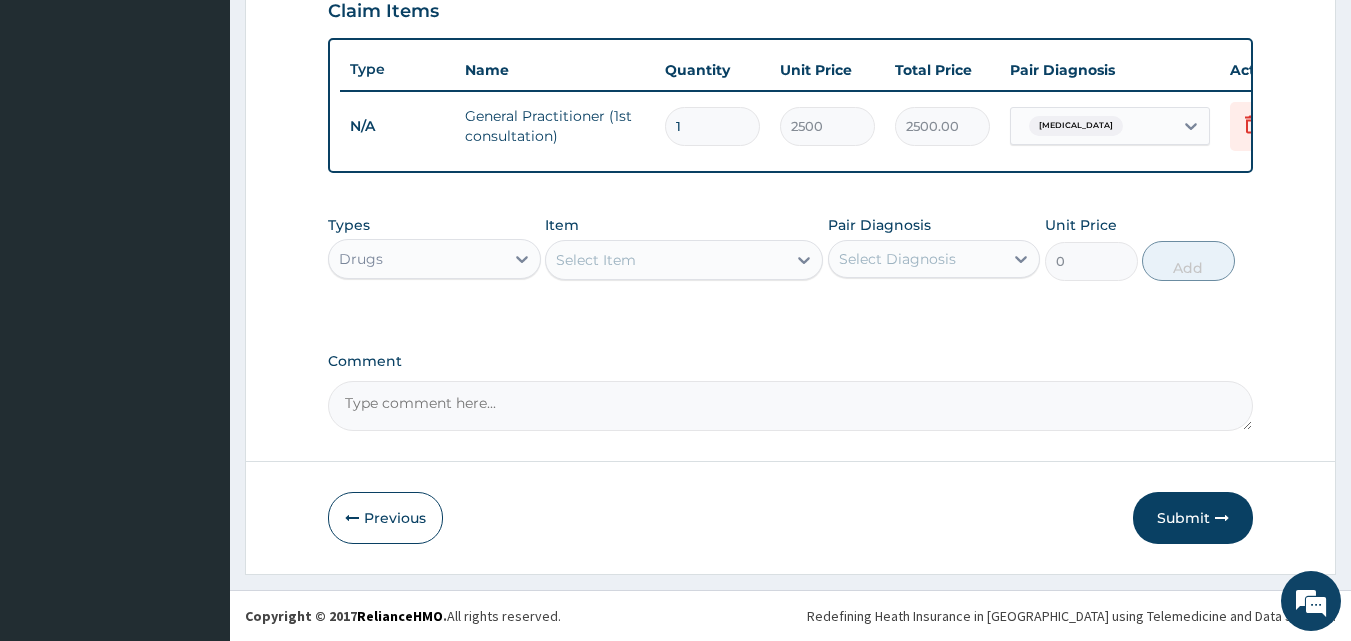 click on "Select Item" at bounding box center (666, 260) 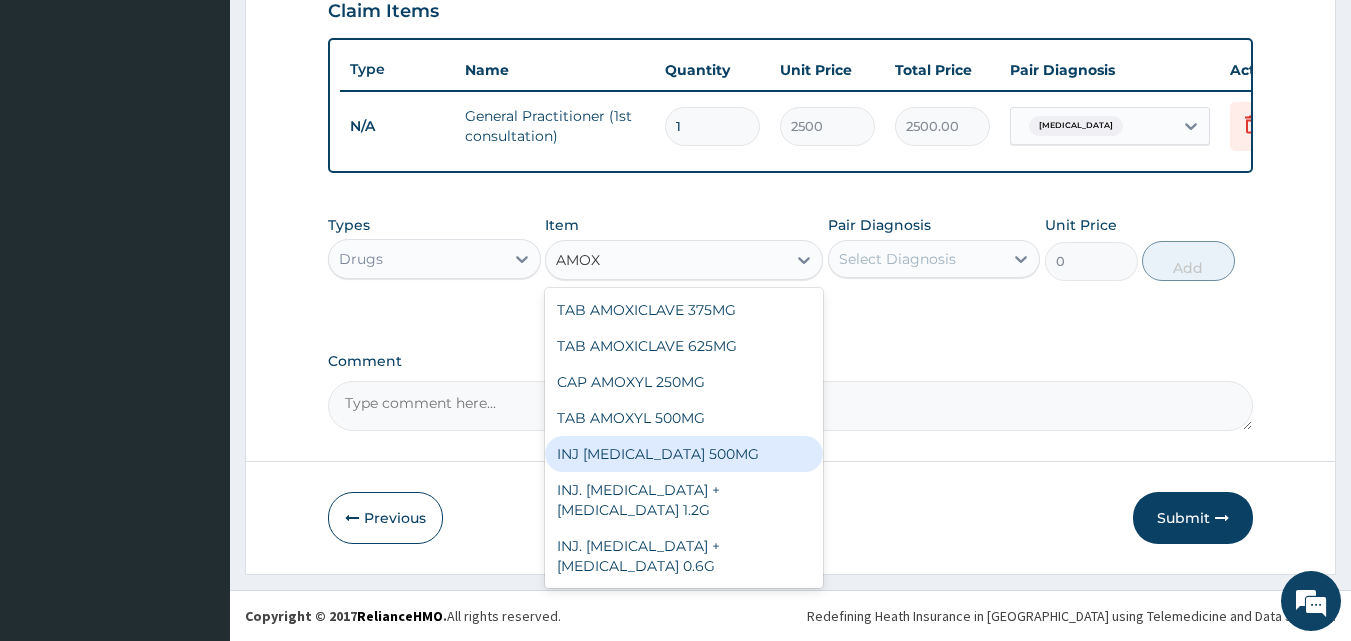 type on "AMOXY" 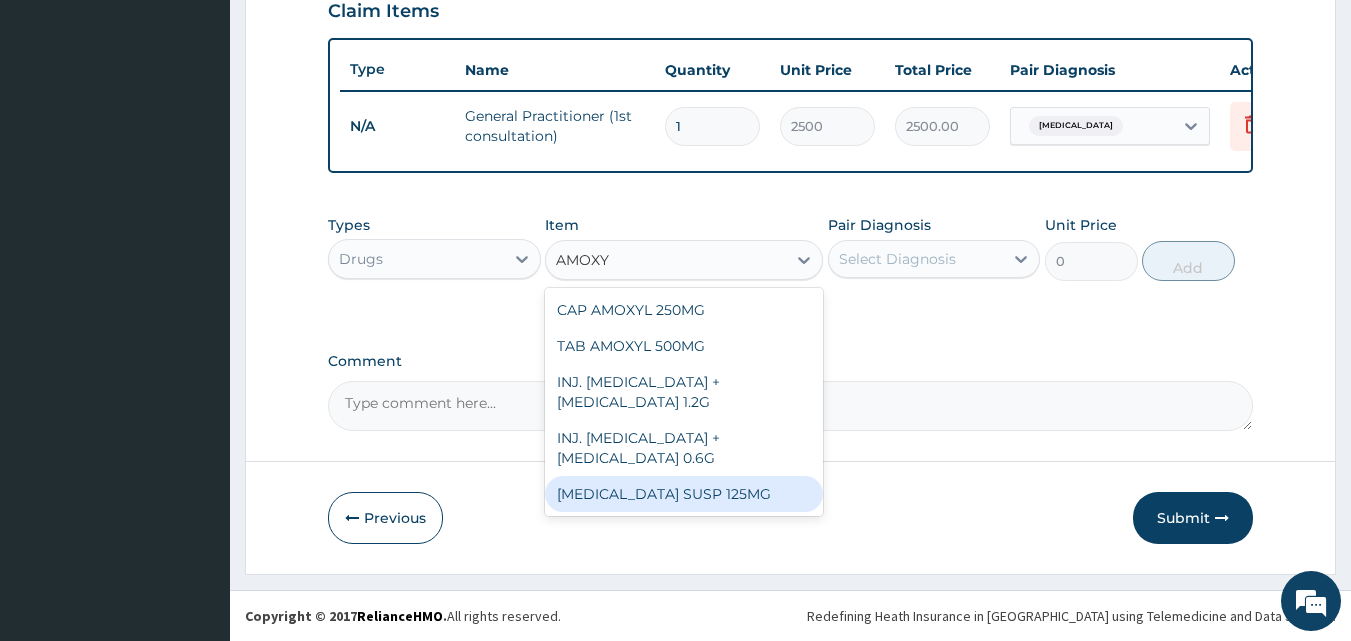 click on "AMOXYCILLIN SUSP 125MG" at bounding box center (684, 494) 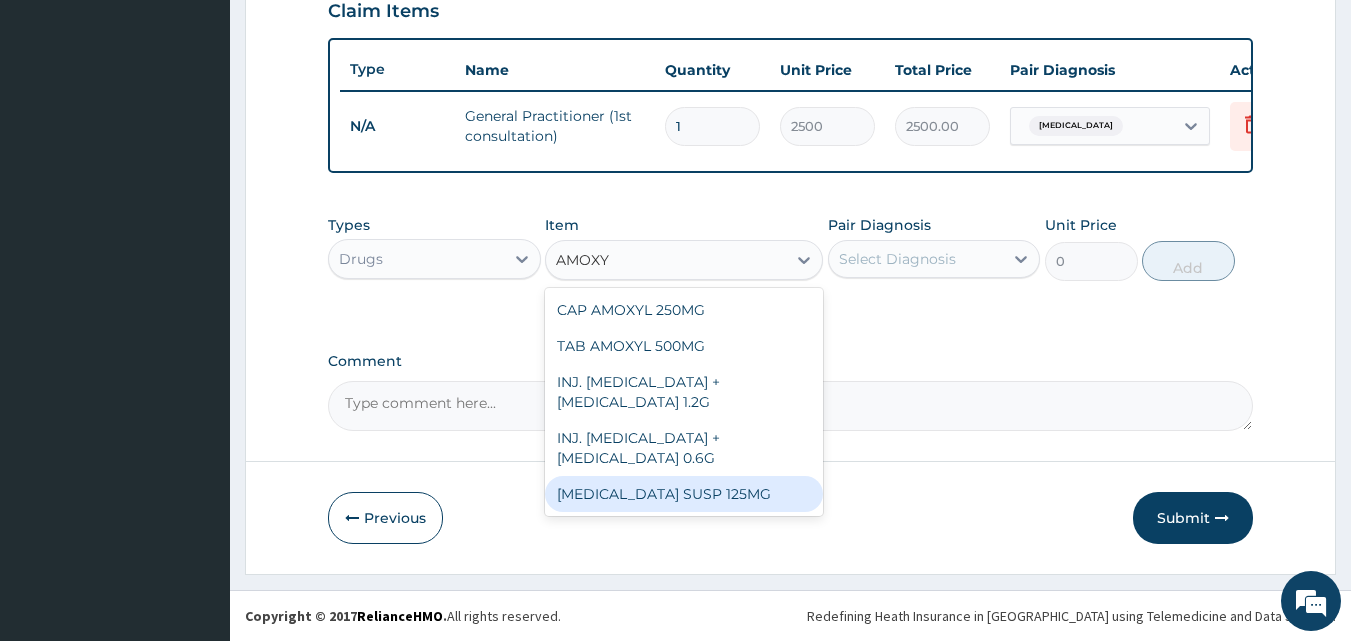 type 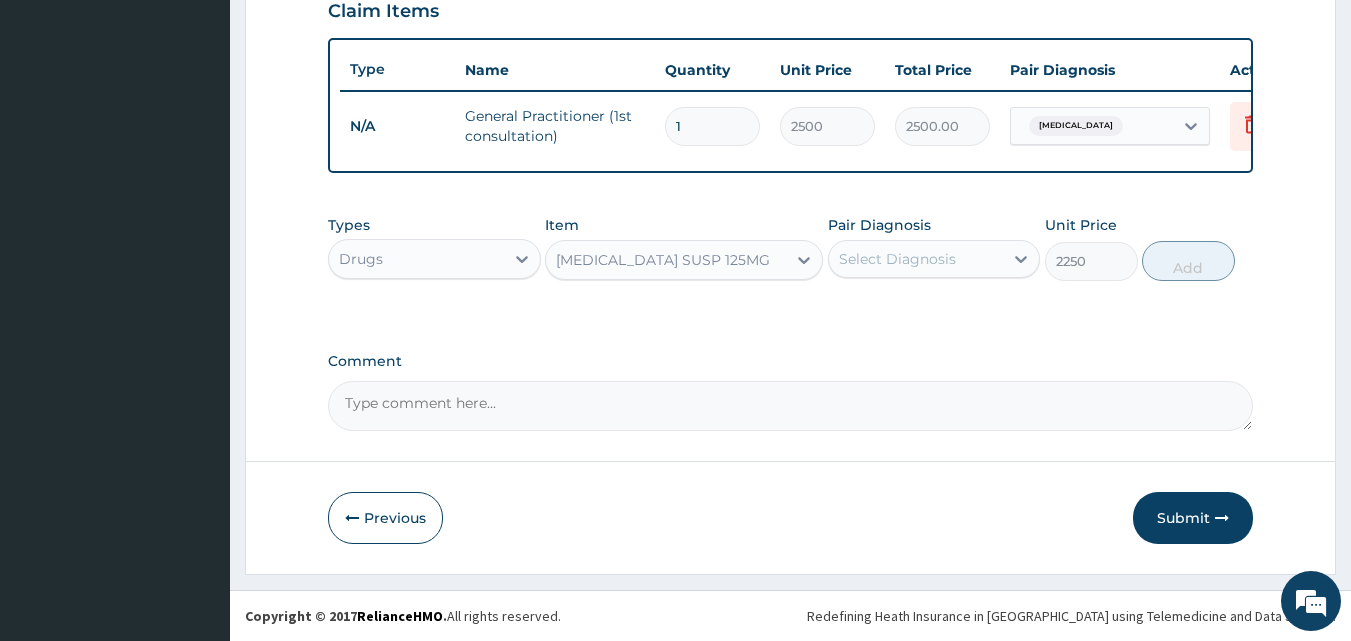 click on "Select Diagnosis" at bounding box center [916, 259] 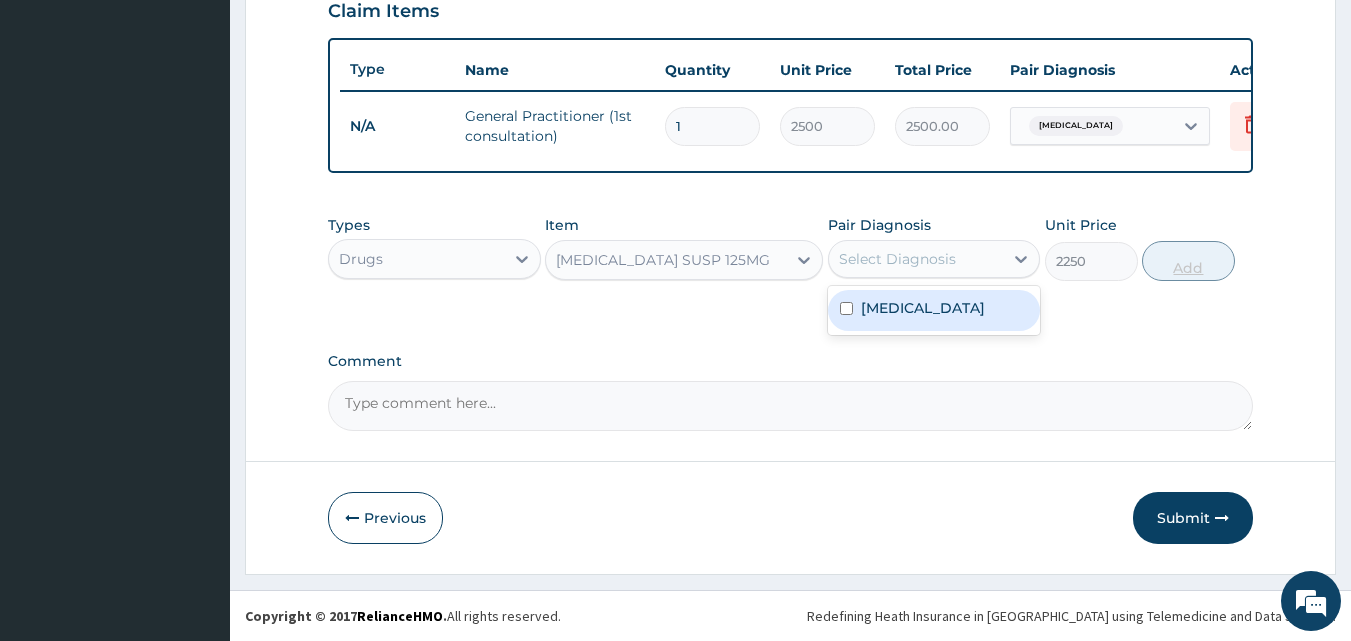 drag, startPoint x: 946, startPoint y: 316, endPoint x: 1209, endPoint y: 248, distance: 271.64868 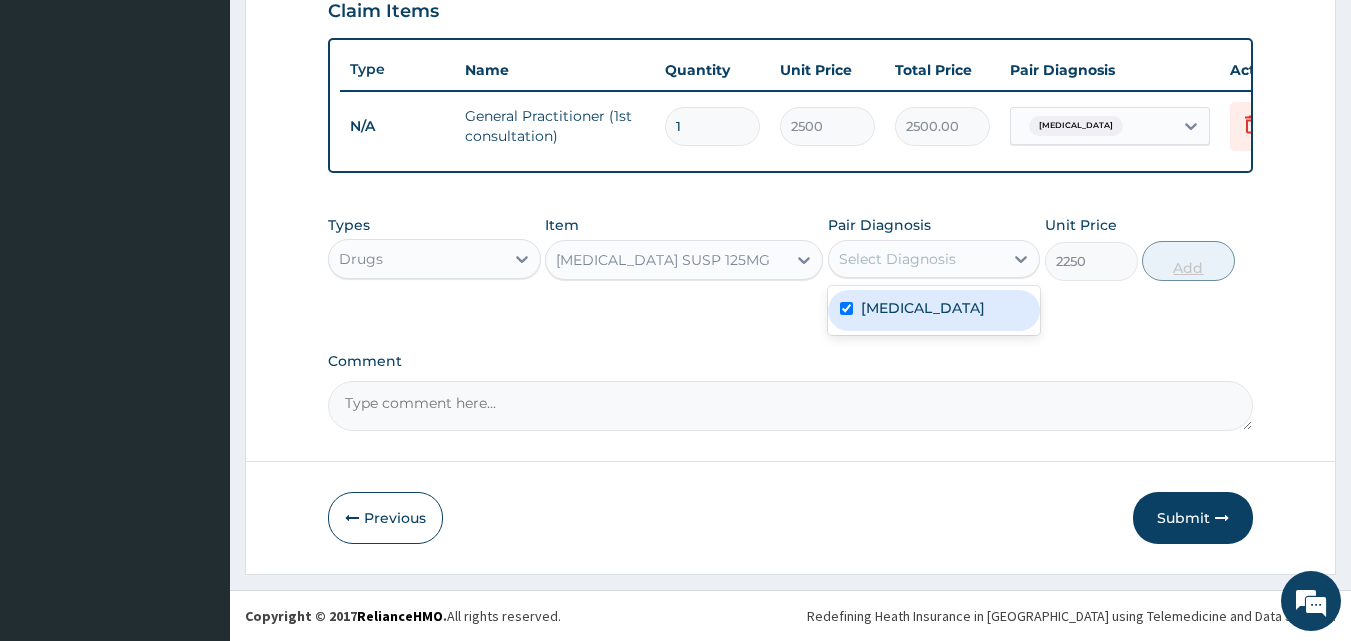checkbox on "true" 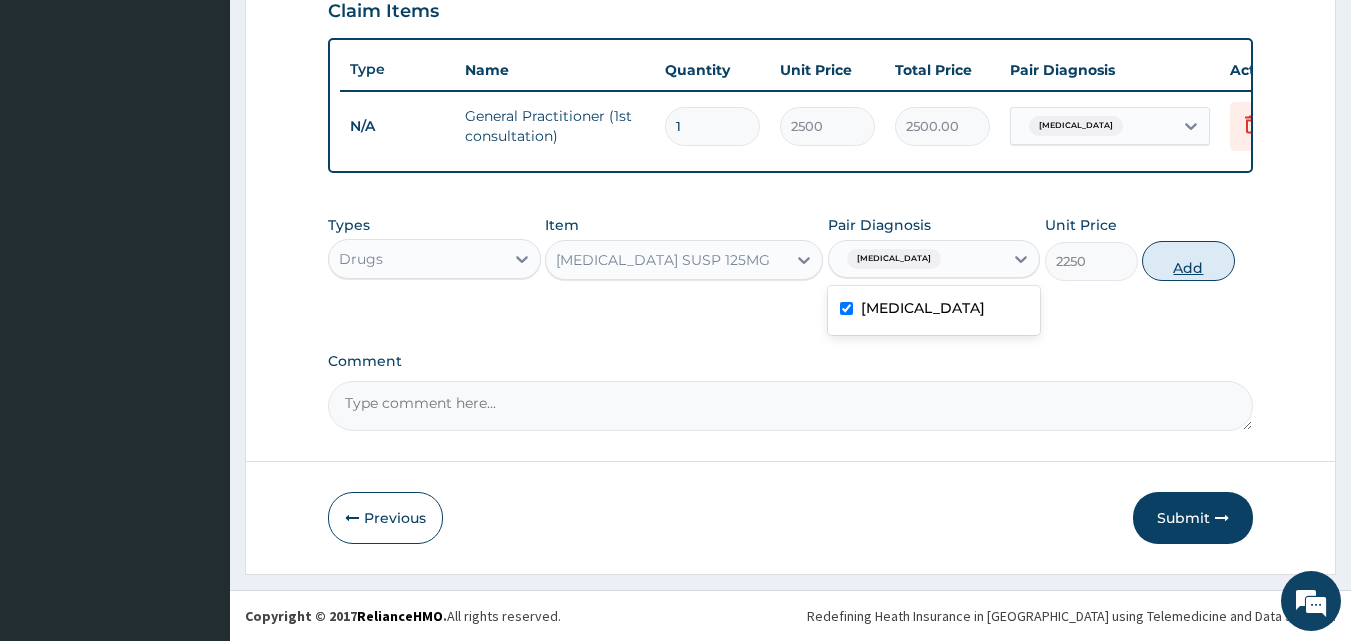 click on "Add" at bounding box center [1188, 261] 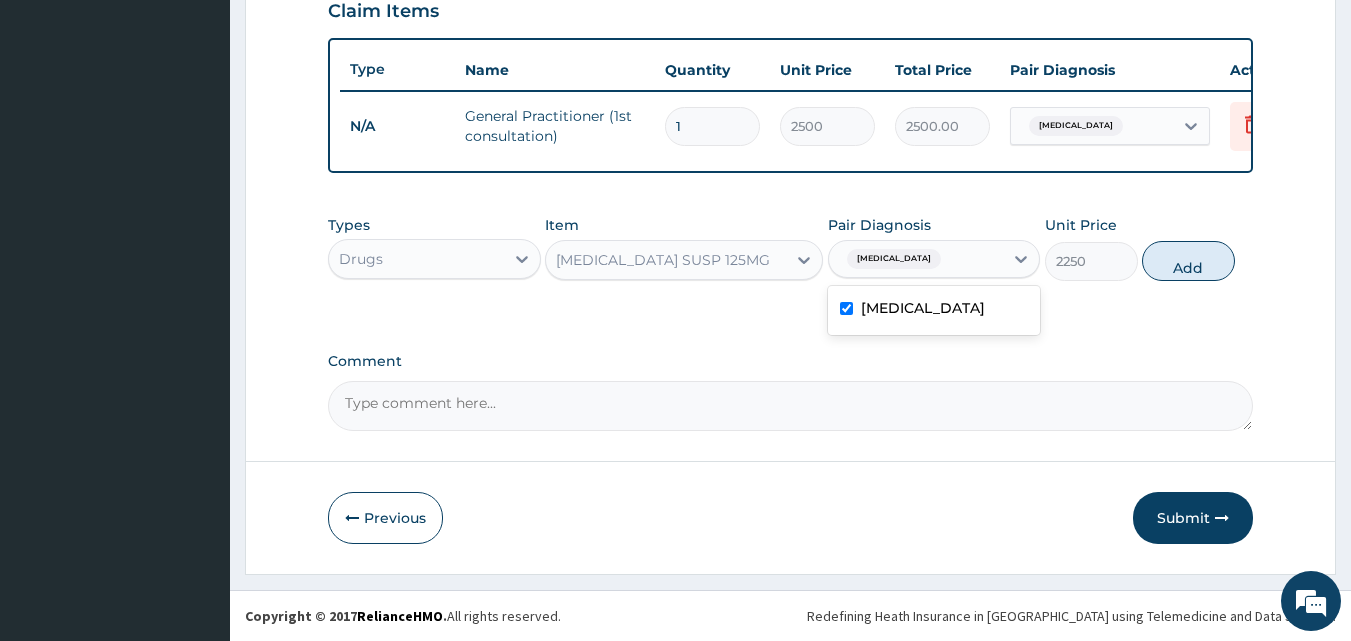 type on "0" 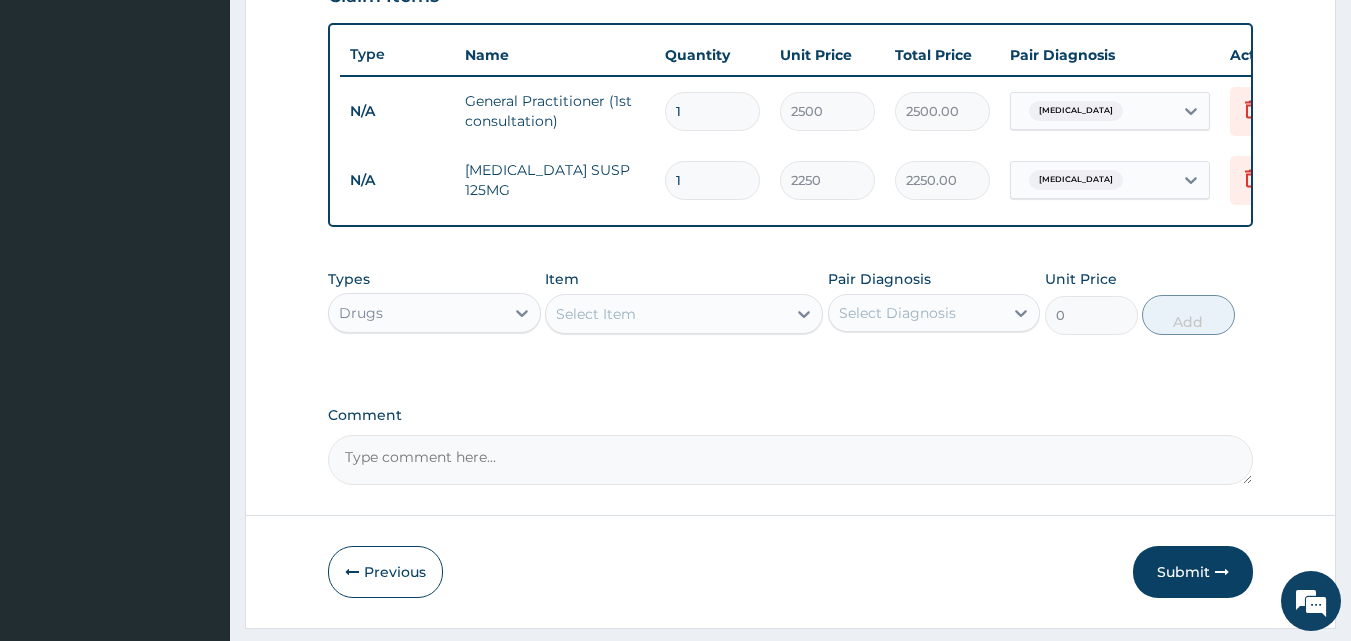 click on "Select Item" at bounding box center [596, 314] 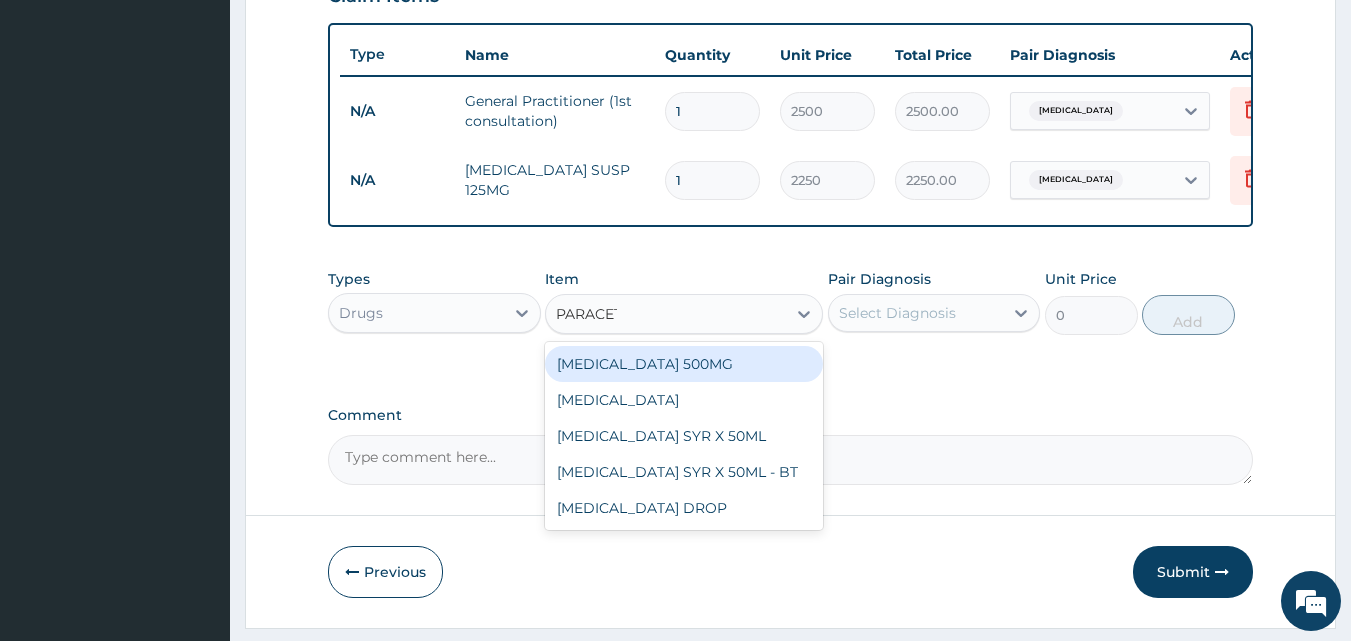 type on "PARACETA" 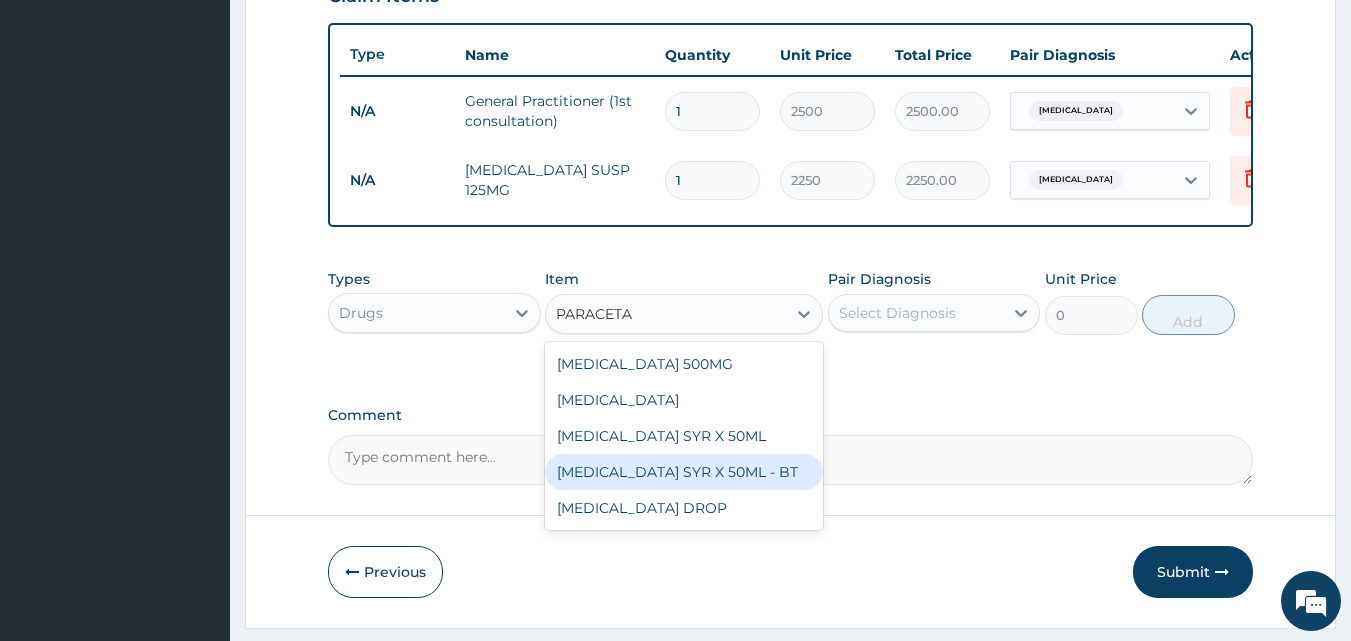 click on "PARACETAMOL SYR X 50ML - BT" at bounding box center (684, 472) 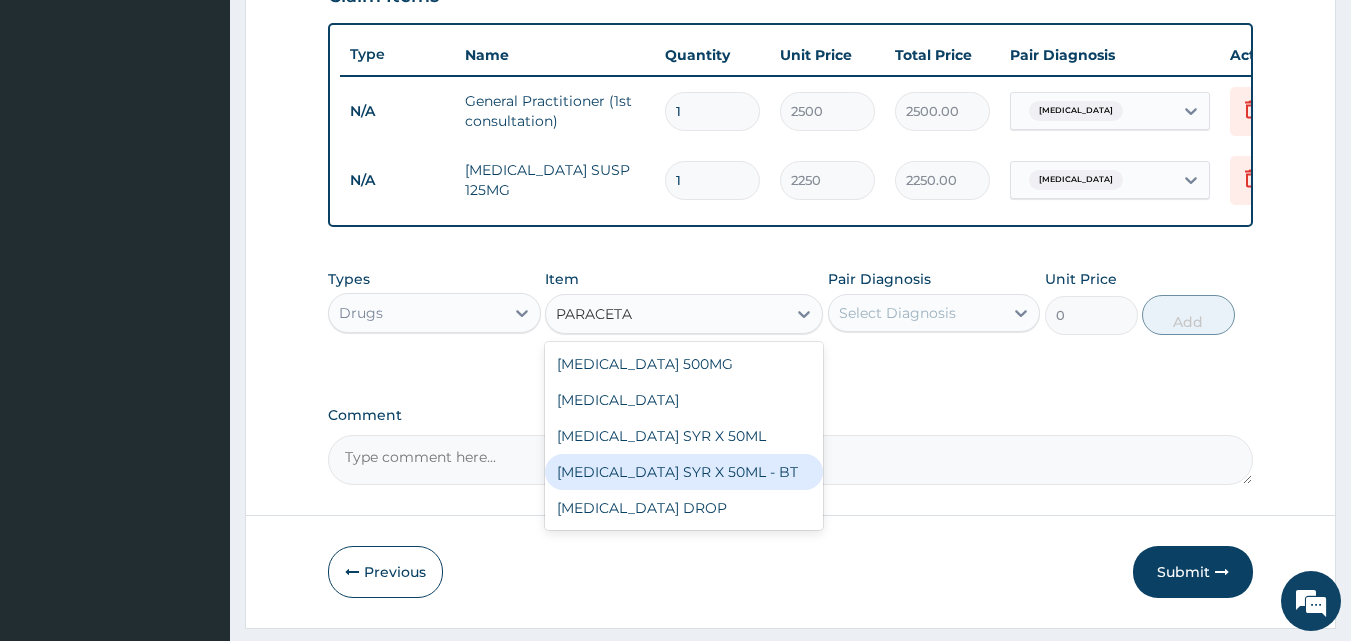 type 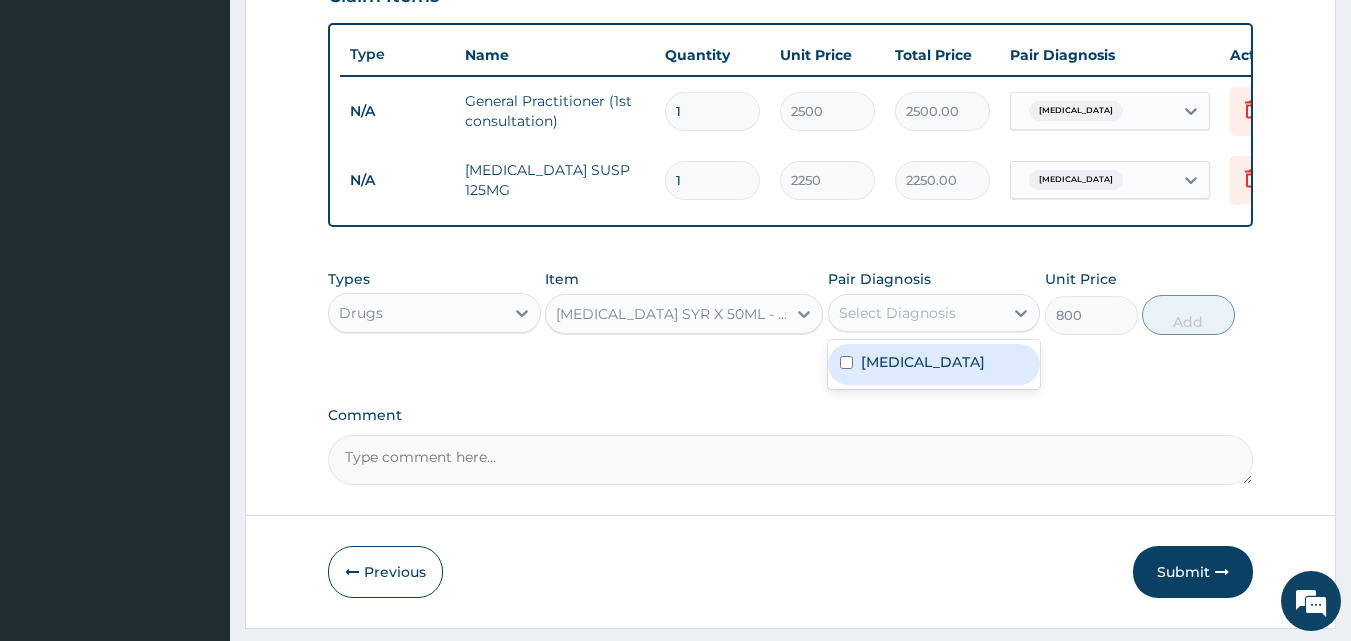 click on "Select Diagnosis" at bounding box center [916, 313] 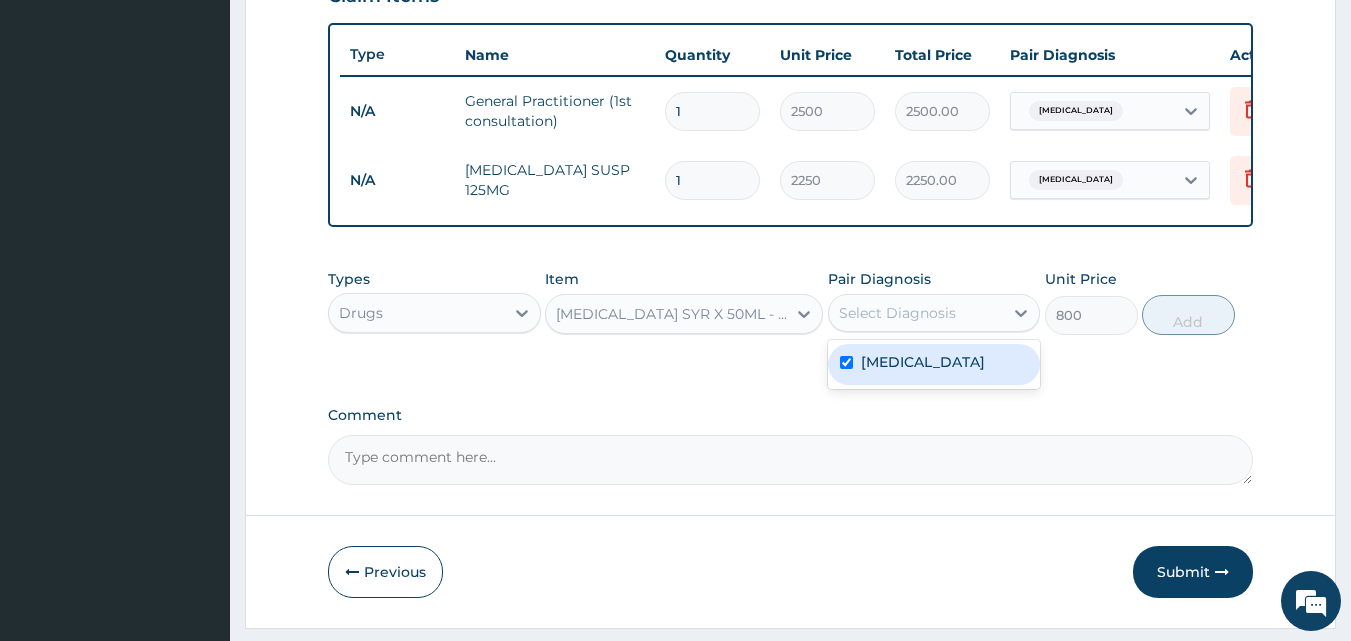 checkbox on "true" 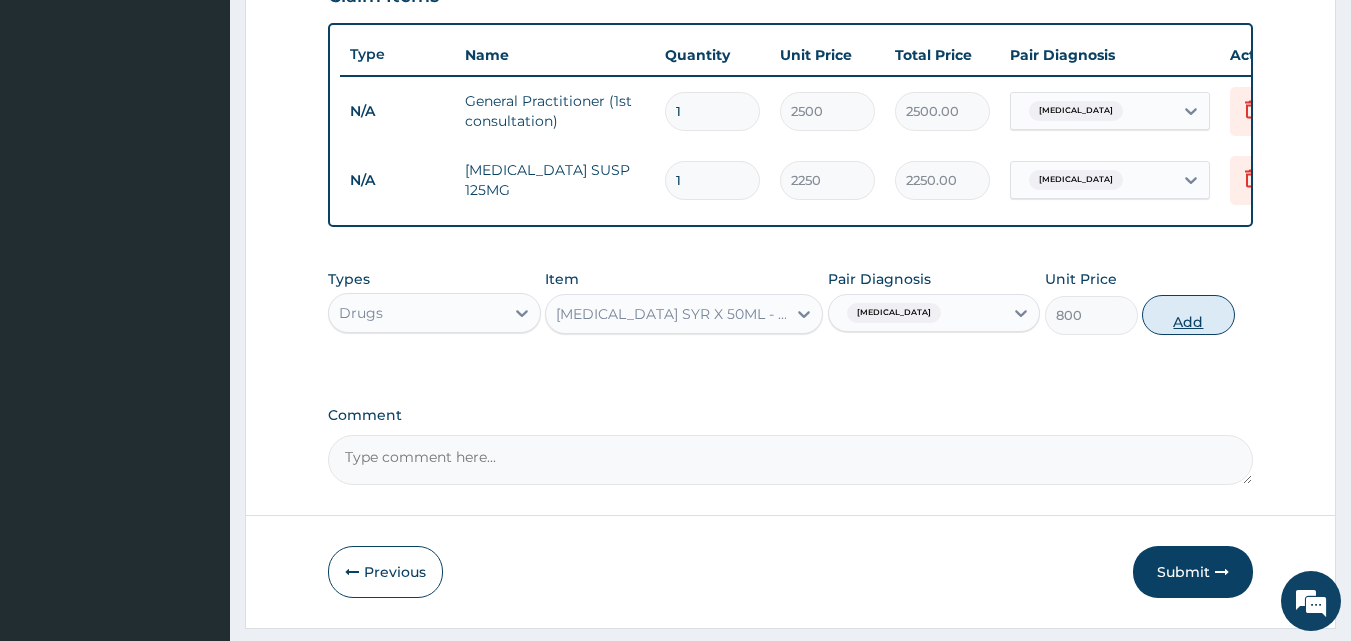 click on "Add" at bounding box center (1188, 315) 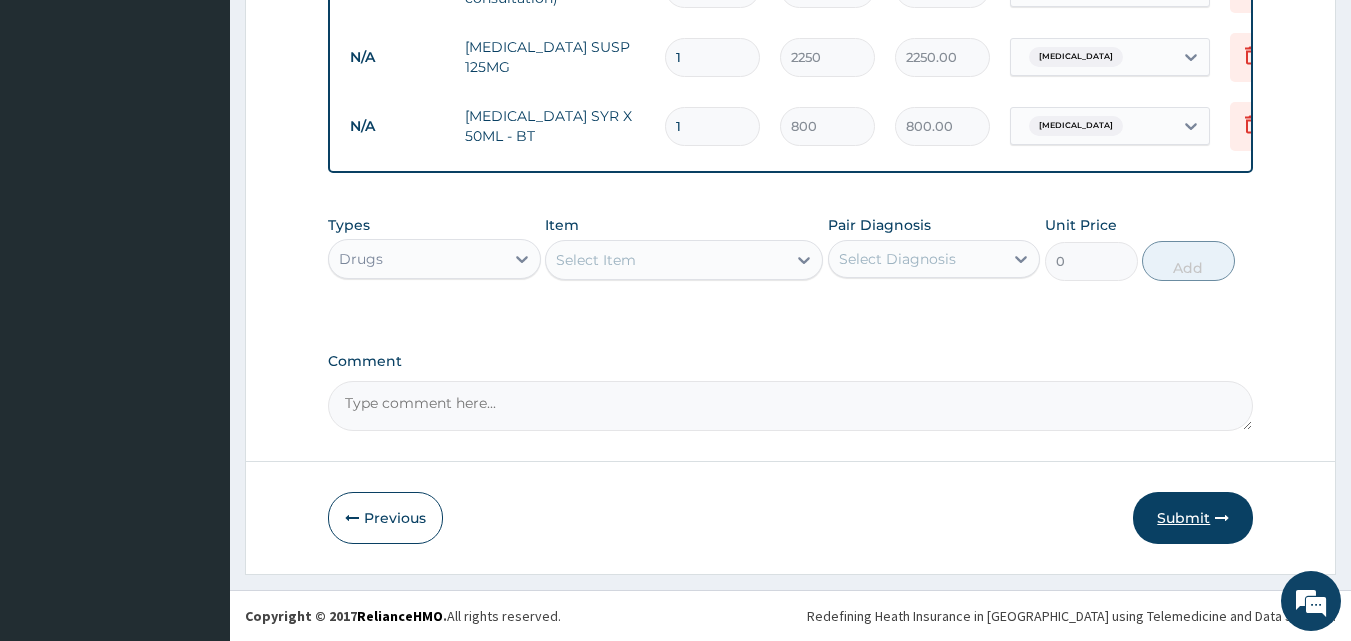 click on "Submit" at bounding box center [1193, 518] 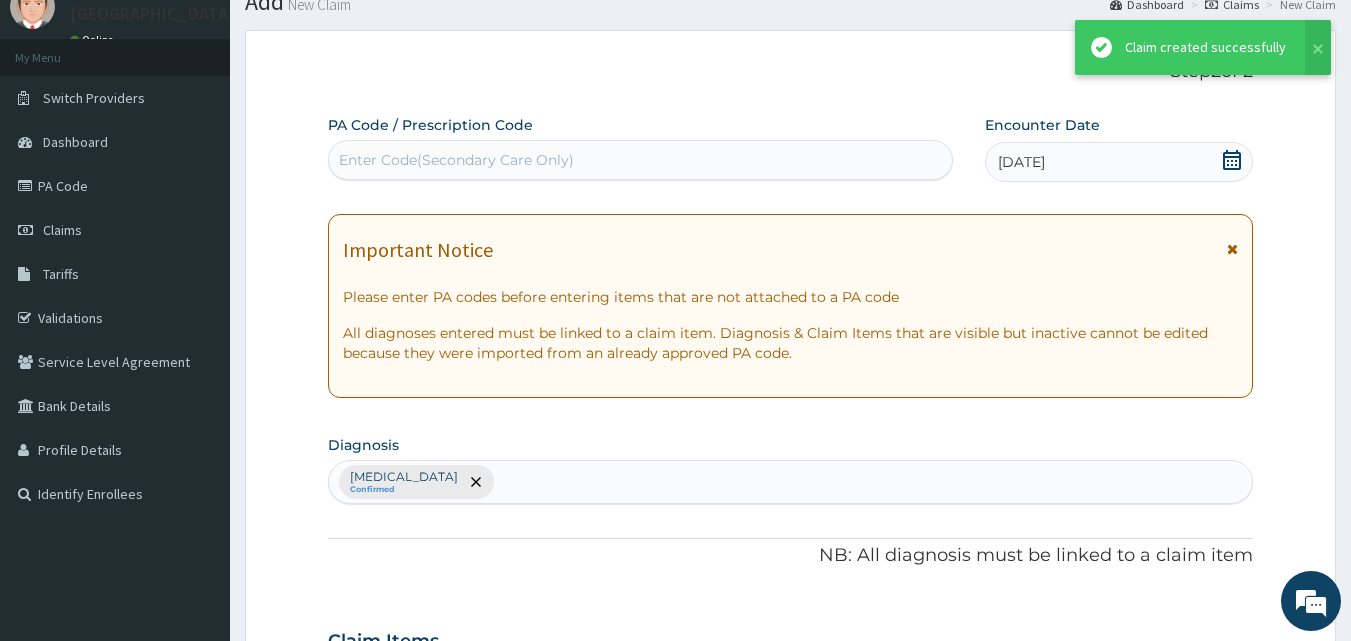 scroll, scrollTop: 859, scrollLeft: 0, axis: vertical 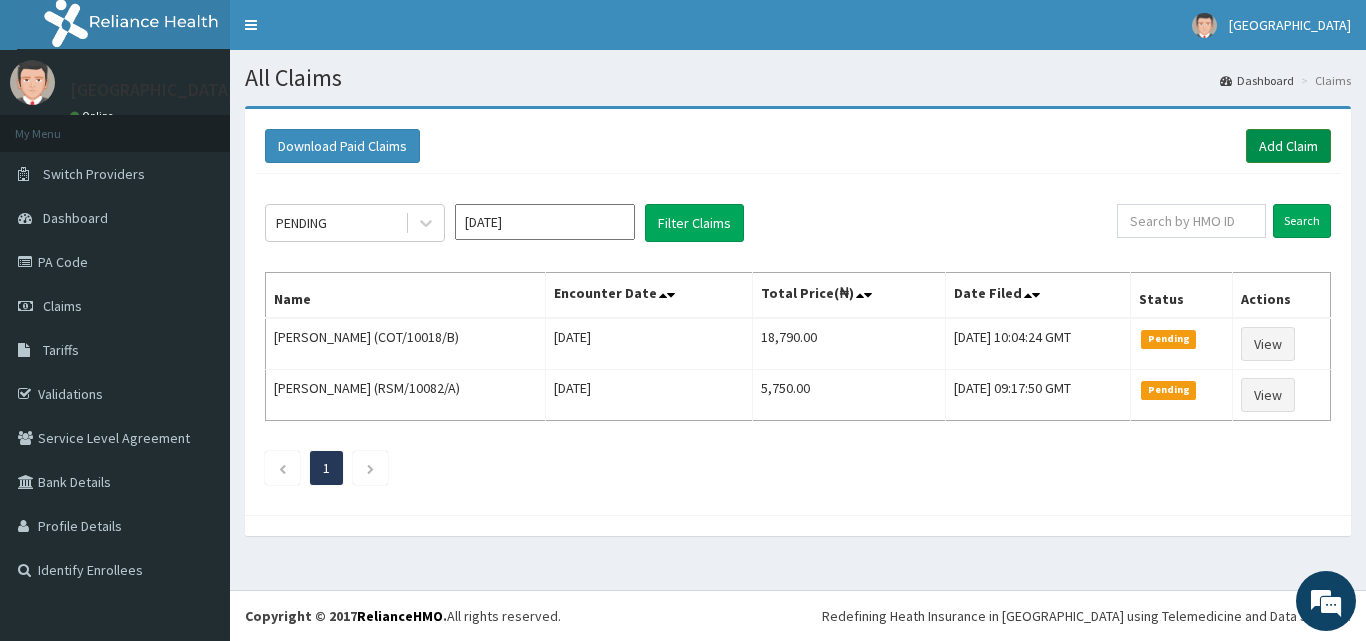 click on "Add Claim" at bounding box center [1288, 146] 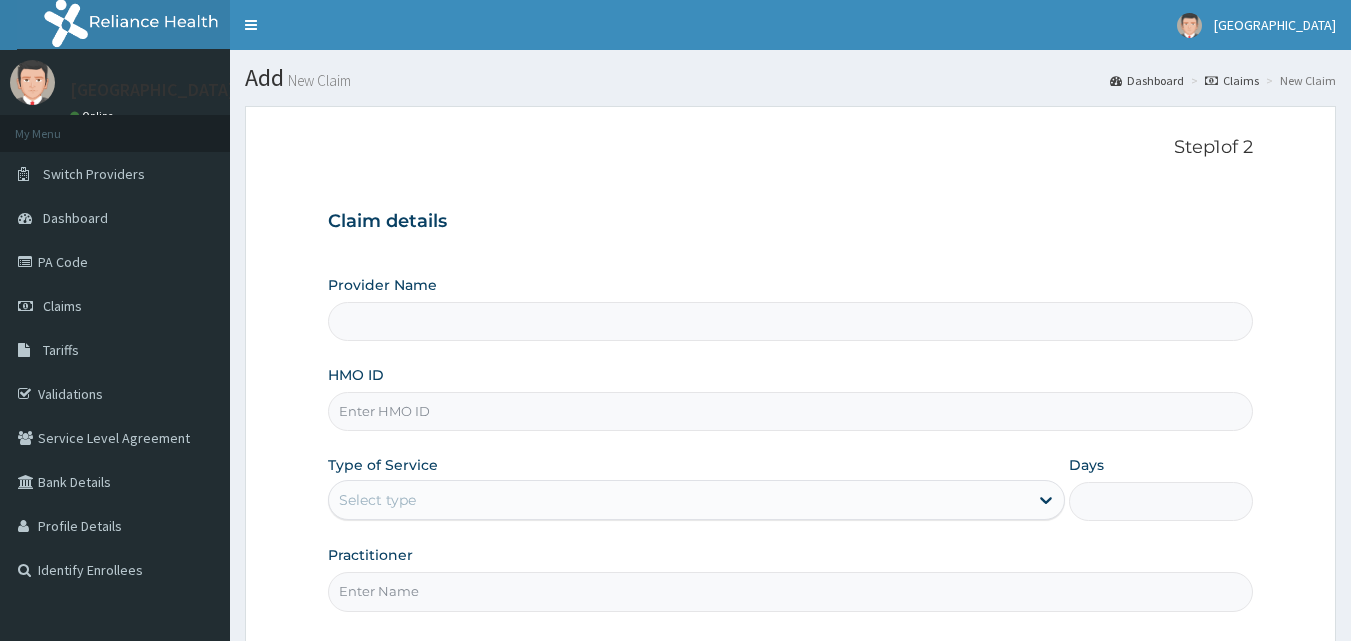 scroll, scrollTop: 0, scrollLeft: 0, axis: both 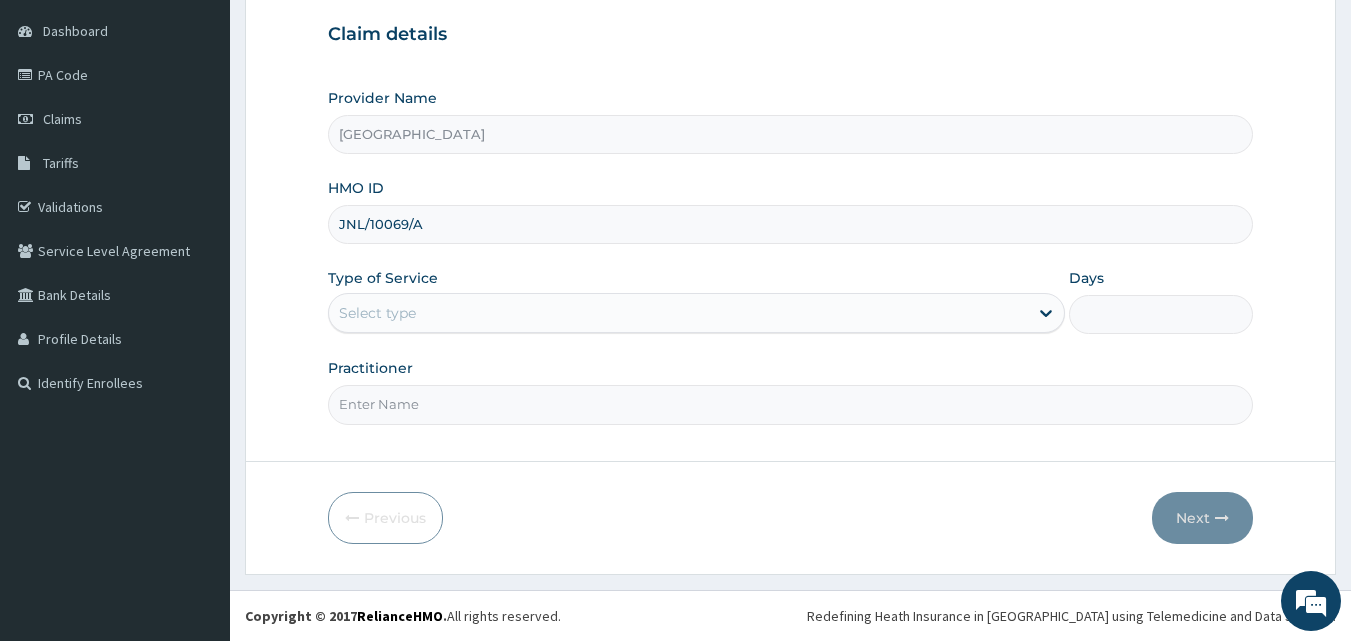 type on "JNL/10069/A" 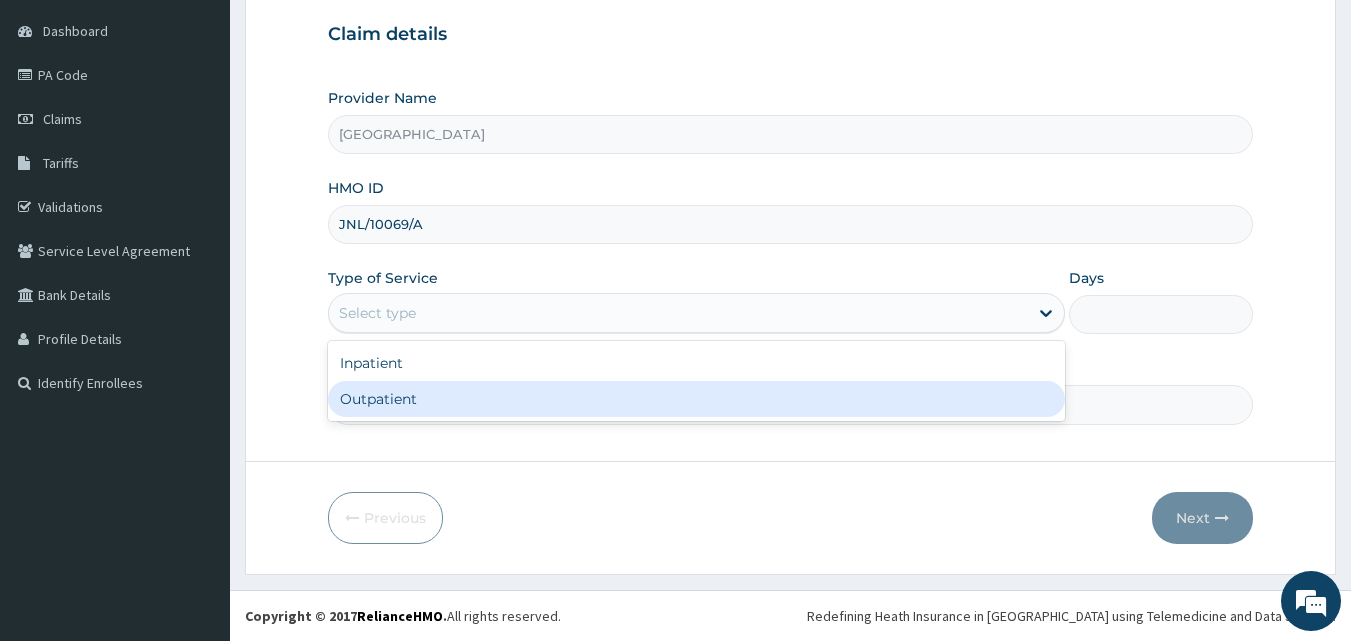 click on "Outpatient" at bounding box center (696, 399) 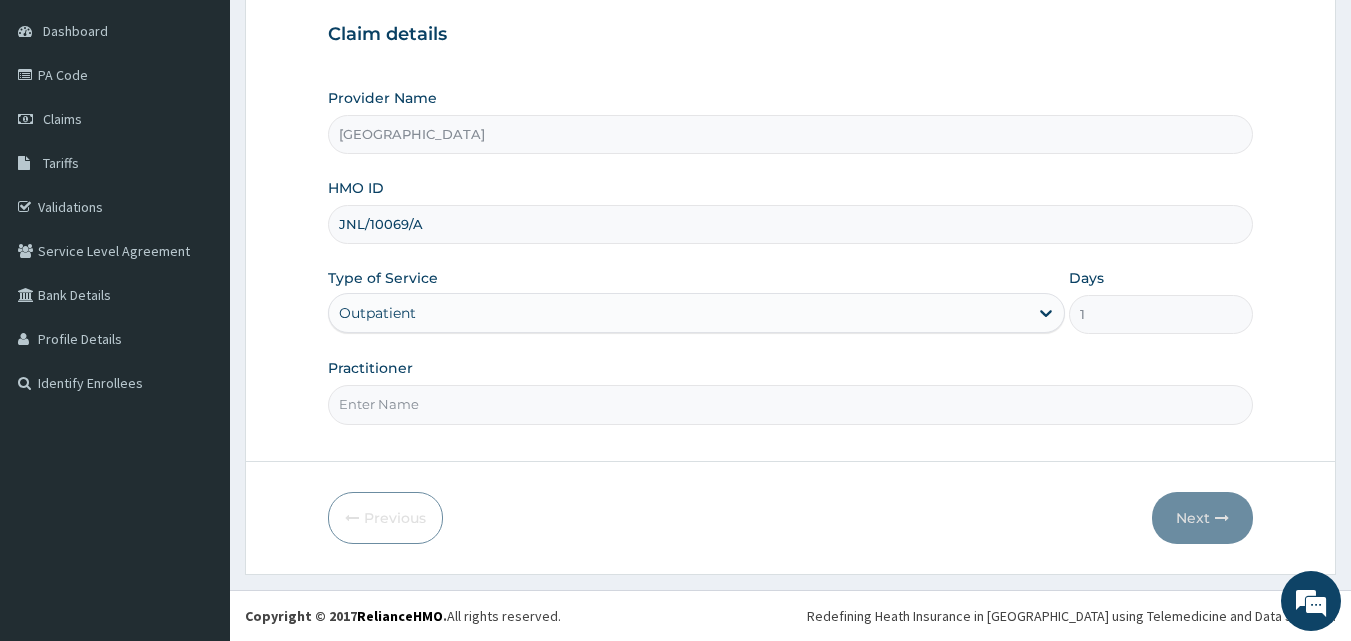 drag, startPoint x: 446, startPoint y: 402, endPoint x: 457, endPoint y: 411, distance: 14.21267 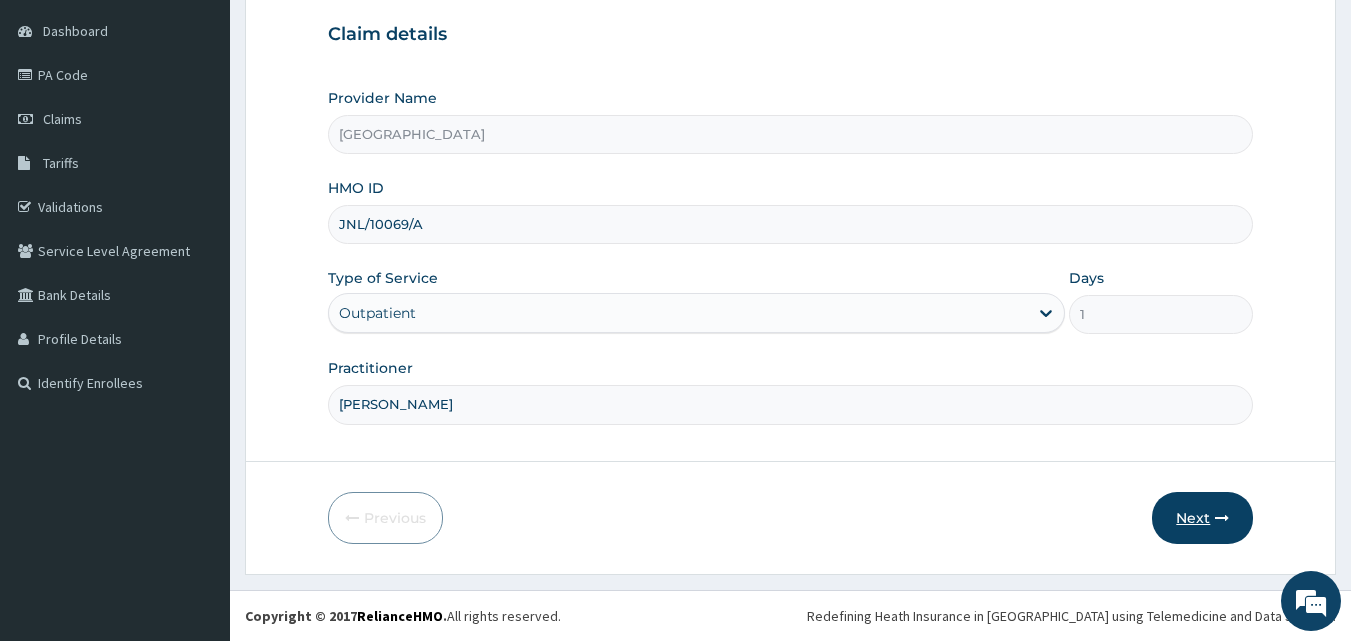 click on "Next" at bounding box center (1202, 518) 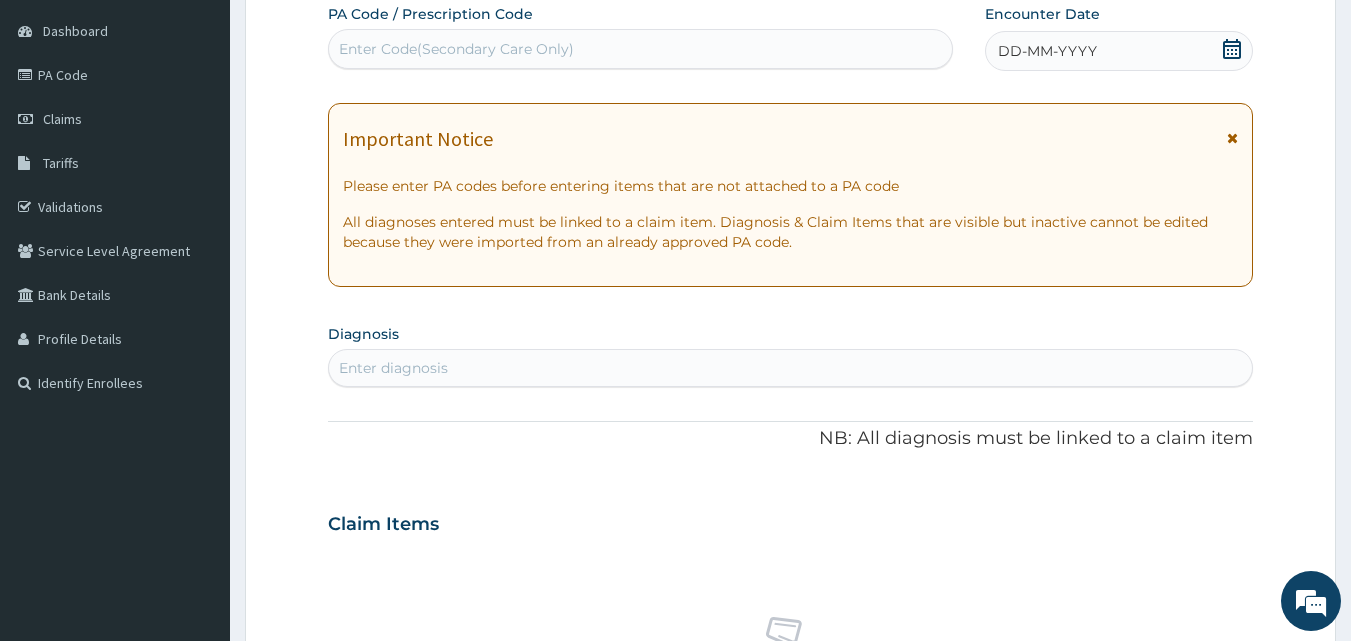 click on "Enter Code(Secondary Care Only)" at bounding box center [456, 49] 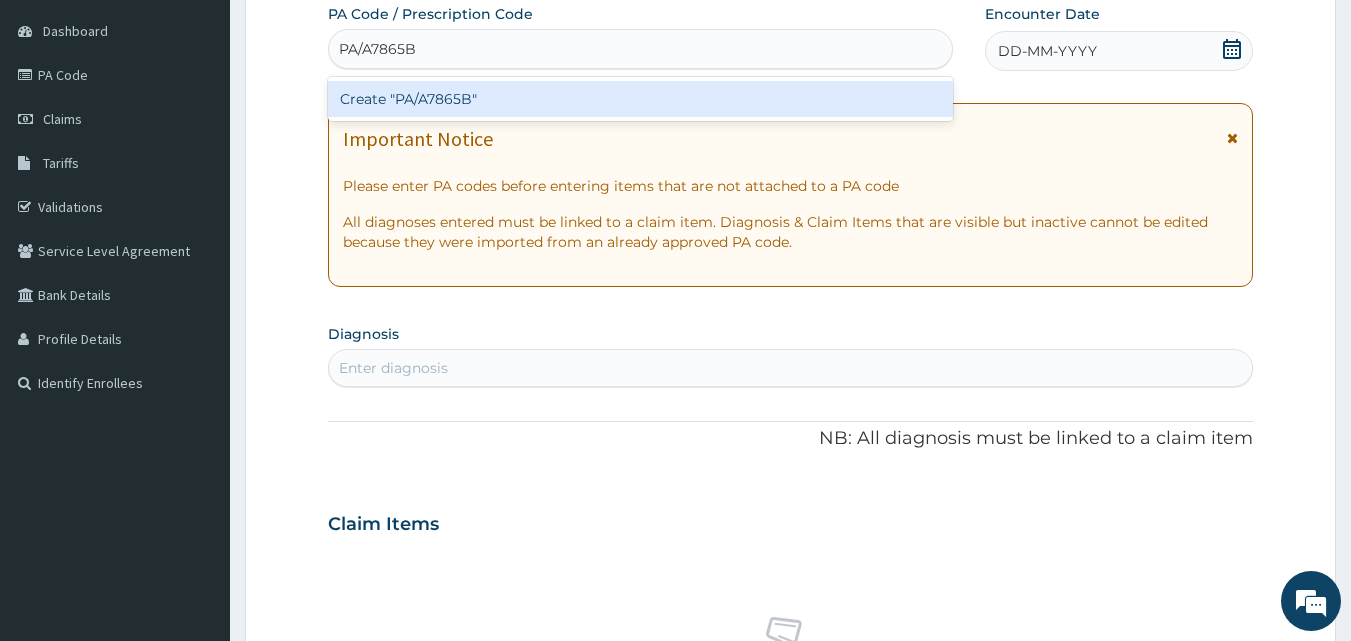 click on "Create "PA/A7865B"" at bounding box center (641, 99) 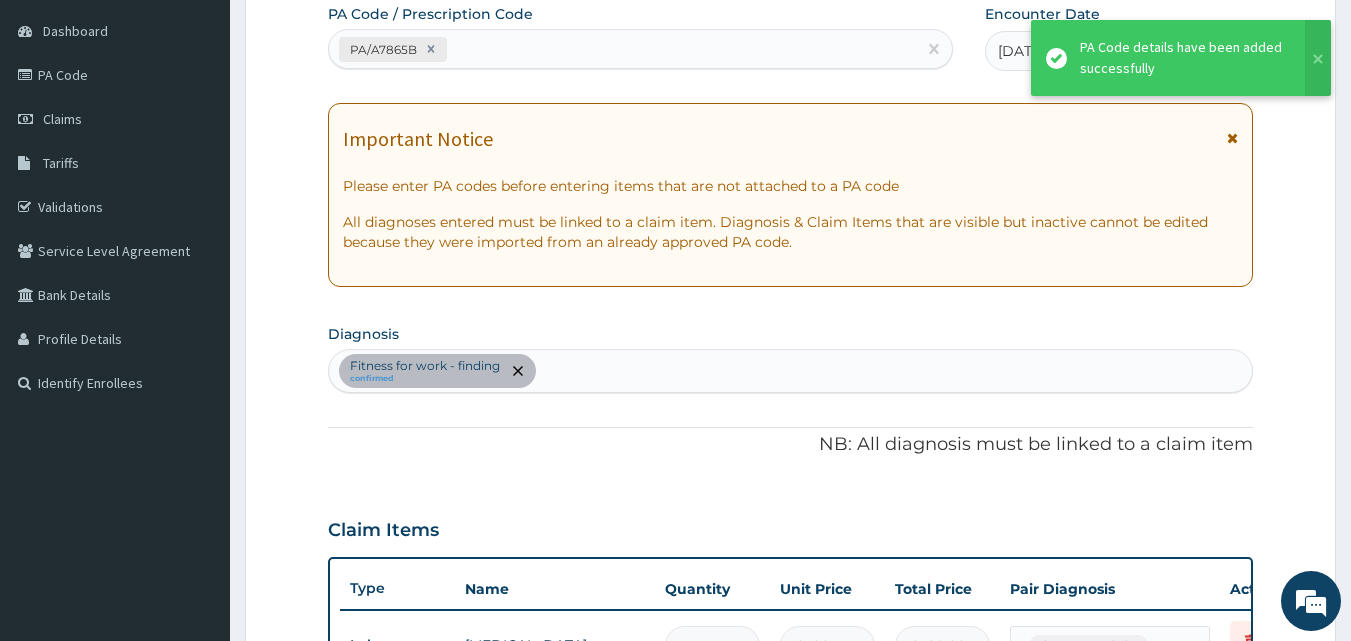 scroll, scrollTop: 211, scrollLeft: 0, axis: vertical 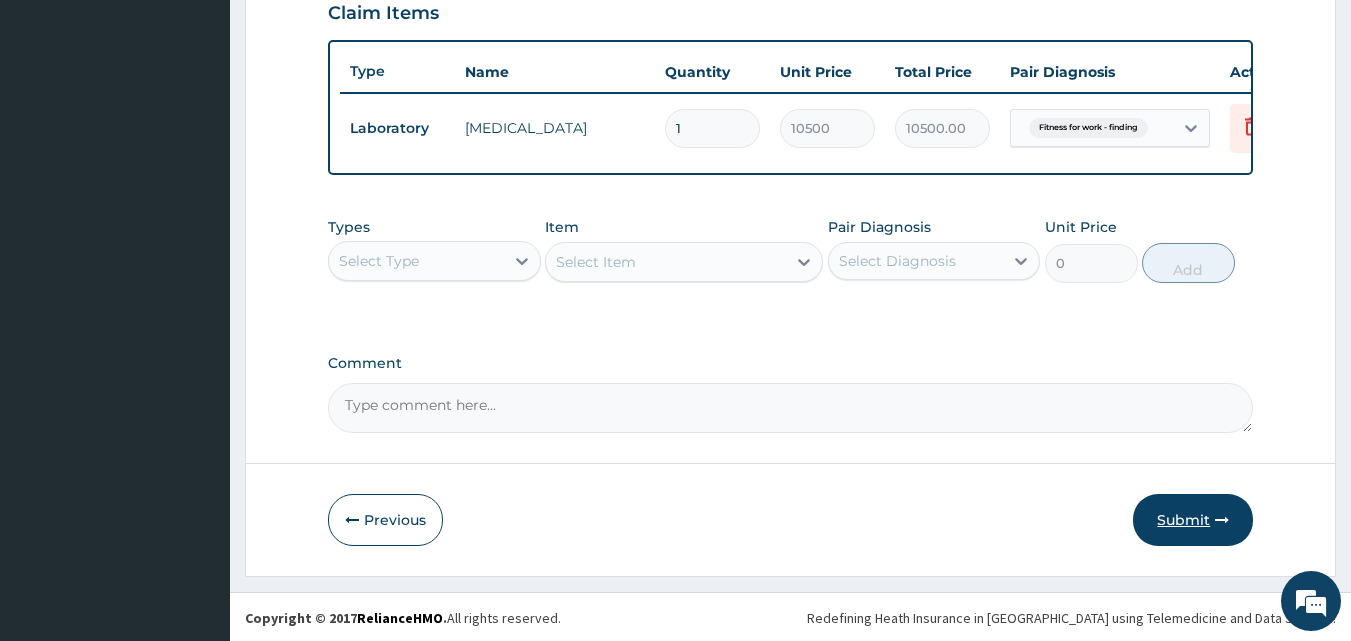 click on "Submit" at bounding box center [1193, 520] 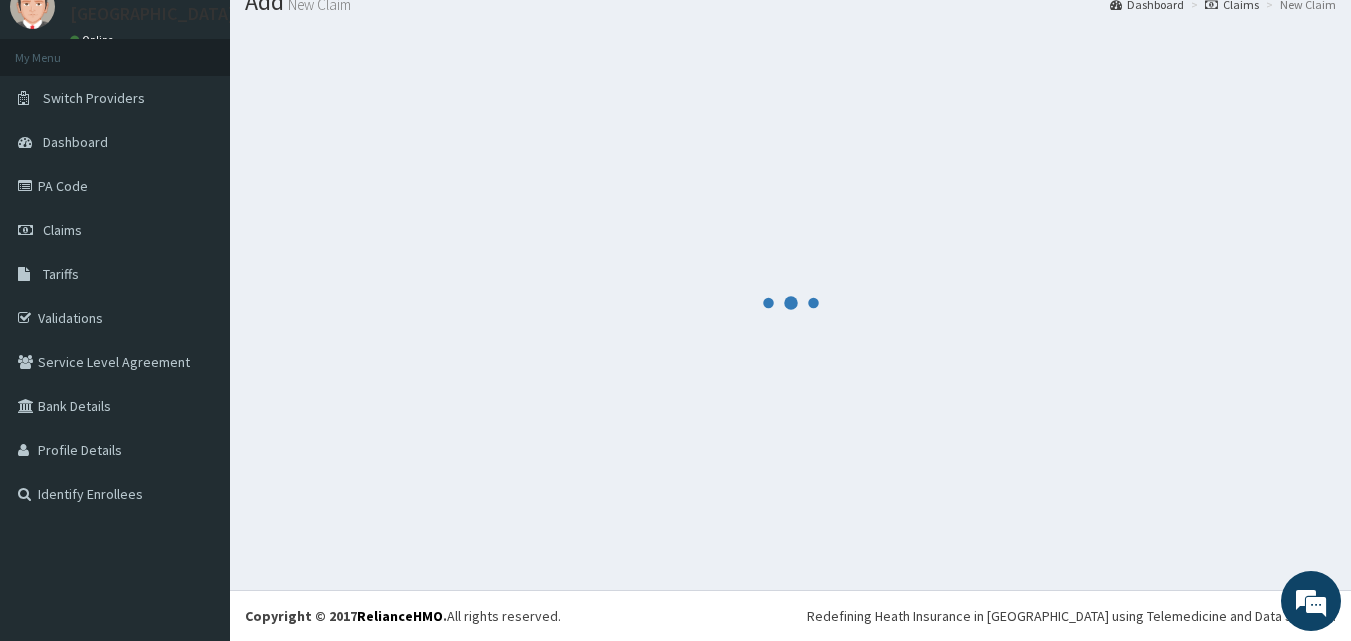 scroll, scrollTop: 704, scrollLeft: 0, axis: vertical 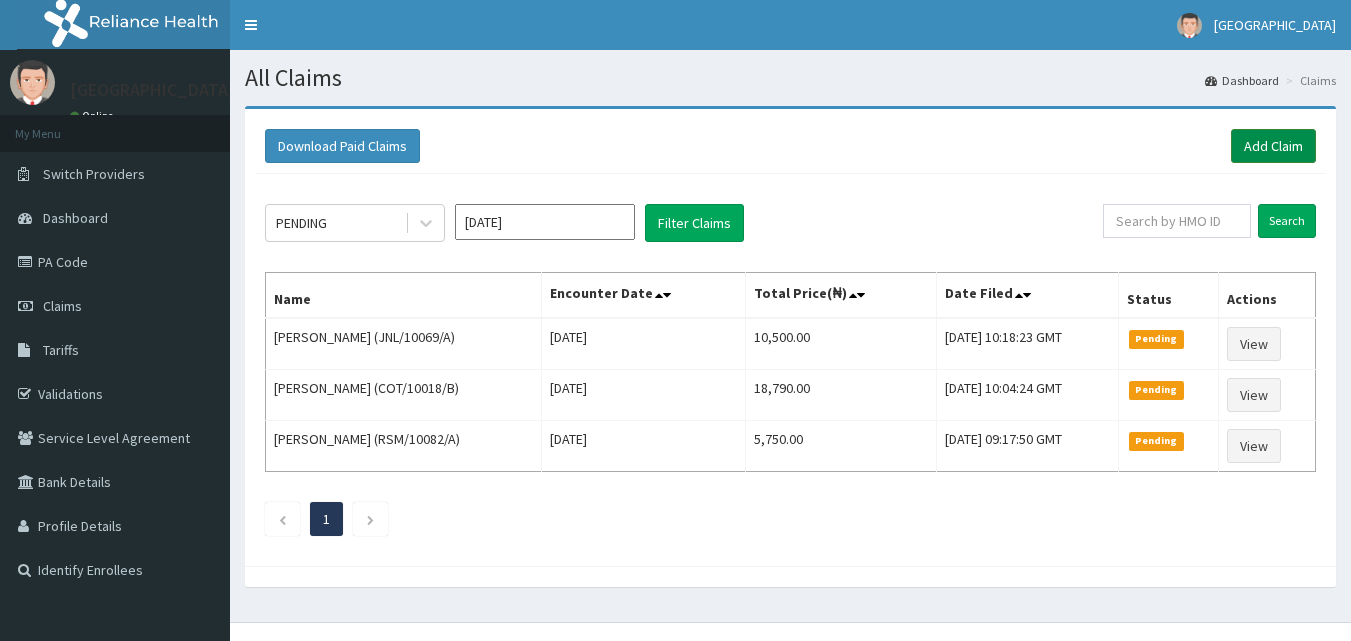 click on "Add Claim" at bounding box center [1273, 146] 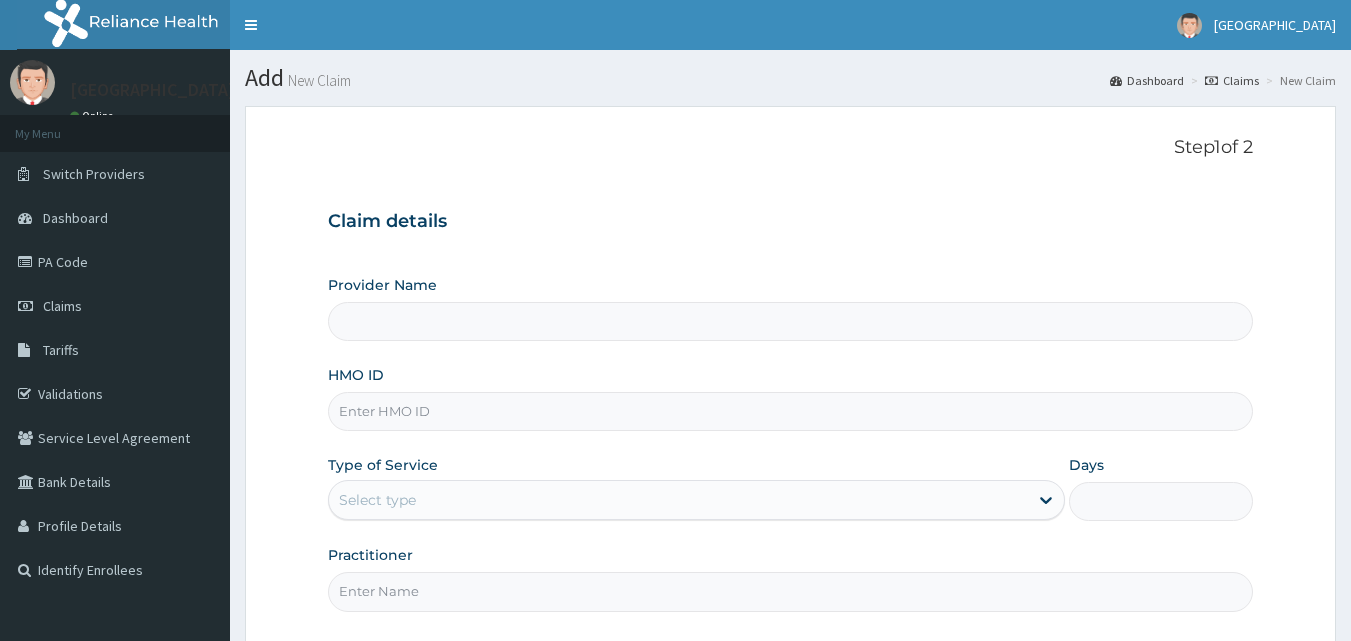 scroll, scrollTop: 0, scrollLeft: 0, axis: both 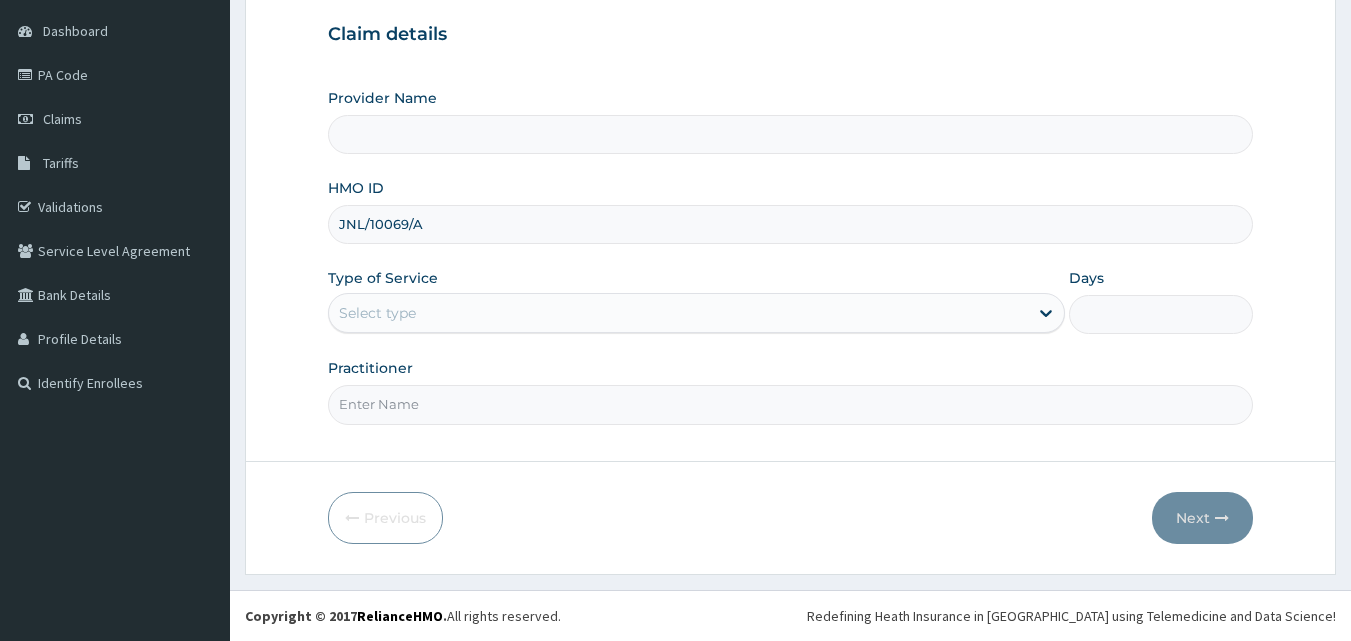 type on "JNL/10069/A" 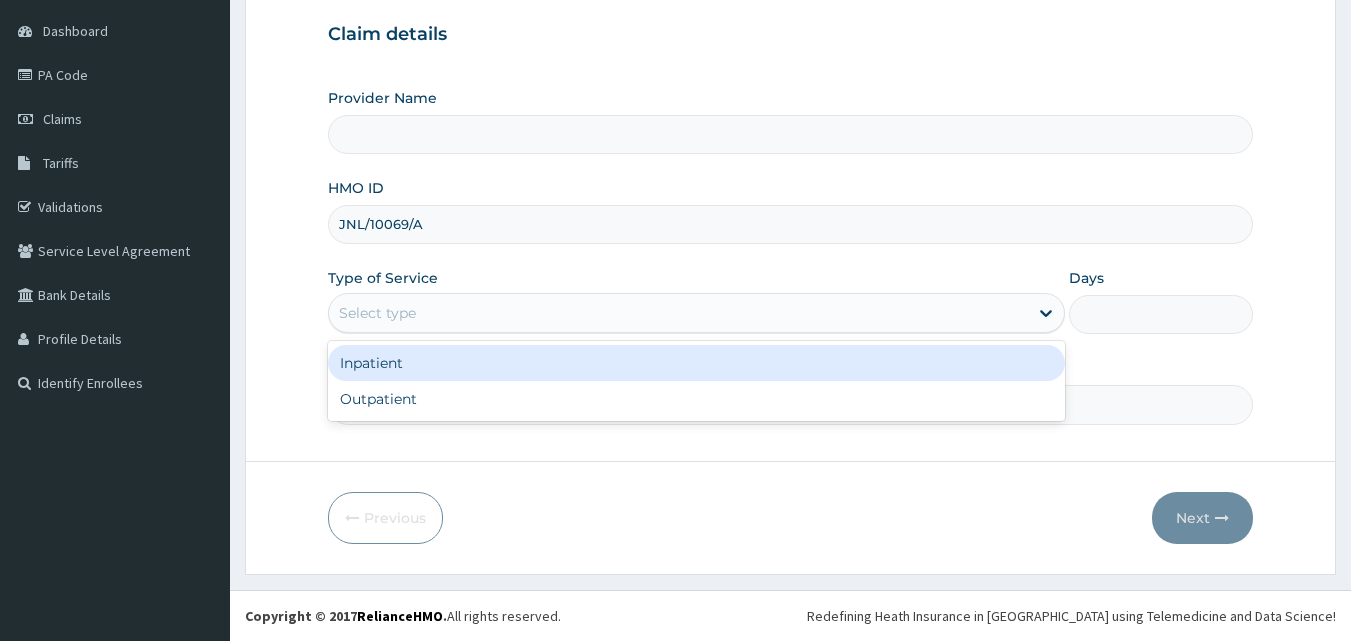 drag, startPoint x: 374, startPoint y: 308, endPoint x: 402, endPoint y: 332, distance: 36.878178 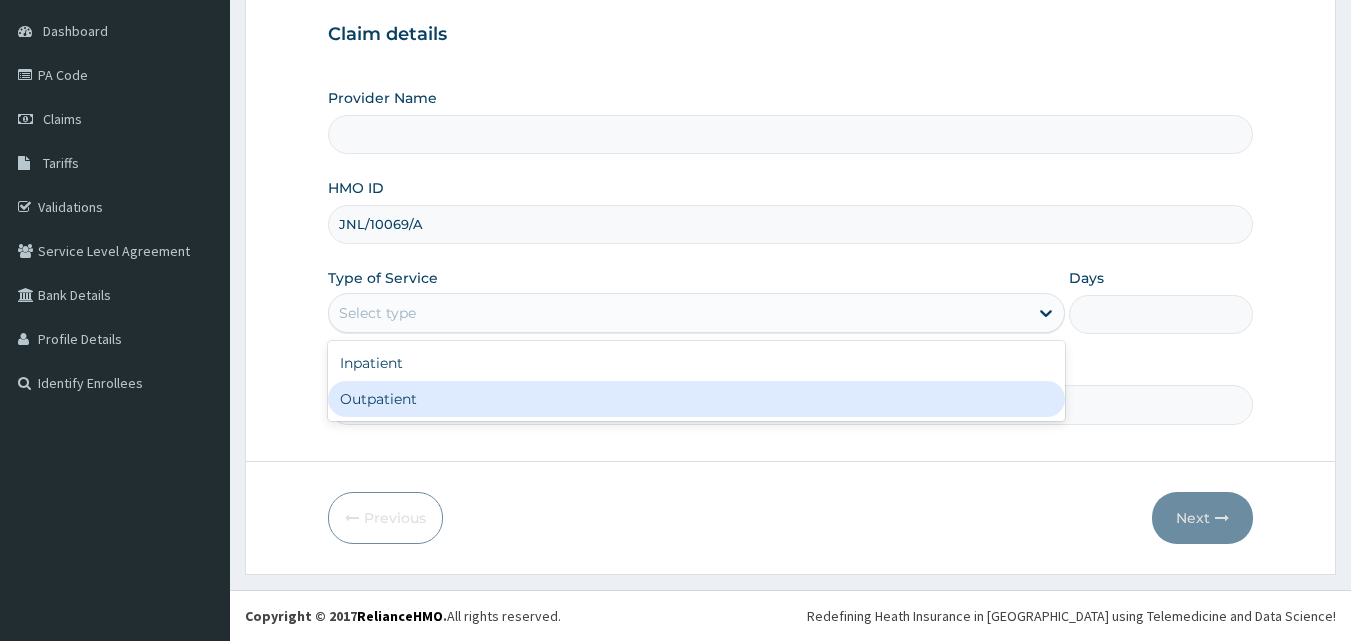 click on "Outpatient" at bounding box center (696, 399) 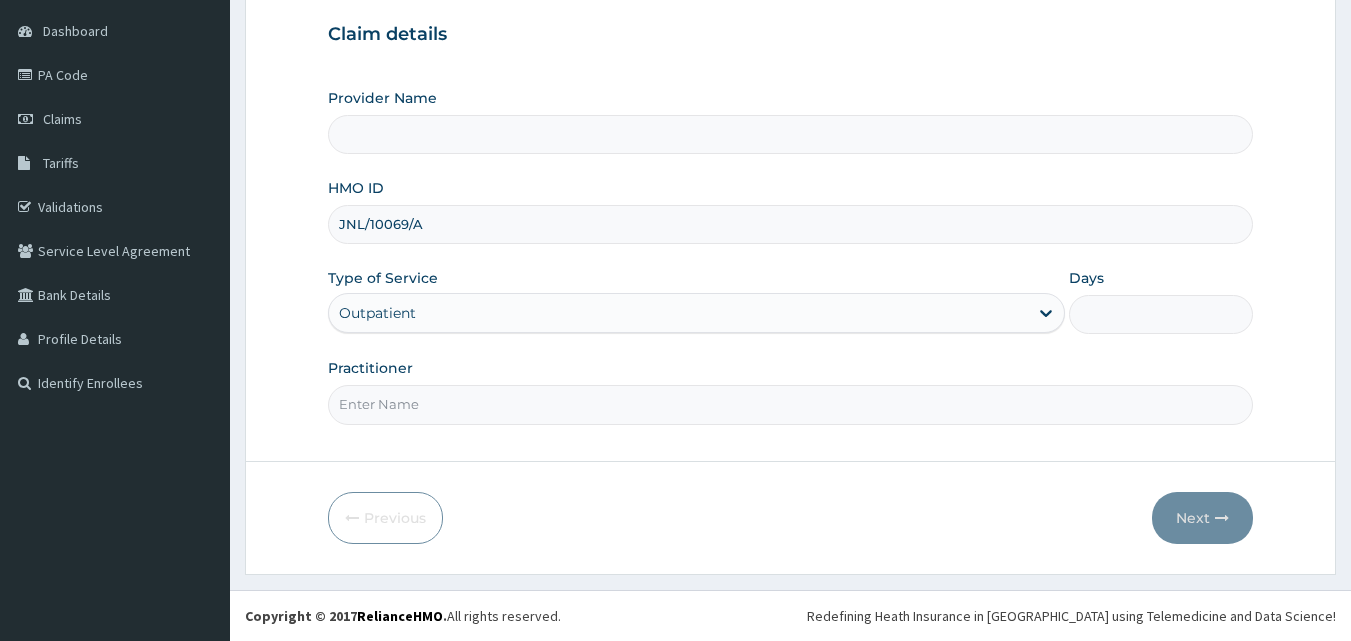 type on "1" 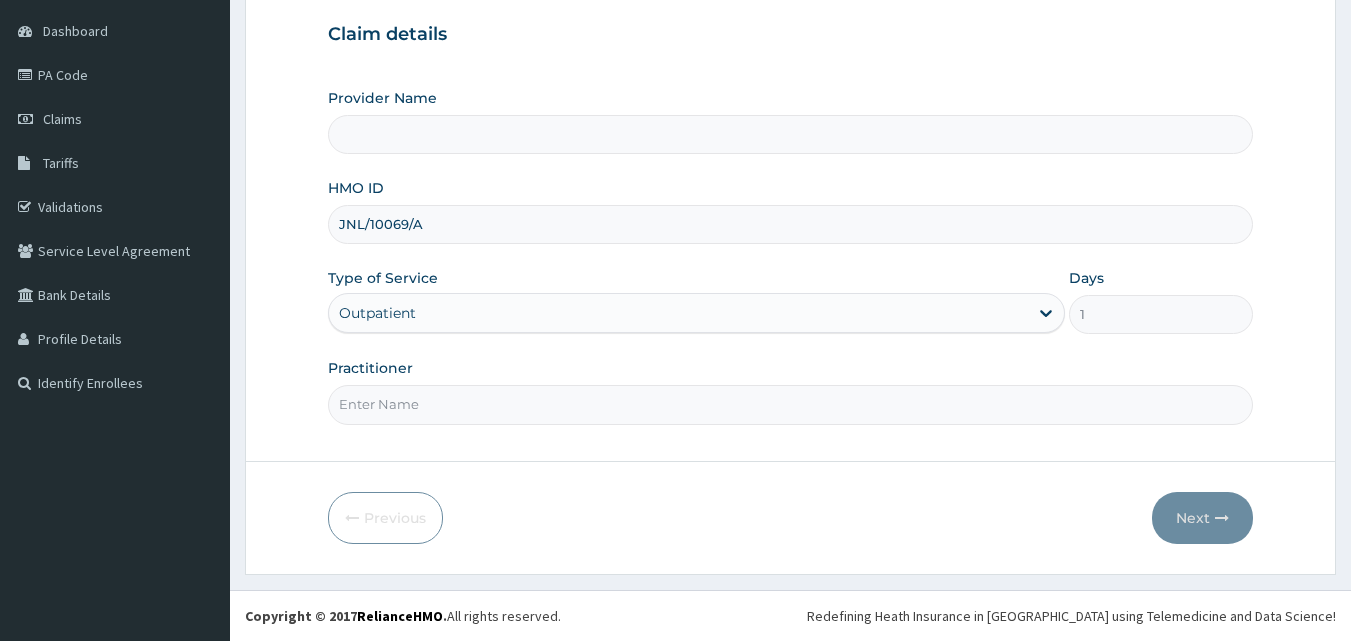 click on "Practitioner" at bounding box center [791, 404] 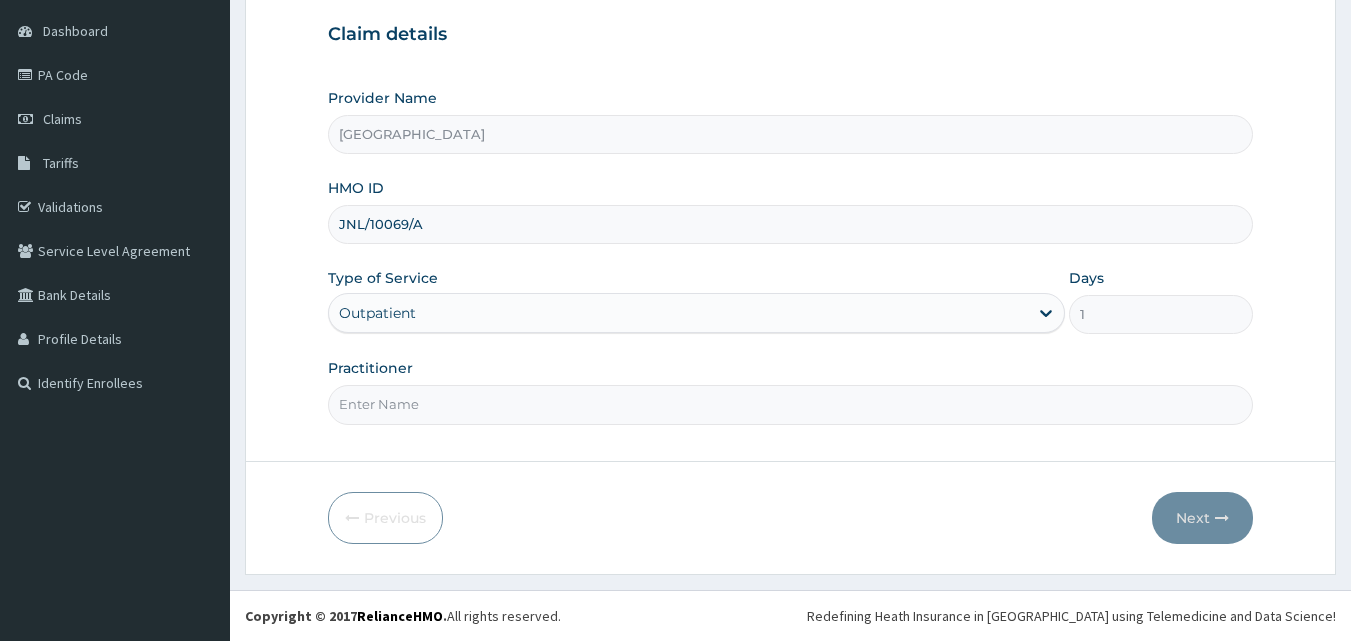 type on "DR ALBERTO" 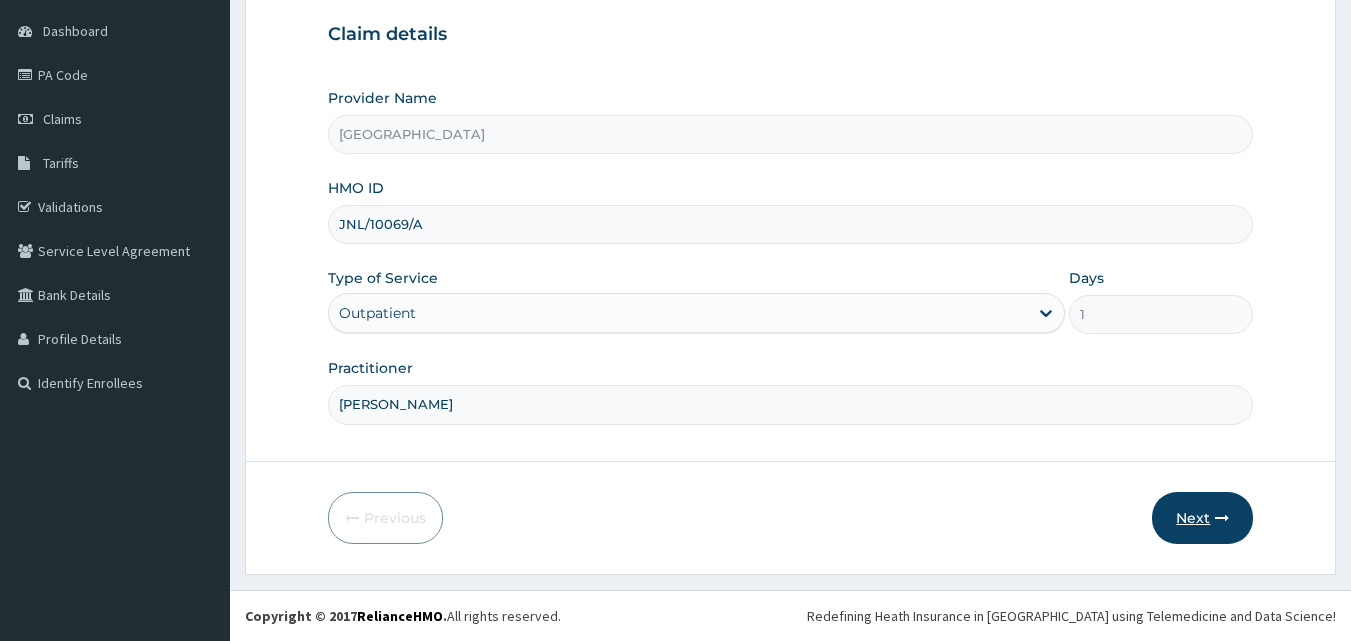 click on "Next" at bounding box center [1202, 518] 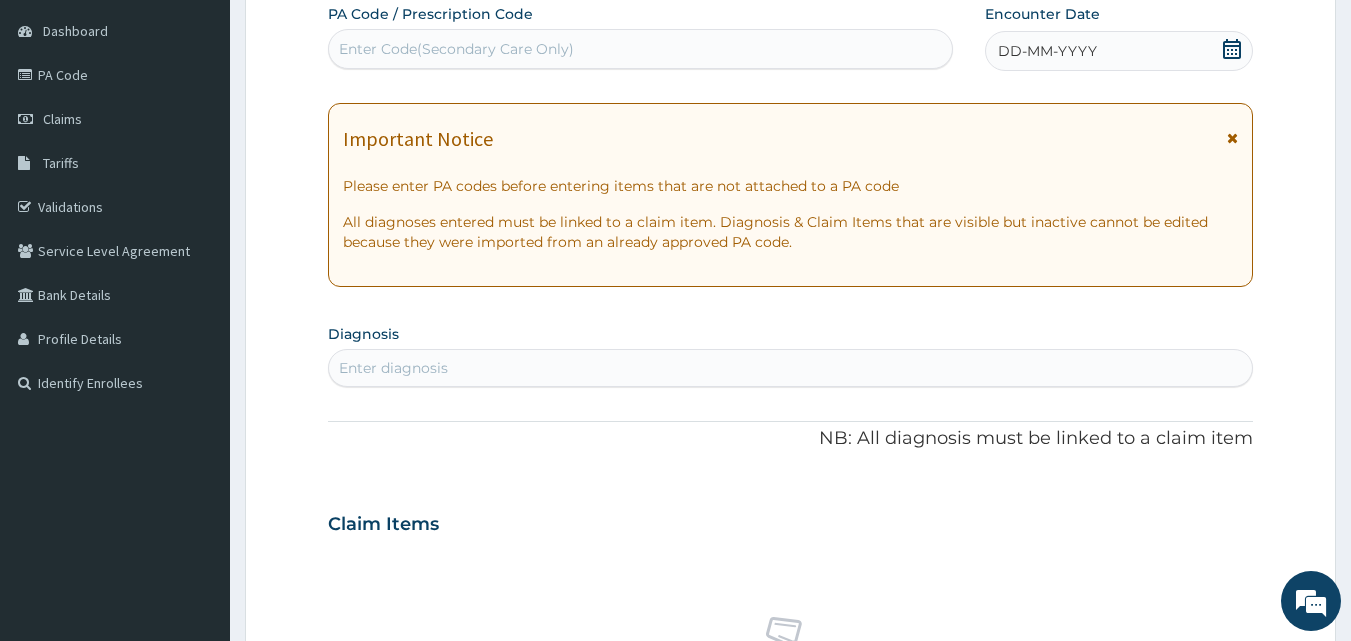 click on "Enter Code(Secondary Care Only)" at bounding box center (456, 49) 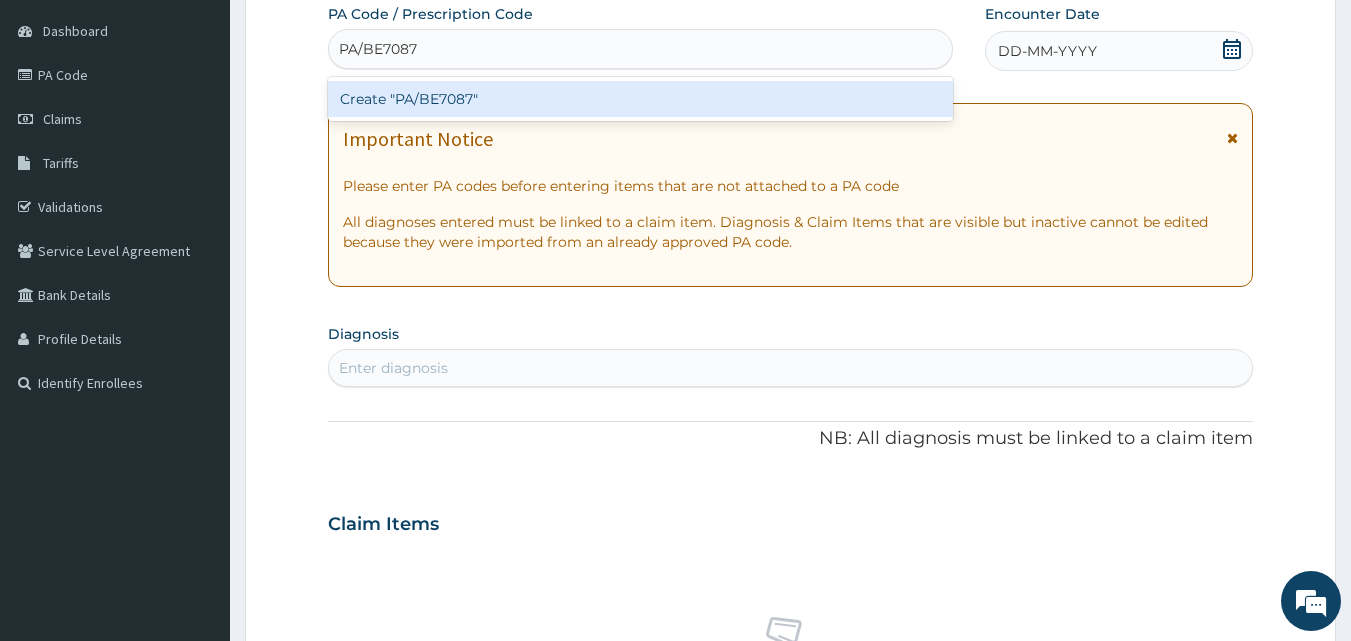 scroll, scrollTop: 0, scrollLeft: 0, axis: both 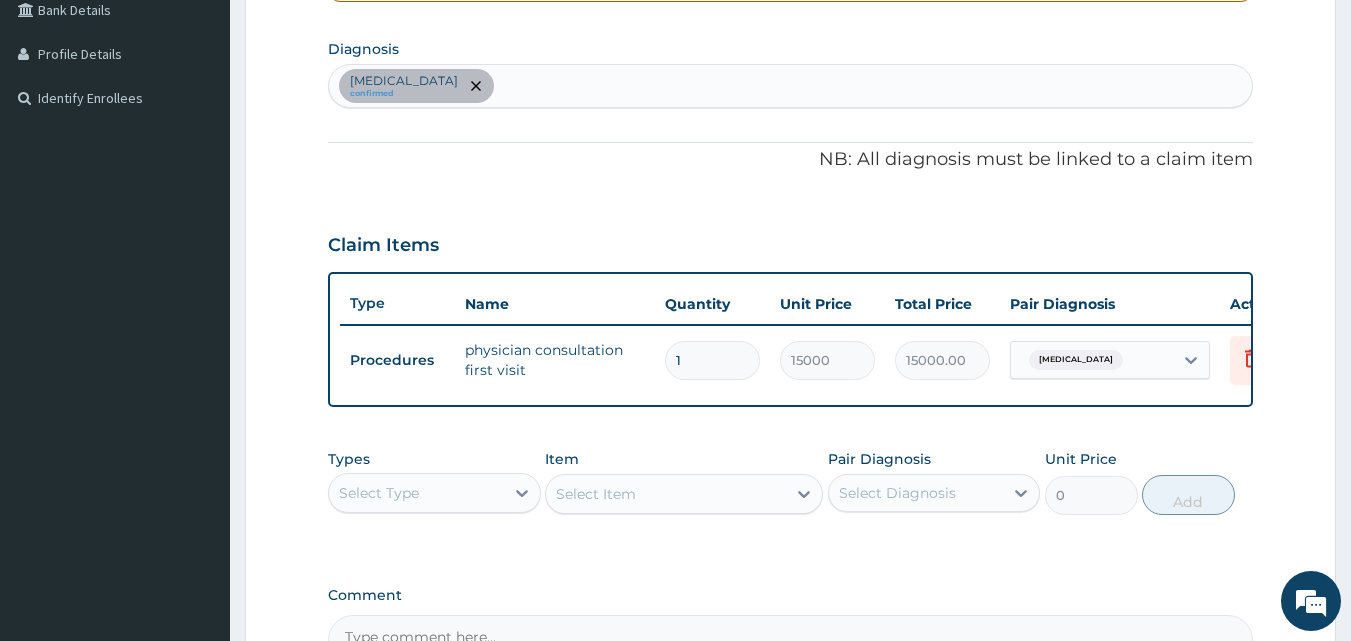 click on "Hypertensive heart disease confirmed" at bounding box center [791, 86] 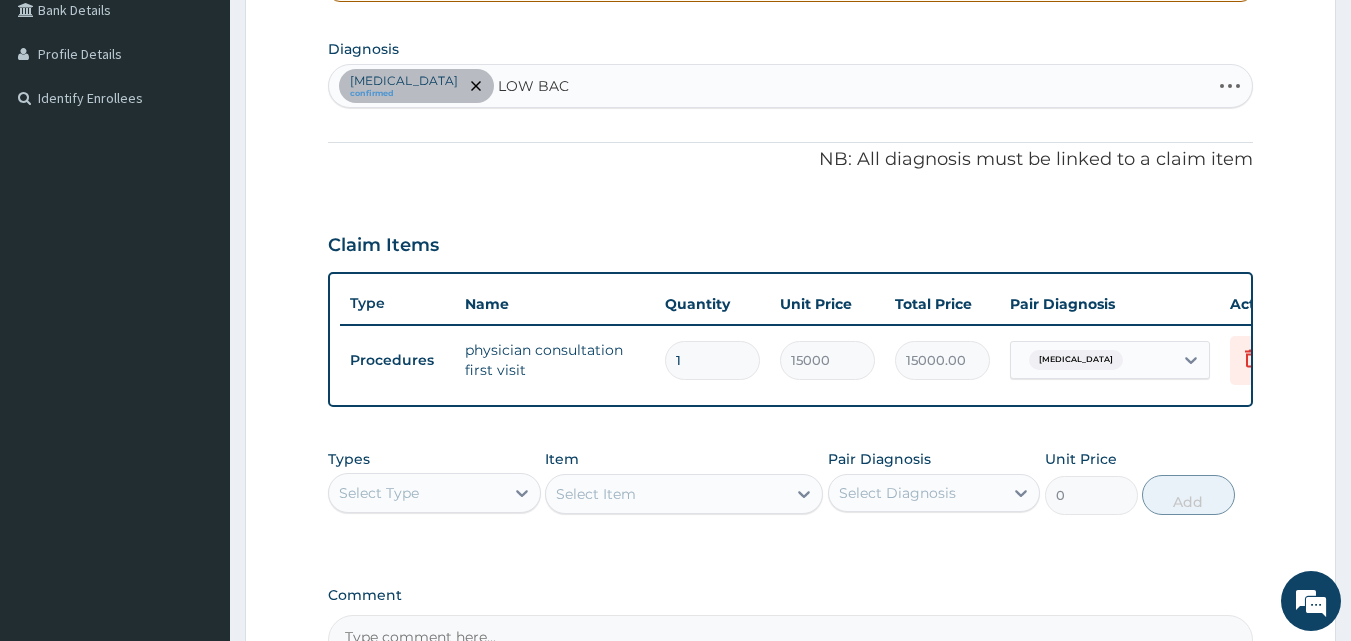 type on "LOW BACK" 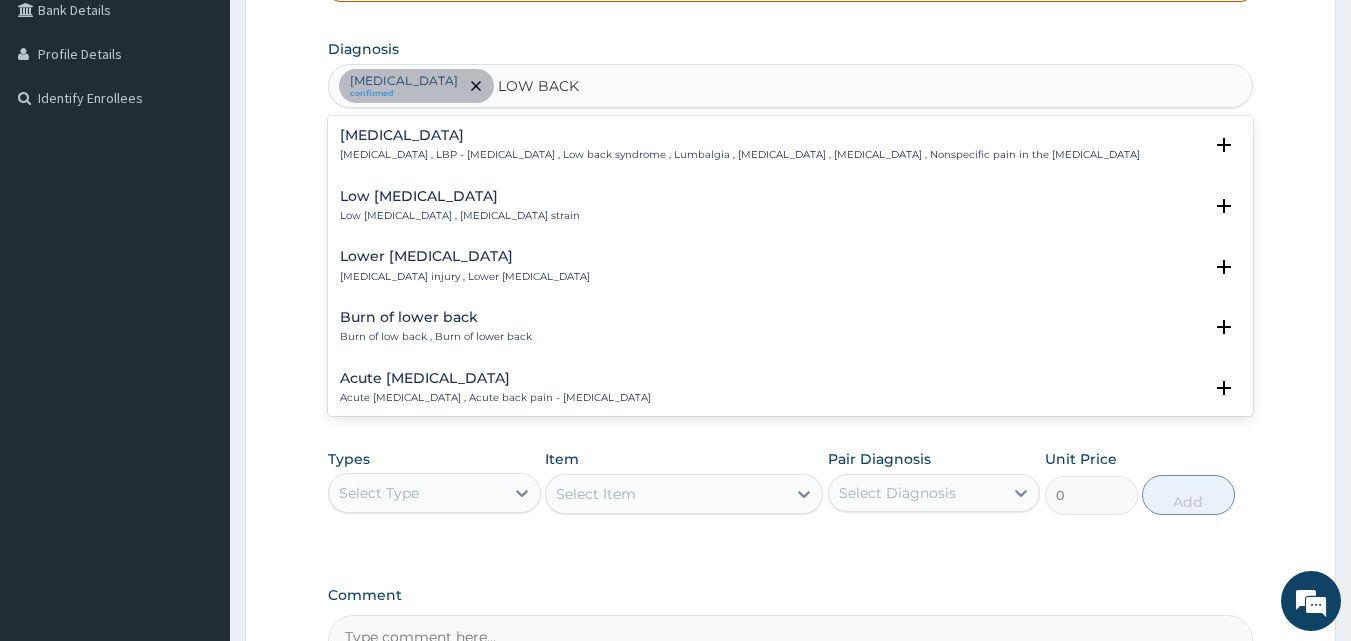 click on "Low back pain Low back pain , LBP - Low back pain , Low back syndrome , Lumbalgia , Lumbago , Lumbar pain , Nonspecific pain in the lumbar region" at bounding box center [740, 145] 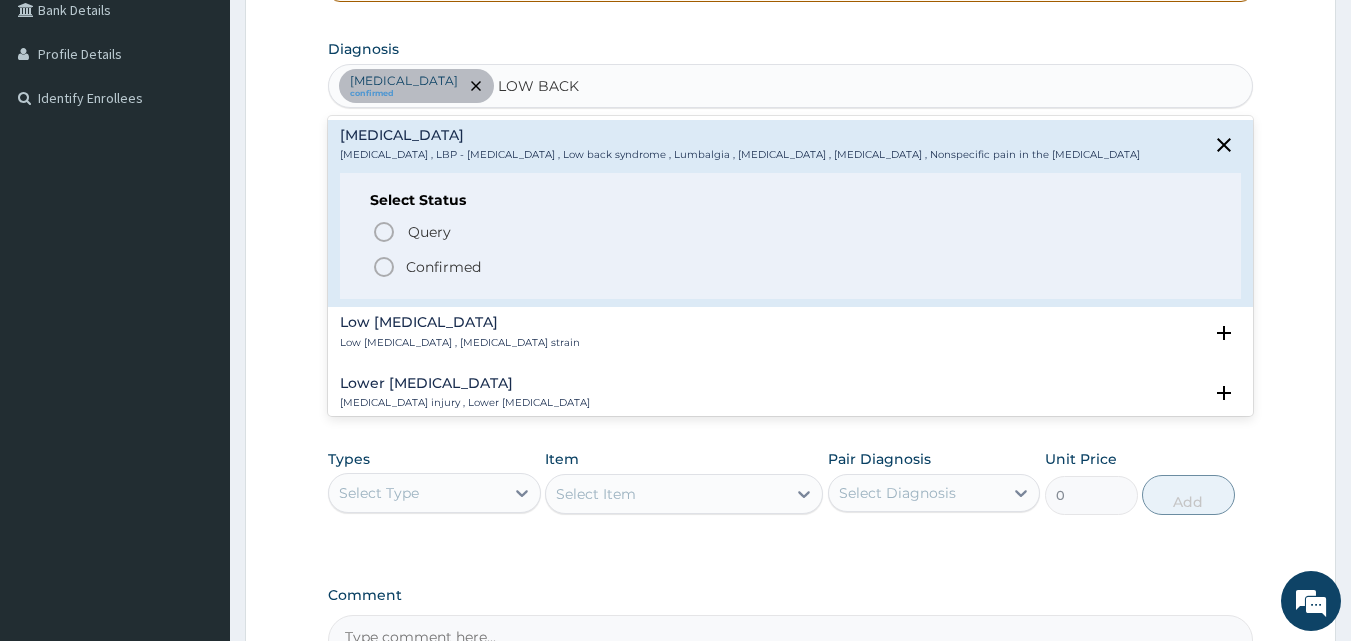 click on "Confirmed" at bounding box center [443, 267] 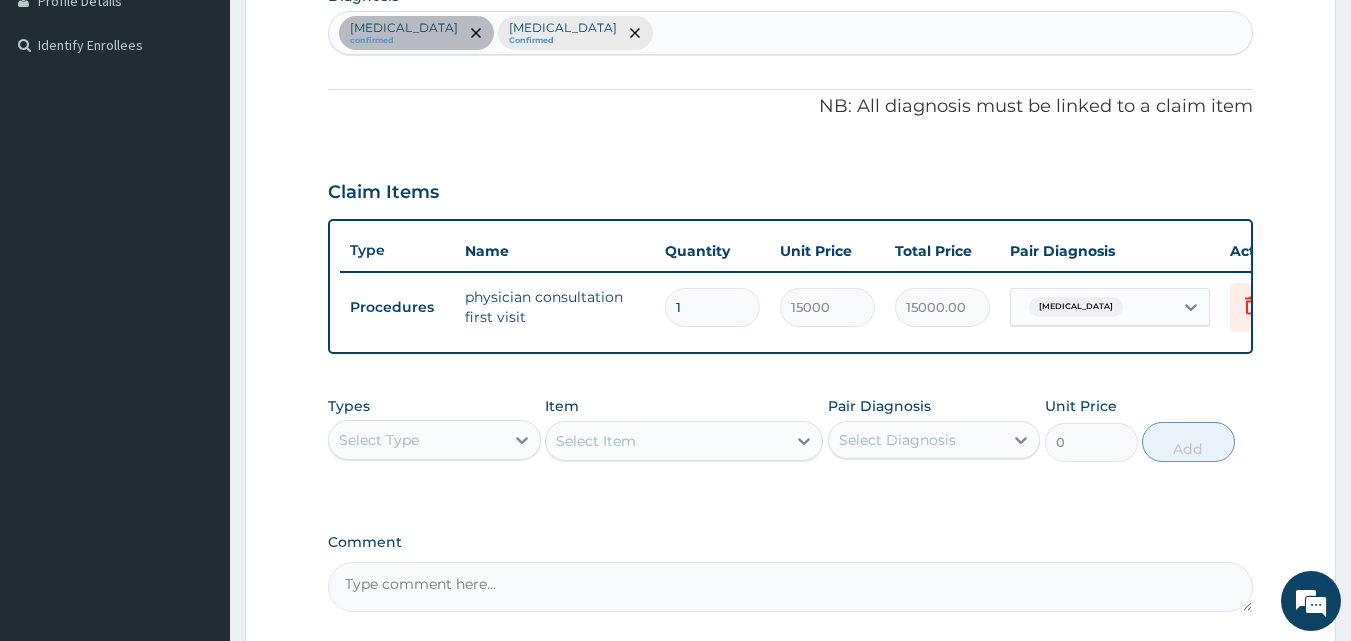 scroll, scrollTop: 721, scrollLeft: 0, axis: vertical 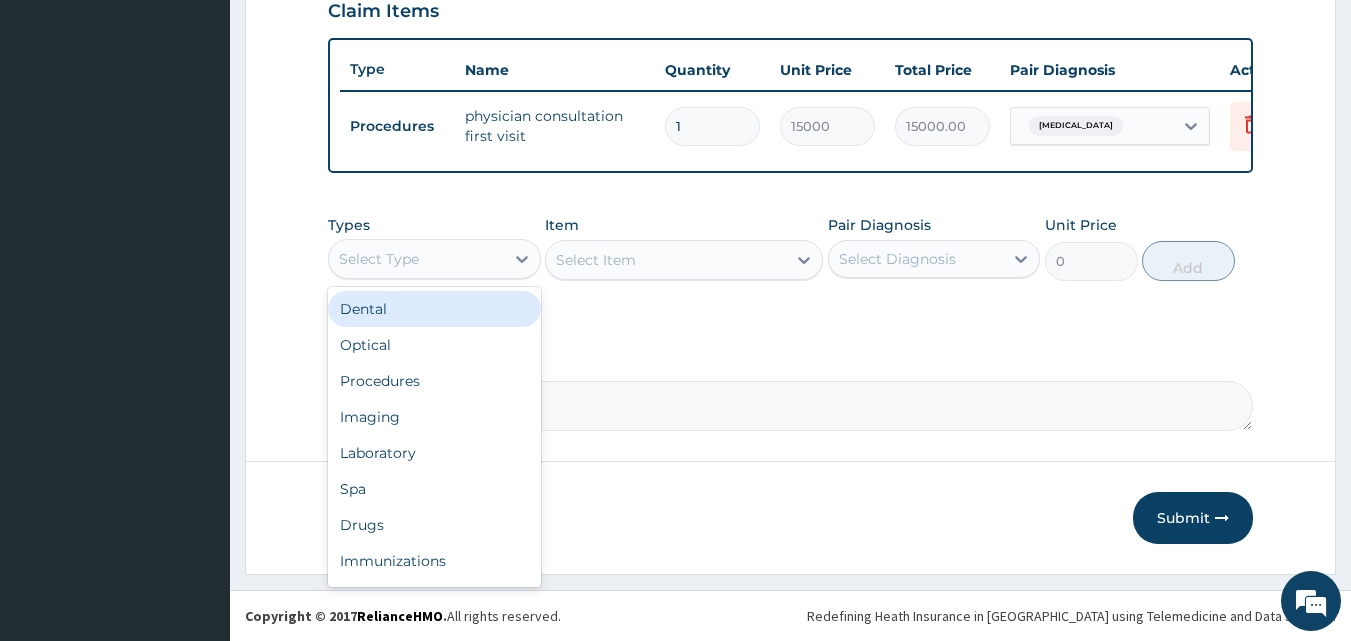 click on "Select Type" at bounding box center (416, 259) 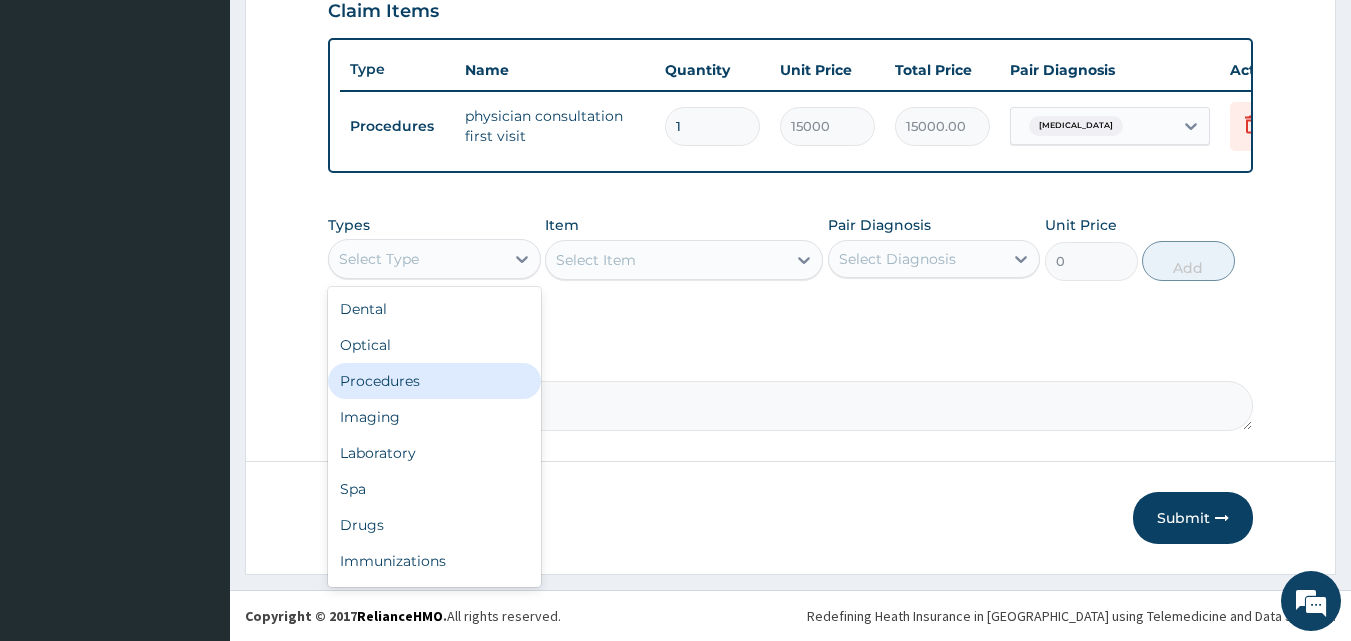 click on "Procedures" at bounding box center (434, 381) 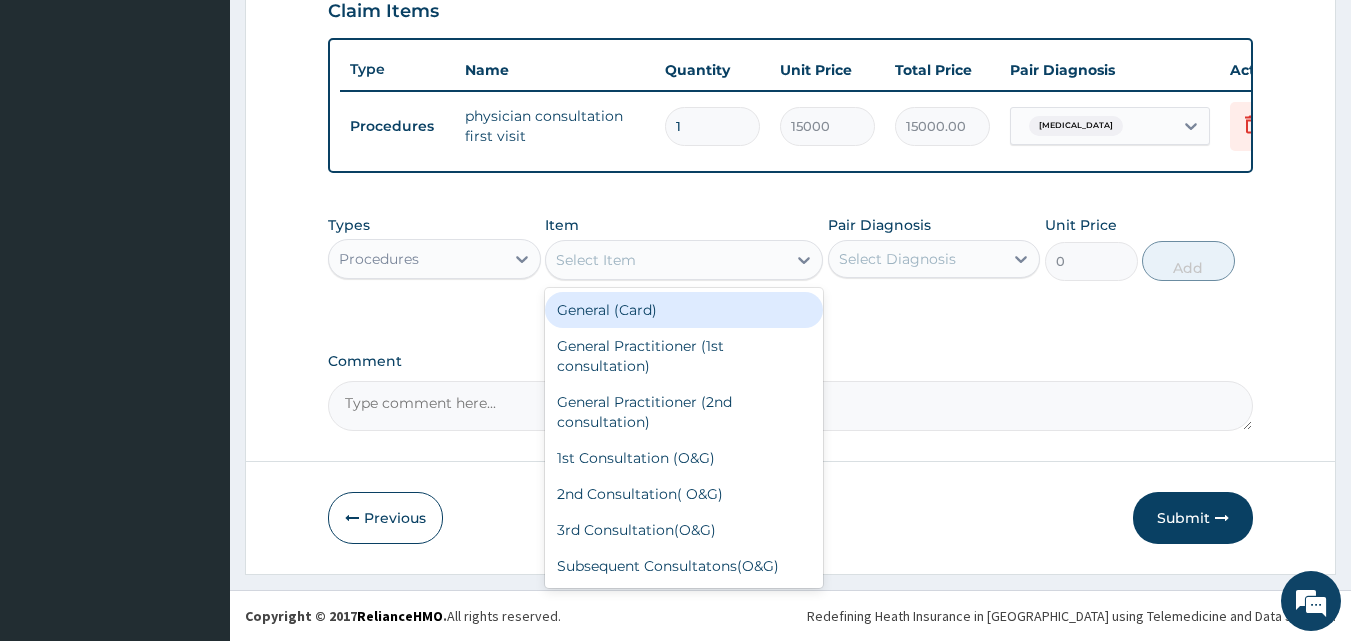 click on "Select Item" at bounding box center (596, 260) 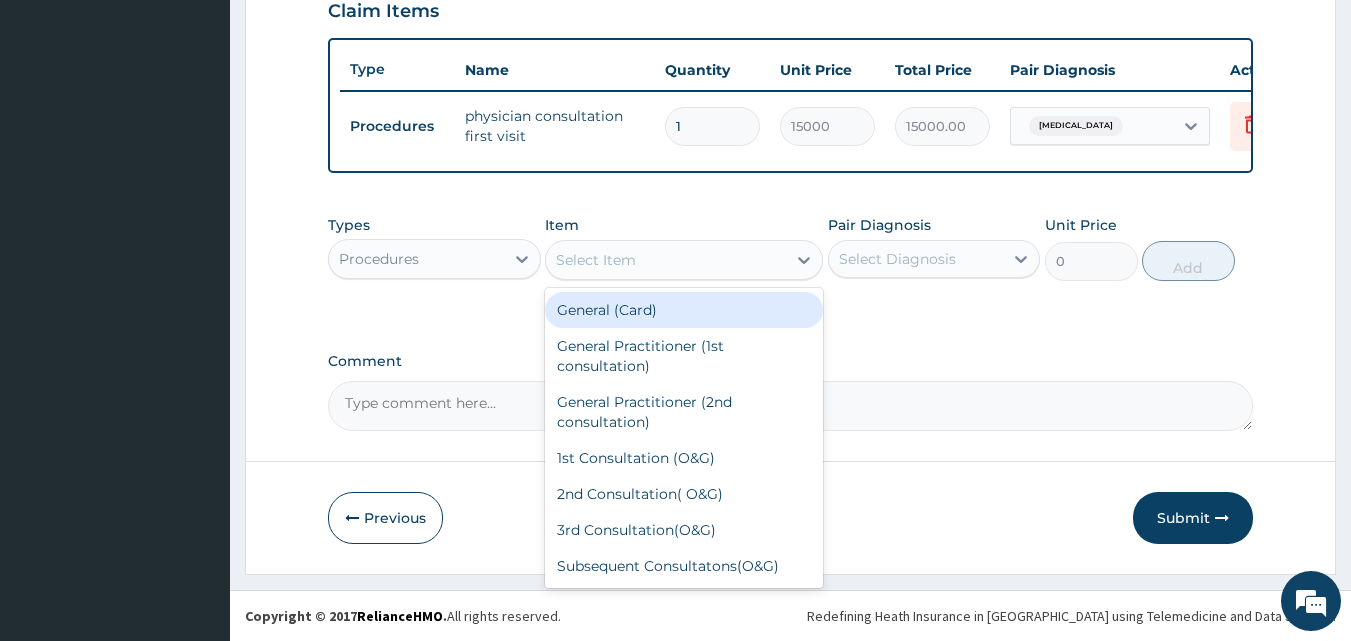 click on "Procedures" at bounding box center [416, 259] 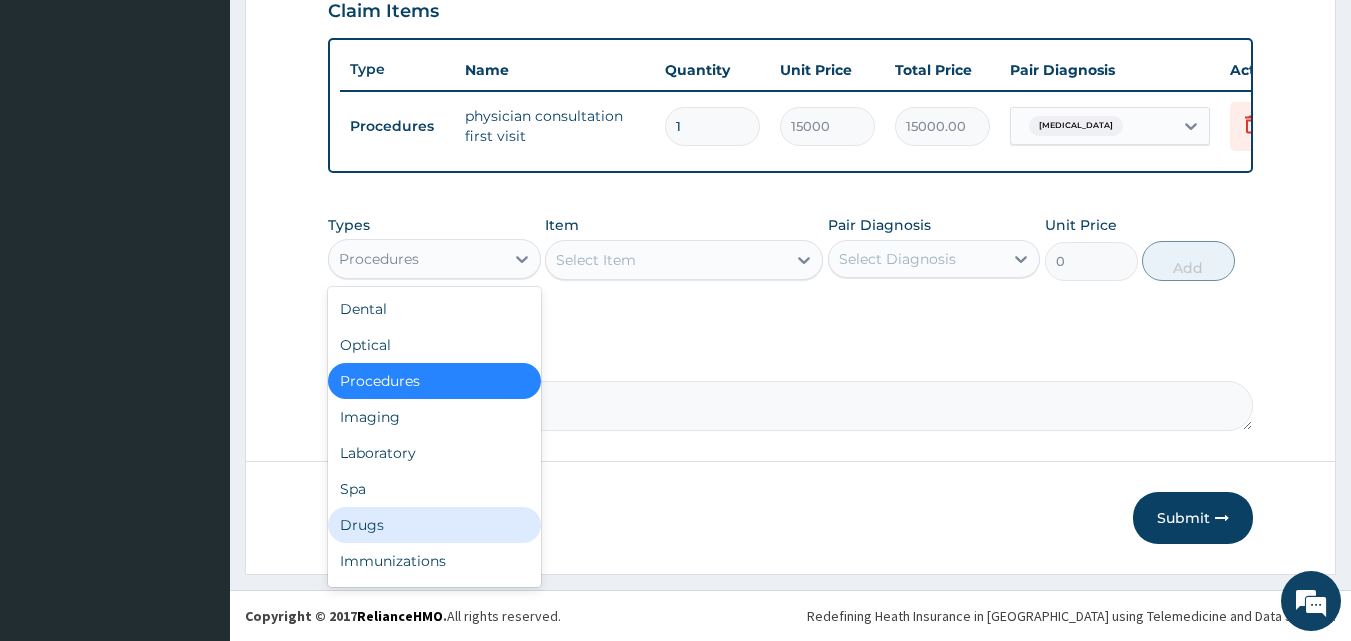 click on "Drugs" at bounding box center (434, 525) 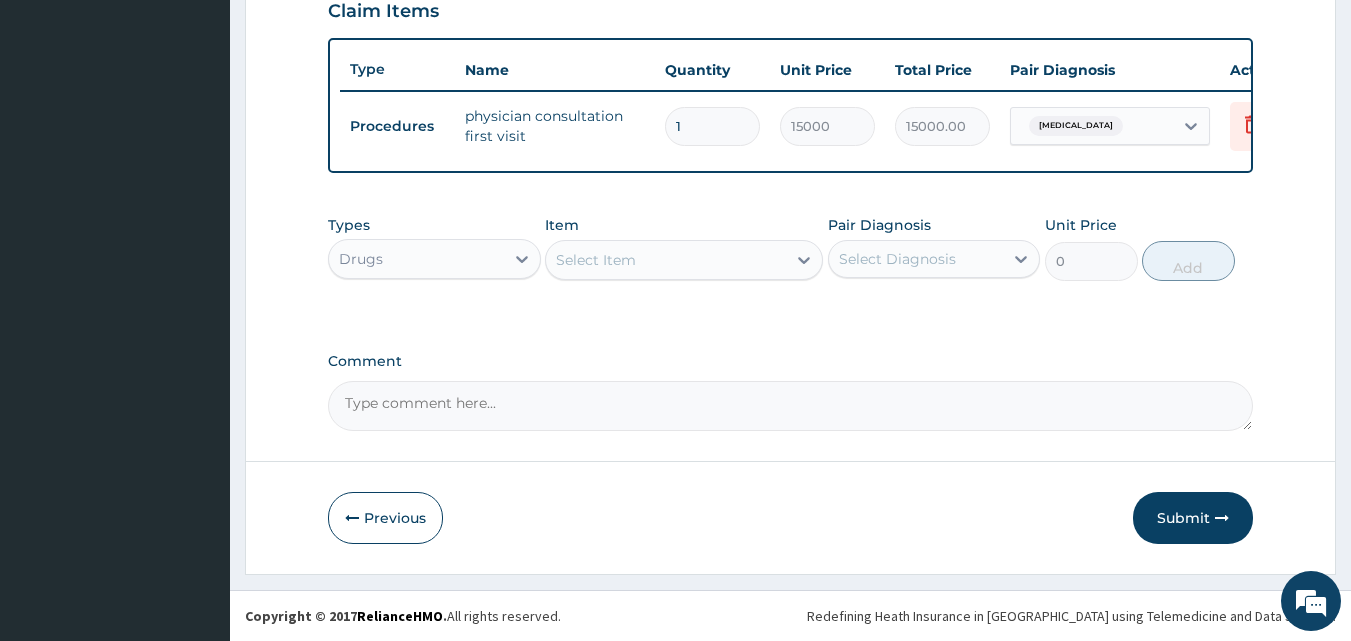 click on "Select Item" at bounding box center [666, 260] 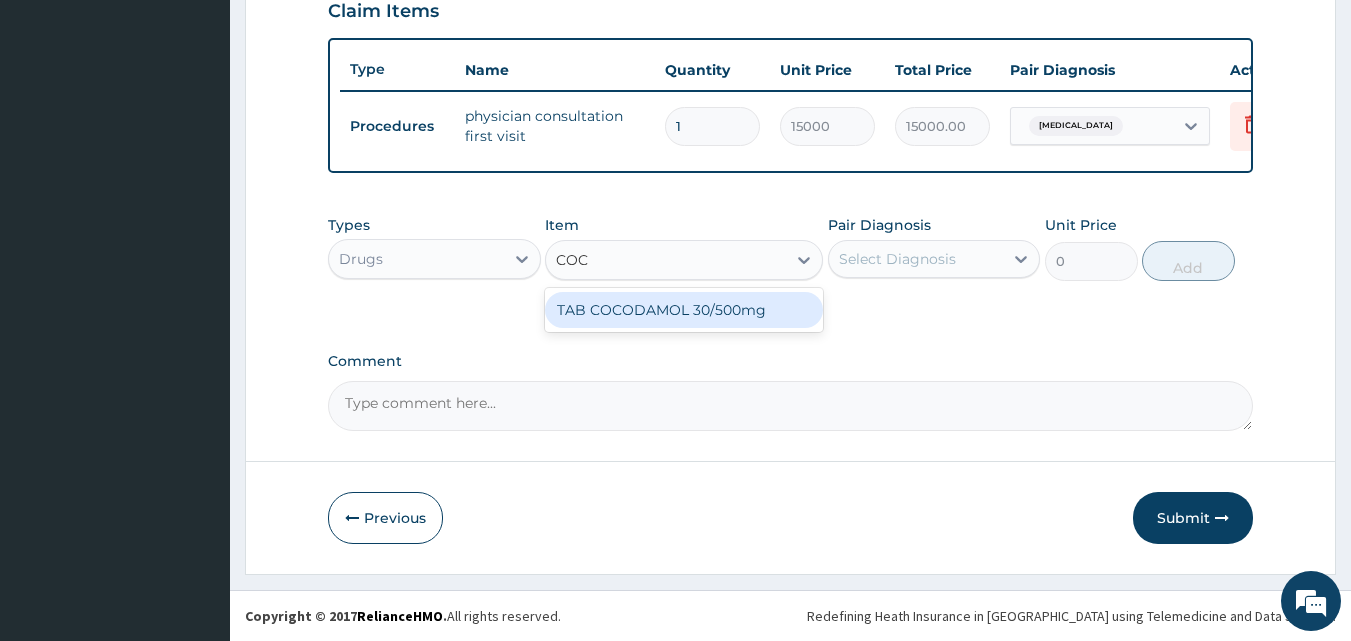 type on "COCO" 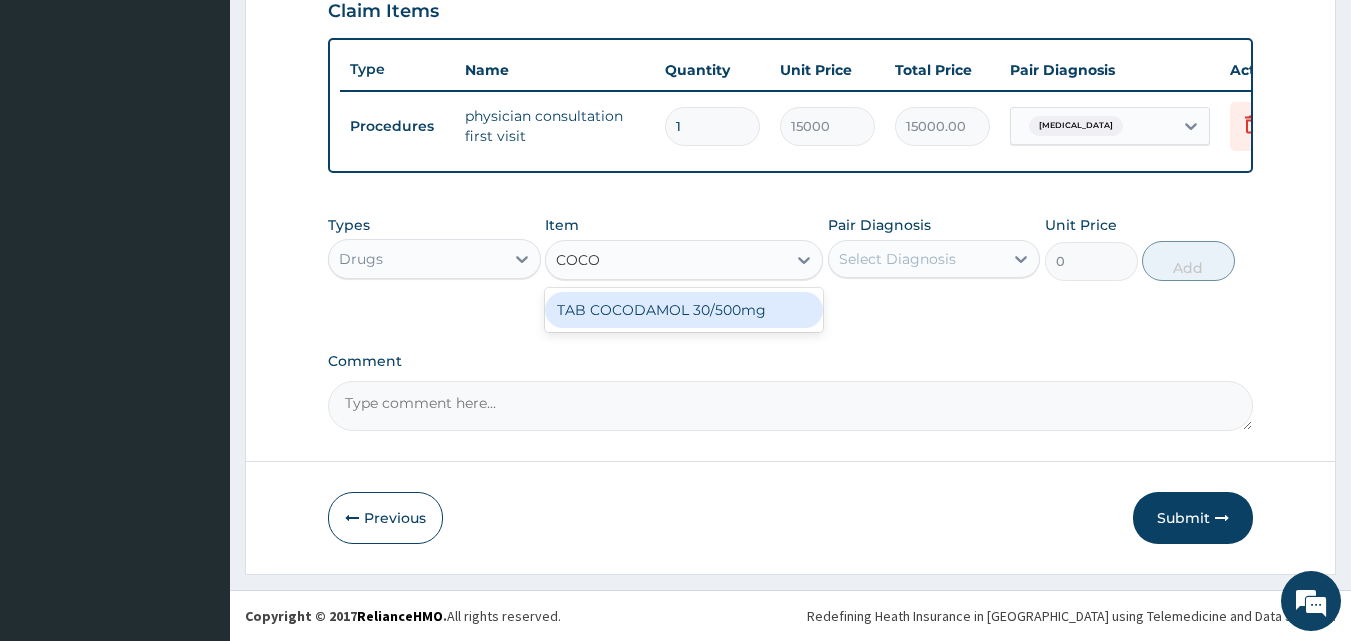 click on "TAB COCODAMOL 30/500mg" at bounding box center [684, 310] 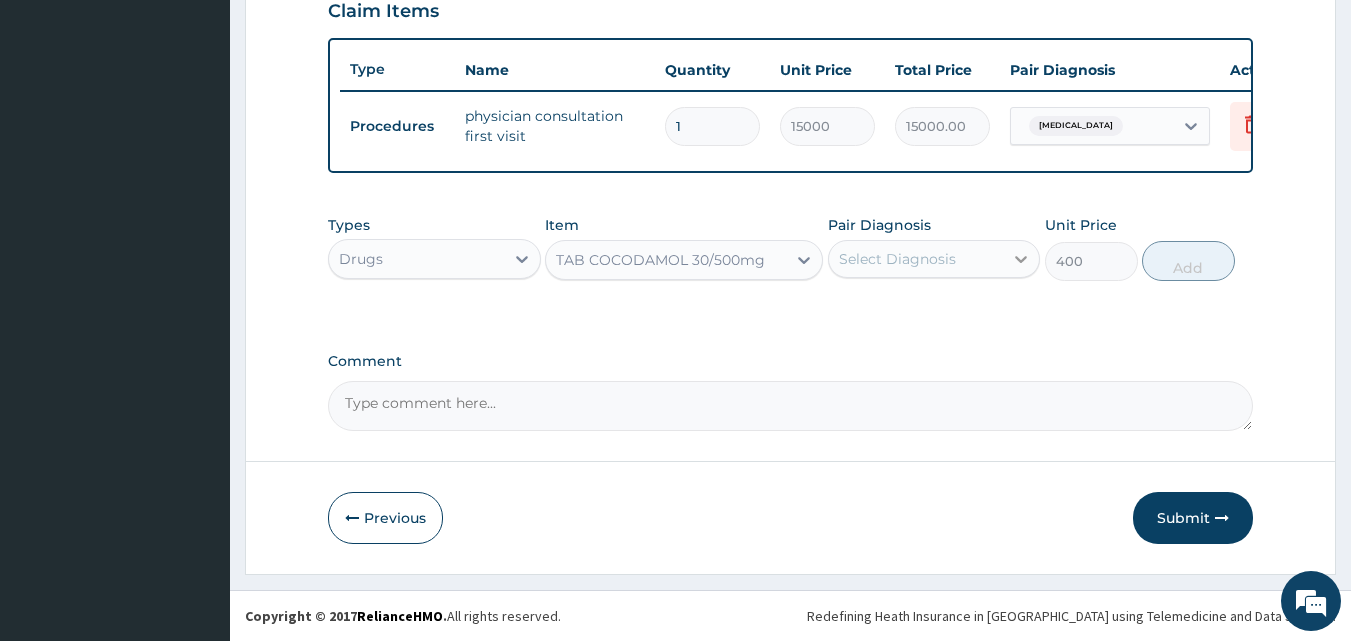 click at bounding box center (1021, 259) 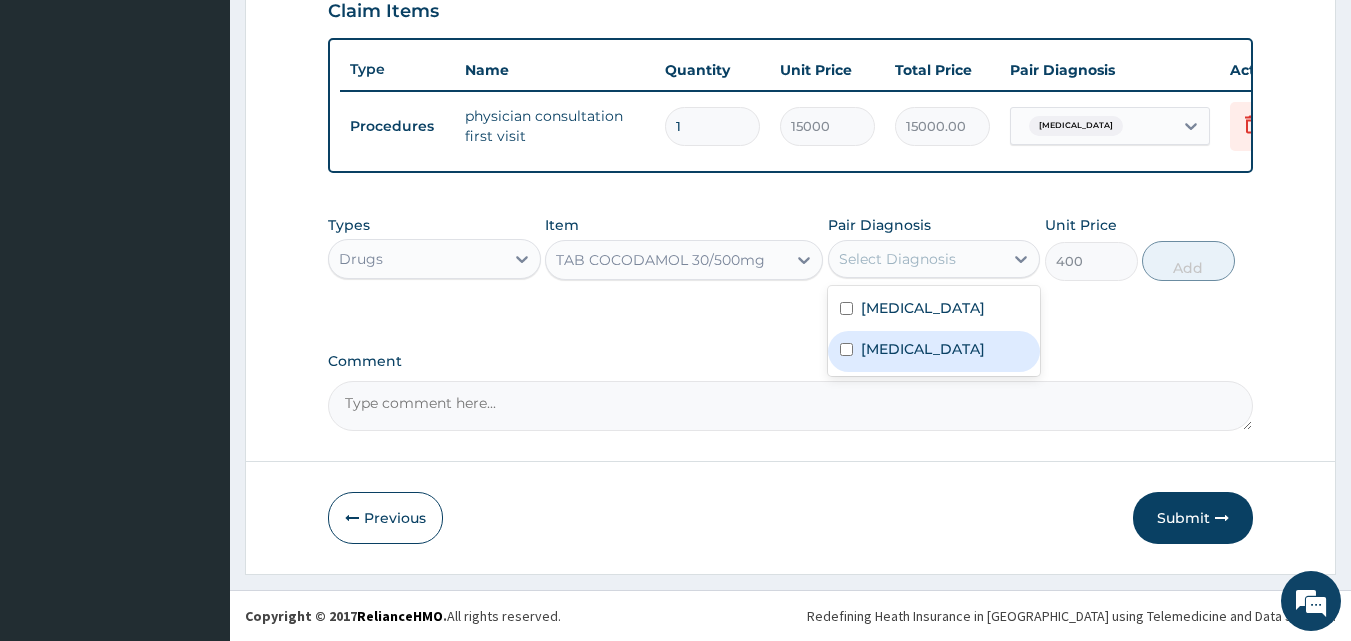 click on "Low back pain" at bounding box center [923, 349] 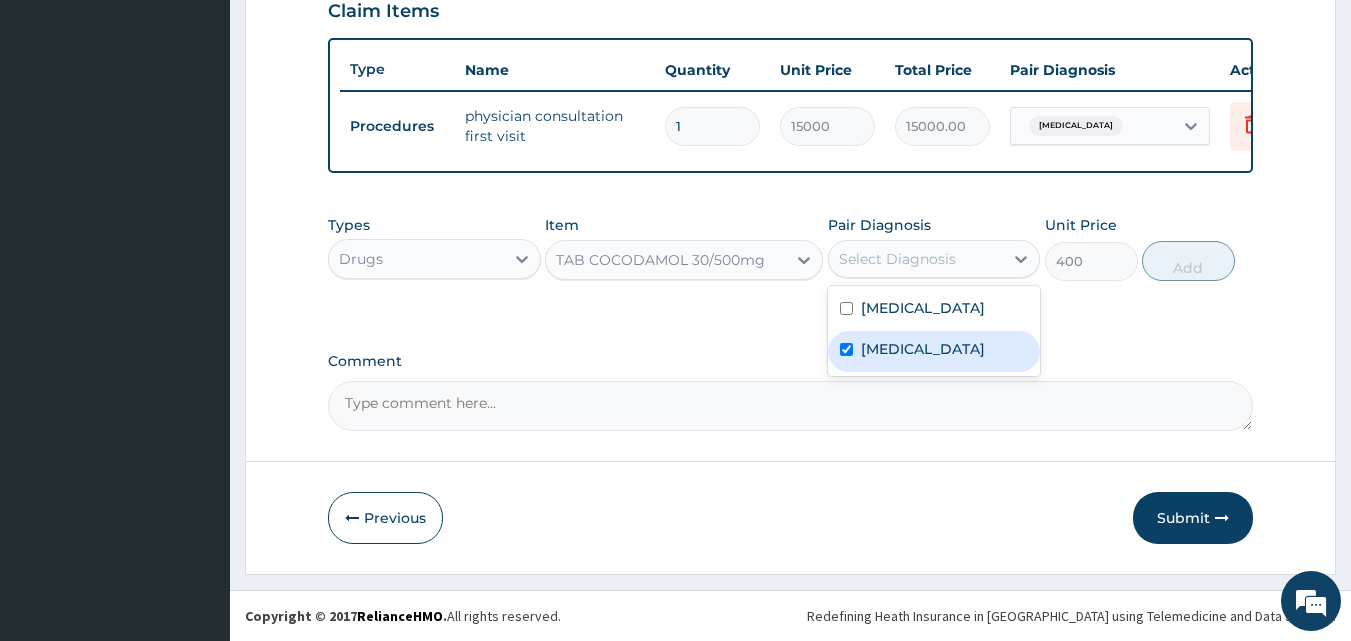 checkbox on "true" 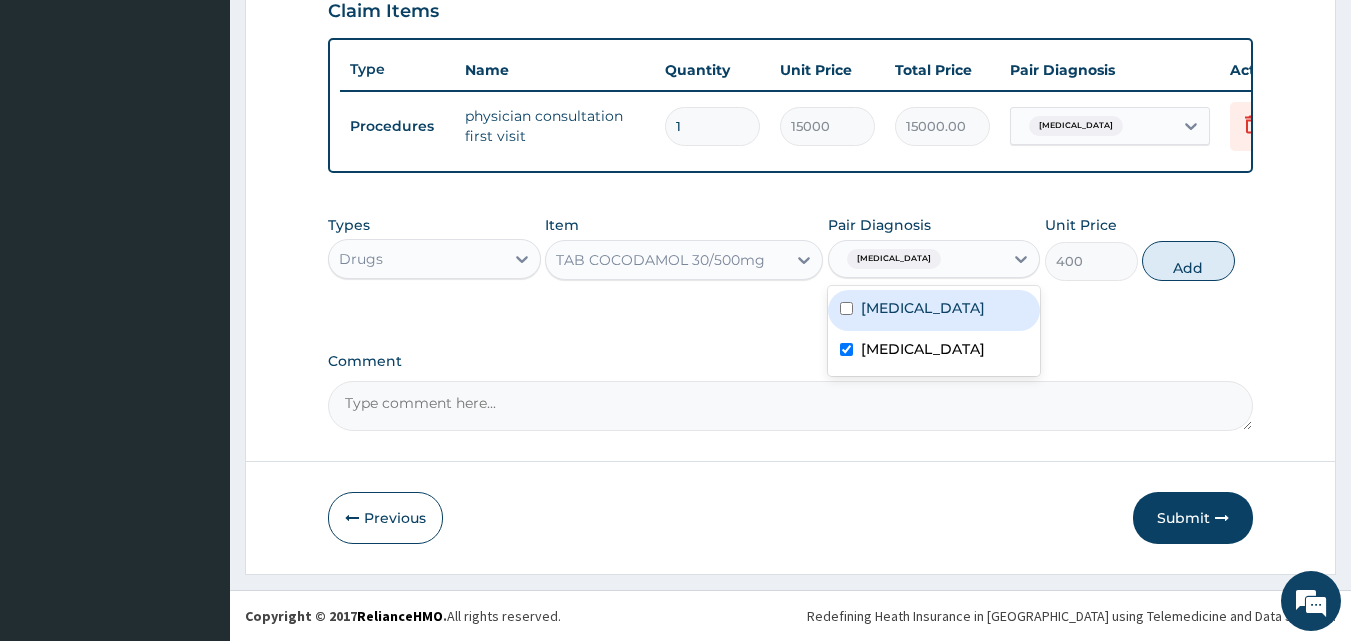 drag, startPoint x: 1154, startPoint y: 267, endPoint x: 1164, endPoint y: 276, distance: 13.453624 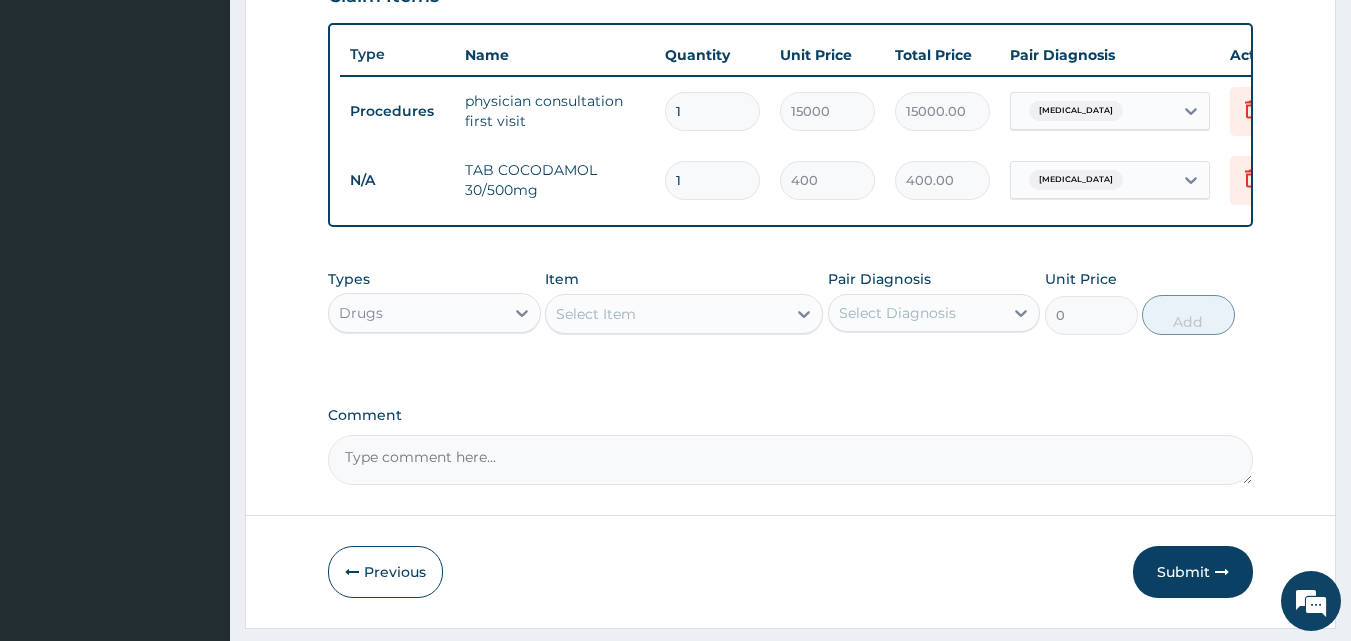 type 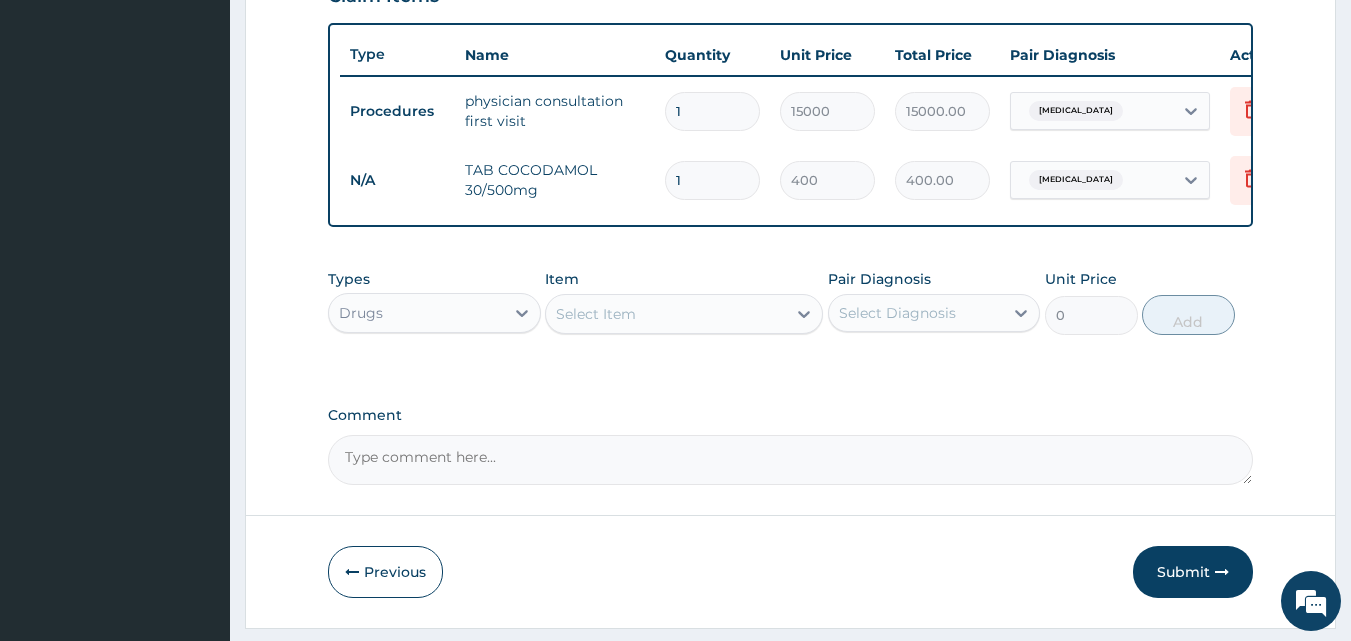 type on "0.00" 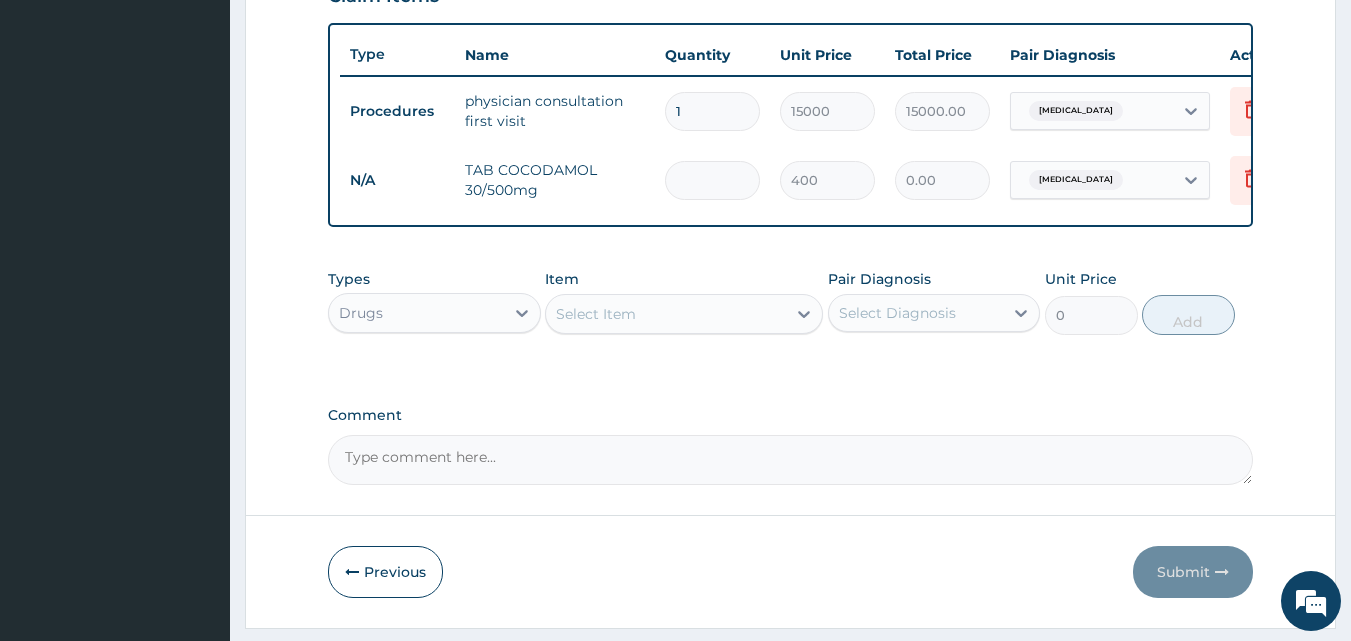 type on "6" 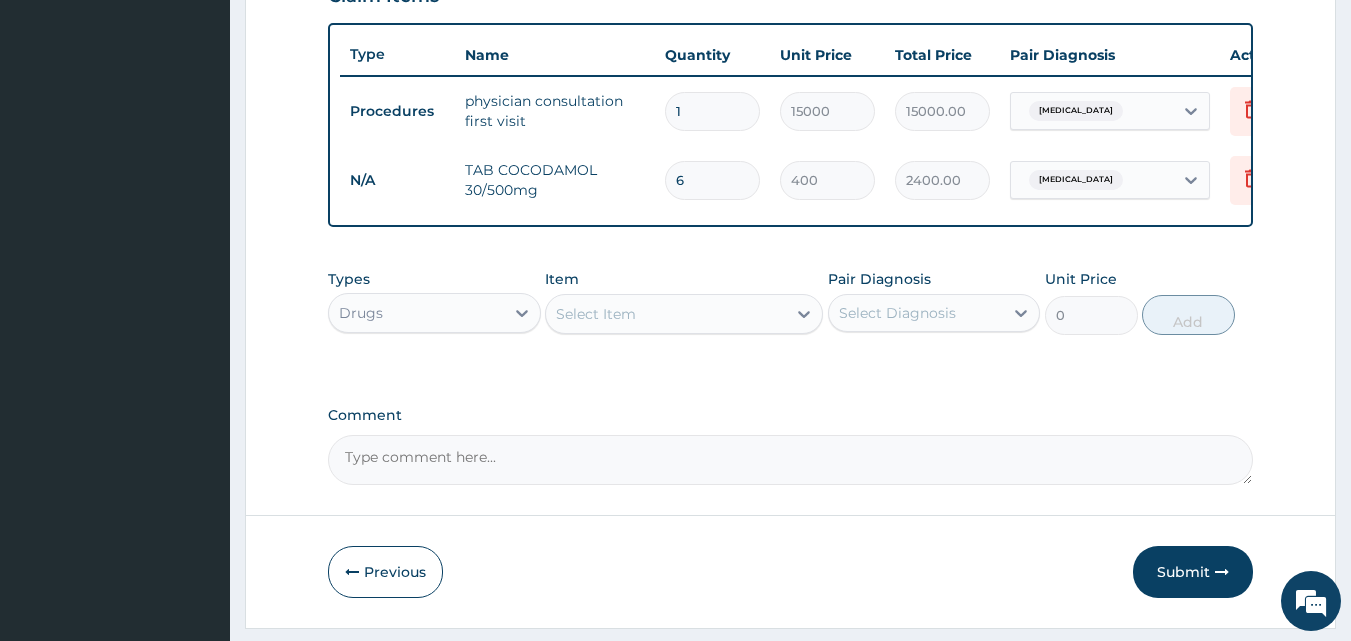 type on "6" 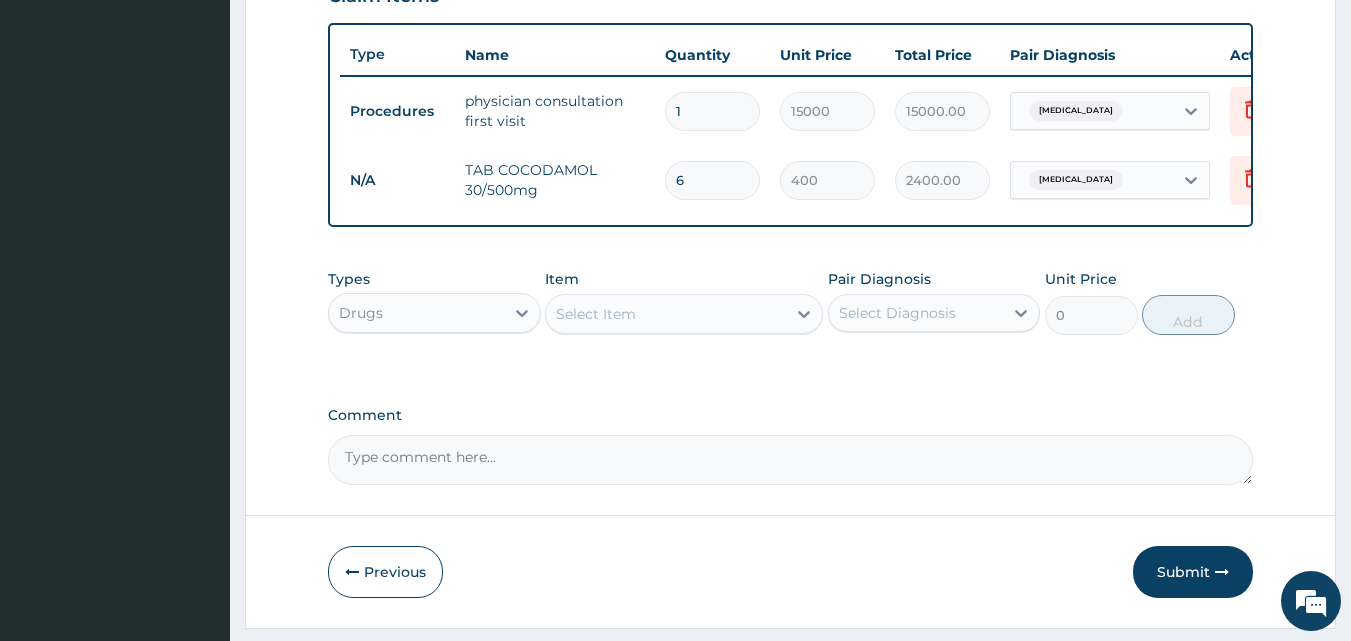 click on "Select Item" at bounding box center (596, 314) 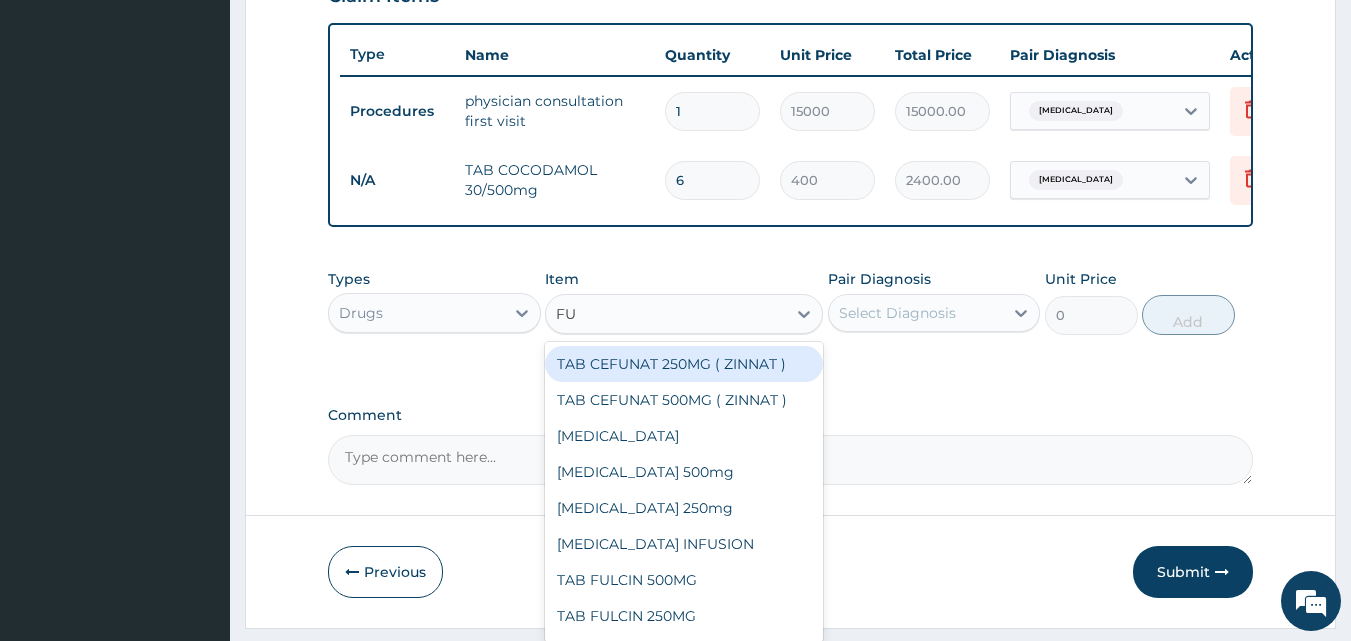 type on "FUR" 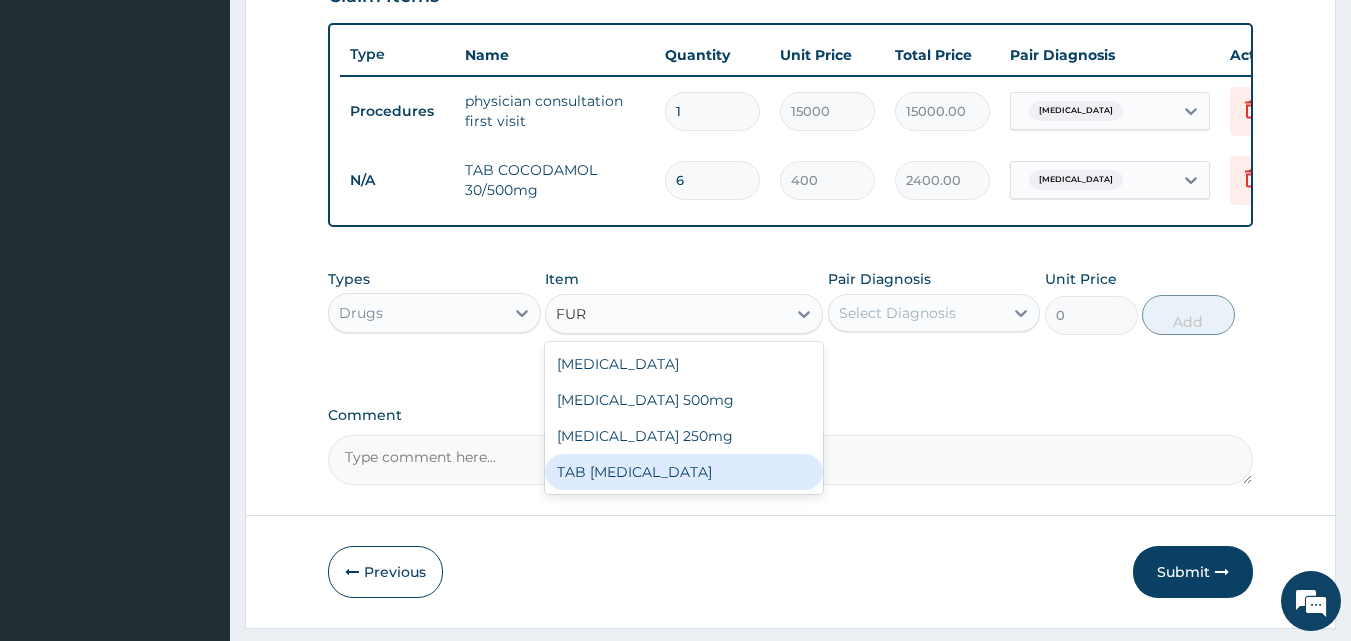 click on "TAB [MEDICAL_DATA]" at bounding box center (684, 472) 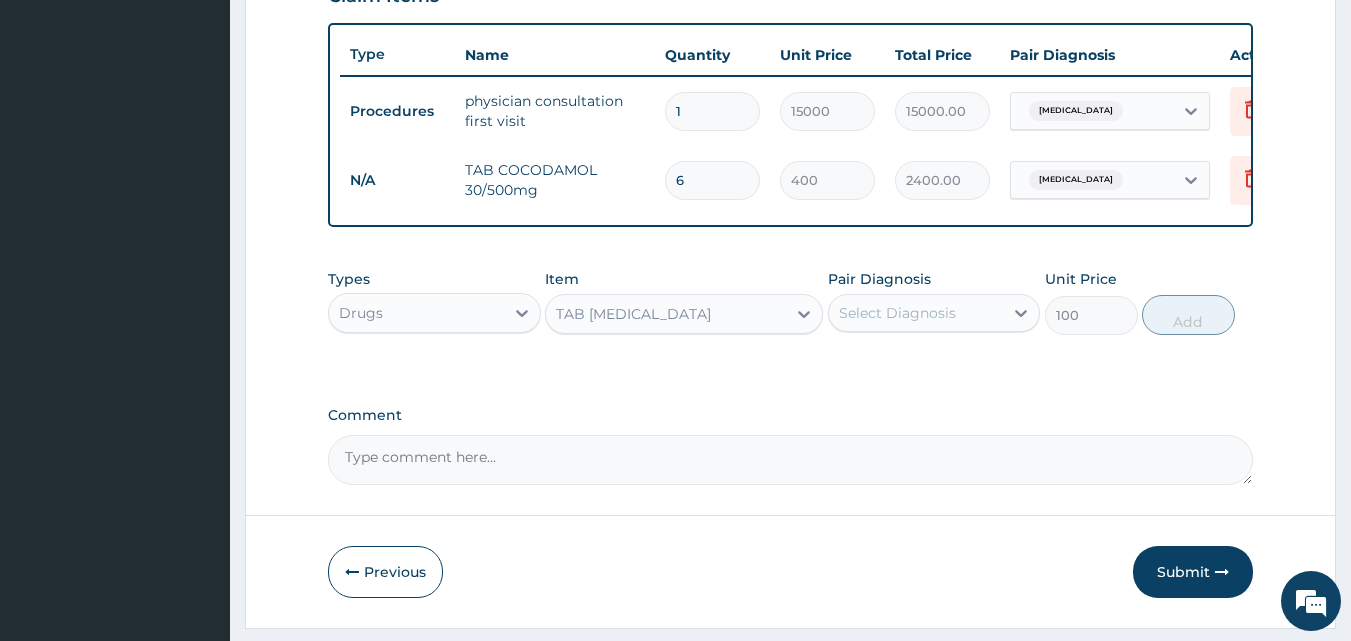 scroll, scrollTop: 161, scrollLeft: 0, axis: vertical 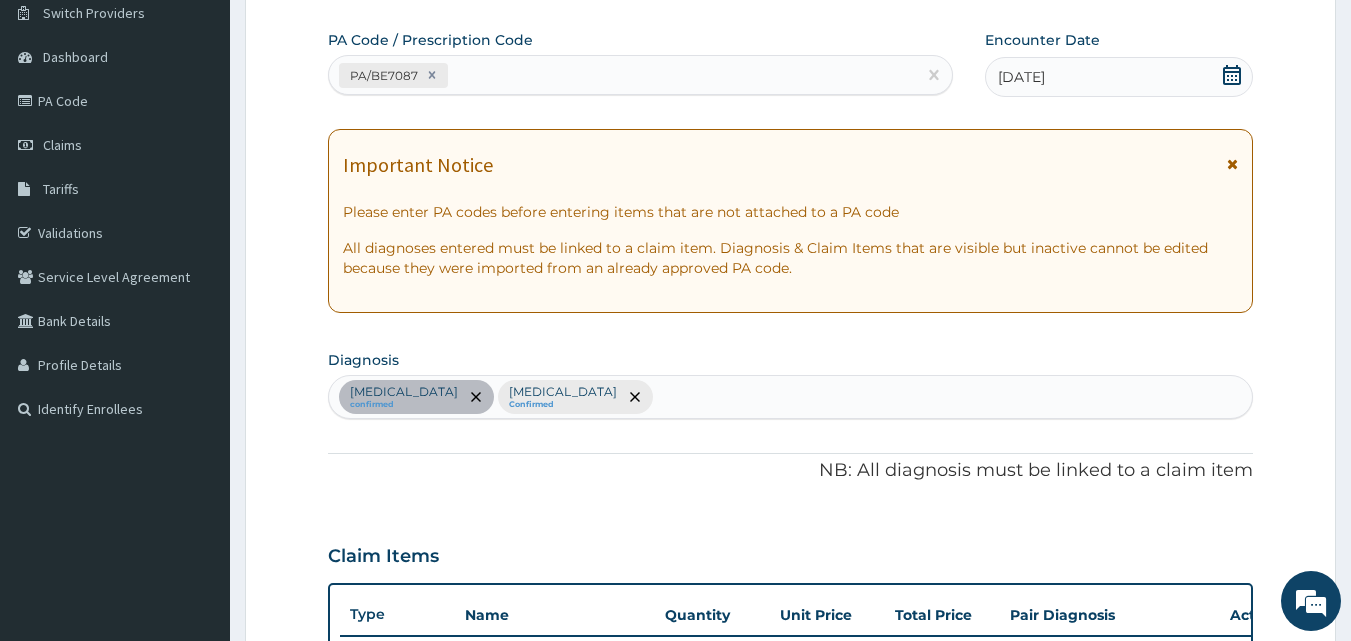 click on "Hypertensive heart disease confirmed Low back pain Confirmed" at bounding box center (791, 397) 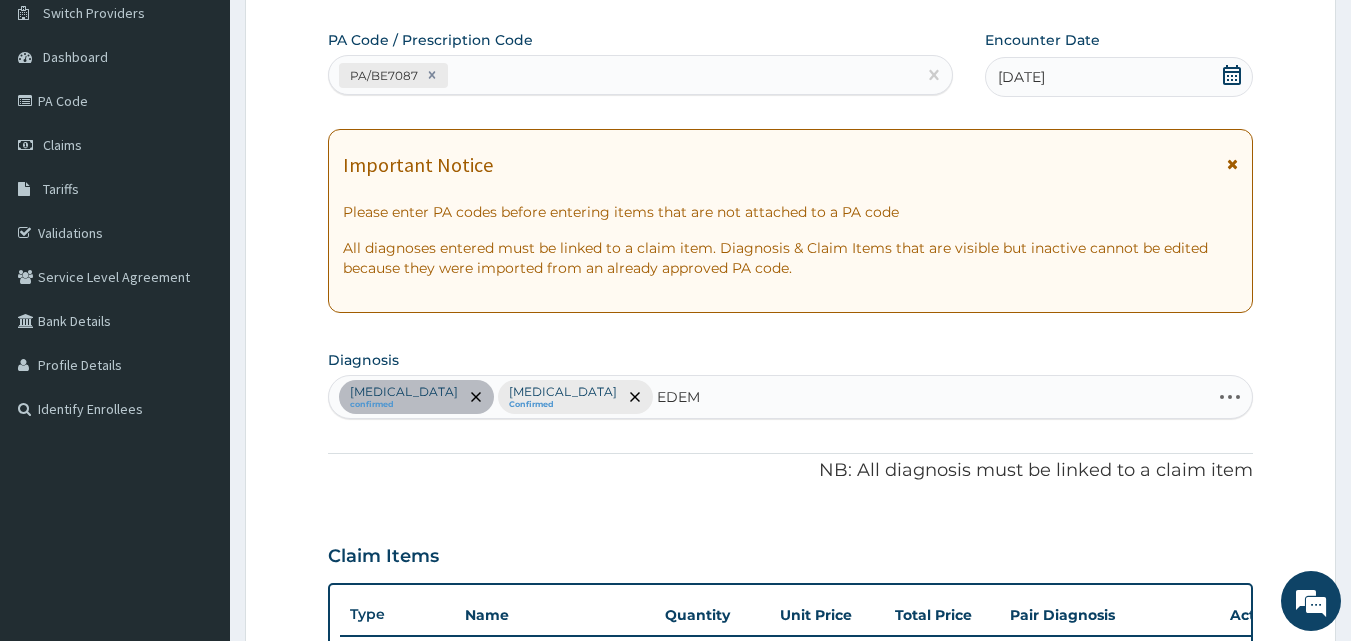 type on "EDEMA" 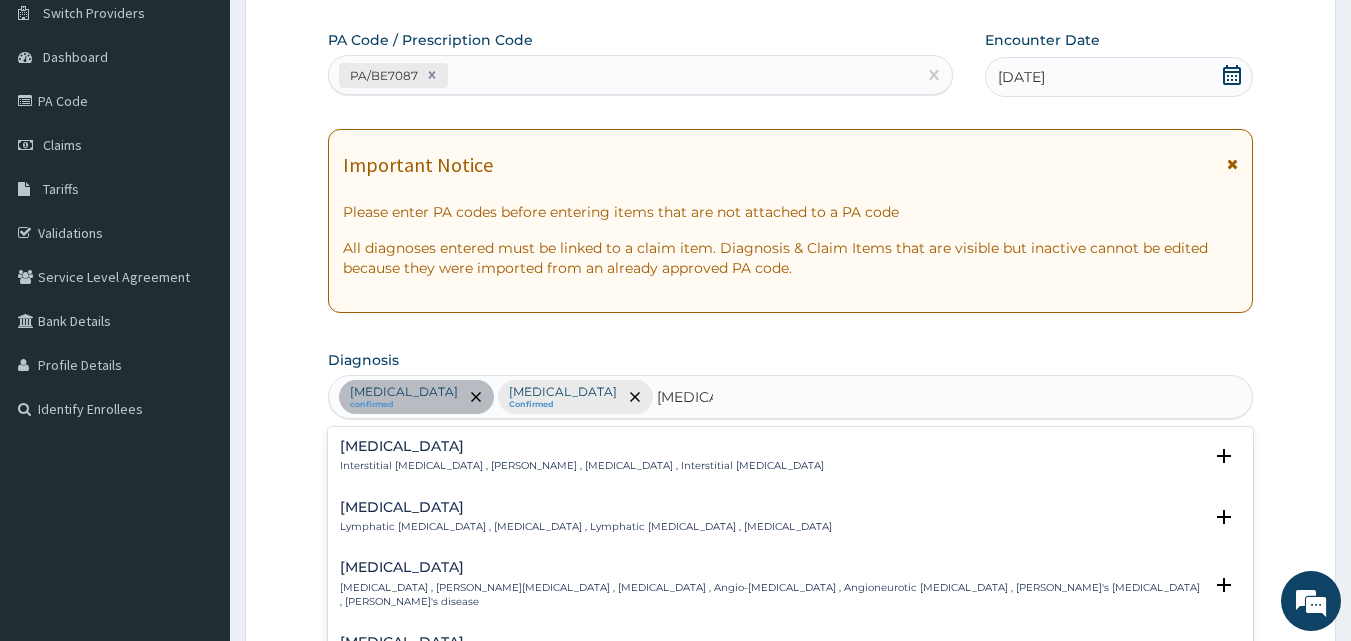 click on "Oedema" at bounding box center (582, 446) 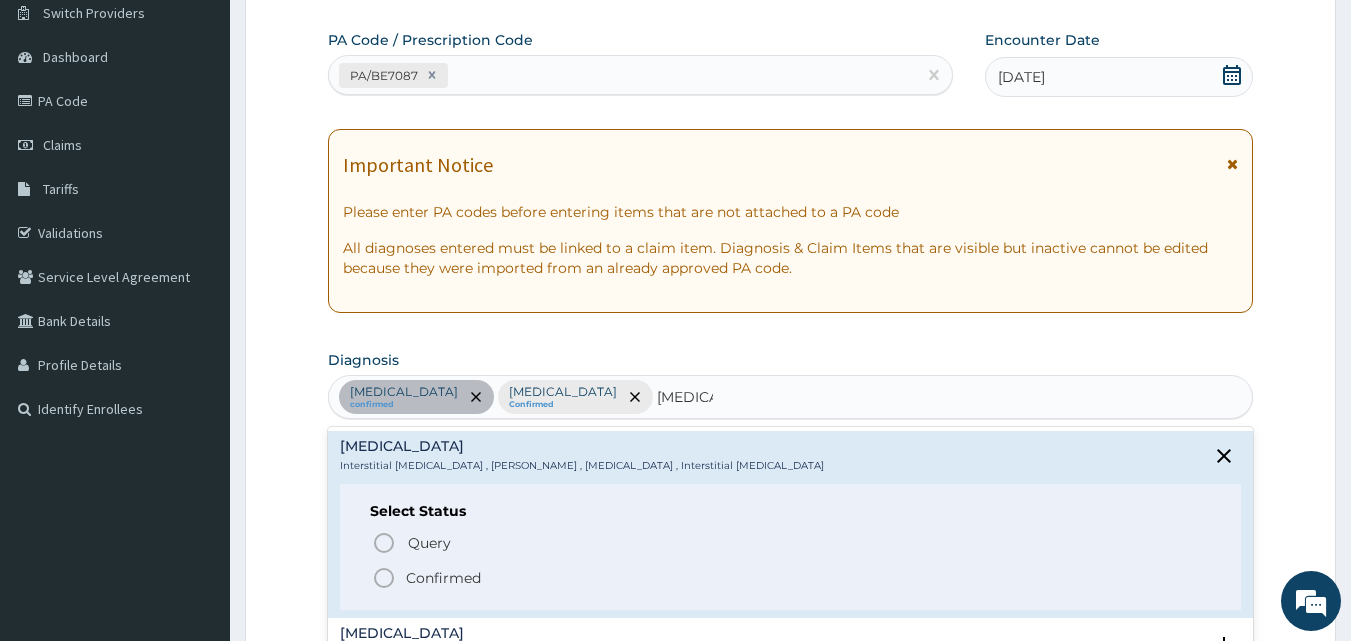click on "Confirmed" at bounding box center [443, 578] 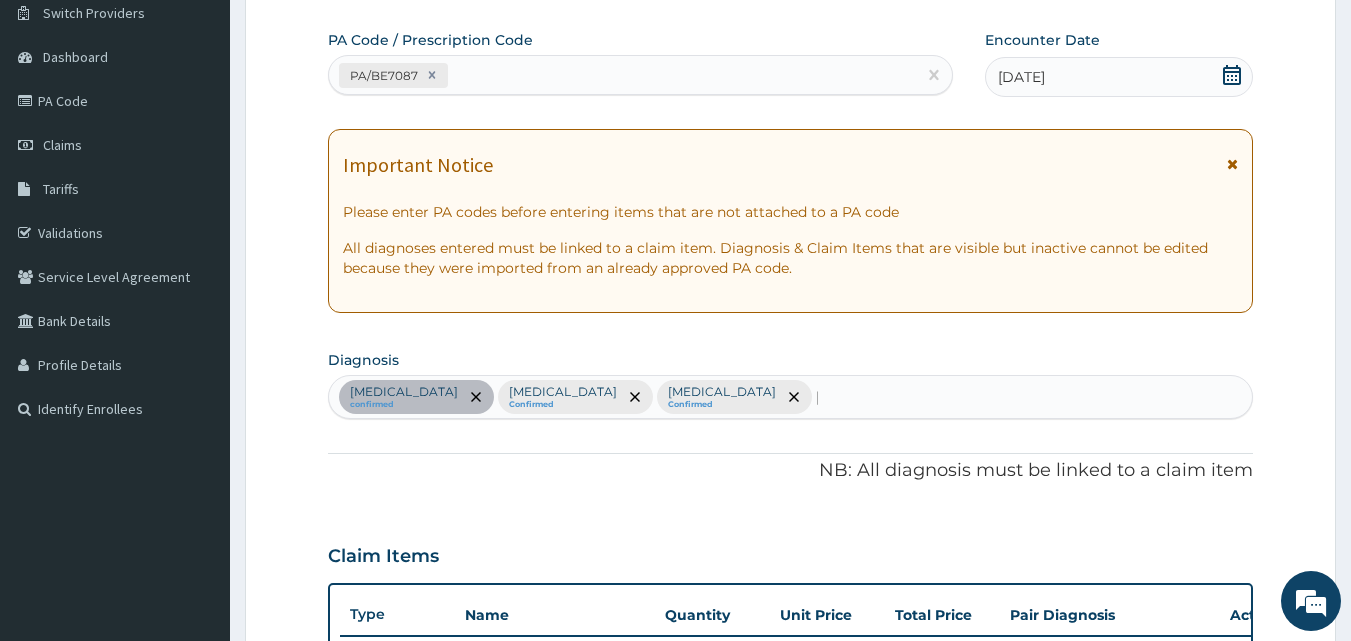 type 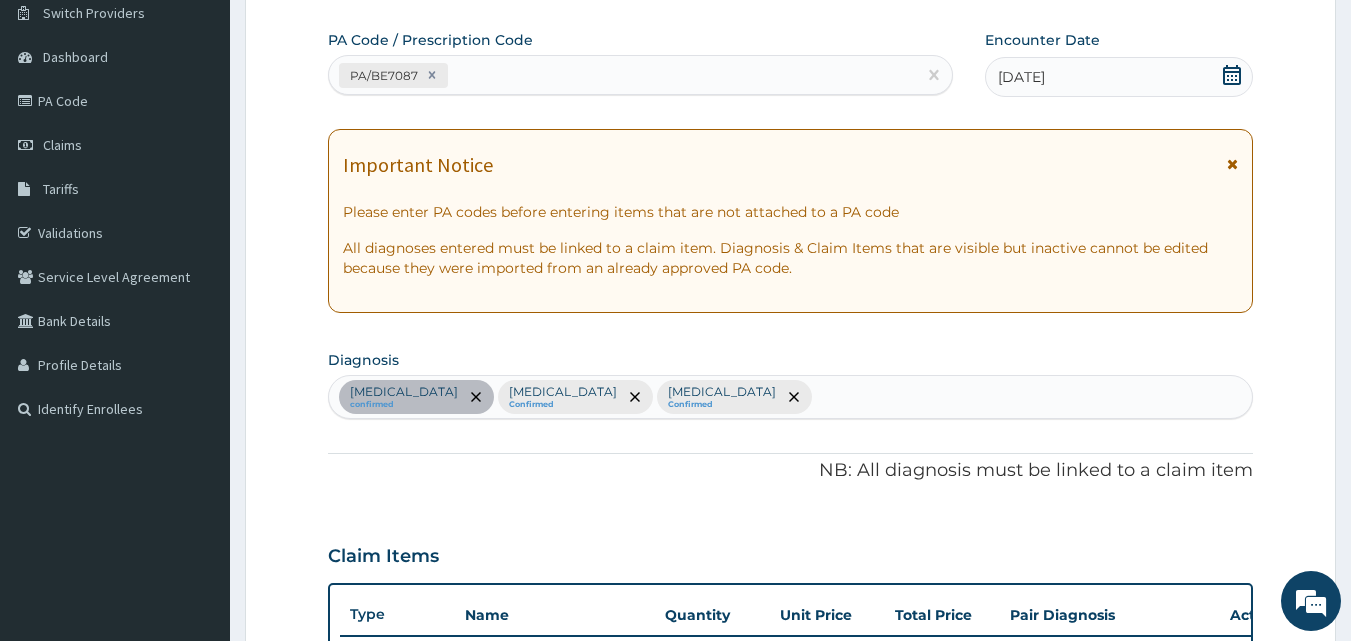 scroll, scrollTop: 721, scrollLeft: 0, axis: vertical 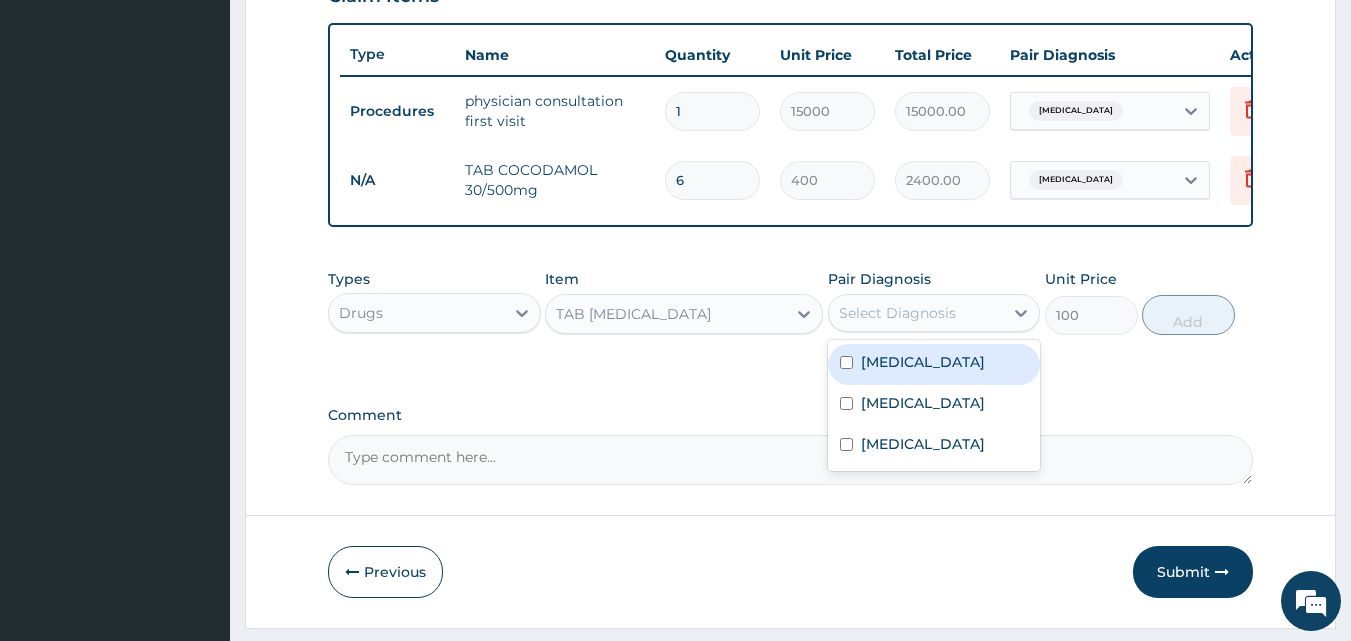 click on "Select Diagnosis" at bounding box center (897, 313) 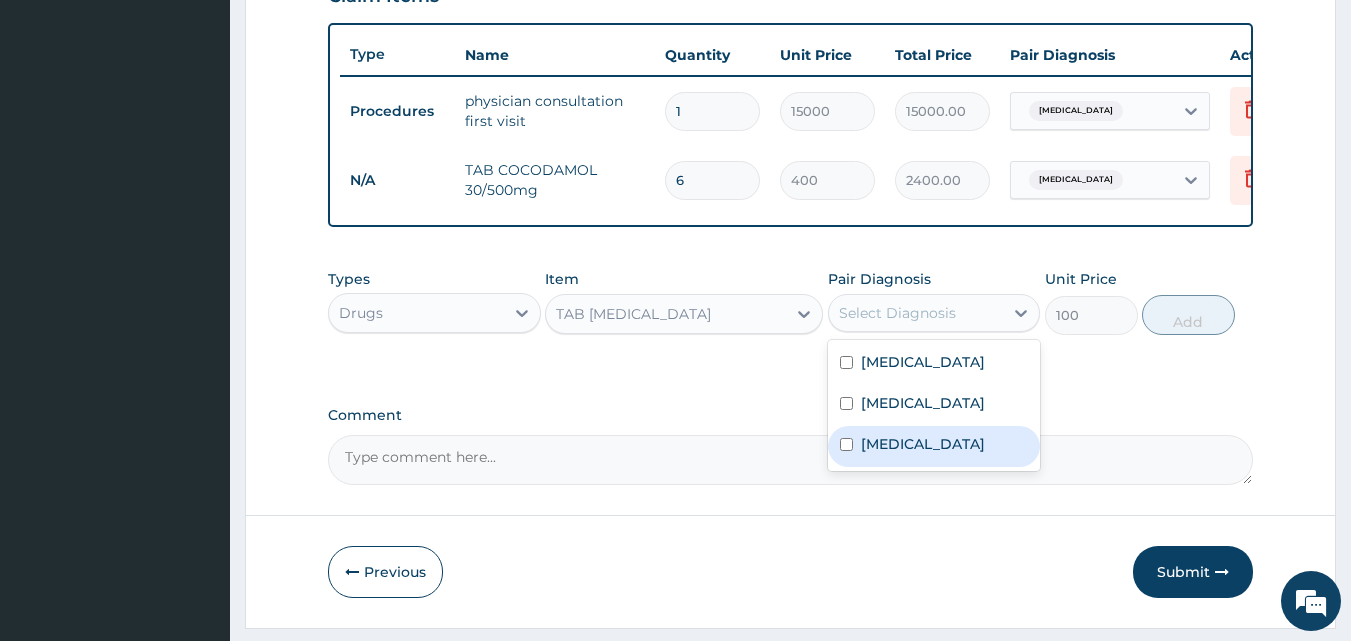 click on "Oedema" at bounding box center (934, 446) 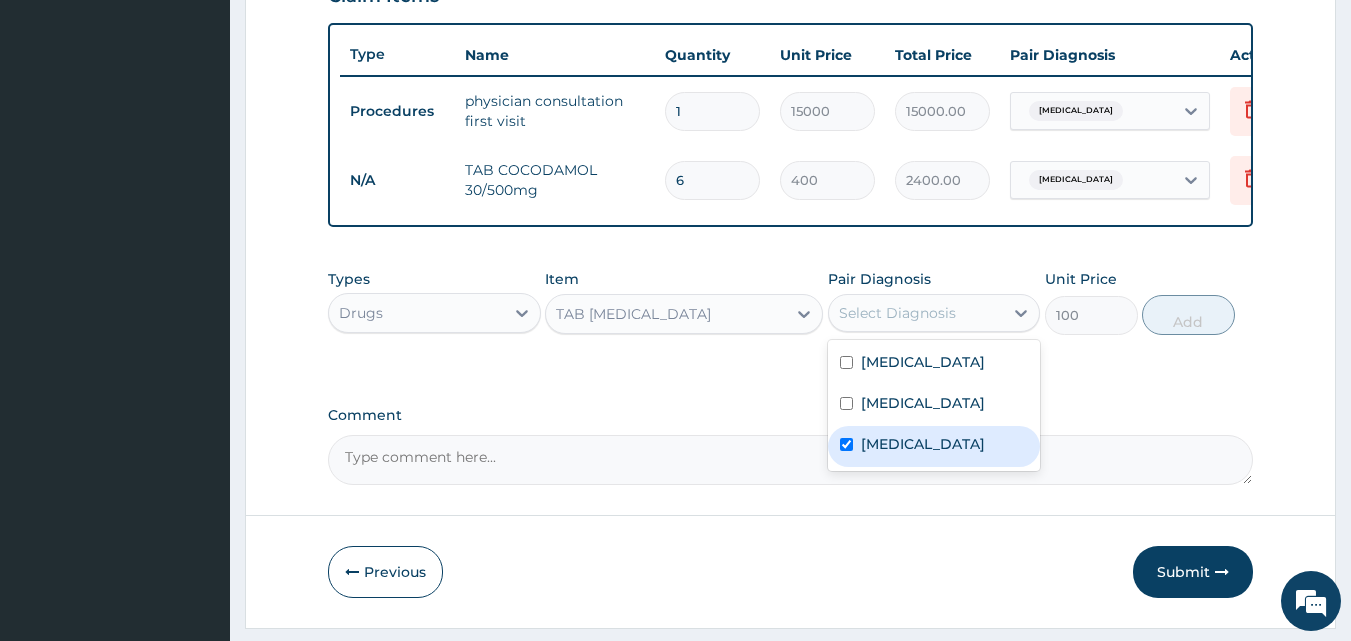 checkbox on "true" 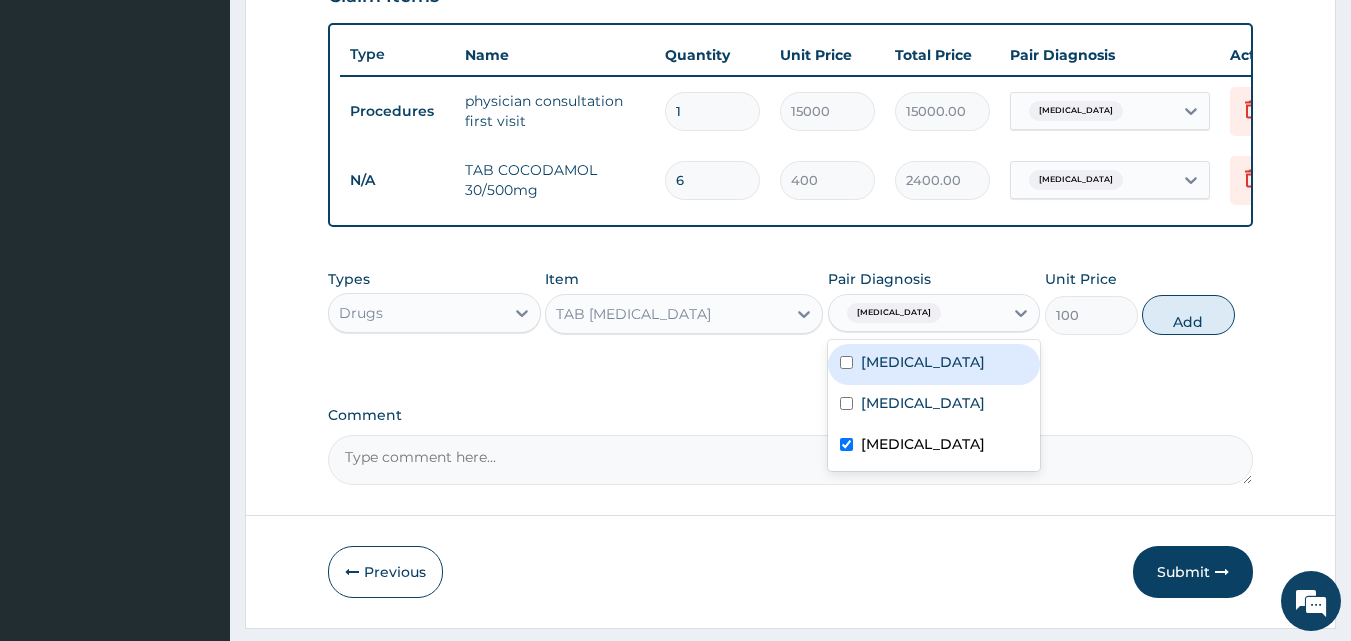 click on "Hypertensive heart disease" at bounding box center (923, 362) 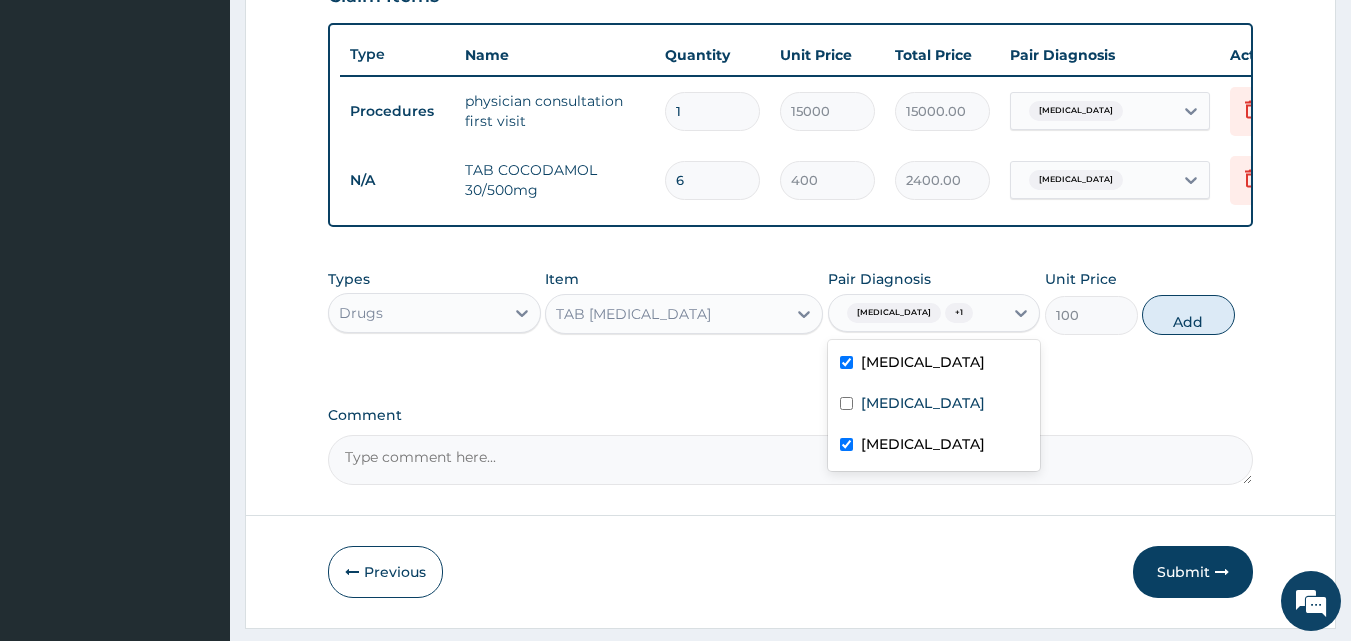 checkbox on "true" 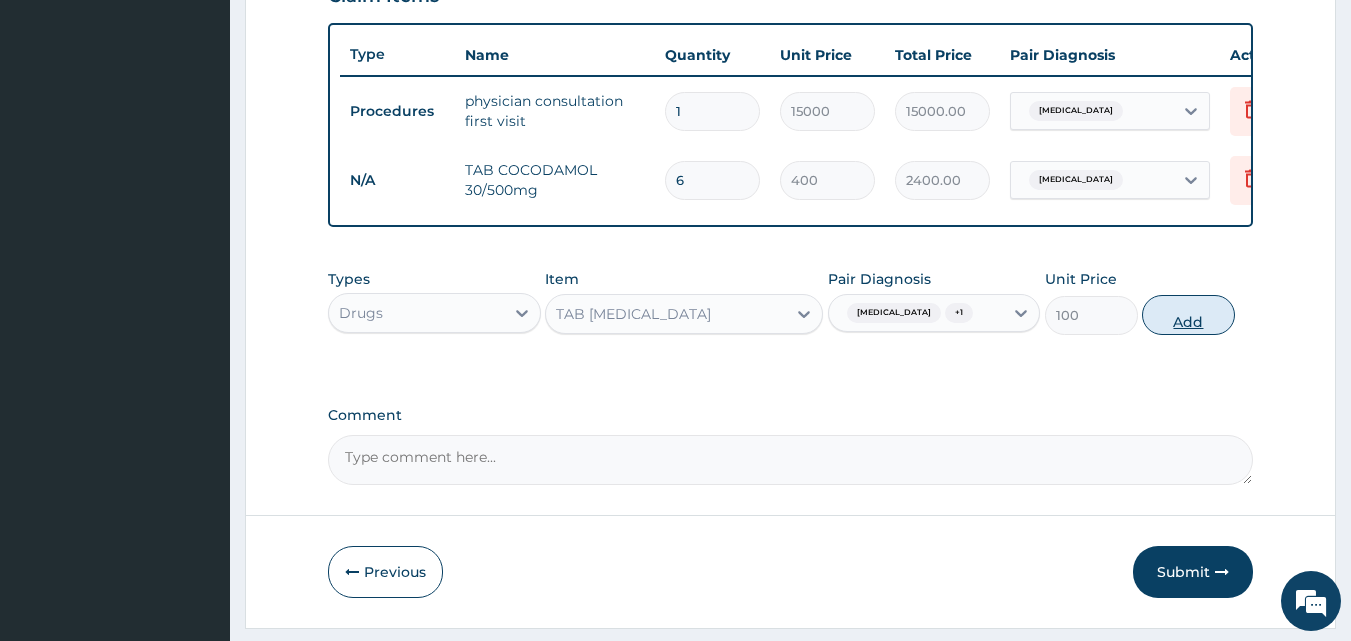 click on "Add" at bounding box center [1188, 315] 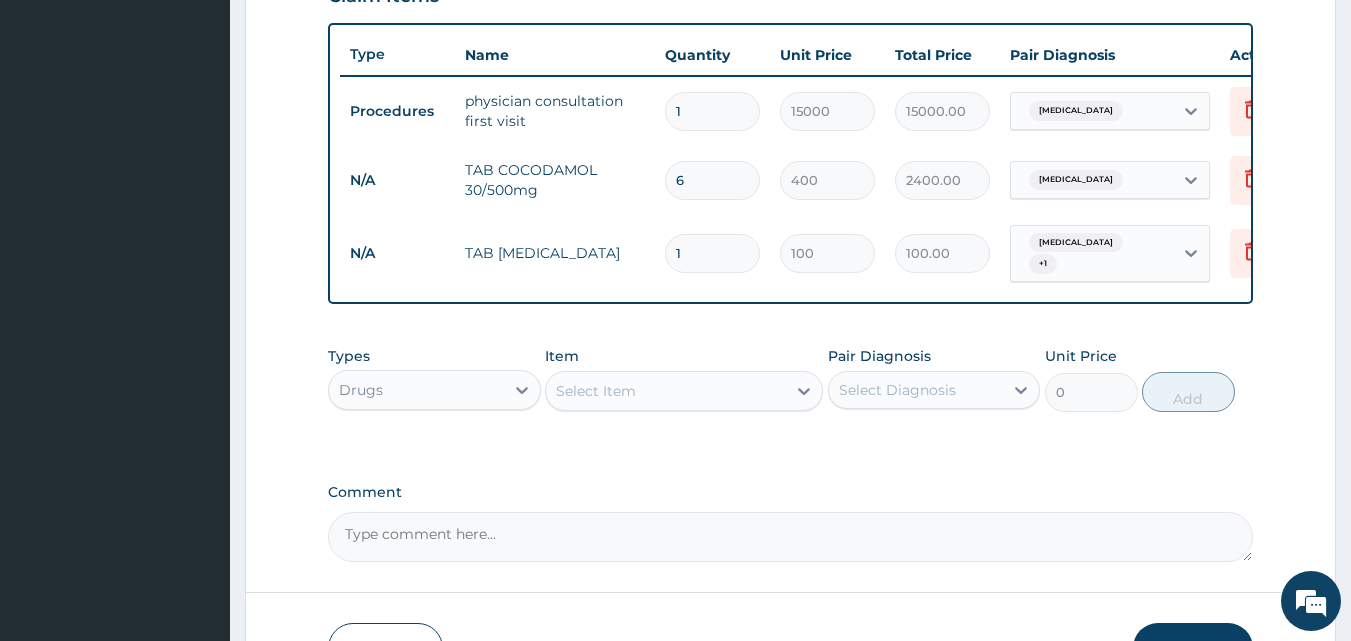 type 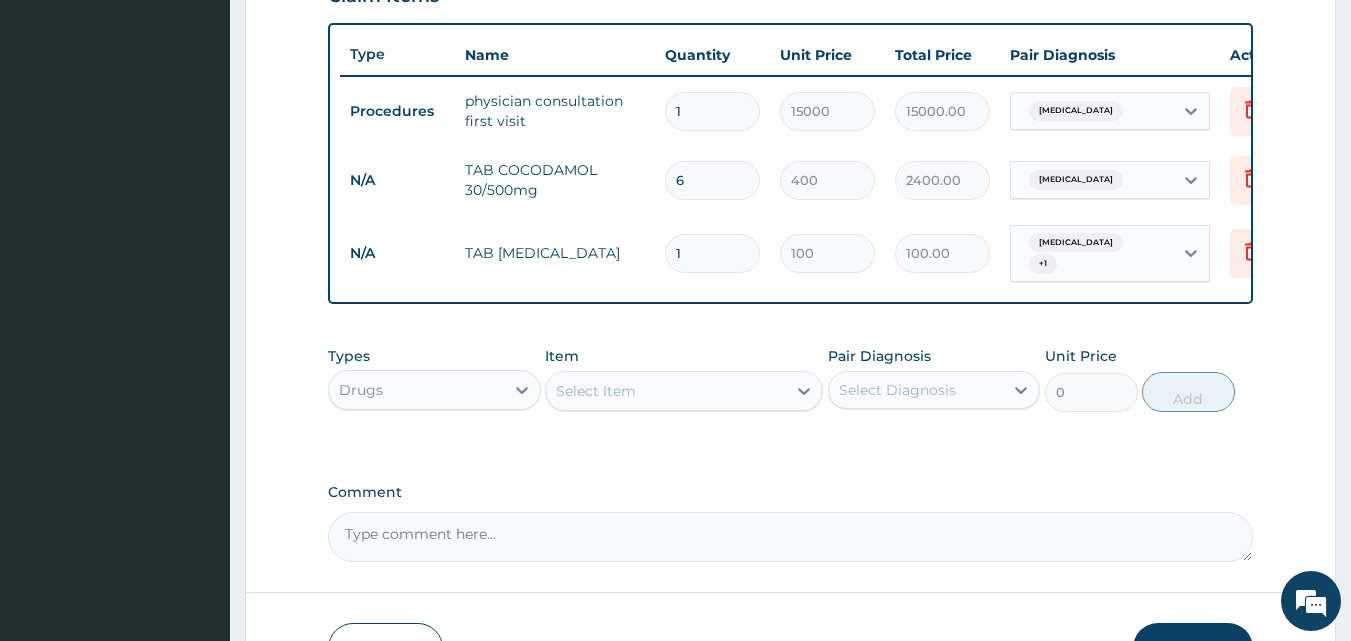 type on "0.00" 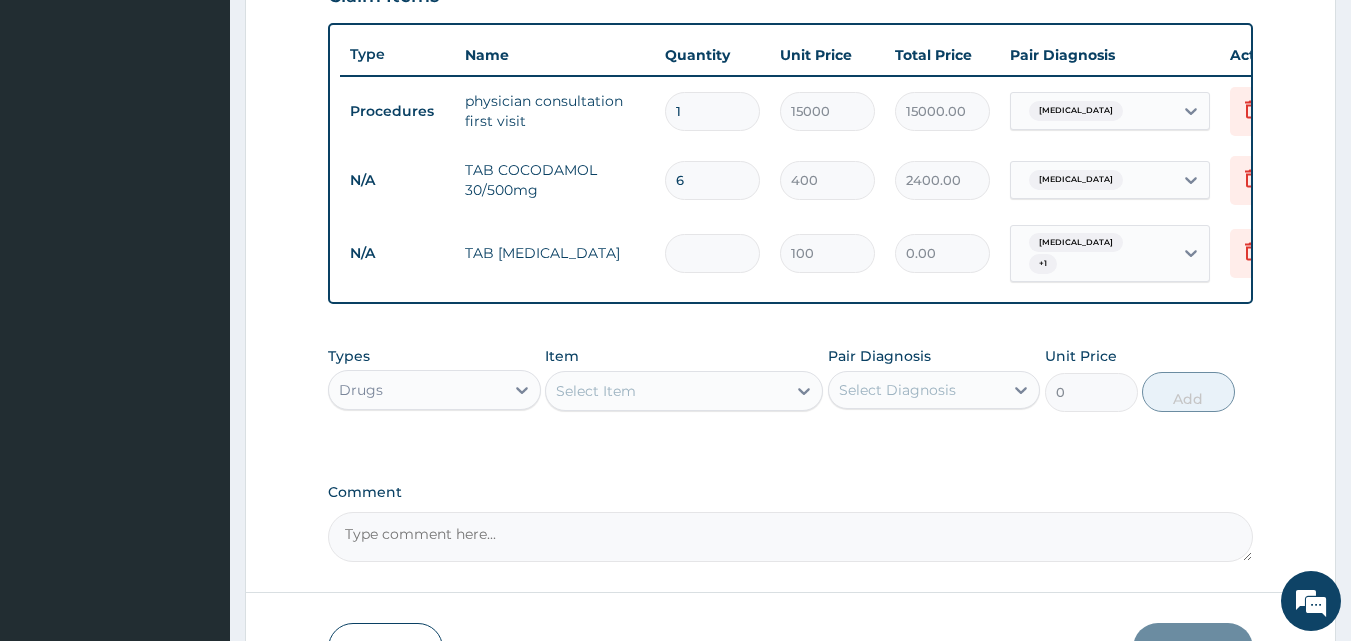 type on "3" 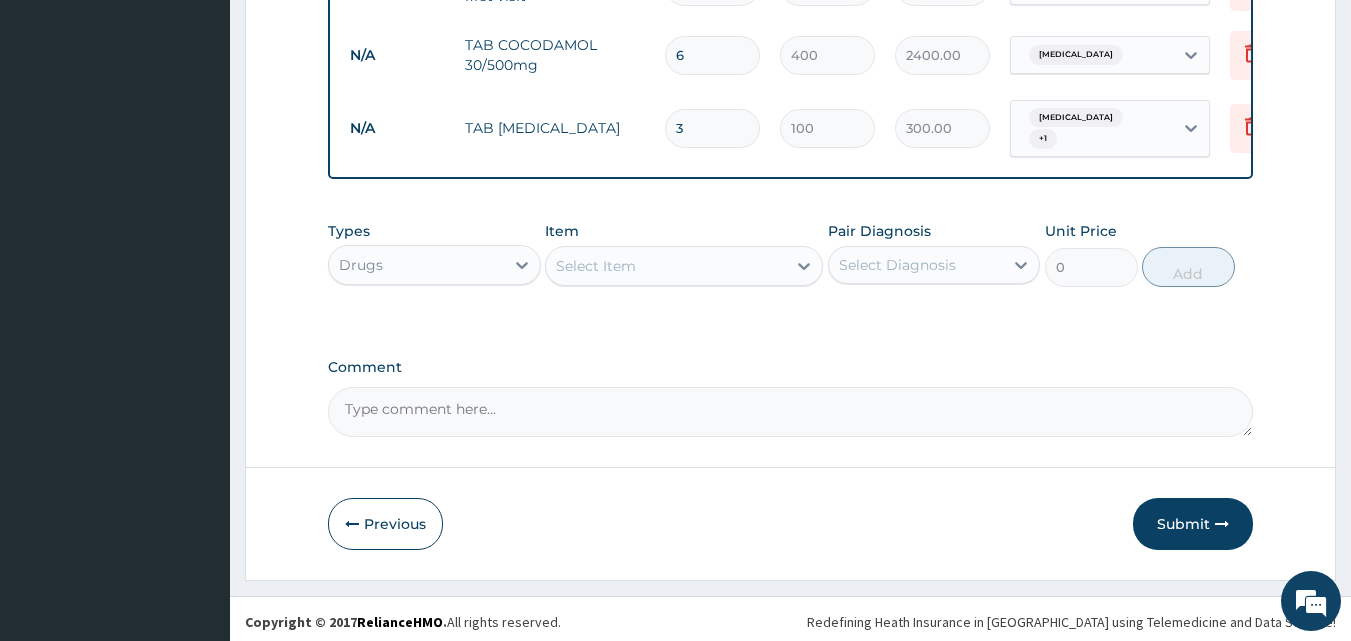 scroll, scrollTop: 859, scrollLeft: 0, axis: vertical 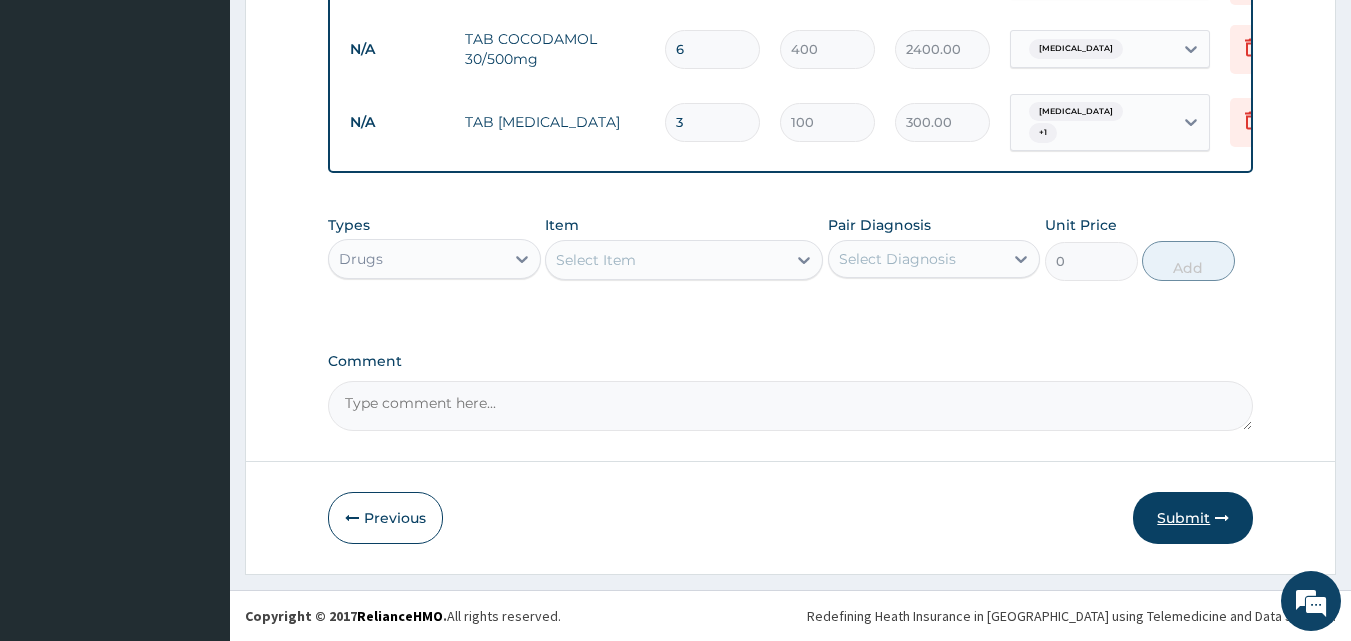 type on "3" 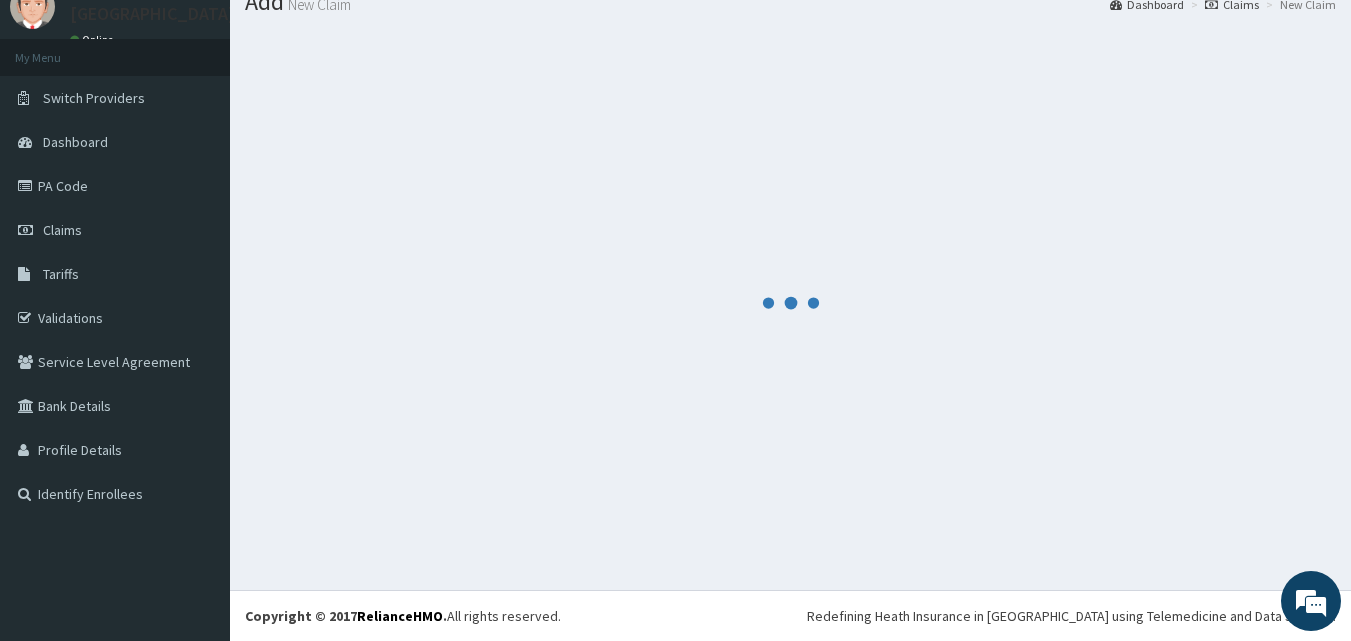 scroll, scrollTop: 859, scrollLeft: 0, axis: vertical 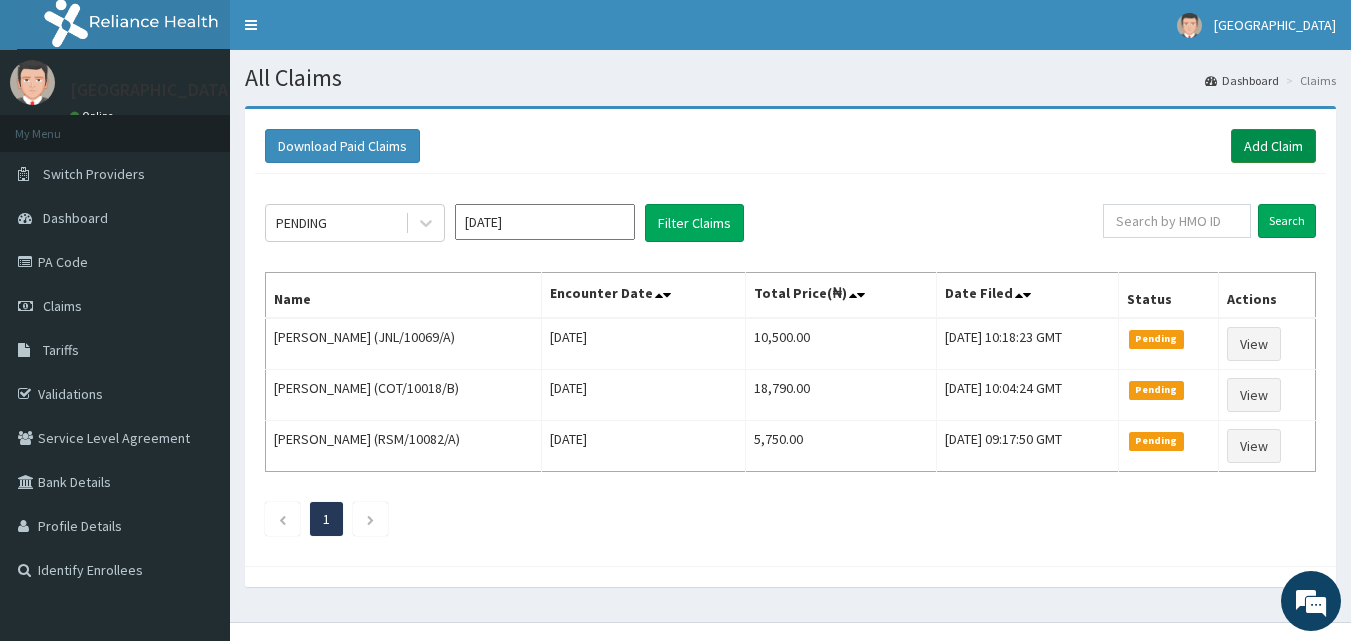 click on "Add Claim" at bounding box center (1273, 146) 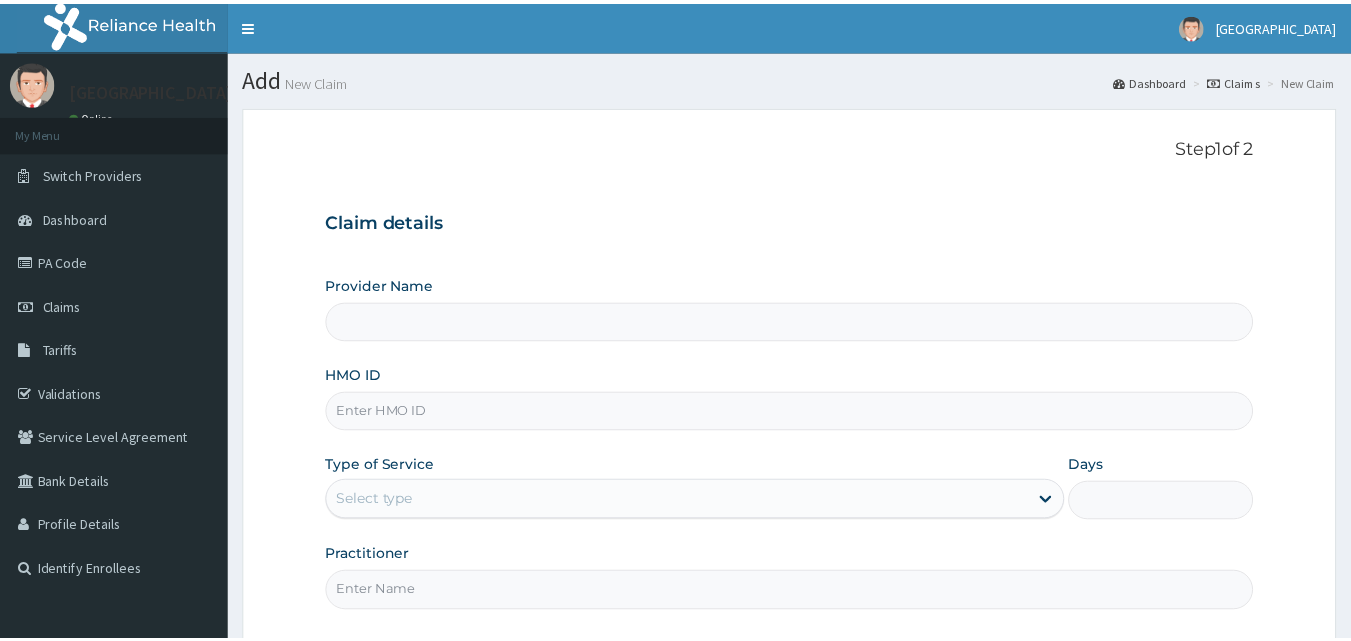 scroll, scrollTop: 0, scrollLeft: 0, axis: both 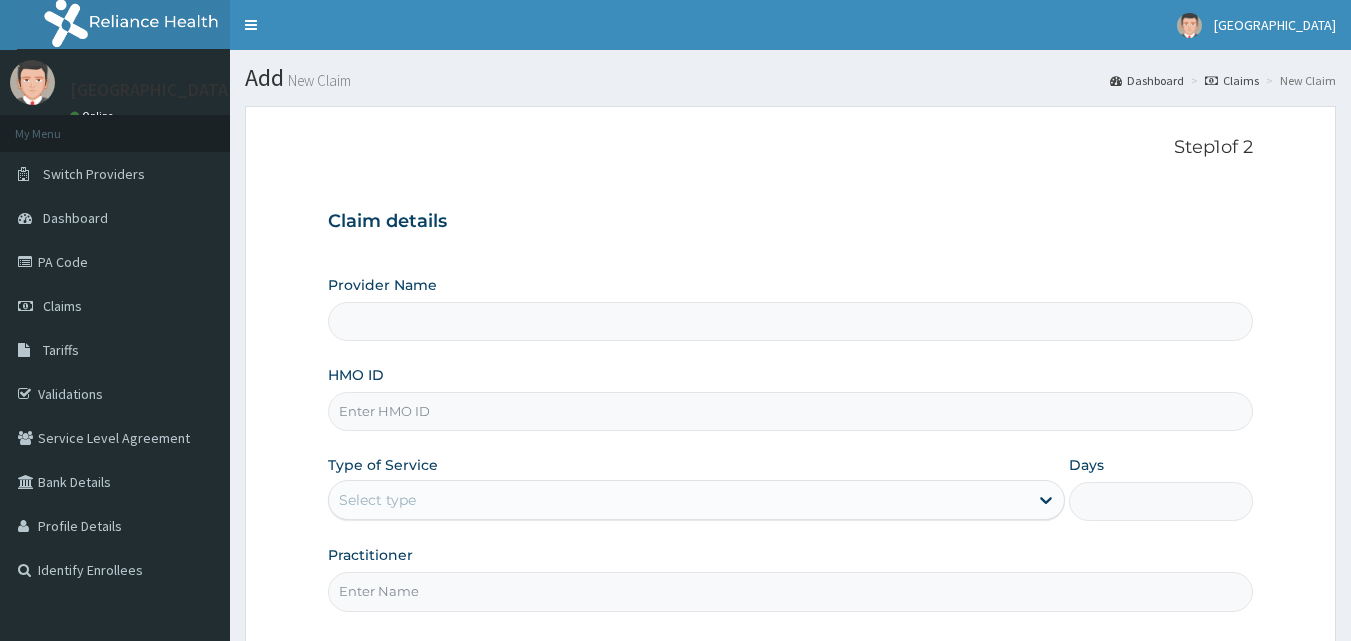 type on "[GEOGRAPHIC_DATA]" 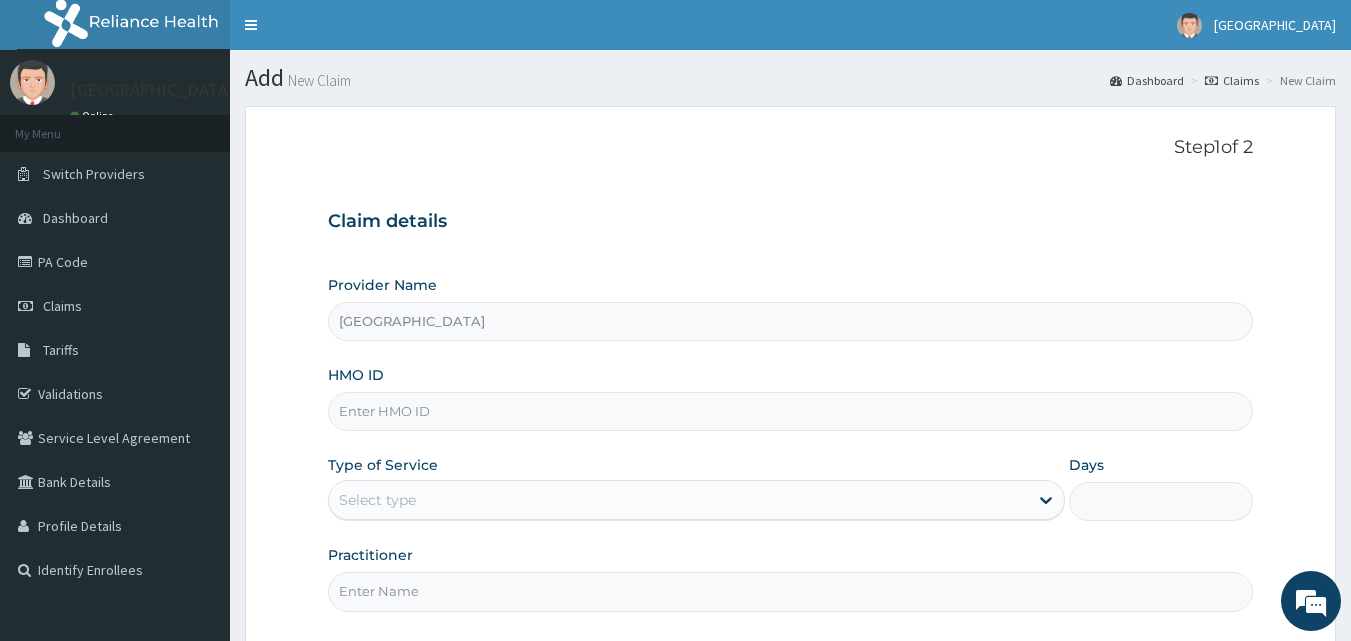 scroll, scrollTop: 0, scrollLeft: 0, axis: both 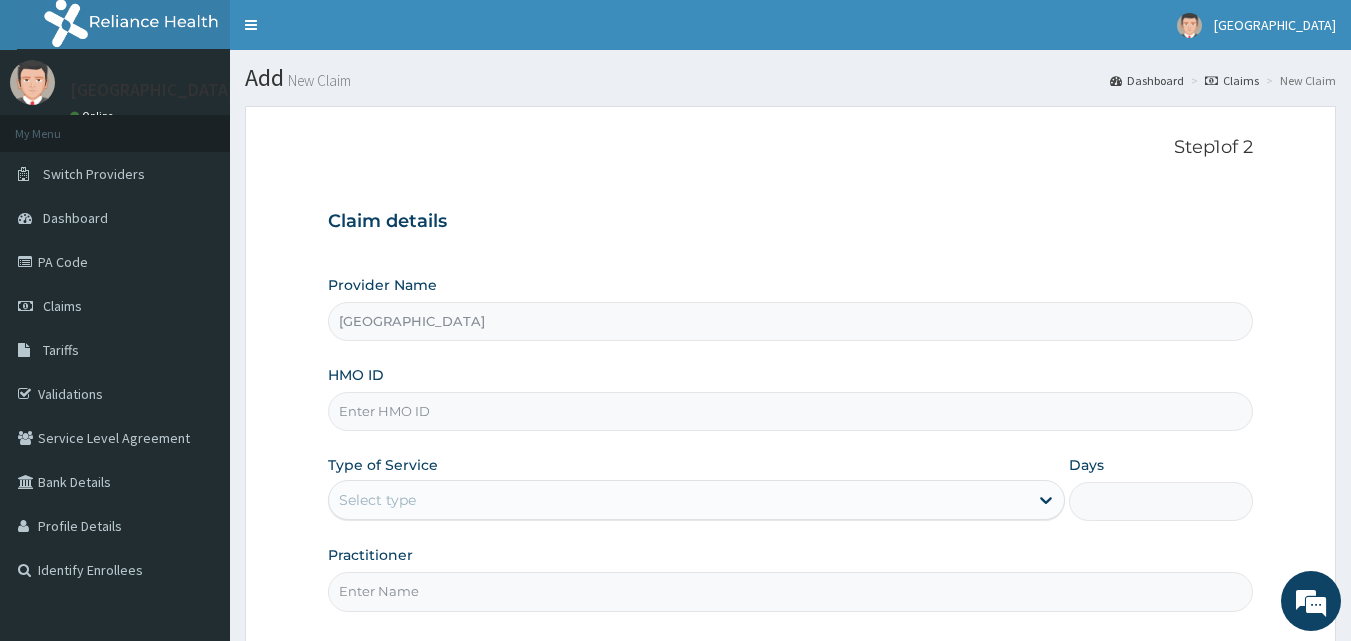 click on "HMO ID" at bounding box center [791, 411] 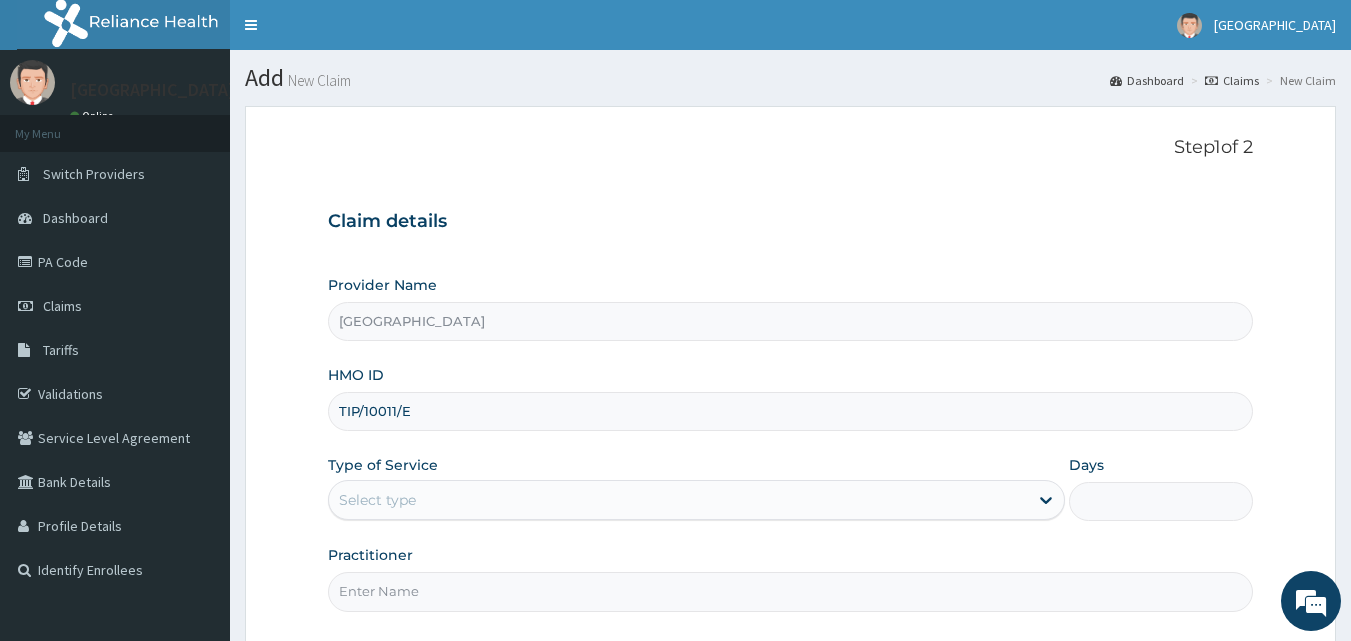 type on "TIP/10011/E" 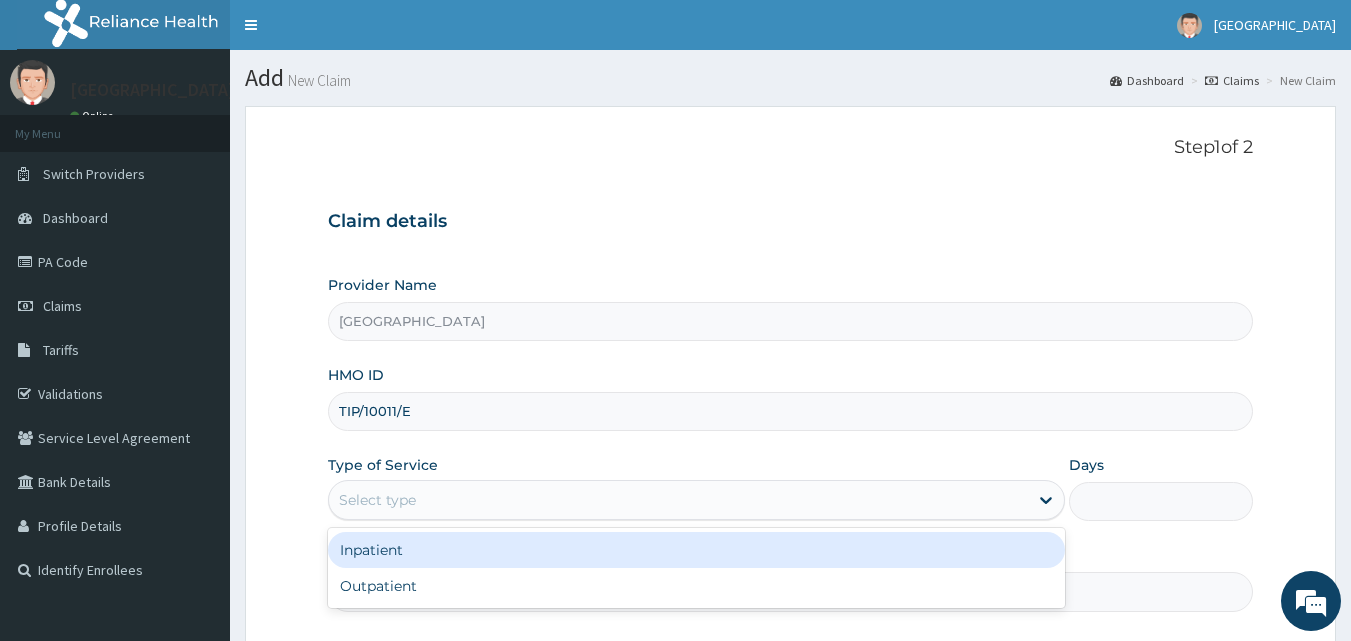click on "Select type" at bounding box center (678, 500) 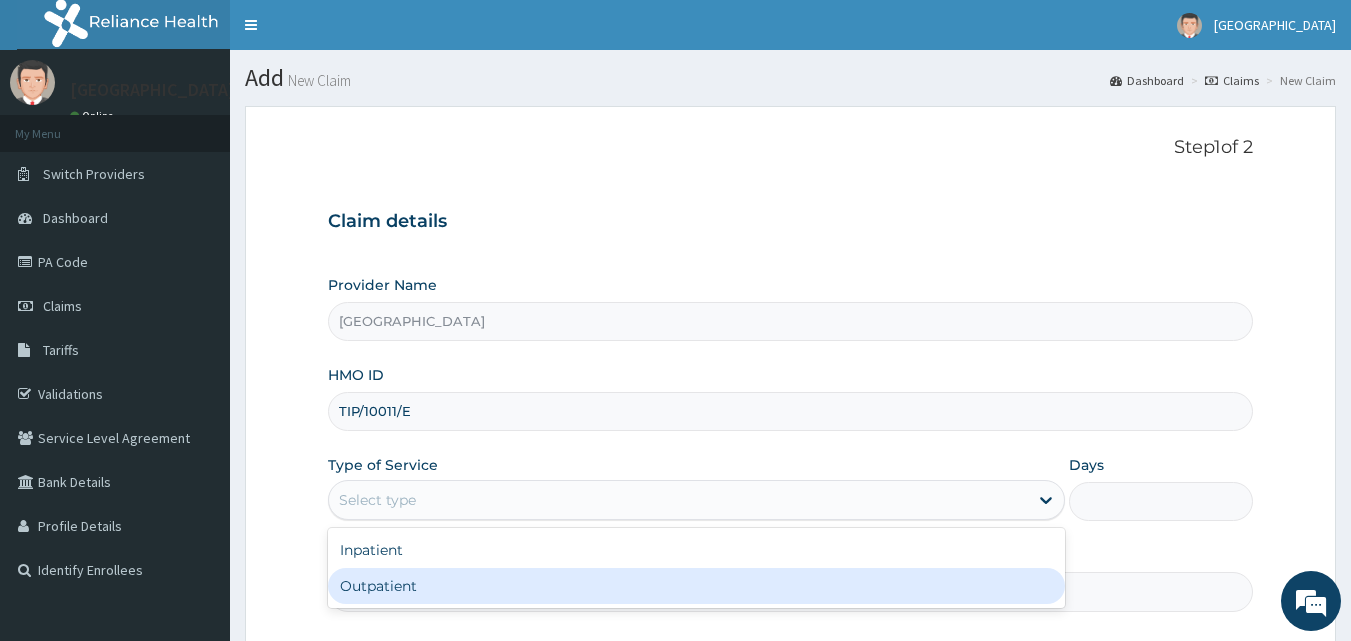 click on "Outpatient" at bounding box center (696, 586) 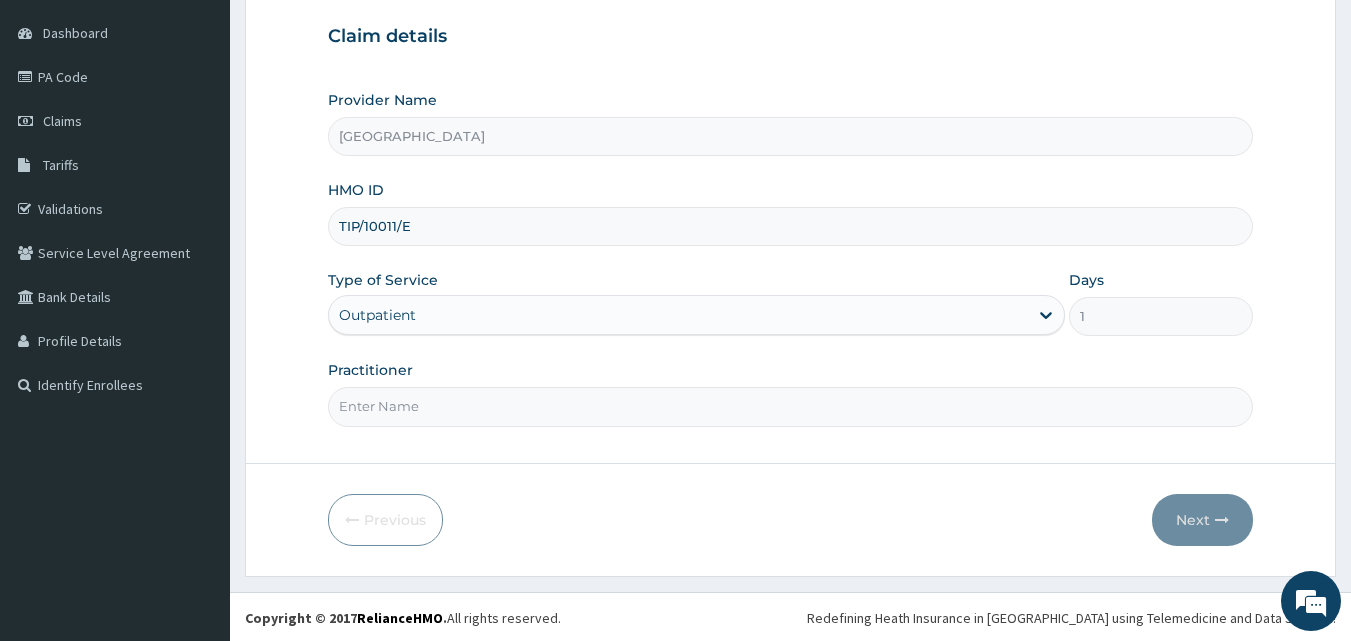 scroll, scrollTop: 187, scrollLeft: 0, axis: vertical 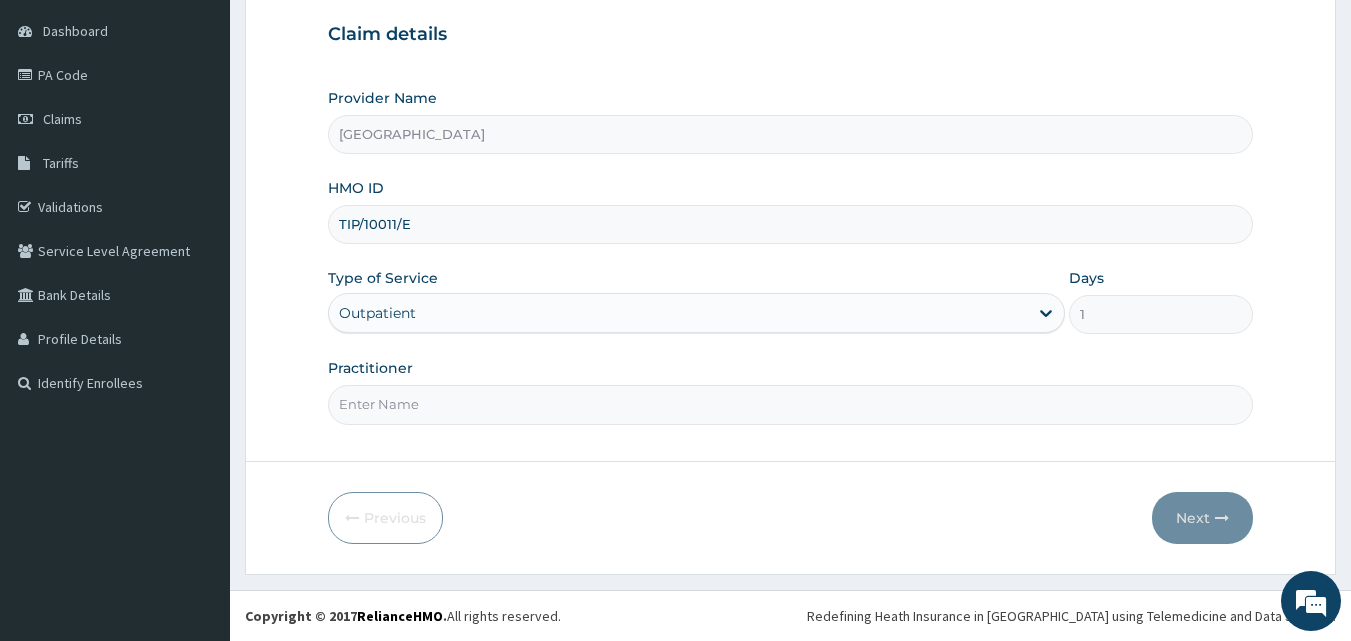 click on "Practitioner" at bounding box center (791, 404) 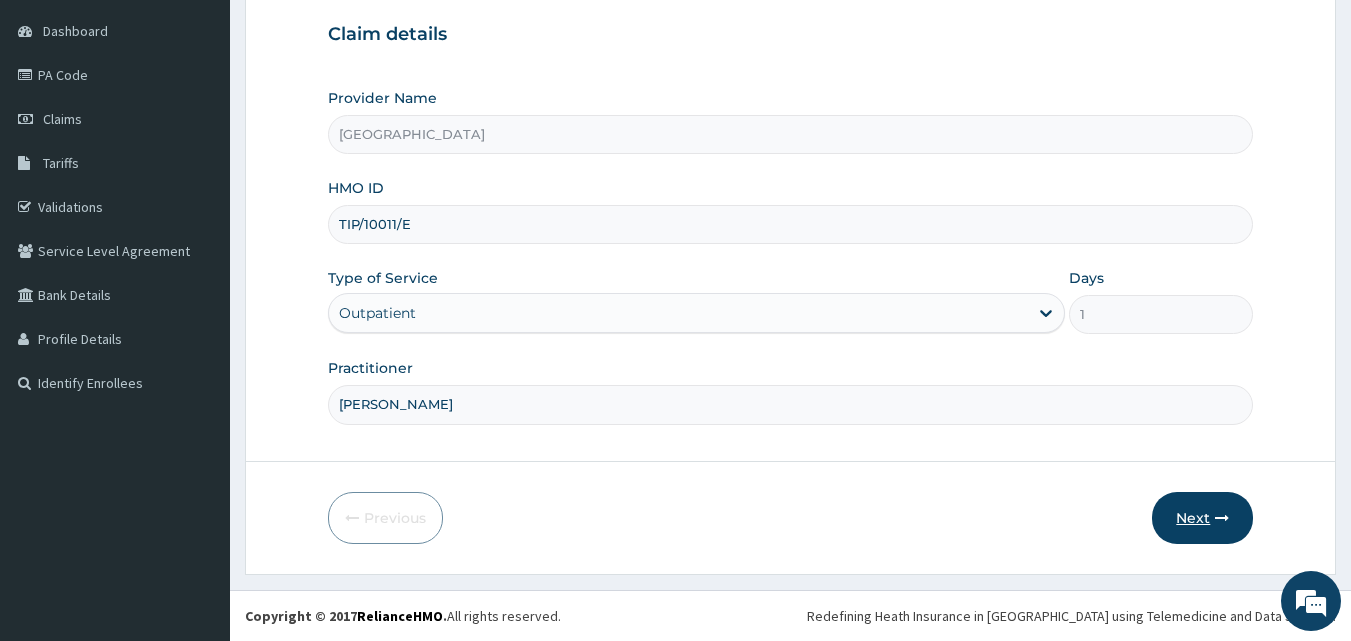 click on "Next" at bounding box center (1202, 518) 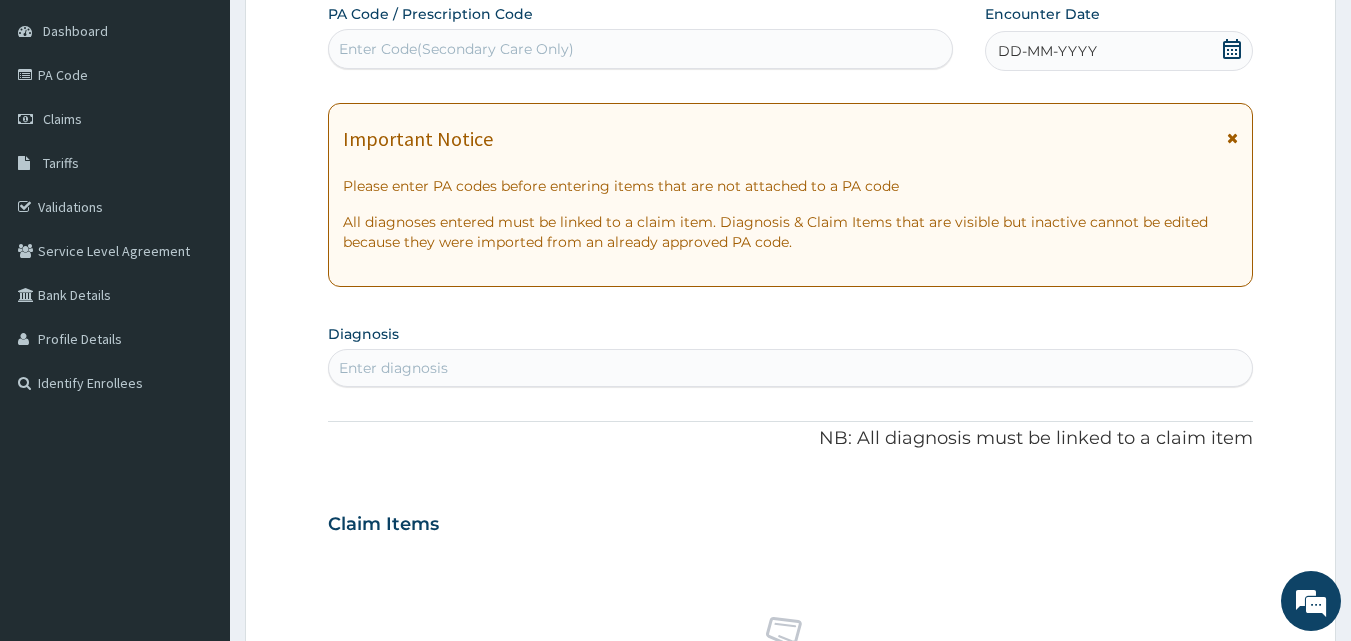 click on "DD-MM-YYYY" at bounding box center [1119, 51] 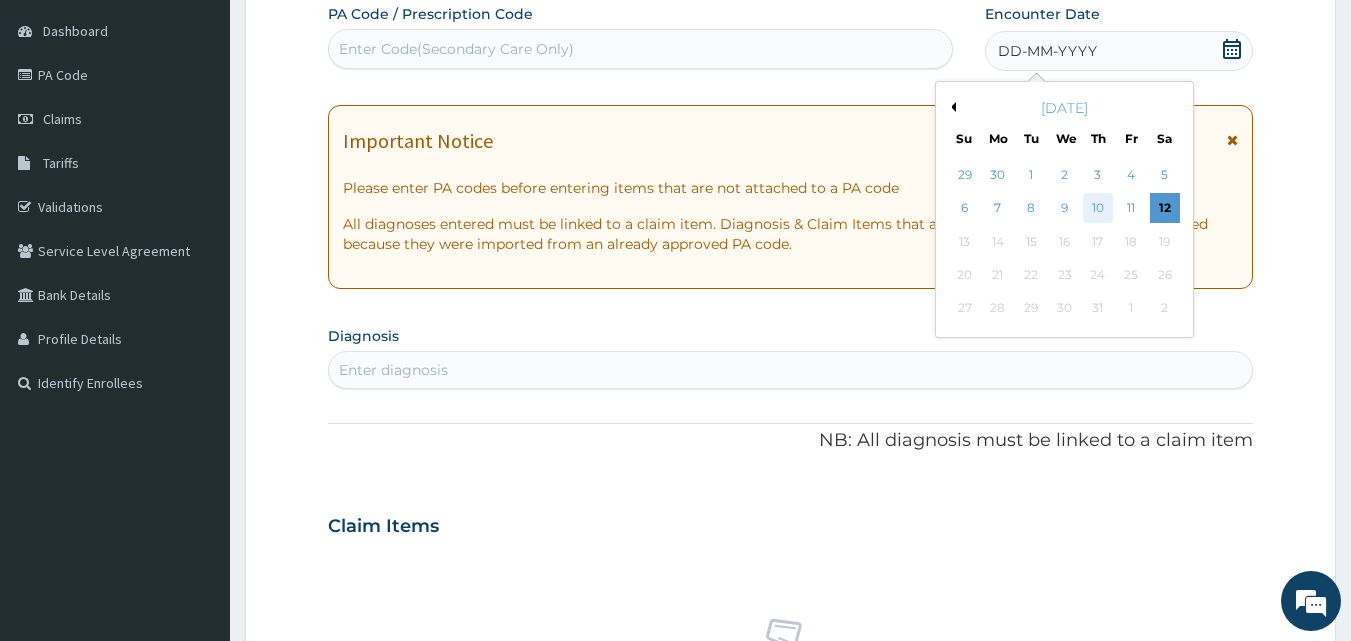 click on "10" at bounding box center (1098, 209) 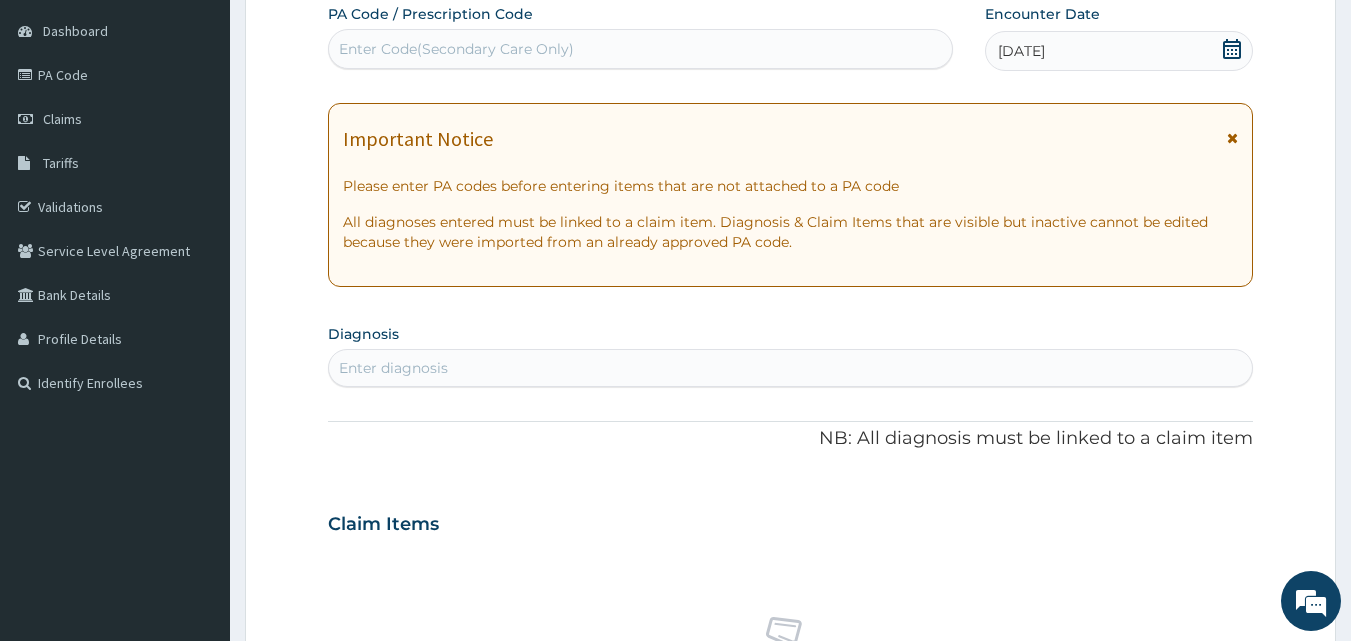 click on "Enter diagnosis" at bounding box center (791, 368) 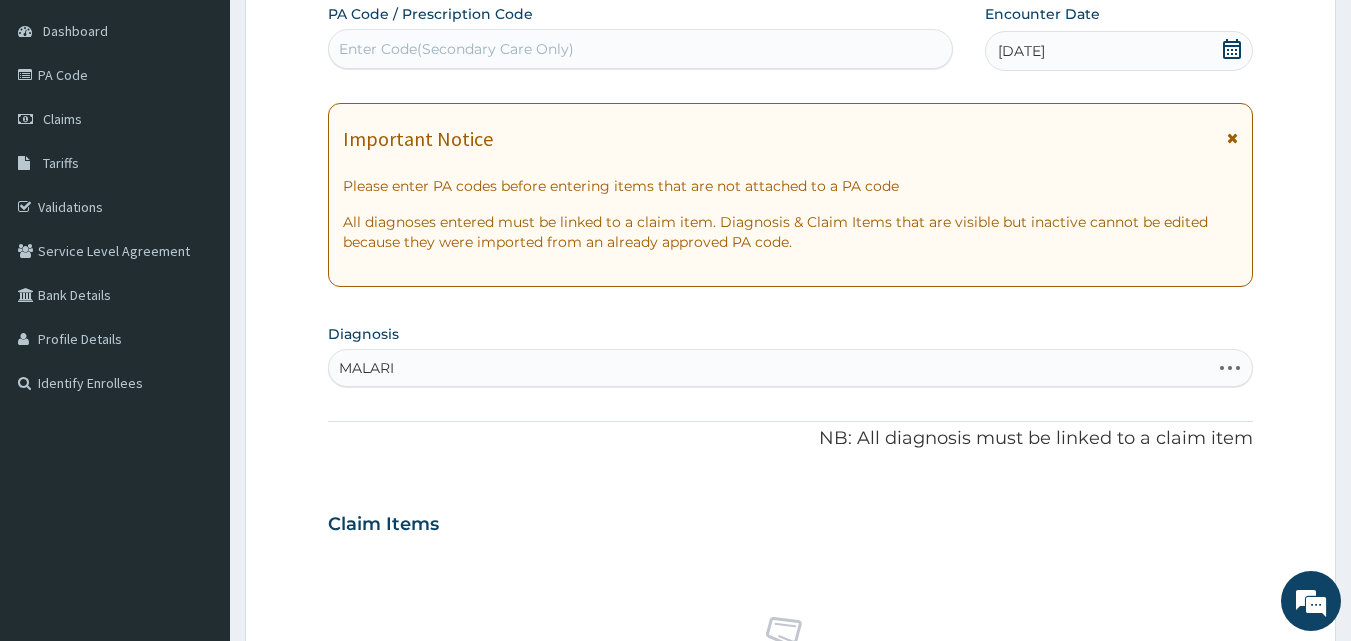 type on "MALARIA" 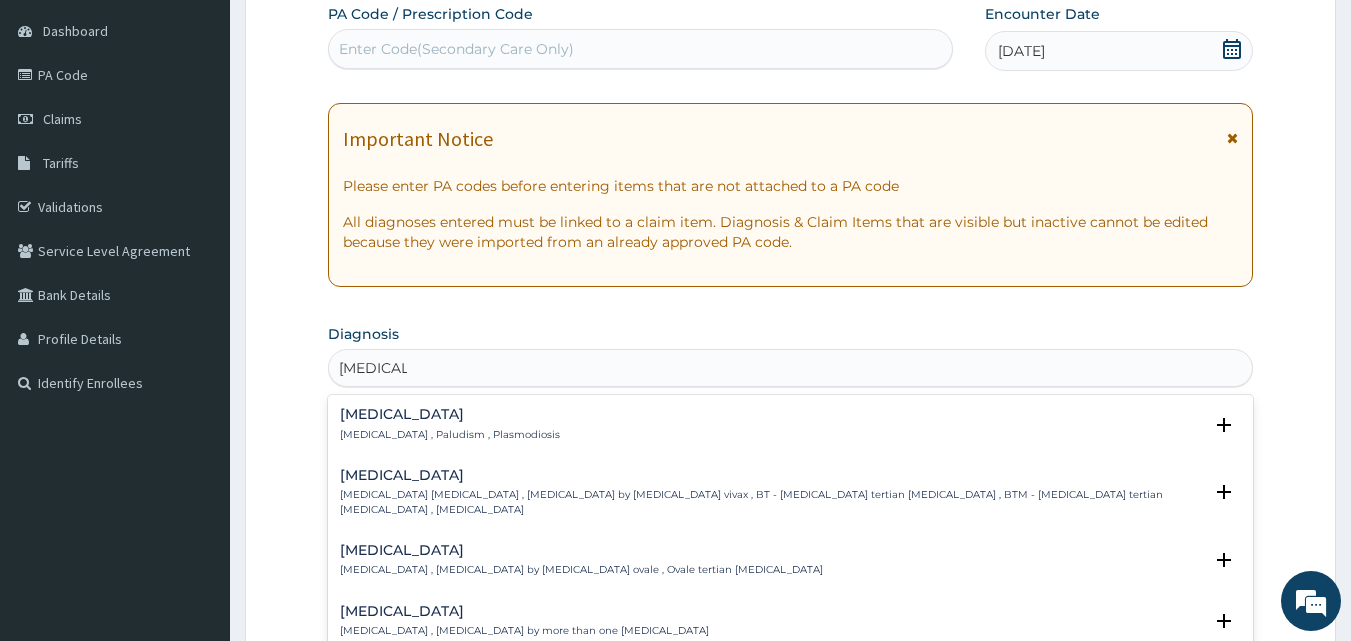 click on "Malaria" at bounding box center (450, 414) 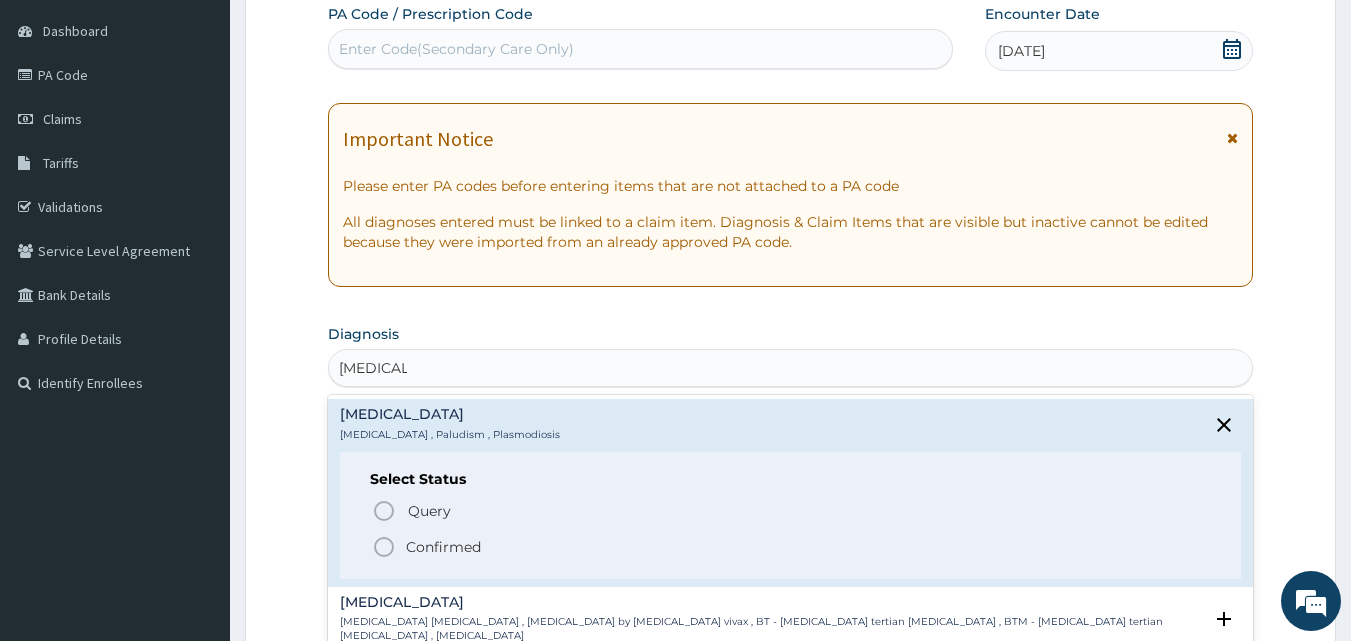 click on "Confirmed" at bounding box center [443, 547] 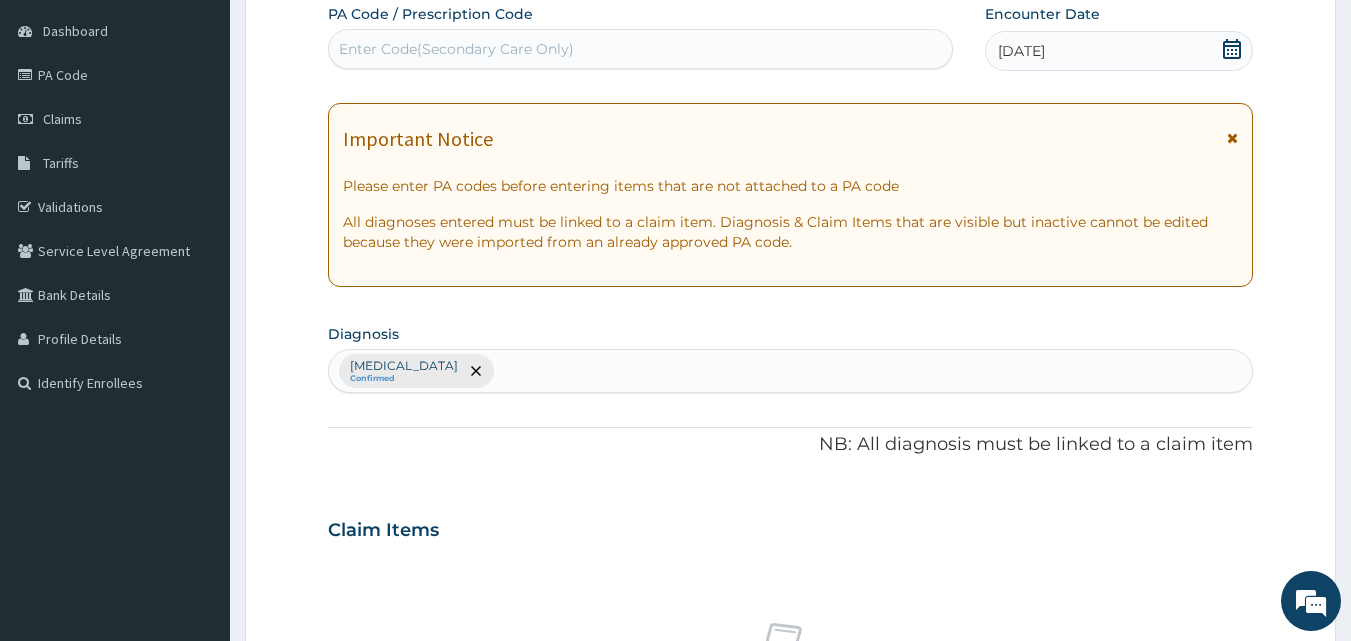 scroll, scrollTop: 747, scrollLeft: 0, axis: vertical 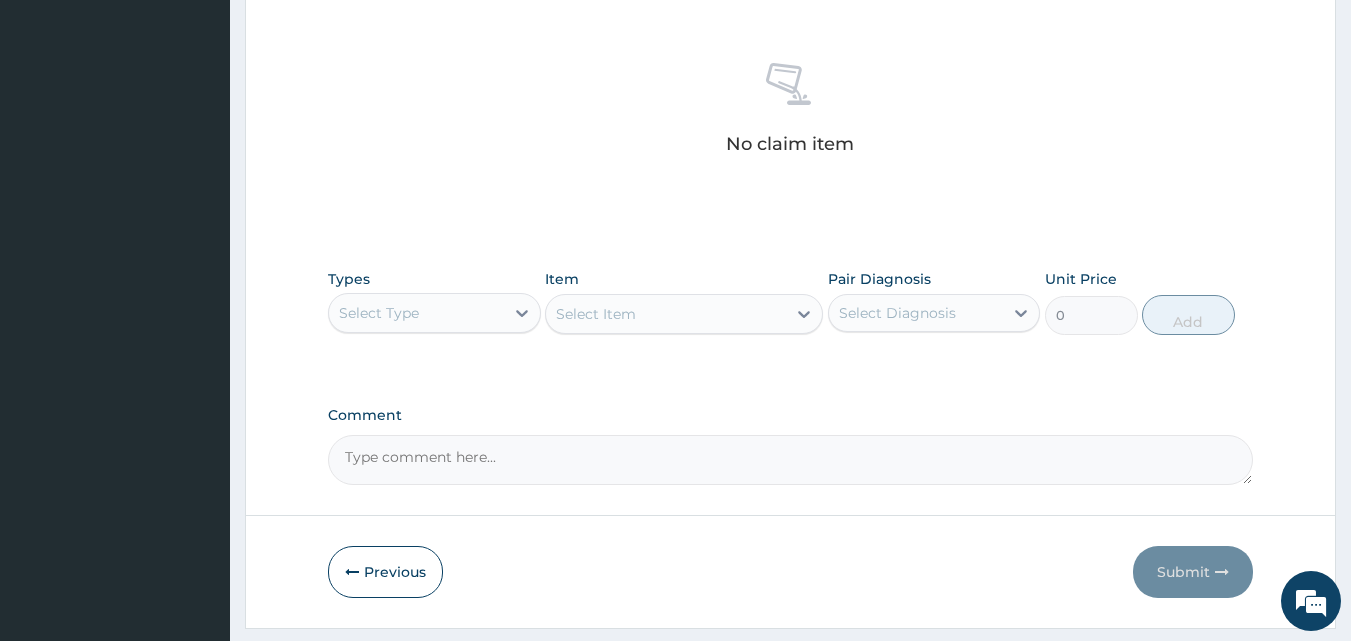 click on "Select Type" at bounding box center [379, 313] 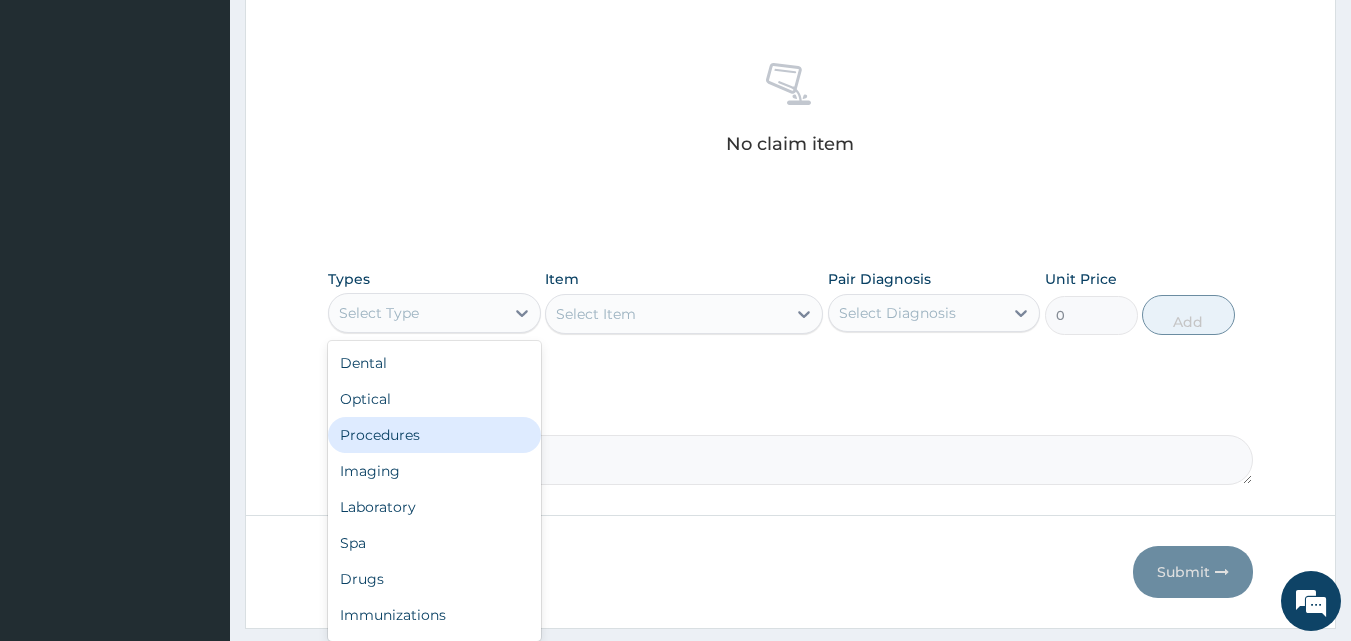 click on "Procedures" at bounding box center [434, 435] 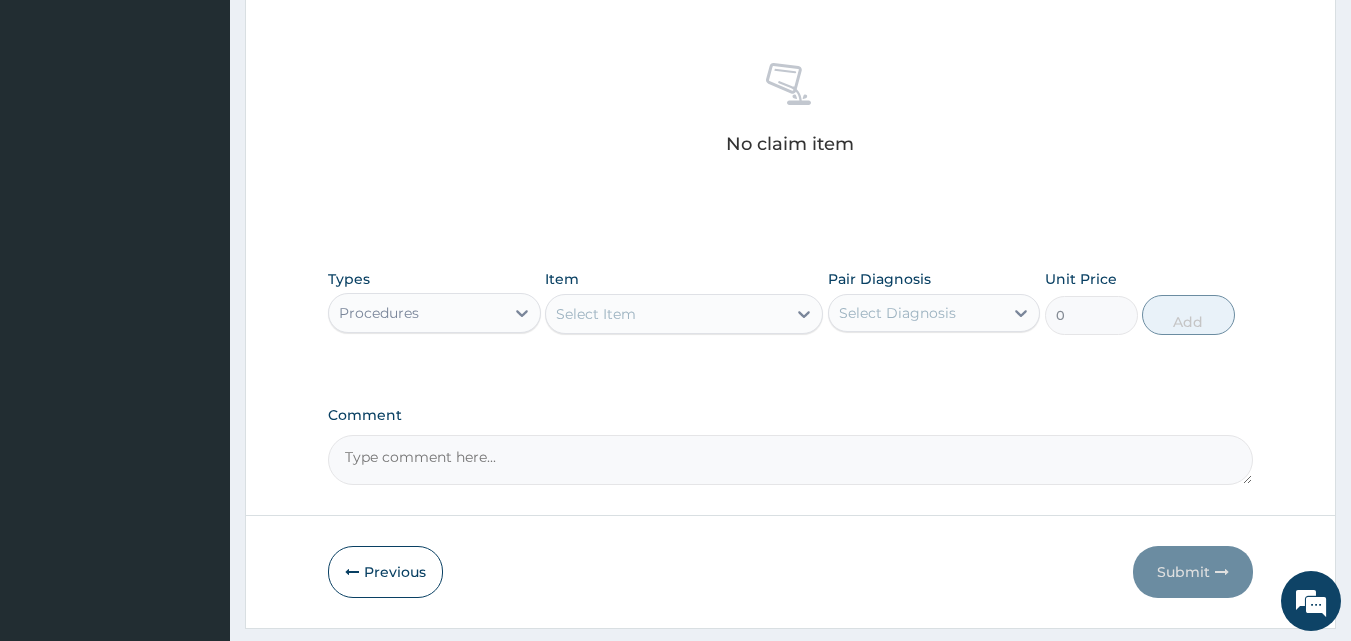 click on "Select Item" at bounding box center [666, 314] 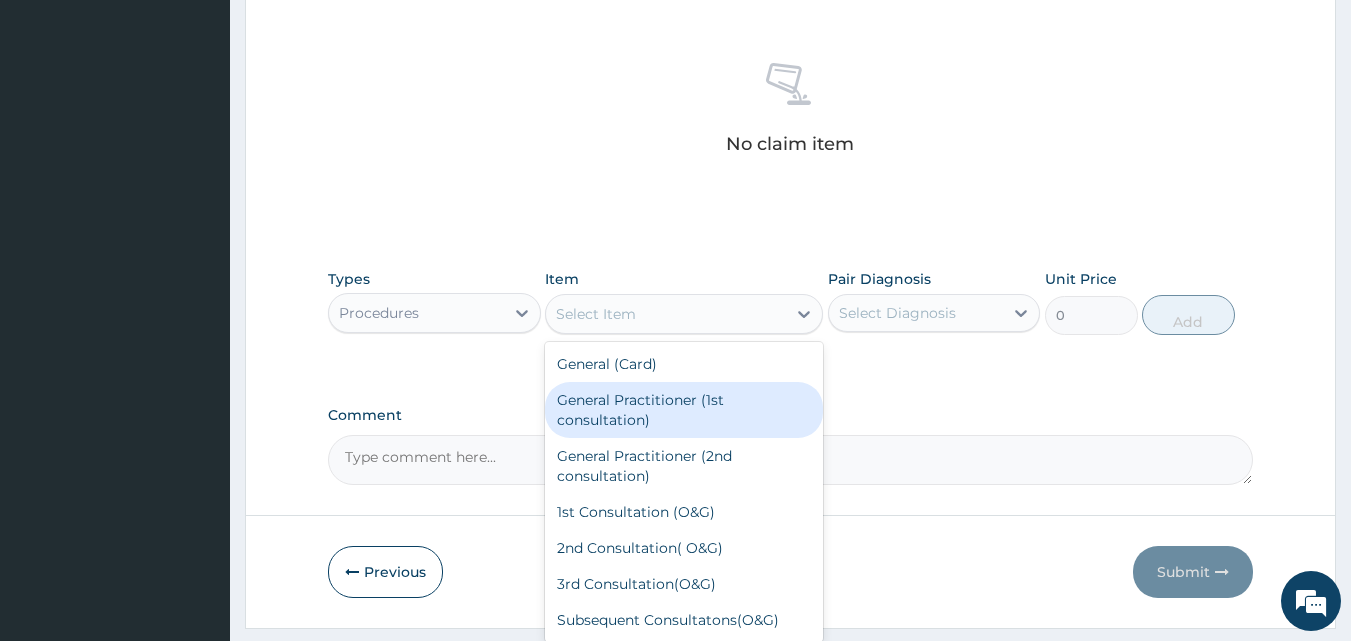 click on "General Practitioner (1st consultation)" at bounding box center [684, 410] 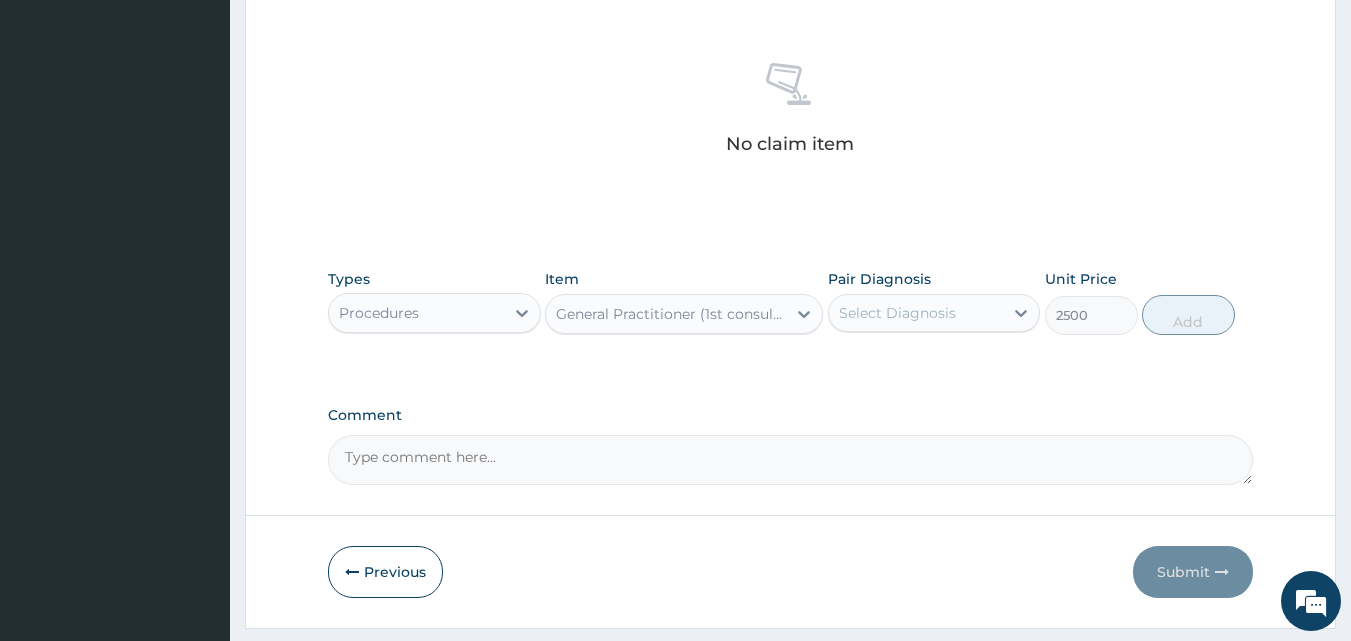 click on "Select Diagnosis" at bounding box center [897, 313] 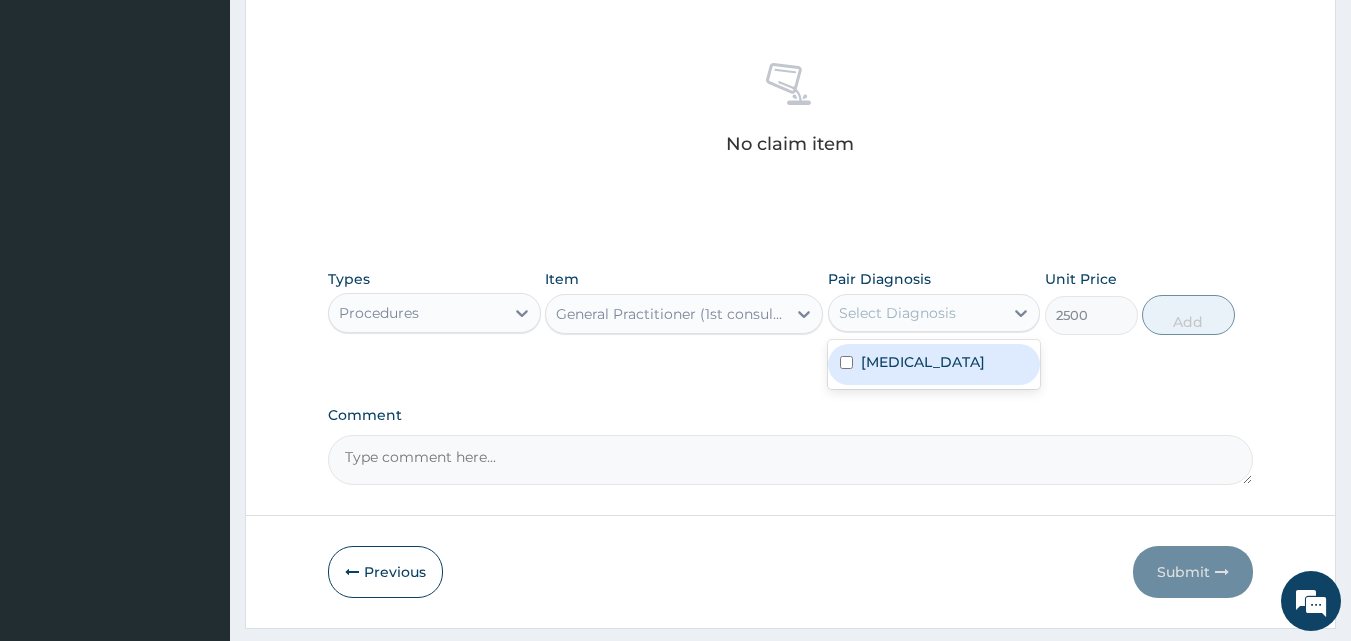 click on "Malaria" at bounding box center [923, 362] 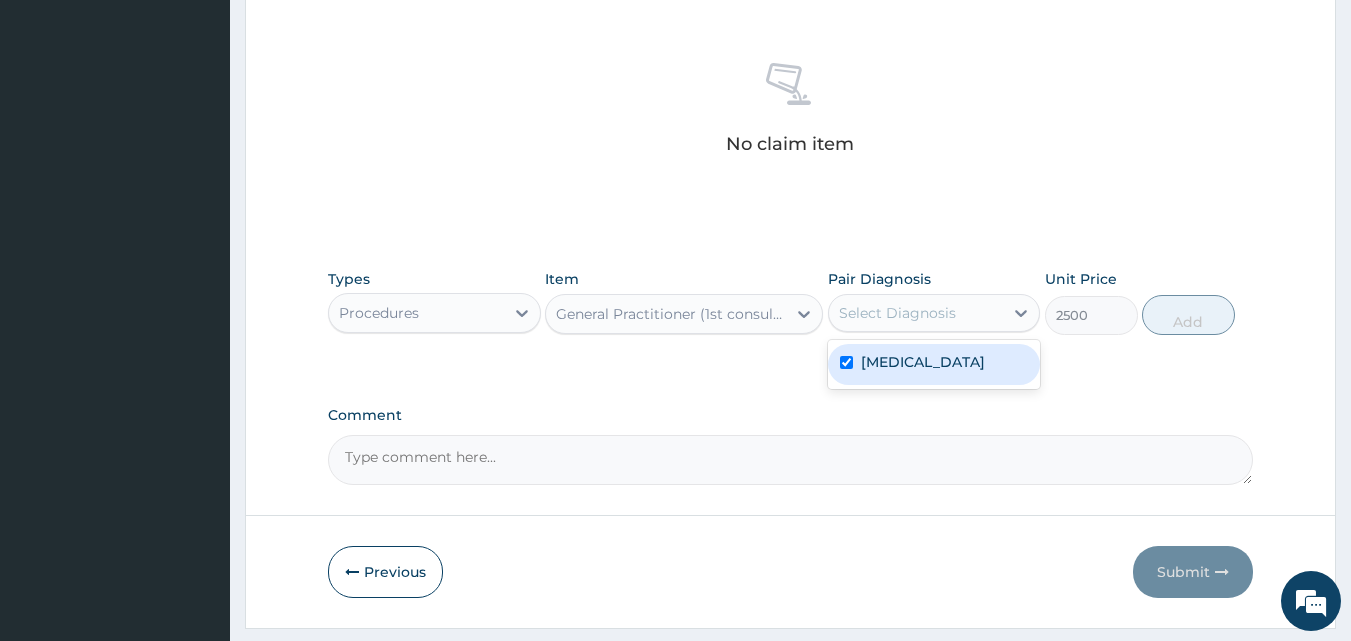 checkbox on "true" 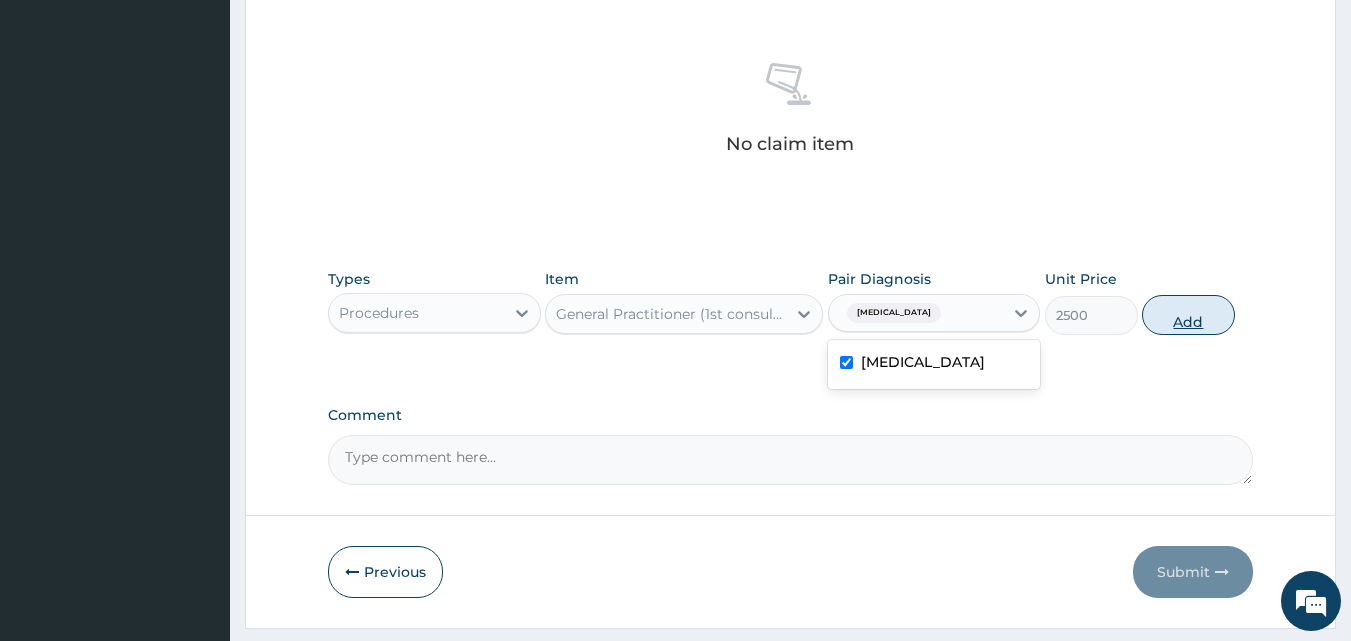 click on "Add" at bounding box center (1188, 315) 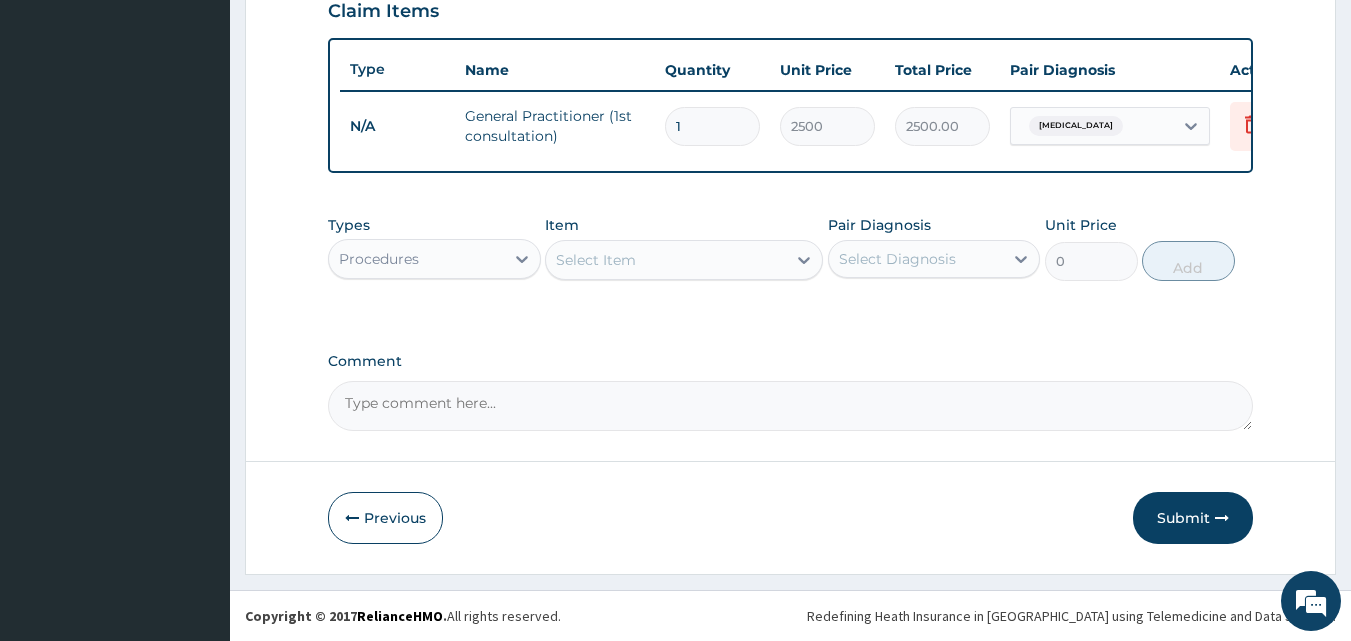 scroll, scrollTop: 721, scrollLeft: 0, axis: vertical 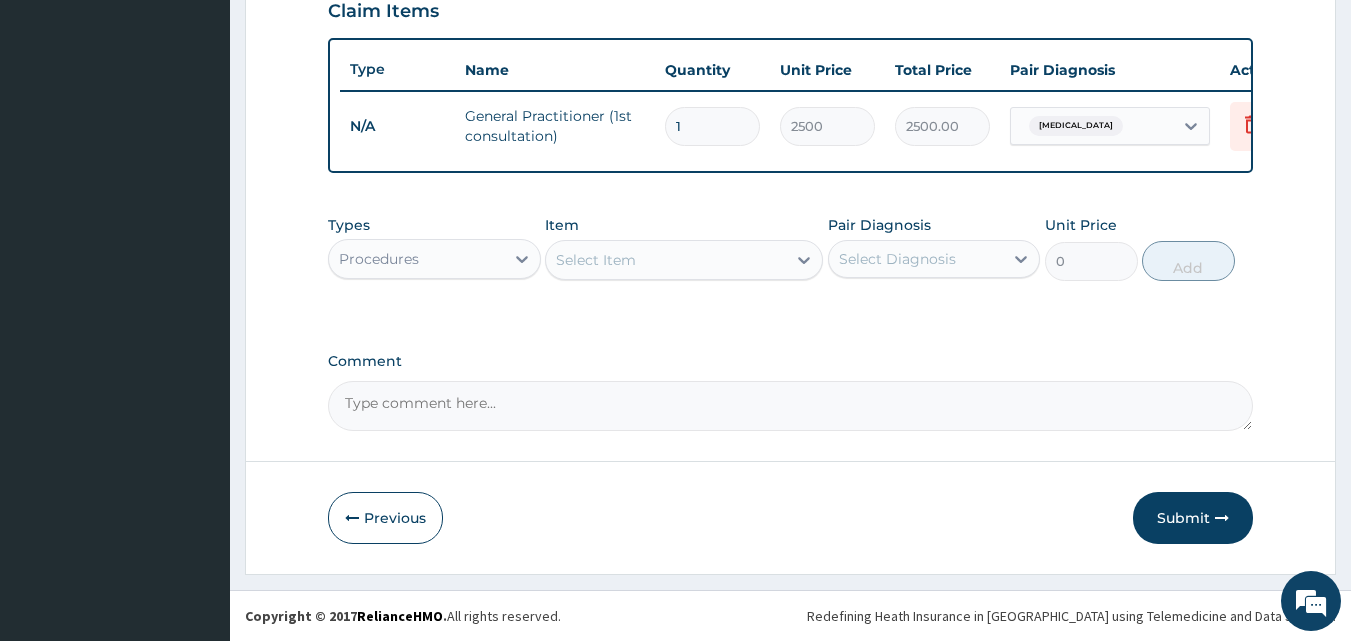 click on "Select Item" at bounding box center [666, 260] 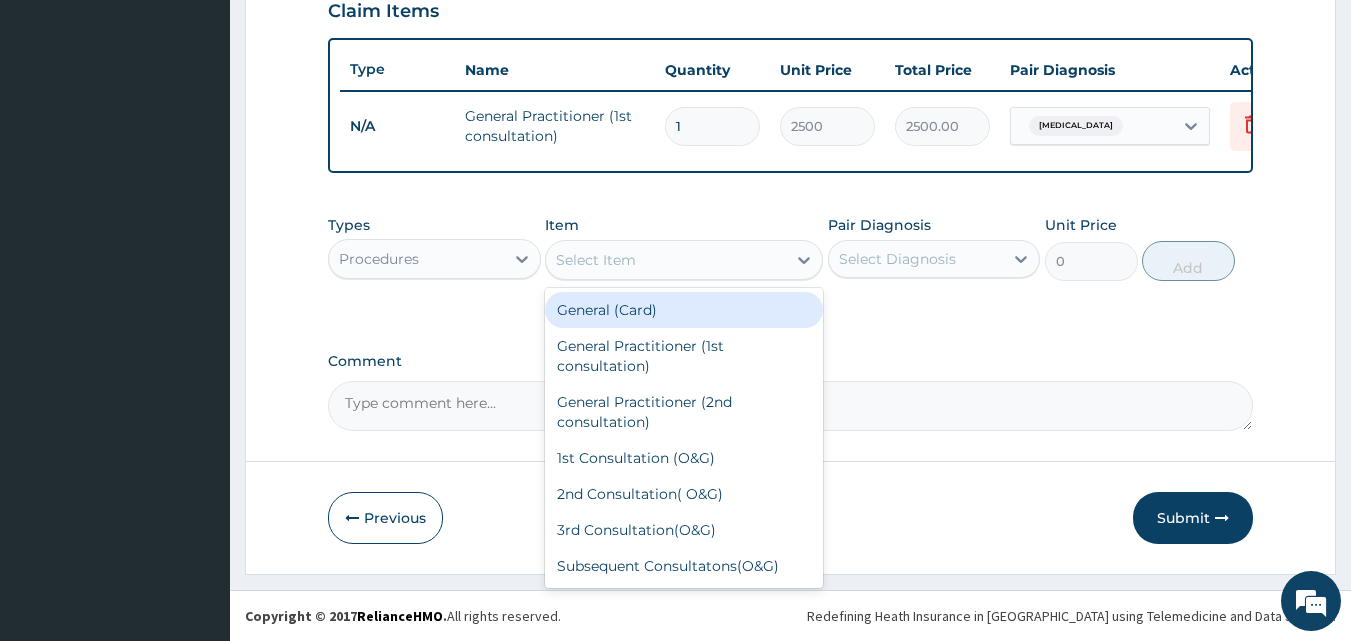 click on "General (Card)" at bounding box center [684, 310] 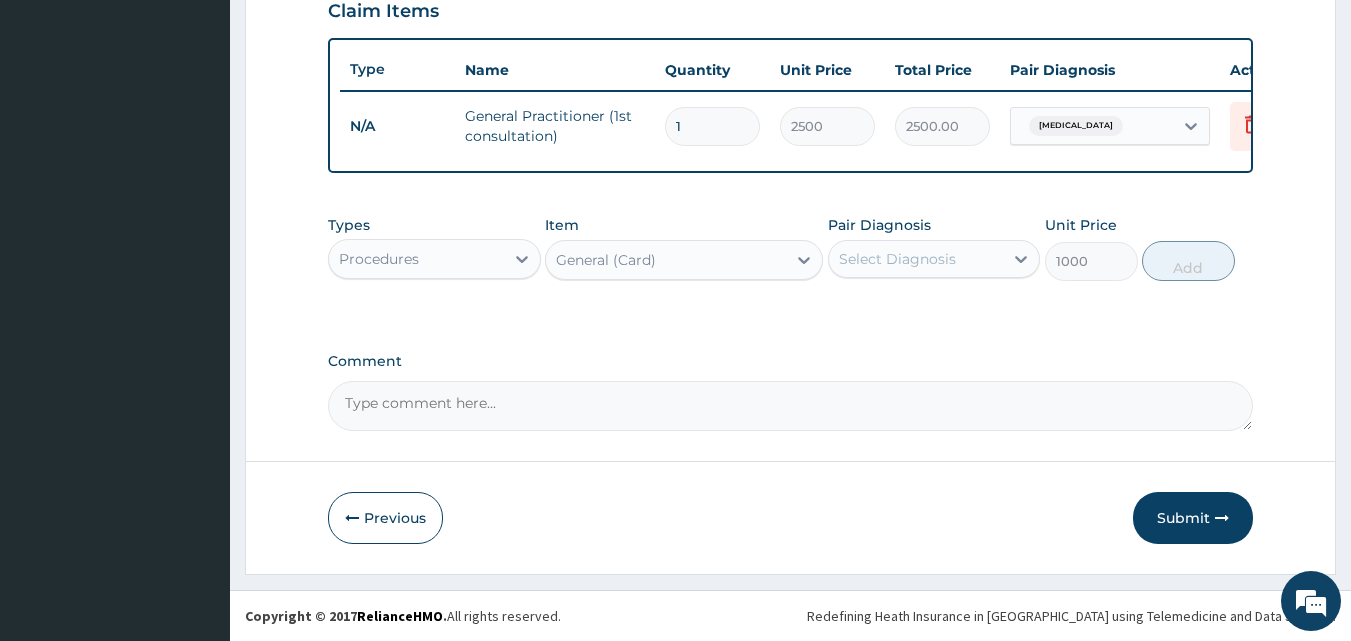 click on "Select Diagnosis" at bounding box center [897, 259] 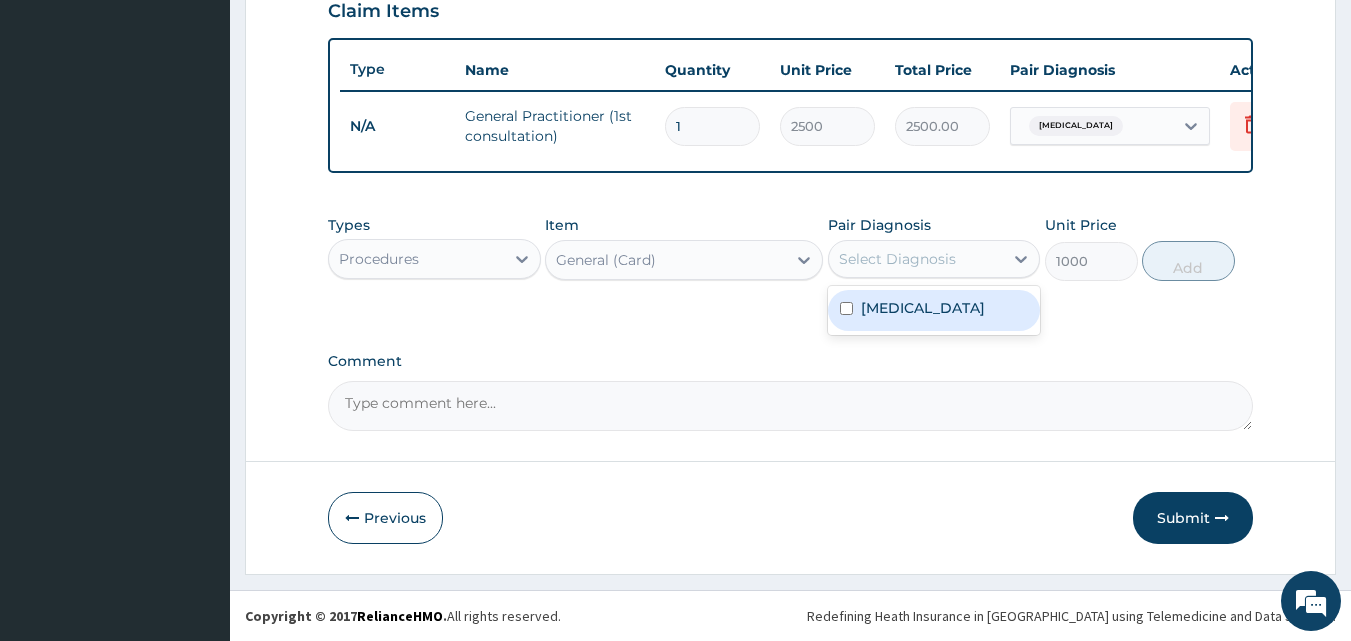 click on "[MEDICAL_DATA]" at bounding box center (934, 310) 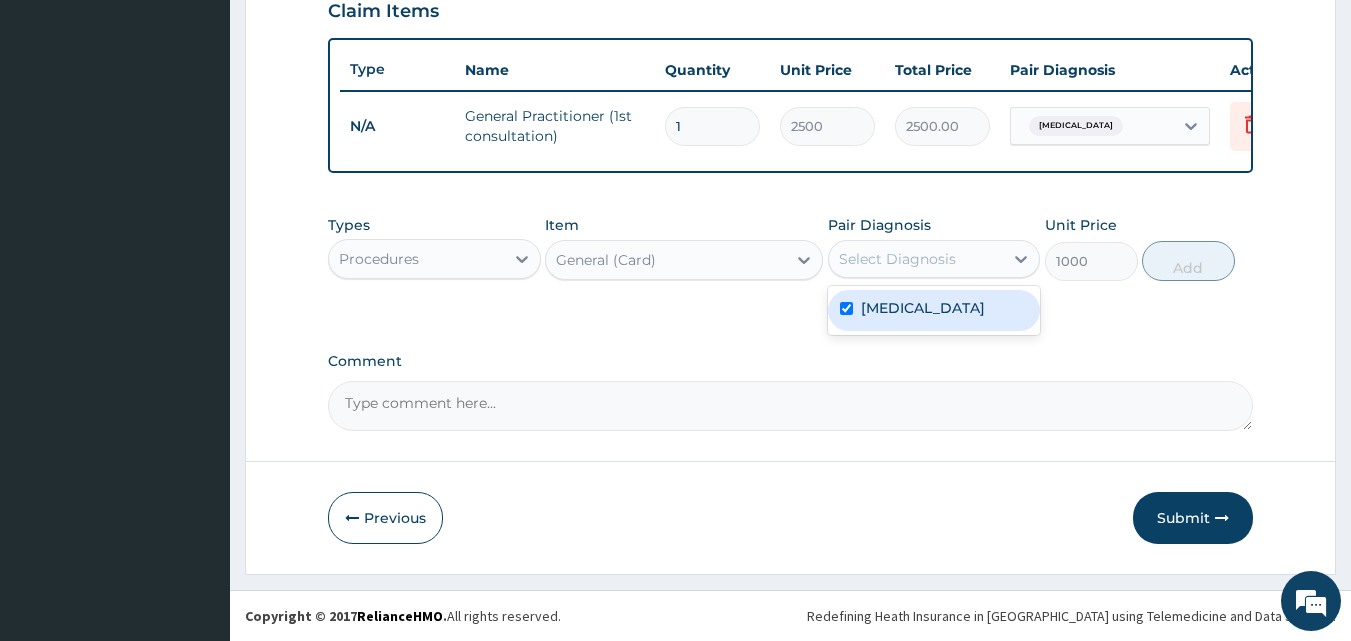 checkbox on "true" 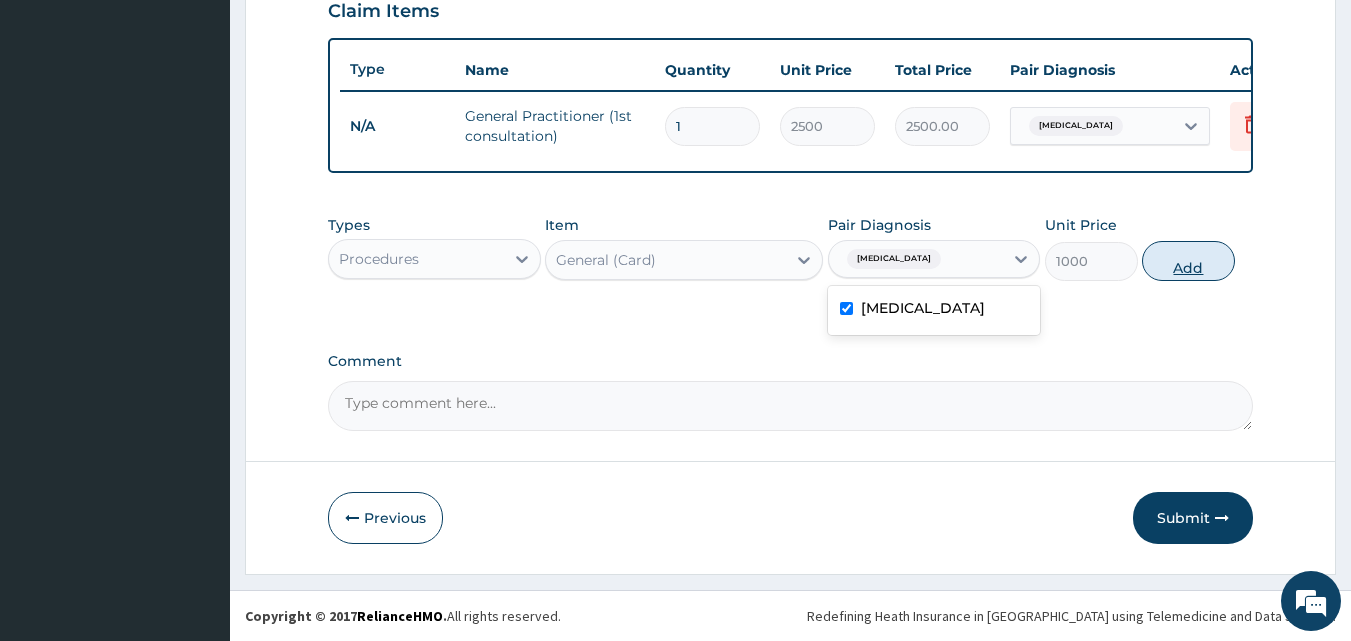 click on "Add" at bounding box center (1188, 261) 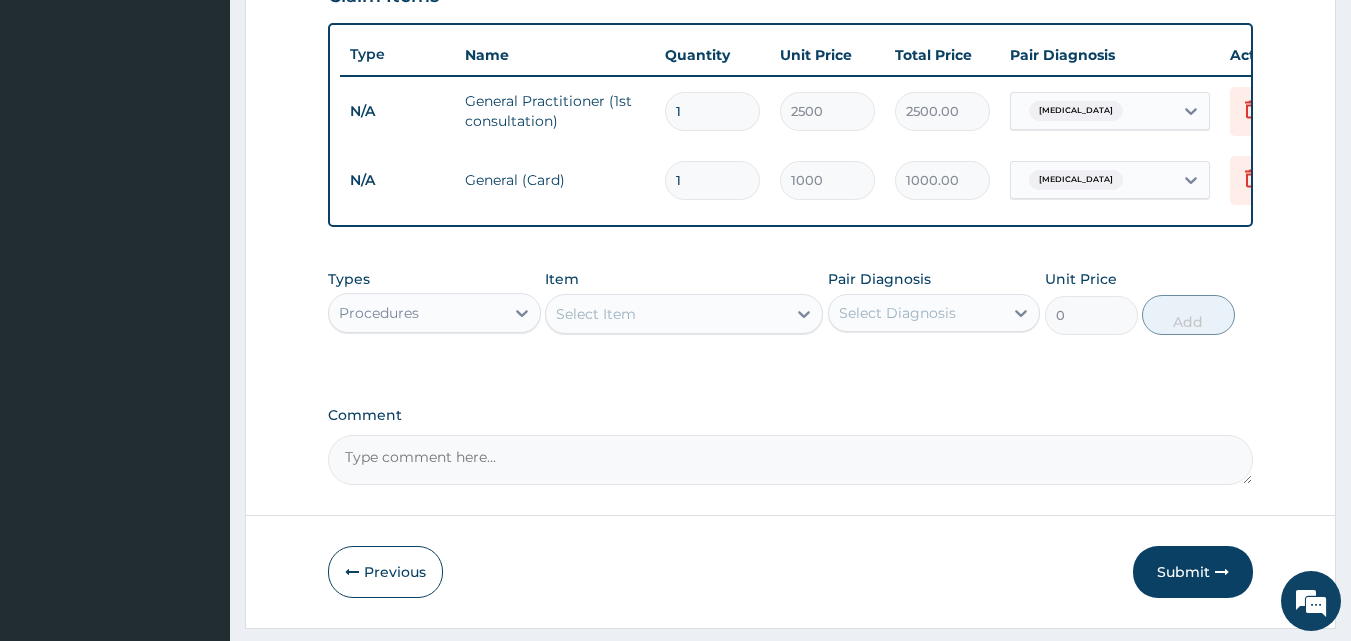click on "Procedures" at bounding box center (416, 313) 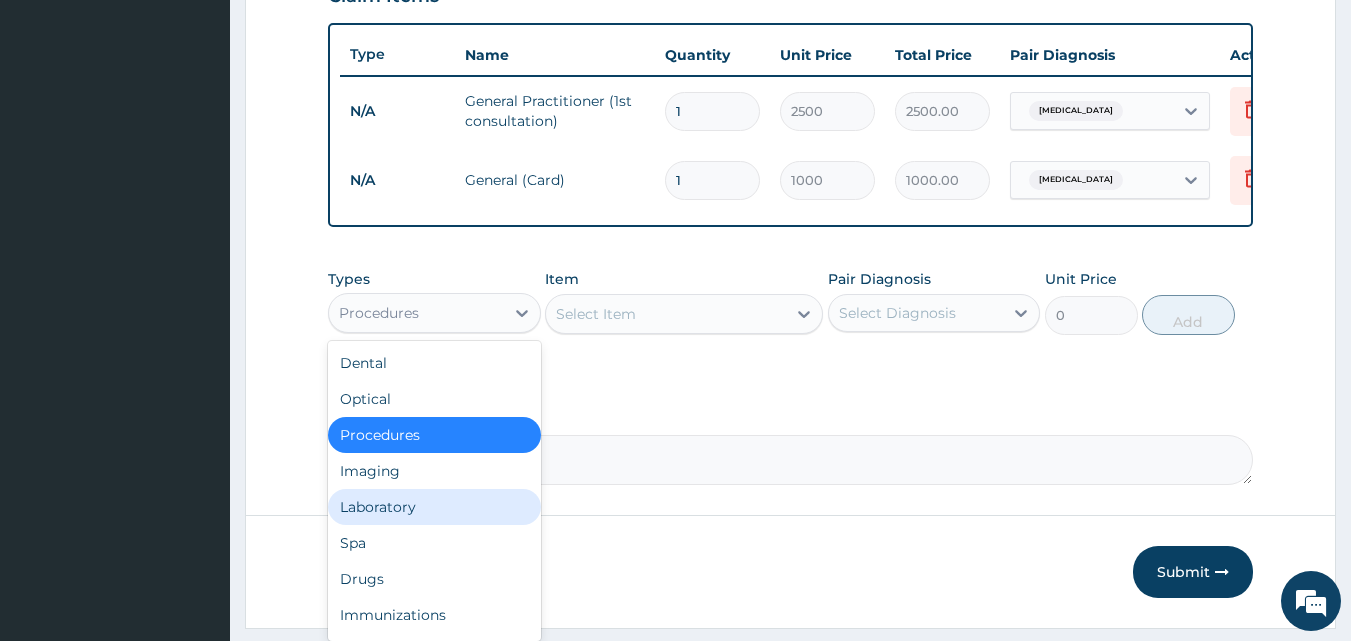 click on "Laboratory" at bounding box center (434, 507) 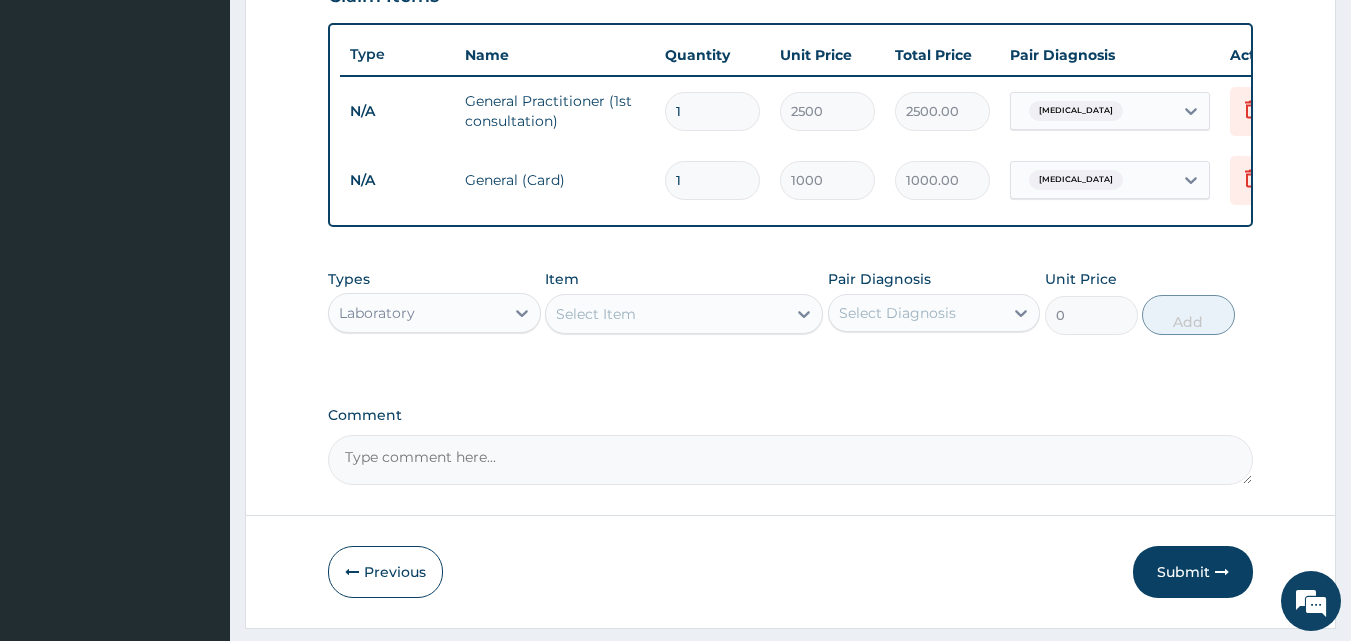 click on "Select Item" at bounding box center [596, 314] 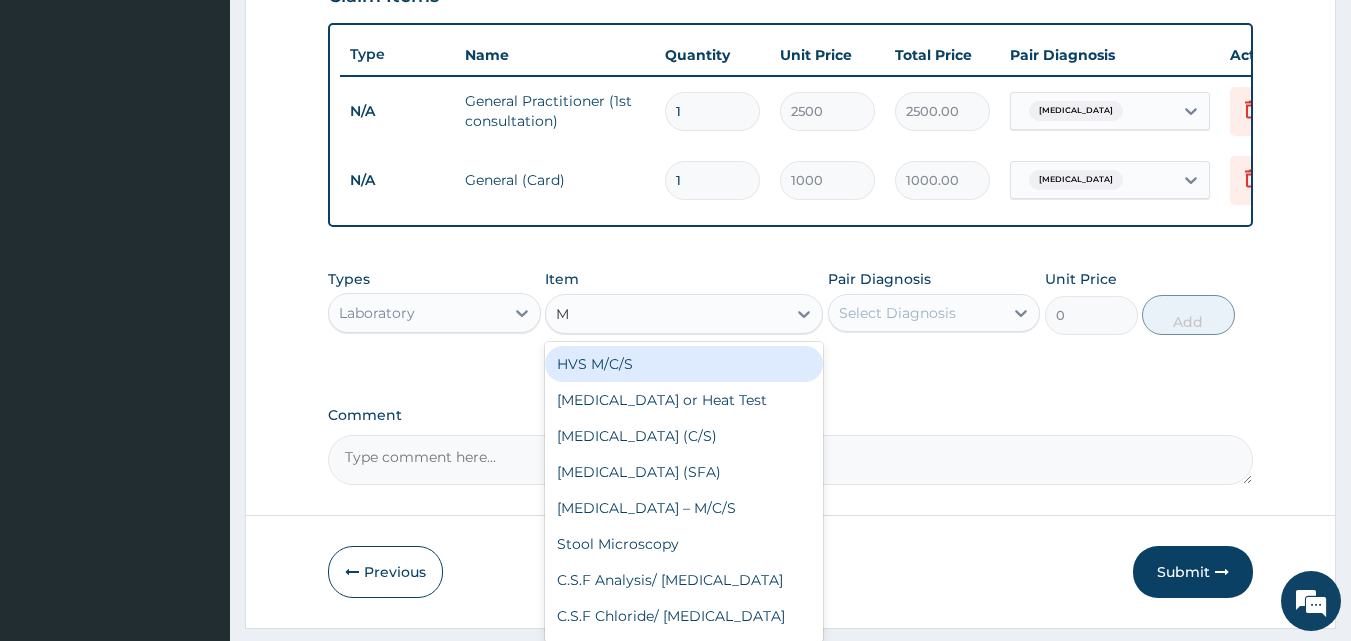 type on "MP" 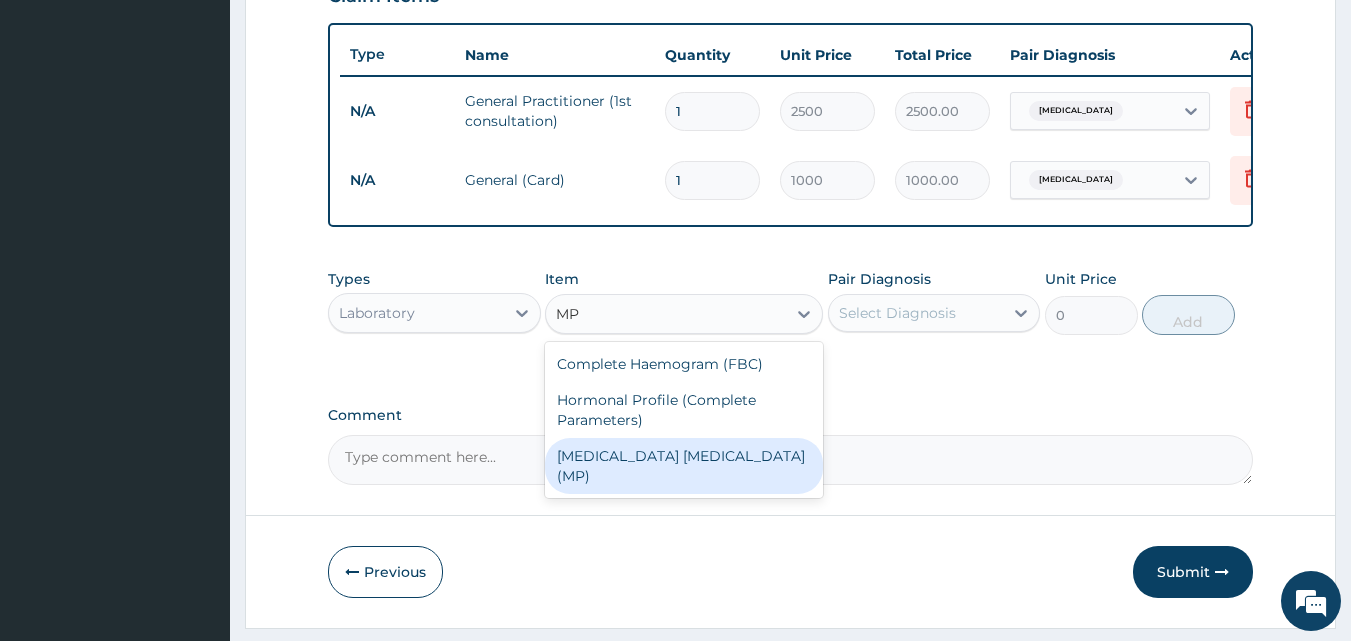 drag, startPoint x: 725, startPoint y: 471, endPoint x: 738, endPoint y: 448, distance: 26.41969 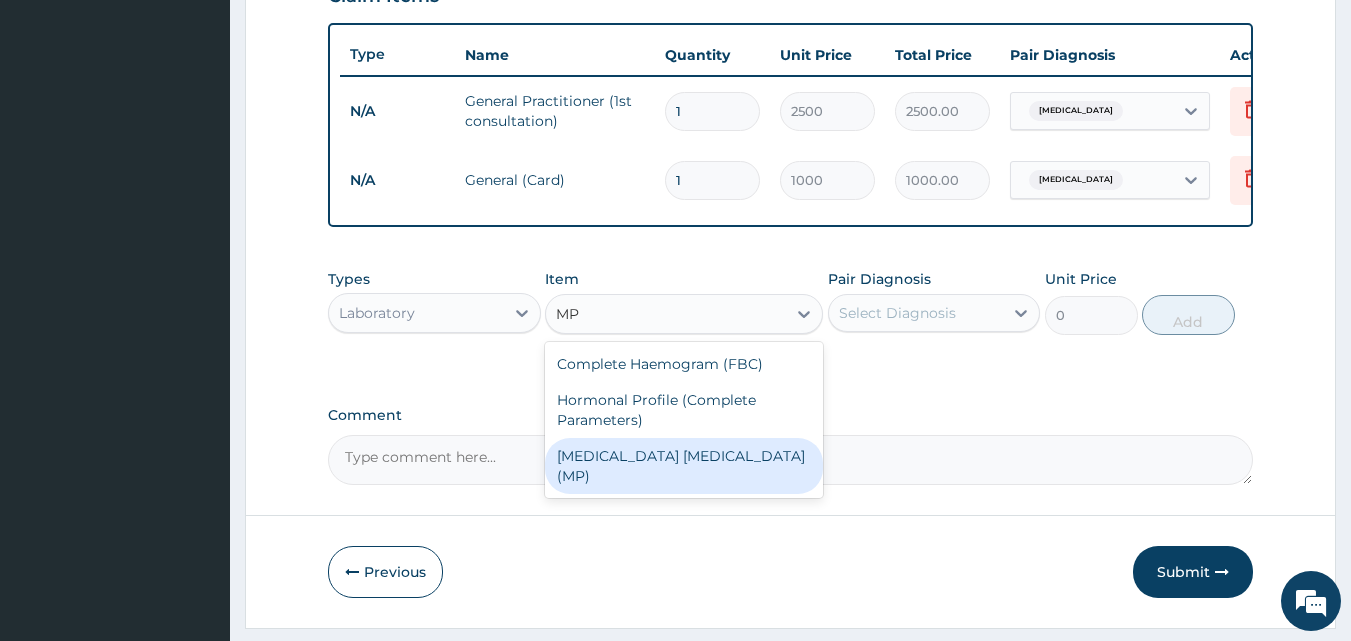 click on "[MEDICAL_DATA] [MEDICAL_DATA] (MP)" at bounding box center (684, 466) 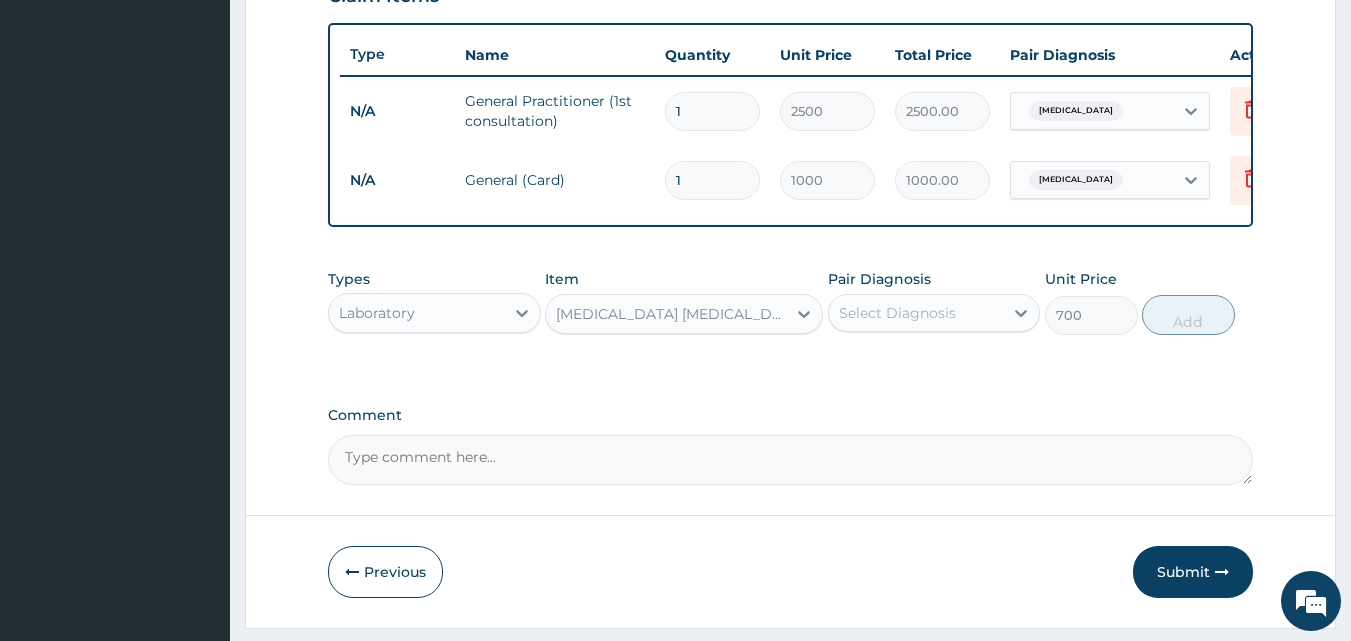click on "Select Diagnosis" at bounding box center [916, 313] 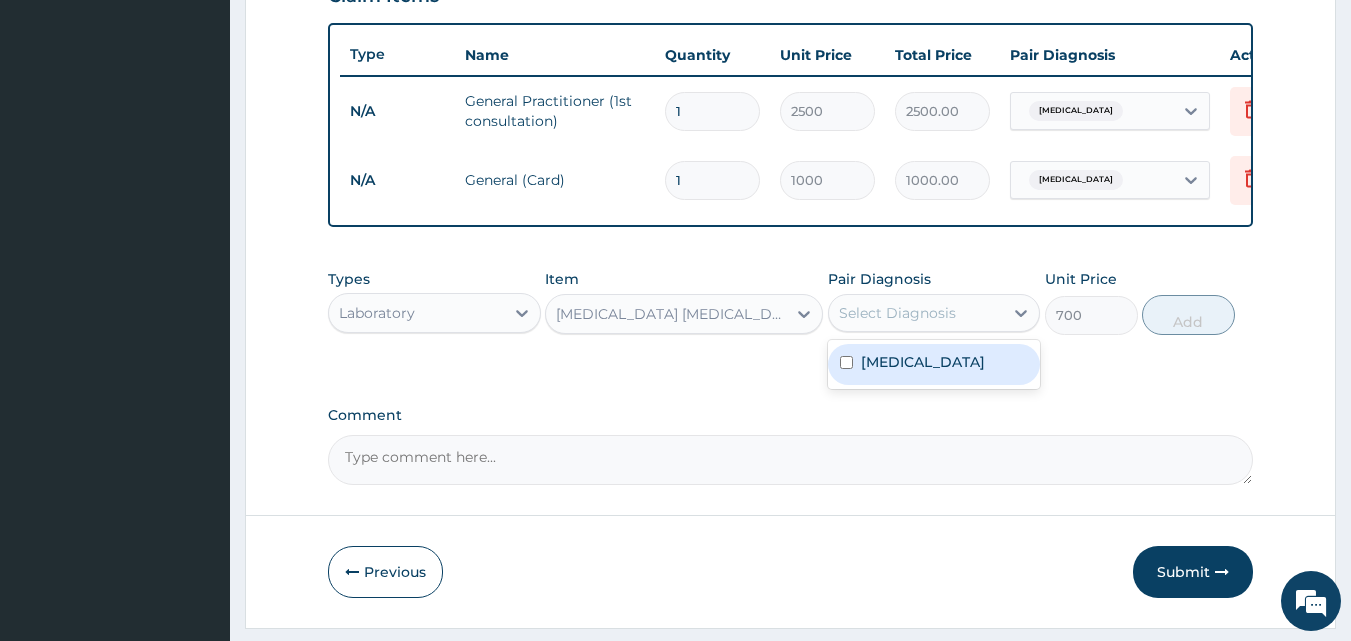 click on "[MEDICAL_DATA]" at bounding box center (934, 364) 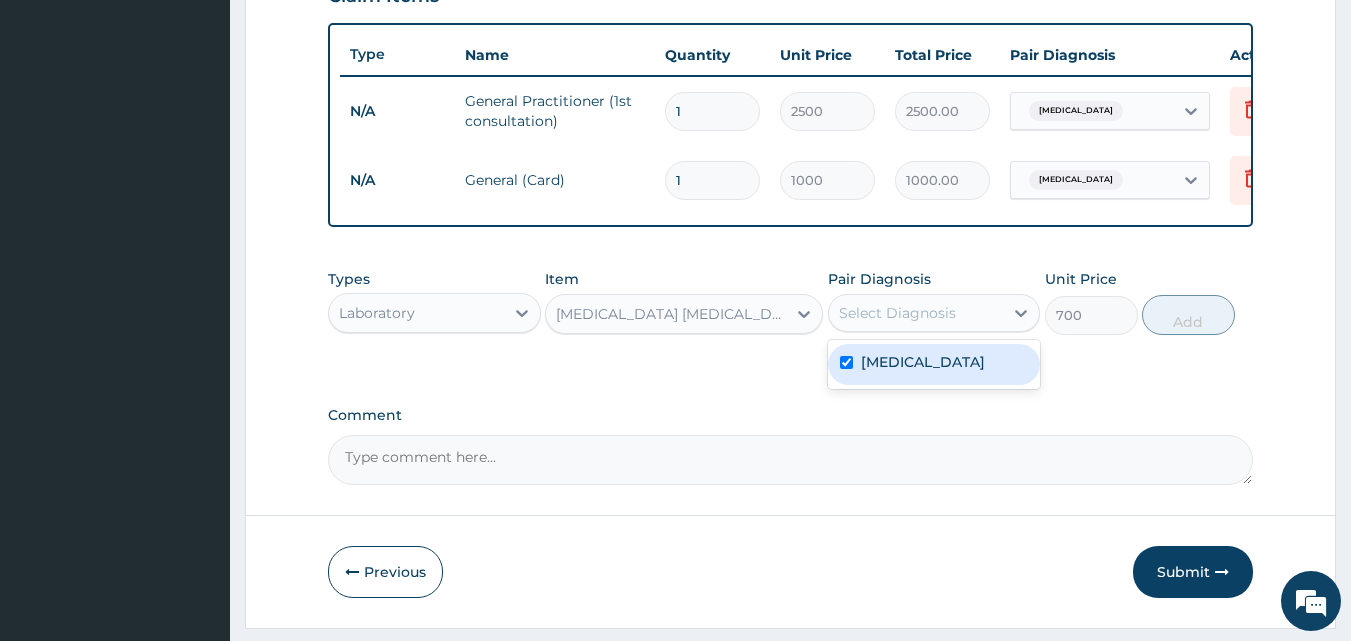 checkbox on "true" 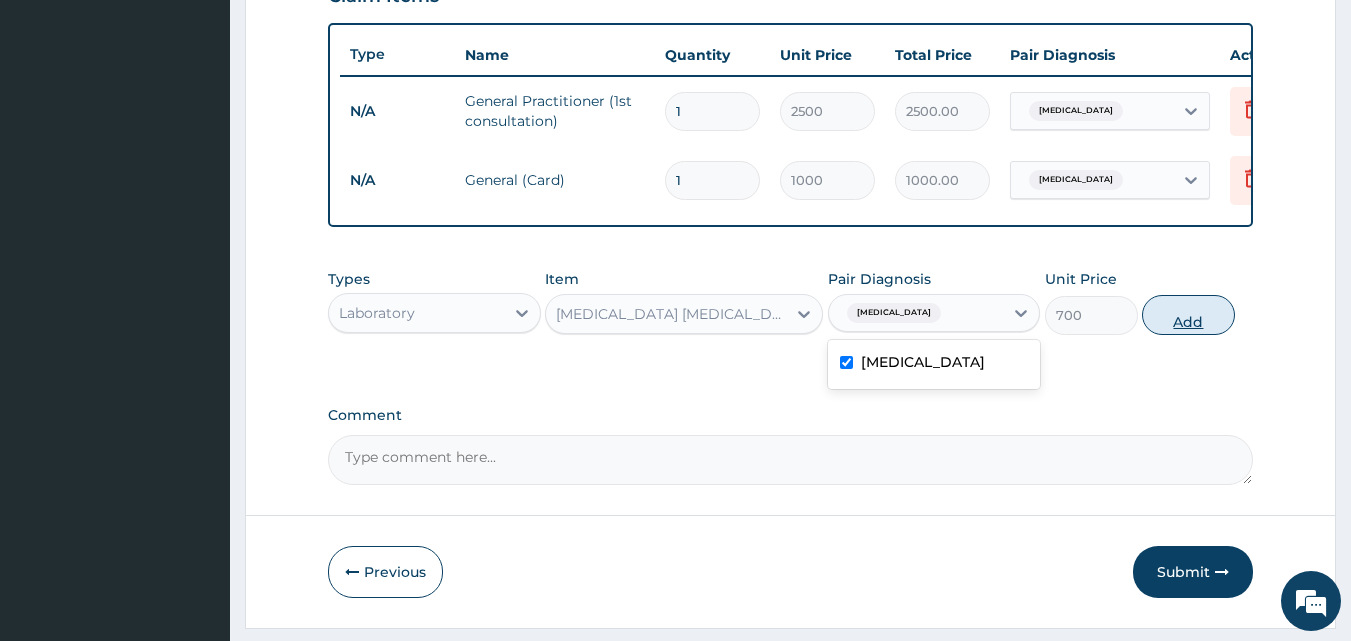 click on "Add" at bounding box center [1188, 315] 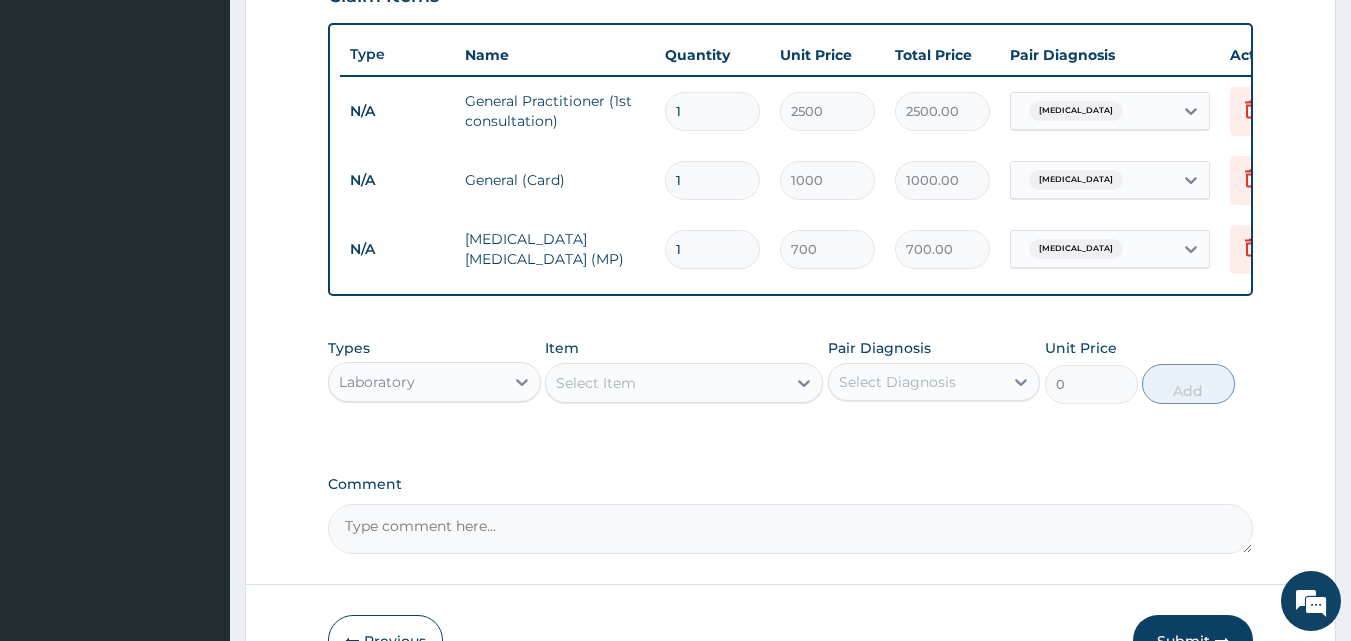 click on "Laboratory" at bounding box center (416, 382) 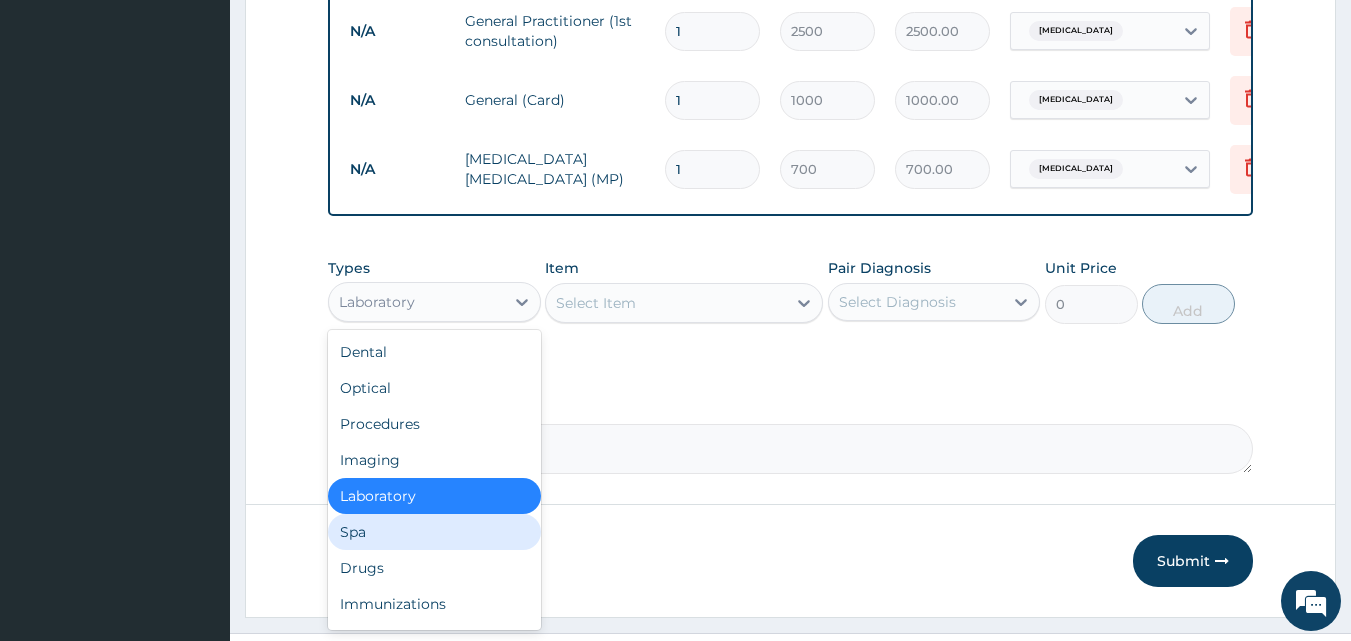 scroll, scrollTop: 859, scrollLeft: 0, axis: vertical 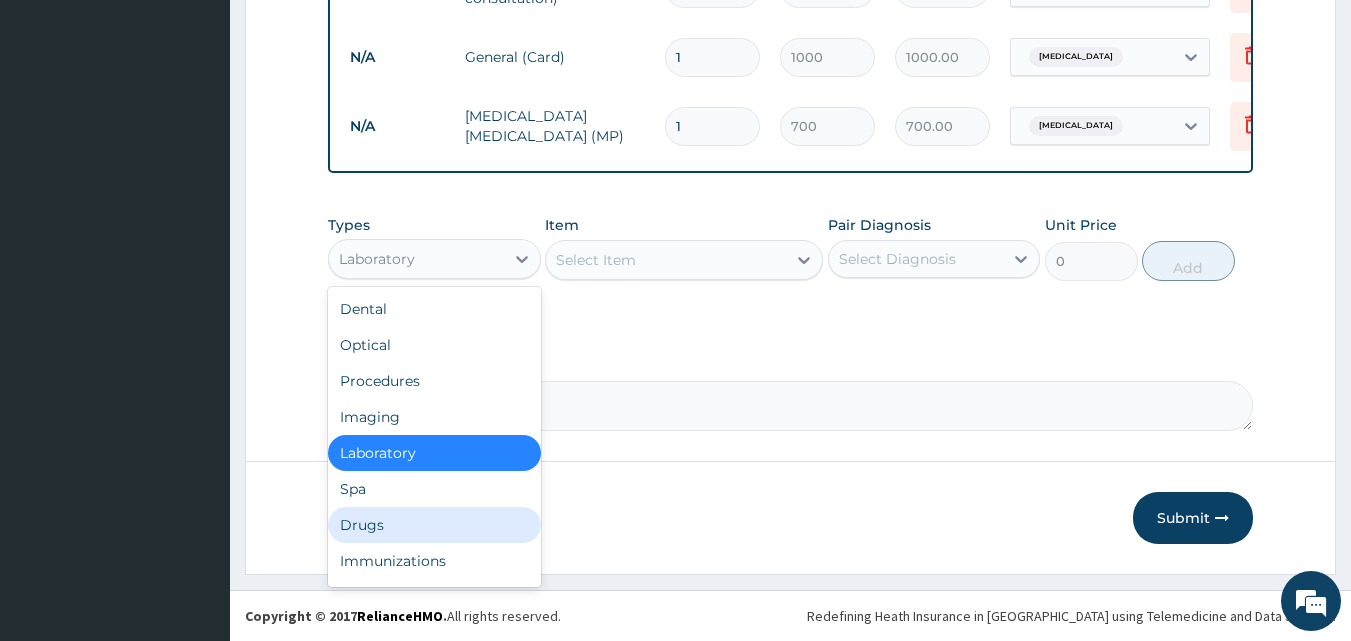click on "Drugs" at bounding box center [434, 525] 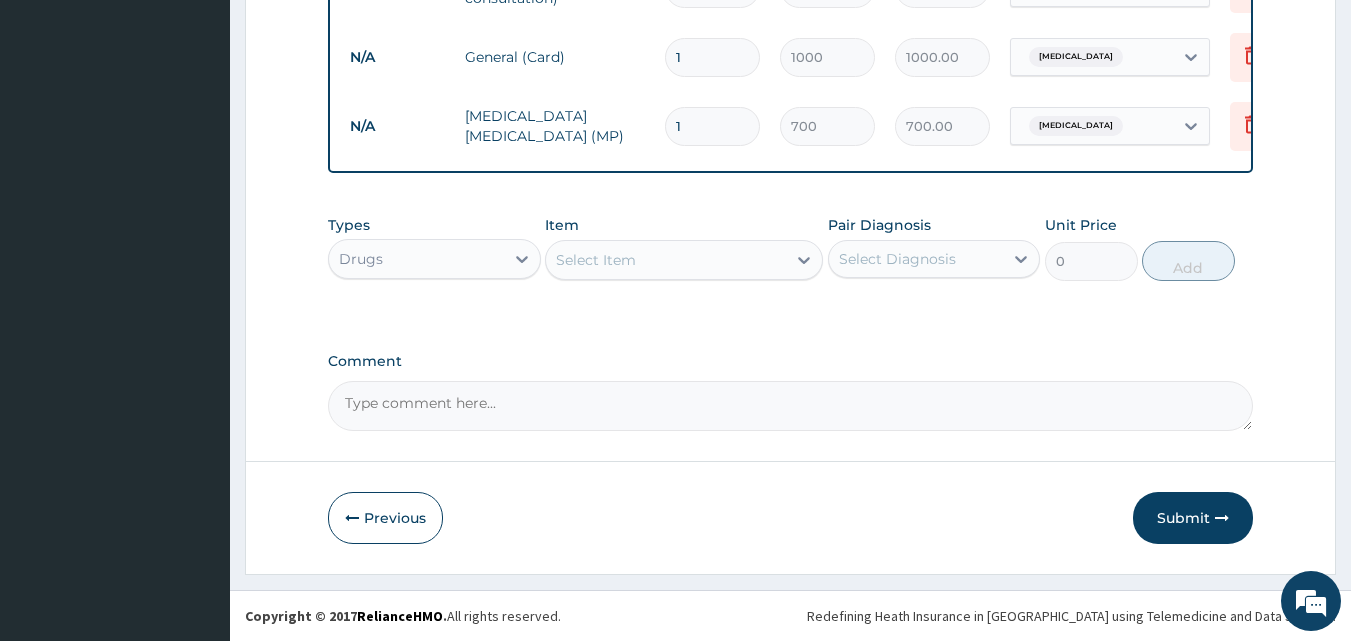 click on "Select Item" at bounding box center [596, 260] 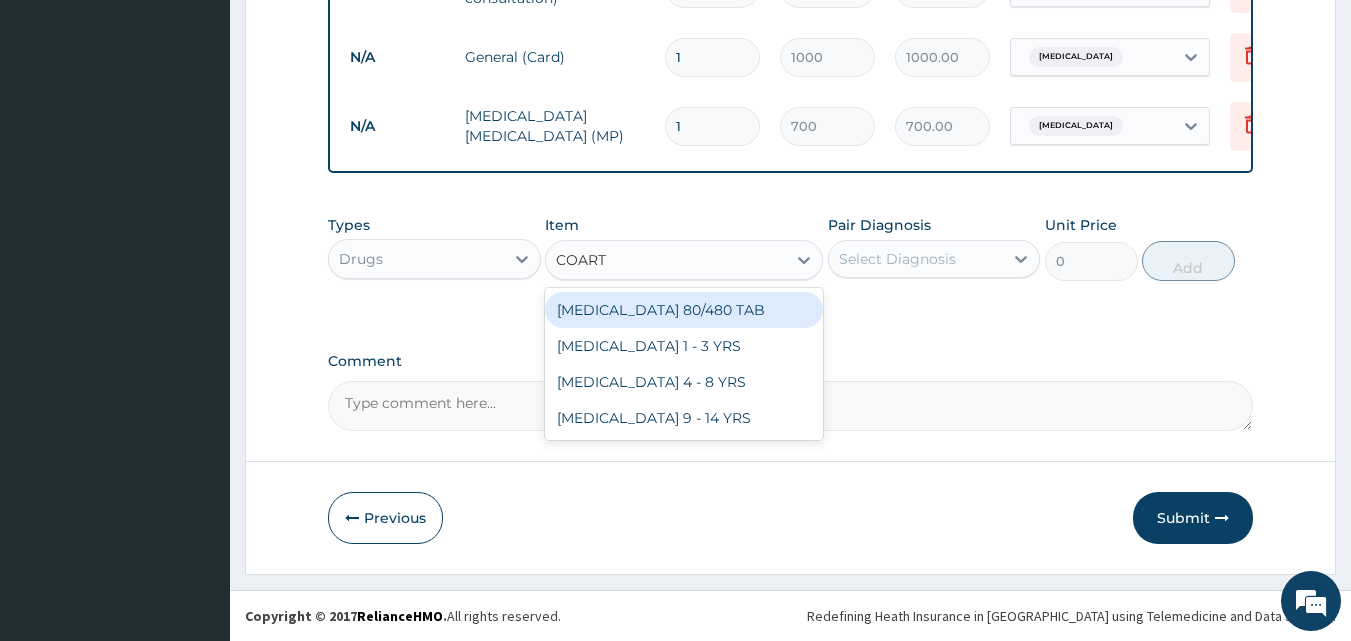 type on "[MEDICAL_DATA]" 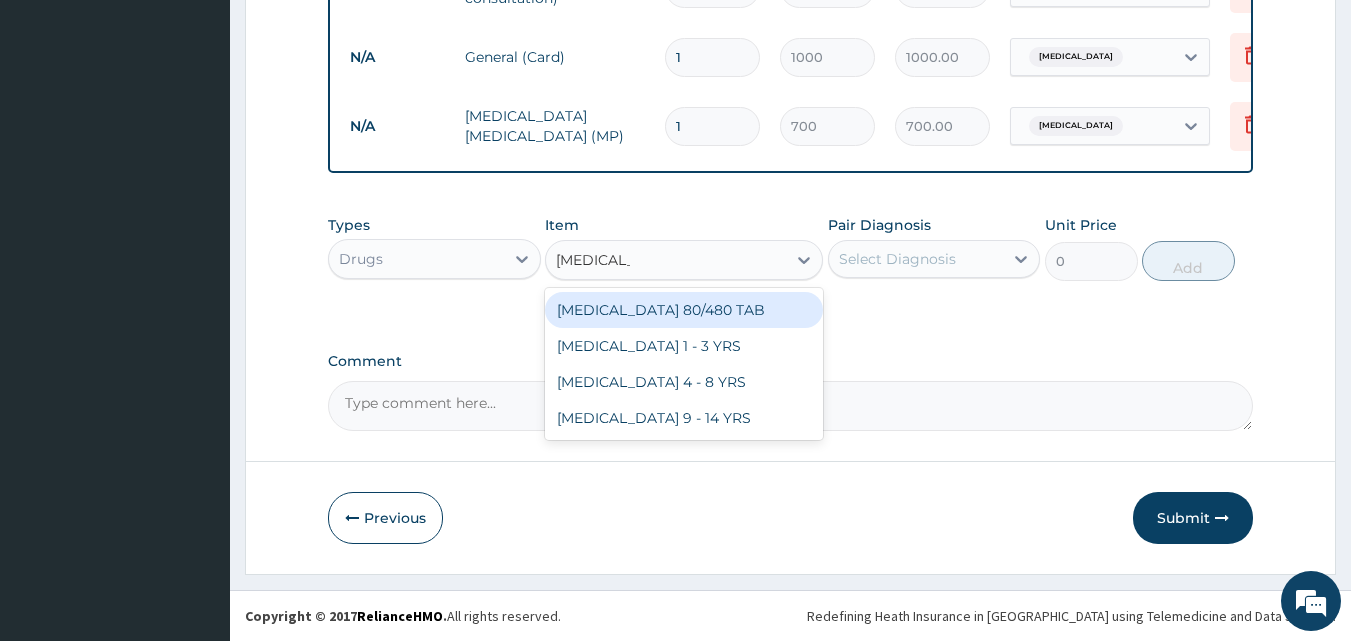 click on "[MEDICAL_DATA] 80/480 TAB" at bounding box center (684, 310) 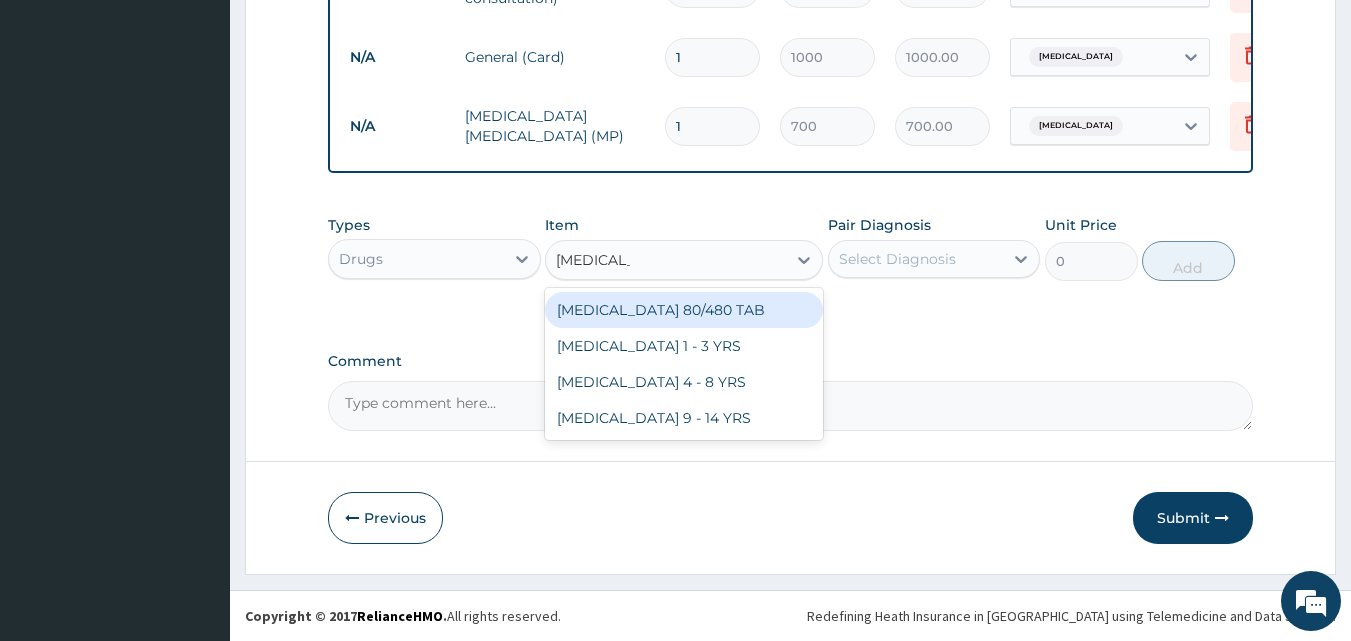 type 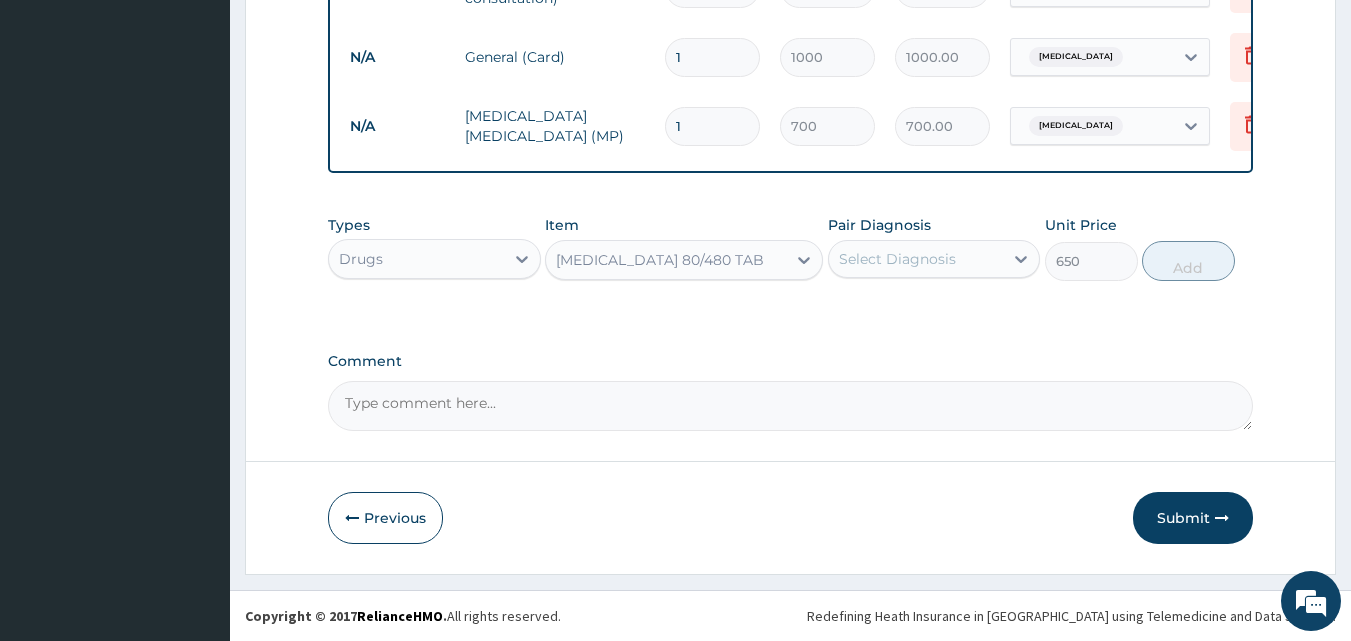 click on "Select Diagnosis" at bounding box center [897, 259] 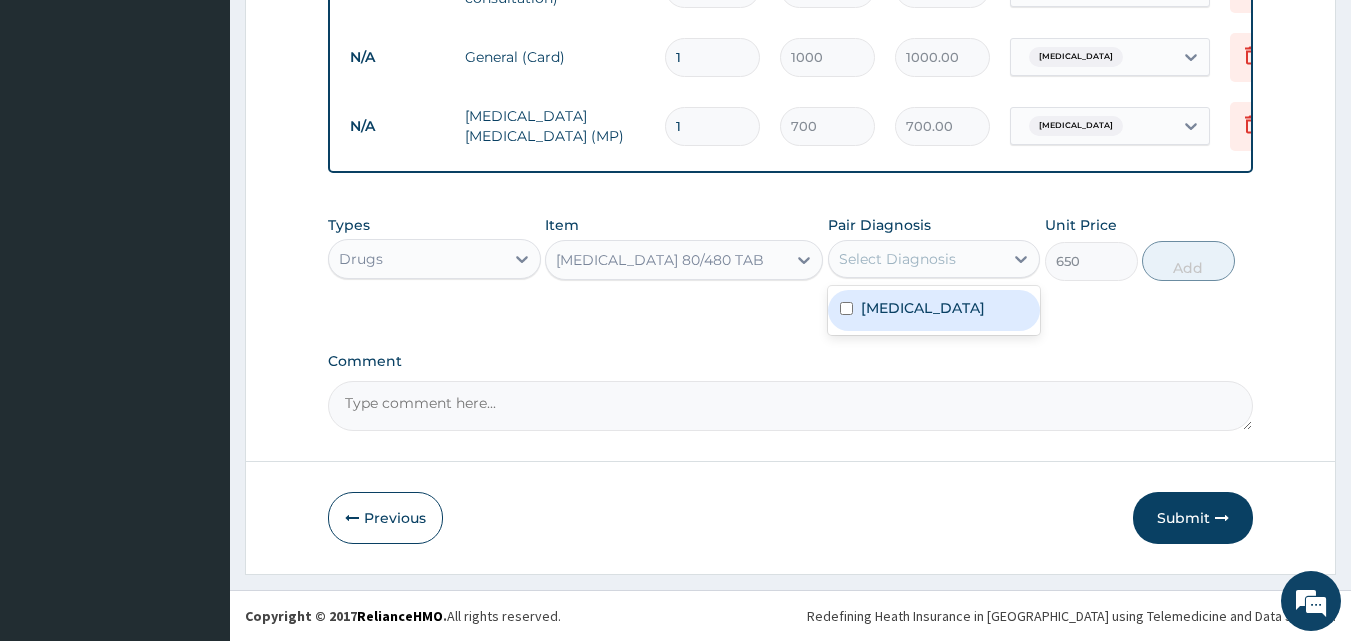 click on "[MEDICAL_DATA]" at bounding box center (934, 310) 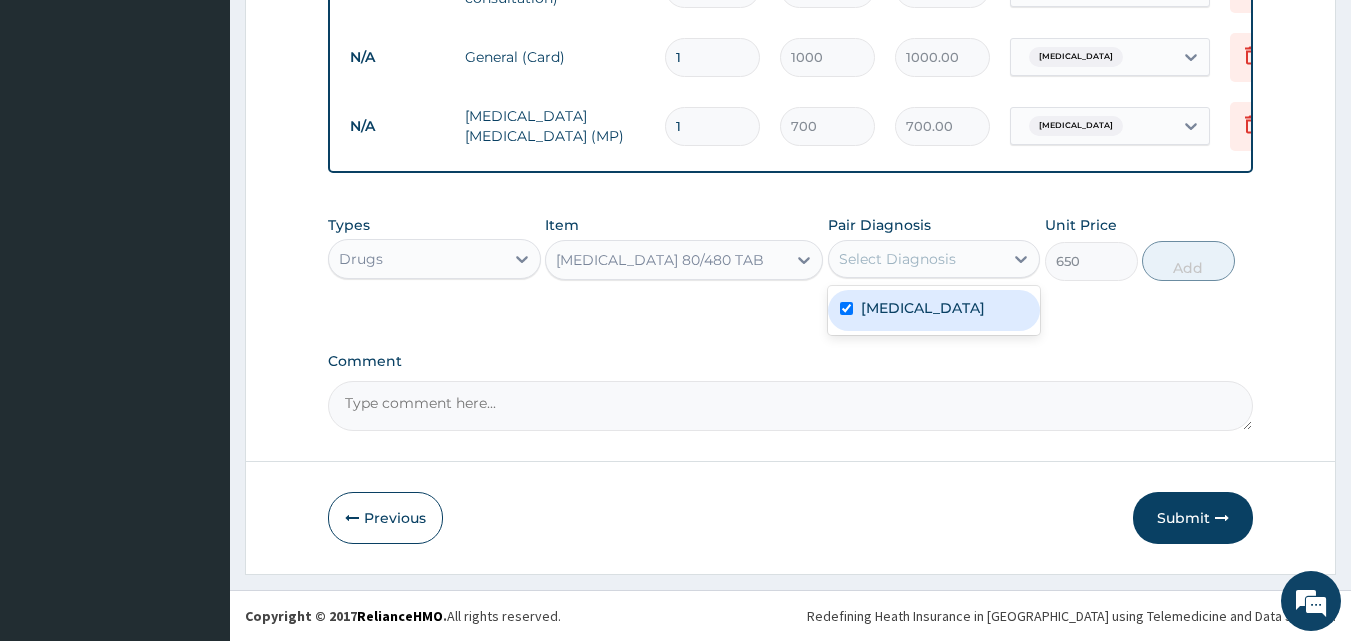 checkbox on "true" 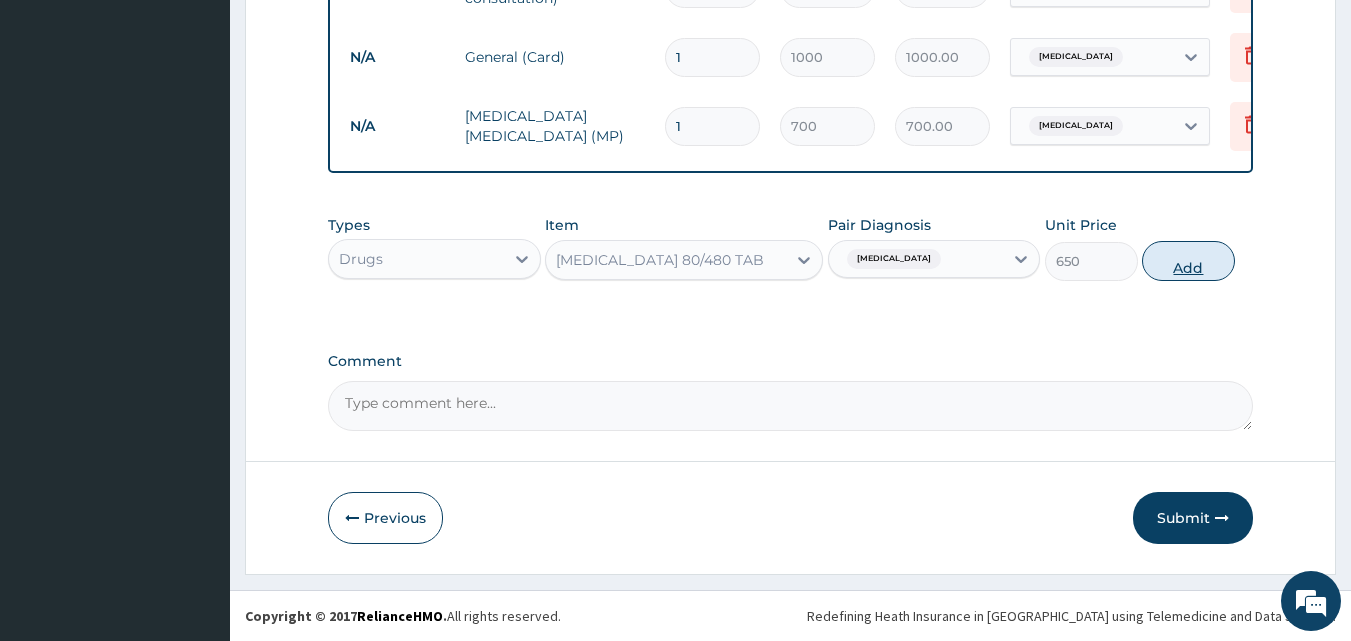 click on "Add" at bounding box center (1188, 261) 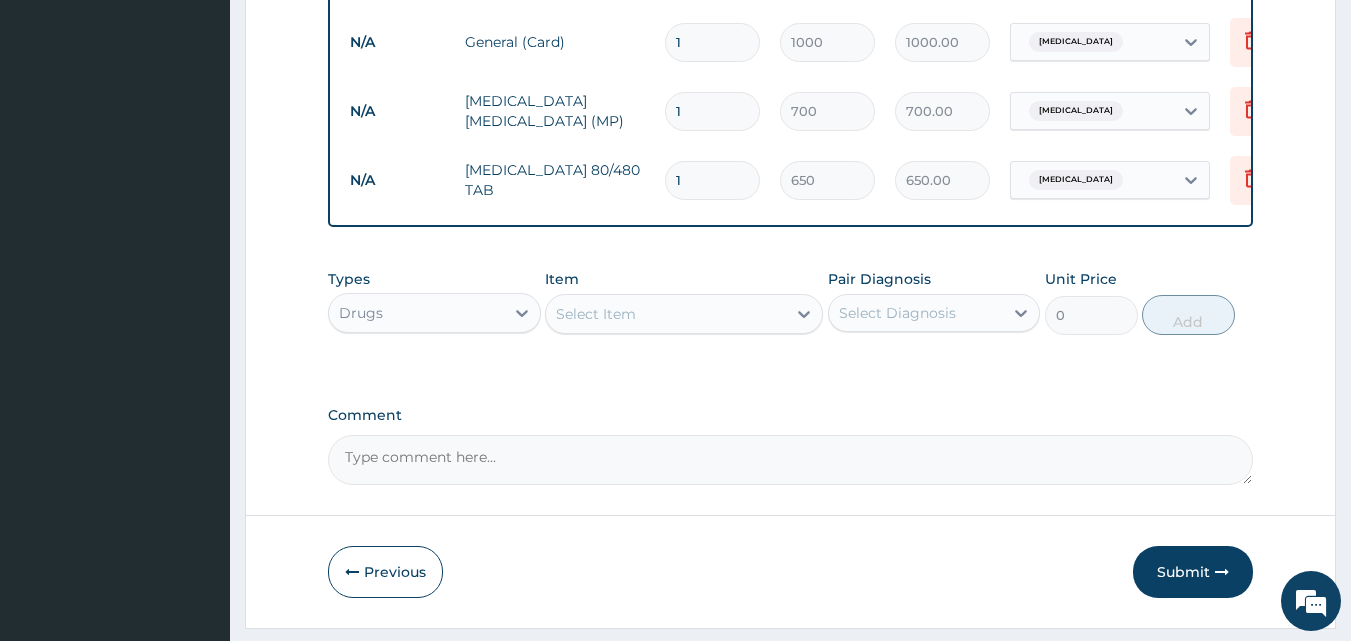 type 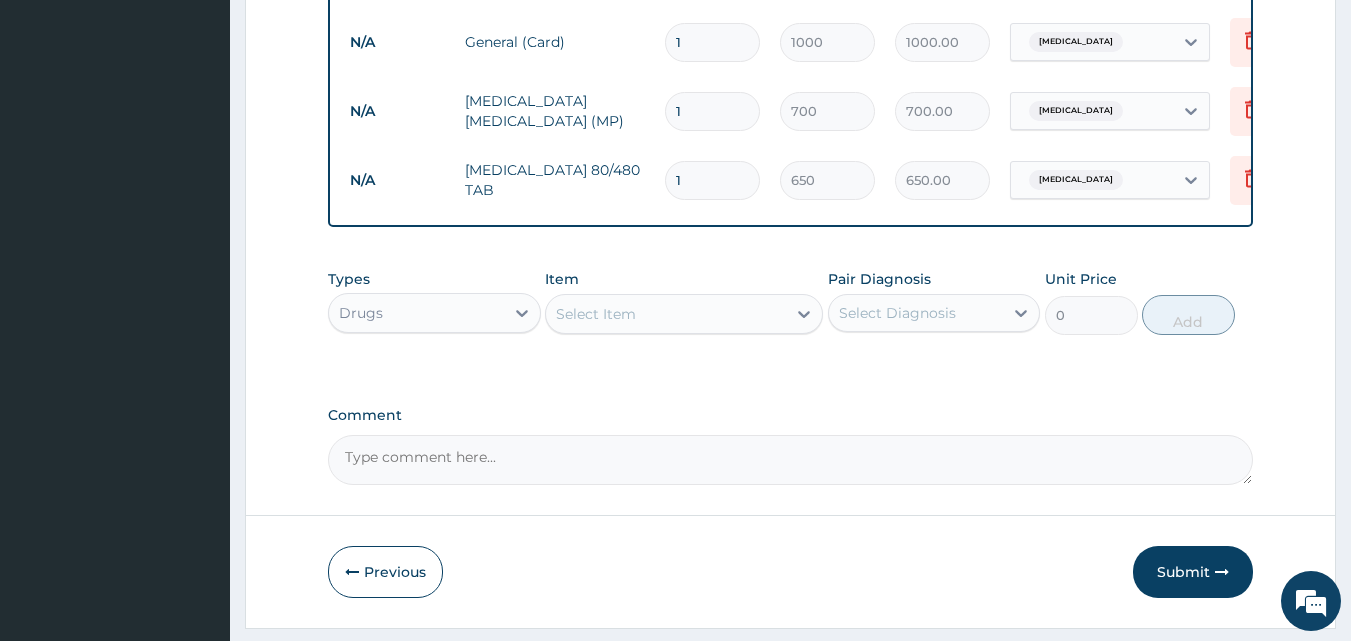 type on "0.00" 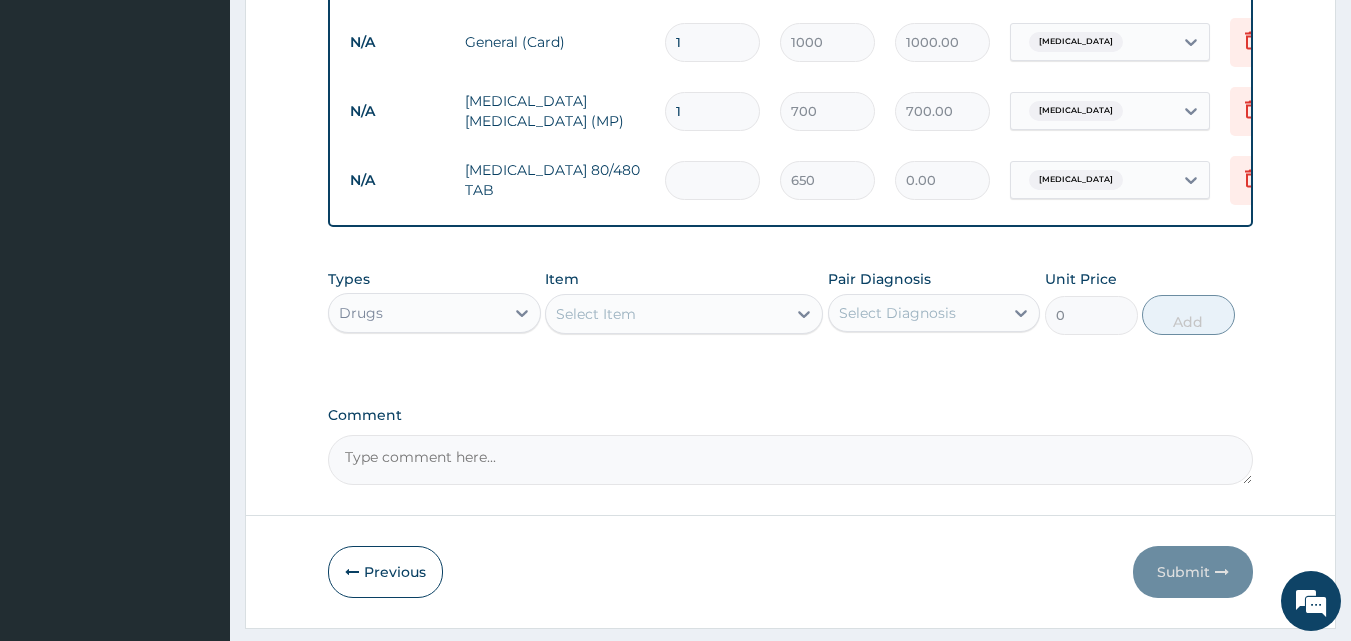type on "6" 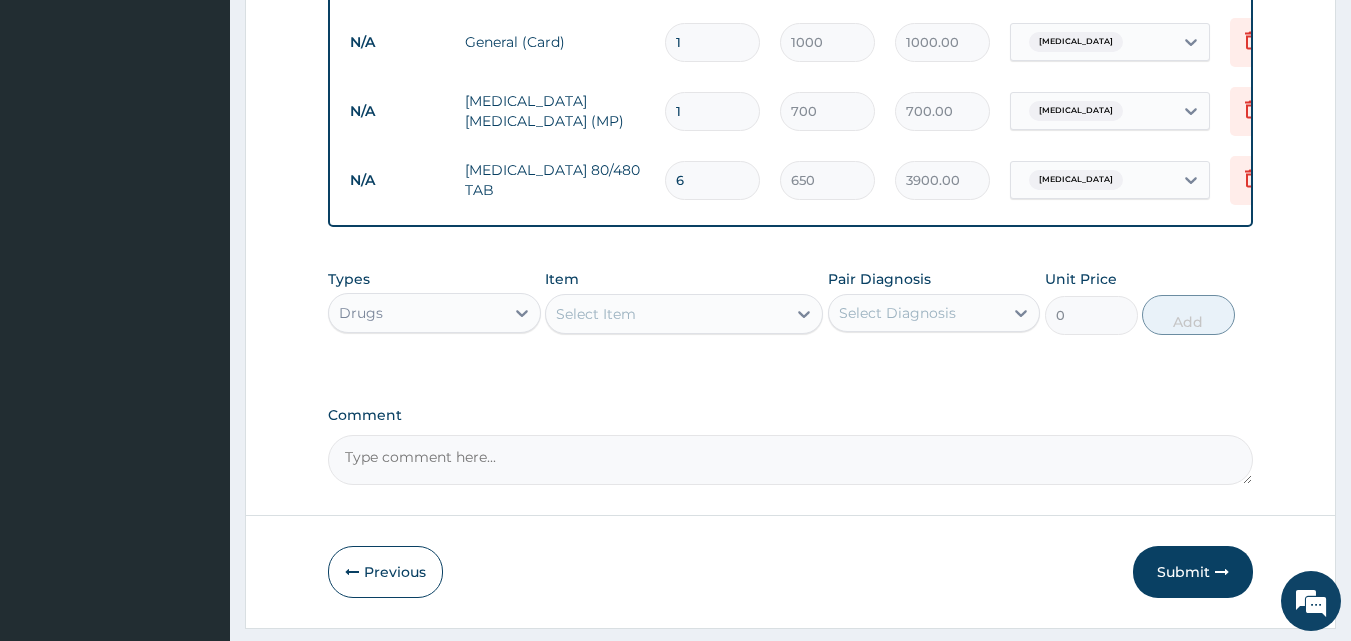 type on "6" 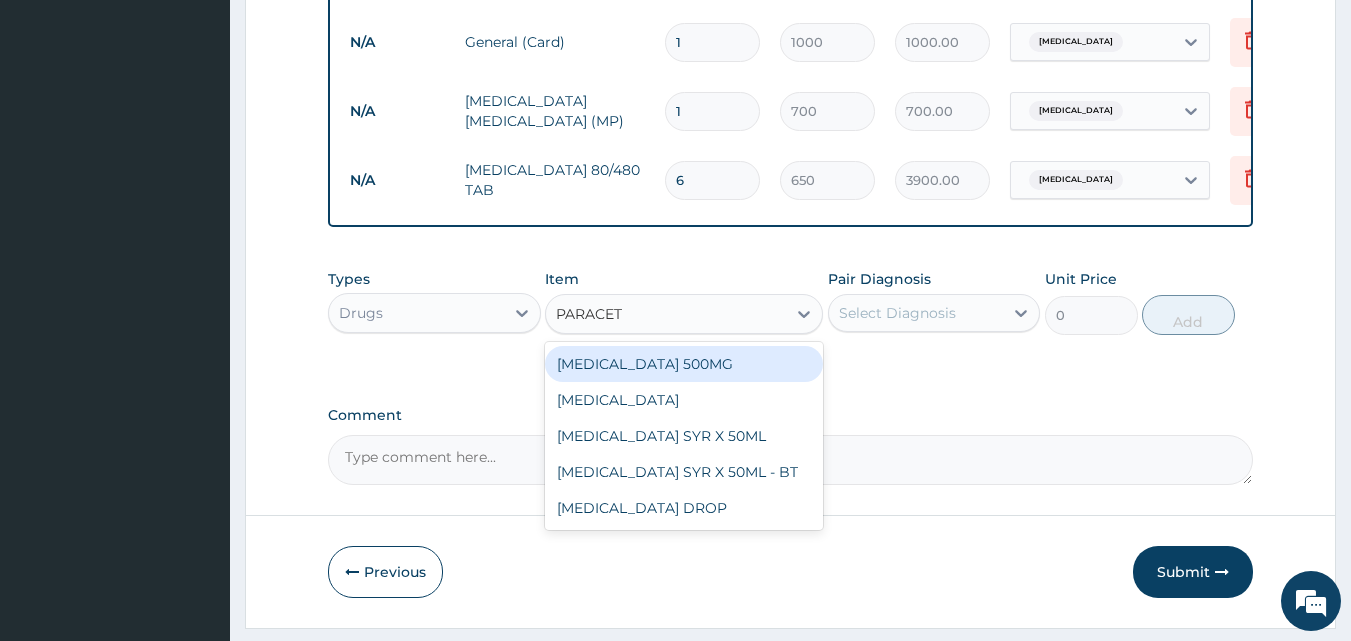 type on "PARACETA" 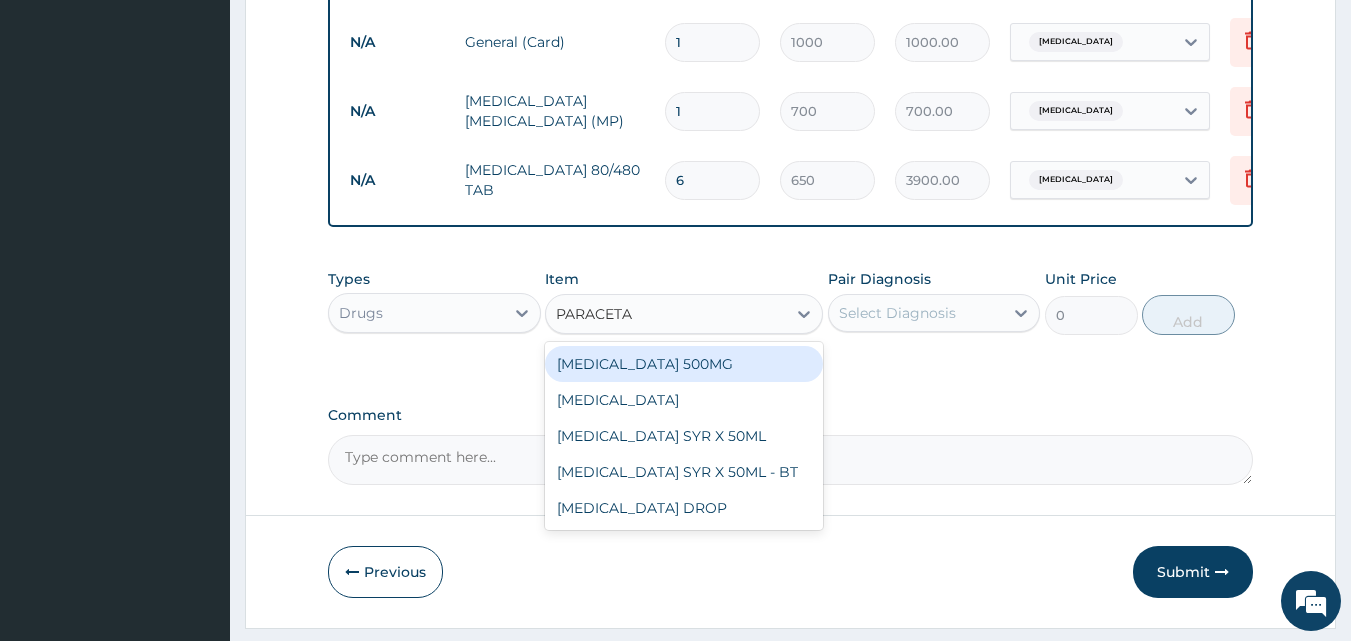 click on "[MEDICAL_DATA] 500MG" at bounding box center [684, 364] 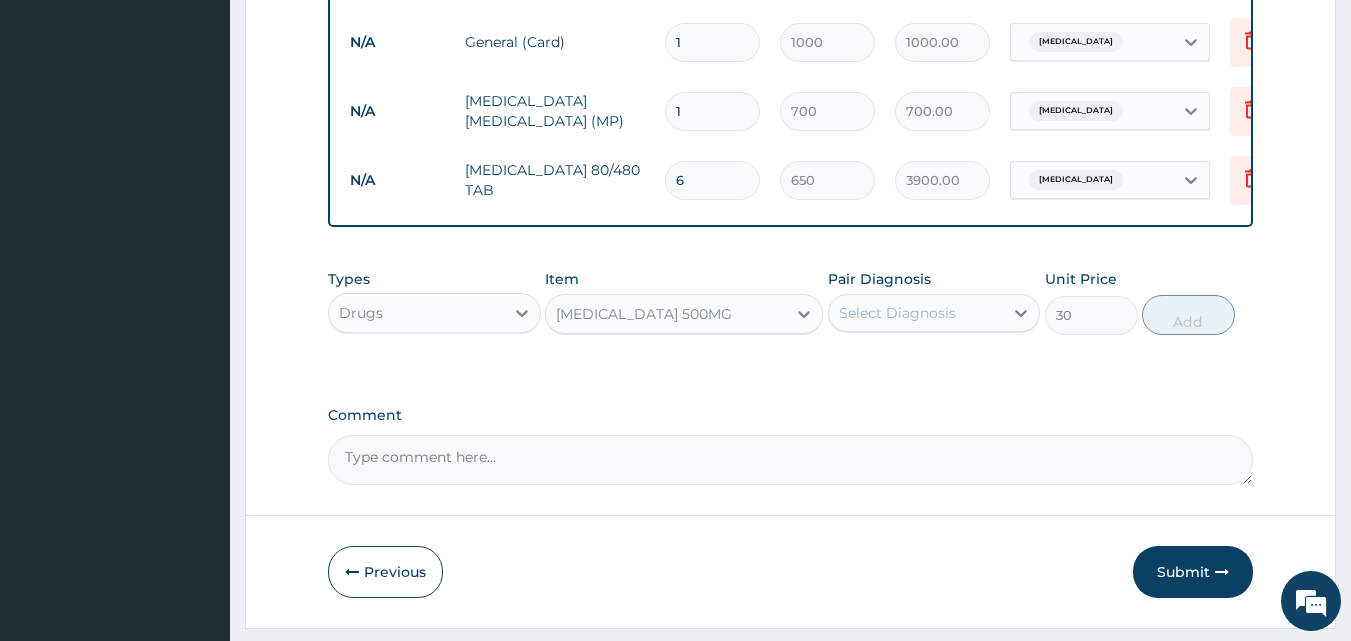 click on "Select Diagnosis" at bounding box center [916, 313] 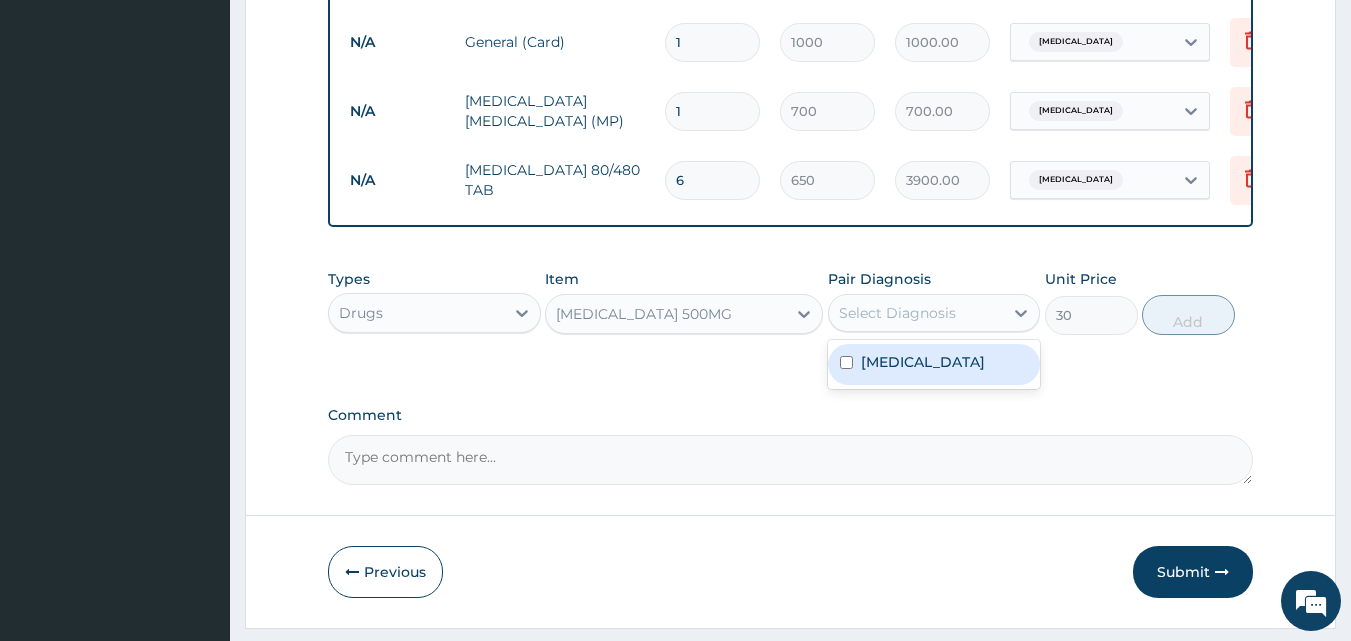 click on "Malaria" at bounding box center [934, 364] 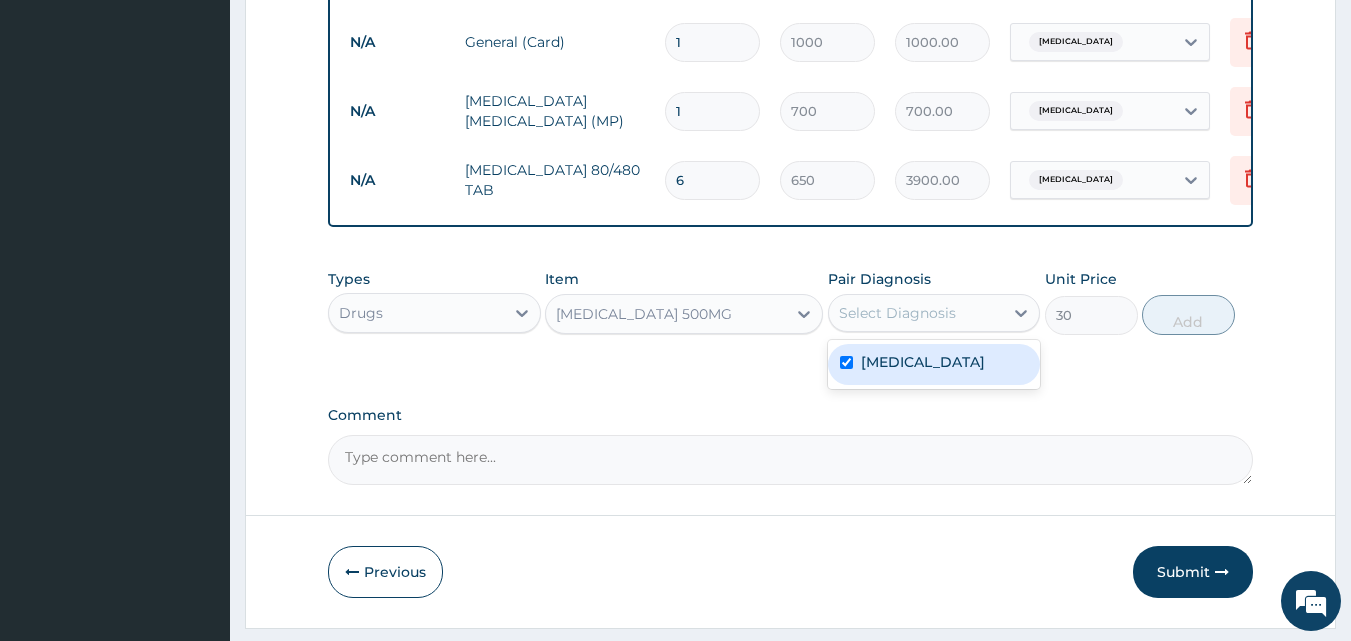 checkbox on "true" 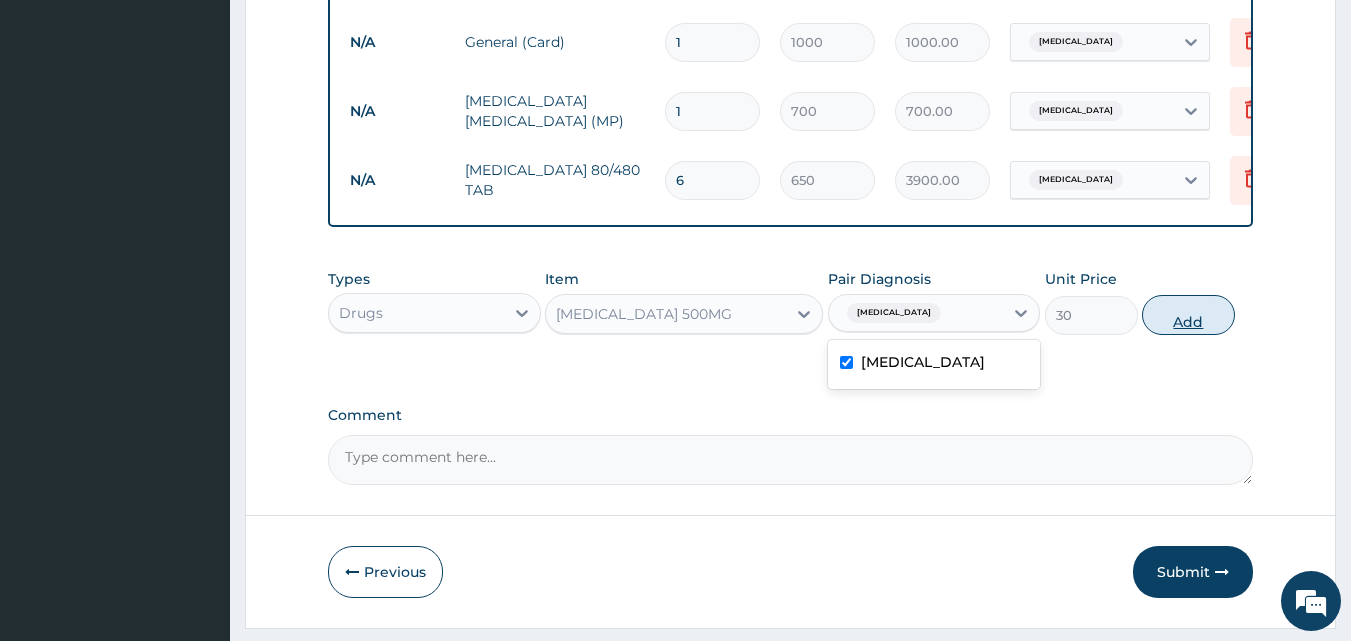 click on "Add" at bounding box center (1188, 315) 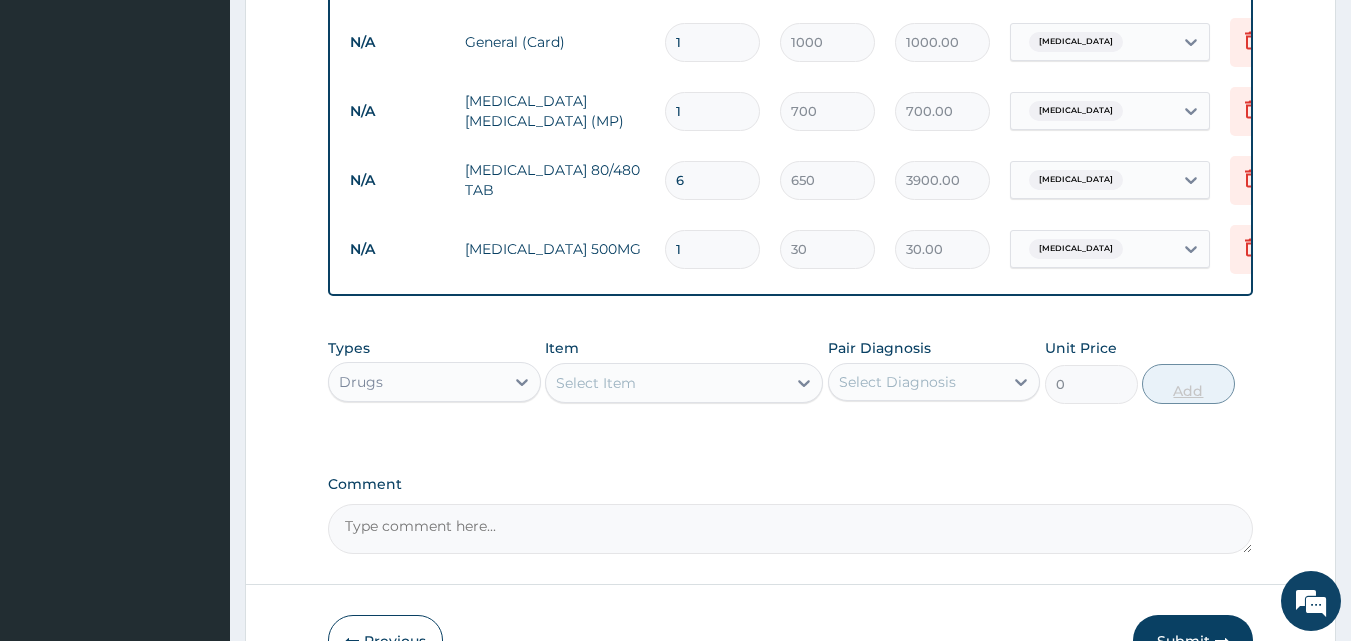 type on "18" 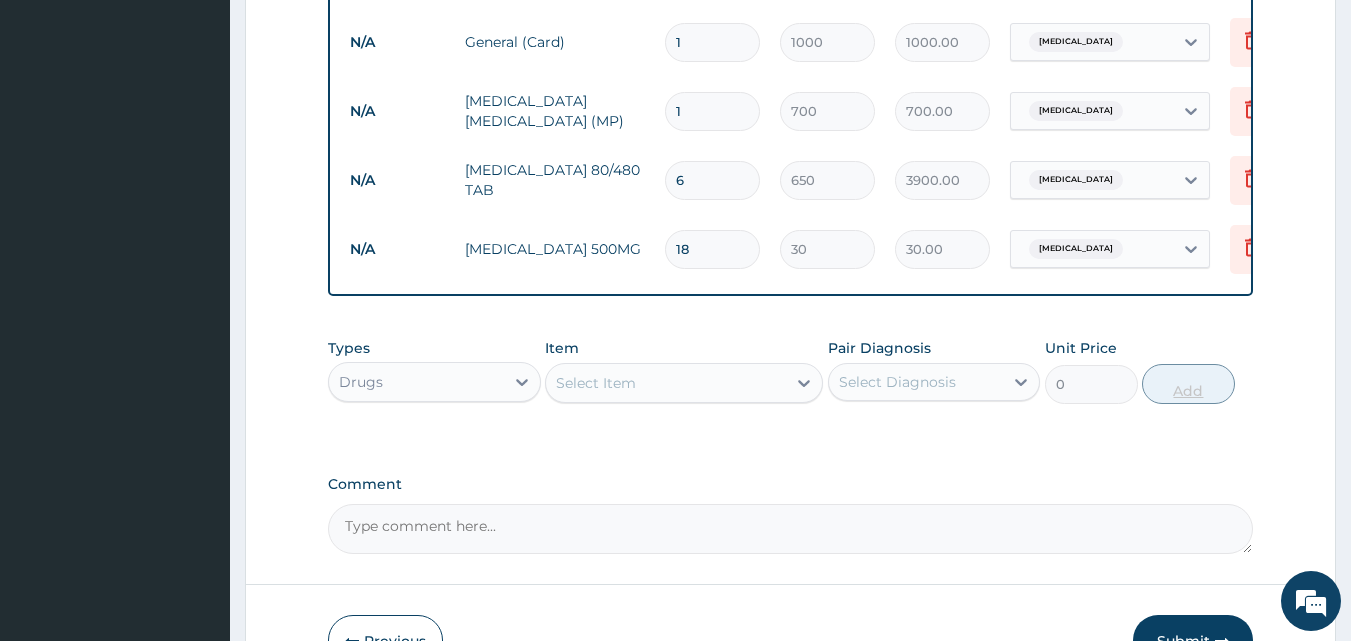 type on "540.00" 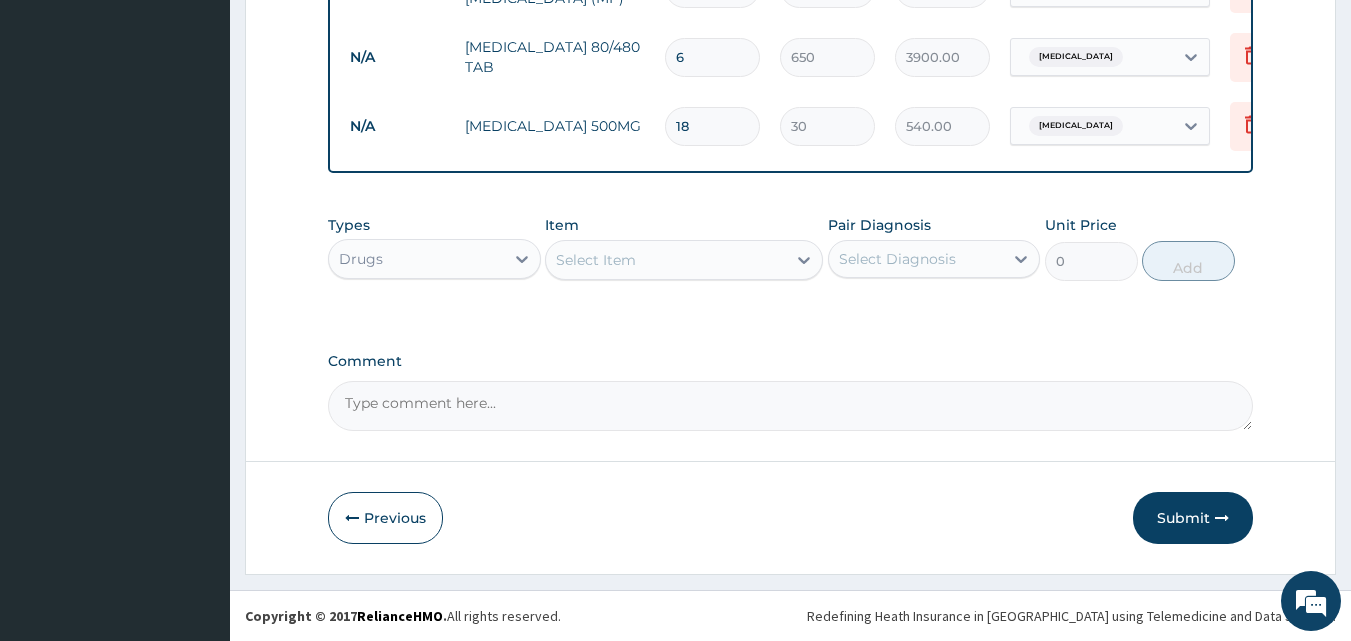 scroll, scrollTop: 997, scrollLeft: 0, axis: vertical 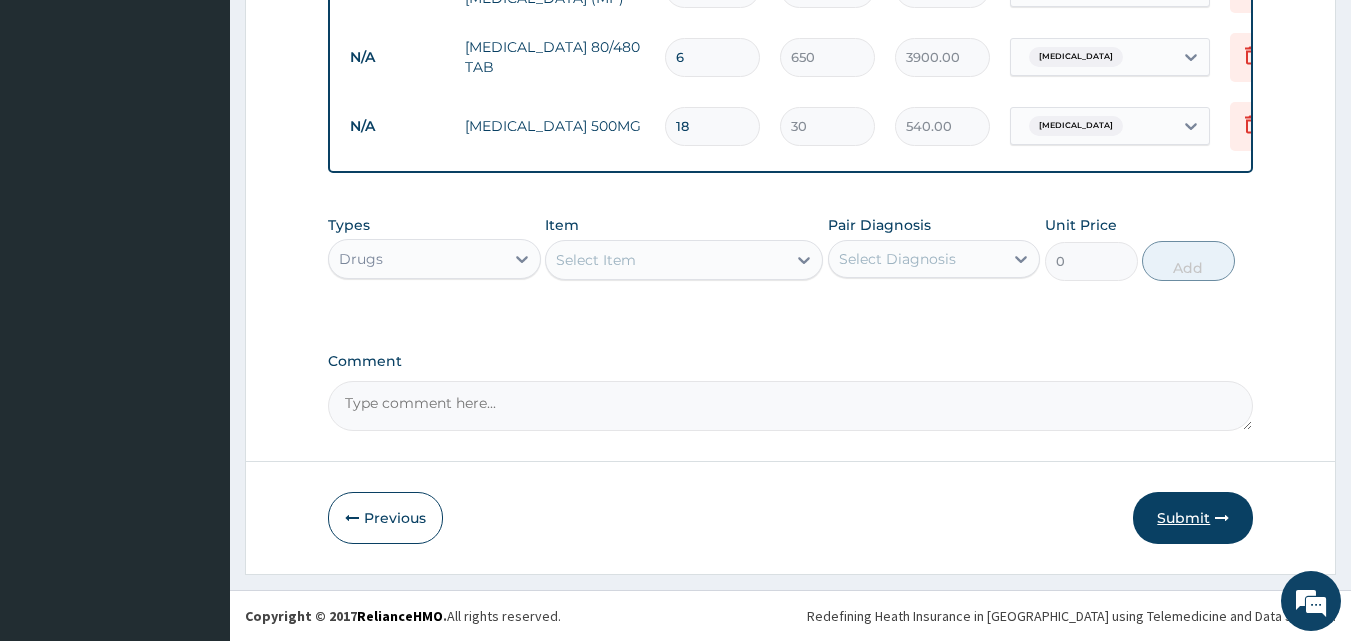 type on "18" 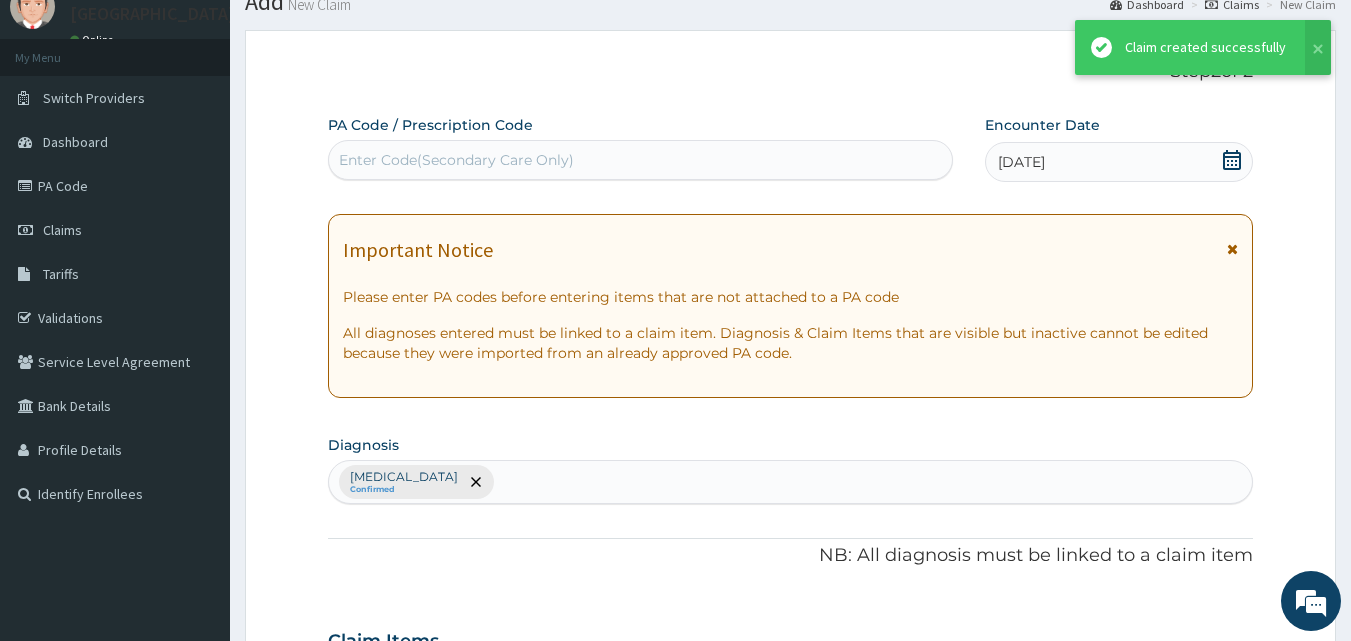 scroll, scrollTop: 997, scrollLeft: 0, axis: vertical 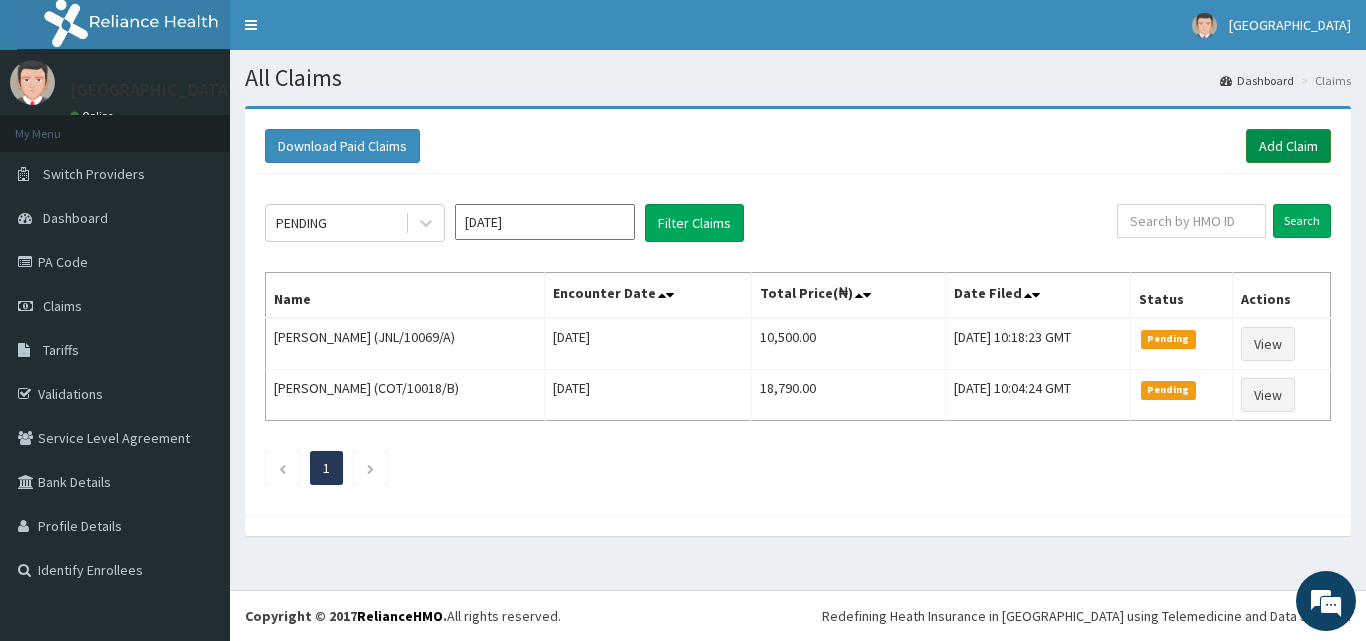 click on "Add Claim" at bounding box center (1288, 146) 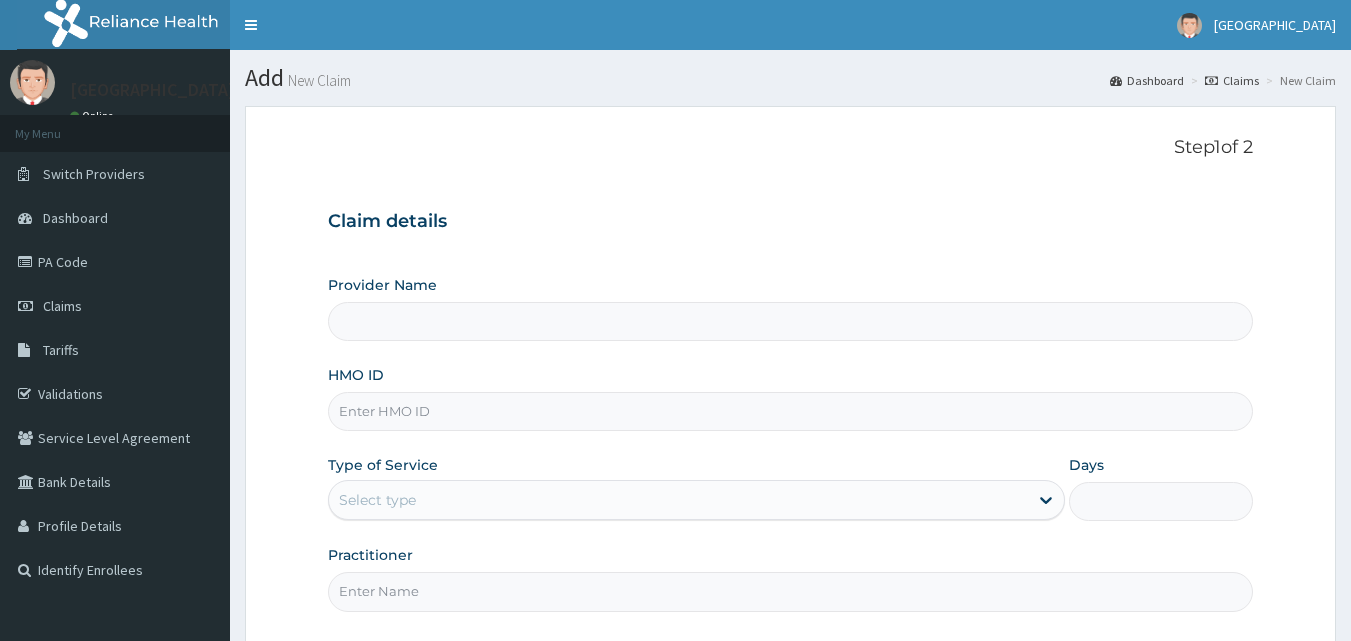 scroll, scrollTop: 0, scrollLeft: 0, axis: both 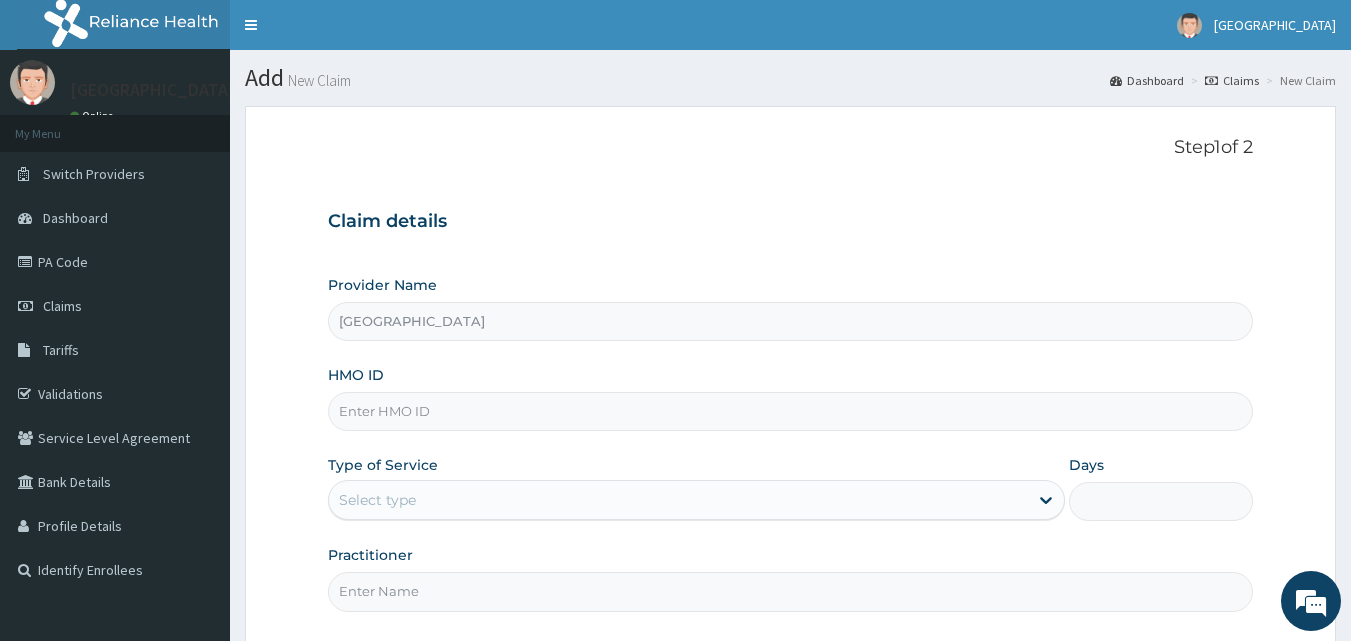 click on "HMO ID" at bounding box center [791, 411] 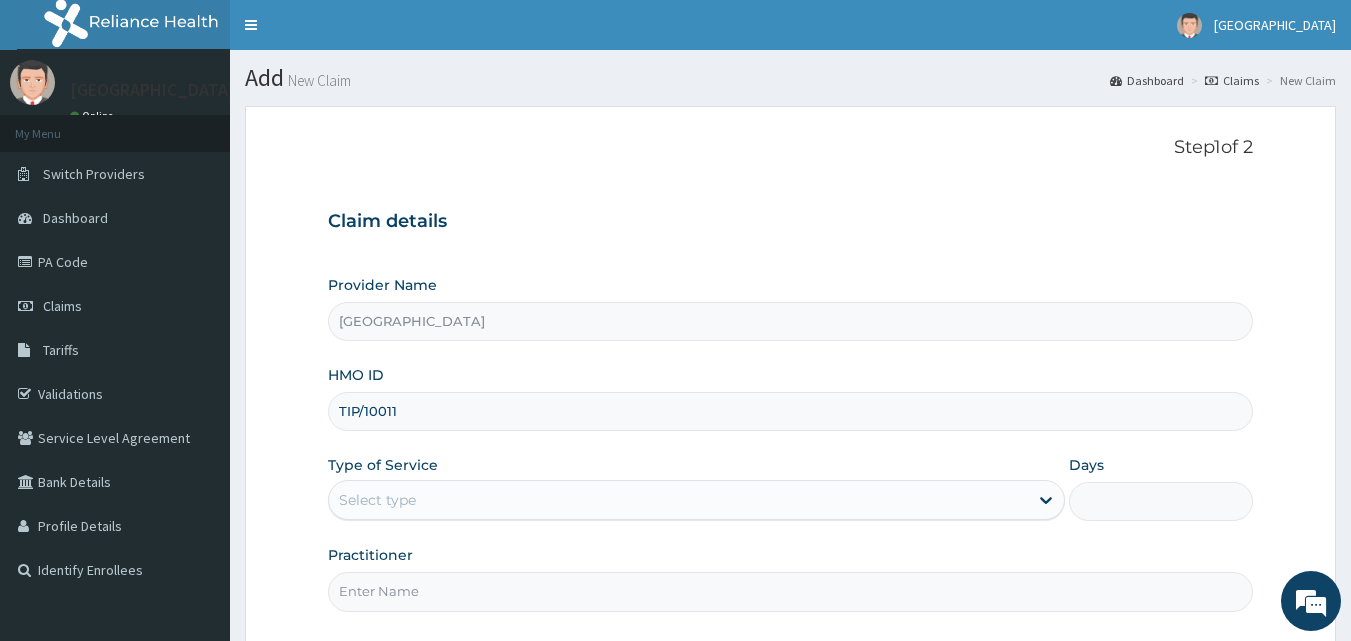 scroll, scrollTop: 0, scrollLeft: 0, axis: both 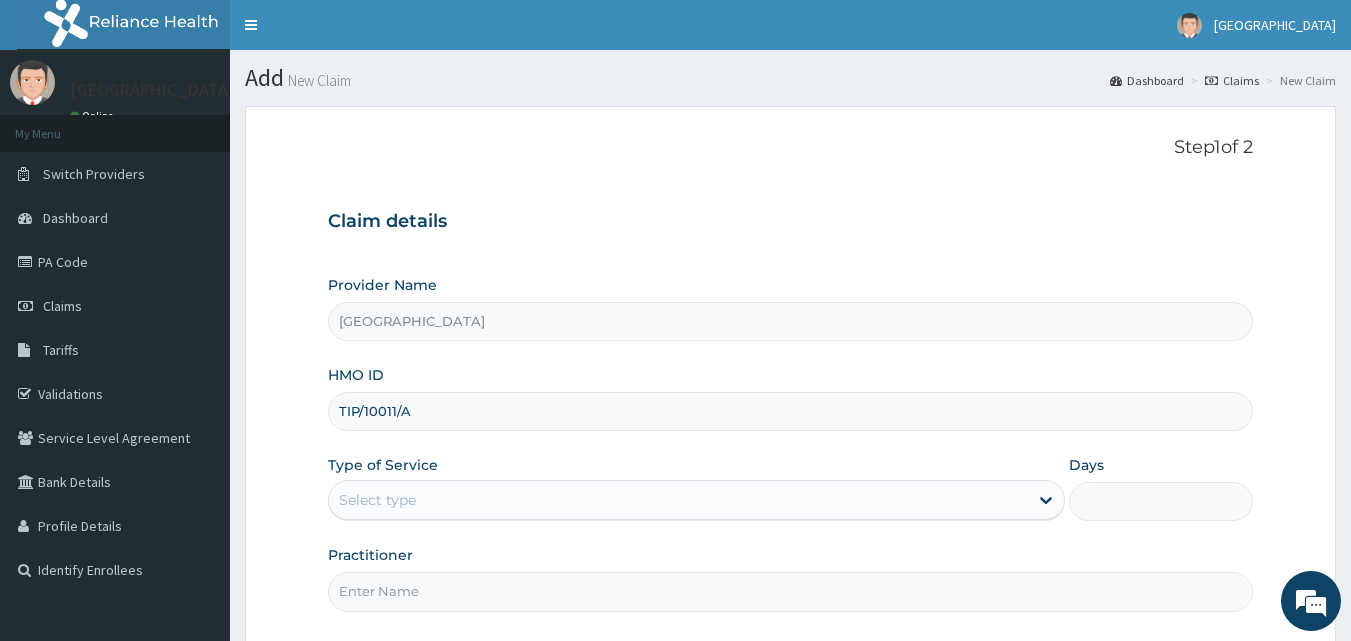 type on "TIP/10011/A" 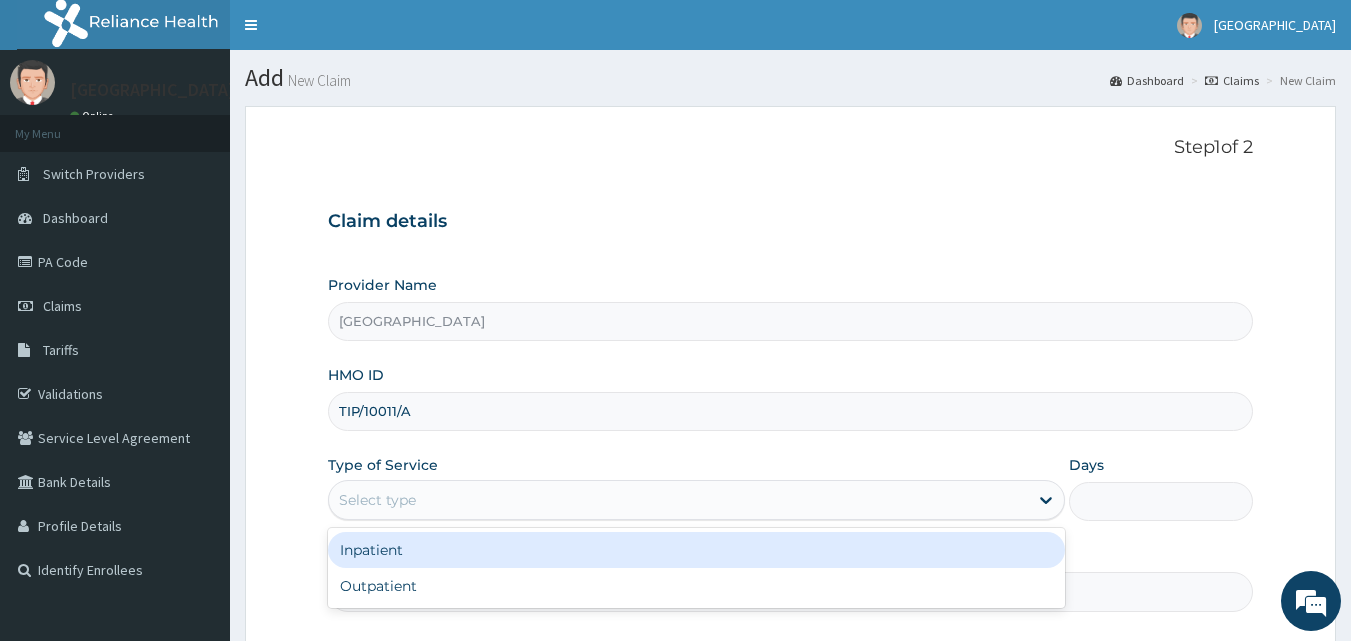 click on "Select type" at bounding box center (678, 500) 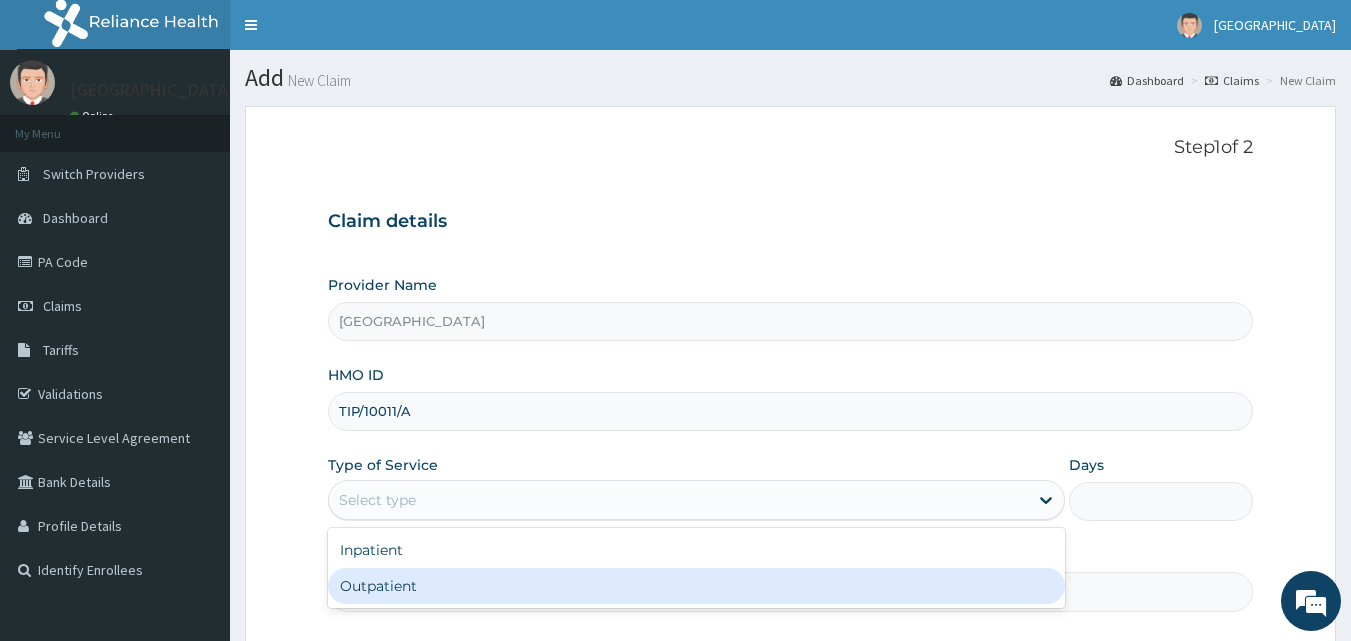 click on "Outpatient" at bounding box center [696, 586] 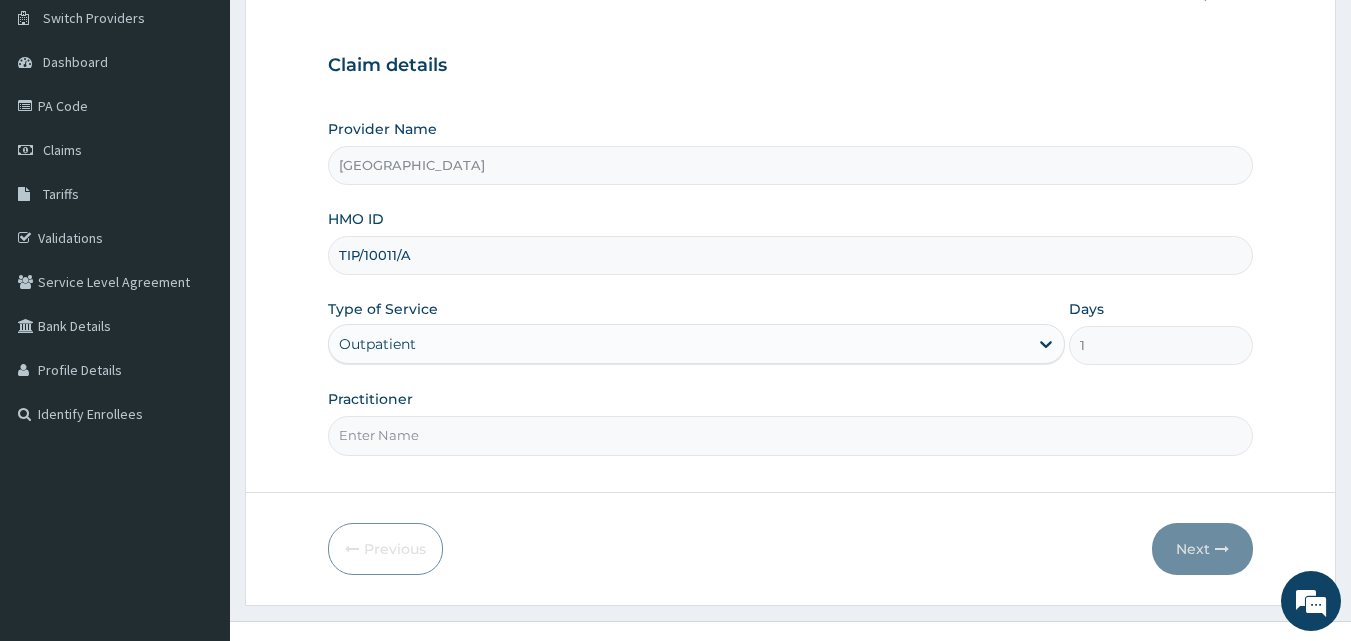 scroll, scrollTop: 187, scrollLeft: 0, axis: vertical 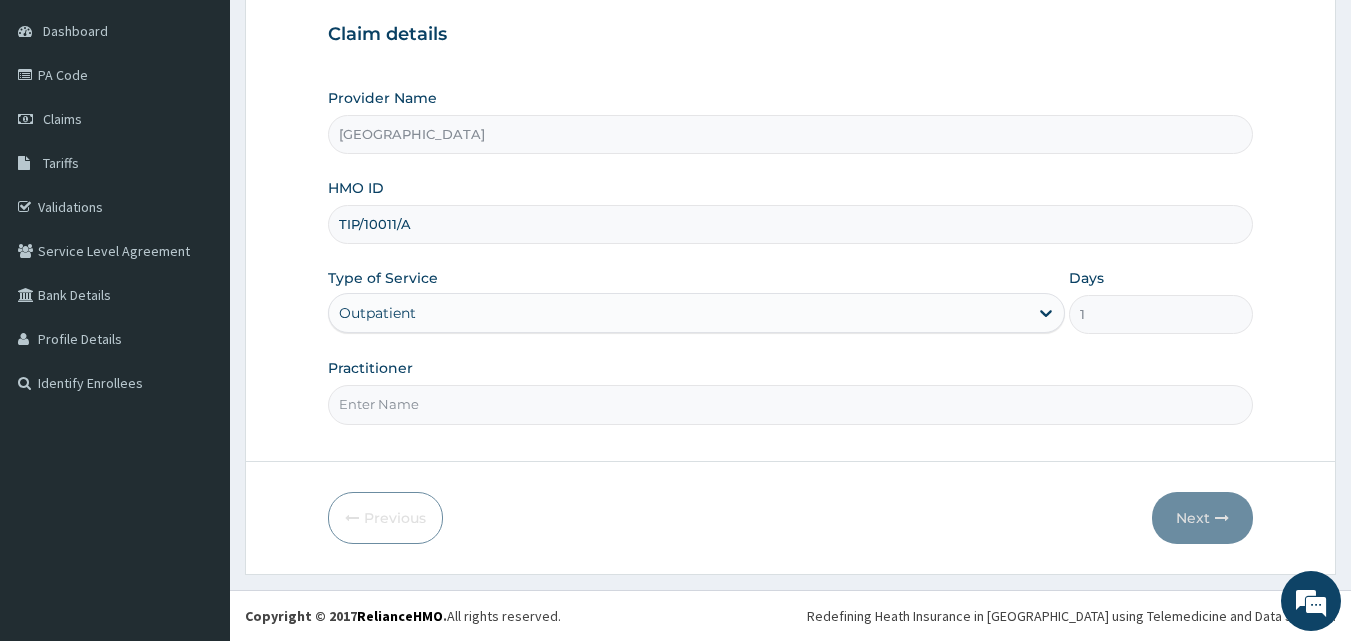 click on "Practitioner" at bounding box center [791, 391] 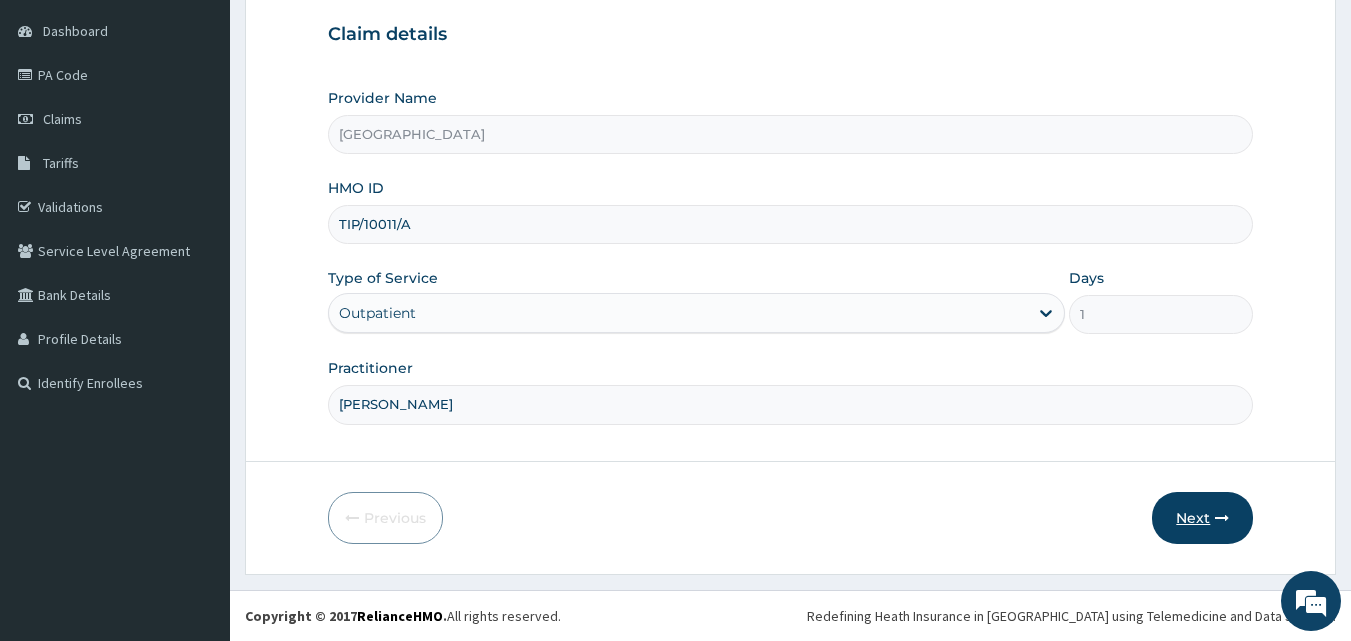 click on "Next" at bounding box center [1202, 518] 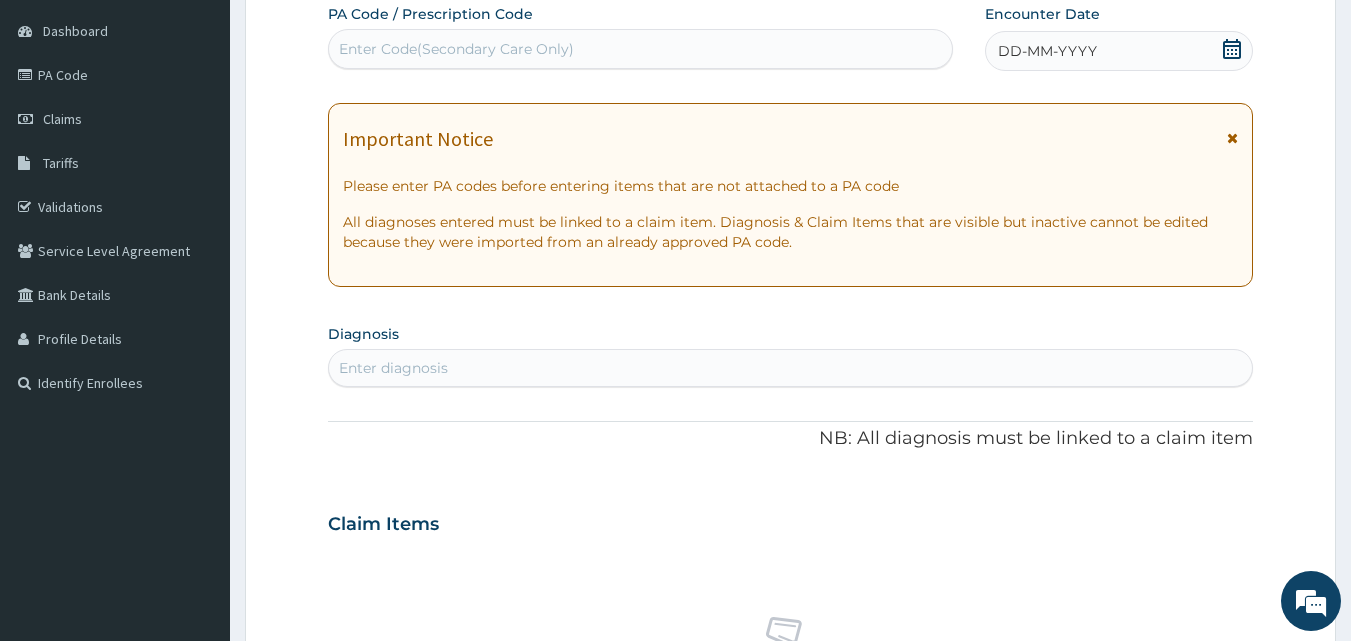 click 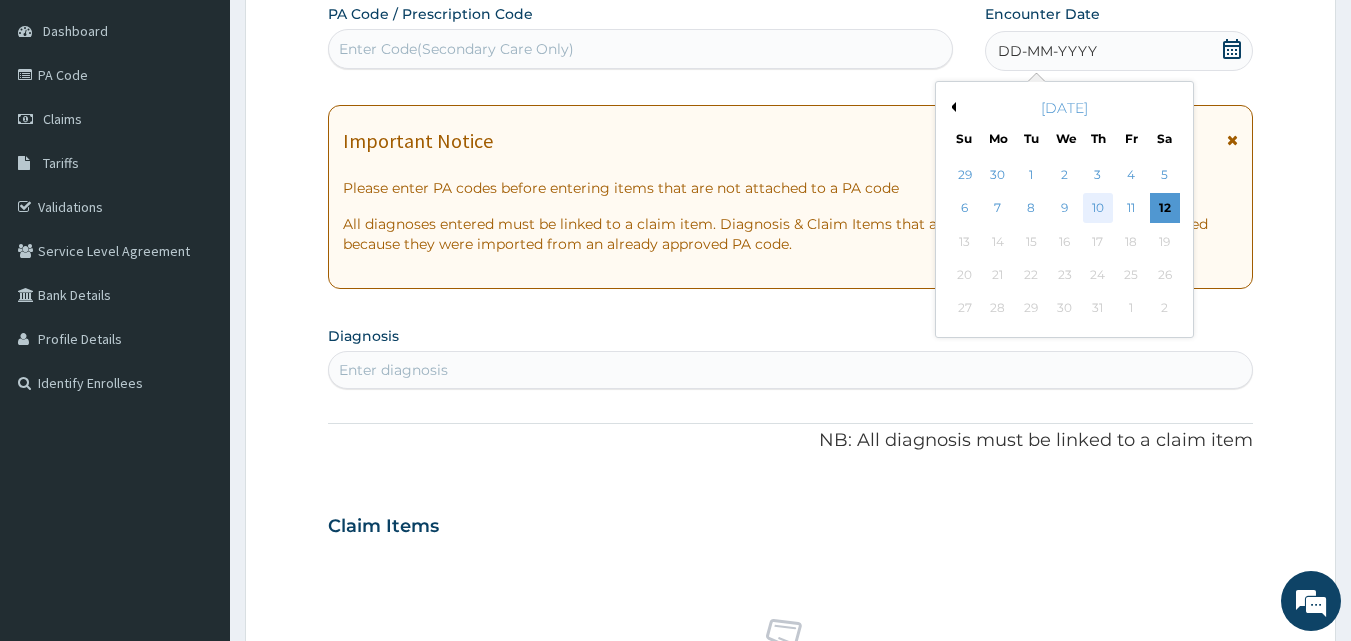 click on "10" at bounding box center [1098, 209] 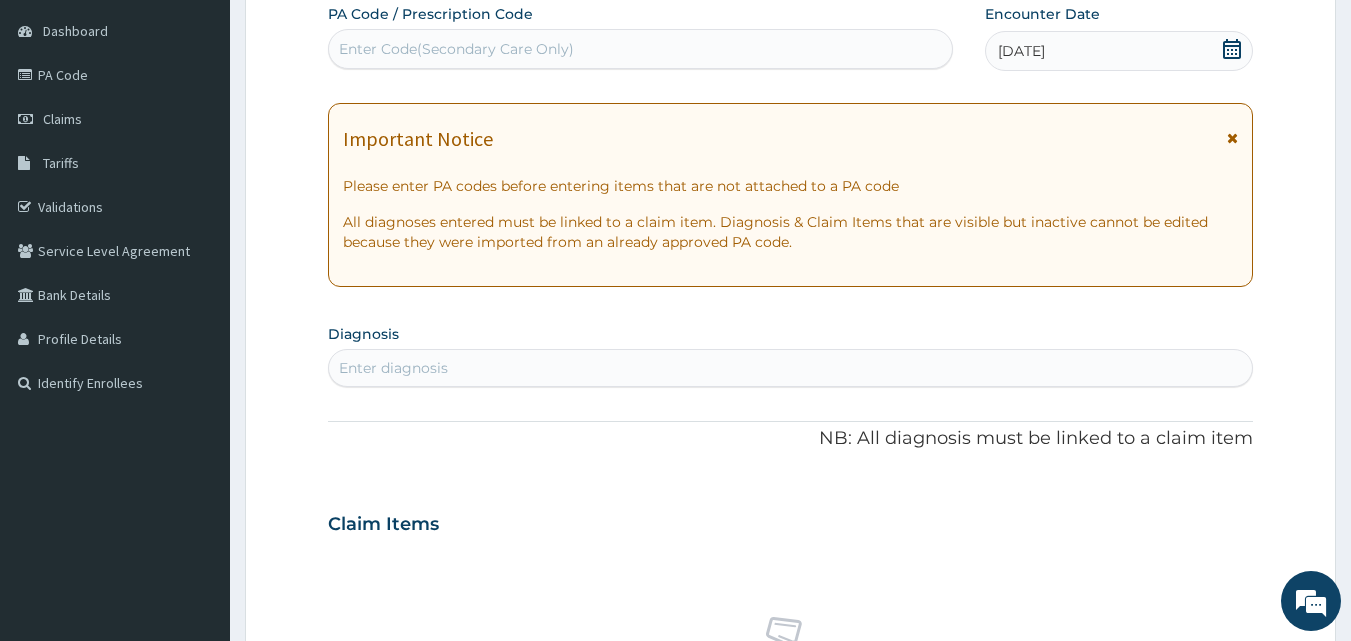 click on "Enter diagnosis" at bounding box center (393, 368) 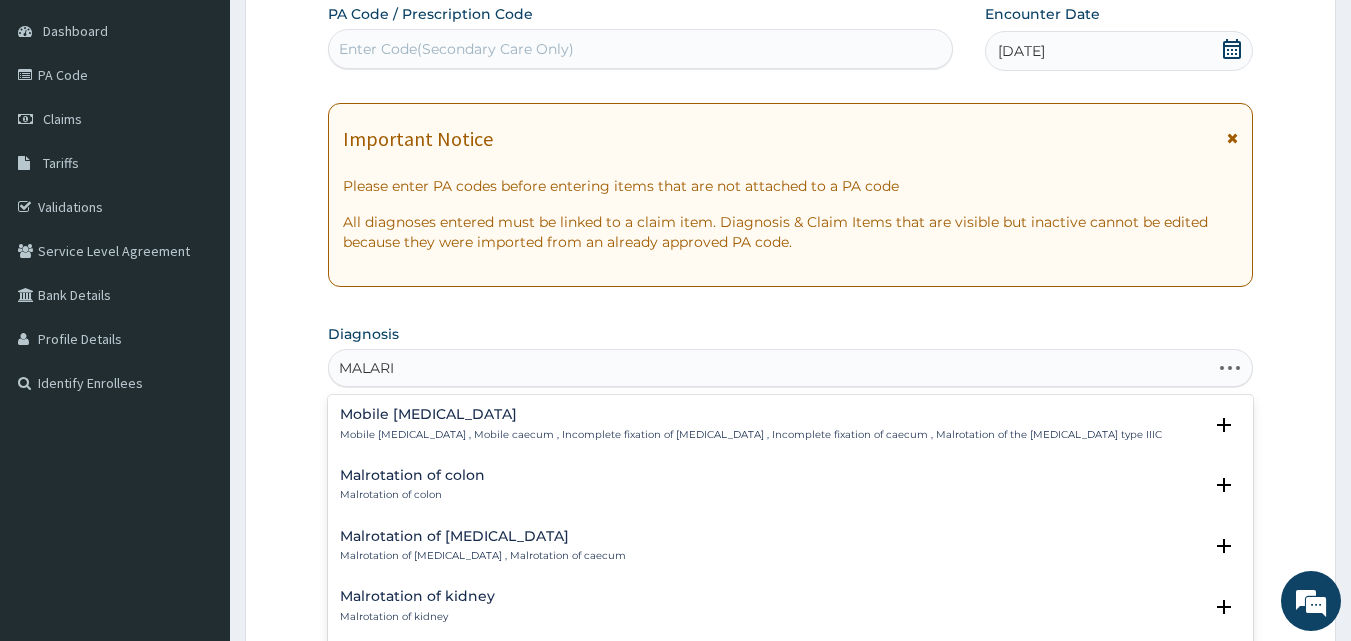 type on "[MEDICAL_DATA]" 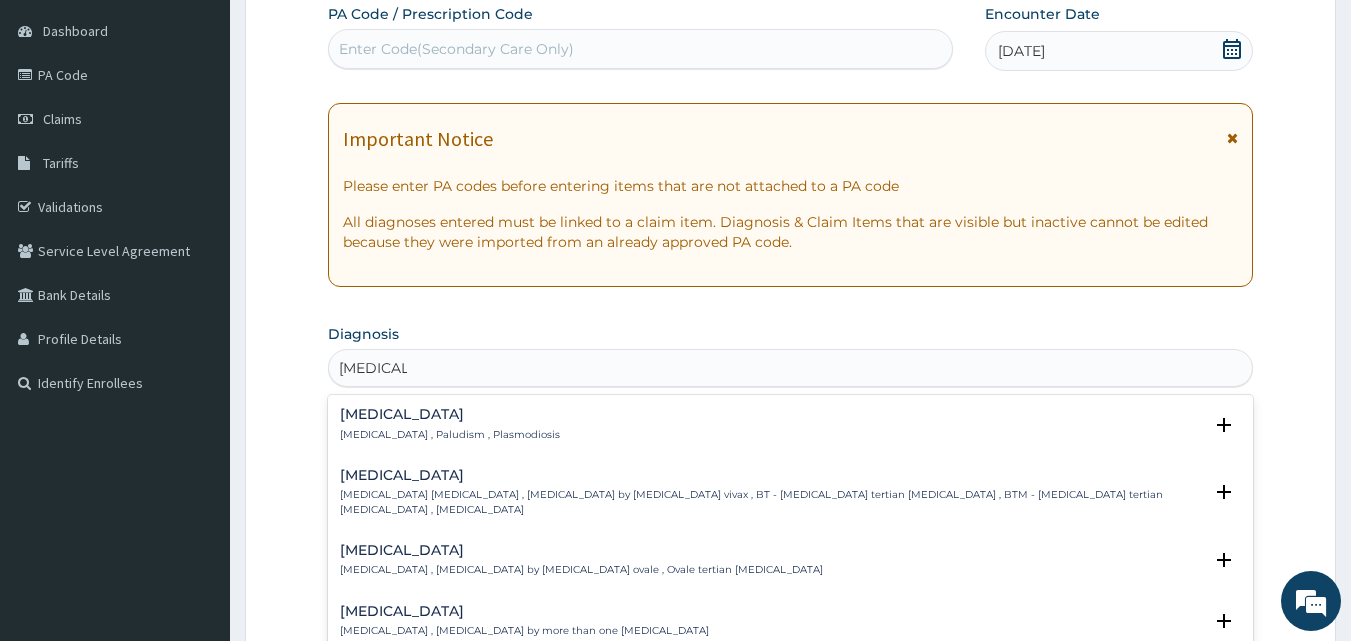 click on "[MEDICAL_DATA] [MEDICAL_DATA] , Paludism , Plasmodiosis" at bounding box center [450, 424] 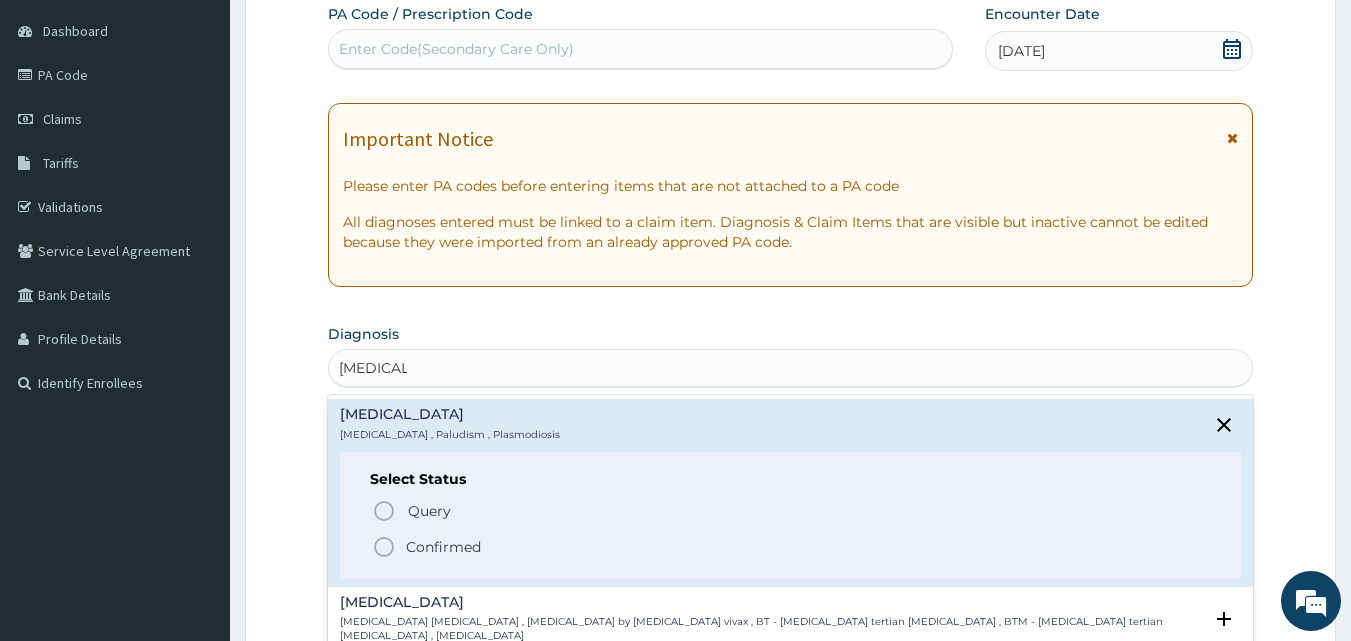 click on "Confirmed" at bounding box center [443, 547] 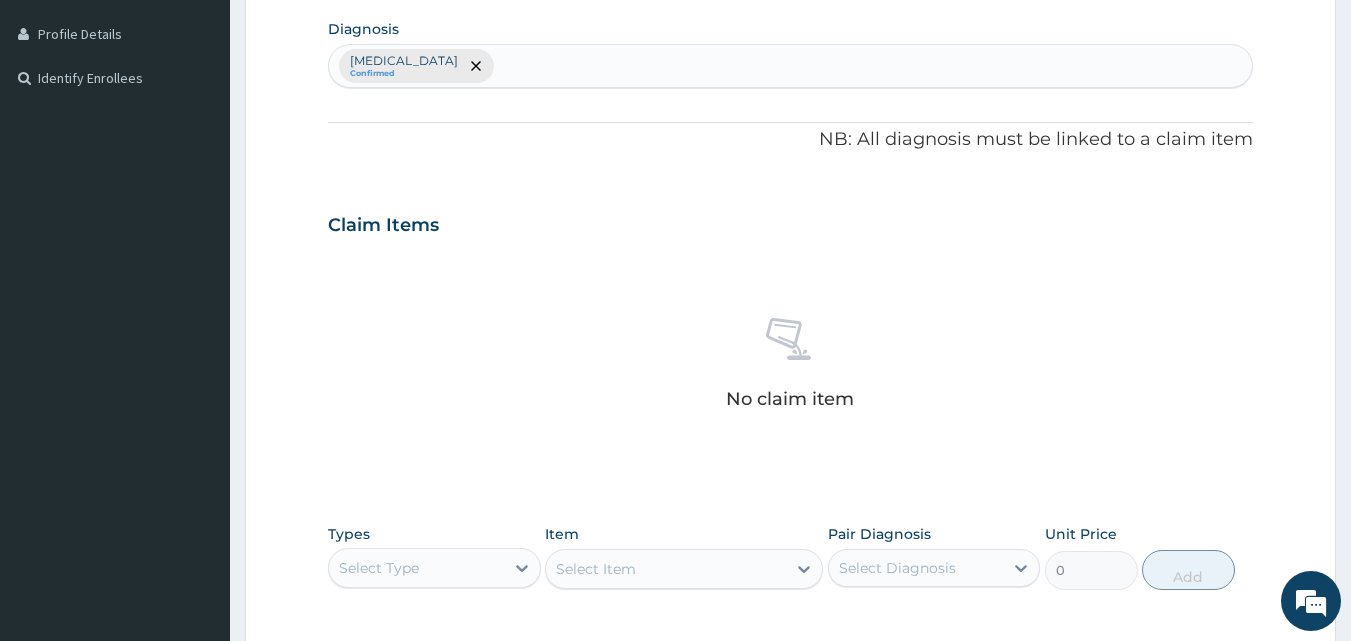 scroll, scrollTop: 497, scrollLeft: 0, axis: vertical 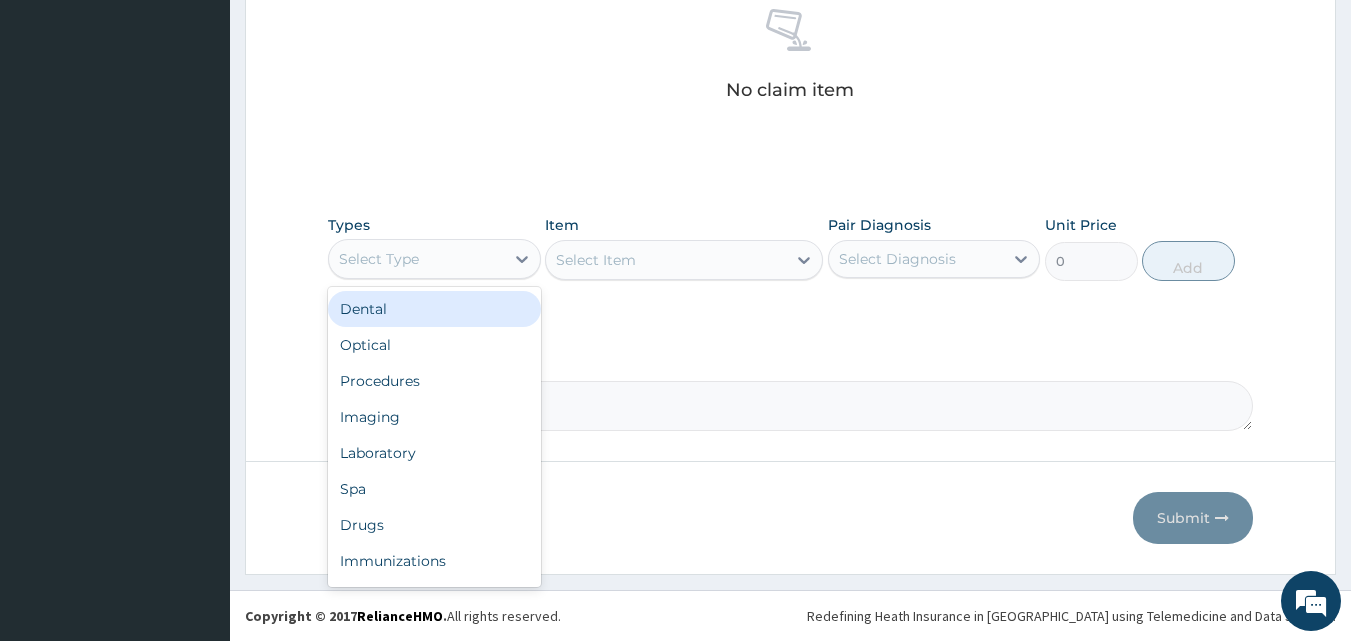click on "Select Type" at bounding box center (416, 259) 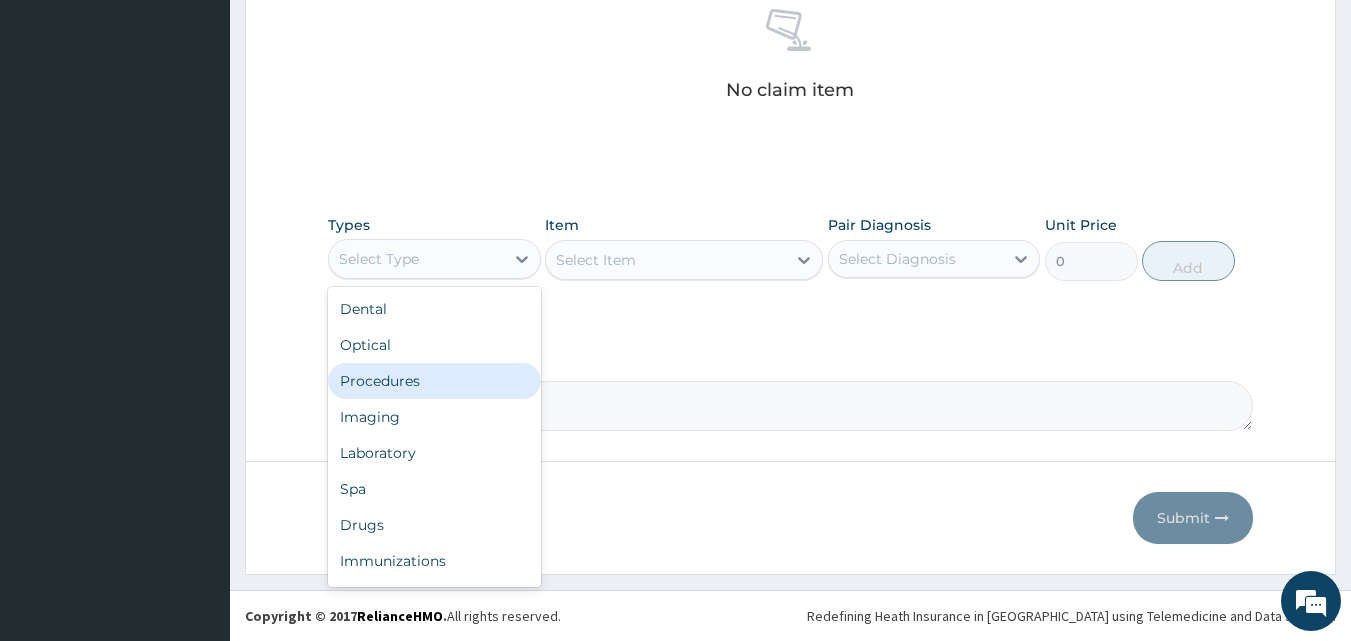 click on "Procedures" at bounding box center (434, 381) 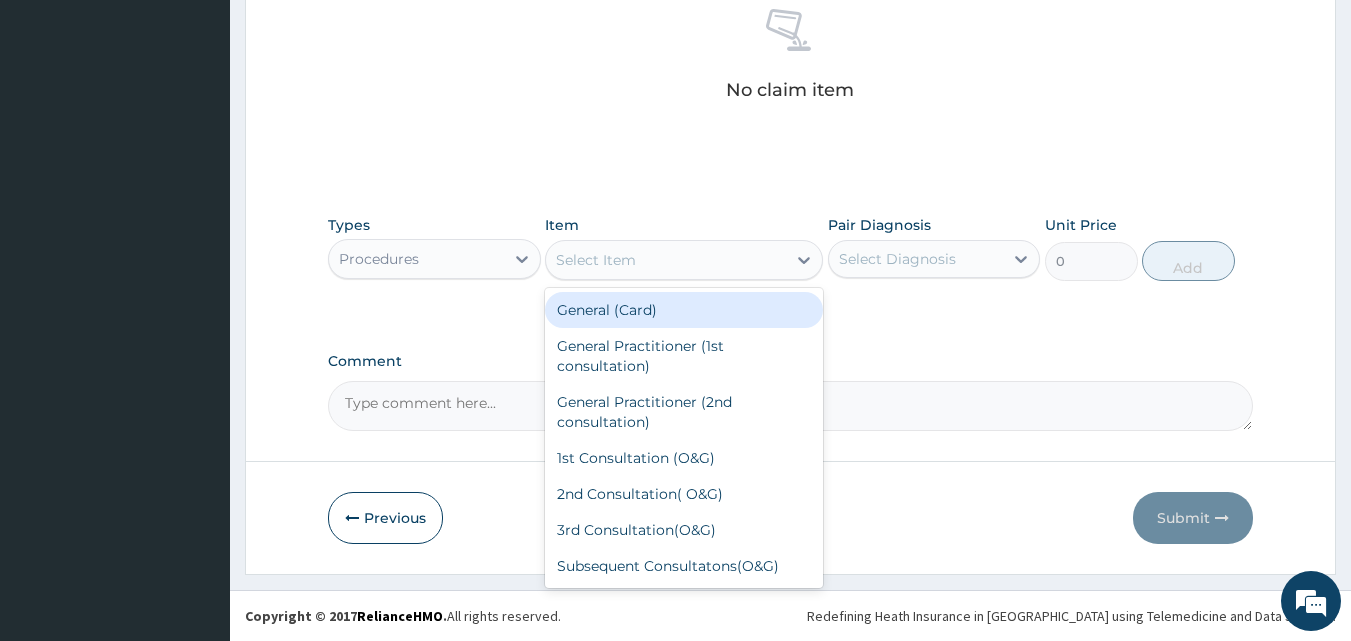 click on "Select Item" at bounding box center (666, 260) 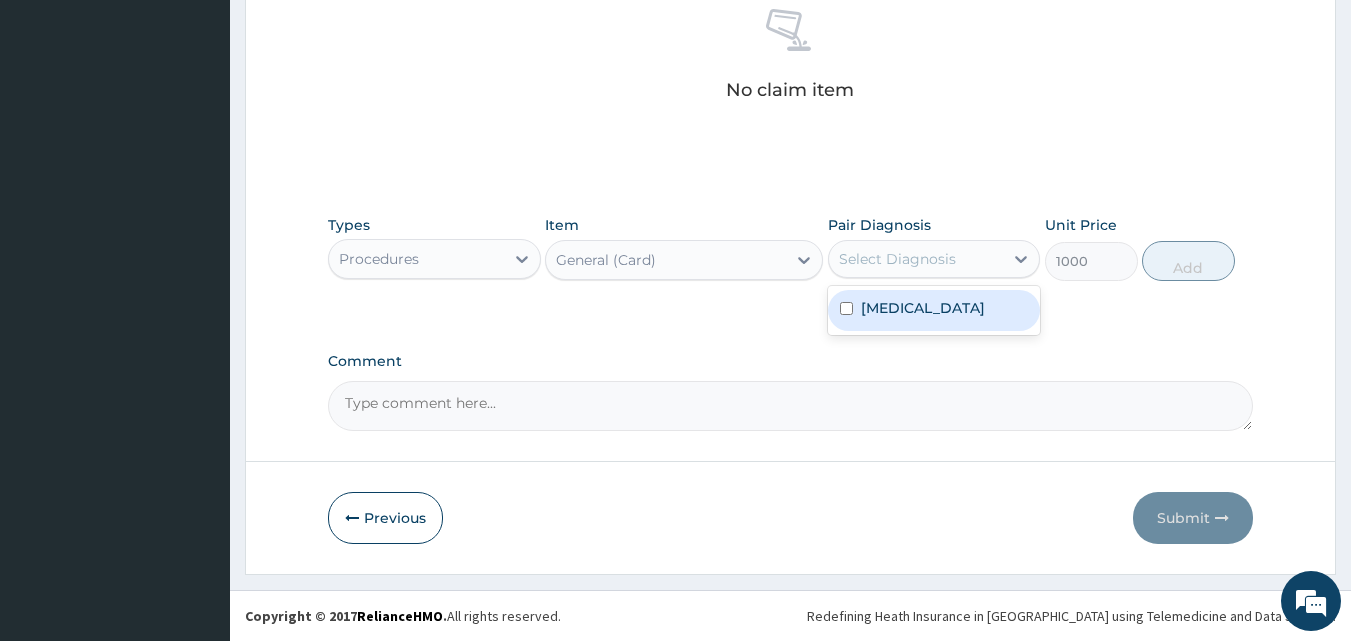click on "Select Diagnosis" at bounding box center (916, 259) 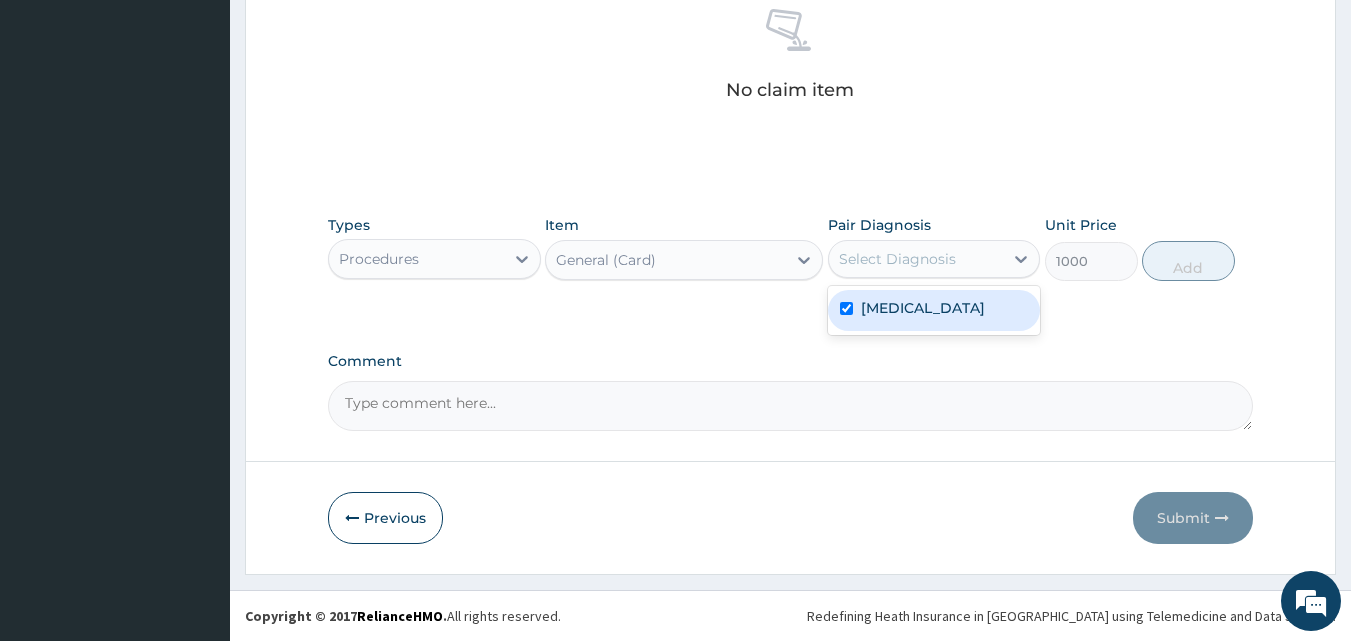 checkbox on "true" 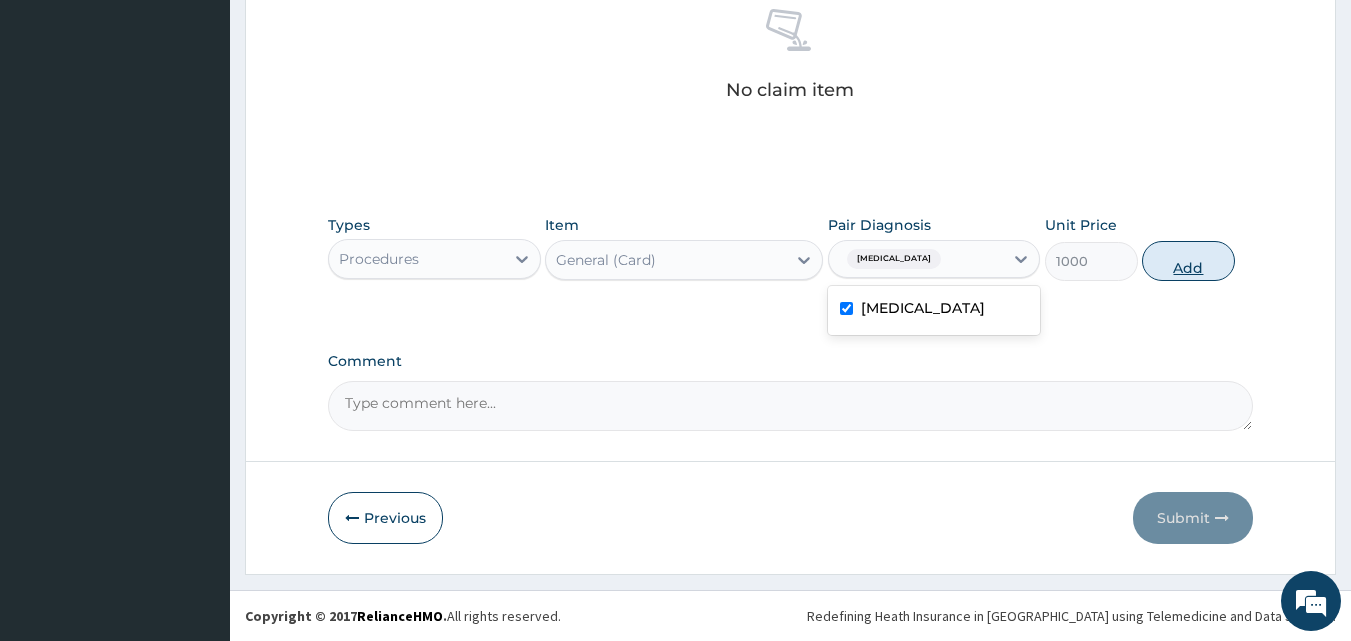 click on "Add" at bounding box center (1188, 261) 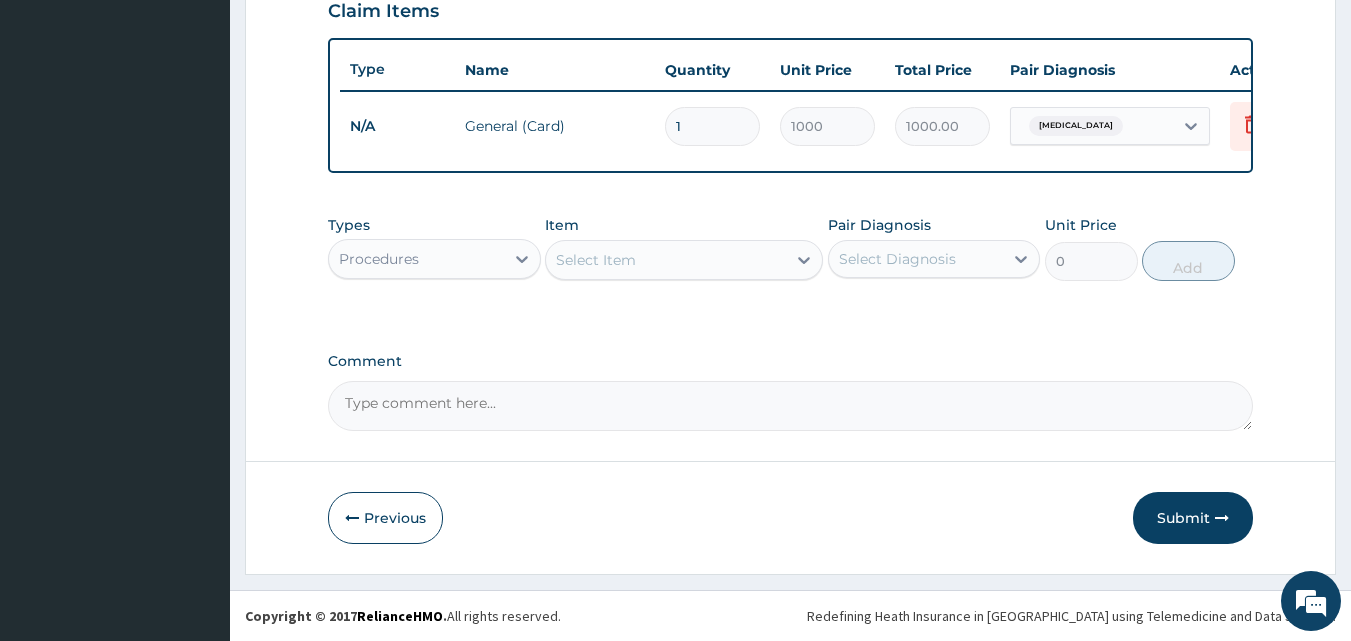 scroll, scrollTop: 721, scrollLeft: 0, axis: vertical 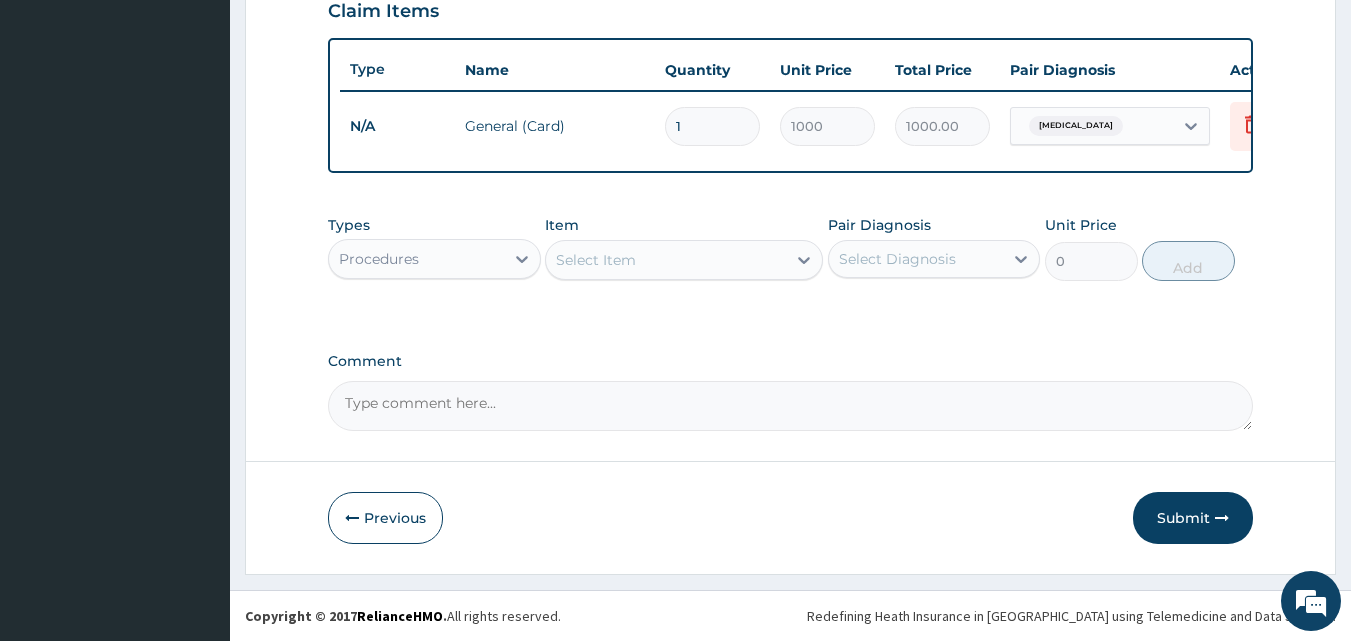 click on "Select Item" at bounding box center [666, 260] 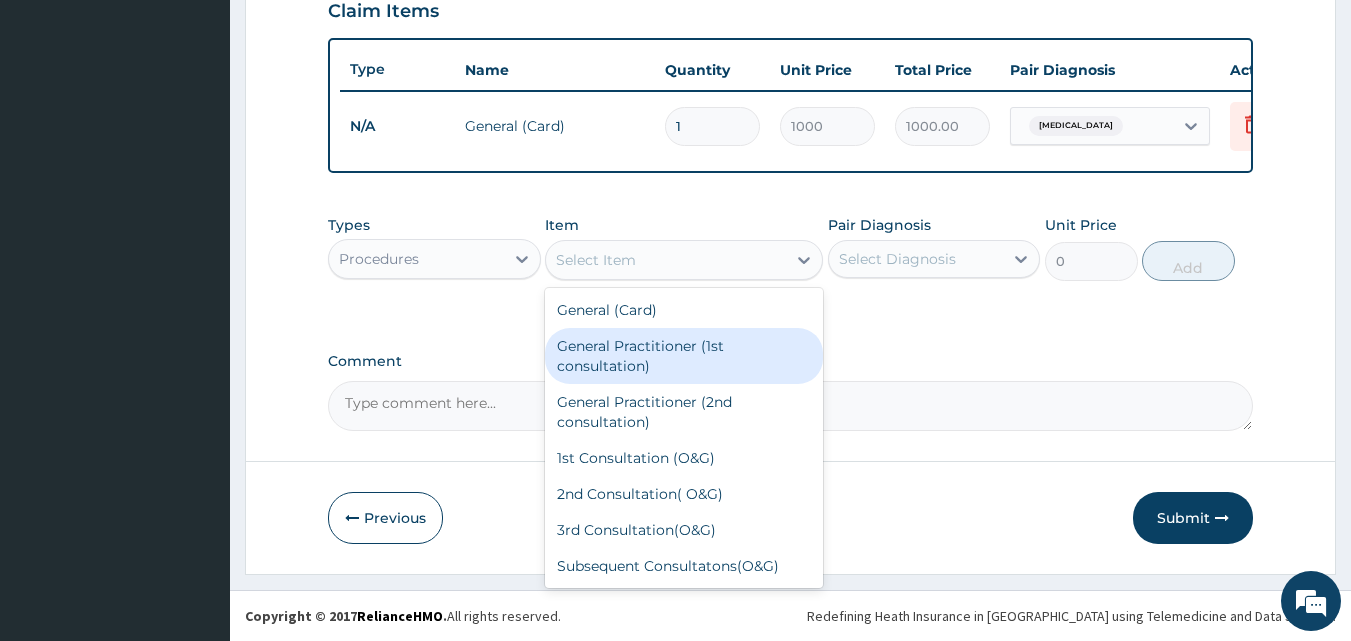 click on "General Practitioner (1st consultation)" at bounding box center (684, 356) 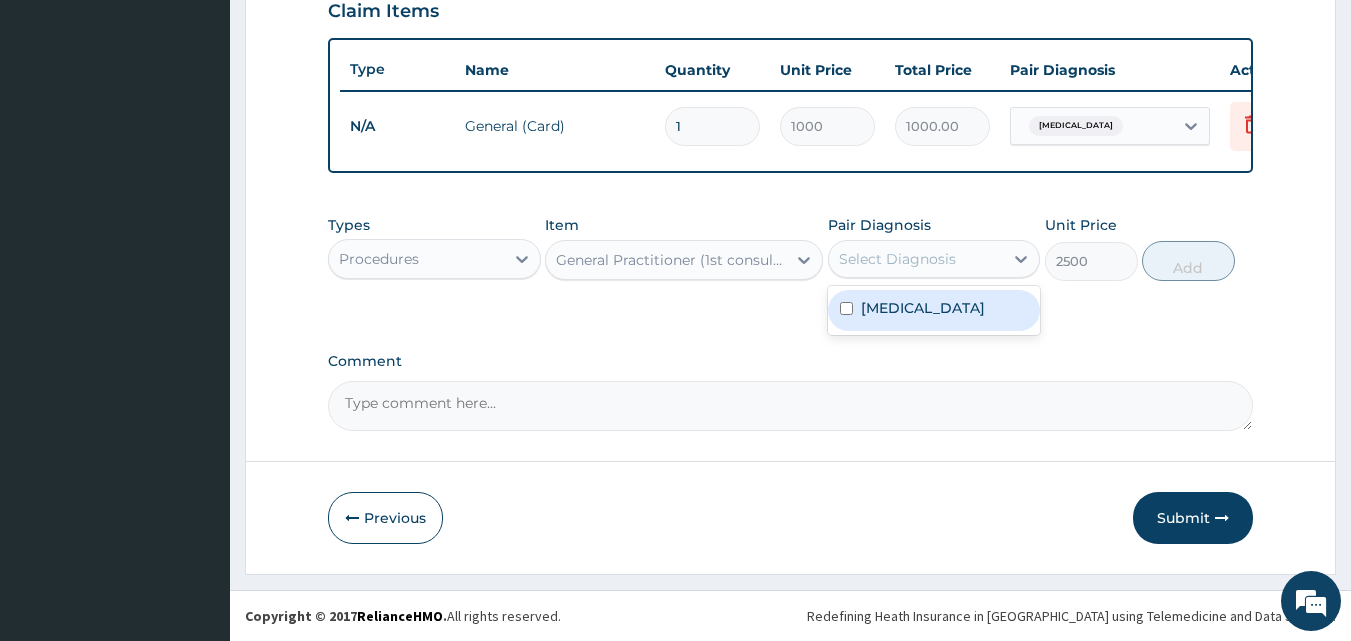 click on "Select Diagnosis" at bounding box center (934, 259) 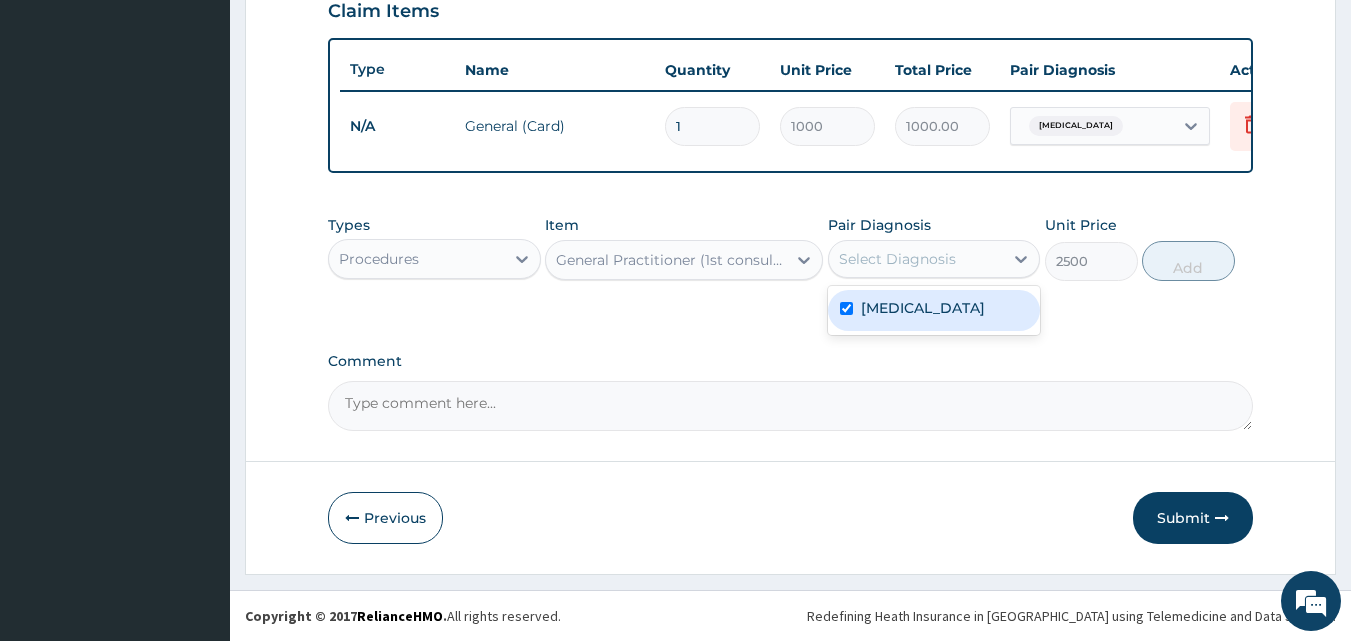 checkbox on "true" 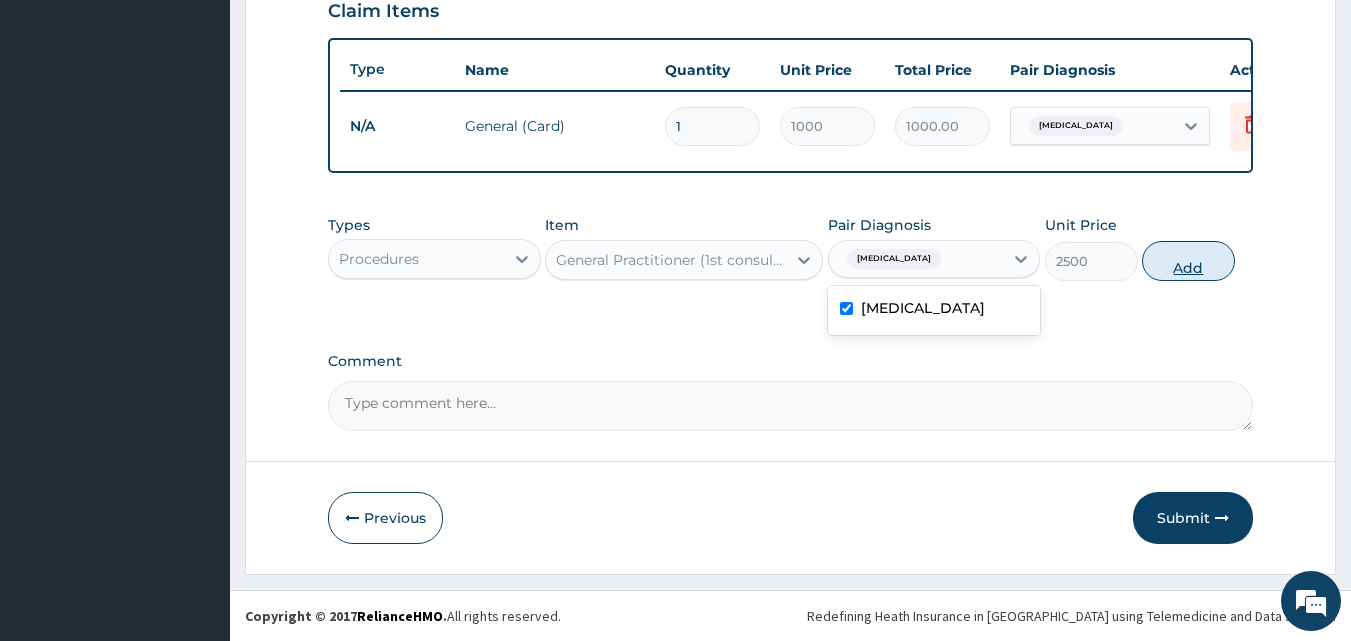 click on "Add" at bounding box center [1188, 261] 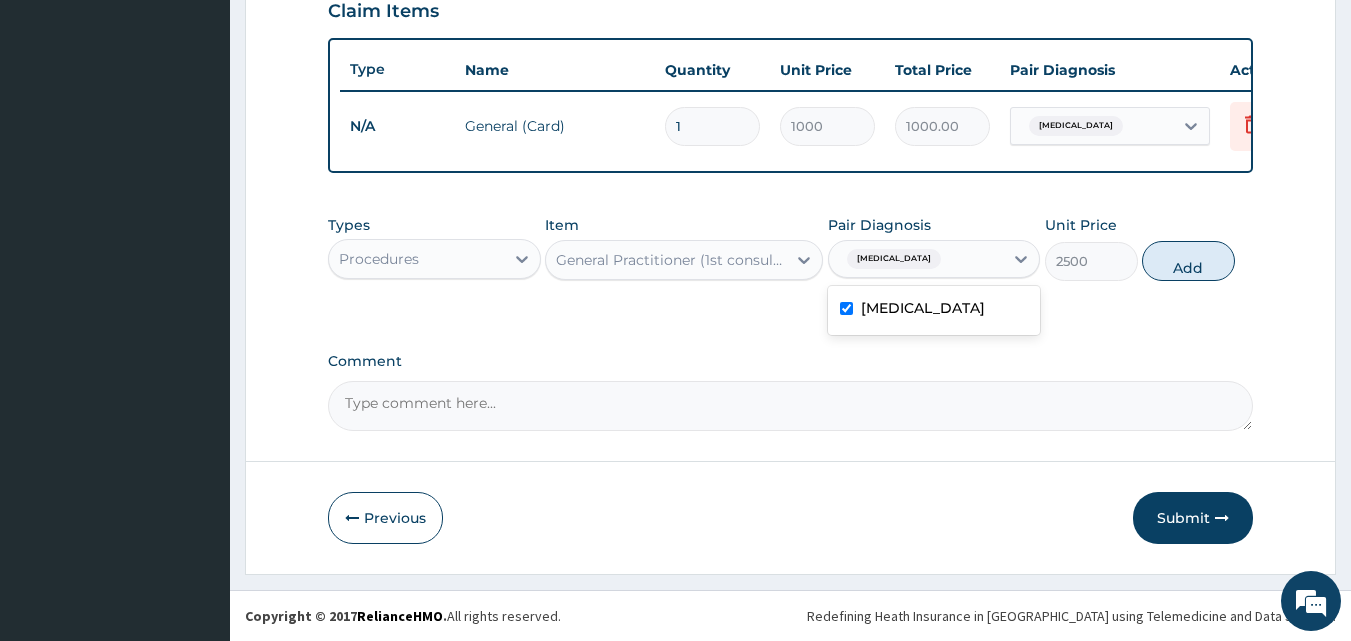 type on "0" 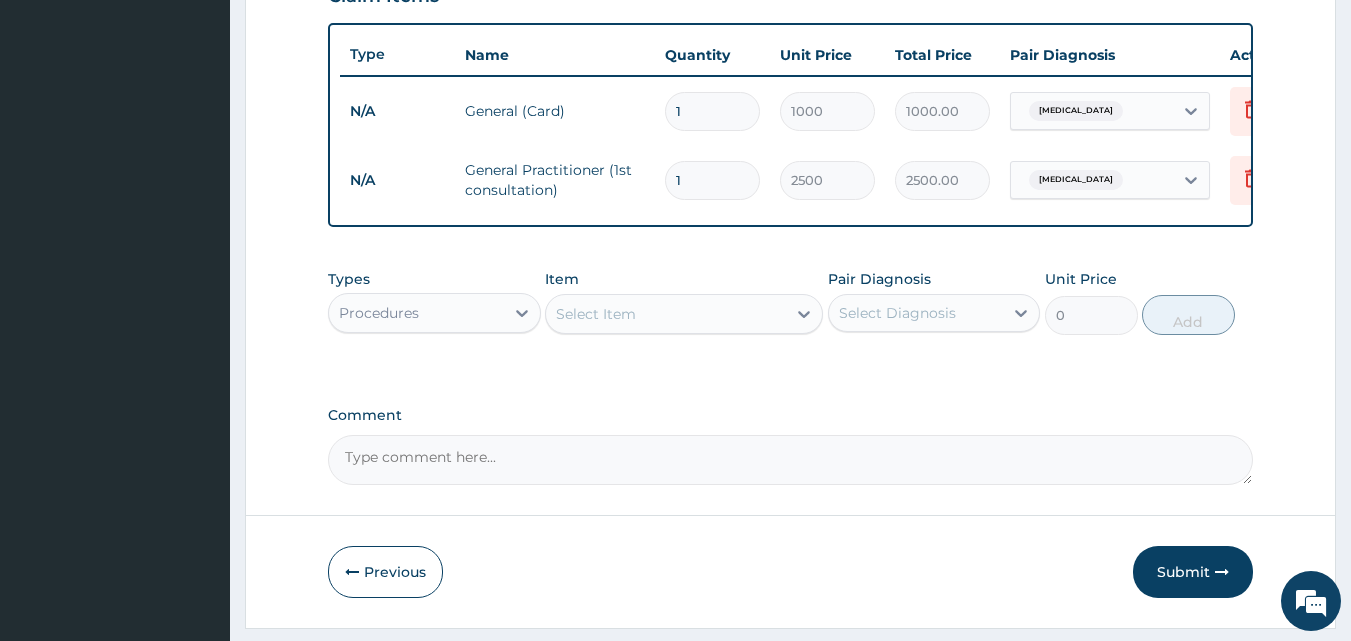 click on "Procedures" at bounding box center [416, 313] 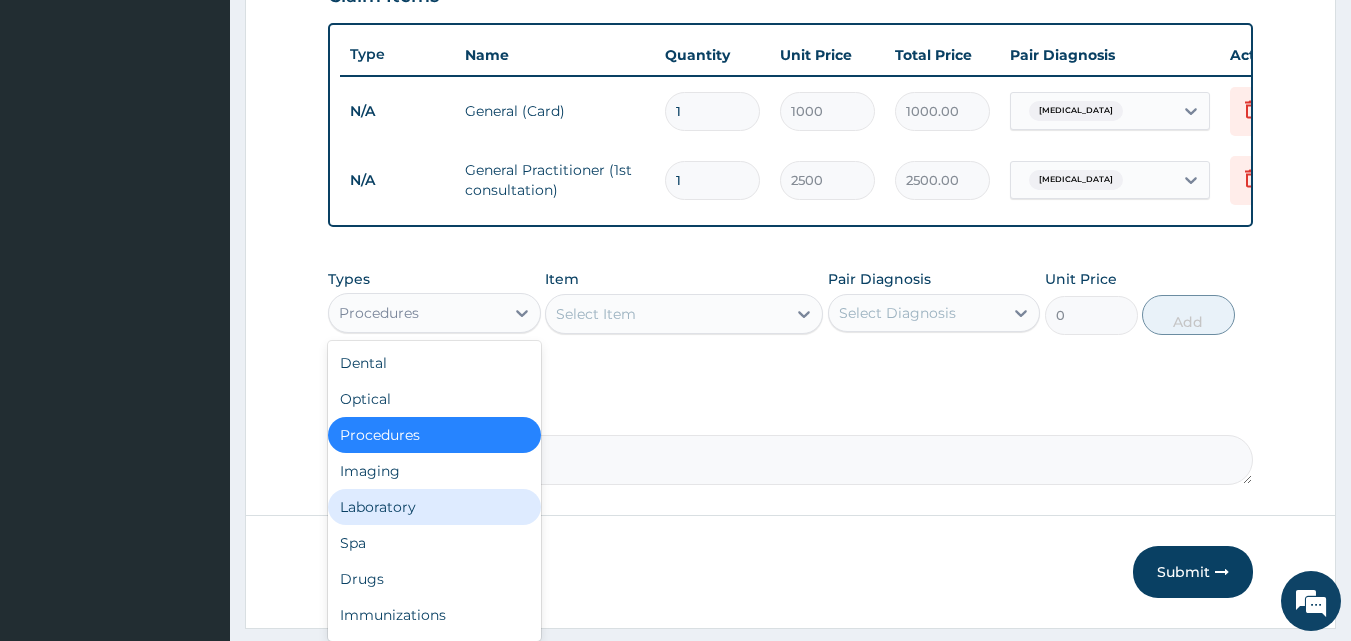 click on "Laboratory" at bounding box center [434, 507] 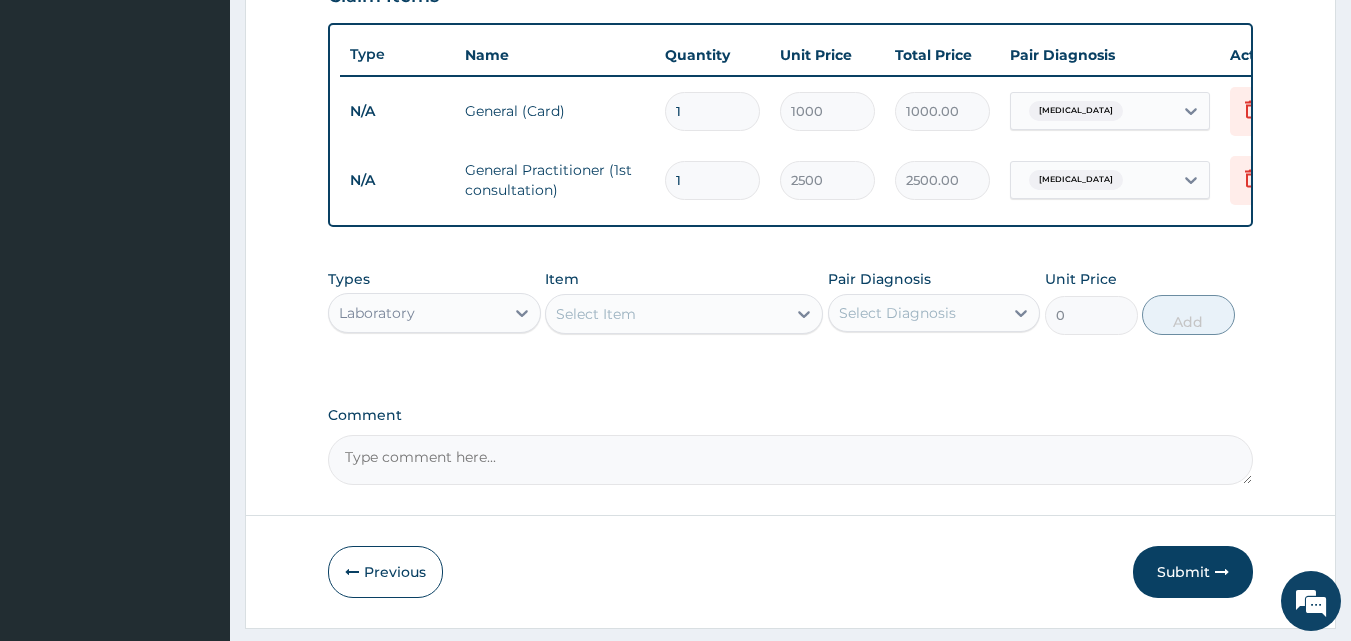 click on "Select Item" at bounding box center [666, 314] 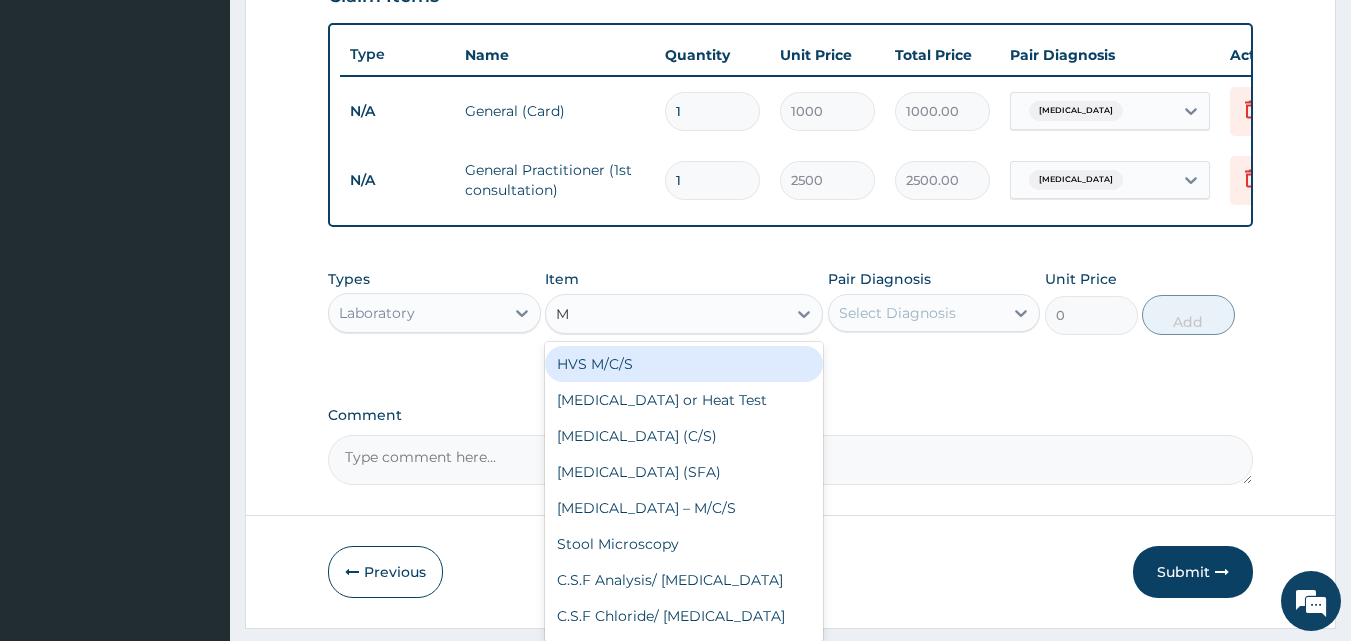type on "MP" 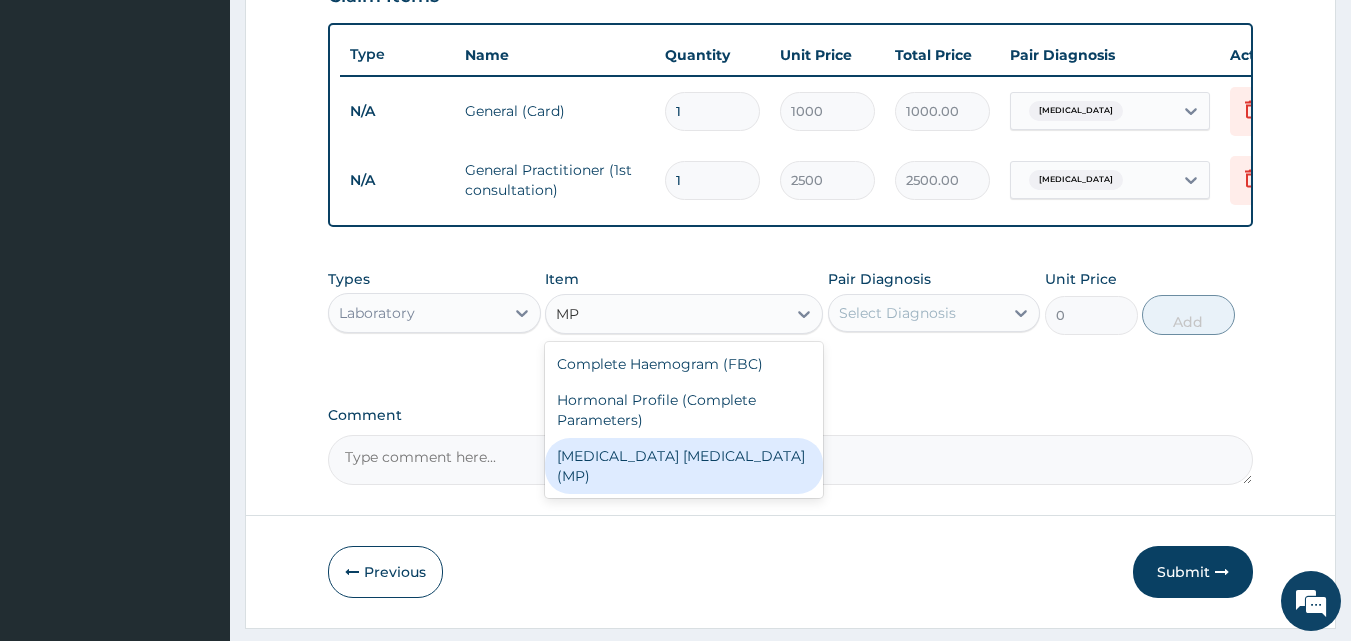 click on "[MEDICAL_DATA] [MEDICAL_DATA] (MP)" at bounding box center (684, 466) 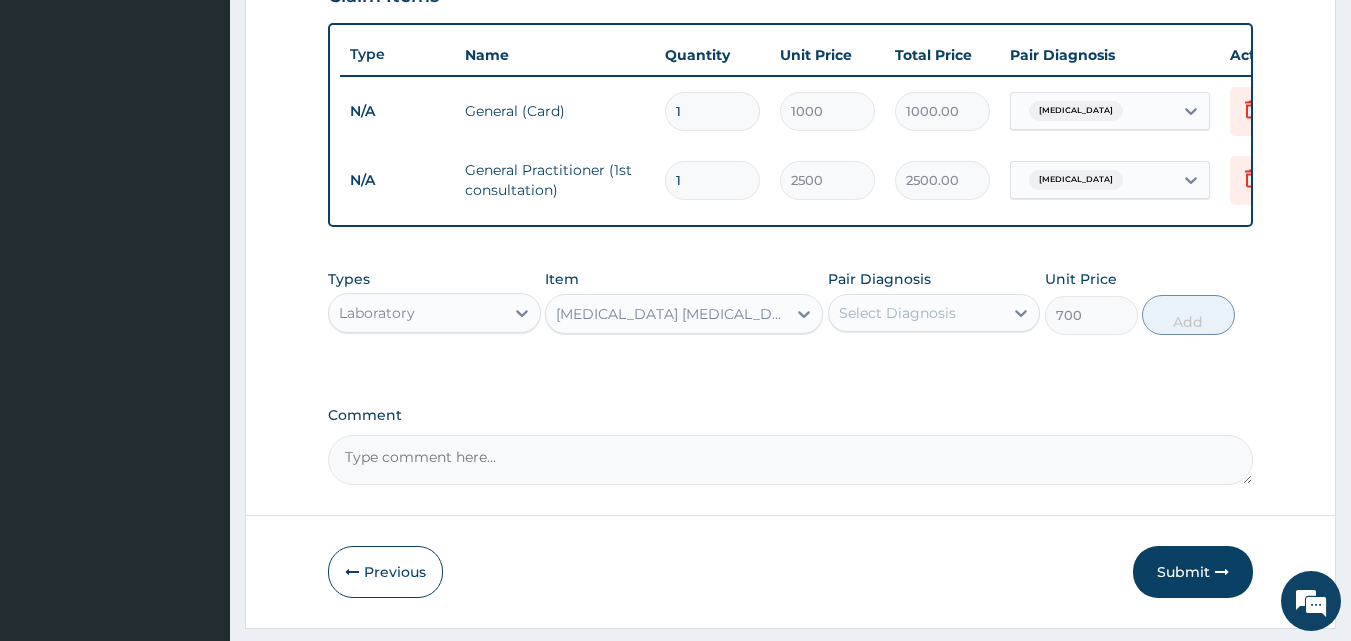 click on "Select Diagnosis" at bounding box center [897, 313] 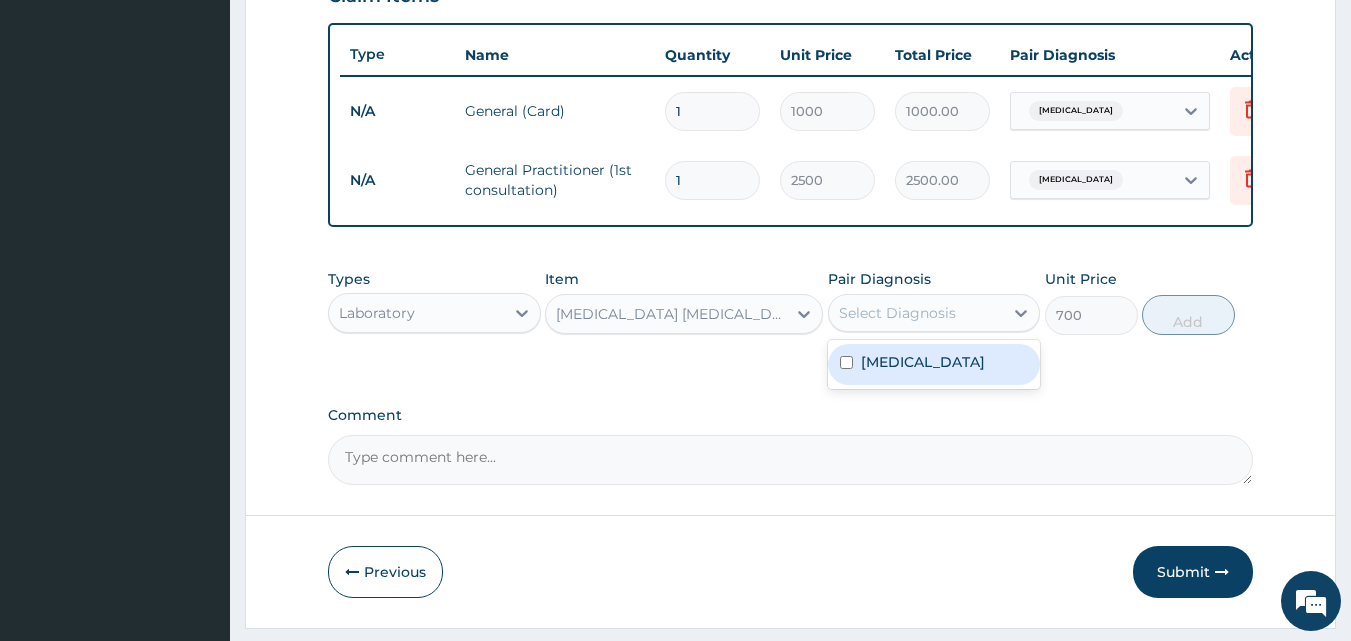 click on "[MEDICAL_DATA]" at bounding box center [923, 362] 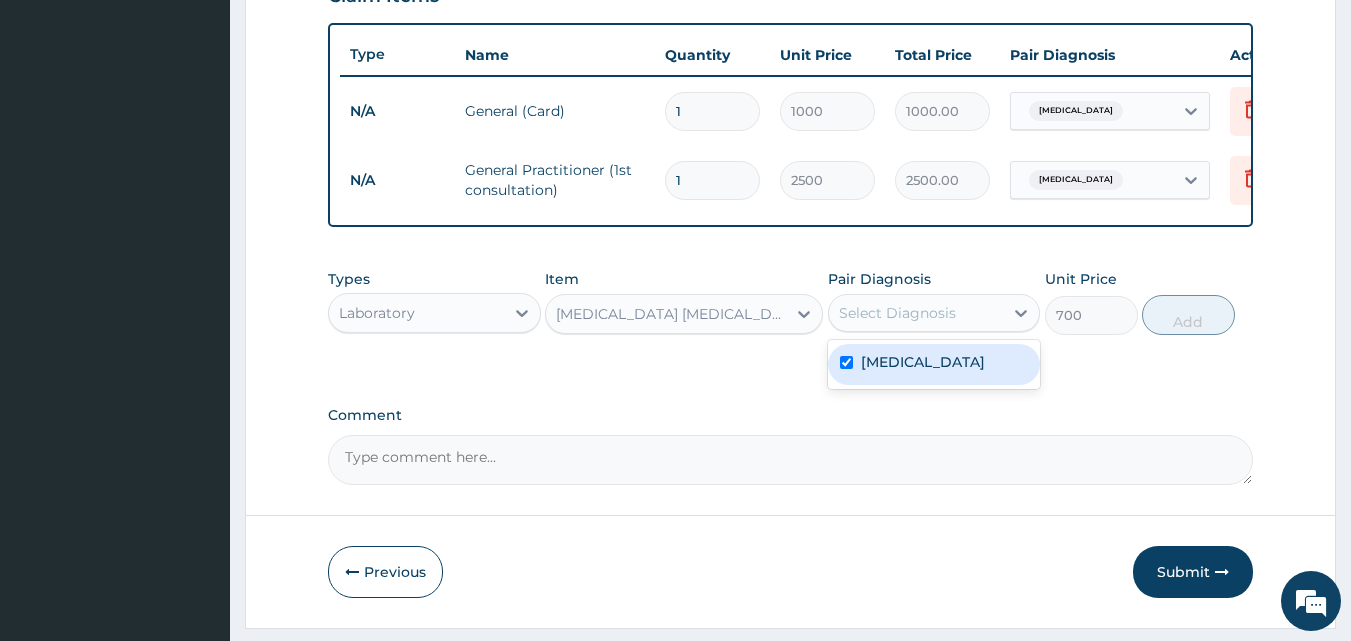 checkbox on "true" 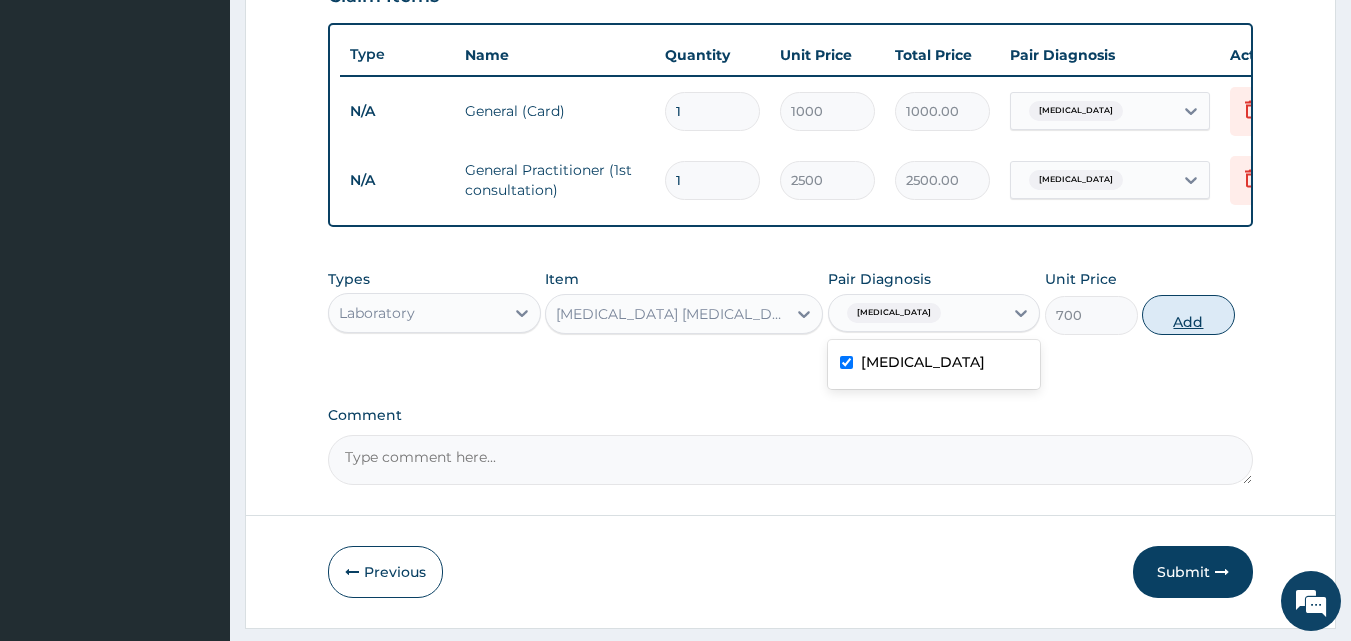 click on "Add" at bounding box center [1188, 315] 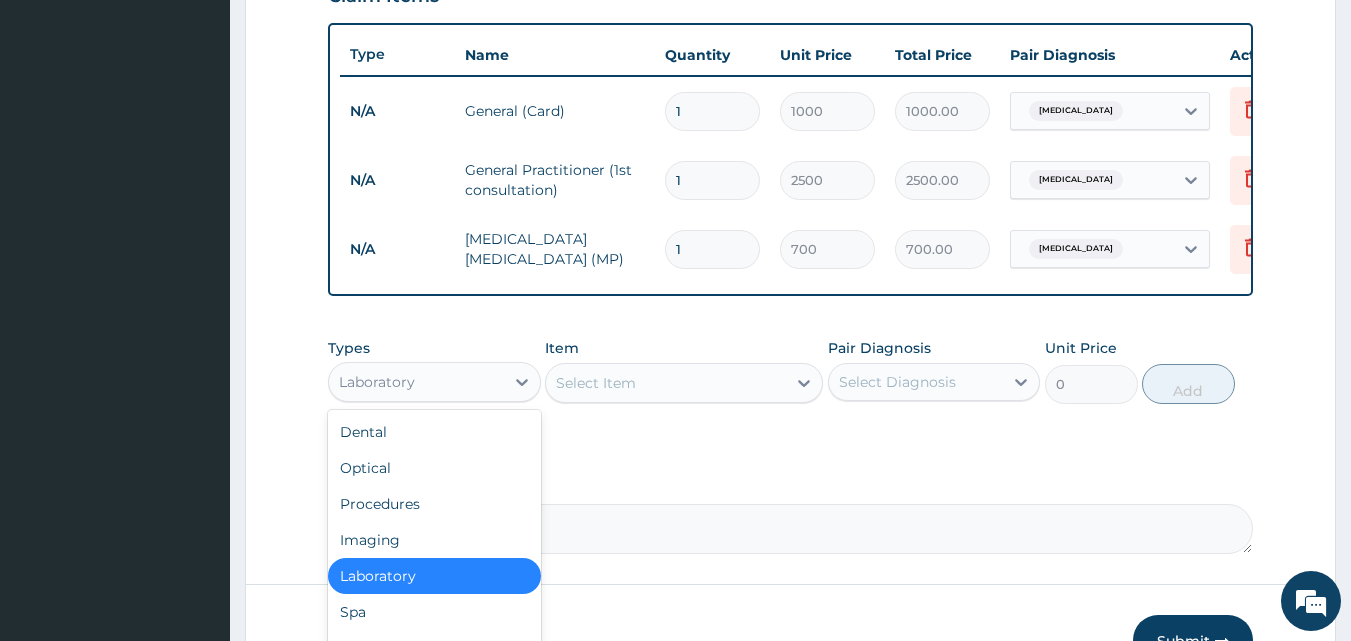 click on "Laboratory" at bounding box center (416, 382) 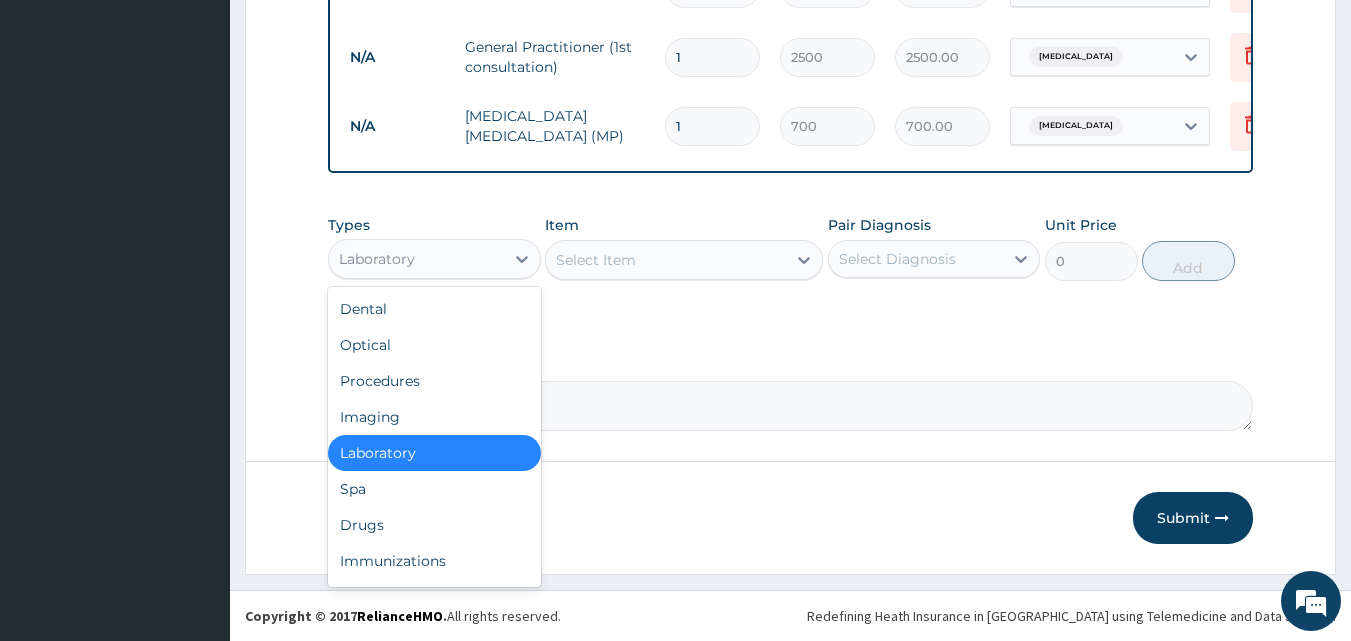 scroll, scrollTop: 859, scrollLeft: 0, axis: vertical 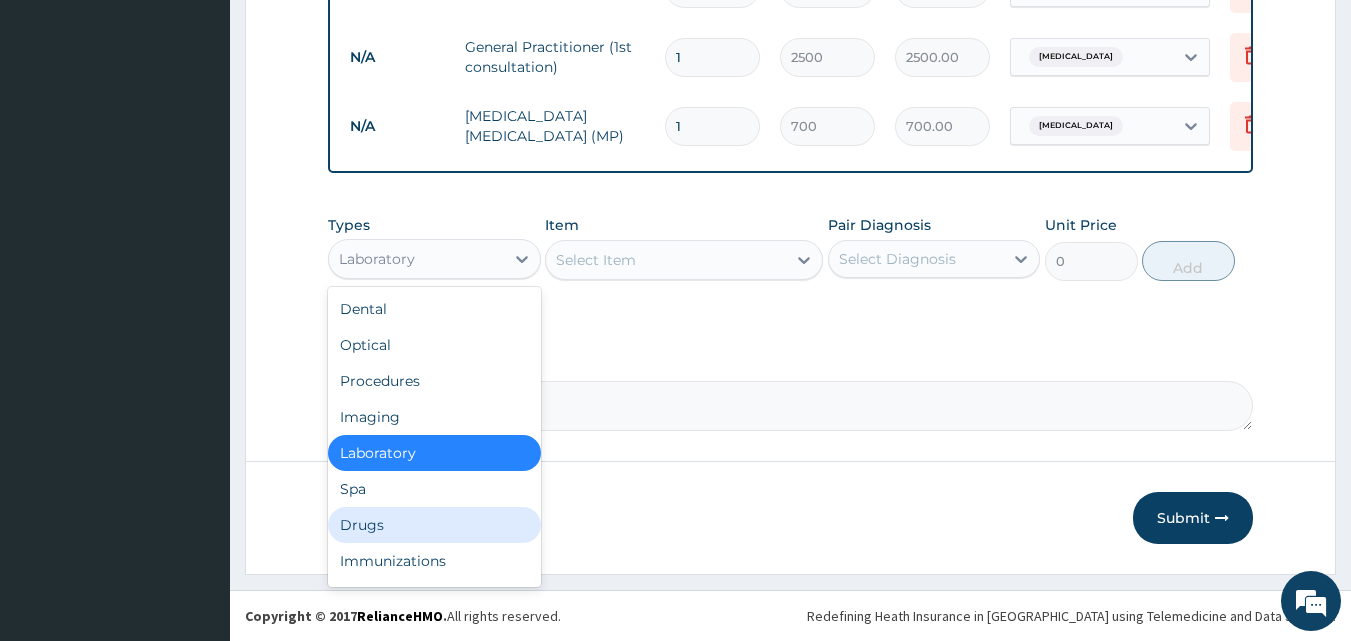 click on "Drugs" at bounding box center (434, 525) 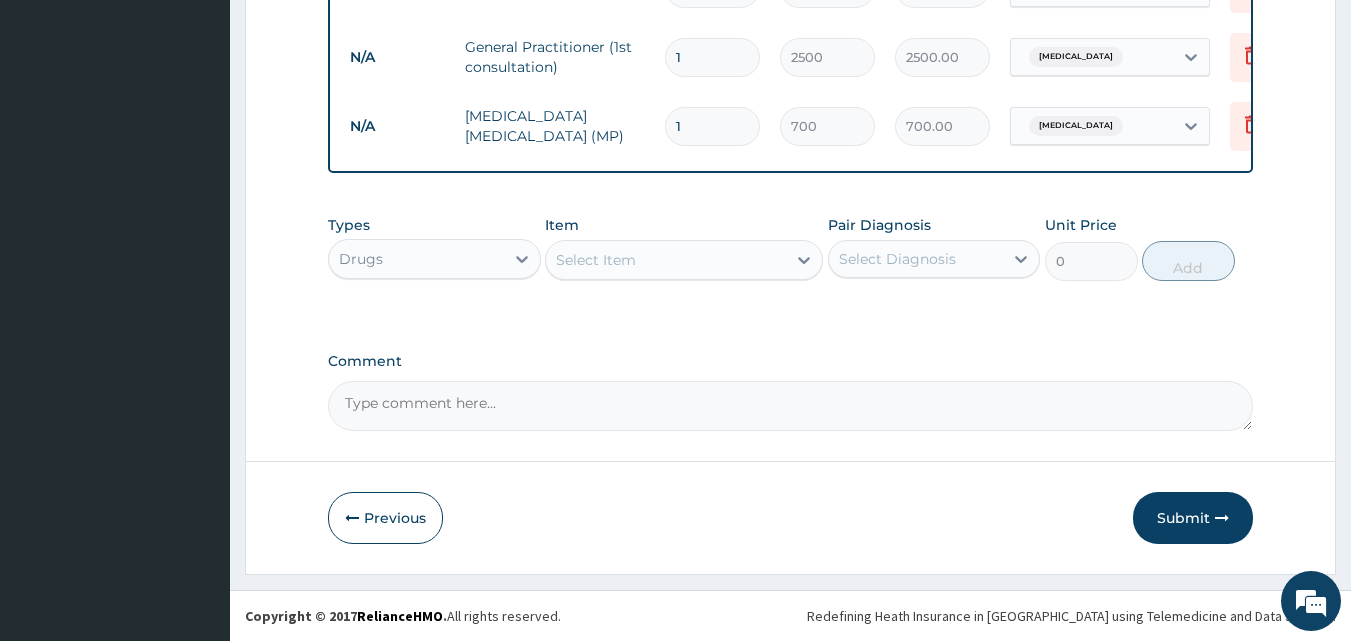 click on "Select Item" at bounding box center [666, 260] 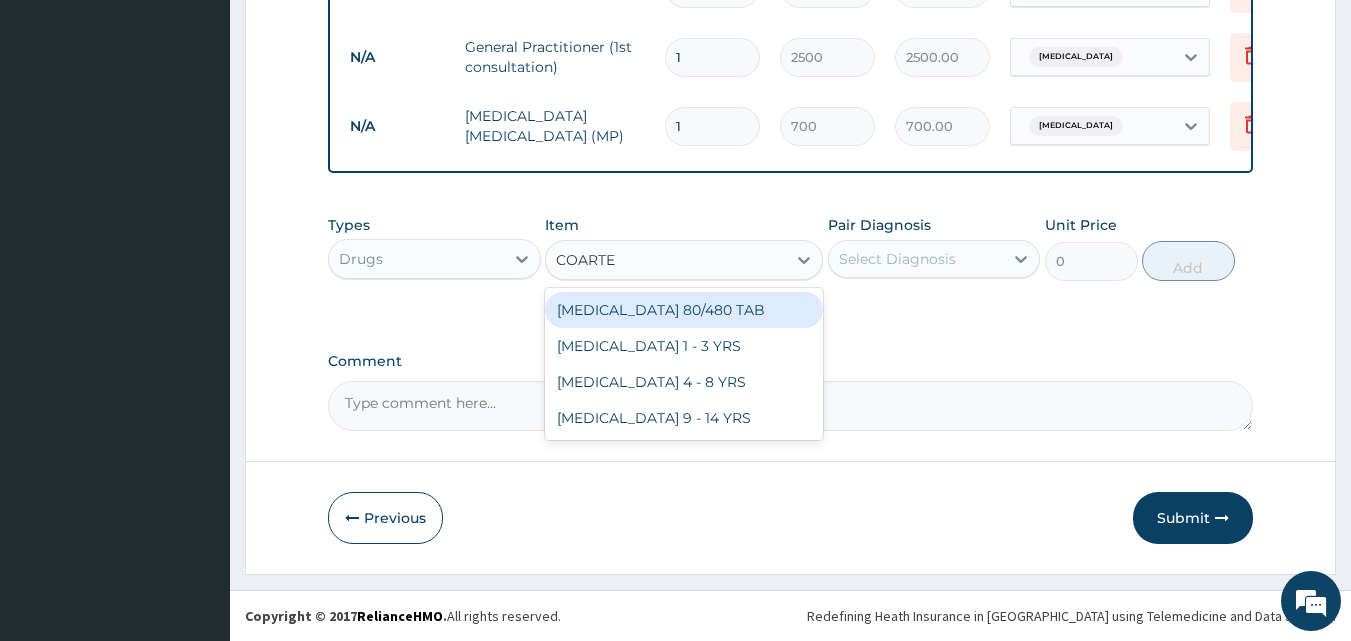 type on "[MEDICAL_DATA]" 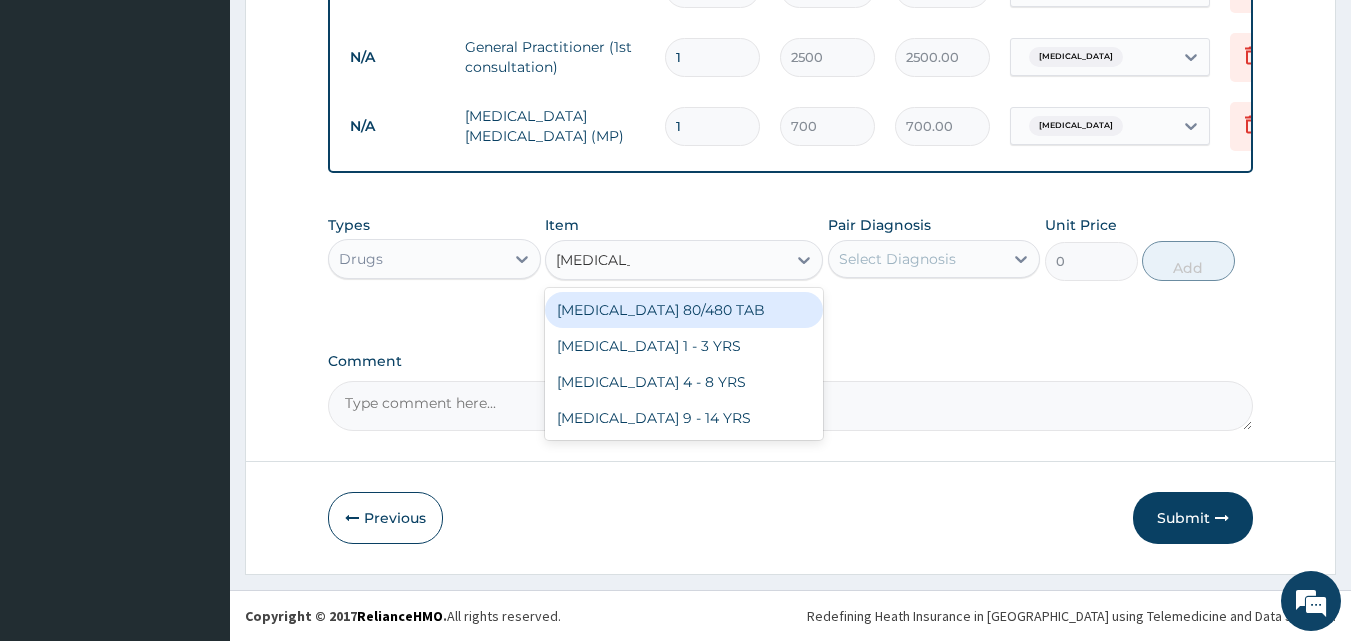 click on "[MEDICAL_DATA] 80/480 TAB" at bounding box center (684, 310) 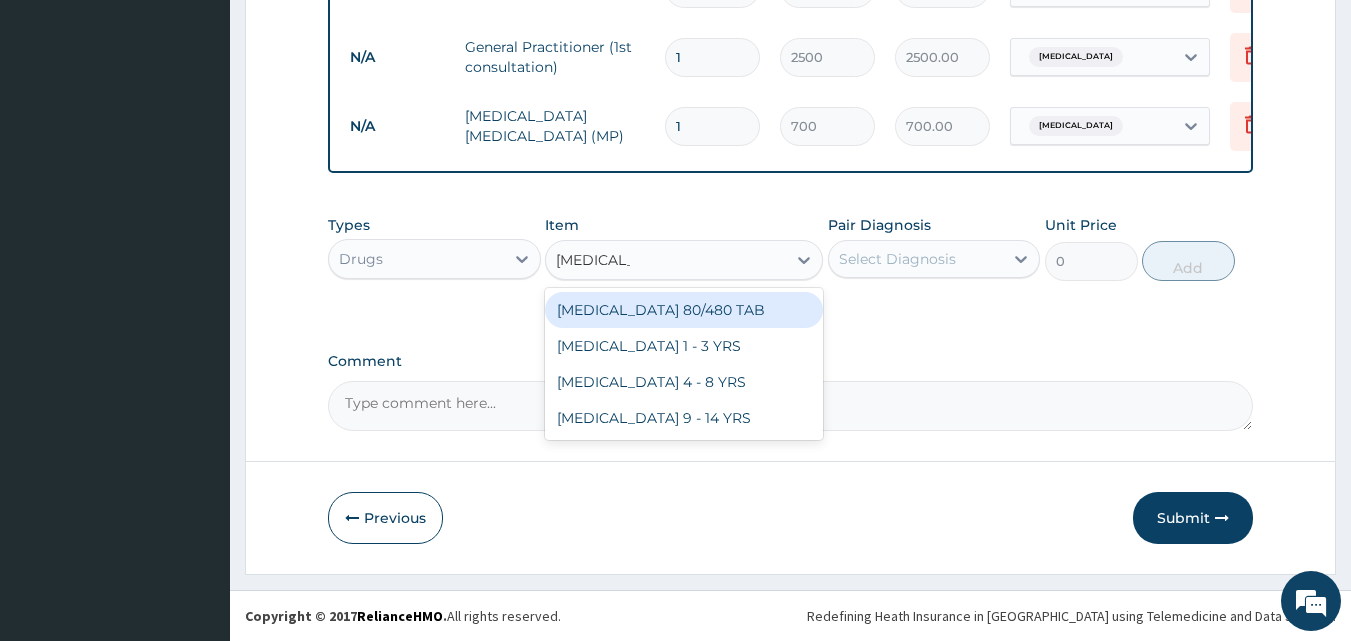 type 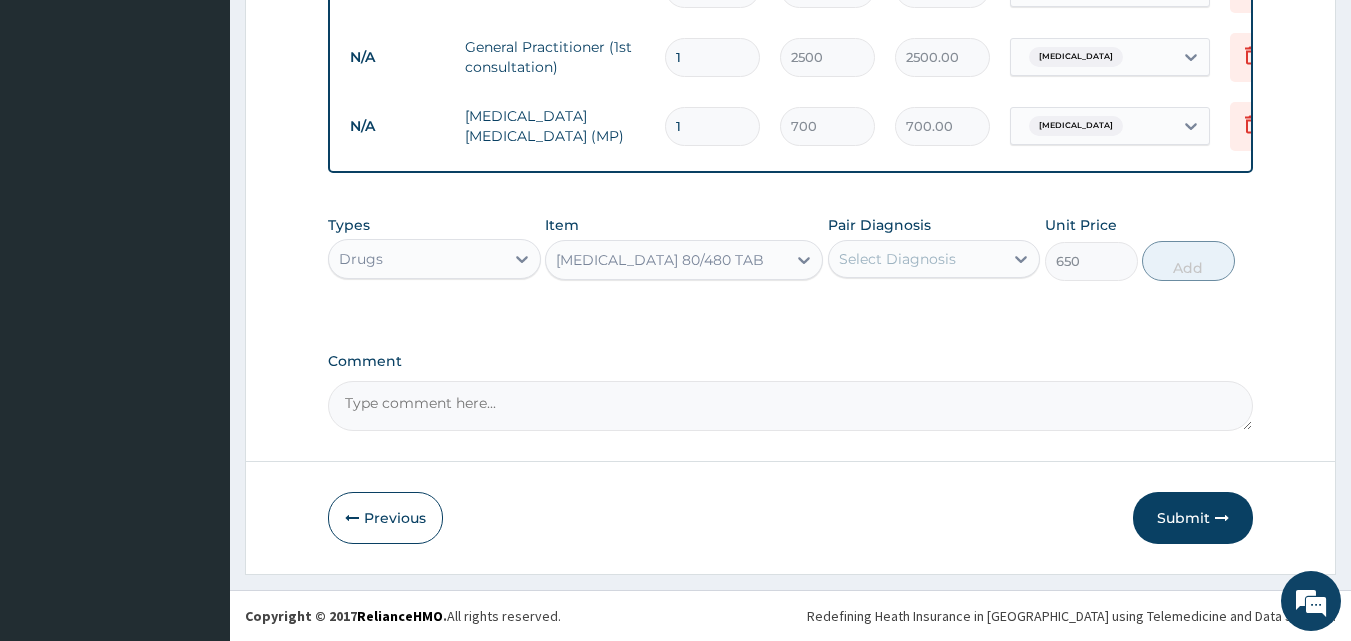 click on "Select Diagnosis" at bounding box center [916, 259] 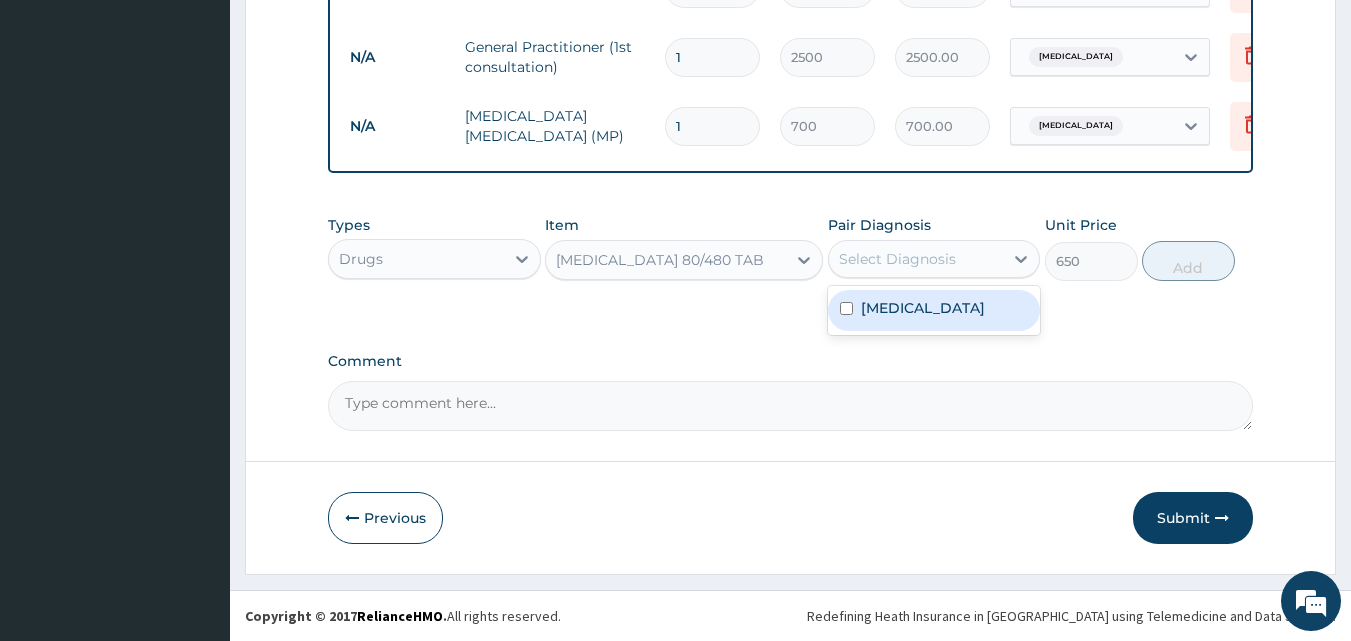 click on "Malaria" at bounding box center (934, 310) 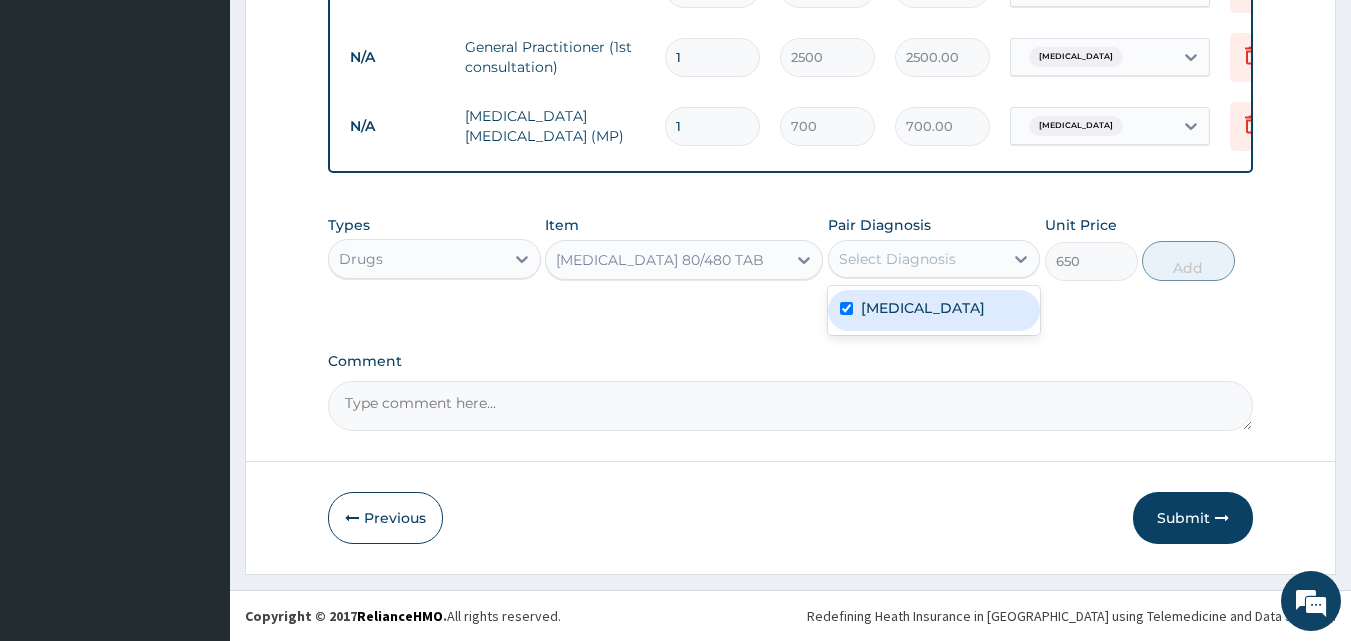 checkbox on "true" 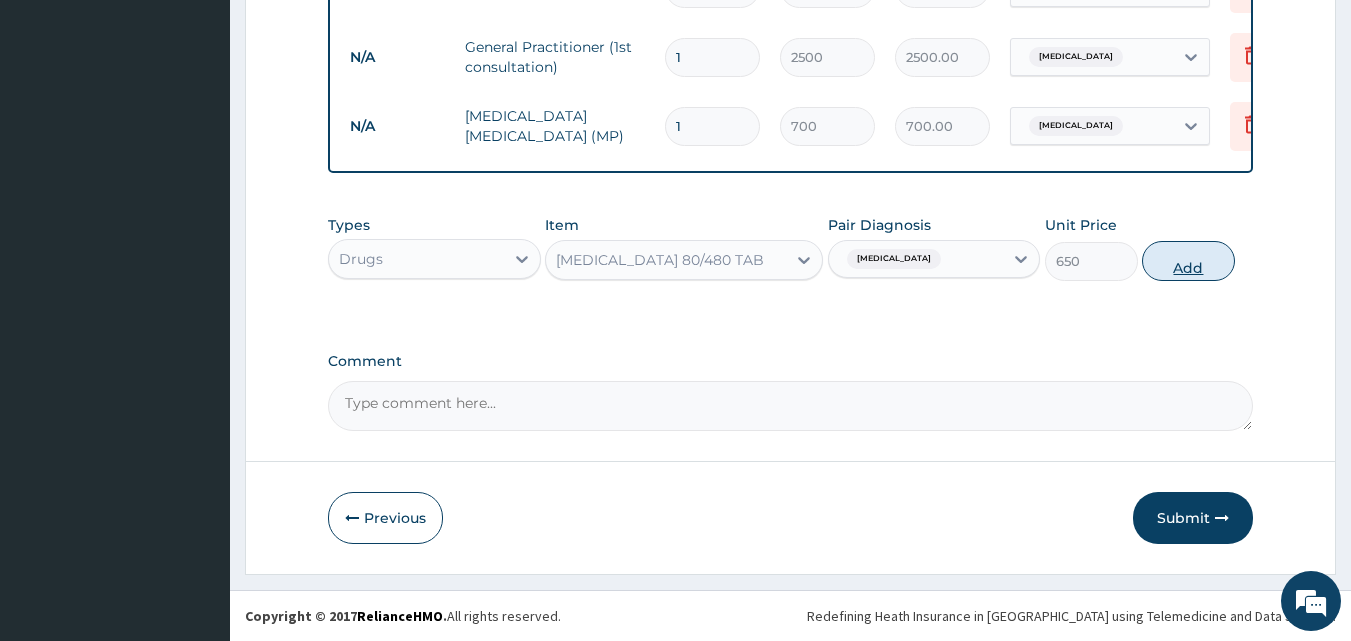 click on "Add" at bounding box center (1188, 261) 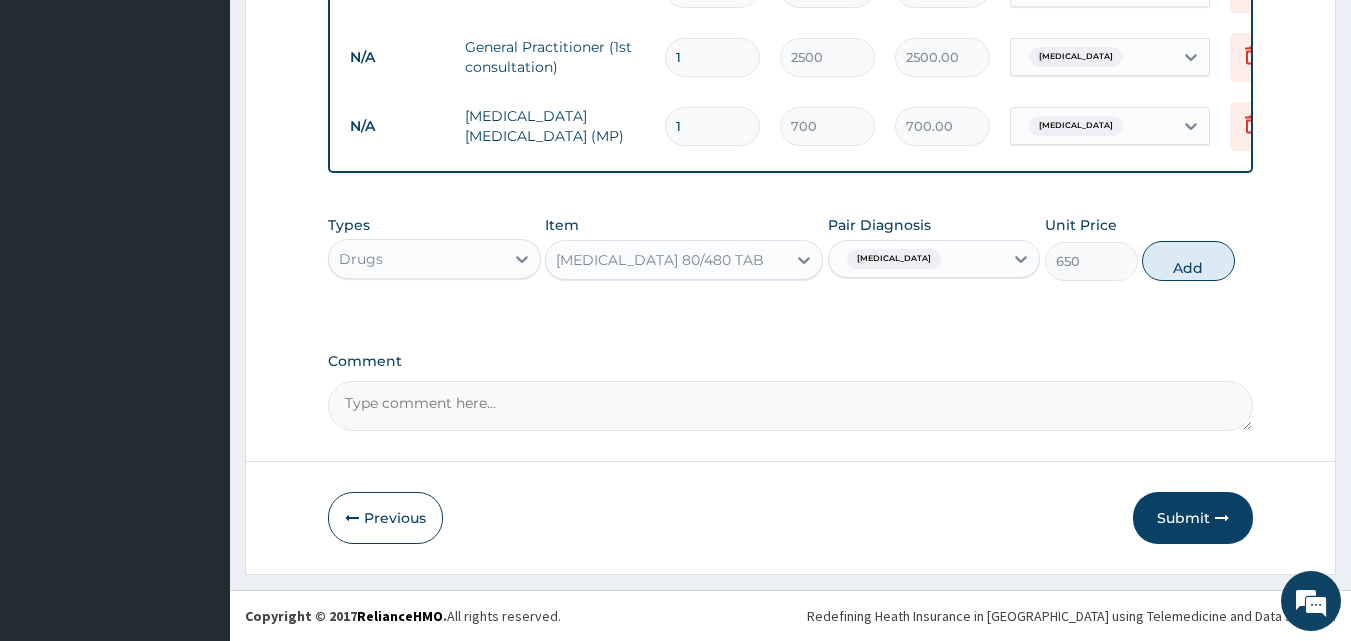 type on "0" 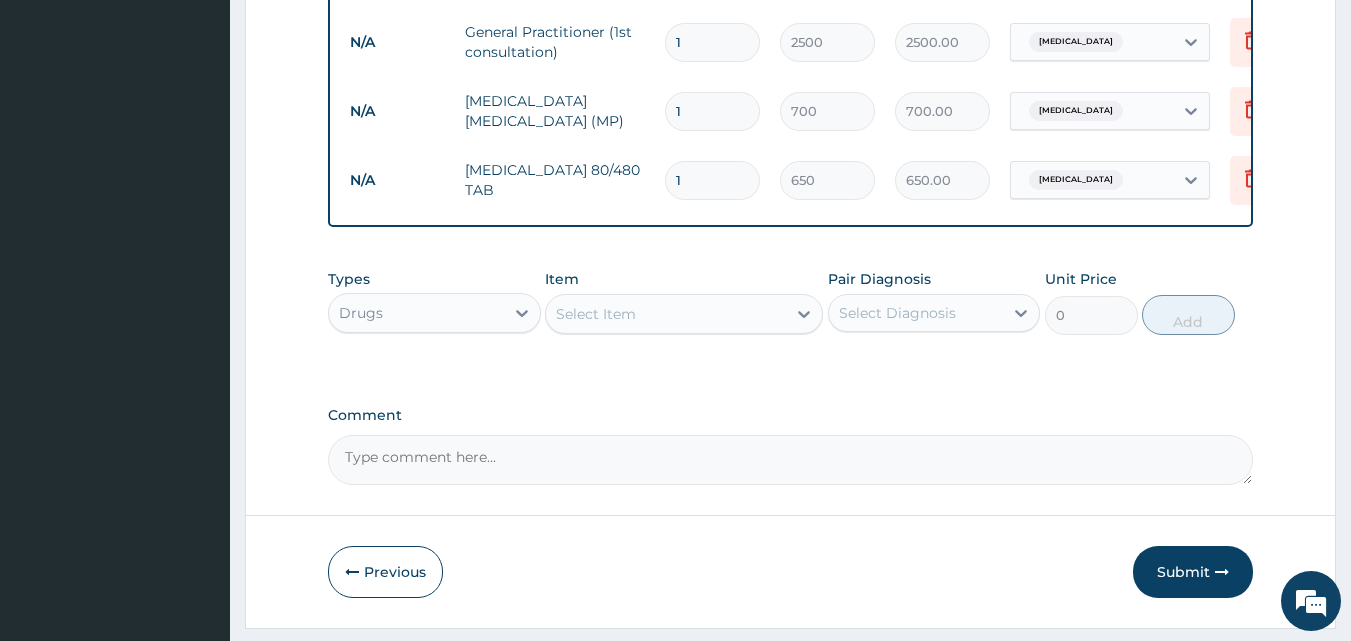 type 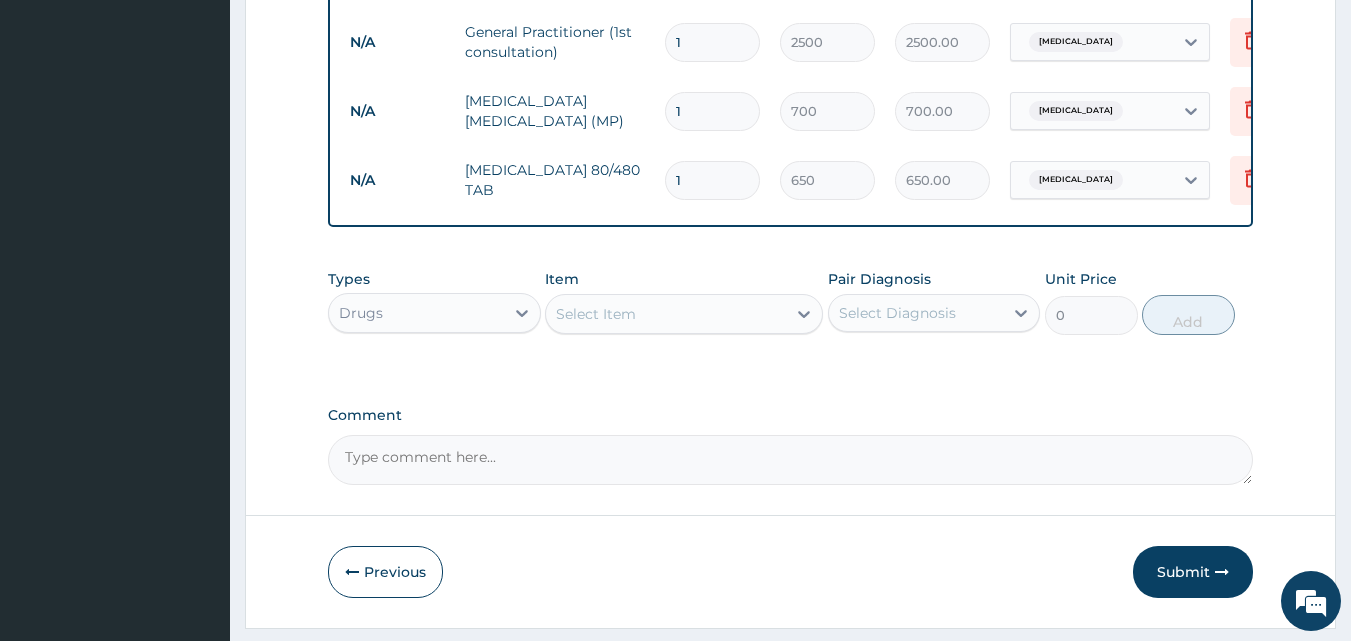 type on "0.00" 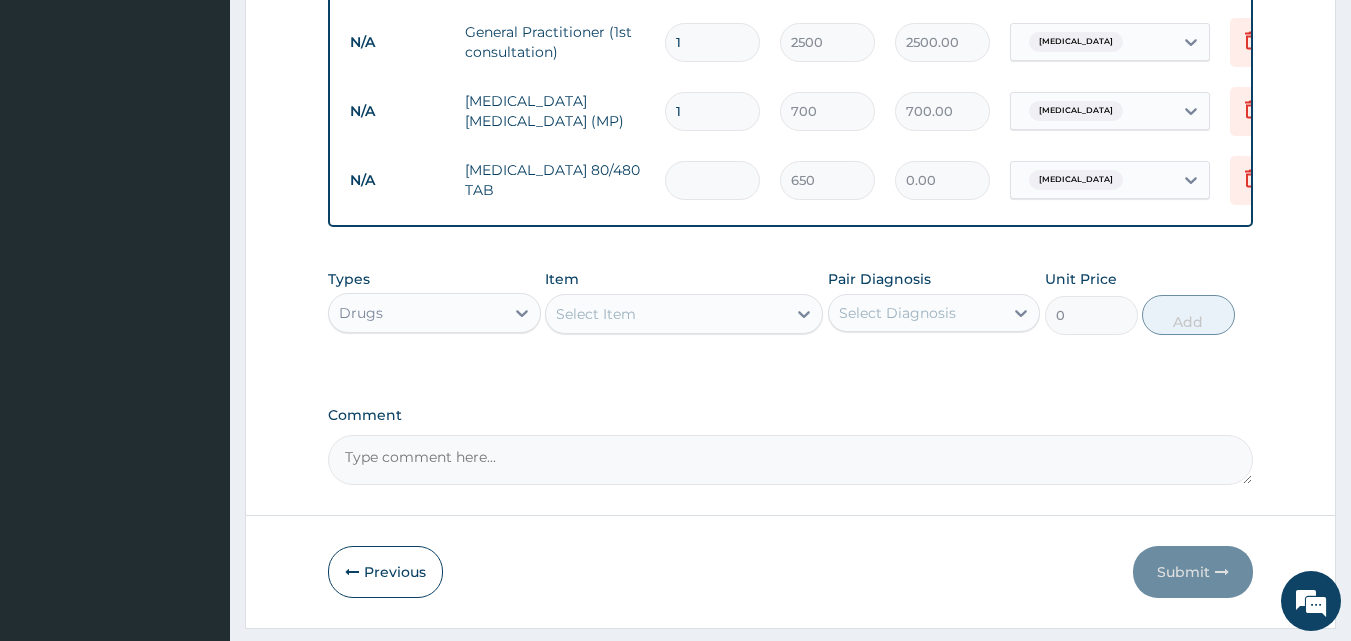 type on "6" 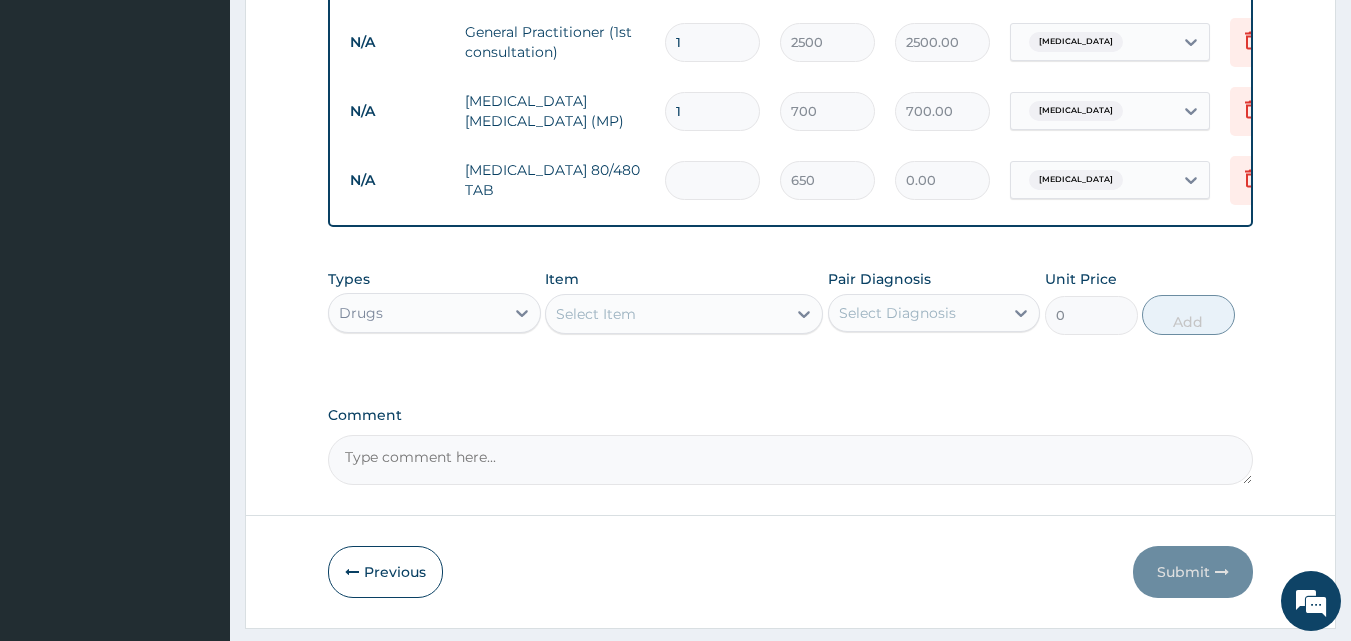 type on "3900.00" 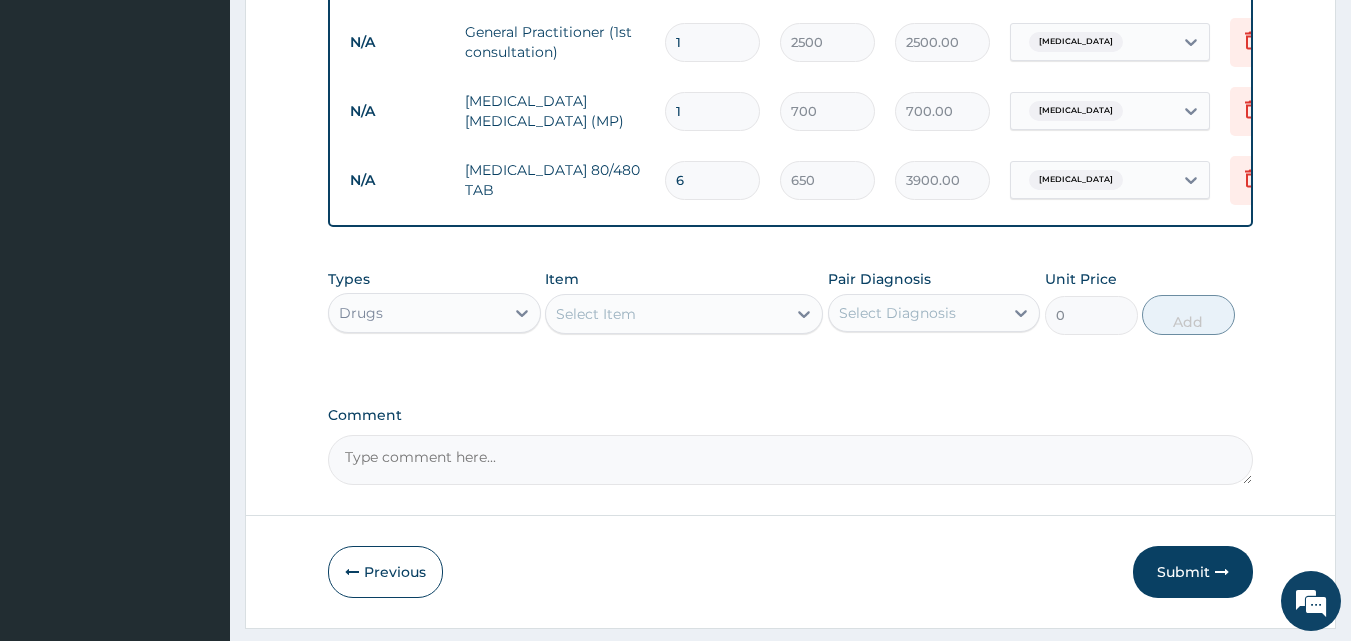 type on "6" 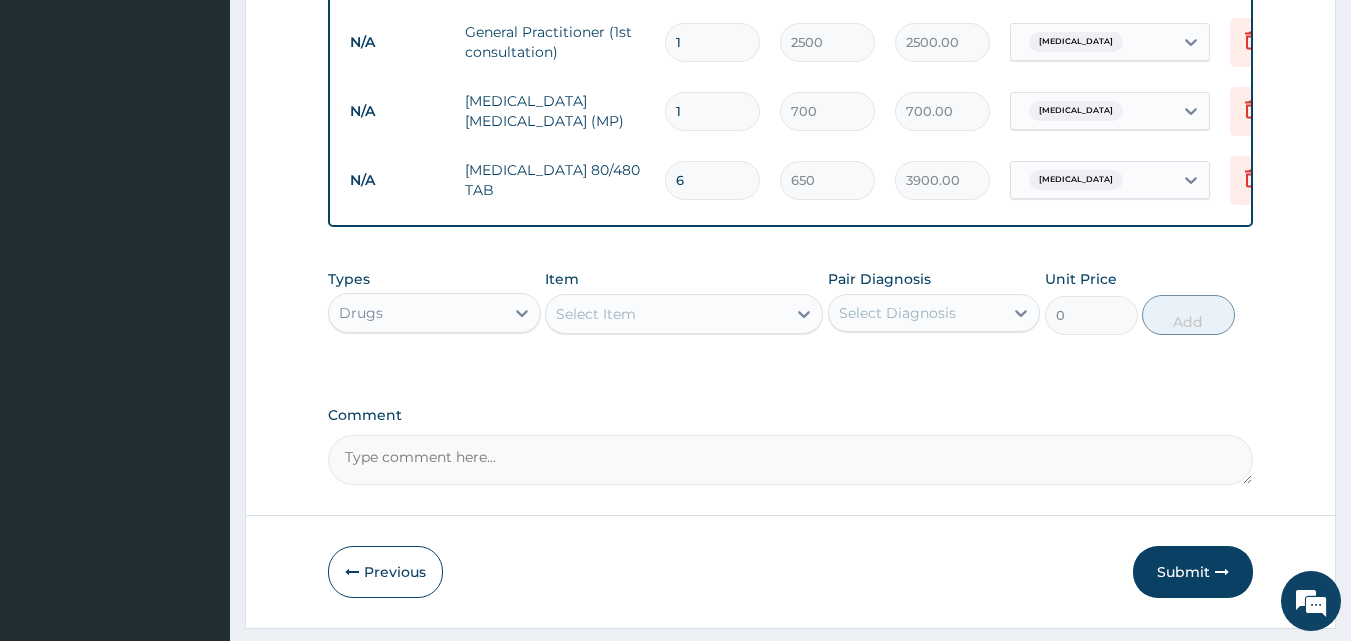 click on "Select Item" at bounding box center [596, 314] 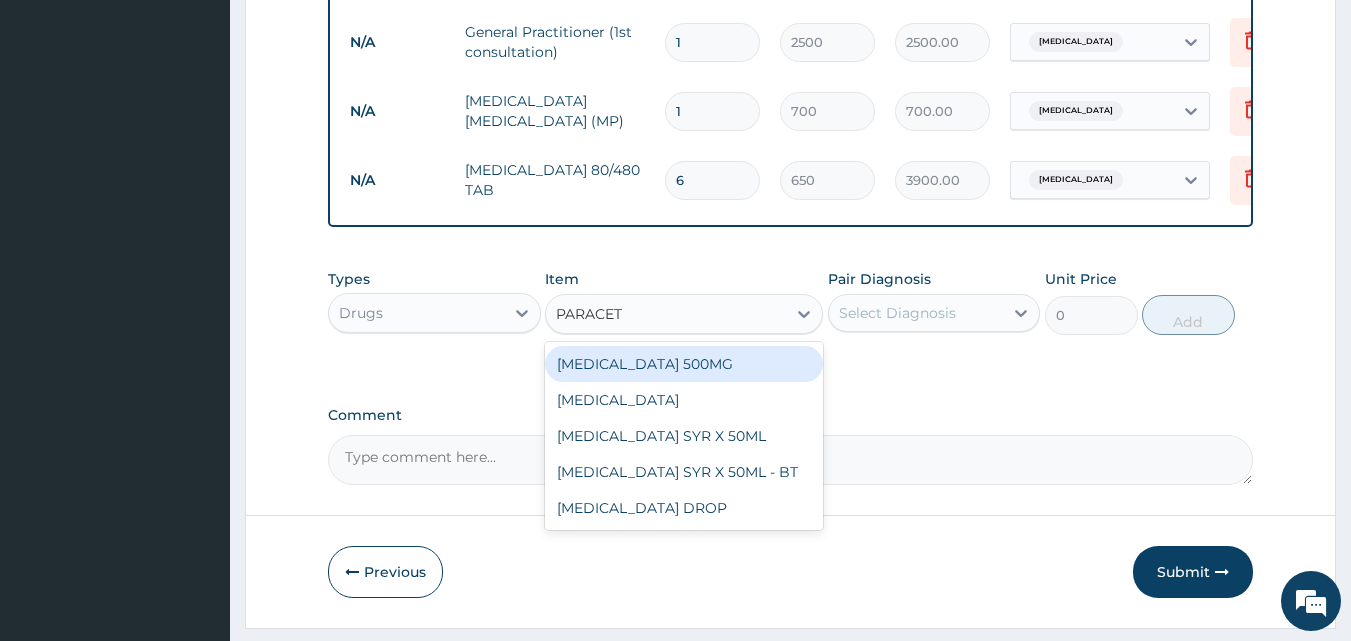 type on "PARACETA" 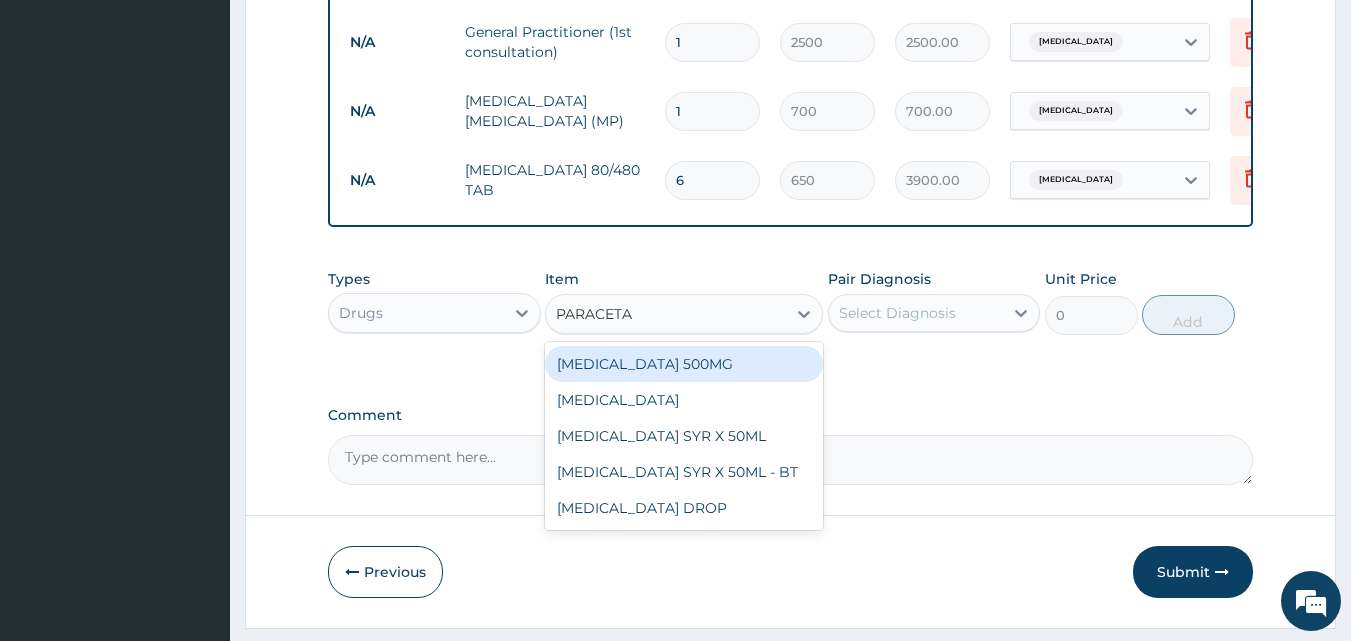 click on "[MEDICAL_DATA] 500MG" at bounding box center (684, 364) 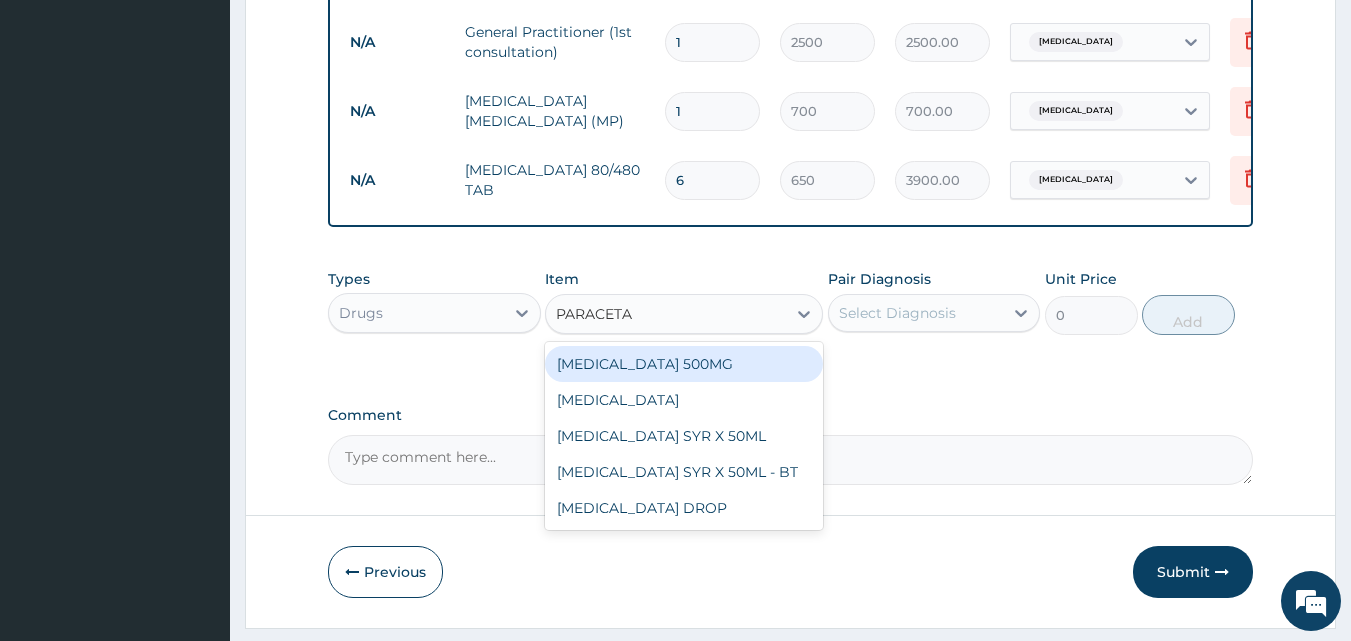 type 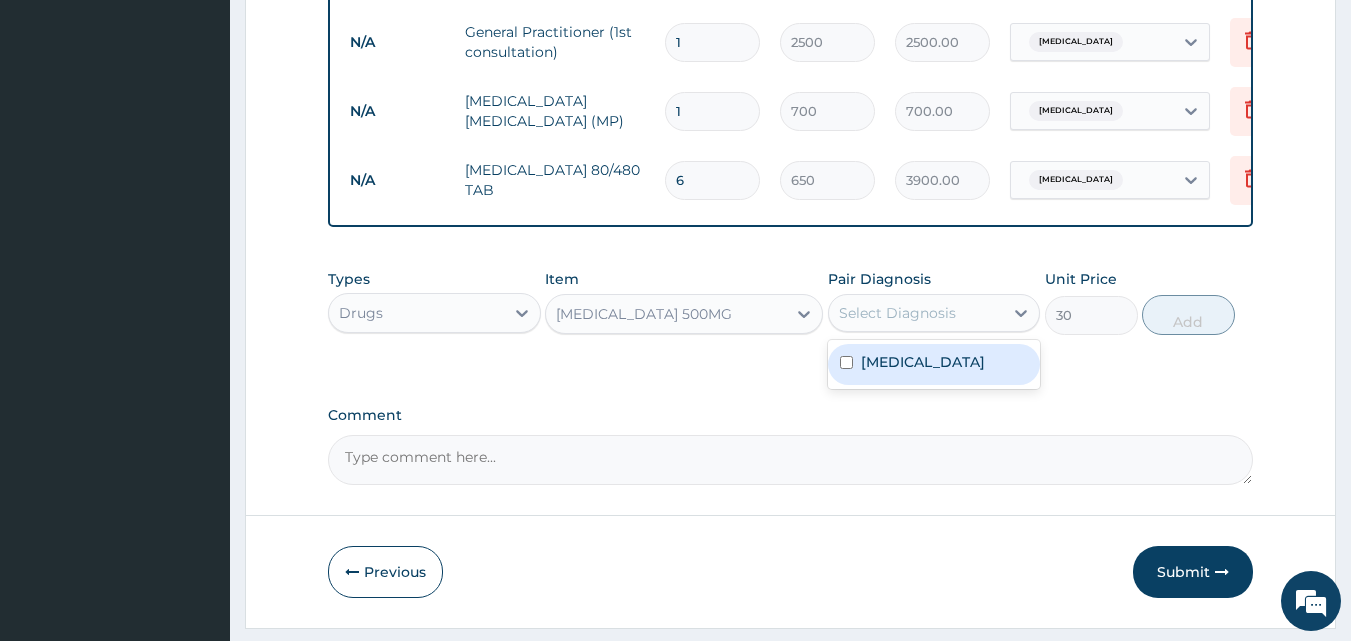 click on "Select Diagnosis" at bounding box center (897, 313) 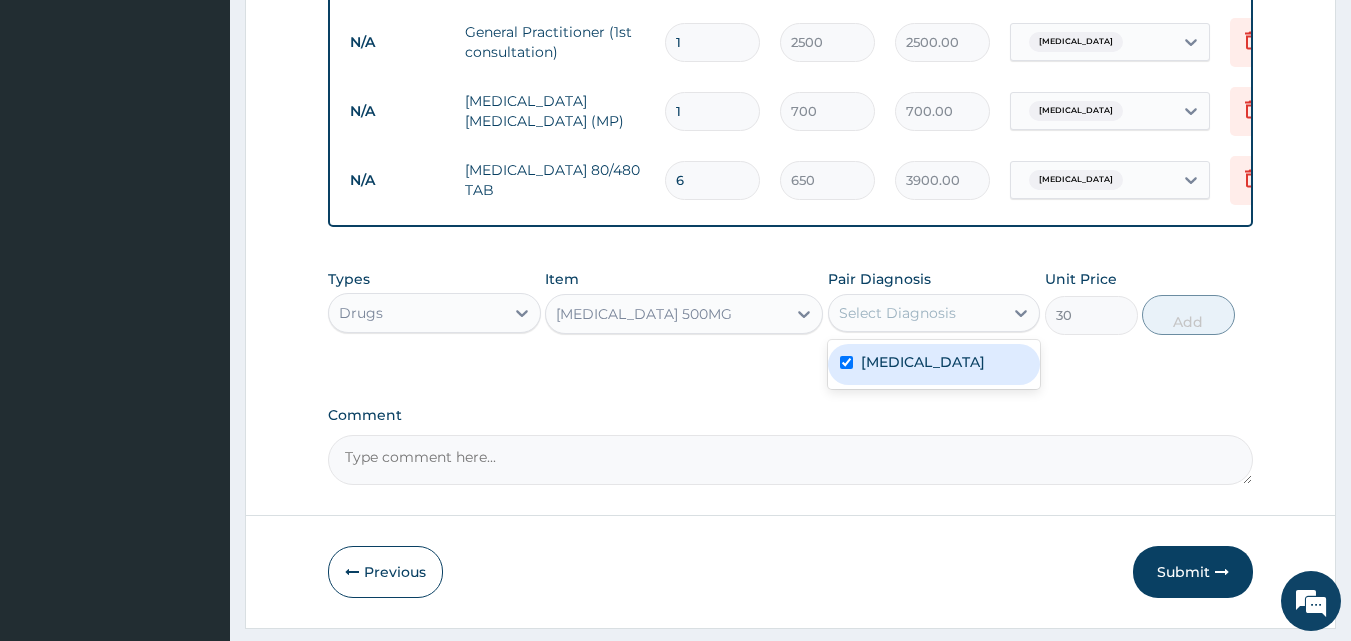 checkbox on "true" 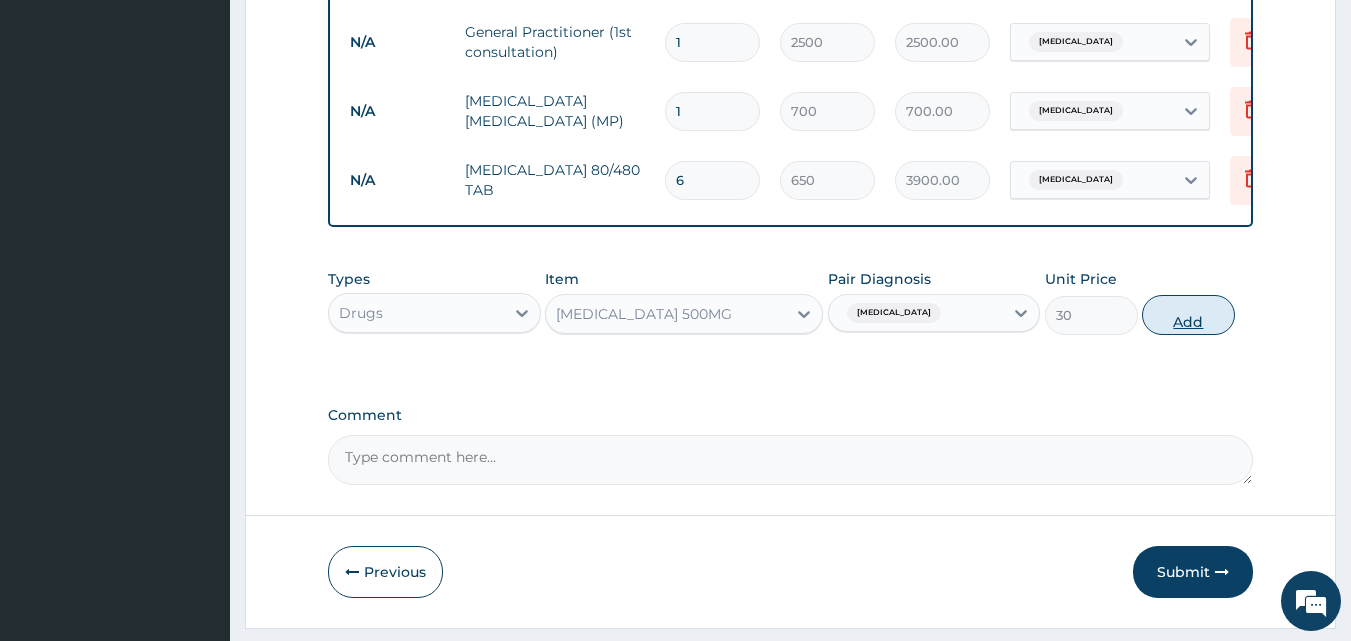 click on "Add" at bounding box center (1188, 315) 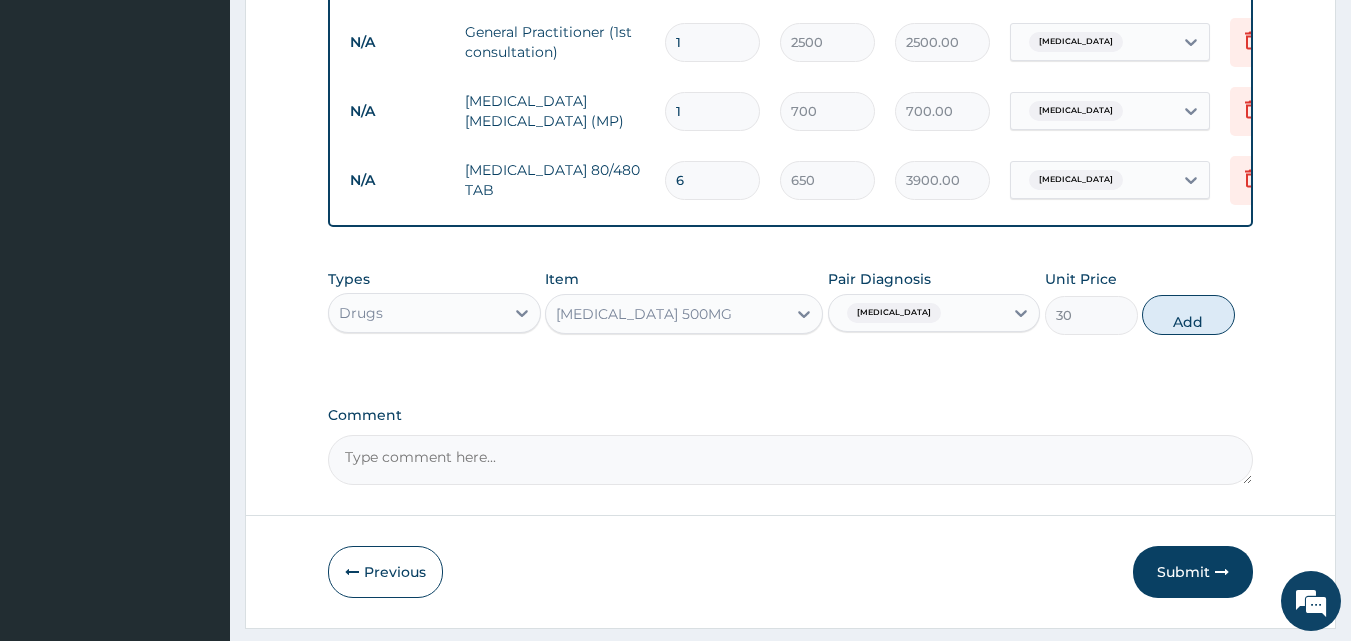 type on "0" 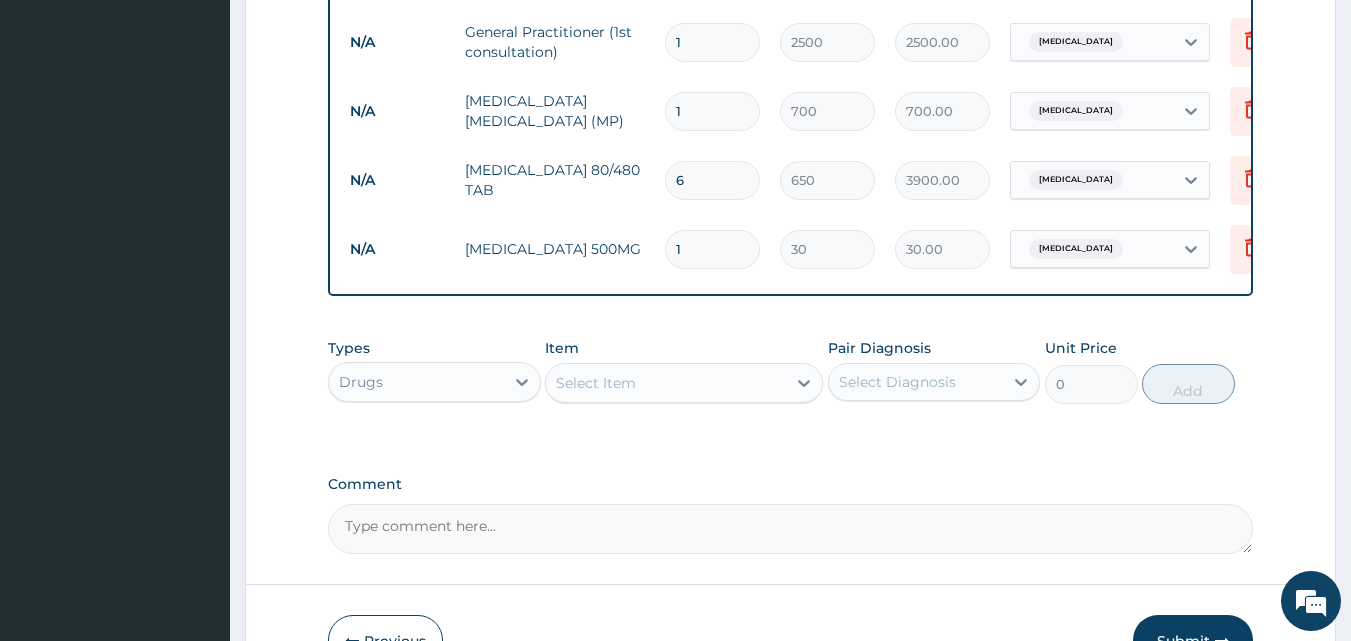 type on "18" 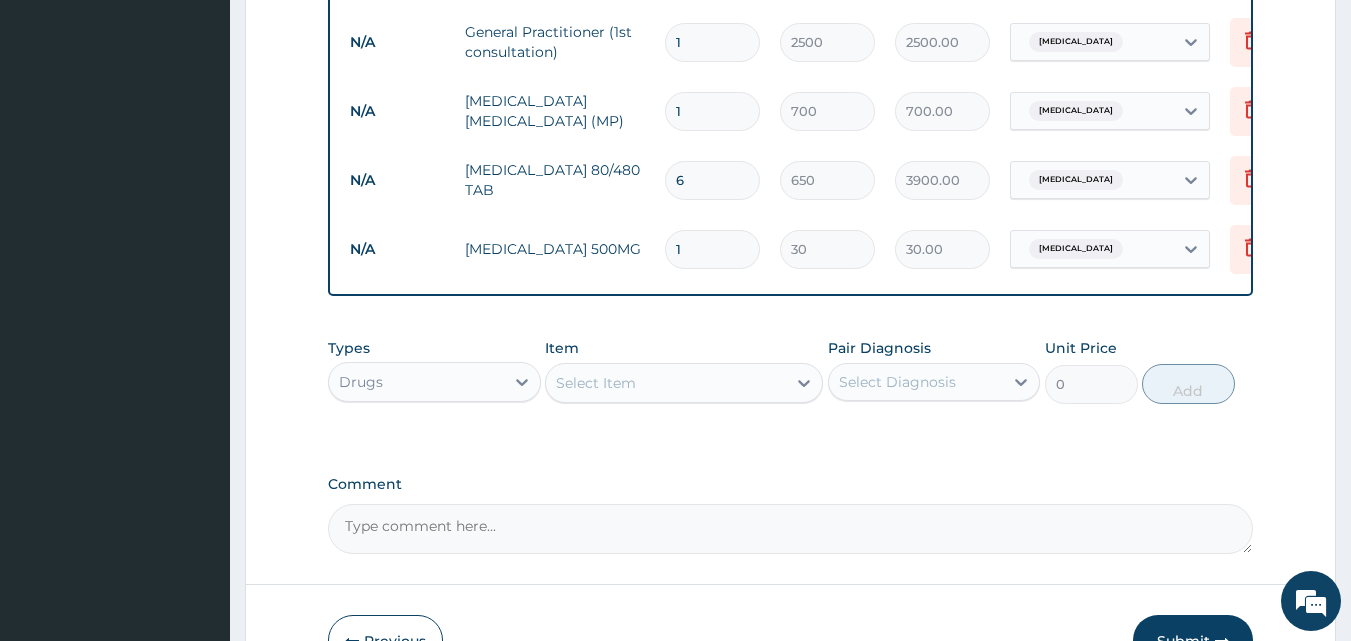 type on "540.00" 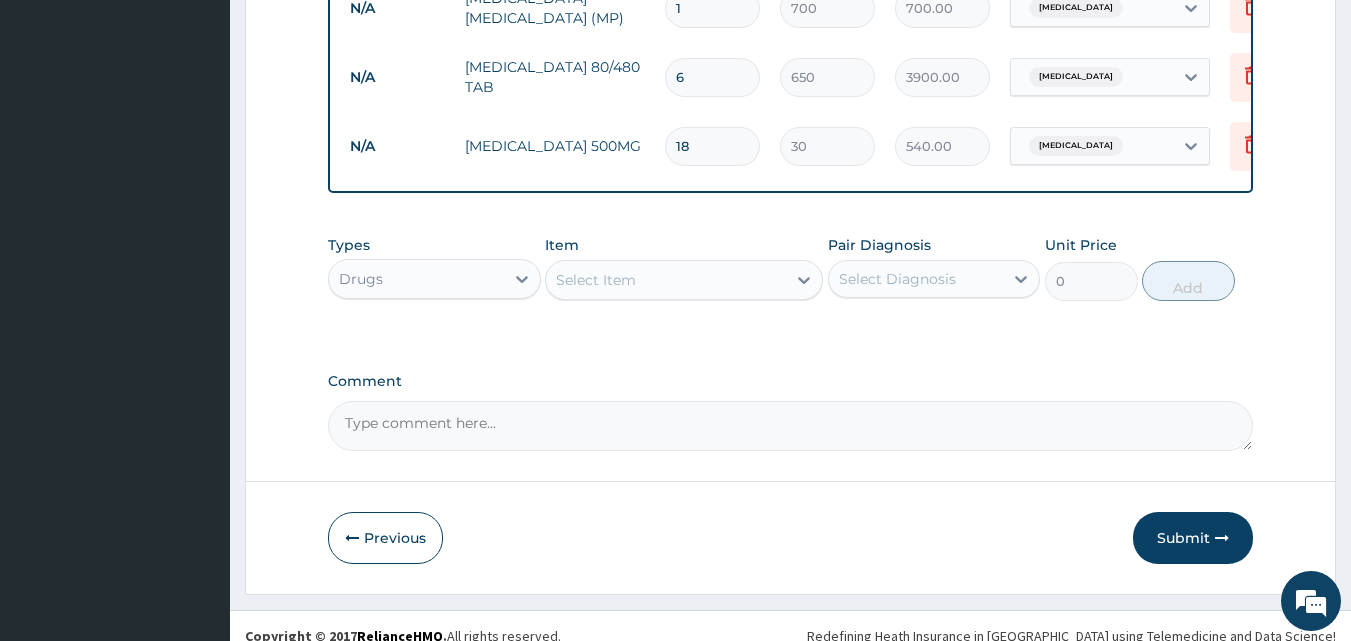 scroll, scrollTop: 997, scrollLeft: 0, axis: vertical 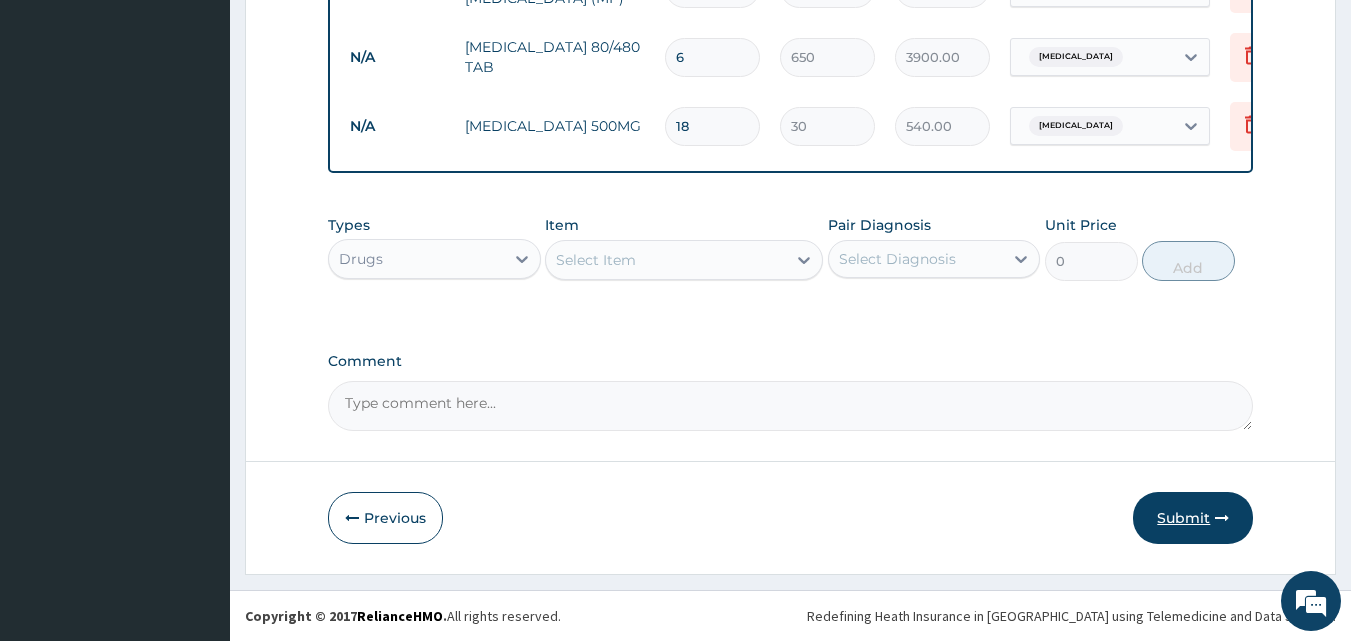 type on "18" 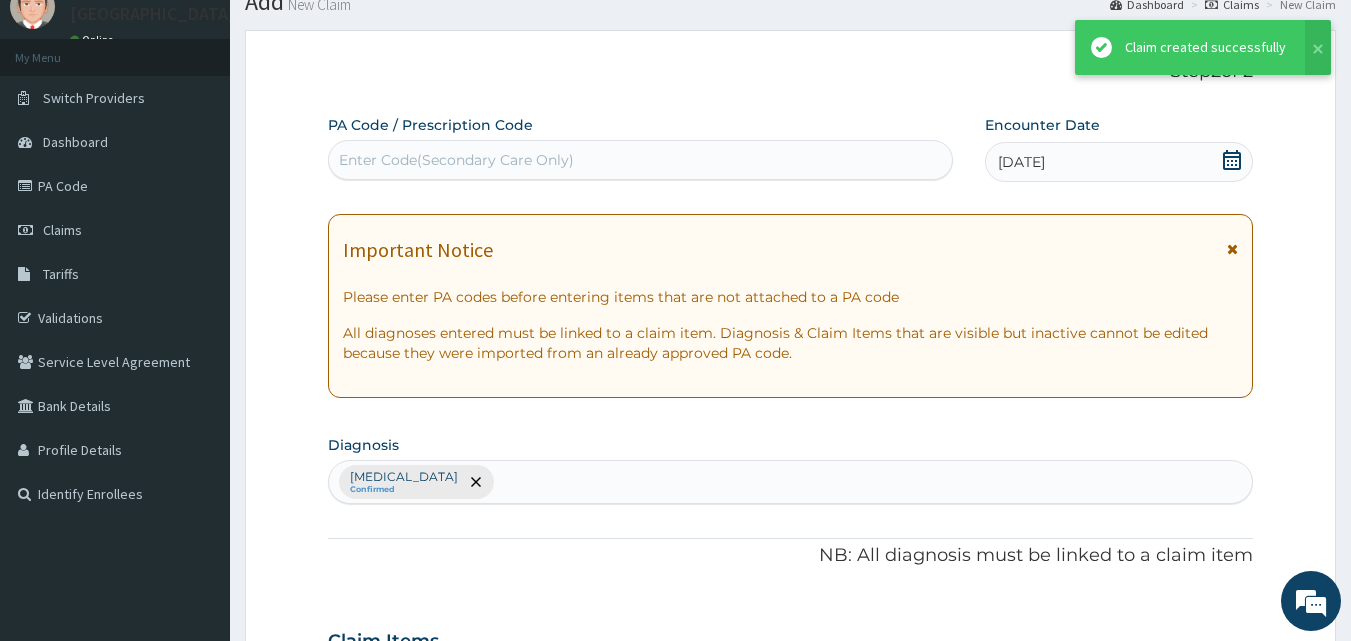 scroll, scrollTop: 997, scrollLeft: 0, axis: vertical 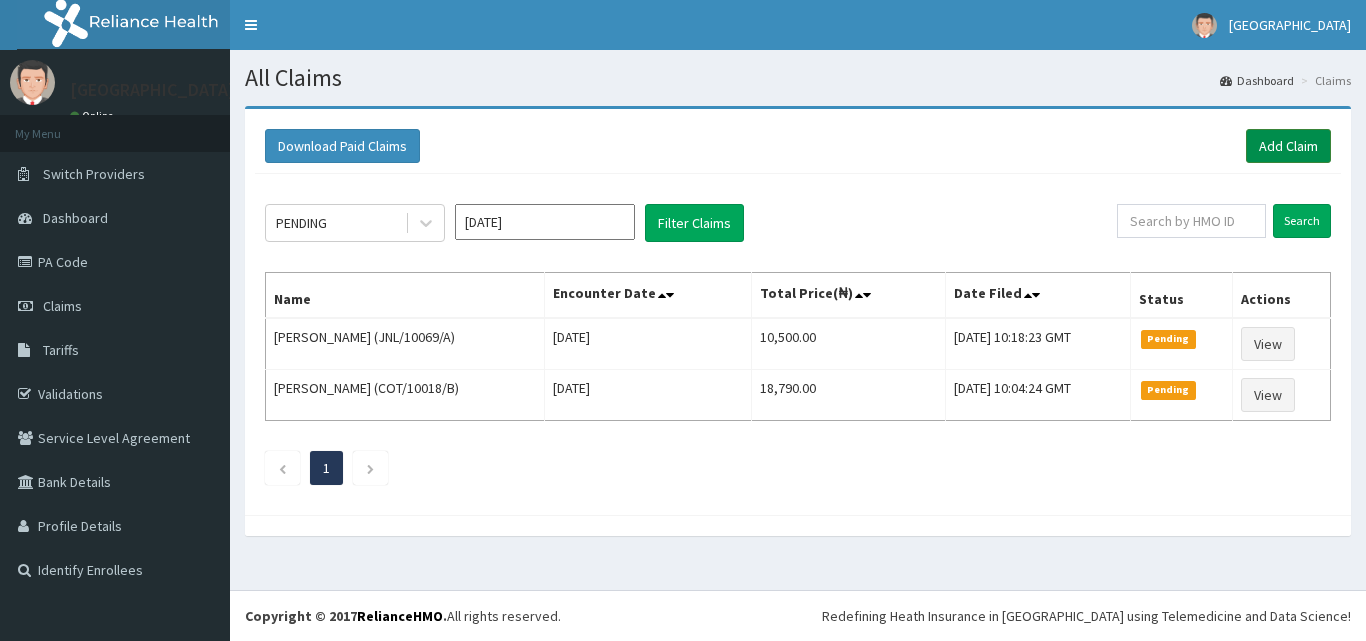 click on "Add Claim" at bounding box center [1288, 146] 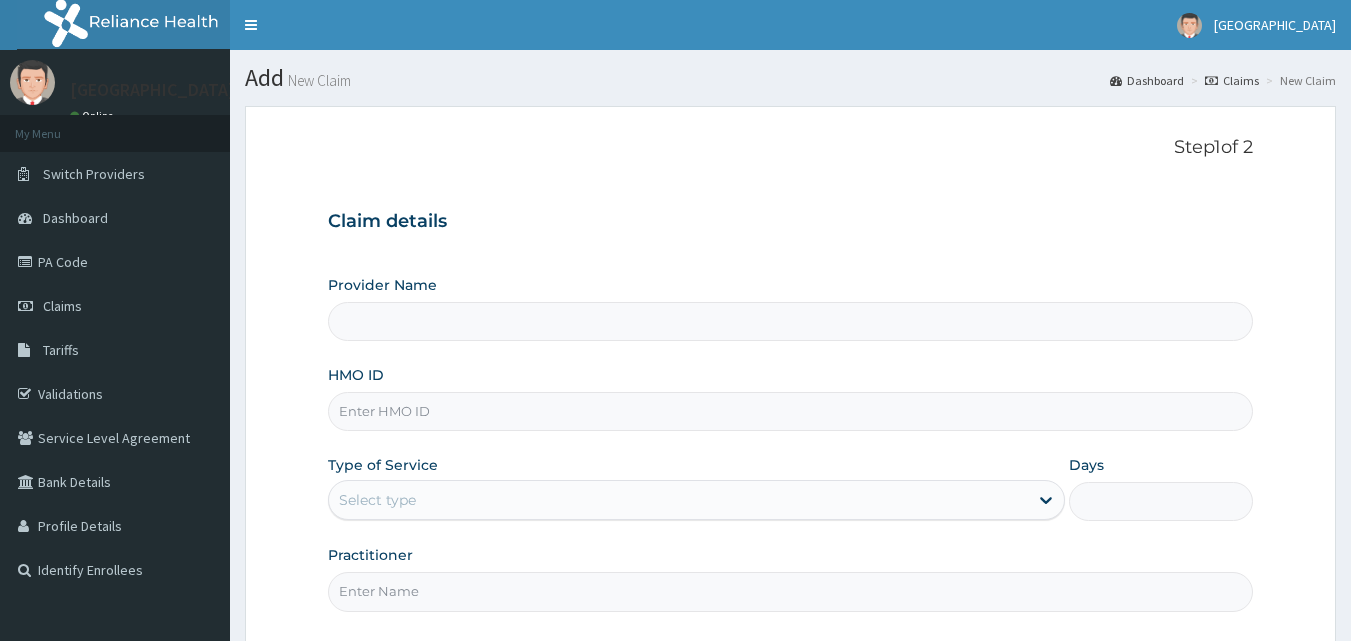 scroll, scrollTop: 0, scrollLeft: 0, axis: both 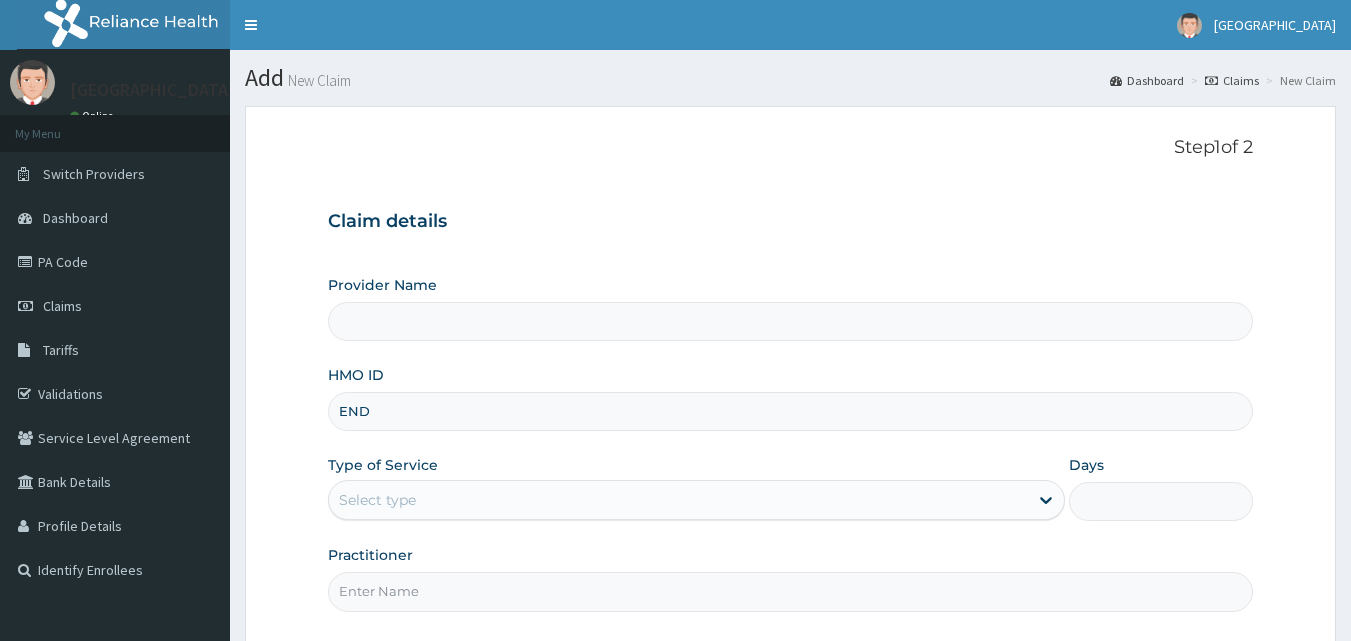 type on "END/" 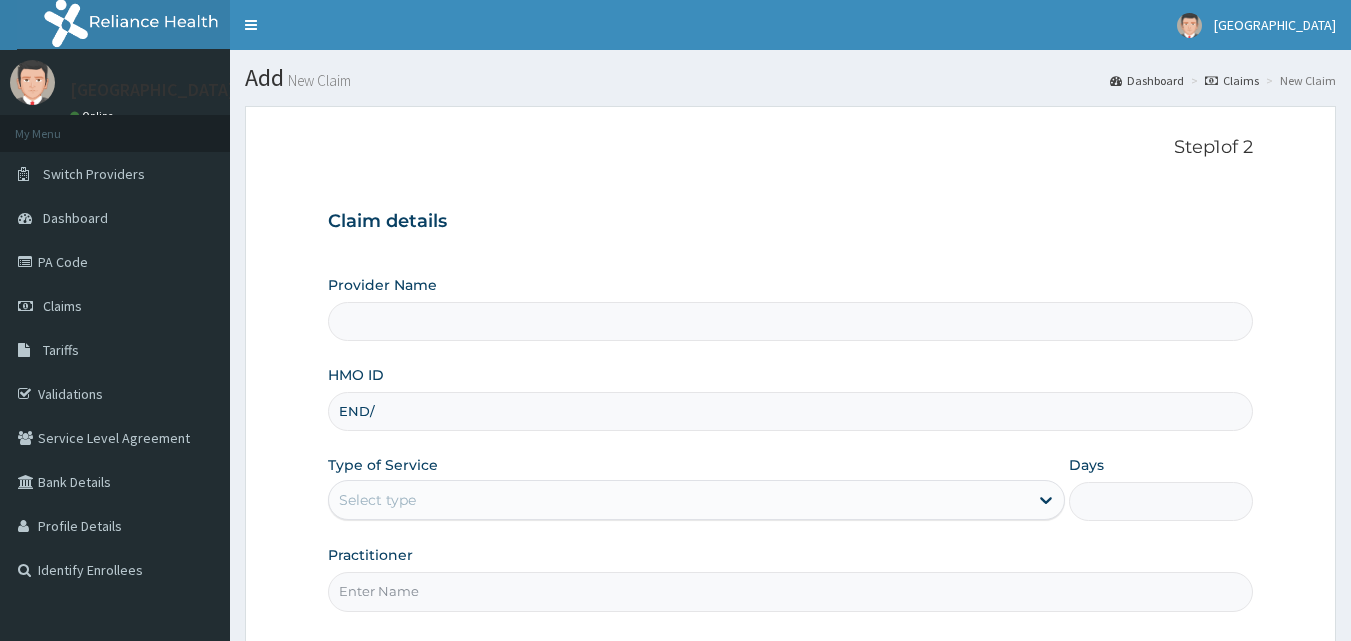 type on "[GEOGRAPHIC_DATA]" 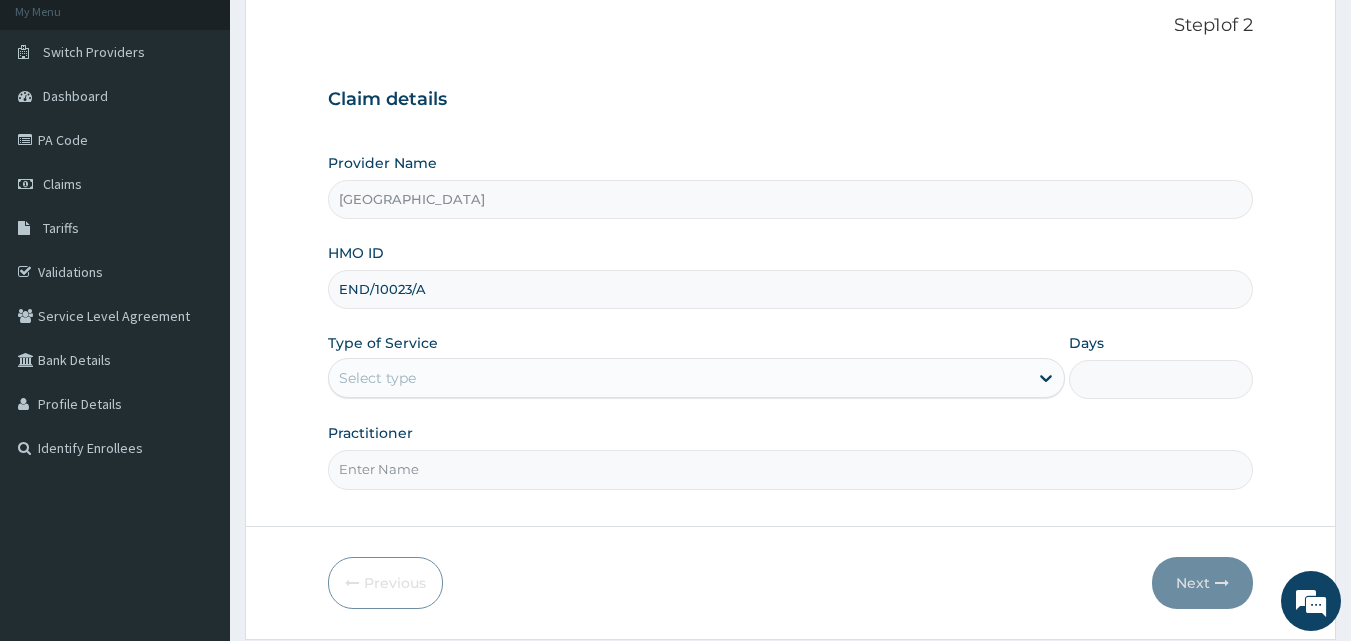 scroll, scrollTop: 187, scrollLeft: 0, axis: vertical 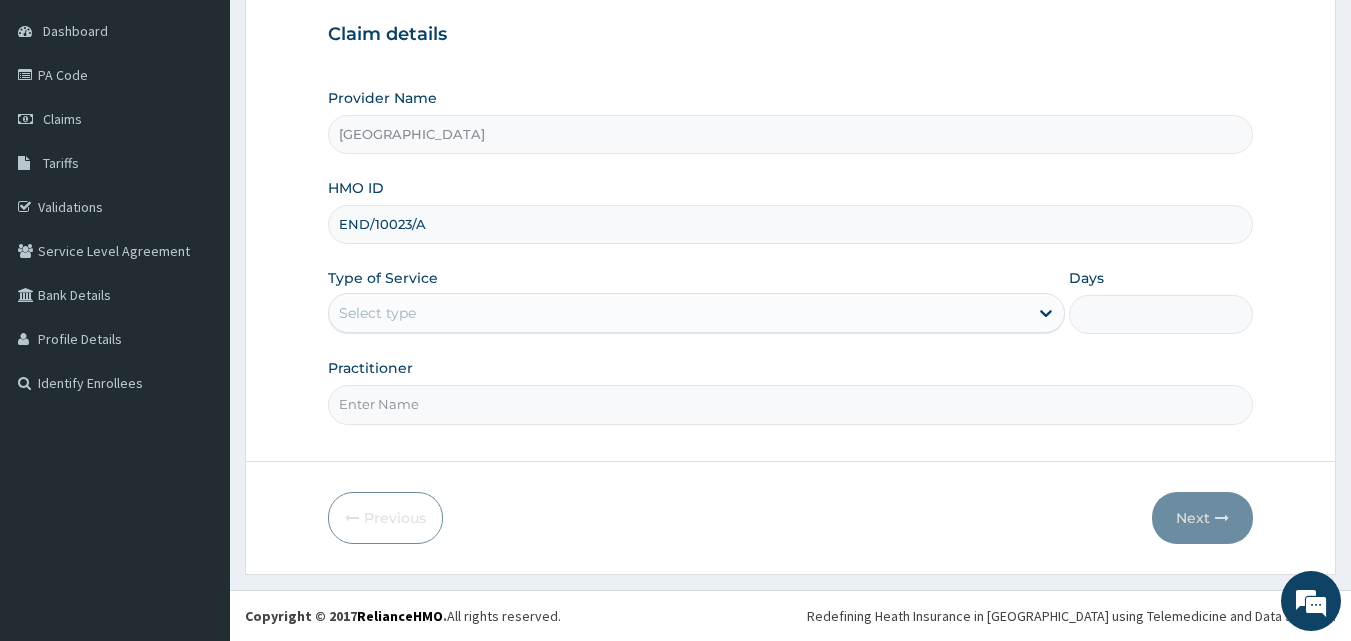 type on "END/10023/A" 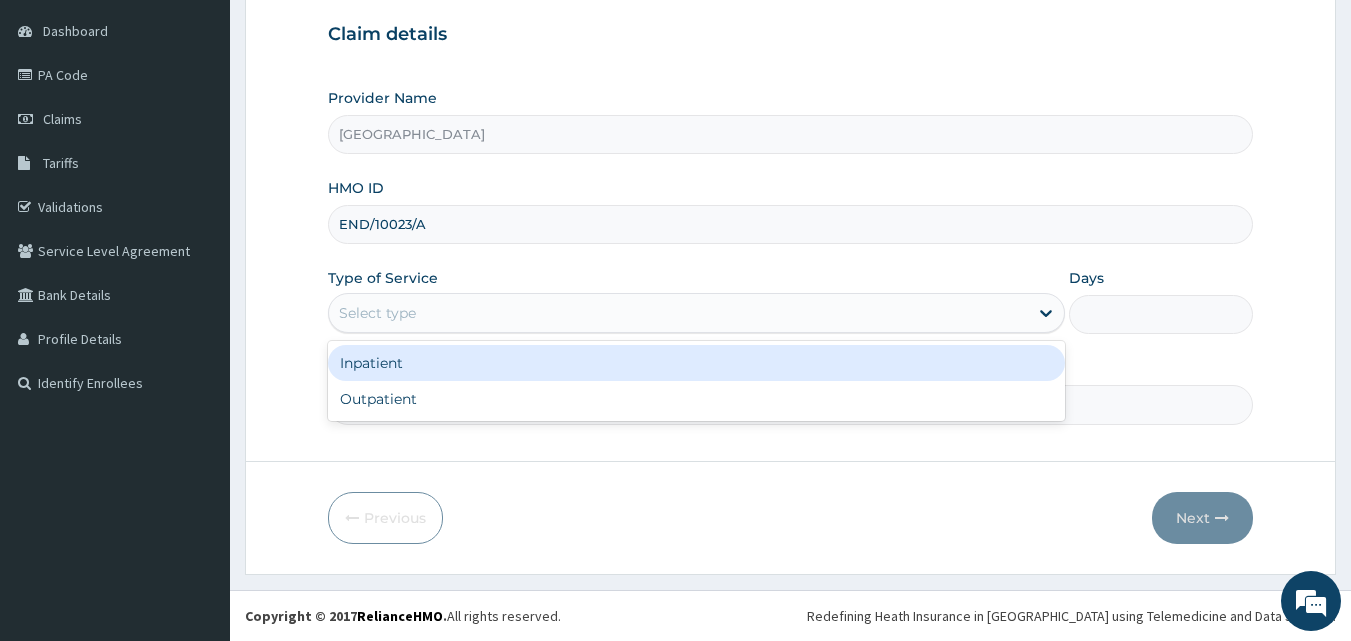 click on "Select type" at bounding box center (678, 313) 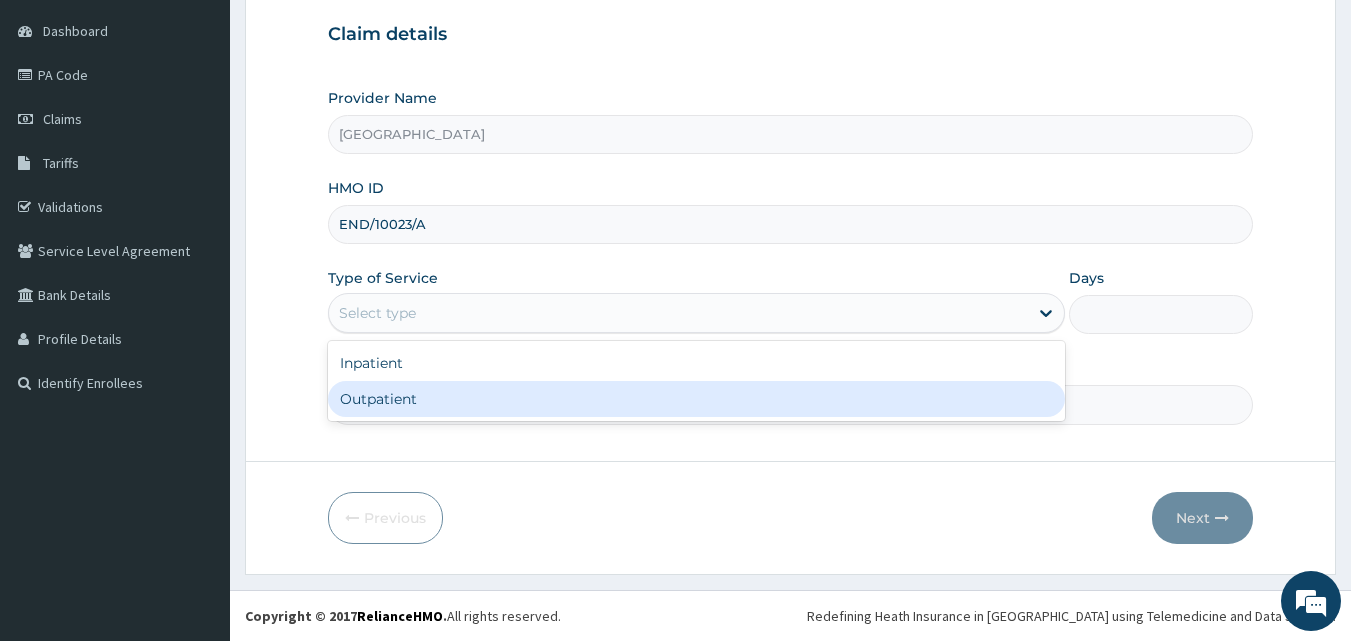 click on "Outpatient" at bounding box center (696, 399) 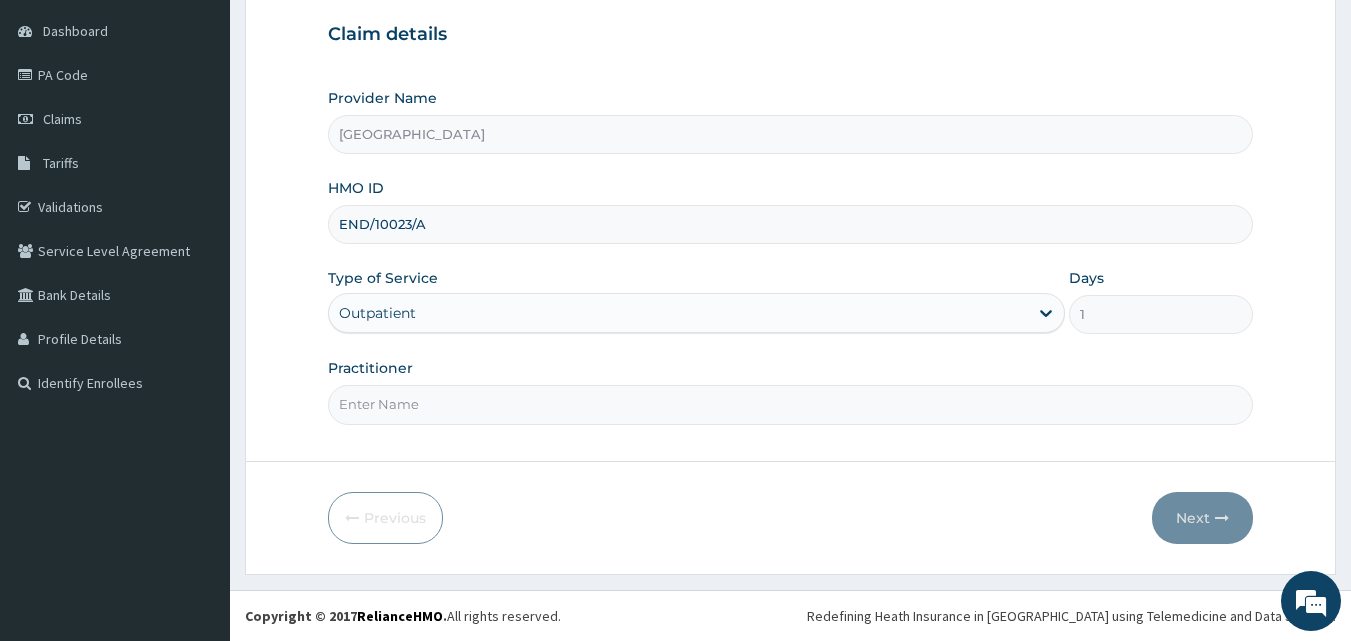 click on "Practitioner" at bounding box center (791, 404) 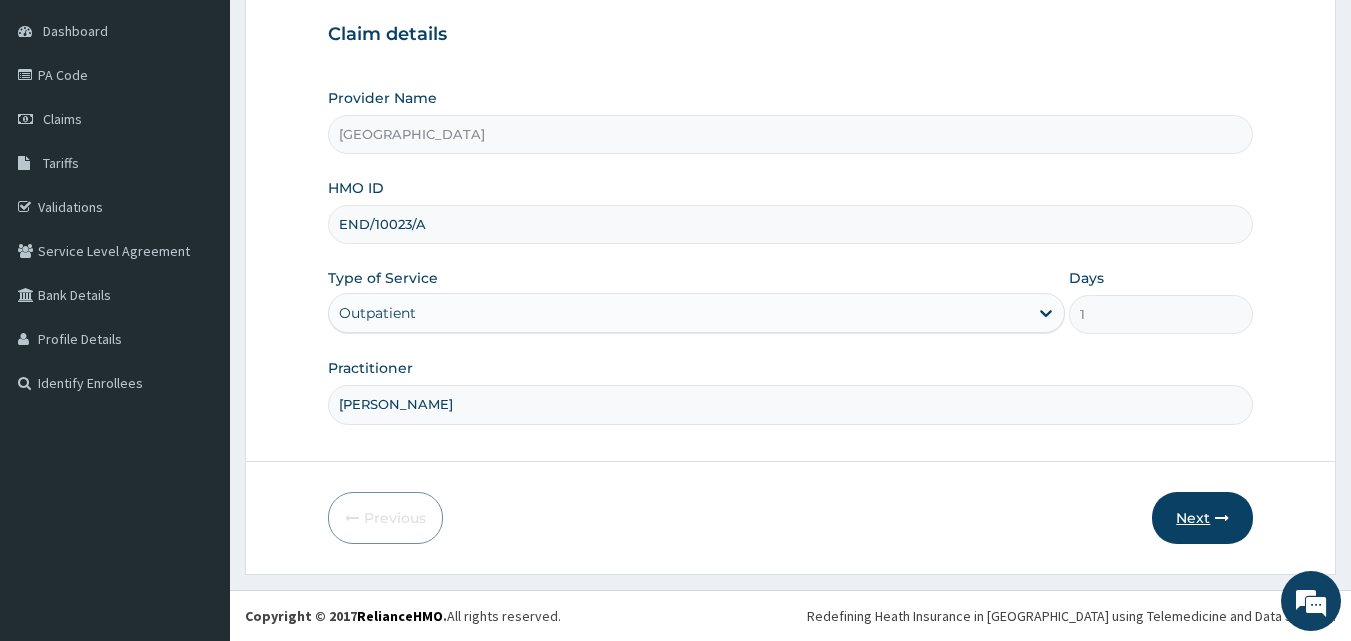 click on "Next" at bounding box center (1202, 518) 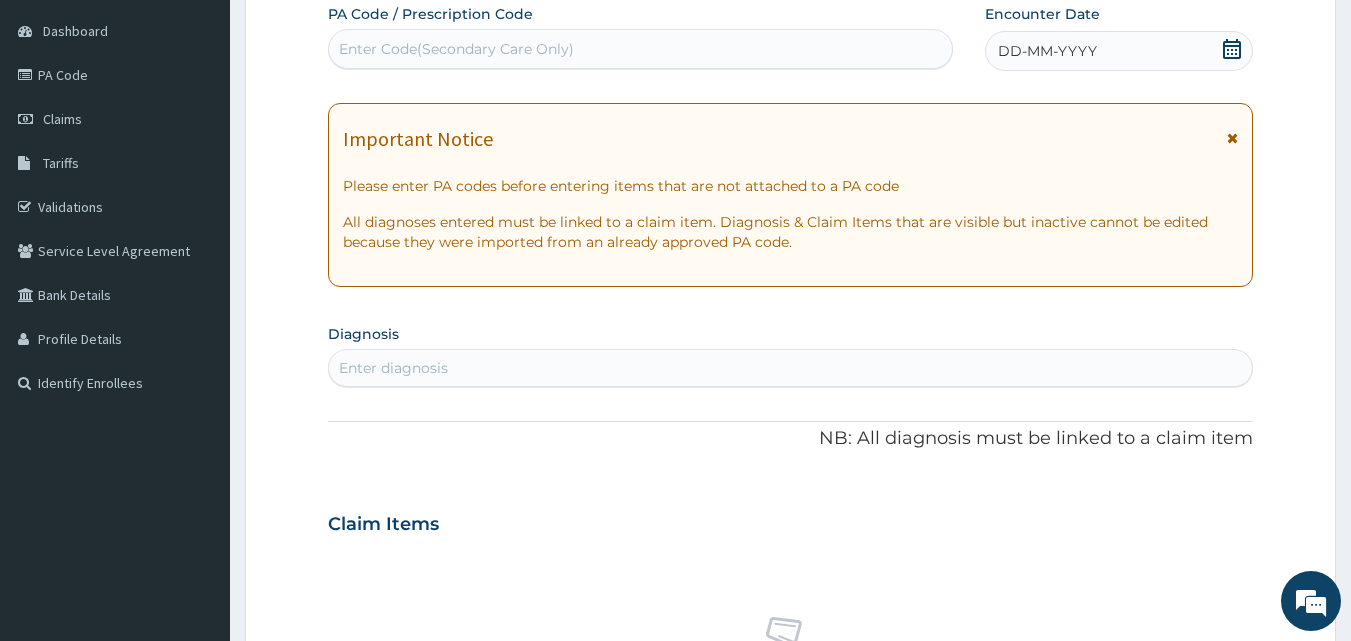 scroll, scrollTop: 0, scrollLeft: 0, axis: both 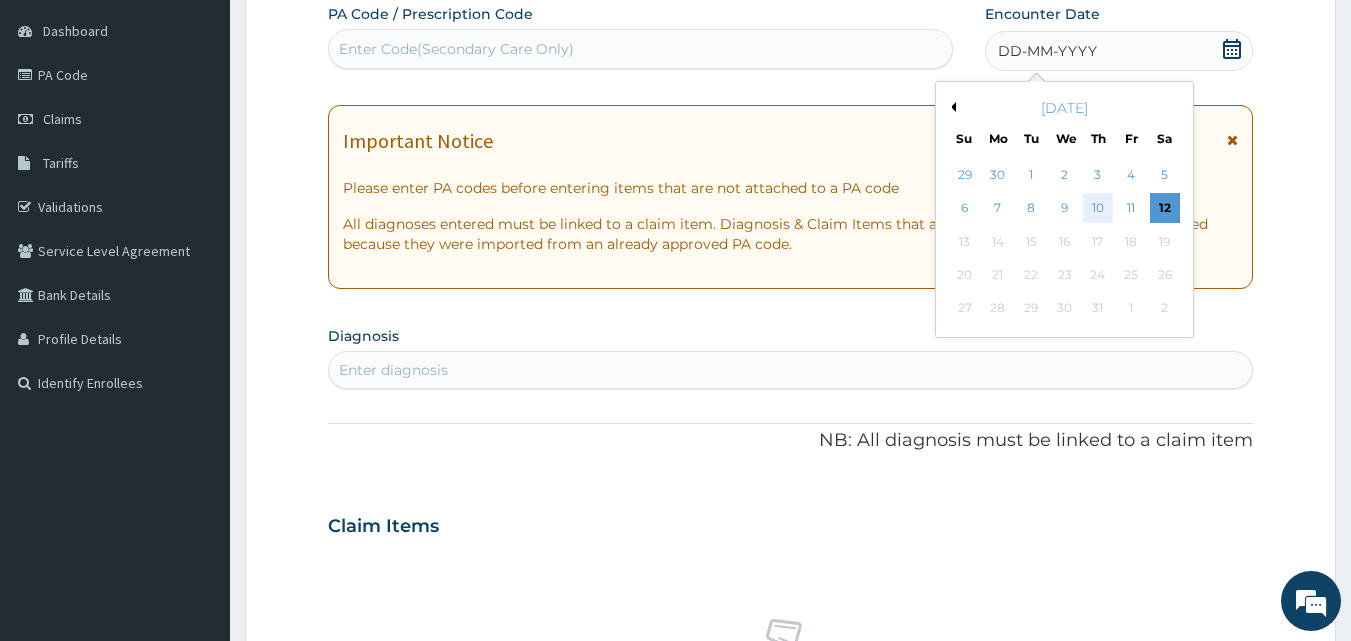 click on "10" at bounding box center (1098, 209) 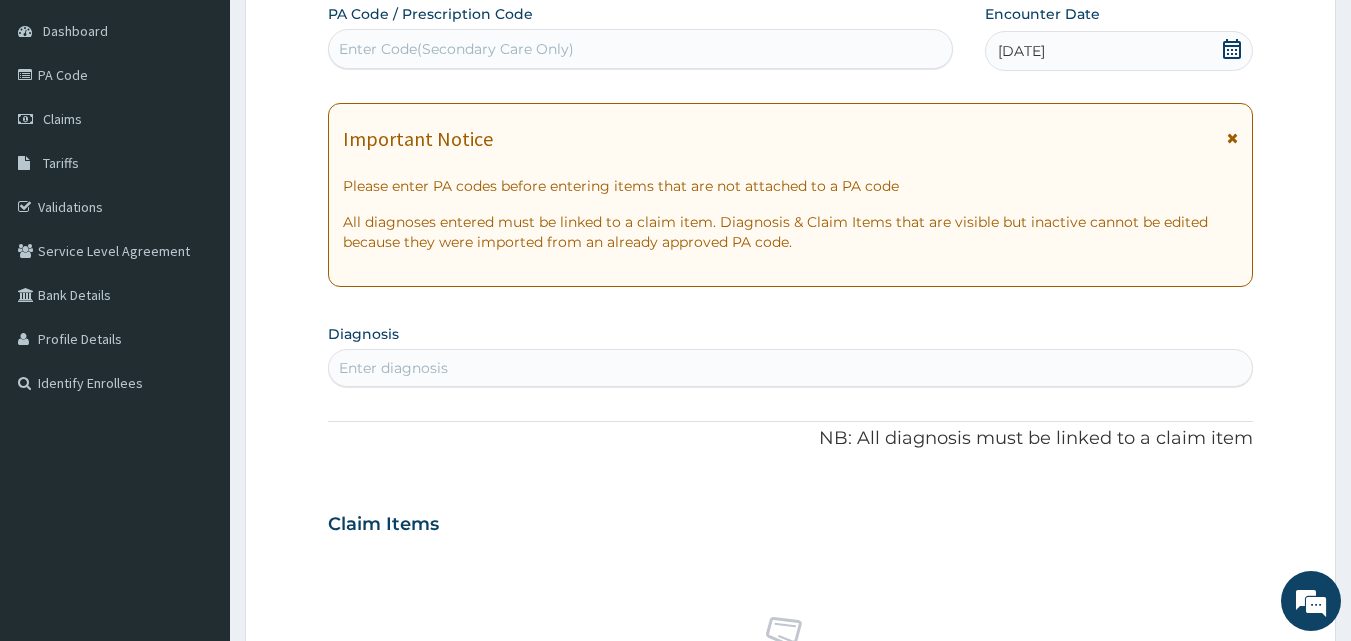 click on "Enter diagnosis" at bounding box center [791, 368] 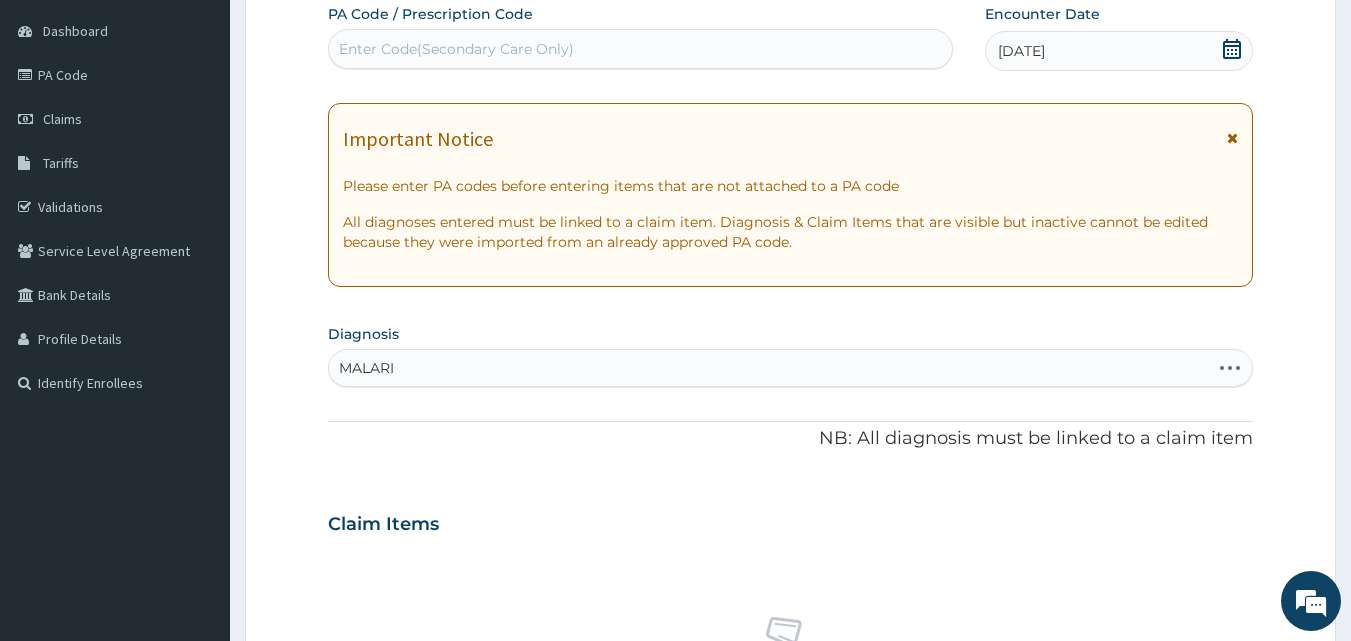 type on "MALARIA" 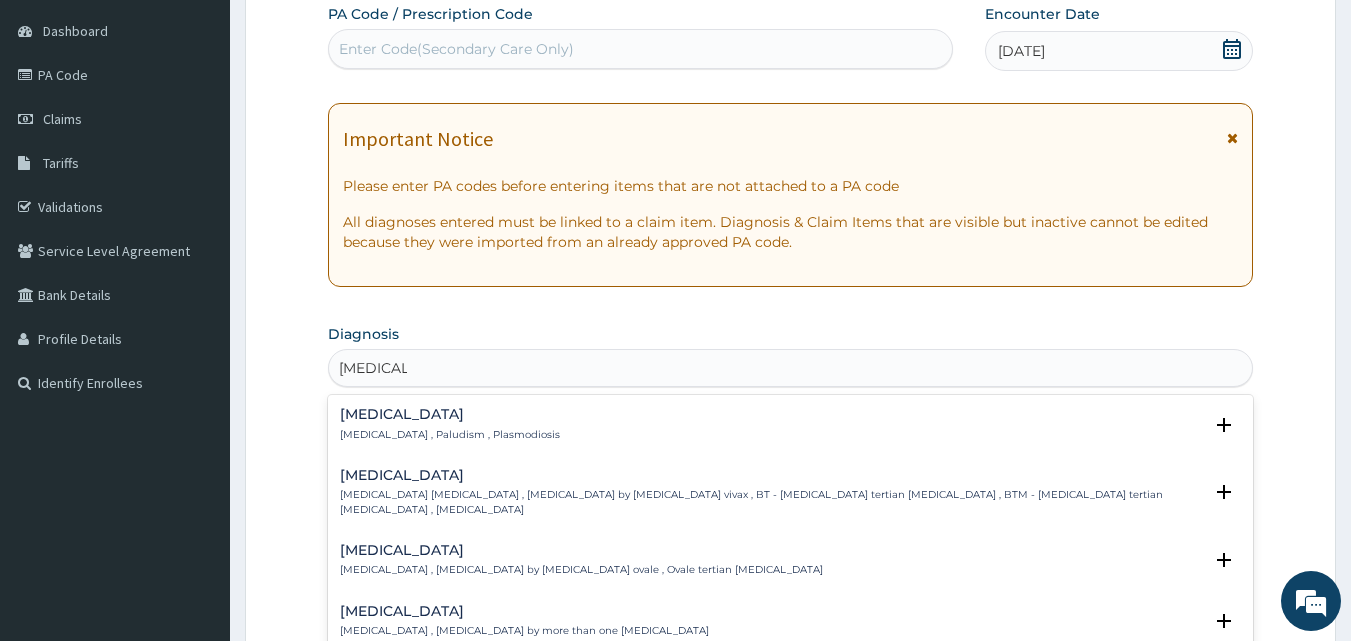 click on "Malaria" at bounding box center (450, 414) 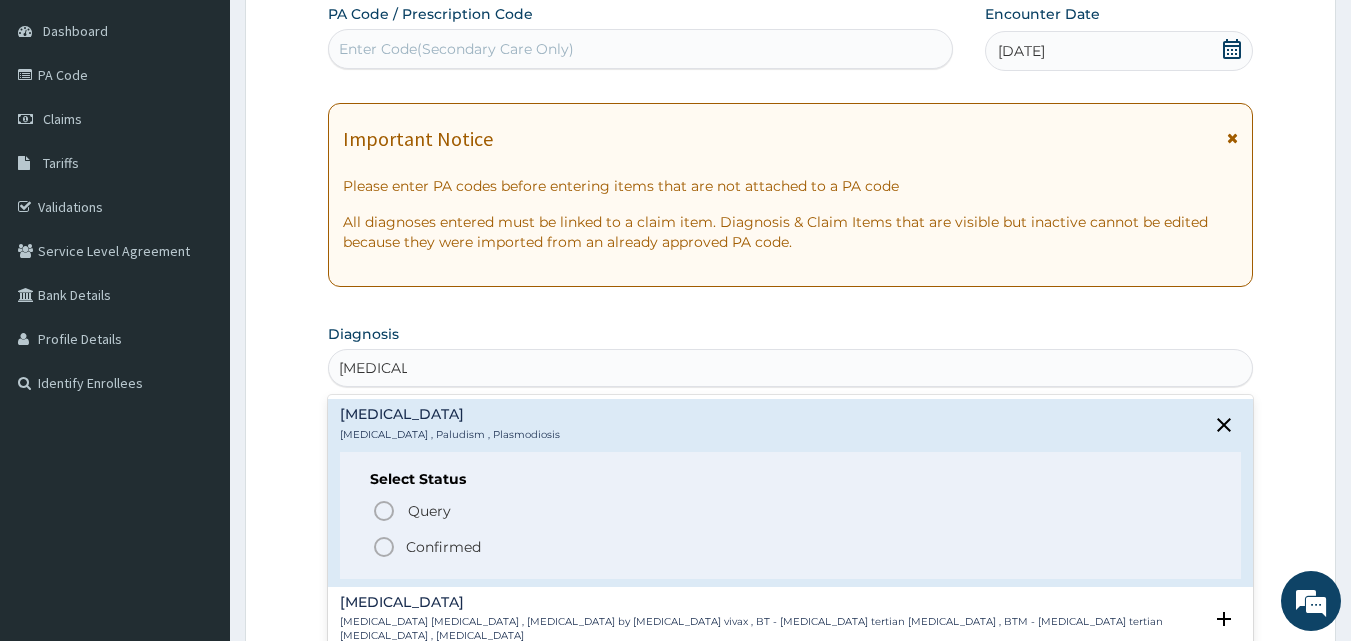 click on "Confirmed" at bounding box center (443, 547) 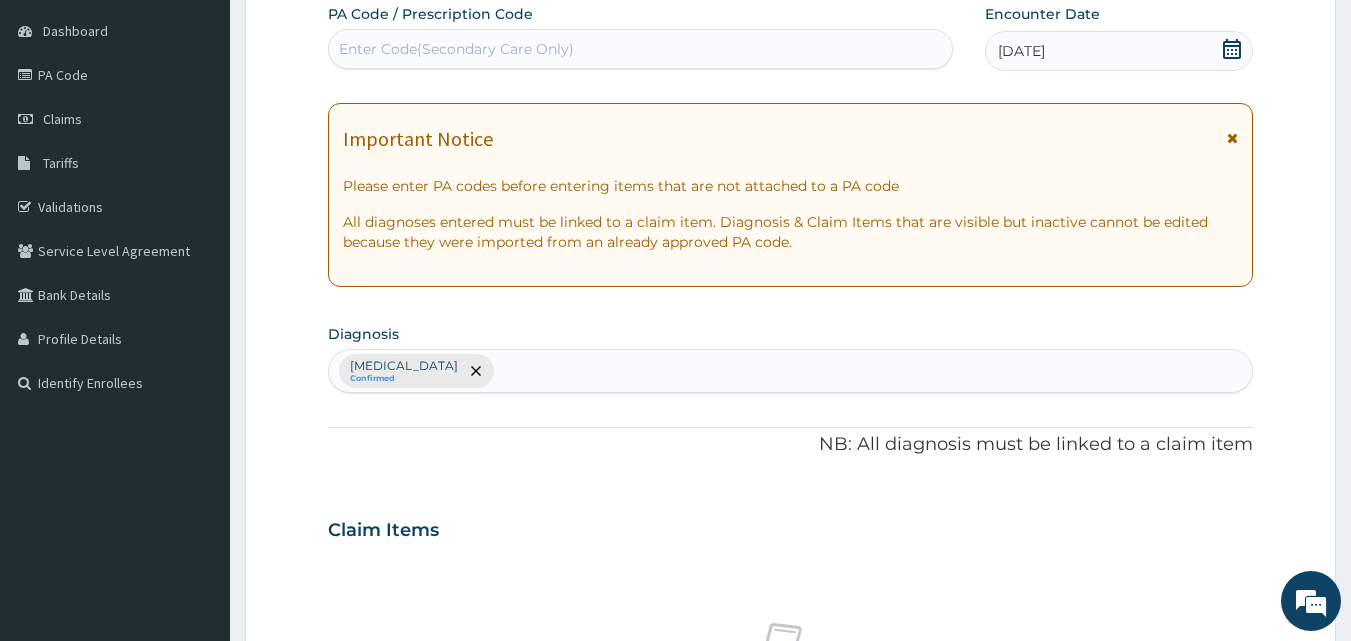 scroll, scrollTop: 747, scrollLeft: 0, axis: vertical 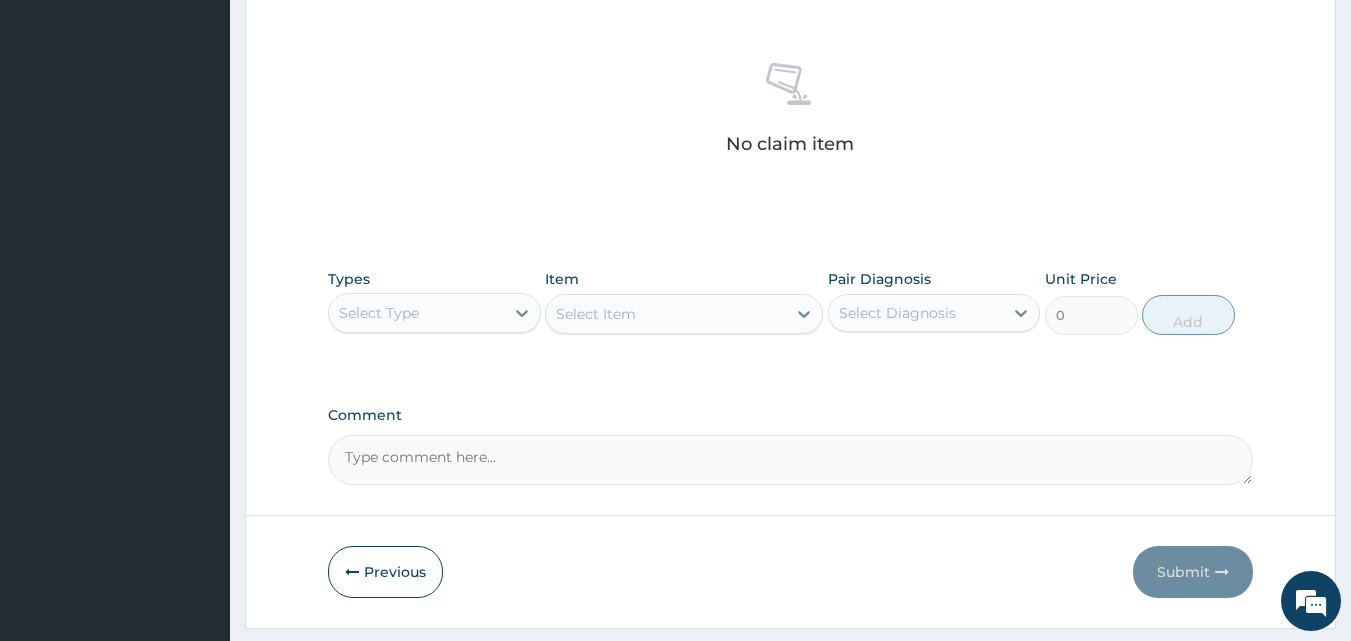 click on "Select Type" at bounding box center (434, 313) 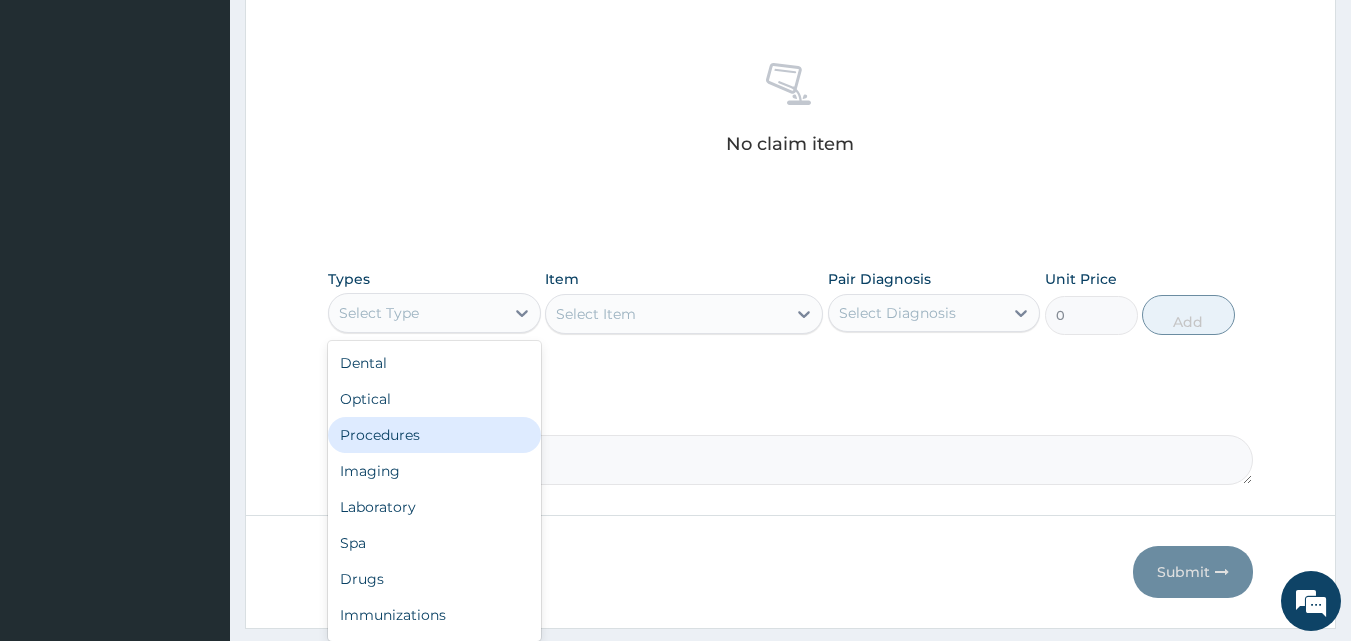 drag, startPoint x: 449, startPoint y: 445, endPoint x: 444, endPoint y: 431, distance: 14.866069 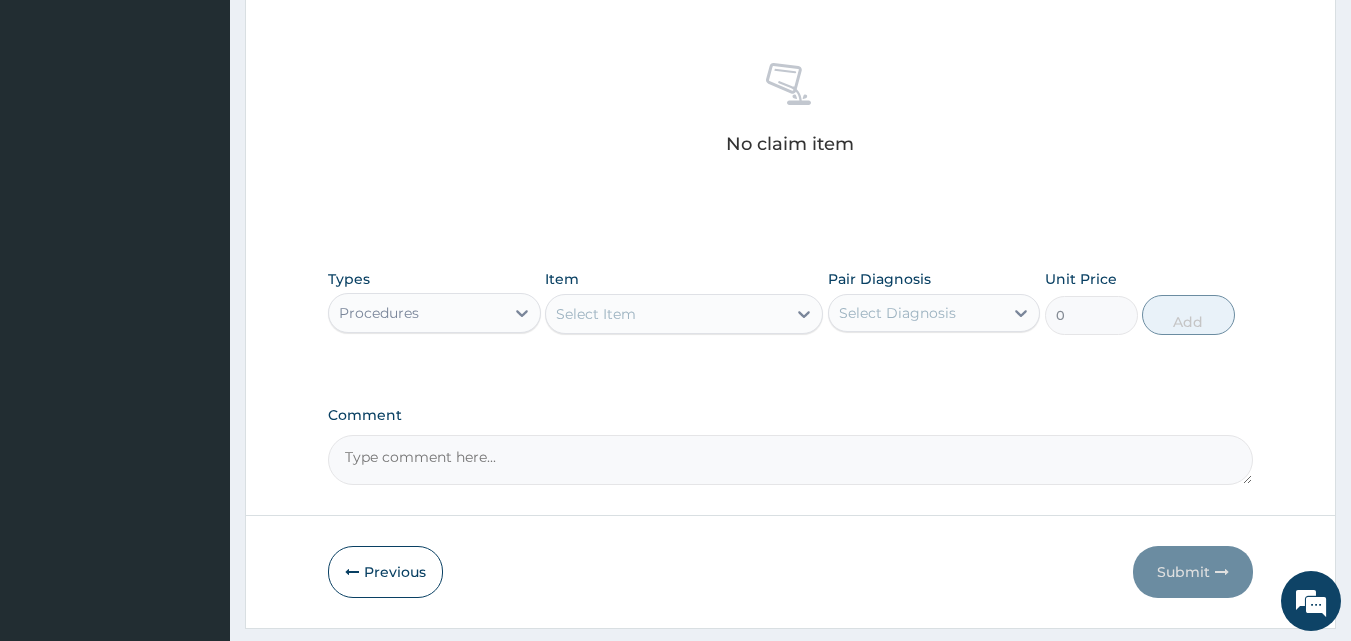 click on "Select Item" at bounding box center (596, 314) 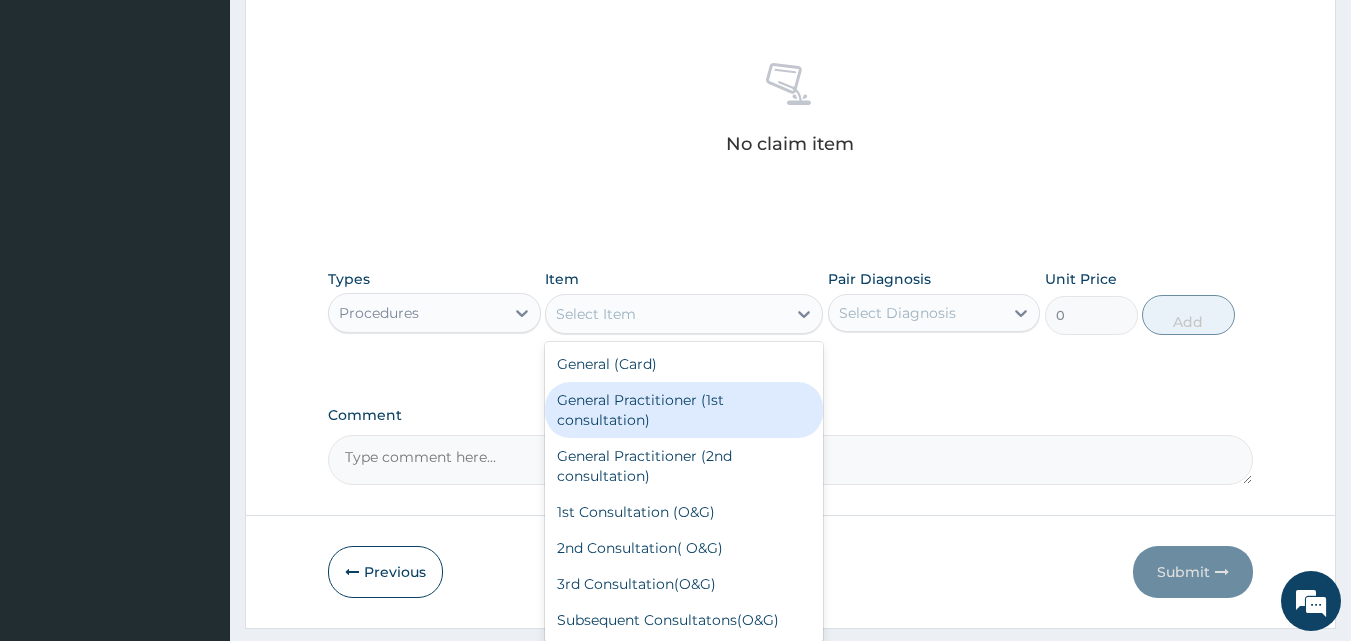 click on "General Practitioner (1st consultation)" at bounding box center (684, 410) 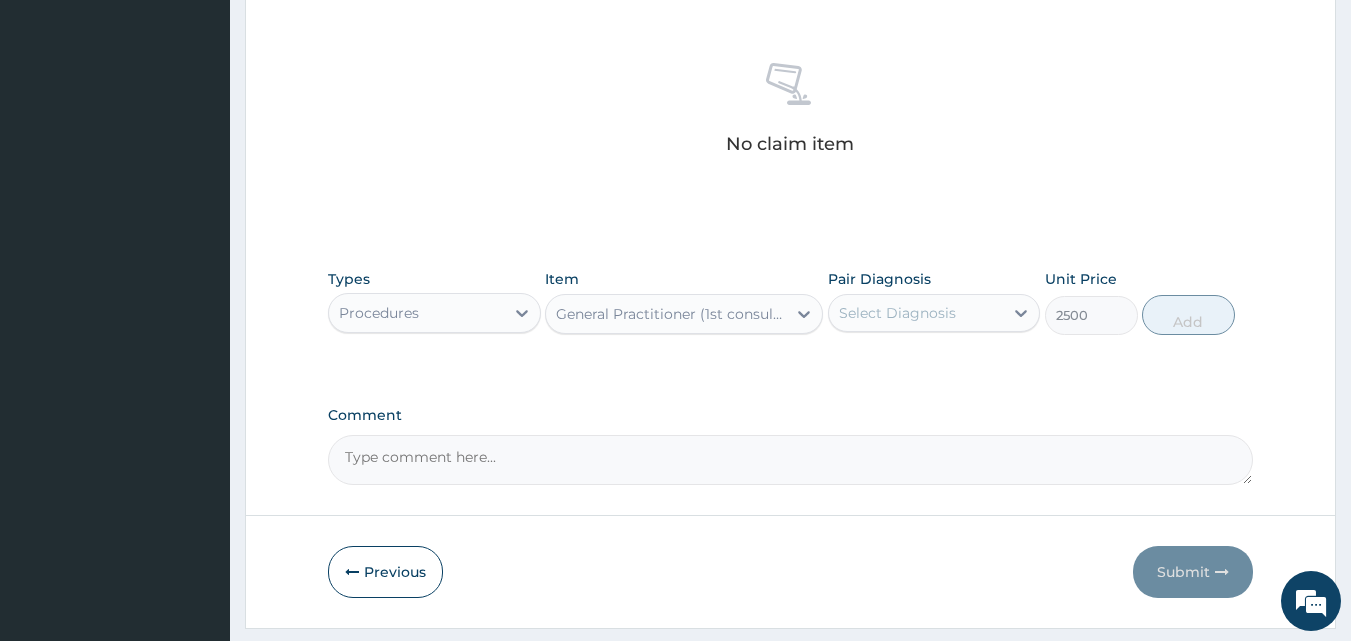 click on "Select Diagnosis" at bounding box center (897, 313) 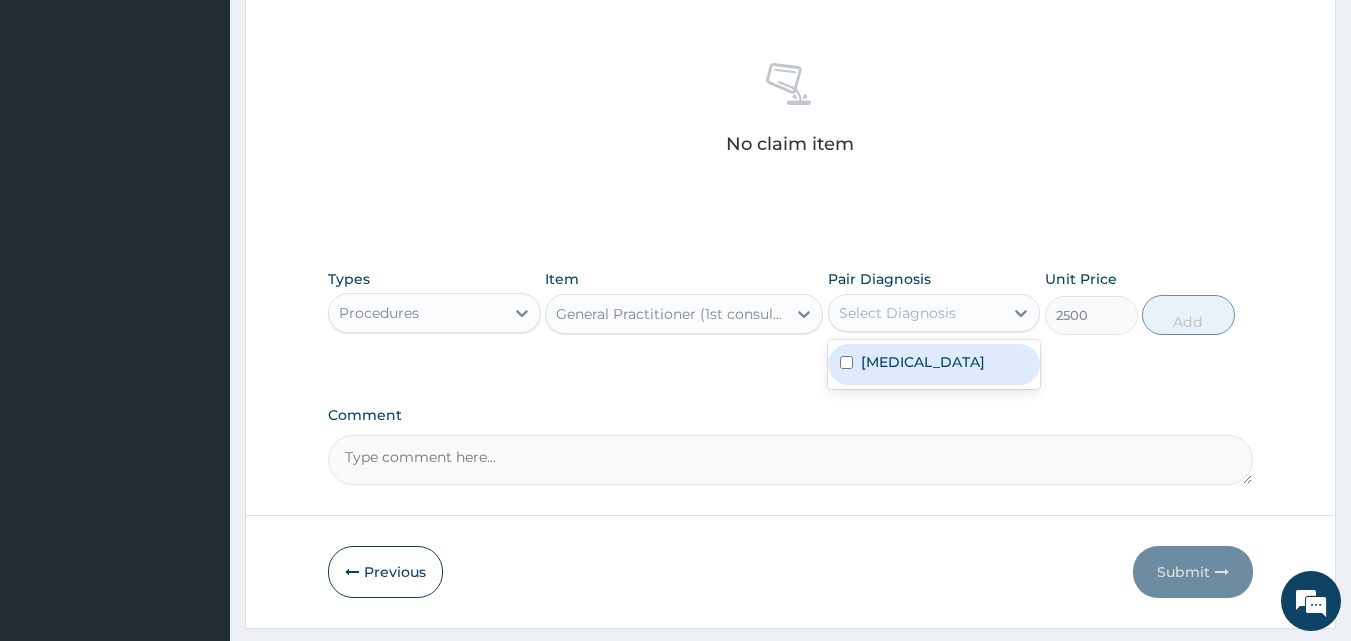 drag, startPoint x: 903, startPoint y: 355, endPoint x: 921, endPoint y: 353, distance: 18.110771 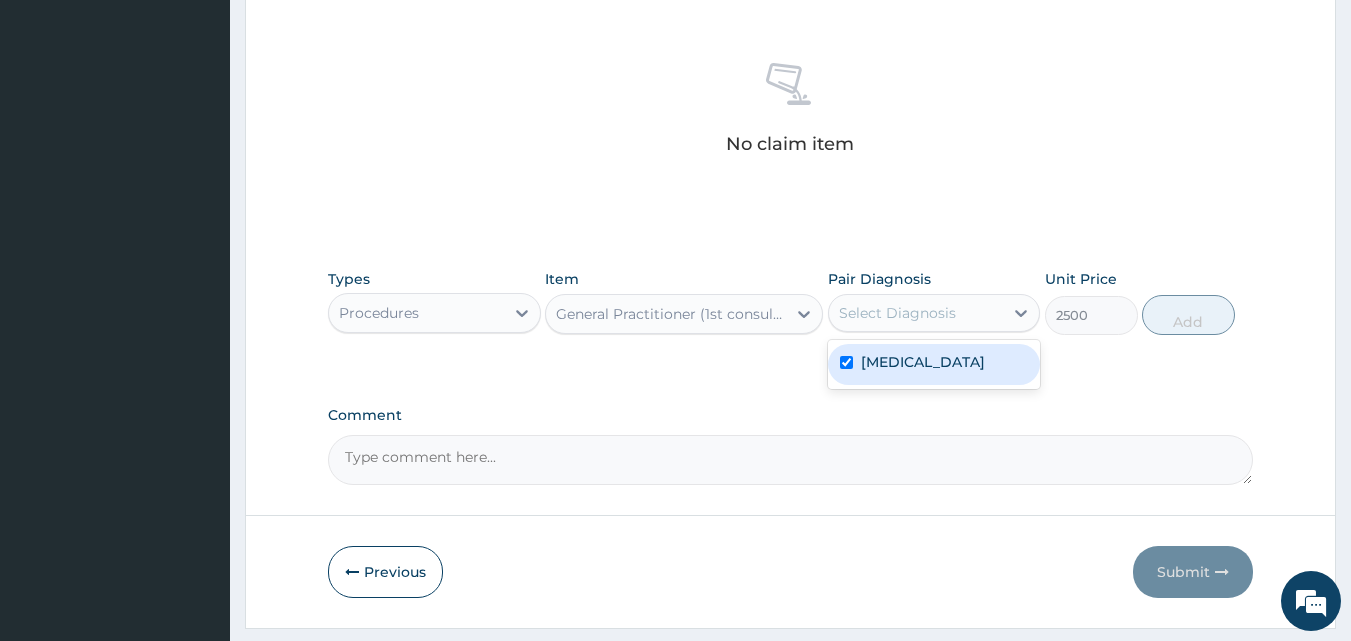checkbox on "true" 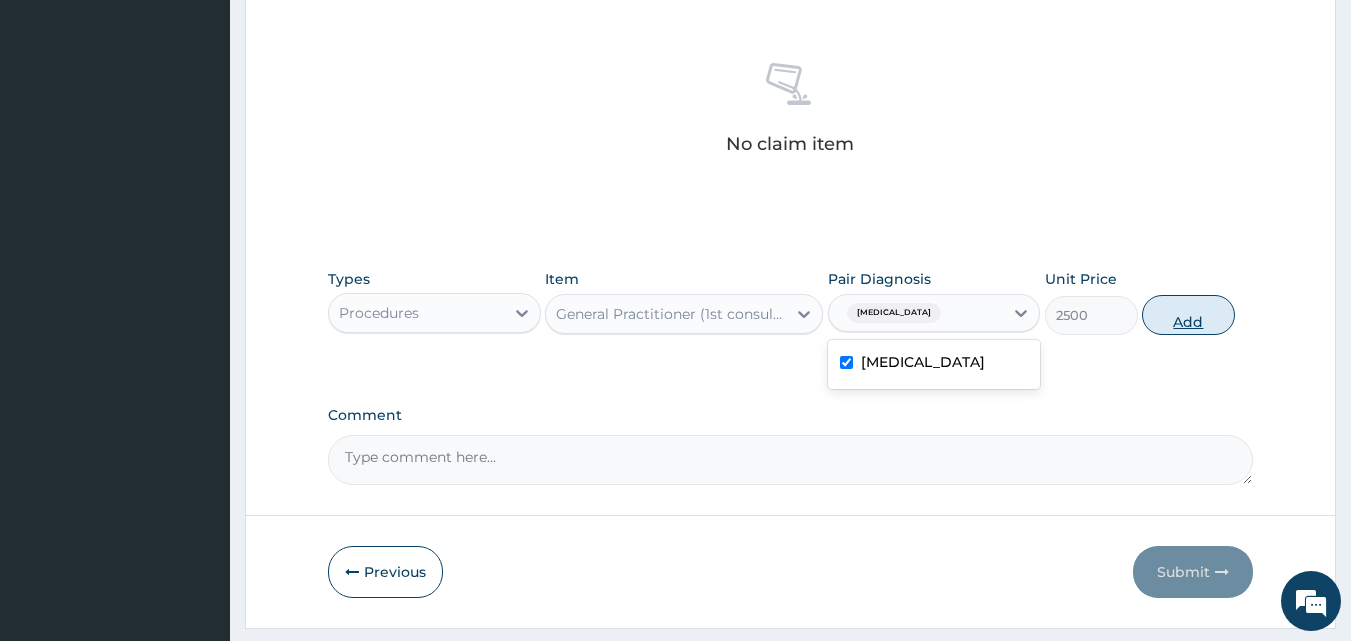 click on "Add" at bounding box center [1188, 315] 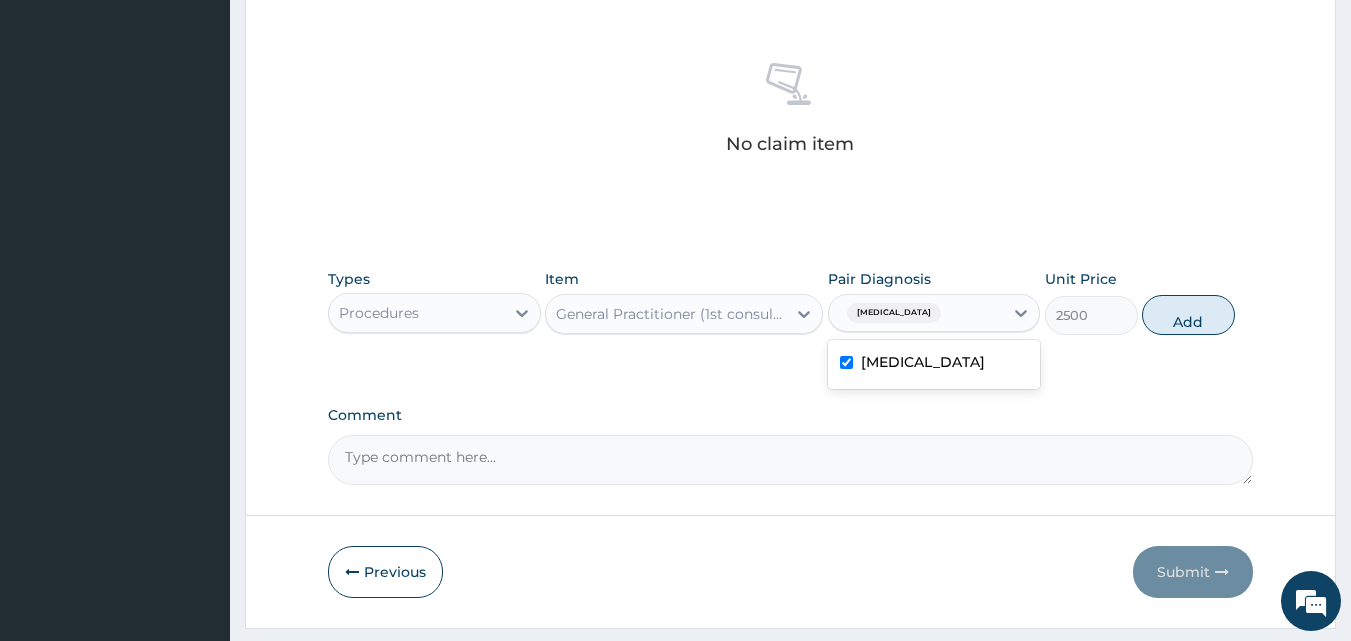 type on "0" 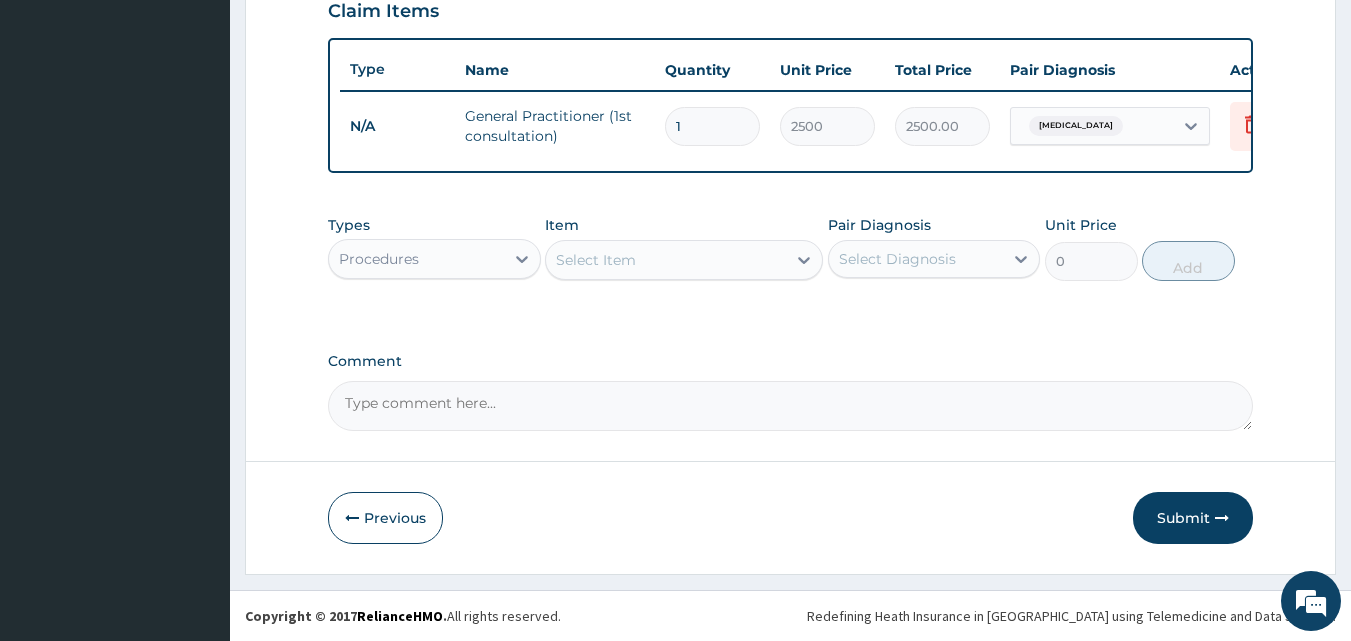 scroll, scrollTop: 721, scrollLeft: 0, axis: vertical 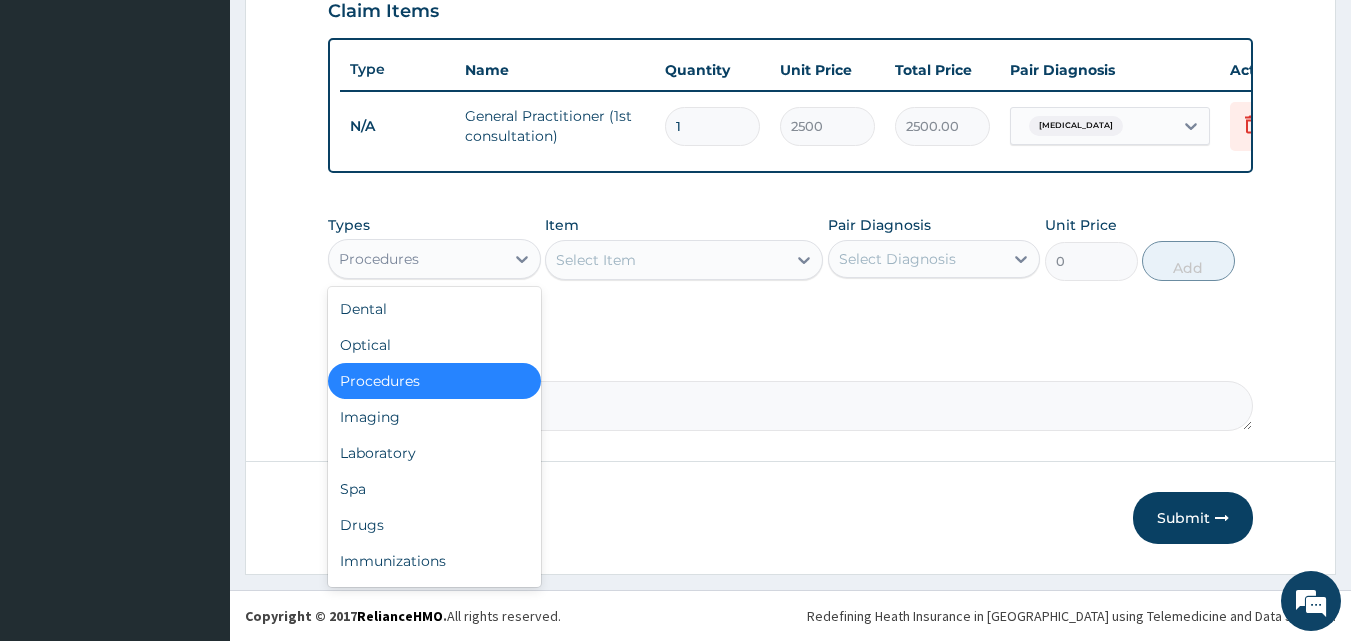 click on "Procedures" at bounding box center (416, 259) 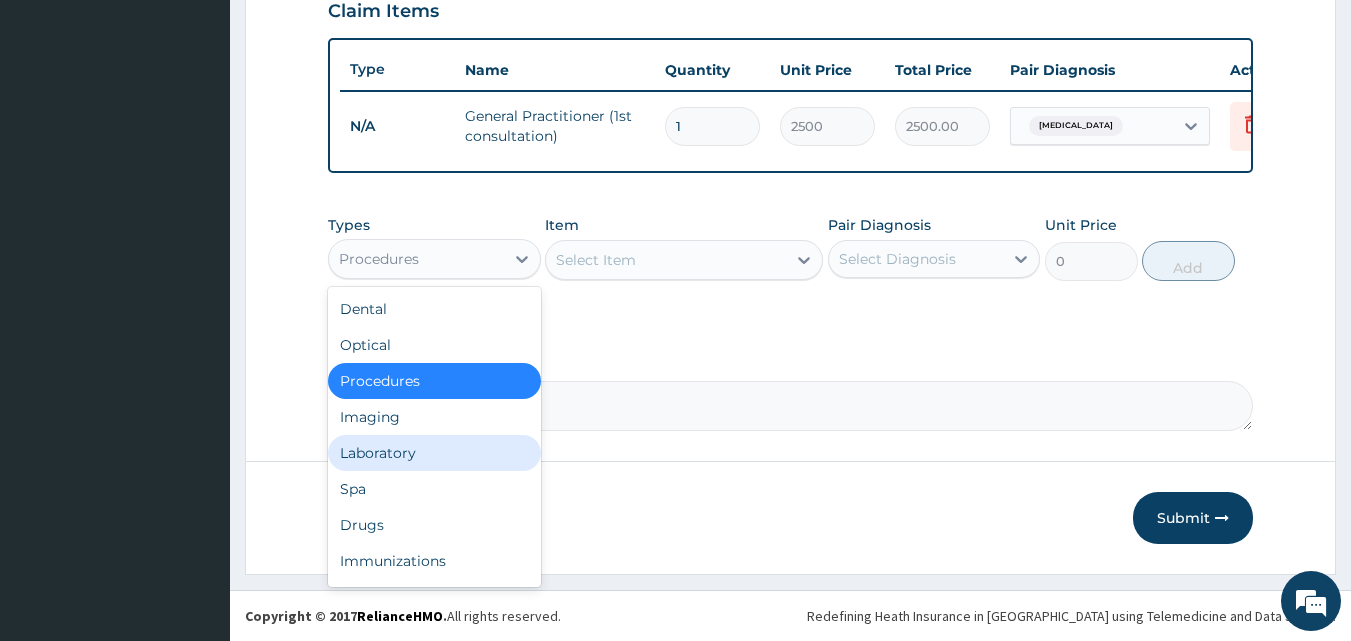 click on "Laboratory" at bounding box center [434, 453] 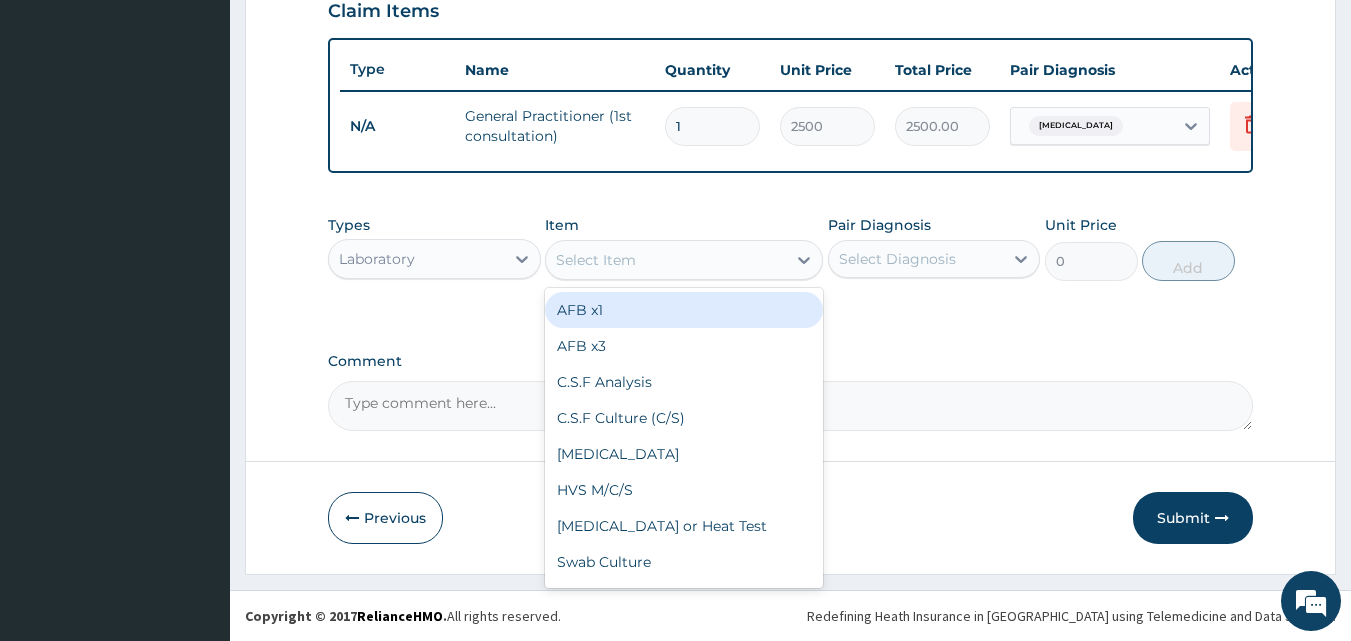 click on "Select Item" at bounding box center (666, 260) 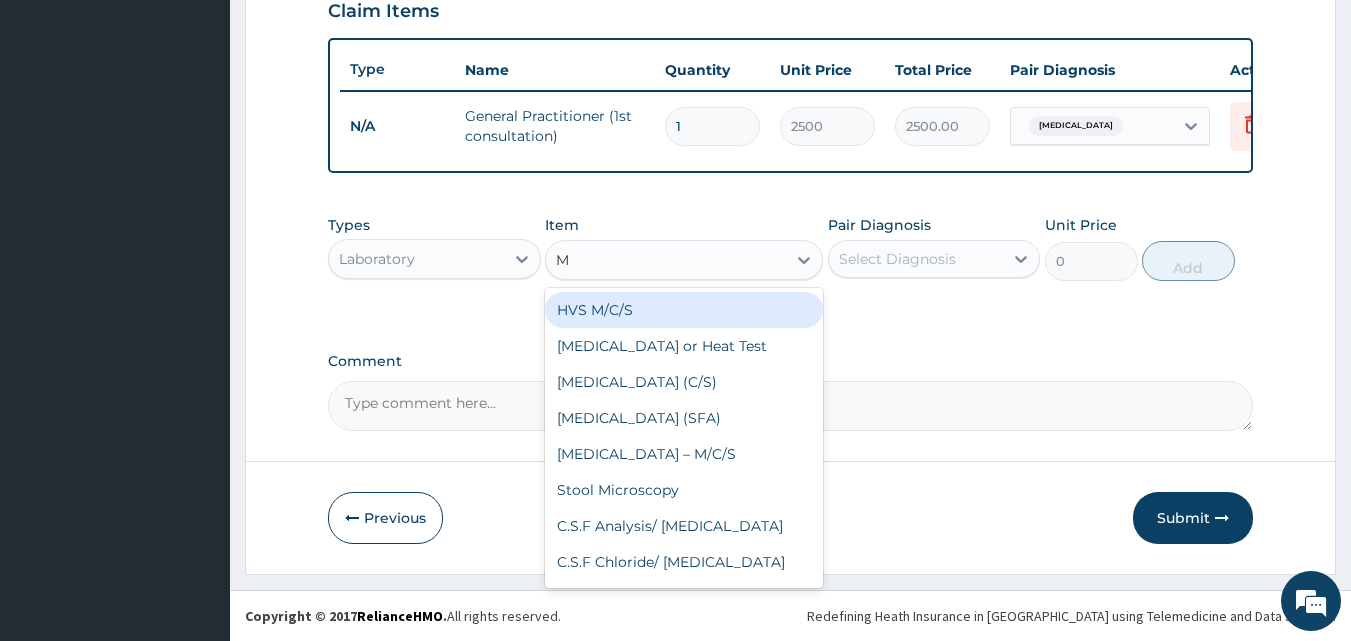 type on "MP" 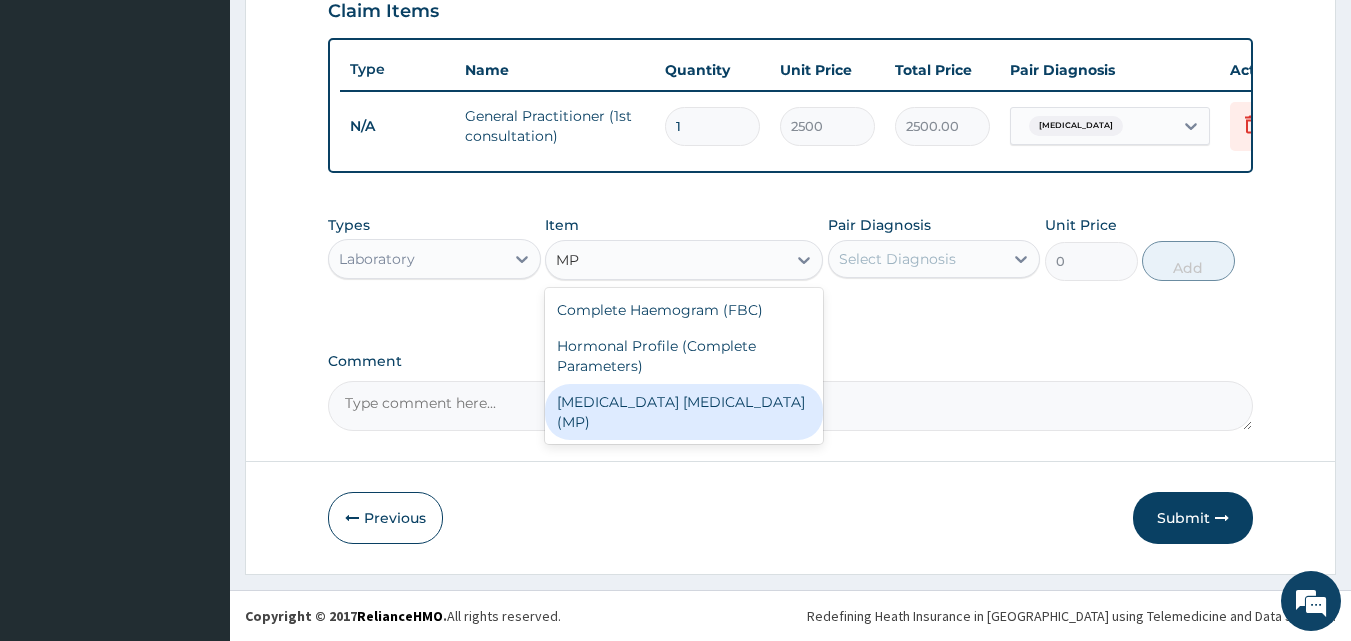 click on "Malaria Parasite (MP)" at bounding box center (684, 412) 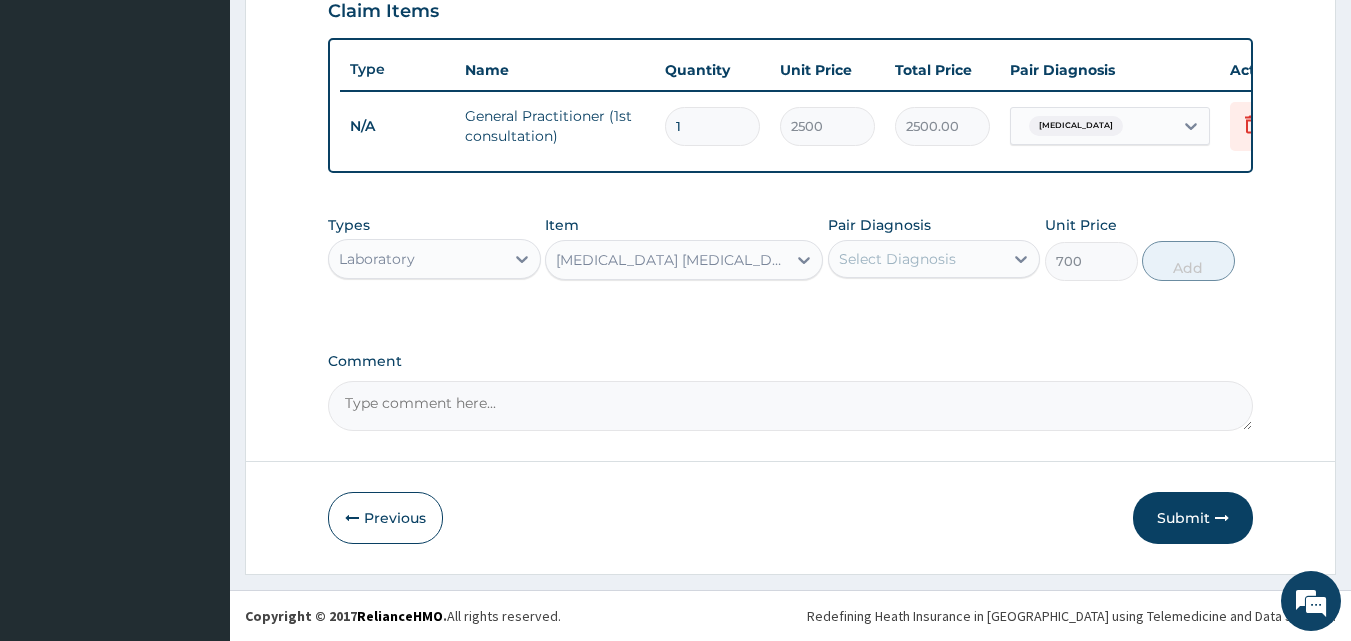 click on "Select Diagnosis" at bounding box center (897, 259) 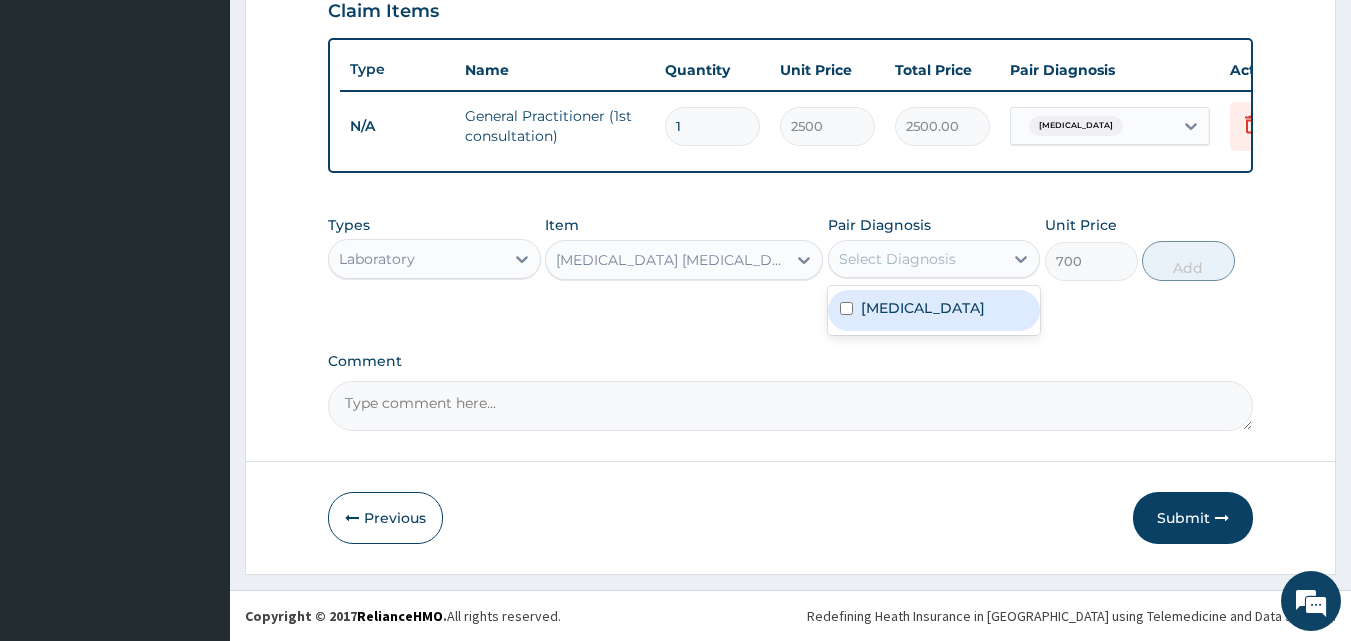 click on "Malaria" at bounding box center (934, 310) 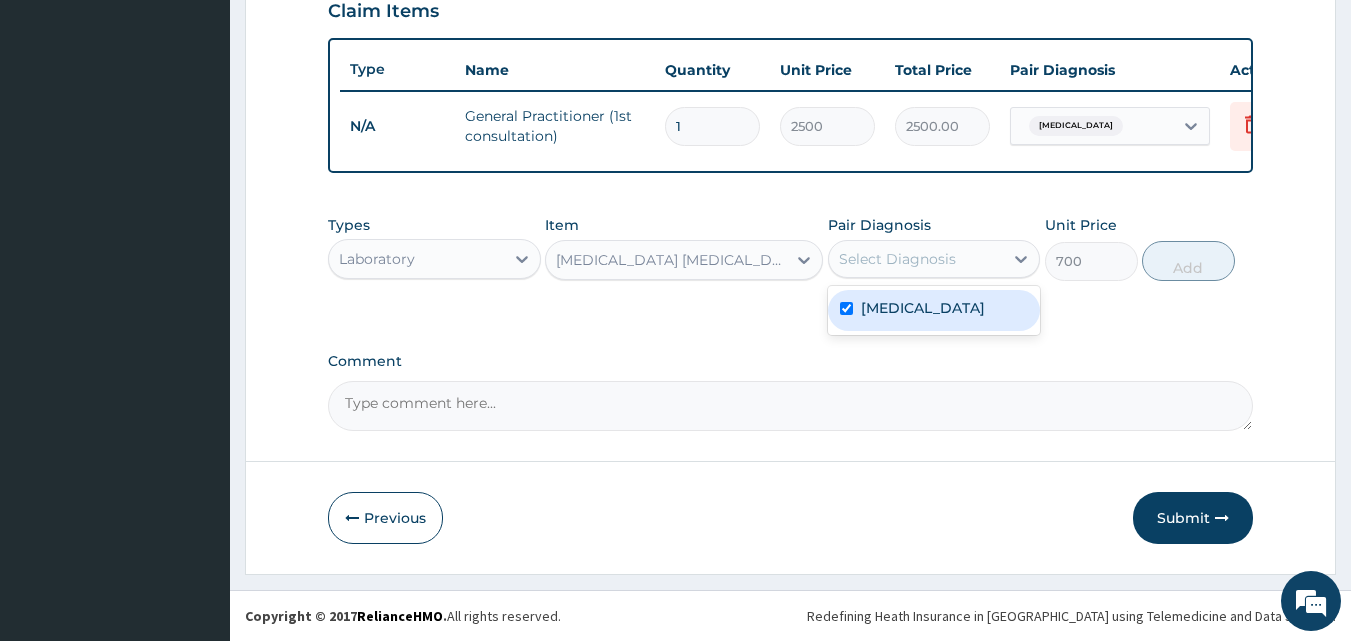 checkbox on "true" 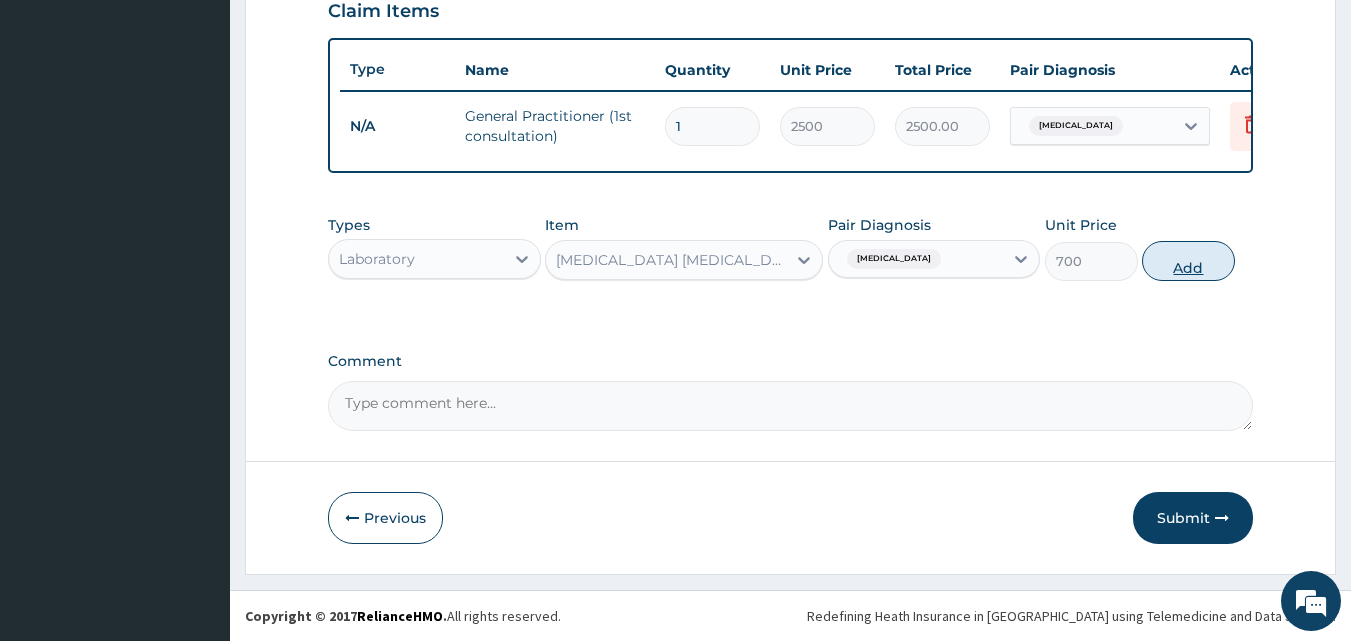 click on "Add" at bounding box center [1188, 261] 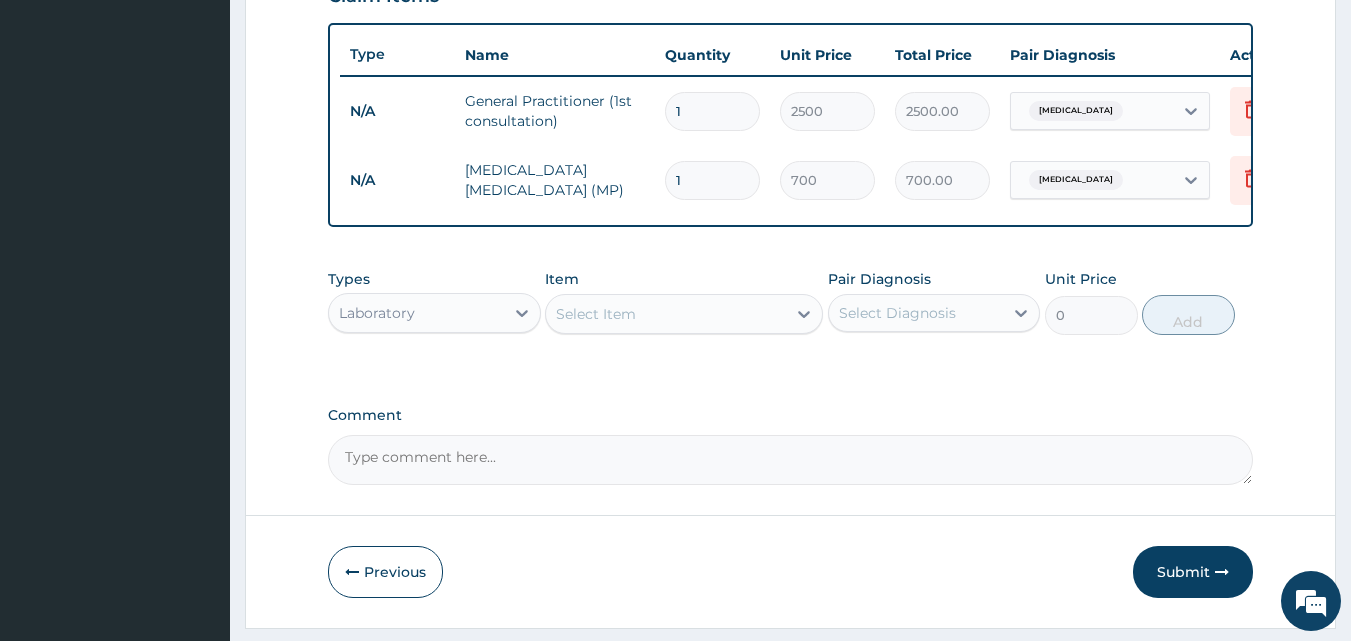 click on "Laboratory" at bounding box center (416, 313) 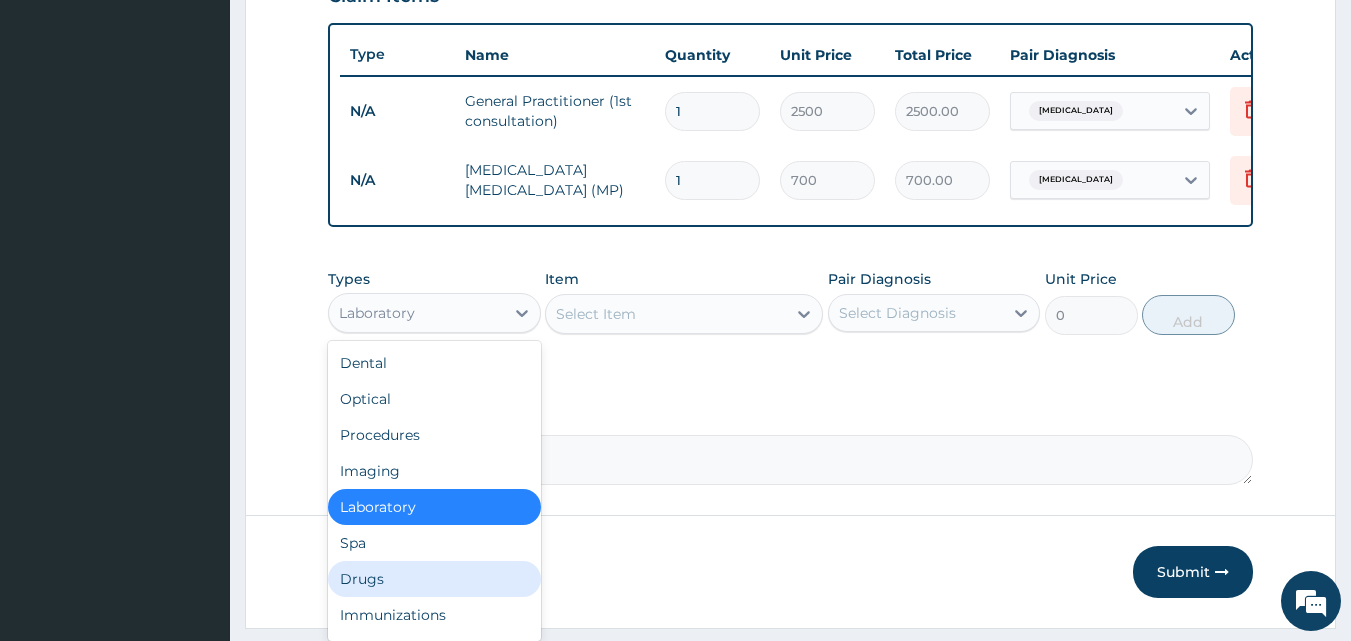 click on "Drugs" at bounding box center (434, 579) 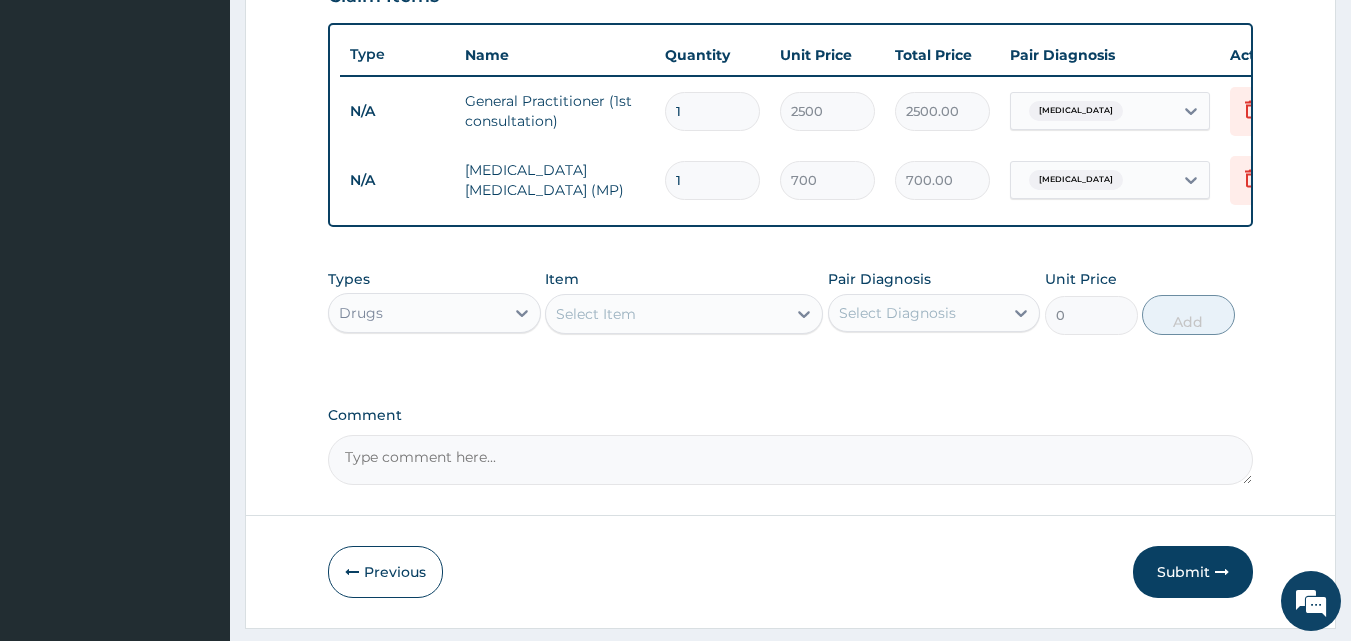 click on "Select Item" at bounding box center [596, 314] 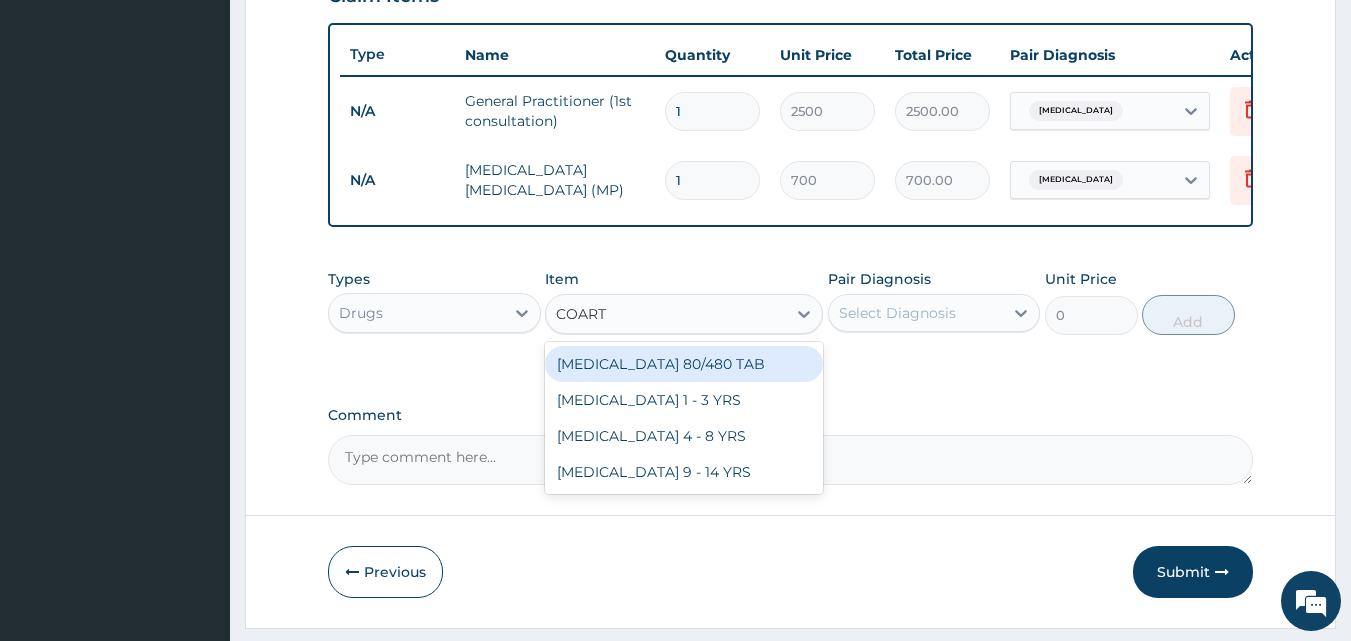type on "COARTEM" 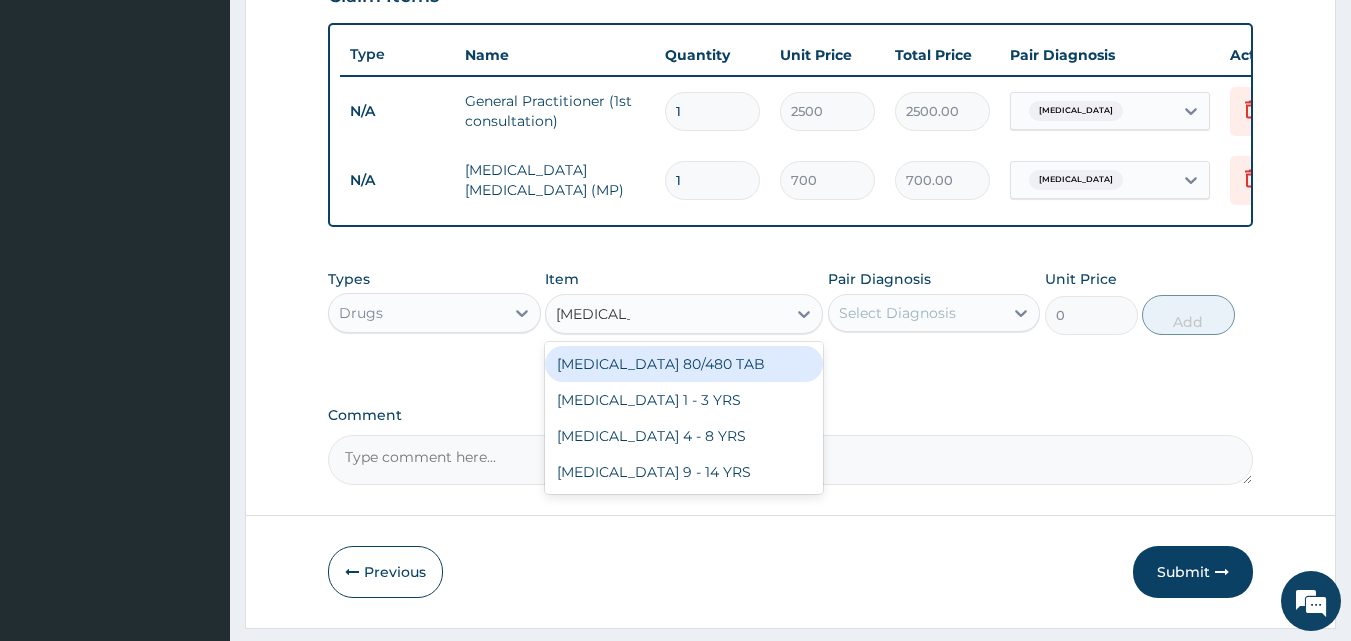click on "COARTEM 80/480 TAB" at bounding box center [684, 364] 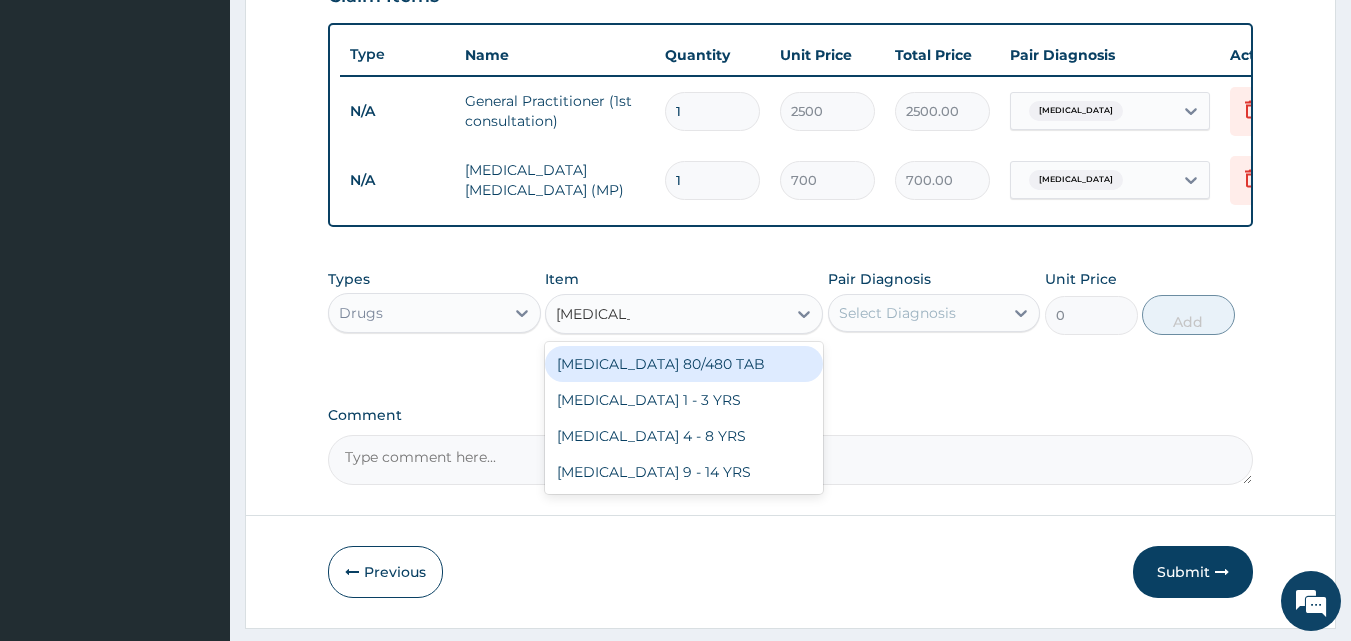 type 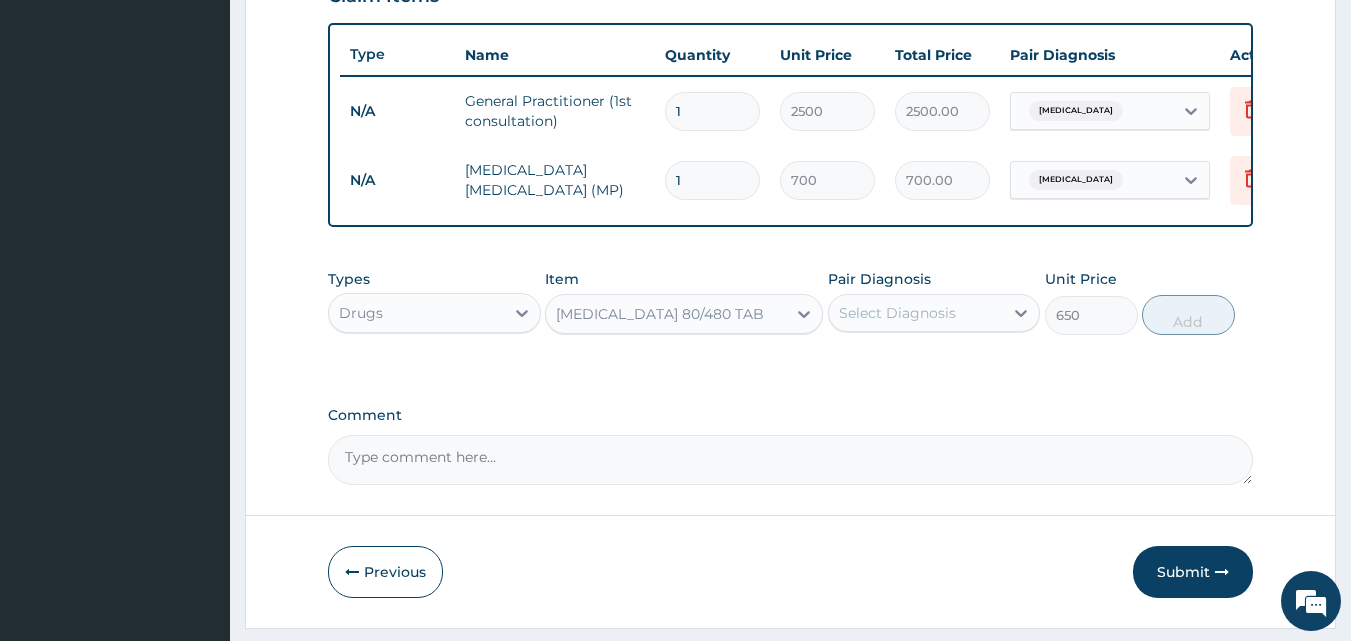 click on "Select Diagnosis" at bounding box center [916, 313] 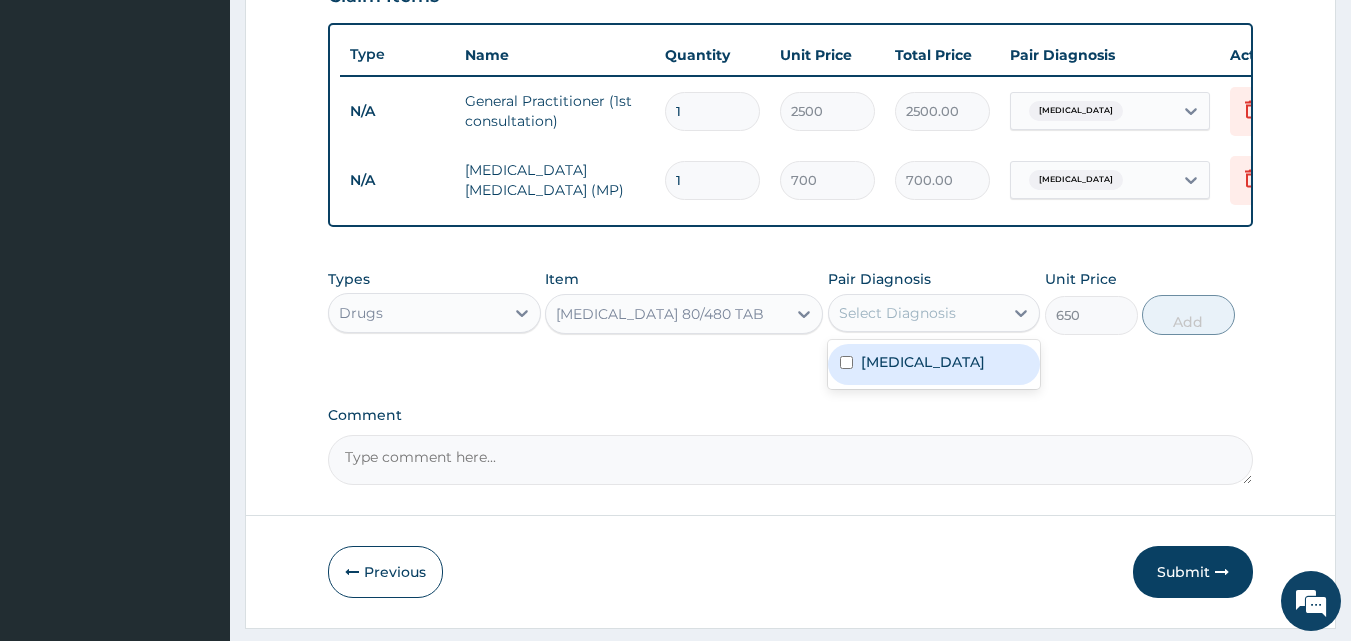 click on "Malaria" at bounding box center [934, 364] 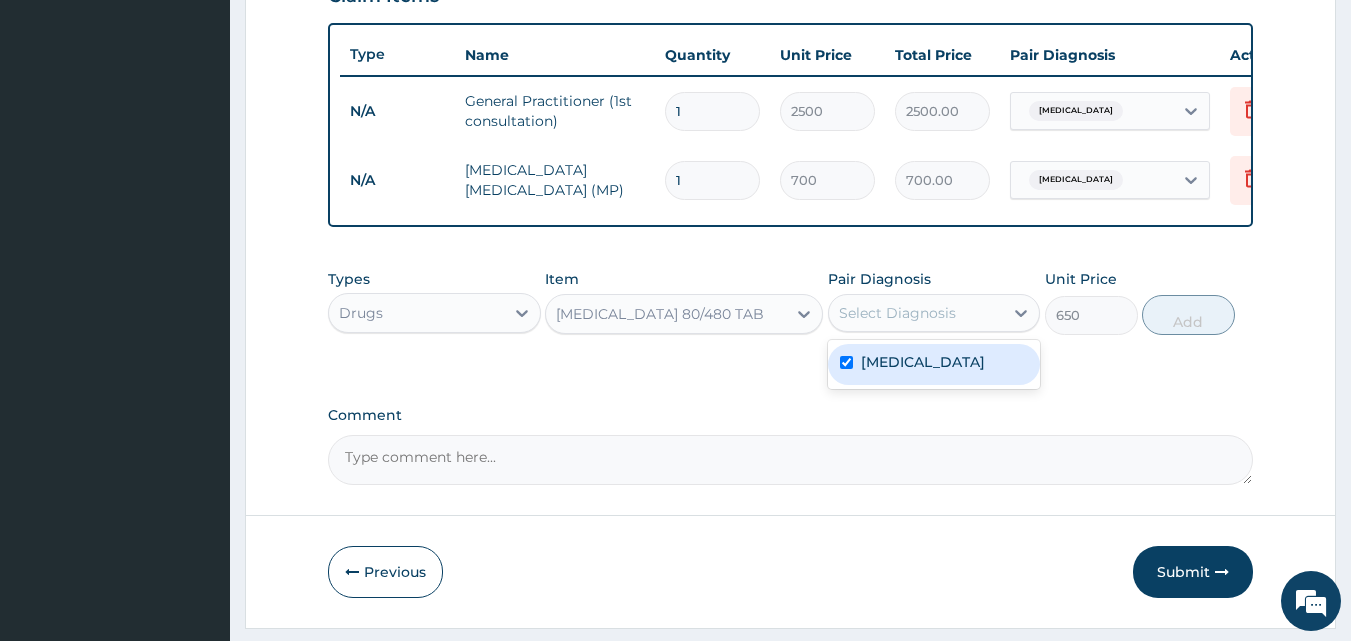checkbox on "true" 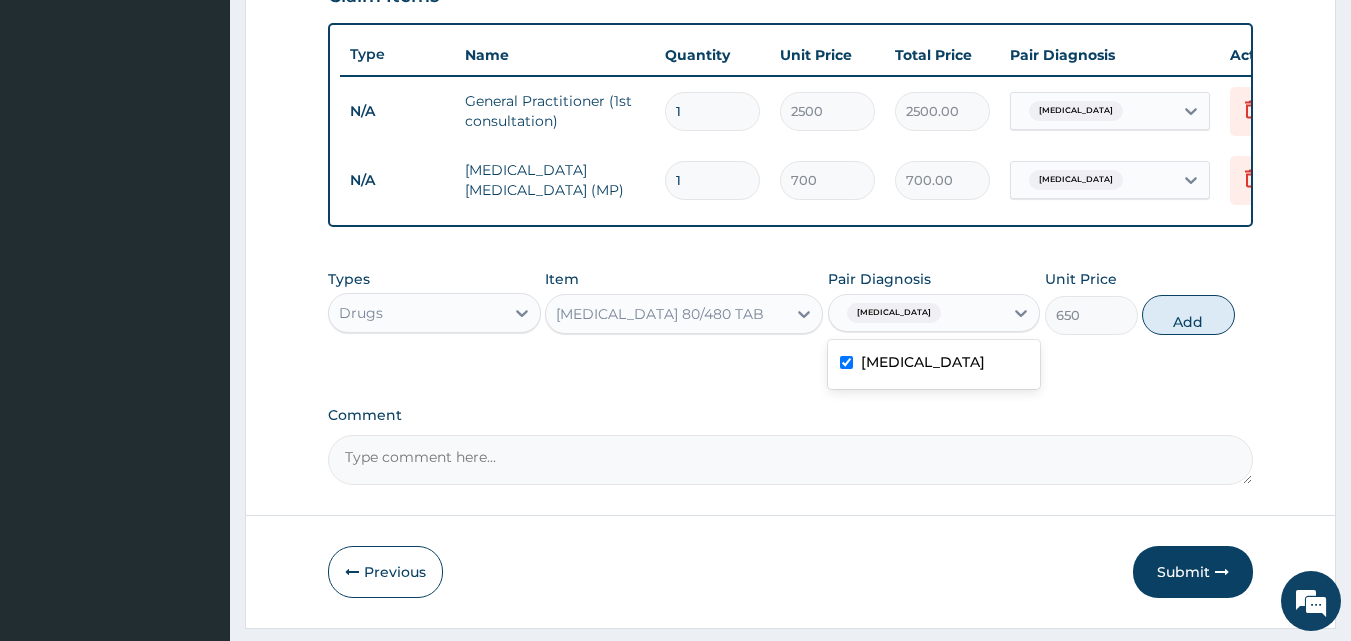 click on "Add" at bounding box center (1188, 315) 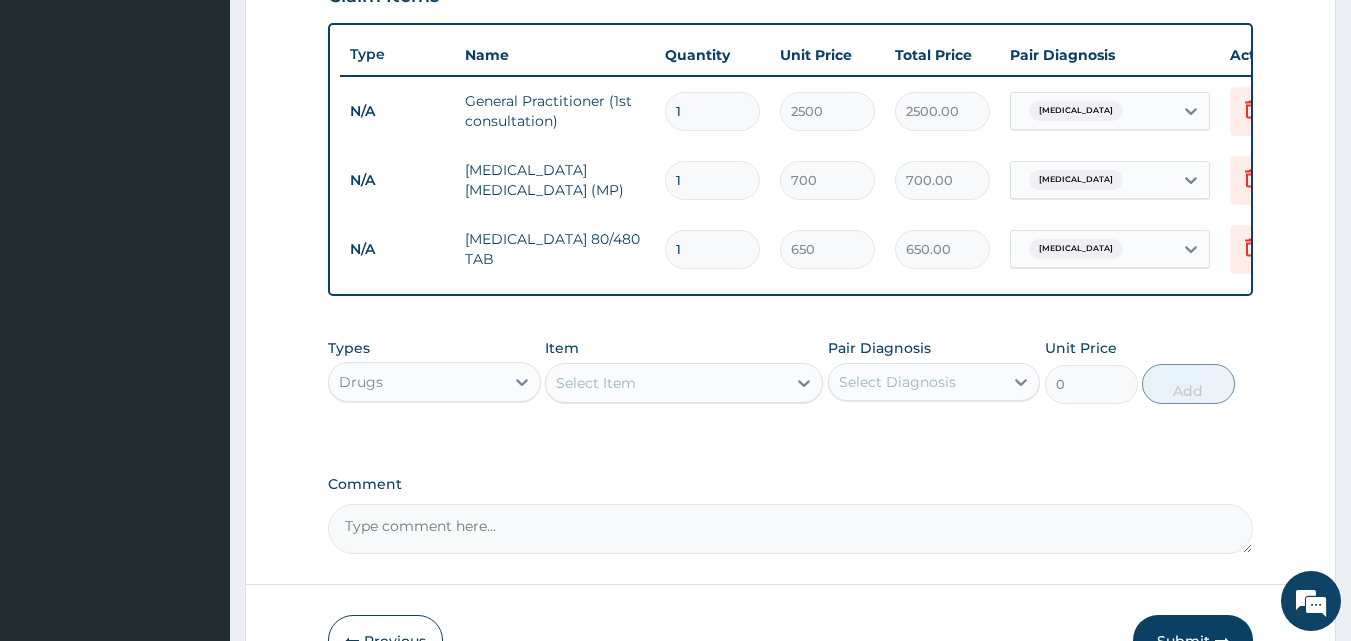 type 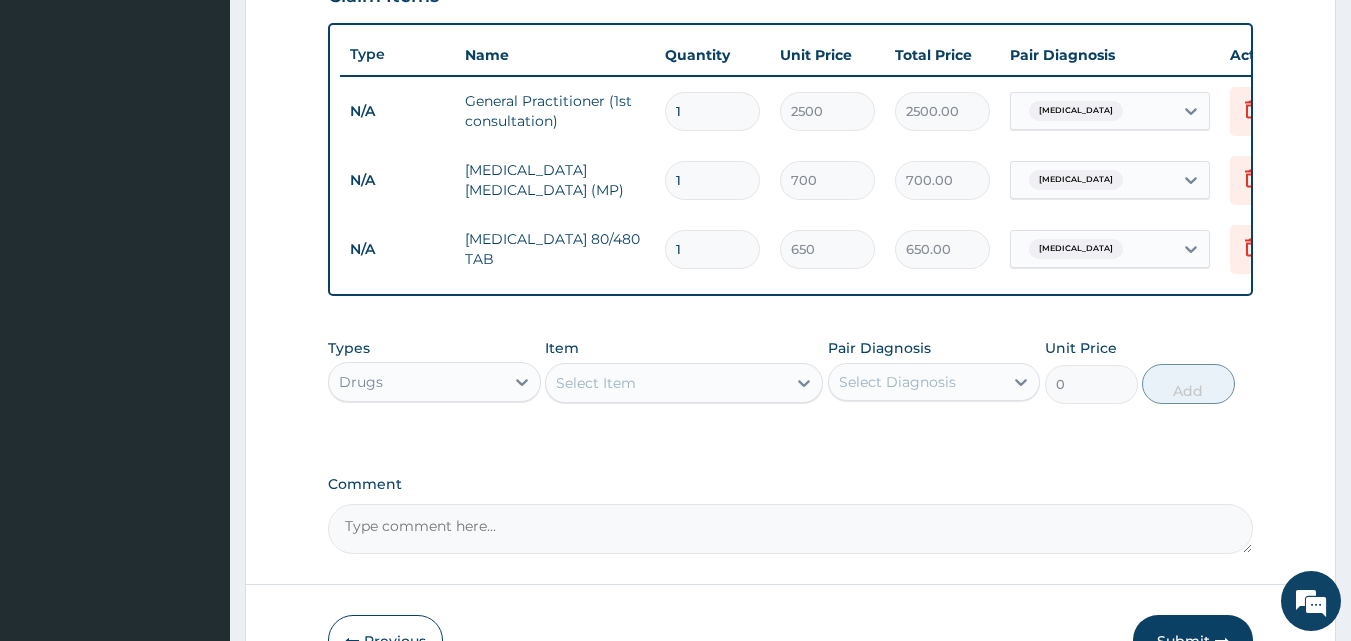 type on "0.00" 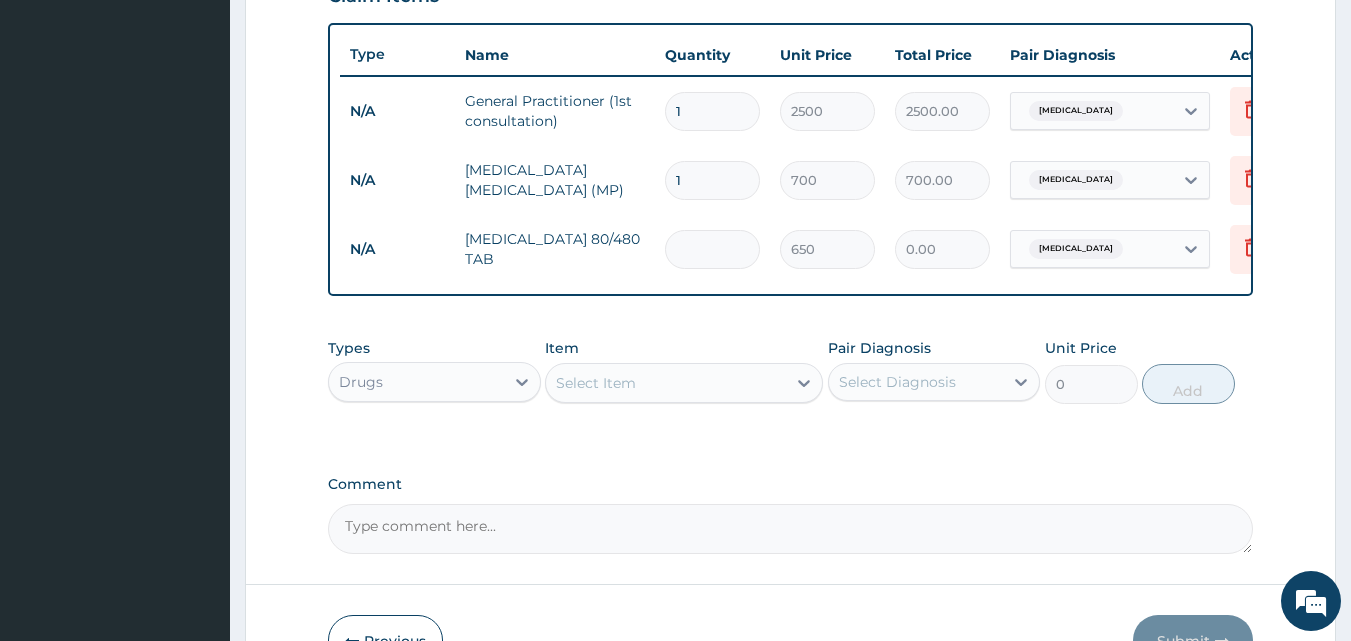type on "6" 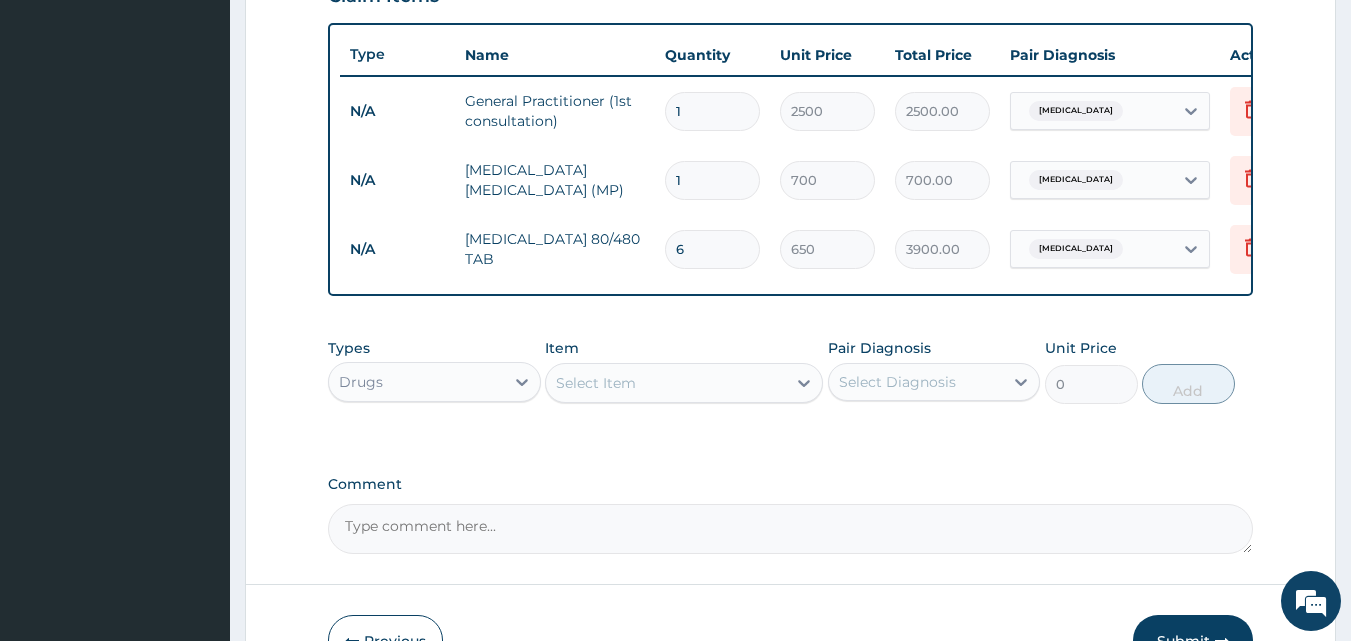 type on "6" 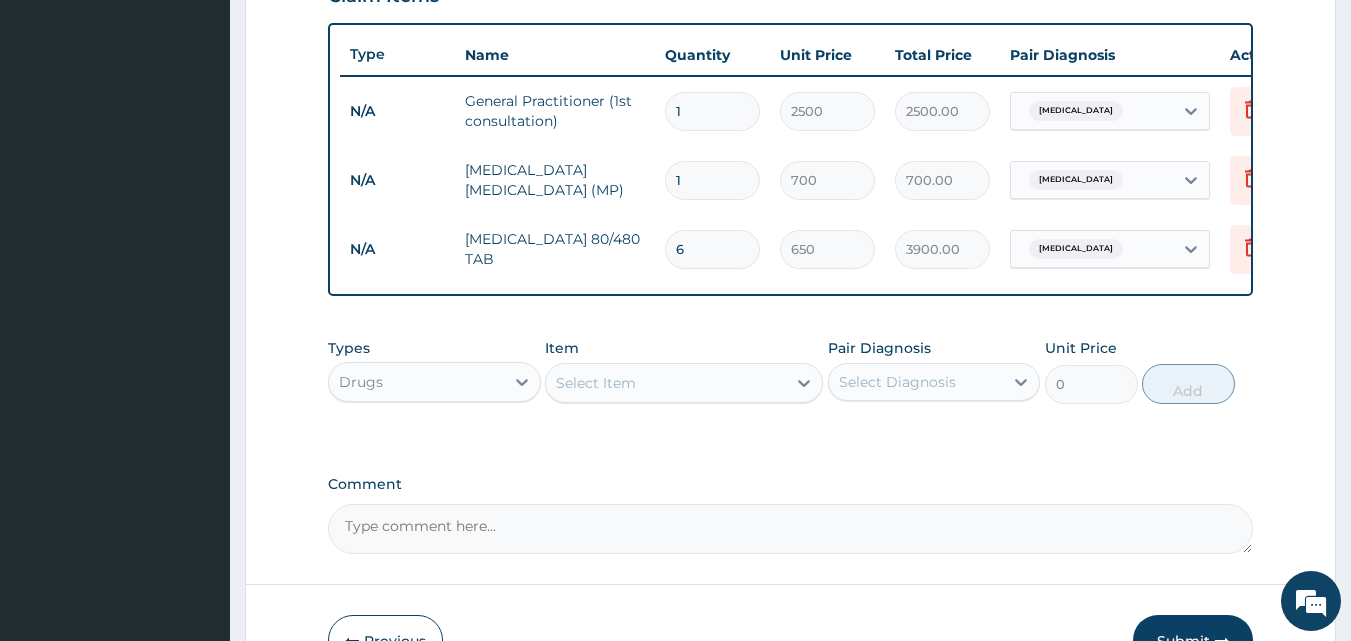 click on "Select Item" at bounding box center [596, 383] 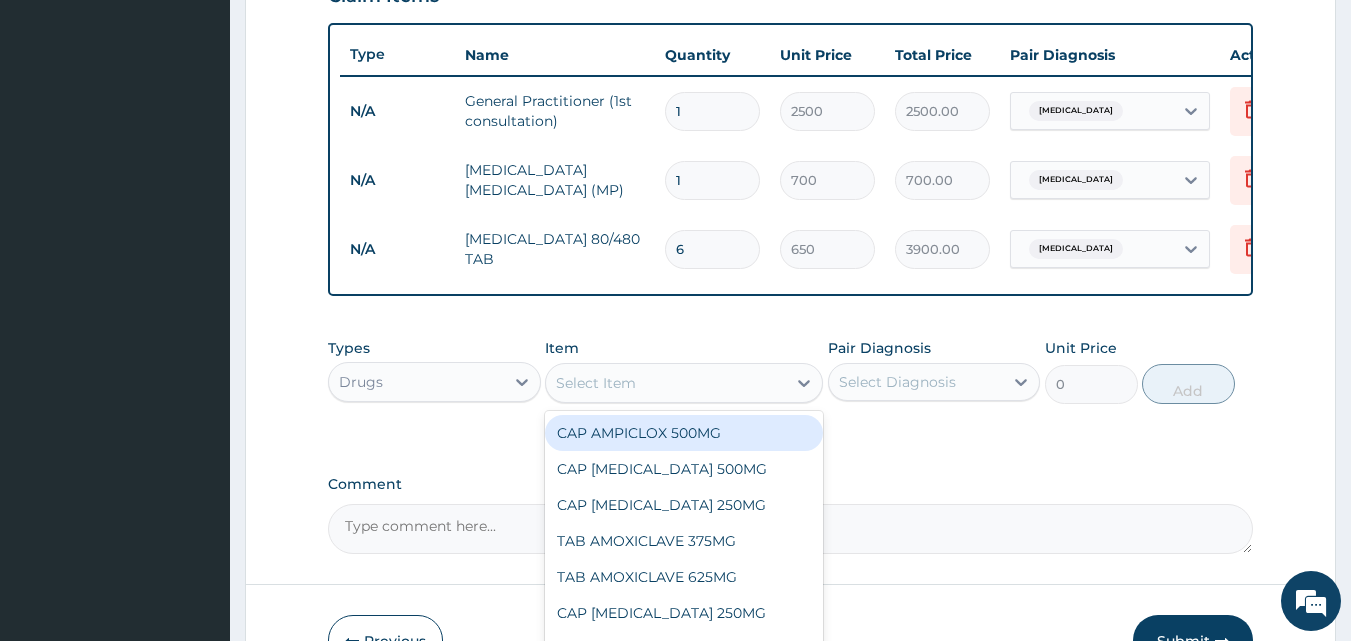 type on "O" 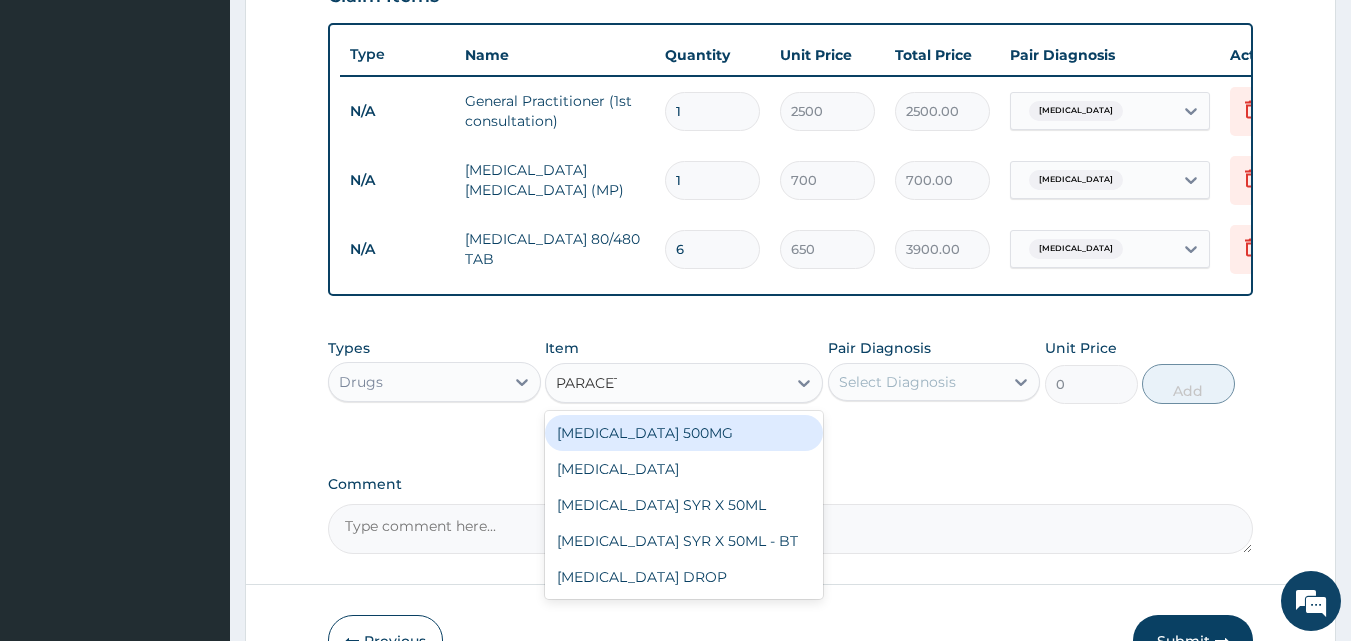 type on "PARACETA" 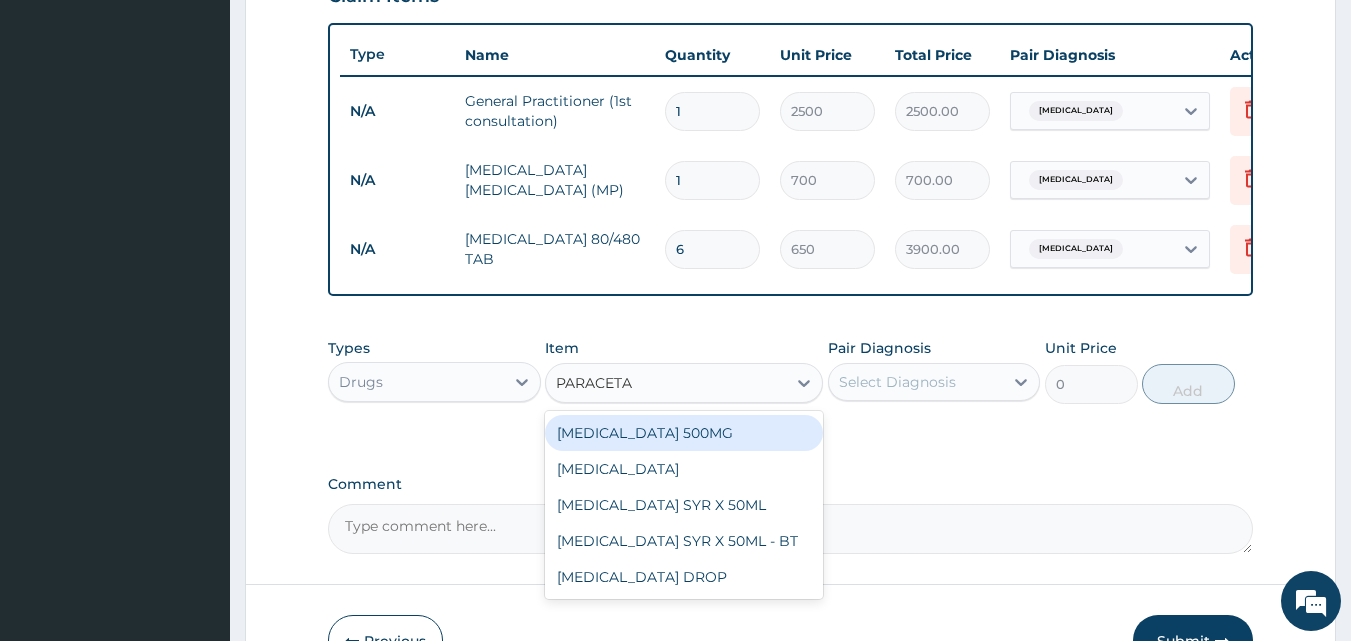 click on "PARACETAMOL 500MG" at bounding box center (684, 433) 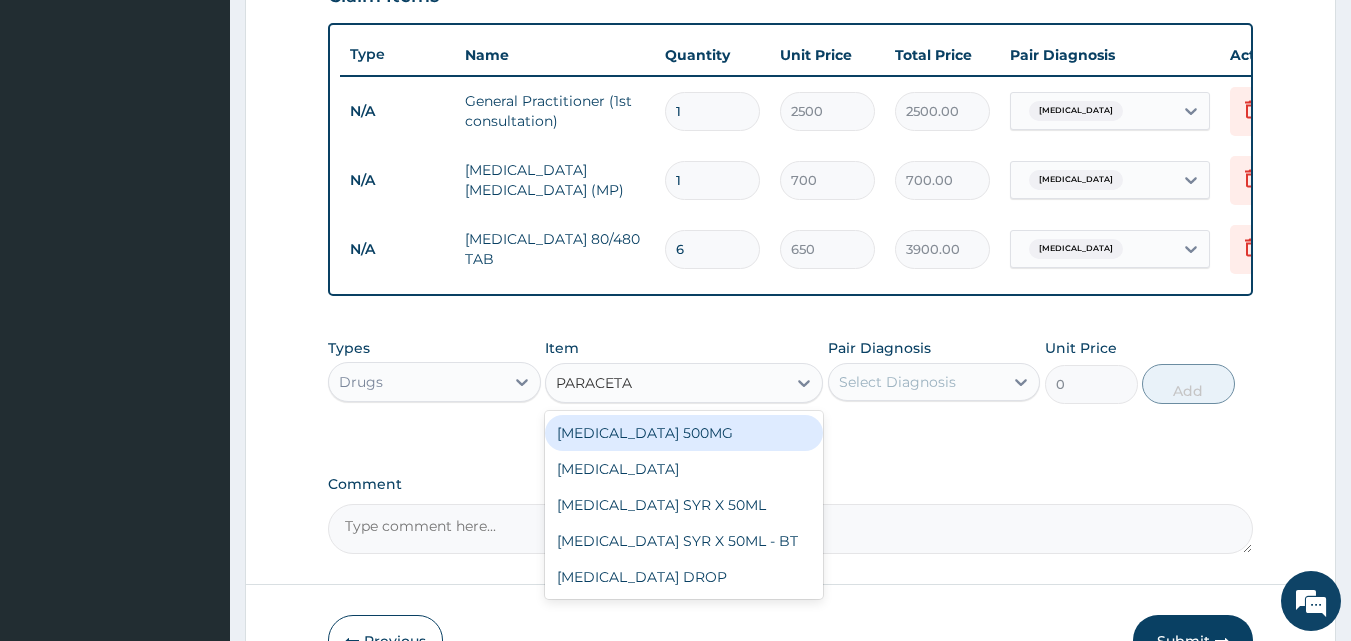 type 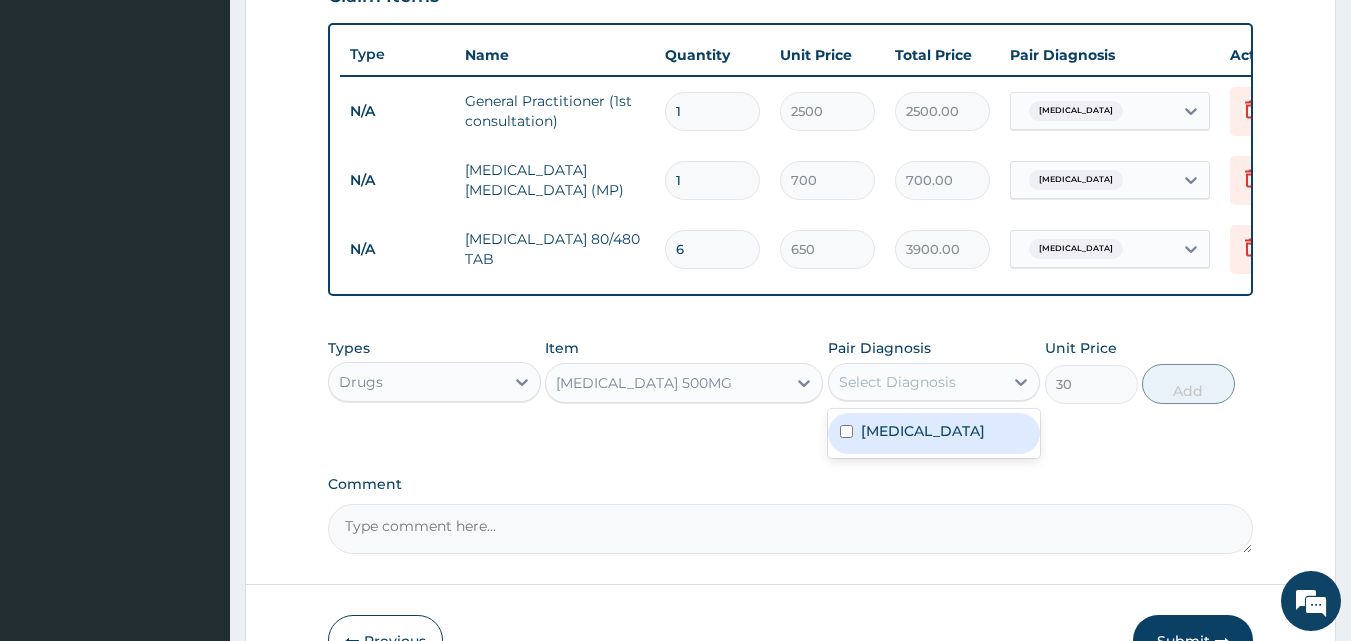click on "Select Diagnosis" at bounding box center (916, 382) 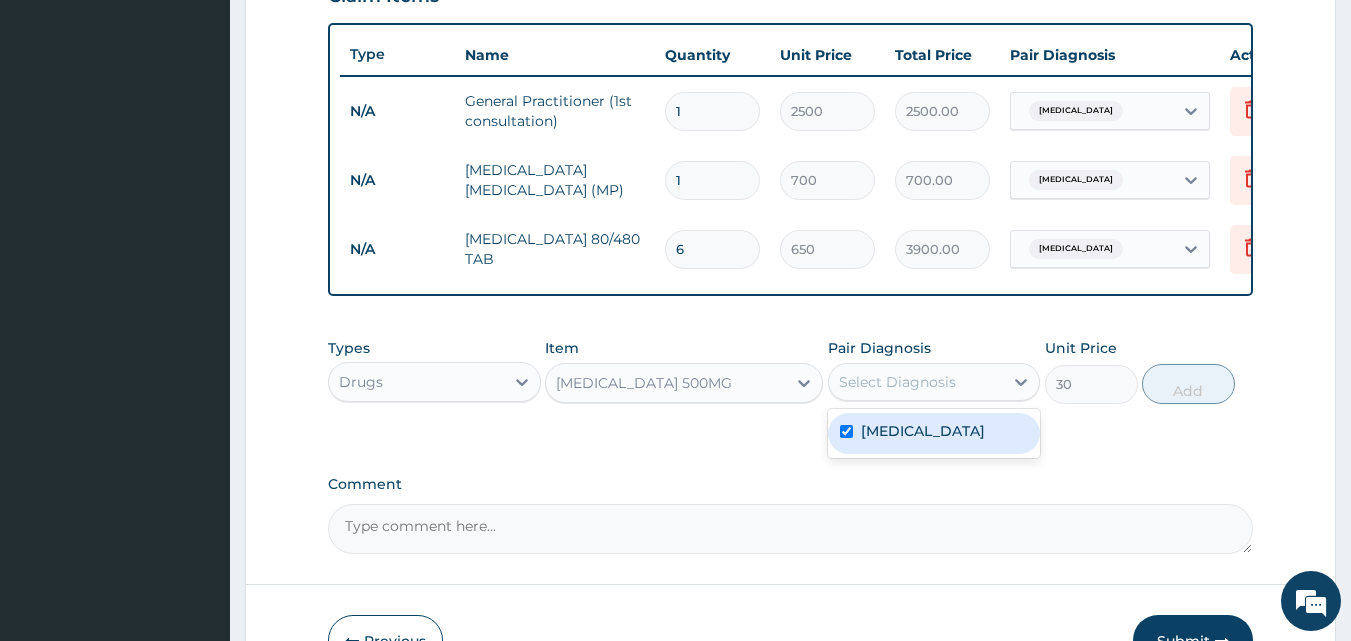 checkbox on "true" 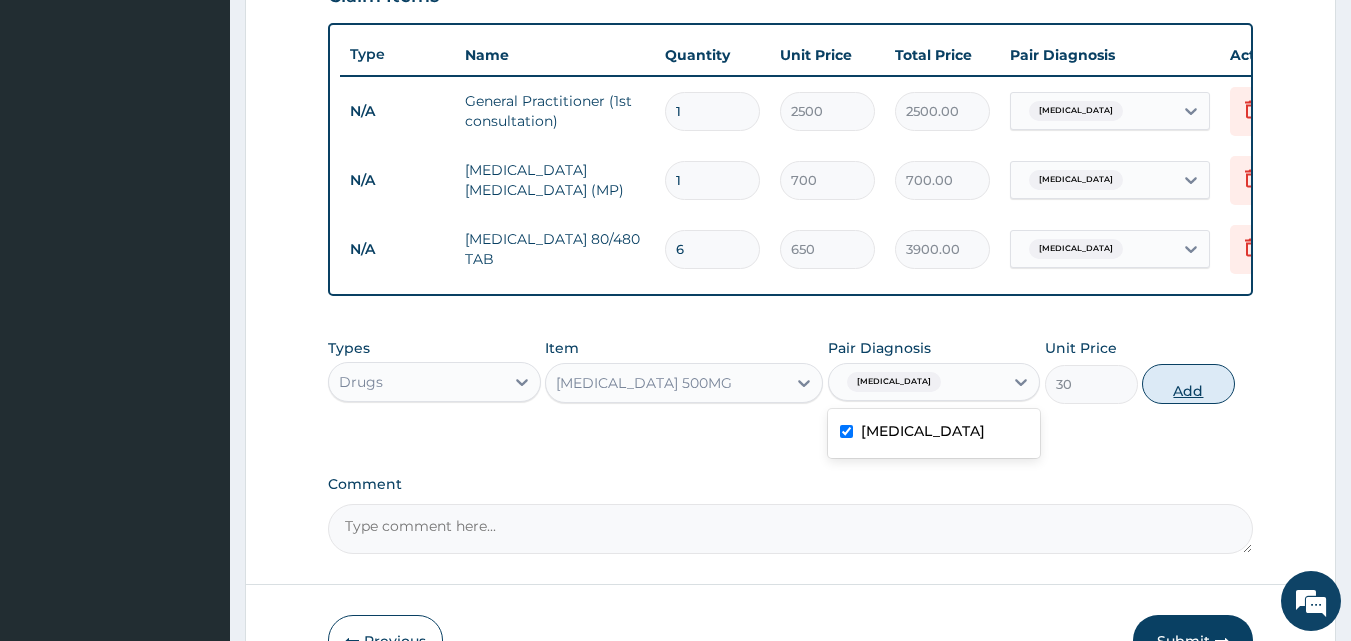 click on "Add" at bounding box center [1188, 384] 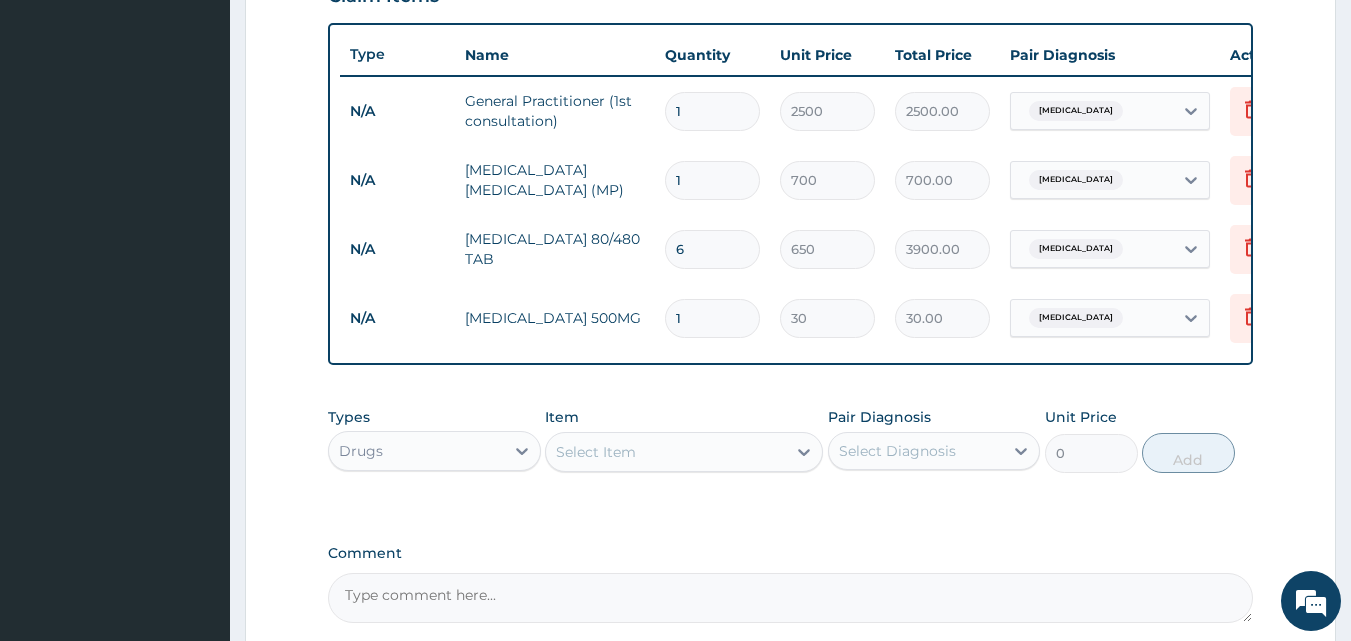 type on "18" 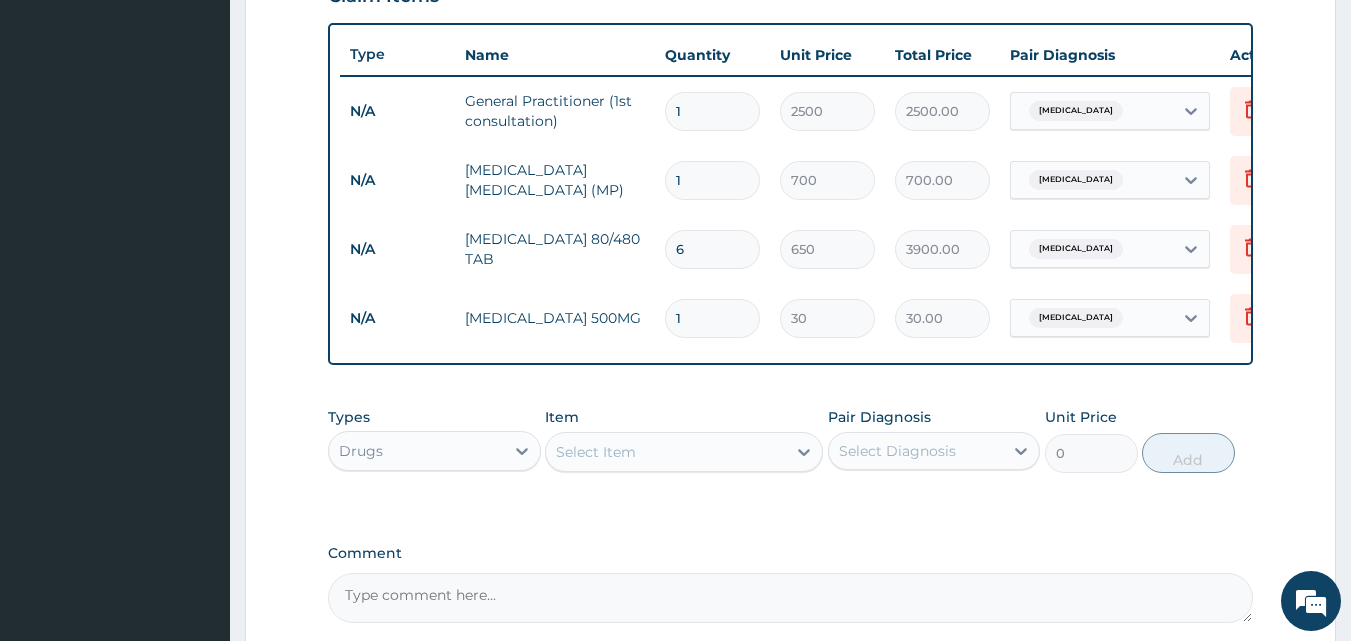 type on "540.00" 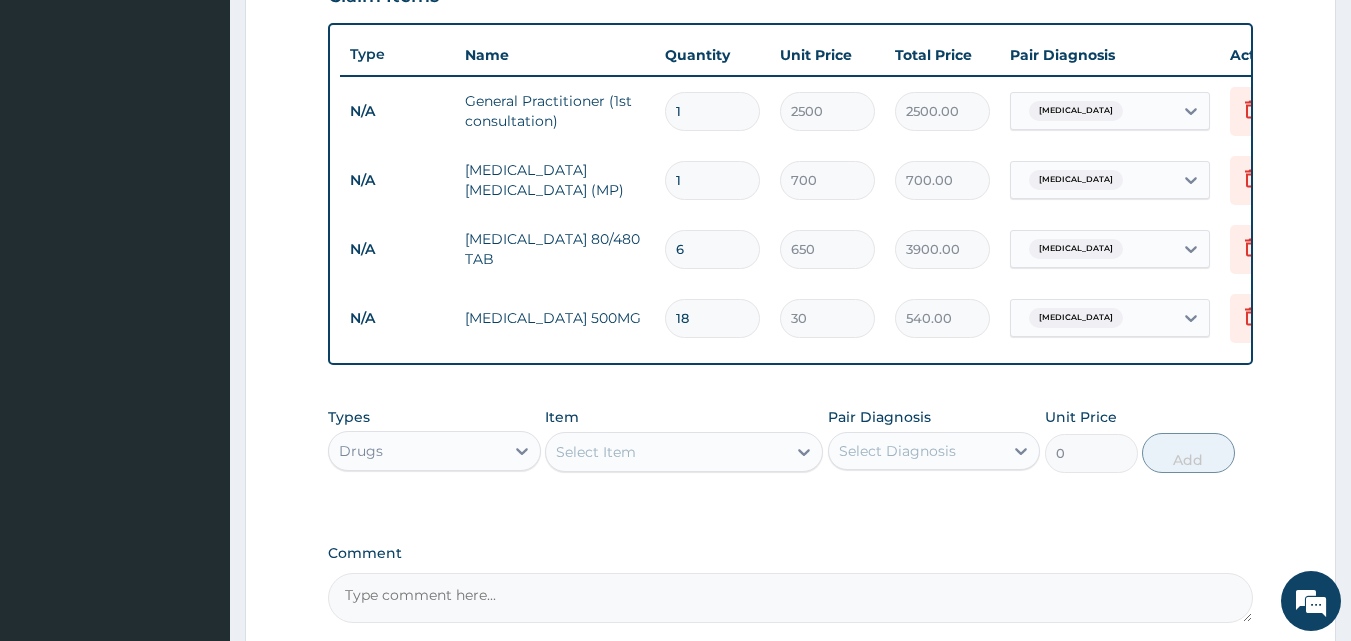 scroll, scrollTop: 928, scrollLeft: 0, axis: vertical 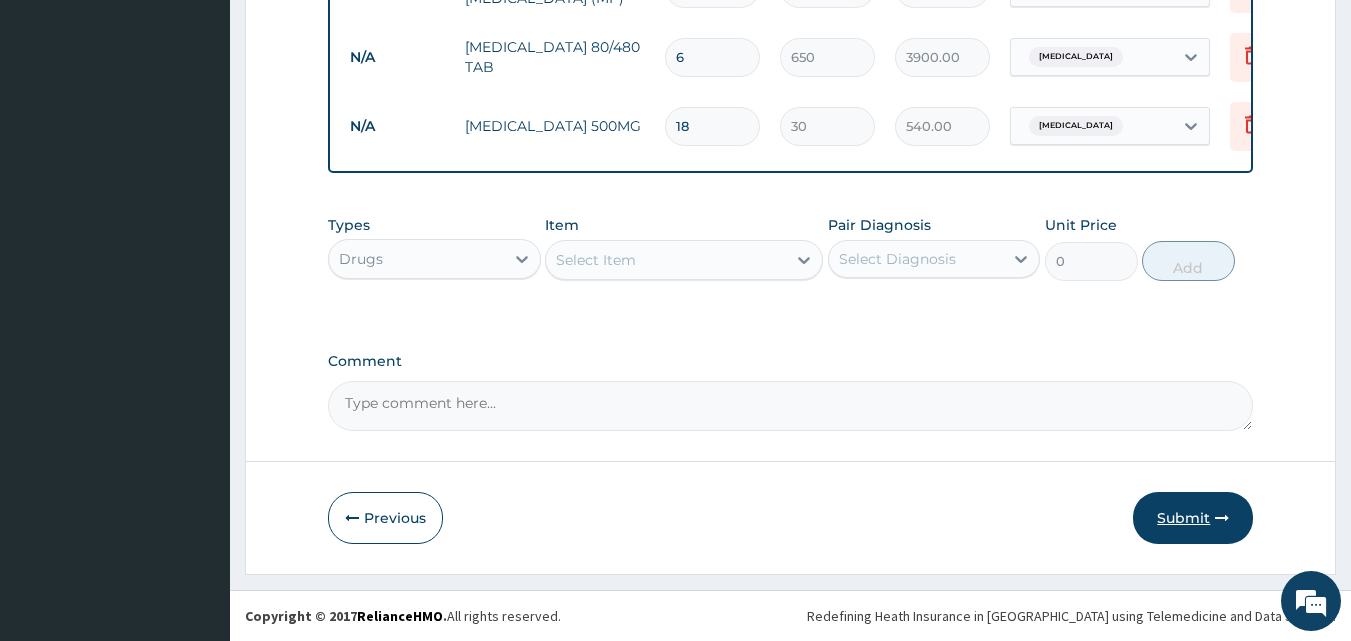 type on "18" 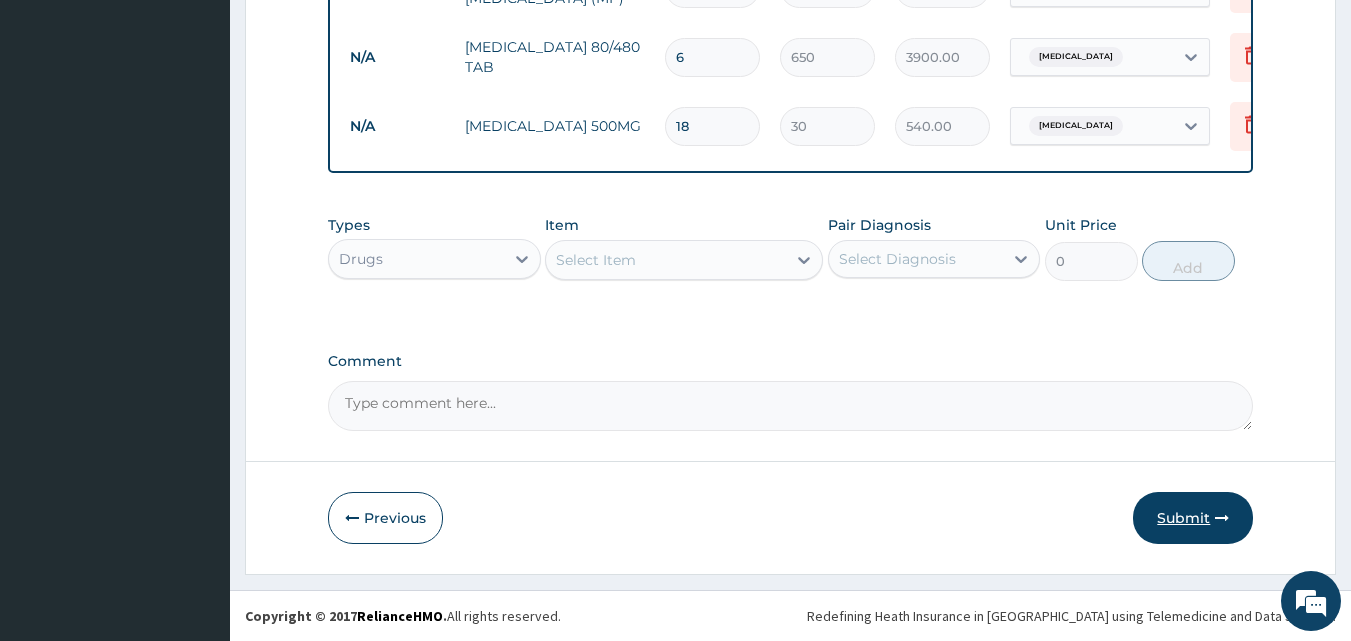 click on "Submit" at bounding box center (1193, 518) 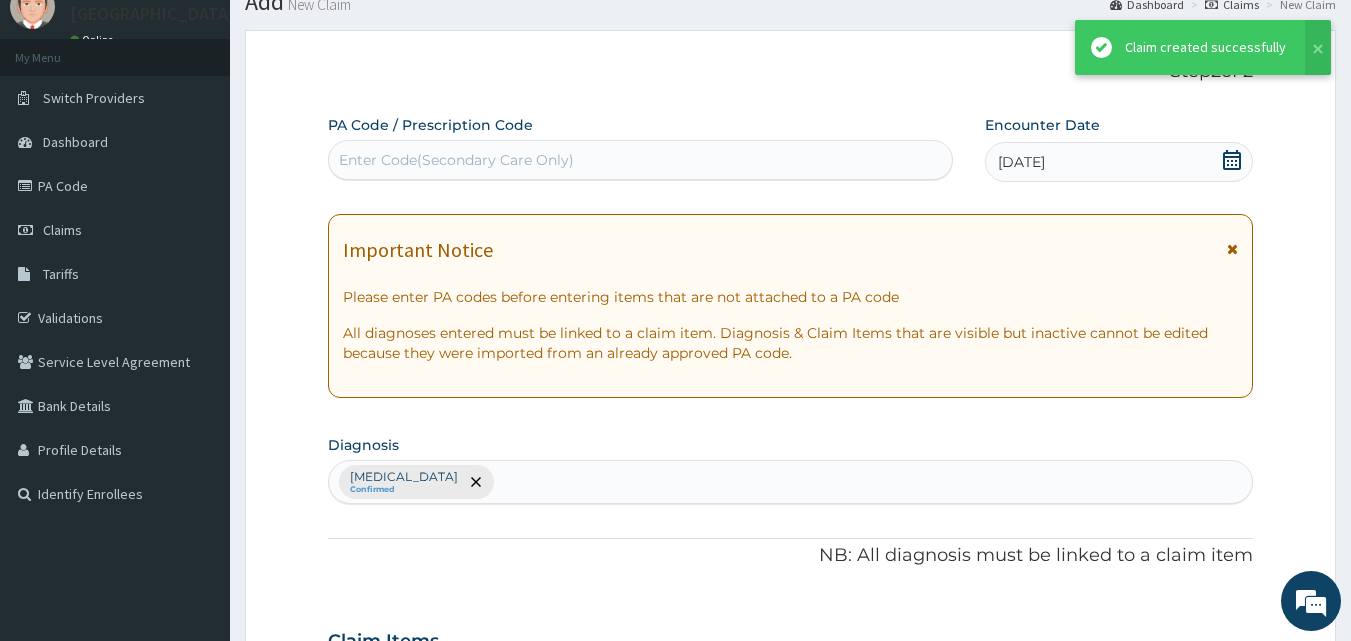 scroll, scrollTop: 928, scrollLeft: 0, axis: vertical 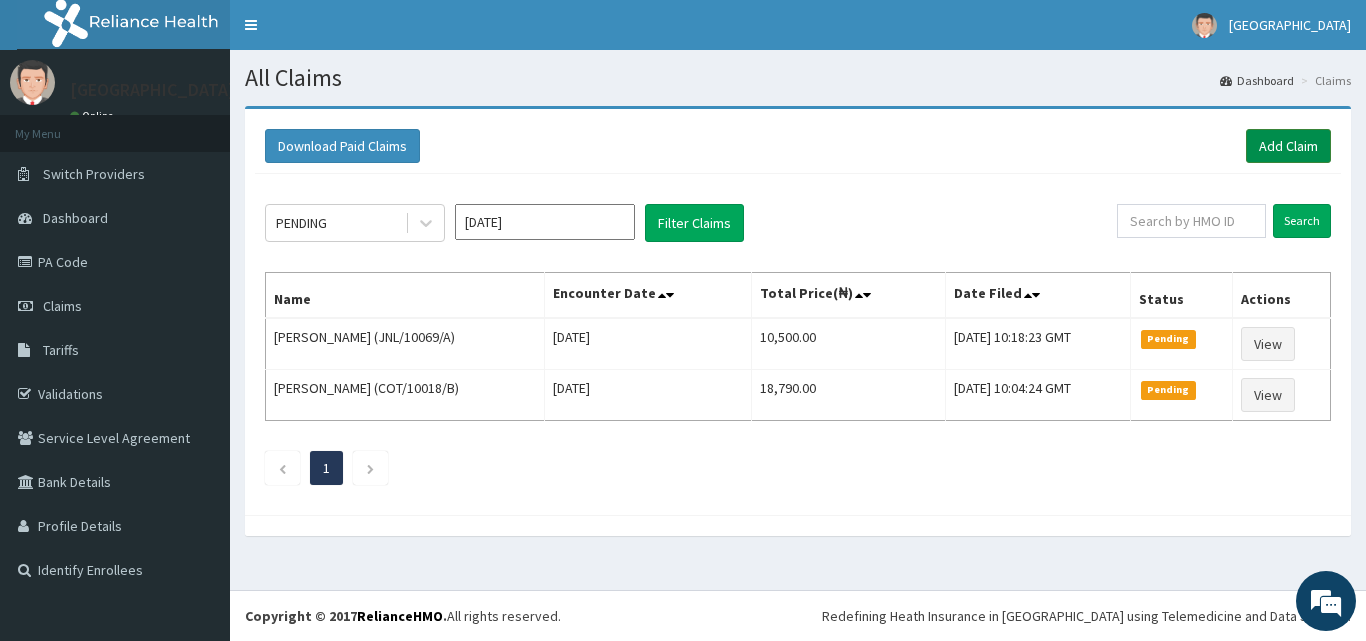 click on "Add Claim" at bounding box center [1288, 146] 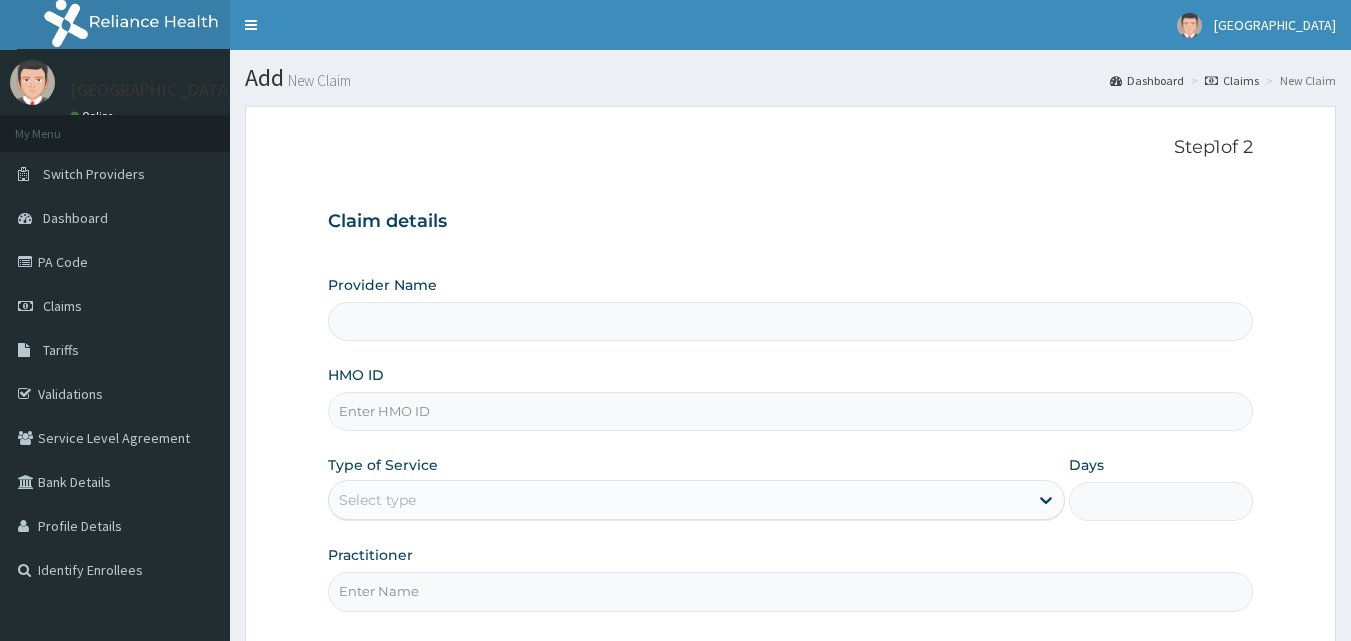 scroll, scrollTop: 0, scrollLeft: 0, axis: both 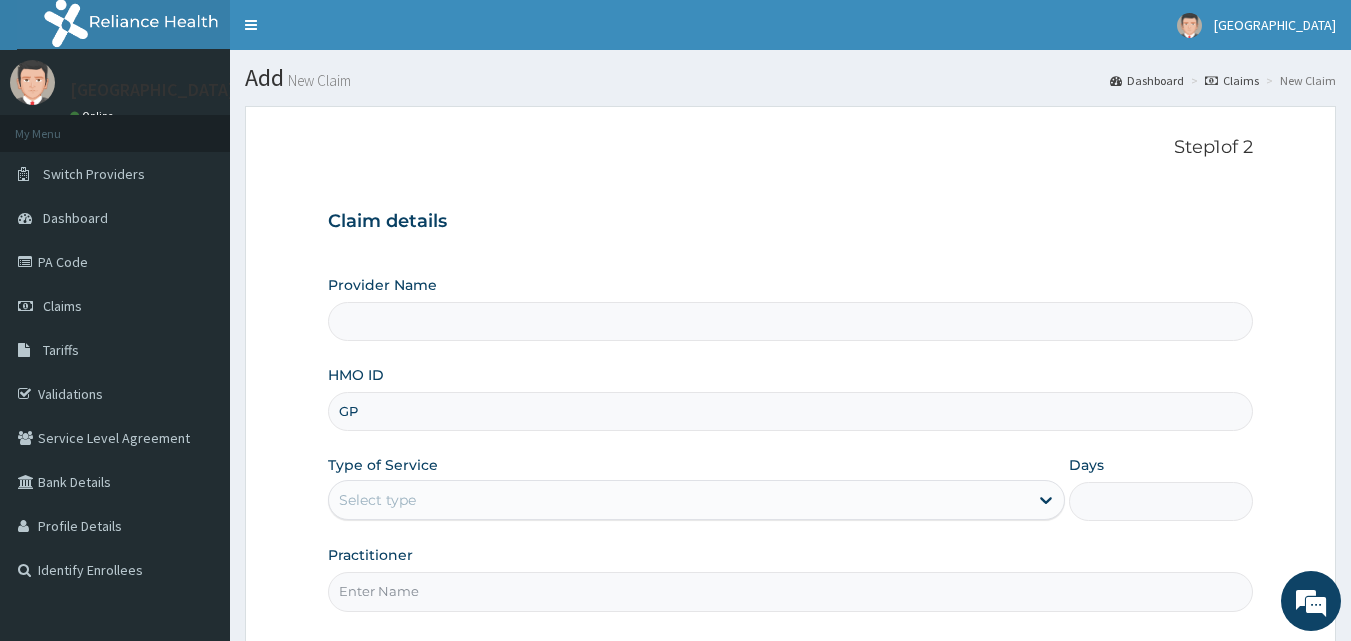 type on "GPP" 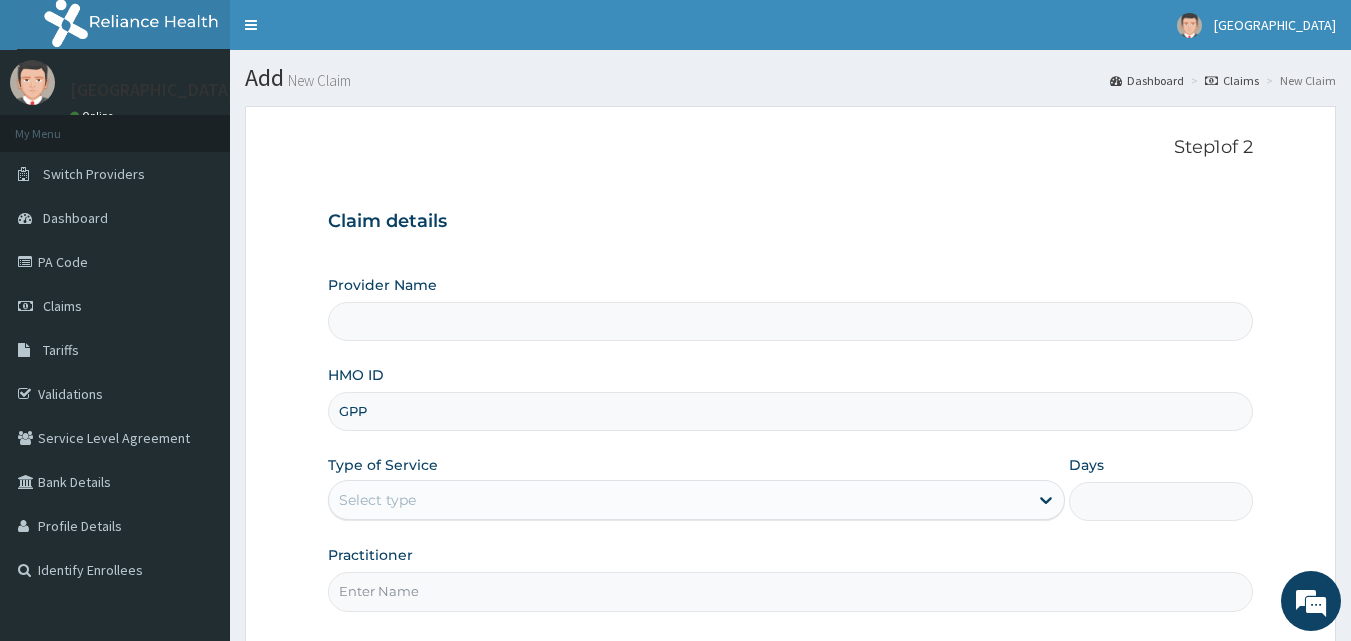 type on "[GEOGRAPHIC_DATA]" 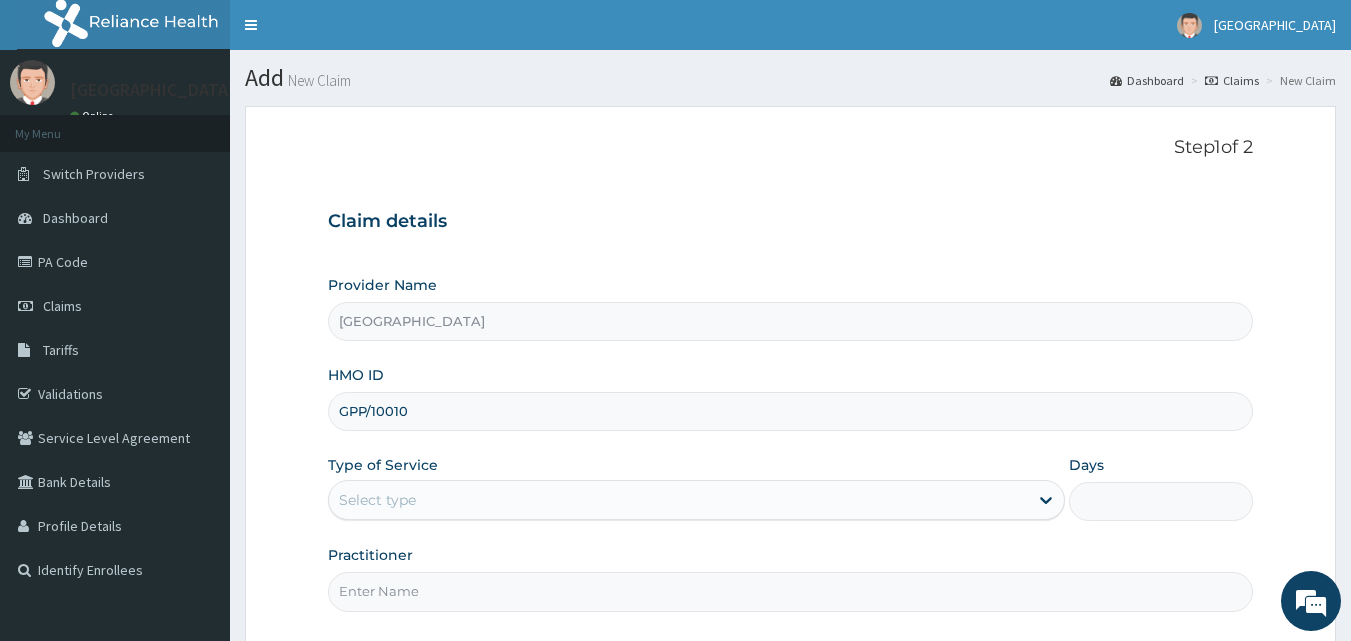 scroll, scrollTop: 0, scrollLeft: 0, axis: both 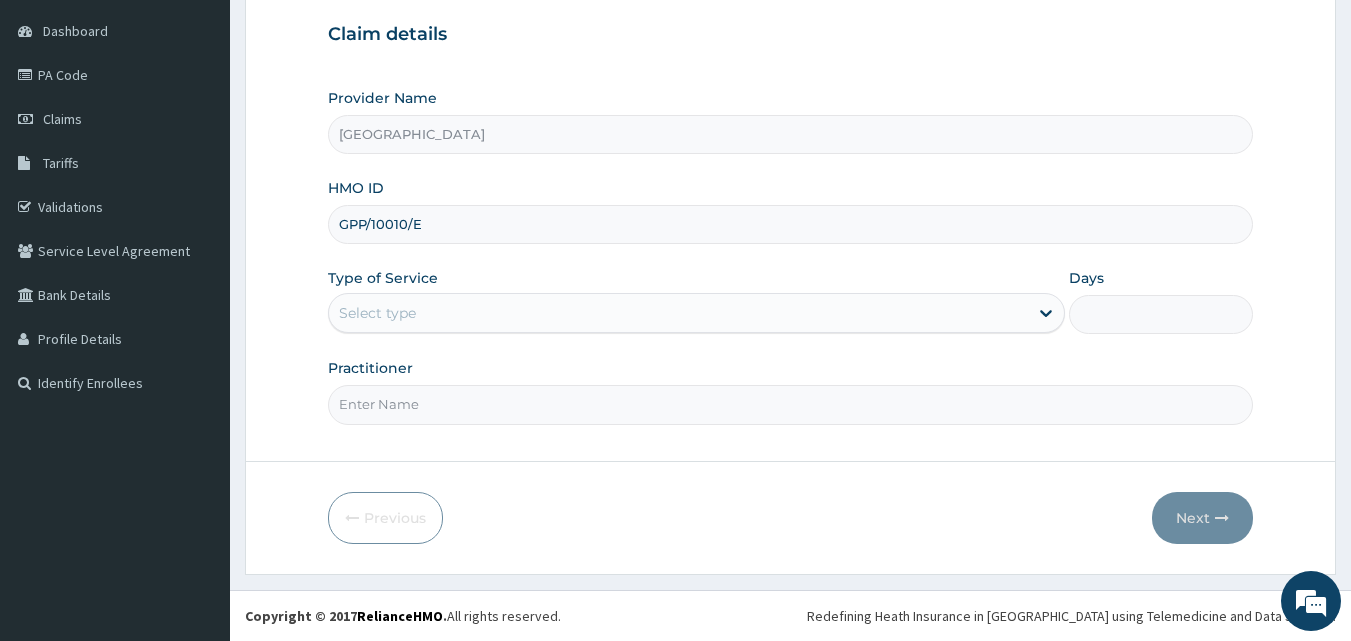 type on "GPP/10010/E" 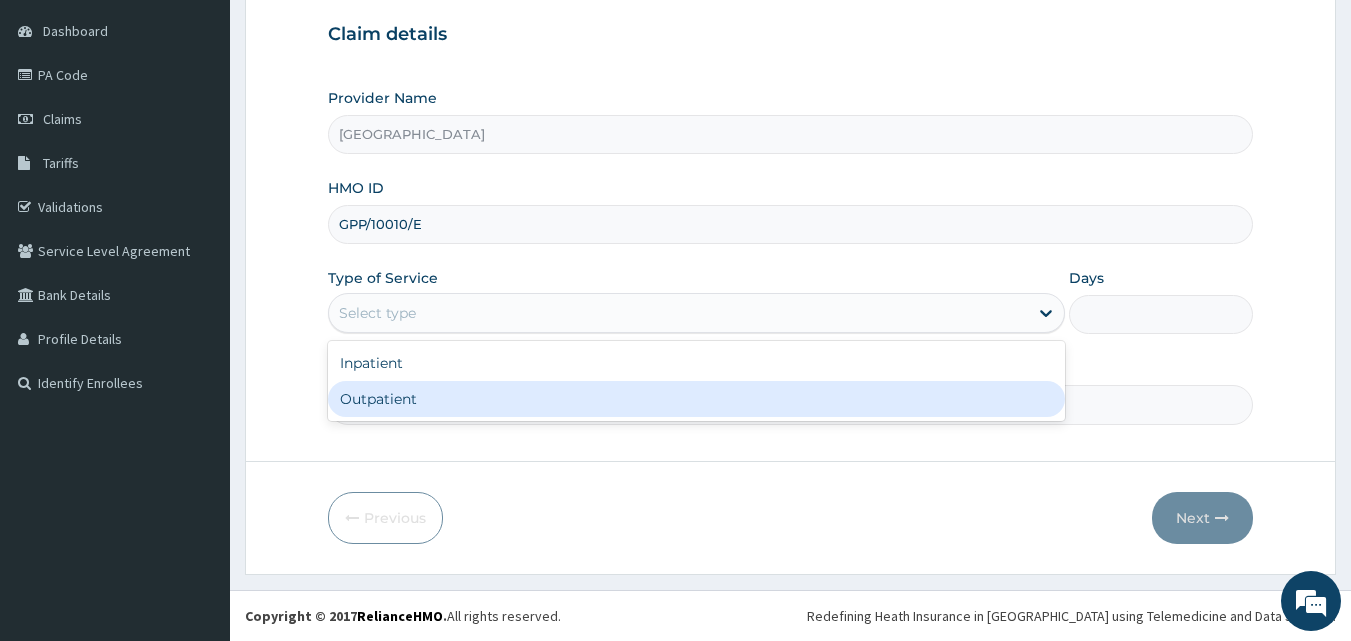 click on "Outpatient" at bounding box center (696, 399) 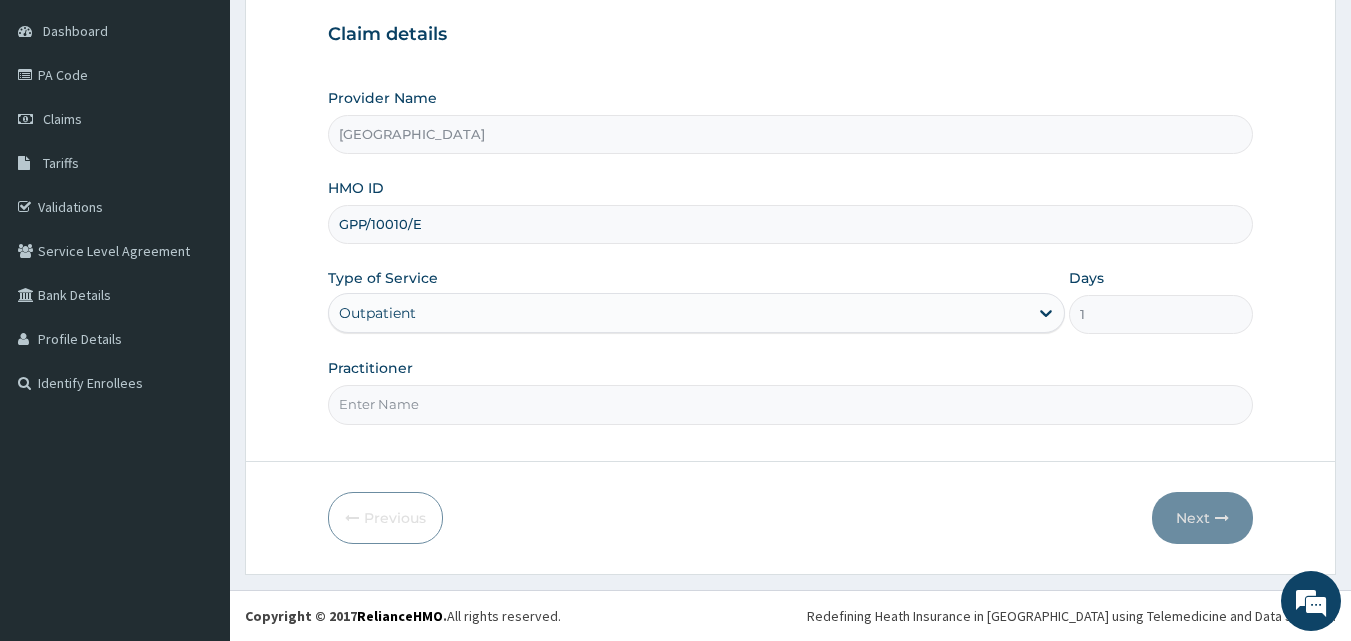 click on "Practitioner" at bounding box center (791, 404) 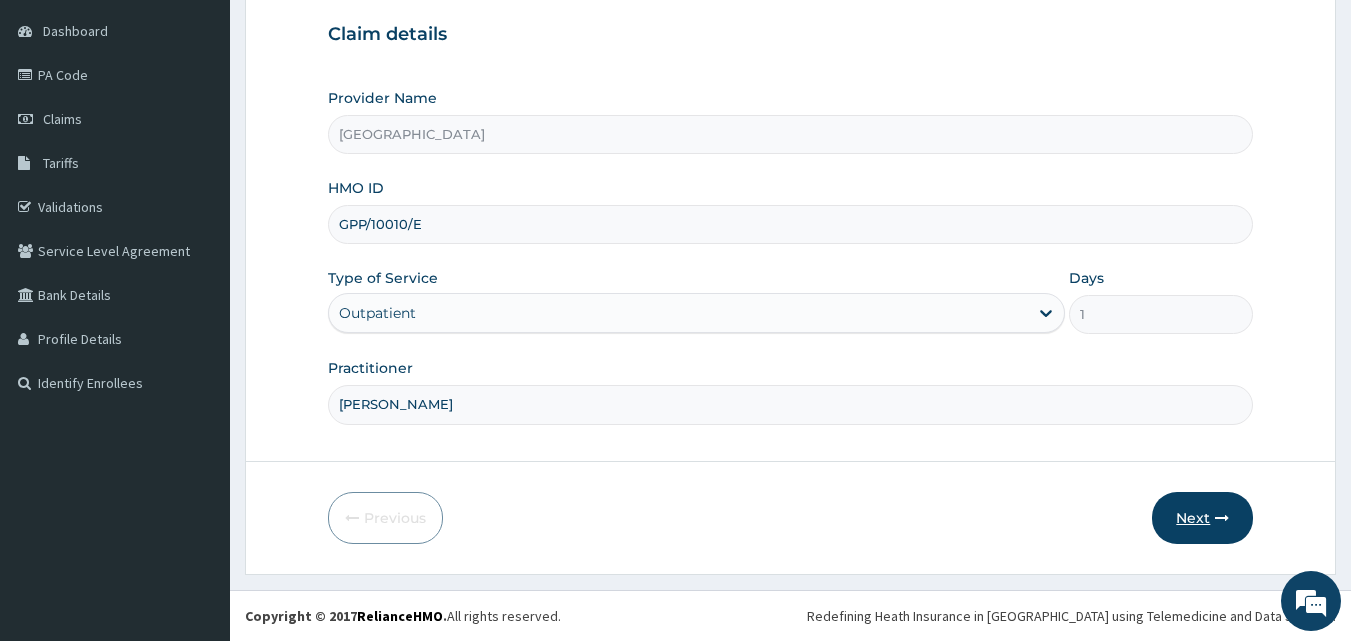 click on "Next" at bounding box center [1202, 518] 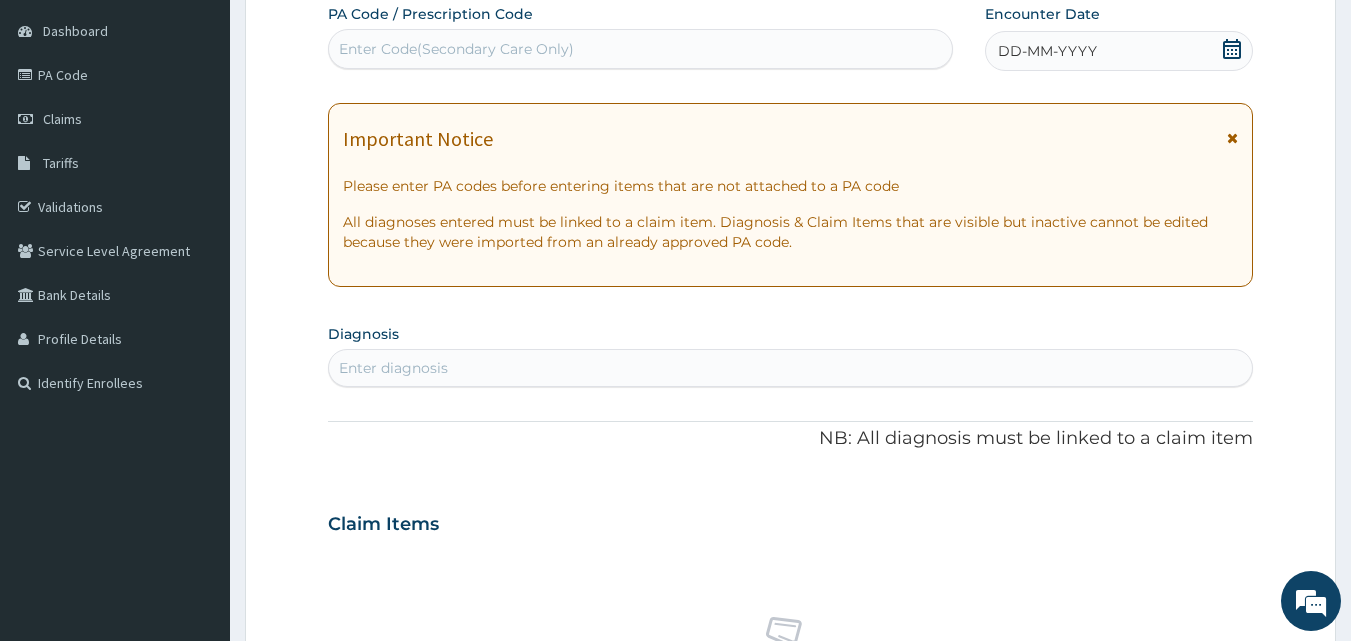 click 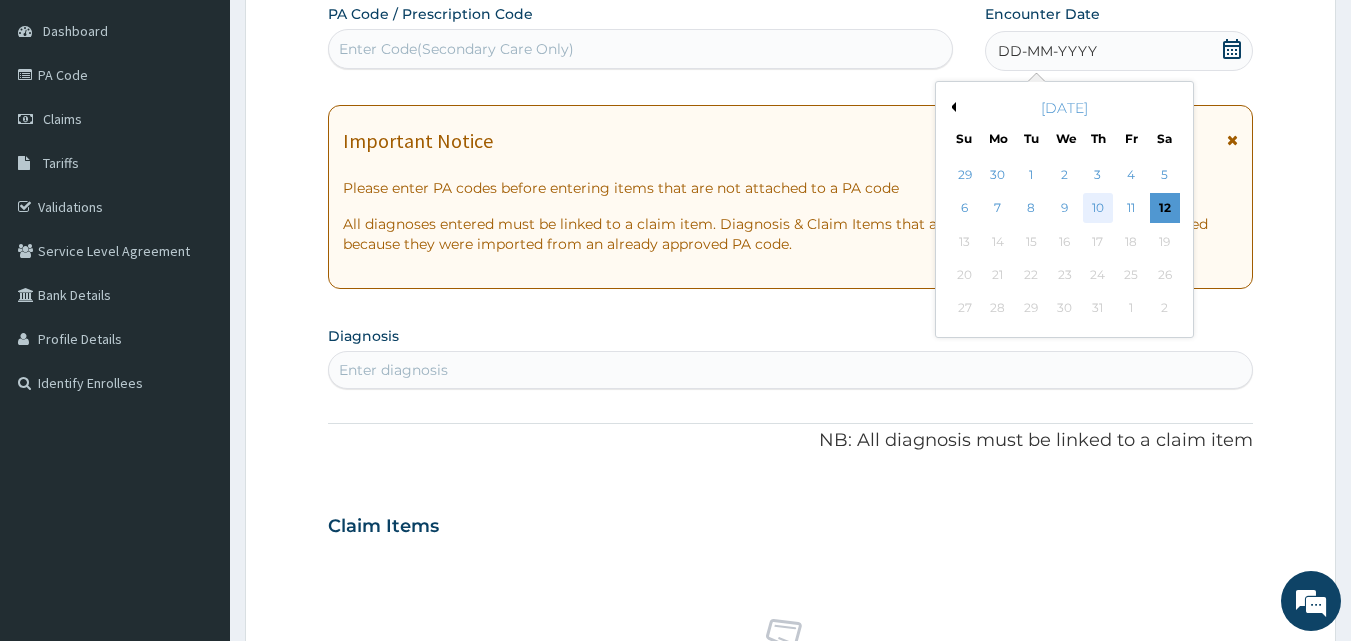click on "10" at bounding box center [1098, 209] 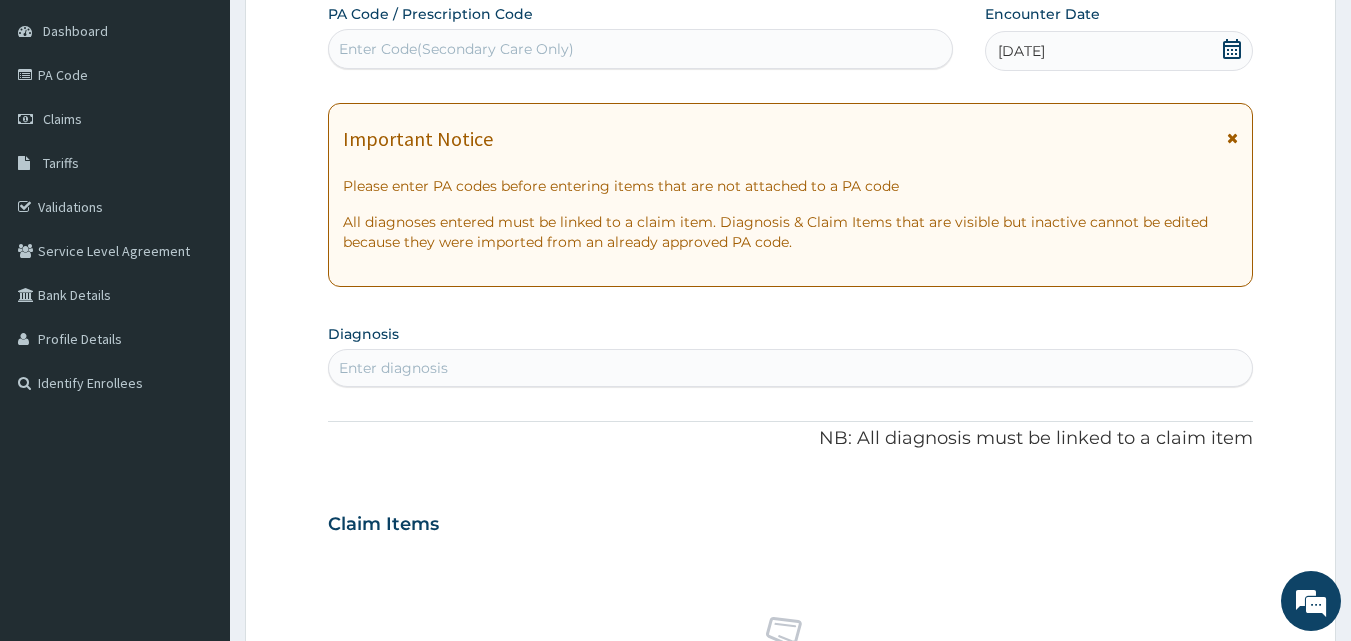 click on "Enter diagnosis" at bounding box center [393, 368] 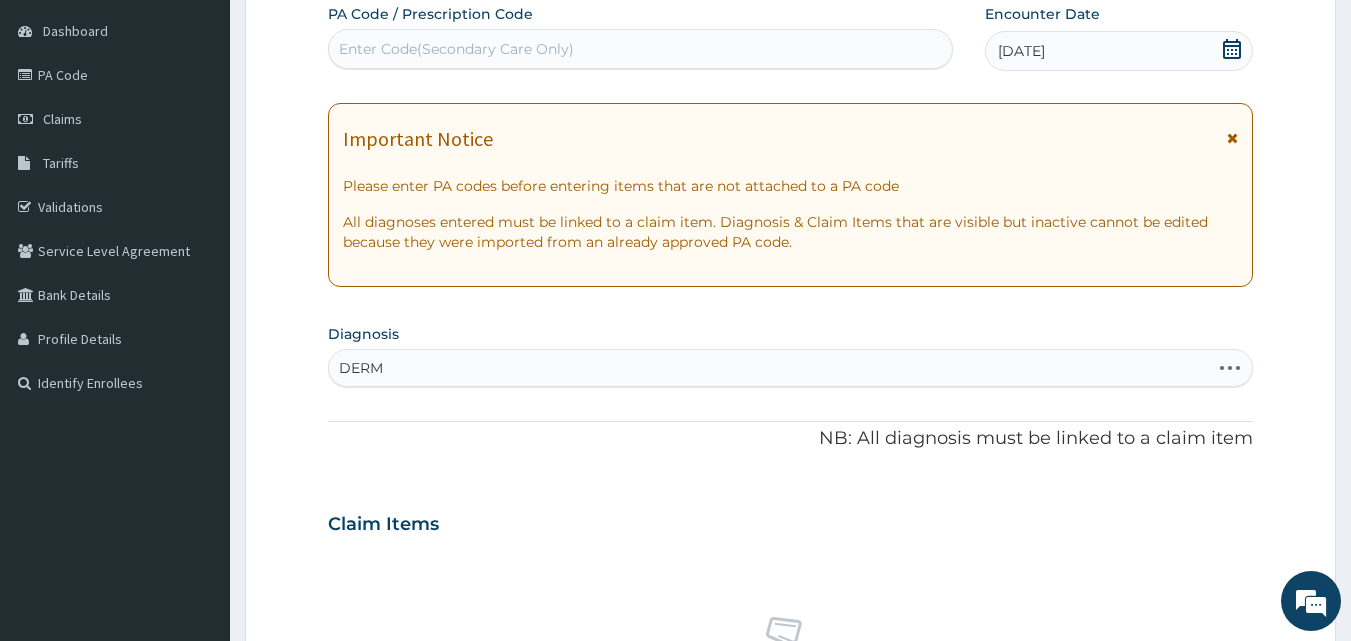 type on "DERMA" 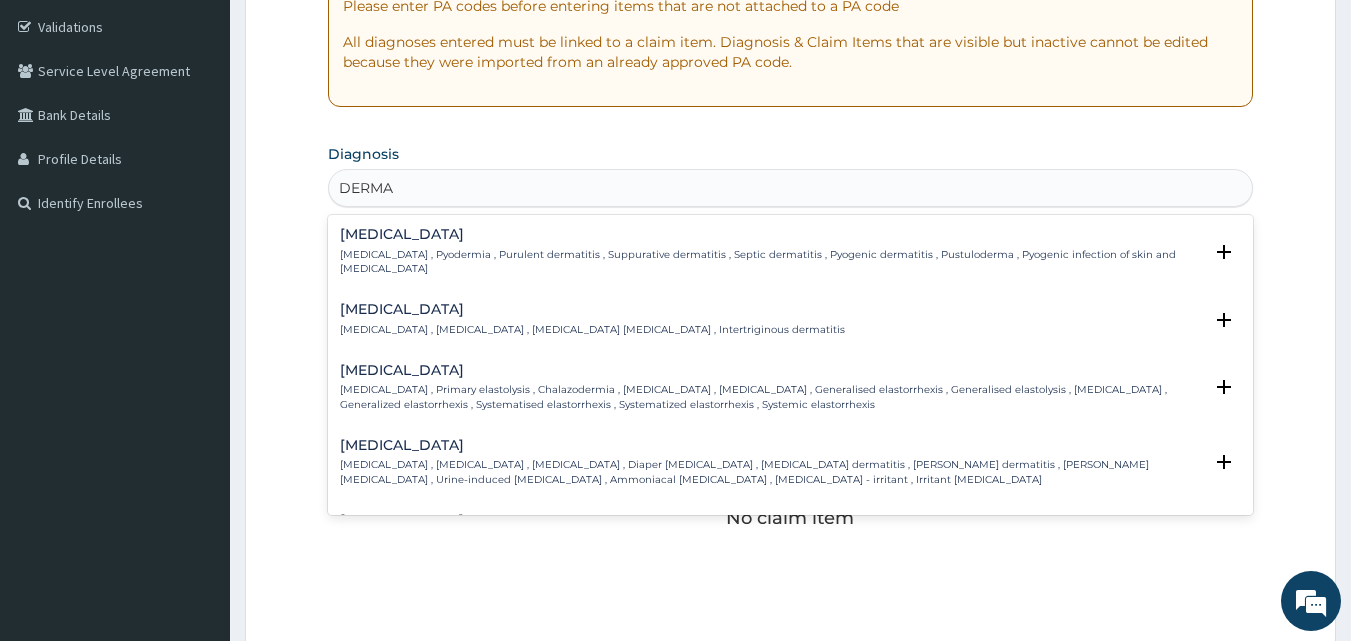 scroll, scrollTop: 408, scrollLeft: 0, axis: vertical 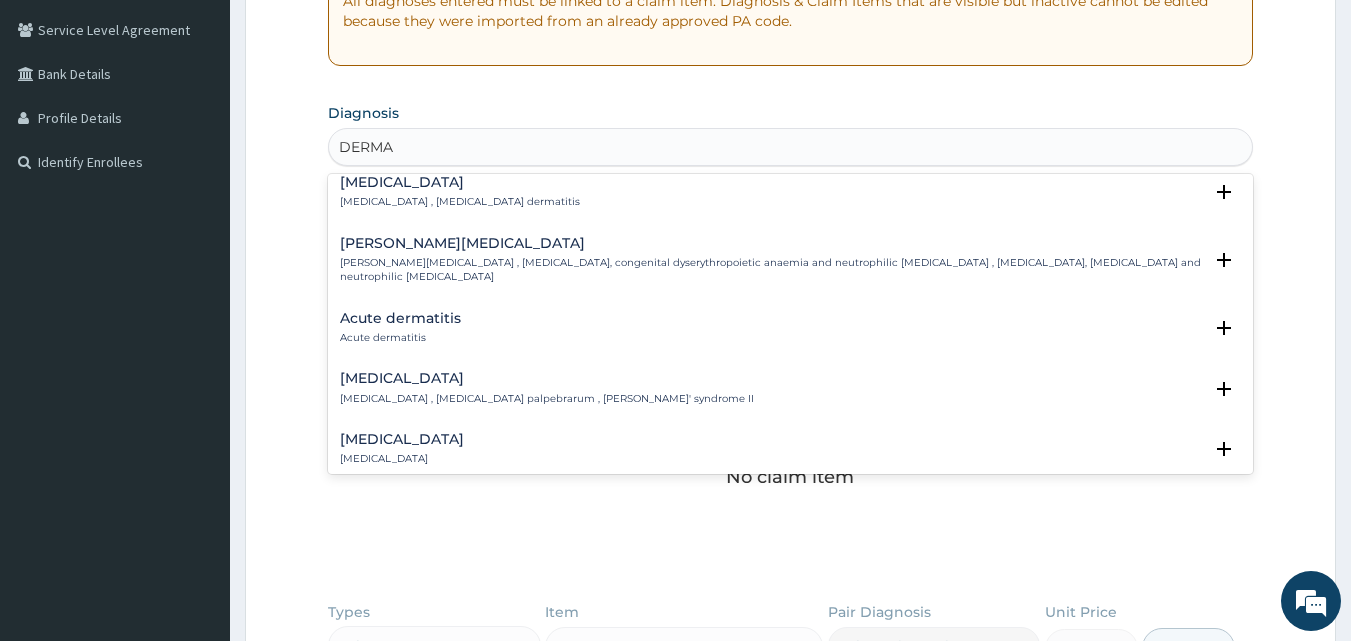 click on "Acute dermatitis Acute dermatitis" at bounding box center (400, 328) 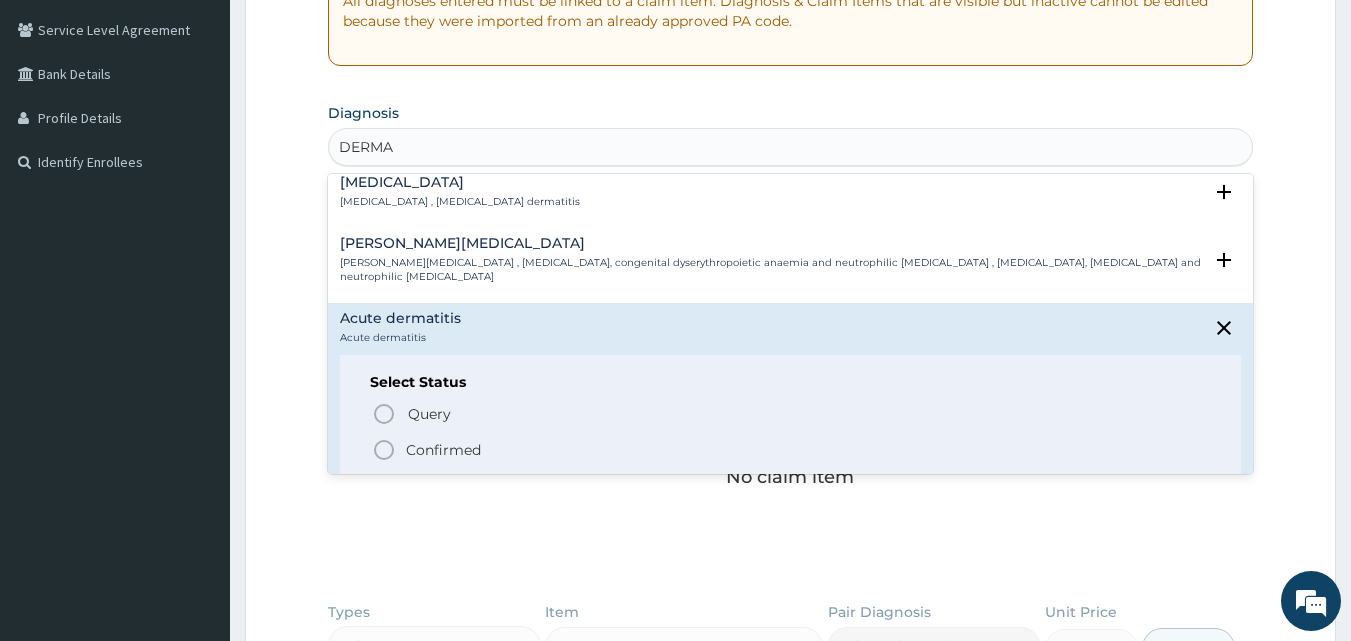 click on "Confirmed" at bounding box center [443, 450] 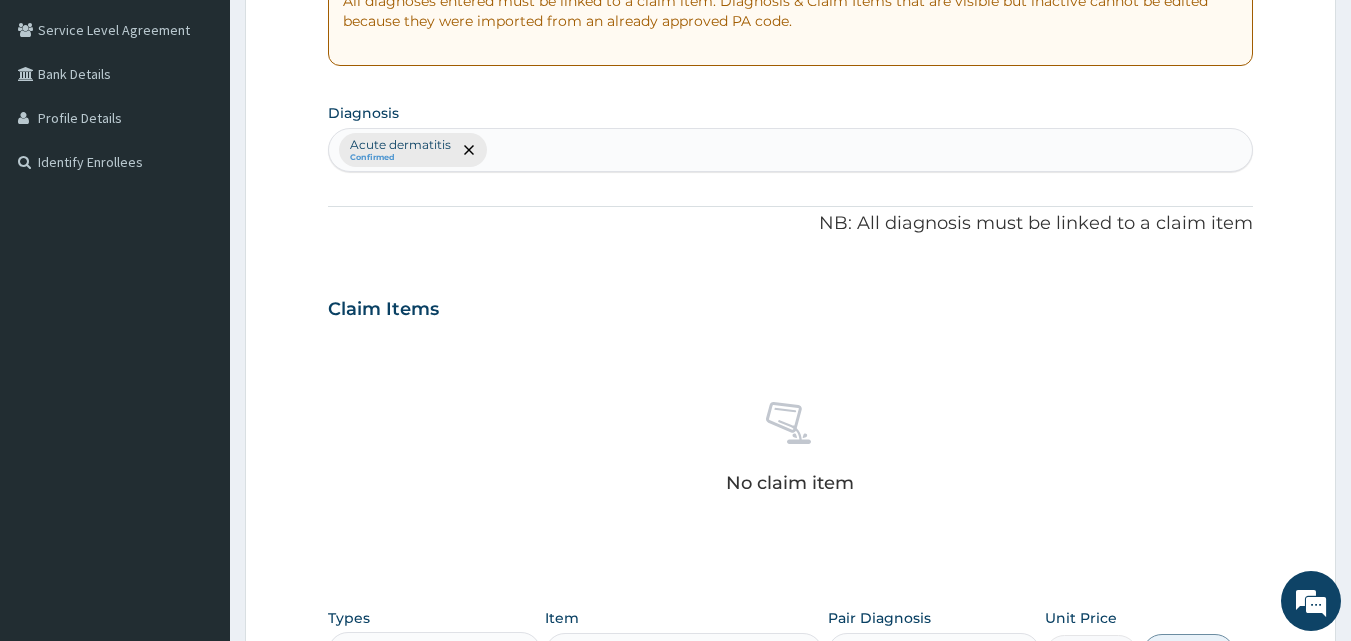 scroll, scrollTop: 801, scrollLeft: 0, axis: vertical 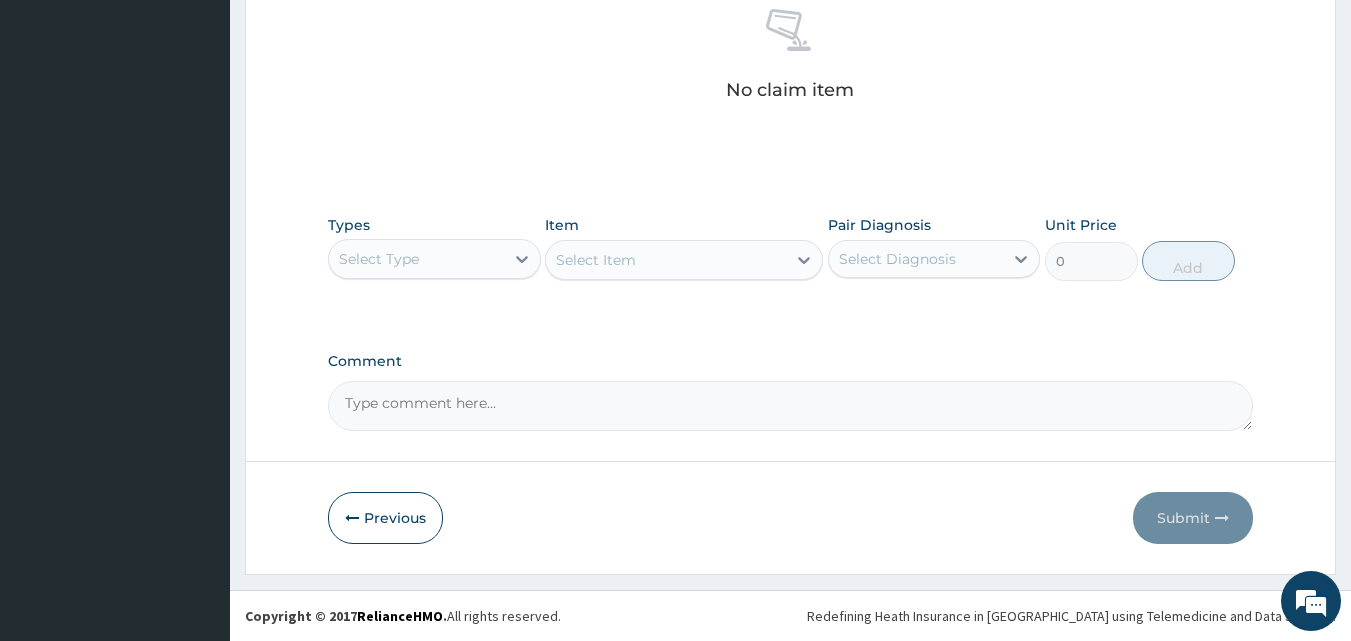click on "Select Type" at bounding box center [416, 259] 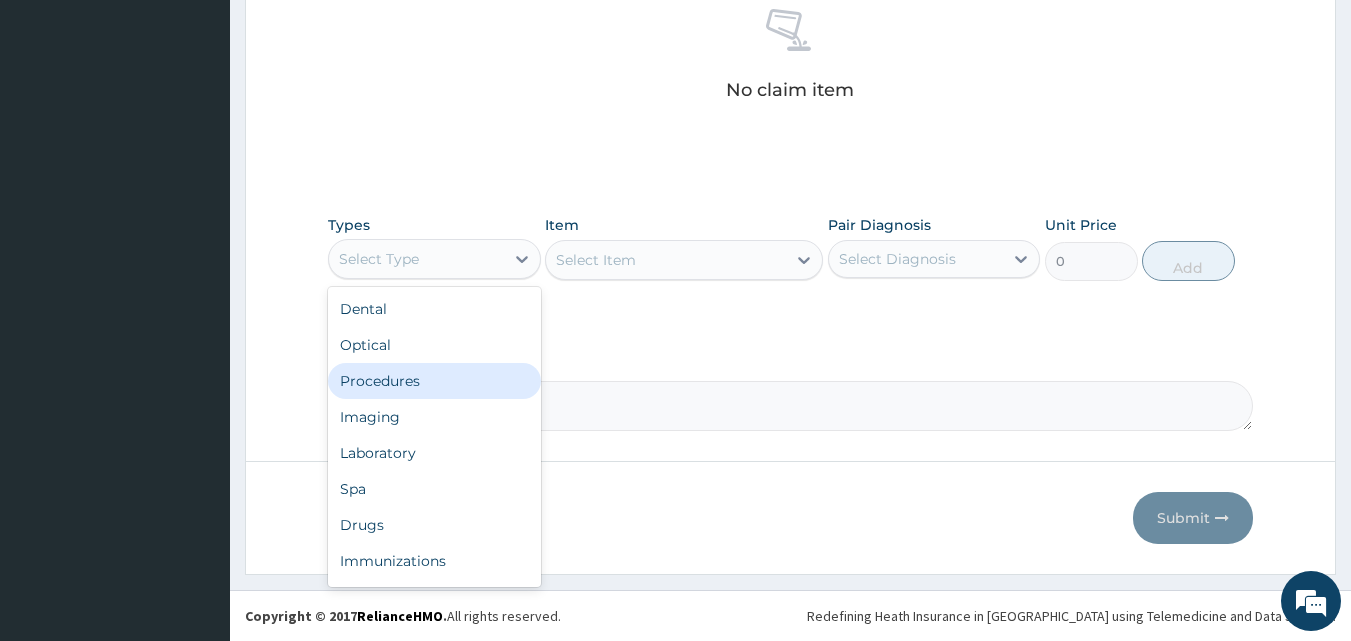 click on "Procedures" at bounding box center [434, 381] 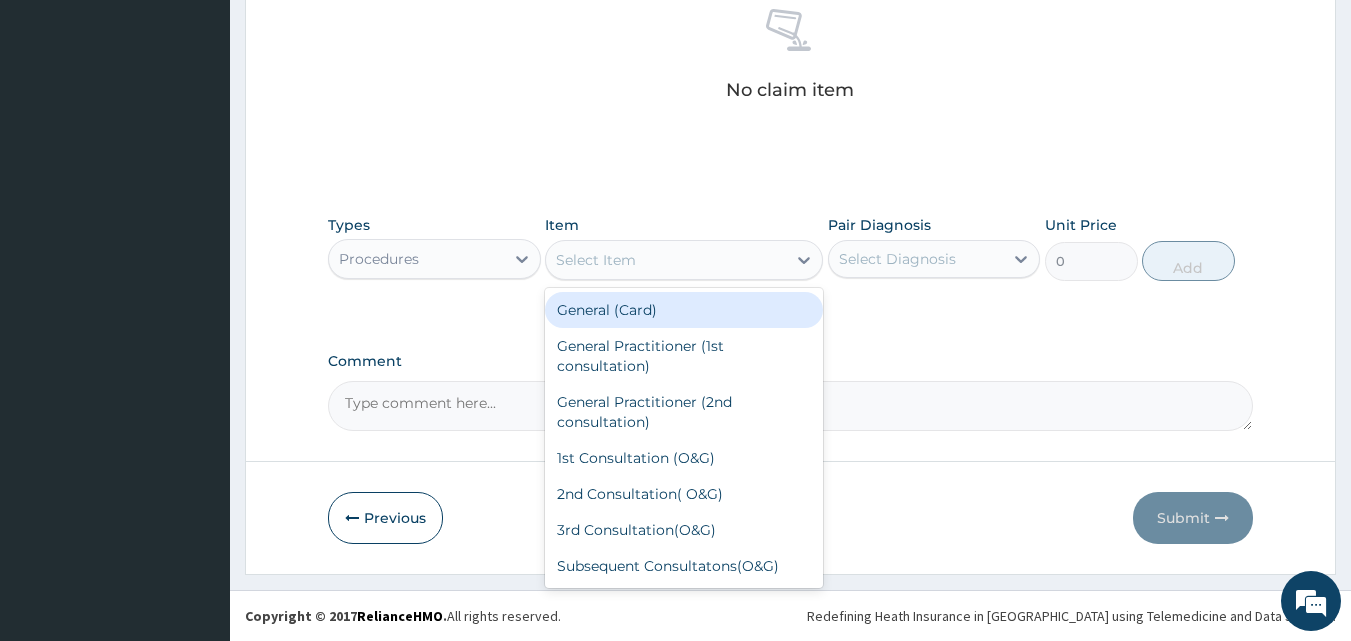click on "Select Item" at bounding box center (596, 260) 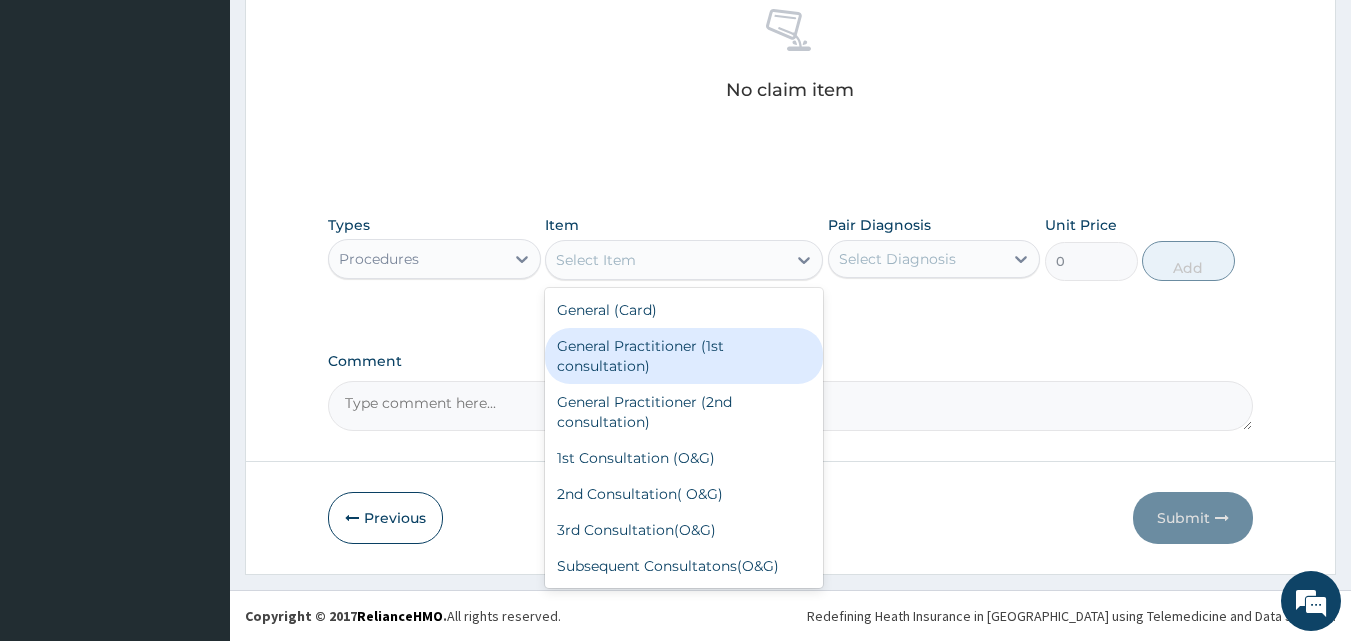 click on "General Practitioner (1st consultation)" at bounding box center (684, 356) 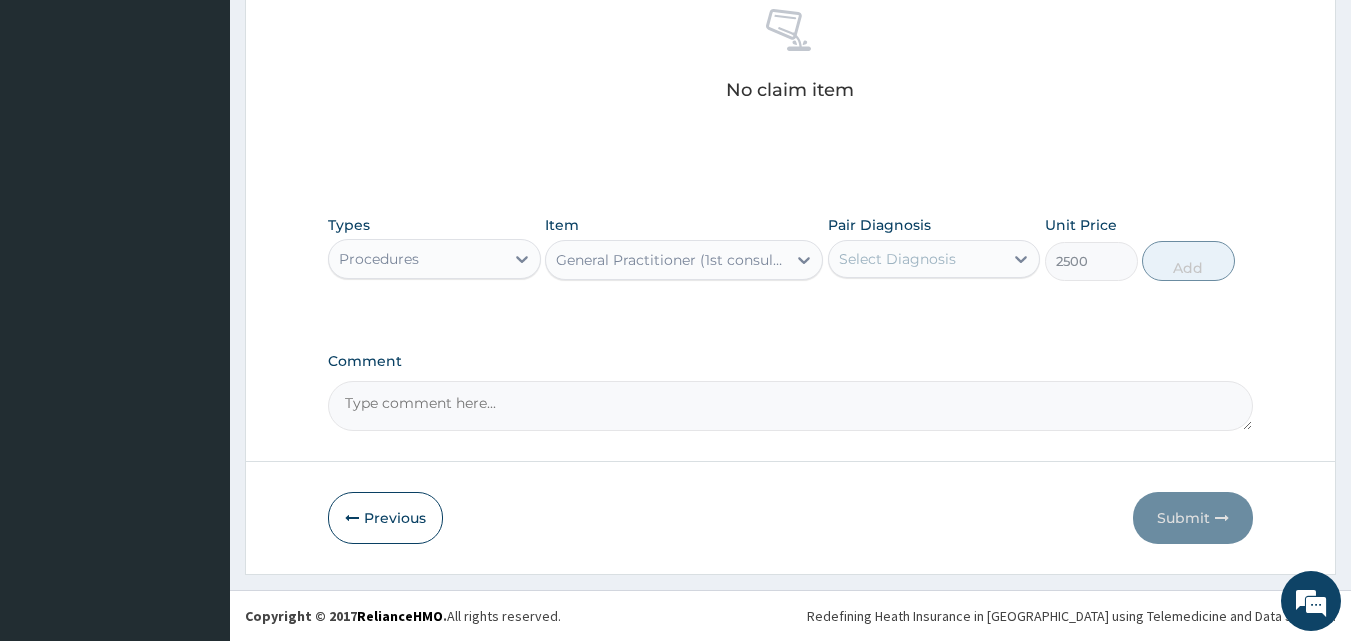 click on "Select Diagnosis" at bounding box center (897, 259) 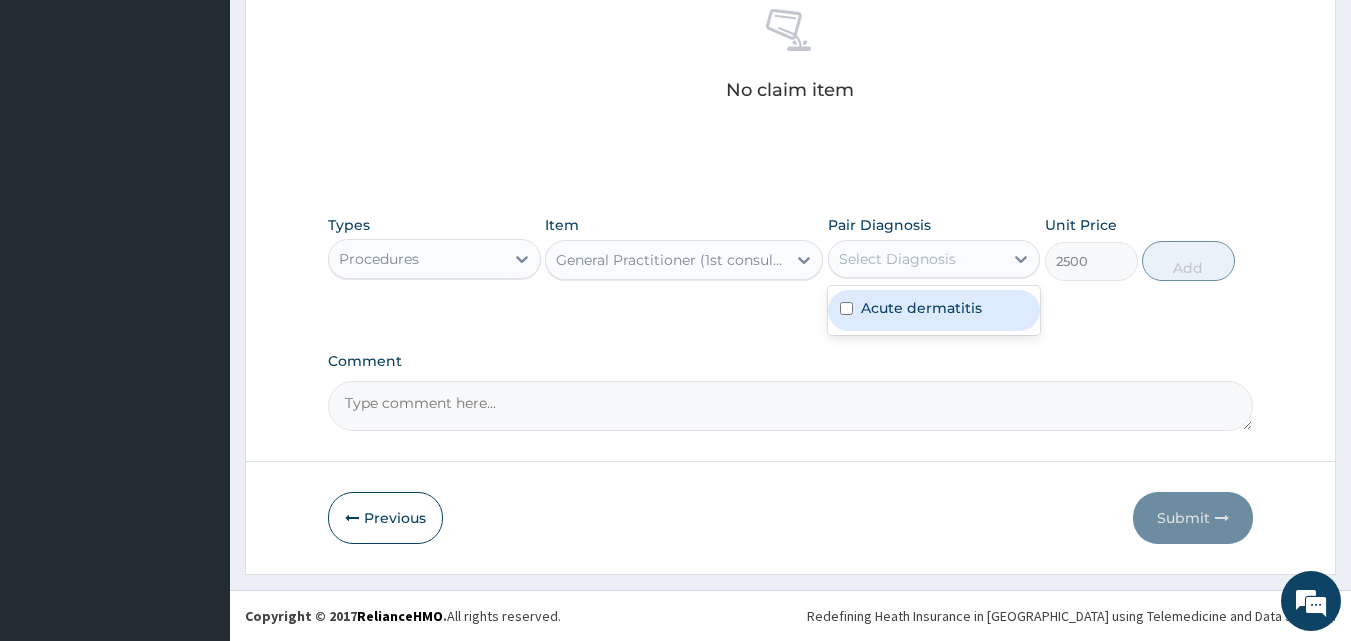 click on "Acute dermatitis" at bounding box center [934, 310] 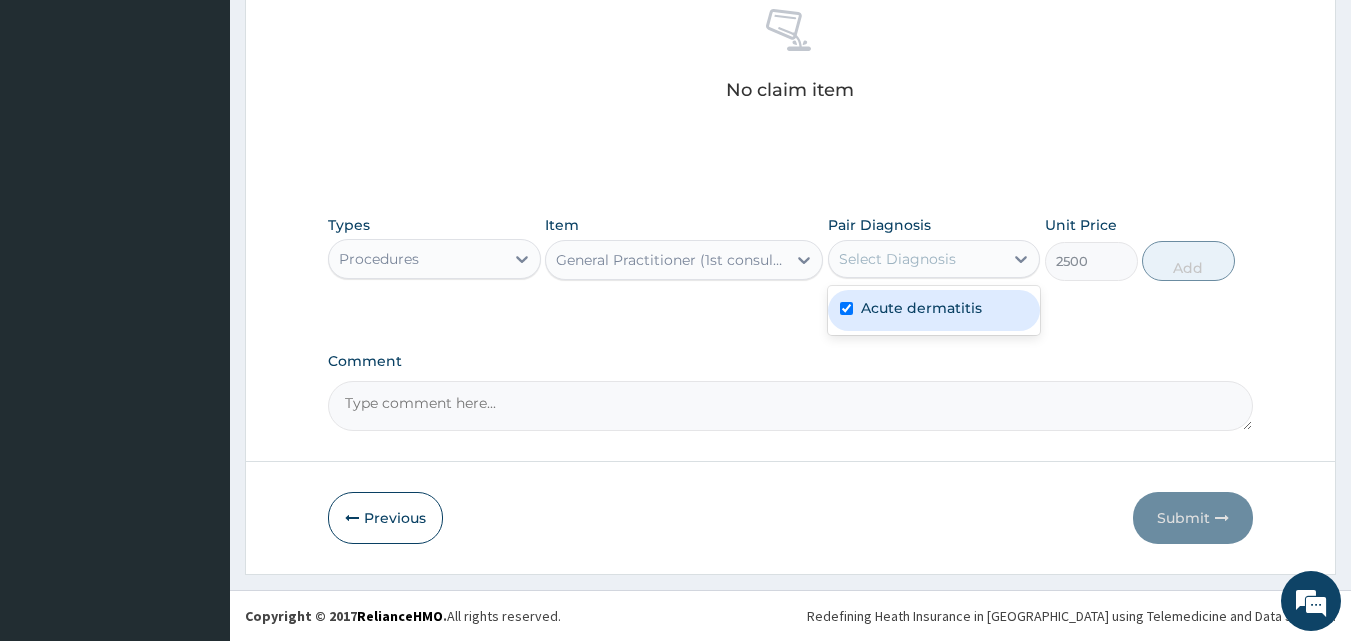 checkbox on "true" 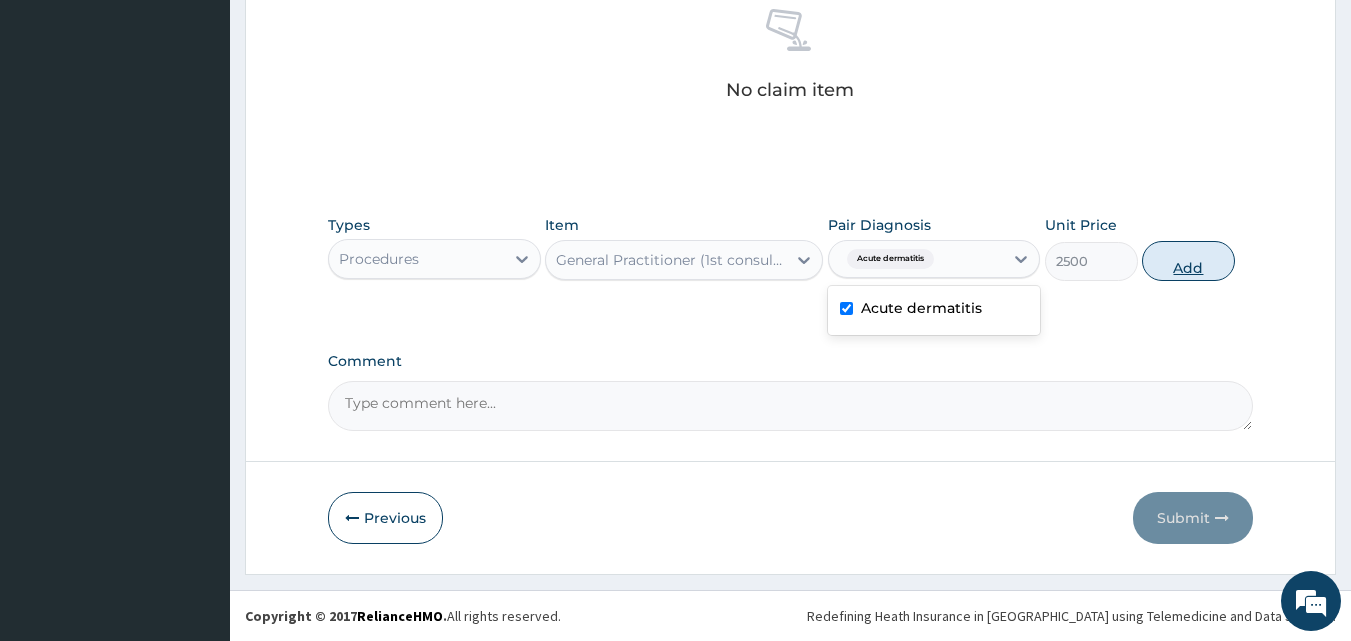 click on "Add" at bounding box center (1188, 261) 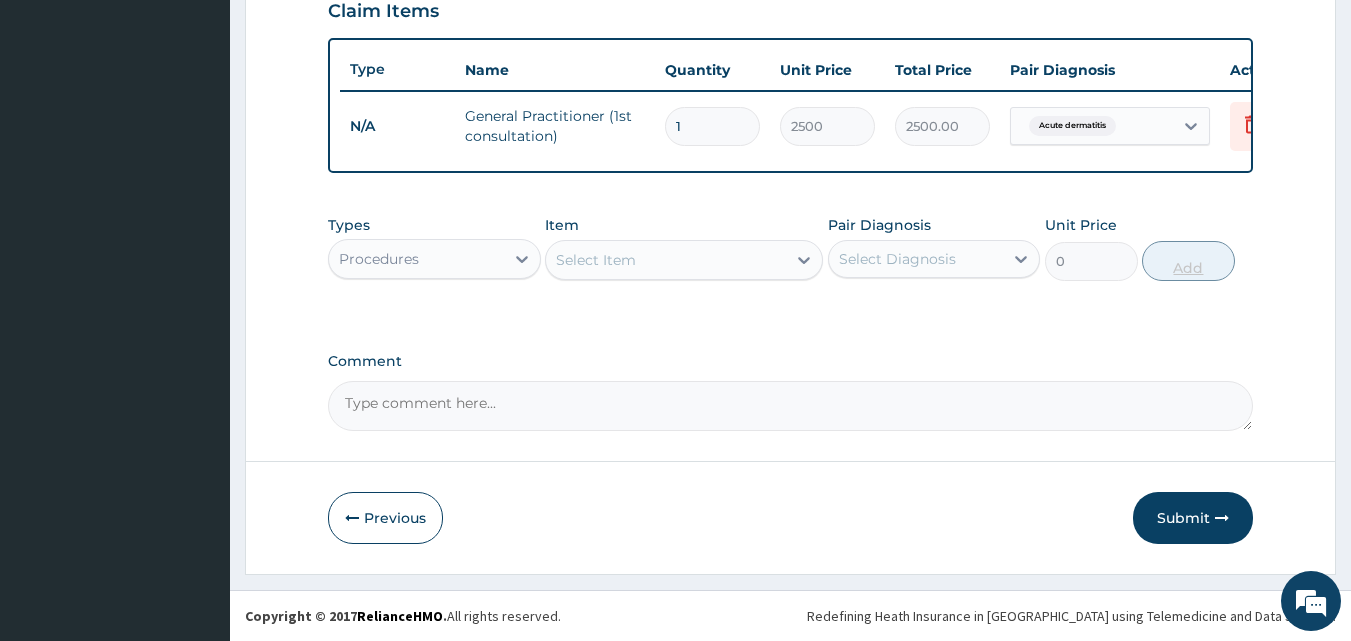 scroll, scrollTop: 721, scrollLeft: 0, axis: vertical 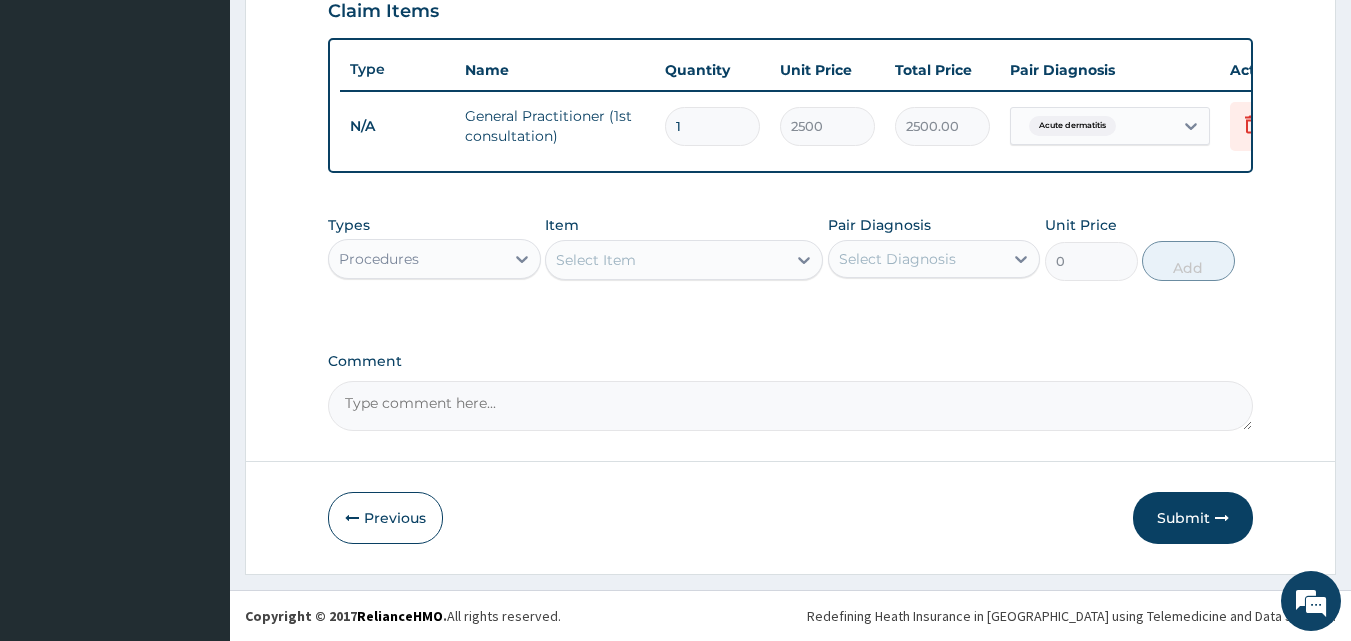drag, startPoint x: 418, startPoint y: 252, endPoint x: 429, endPoint y: 267, distance: 18.601076 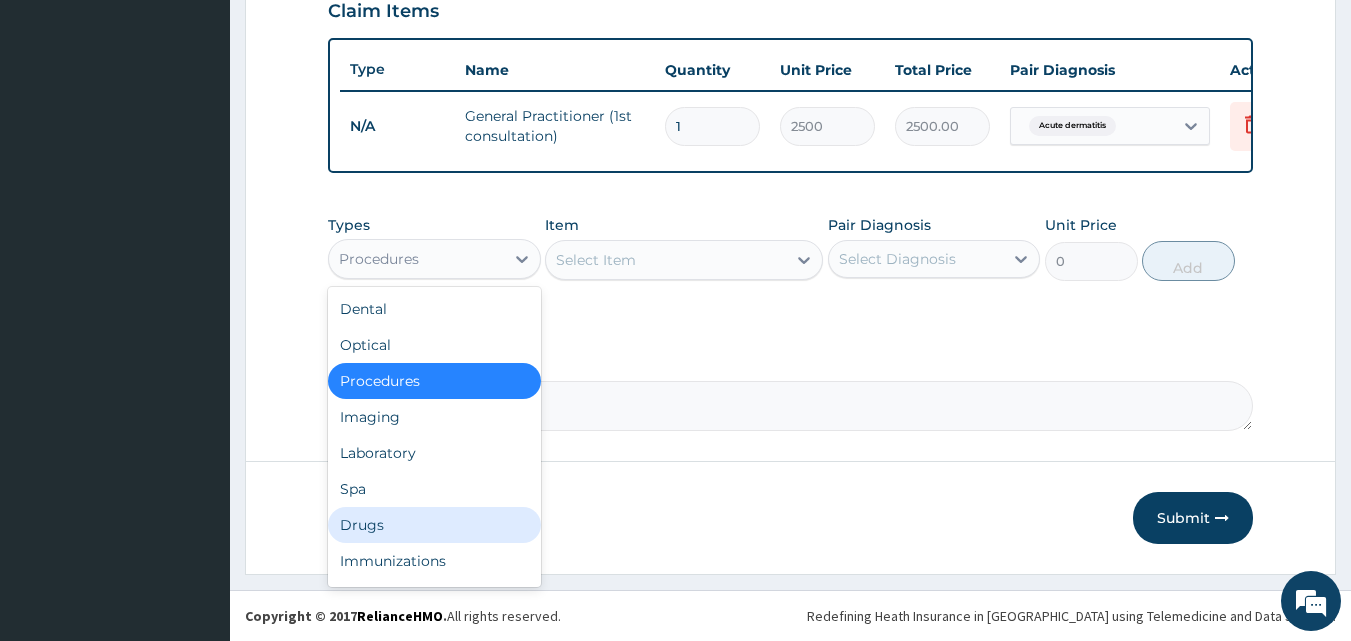 click on "Drugs" at bounding box center (434, 525) 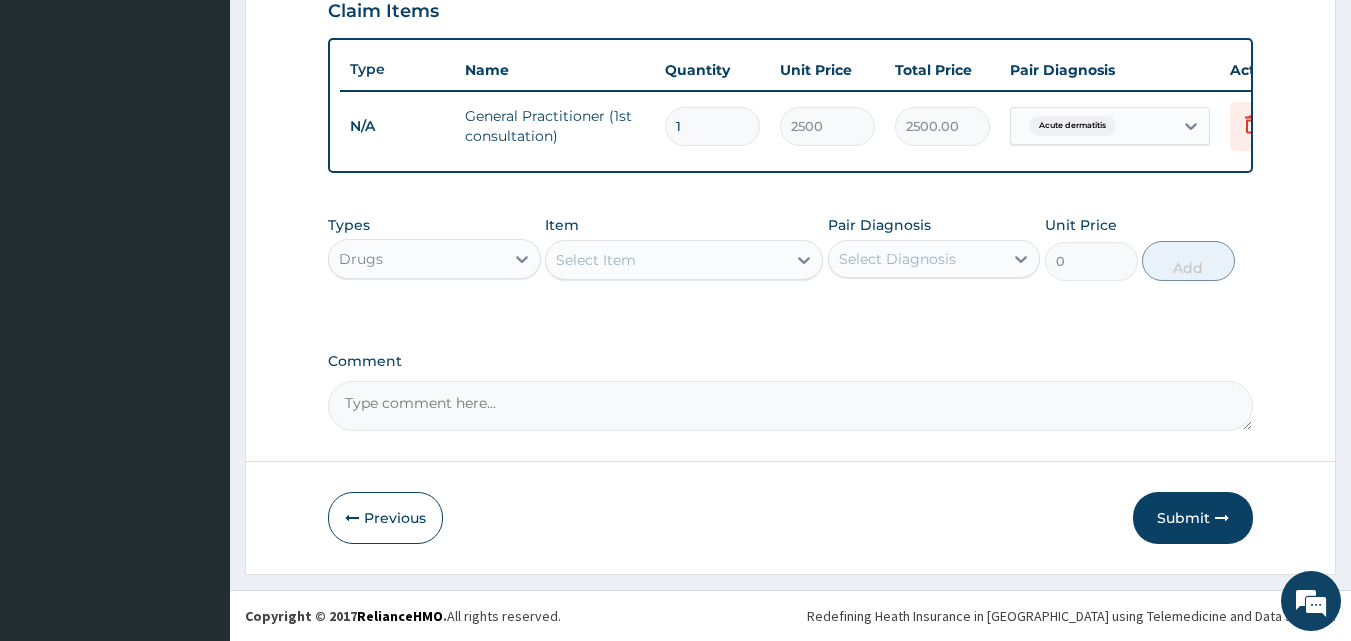 click on "Select Item" at bounding box center (666, 260) 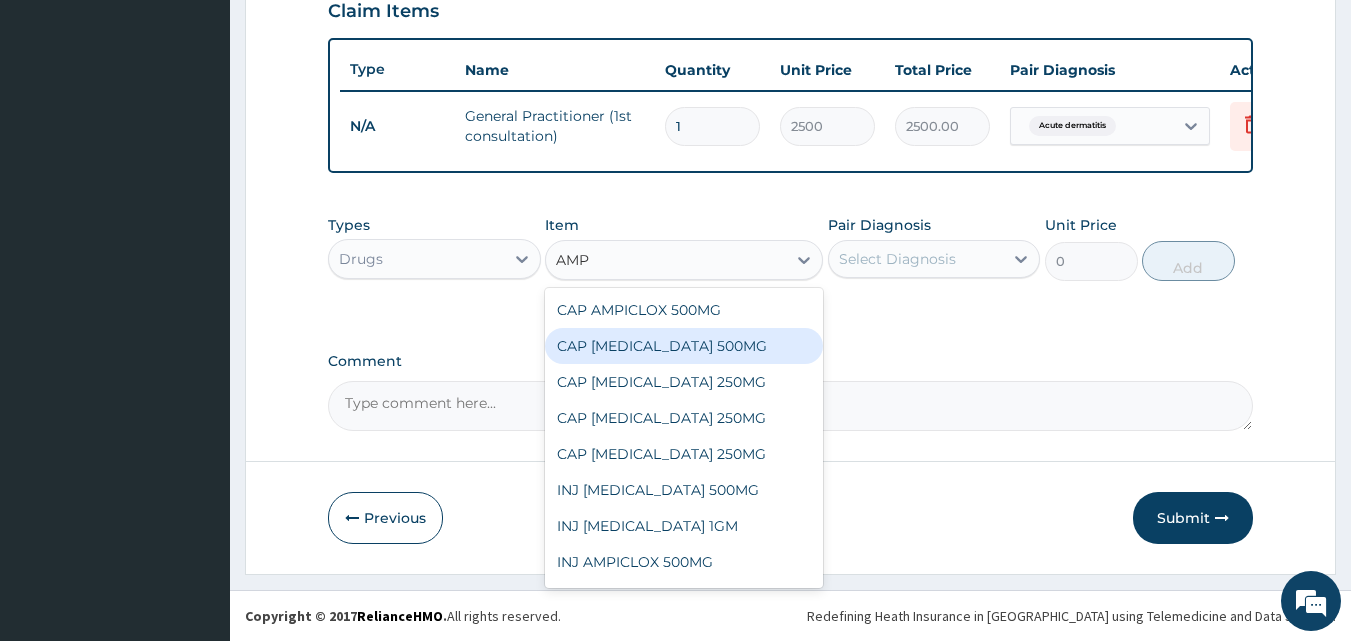 type on "AMPI" 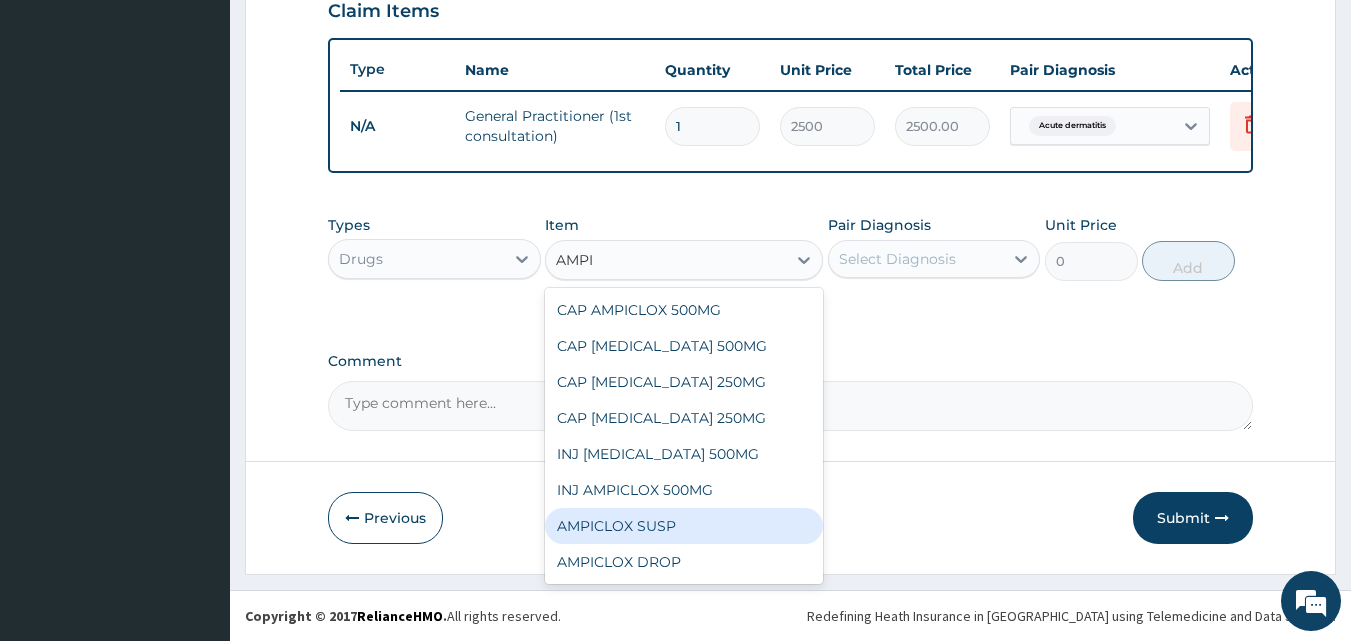 click on "AMPICLOX SUSP" at bounding box center [684, 526] 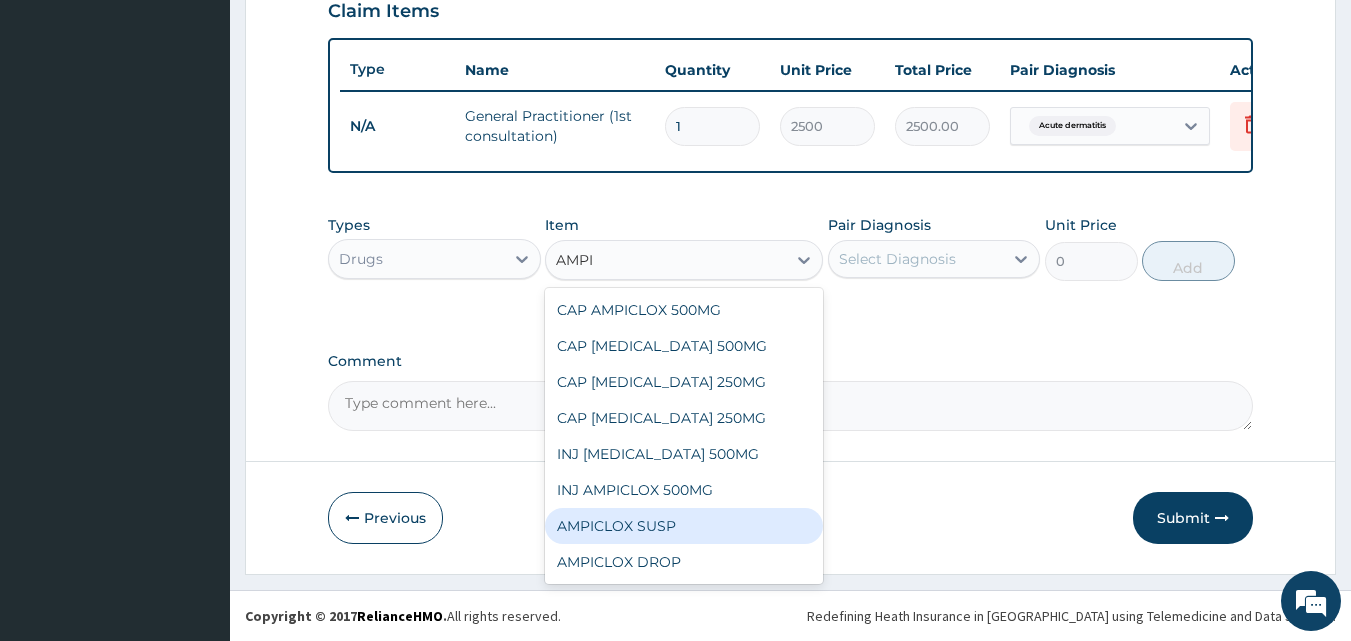 type 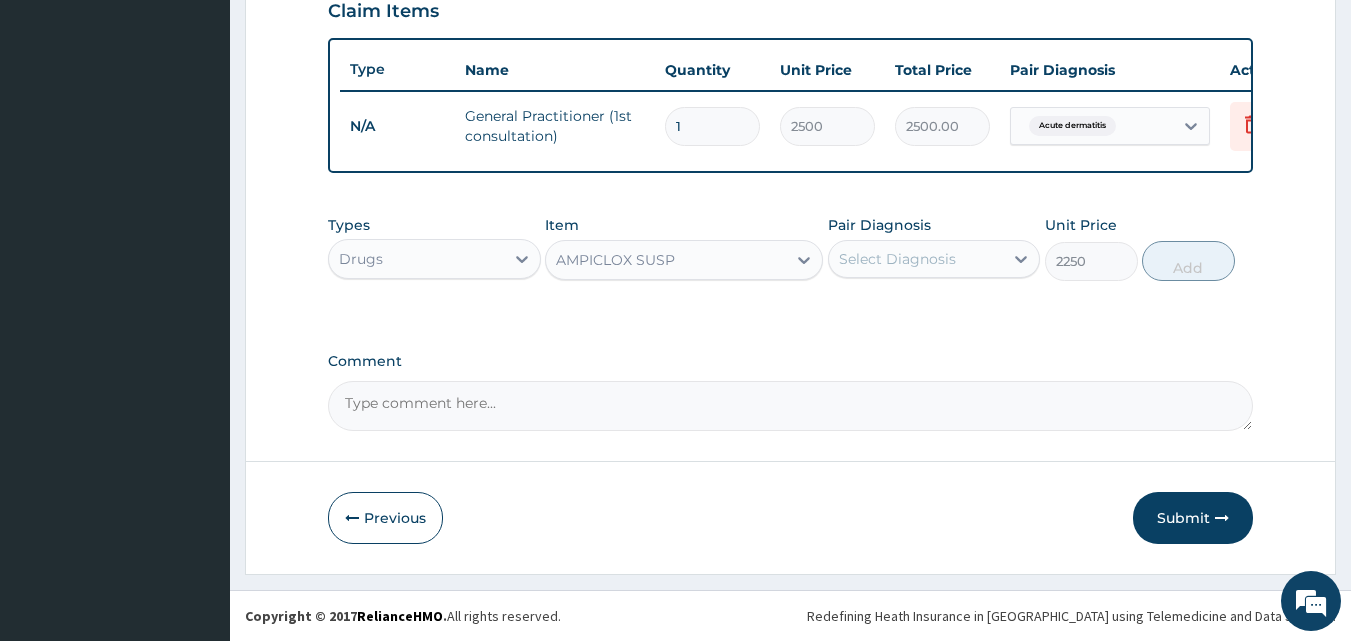 click on "Select Diagnosis" at bounding box center (897, 259) 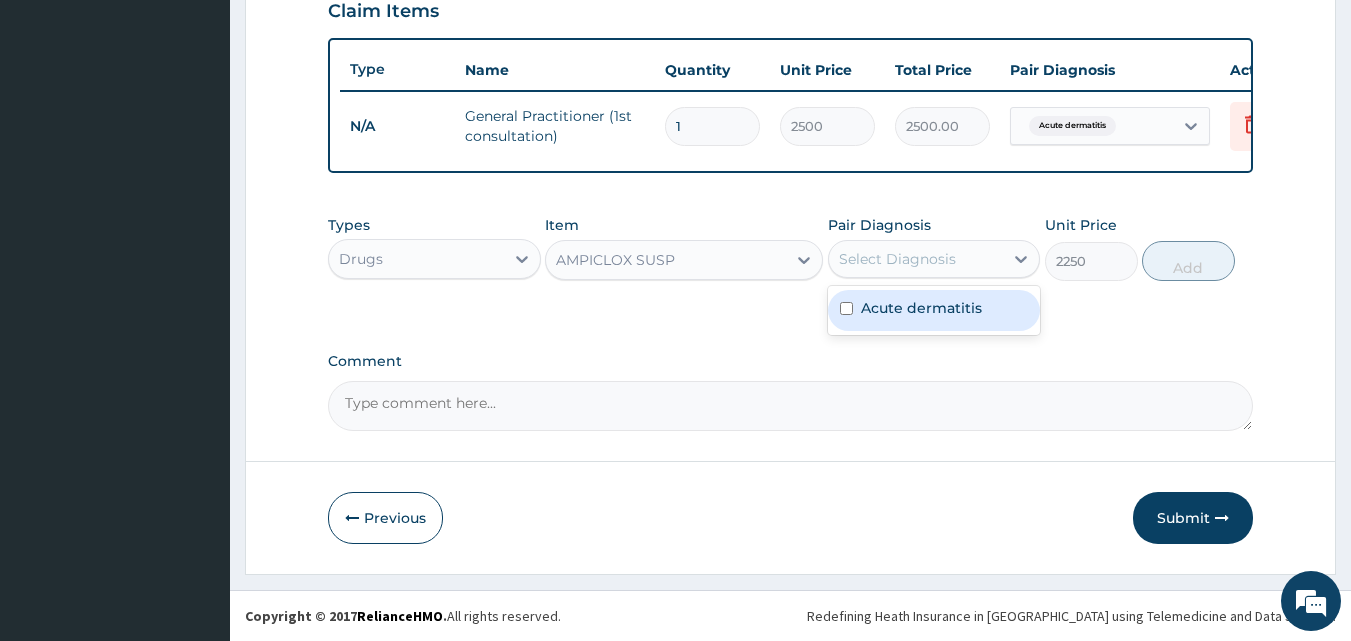 click on "Acute dermatitis" at bounding box center [934, 310] 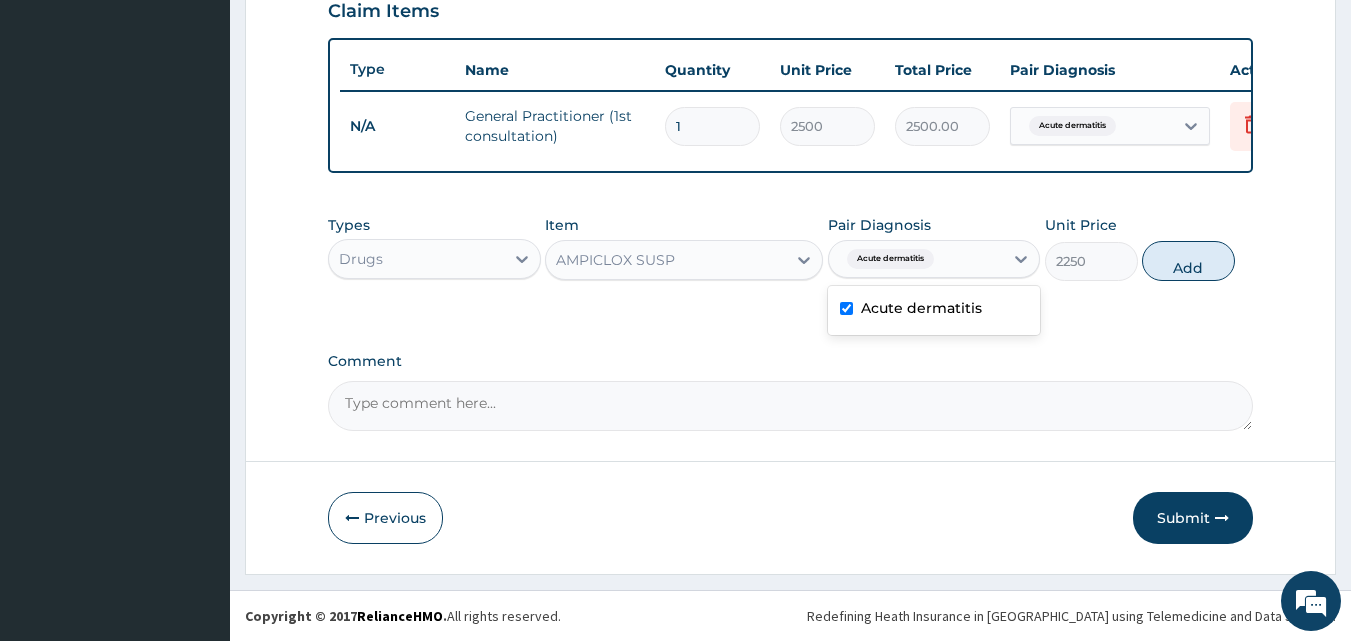 click on "Acute dermatitis" at bounding box center (921, 308) 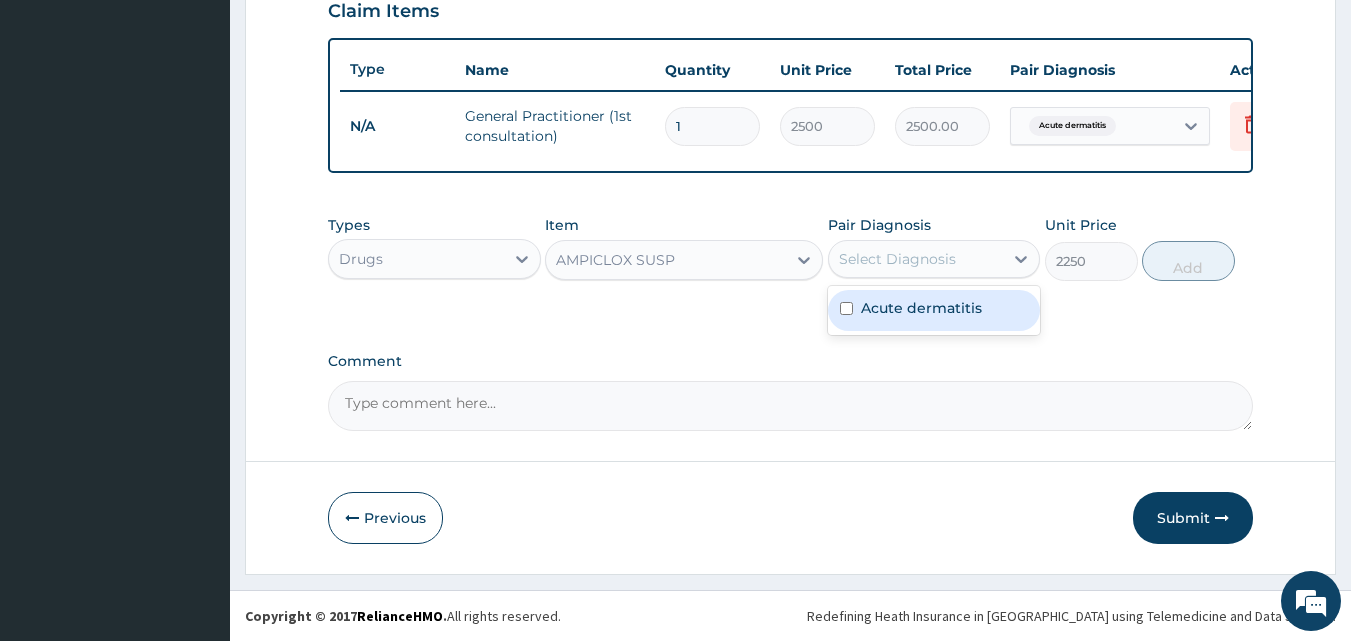 click on "Acute dermatitis" at bounding box center [934, 310] 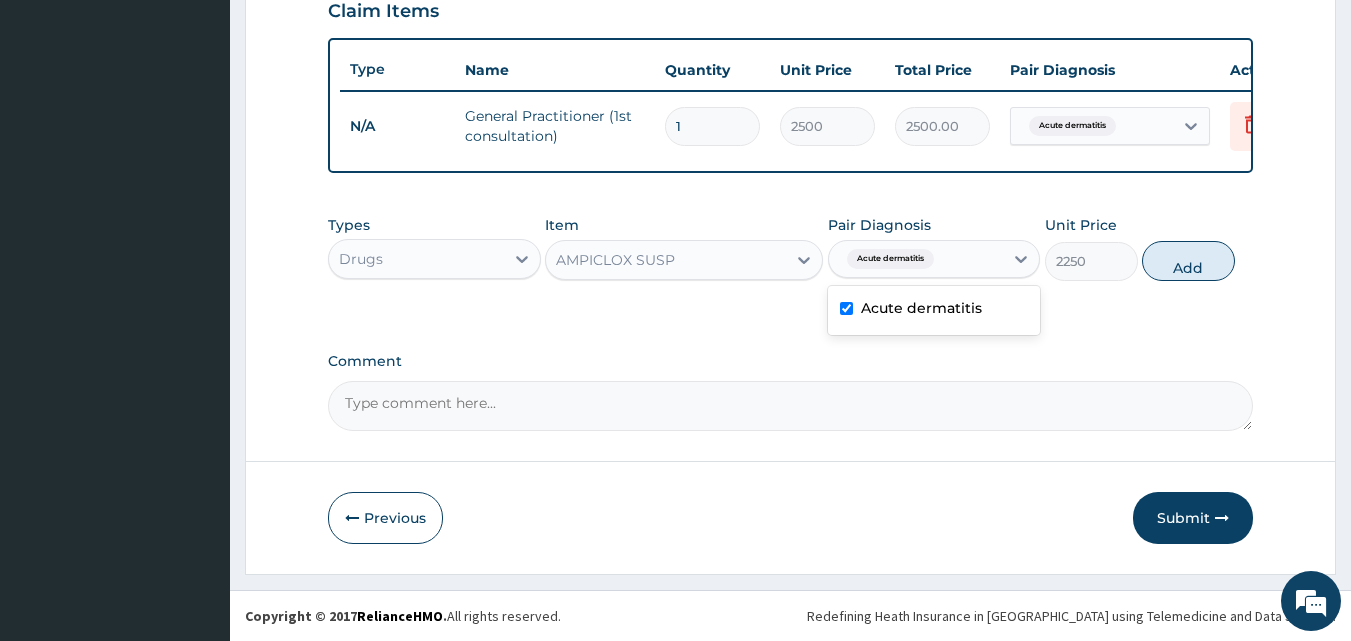 checkbox on "true" 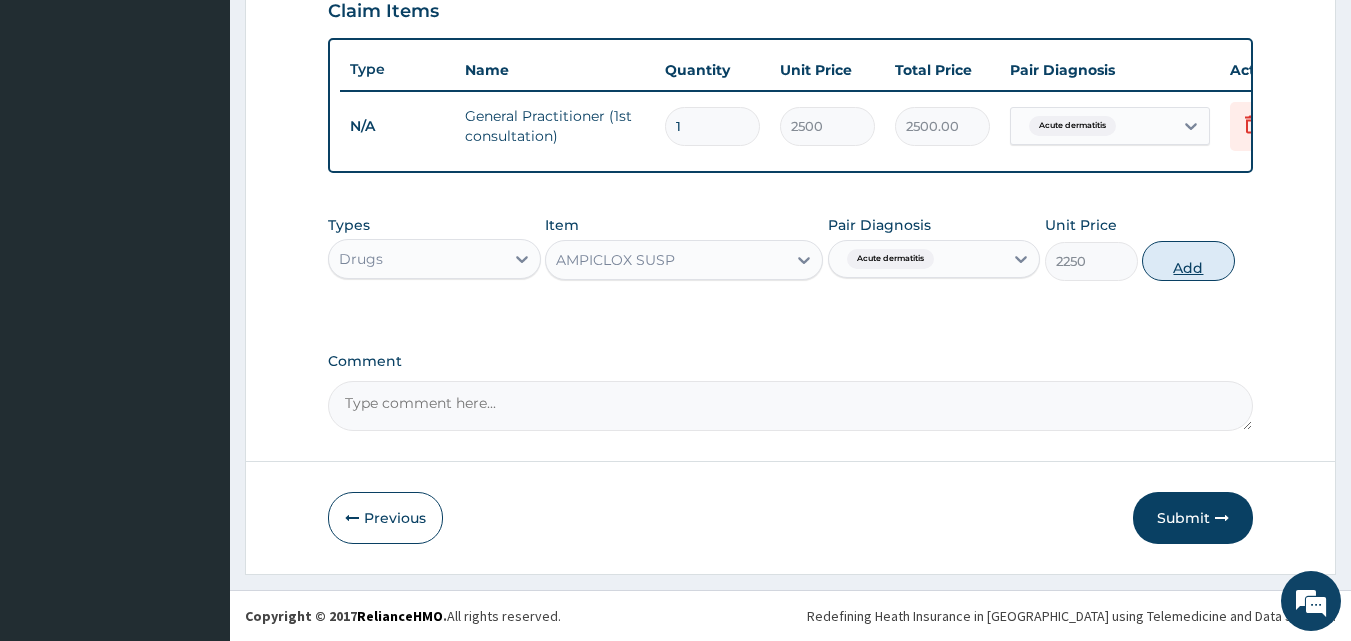 click on "Add" at bounding box center (1188, 261) 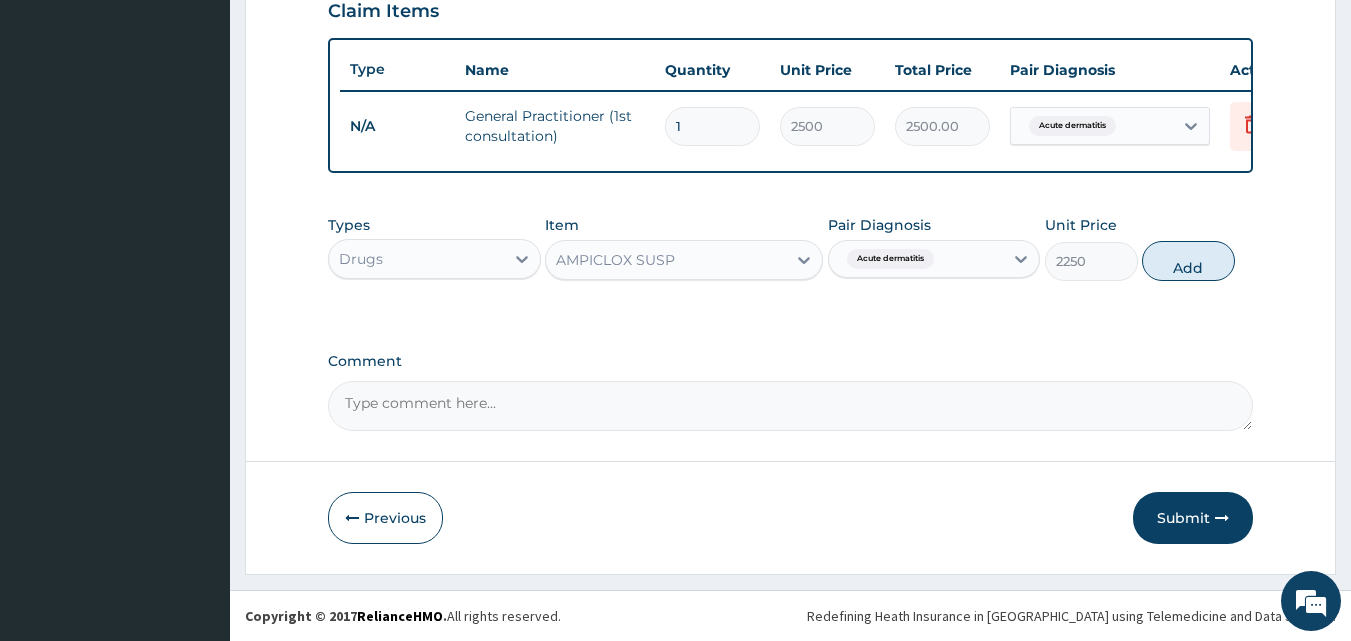 type on "0" 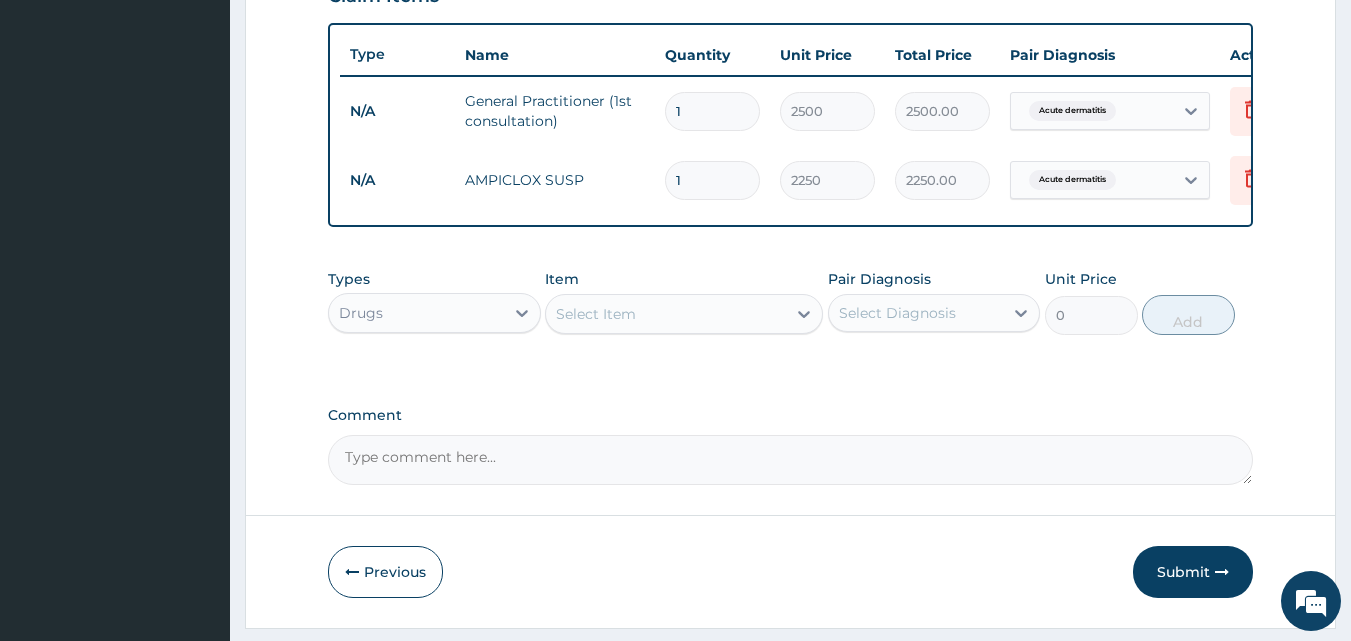 click on "Select Item" at bounding box center [666, 314] 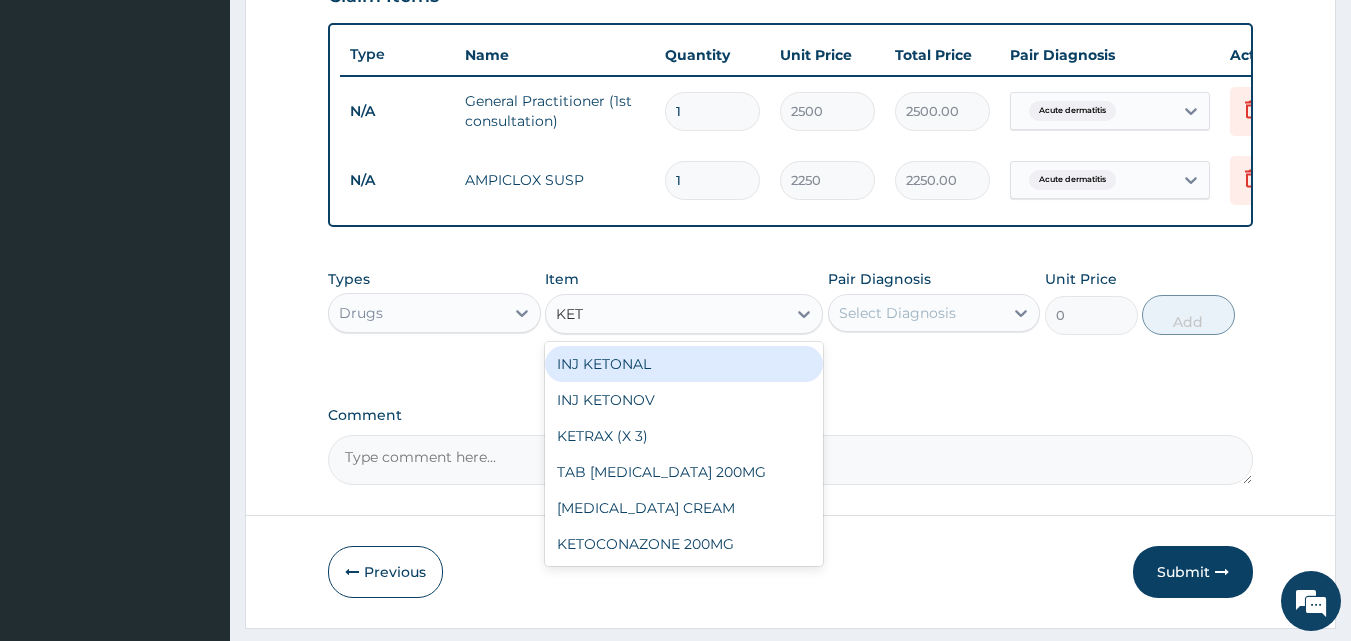 type on "KETO" 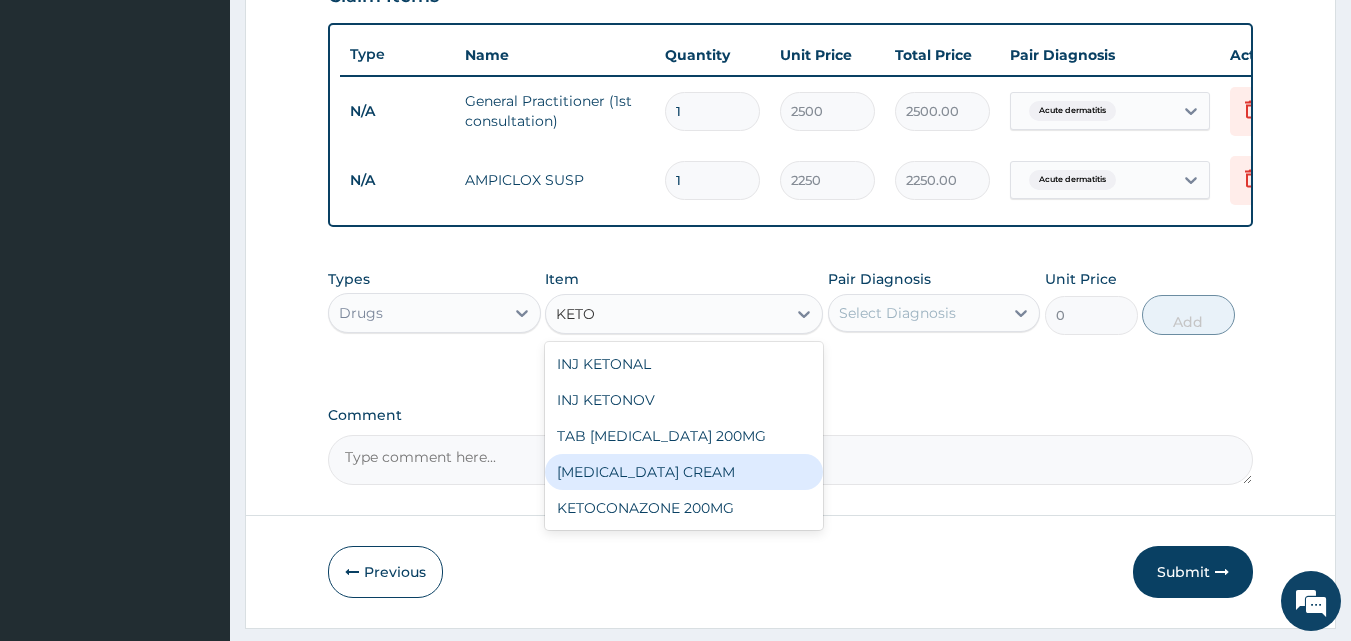 click on "KETOCONAZOLE  CREAM" at bounding box center [684, 472] 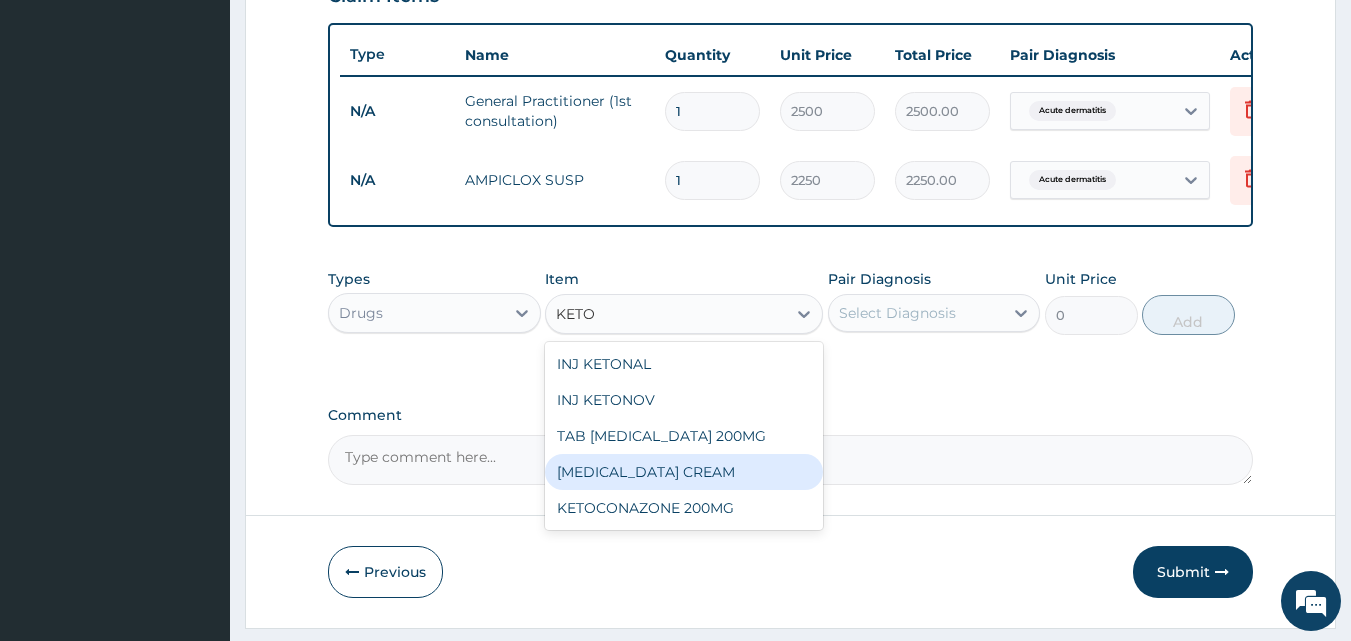 type 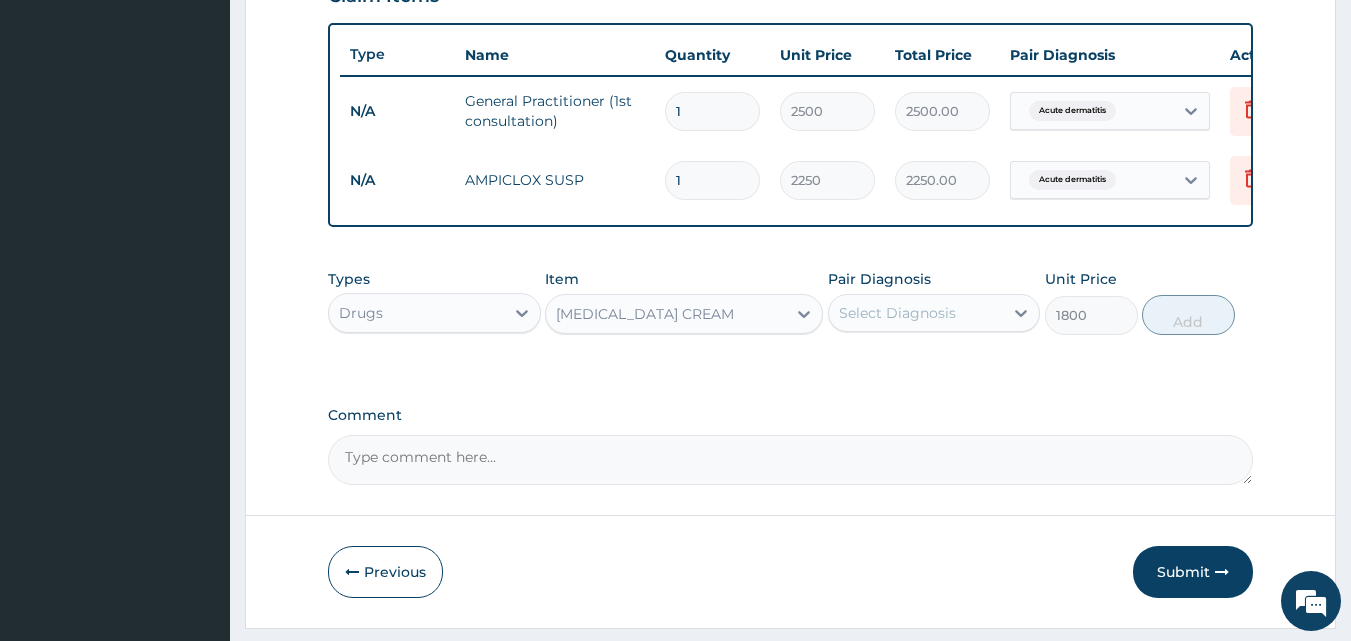 click on "Select Diagnosis" at bounding box center (916, 313) 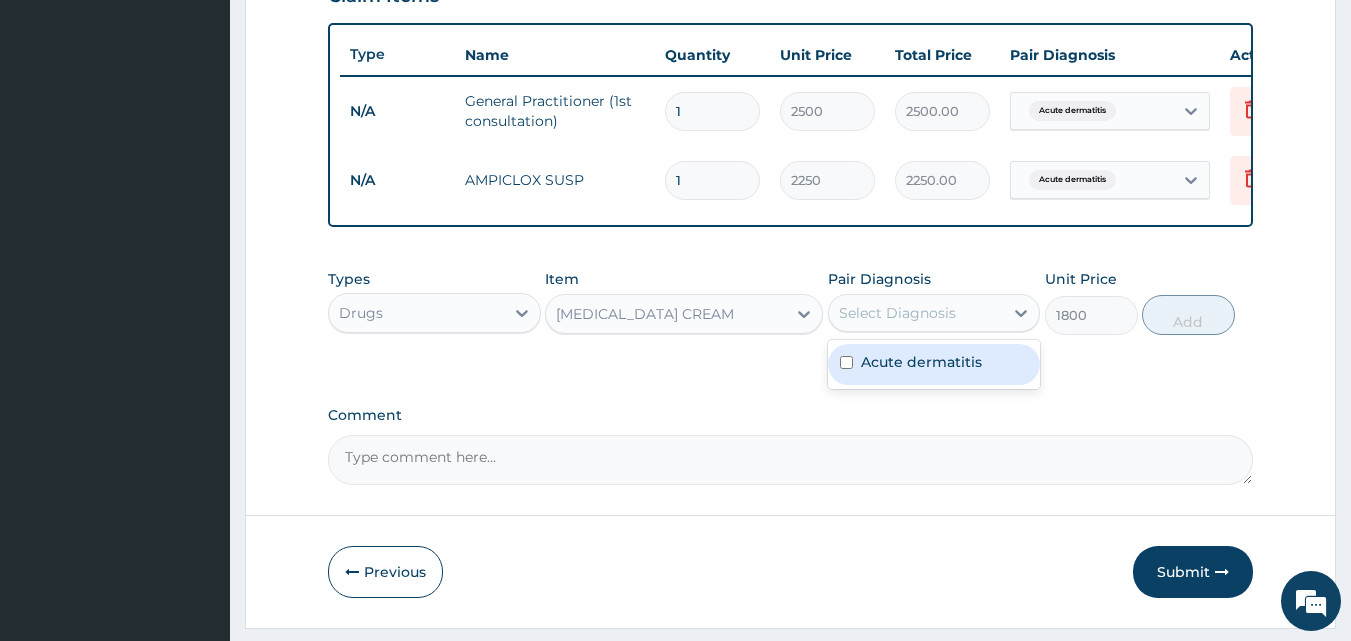 click on "Acute dermatitis" at bounding box center [934, 364] 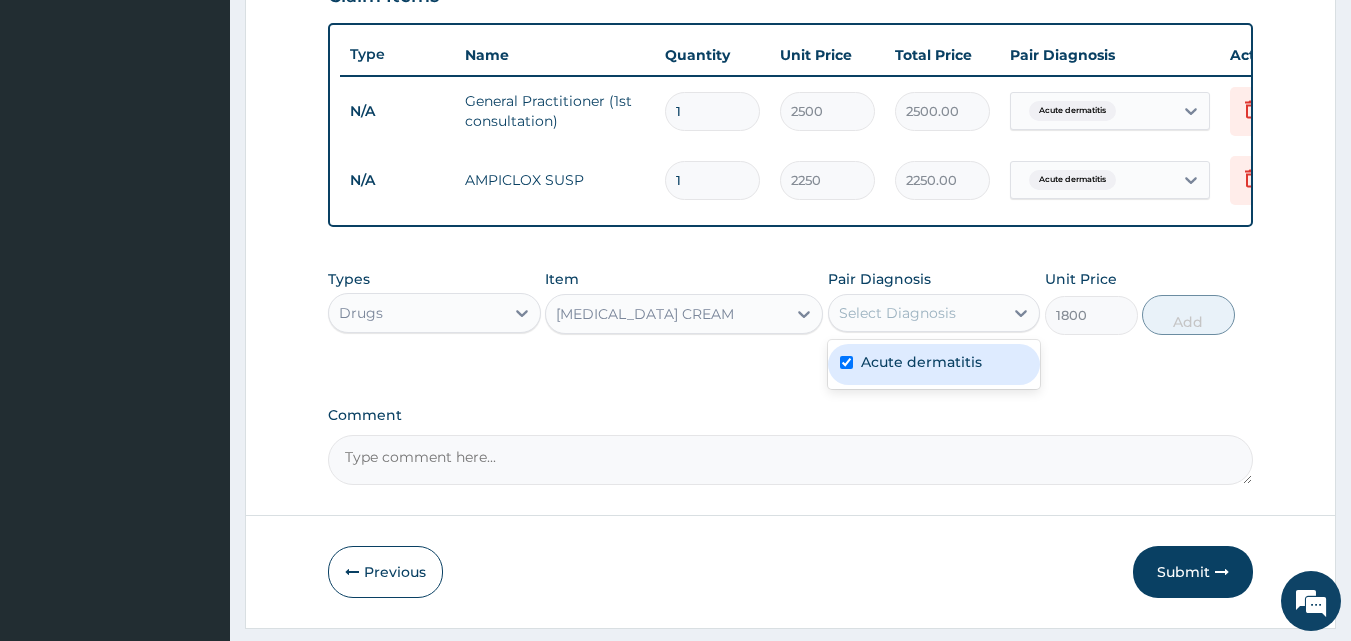 checkbox on "true" 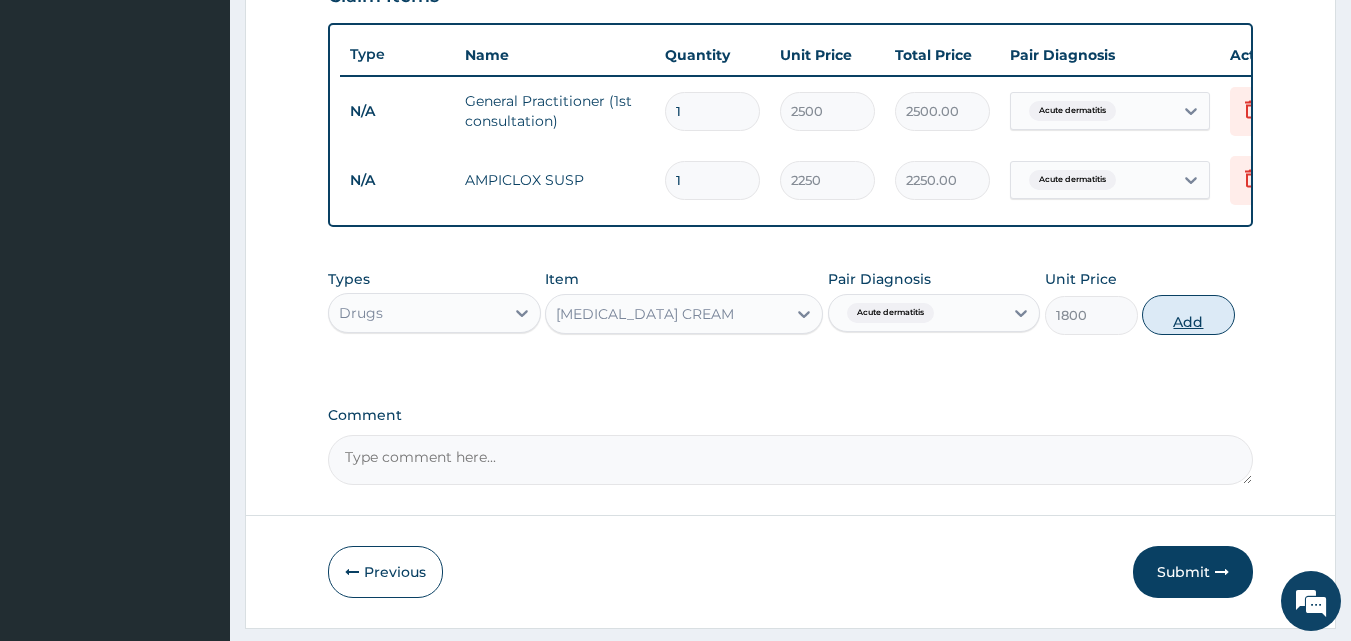 click on "Add" at bounding box center (1188, 315) 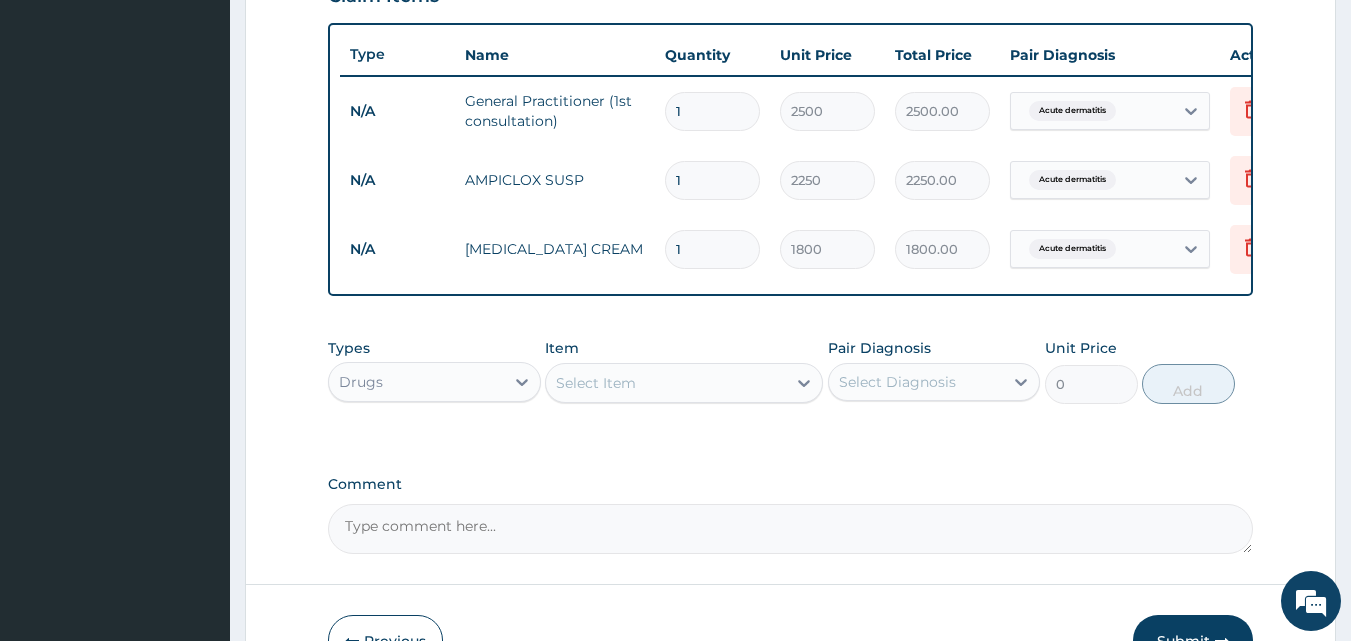 scroll, scrollTop: 859, scrollLeft: 0, axis: vertical 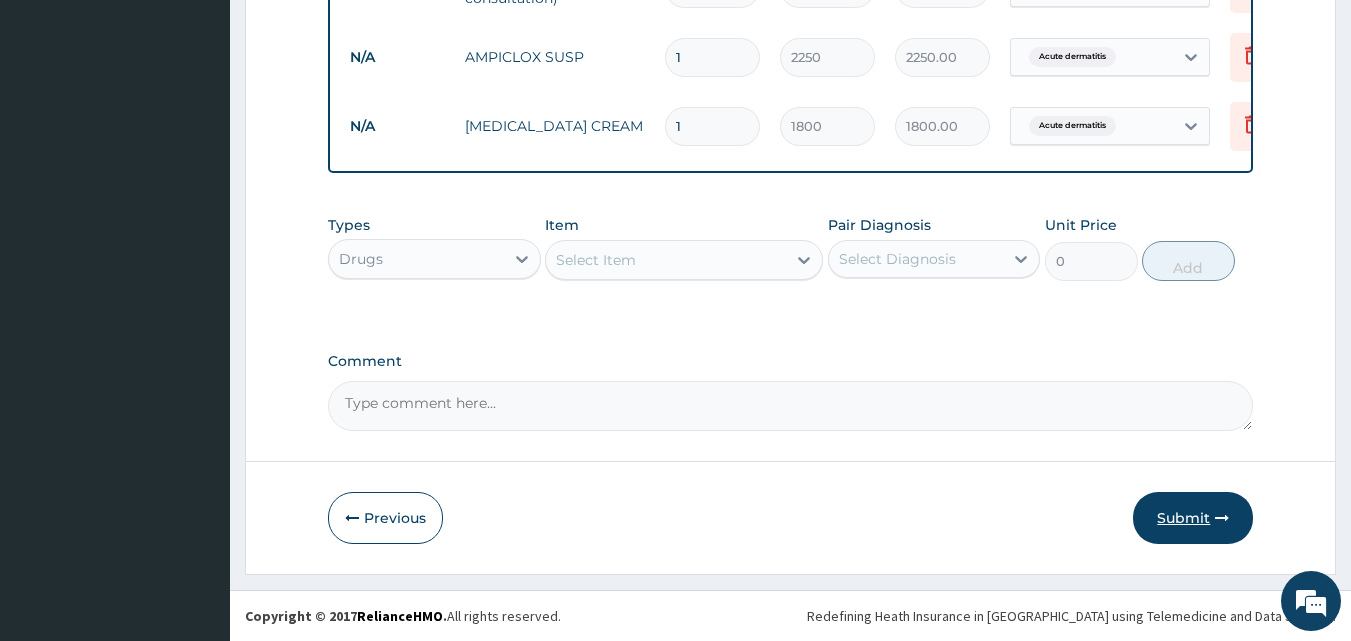 click on "Submit" at bounding box center [1193, 518] 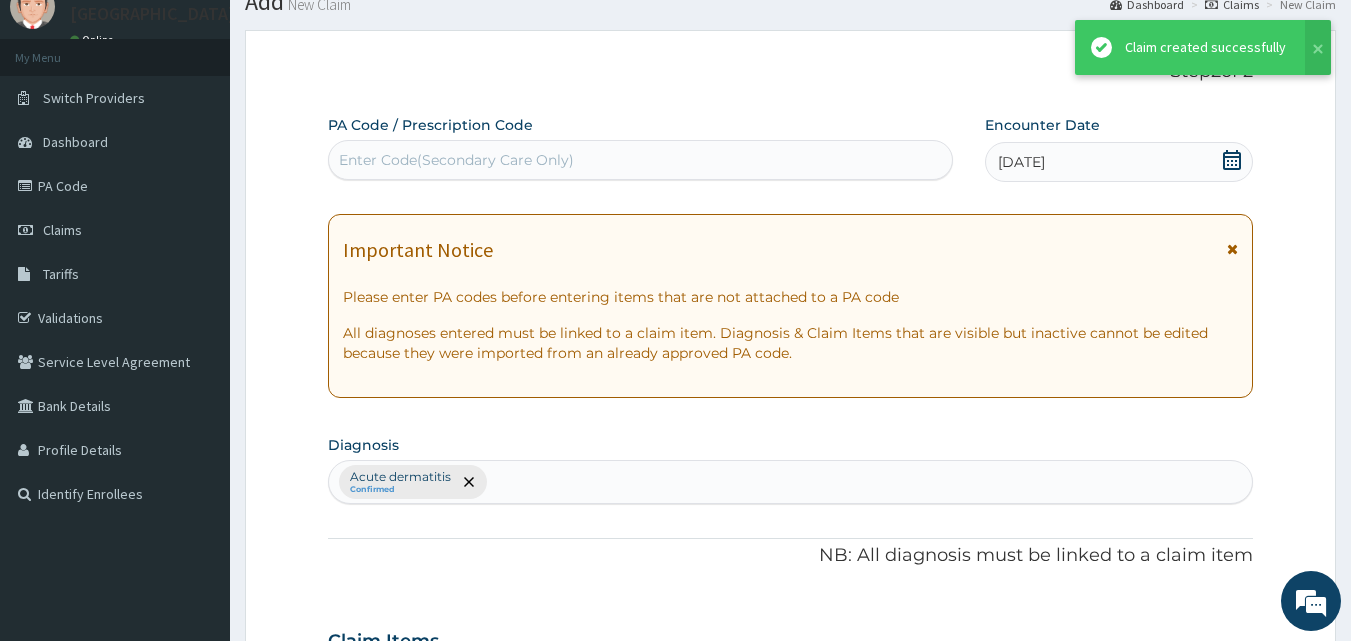 scroll, scrollTop: 859, scrollLeft: 0, axis: vertical 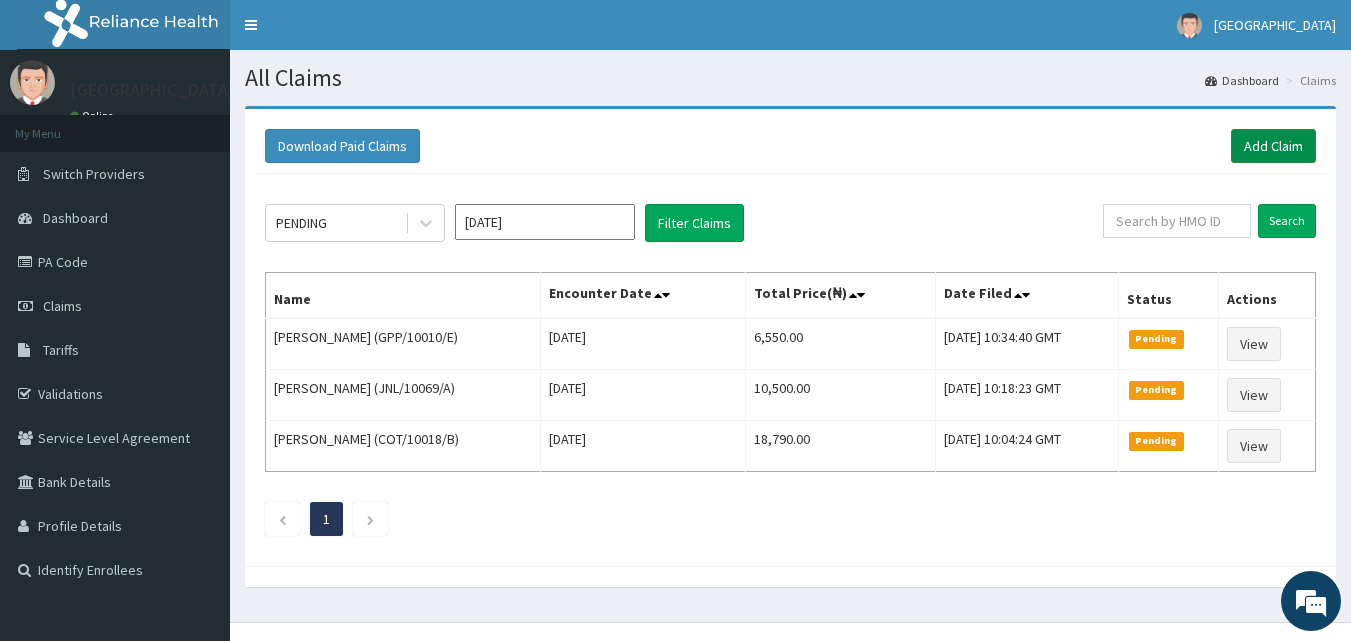 click on "Add Claim" at bounding box center (1273, 146) 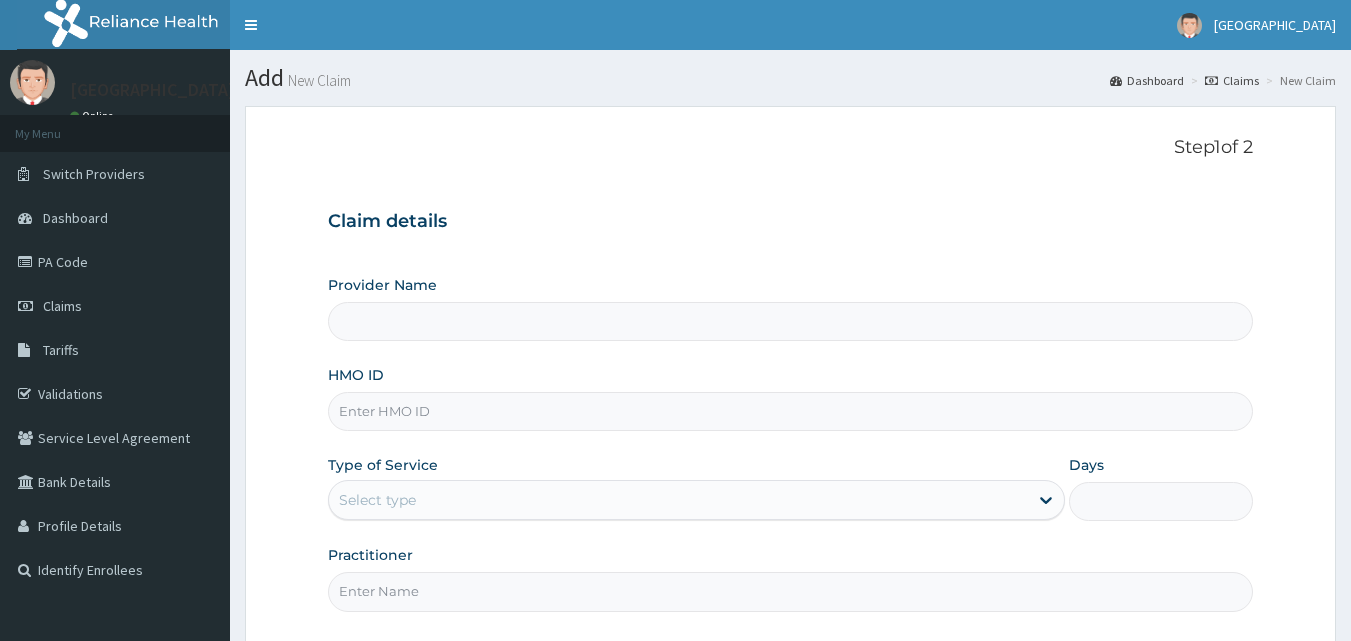 scroll, scrollTop: 0, scrollLeft: 0, axis: both 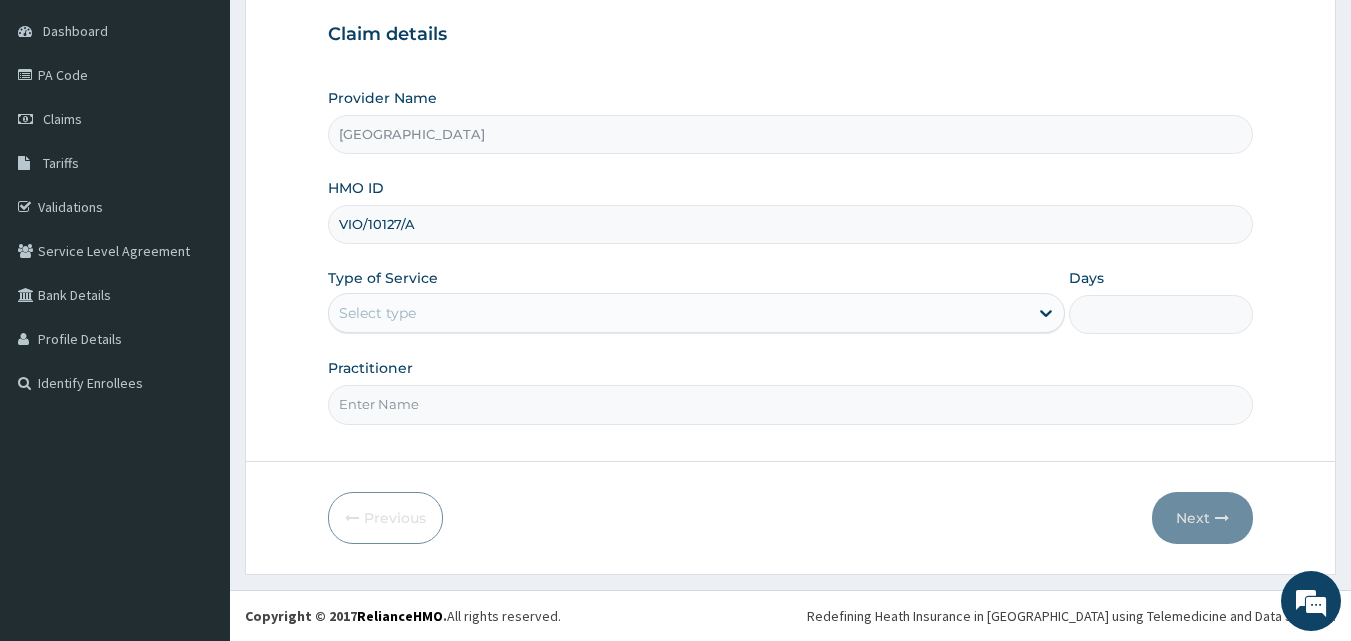 type on "VIO/10127/A" 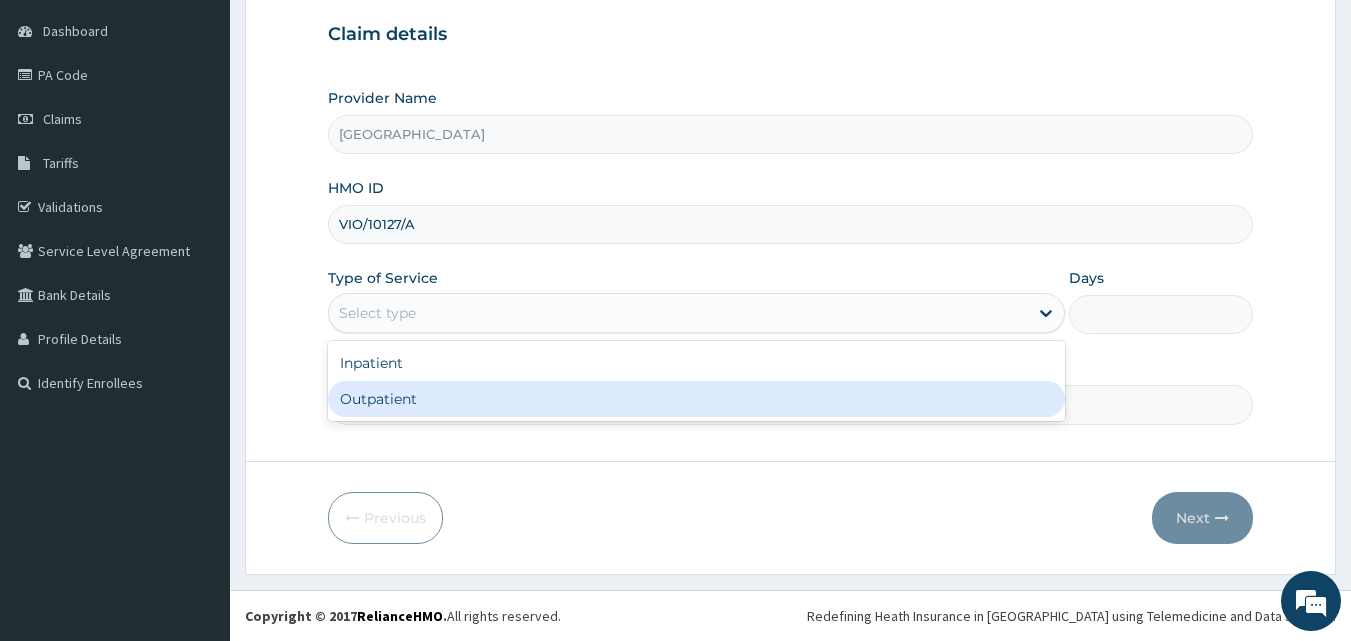 click on "Outpatient" at bounding box center (696, 399) 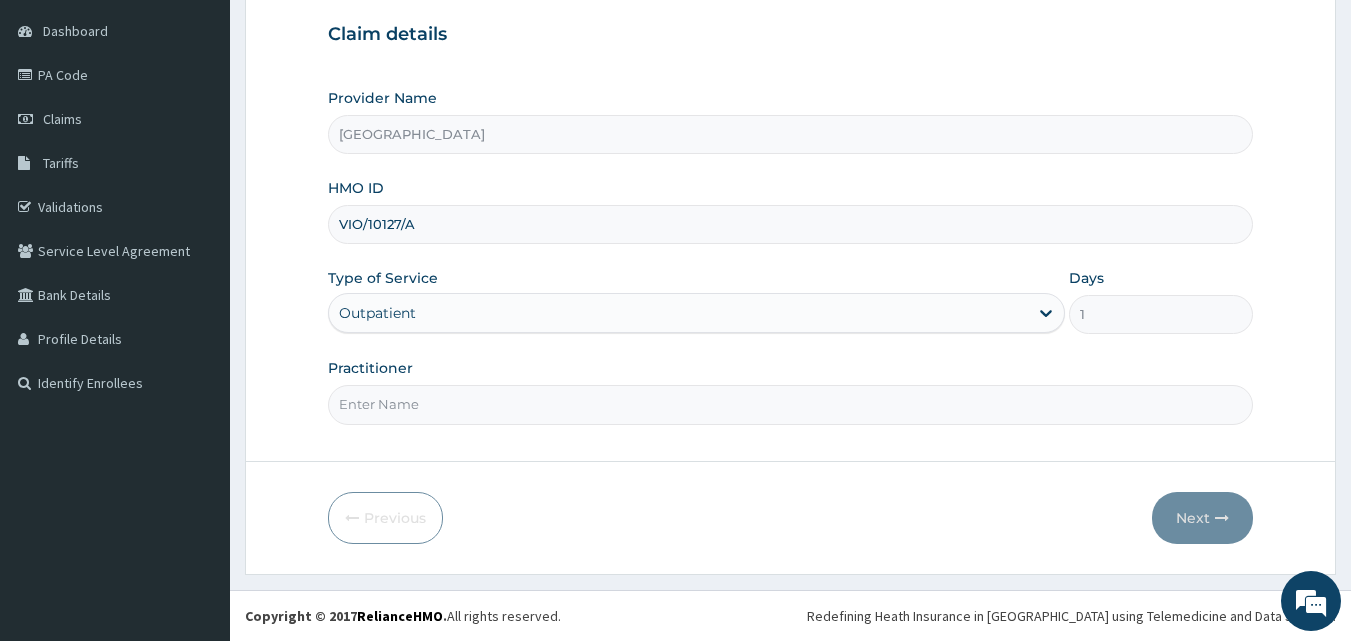 click on "Practitioner" at bounding box center (791, 404) 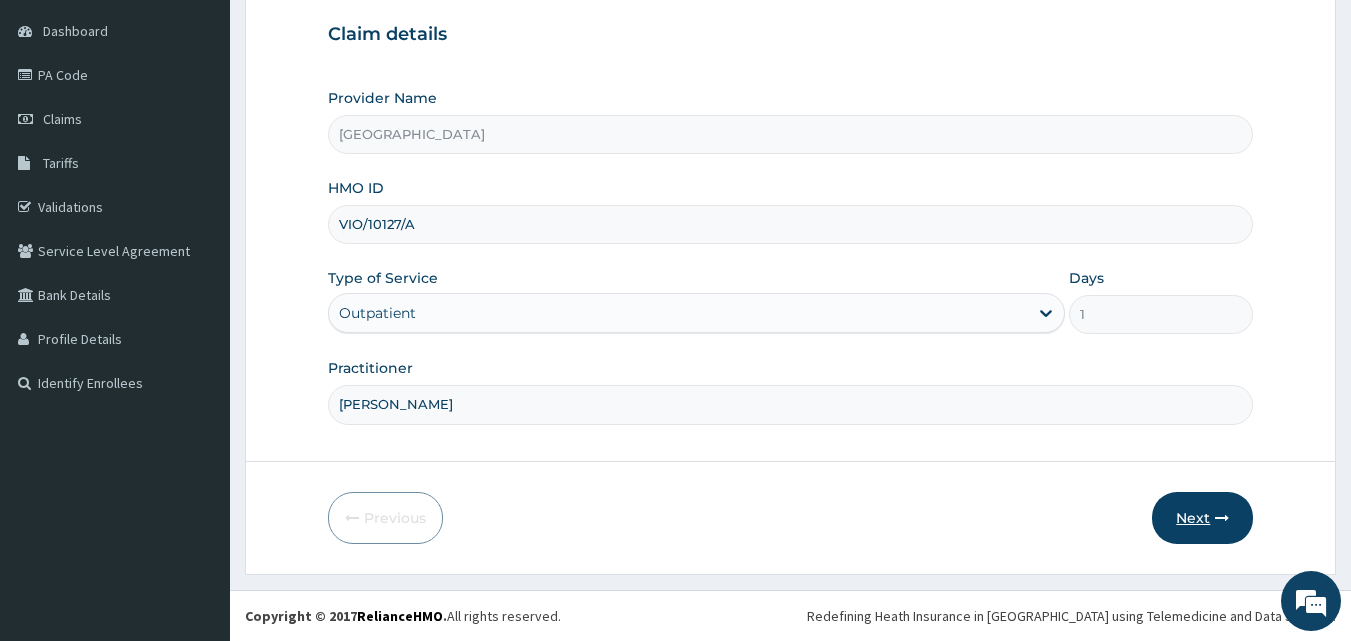 click on "Next" at bounding box center (1202, 518) 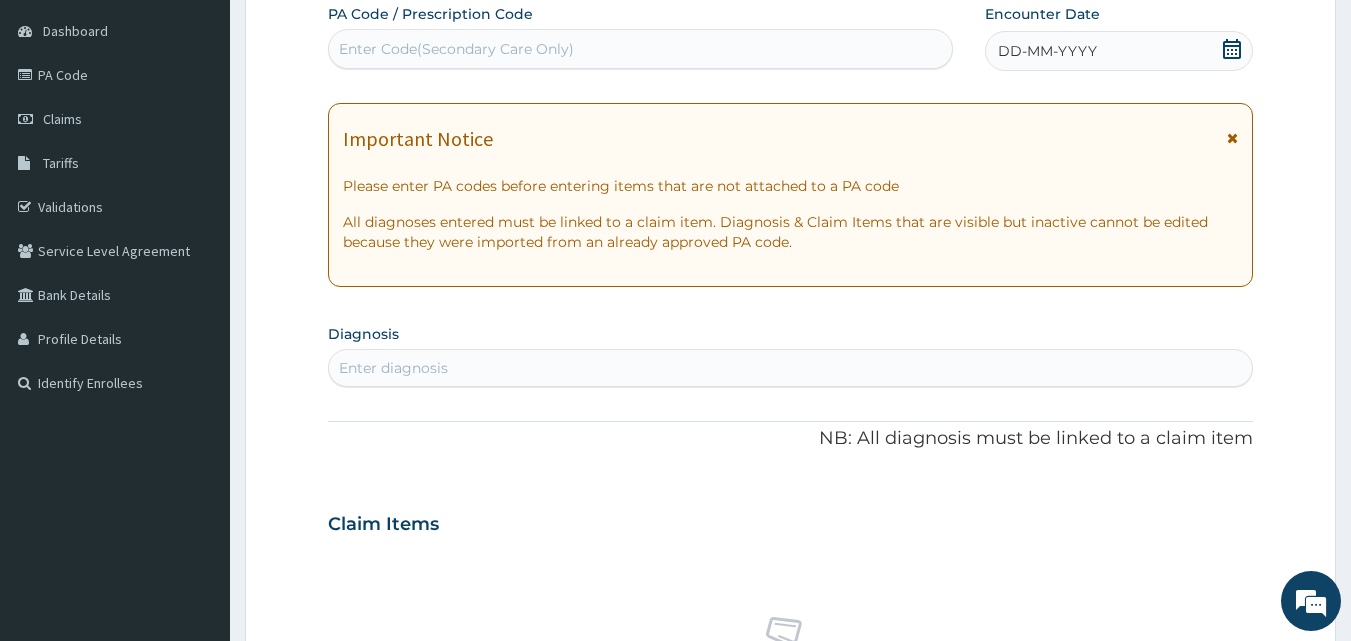 click on "Enter Code(Secondary Care Only)" at bounding box center (641, 49) 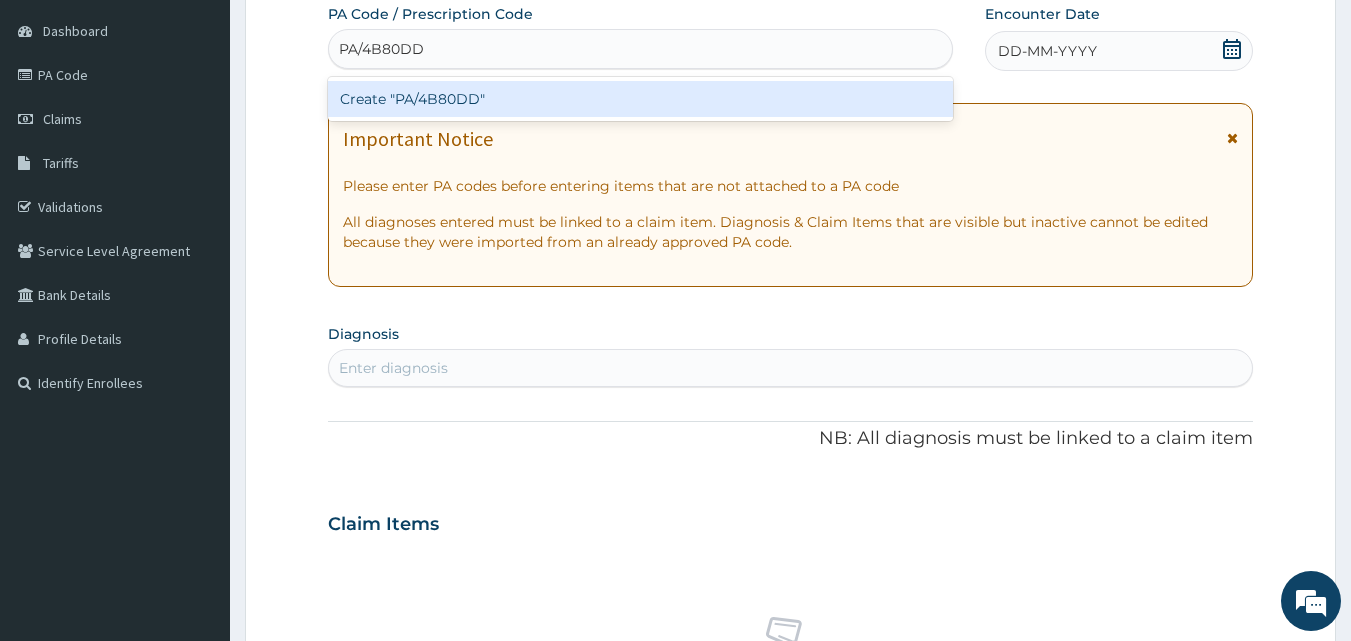 click on "Create "PA/4B80DD"" at bounding box center [641, 99] 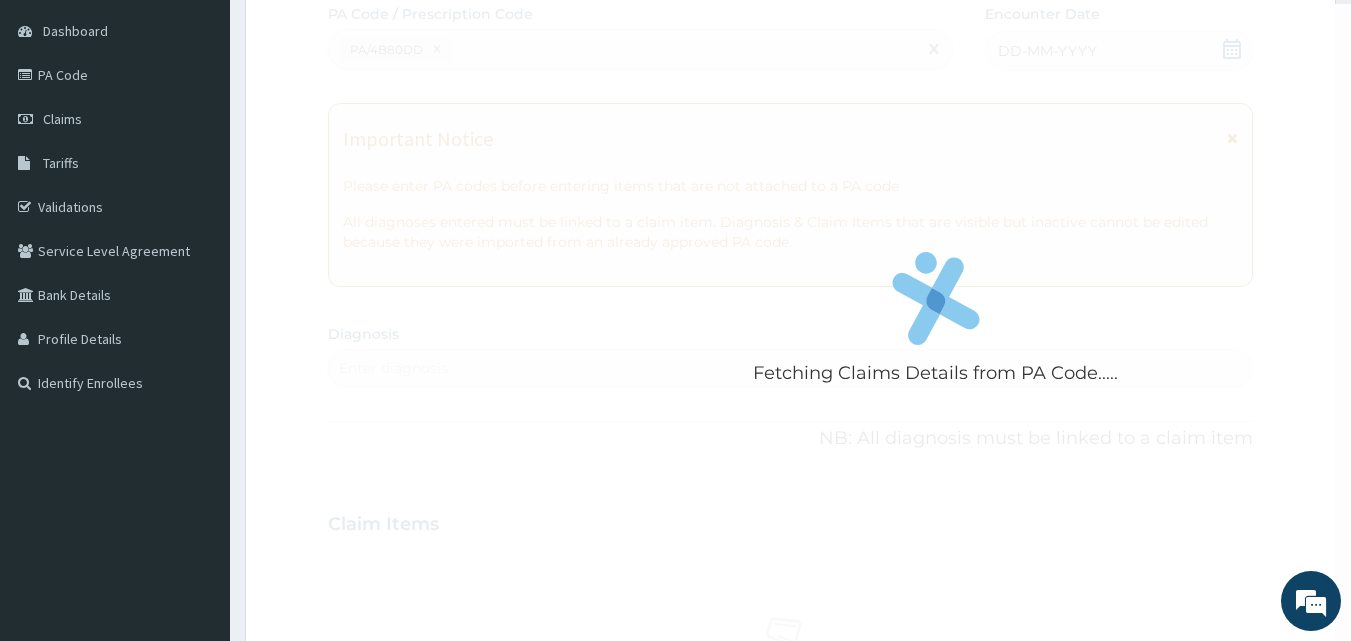 scroll, scrollTop: 211, scrollLeft: 0, axis: vertical 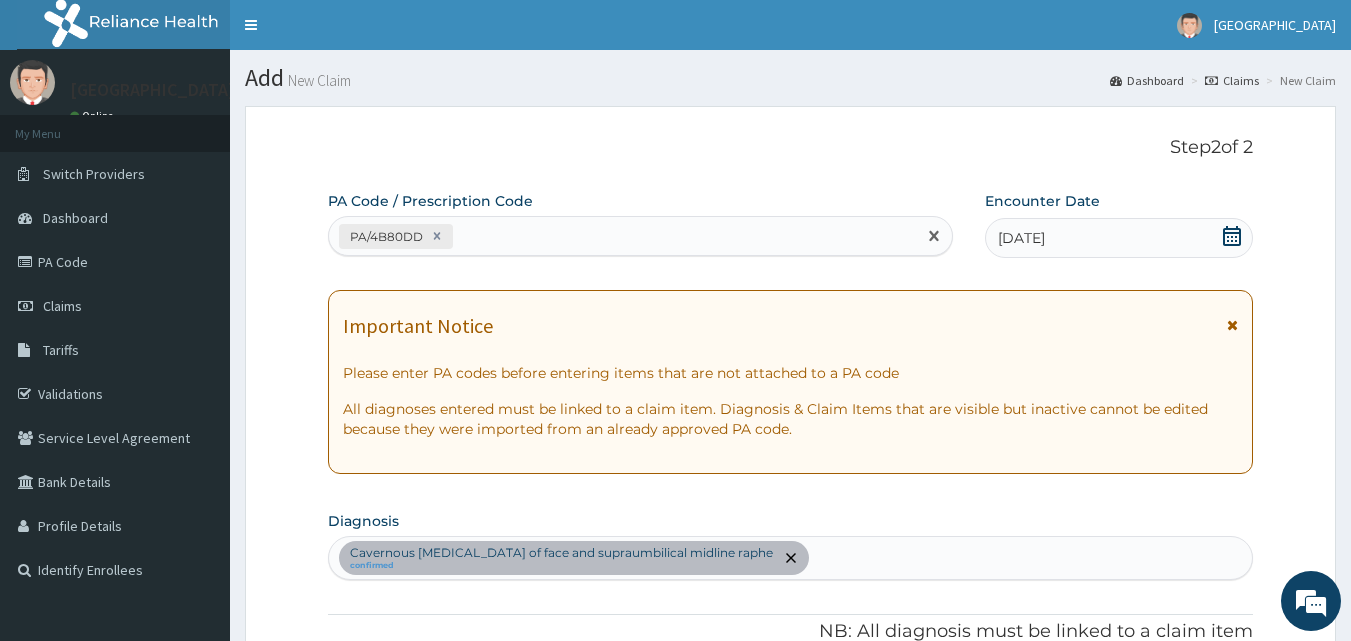 click on "PA/4B80DD" at bounding box center [623, 236] 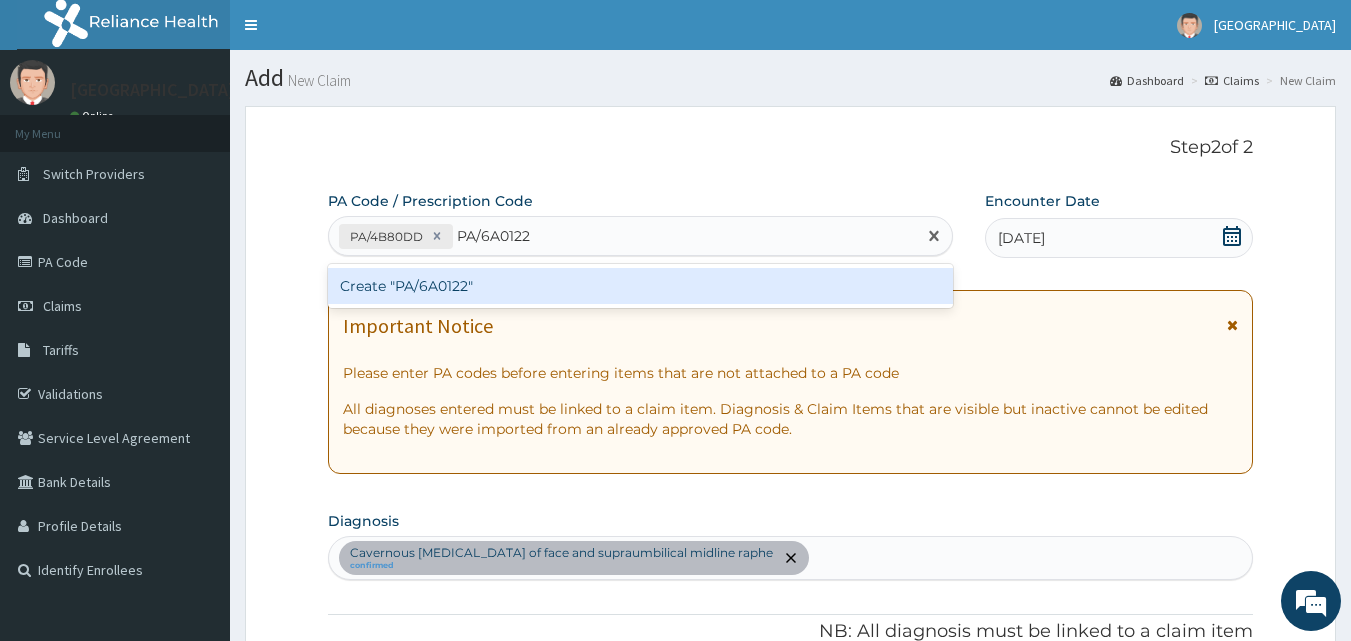 click on "Create "PA/6A0122"" at bounding box center [641, 286] 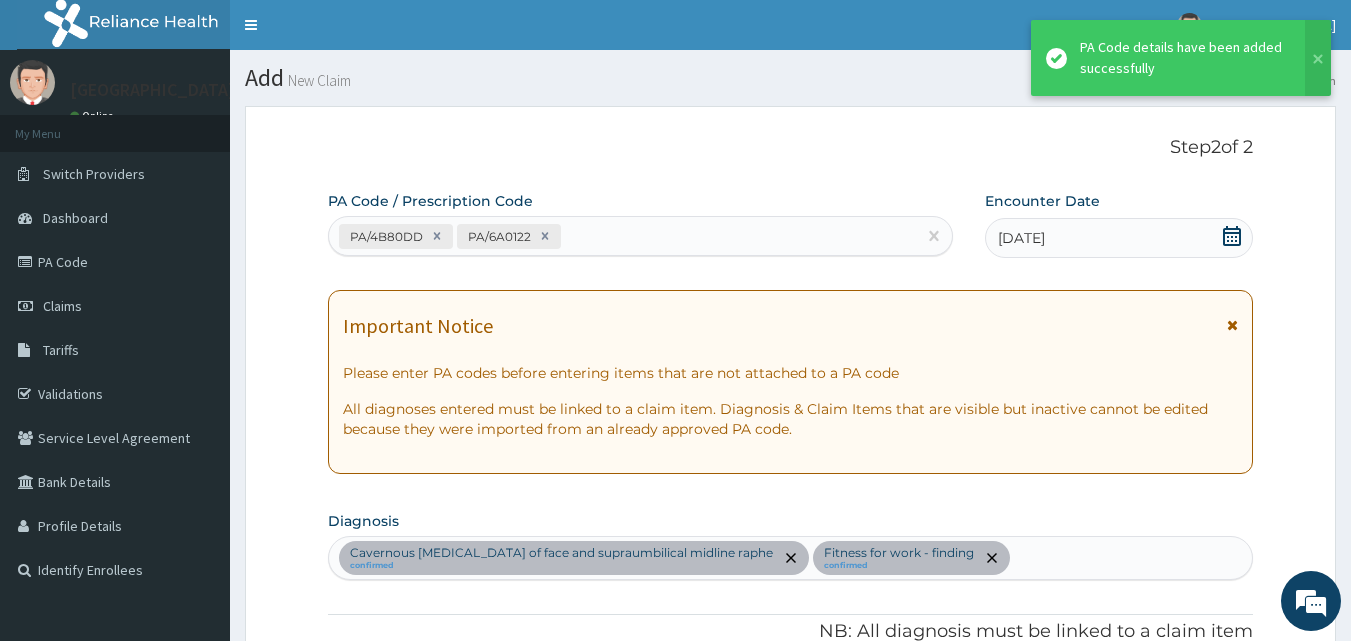 scroll, scrollTop: 581, scrollLeft: 0, axis: vertical 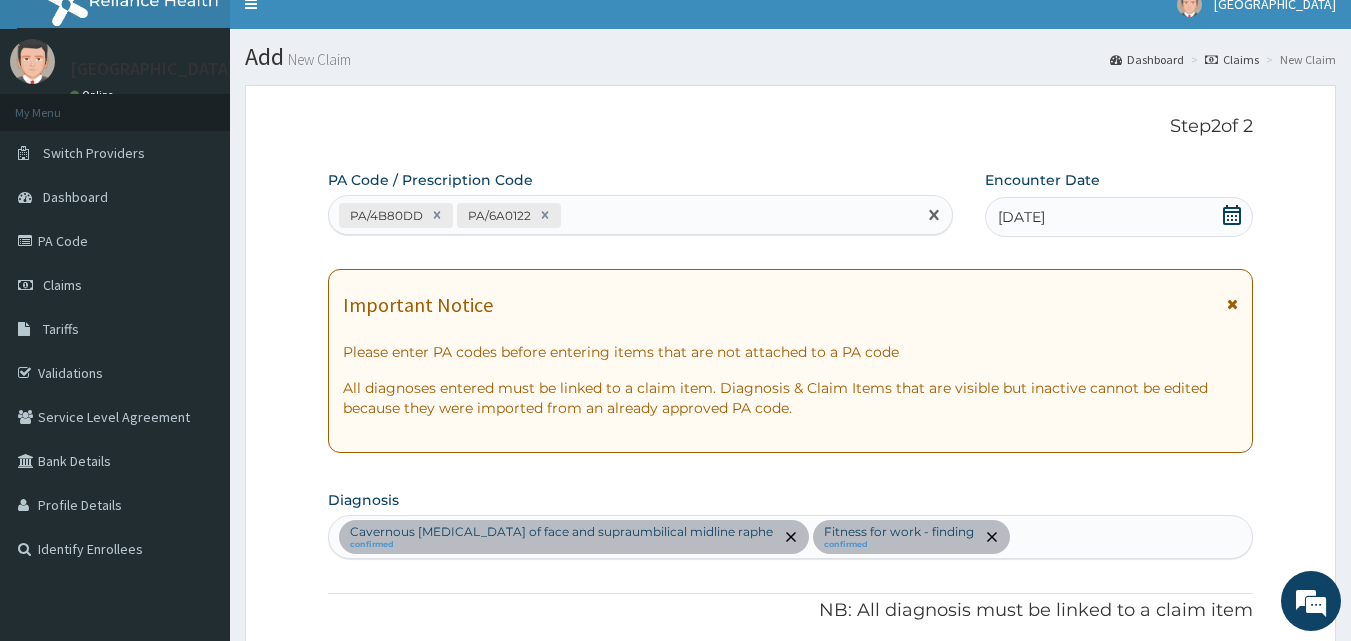 click on "PA/4B80DD PA/6A0122" at bounding box center [623, 215] 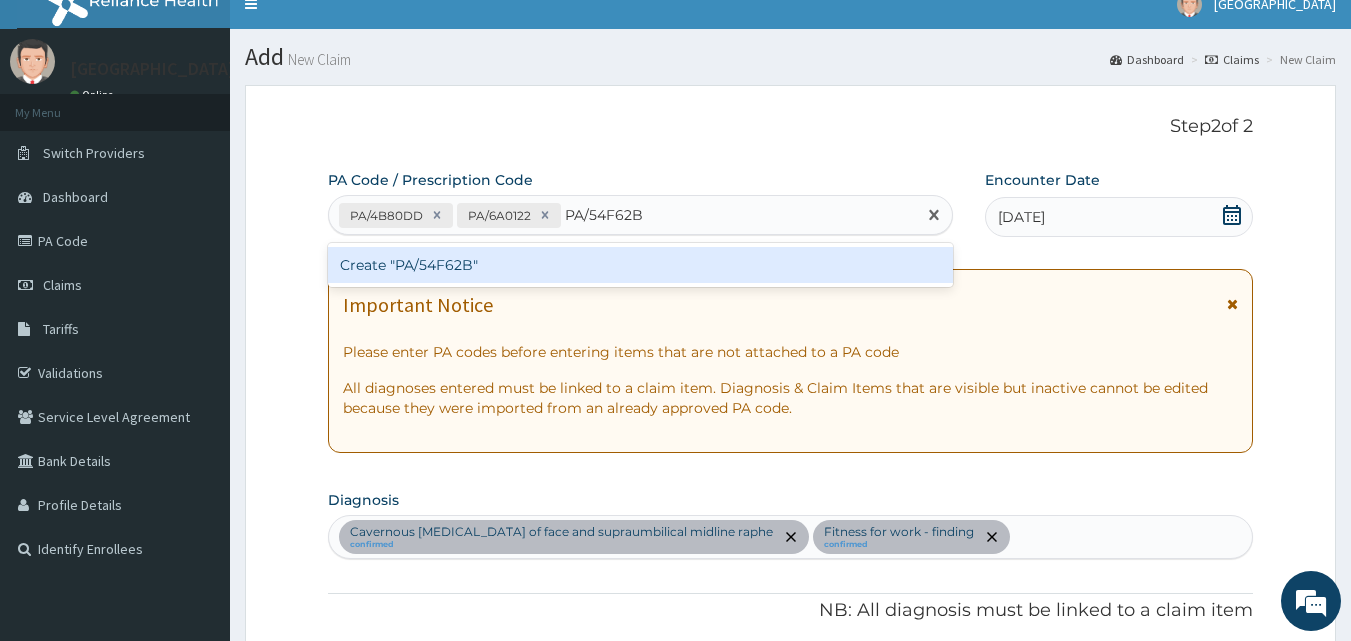 click on "Create "PA/54F62B"" at bounding box center [641, 265] 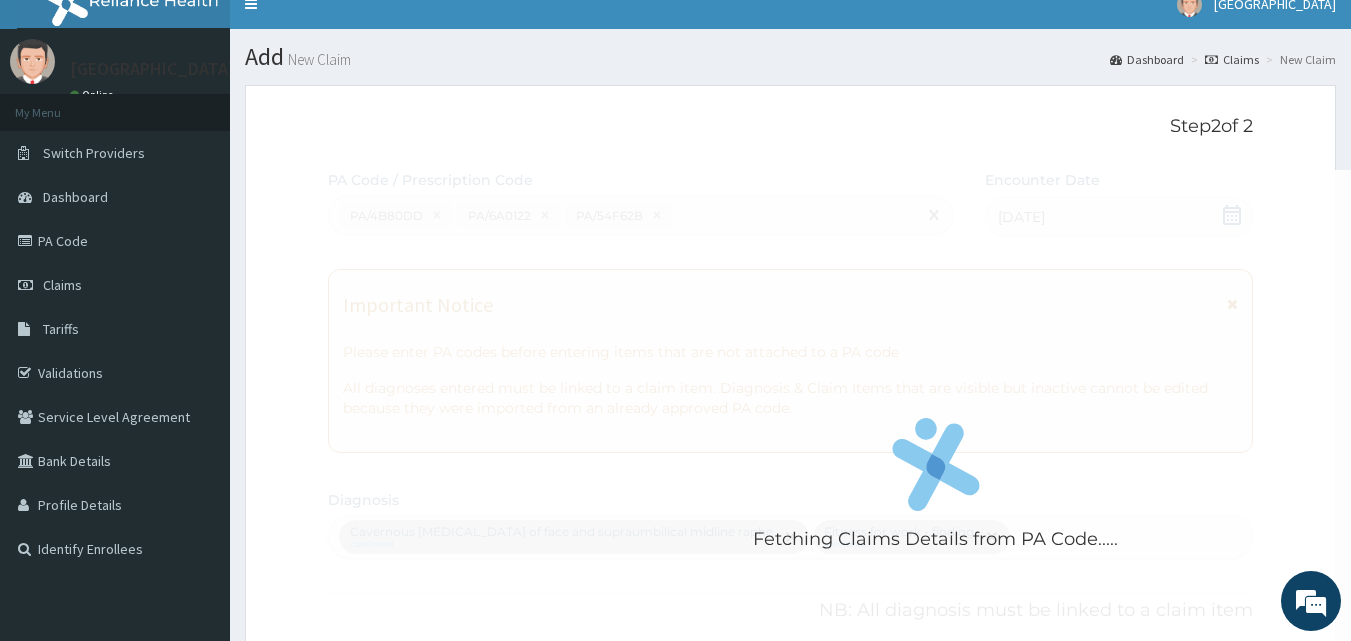 scroll, scrollTop: 650, scrollLeft: 0, axis: vertical 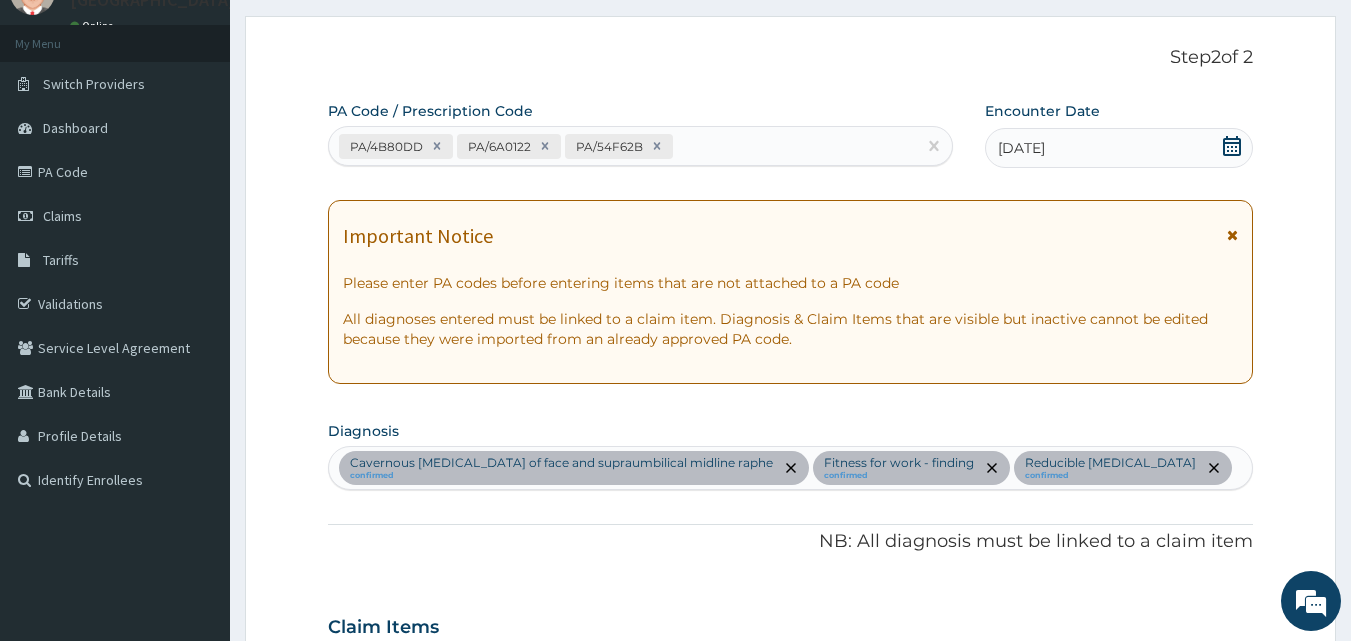 click on "PA/4B80DD PA/6A0122 PA/54F62B" at bounding box center (623, 146) 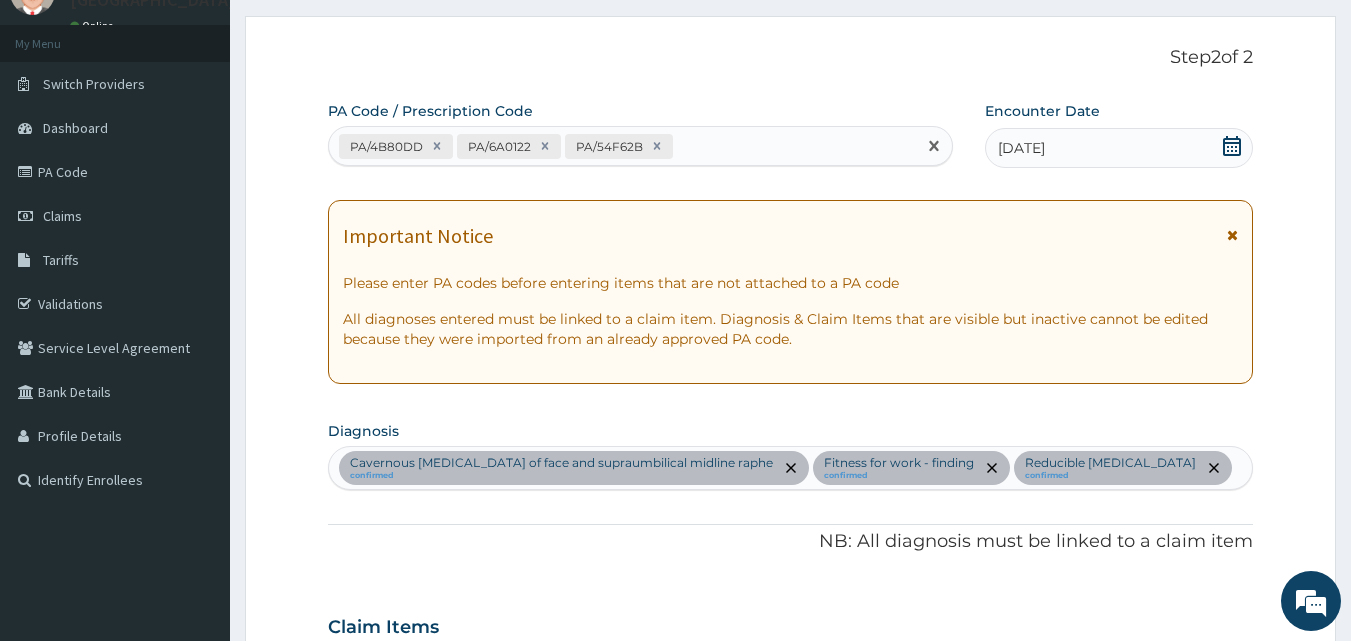paste on "PA/214687" 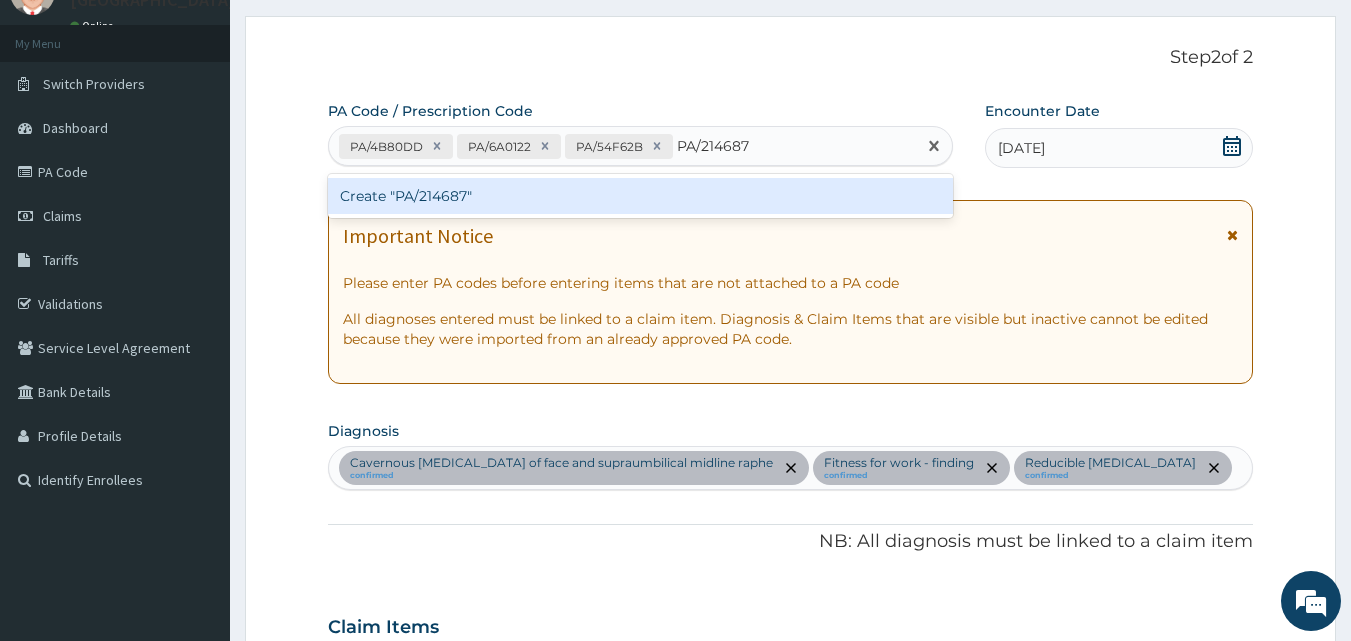 click on "Create "PA/214687"" at bounding box center [641, 196] 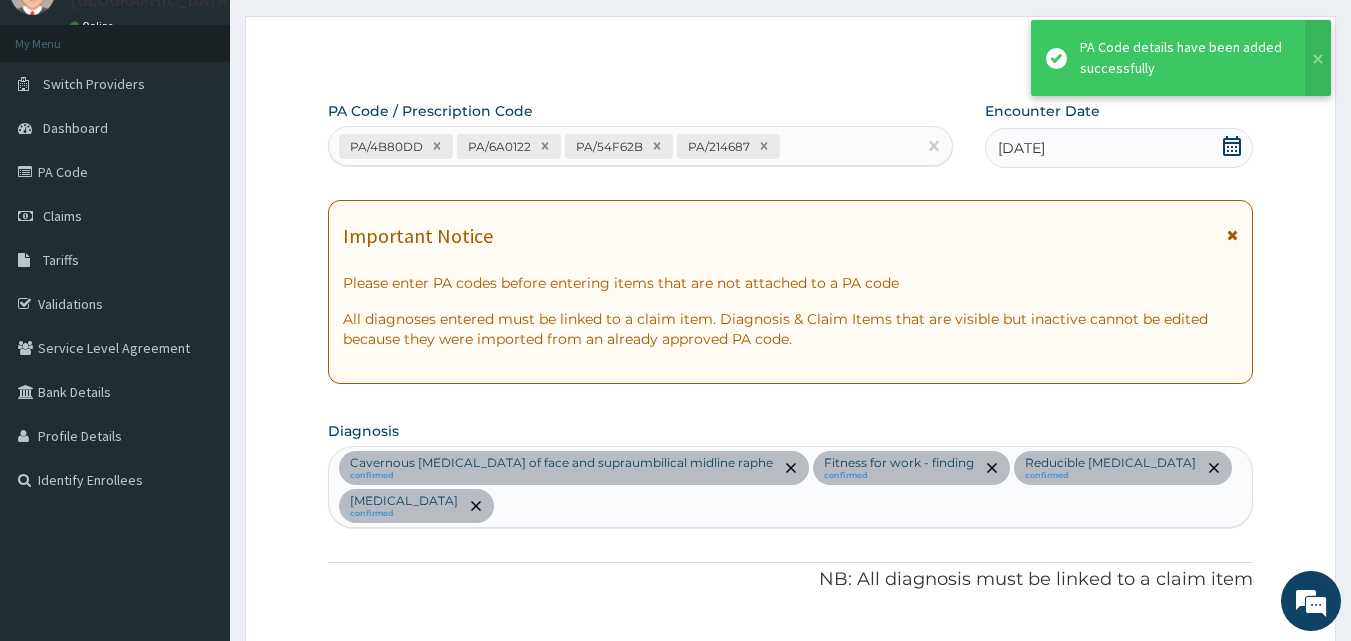 scroll, scrollTop: 1101, scrollLeft: 0, axis: vertical 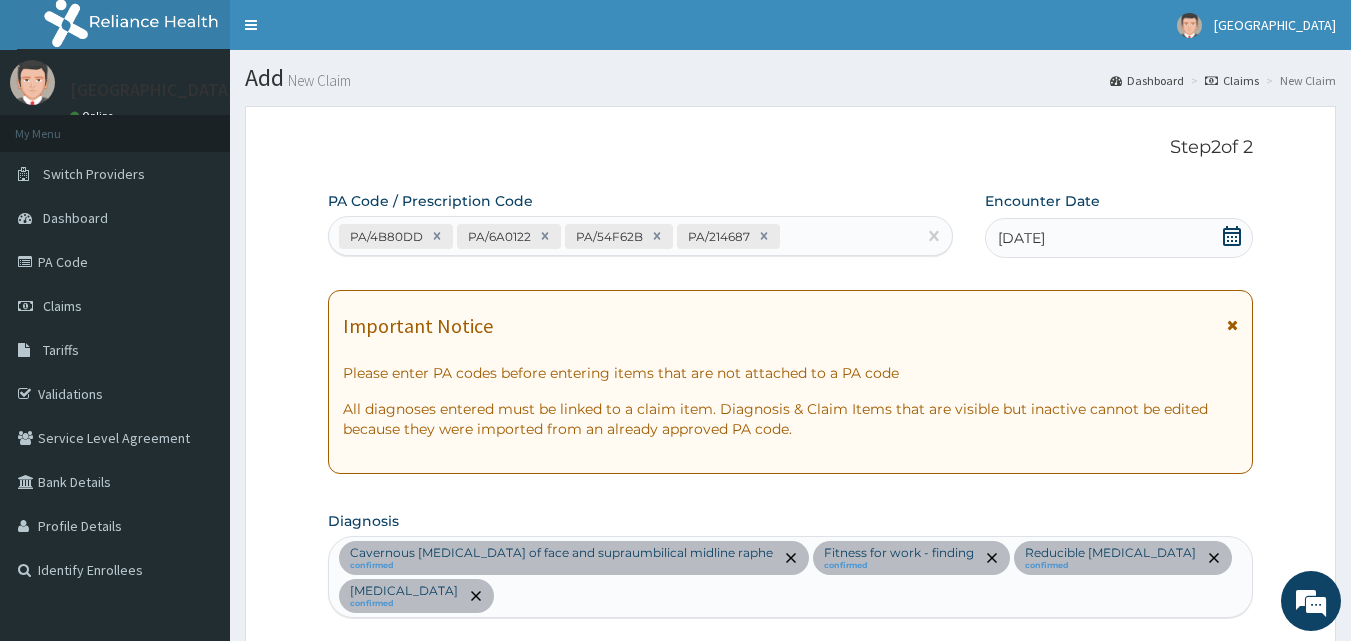 click on "PA/4B80DD PA/6A0122 PA/54F62B PA/214687" at bounding box center (623, 236) 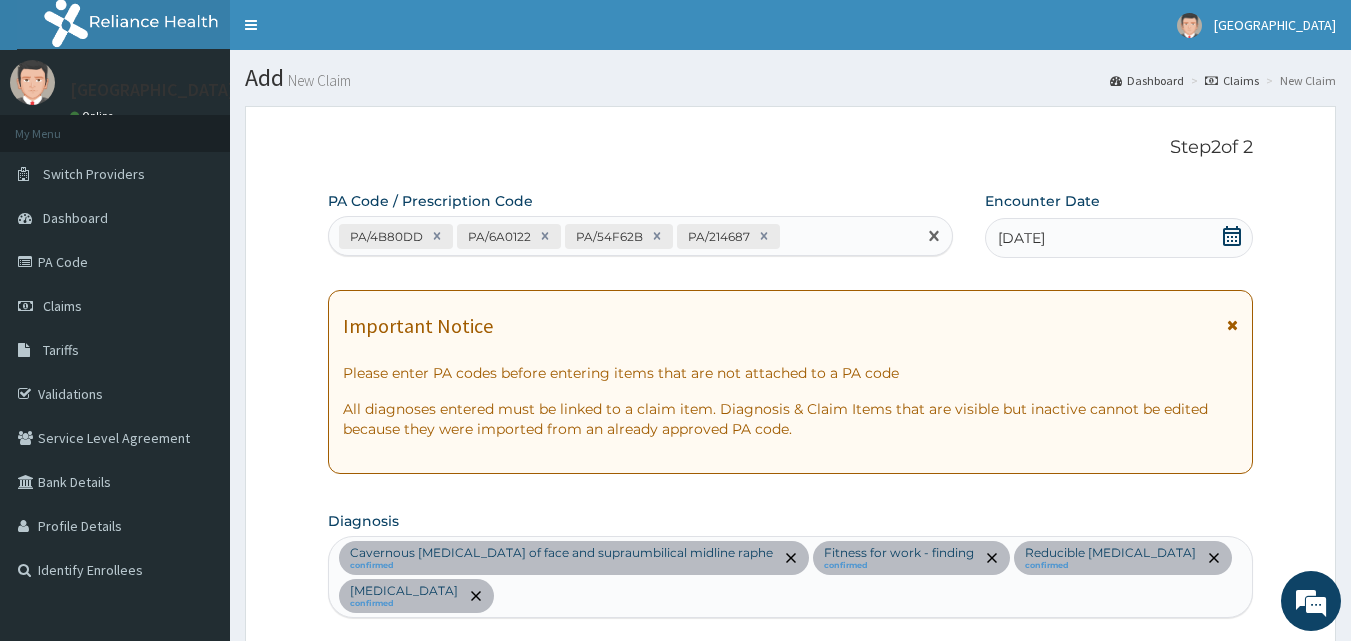 paste on "PA/EECB6F" 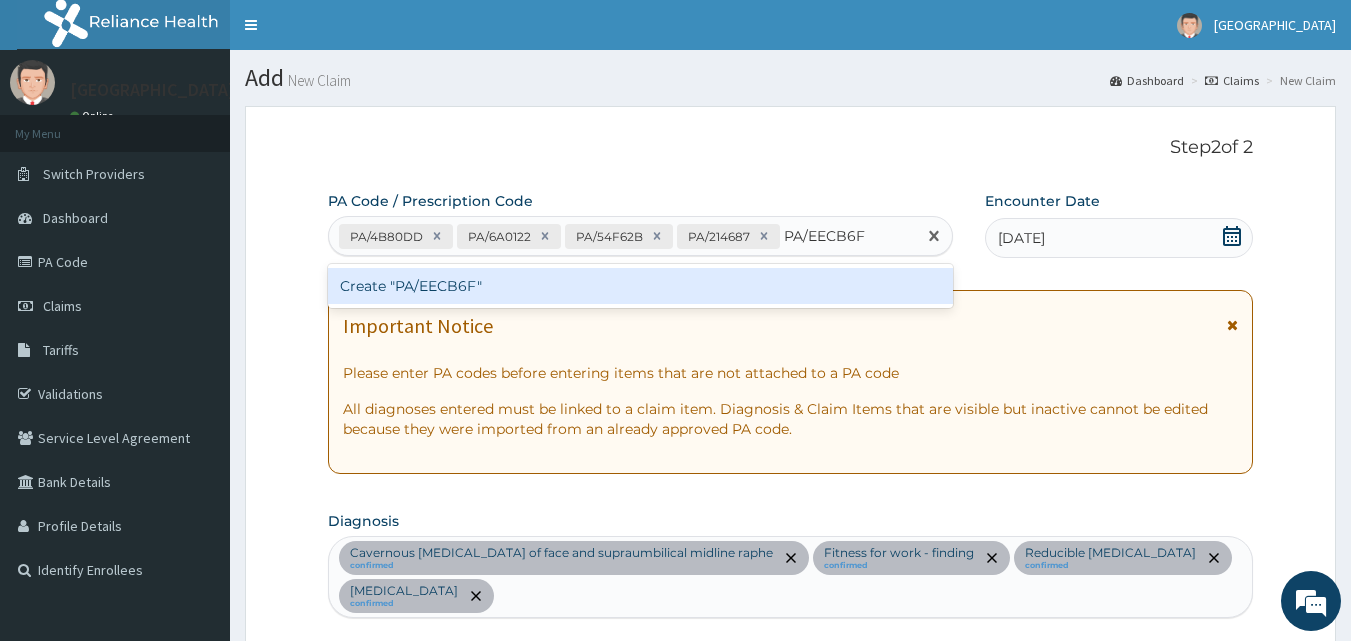 click on "Create "PA/EECB6F"" at bounding box center (641, 286) 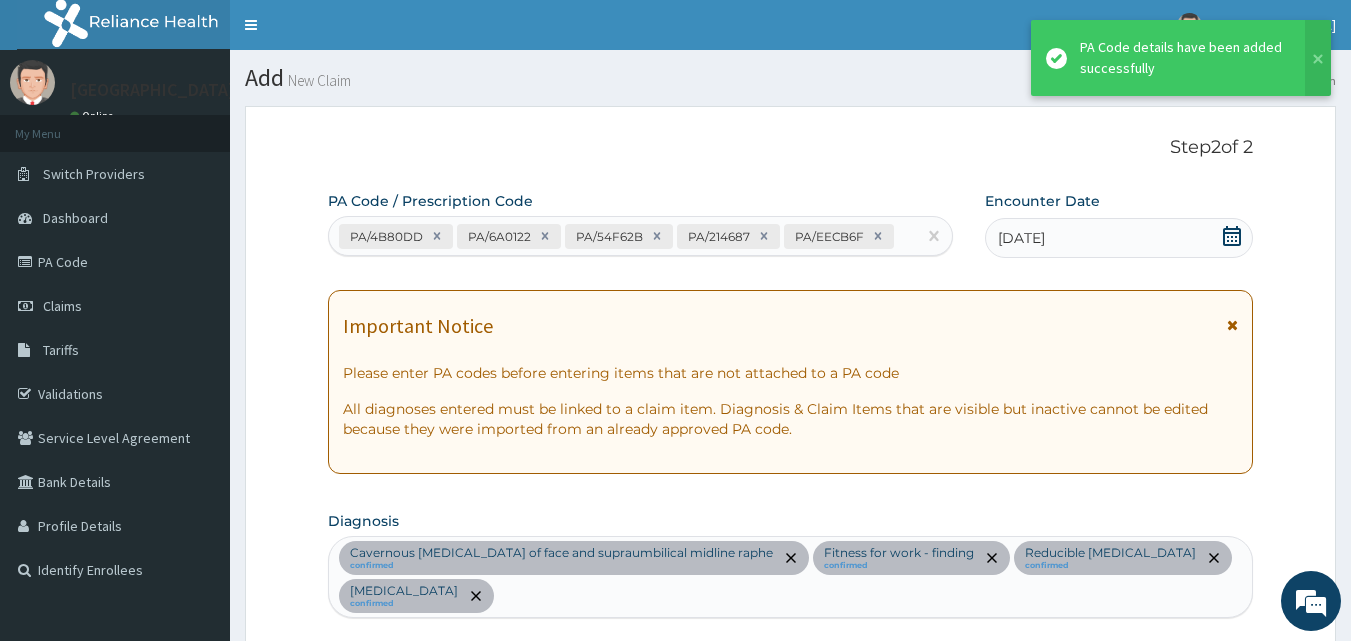 scroll, scrollTop: 1101, scrollLeft: 0, axis: vertical 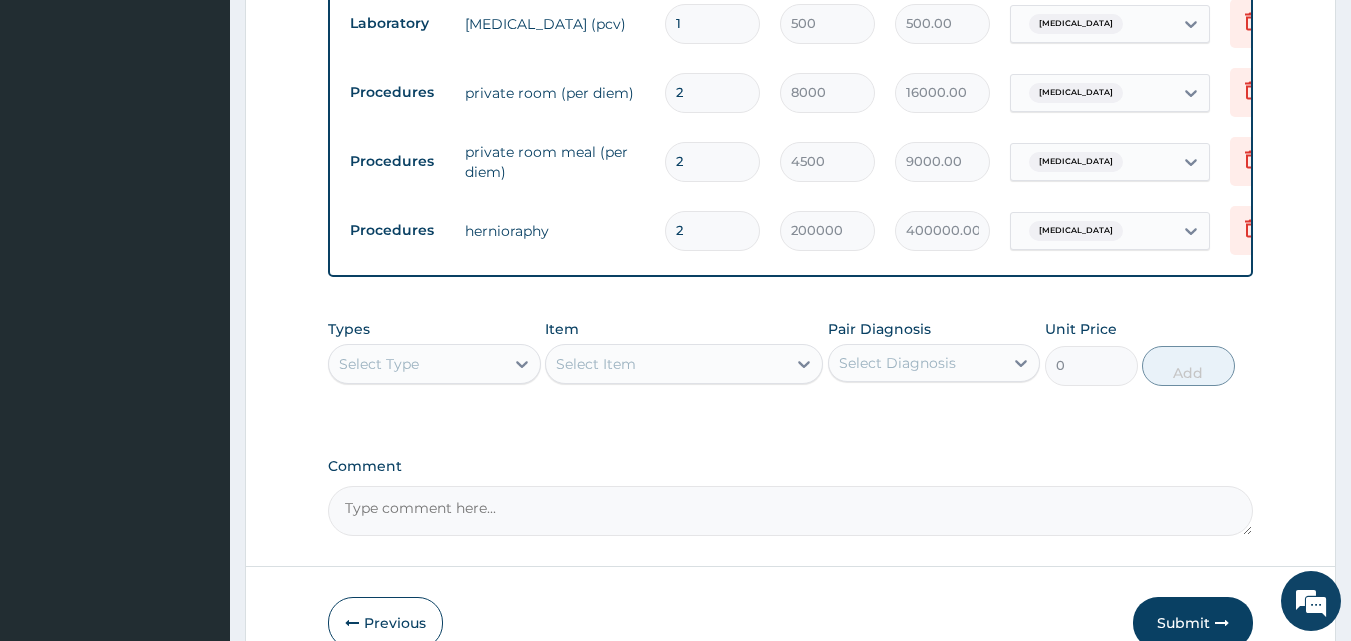 type 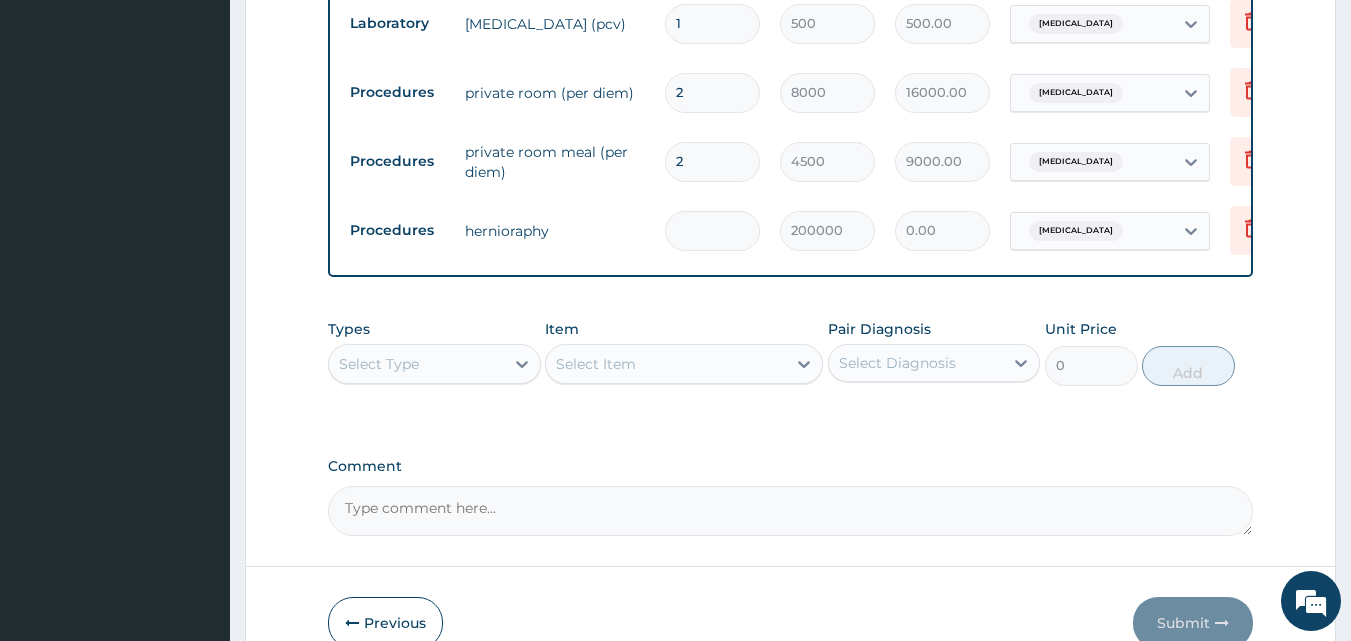 type on "1" 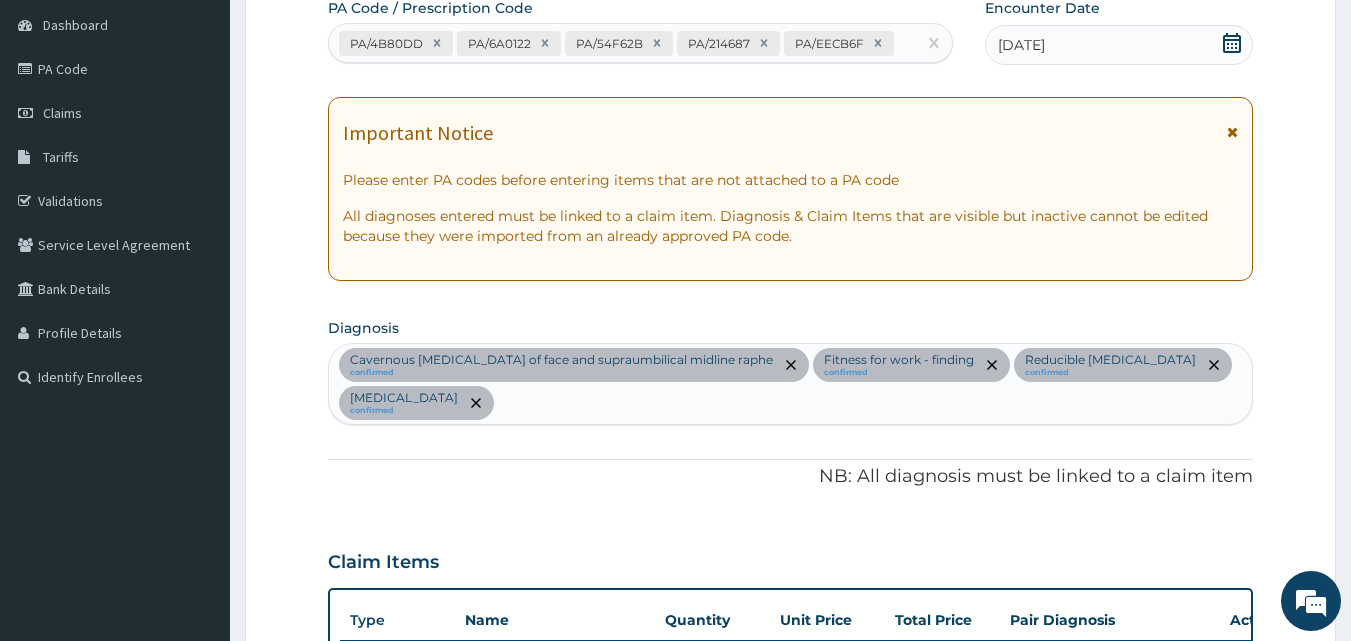 scroll, scrollTop: 184, scrollLeft: 0, axis: vertical 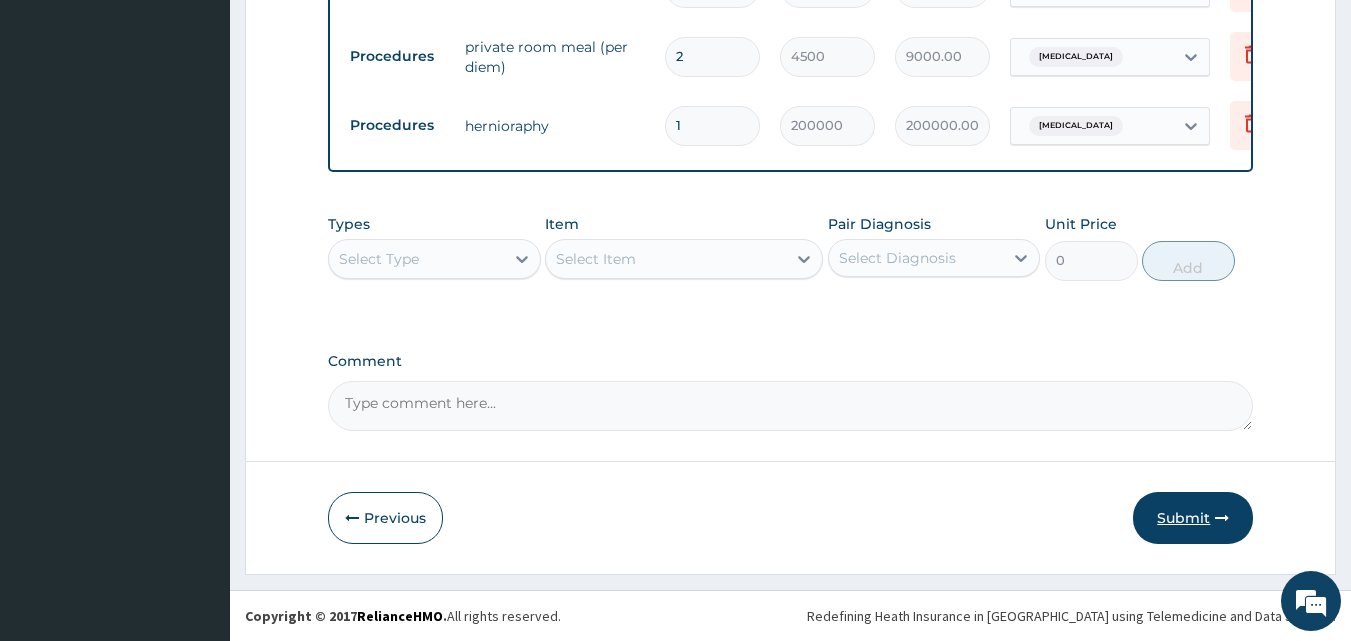 type on "1" 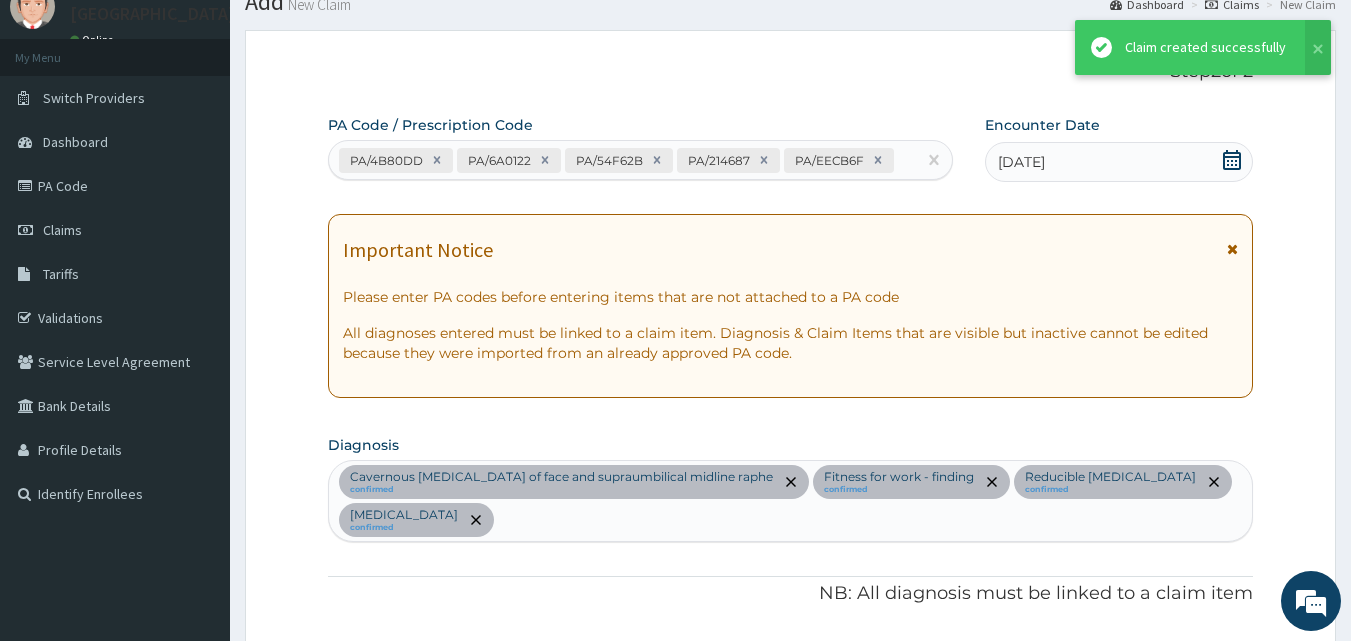 scroll, scrollTop: 1311, scrollLeft: 0, axis: vertical 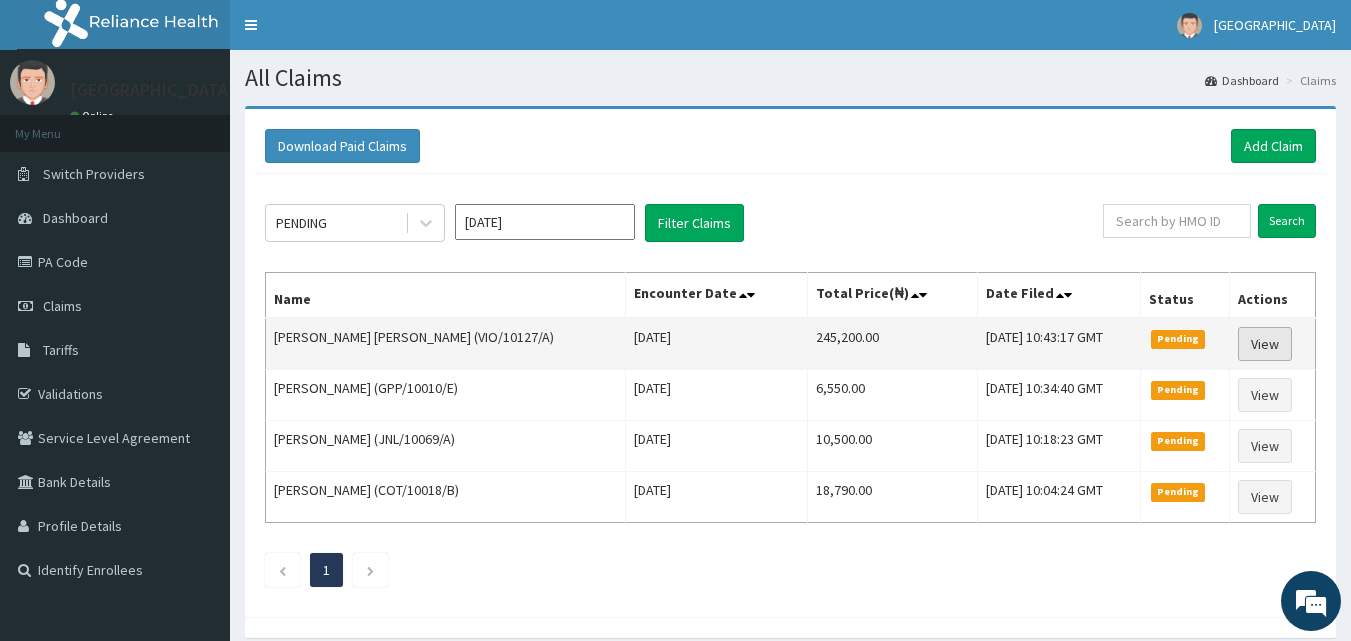 click on "View" at bounding box center [1265, 344] 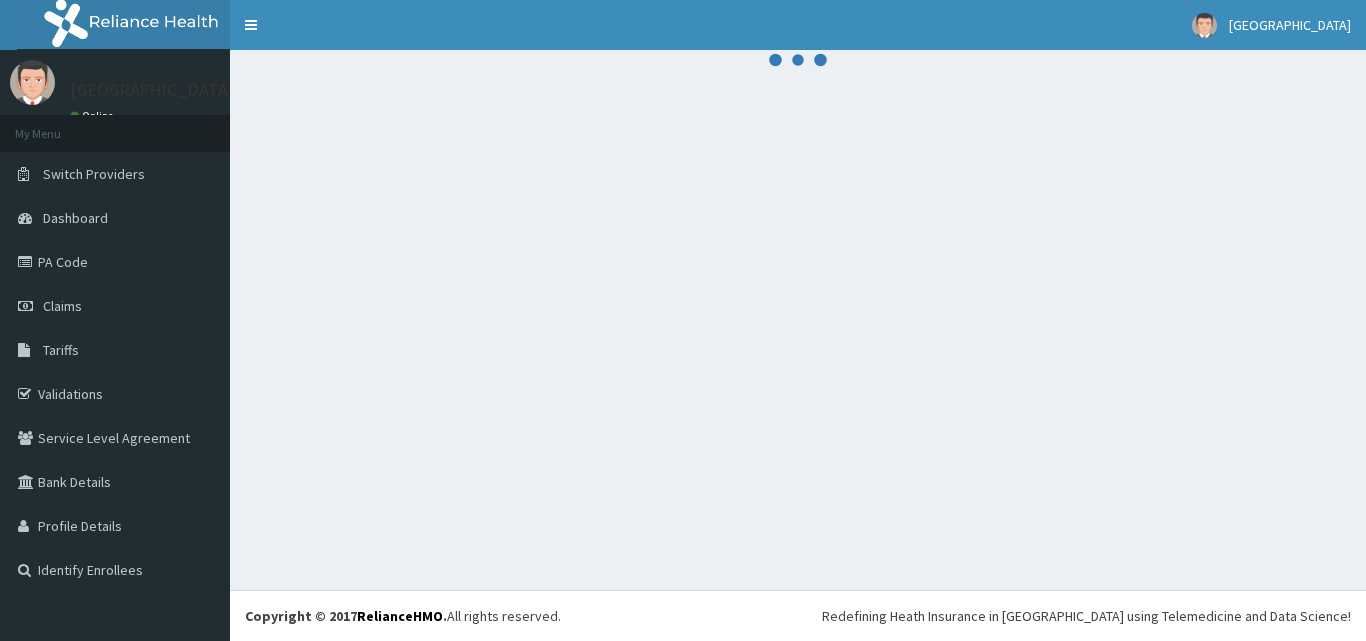 scroll, scrollTop: 0, scrollLeft: 0, axis: both 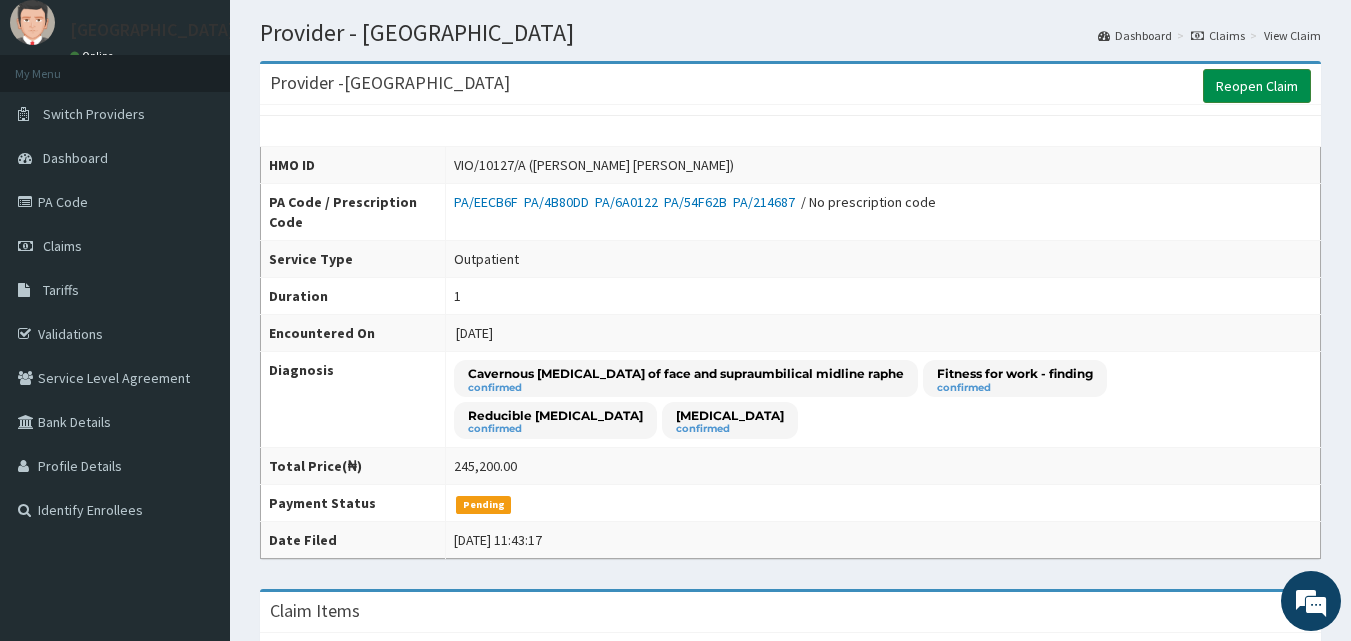 click on "Reopen Claim" at bounding box center [1257, 86] 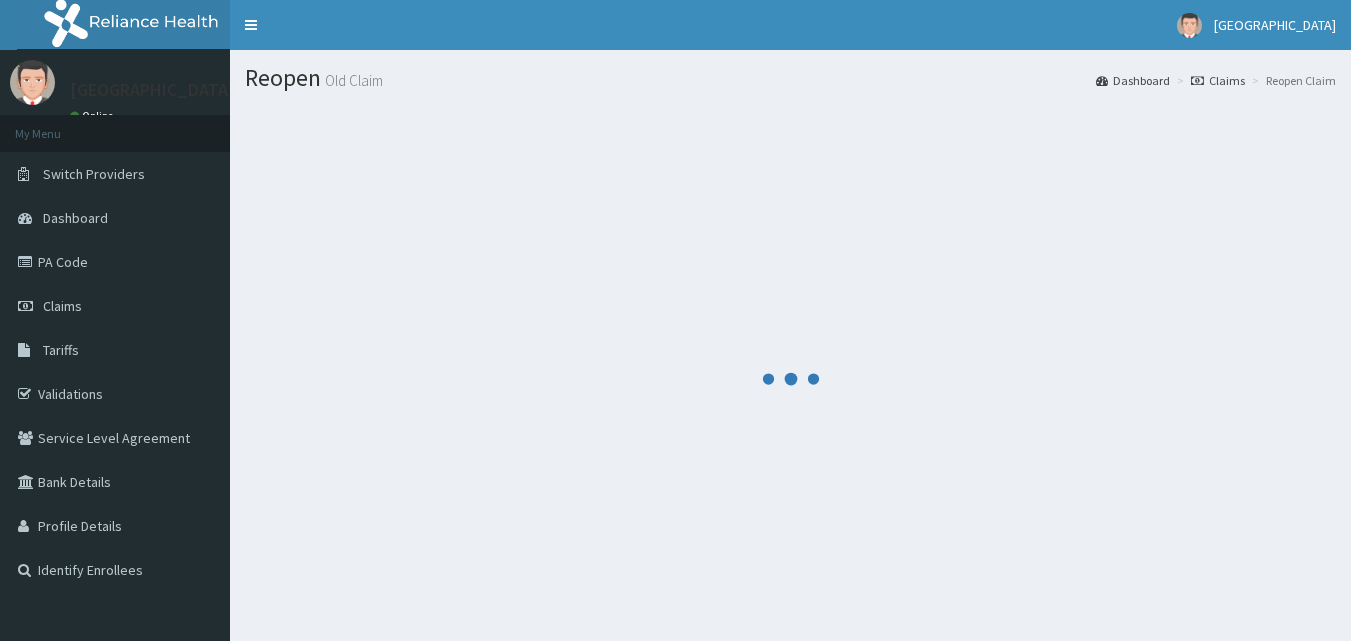 scroll, scrollTop: 0, scrollLeft: 0, axis: both 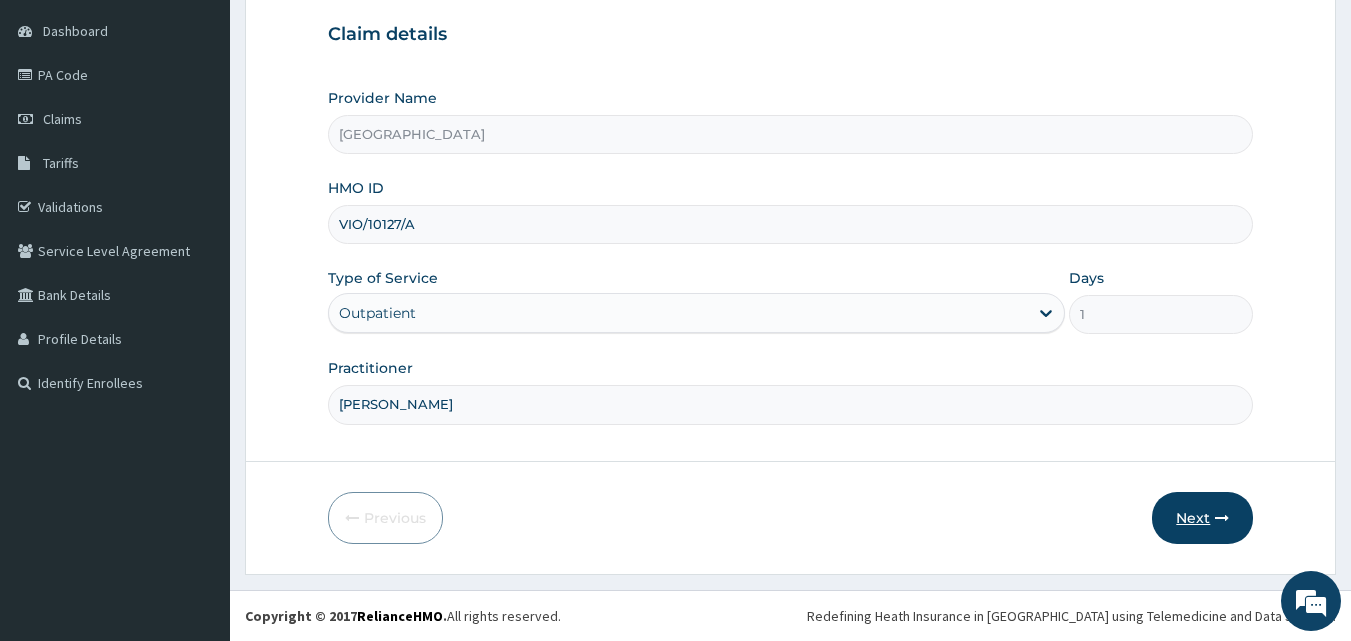 click on "Next" at bounding box center [1202, 518] 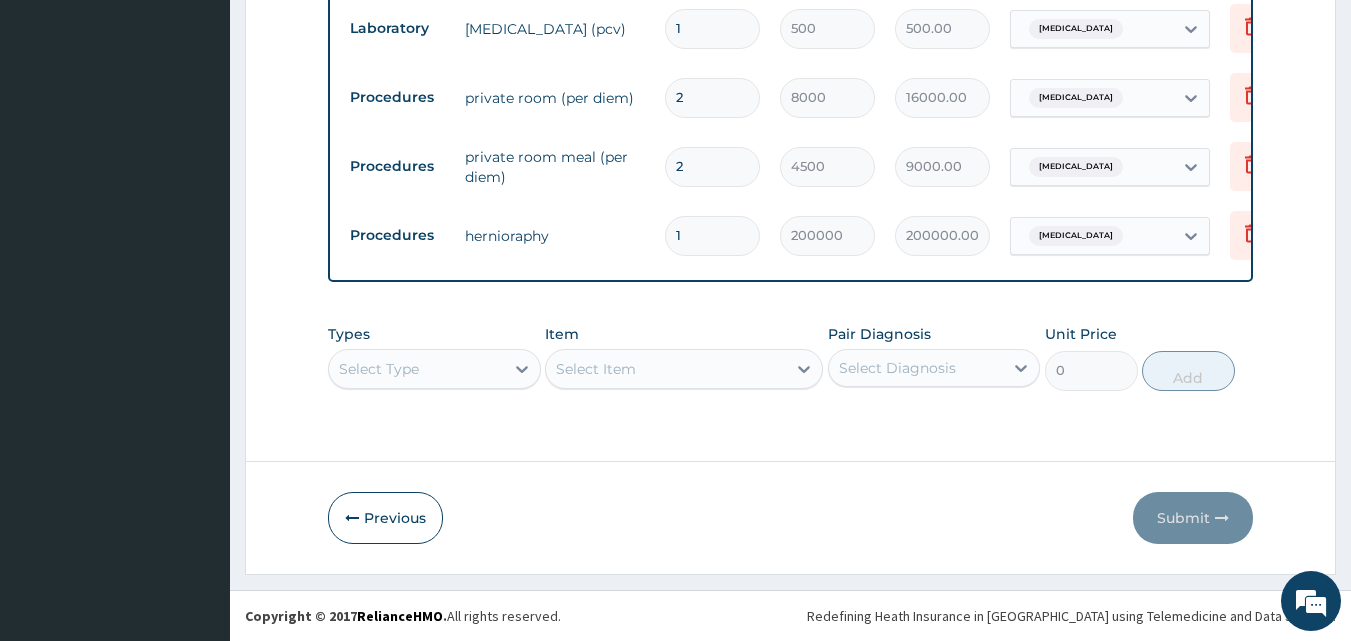 scroll, scrollTop: 1201, scrollLeft: 0, axis: vertical 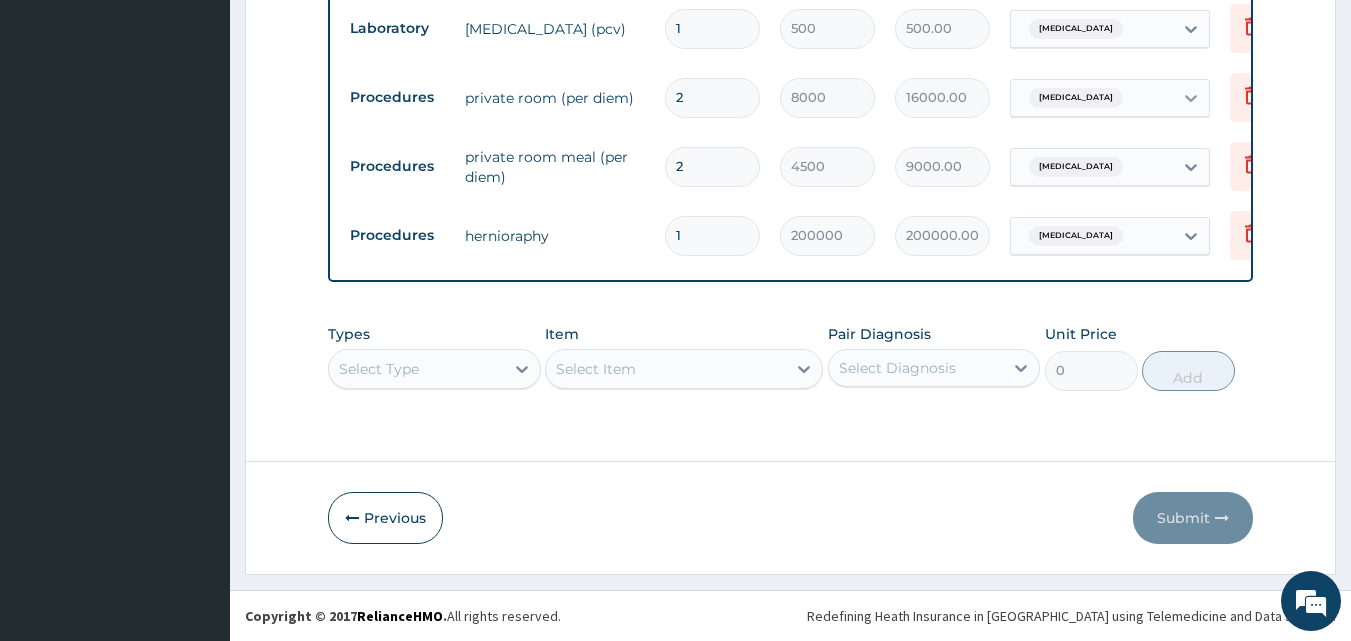 click 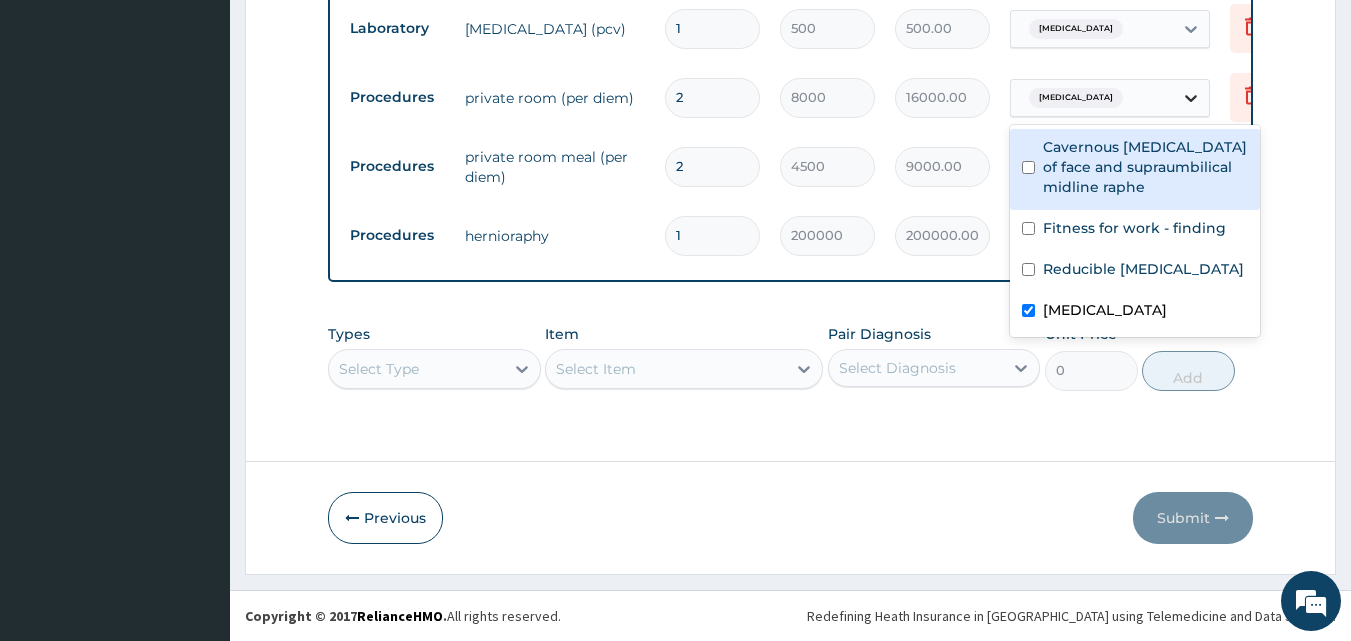 click 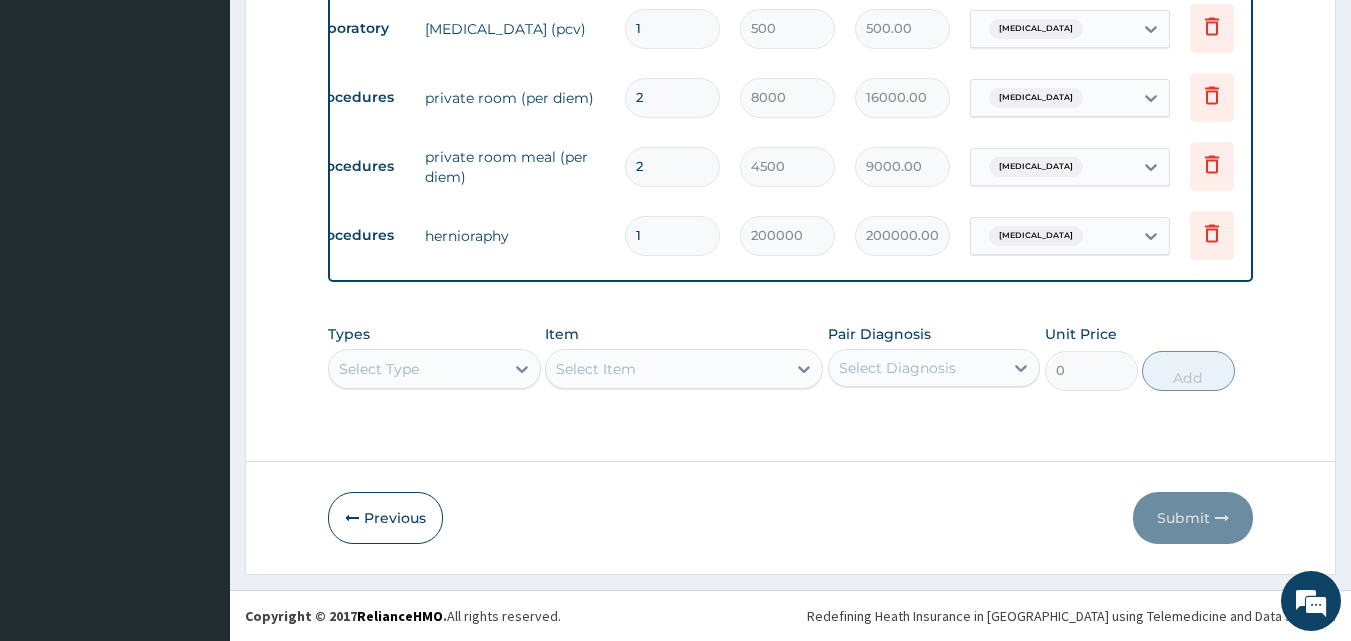 scroll, scrollTop: 0, scrollLeft: 78, axis: horizontal 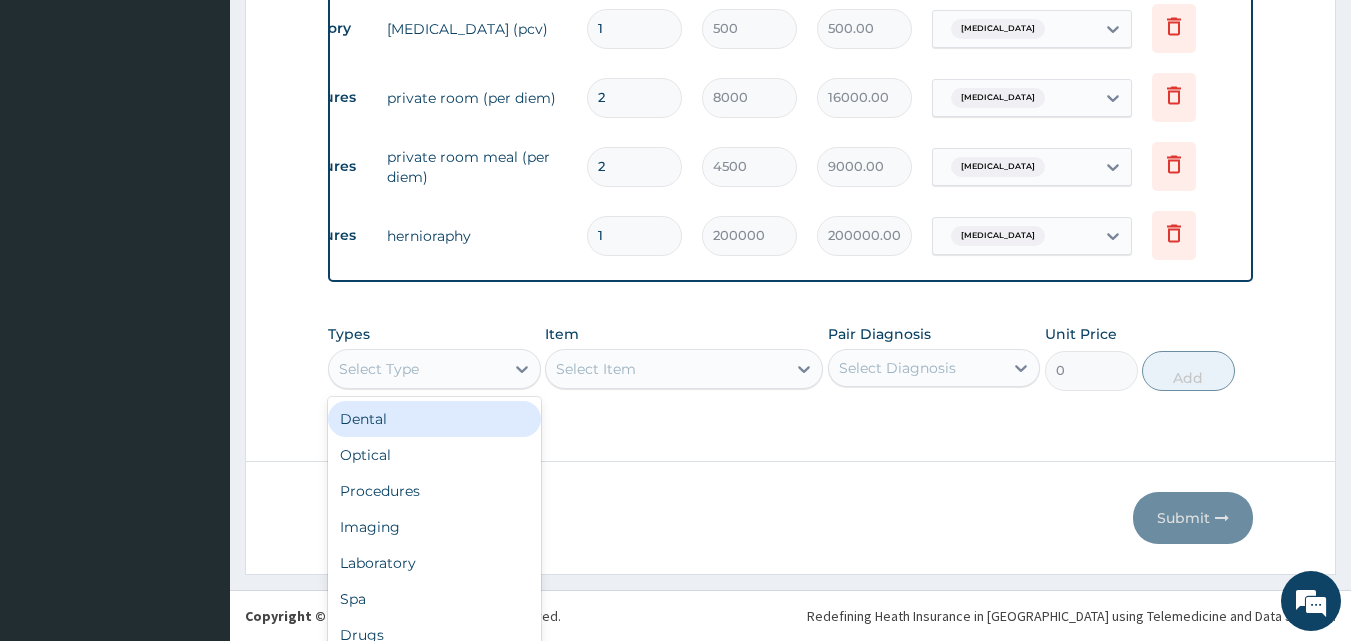 click on "option Dental focused, 1 of 10. 10 results available. Use Up and Down to choose options, press Enter to select the currently focused option, press Escape to exit the menu, press Tab to select the option and exit the menu. Select Type Dental Optical Procedures Imaging Laboratory Spa Drugs Immunizations Others Gym" at bounding box center (434, 369) 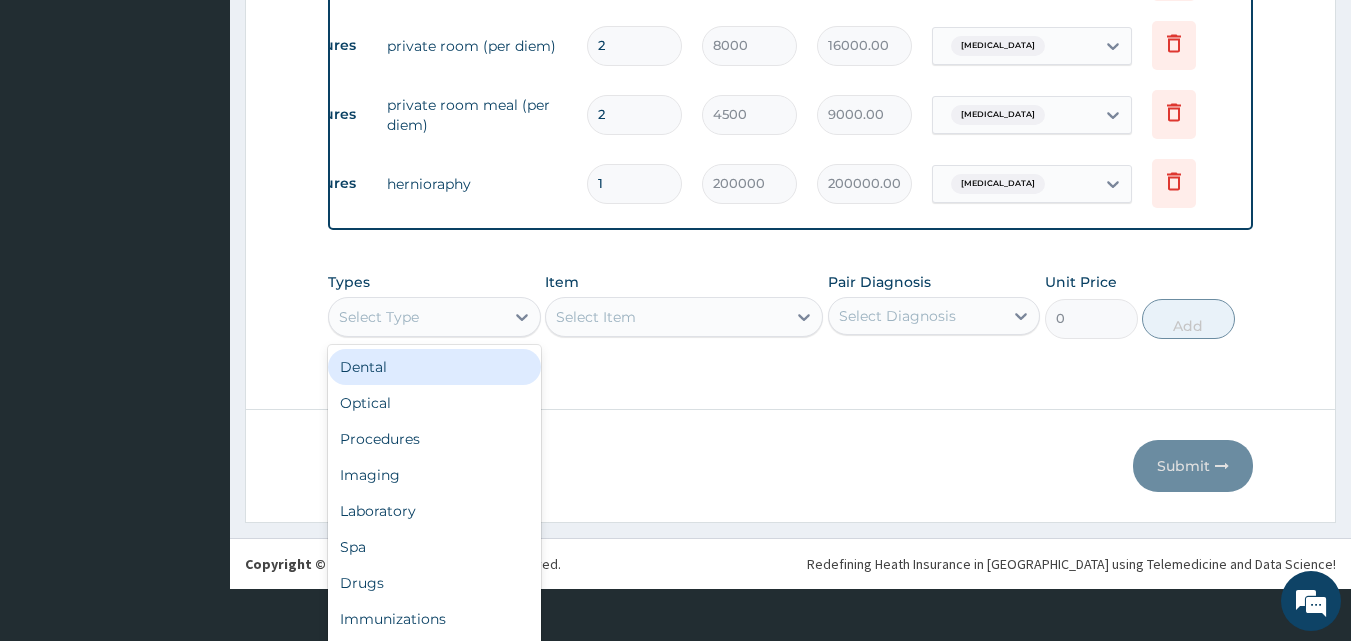 scroll, scrollTop: 56, scrollLeft: 0, axis: vertical 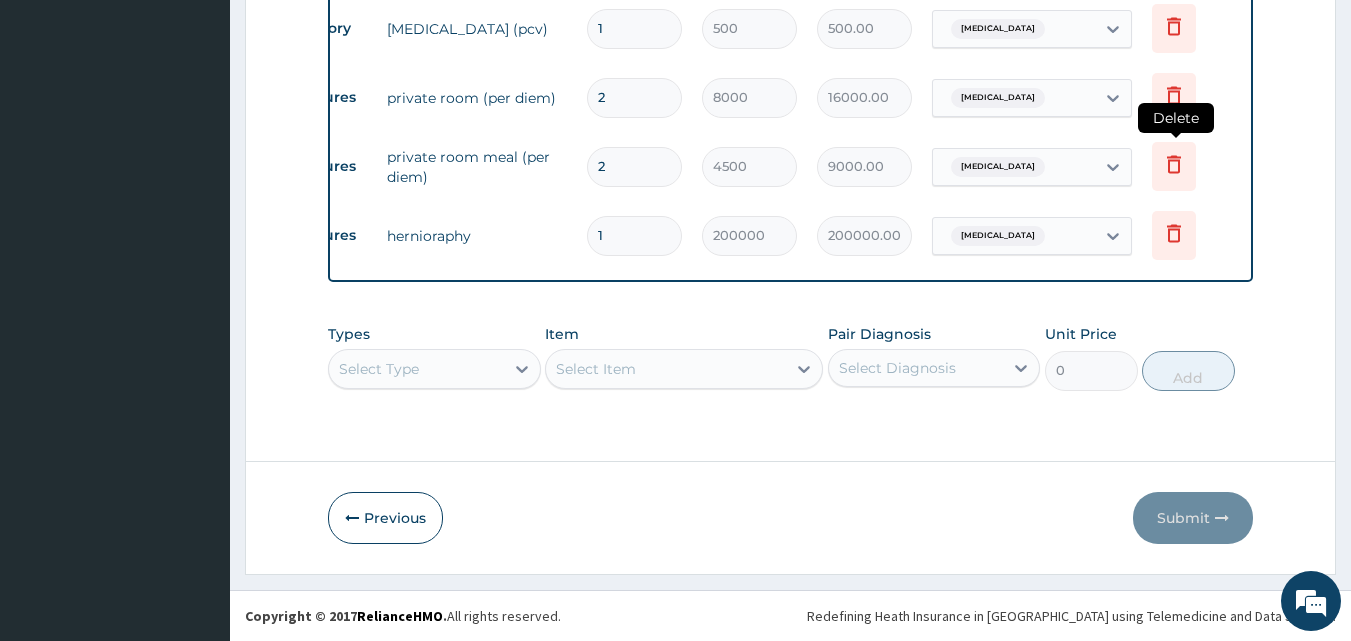 click 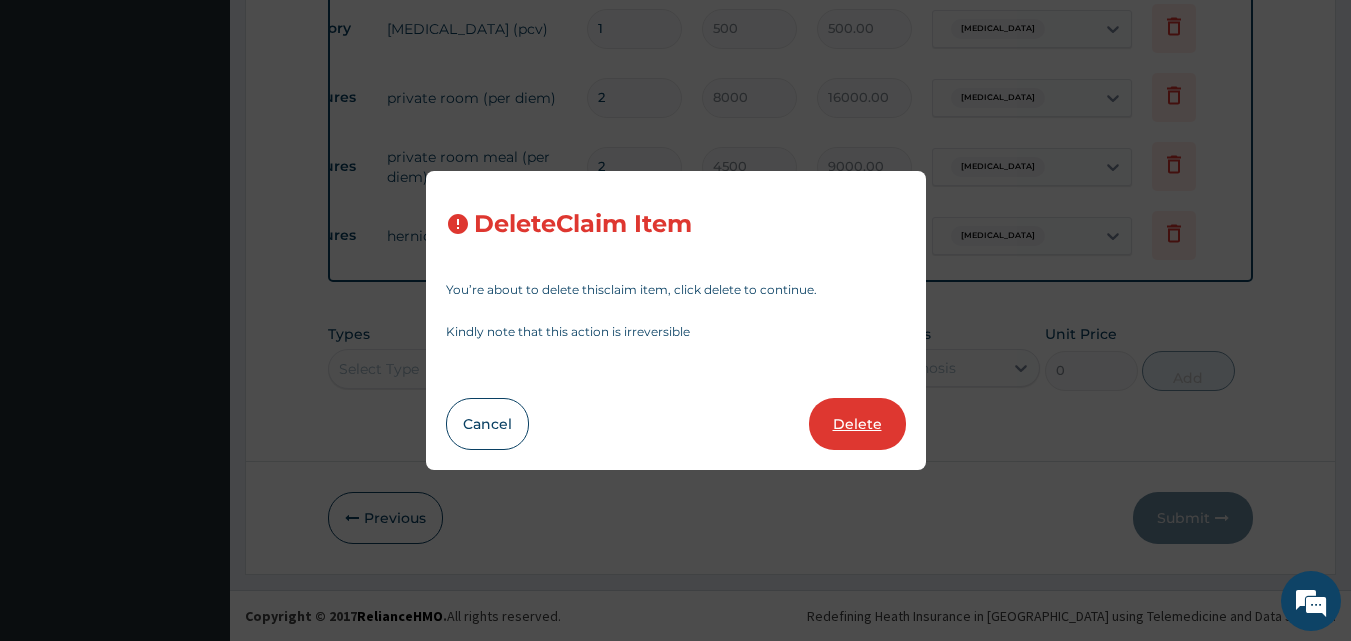 click on "Delete" at bounding box center [857, 424] 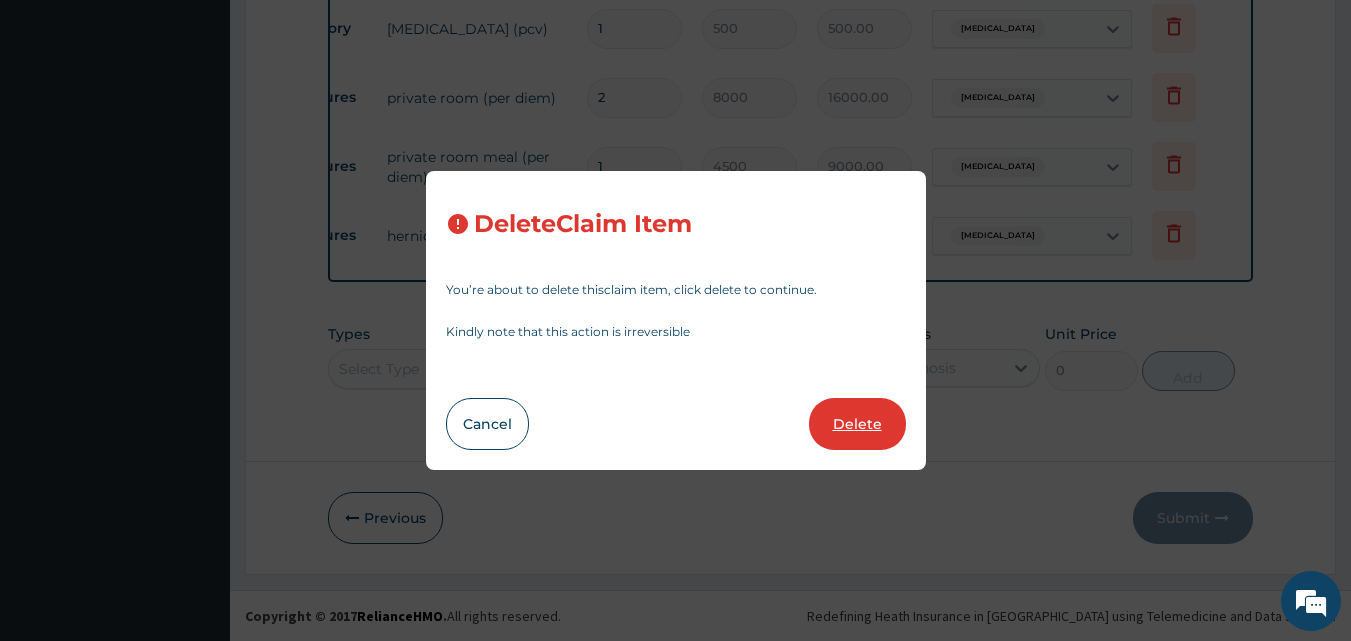 type on "200000" 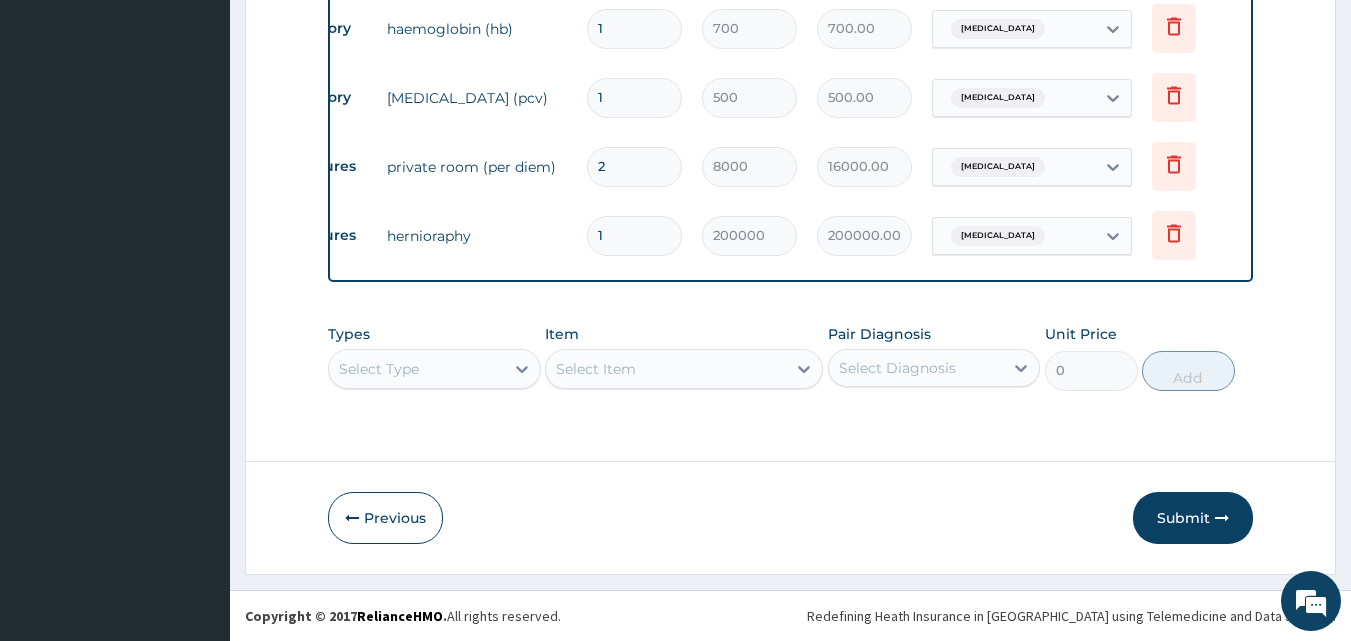 scroll, scrollTop: 1132, scrollLeft: 0, axis: vertical 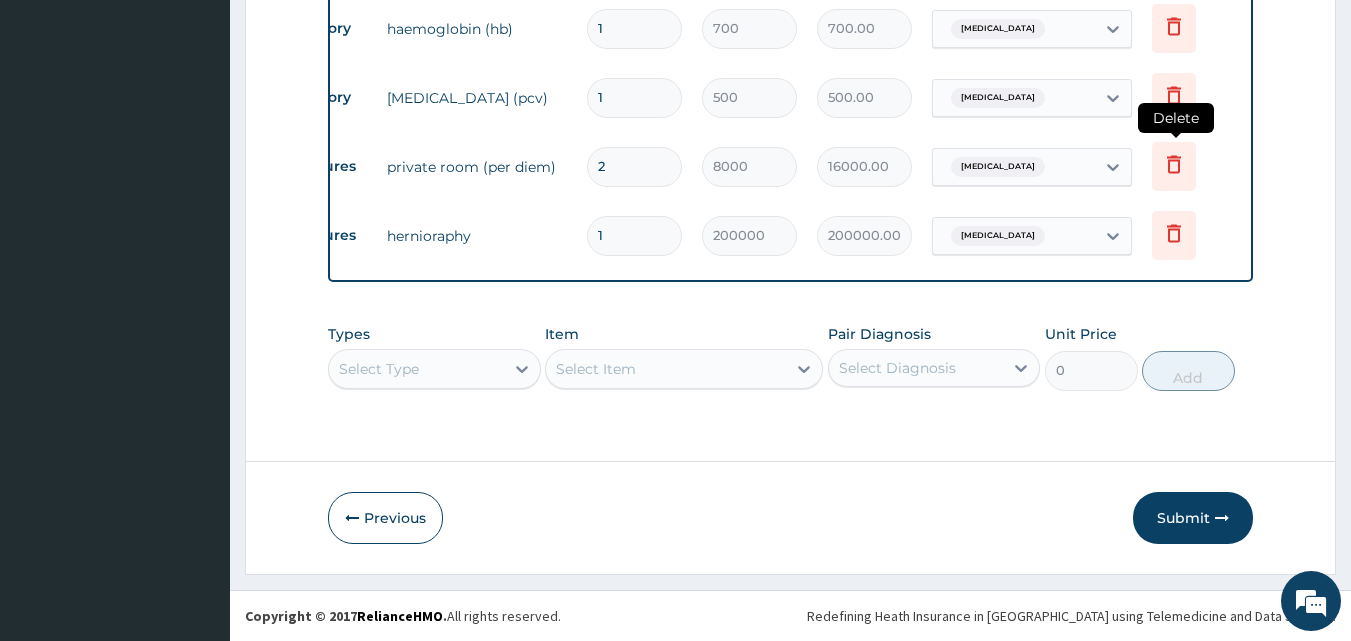 click 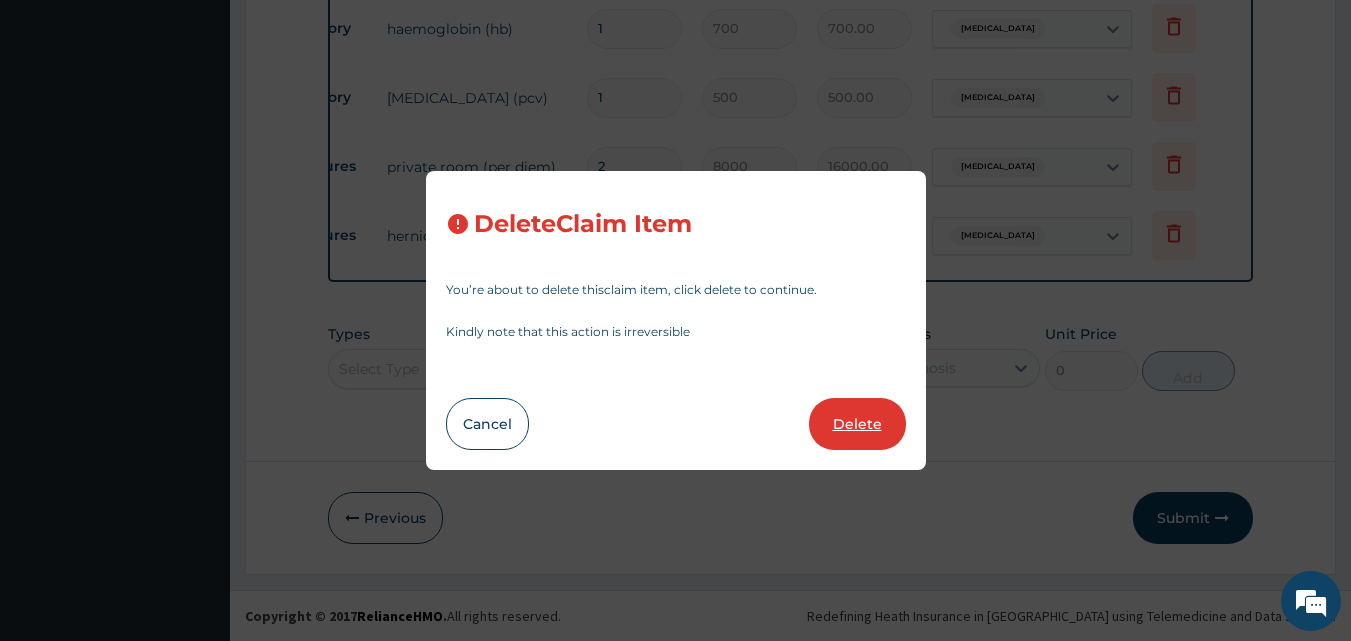 click on "Delete" at bounding box center [857, 424] 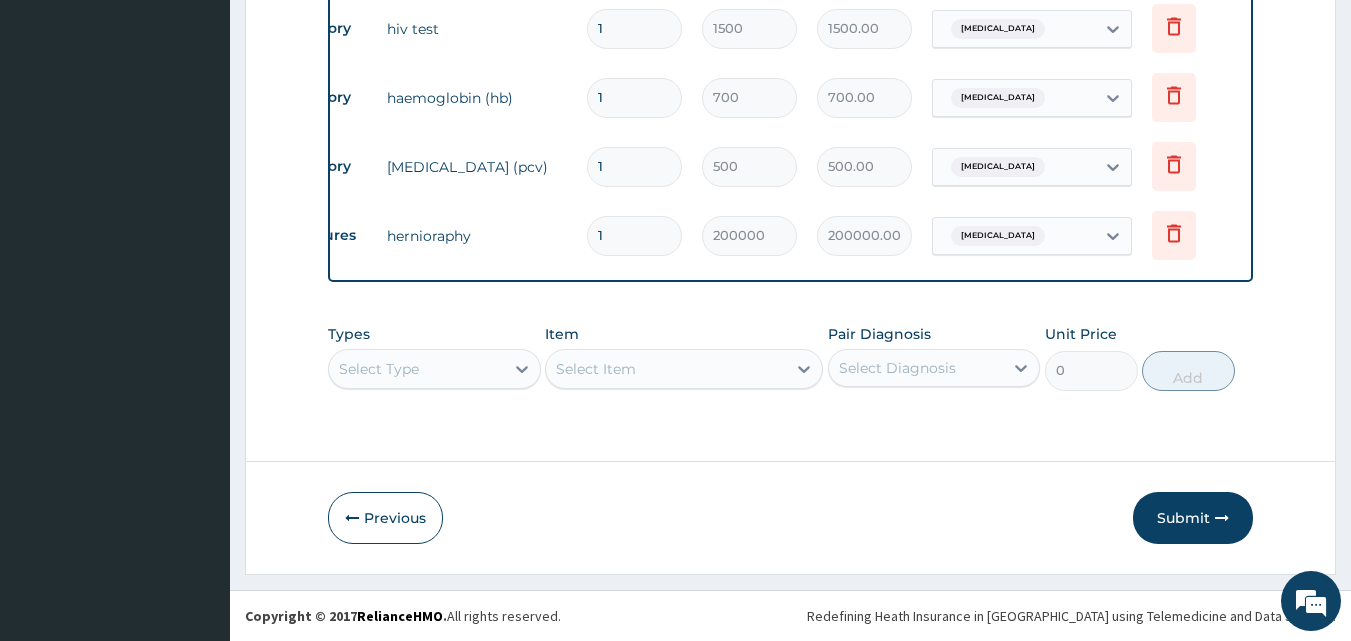 scroll, scrollTop: 1063, scrollLeft: 0, axis: vertical 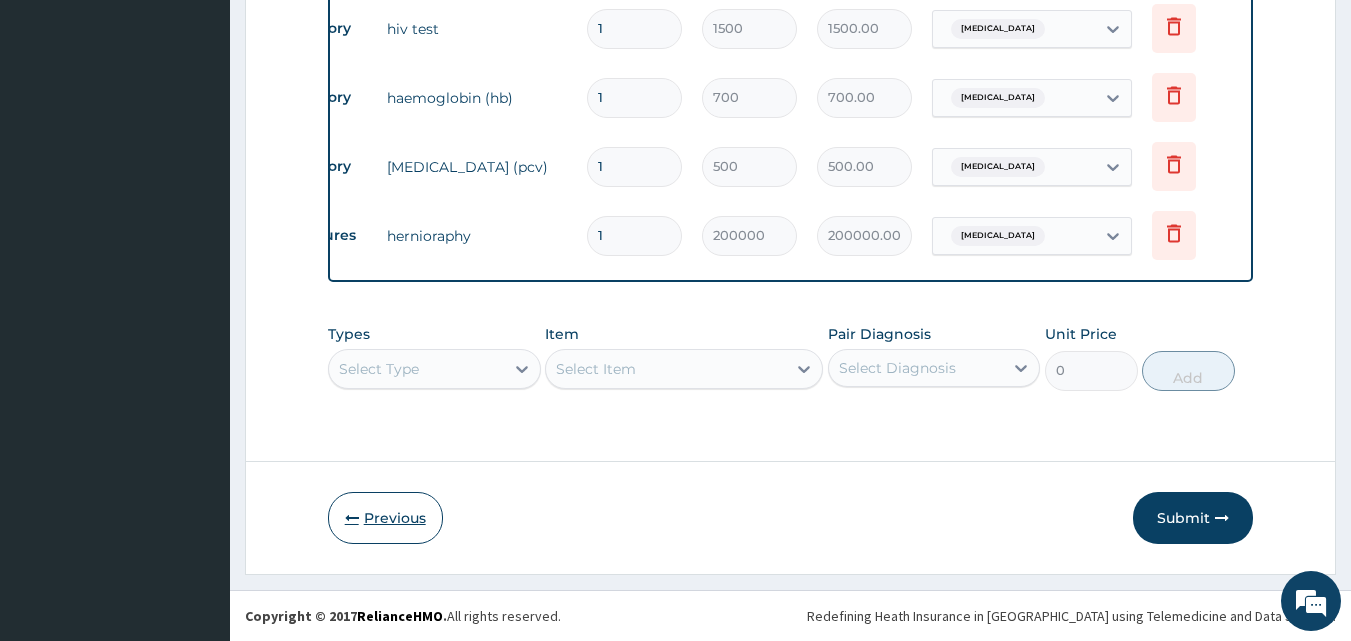 click on "Previous" at bounding box center [385, 518] 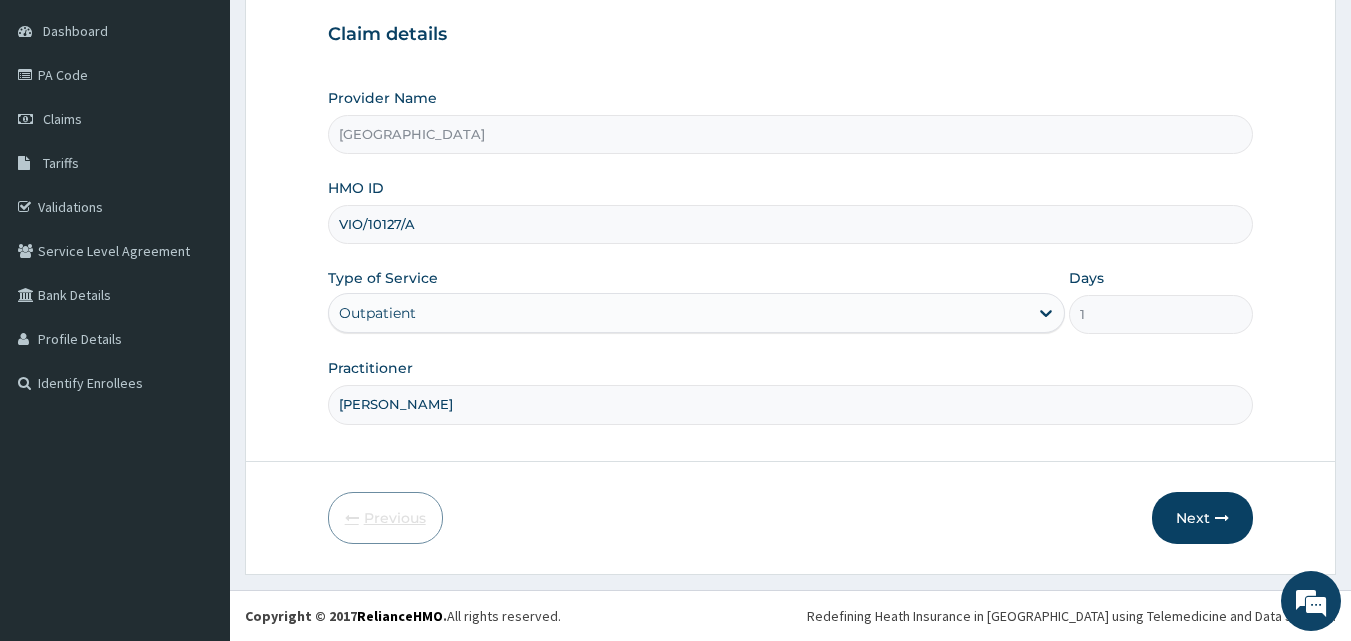 scroll, scrollTop: 187, scrollLeft: 0, axis: vertical 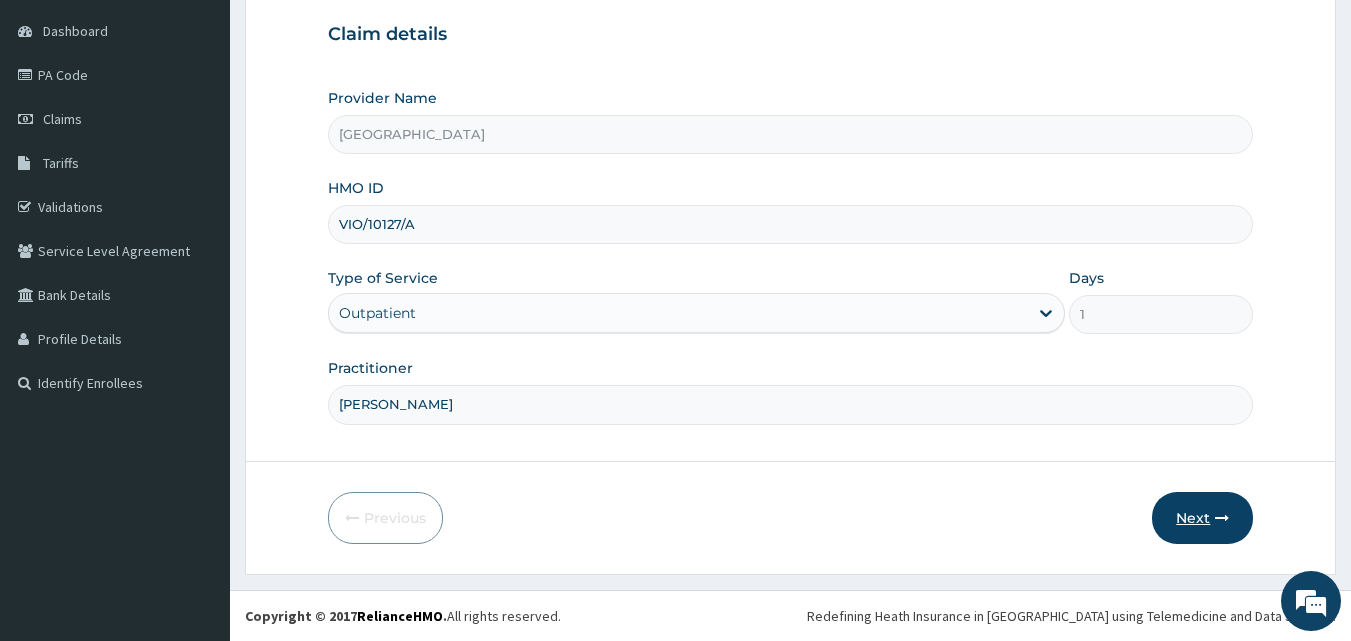 click on "Next" at bounding box center (1202, 518) 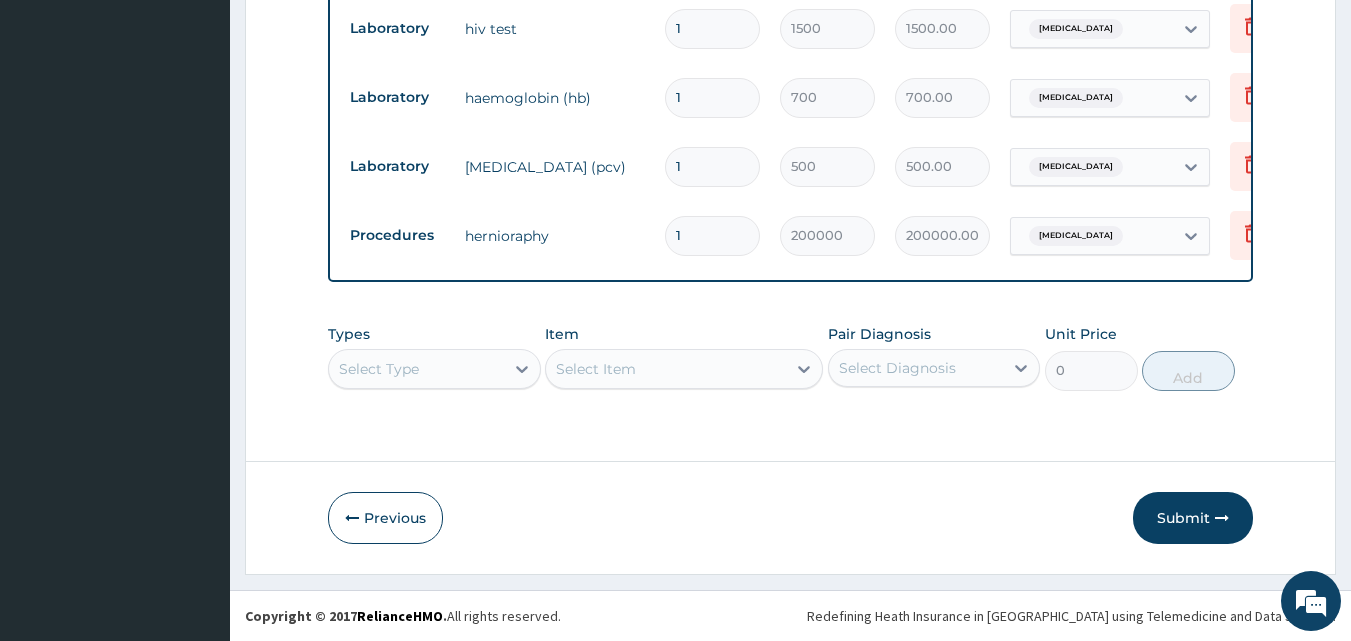 scroll, scrollTop: 1063, scrollLeft: 0, axis: vertical 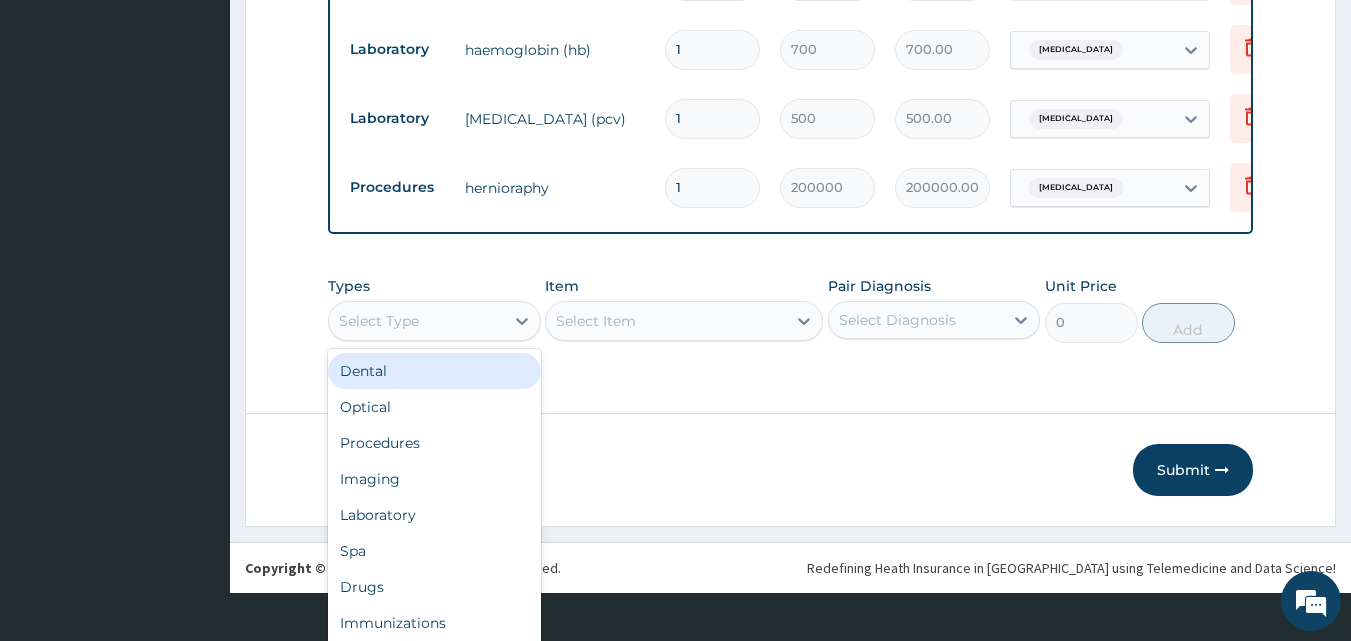 click on "option Dental focused, 1 of 10. 10 results available. Use Up and Down to choose options, press Enter to select the currently focused option, press Escape to exit the menu, press Tab to select the option and exit the menu. Select Type Dental Optical Procedures Imaging Laboratory Spa Drugs Immunizations Others Gym" at bounding box center [434, 321] 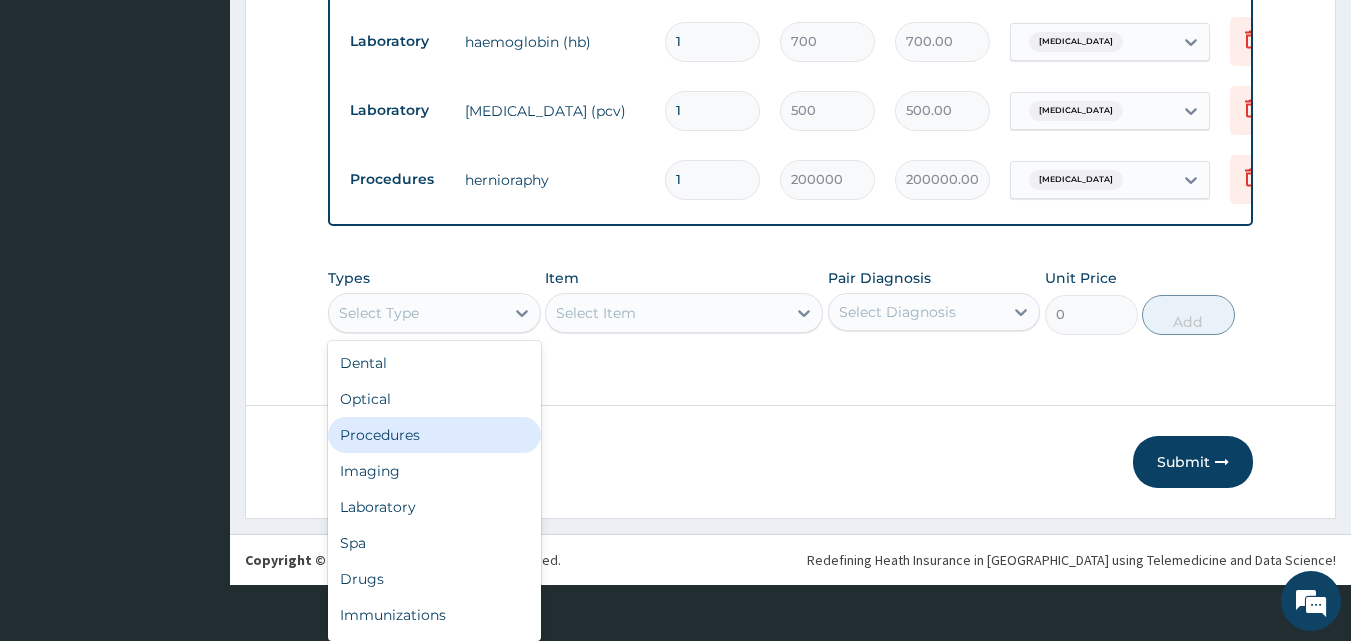 click on "Procedures" at bounding box center [434, 435] 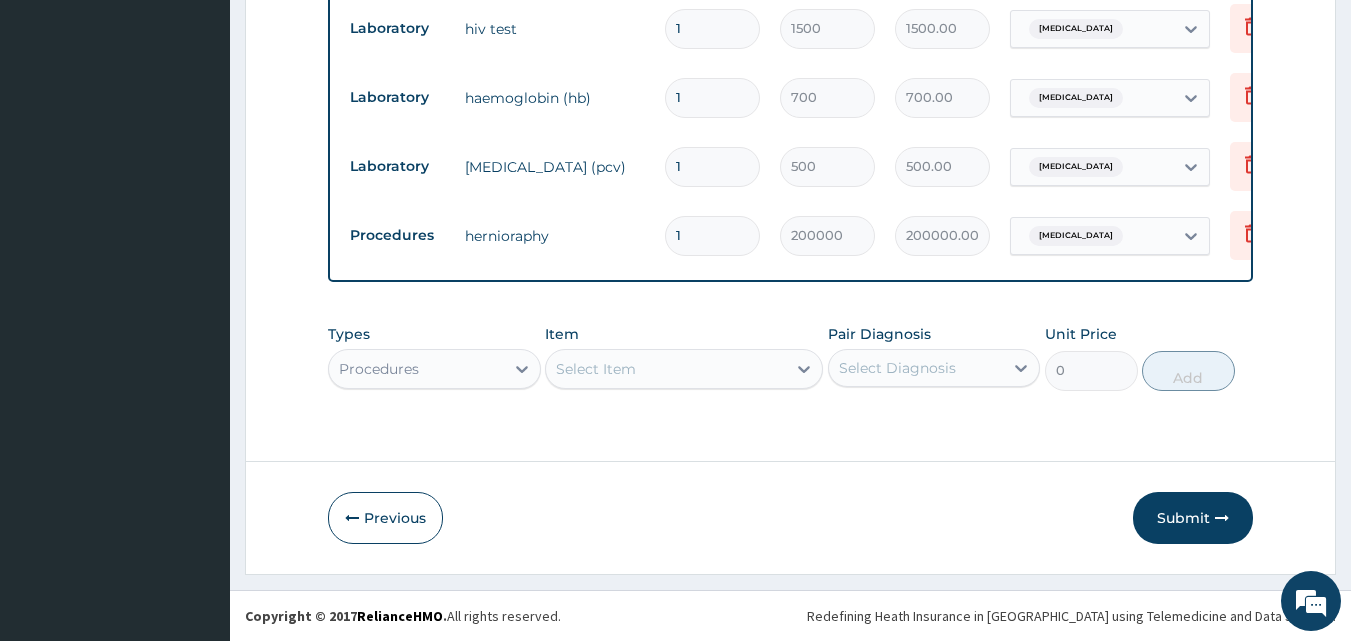 click on "Select Item" at bounding box center [684, 369] 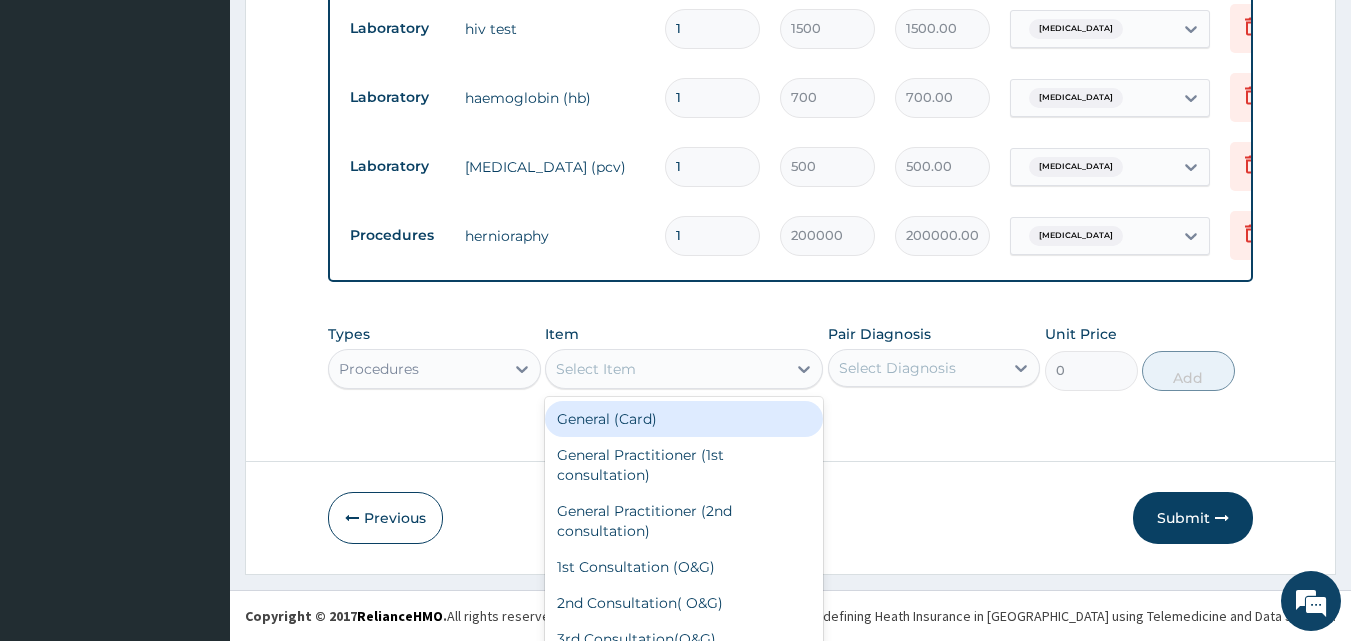scroll, scrollTop: 56, scrollLeft: 0, axis: vertical 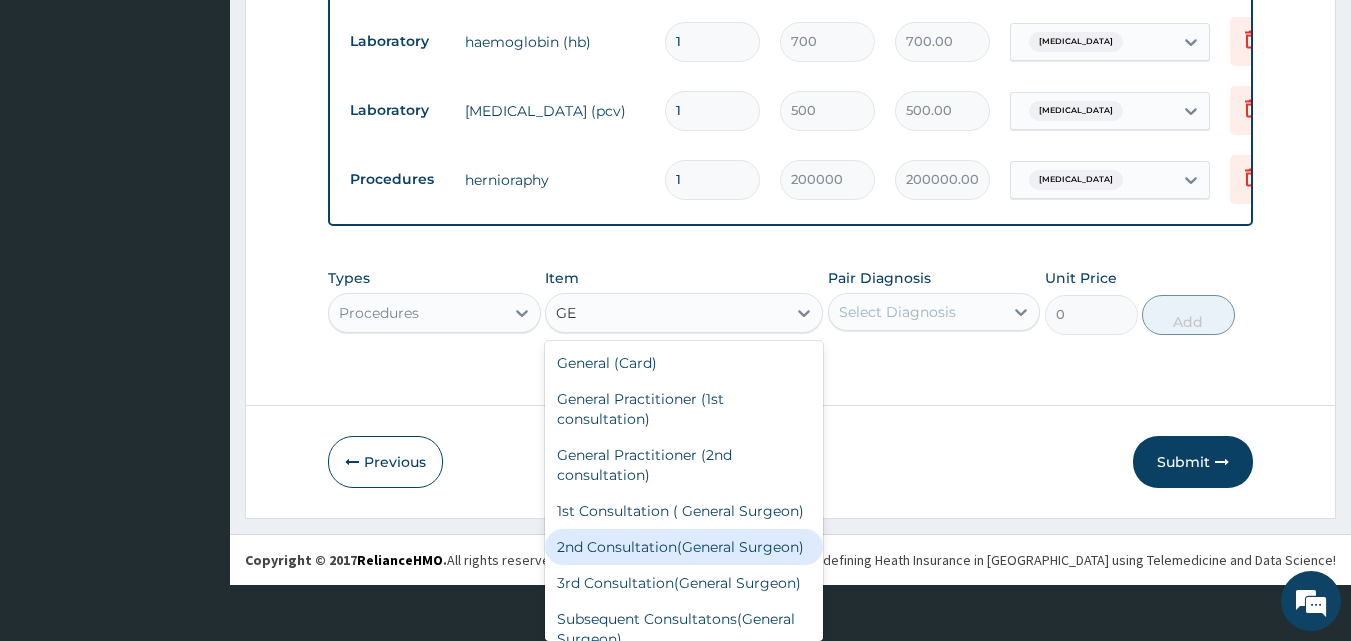 type on "G" 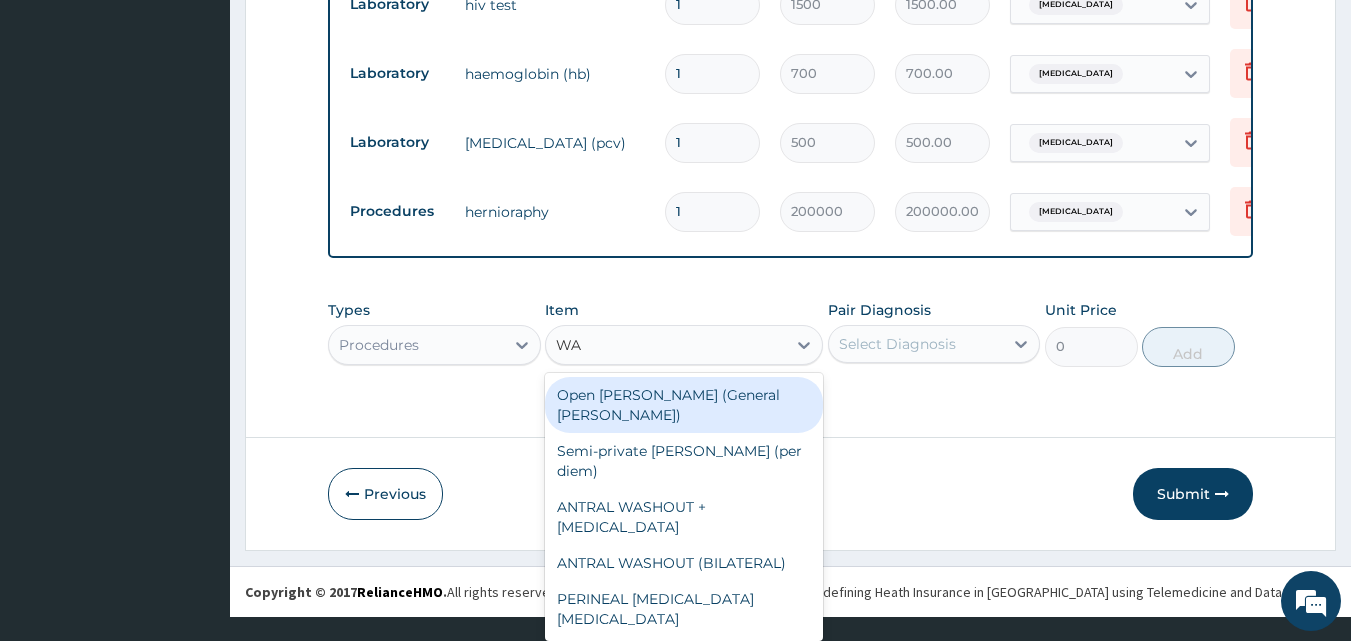 scroll, scrollTop: 0, scrollLeft: 0, axis: both 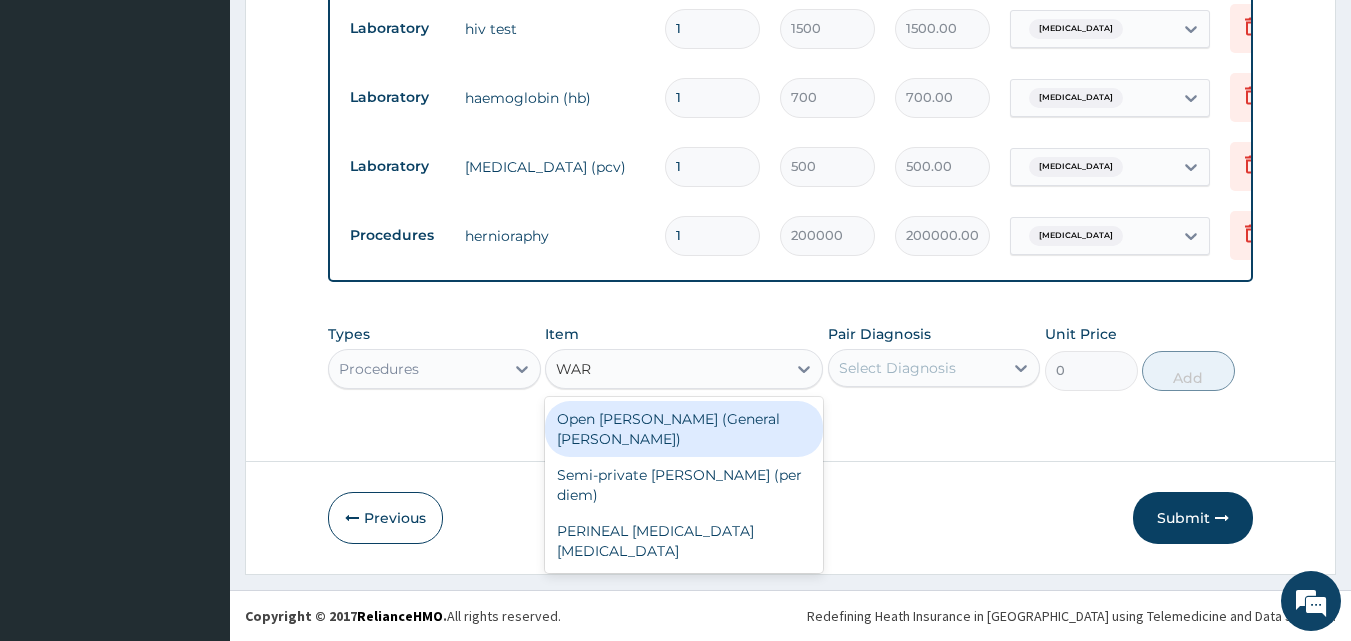 type on "WARD" 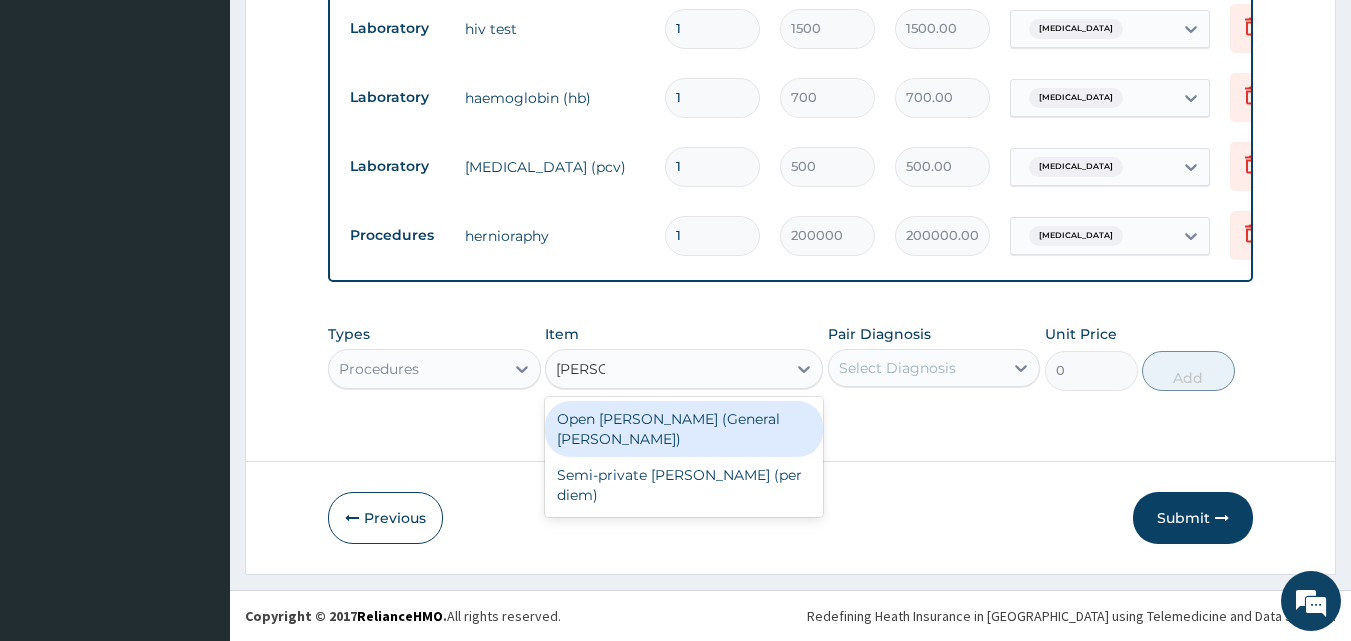 click on "Open ward (General Ward)" at bounding box center (684, 429) 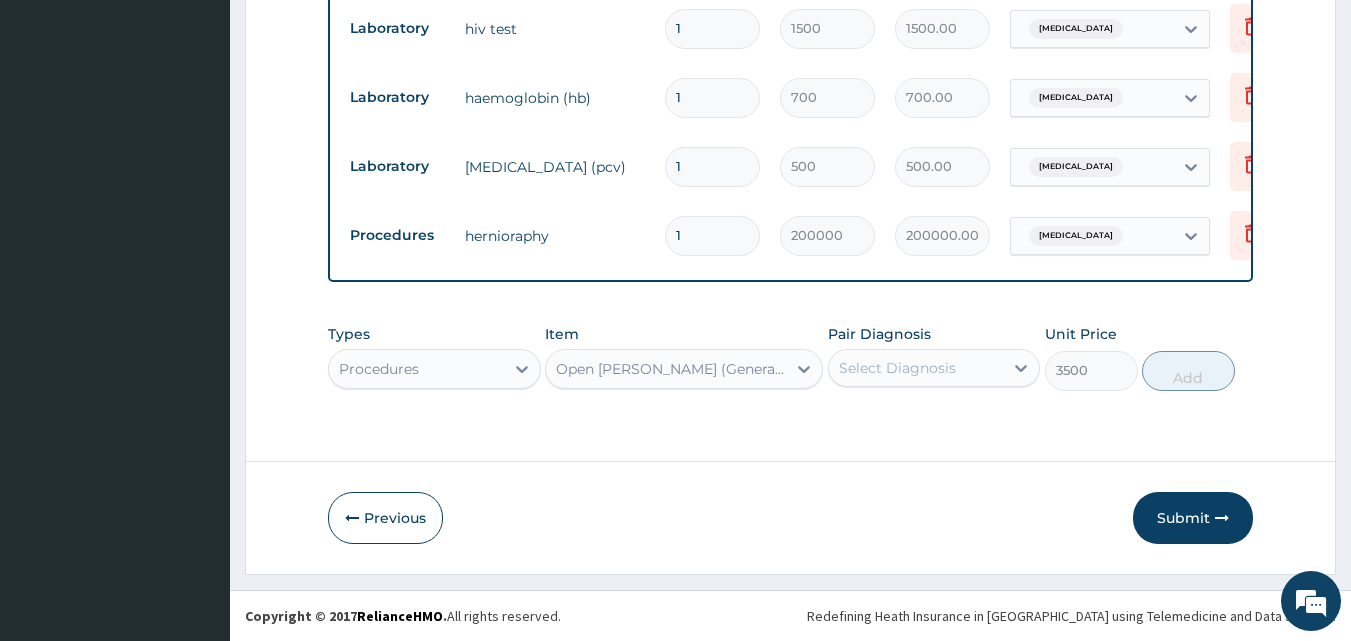 click on "Types Procedures Item option Open ward (General Ward), selected.   Select is focused ,type to refine list, press Down to open the menu,  Open ward (General Ward) Pair Diagnosis Select Diagnosis Unit Price 3500 Add" at bounding box center [791, 357] 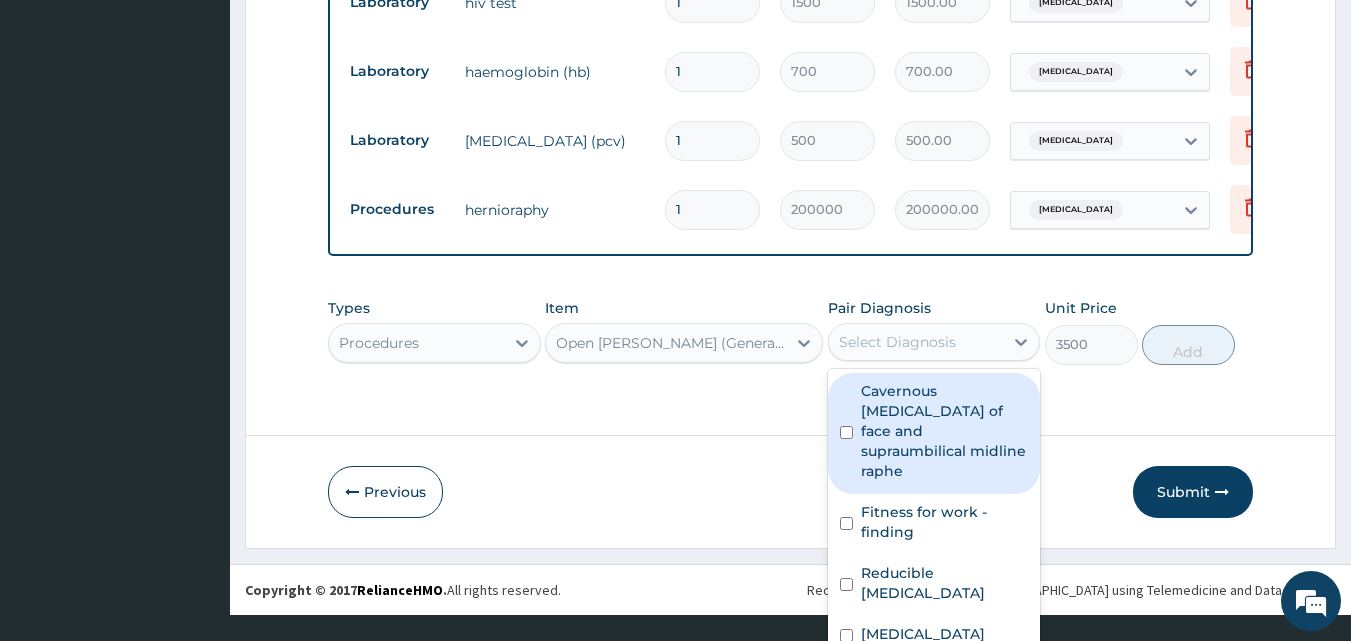 scroll, scrollTop: 26, scrollLeft: 0, axis: vertical 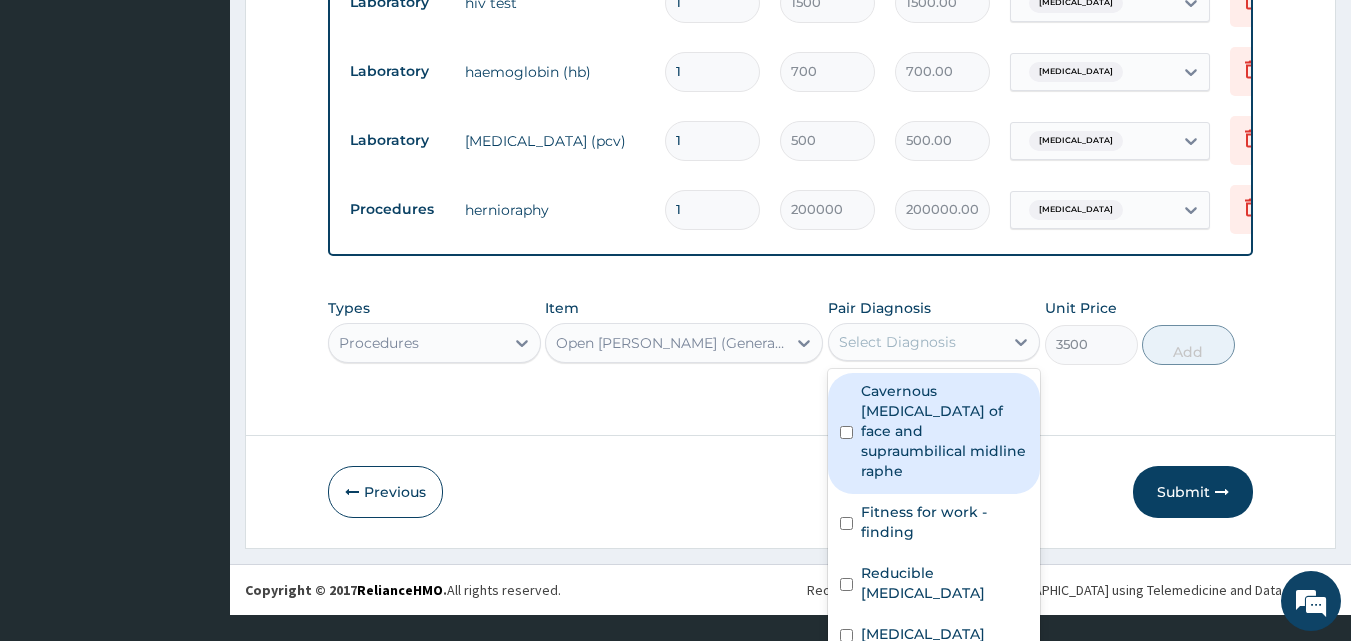 click on "Cavernous hemangiomas of face and supraumbilical midline raphe" at bounding box center (945, 431) 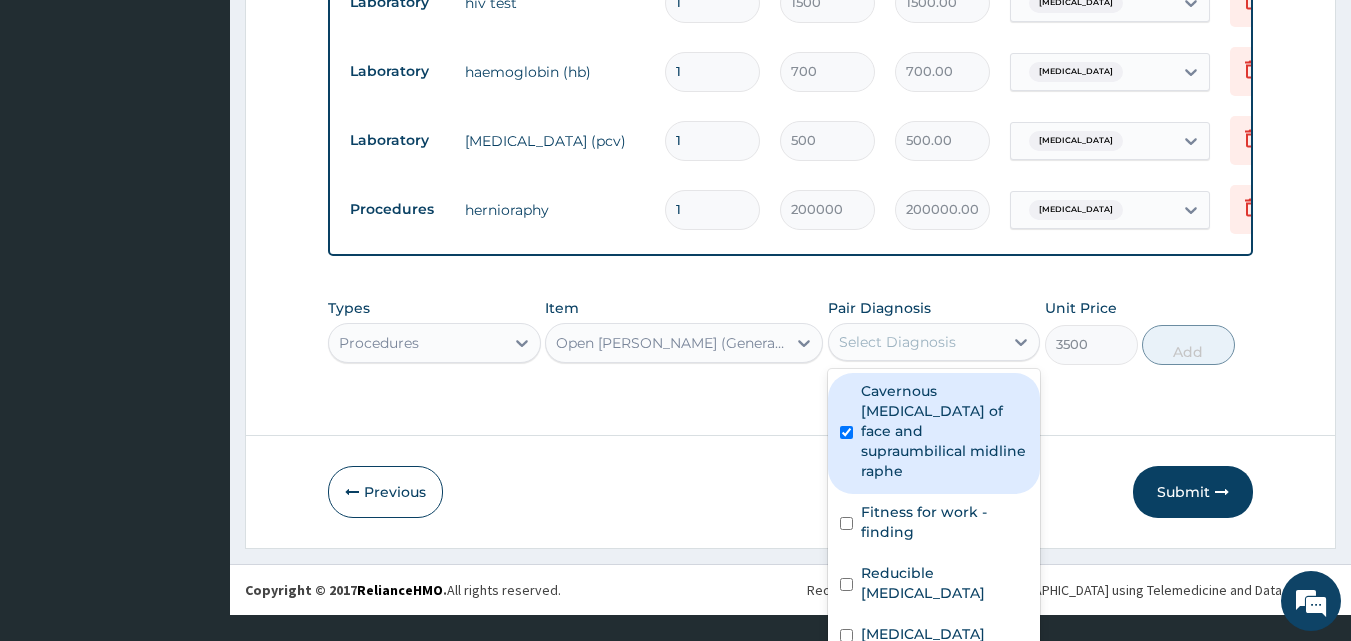 checkbox on "true" 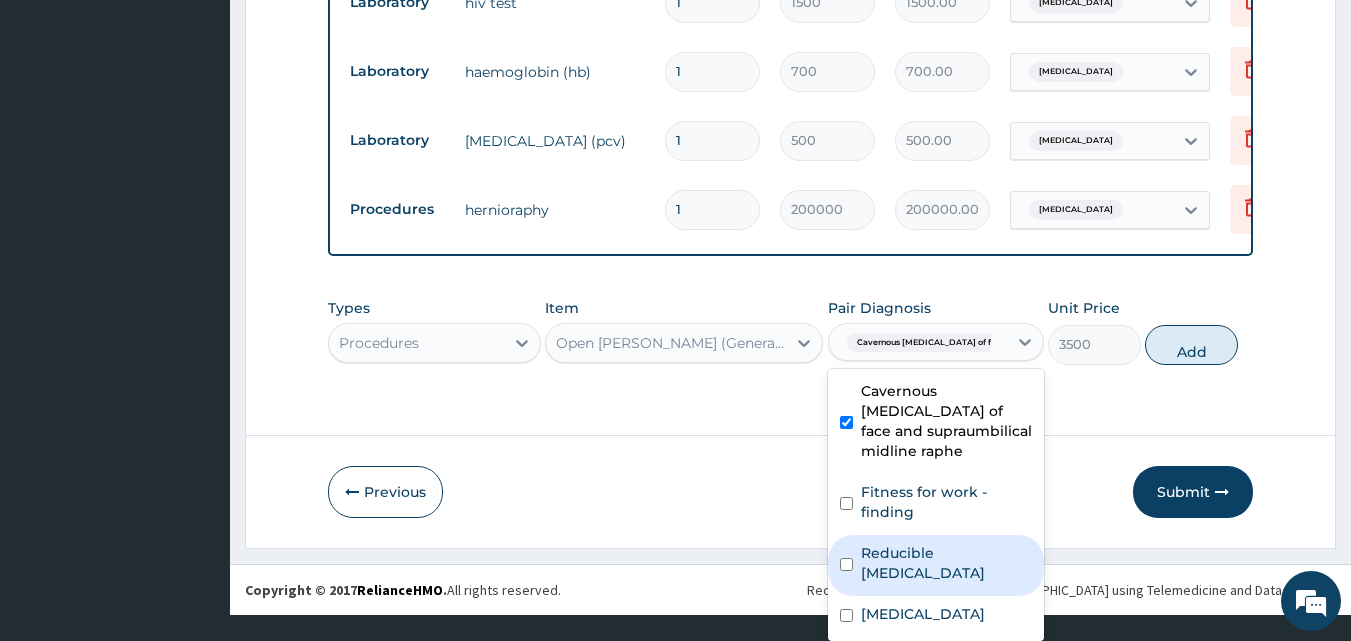 click on "Reducible umbilical hernia" at bounding box center [936, 565] 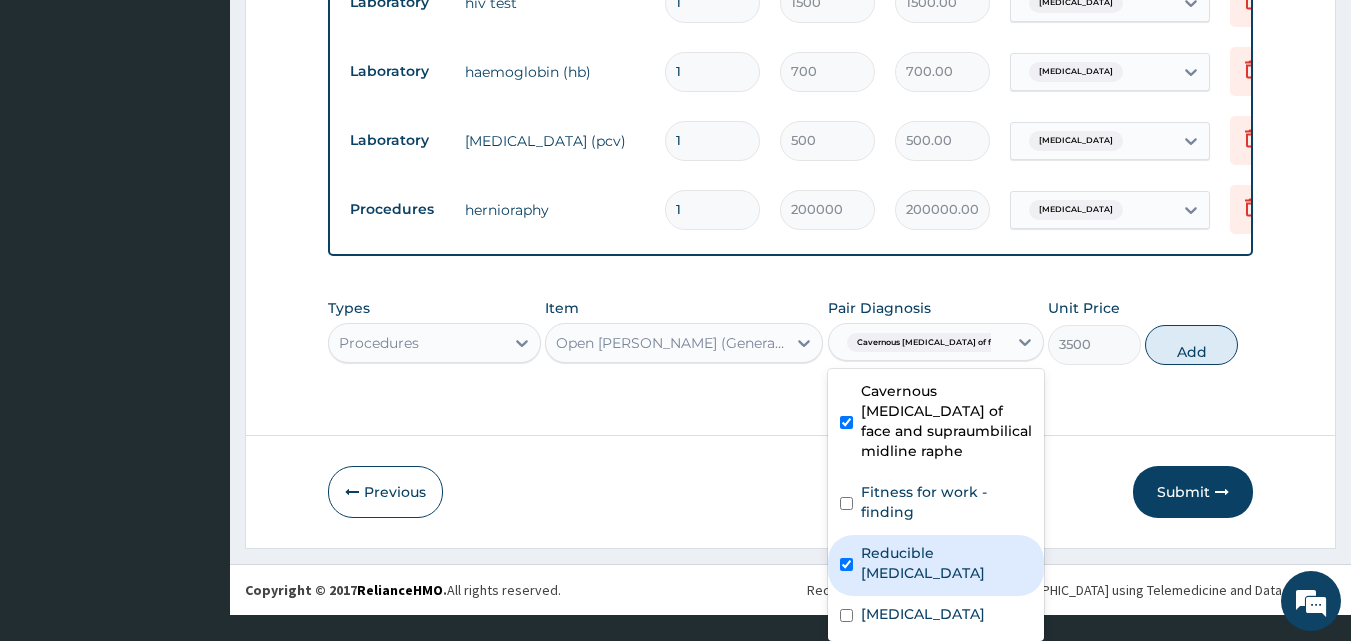 checkbox on "true" 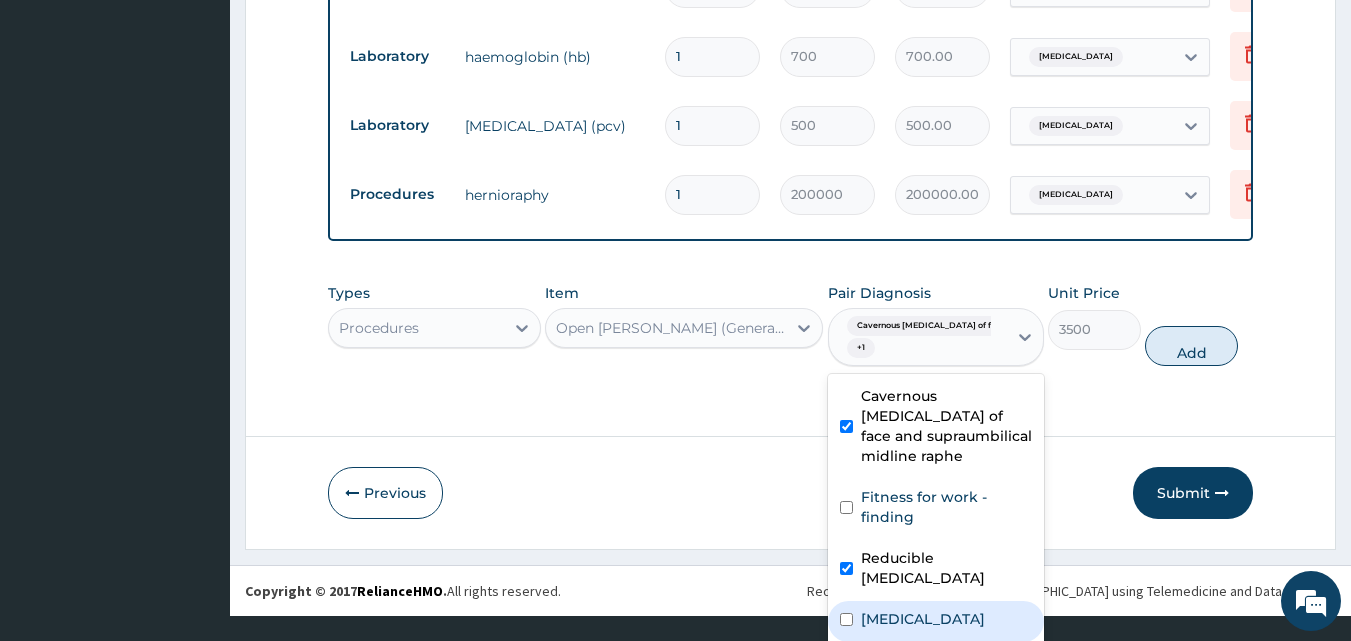click on "Umbilical hernia" at bounding box center (923, 619) 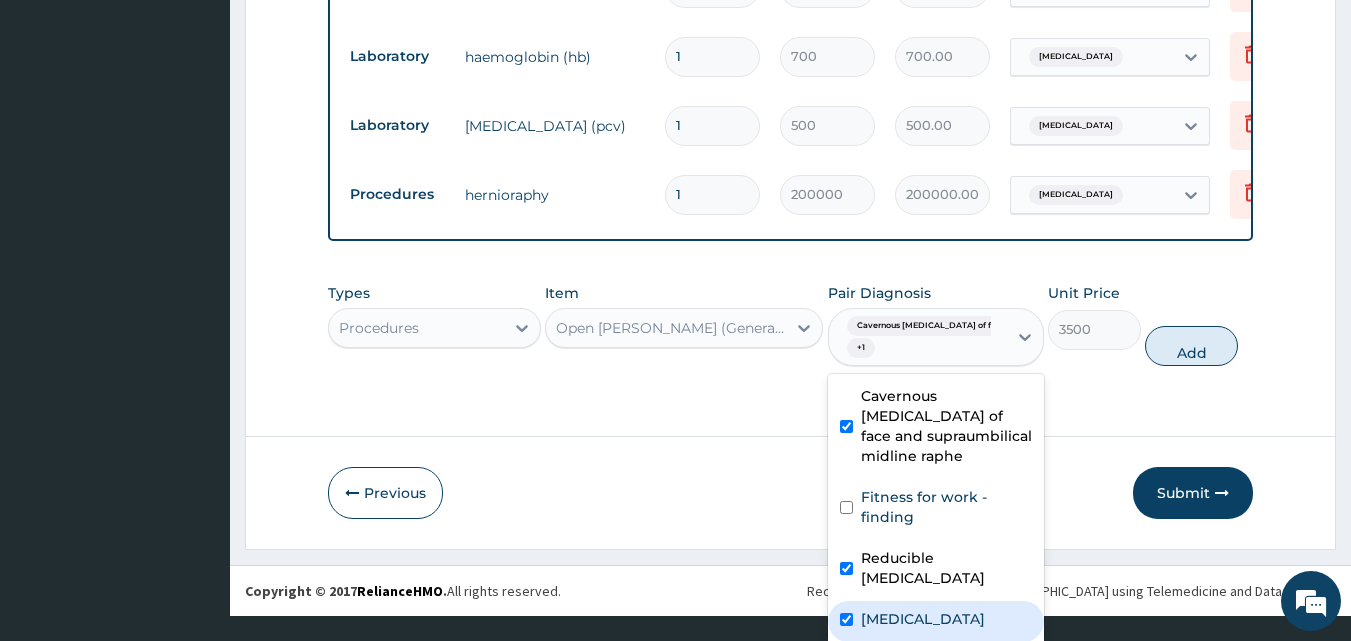 checkbox on "true" 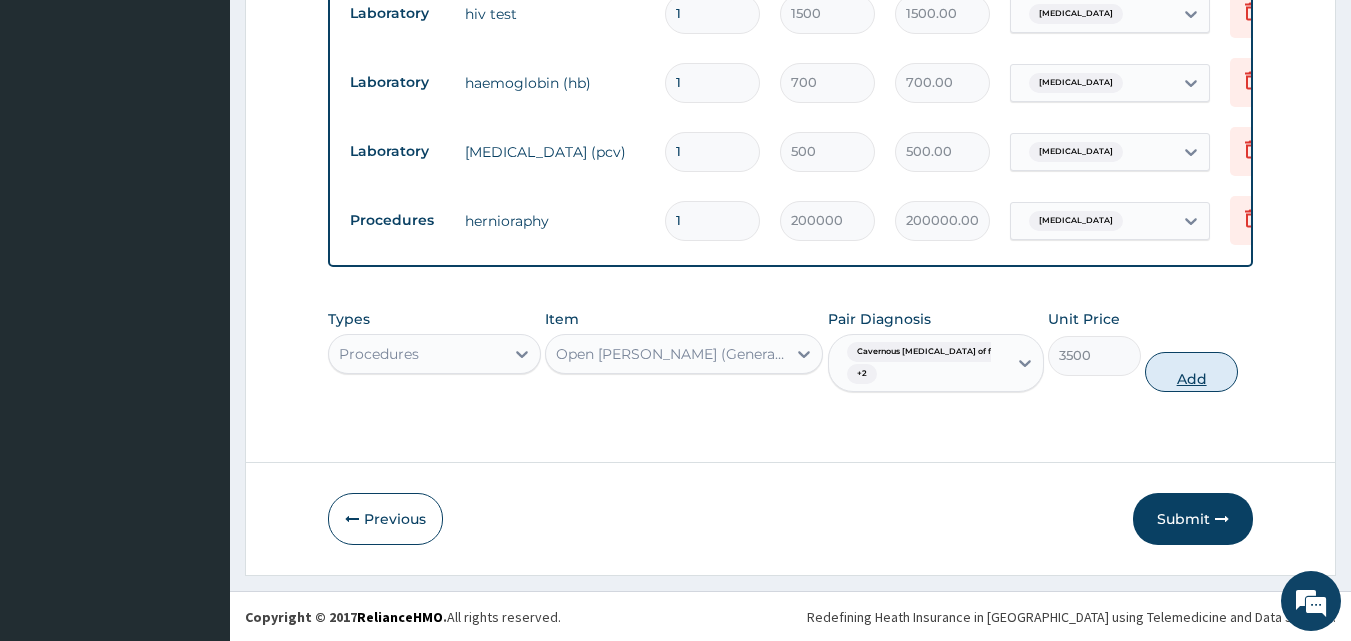 scroll, scrollTop: 1079, scrollLeft: 0, axis: vertical 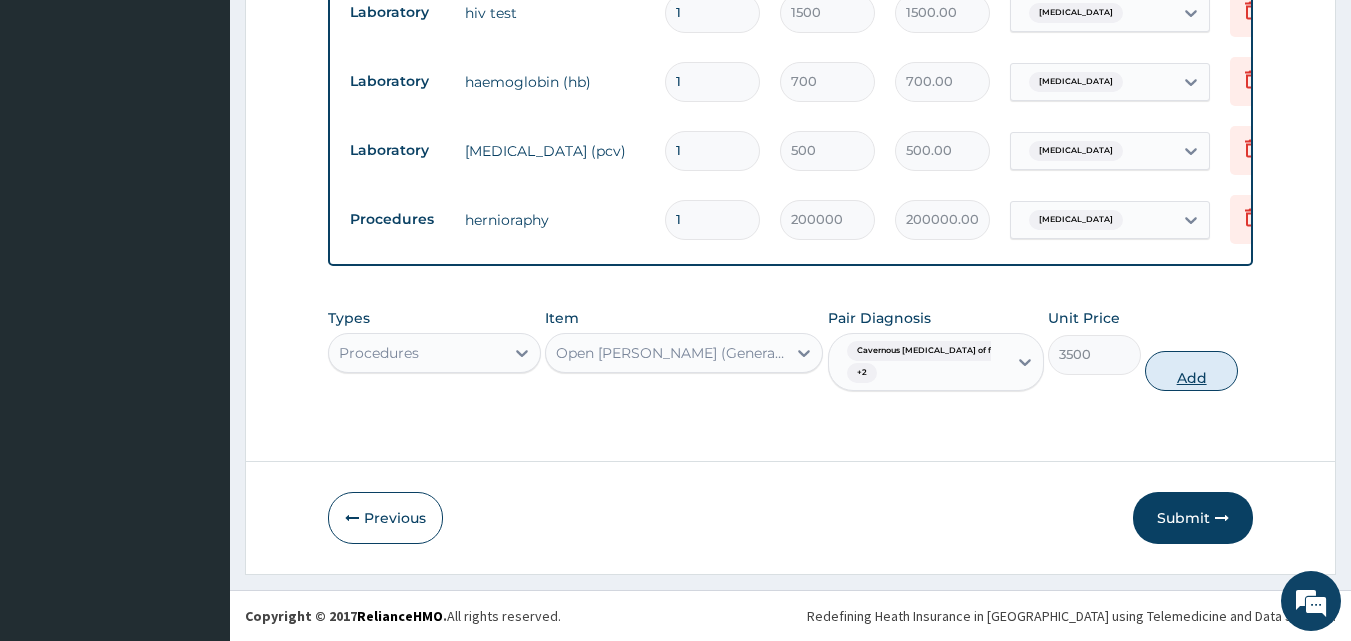 click on "Add" at bounding box center (1191, 371) 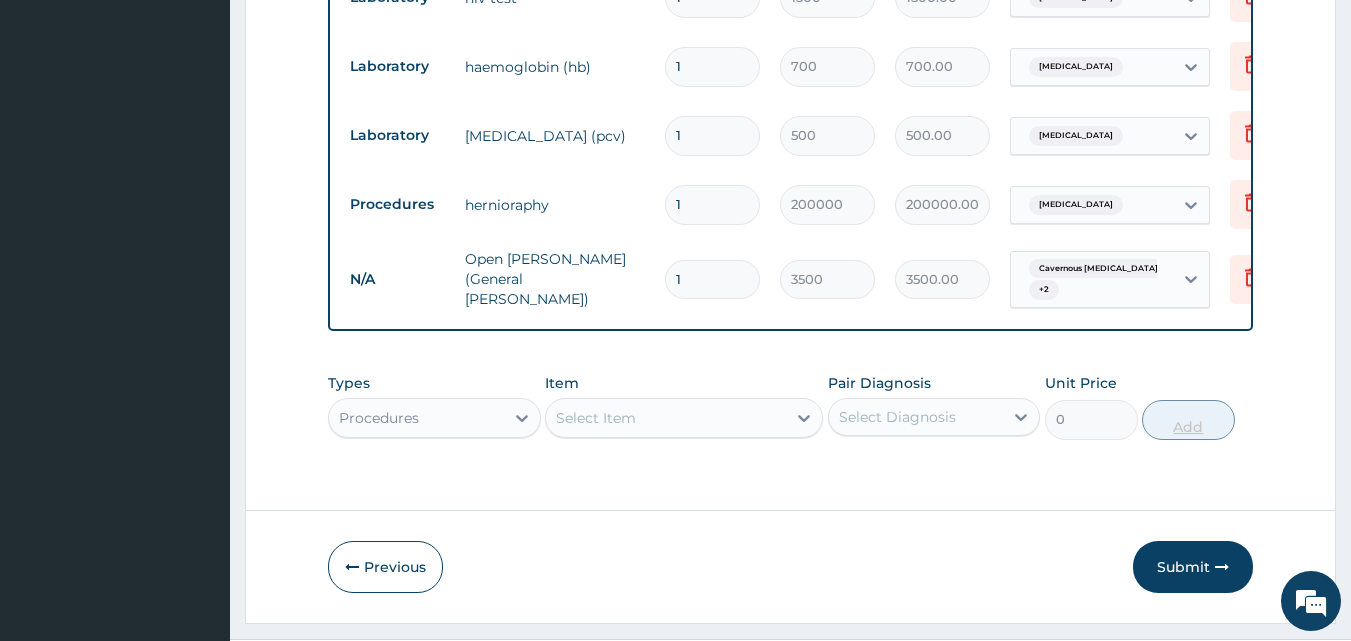 type 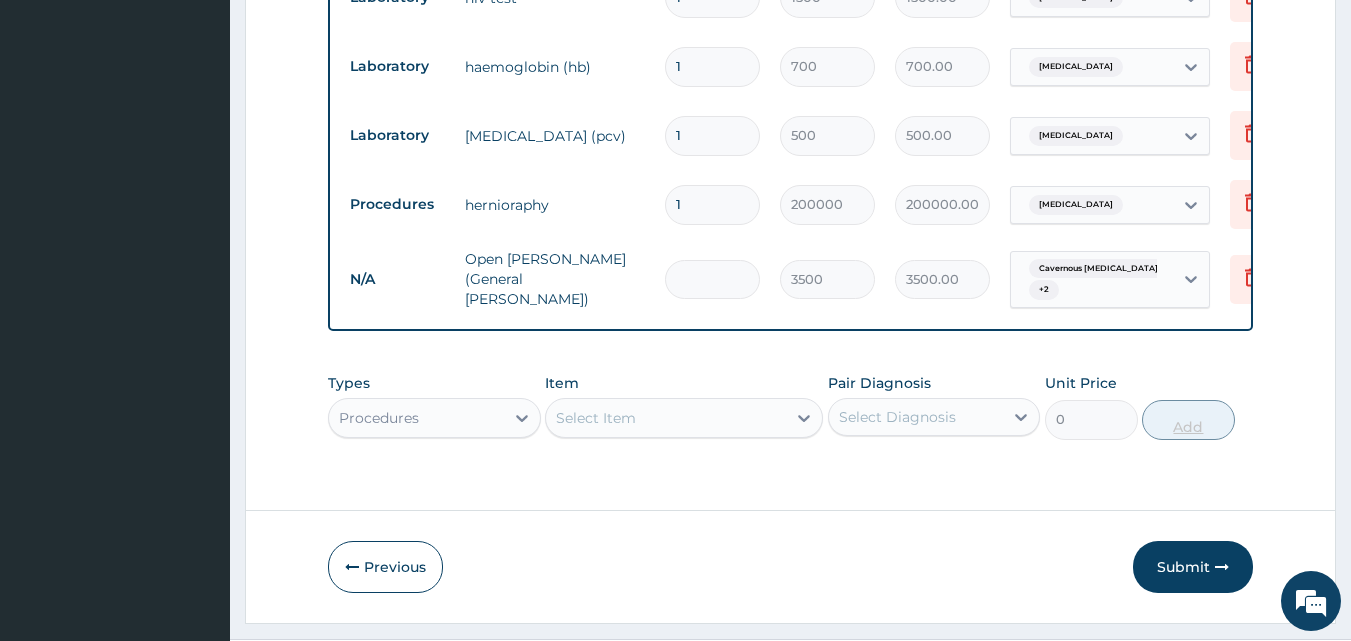 type on "0.00" 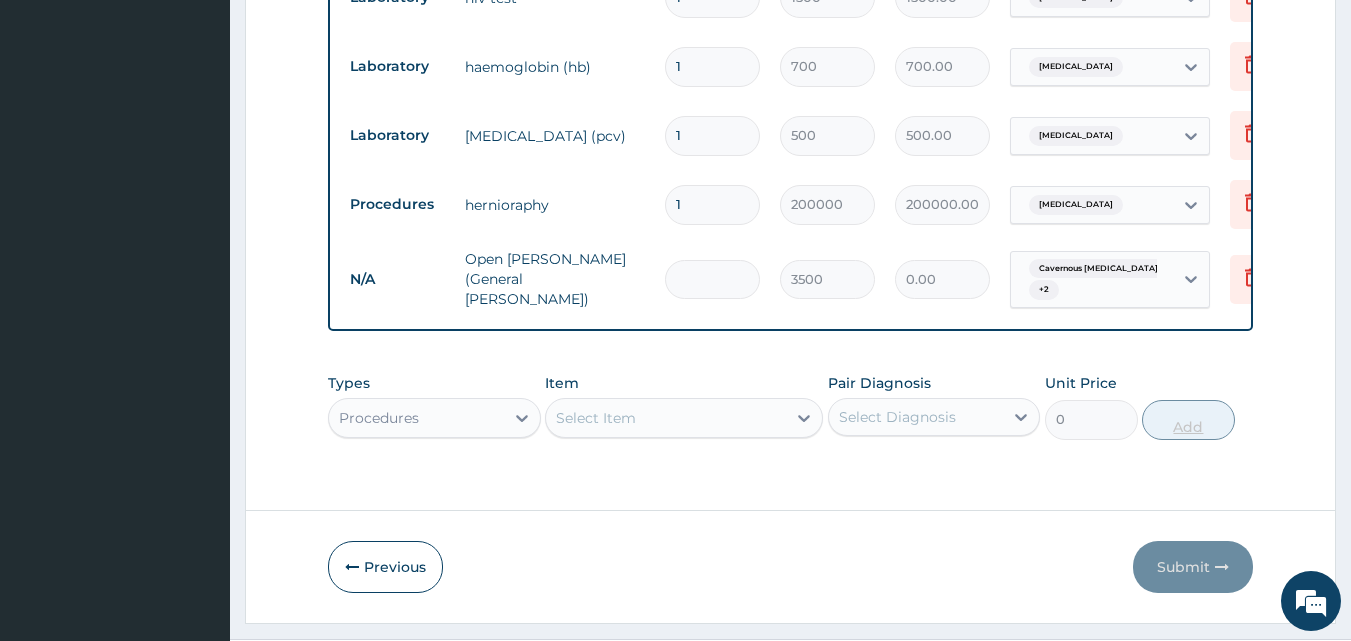 type on "2" 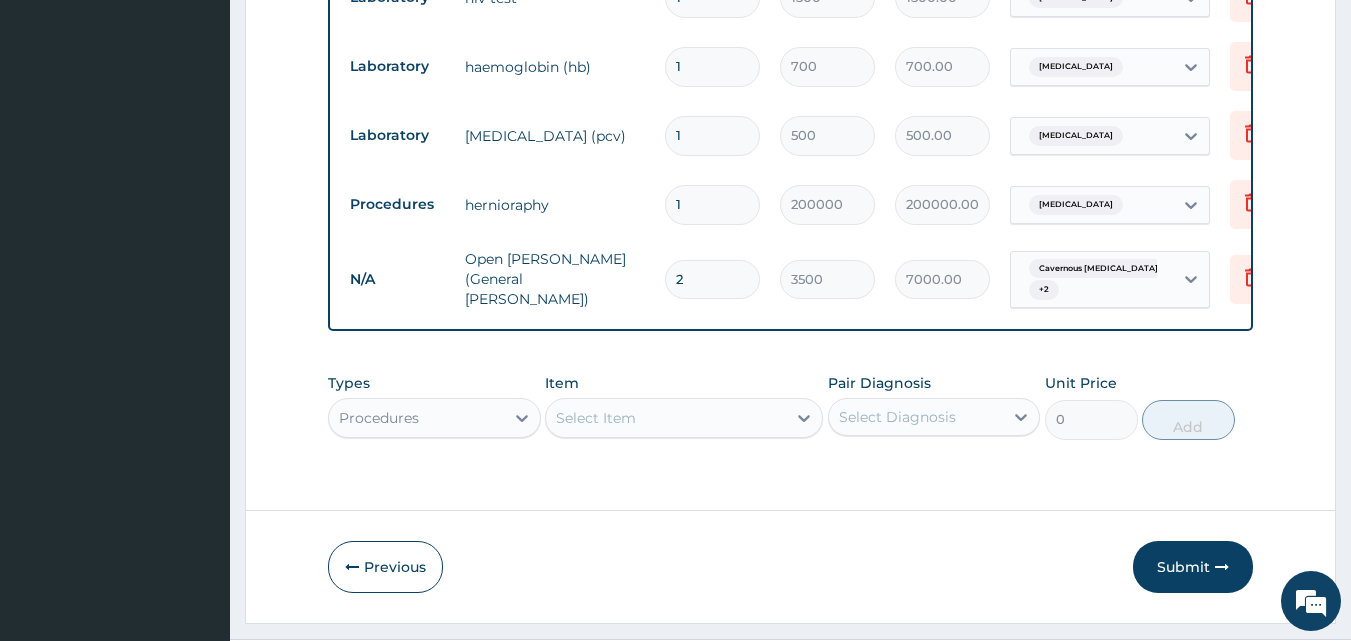 type on "2" 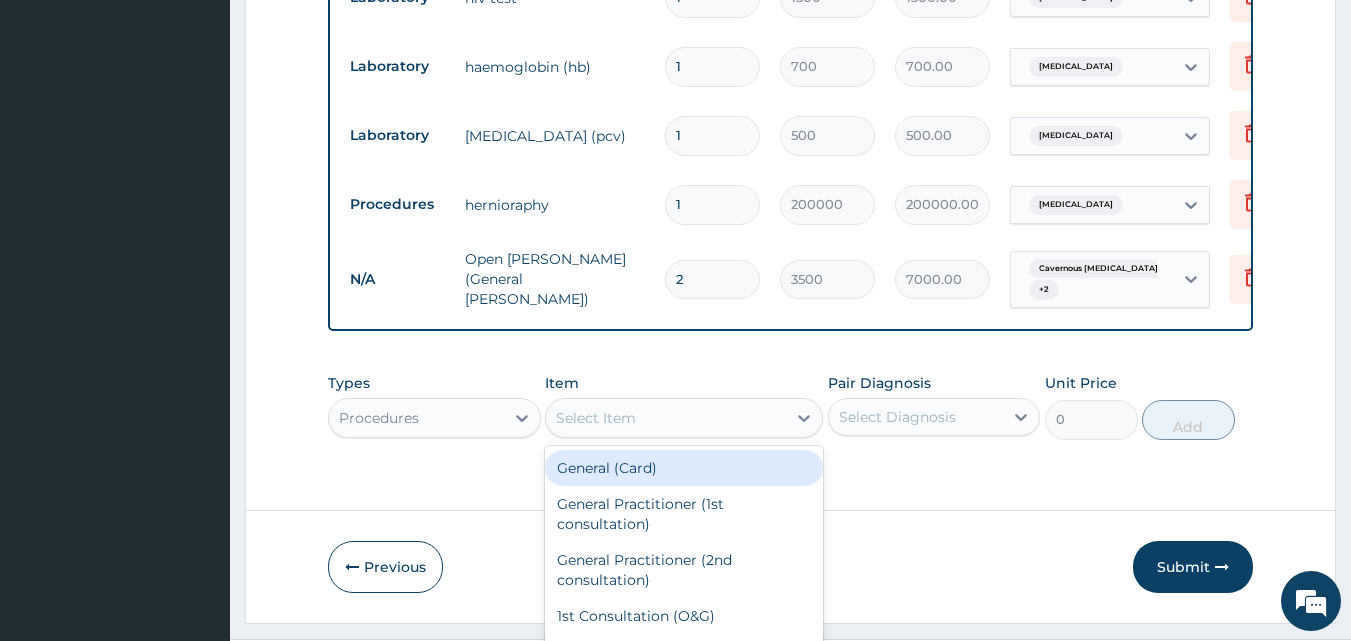click on "option Open ward (General Ward), selected. option General (Card) focused, 1 of 155. 155 results available. Use Up and Down to choose options, press Enter to select the currently focused option, press Escape to exit the menu, press Tab to select the option and exit the menu. Select Item General (Card) General Practitioner (1st consultation) General Practitioner (2nd consultation) 1st Consultation (O&G) 2nd Consultation( O&G) 3rd Consultation(O&G) Subsequent Consultatons(O&G) 1st Consultation ( General Surgeon) 2nd Consultation(General Surgeon) 3rd Consultation(General Surgeon) Subsequent Consultatons(General Surgeon) 1st Consultation (internal medicine) 2nd Consultation(internal medicine) 3rd Consultation(internal medicine) Subsequent Consultatons(internal medicine) 1st Consultation (Pediatric) 2nd Consultation(Pediatrics) 3rd Consultation(Pediatric) Subsequent Consultatons(Pediatrics) 1st Consultation(ENT) 2nd Consultation(ENT) 3rd Consultation(ENT) Subsequent Consultatons(ENT) 1st Consultation(Orthopedic)" at bounding box center (684, 418) 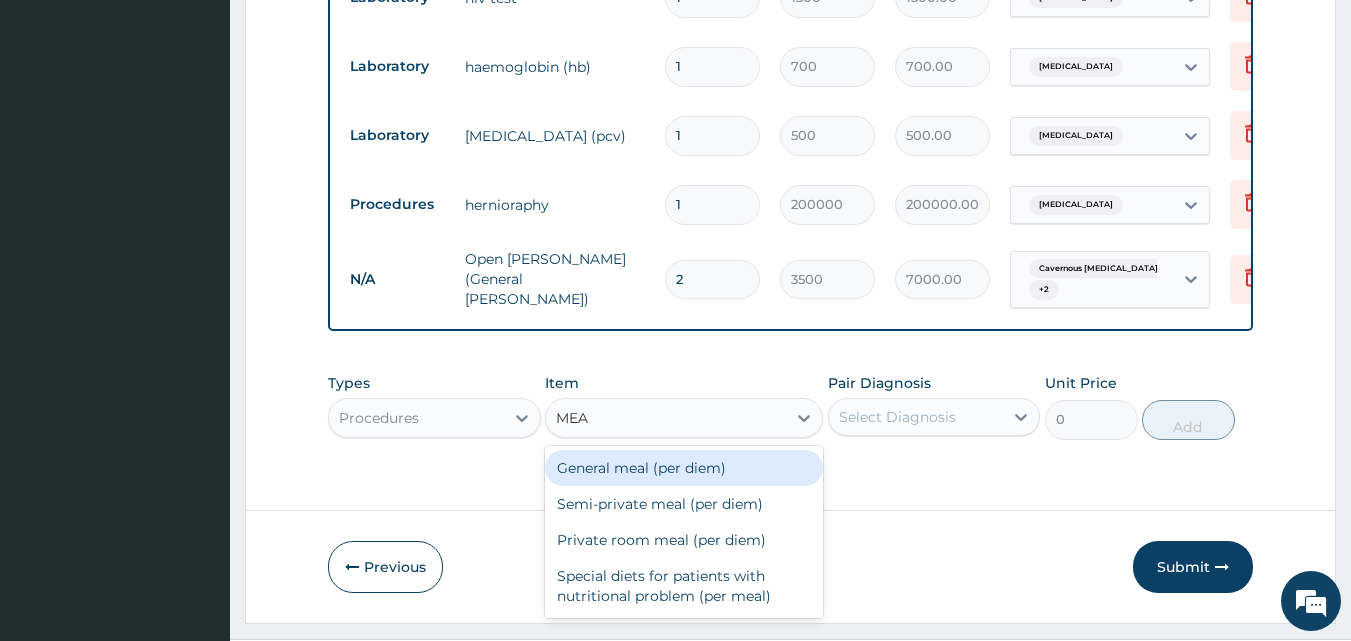 scroll, scrollTop: 1136, scrollLeft: 0, axis: vertical 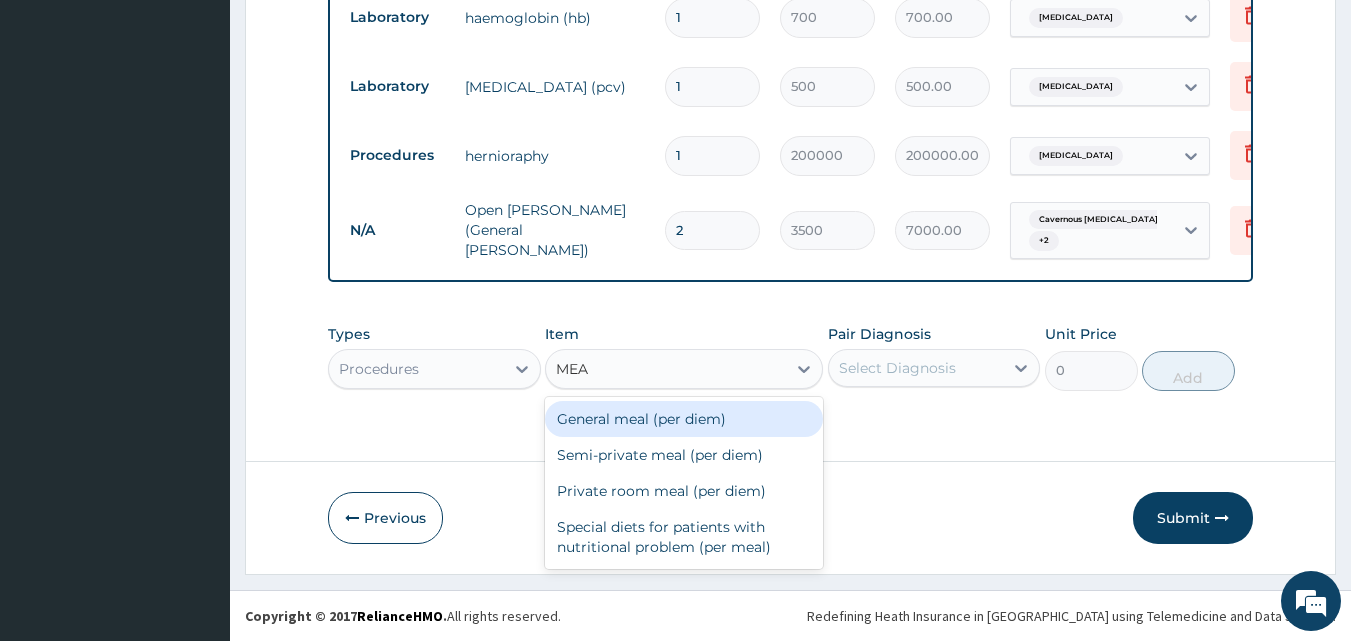 type on "MEAL" 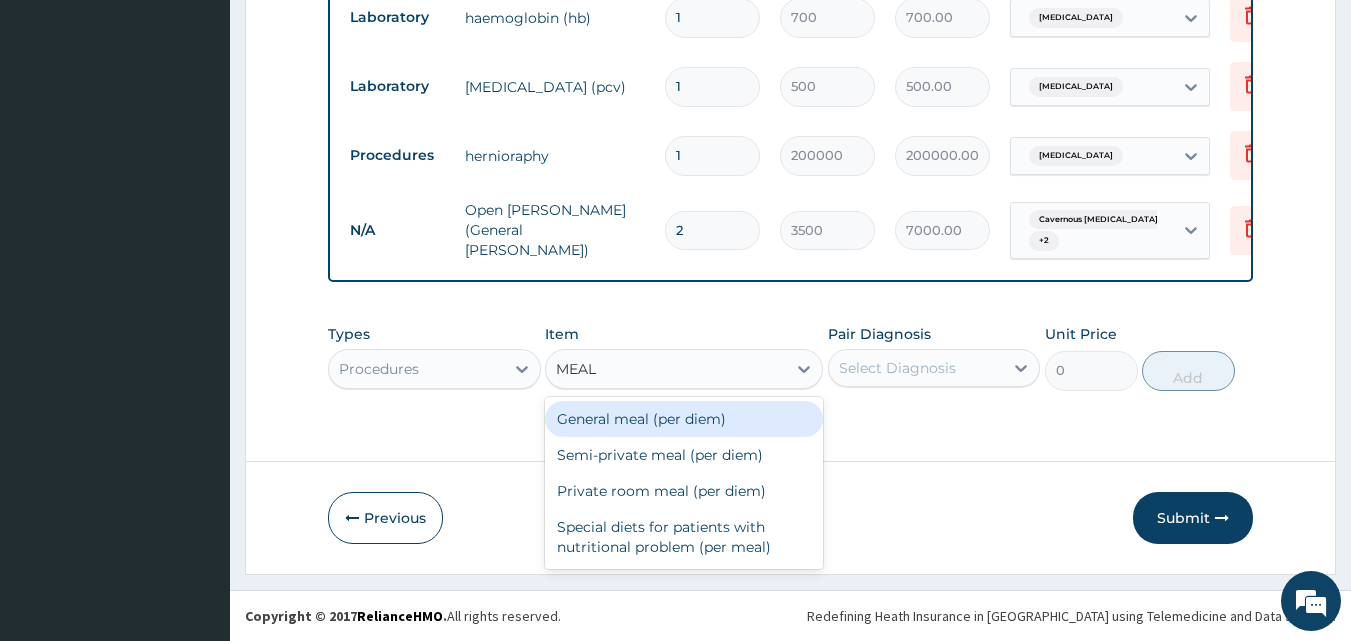 click on "General meal (per diem)" at bounding box center [684, 419] 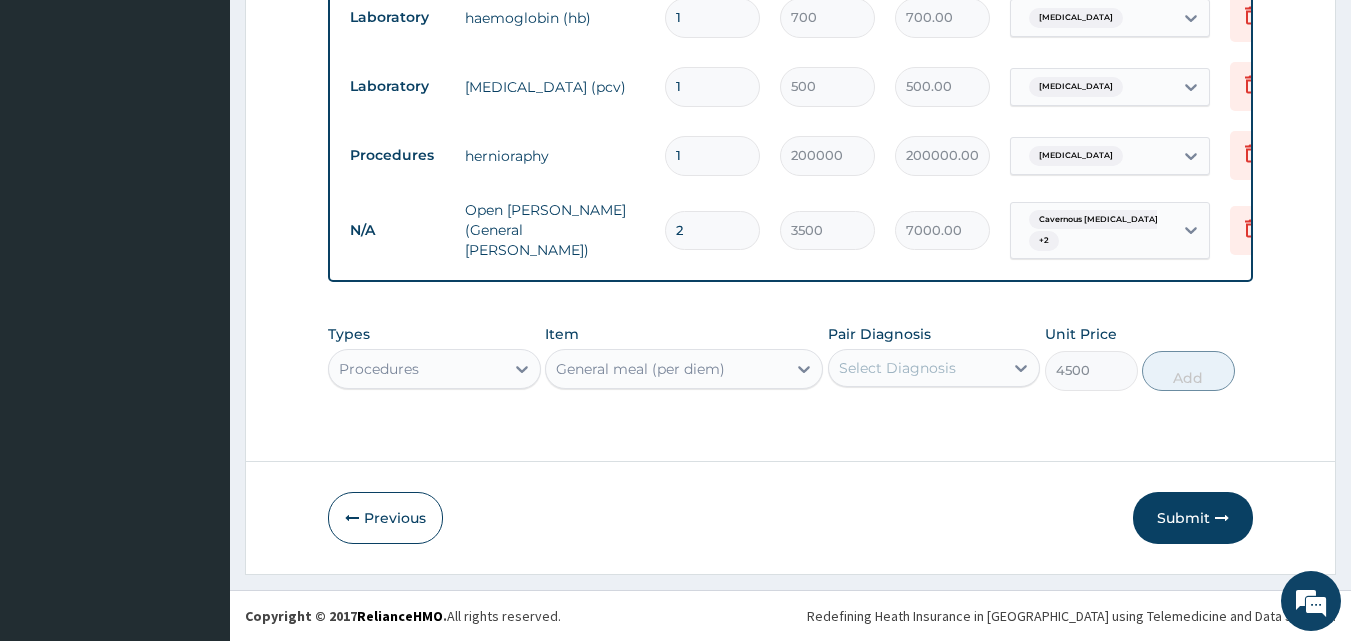 click on "Select Diagnosis" at bounding box center [934, 368] 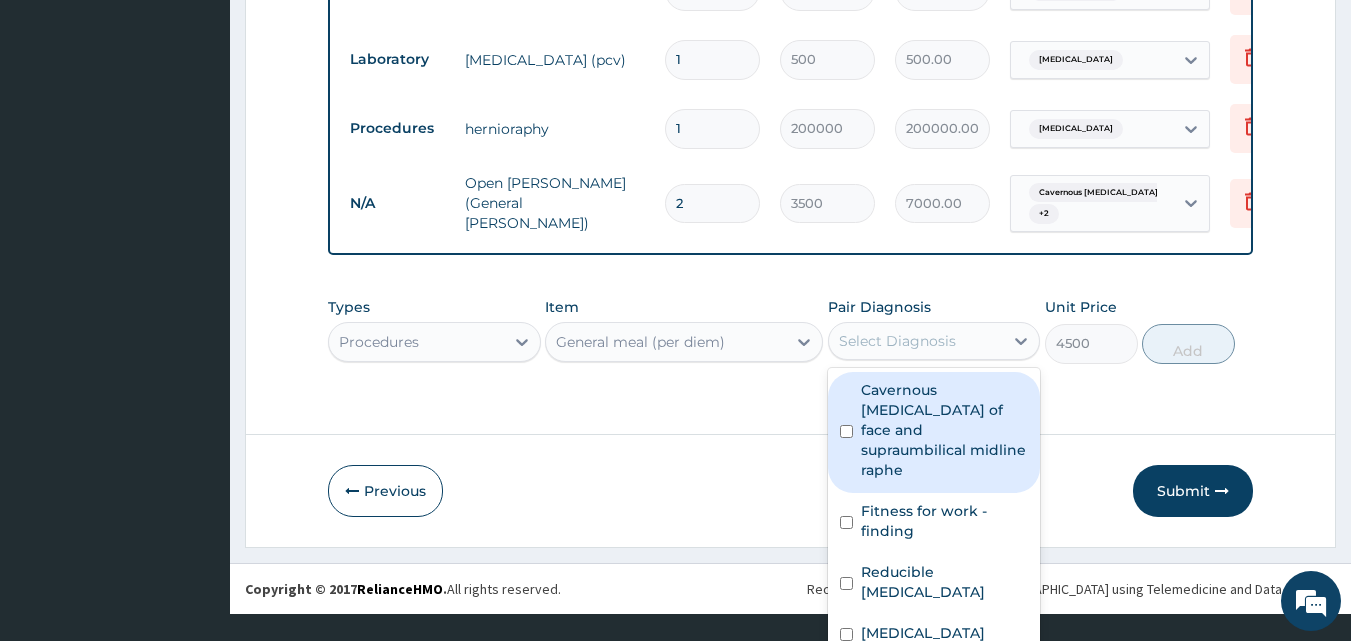 click on "Cavernous hemangiomas of face and supraumbilical midline raphe" at bounding box center (945, 430) 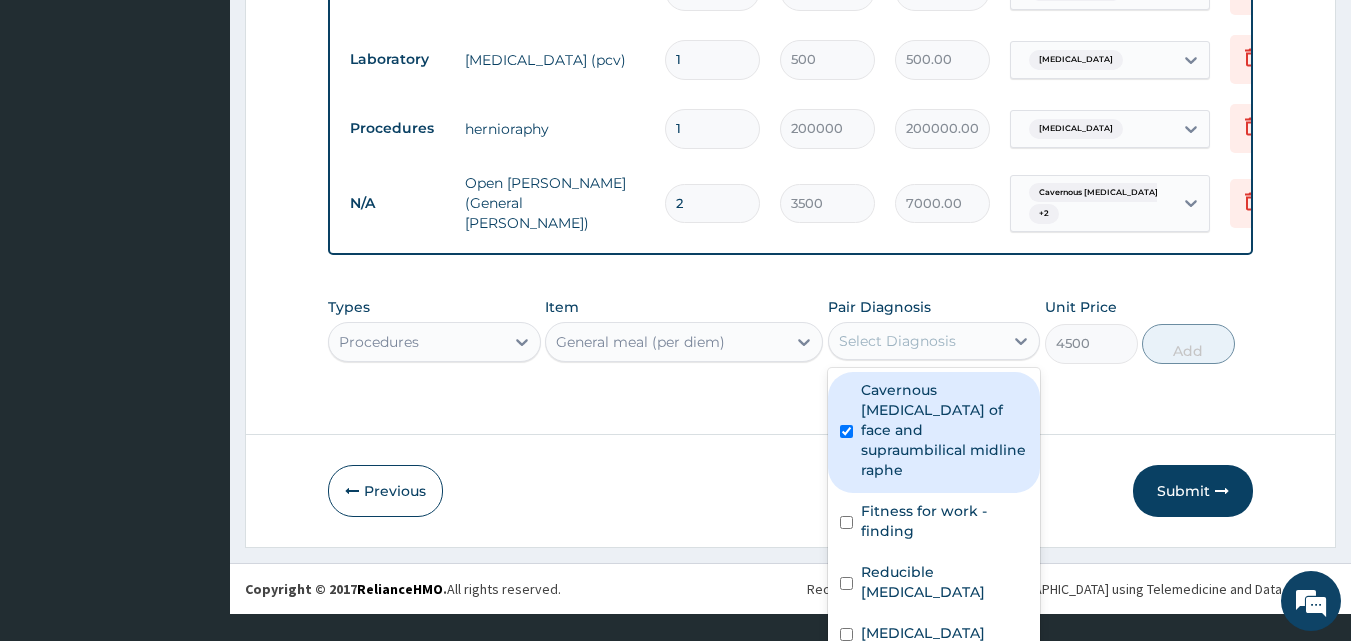 checkbox on "true" 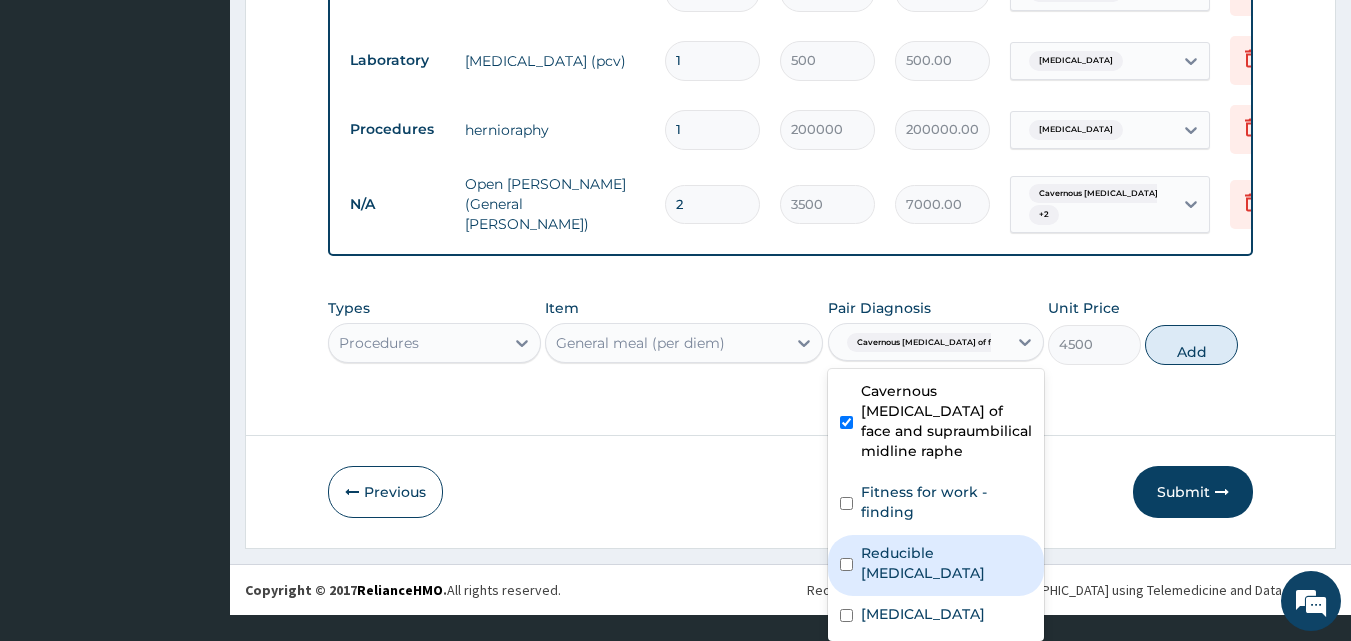 drag, startPoint x: 924, startPoint y: 554, endPoint x: 924, endPoint y: 581, distance: 27 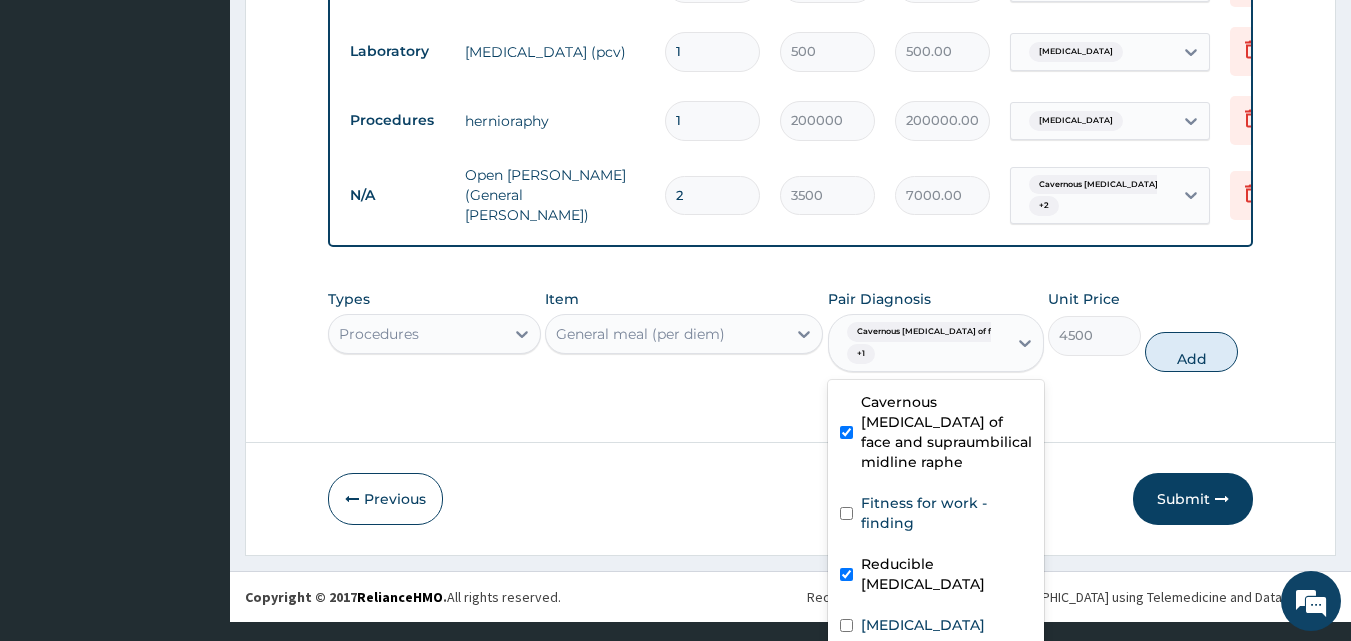 click on "Reducible umbilical hernia" at bounding box center [936, 576] 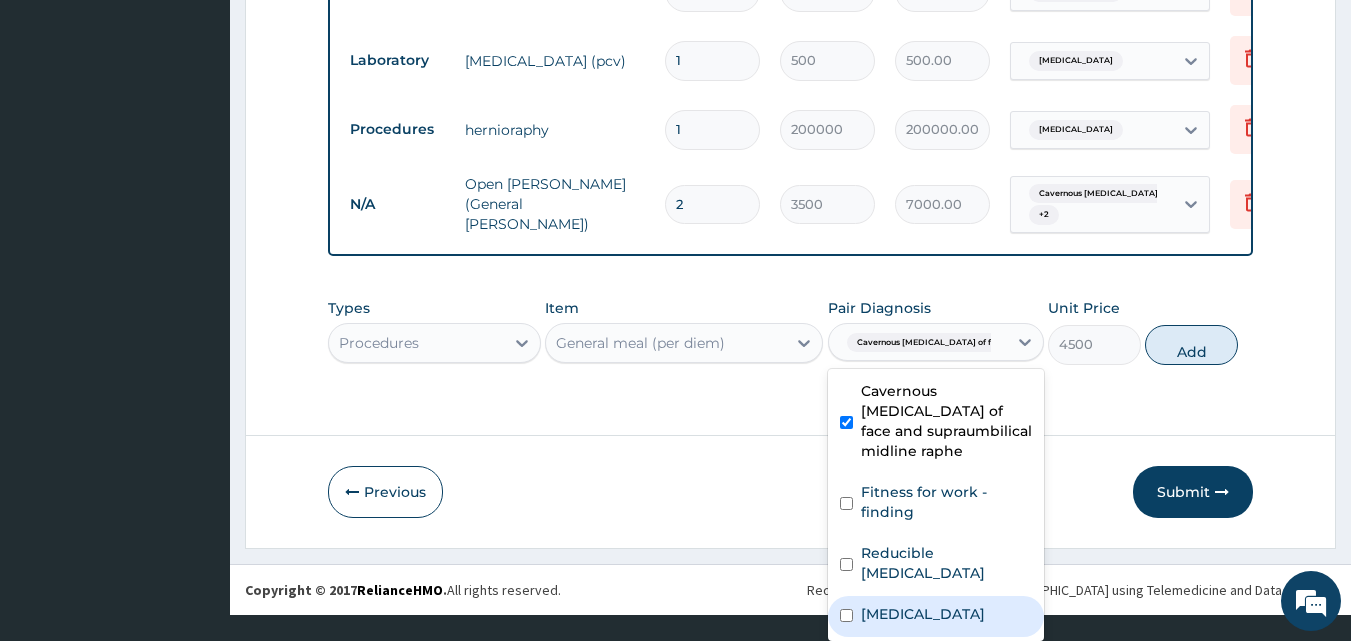 checkbox on "false" 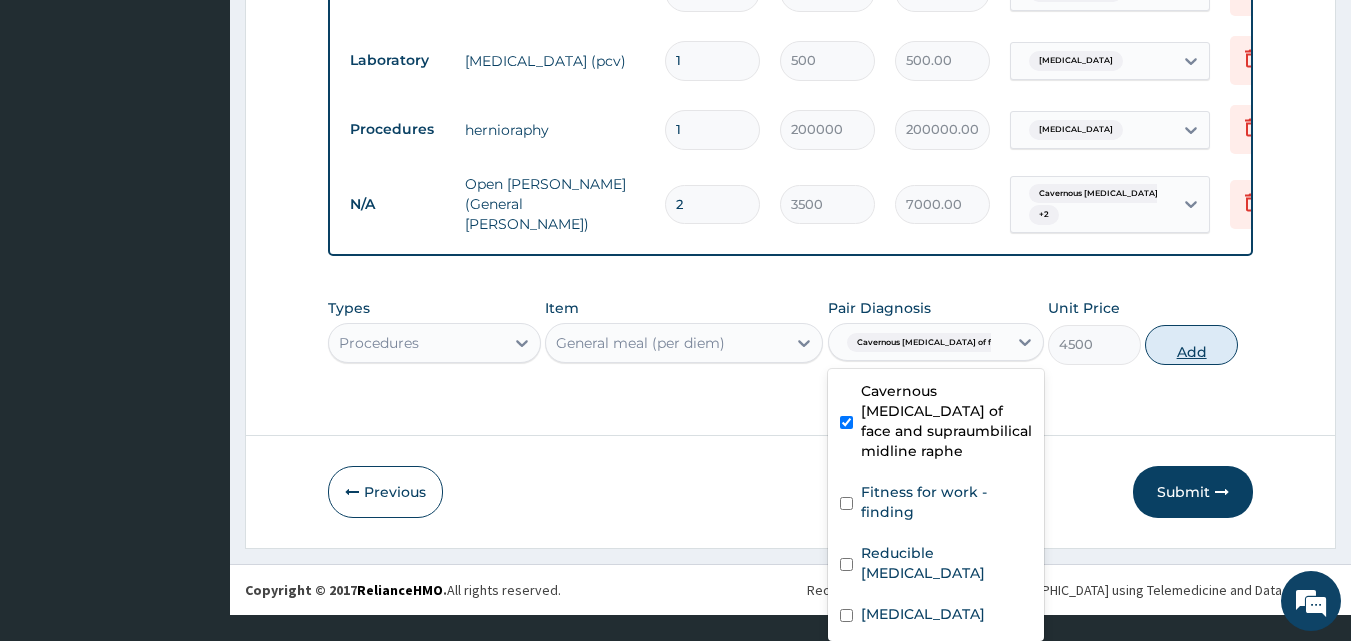 scroll, scrollTop: 0, scrollLeft: 0, axis: both 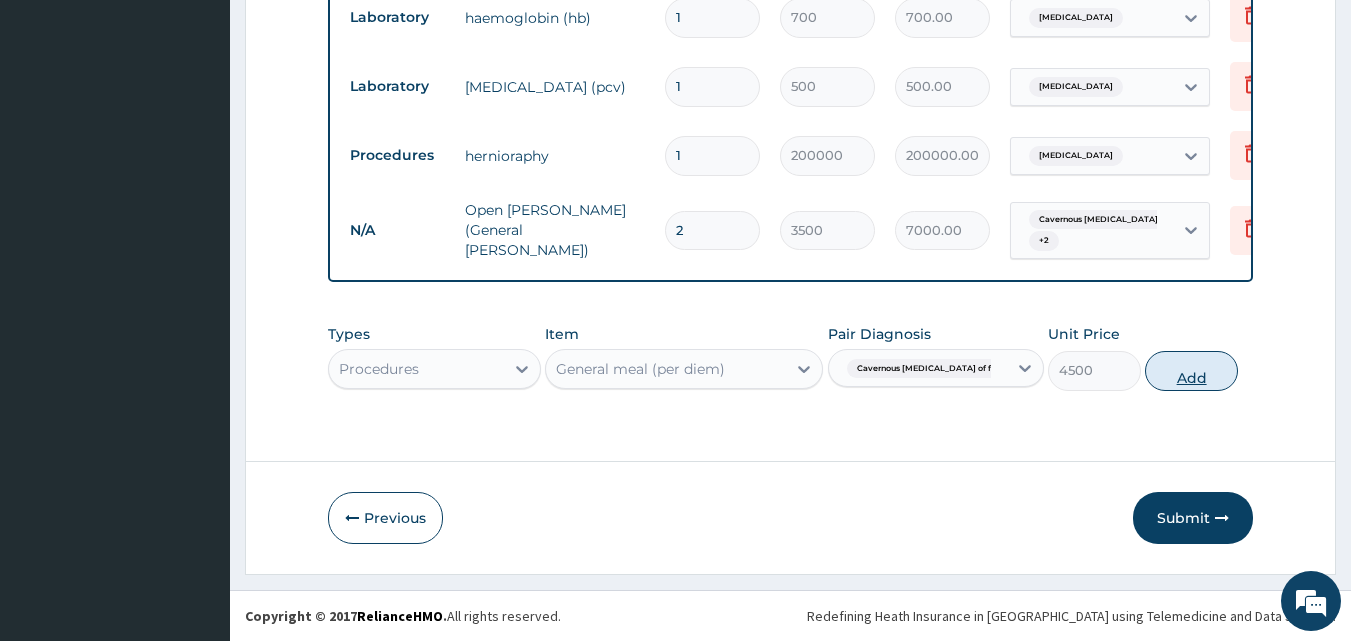 click on "Add" at bounding box center (1191, 371) 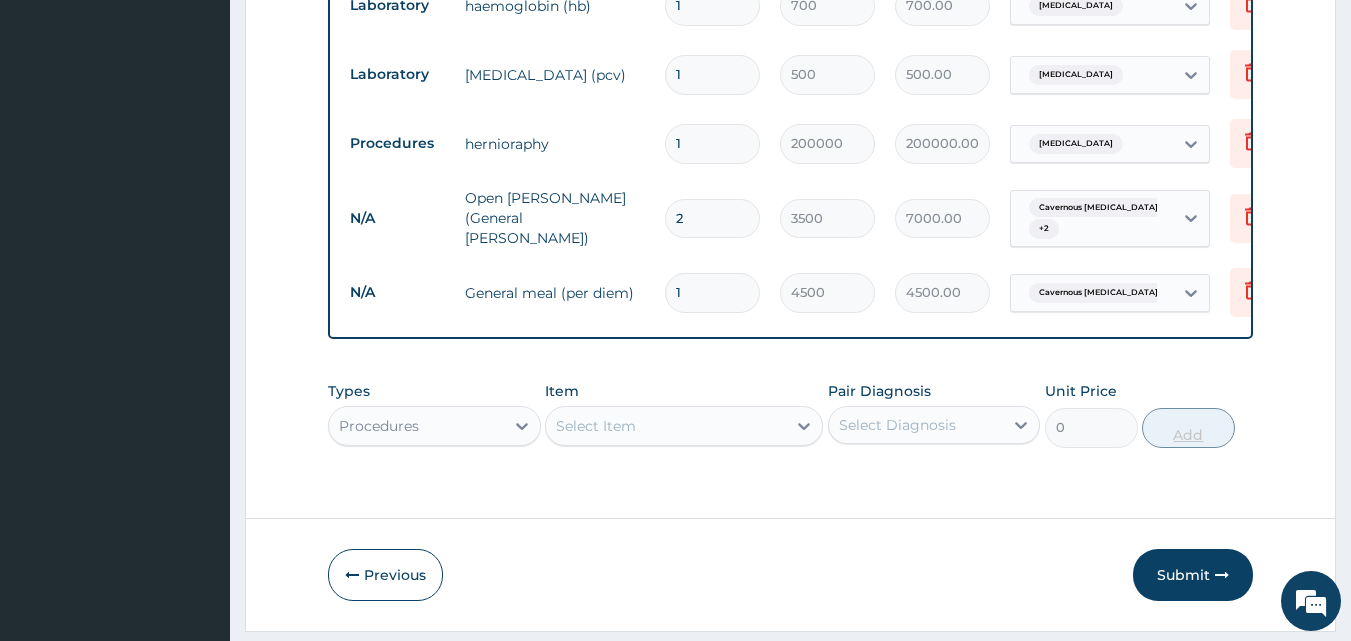 type 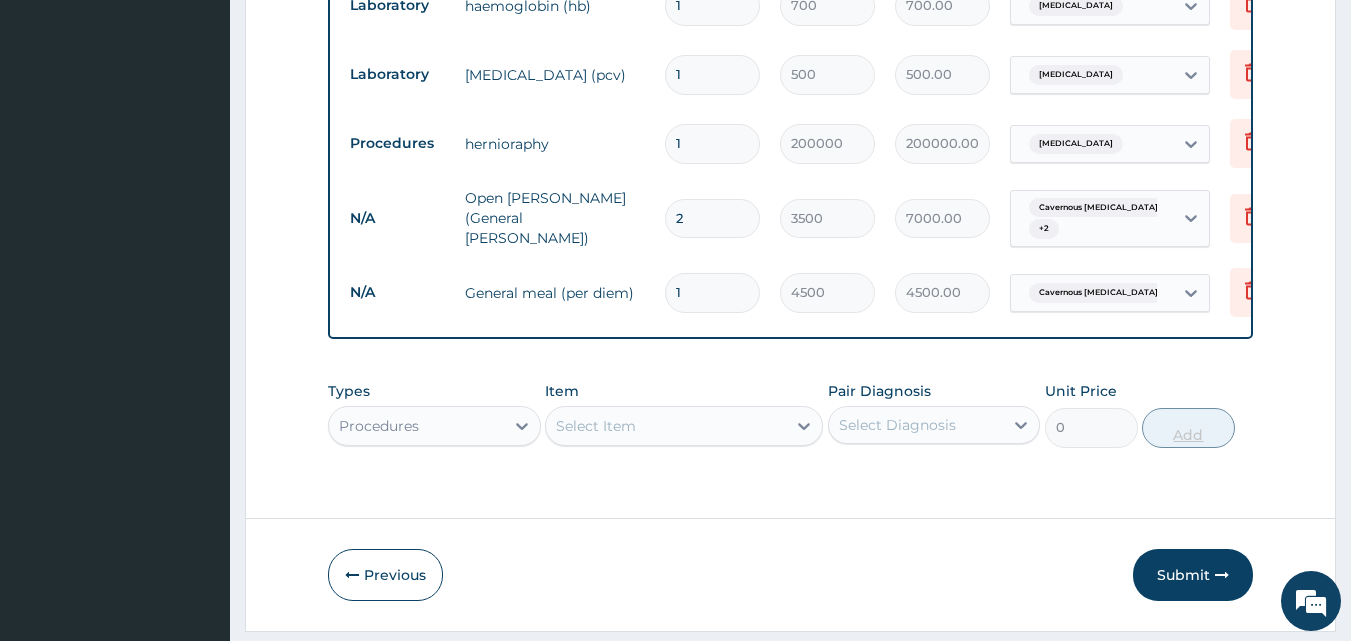 type on "0.00" 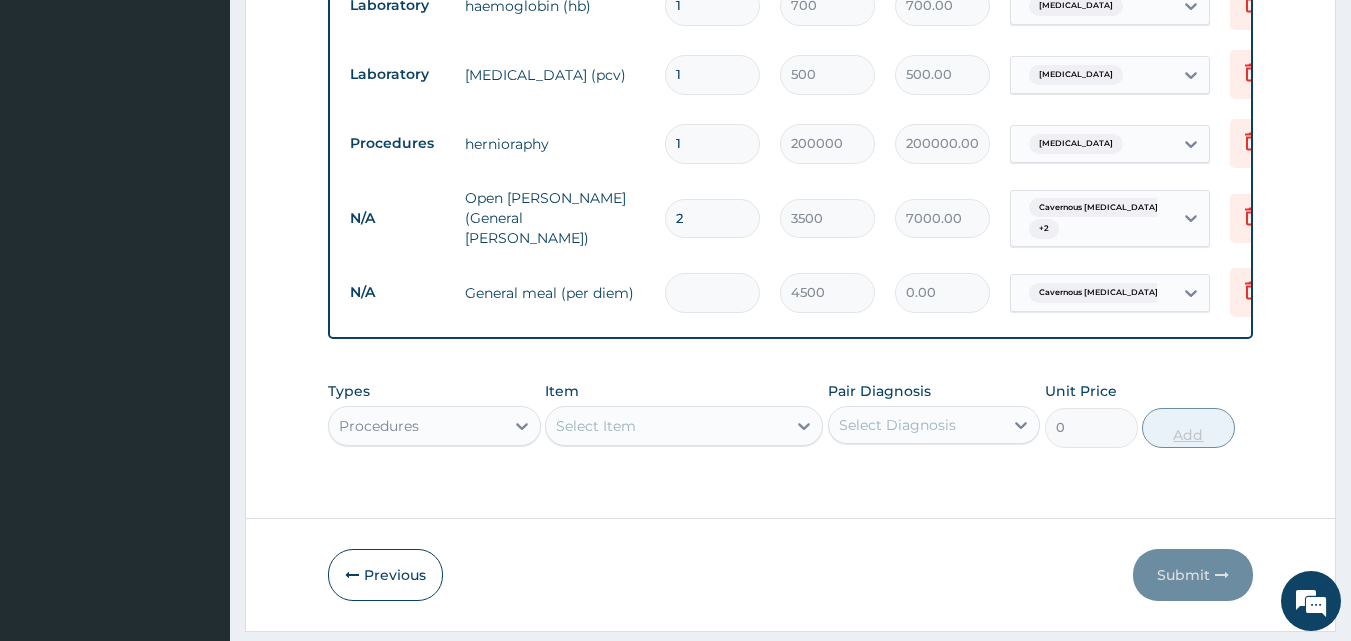 type on "2" 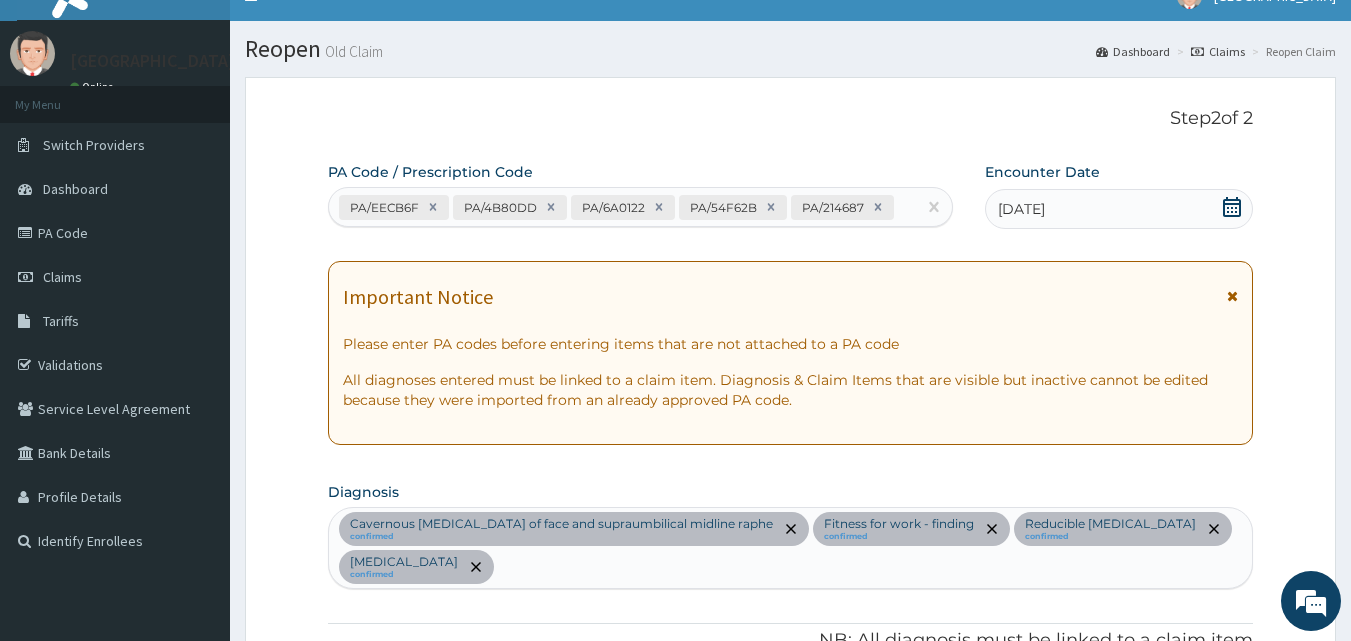 scroll, scrollTop: 0, scrollLeft: 0, axis: both 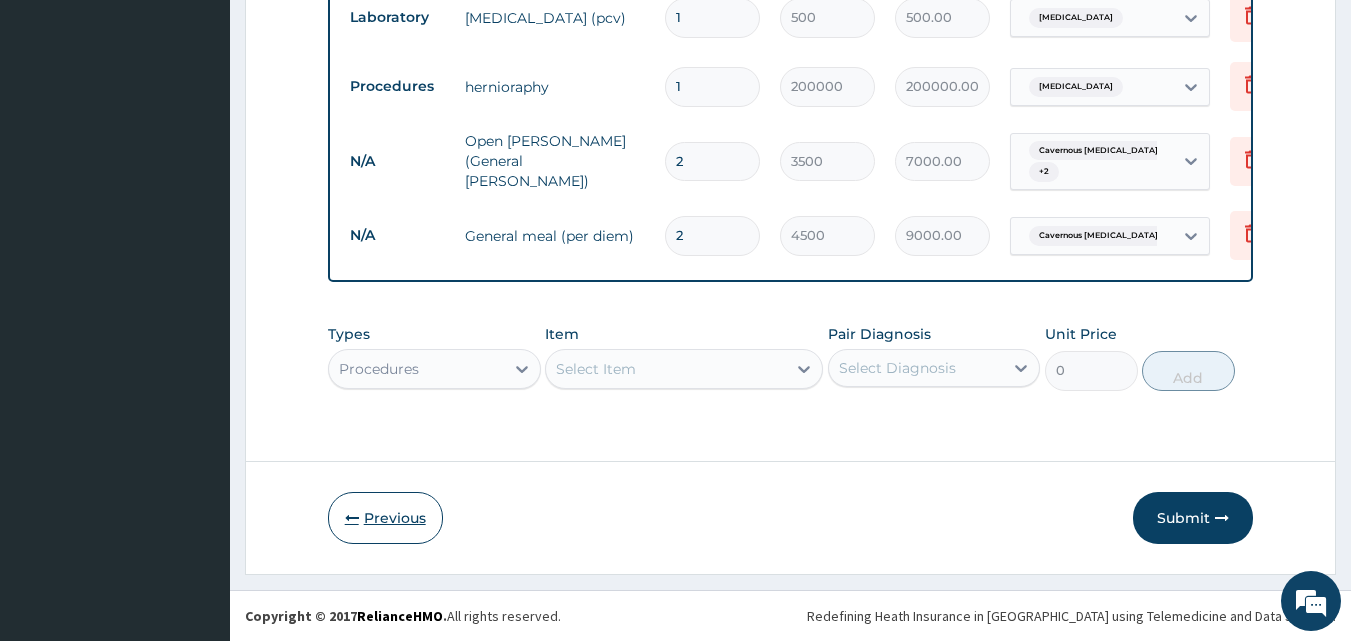 type on "2" 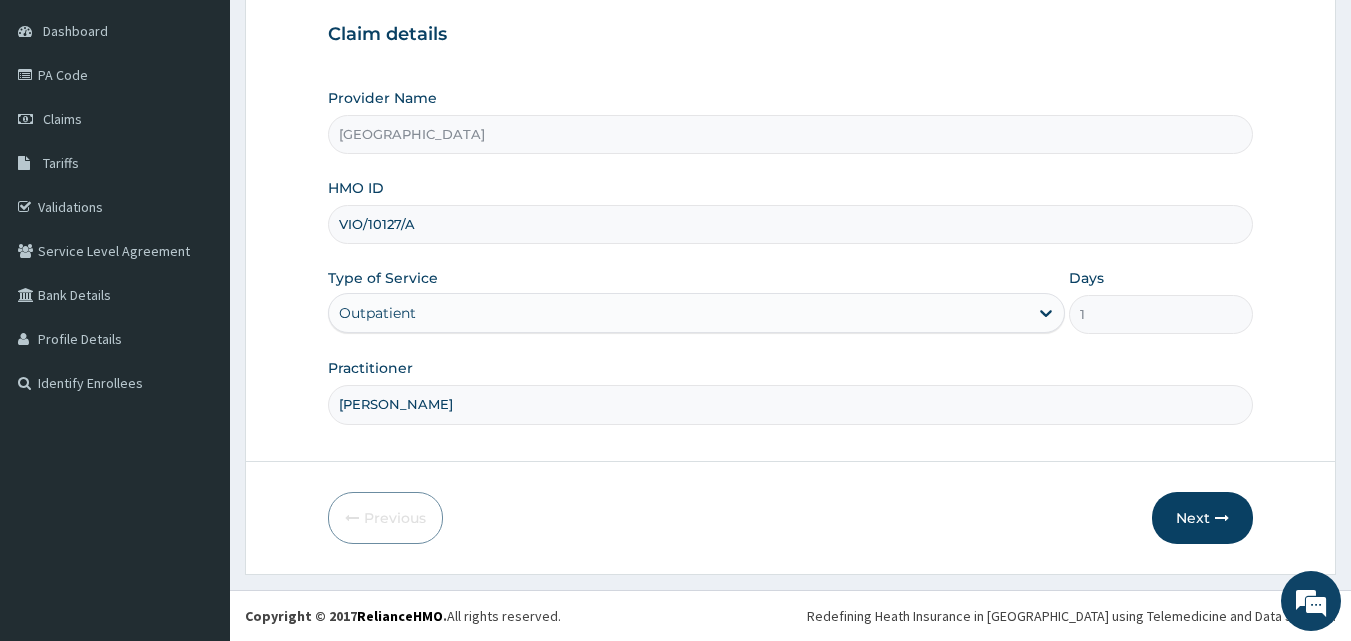 click on "DR ALBERTO" at bounding box center (791, 404) 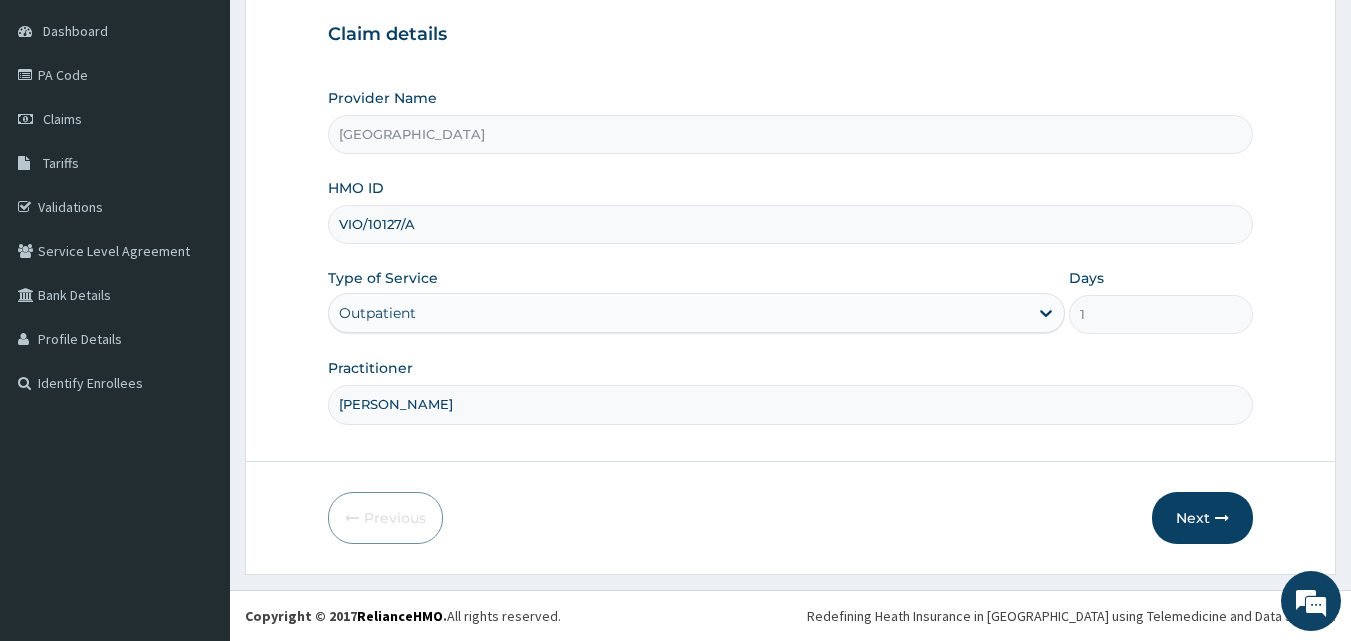 paste on "PA/214687" 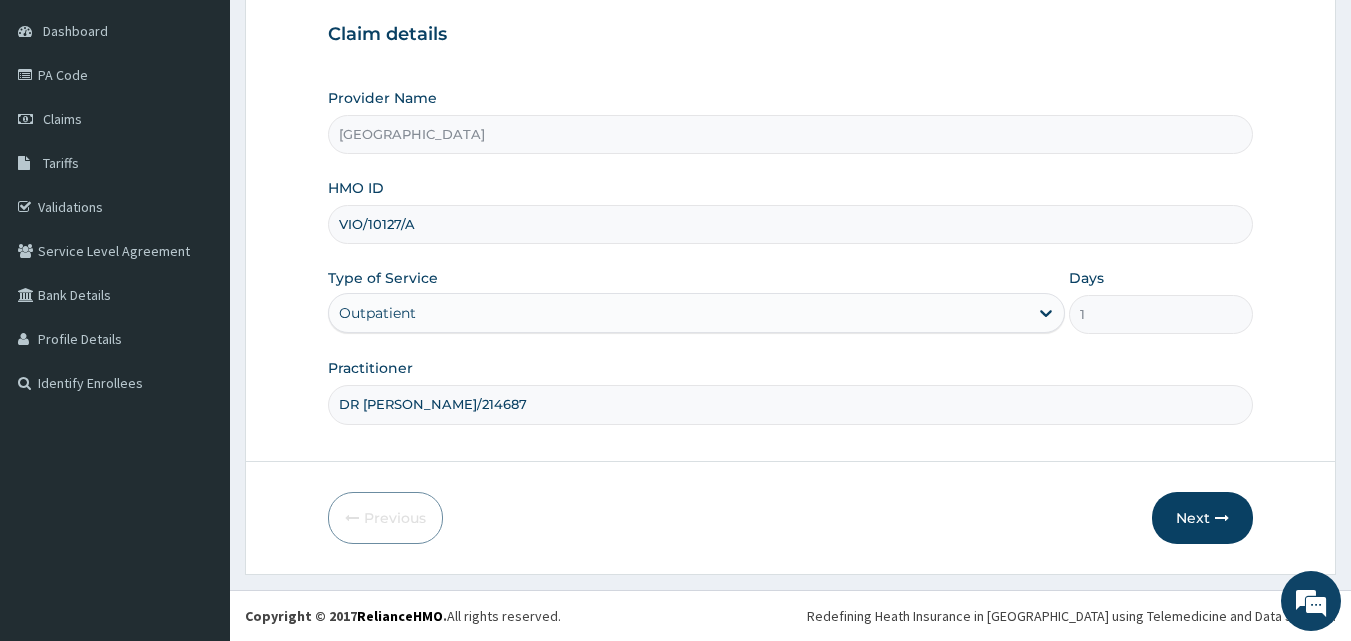 click on "DR ALBERTOPA/214687" at bounding box center (791, 404) 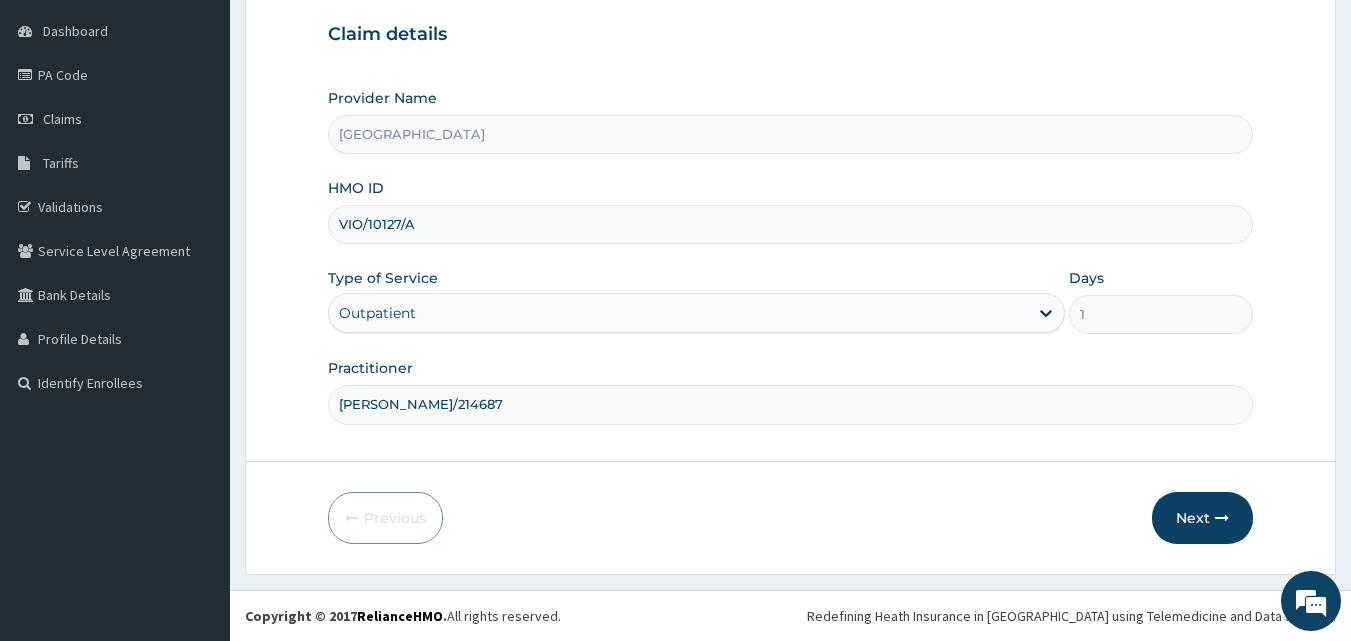 click on "DR ALBERTO             PA/214687" at bounding box center [791, 404] 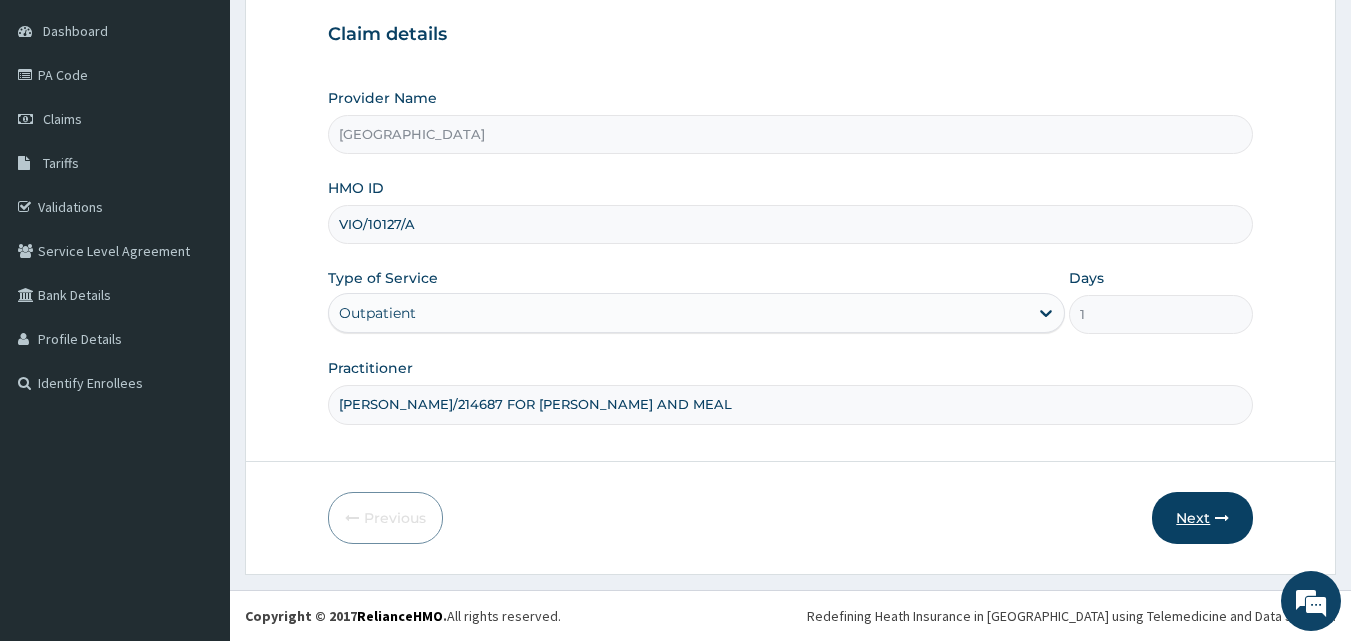 type on "DR ALBERTO             PA/214687 FOR GENERA WARD AND MEAL" 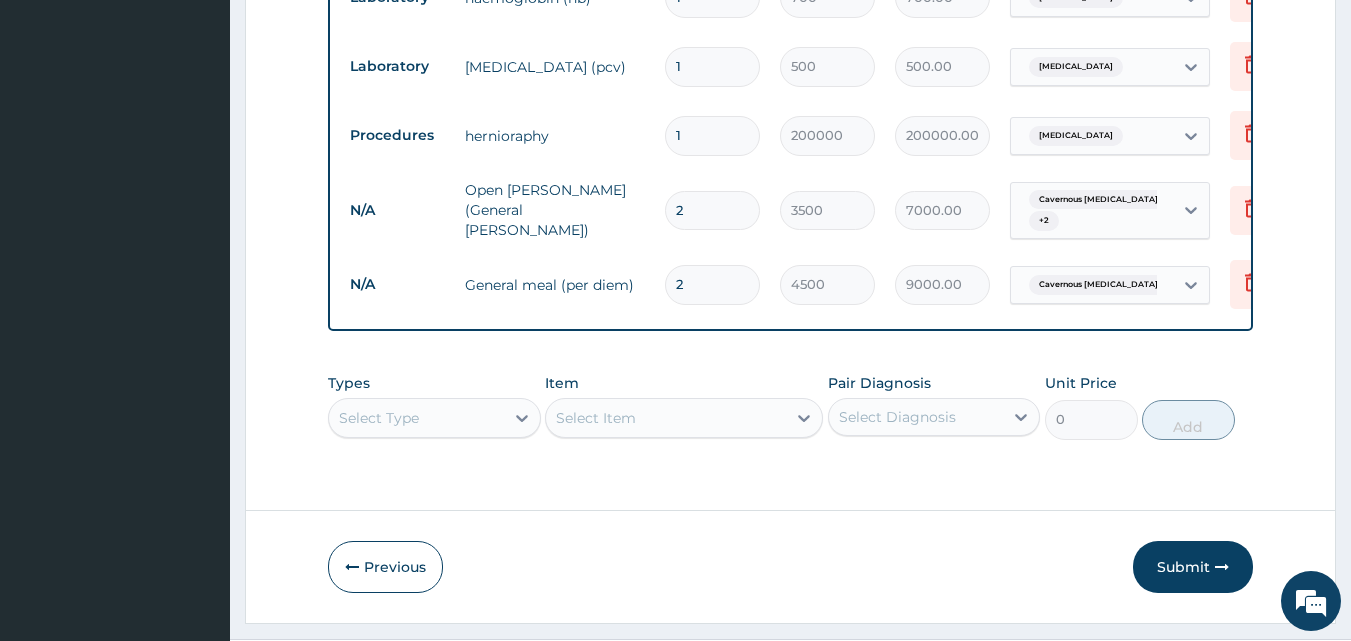 scroll, scrollTop: 1209, scrollLeft: 0, axis: vertical 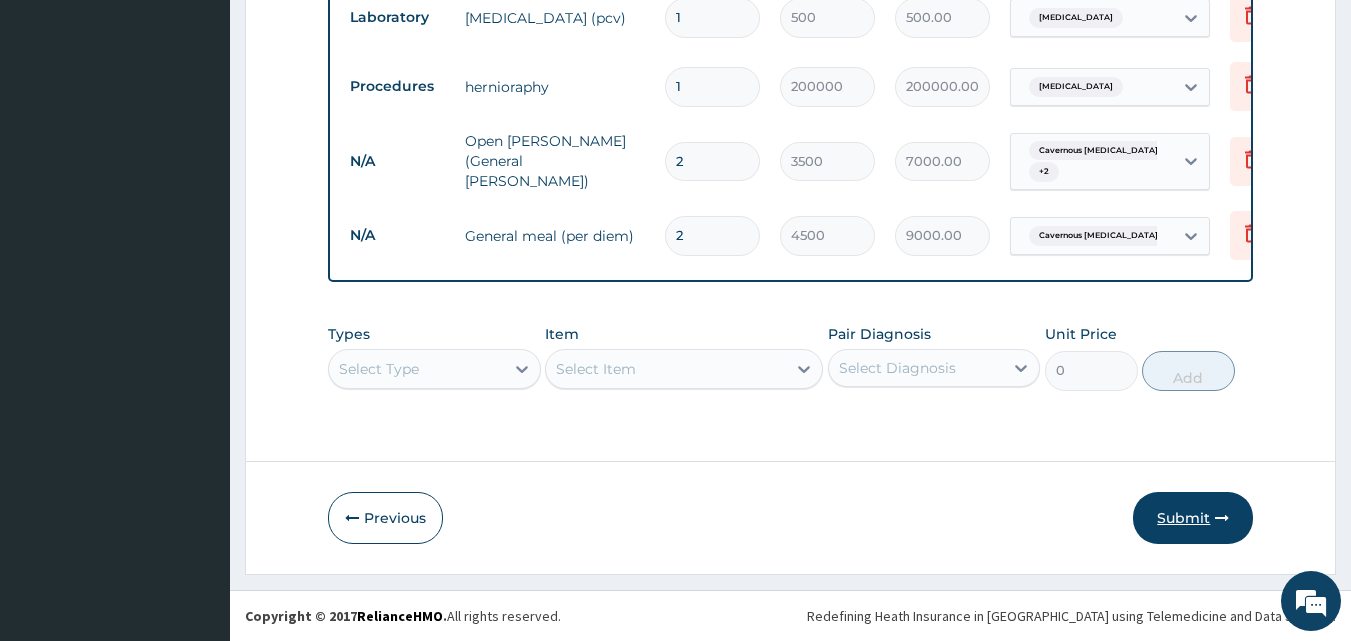 click on "Submit" at bounding box center (1193, 518) 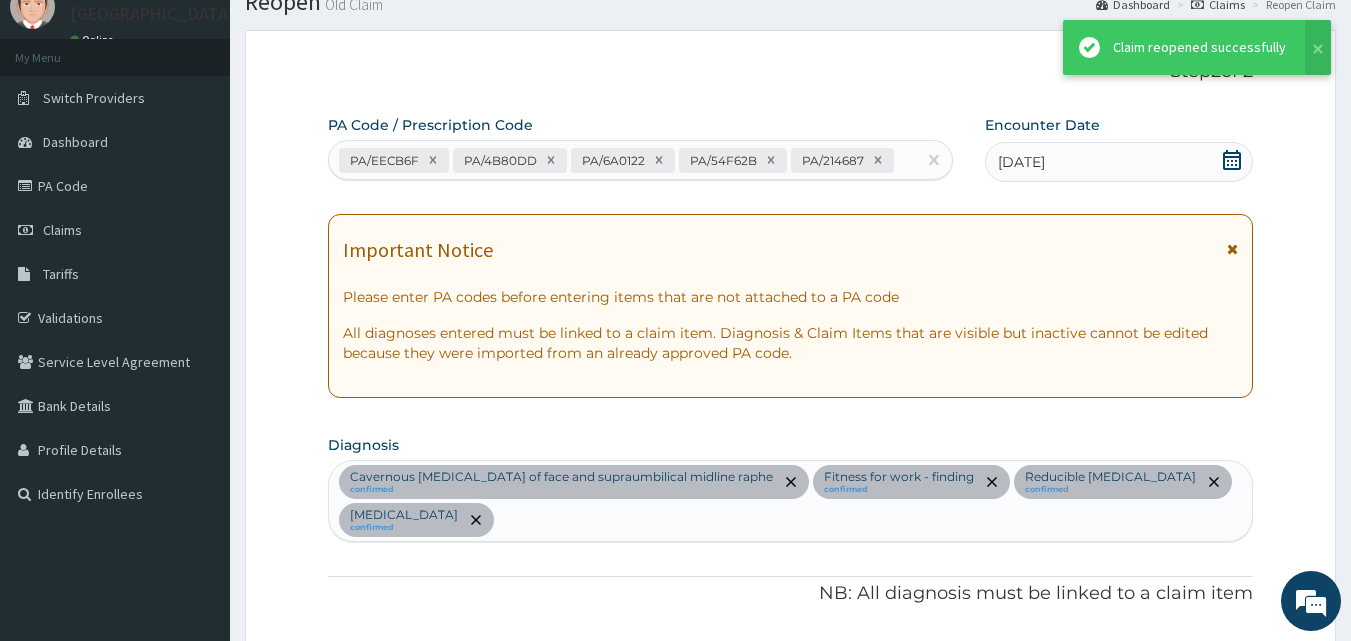scroll, scrollTop: 1209, scrollLeft: 0, axis: vertical 